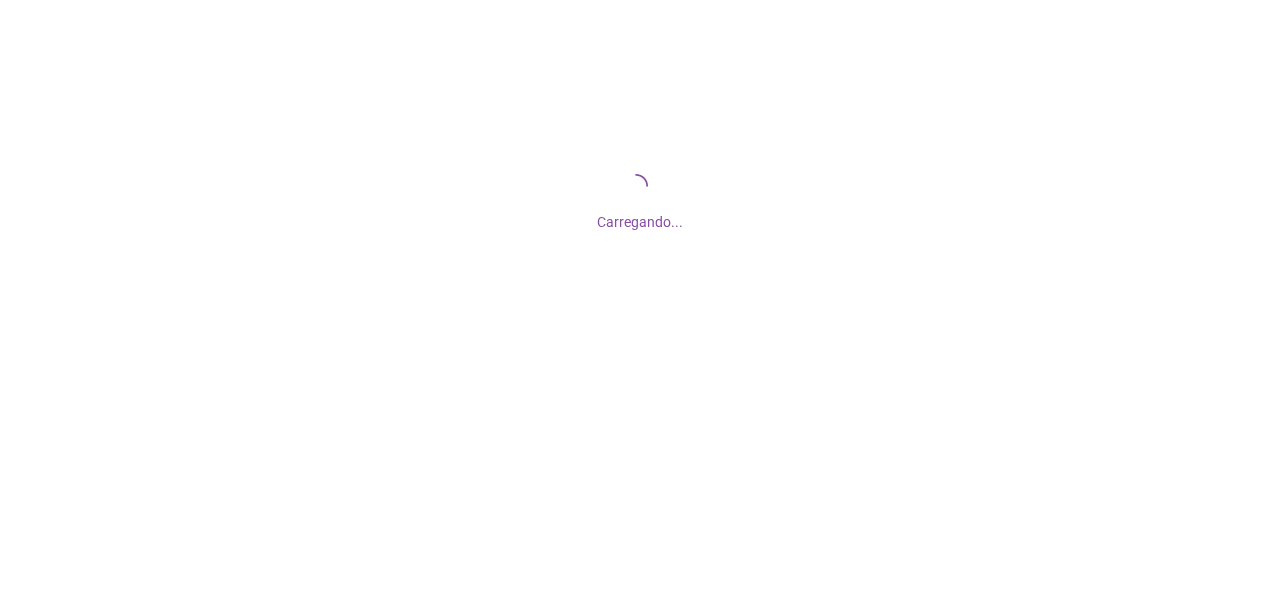 scroll, scrollTop: 0, scrollLeft: 0, axis: both 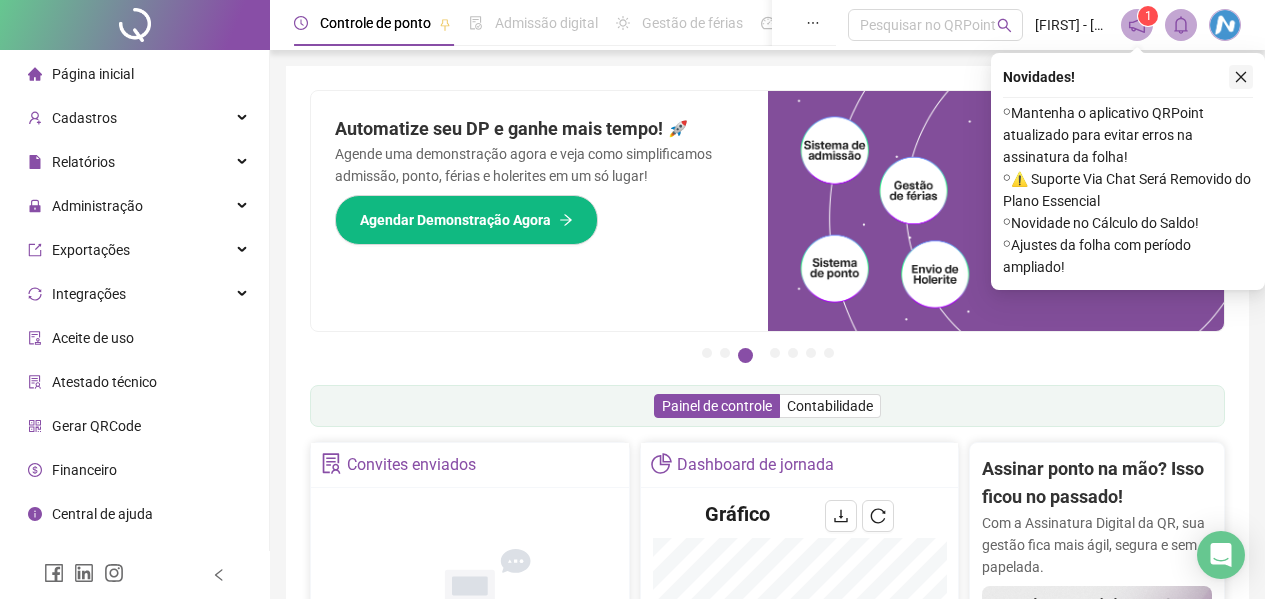 click at bounding box center (1241, 77) 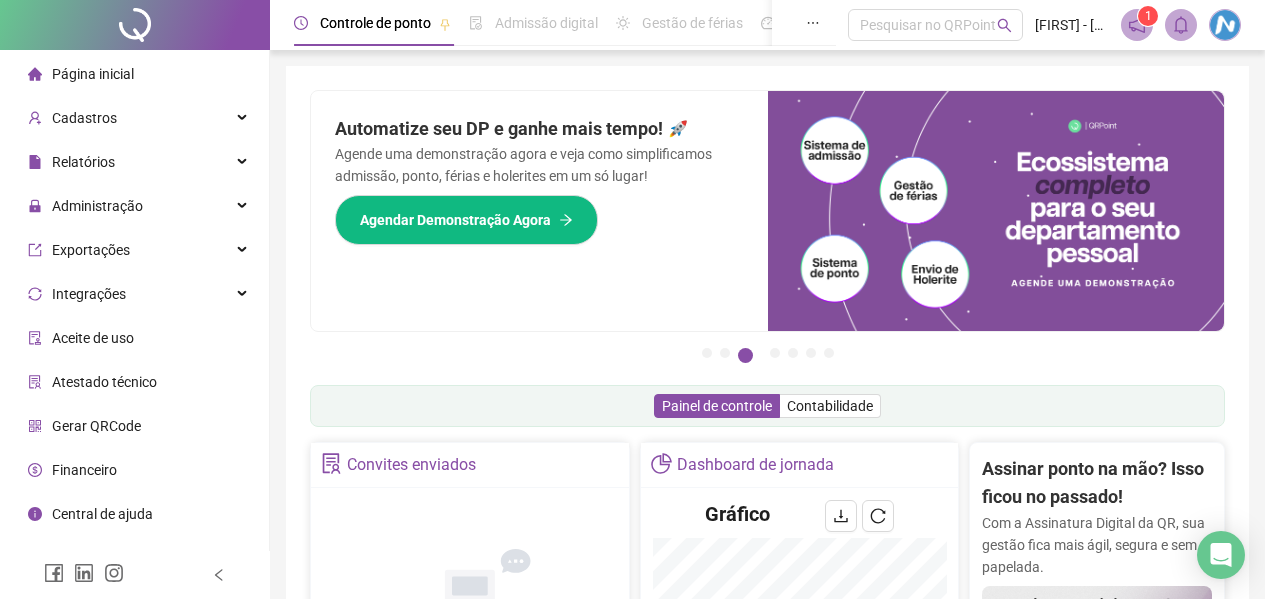 click at bounding box center [1137, 25] 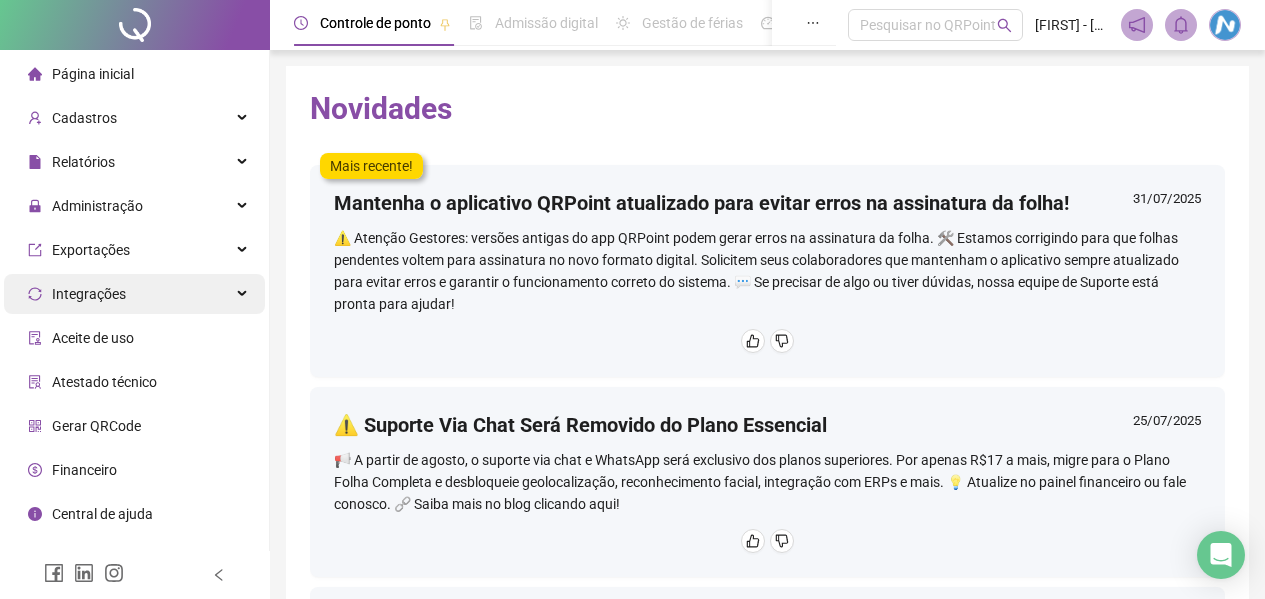 click on "Integrações" at bounding box center (89, 294) 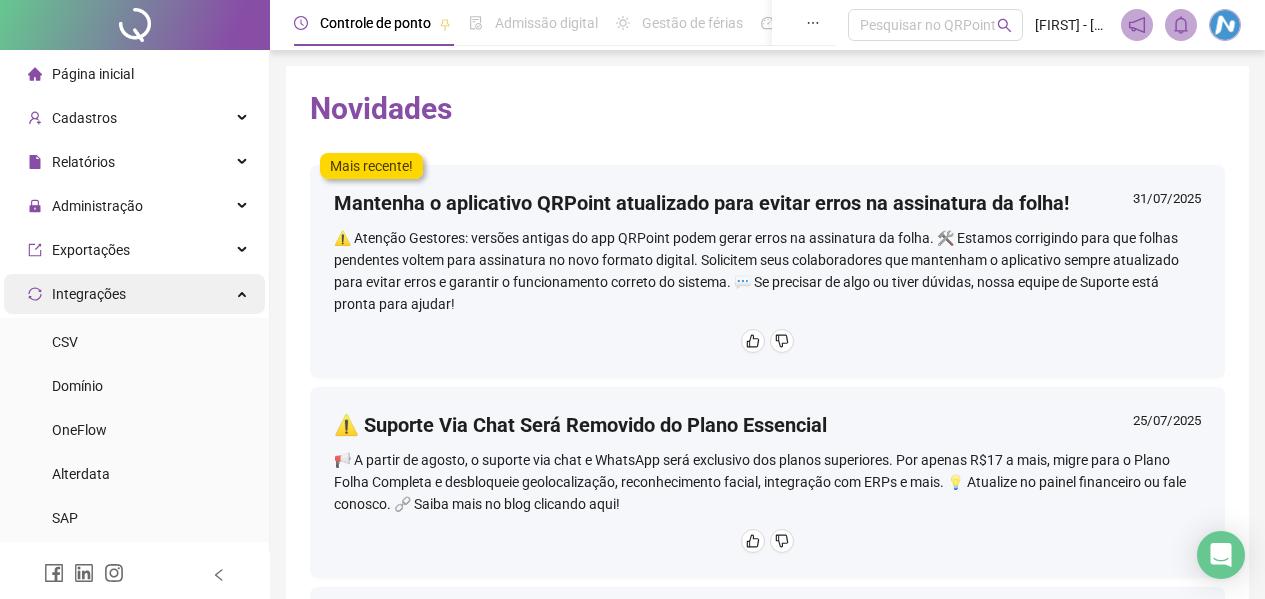 click on "Integrações" at bounding box center (89, 294) 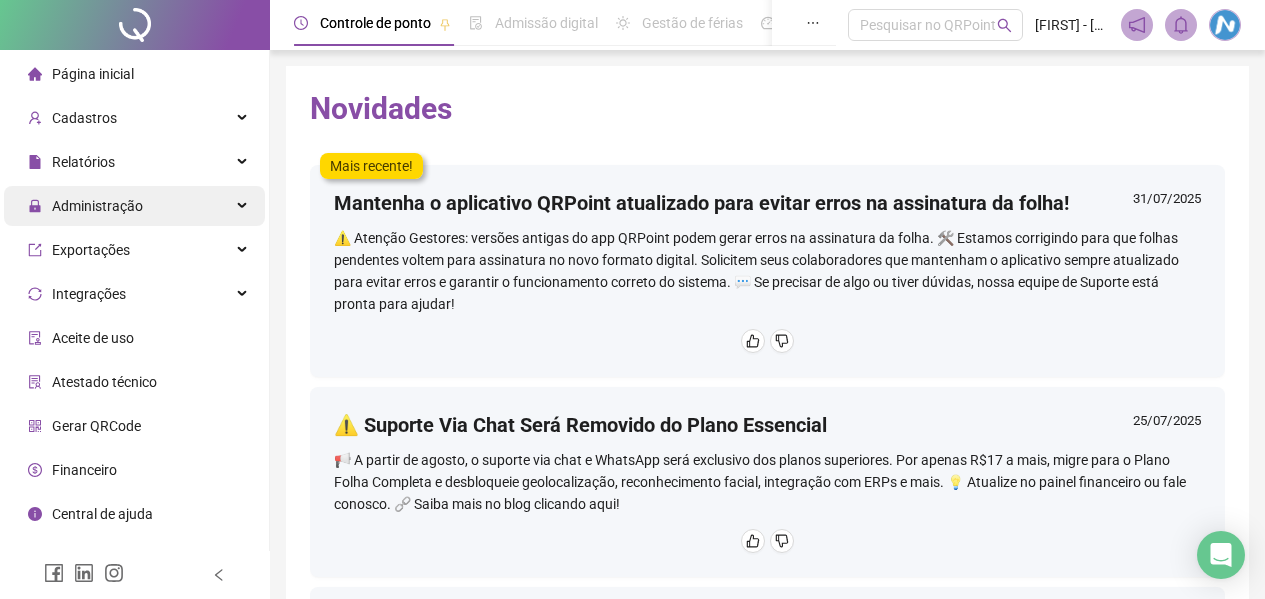 click on "Administração" at bounding box center [97, 206] 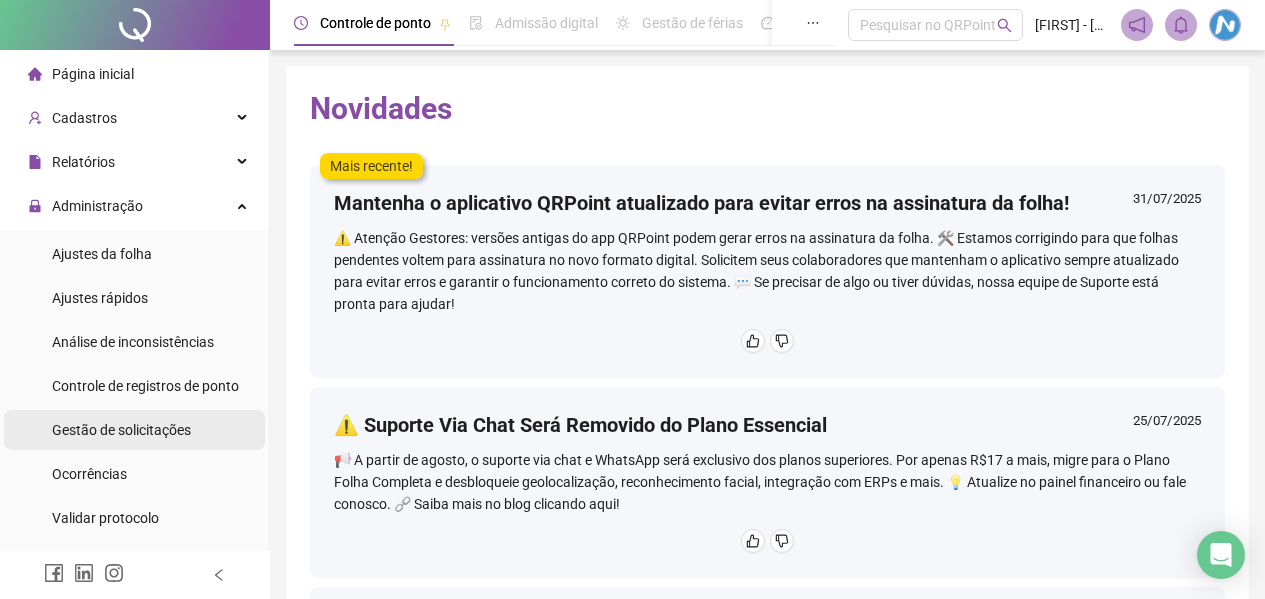 click on "Gestão de solicitações" at bounding box center [121, 430] 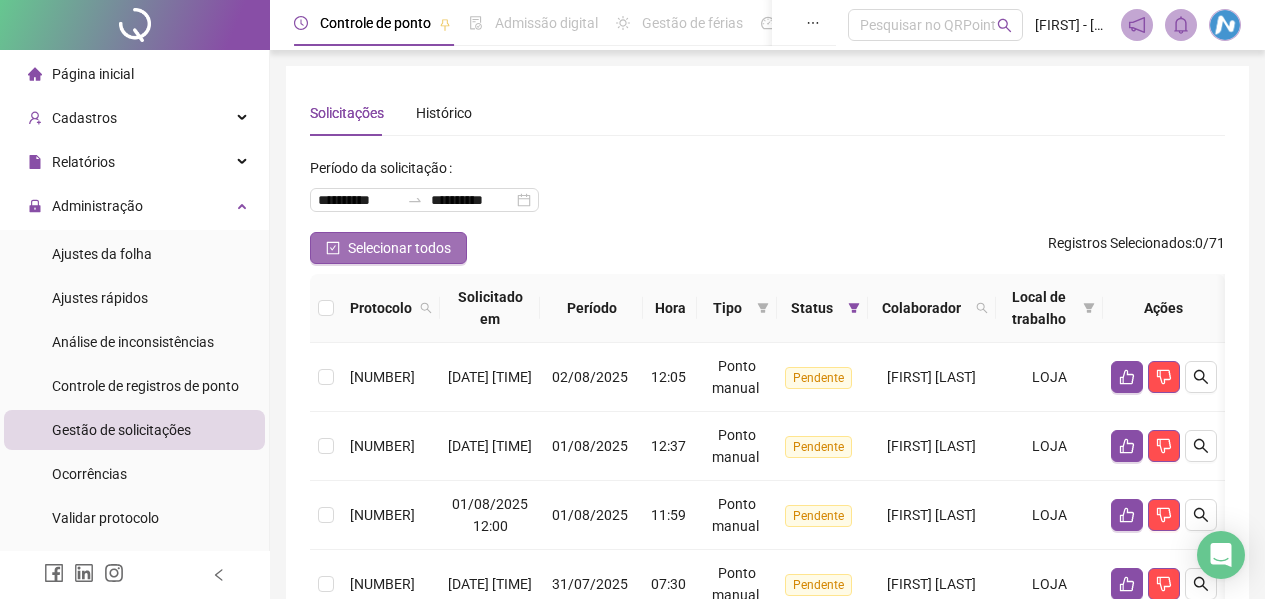 click on "Selecionar todos" at bounding box center (399, 248) 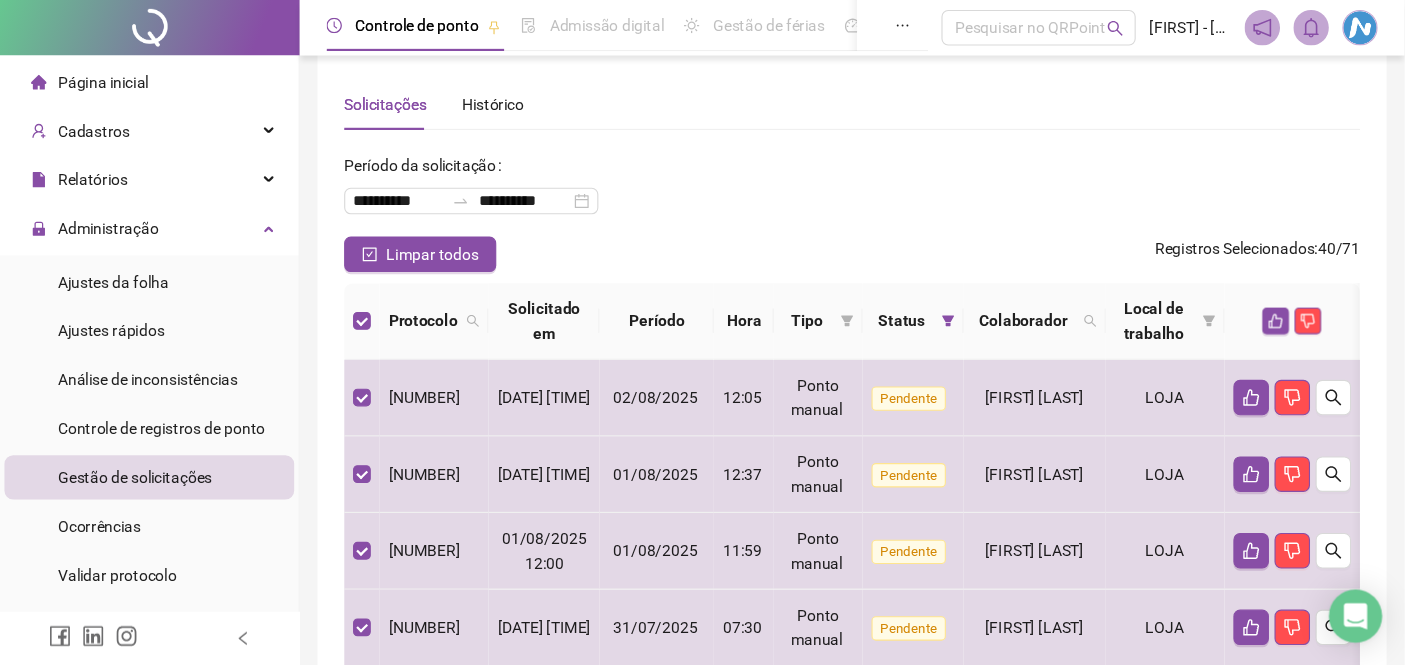 scroll, scrollTop: 0, scrollLeft: 0, axis: both 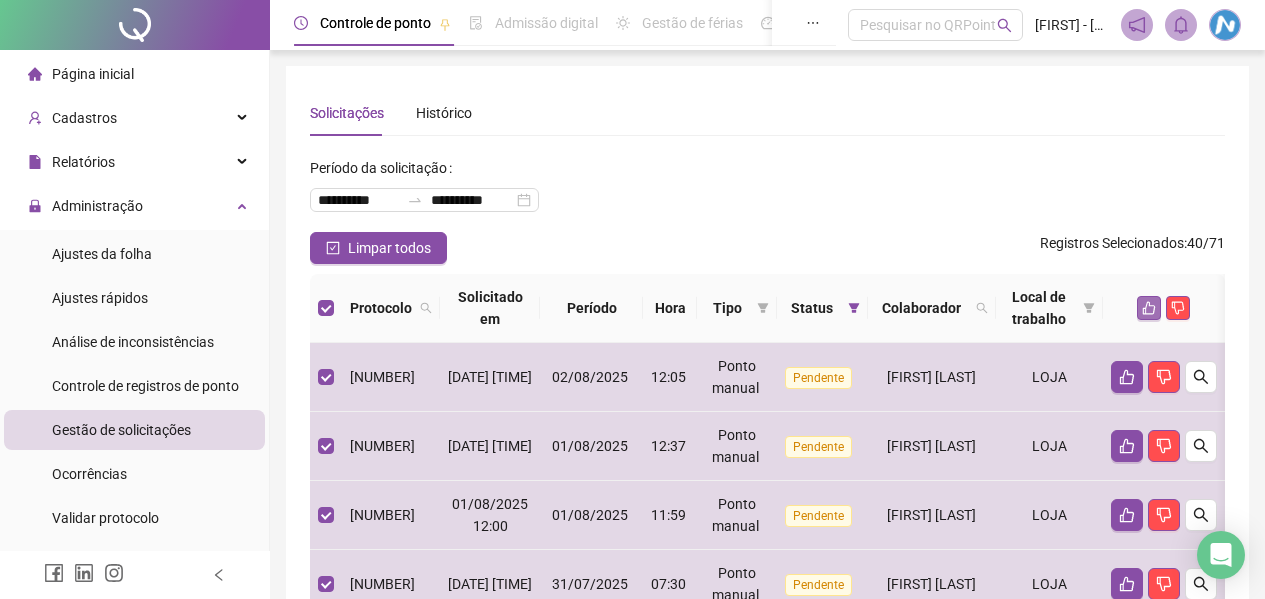 click 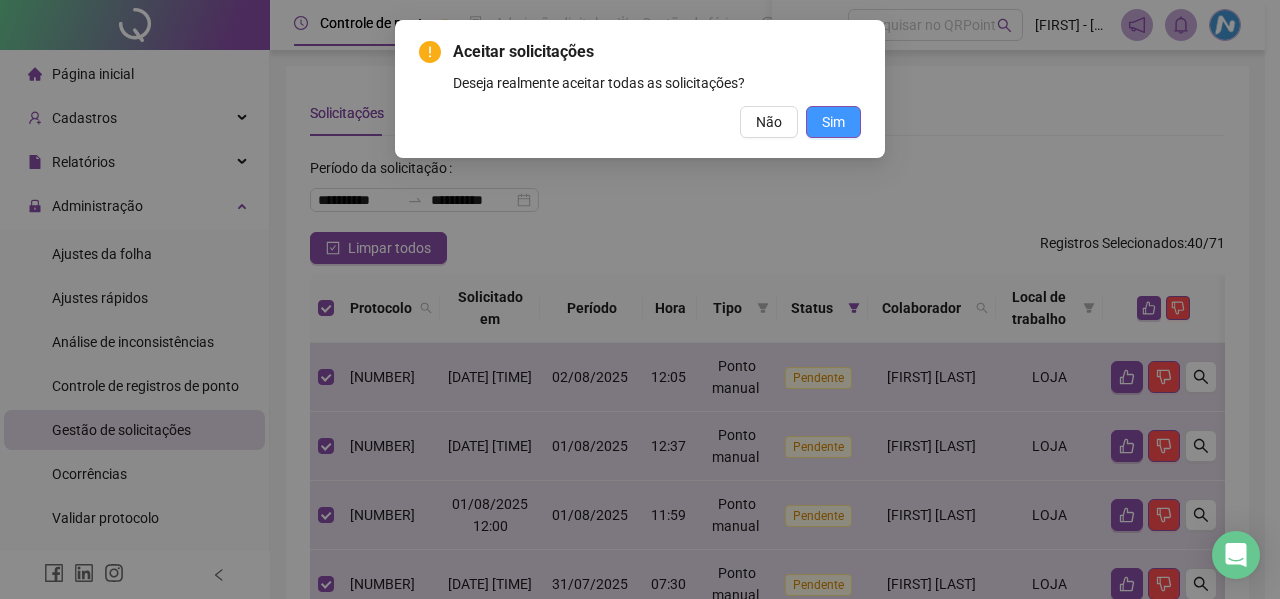 click on "Sim" at bounding box center (833, 122) 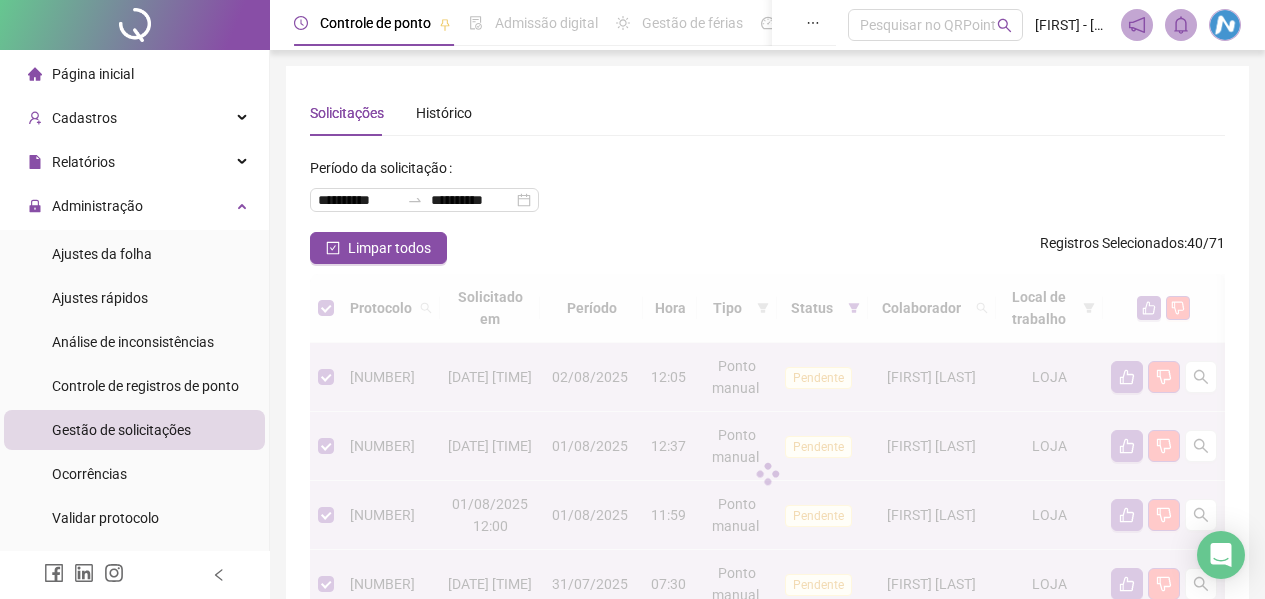 type 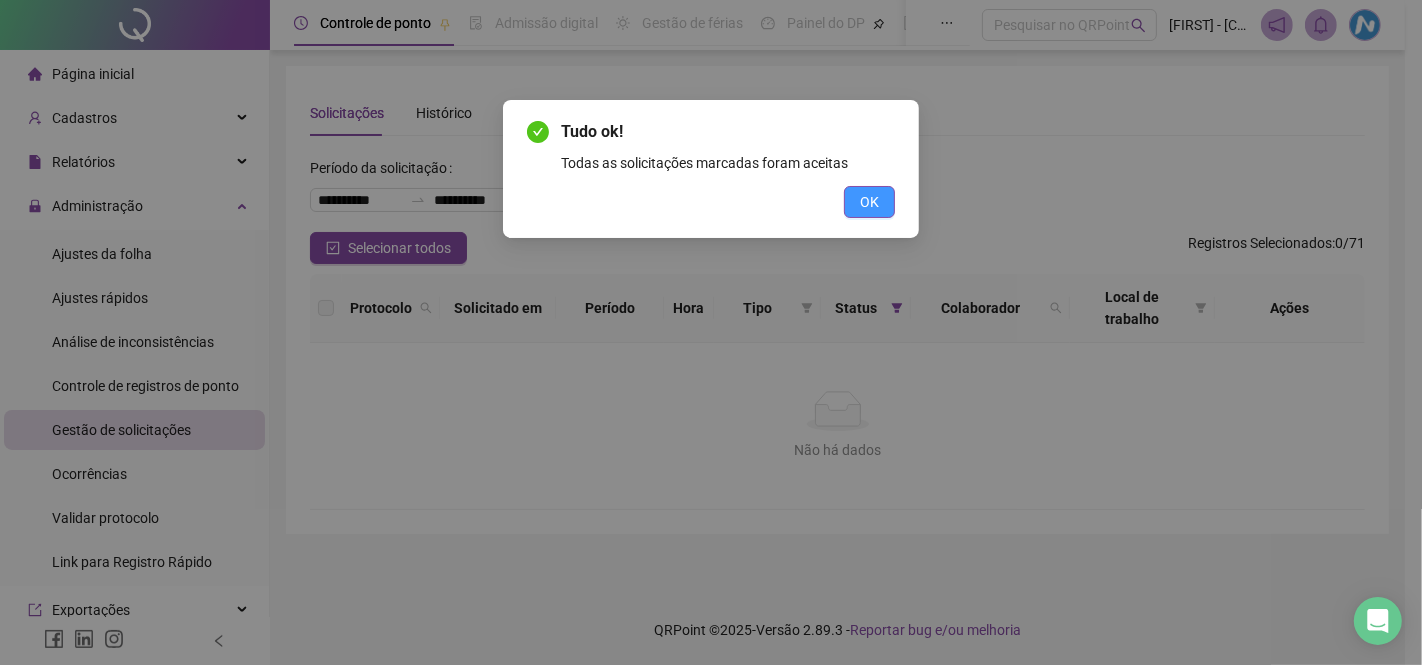 click on "OK" at bounding box center (869, 202) 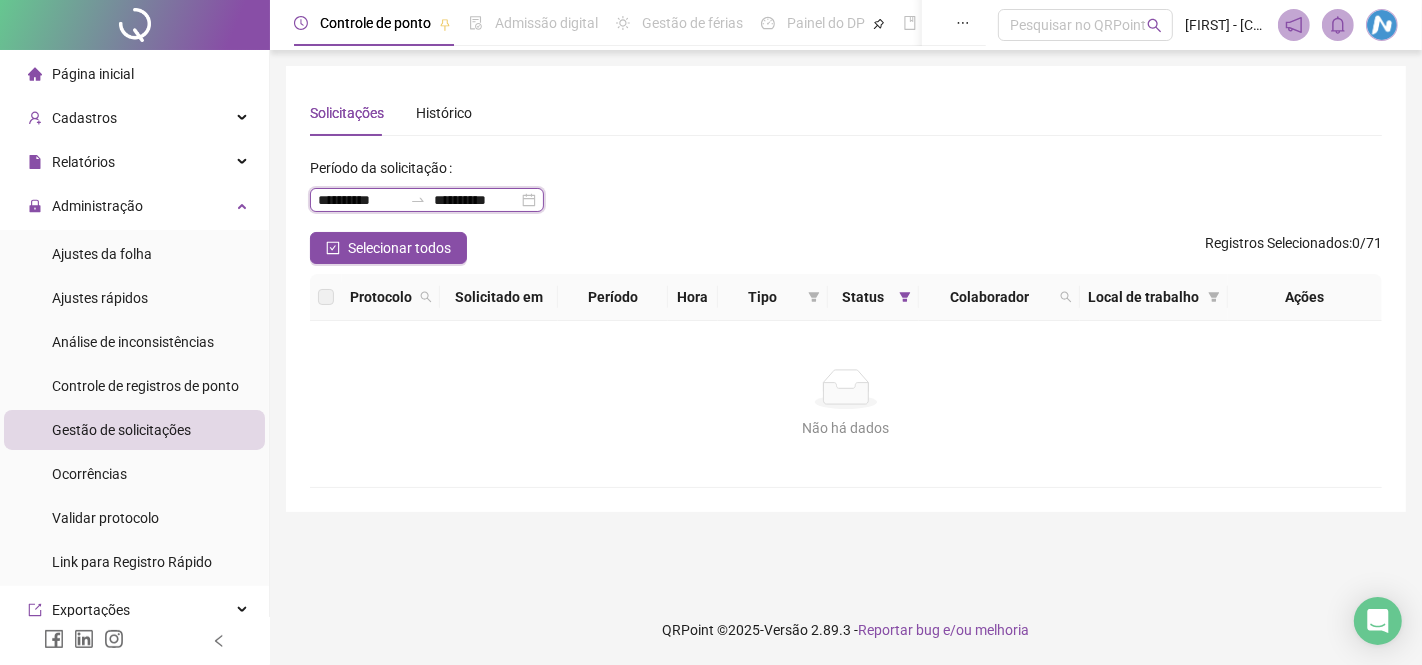 click on "**********" at bounding box center [360, 200] 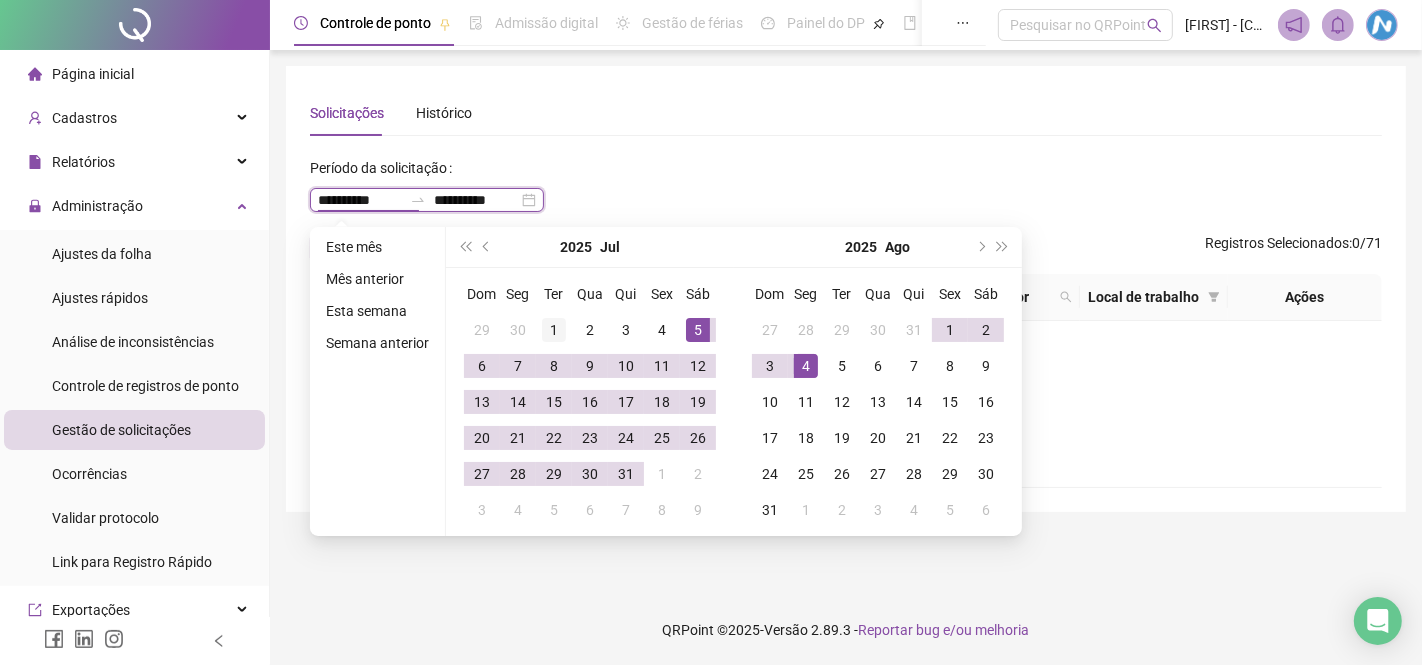type on "**********" 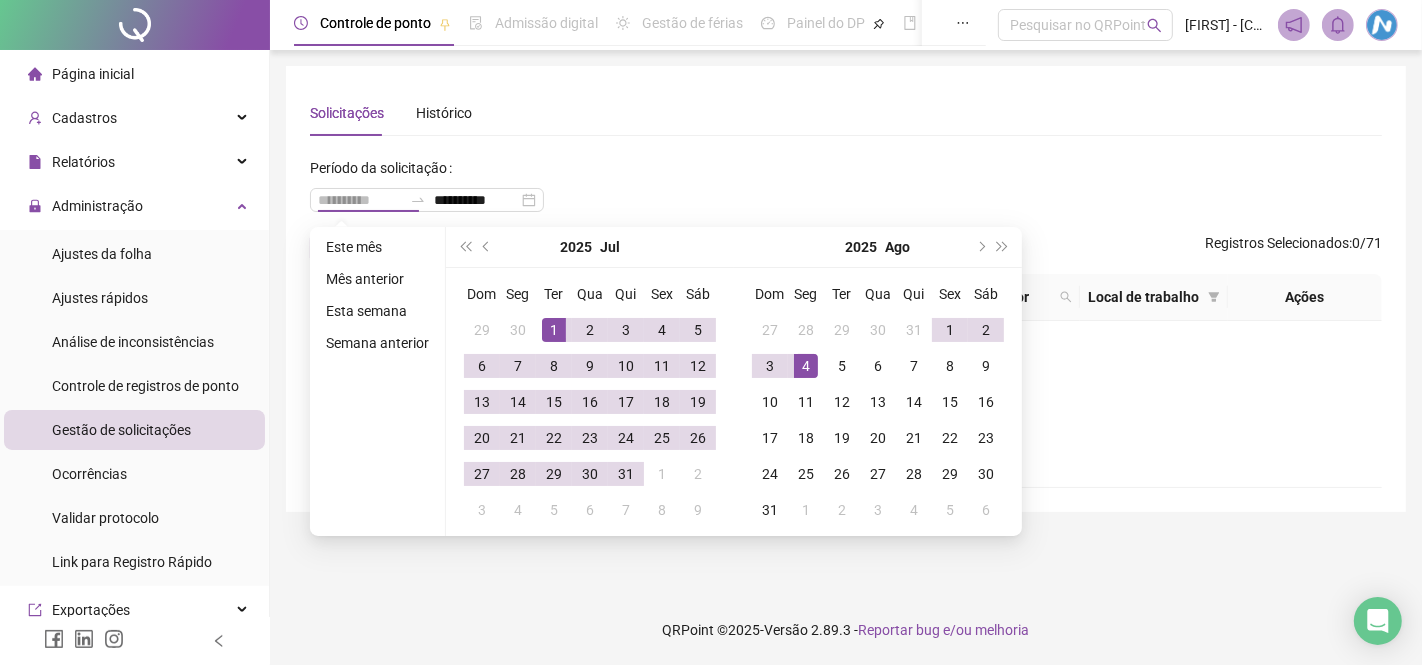 click on "1" at bounding box center (554, 330) 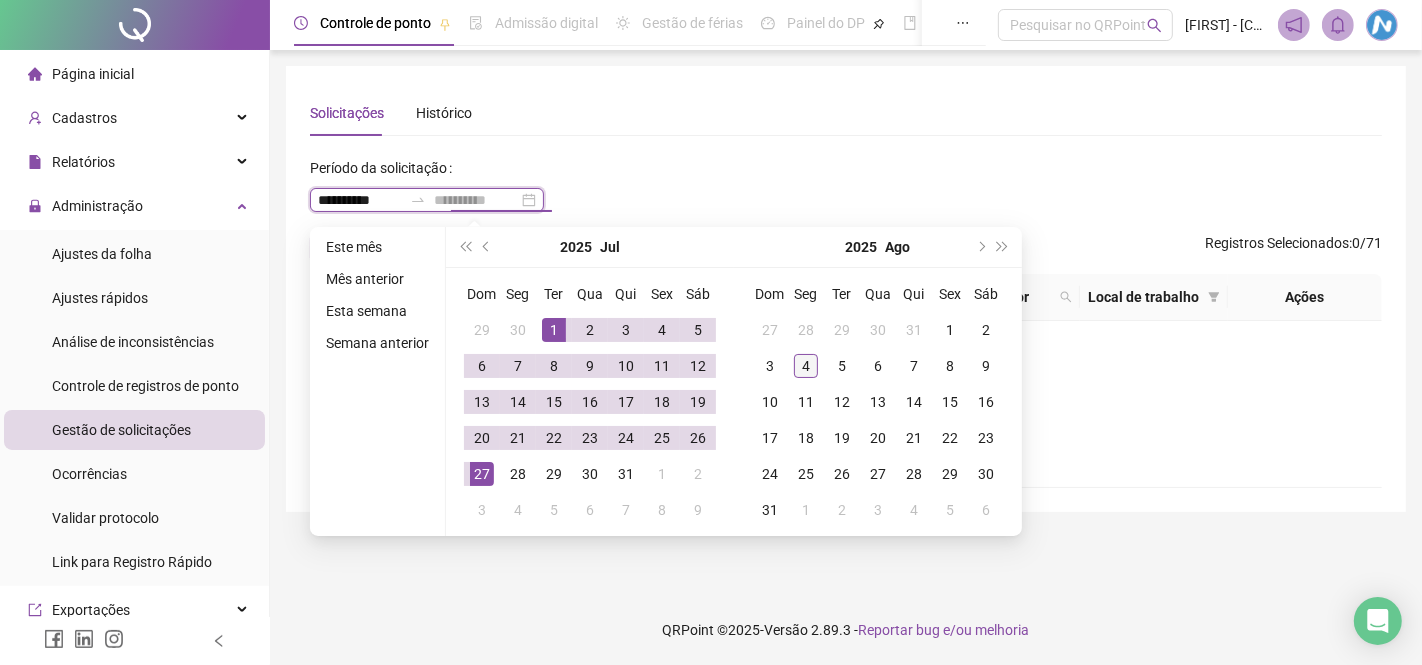 type on "**********" 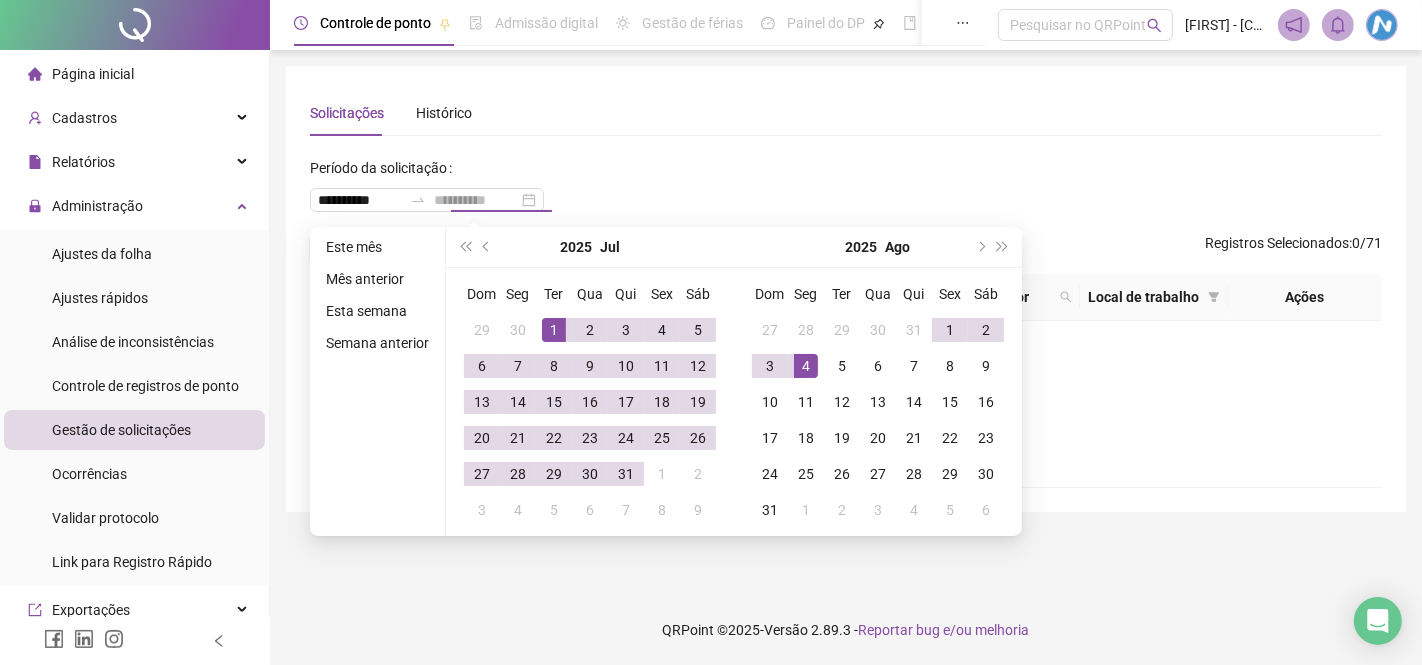 click on "4" at bounding box center [806, 366] 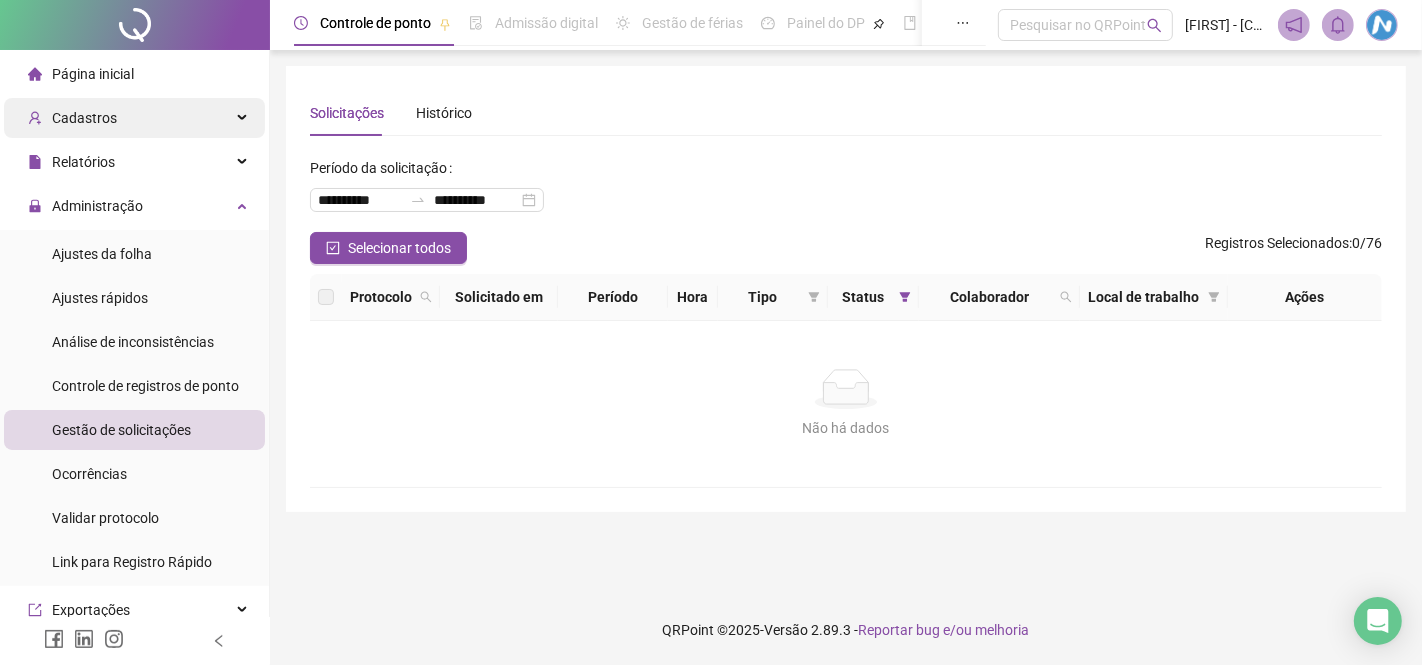 click on "Cadastros" at bounding box center [84, 118] 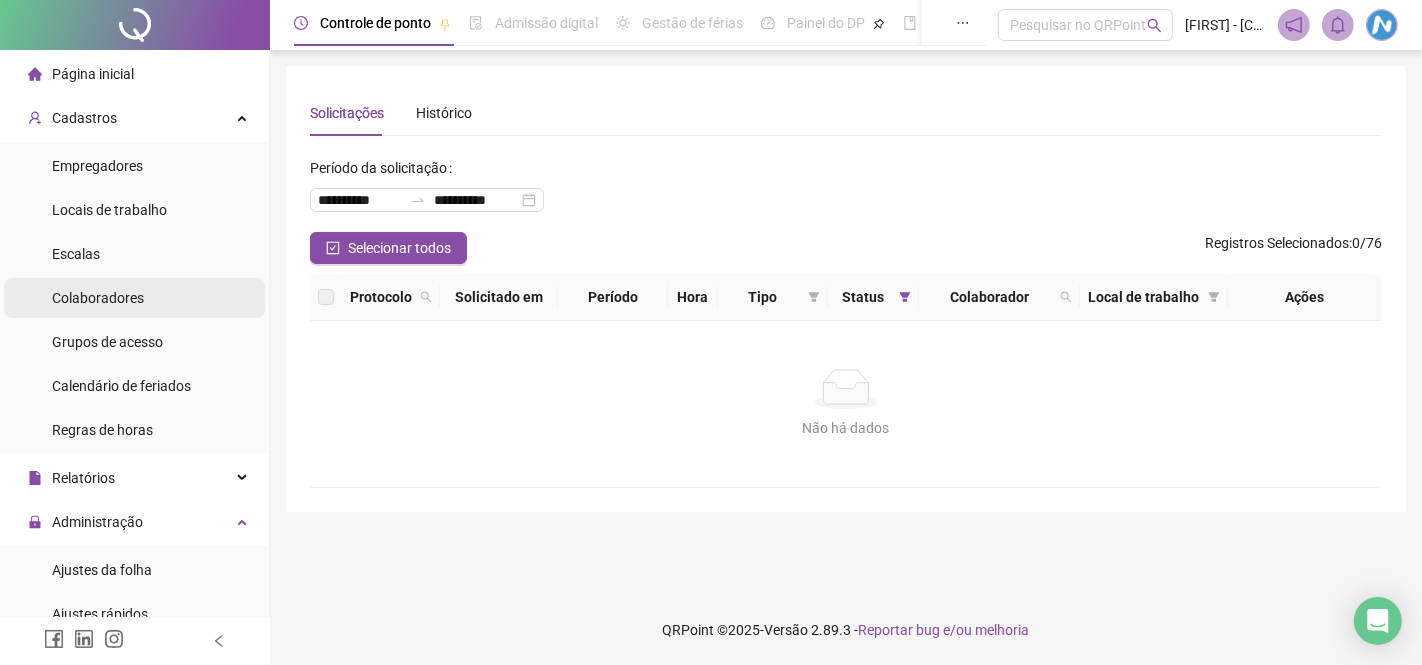click on "Colaboradores" at bounding box center (98, 298) 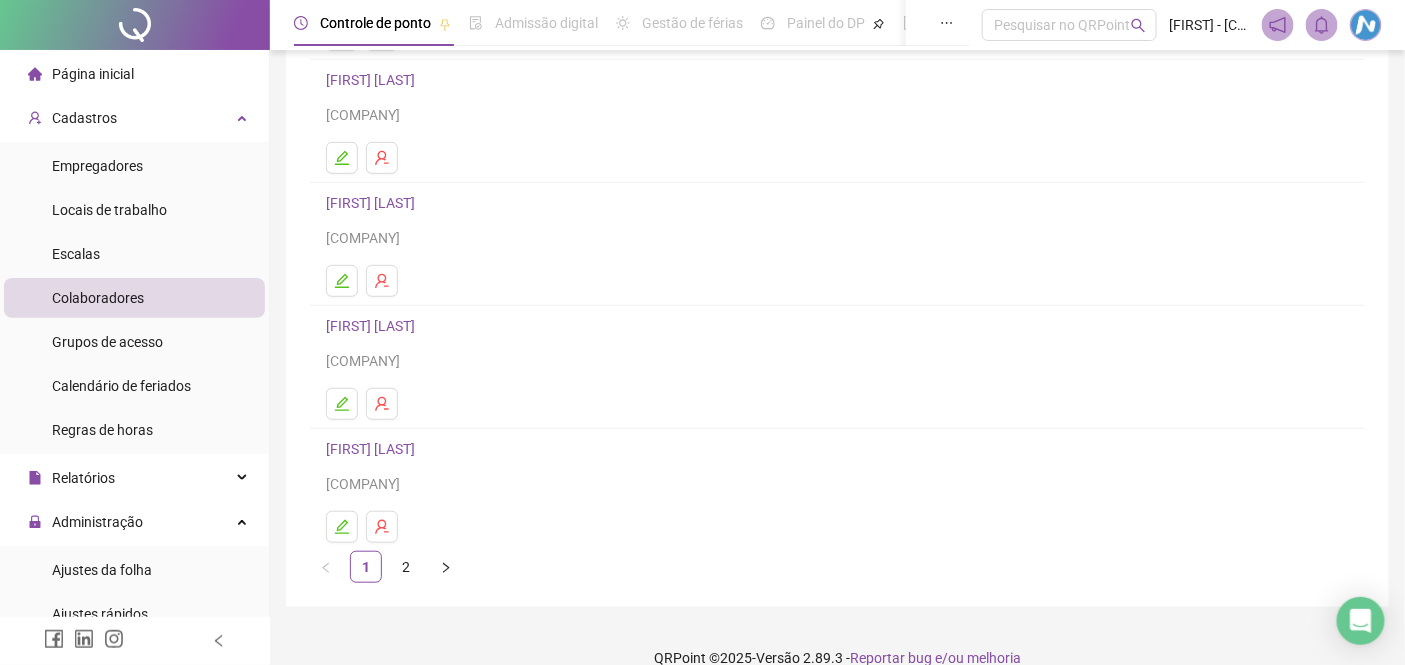 scroll, scrollTop: 302, scrollLeft: 0, axis: vertical 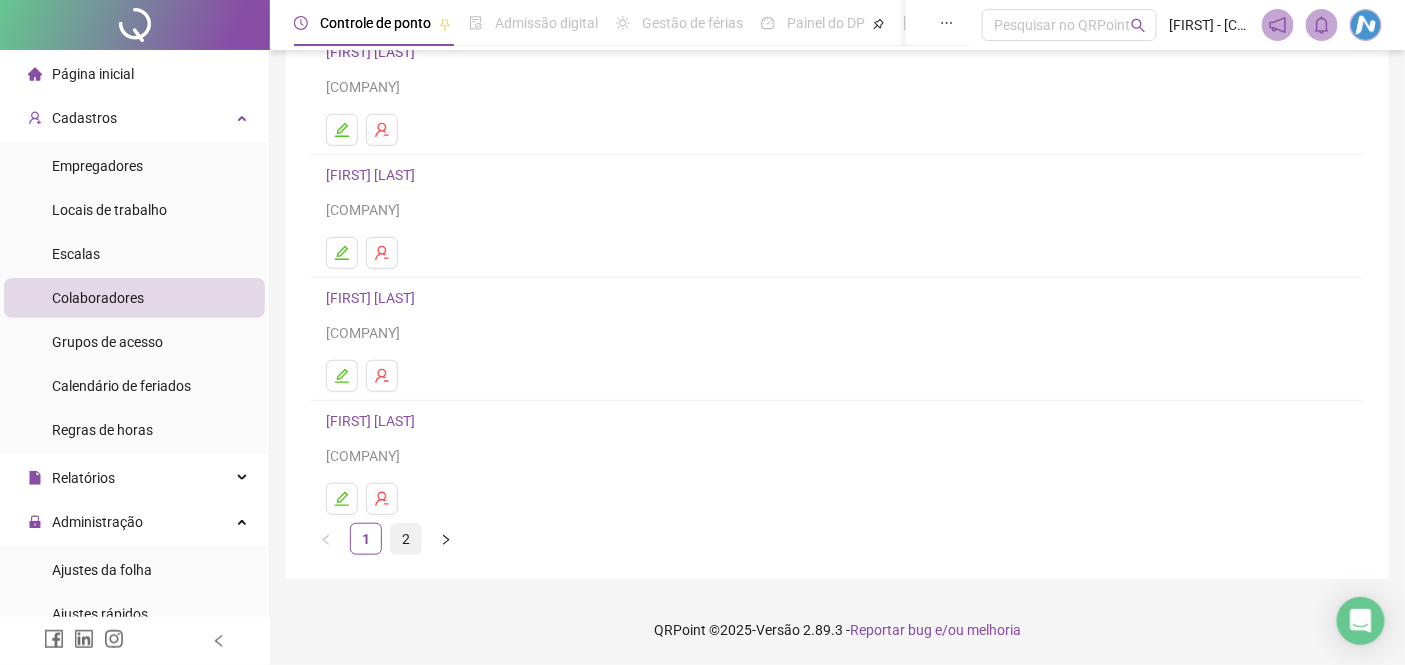 click on "2" at bounding box center (406, 539) 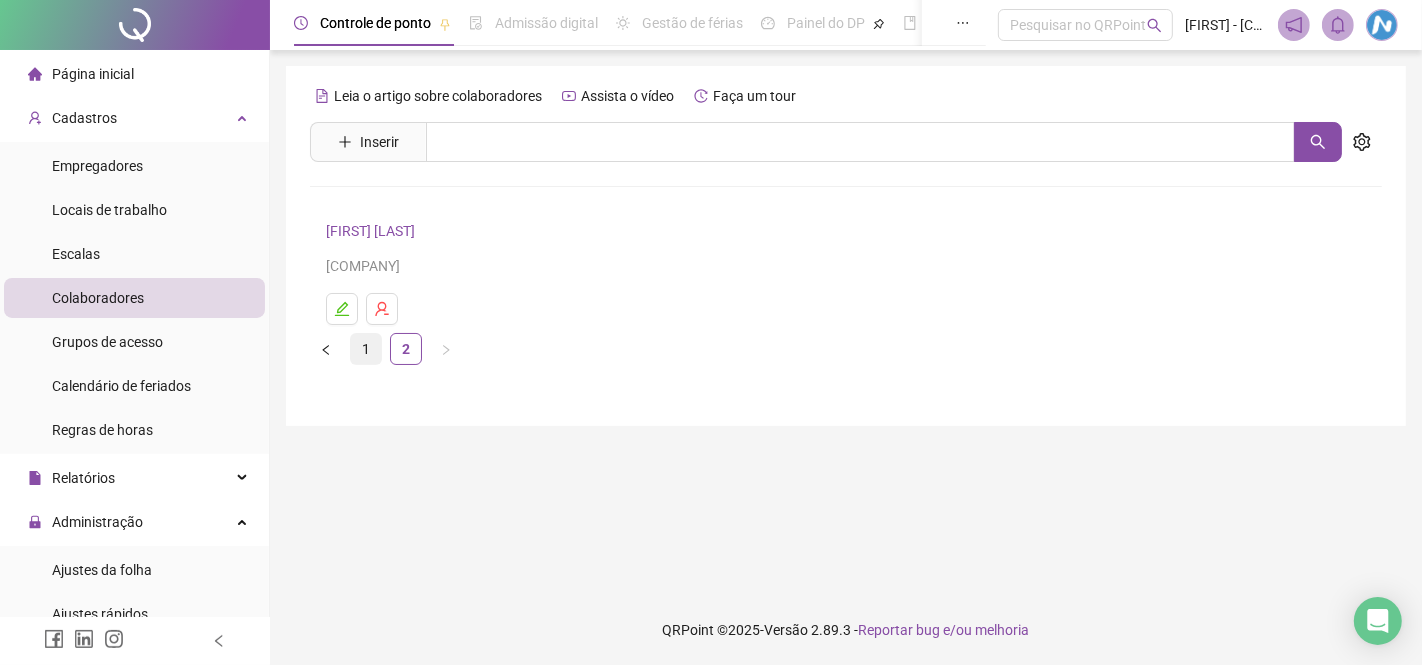 click on "1" at bounding box center (366, 349) 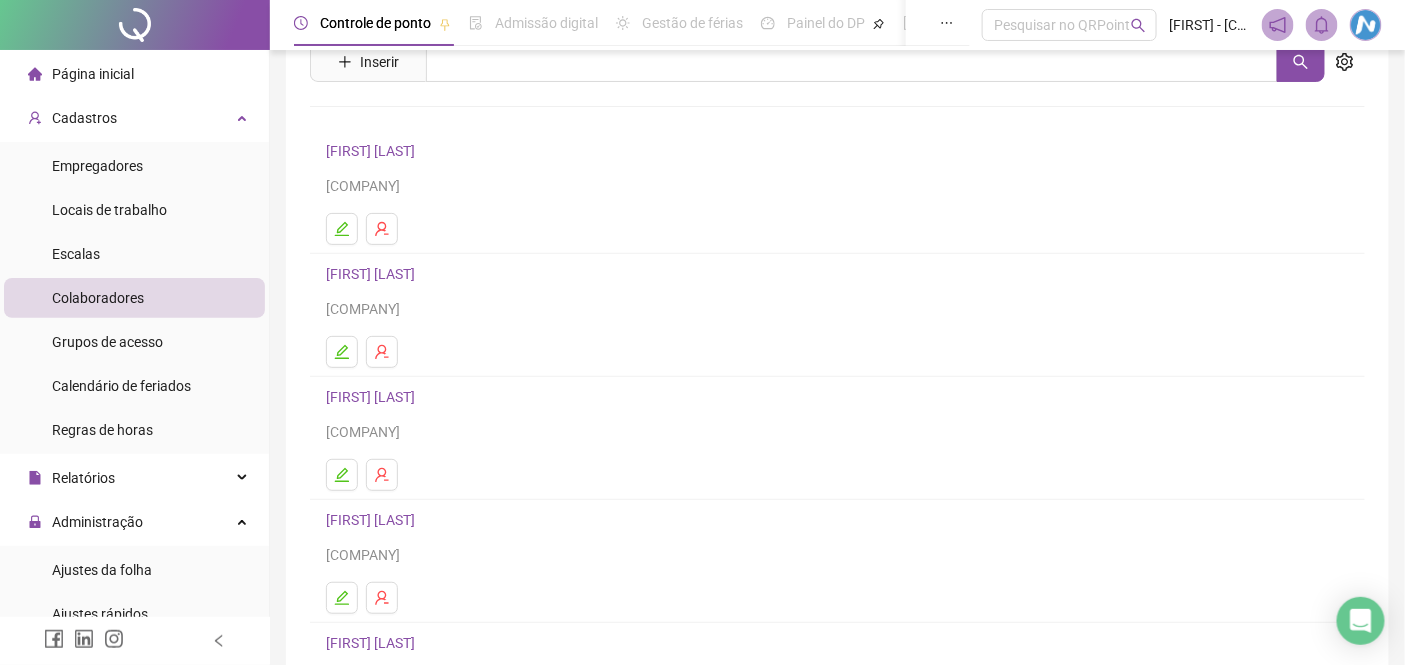 scroll, scrollTop: 0, scrollLeft: 0, axis: both 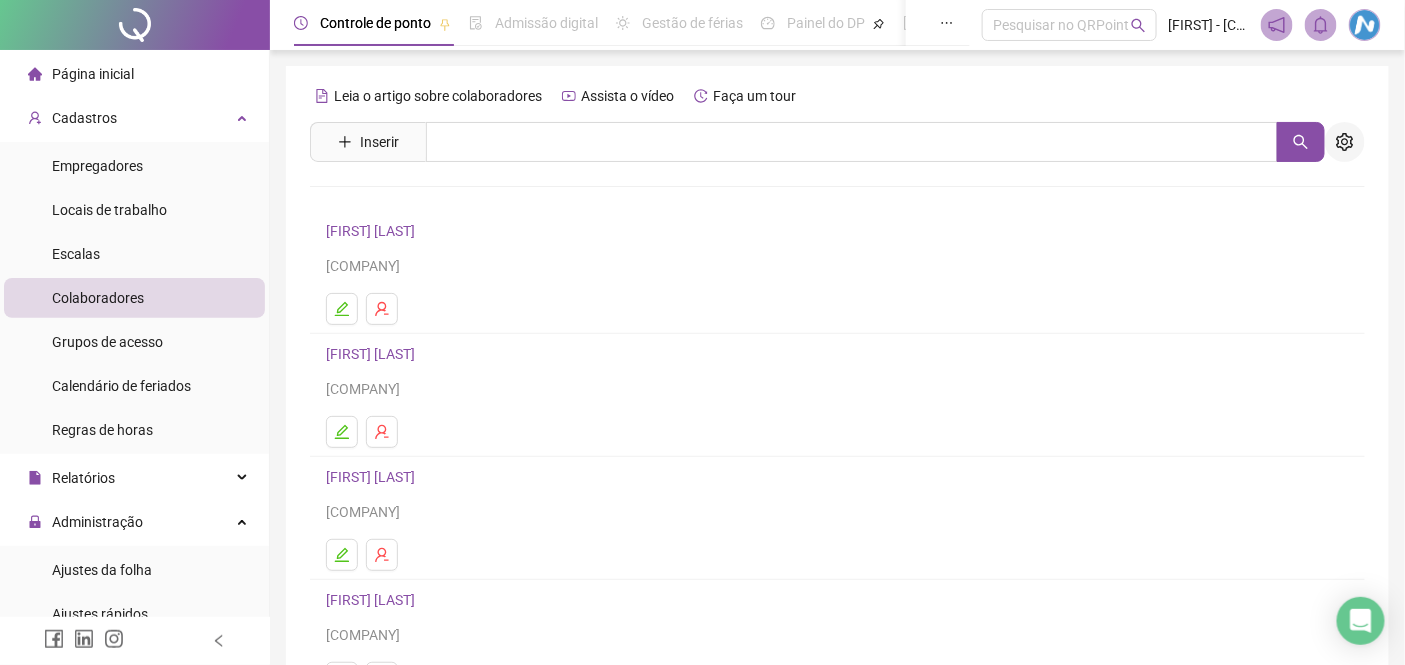 click 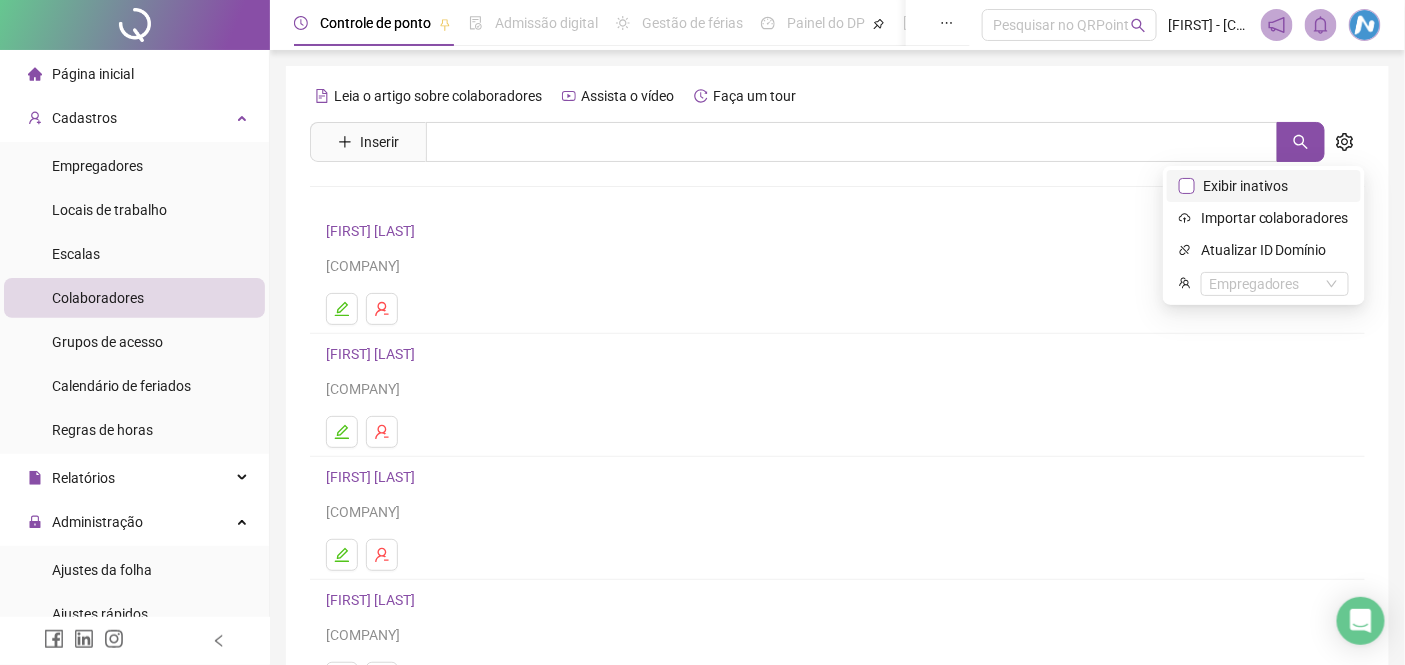 click on "Exibir inativos" at bounding box center (1246, 186) 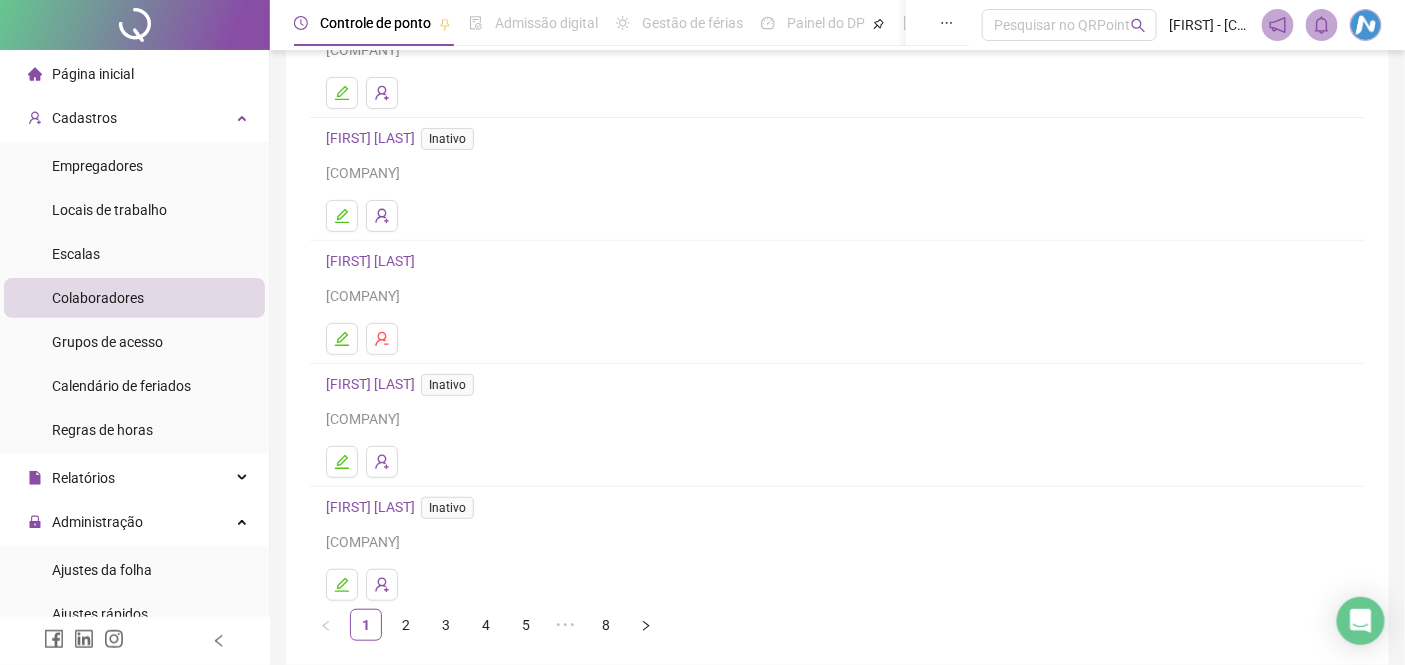 scroll, scrollTop: 303, scrollLeft: 0, axis: vertical 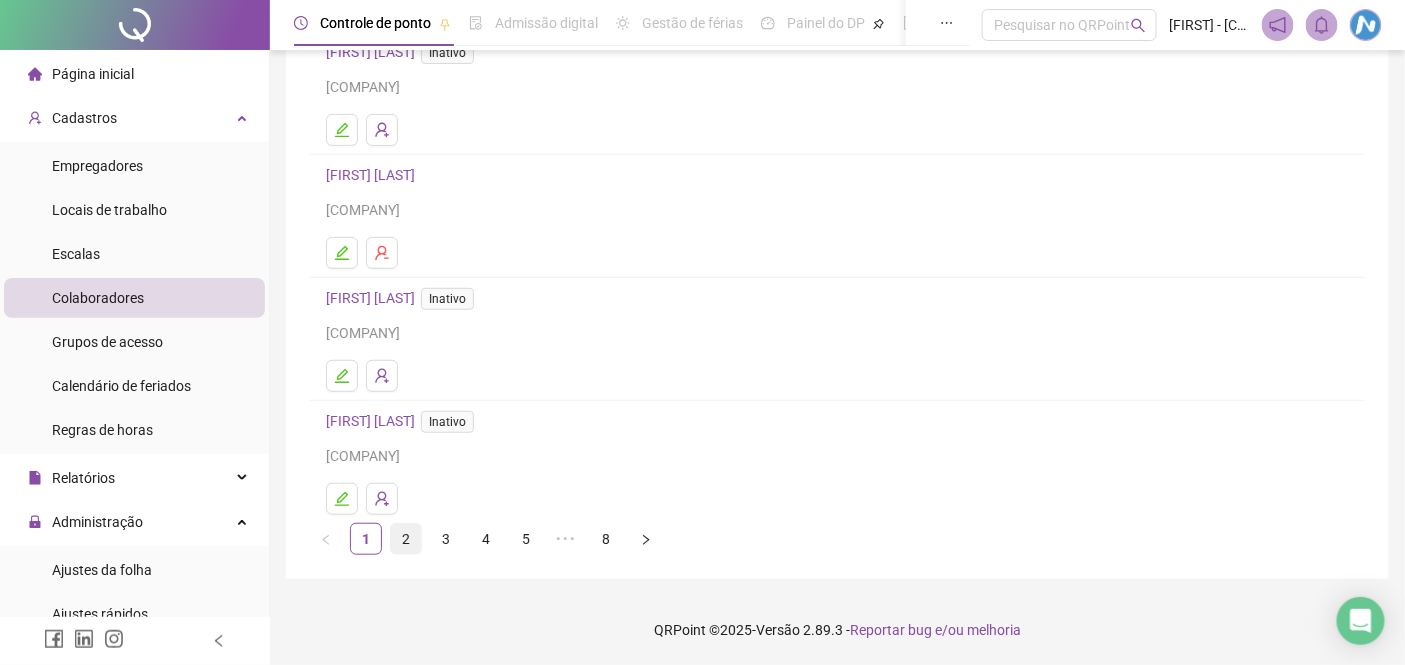 click on "2" at bounding box center [406, 539] 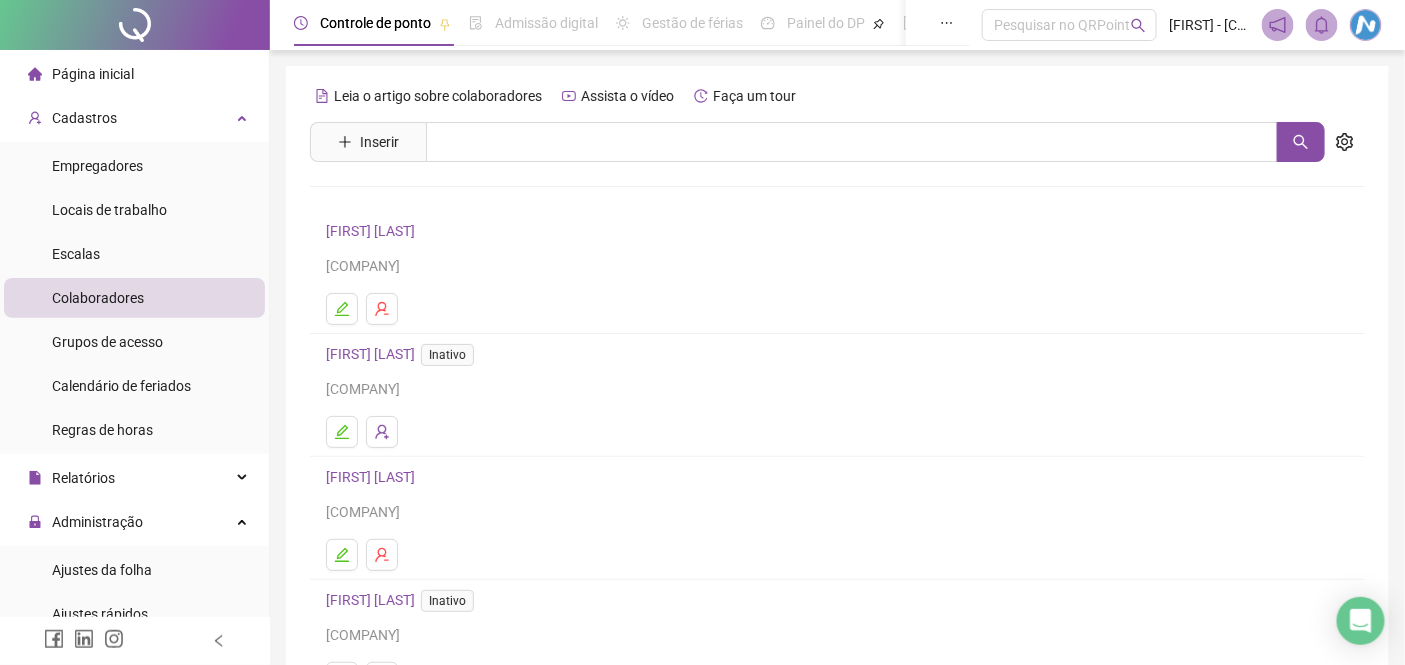 scroll, scrollTop: 303, scrollLeft: 0, axis: vertical 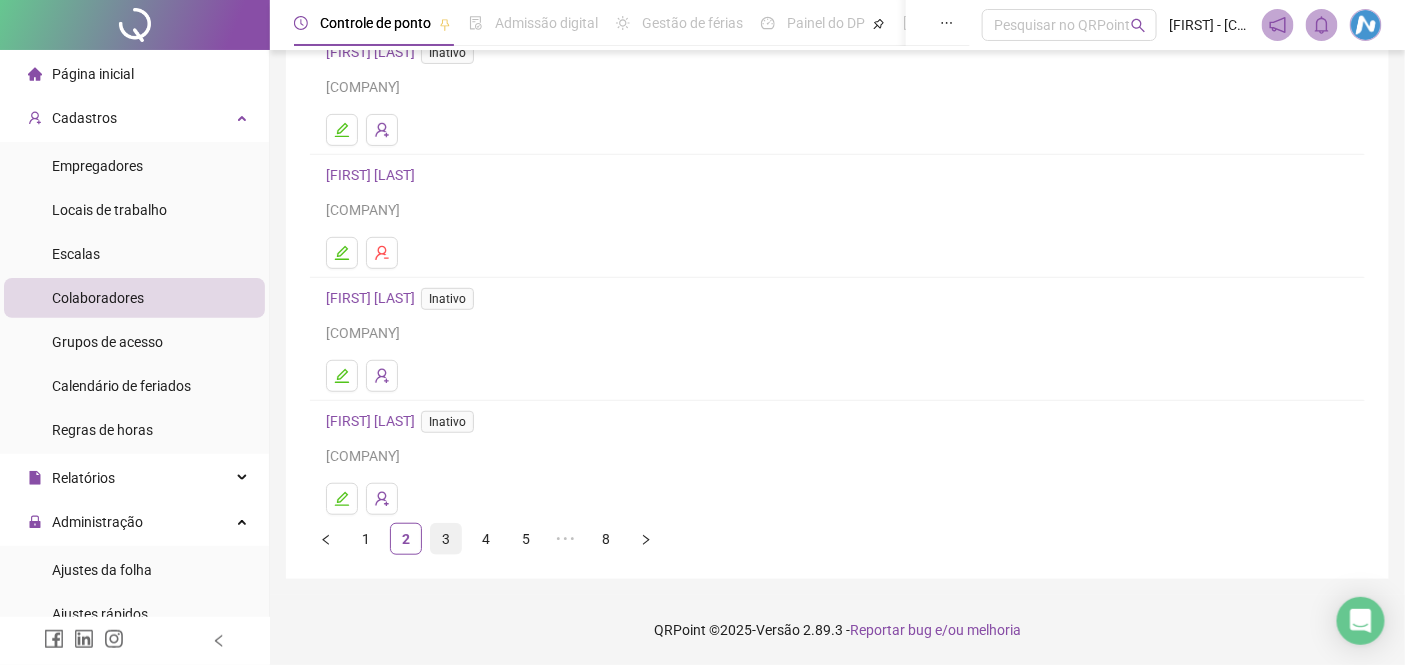 click on "3" at bounding box center (446, 539) 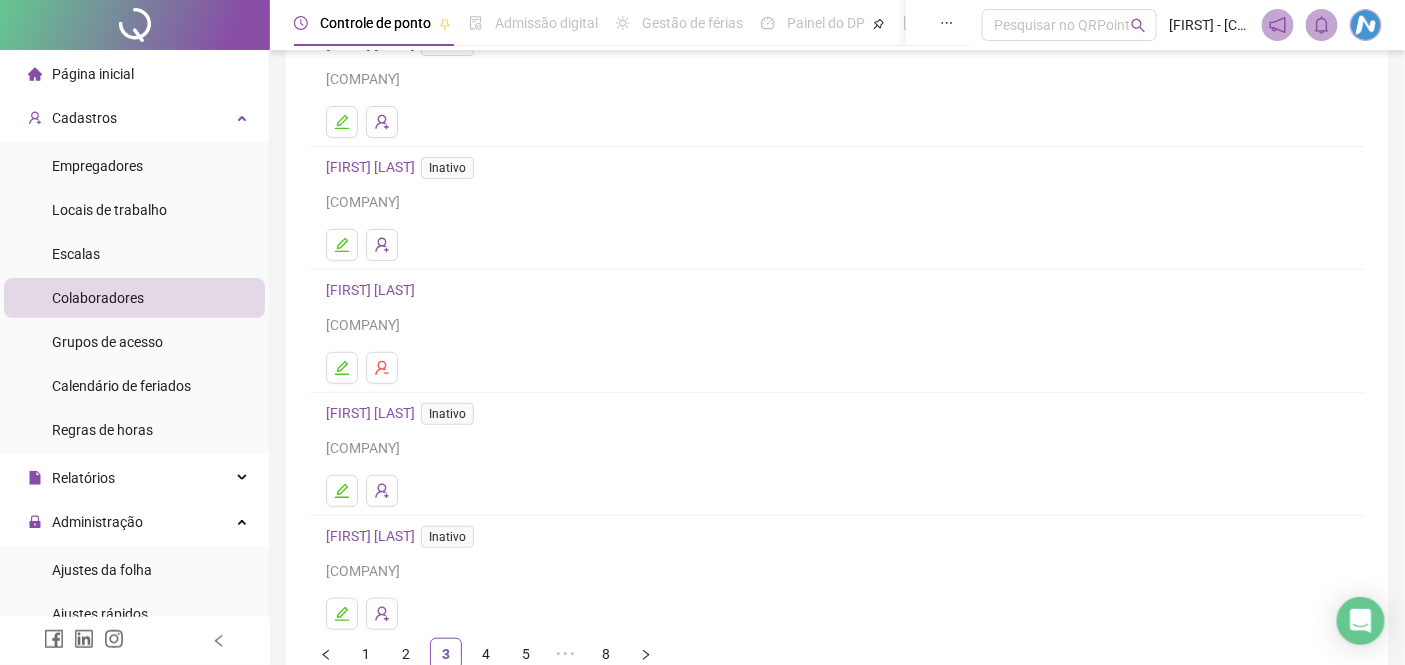 scroll, scrollTop: 303, scrollLeft: 0, axis: vertical 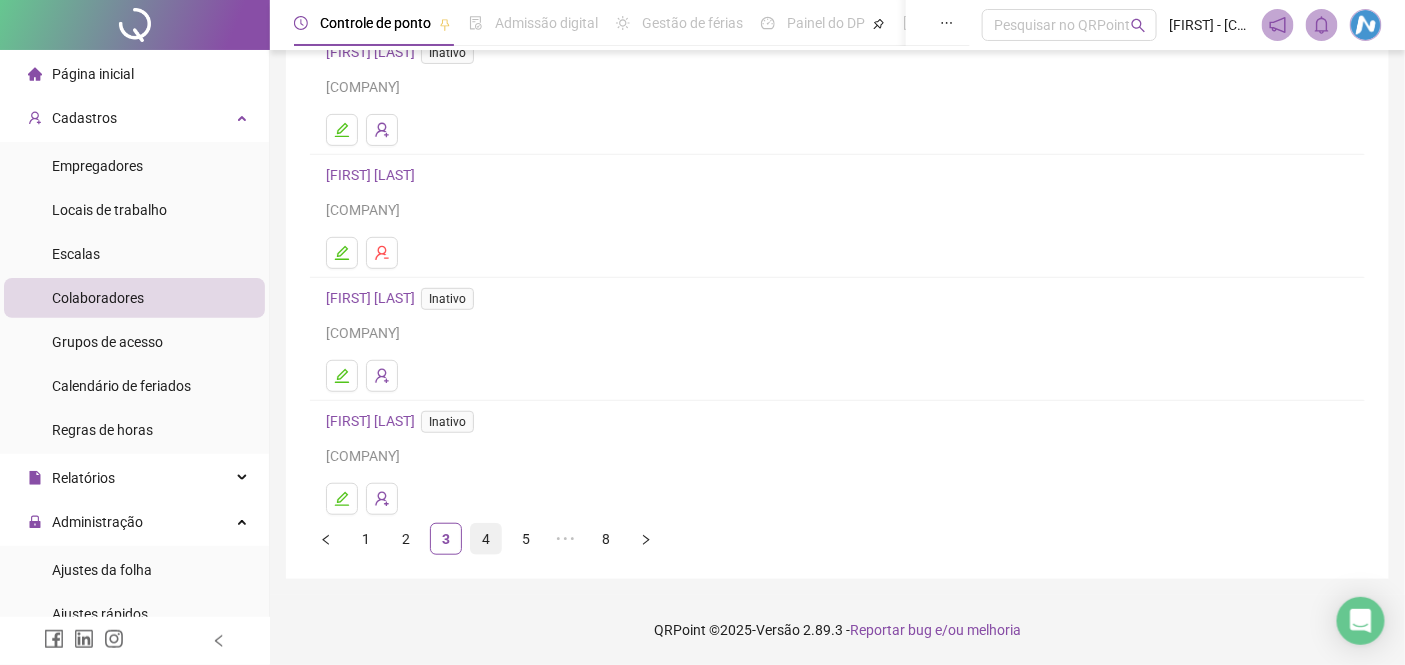 click on "4" at bounding box center (486, 539) 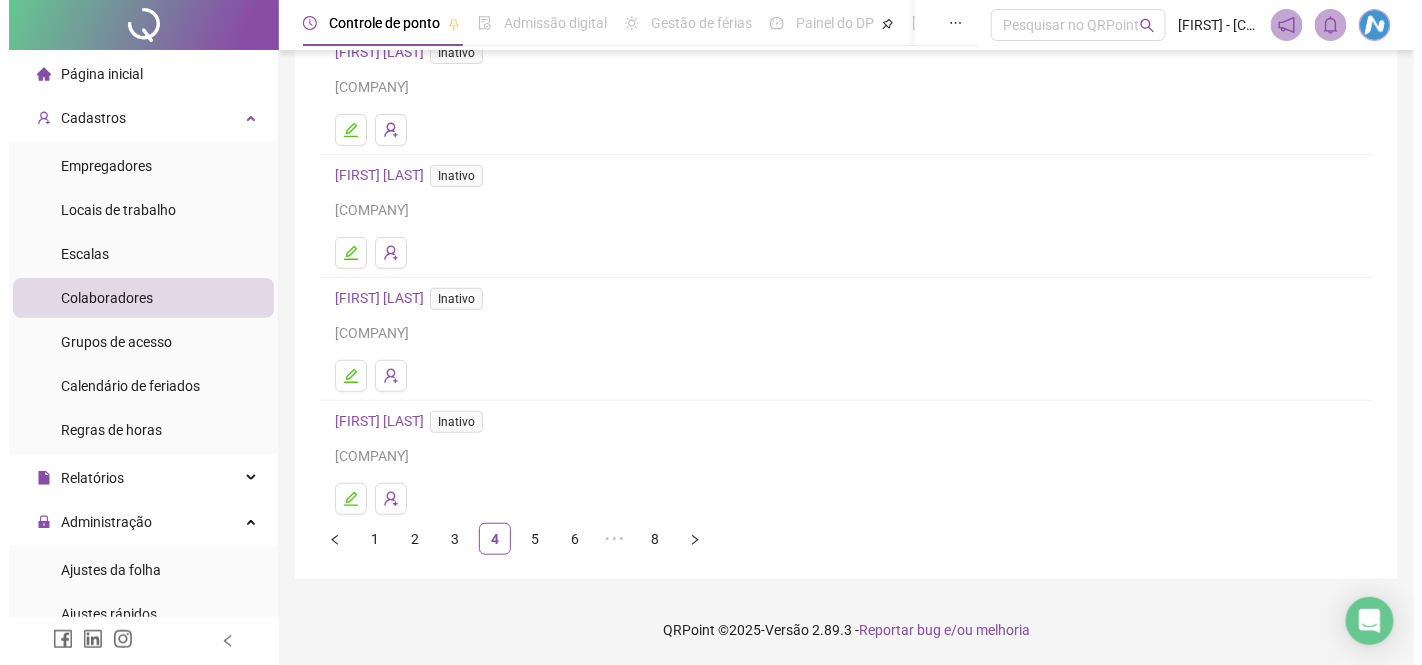 scroll, scrollTop: 304, scrollLeft: 0, axis: vertical 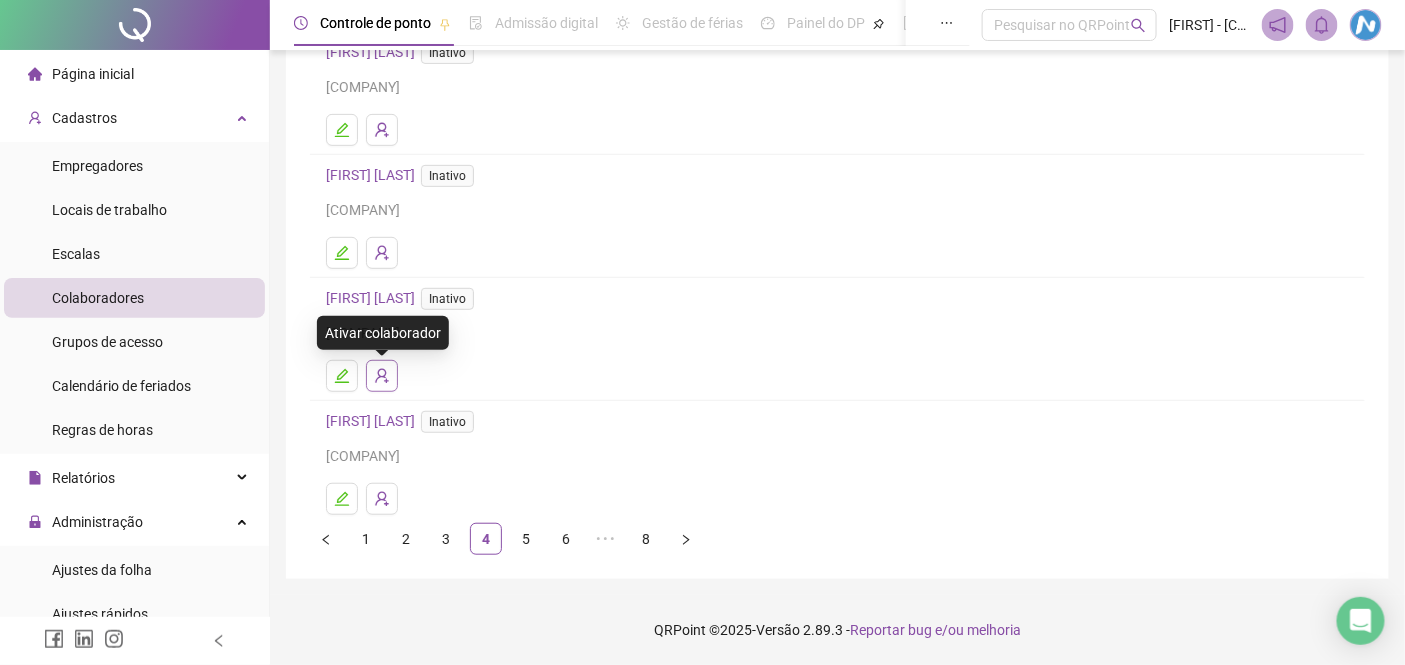 click 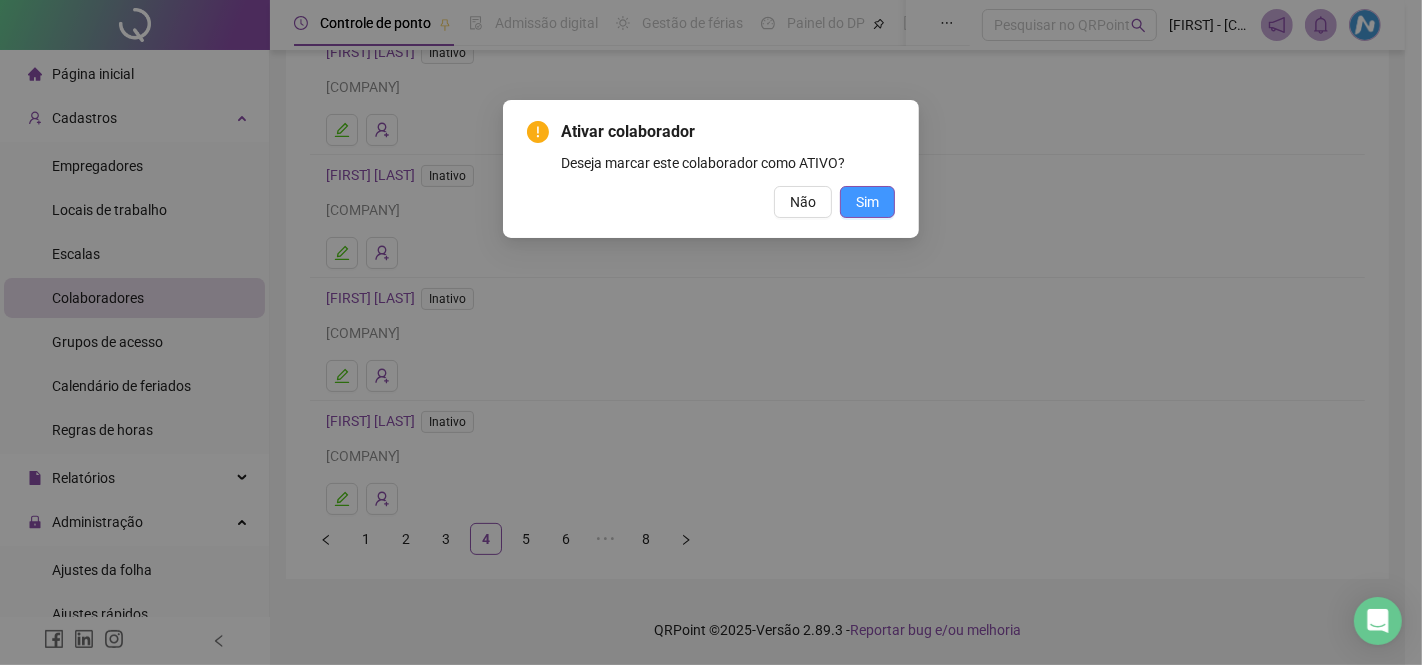 click on "Sim" at bounding box center [867, 202] 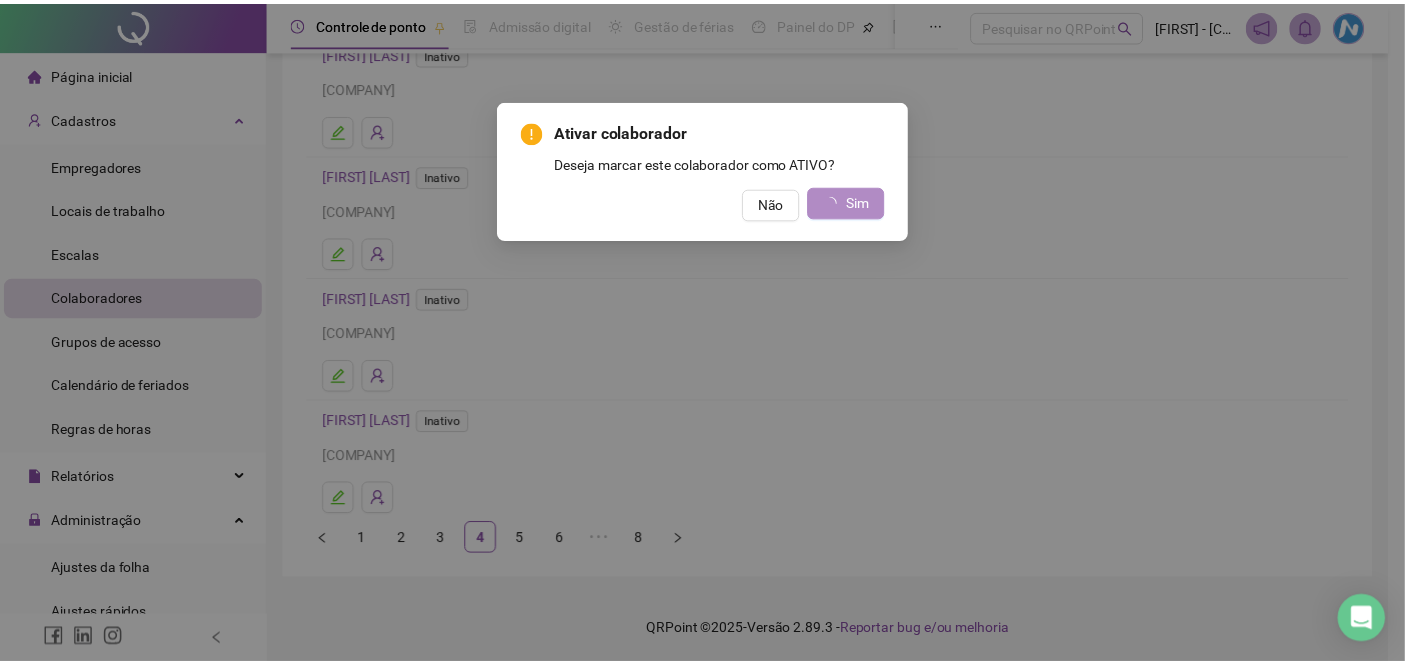 scroll, scrollTop: 0, scrollLeft: 0, axis: both 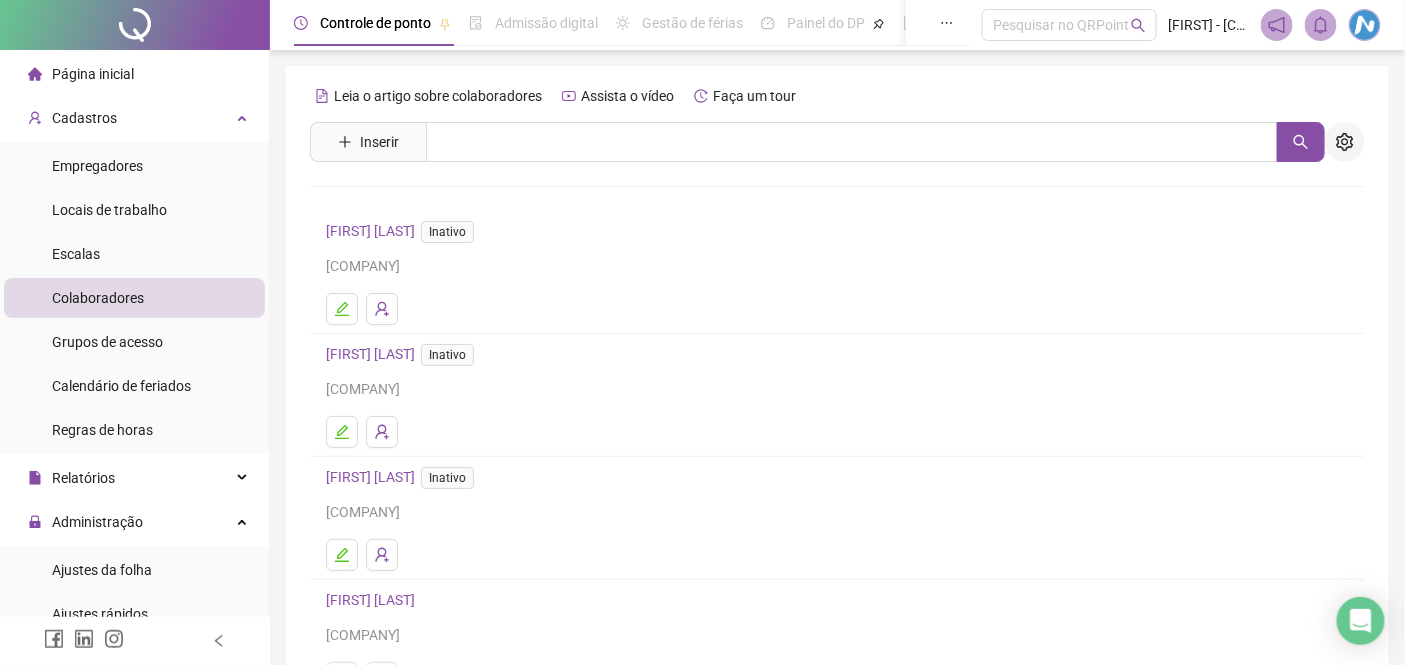 click 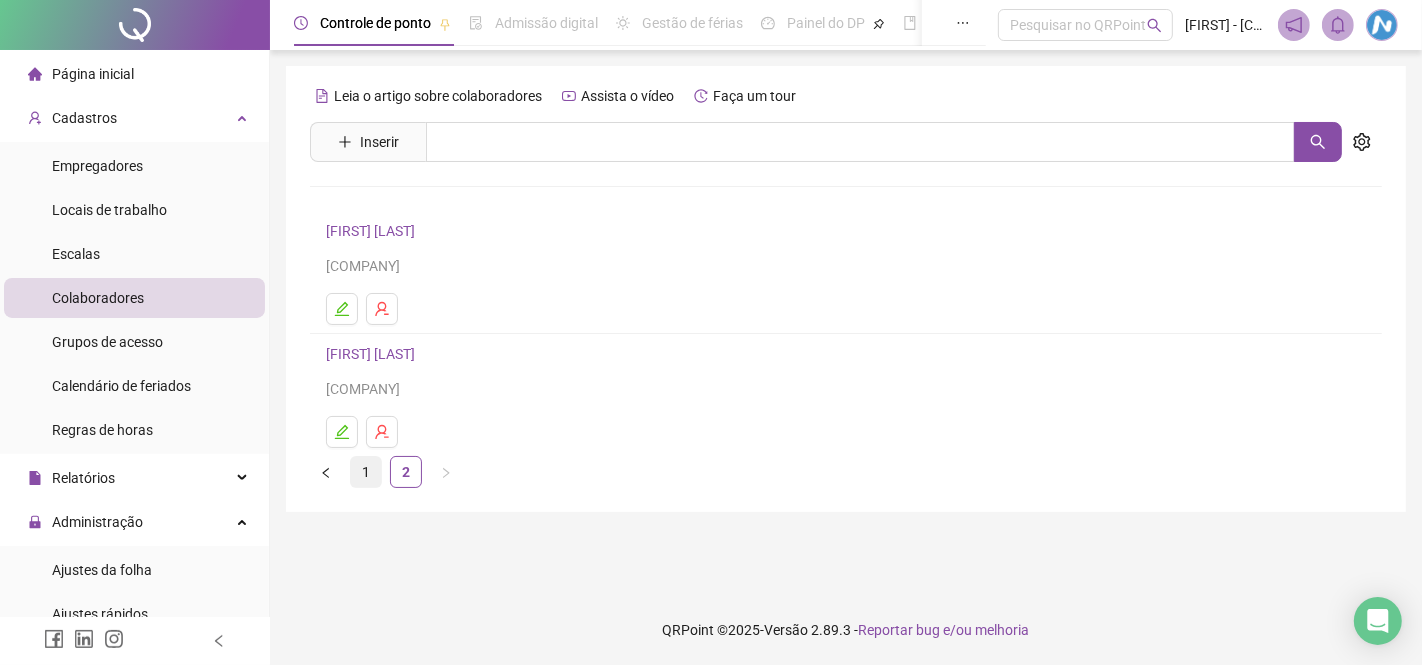 click on "1" at bounding box center [366, 472] 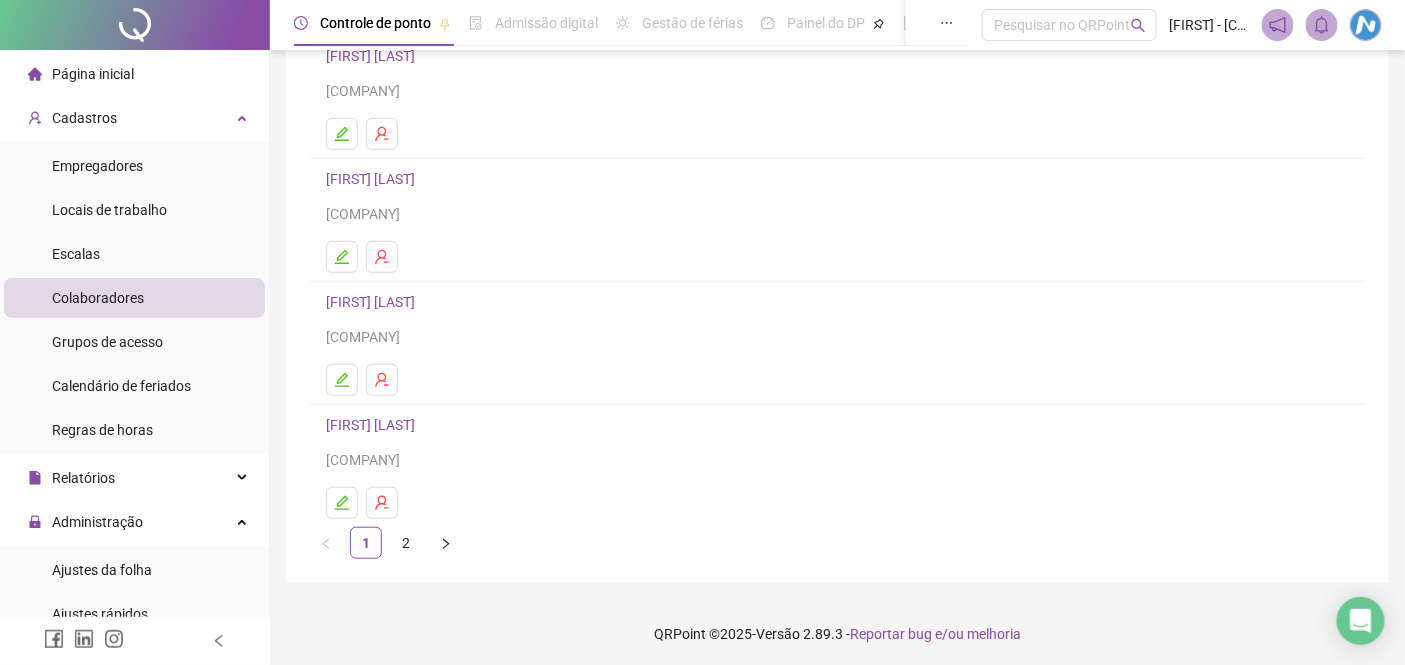 scroll, scrollTop: 302, scrollLeft: 0, axis: vertical 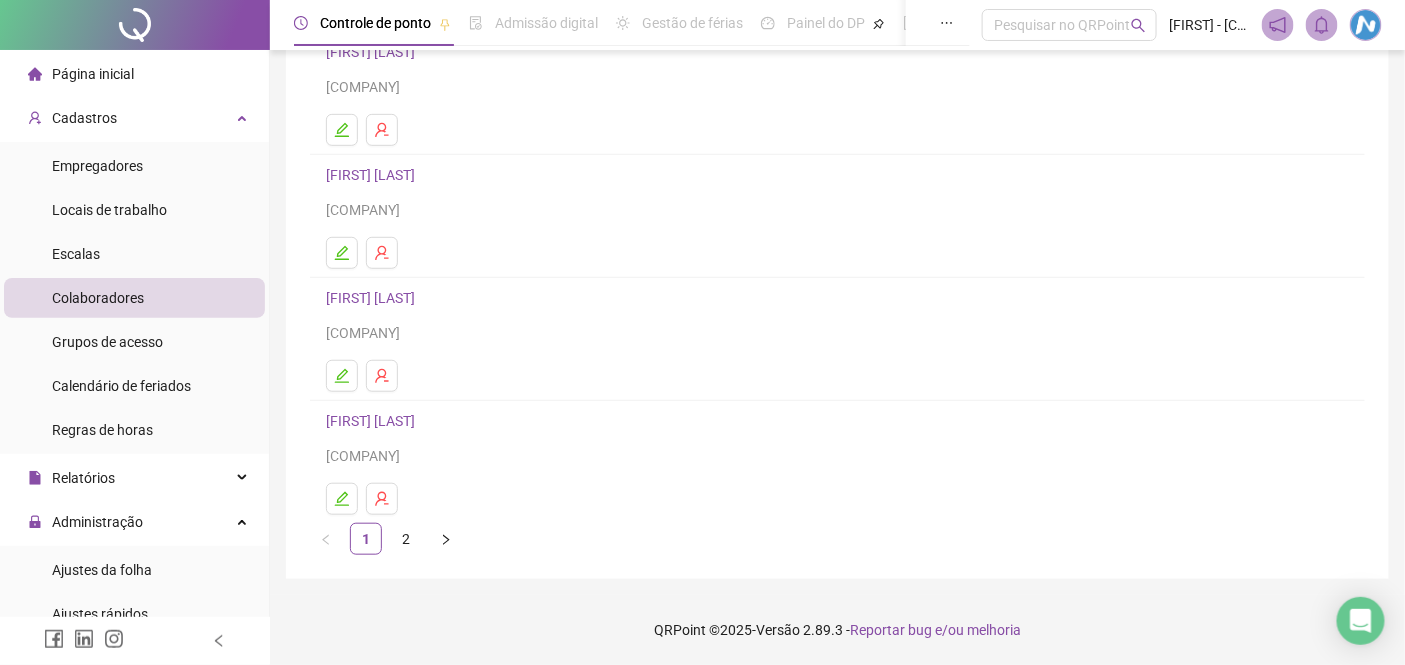 click on "[FIRST] [LAST]" at bounding box center (373, 421) 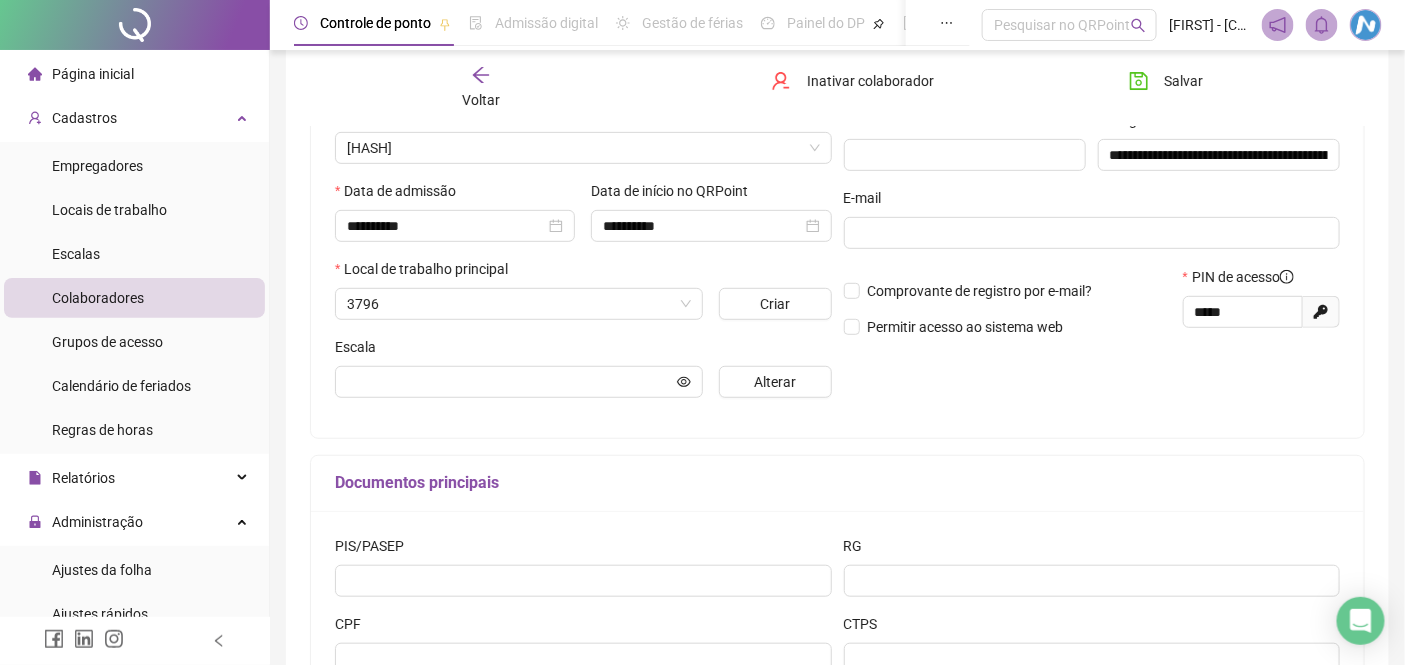 scroll, scrollTop: 312, scrollLeft: 0, axis: vertical 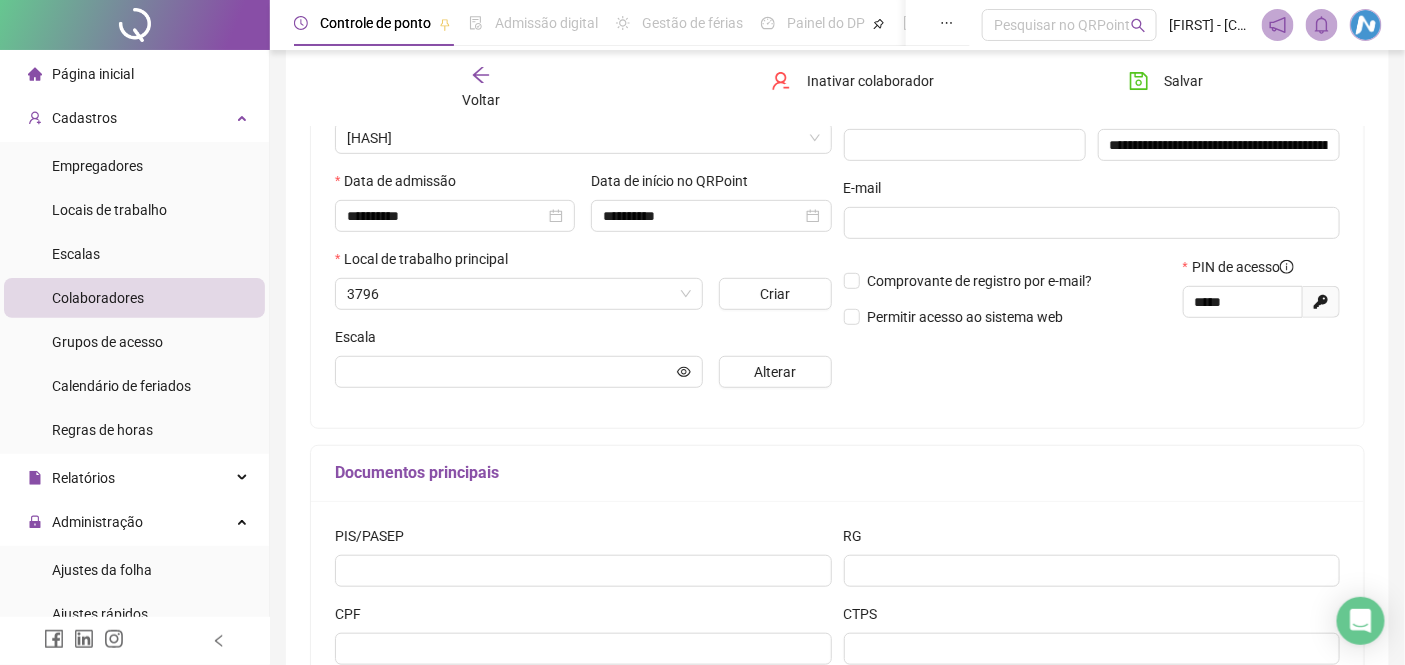 type on "******" 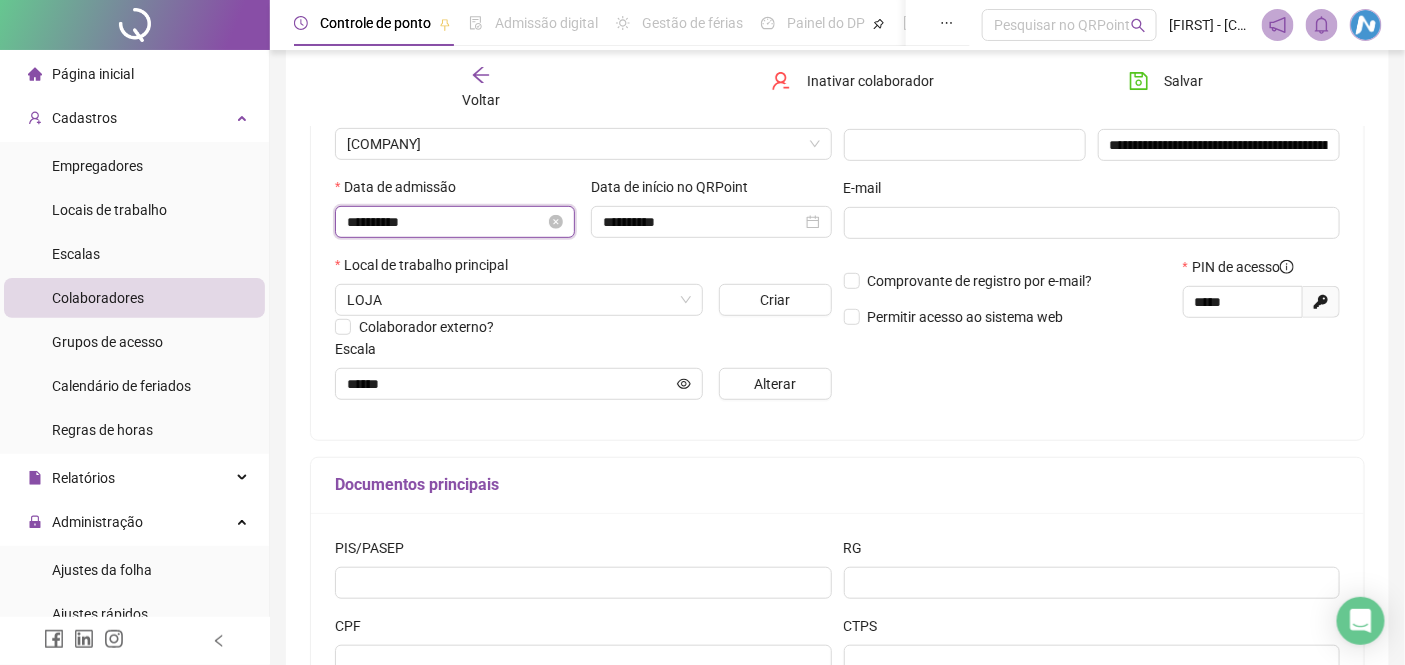 click on "**********" at bounding box center [446, 222] 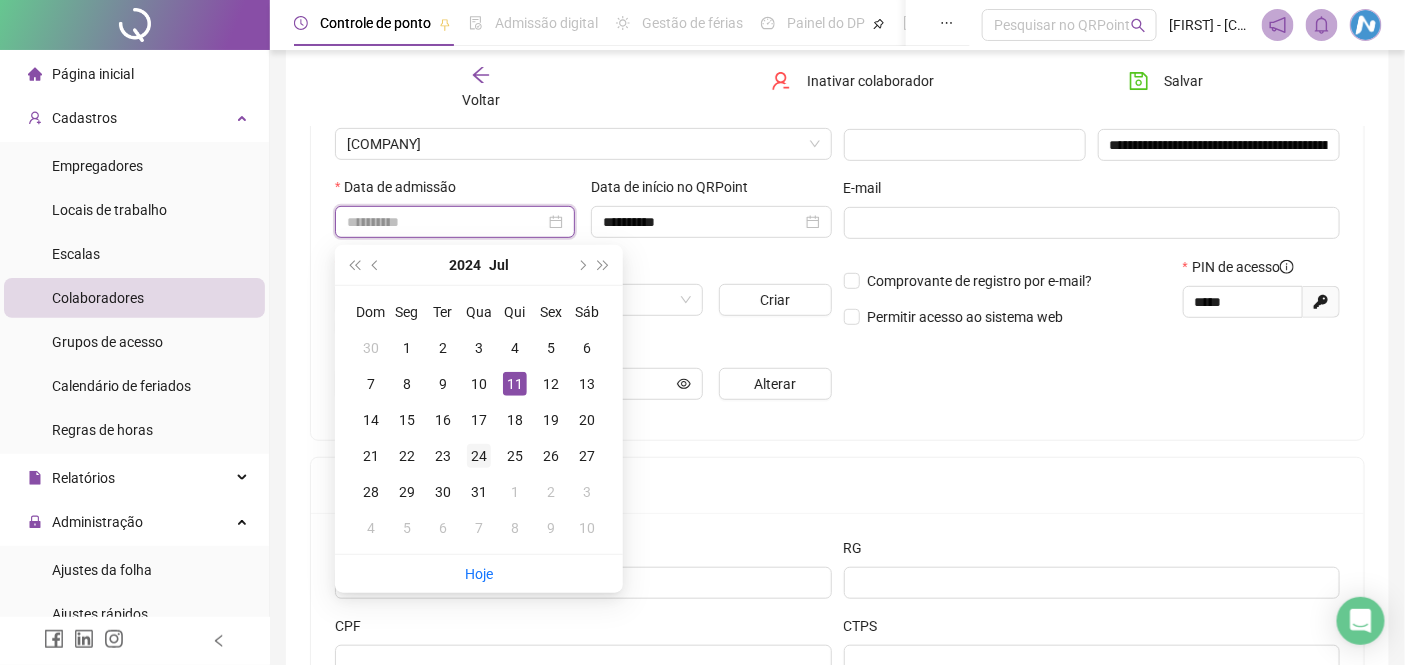 type on "**********" 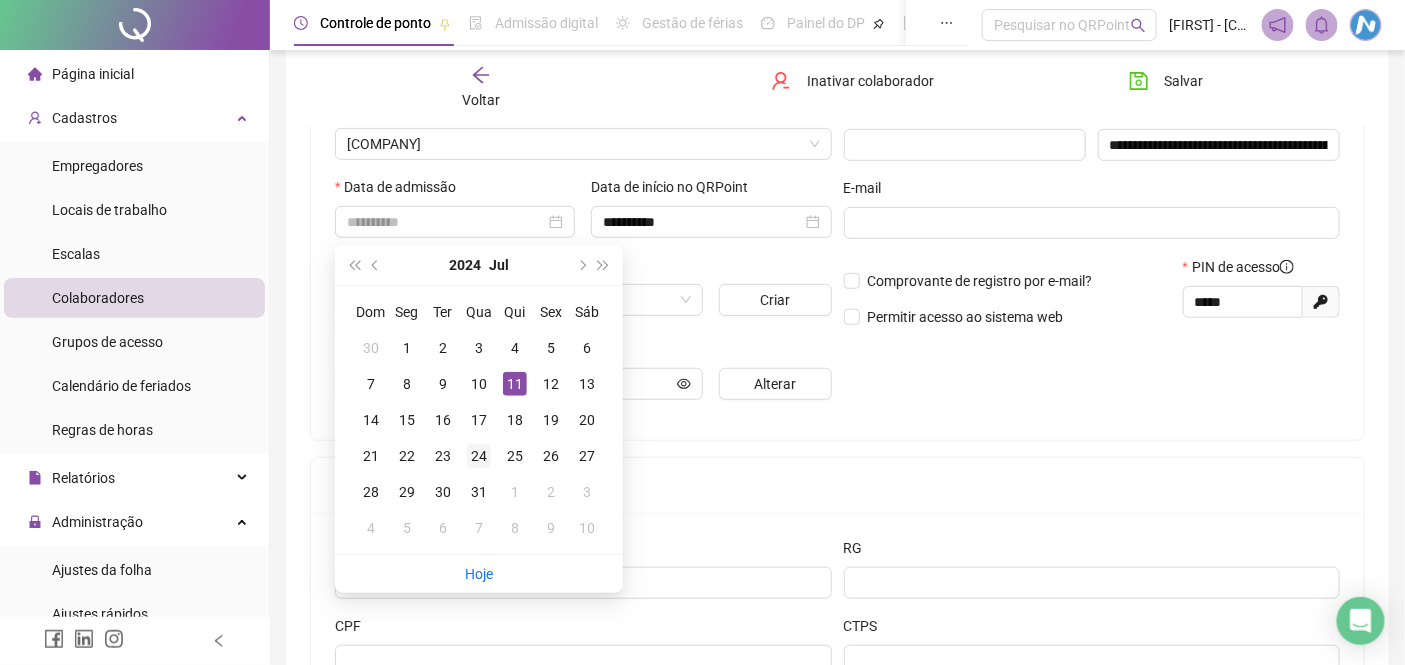 click on "24" at bounding box center [479, 456] 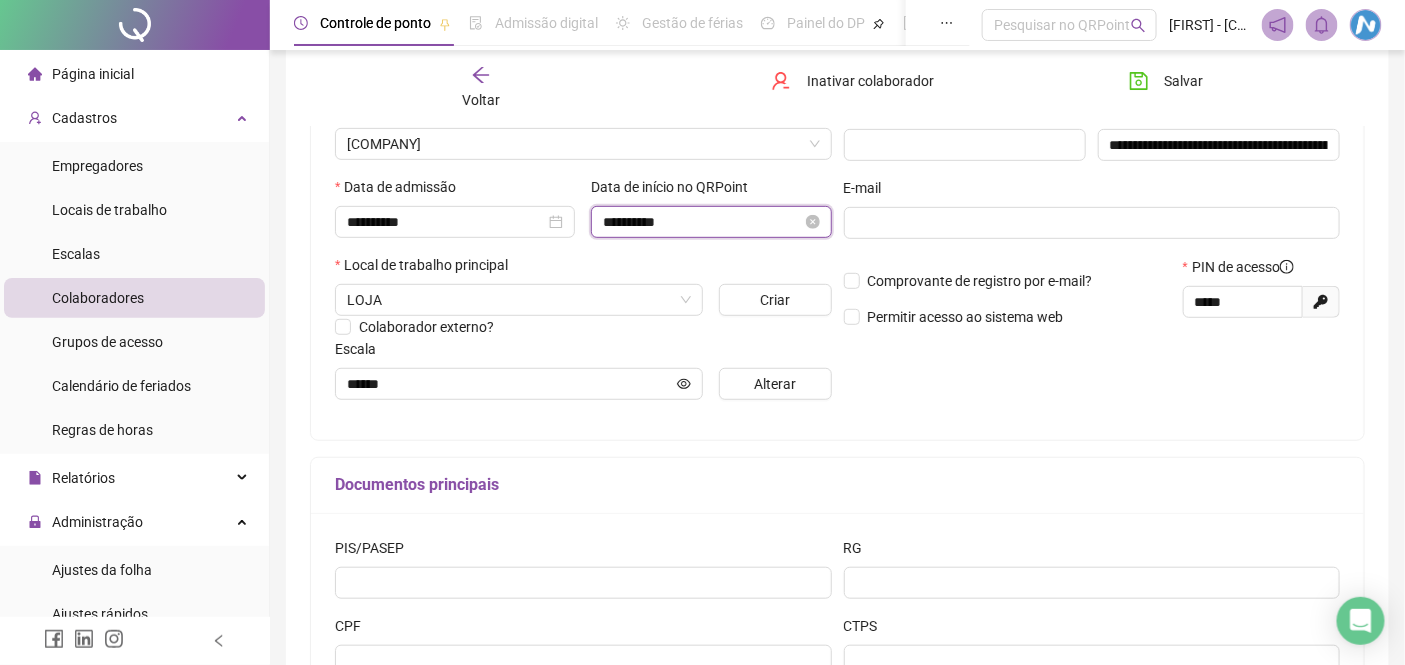 click on "**********" at bounding box center (702, 222) 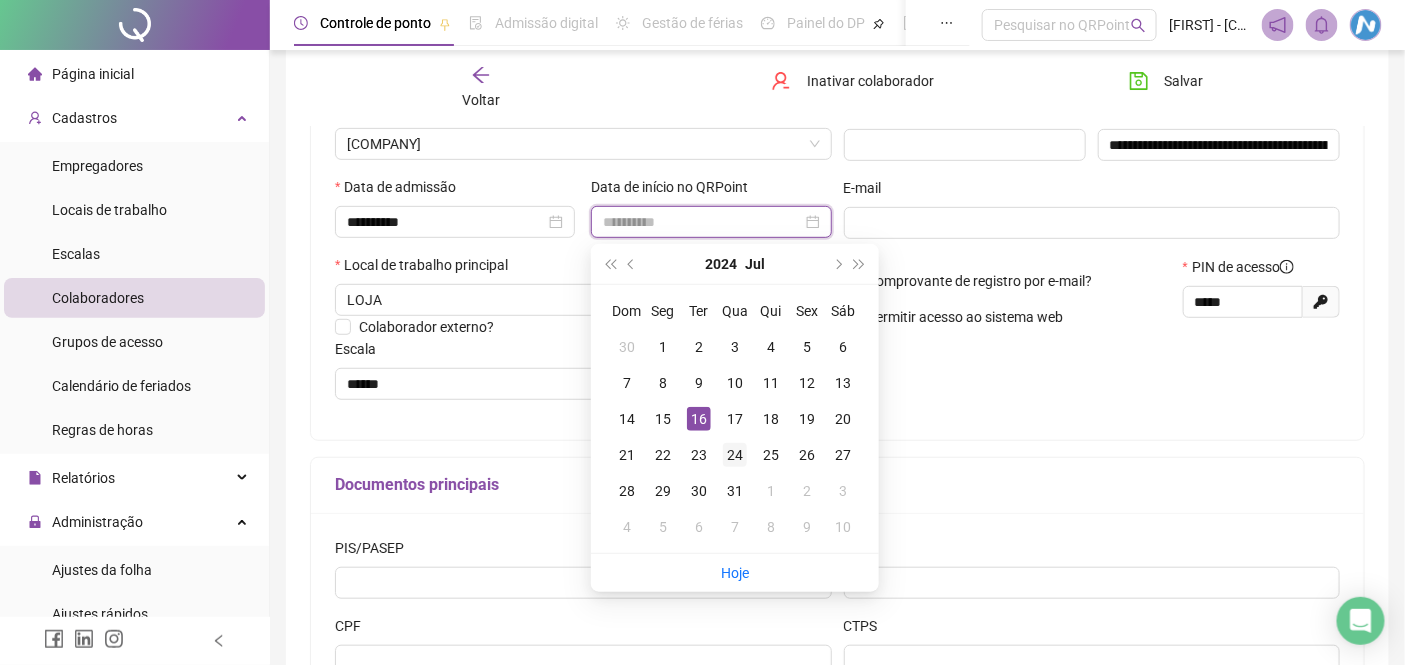 type on "**********" 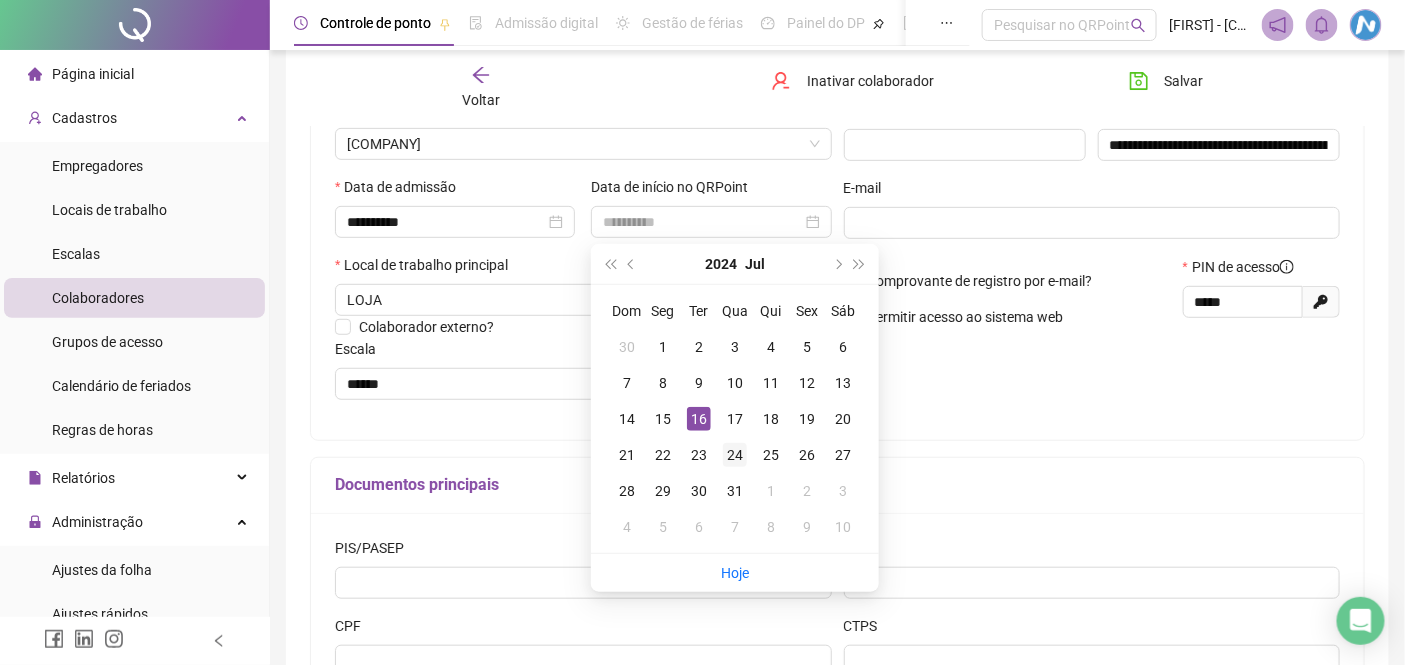 click on "24" at bounding box center (735, 455) 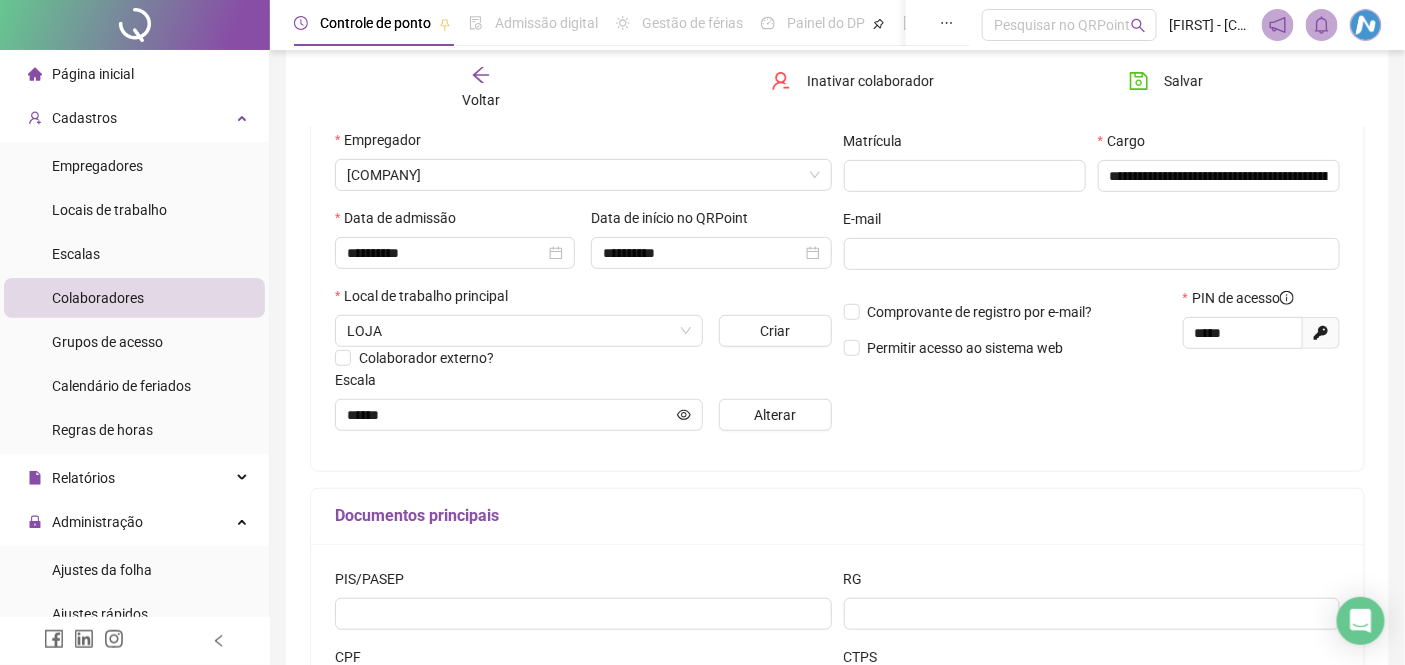 scroll, scrollTop: 146, scrollLeft: 0, axis: vertical 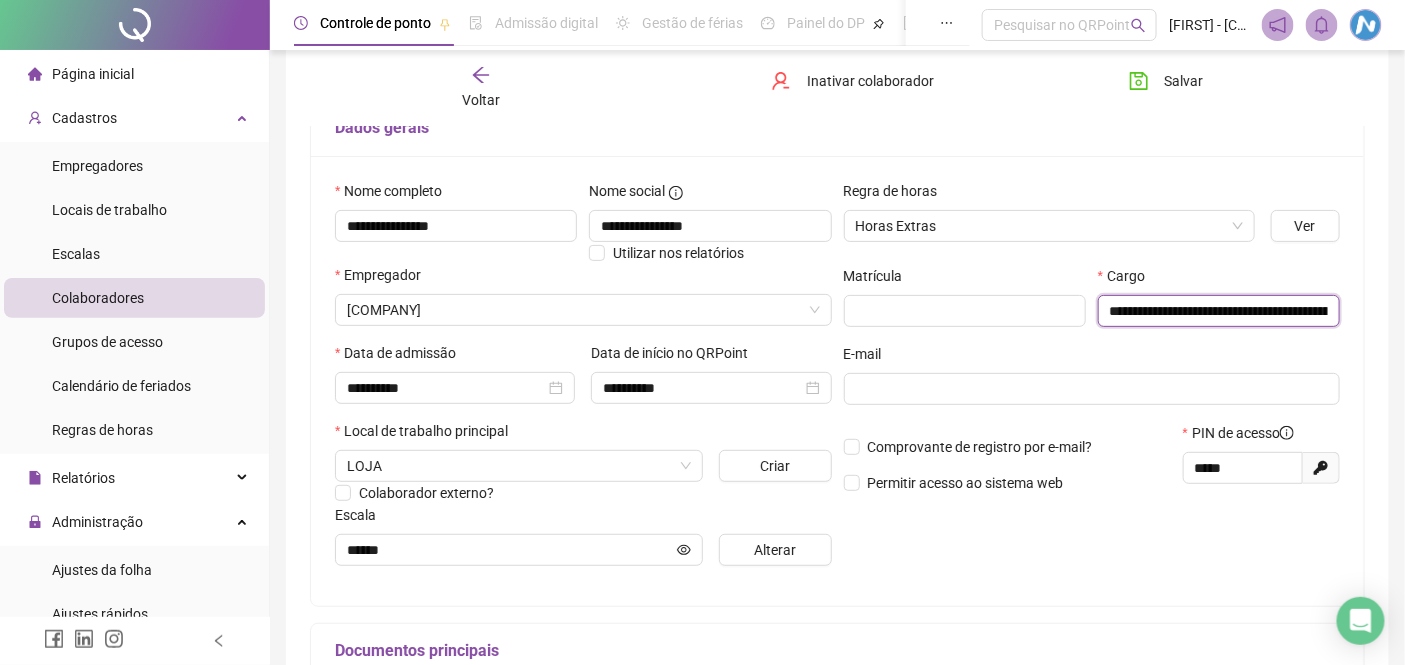 click on "**********" at bounding box center [1219, 311] 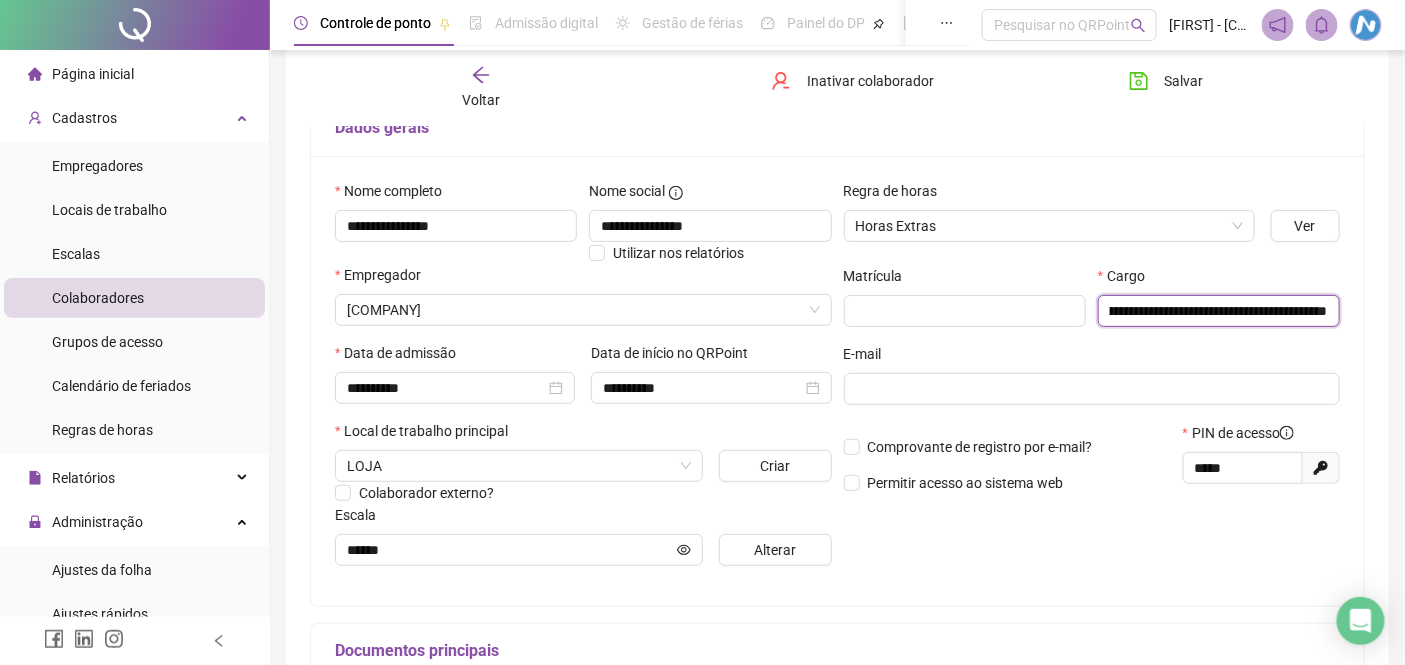 scroll, scrollTop: 0, scrollLeft: 140, axis: horizontal 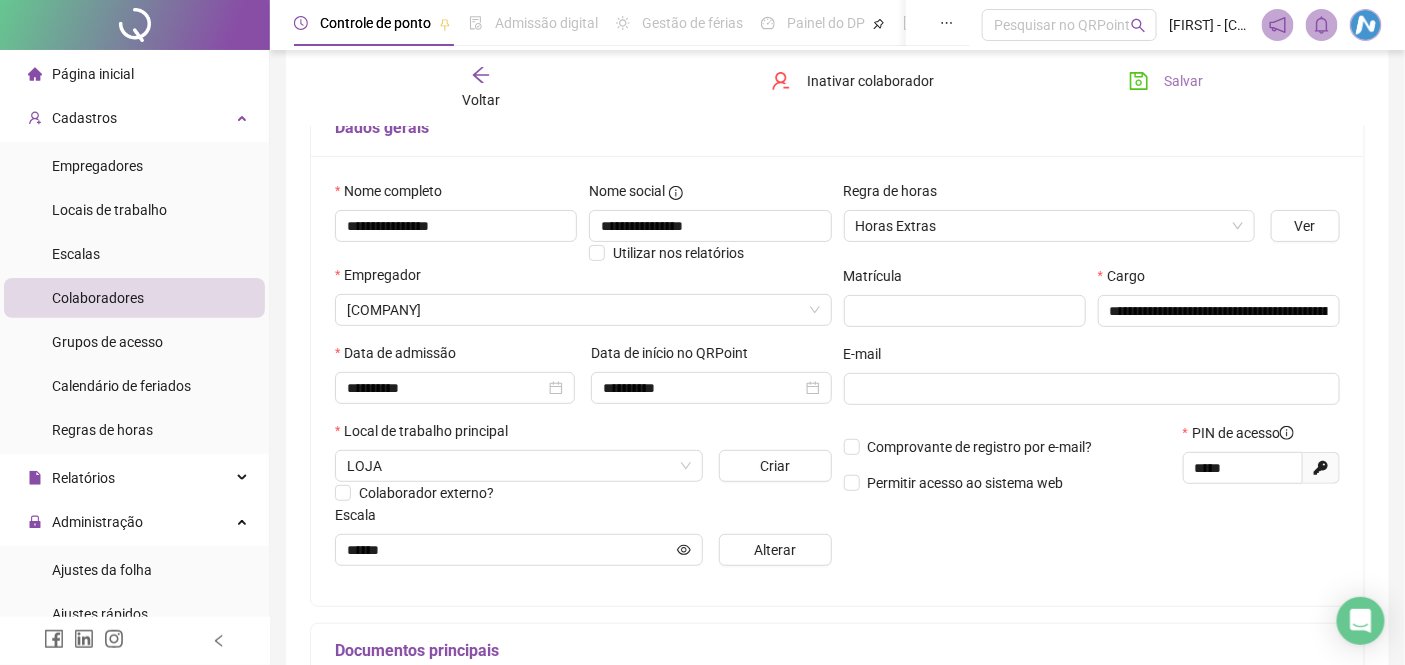click 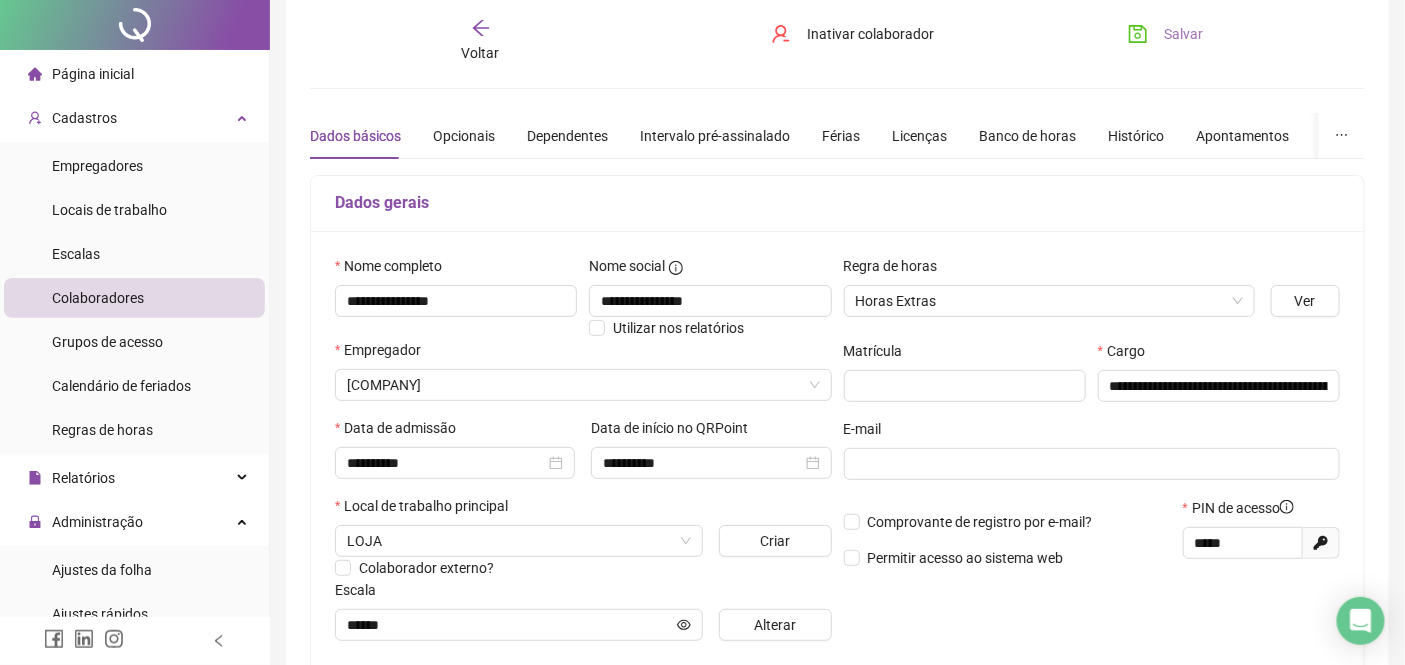scroll, scrollTop: 111, scrollLeft: 0, axis: vertical 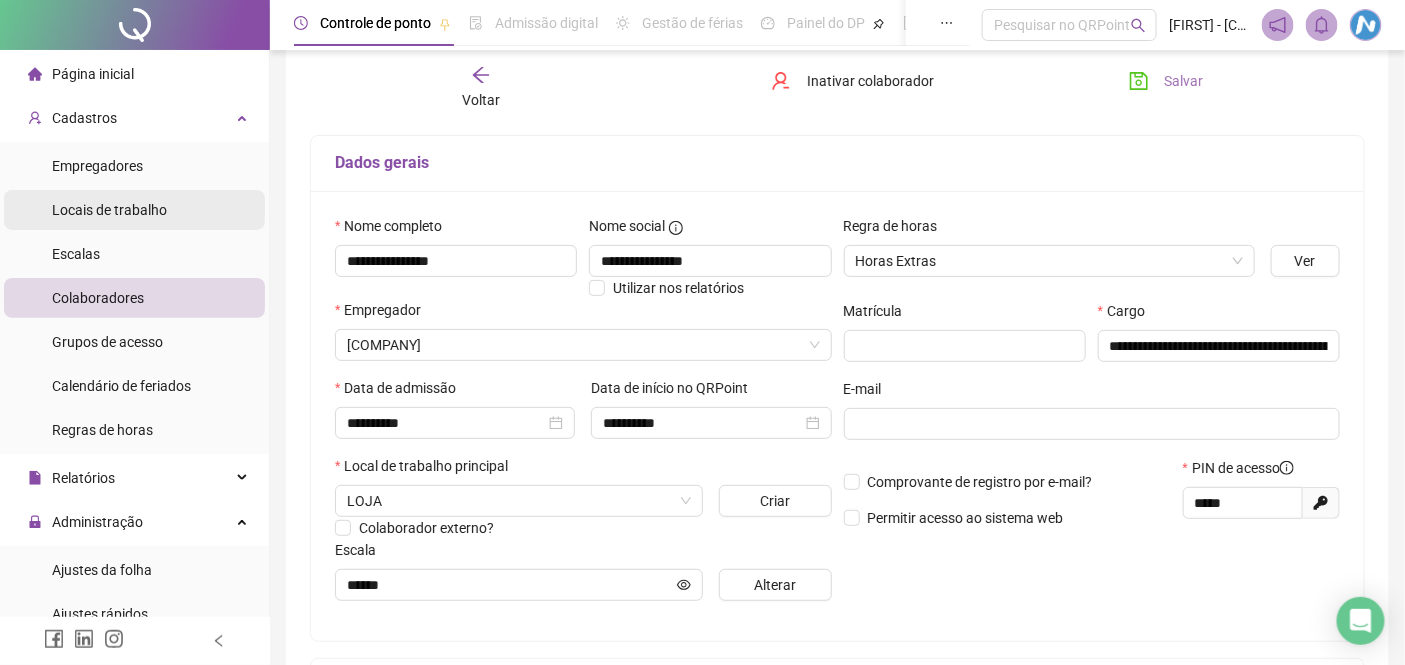 click on "Locais de trabalho" at bounding box center (109, 210) 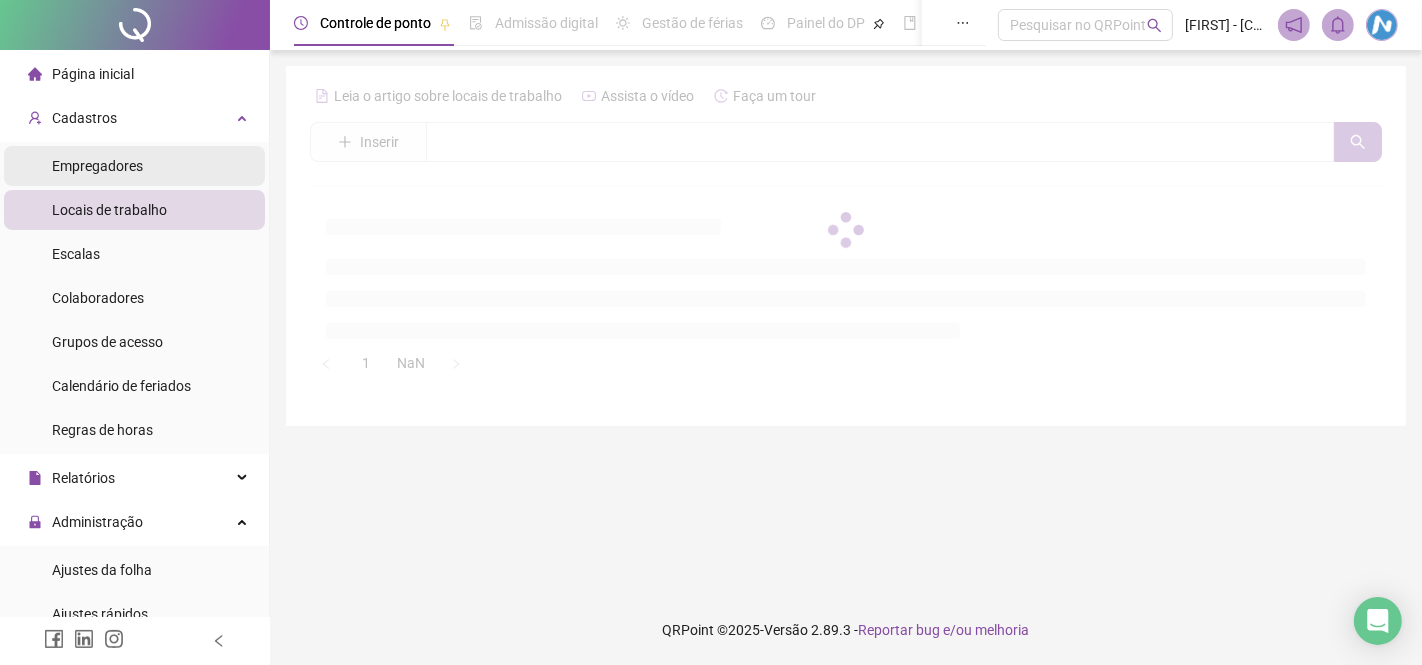 click on "Empregadores" at bounding box center (97, 166) 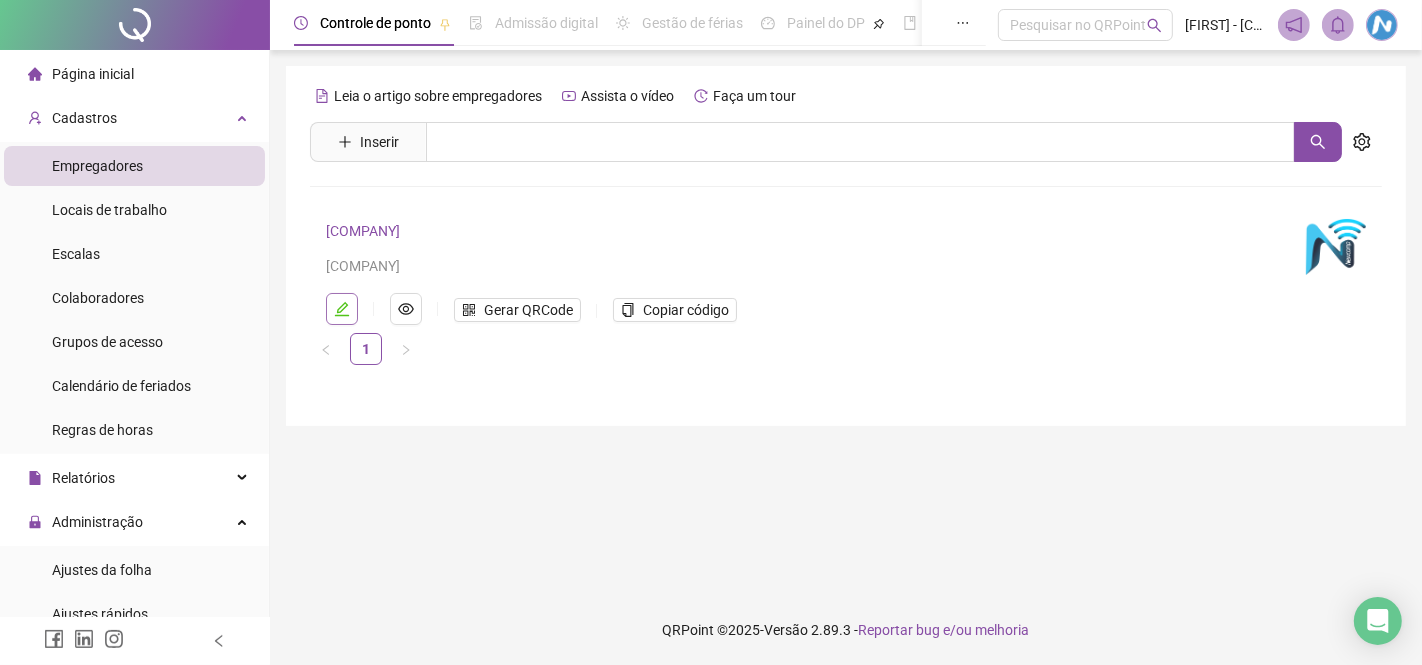 click 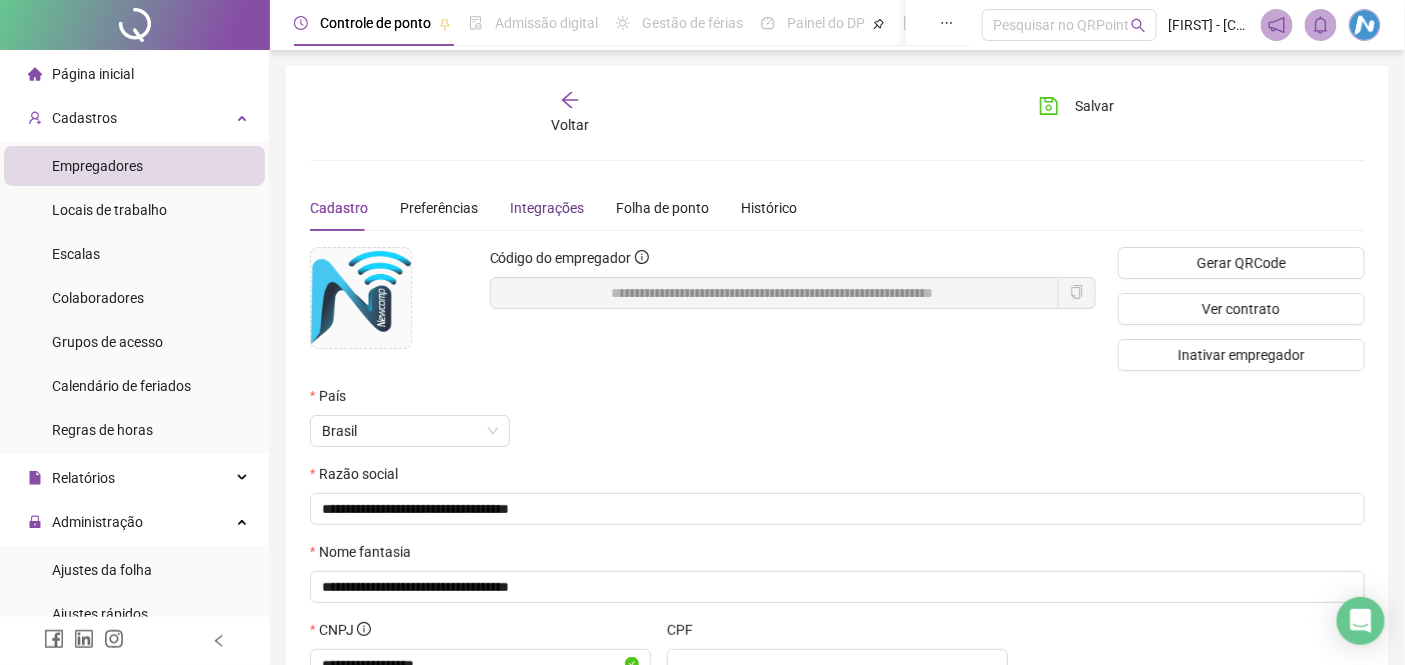 click on "Integrações" at bounding box center [547, 208] 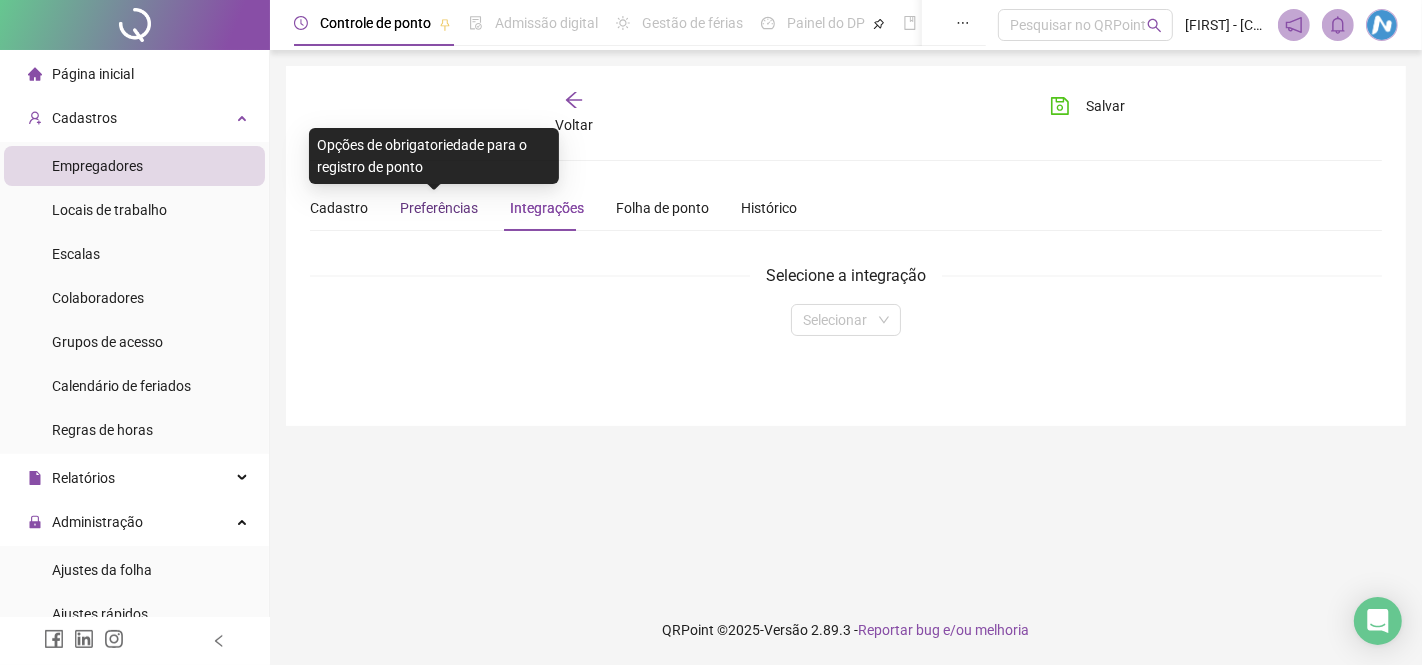 click on "Preferências" at bounding box center [439, 208] 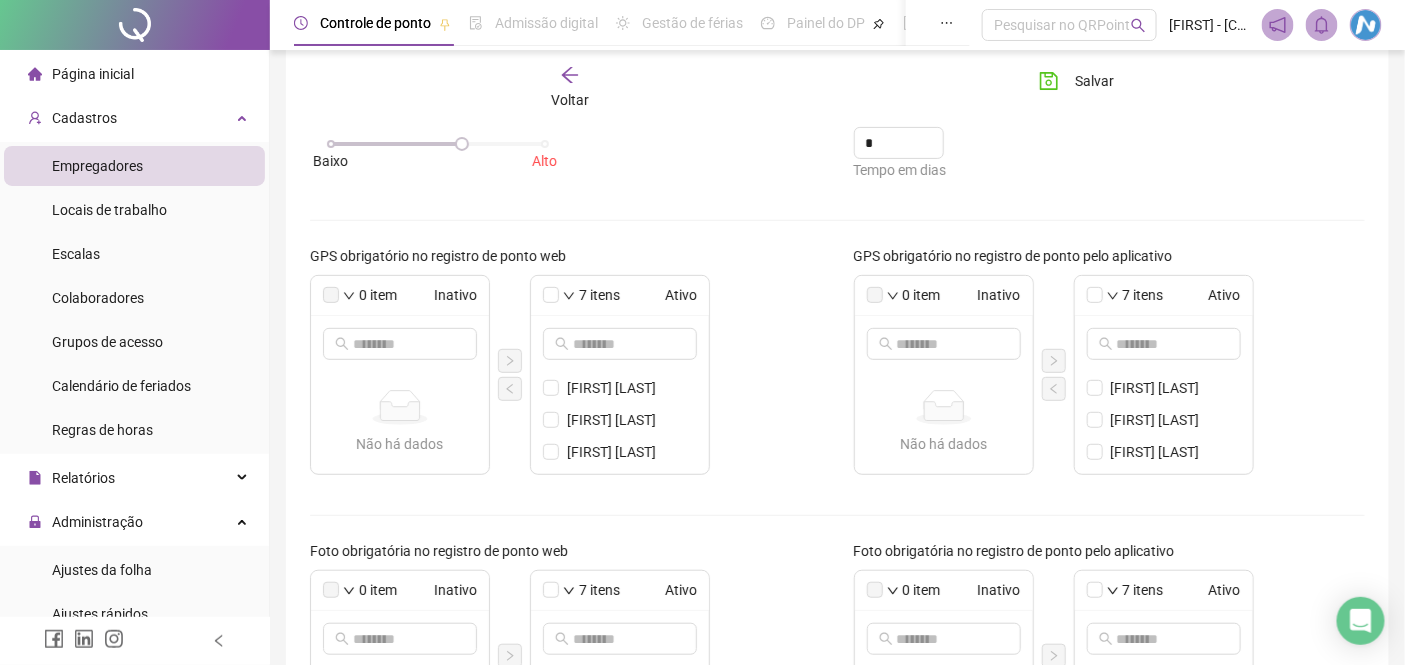 scroll, scrollTop: 222, scrollLeft: 0, axis: vertical 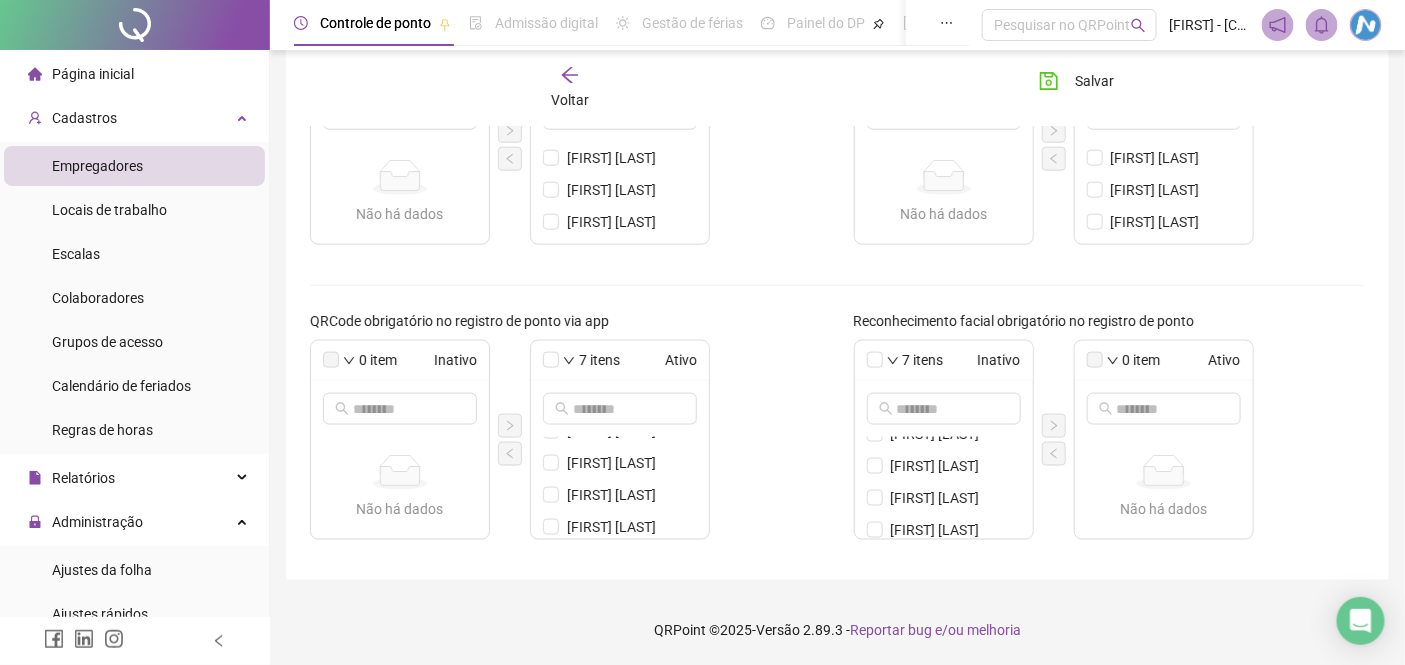 click on "0   item Inativo Não há dados Não há dados 7   itens Ativo [FIRST] [LAST] [FIRST] [LAST] [FIRST] [LAST] [FIRST] [LAST] [FIRST] [LAST] [FIRST] [LAST] [FIRST] [LAST]" at bounding box center (566, 440) 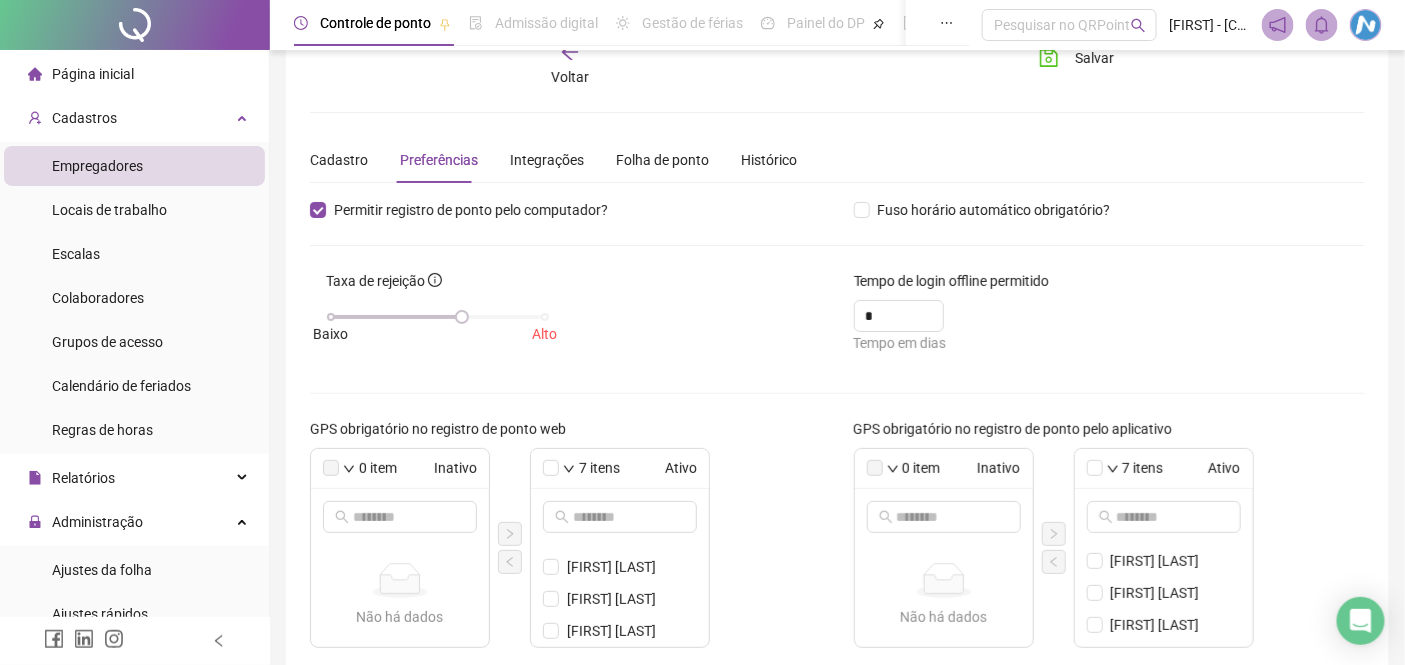 scroll, scrollTop: 0, scrollLeft: 0, axis: both 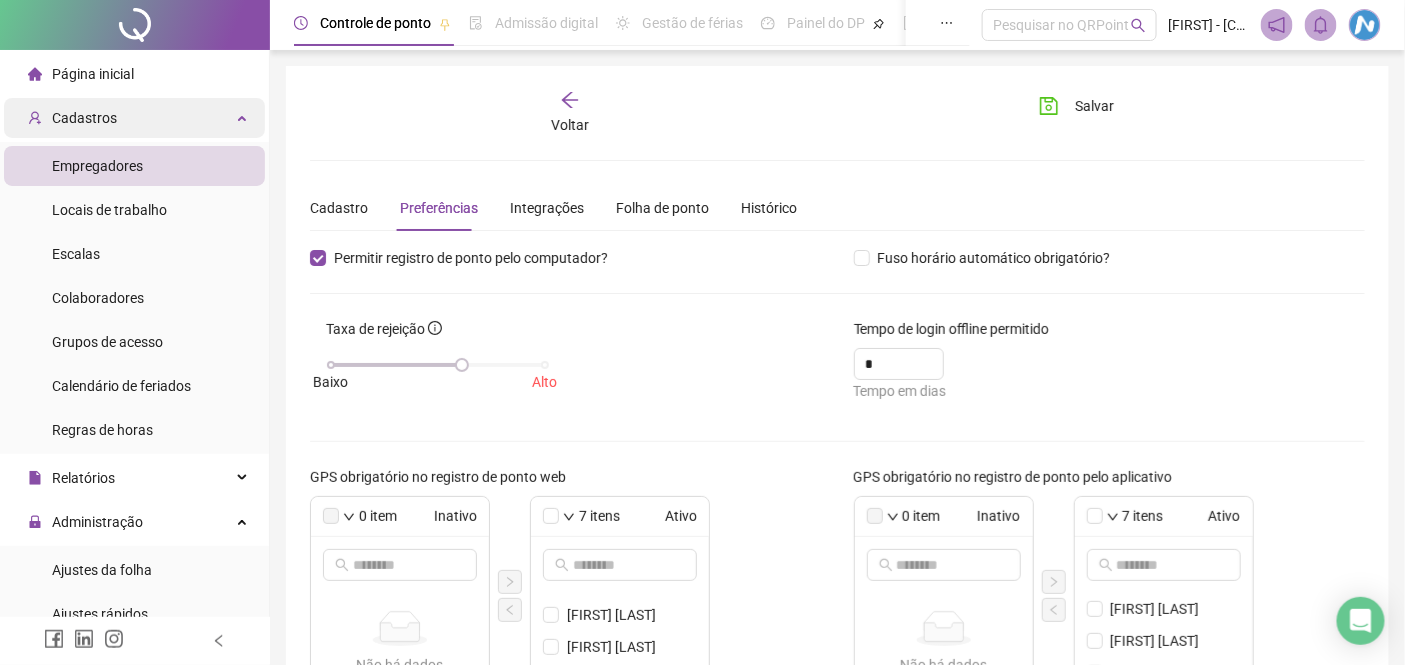 click on "Cadastros" at bounding box center (84, 118) 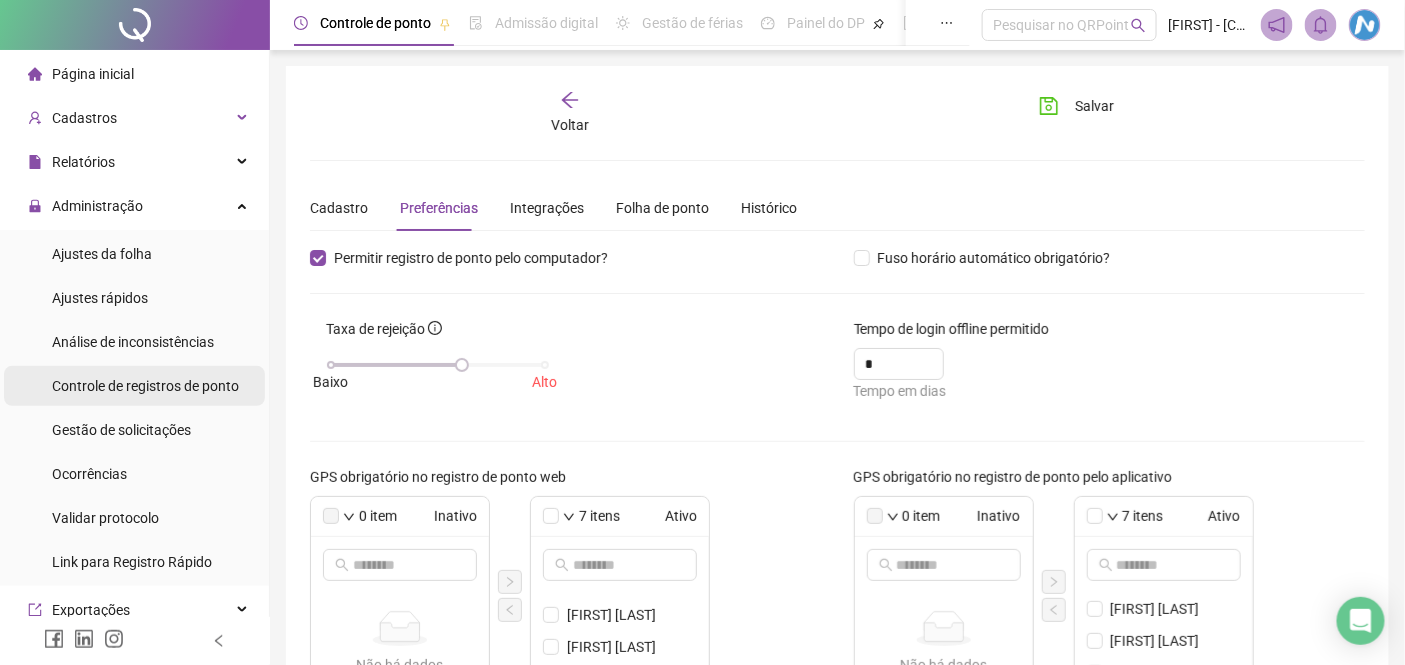 click on "Controle de registros de ponto" at bounding box center [145, 386] 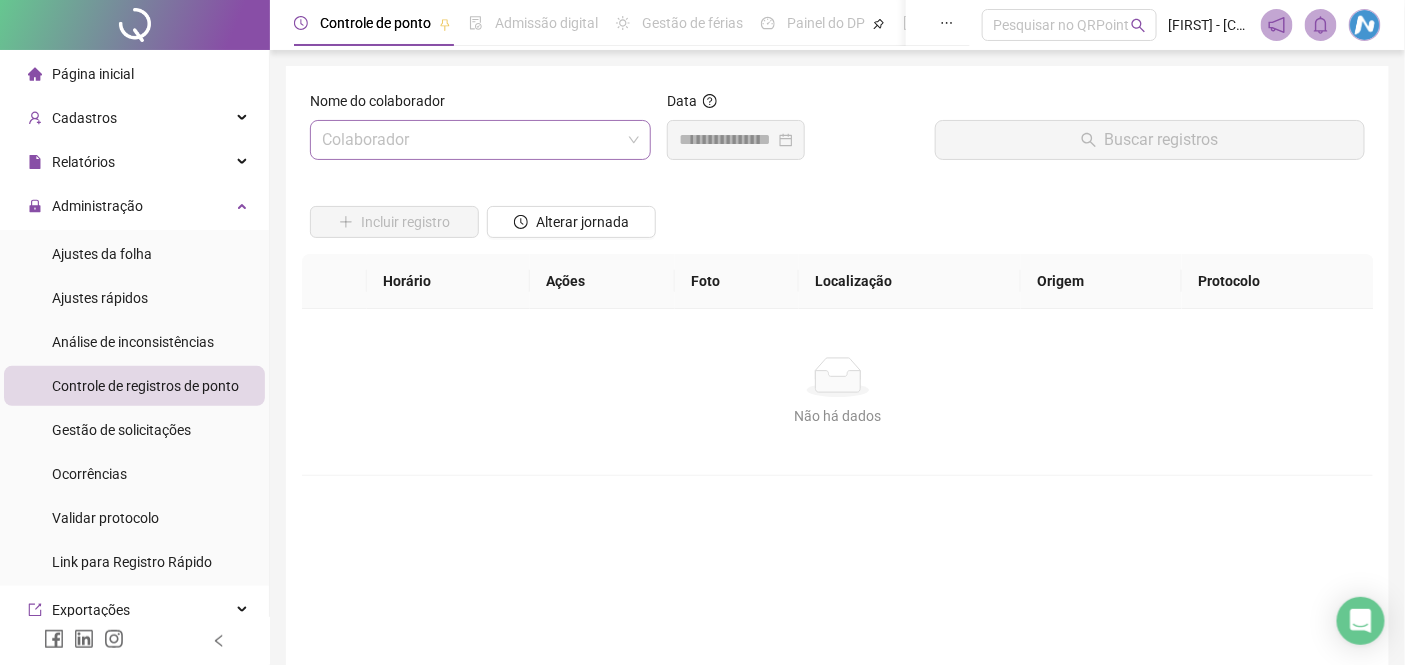 click at bounding box center (471, 140) 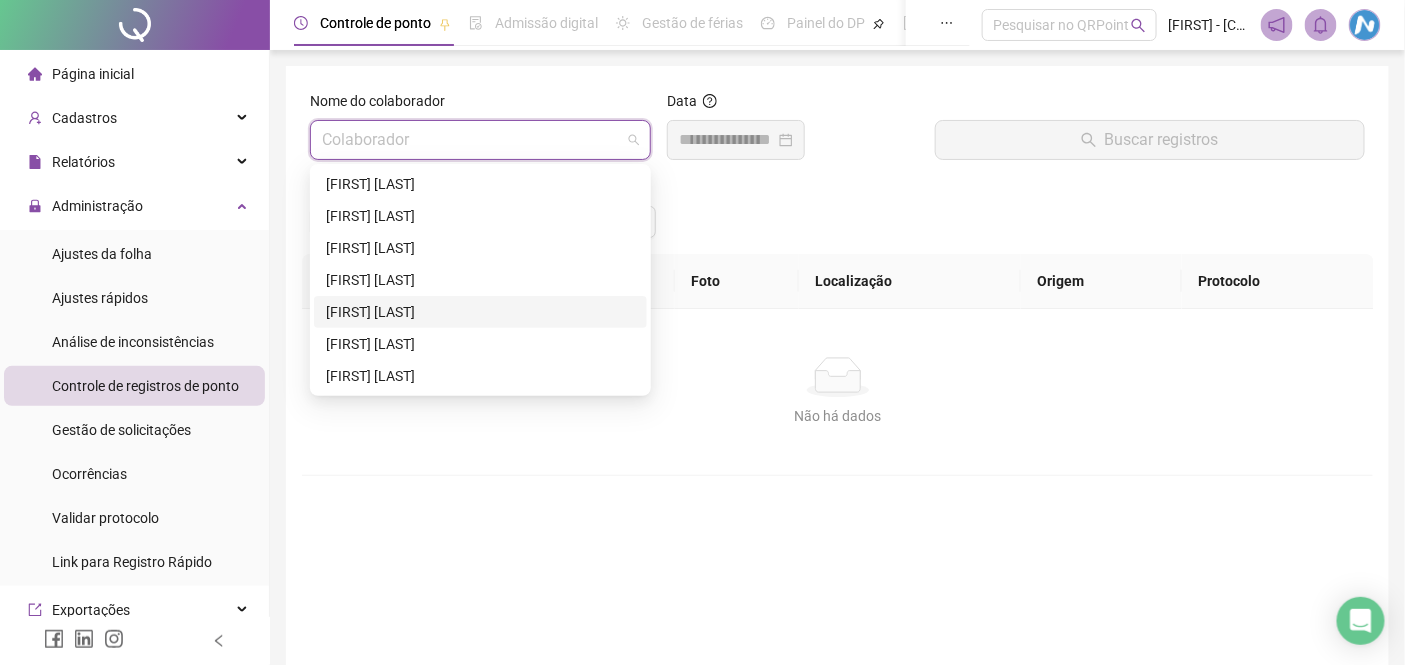click on "[FIRST] [LAST]" at bounding box center (480, 312) 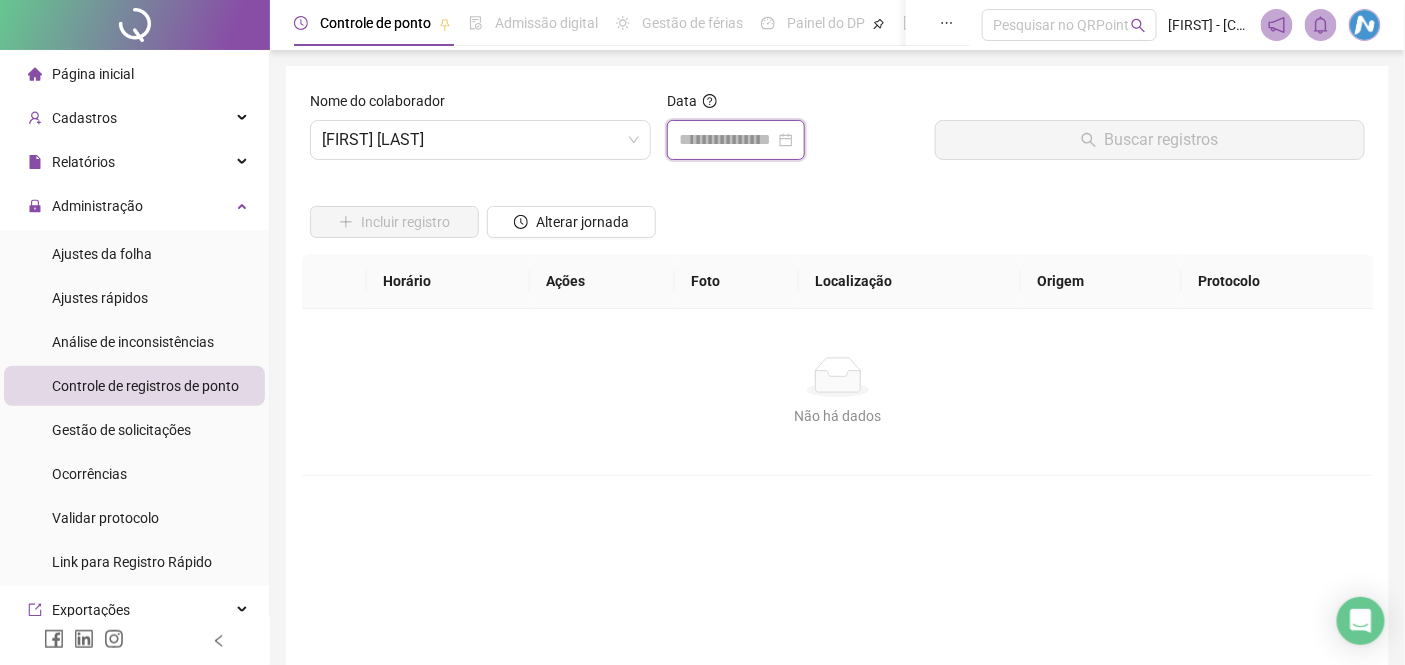 click at bounding box center [727, 140] 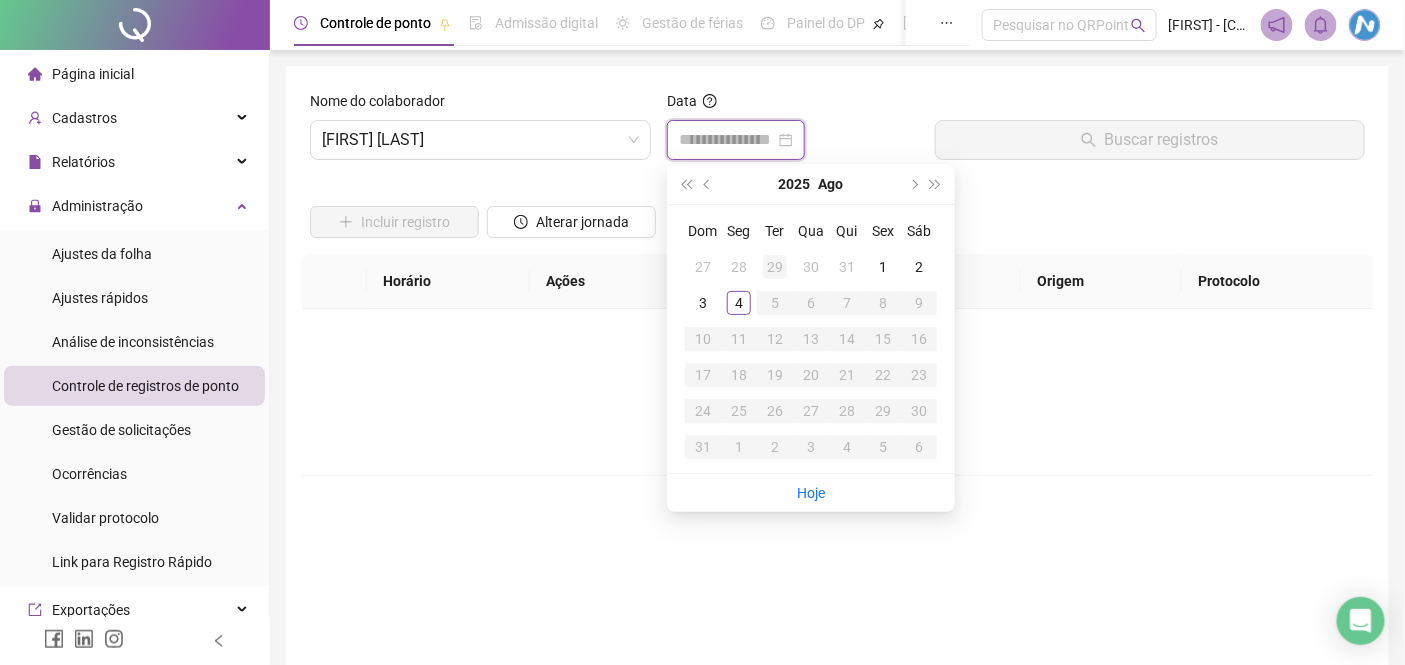 type on "**********" 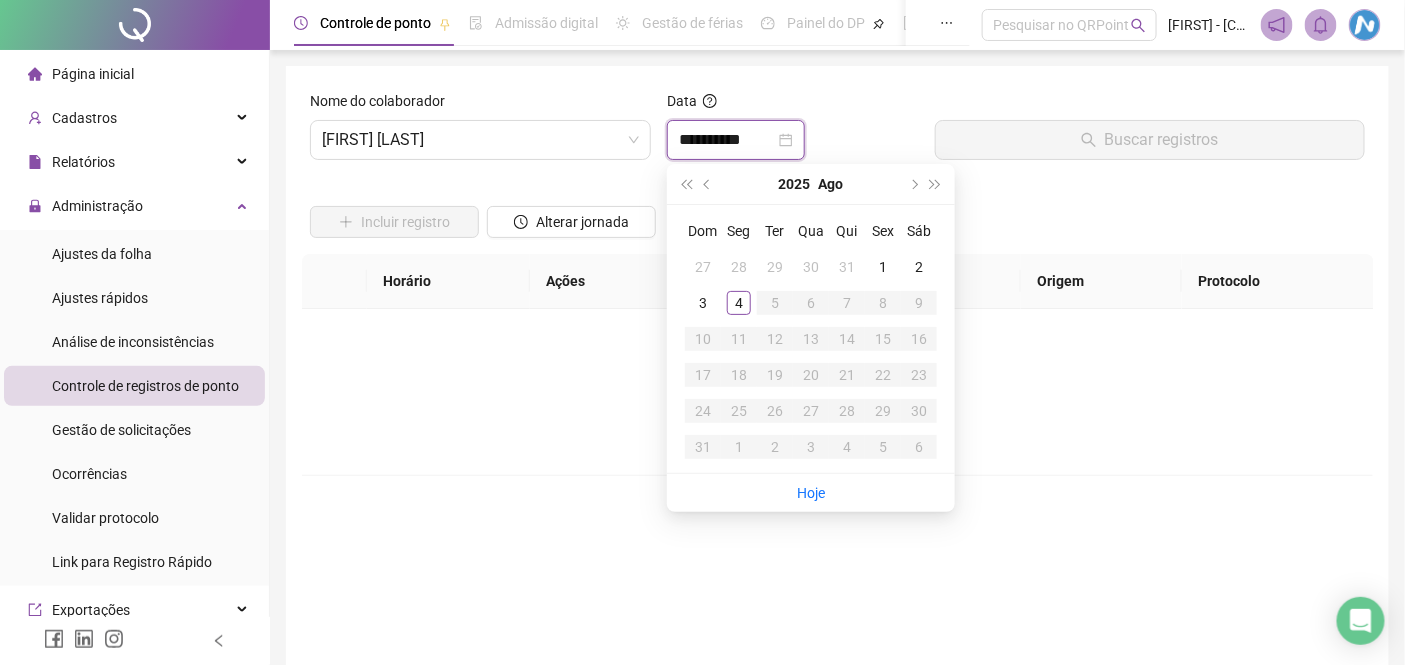 type on "**********" 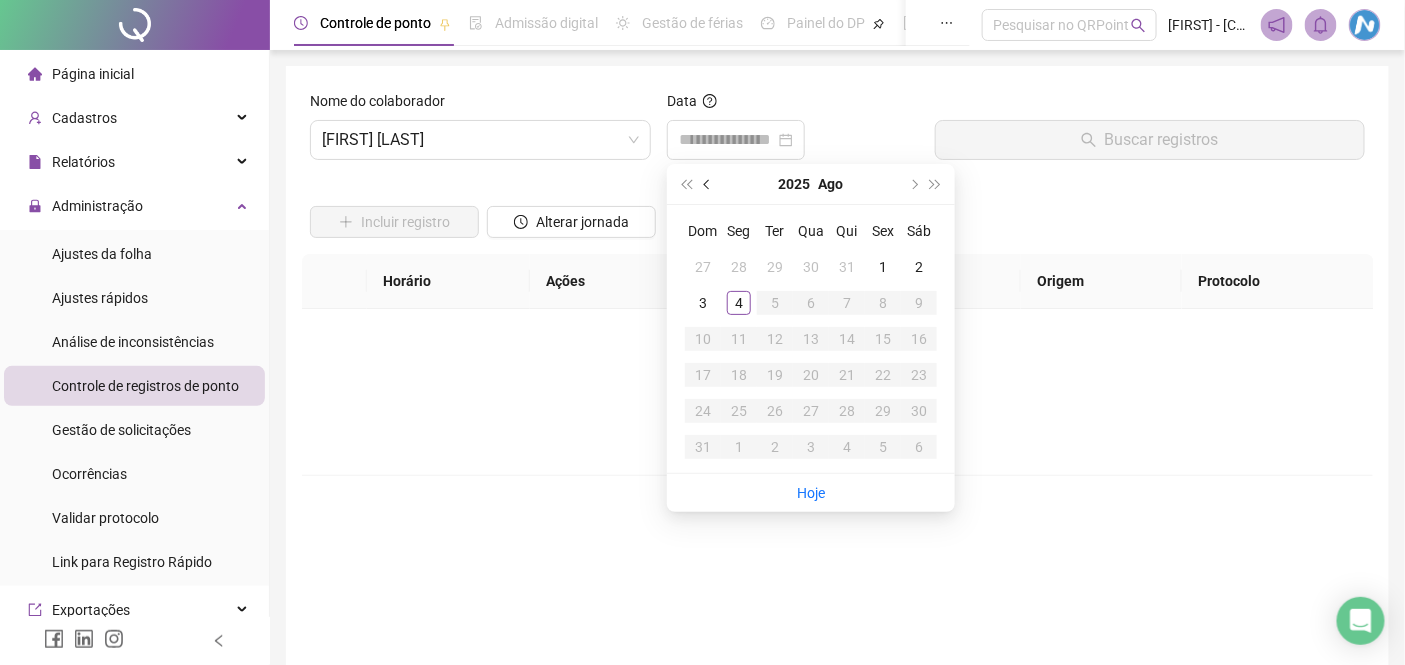 click at bounding box center (708, 184) 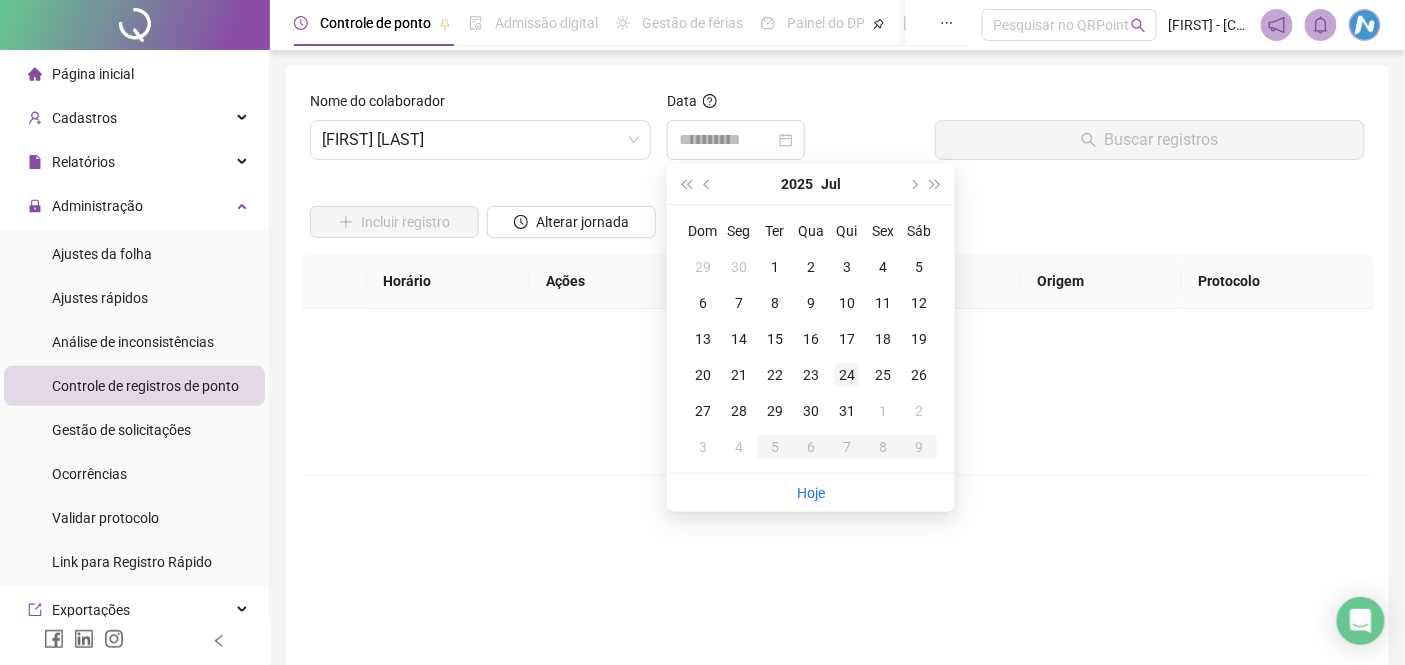 type on "**********" 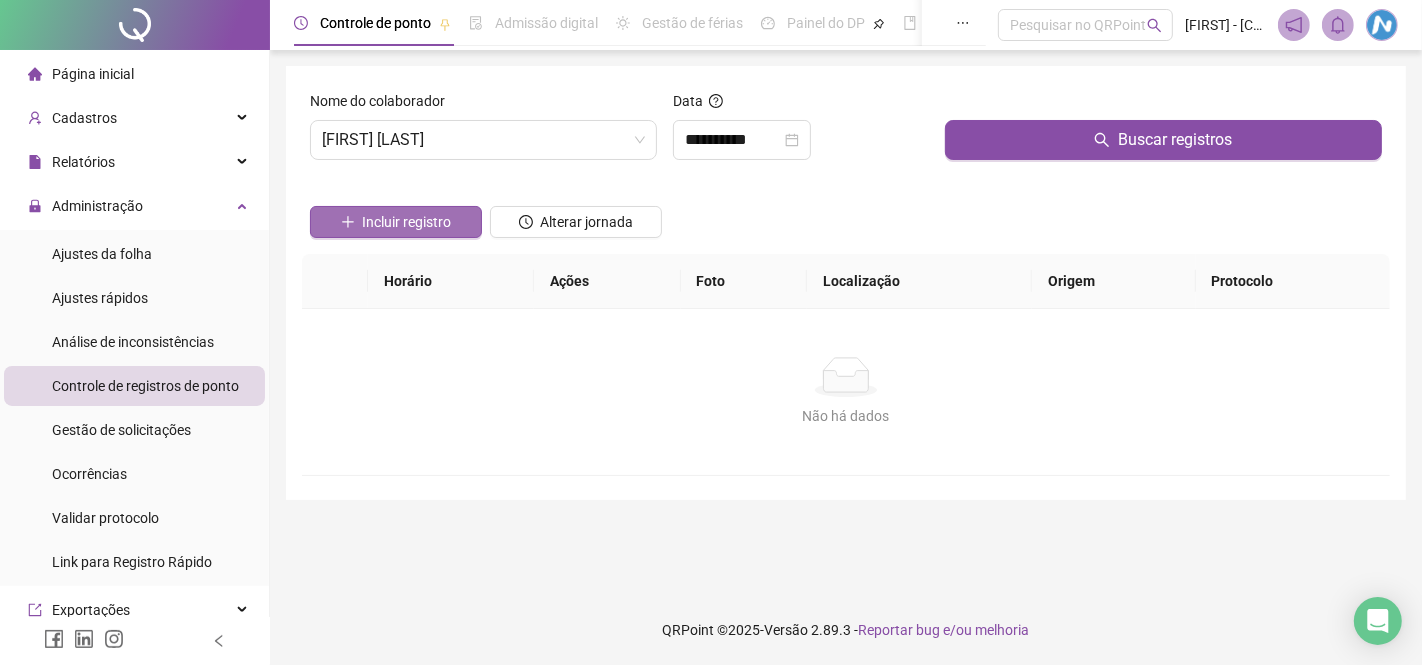 click on "Incluir registro" at bounding box center (407, 222) 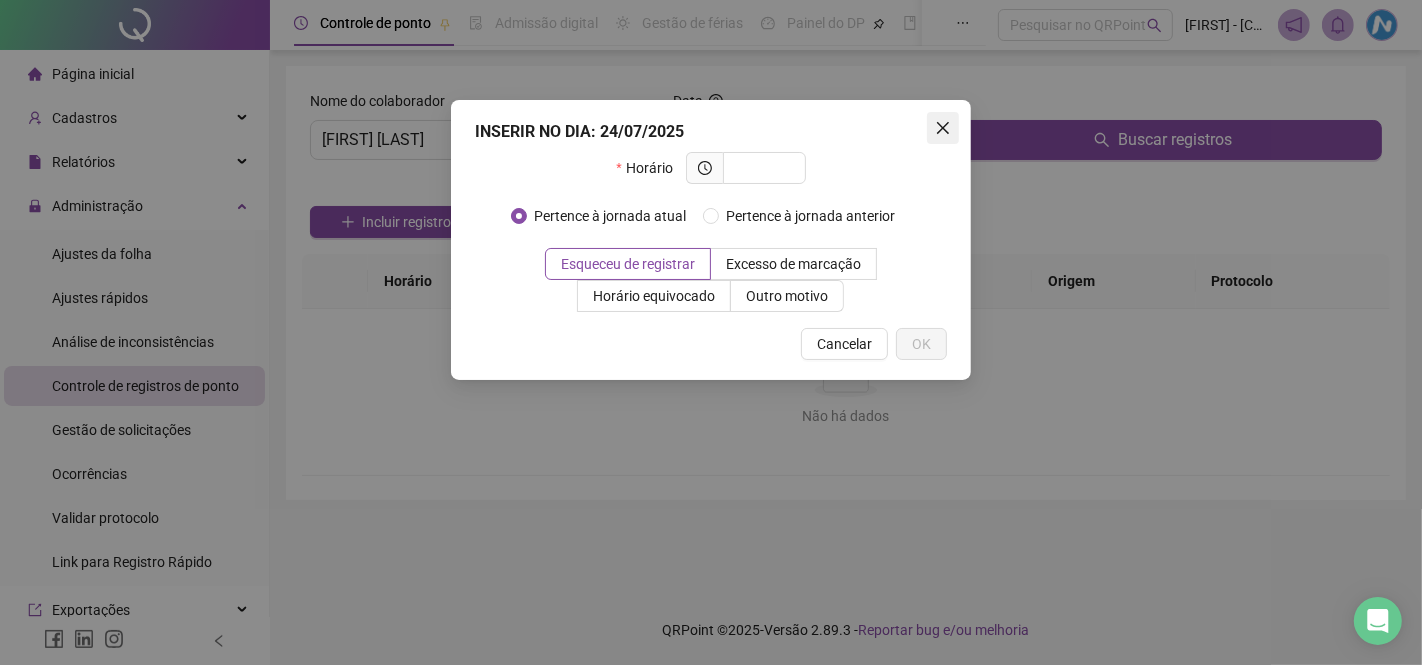 click 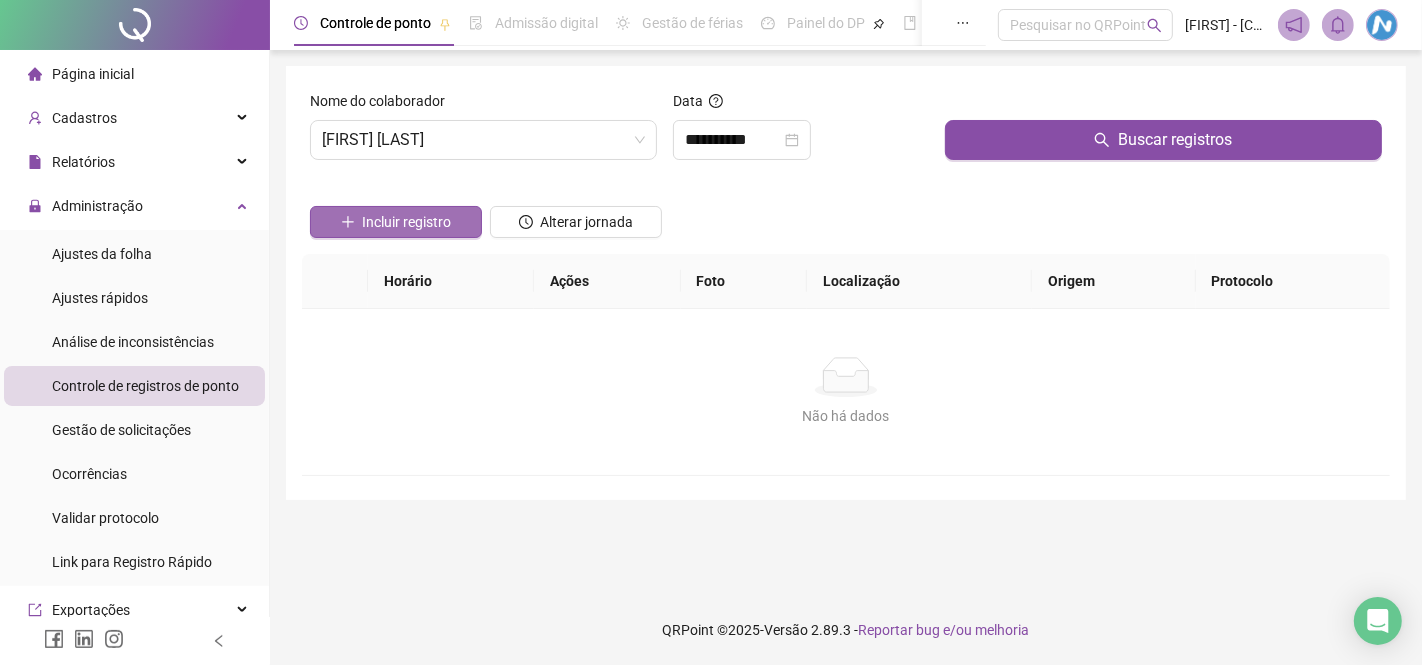 click on "Incluir registro" at bounding box center [407, 222] 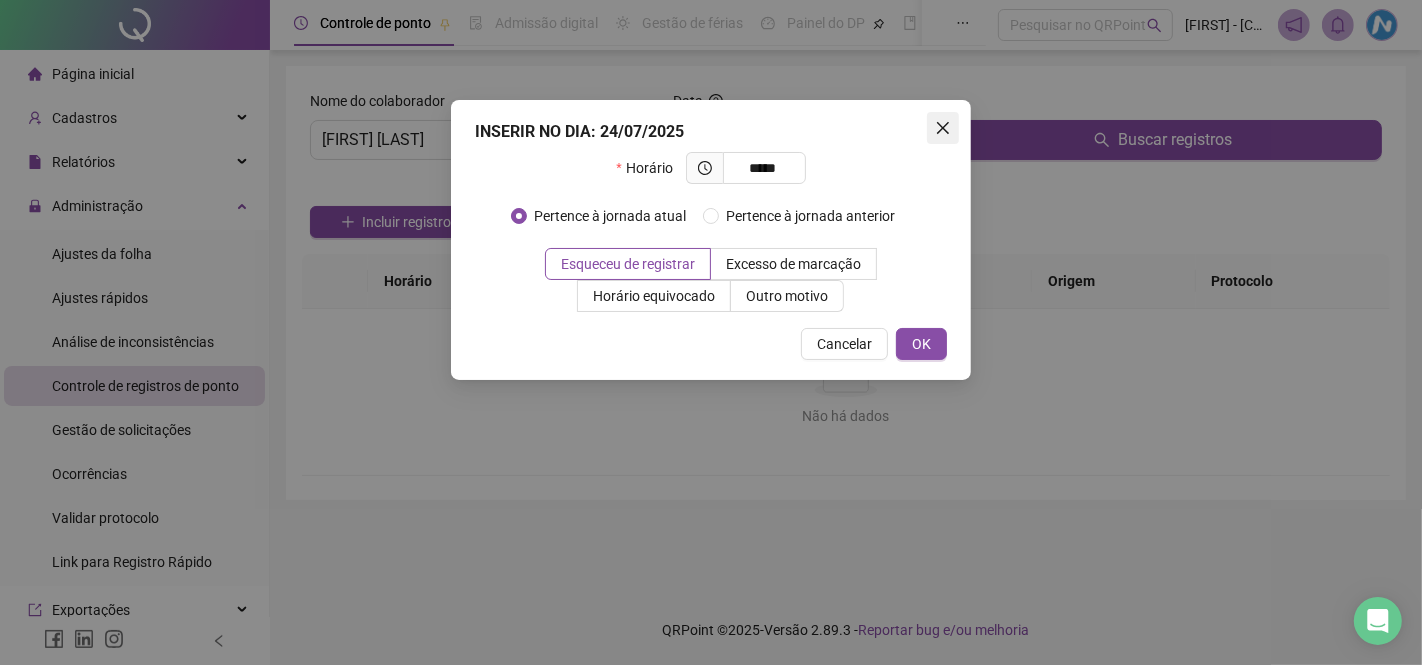 type on "*****" 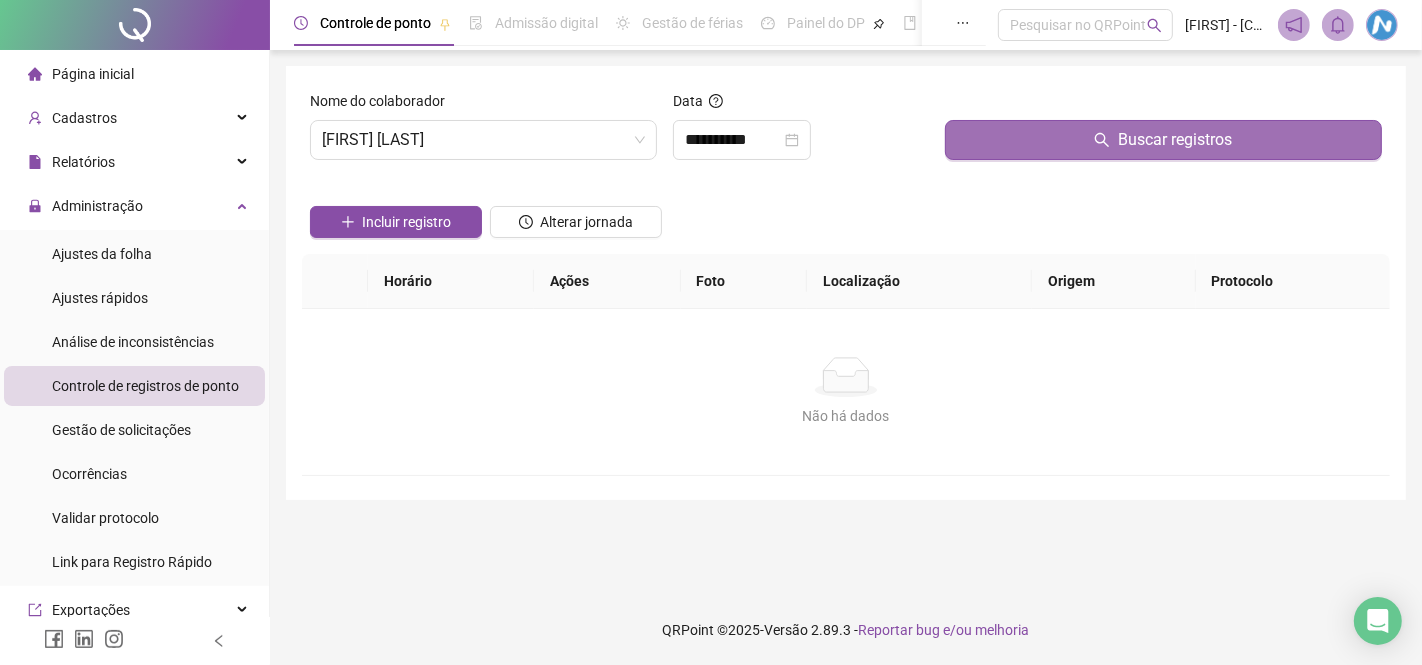 click 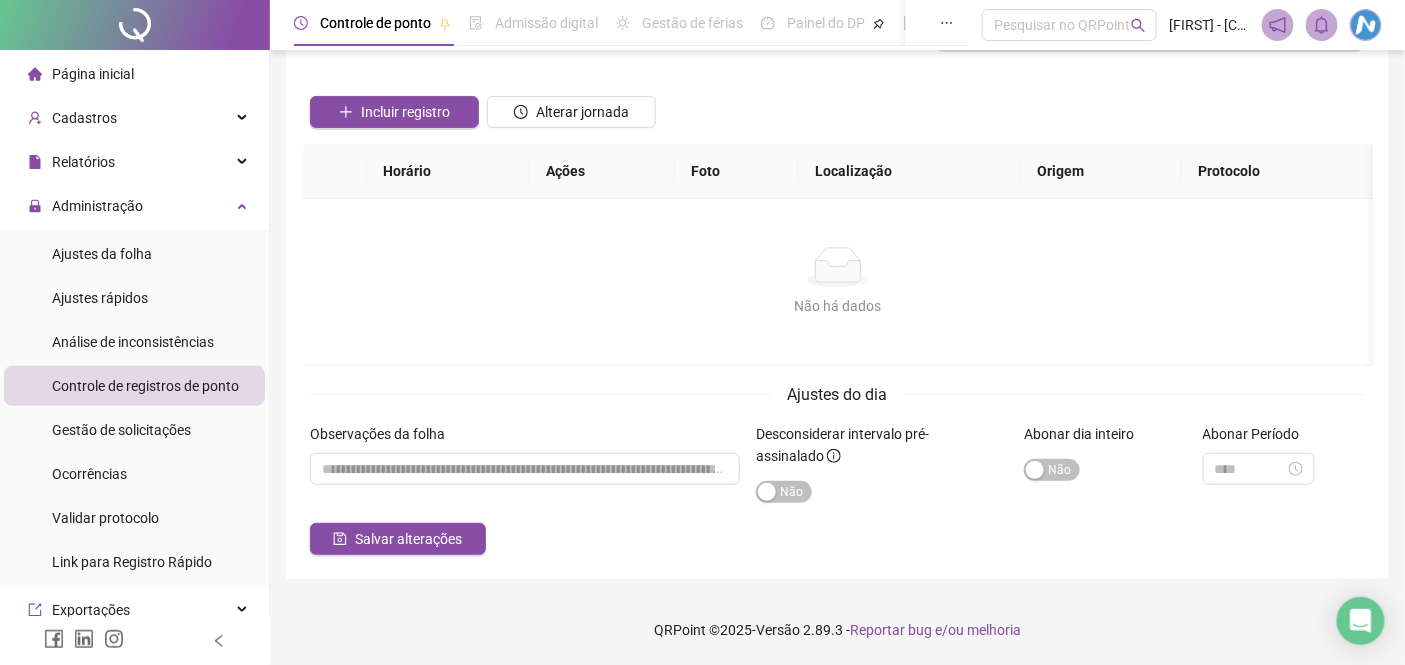 scroll, scrollTop: 126, scrollLeft: 0, axis: vertical 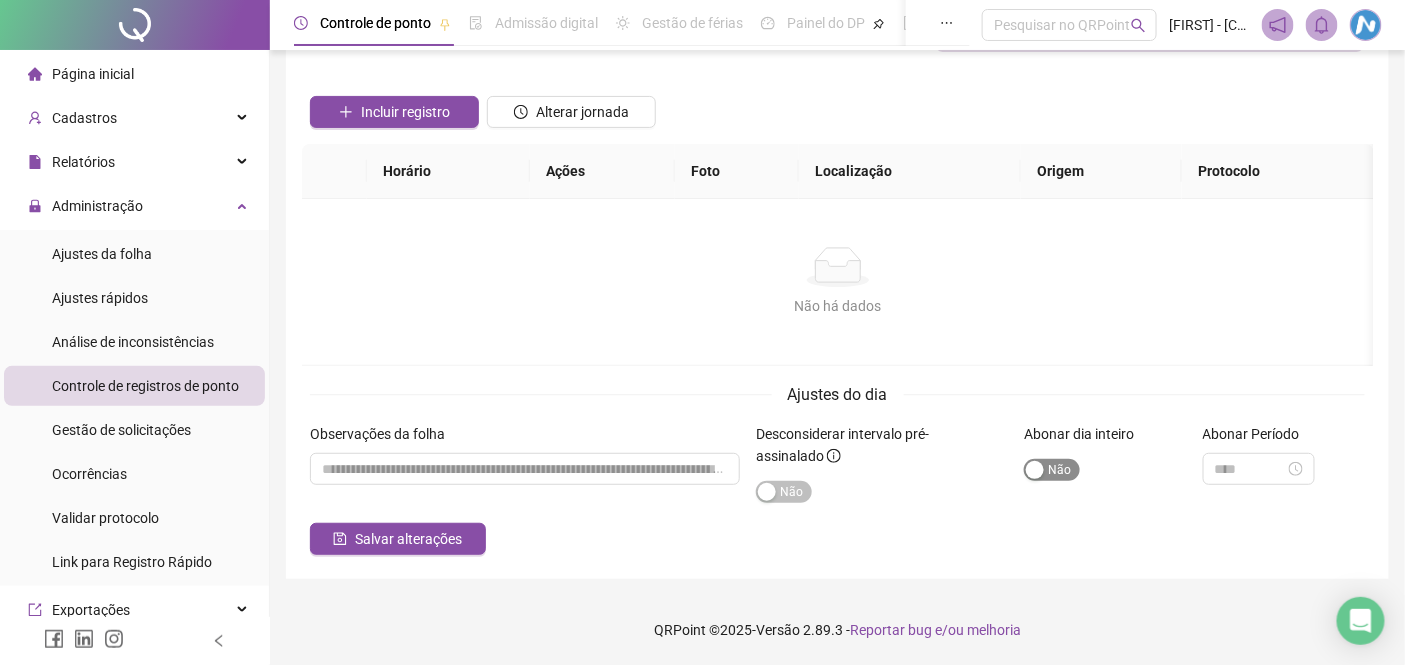 click on "Sim Não" at bounding box center (1052, 470) 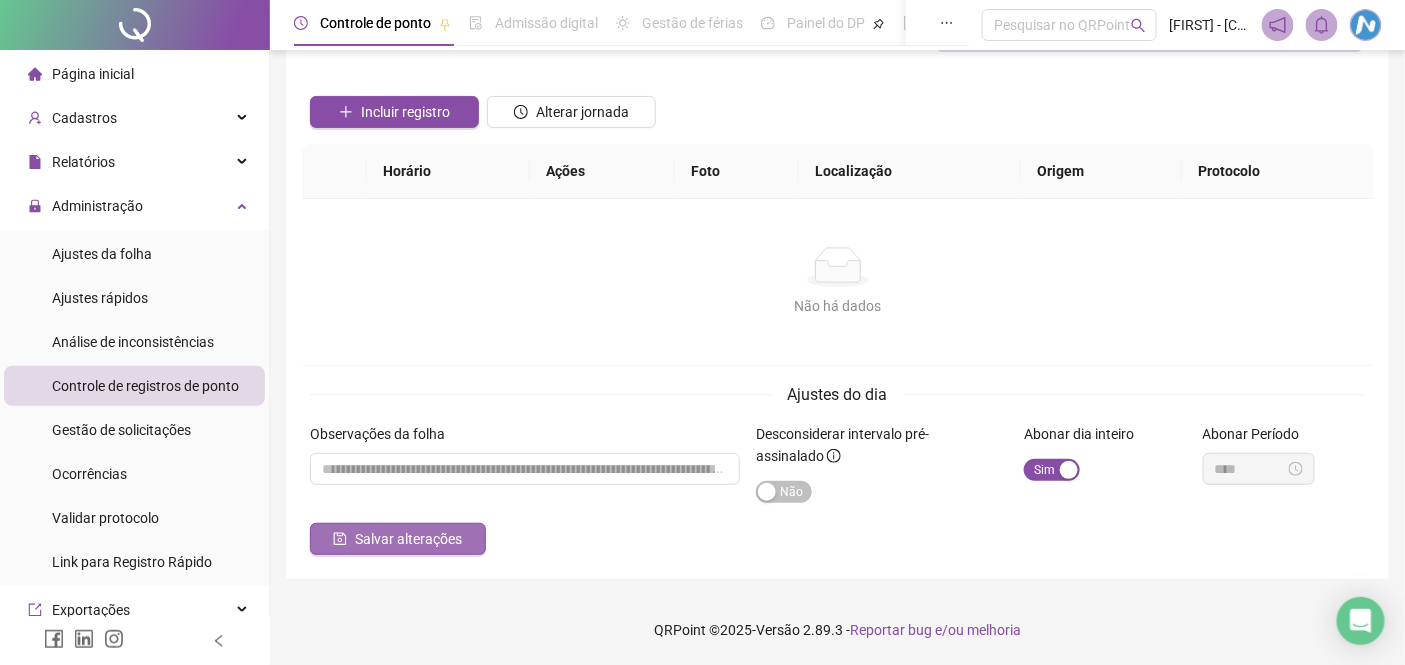 click on "Salvar alterações" at bounding box center (408, 539) 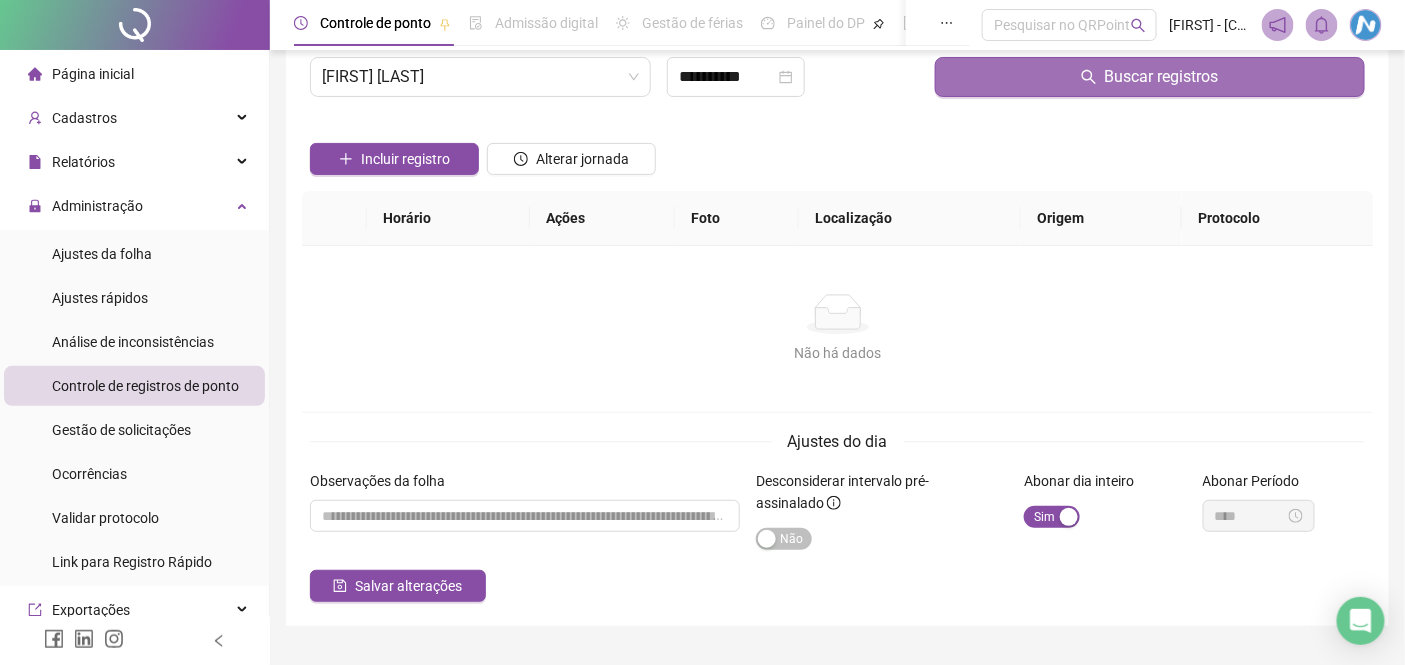 scroll, scrollTop: 0, scrollLeft: 0, axis: both 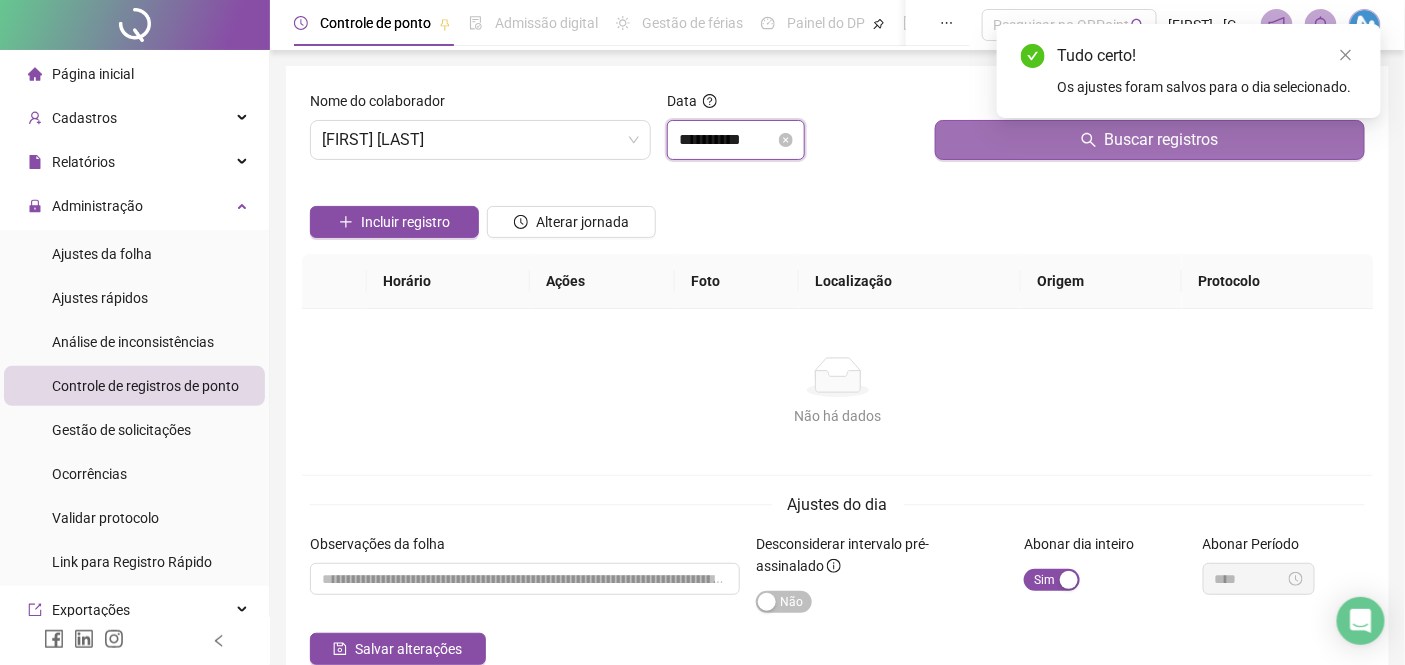 click on "**********" at bounding box center (727, 140) 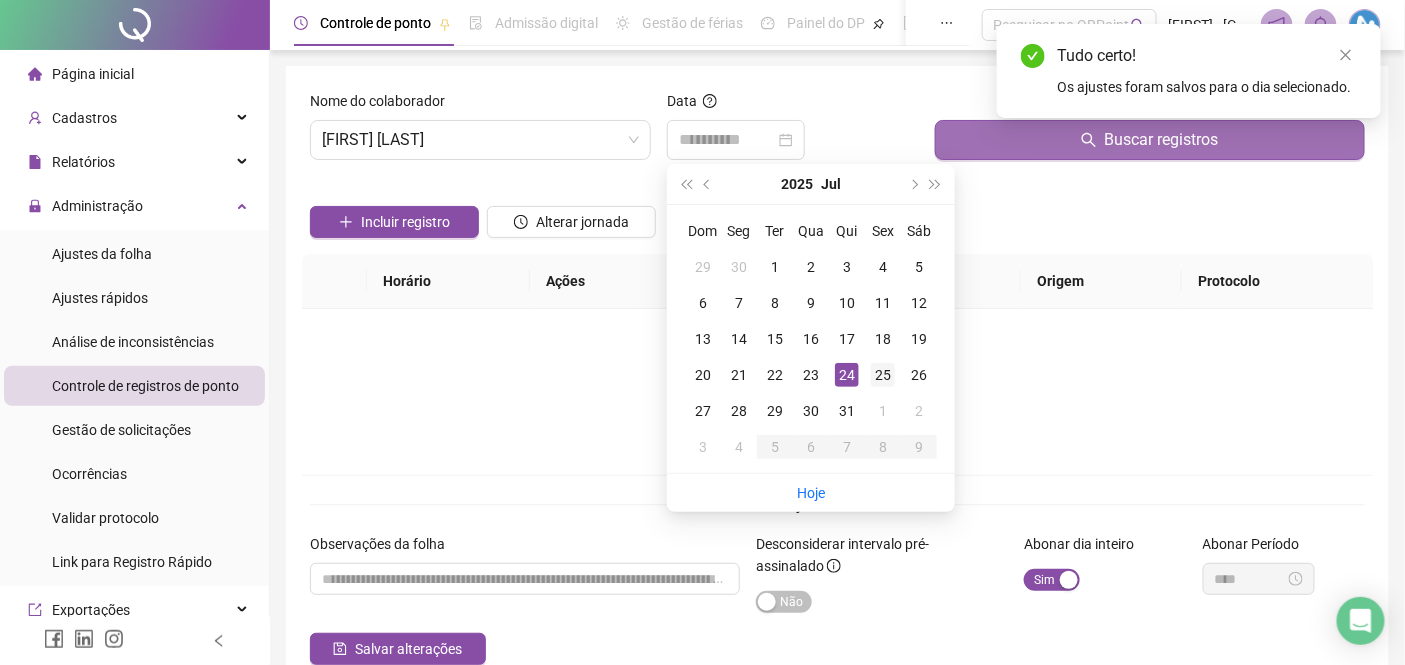 click on "25" at bounding box center (883, 375) 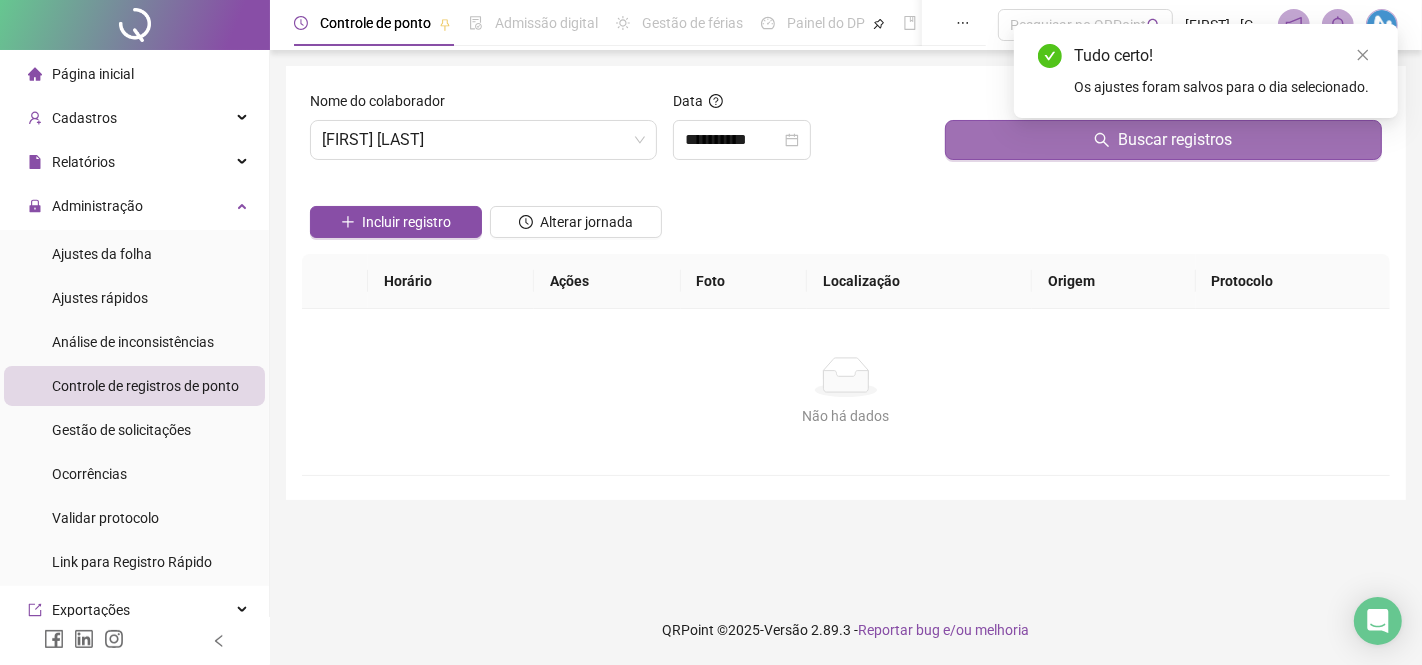 click on "Buscar registros" at bounding box center [1163, 140] 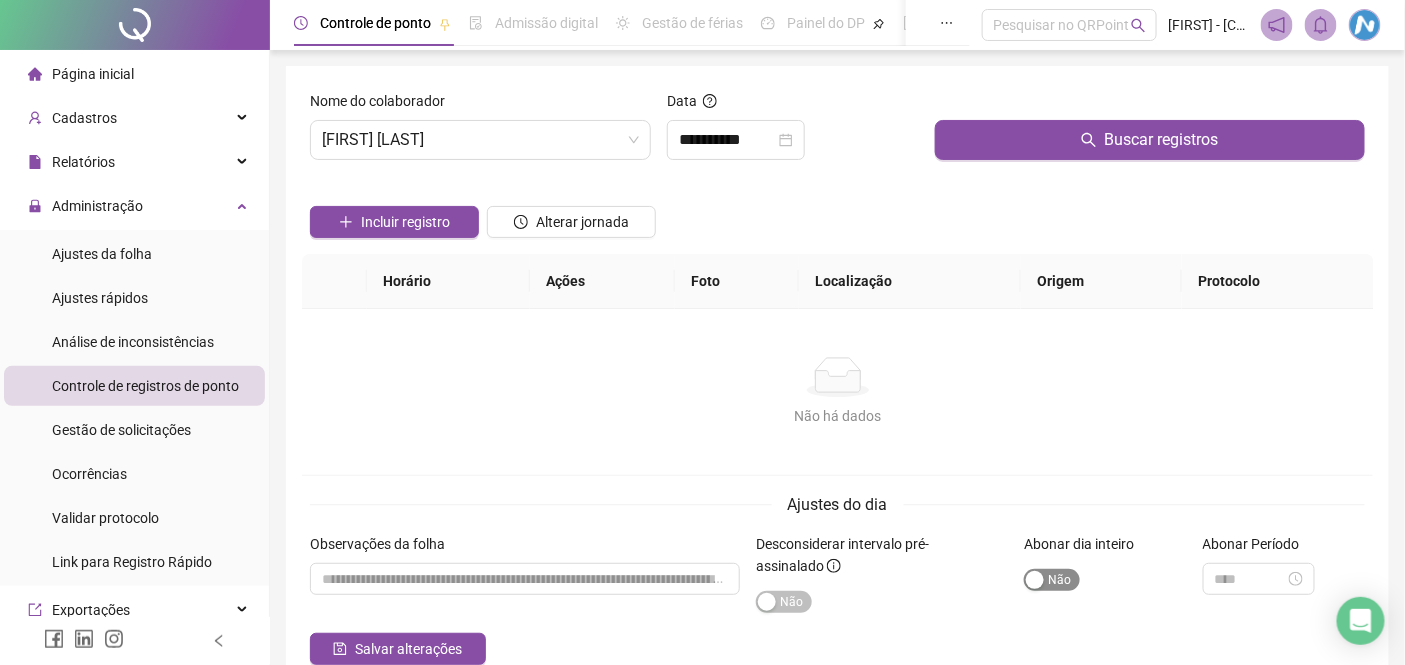 click on "Sim Não" at bounding box center [1052, 580] 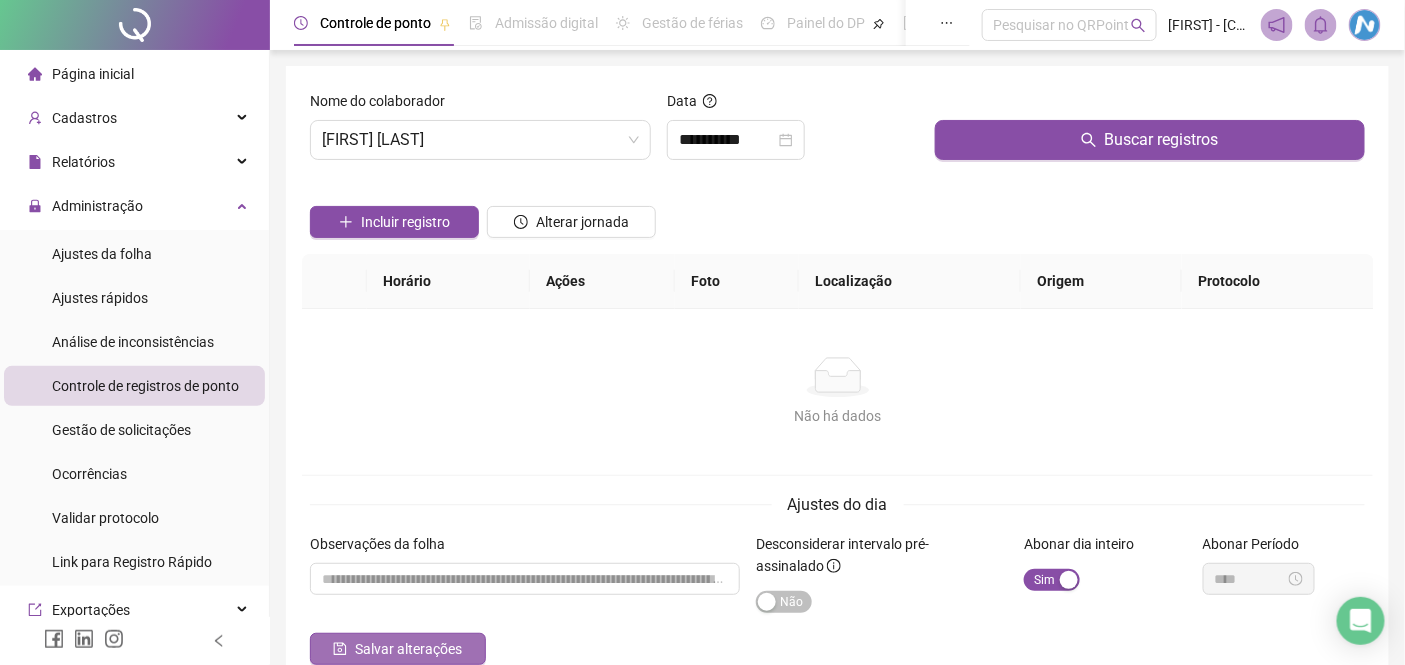 click on "Salvar alterações" at bounding box center (408, 649) 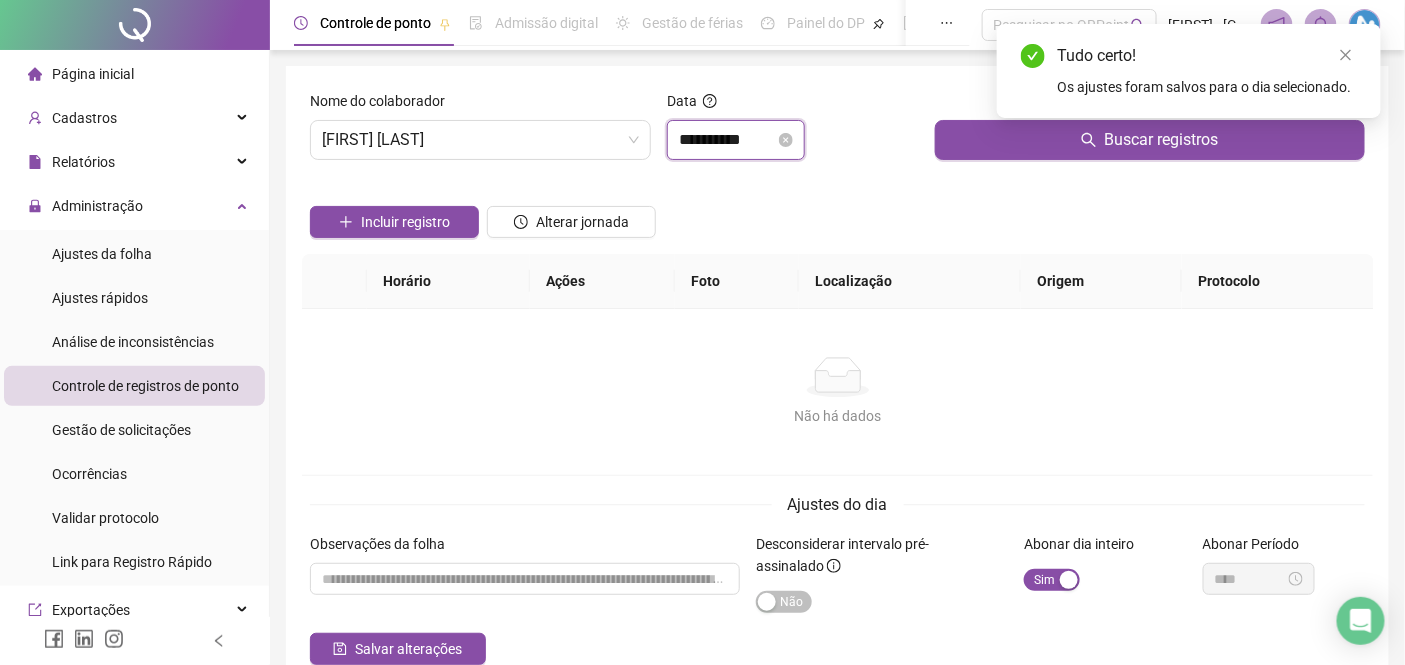 click on "**********" at bounding box center (727, 140) 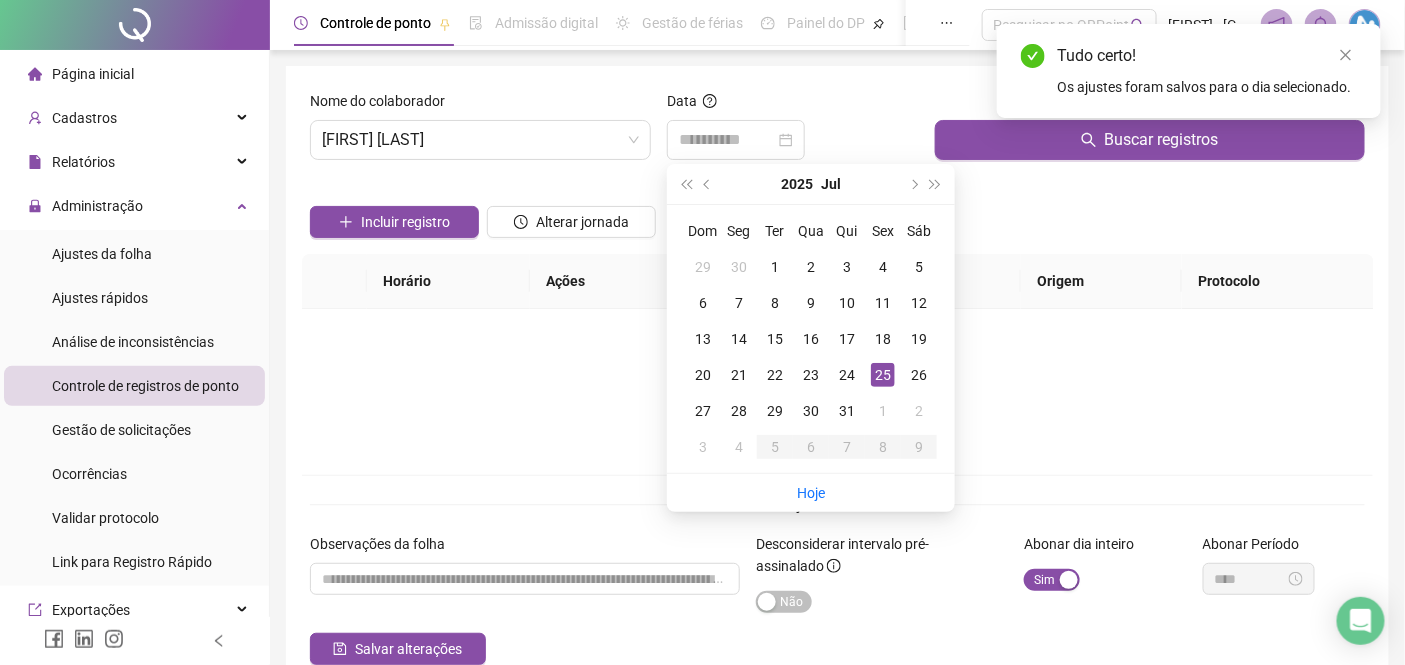 click on "26" at bounding box center (919, 375) 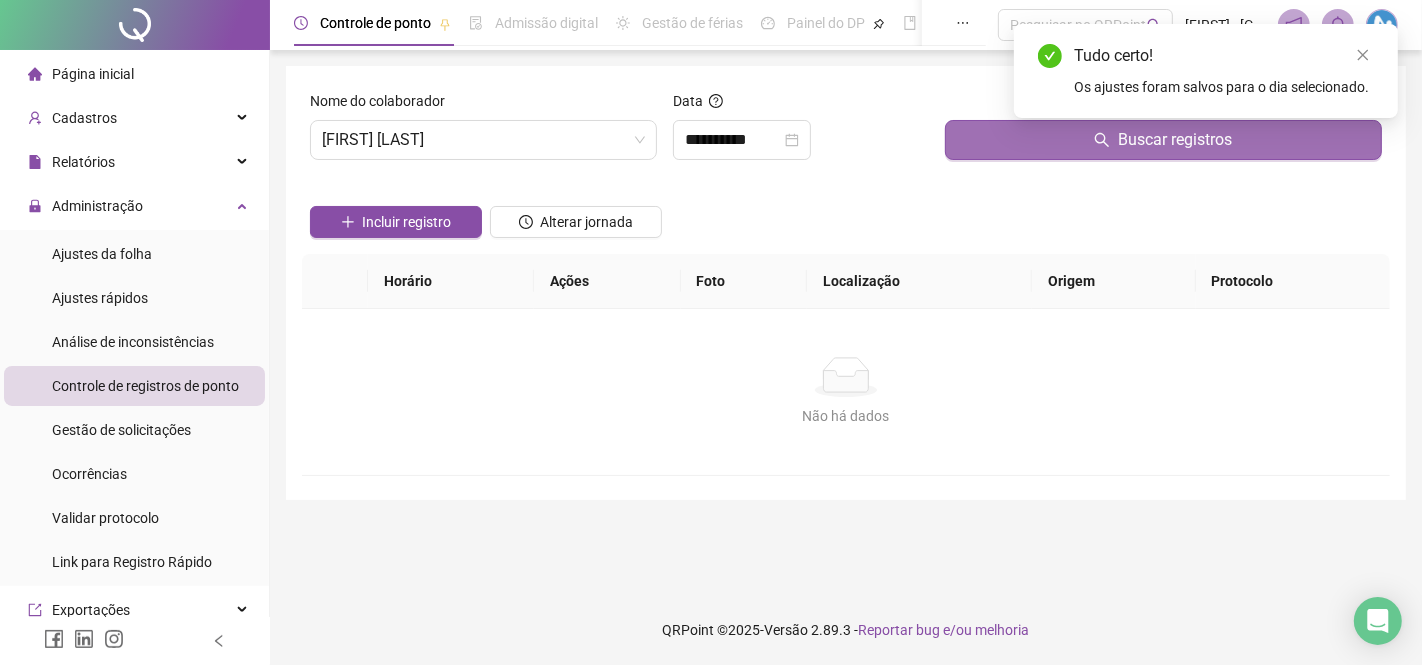 click on "Buscar registros" at bounding box center [1163, 140] 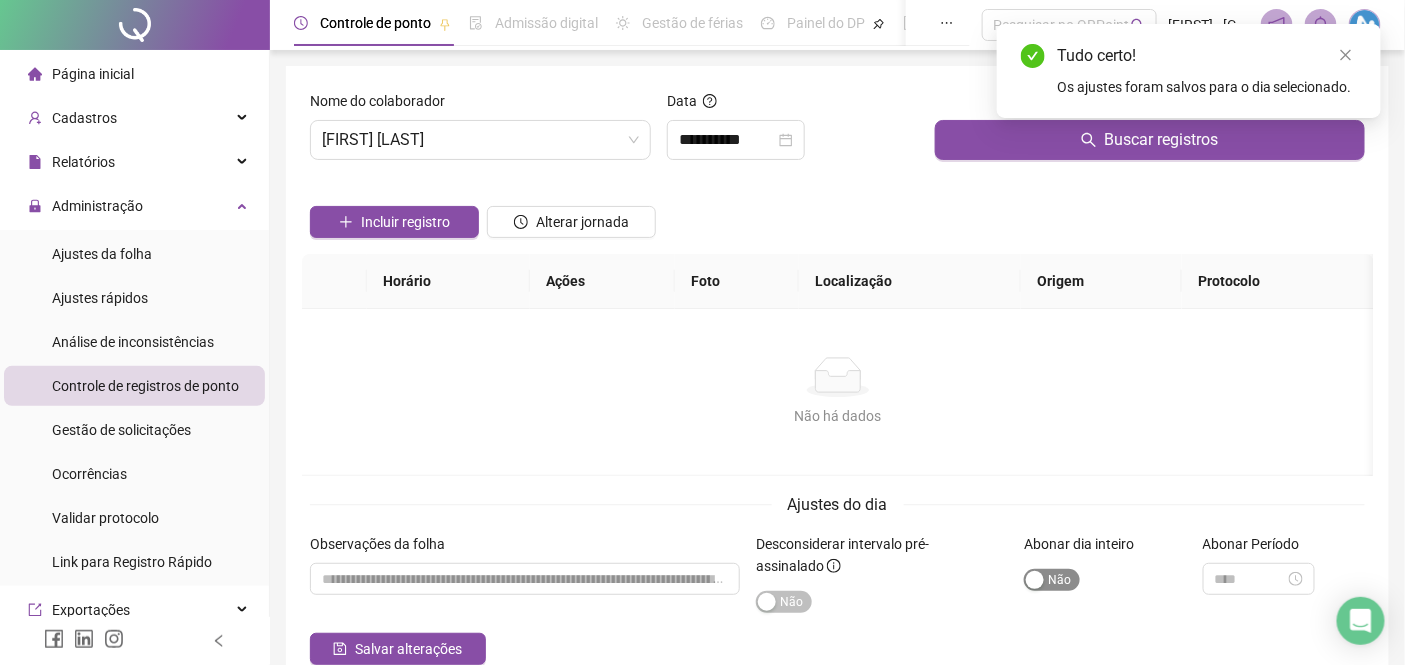click at bounding box center [1035, 580] 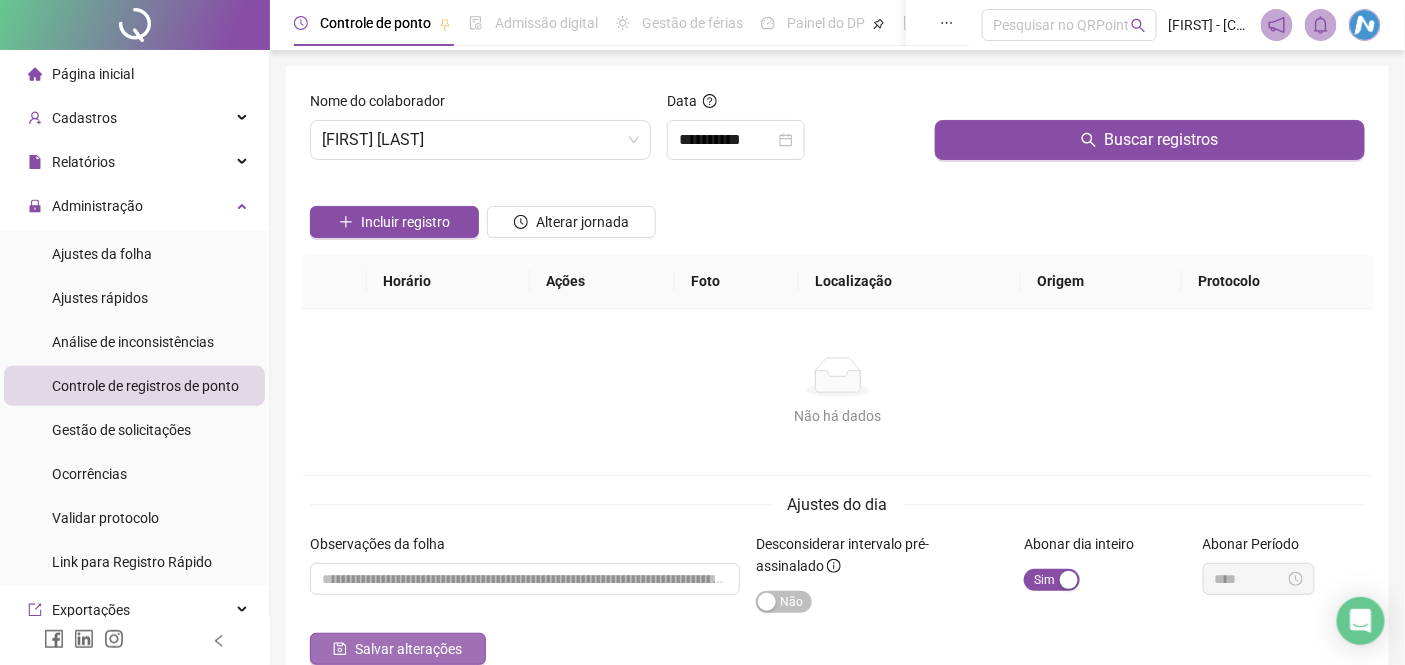 click on "Salvar alterações" at bounding box center [408, 649] 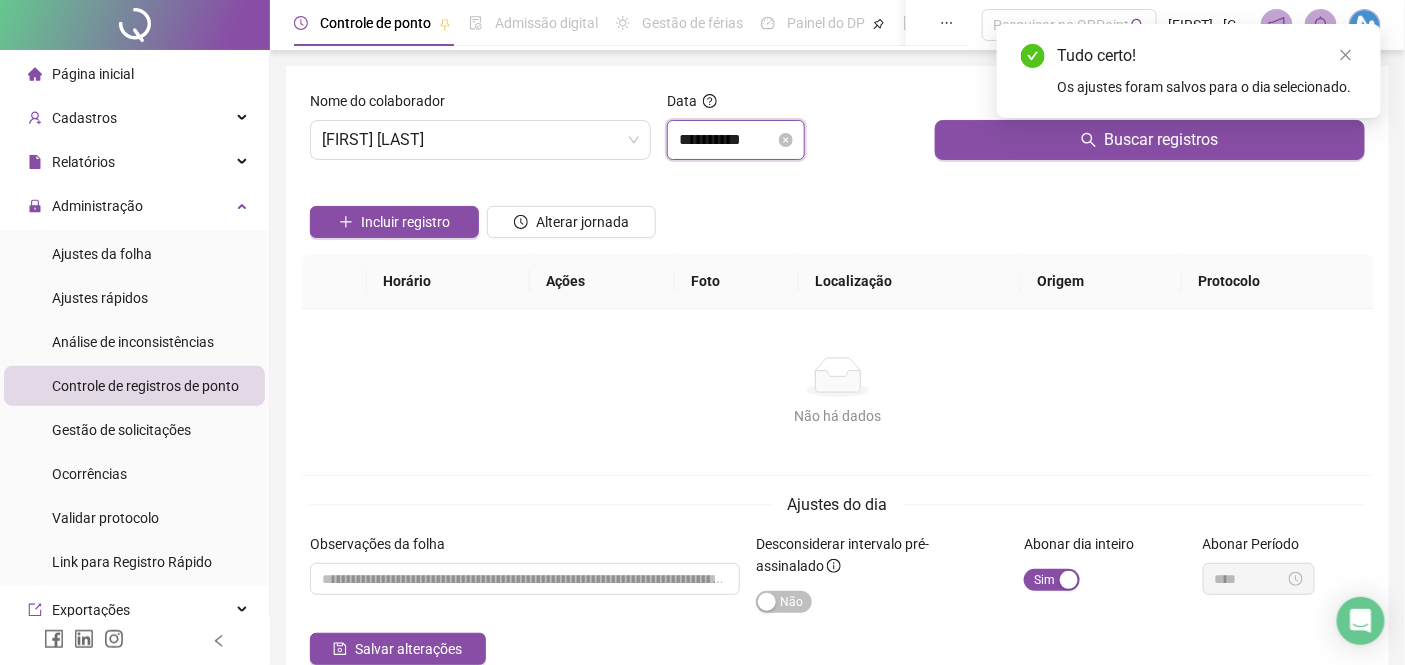 click on "**********" at bounding box center (727, 140) 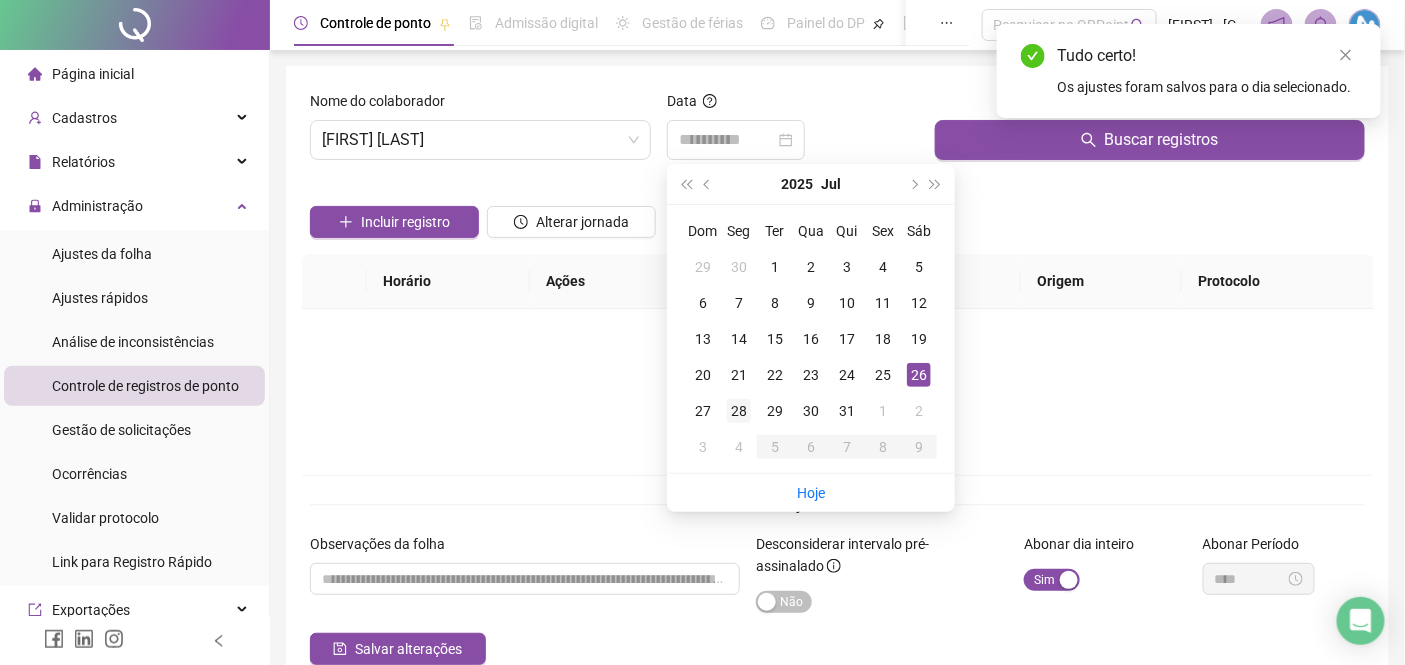 click on "28" at bounding box center (739, 411) 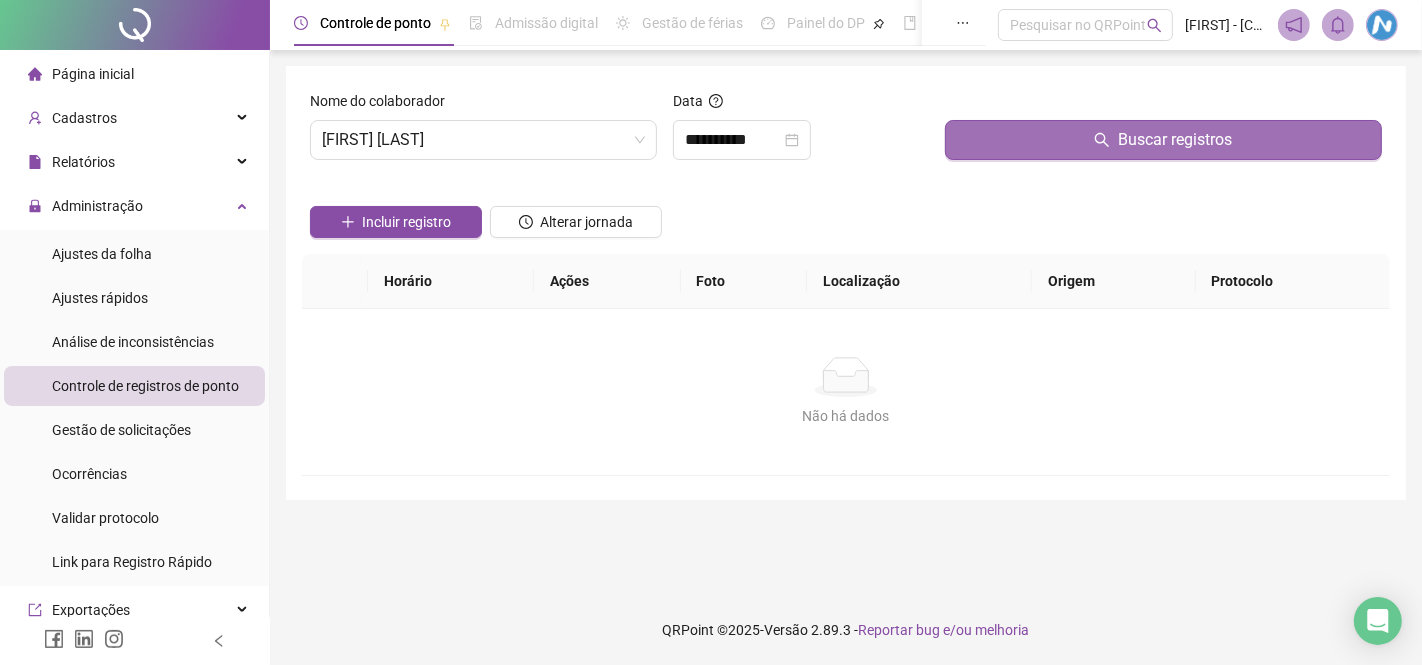 click on "Buscar registros" at bounding box center (1163, 140) 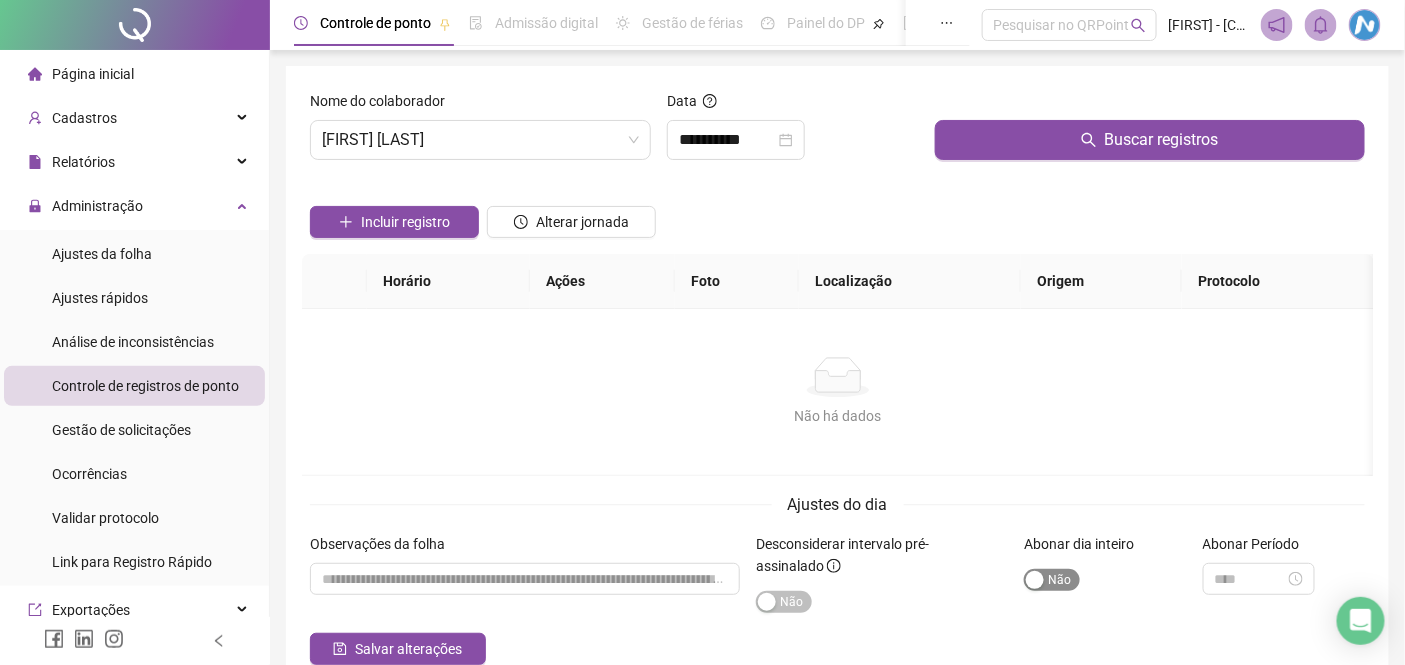 click at bounding box center (1035, 580) 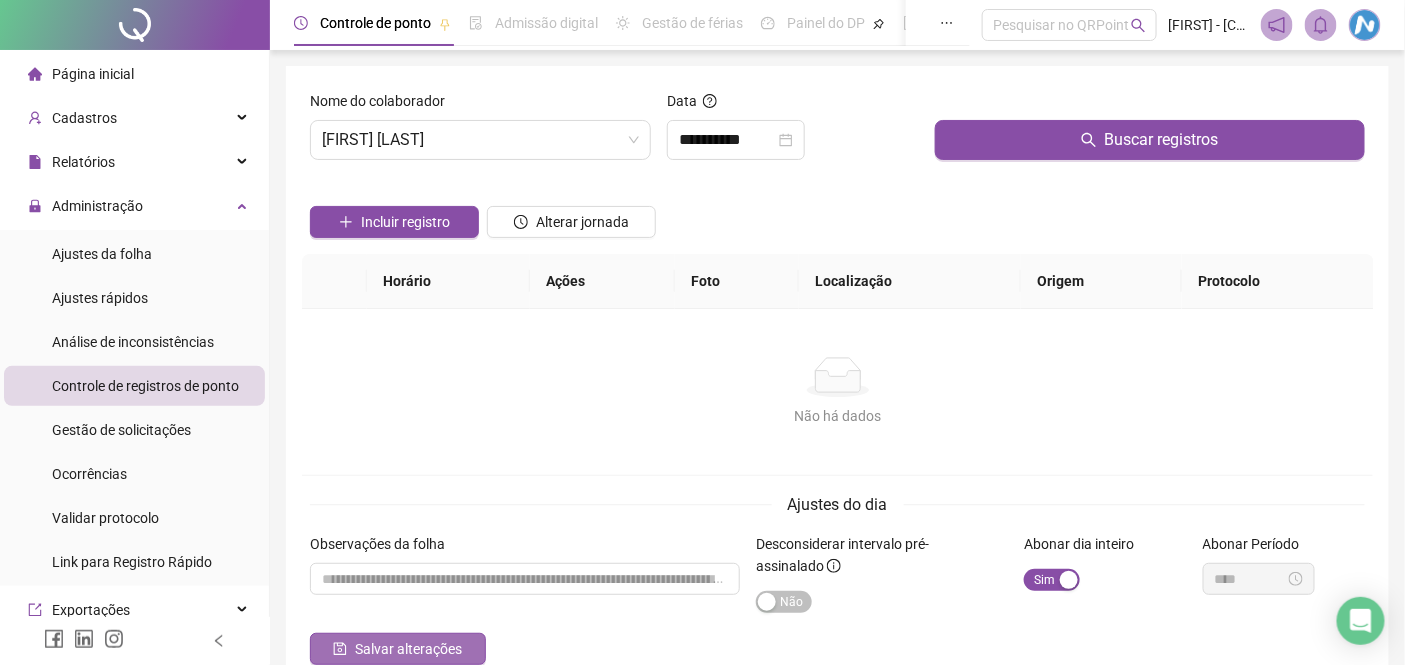click on "Salvar alterações" at bounding box center (408, 649) 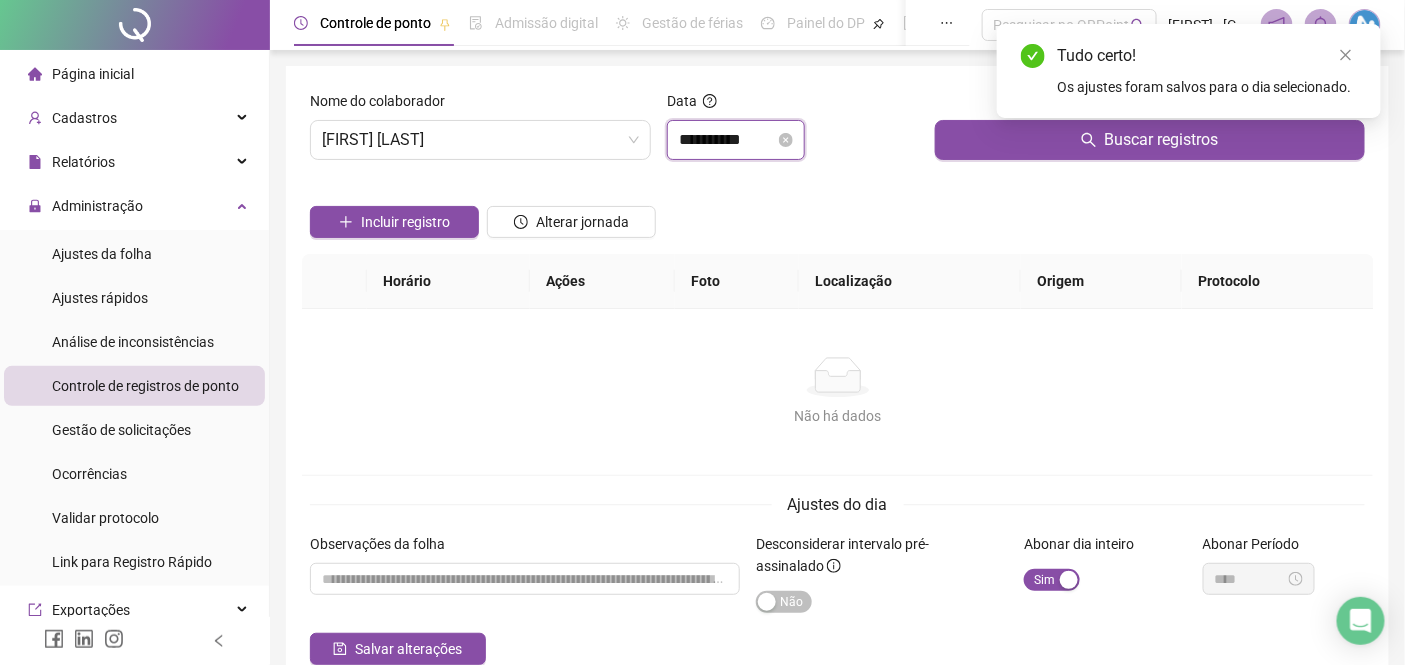 click on "**********" at bounding box center [727, 140] 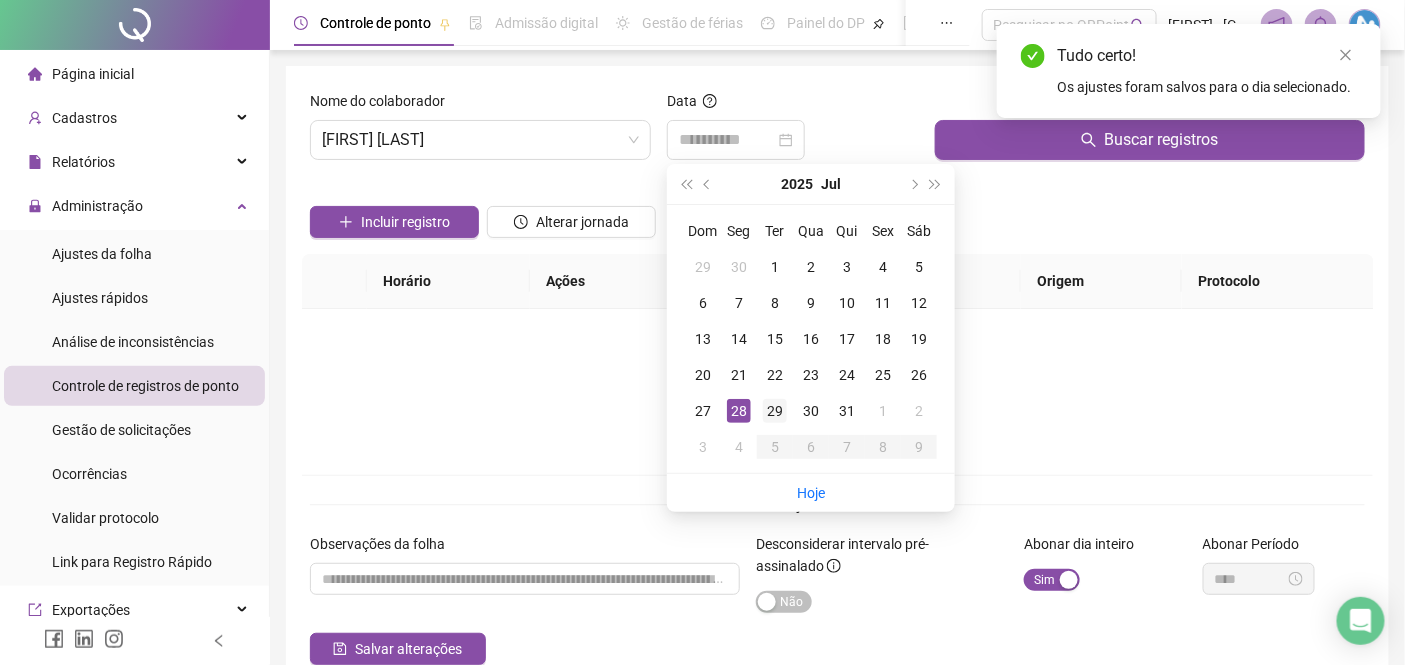 click on "29" at bounding box center [775, 411] 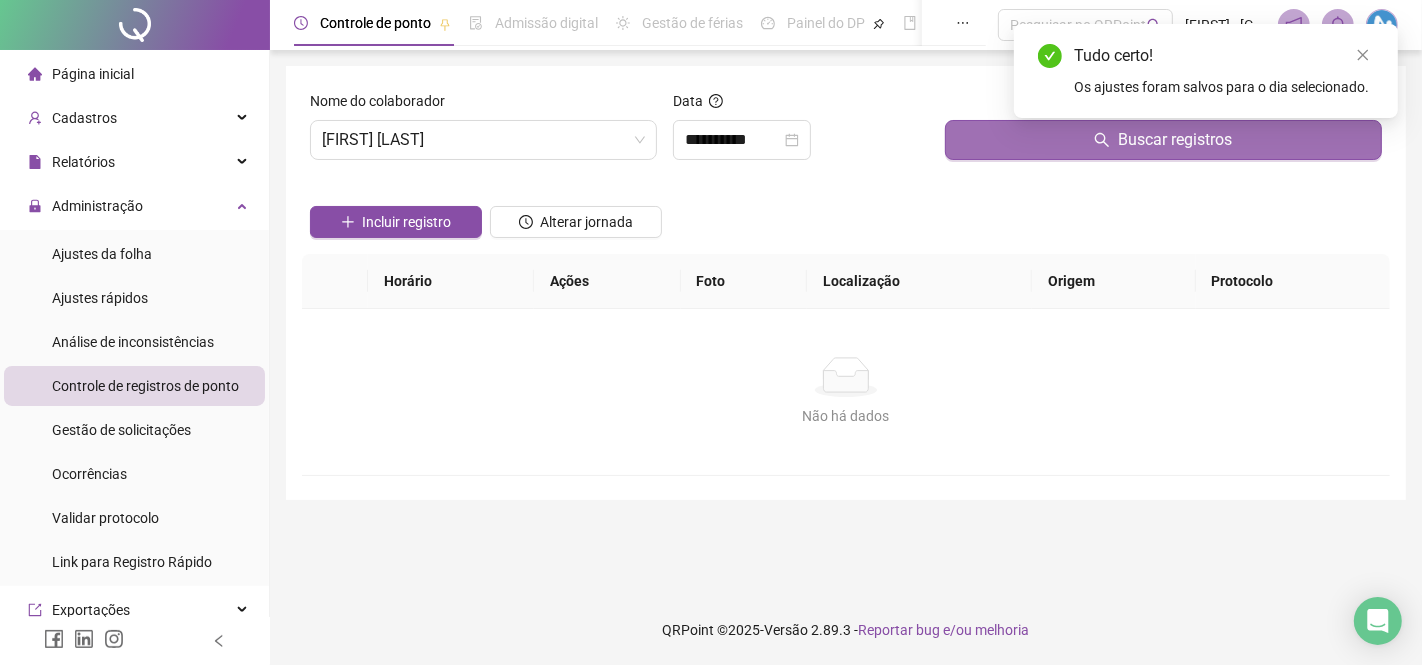 click on "Buscar registros" at bounding box center (1163, 140) 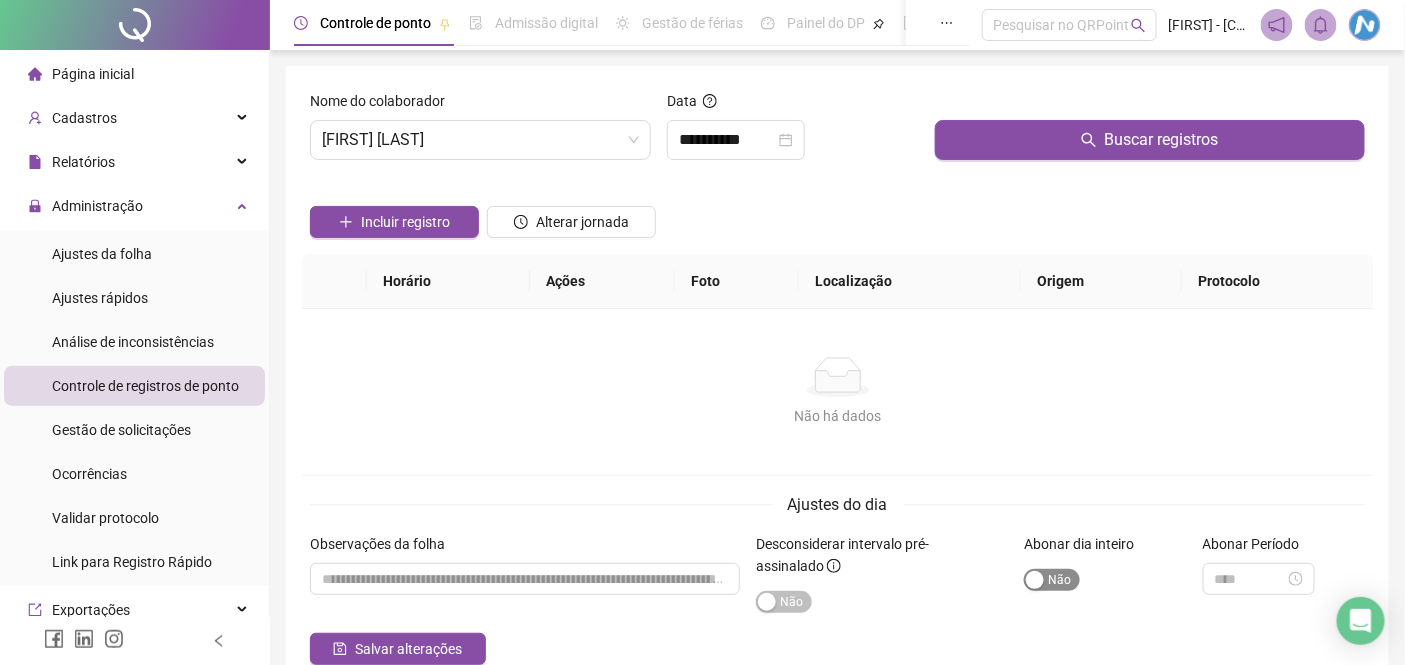 click on "Sim Não" at bounding box center [1052, 580] 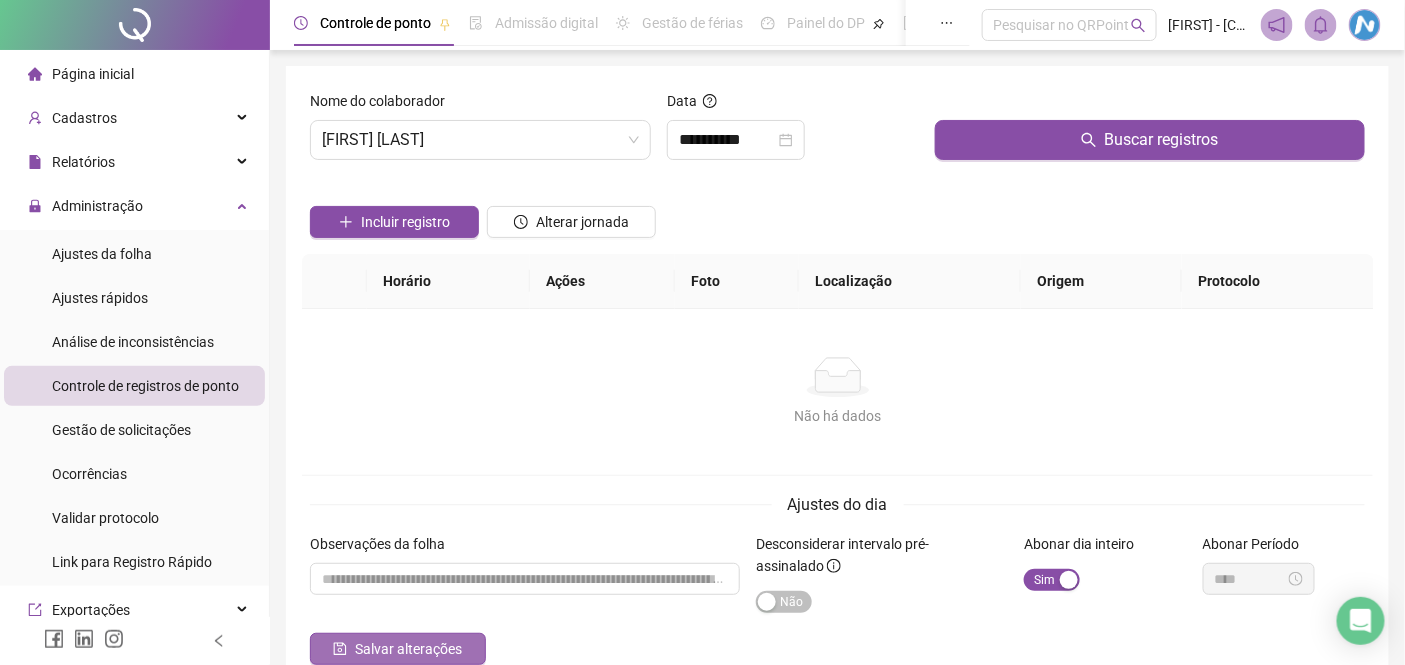 click on "Salvar alterações" at bounding box center [408, 649] 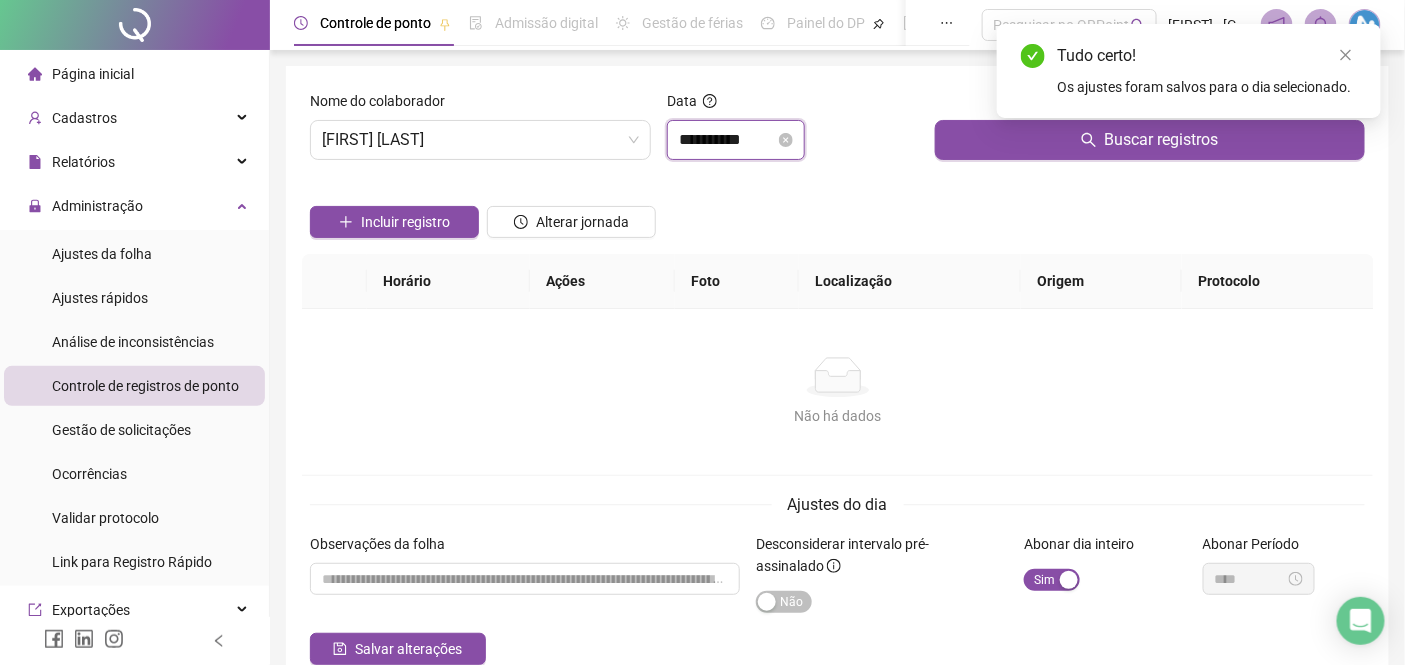 click on "**********" at bounding box center (727, 140) 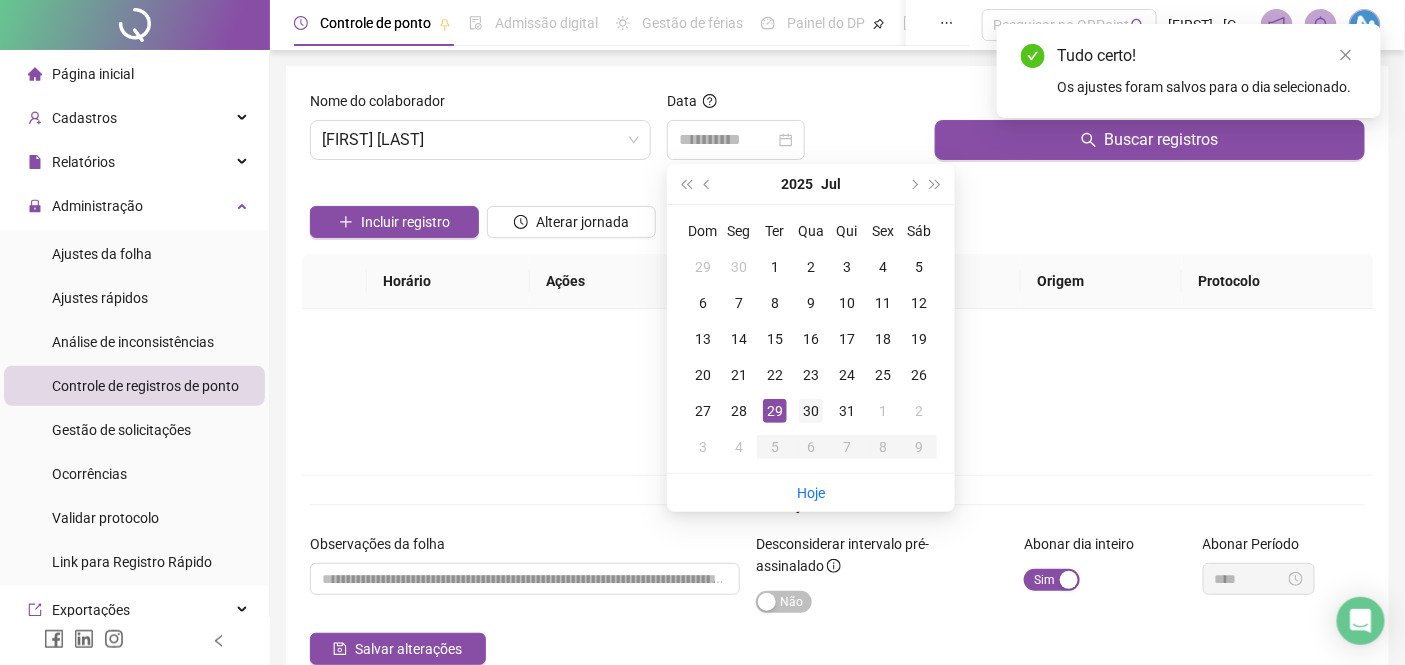 click on "30" at bounding box center (811, 411) 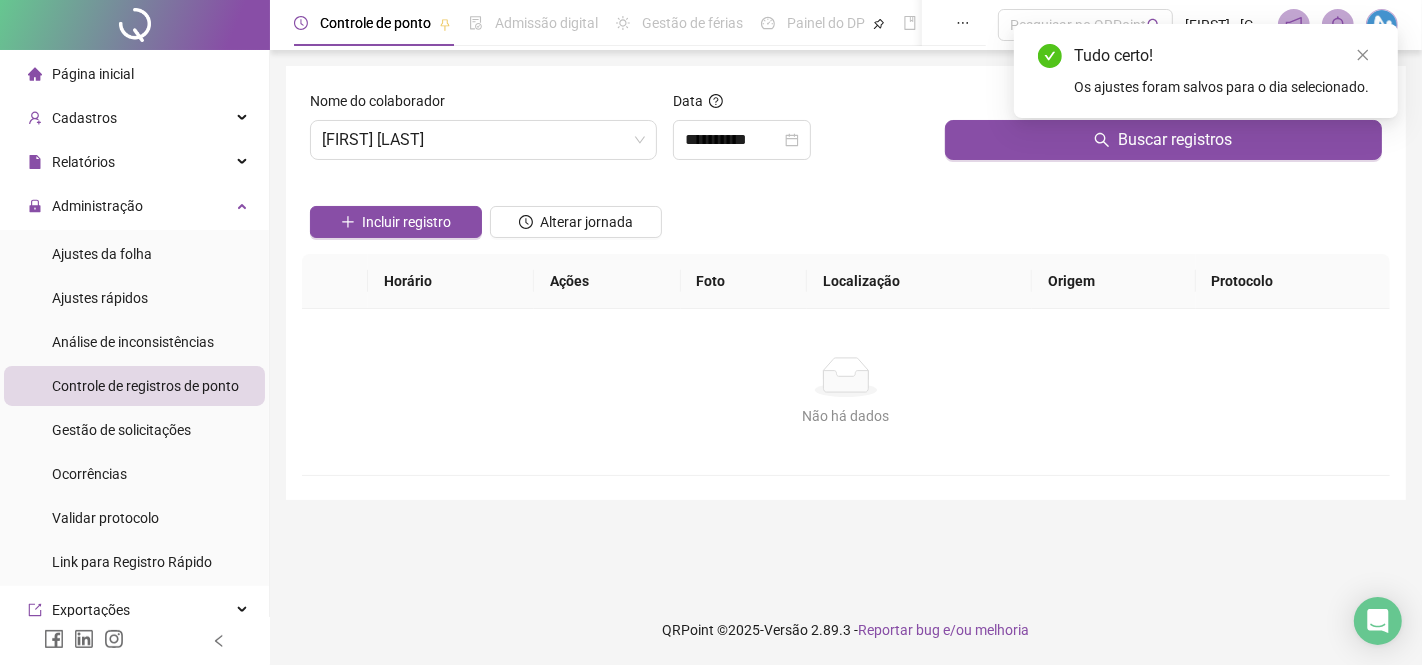 click on "Tudo certo! Os ajustes foram salvos para o dia selecionado." at bounding box center (1206, 71) 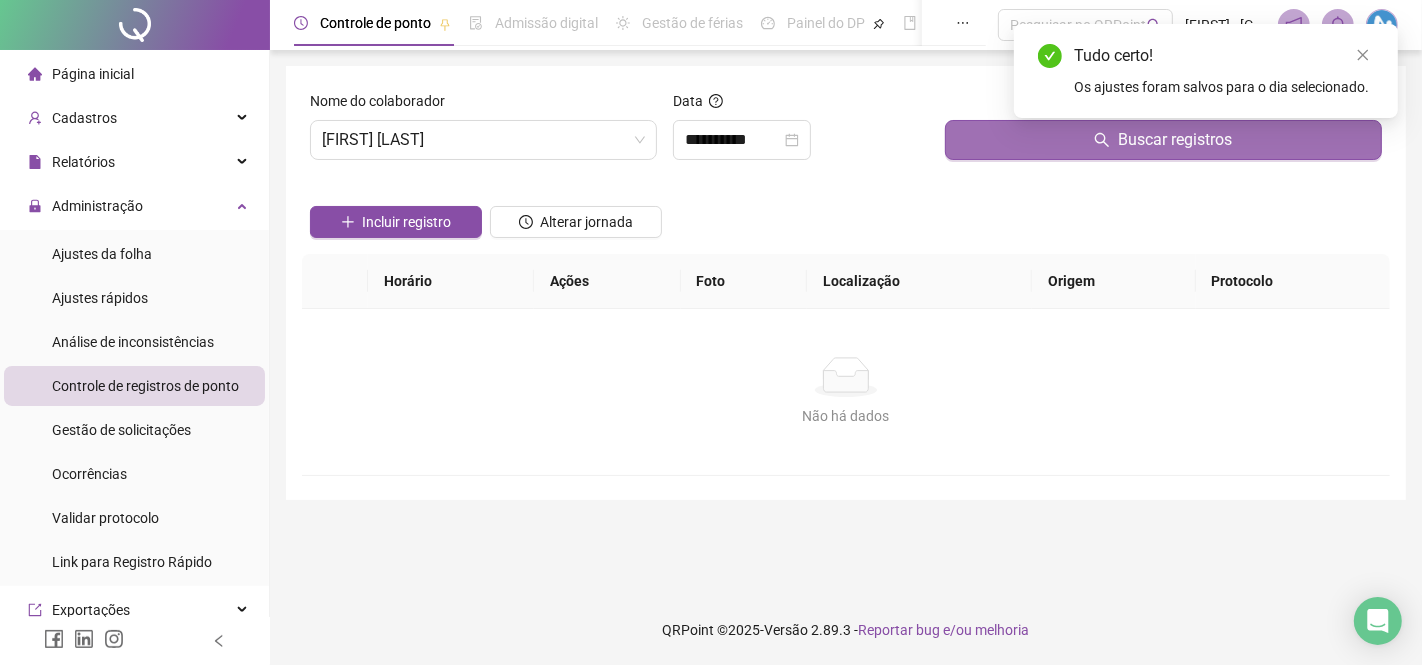 click on "Buscar registros" at bounding box center (1163, 140) 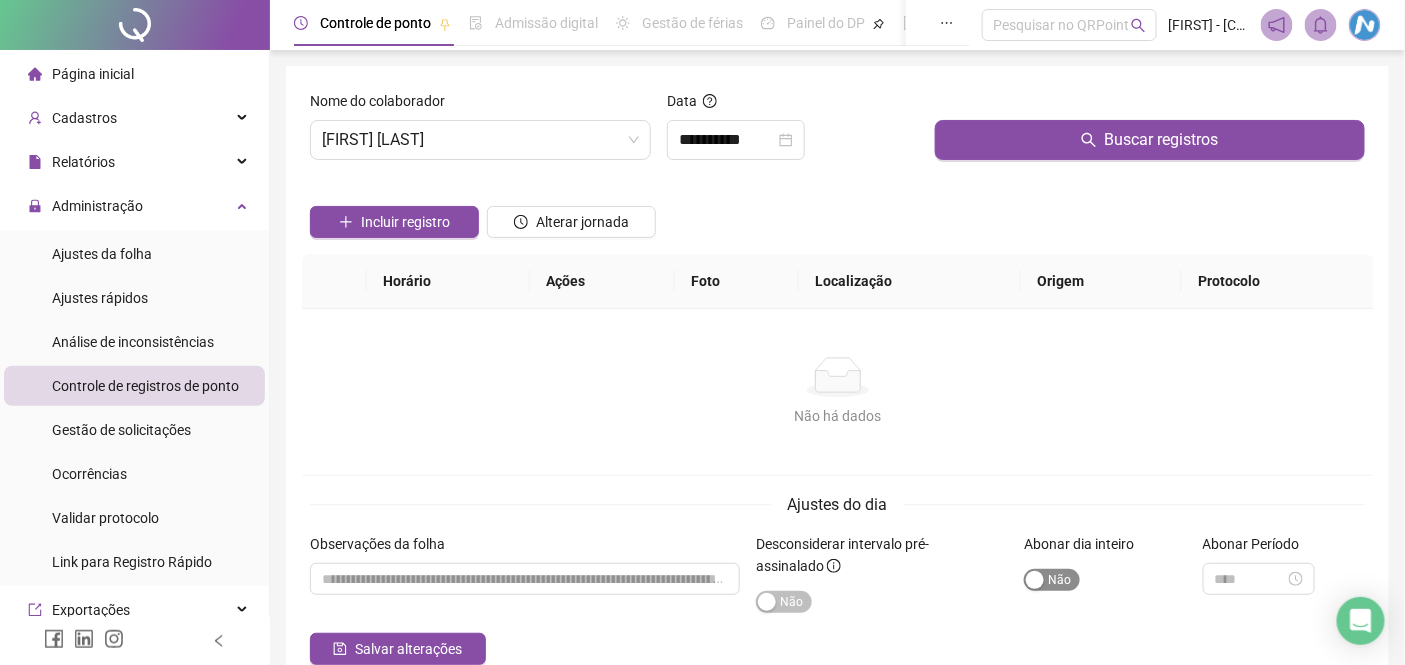 click on "Sim Não" at bounding box center [1052, 580] 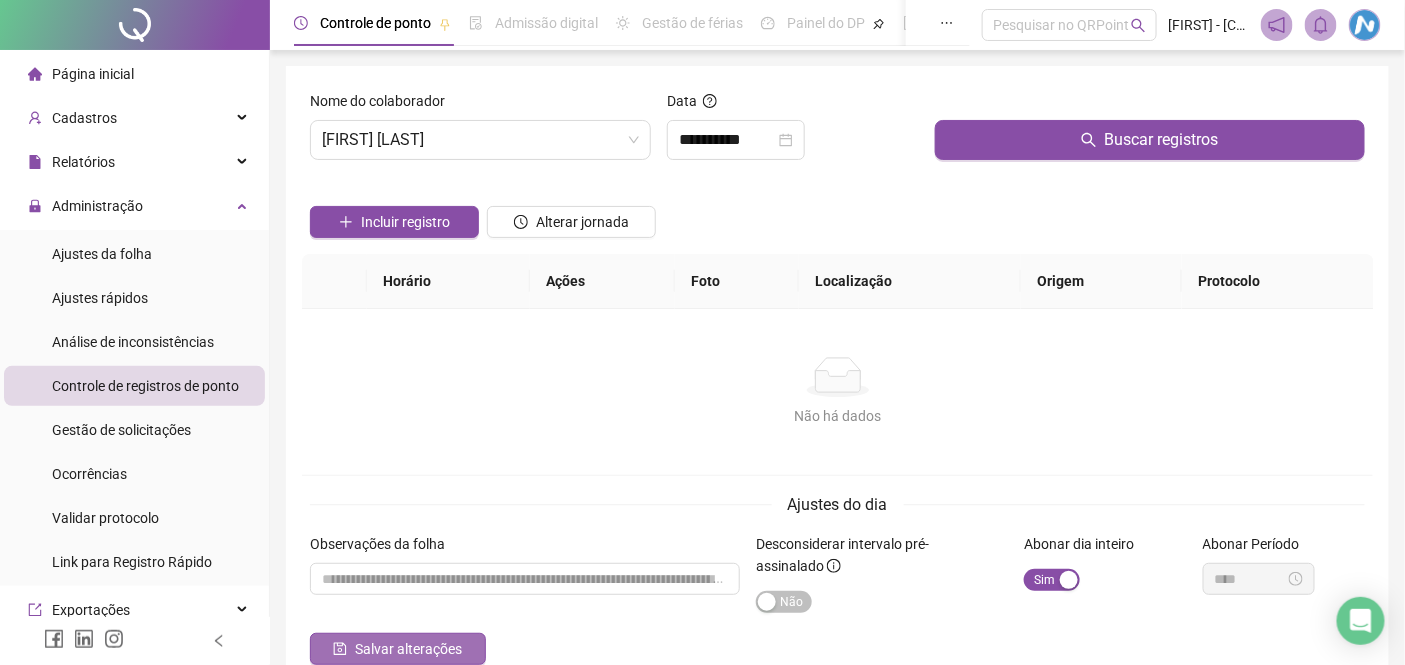 click on "Salvar alterações" at bounding box center [408, 649] 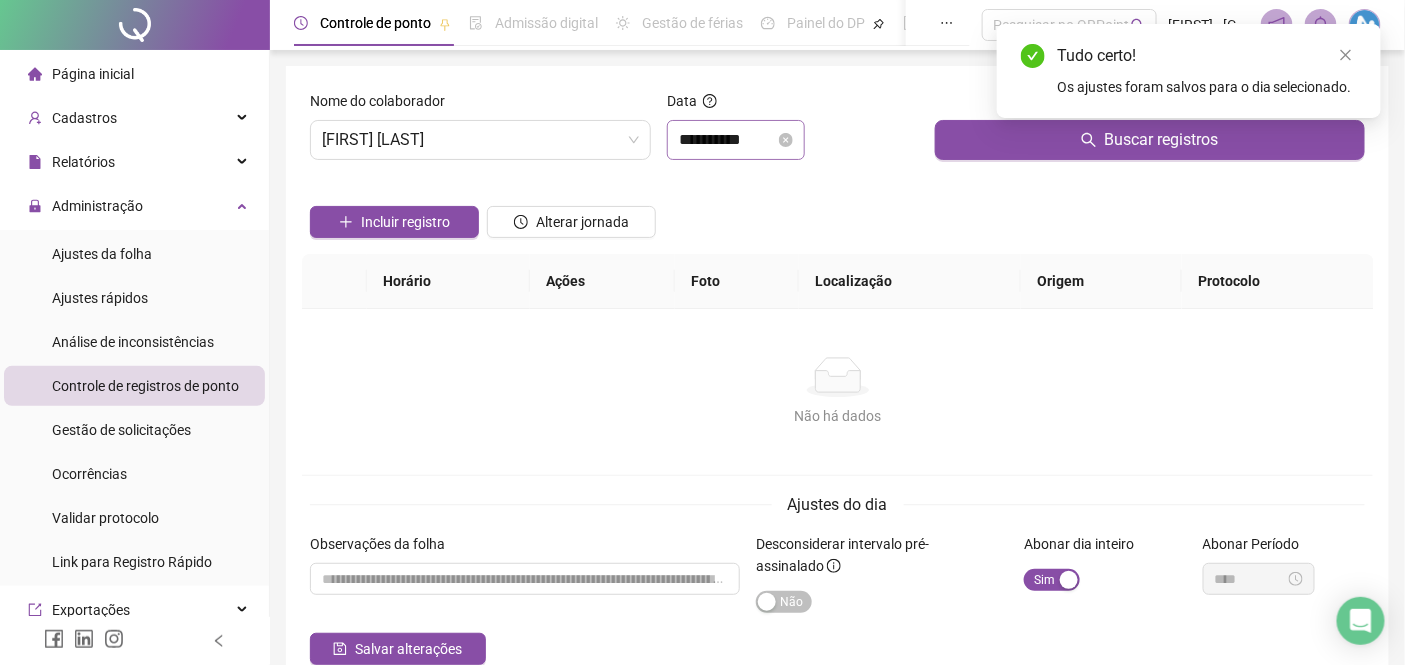 click on "**********" at bounding box center [736, 140] 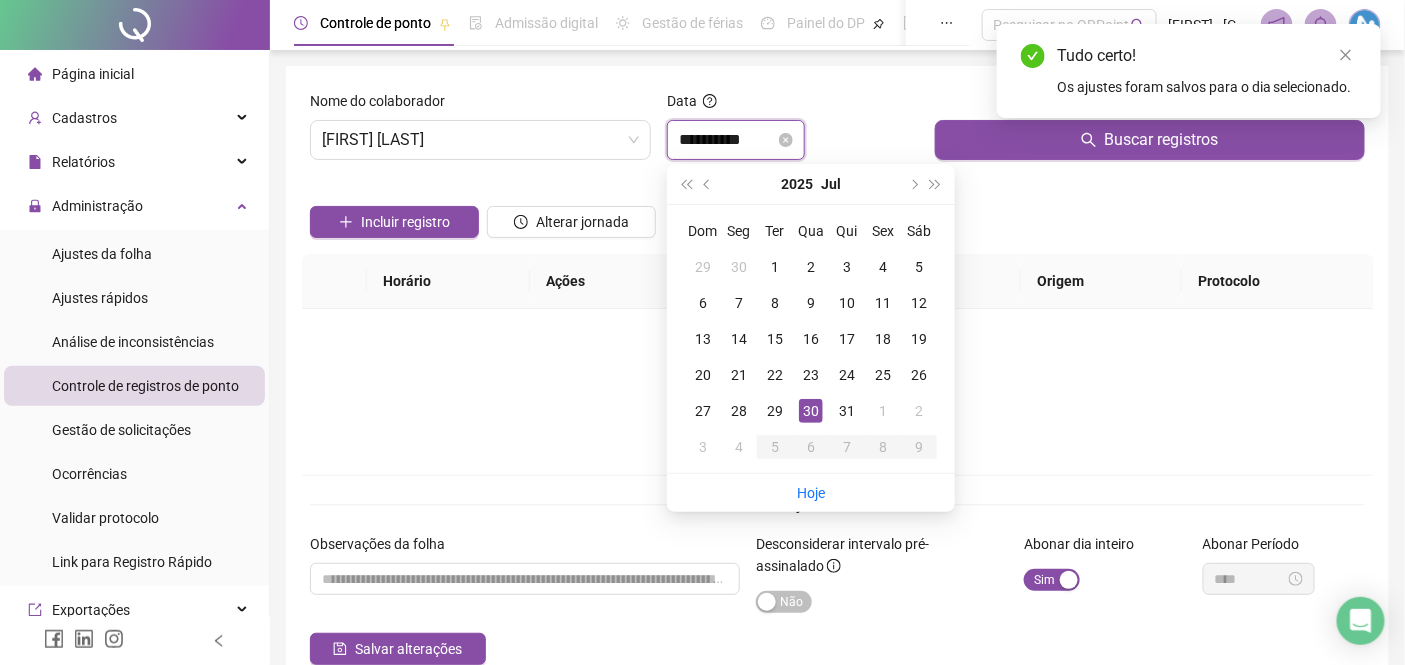 click on "**********" at bounding box center [727, 140] 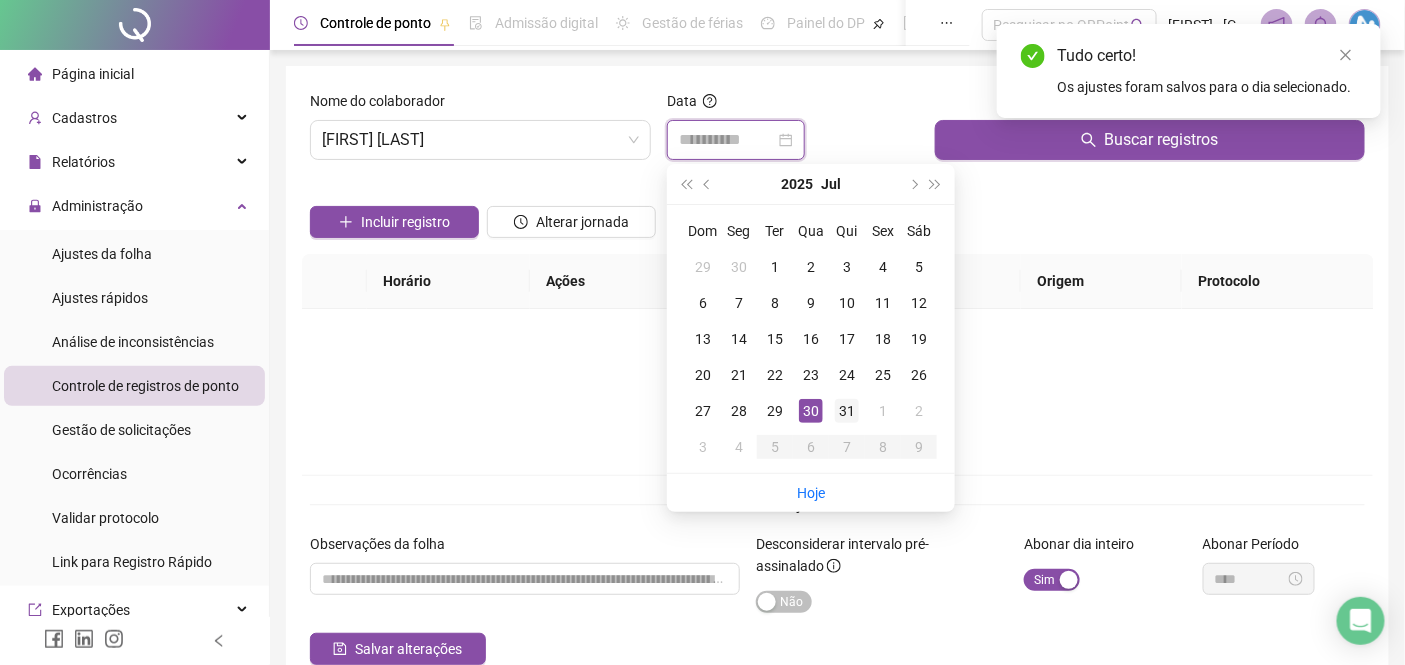type on "**********" 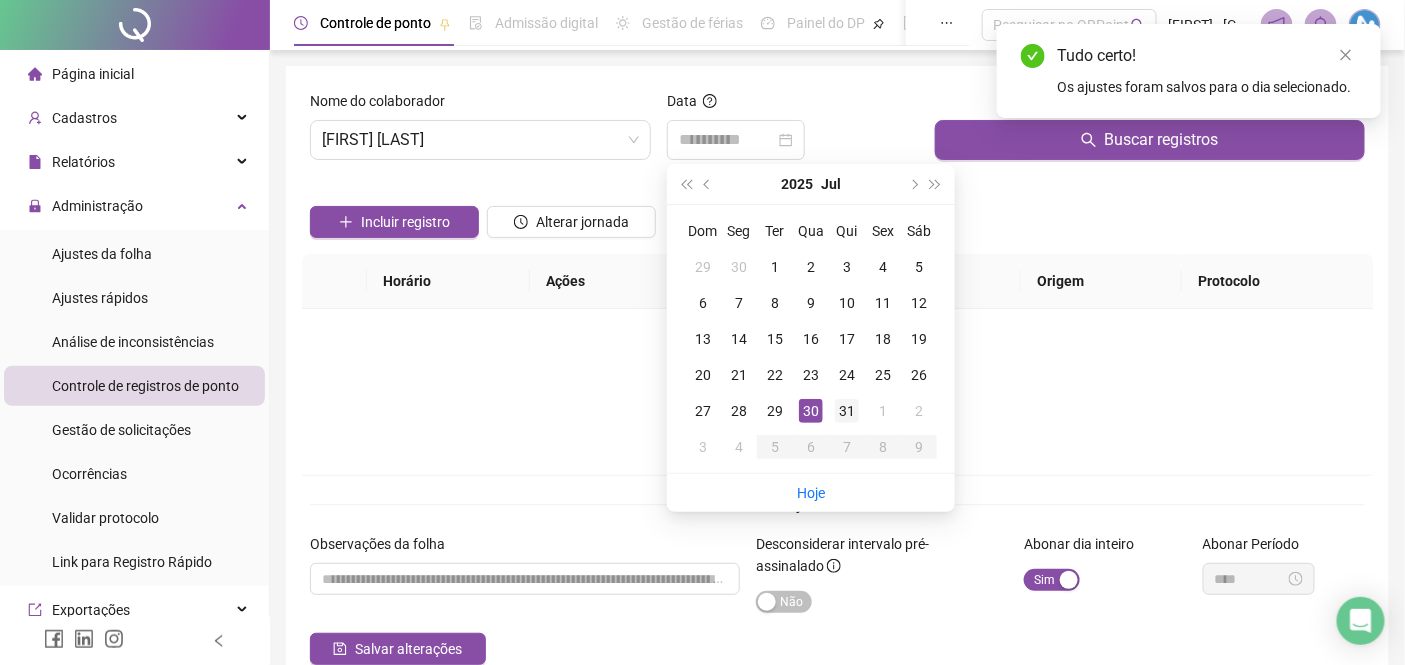 click on "31" at bounding box center [847, 411] 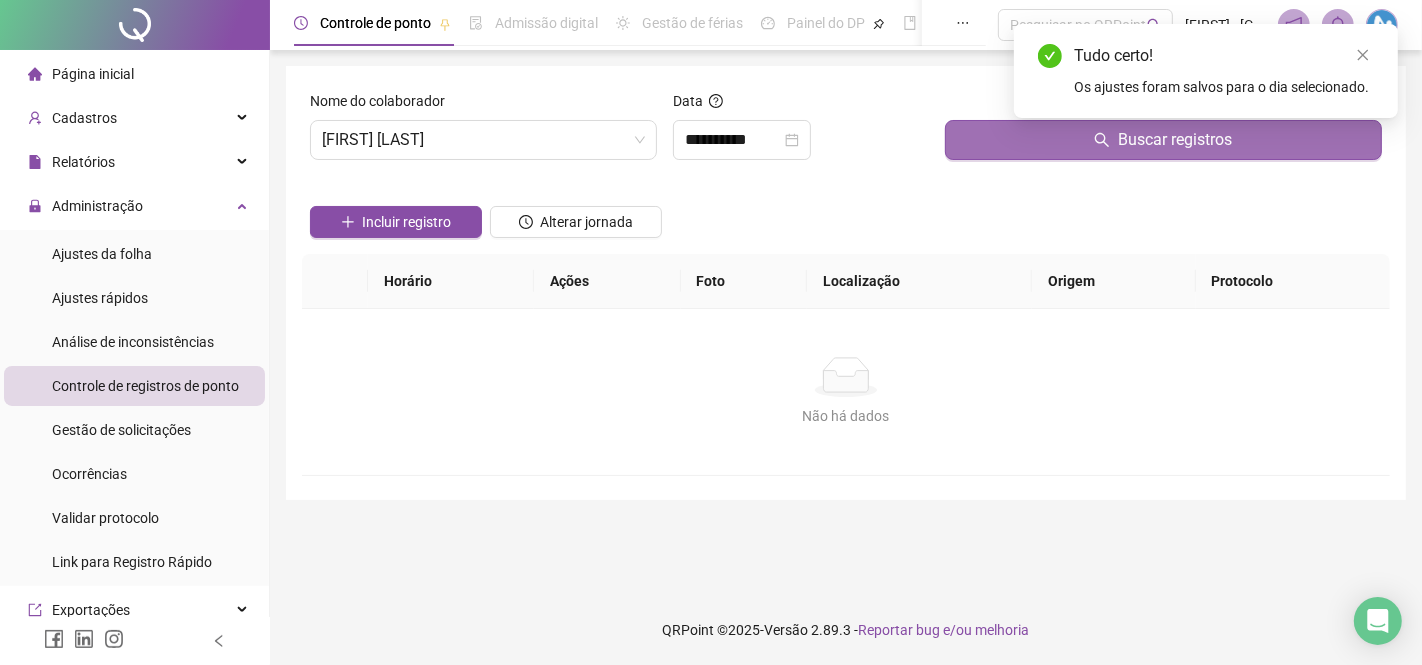 click on "Buscar registros" at bounding box center (1175, 140) 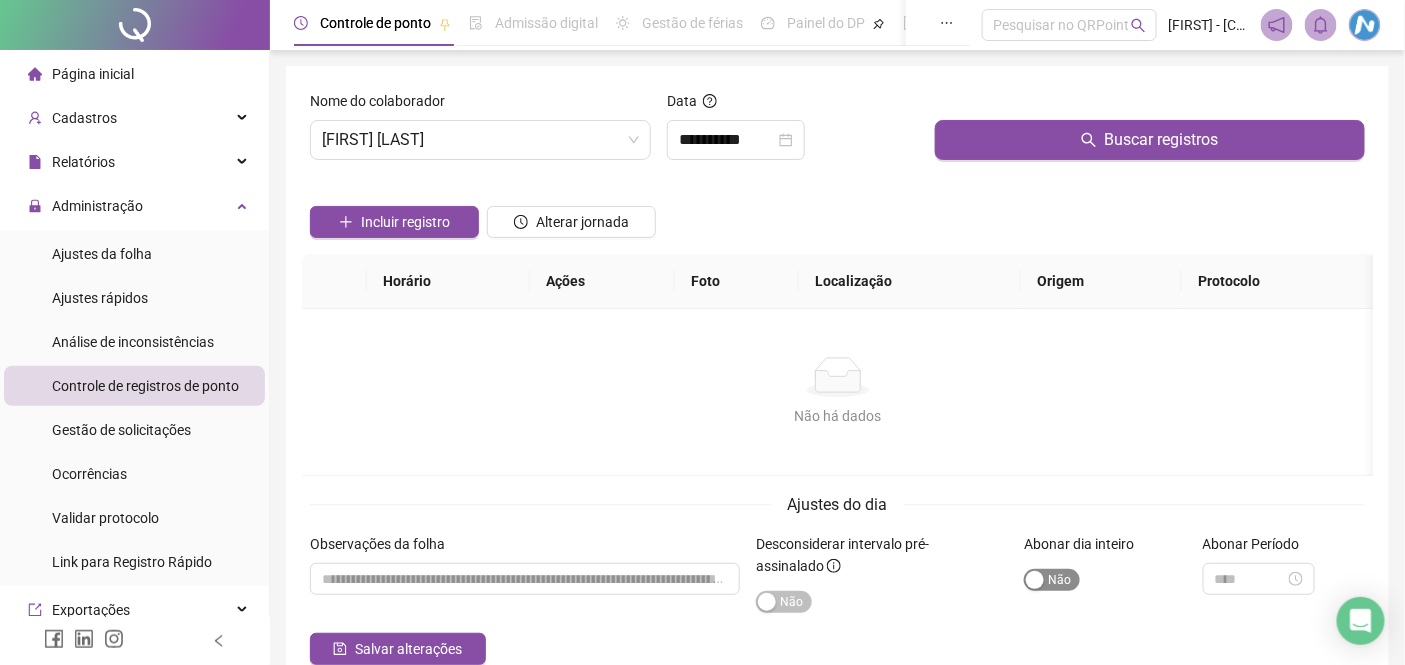 click on "Sim Não" at bounding box center [1052, 580] 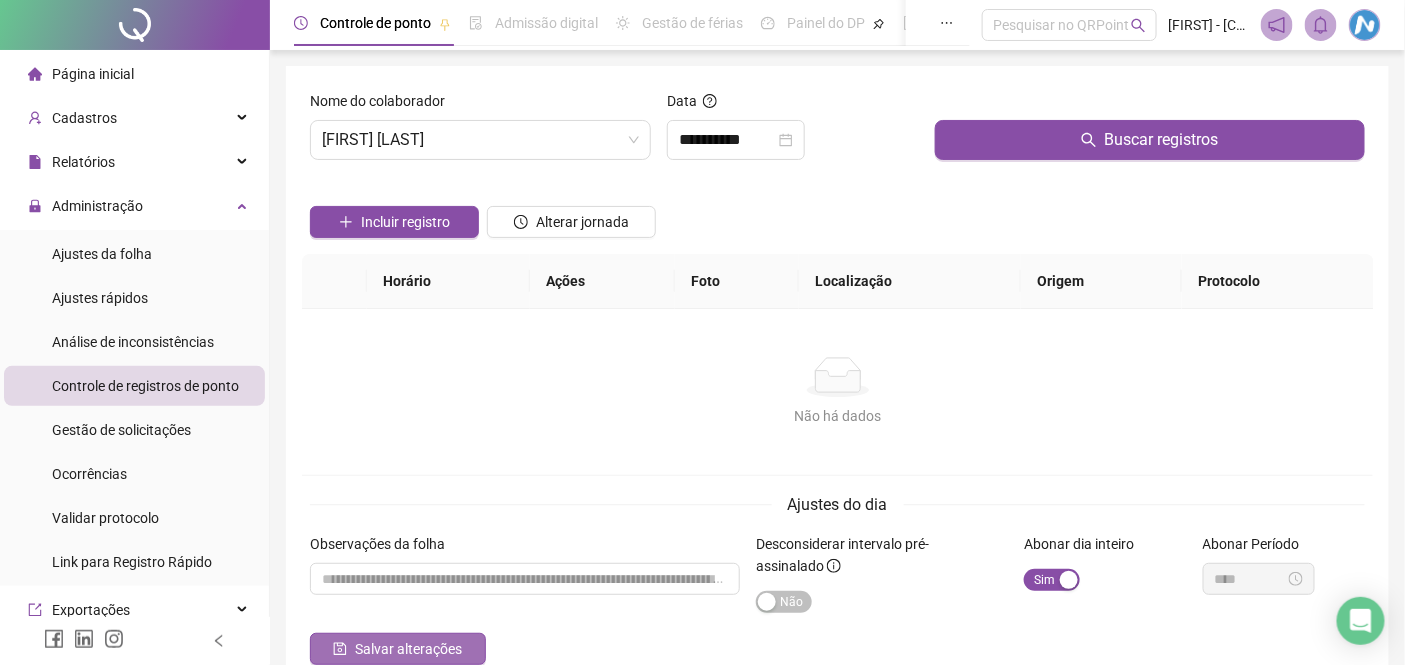 click on "Salvar alterações" at bounding box center [408, 649] 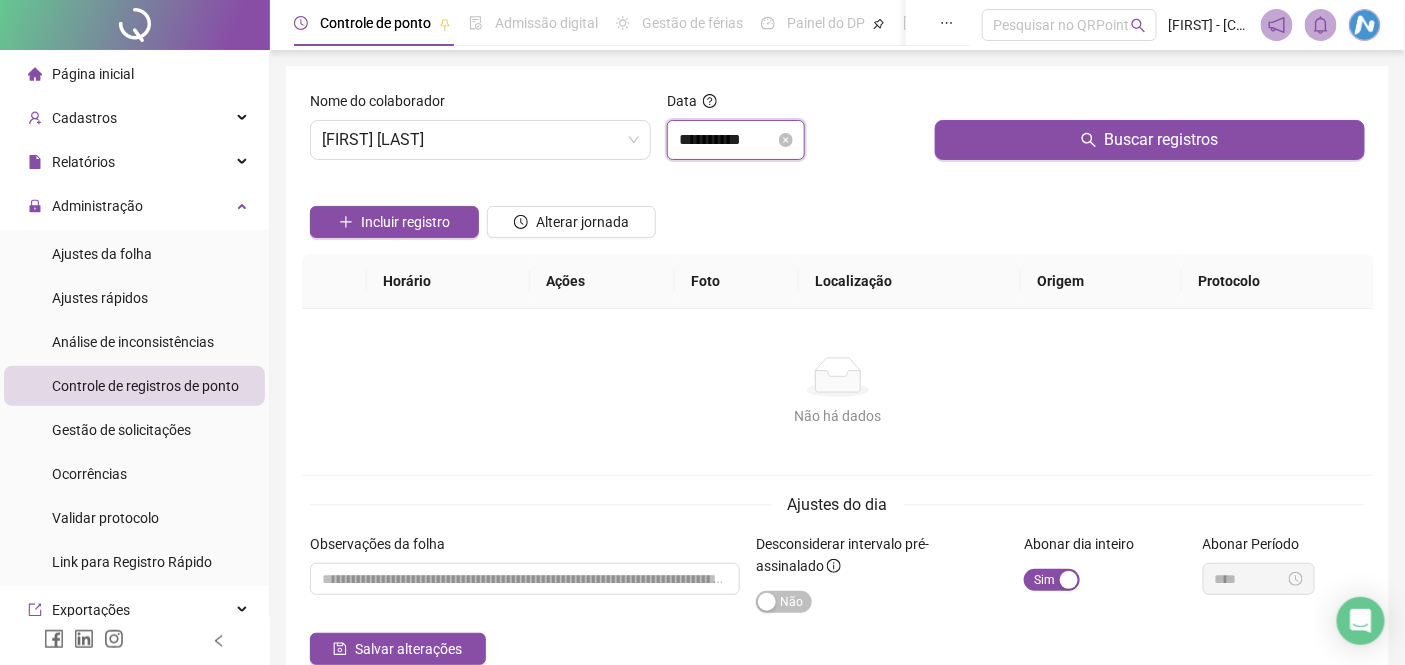 click on "**********" at bounding box center (727, 140) 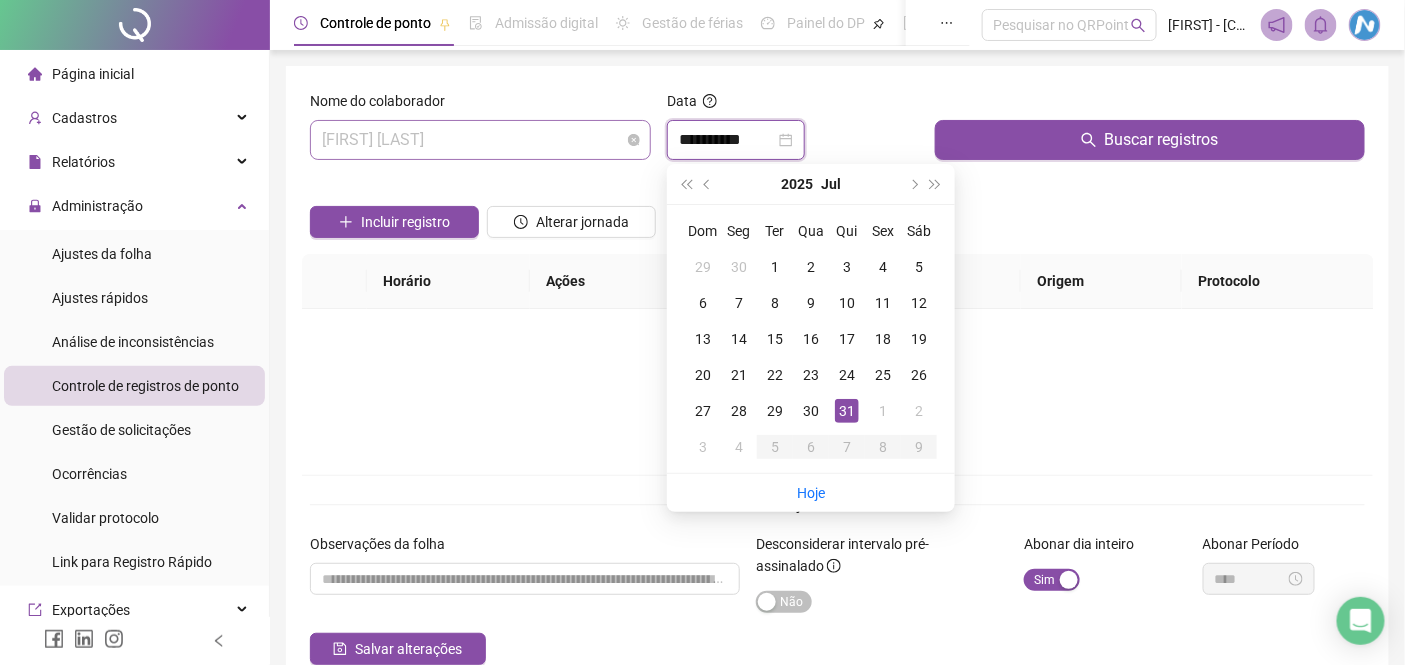 click on "[FIRST] [LAST]" at bounding box center [480, 140] 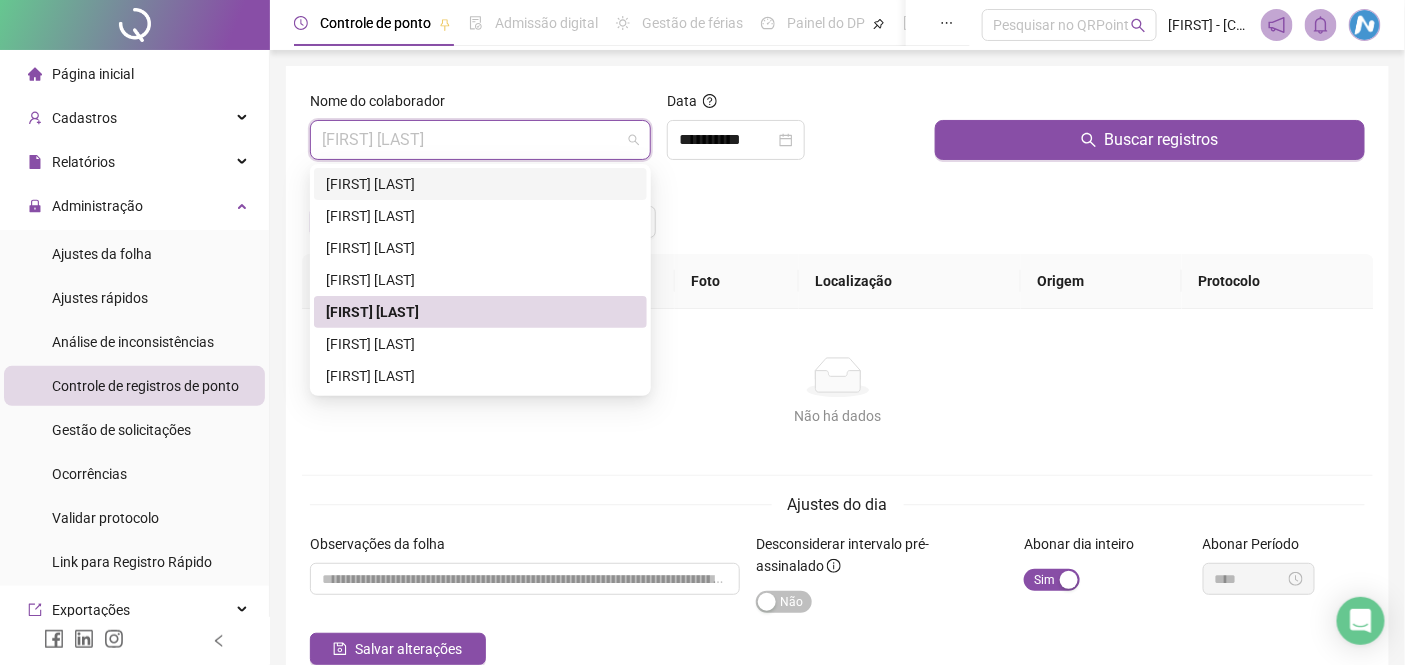 click on "[FIRST] [LAST]" at bounding box center (480, 184) 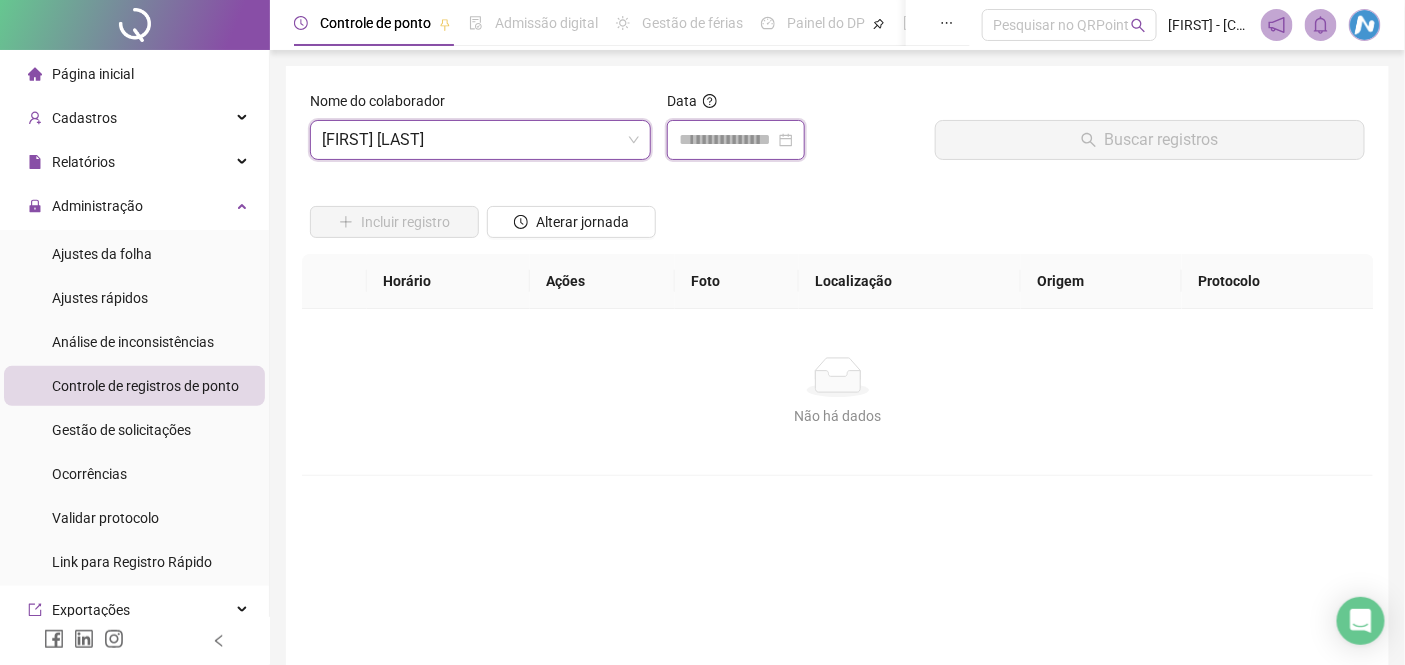 click at bounding box center (727, 140) 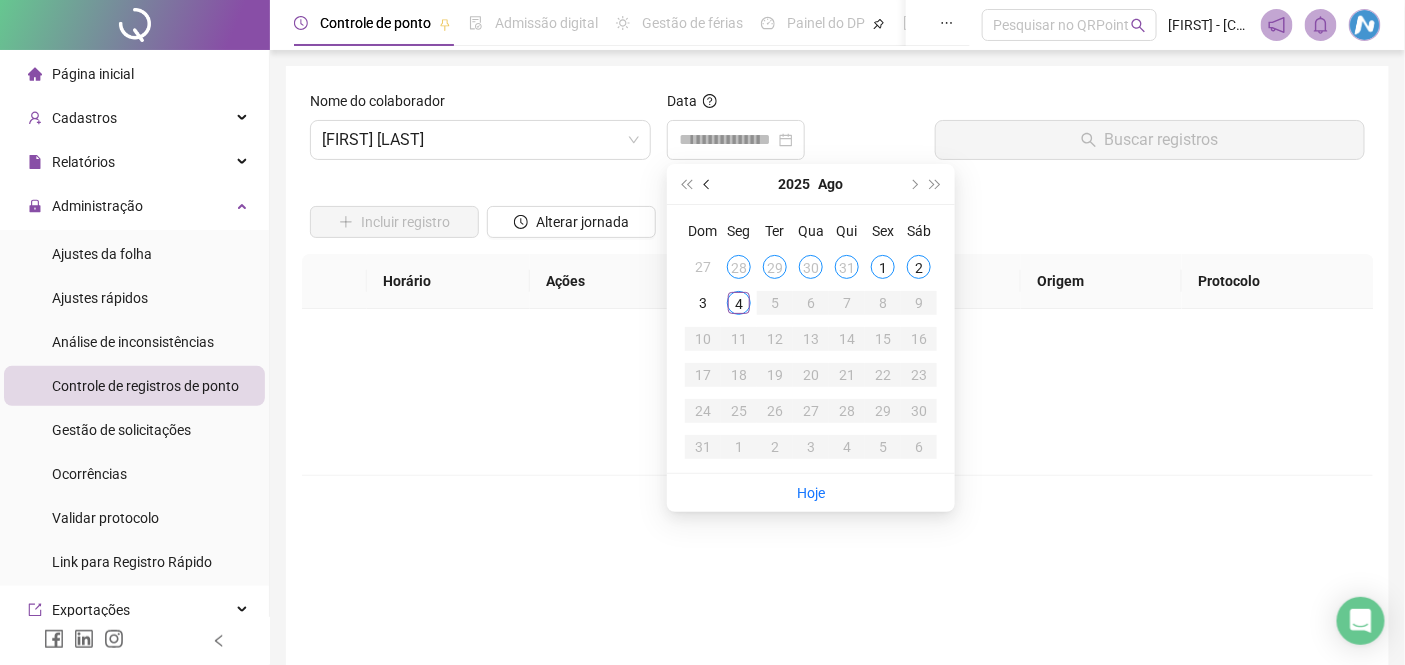 click at bounding box center (709, 184) 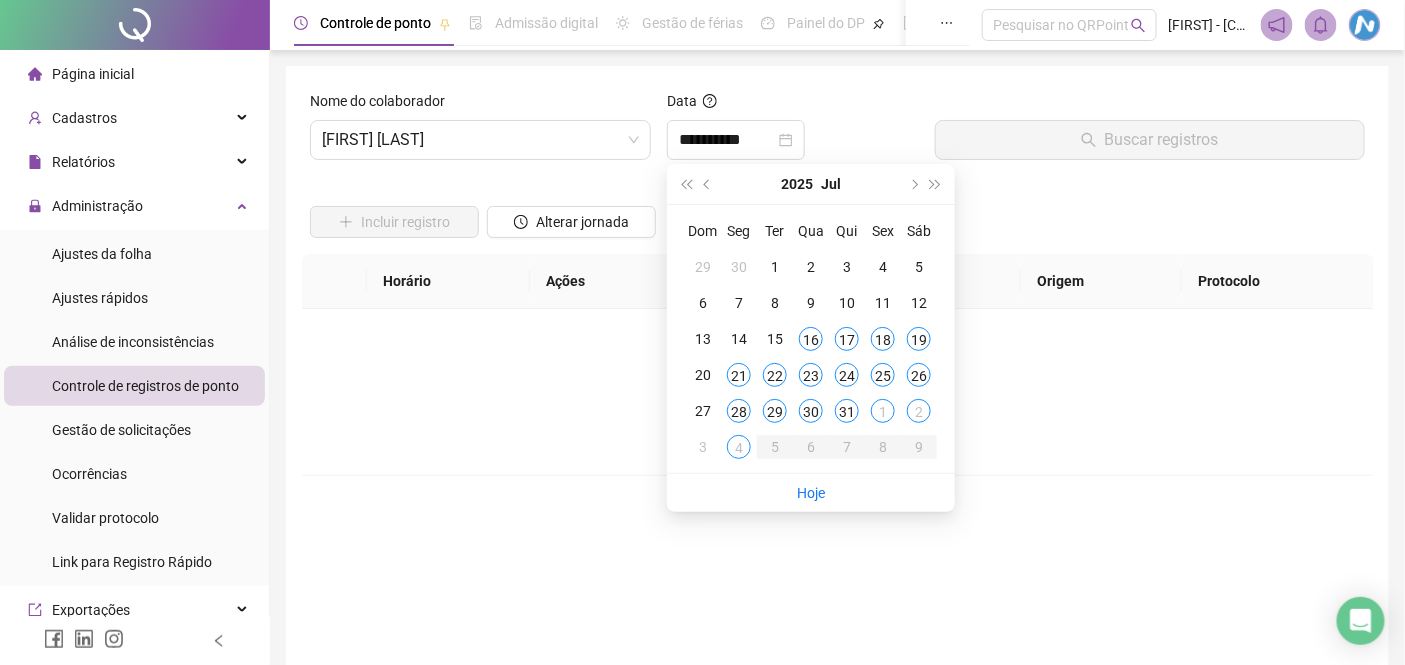 type on "**********" 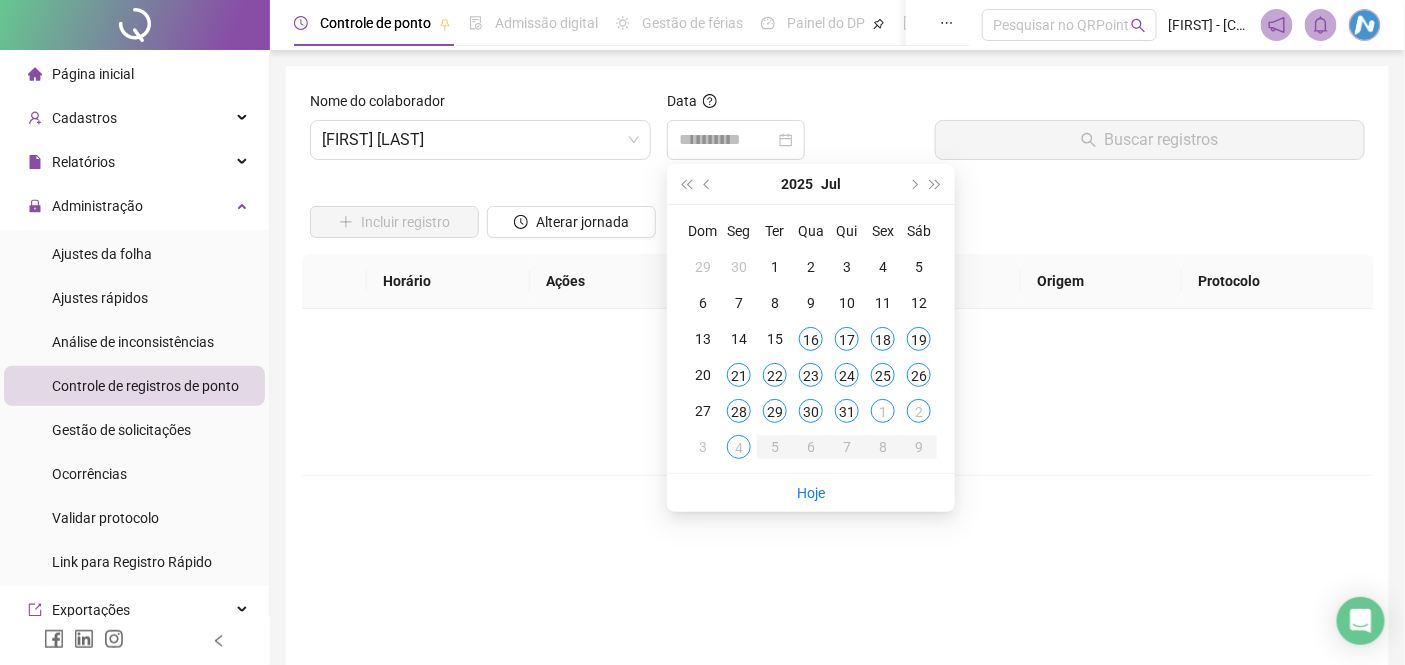type on "**********" 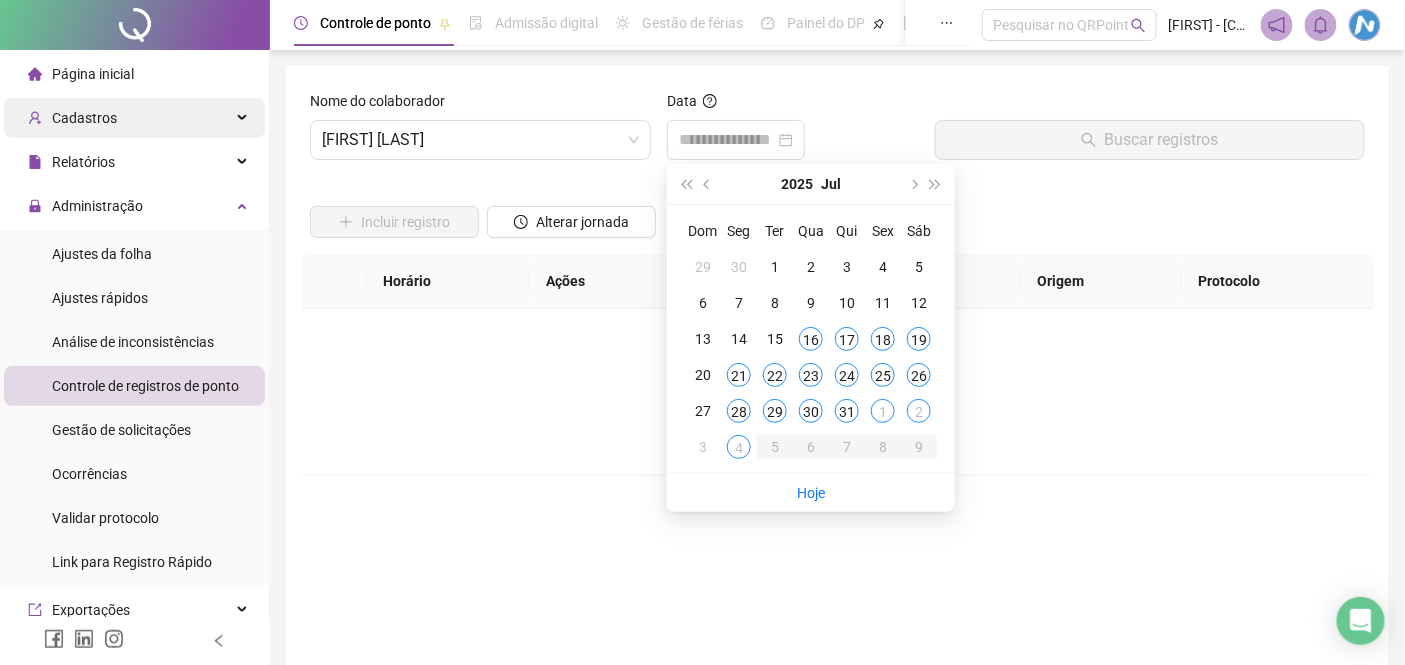click on "Cadastros" at bounding box center (134, 118) 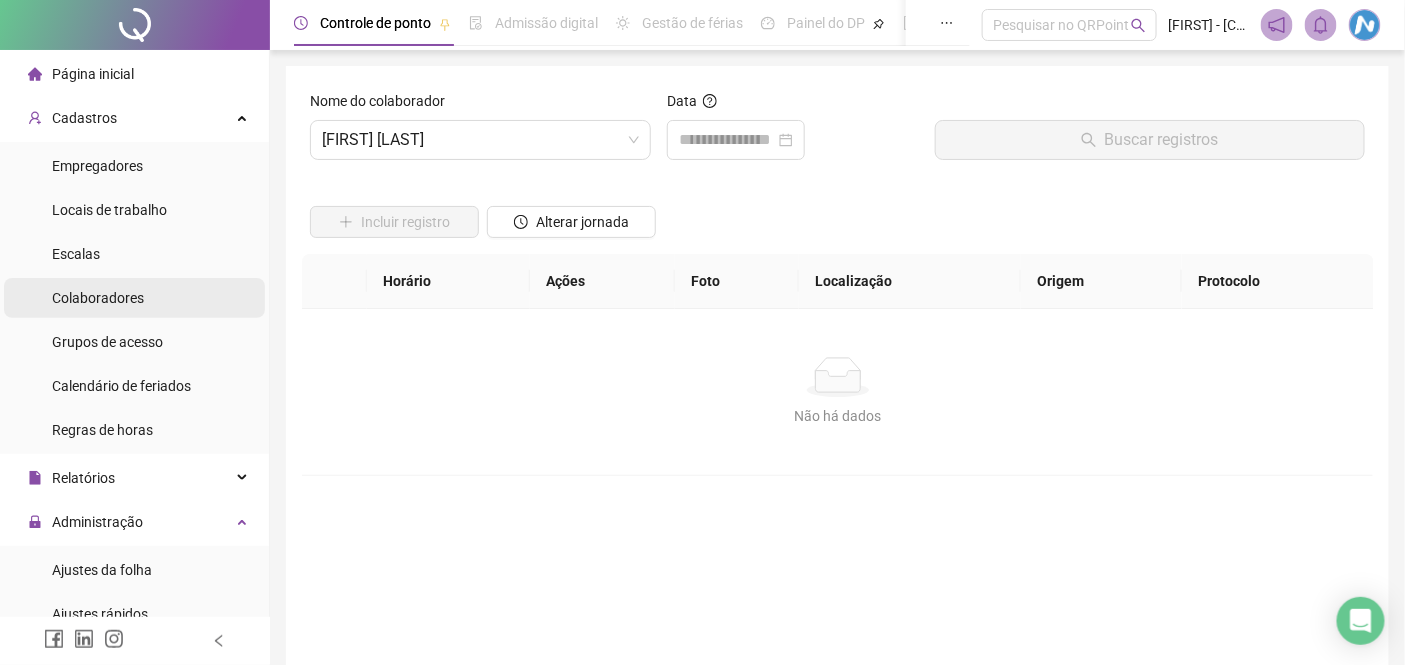 click on "Colaboradores" at bounding box center [98, 298] 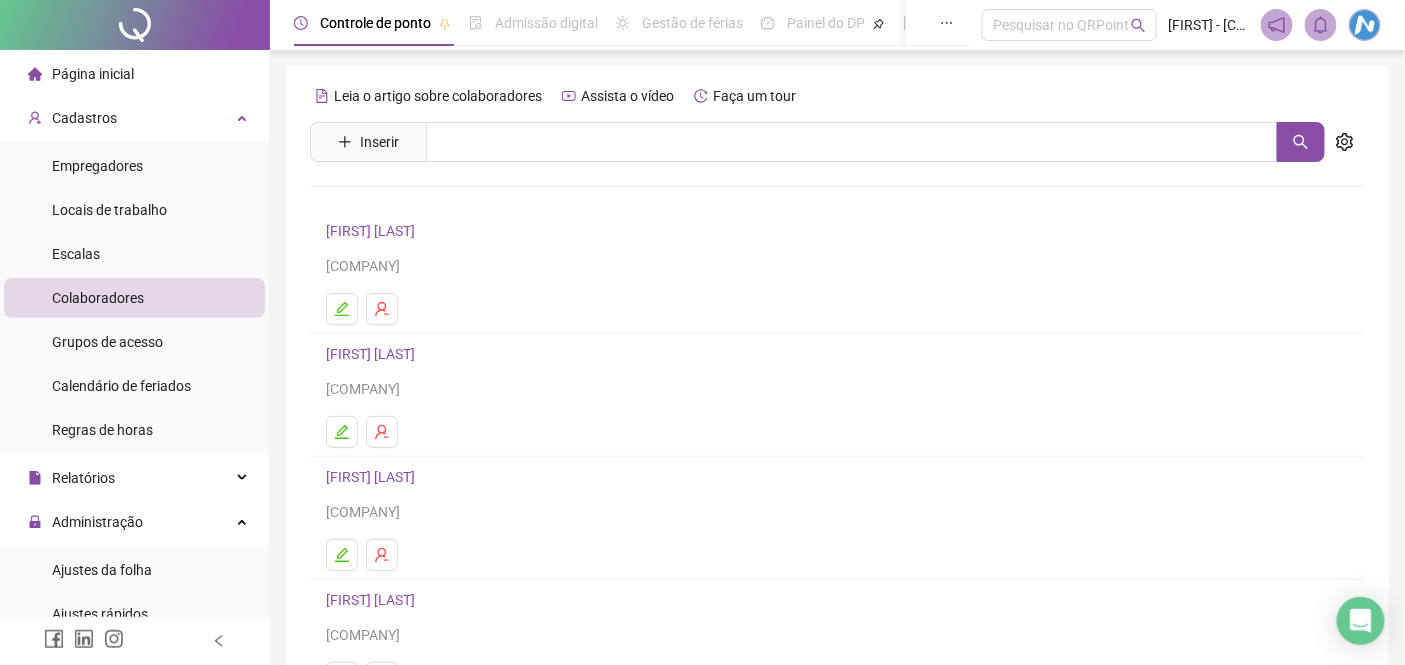 click on "[FIRST] [LAST]" at bounding box center (373, 231) 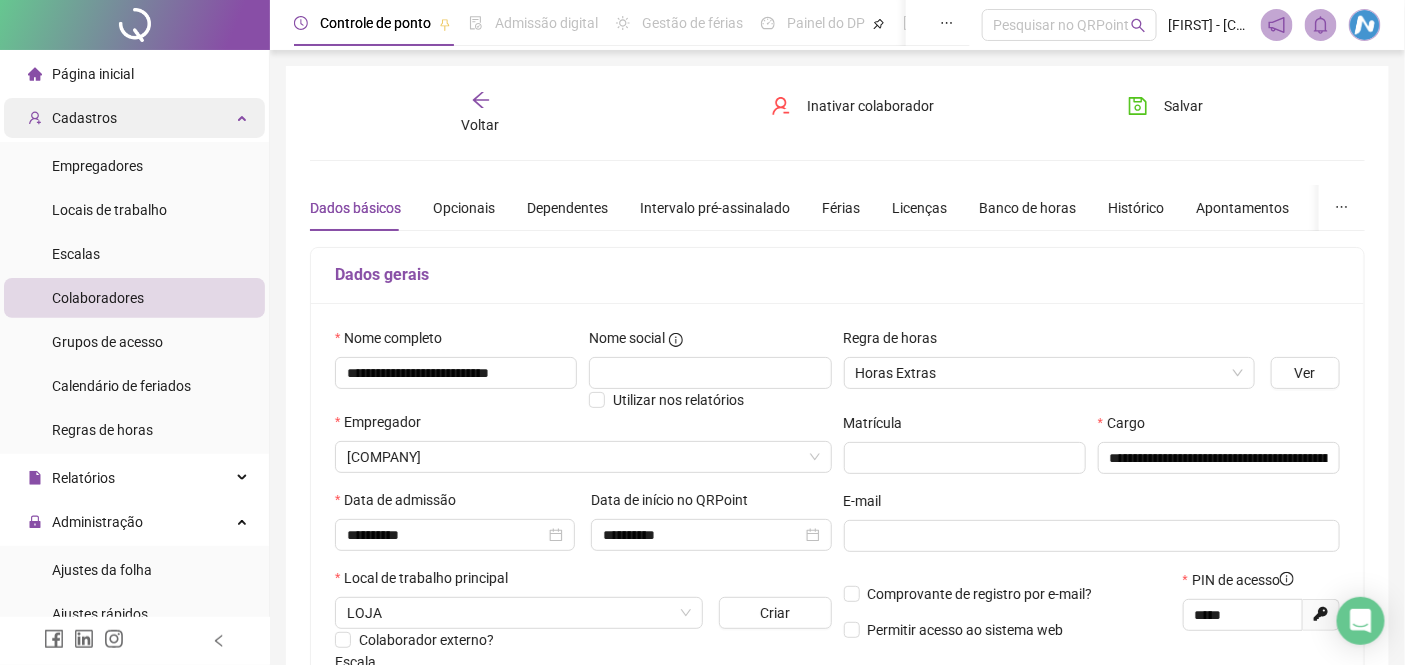 click on "Cadastros" at bounding box center [72, 118] 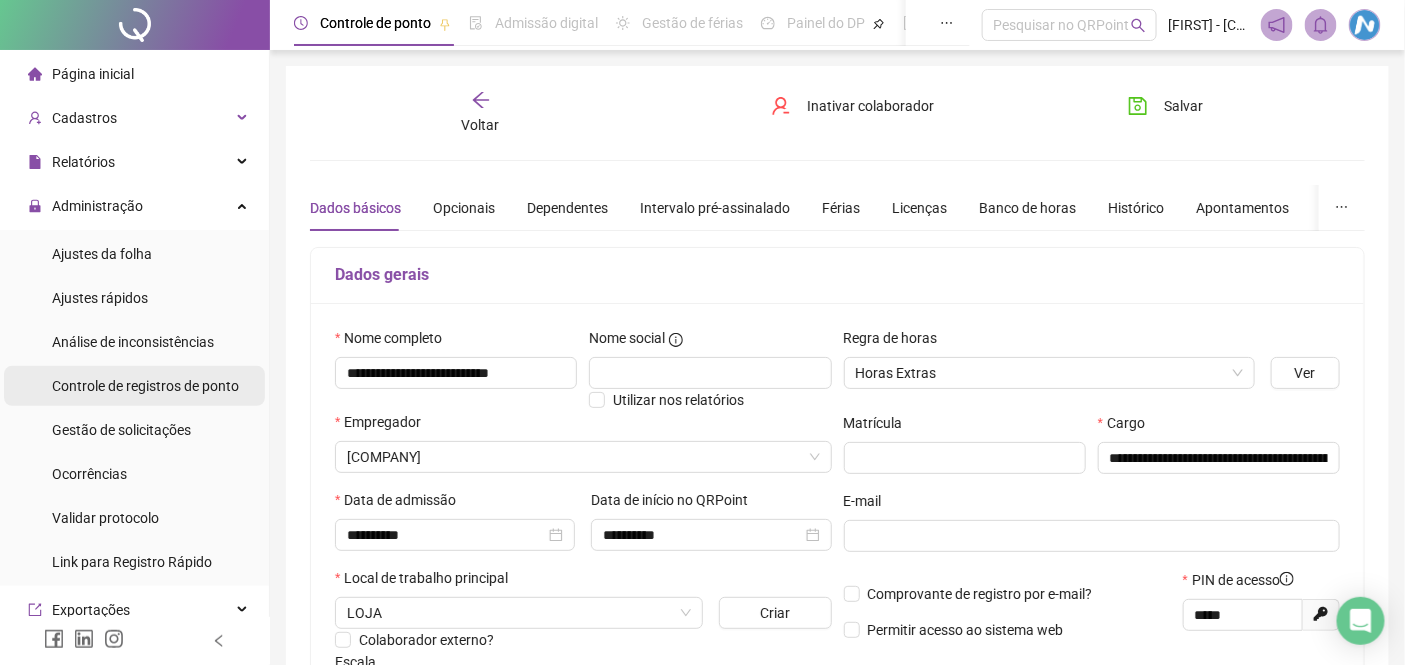 click on "Controle de registros de ponto" at bounding box center (145, 386) 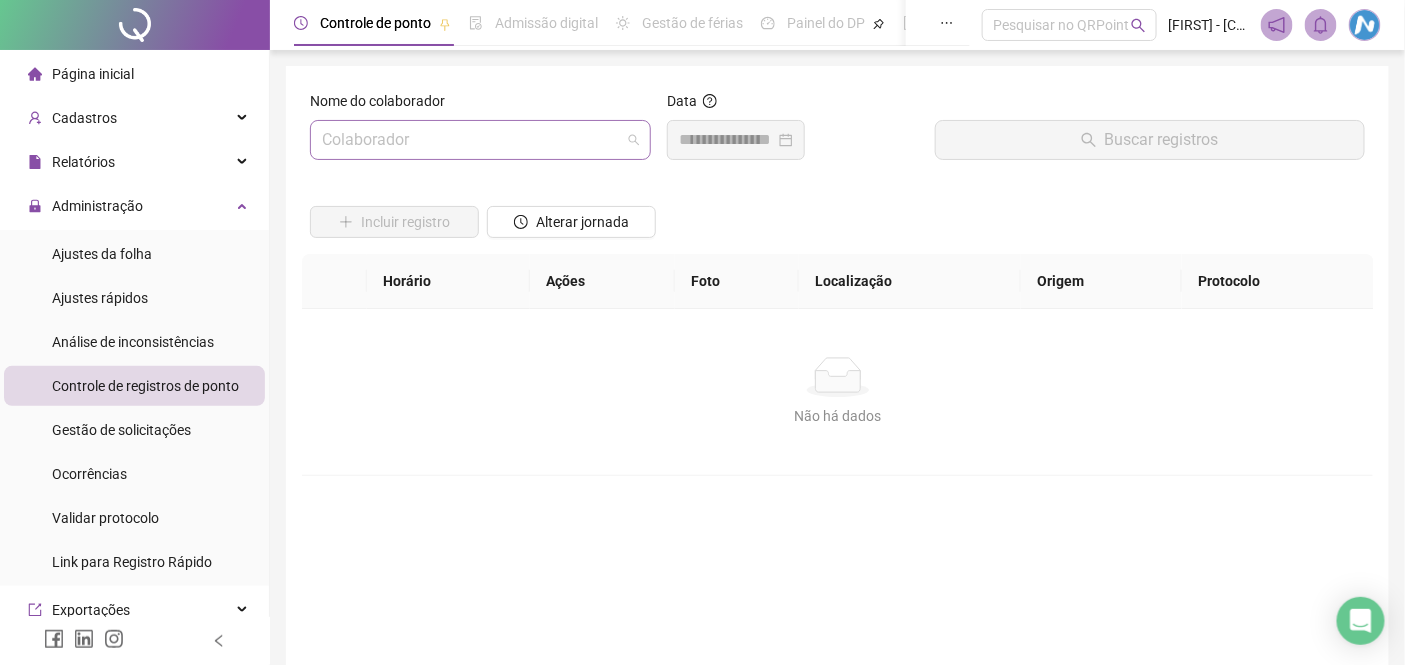 click at bounding box center (471, 140) 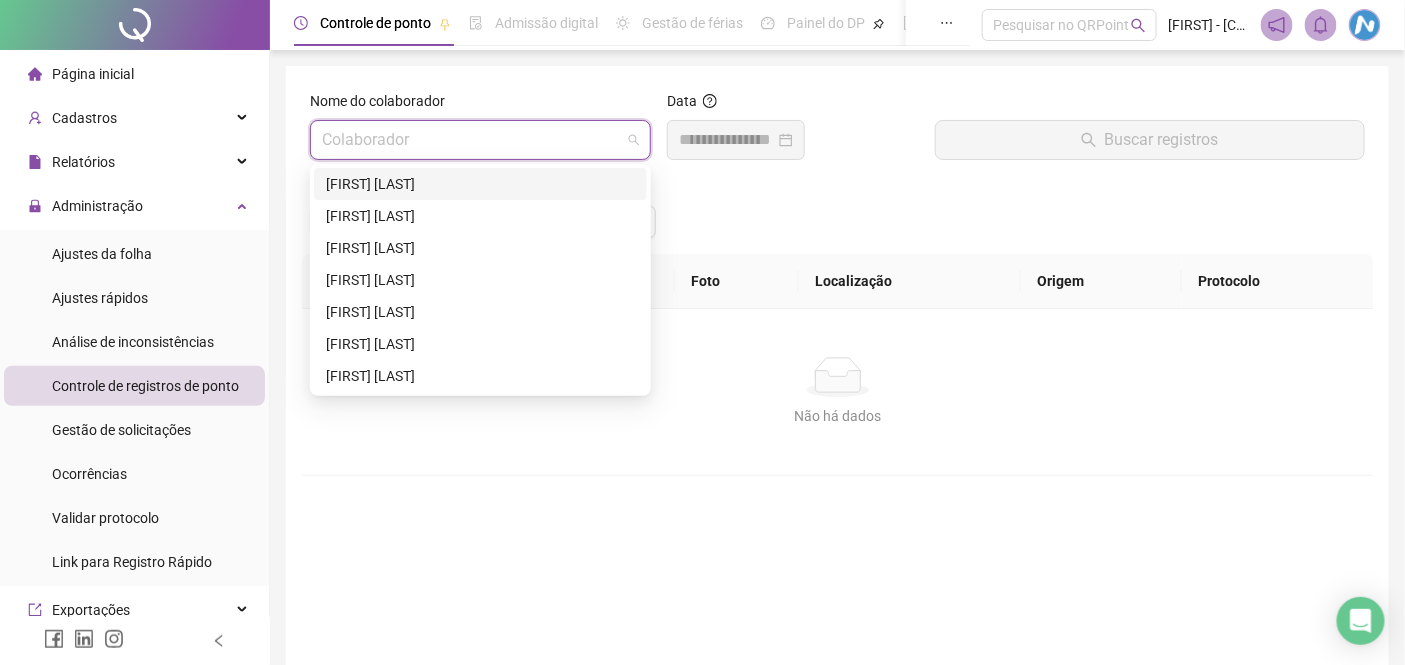 click on "[FIRST] [LAST]" at bounding box center [480, 184] 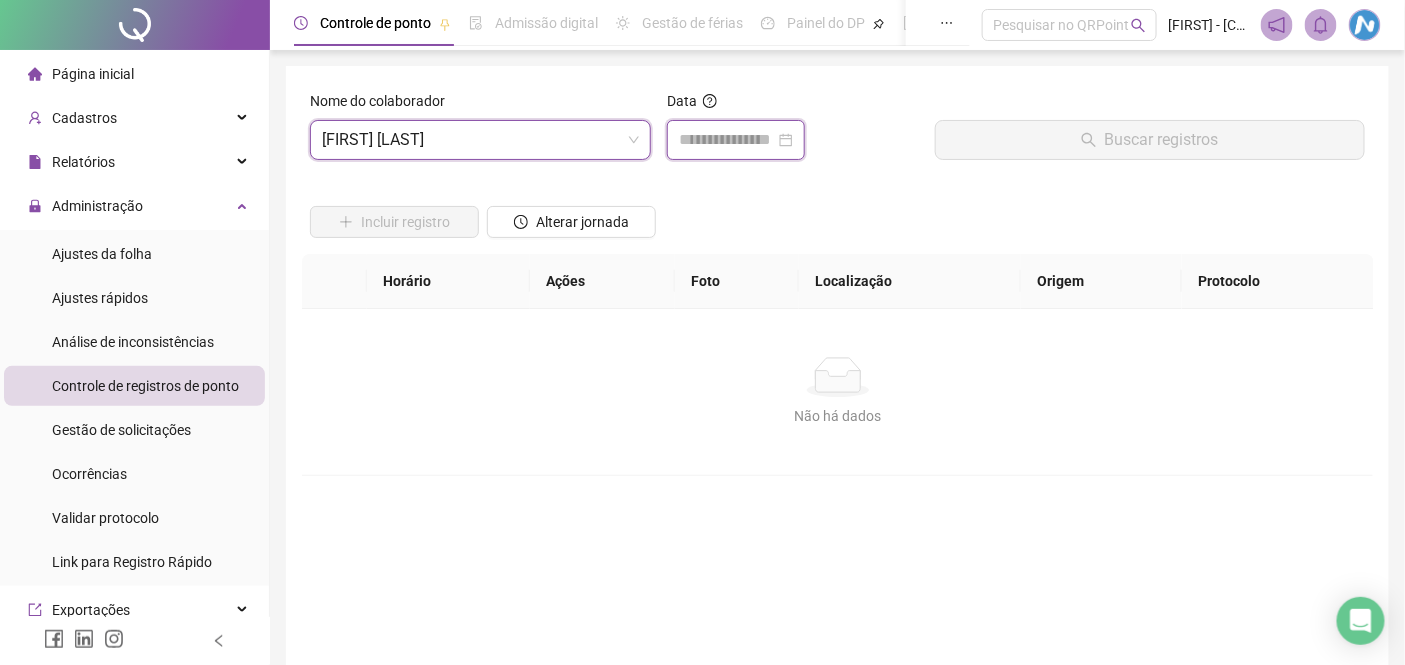 click at bounding box center (727, 140) 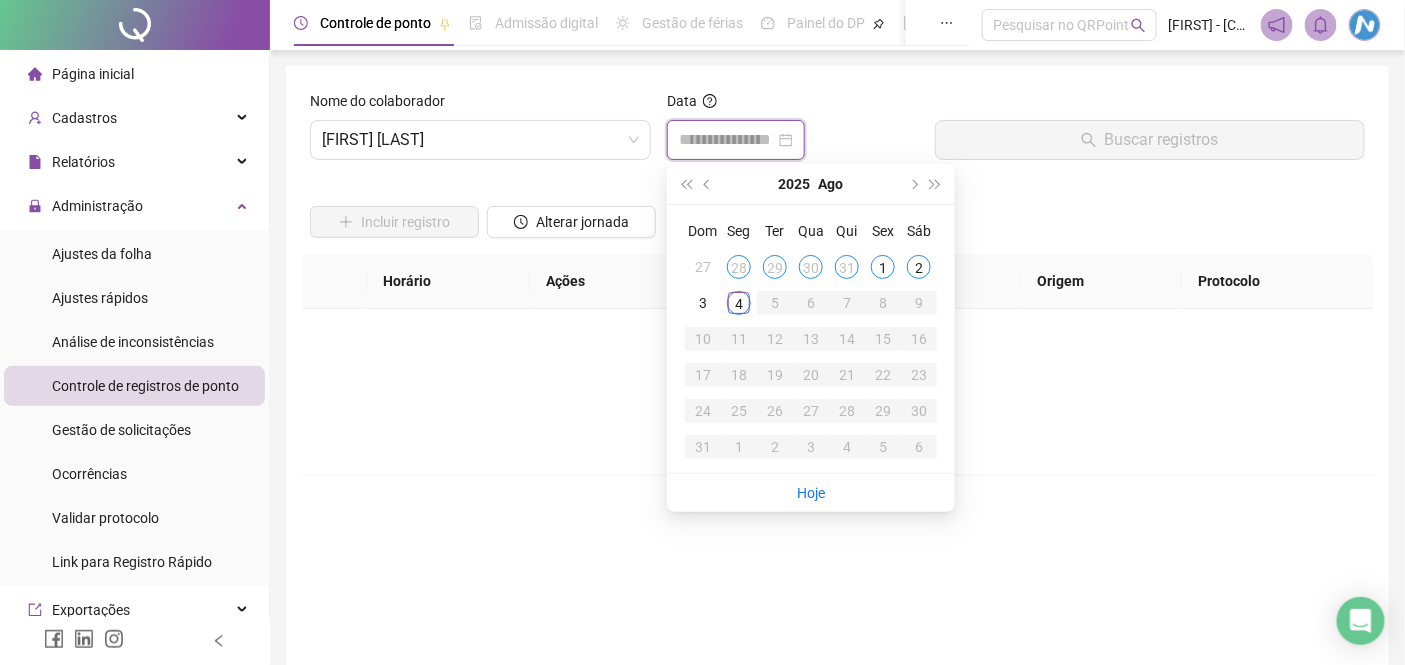 type on "**********" 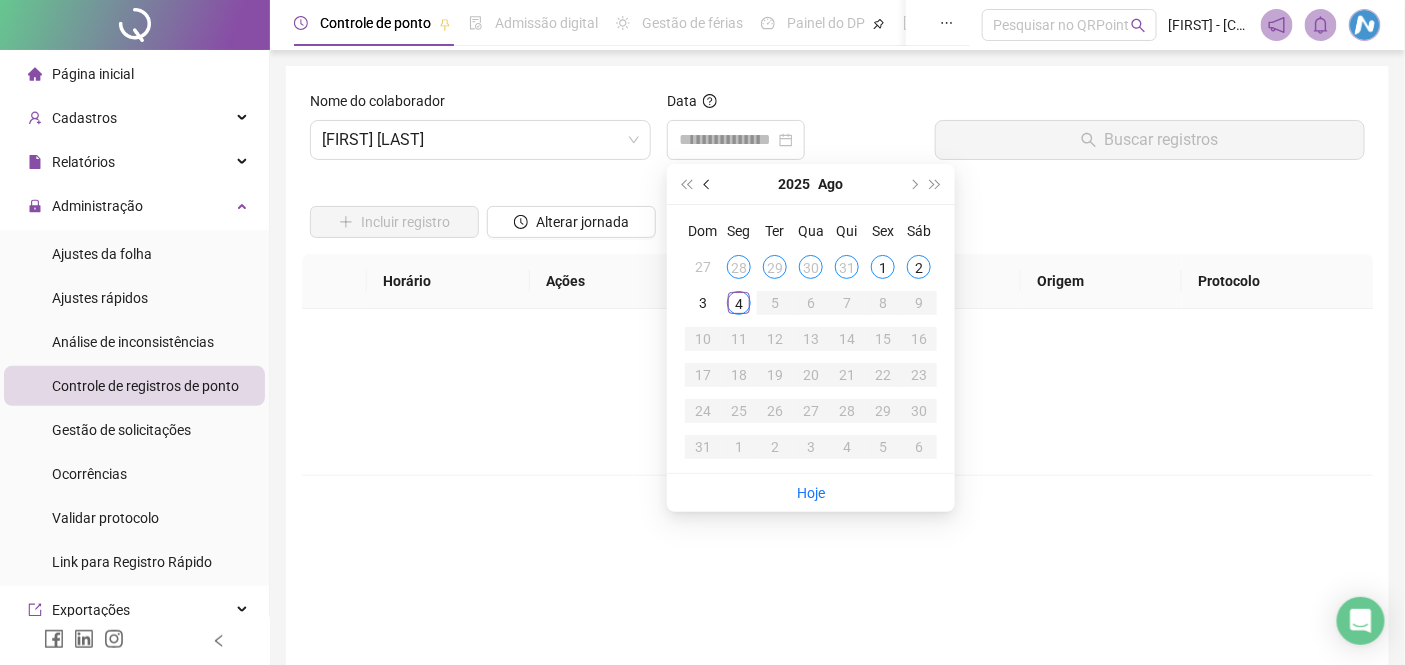 click at bounding box center (709, 184) 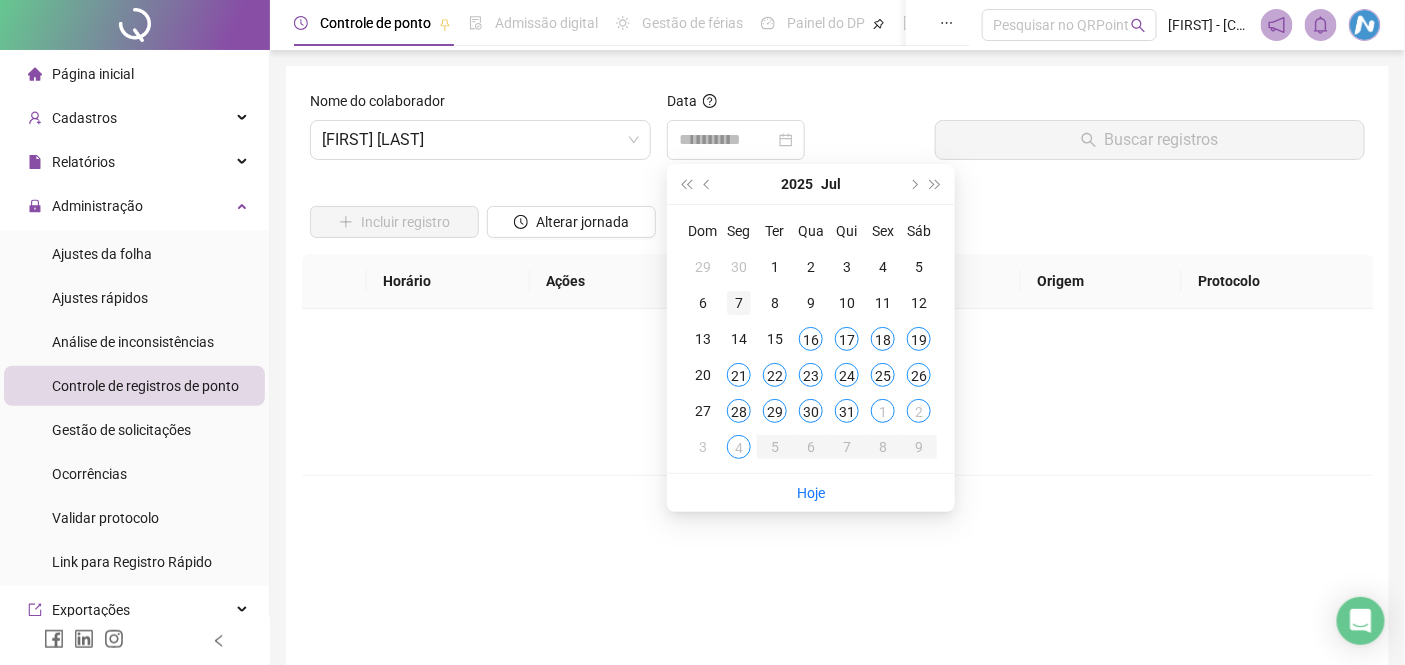 click on "7" at bounding box center (739, 303) 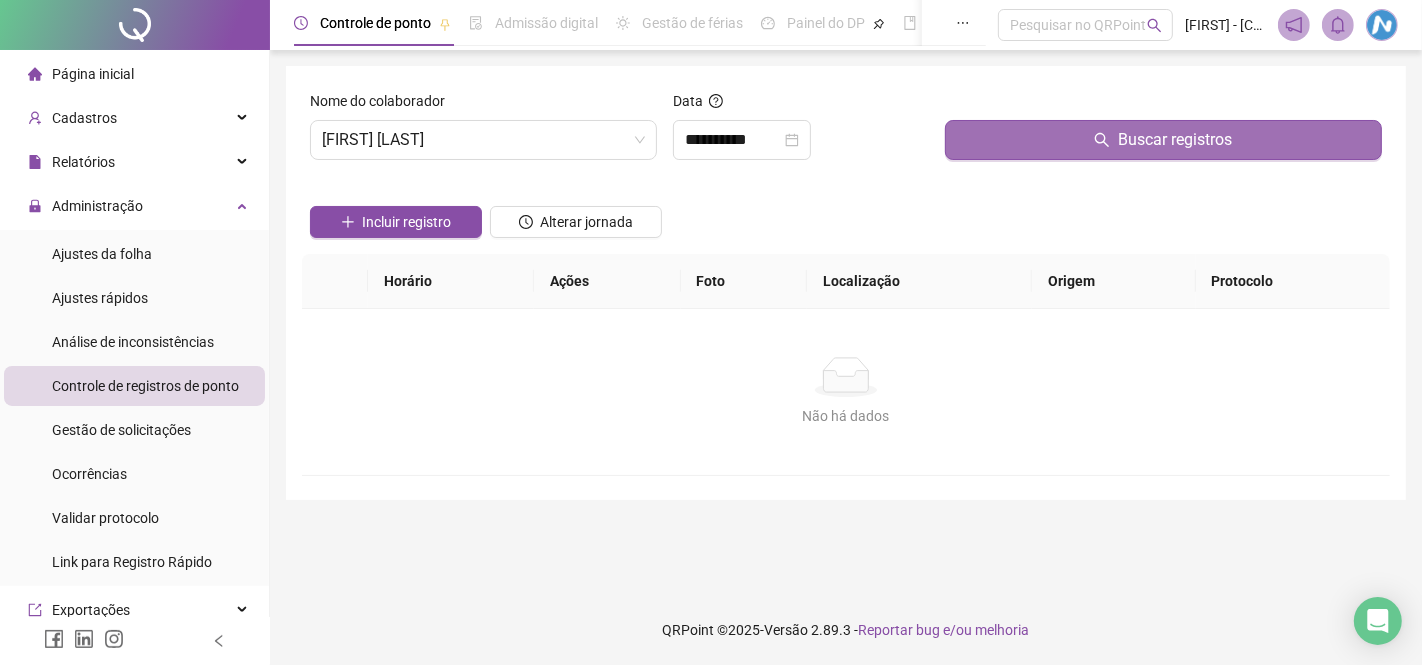 click on "Buscar registros" at bounding box center (1163, 140) 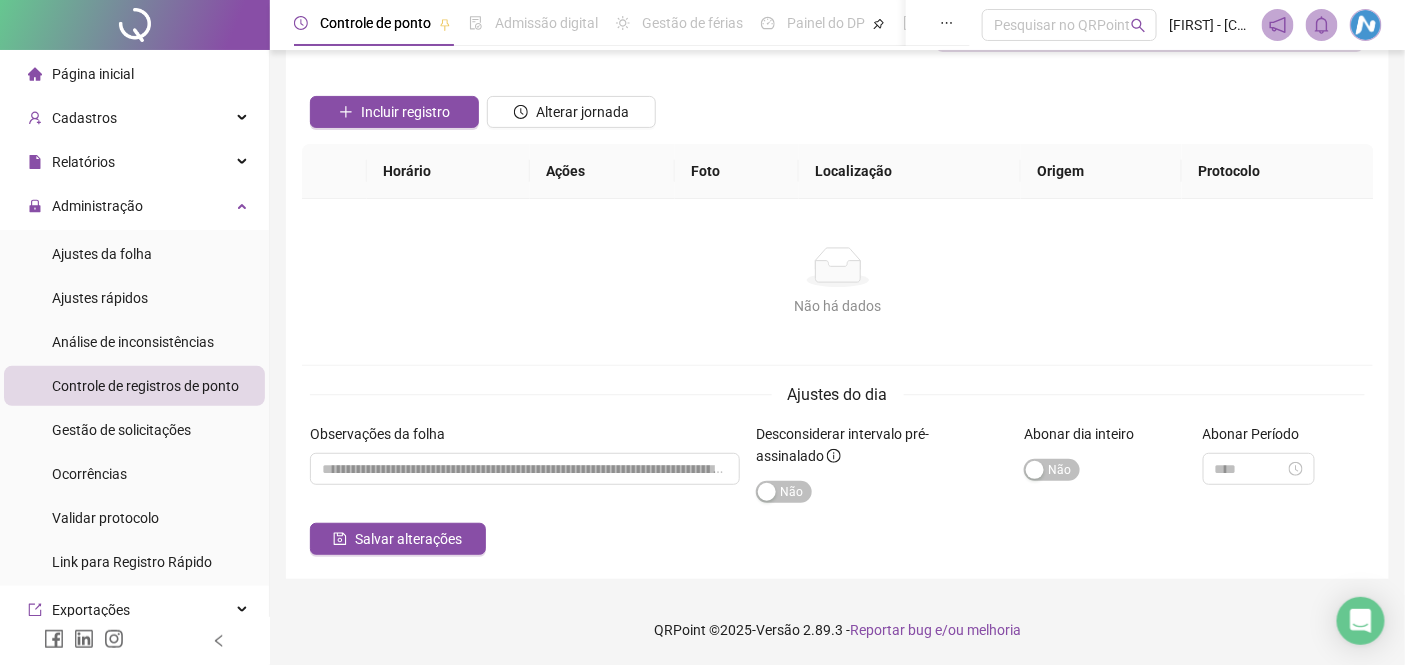 scroll, scrollTop: 126, scrollLeft: 0, axis: vertical 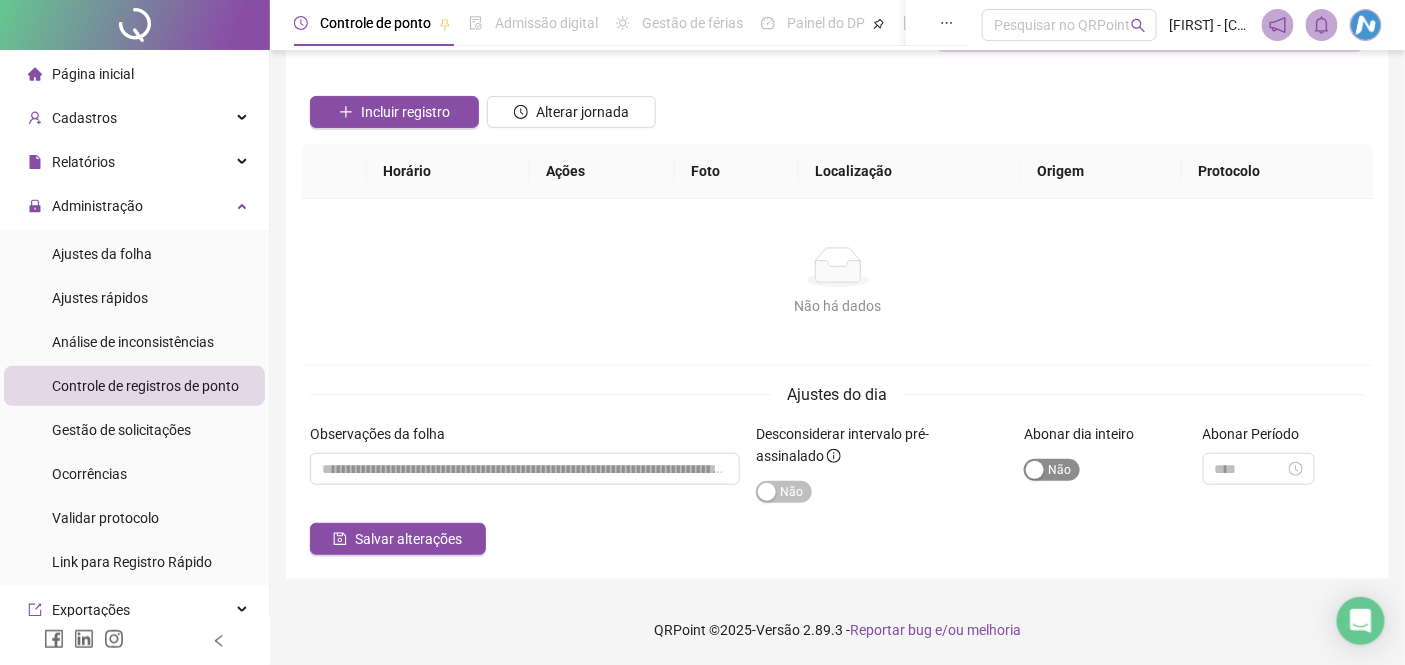 click on "Sim Não" at bounding box center (1052, 470) 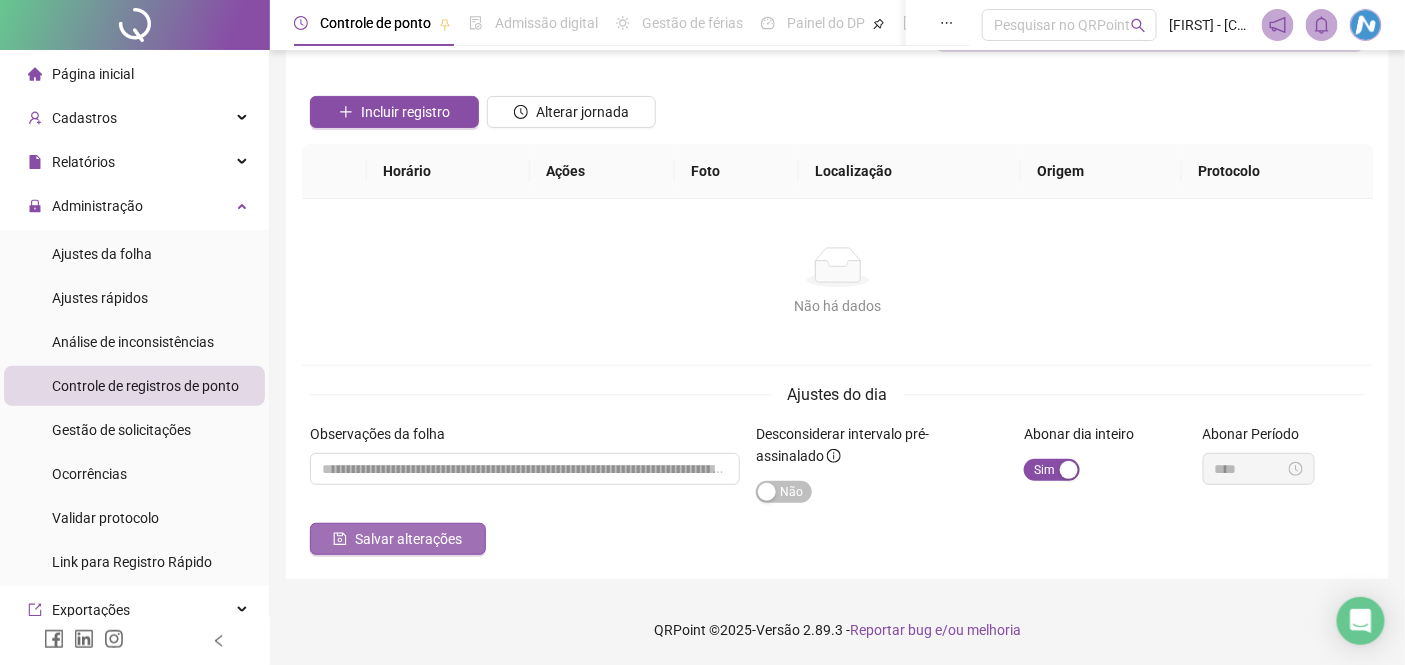 click on "Salvar alterações" at bounding box center [408, 539] 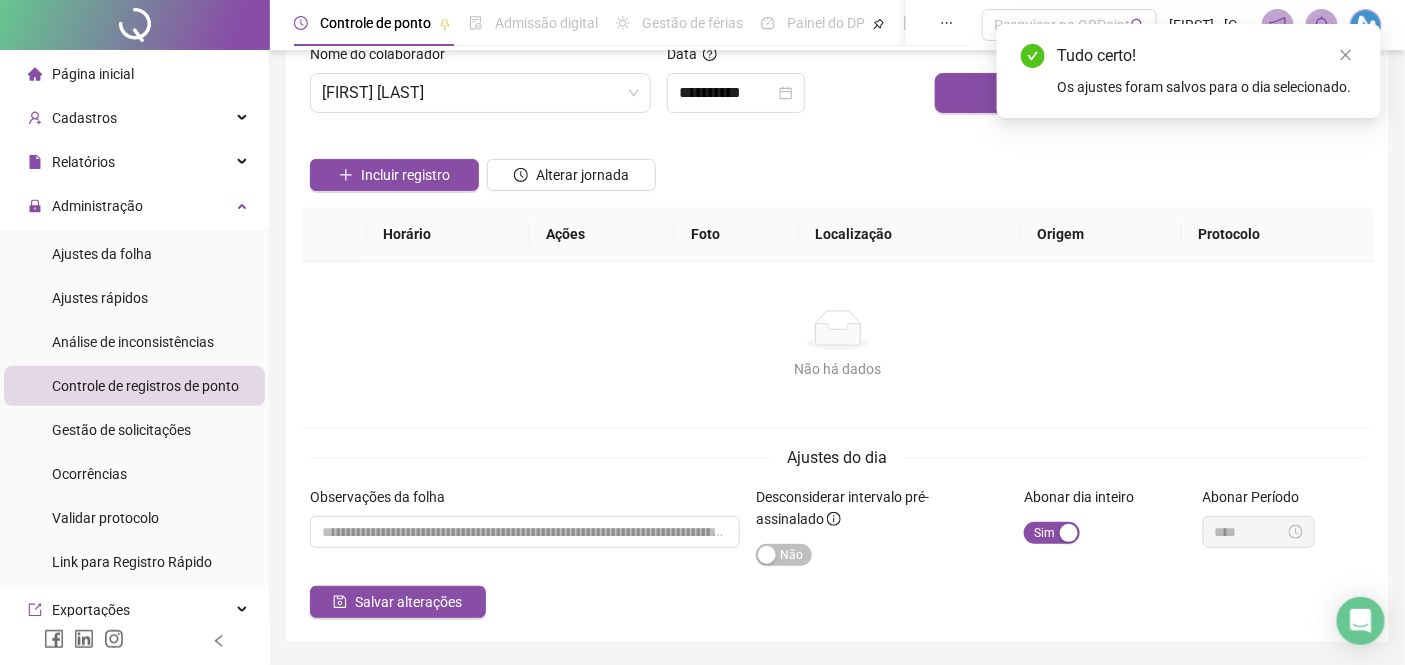 scroll, scrollTop: 0, scrollLeft: 0, axis: both 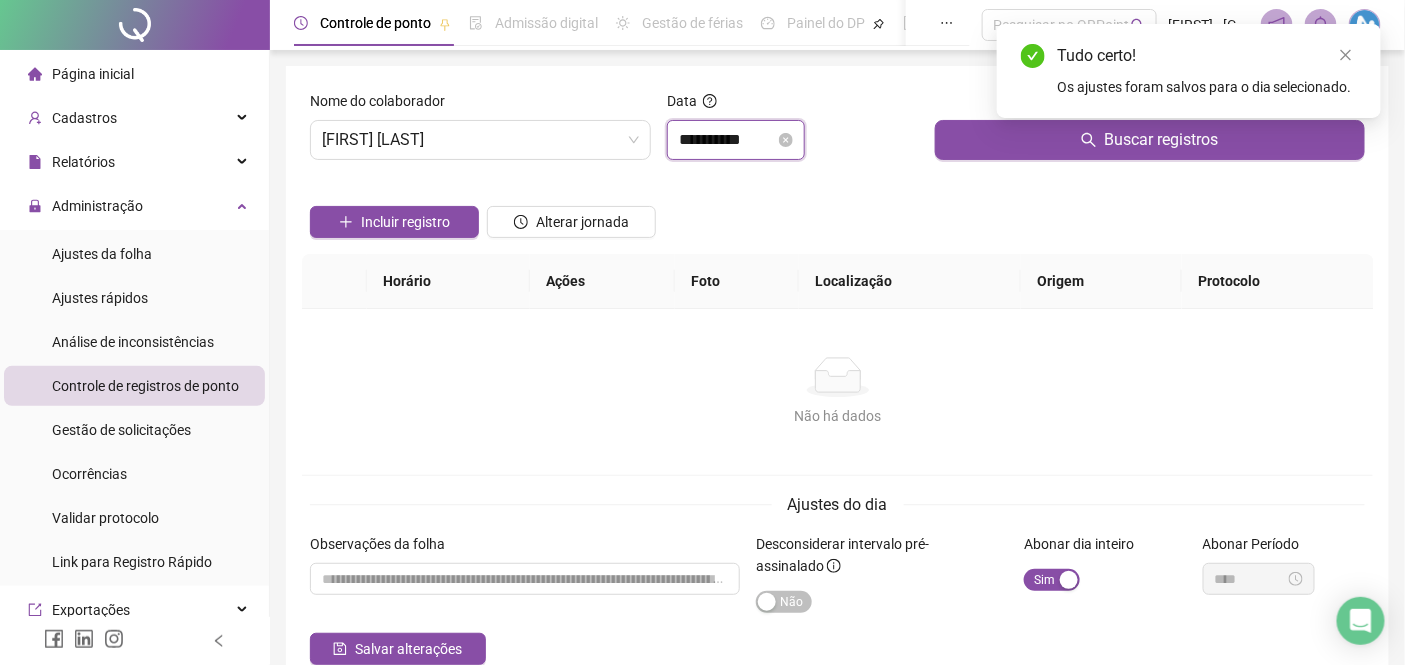 click on "**********" at bounding box center (727, 140) 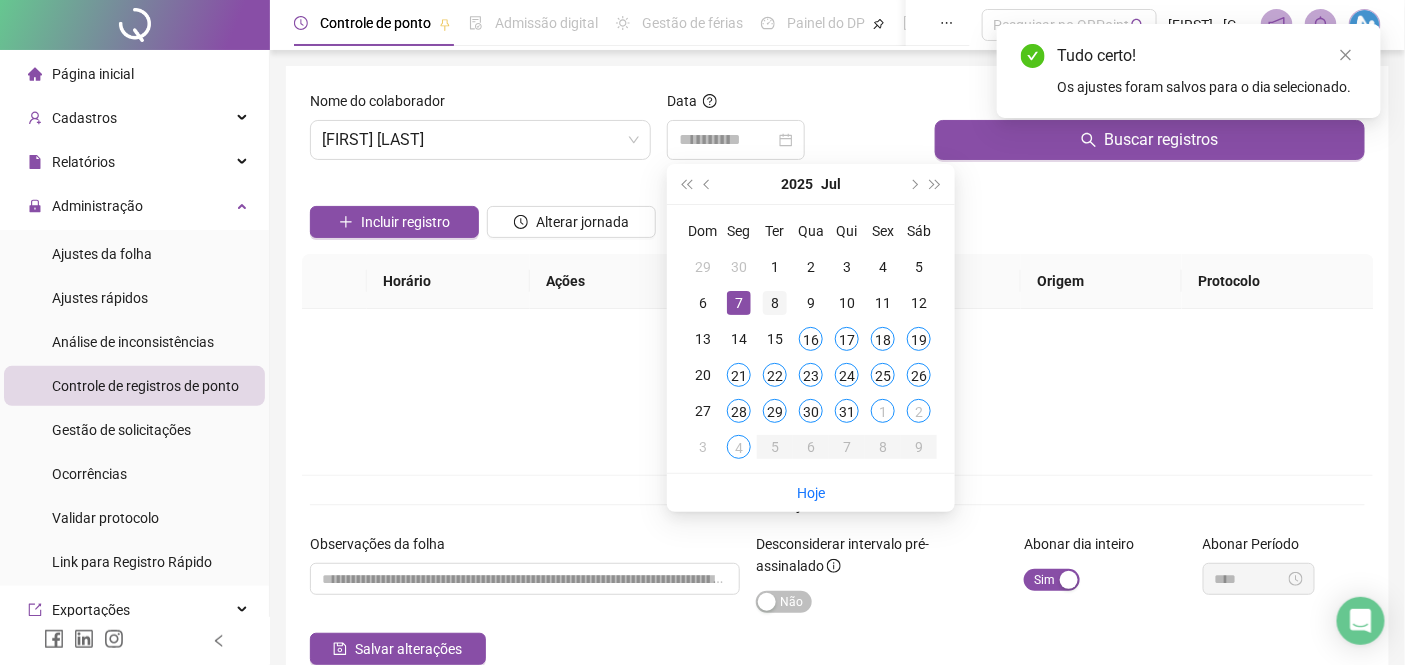 click on "8" at bounding box center [775, 303] 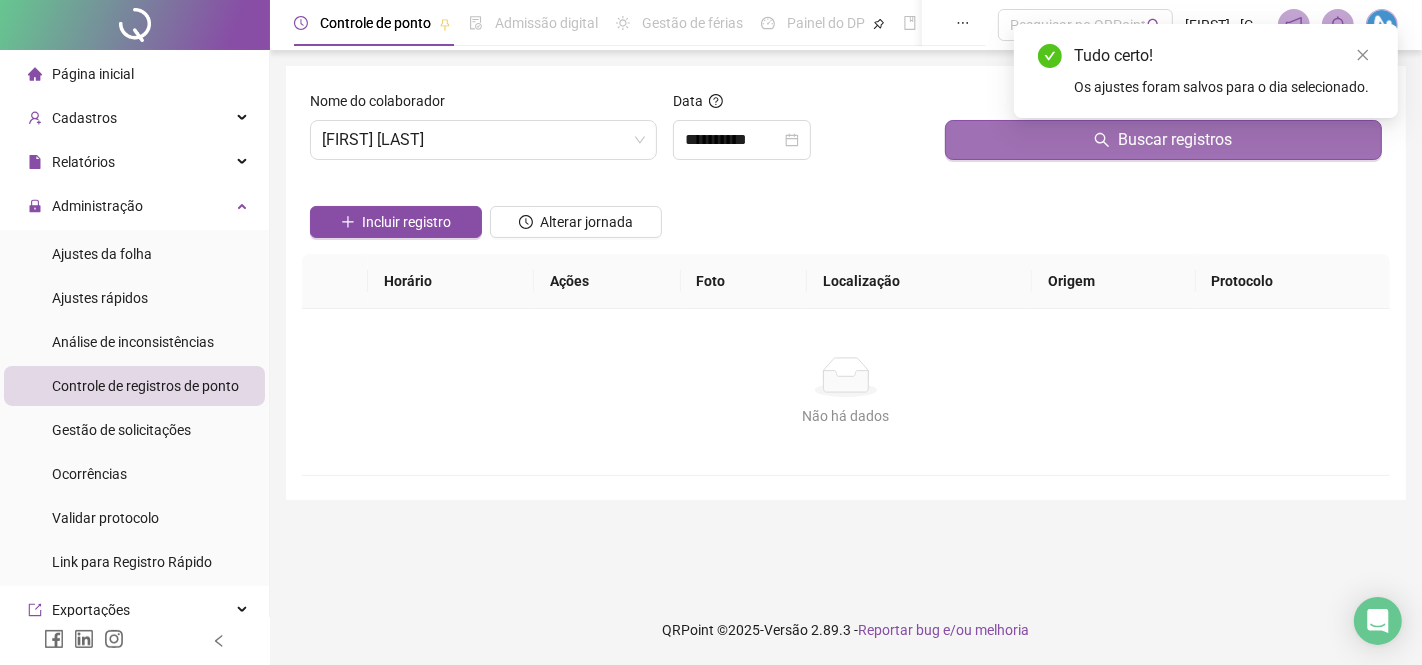 click on "Buscar registros" at bounding box center (1163, 140) 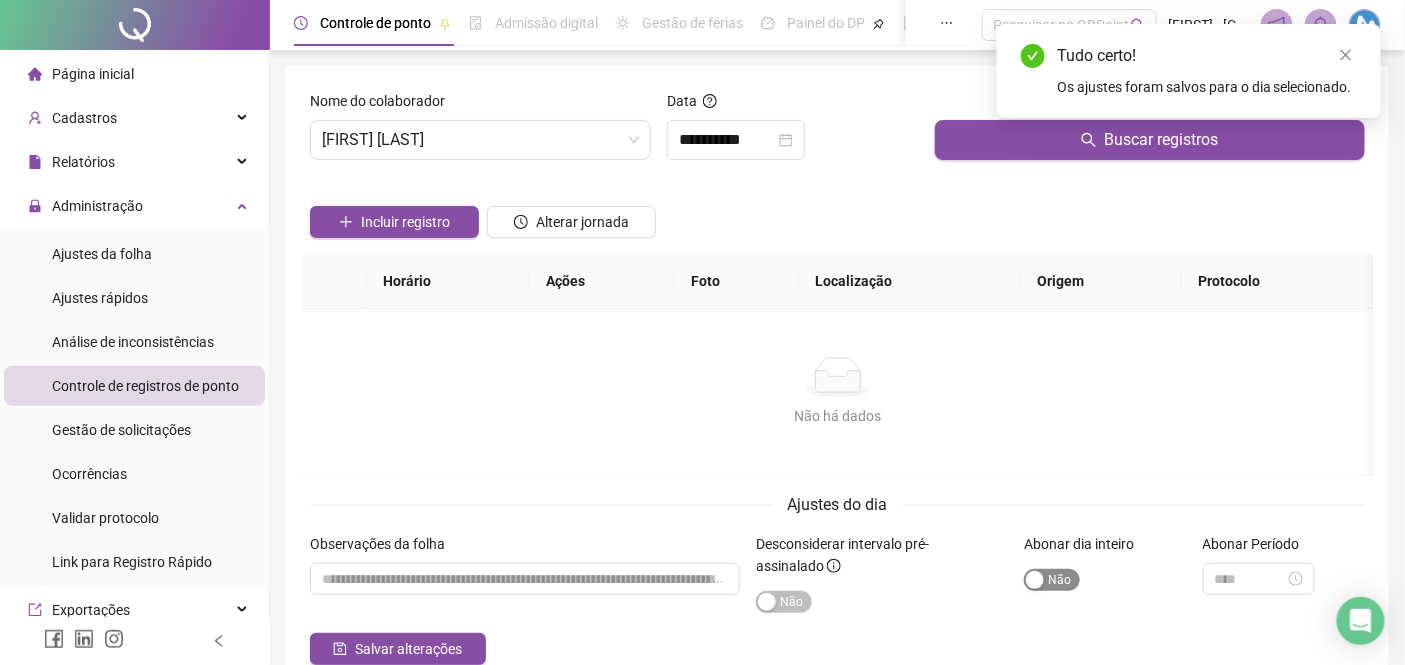 click on "Sim Não" at bounding box center [1052, 580] 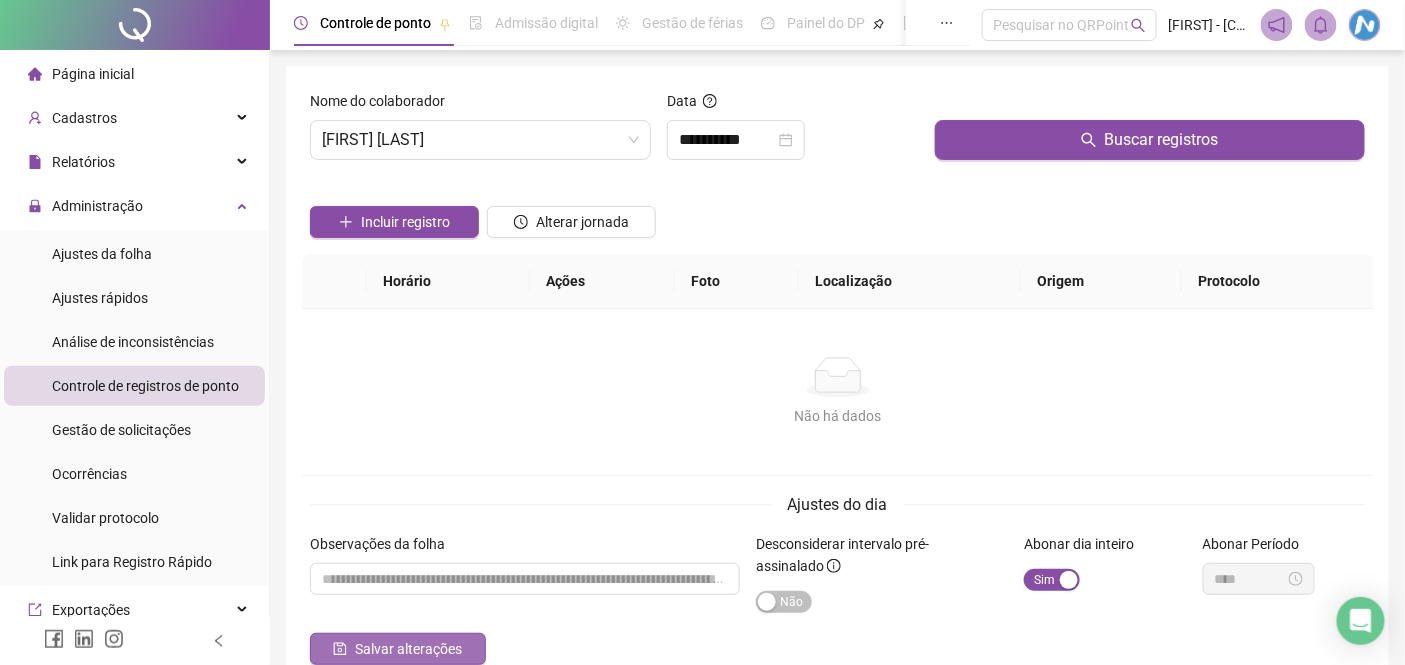 click on "Salvar alterações" at bounding box center (398, 649) 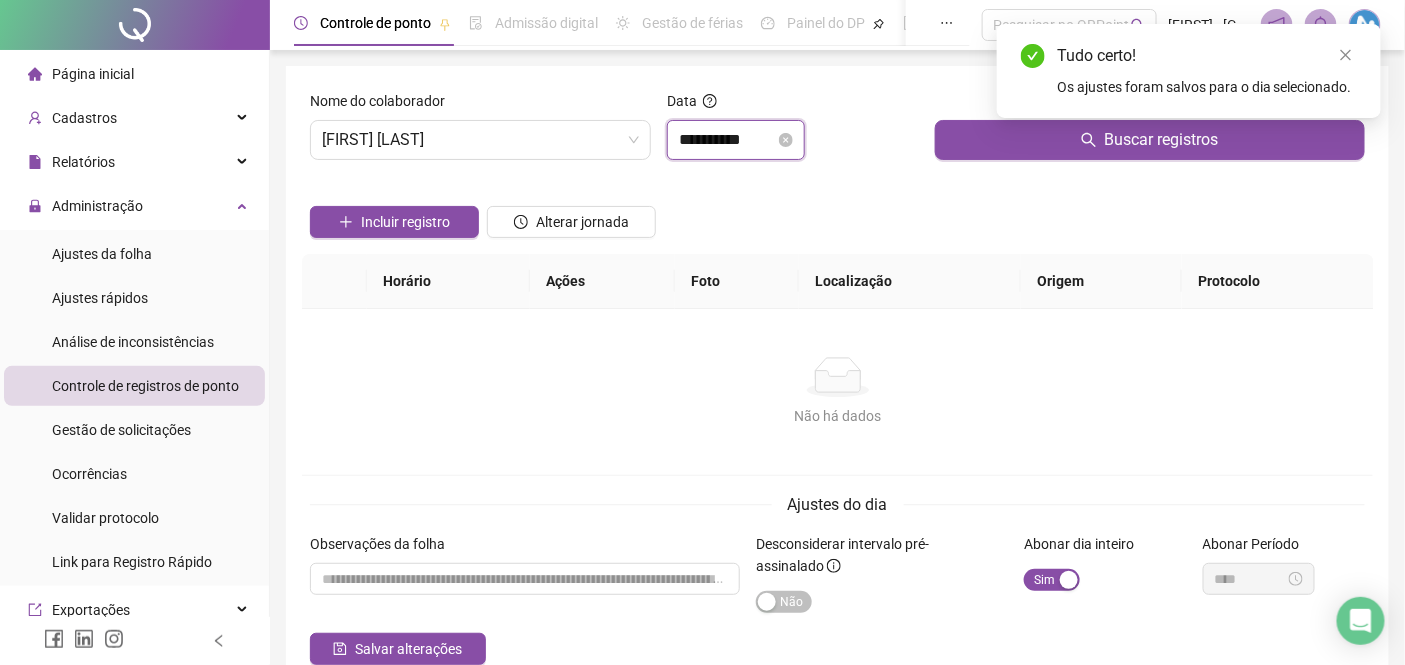 click on "**********" at bounding box center (727, 140) 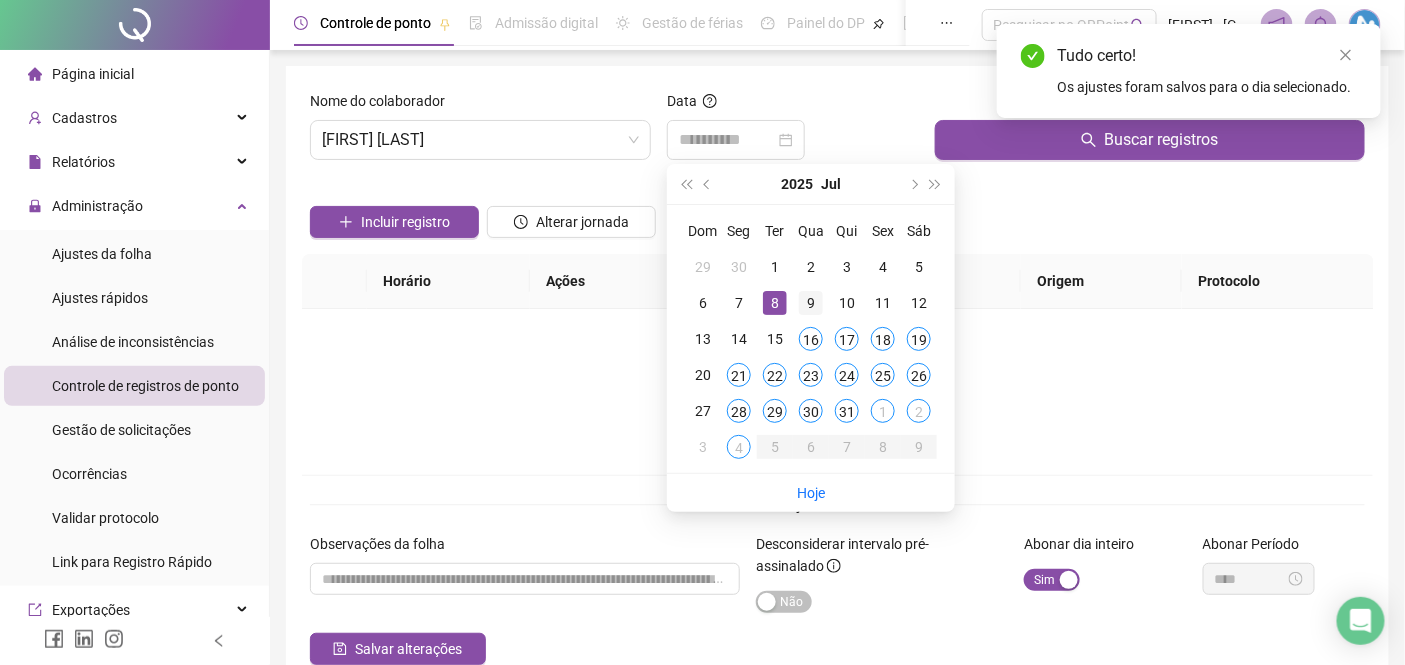 click on "9" at bounding box center [811, 303] 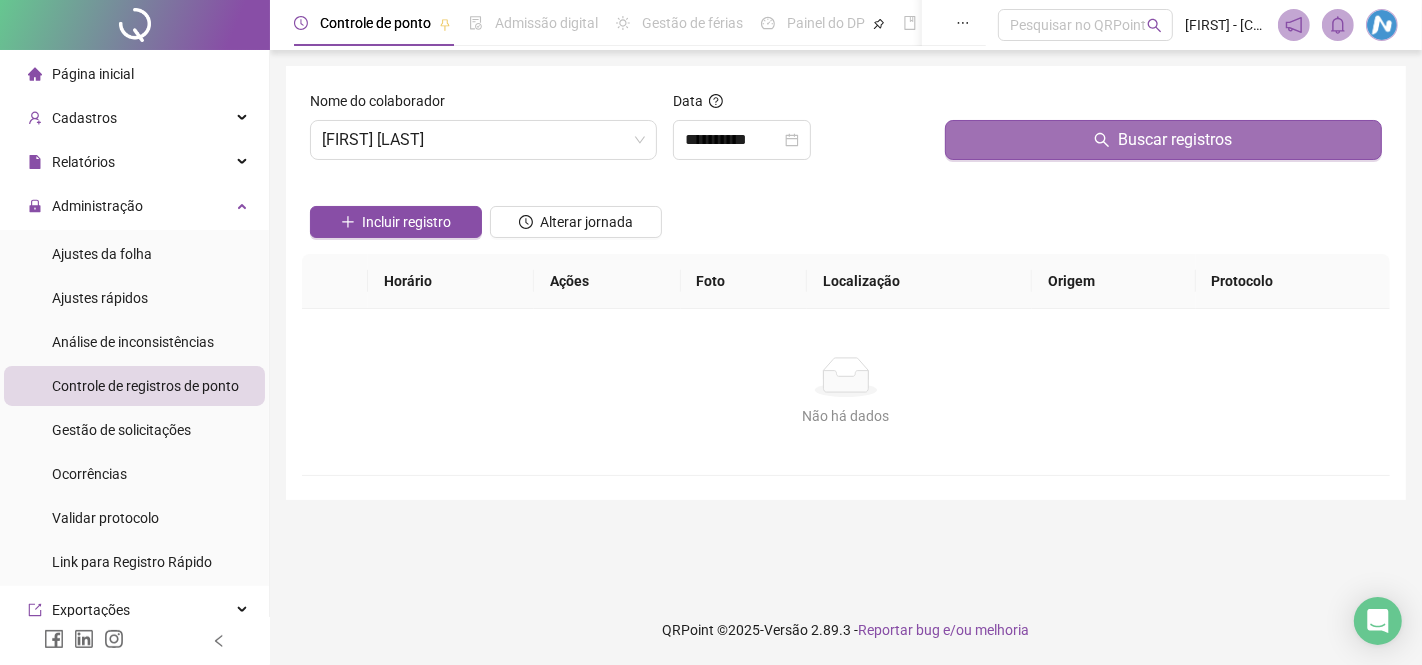 click on "Buscar registros" at bounding box center [1163, 140] 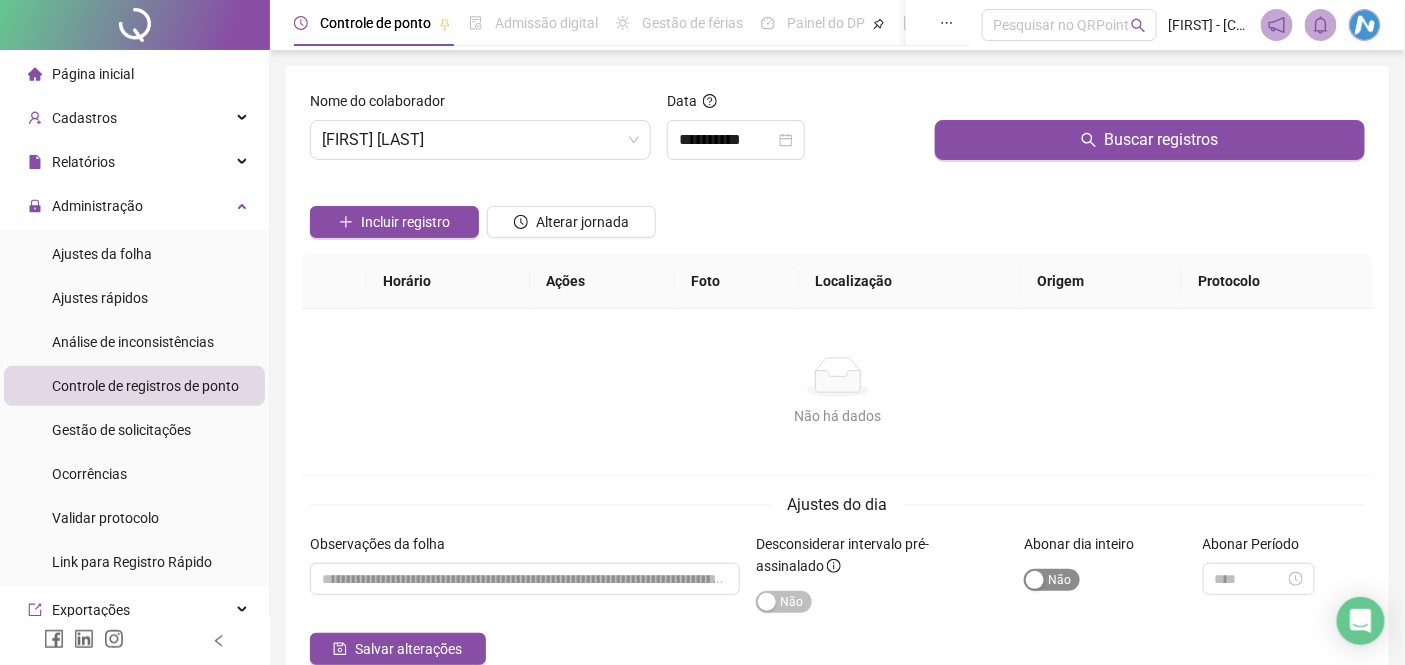click on "Sim Não" at bounding box center [1052, 580] 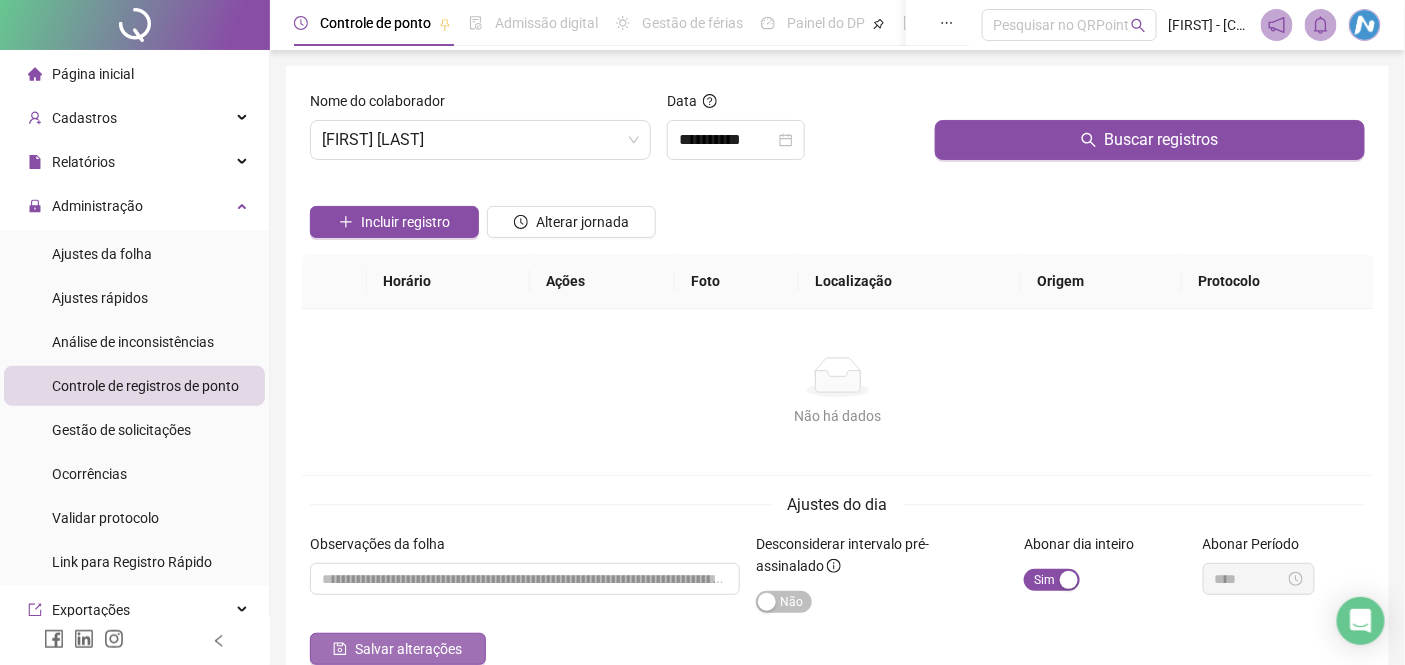 click on "Salvar alterações" at bounding box center (408, 649) 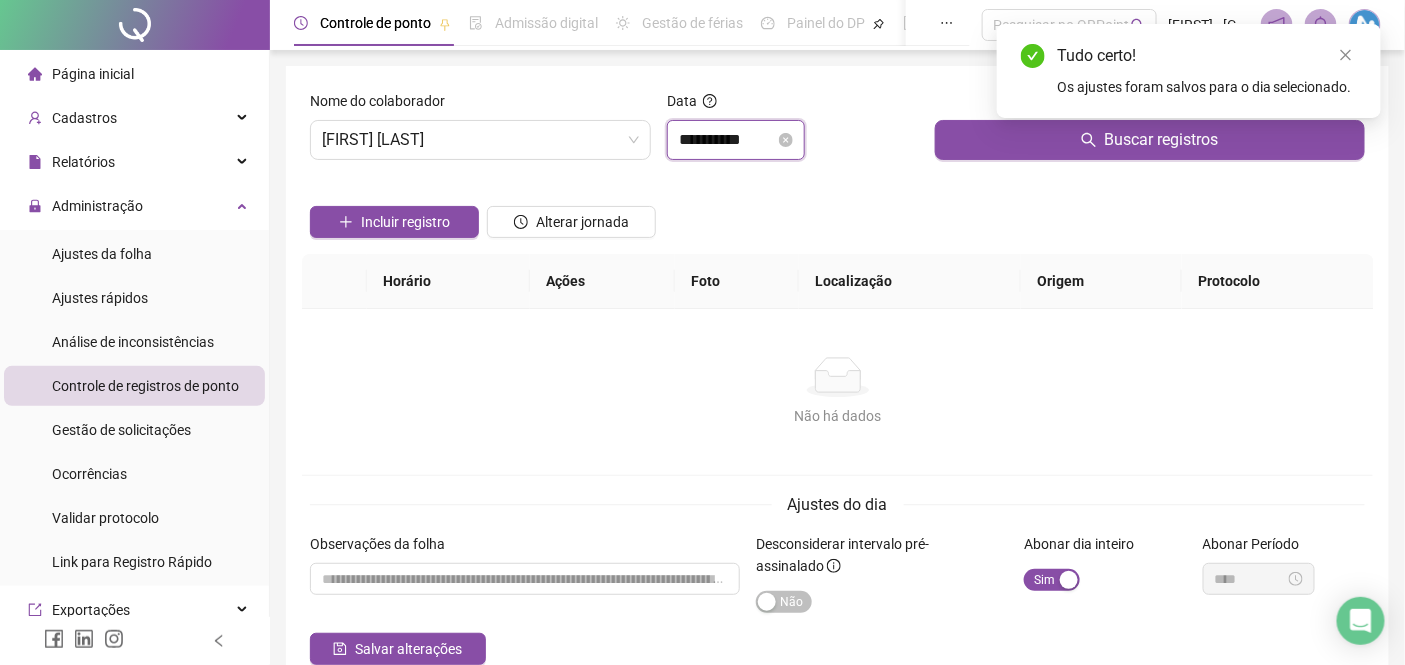 click on "**********" at bounding box center [727, 140] 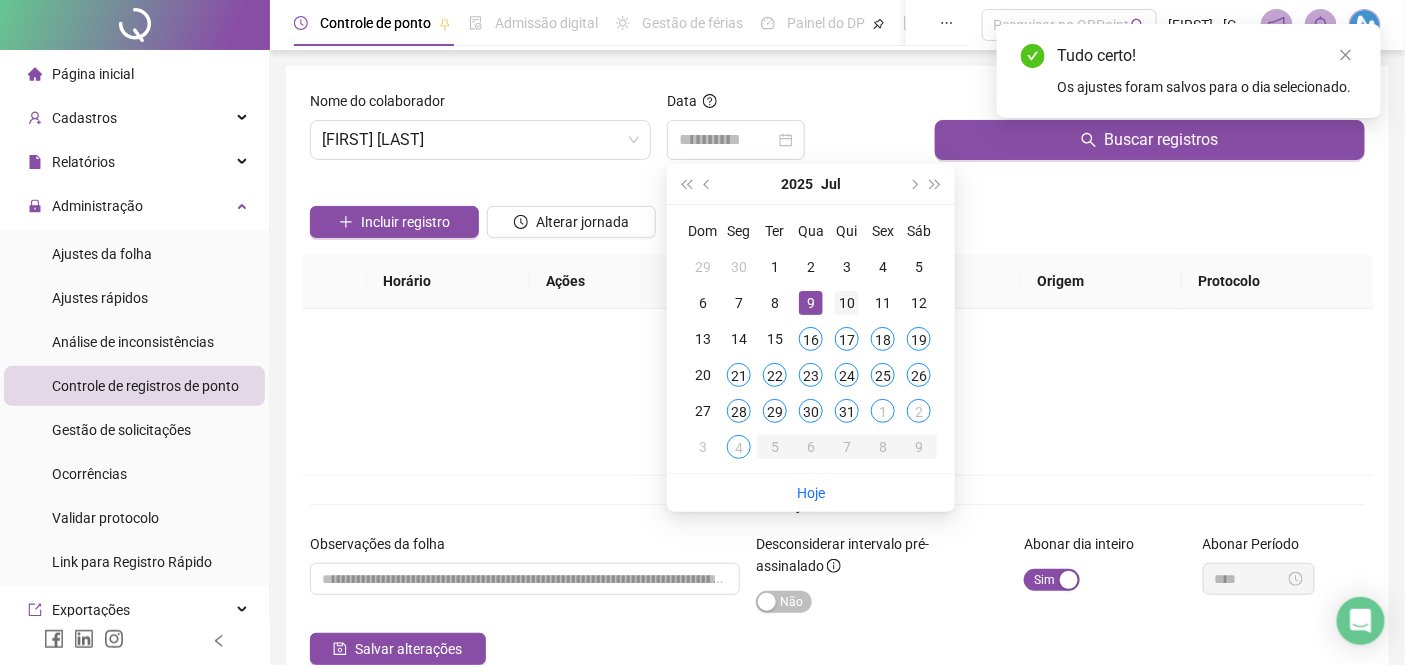 click on "10" at bounding box center (847, 303) 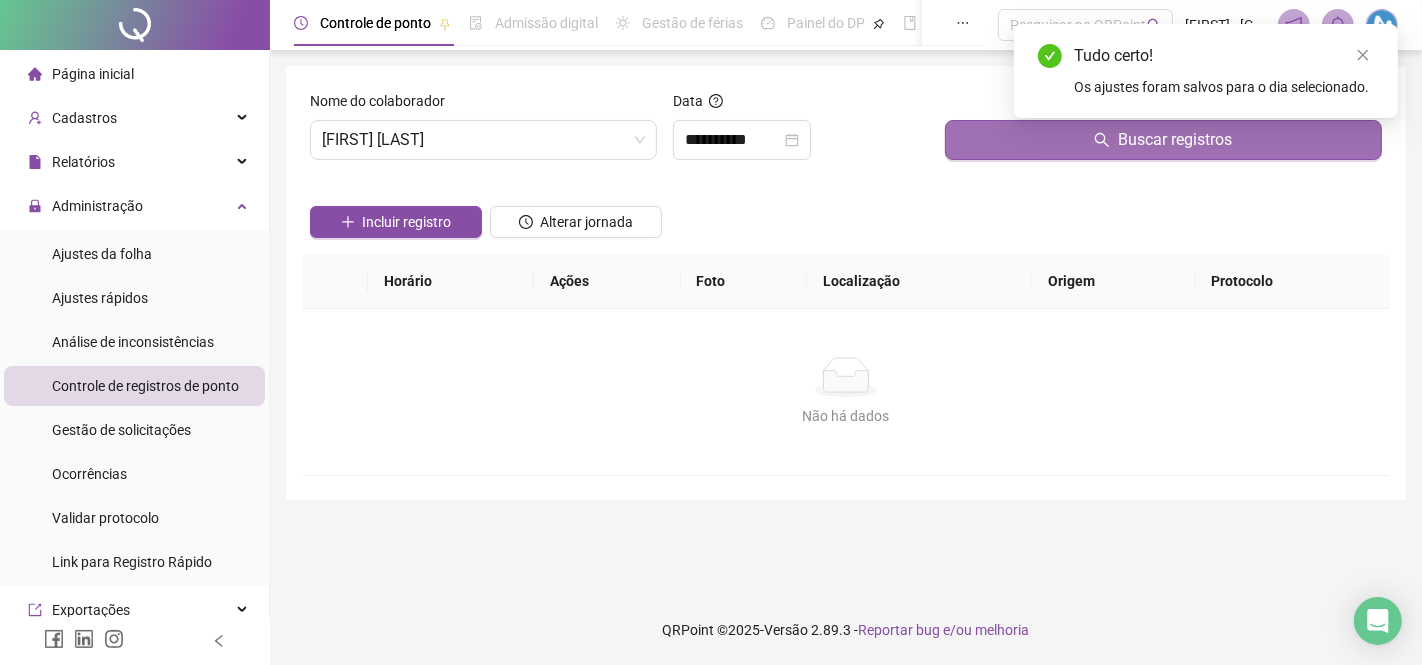 click on "Buscar registros" at bounding box center (1163, 140) 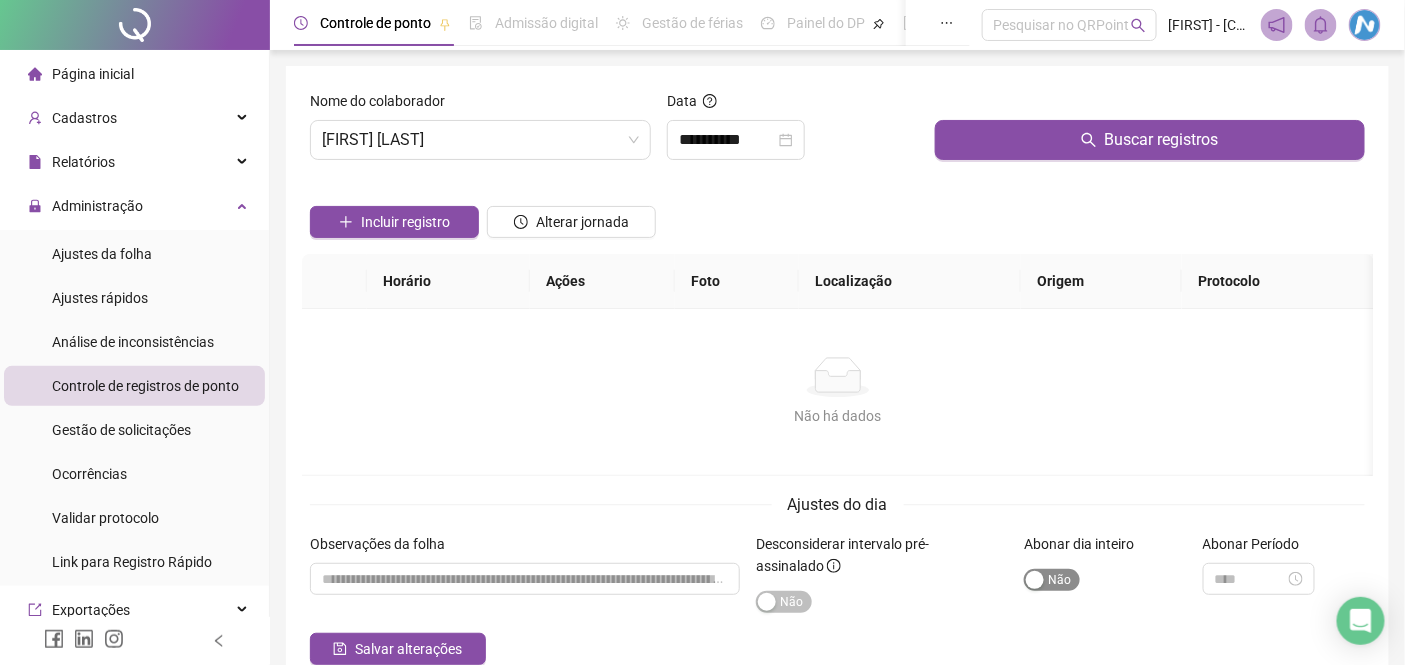 click on "Sim Não" at bounding box center (1052, 580) 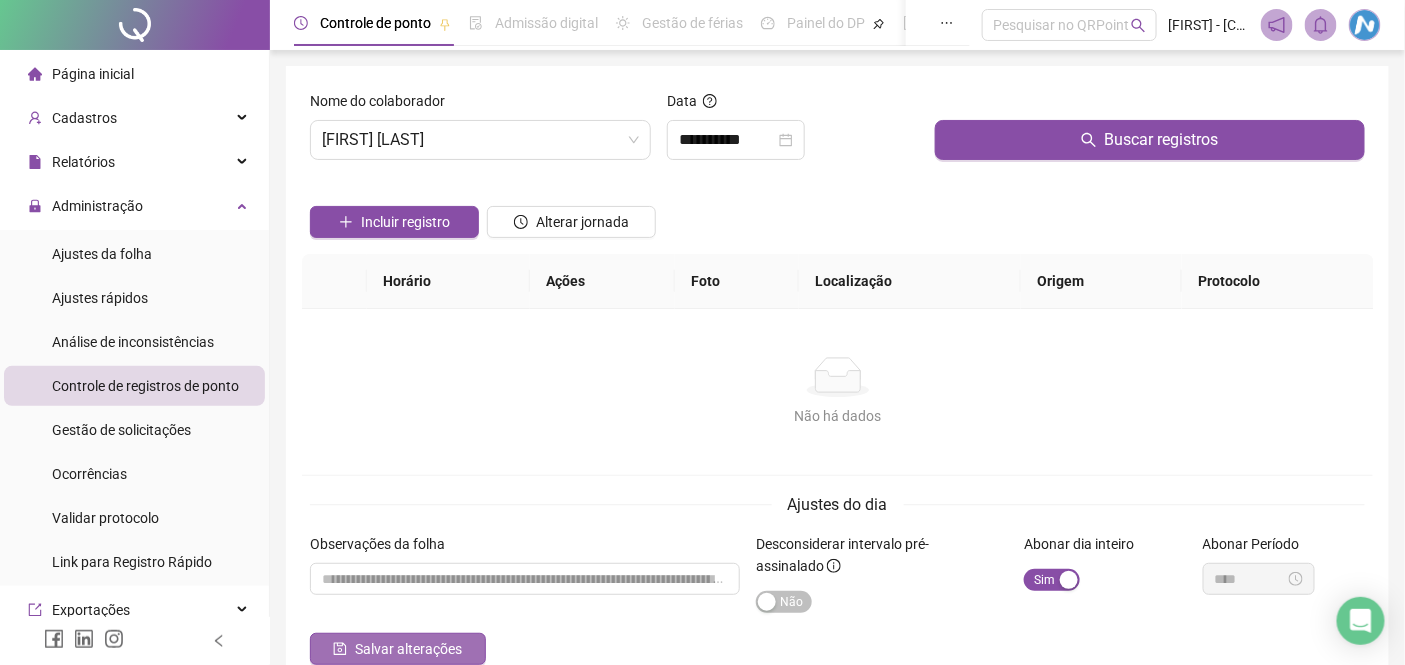 click on "Salvar alterações" at bounding box center [408, 649] 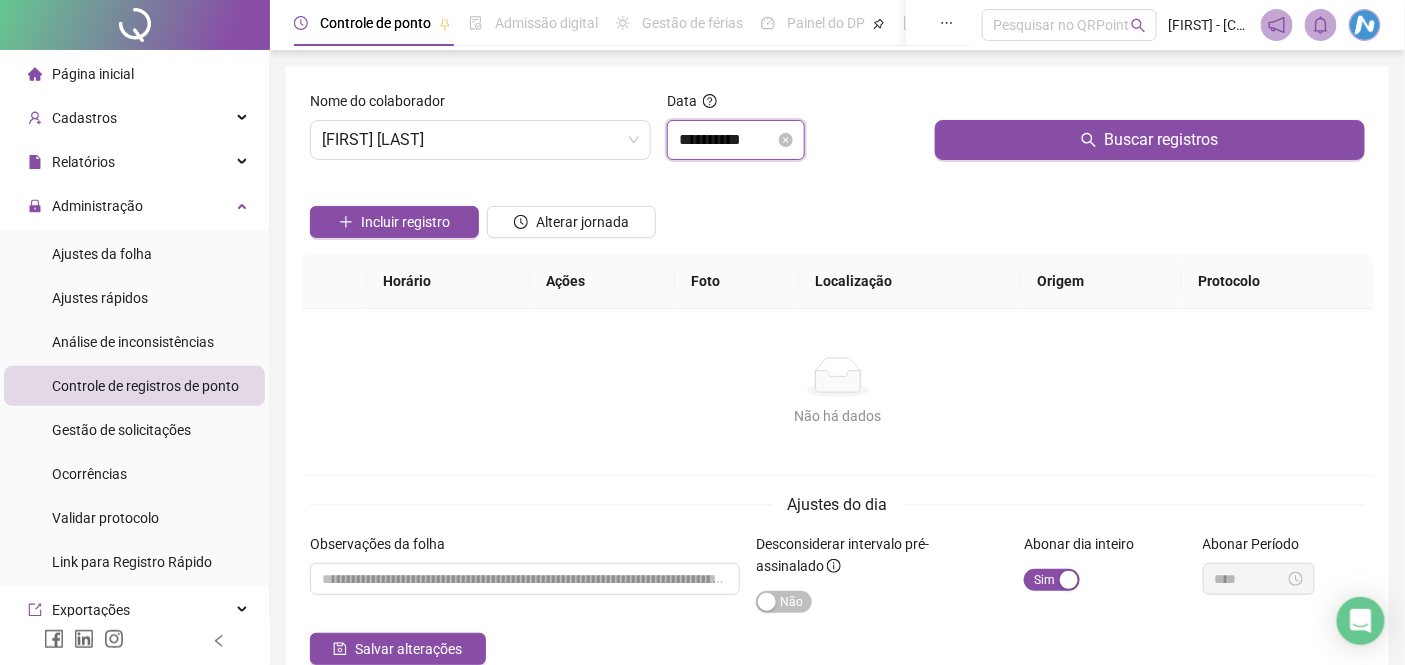click on "**********" at bounding box center (727, 140) 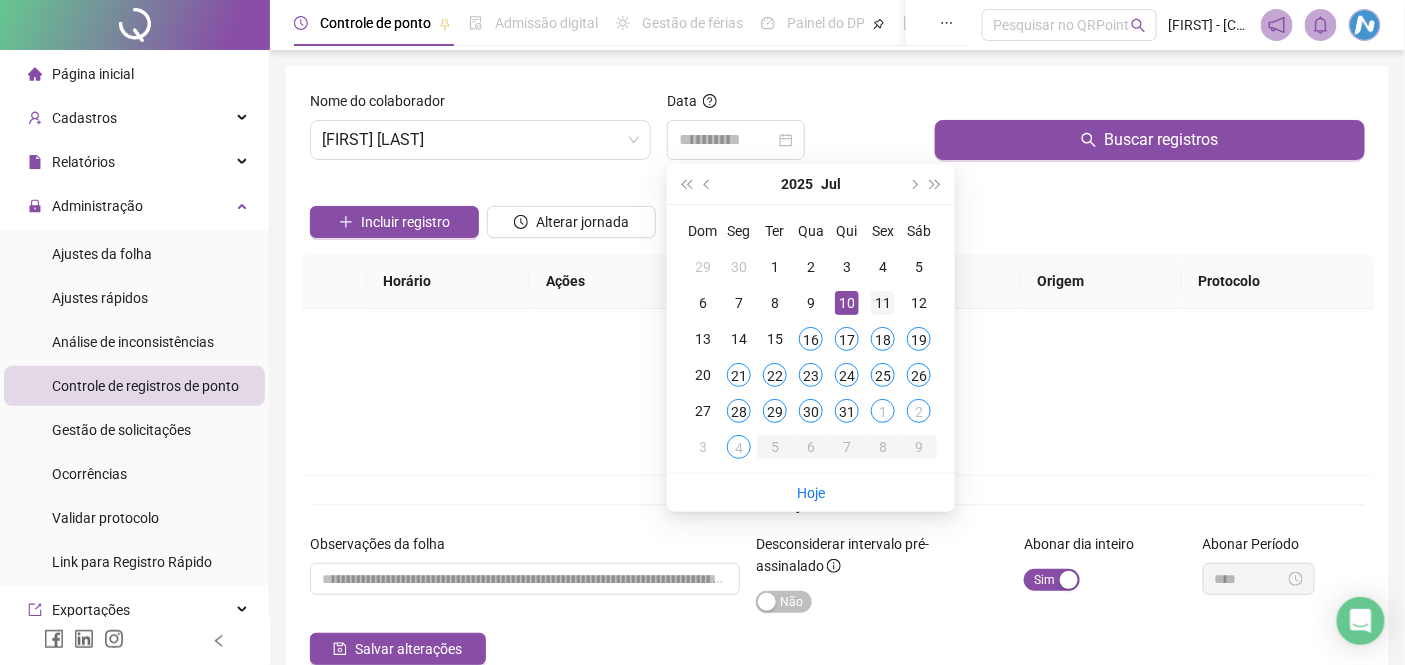 click on "11" at bounding box center [883, 303] 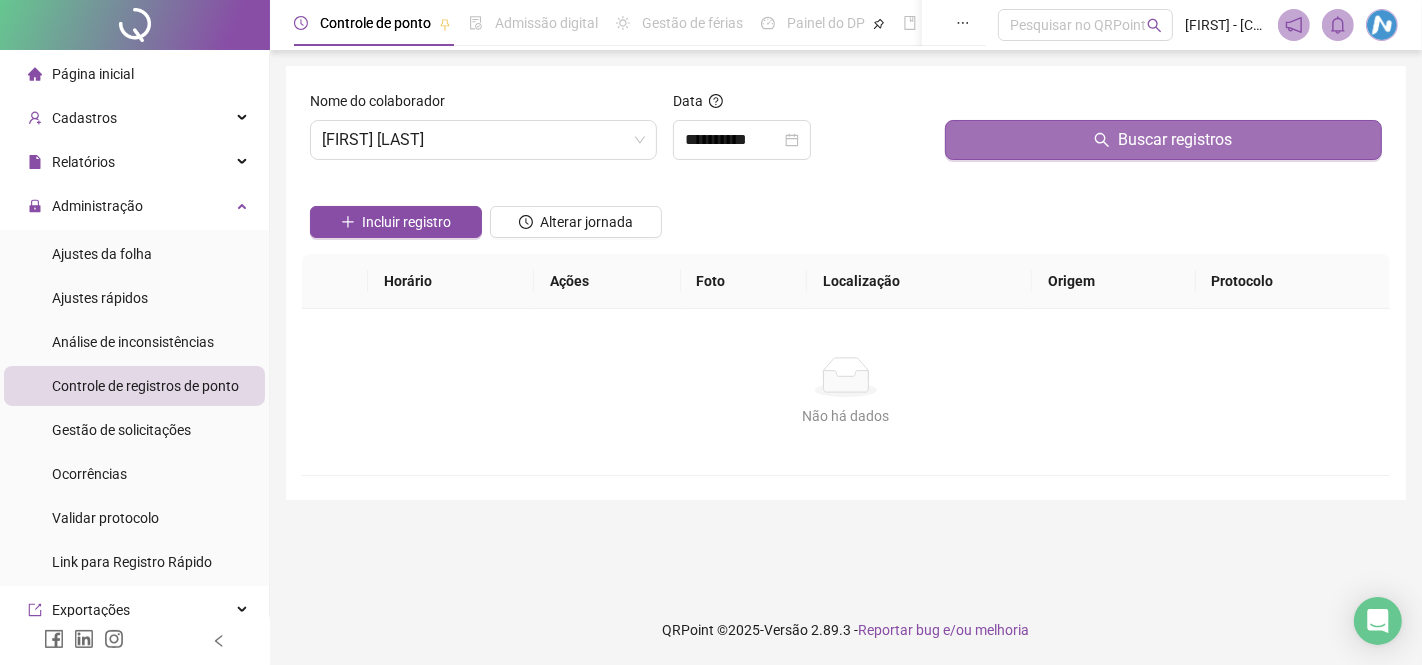 click on "Buscar registros" at bounding box center [1163, 140] 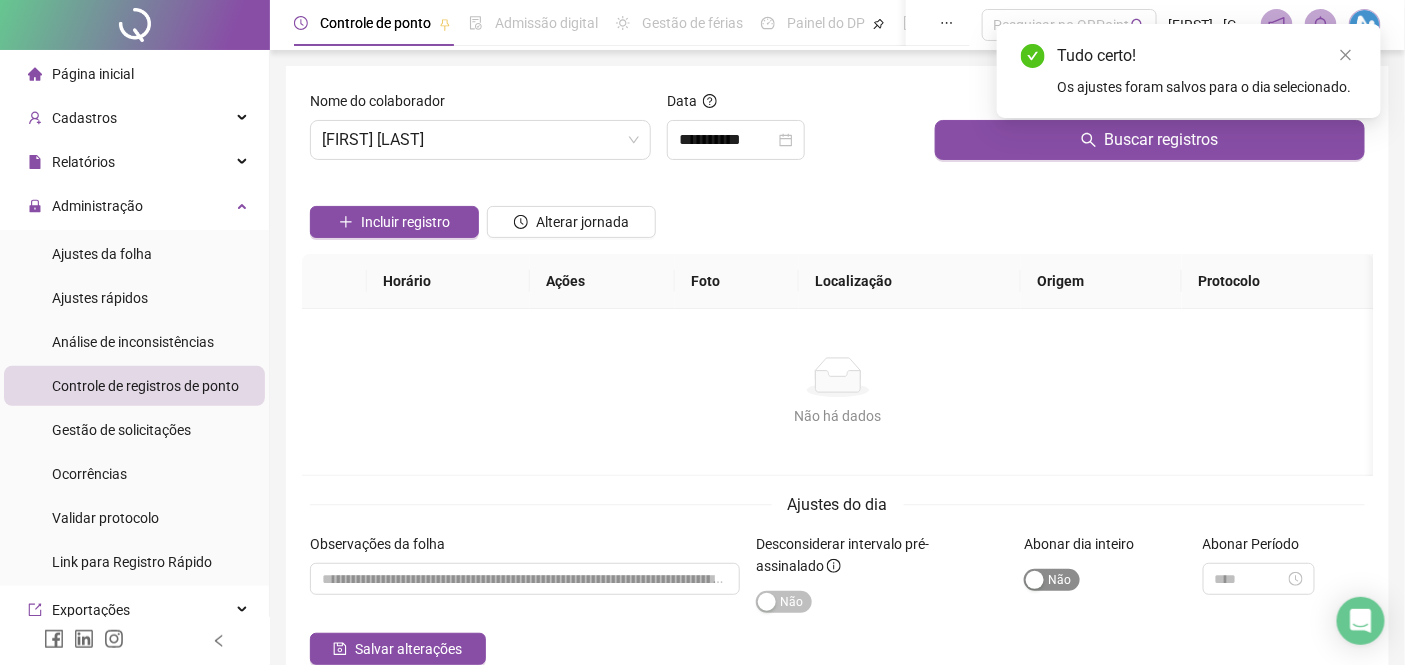 click on "Sim Não" at bounding box center (1052, 580) 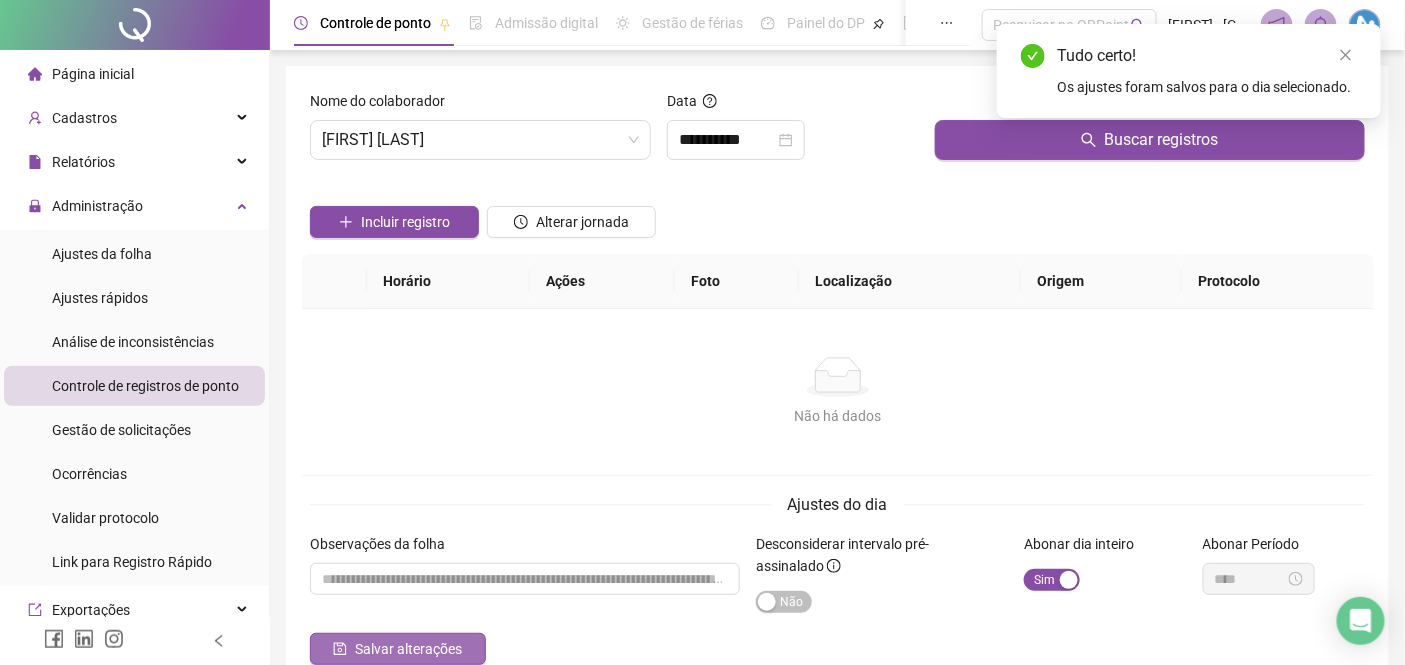 click on "Salvar alterações" at bounding box center (408, 649) 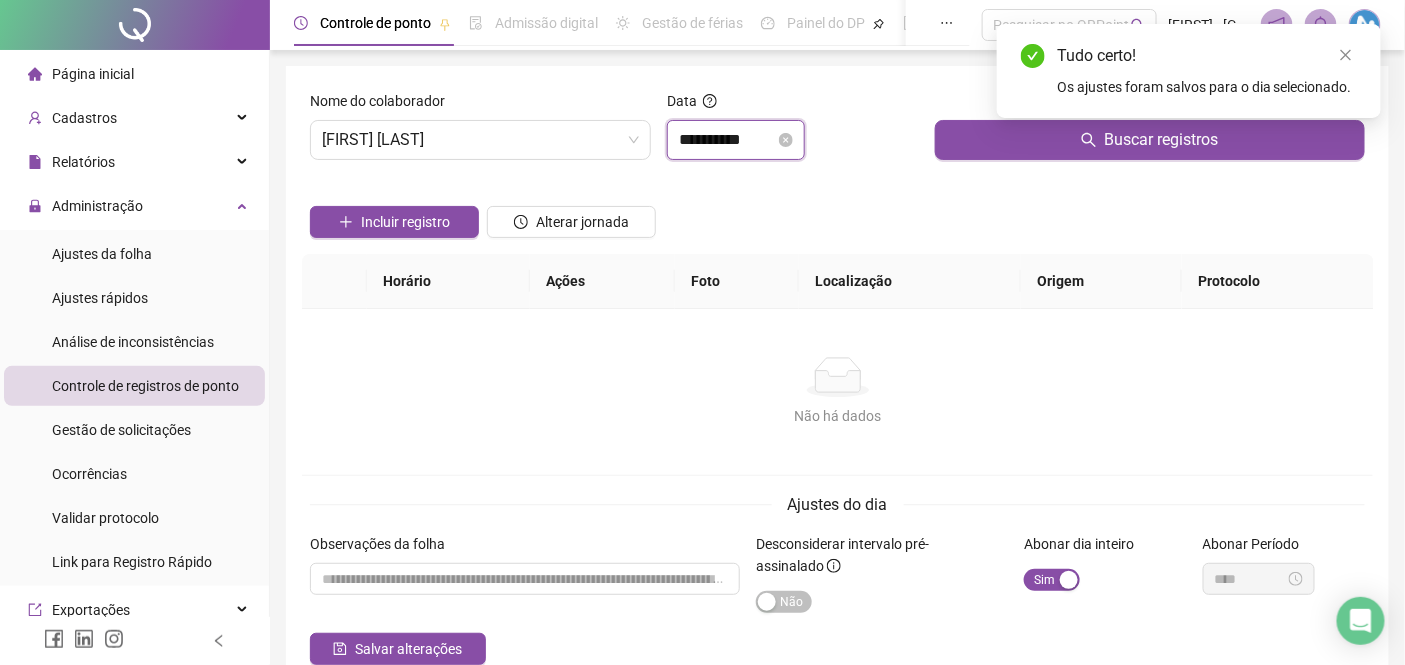 click on "**********" at bounding box center [727, 140] 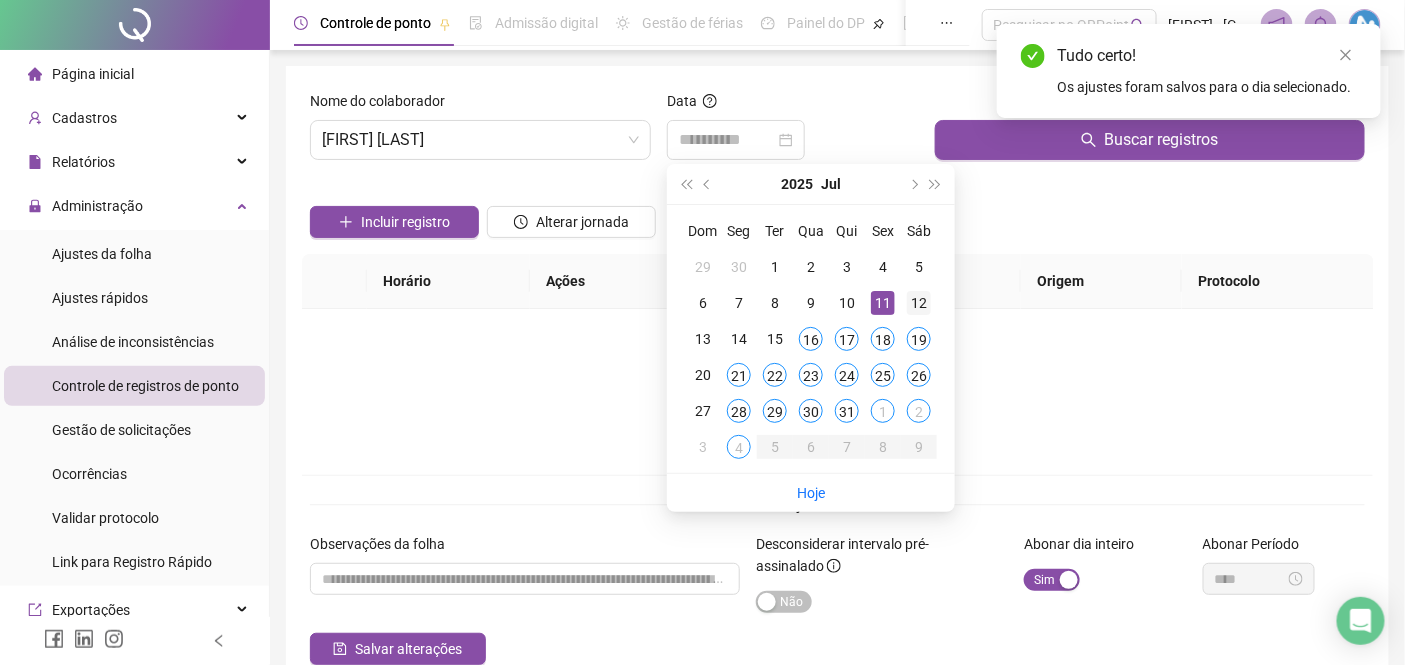 click on "12" at bounding box center (919, 303) 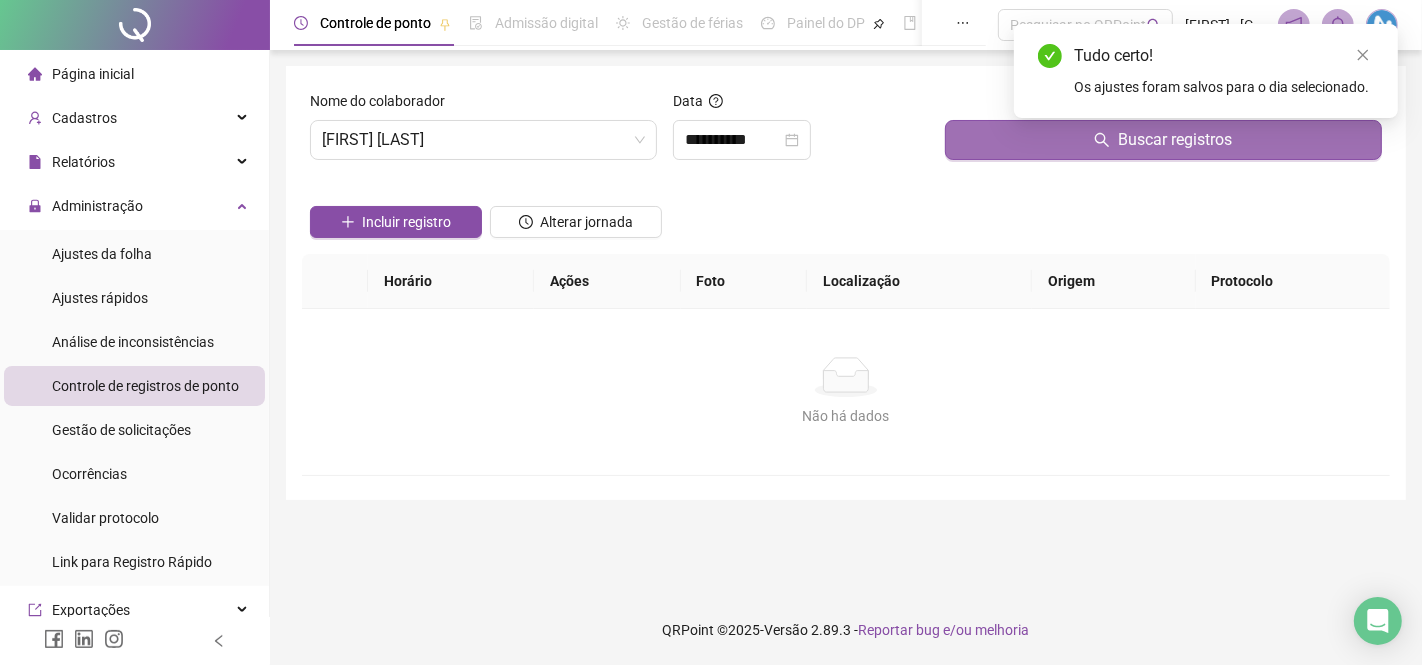 click 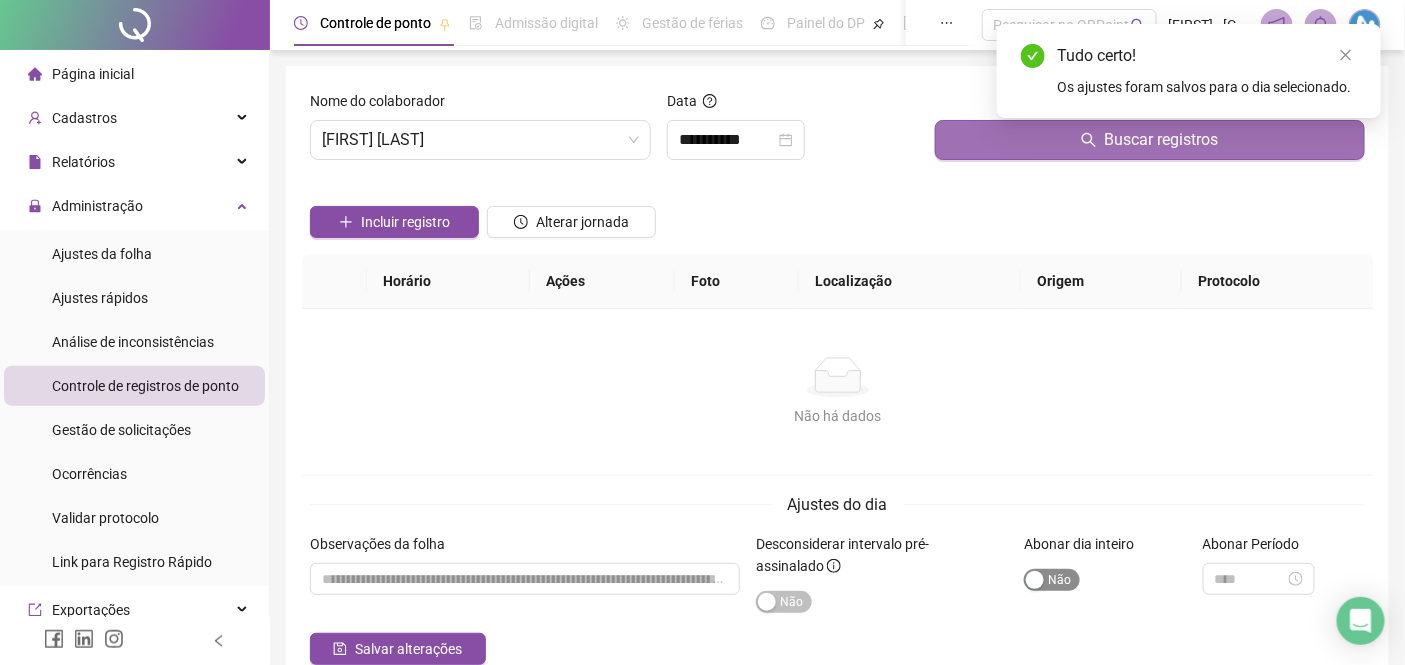 click on "Sim Não" at bounding box center (1052, 580) 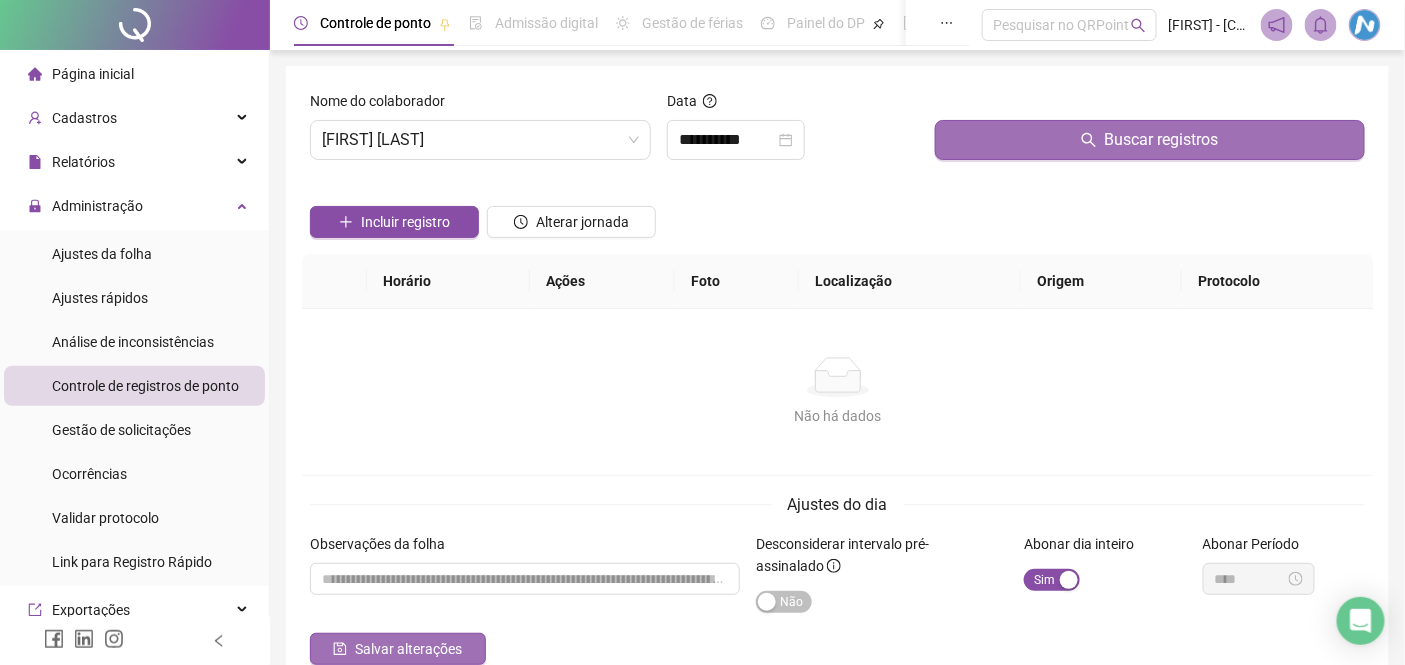 click on "Salvar alterações" at bounding box center [408, 649] 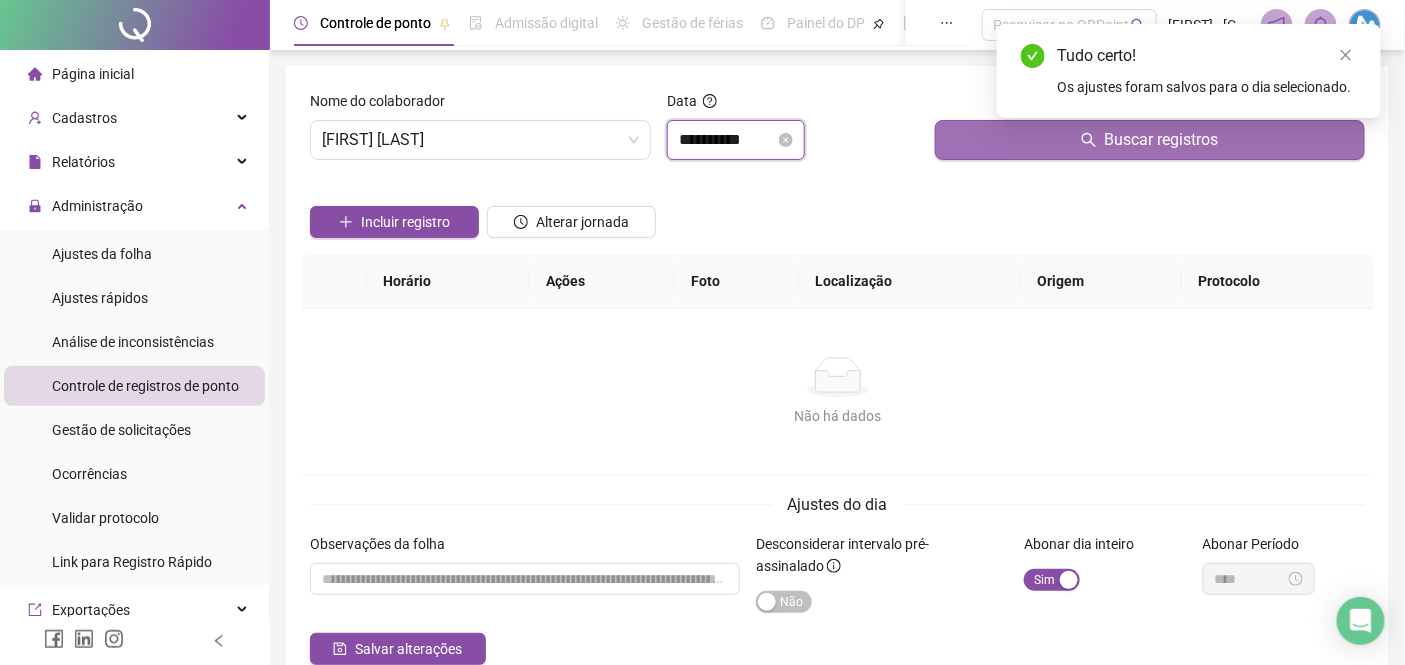 click on "**********" at bounding box center (727, 140) 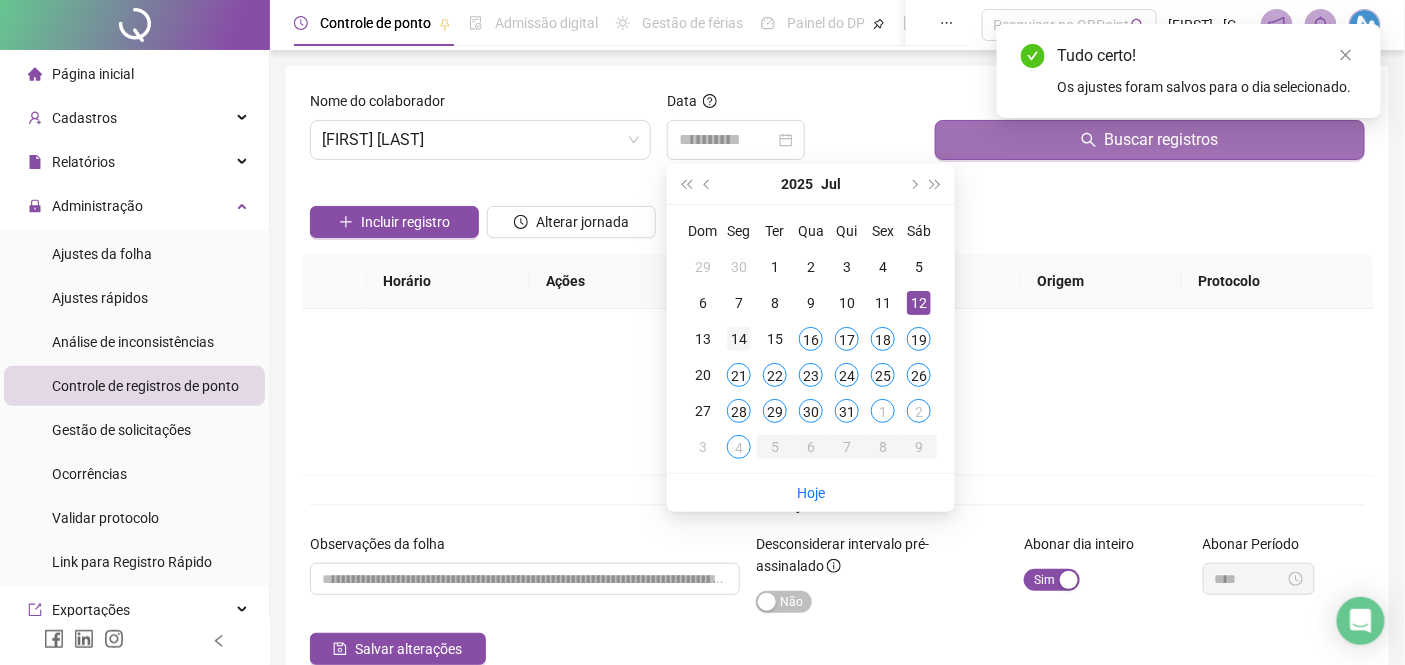 click on "14" at bounding box center [739, 339] 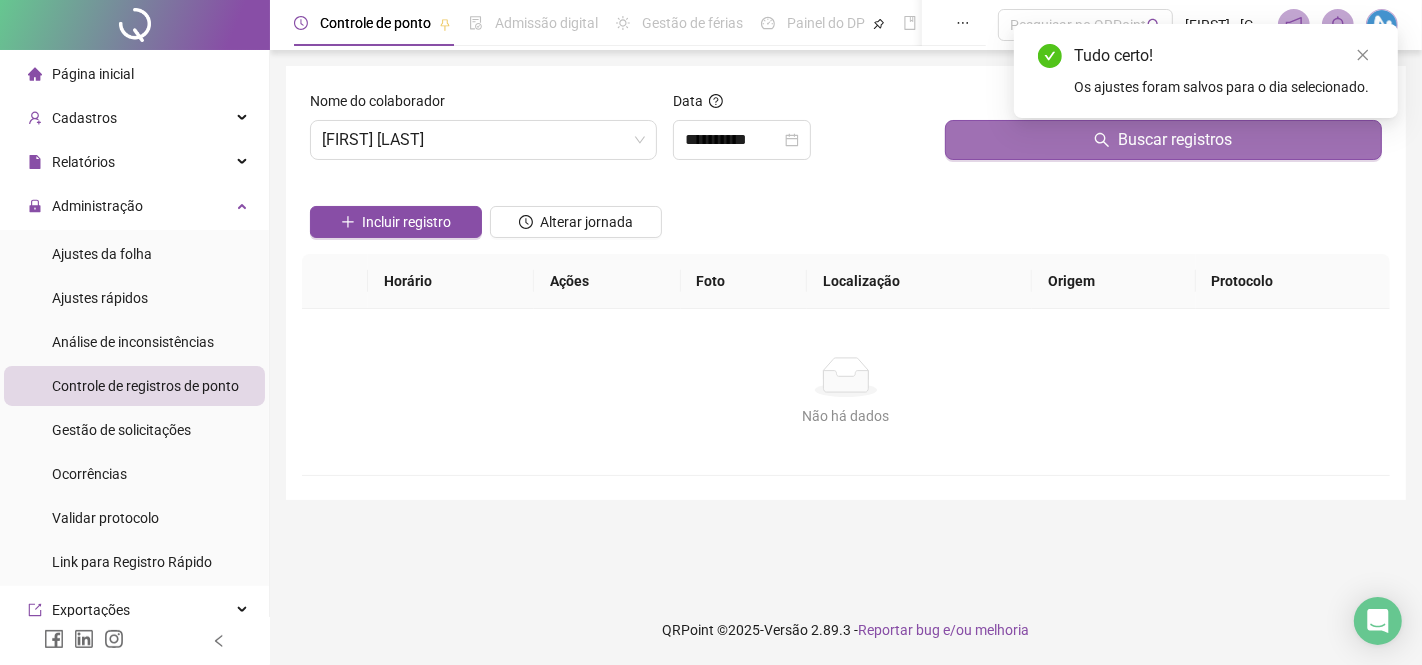 click on "Buscar registros" at bounding box center [1163, 140] 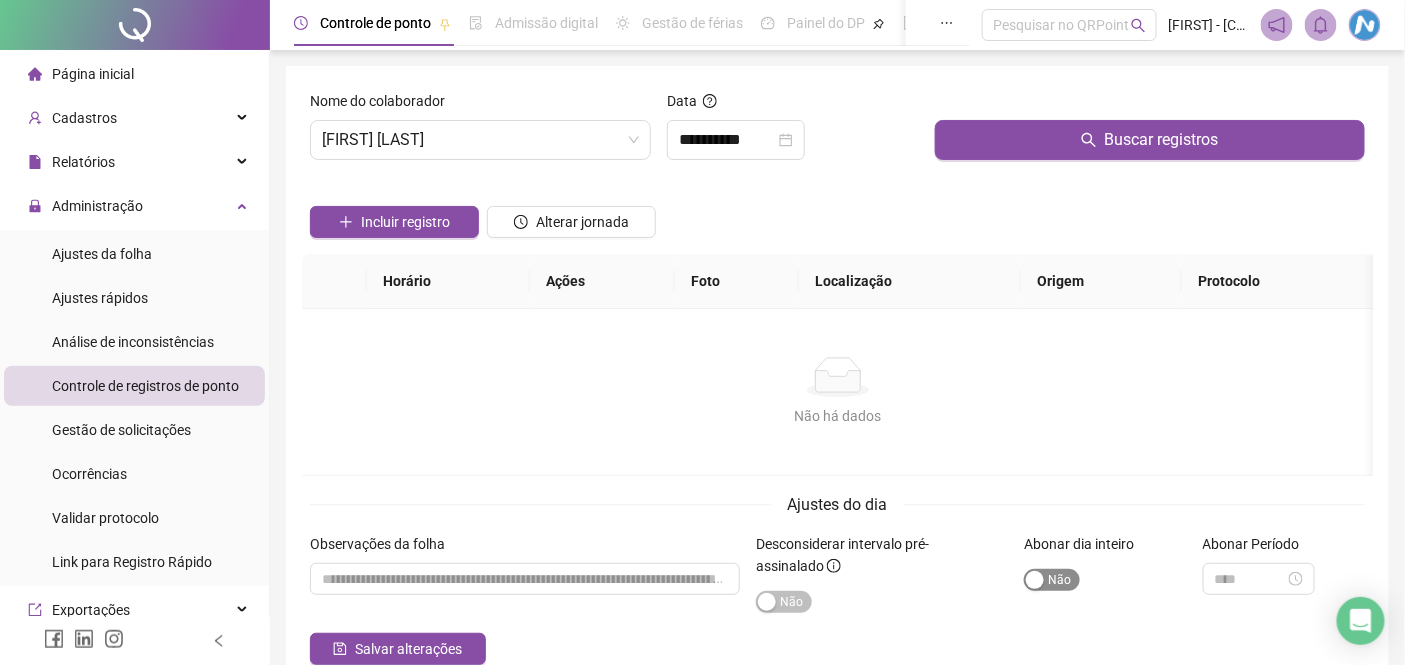 click at bounding box center (1035, 580) 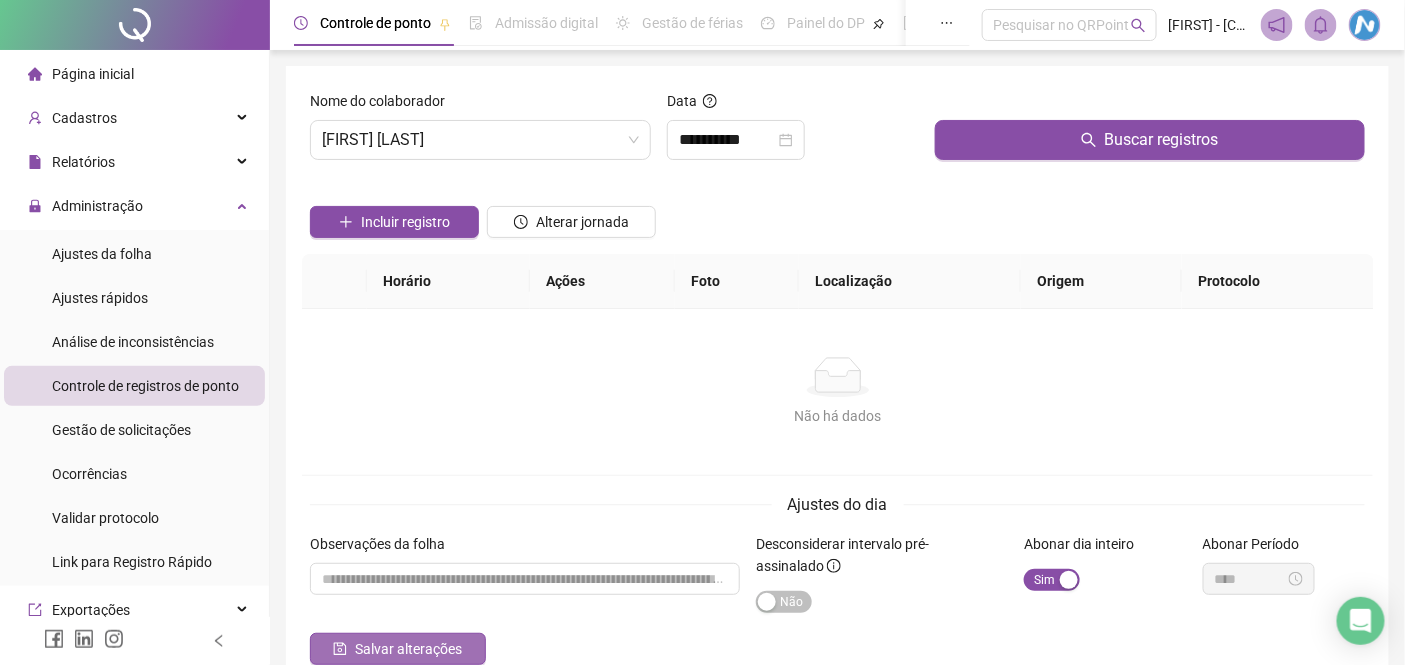 click on "Salvar alterações" at bounding box center [398, 649] 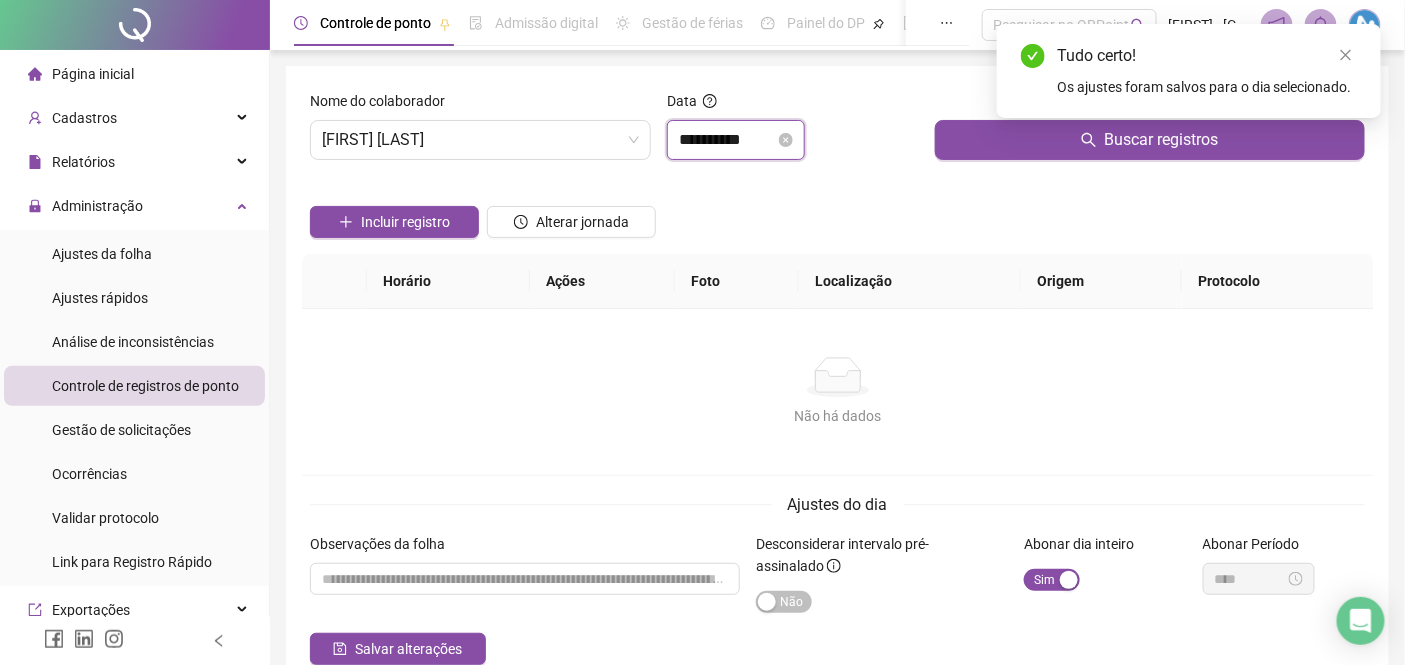 click on "**********" at bounding box center (727, 140) 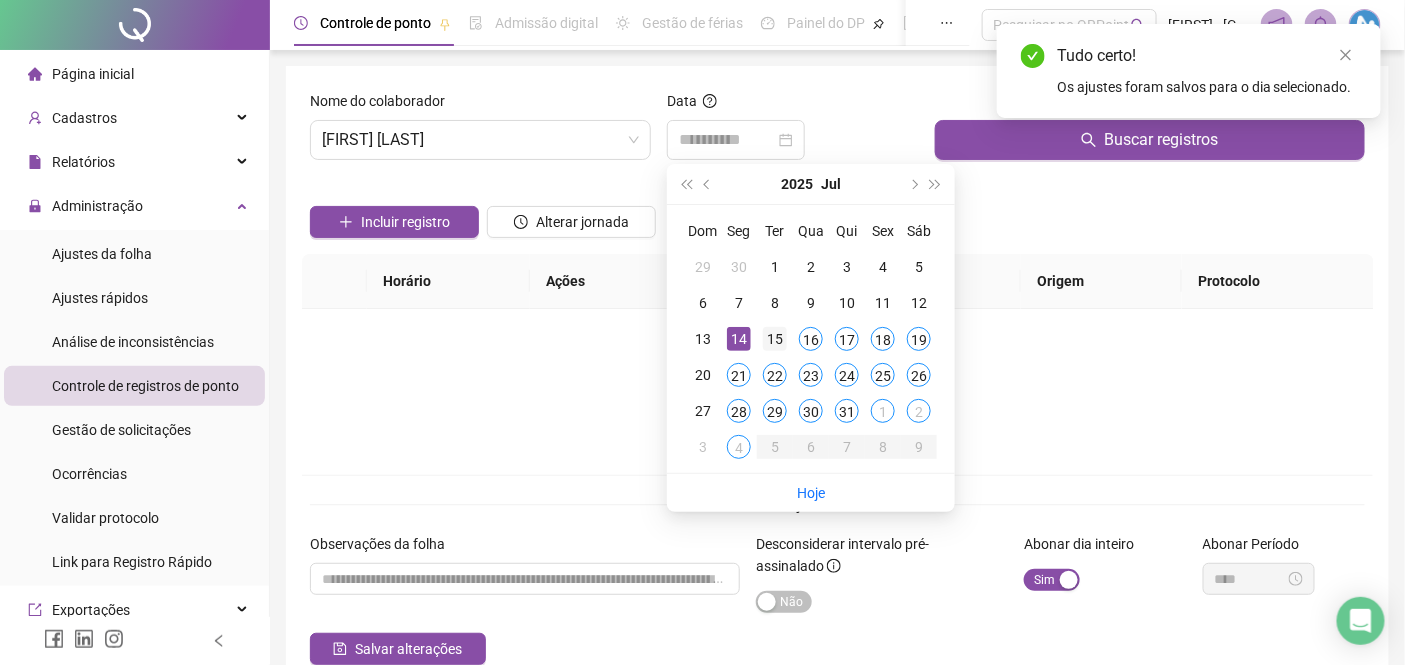 click on "15" at bounding box center (775, 339) 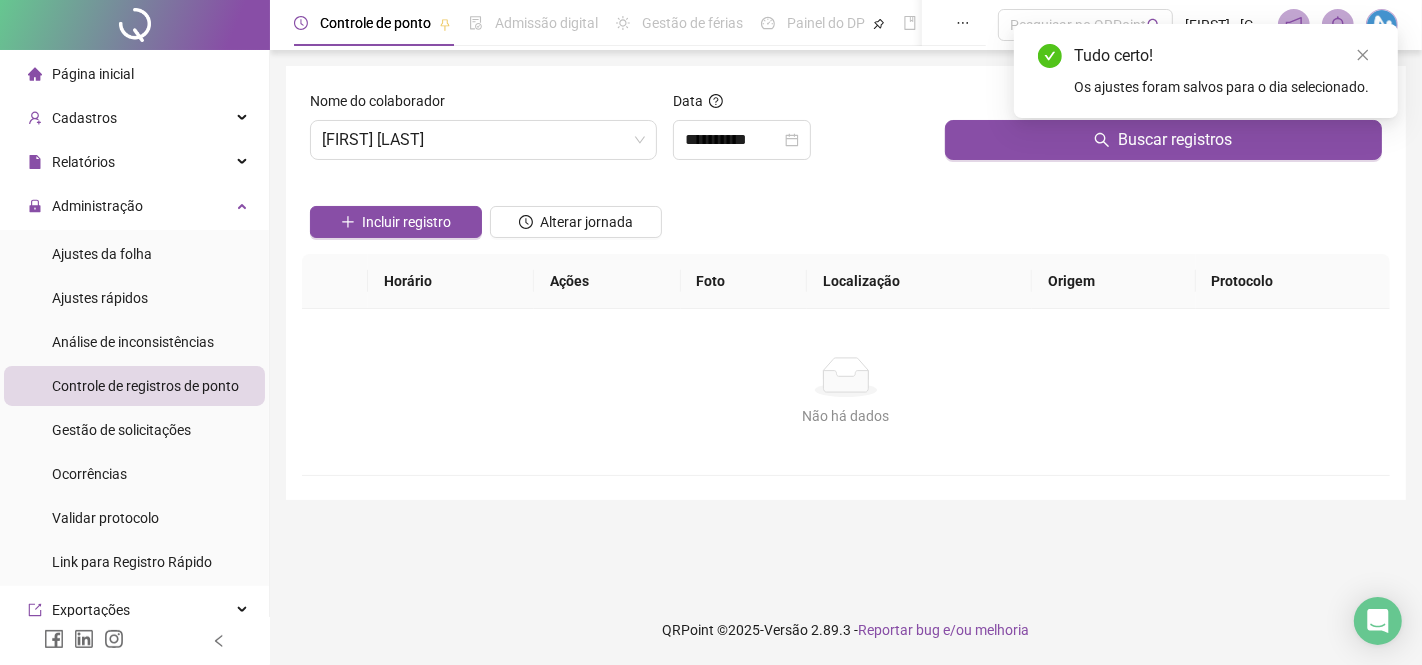 click on "Tudo certo! Os ajustes foram salvos para o dia selecionado." at bounding box center [1206, 71] 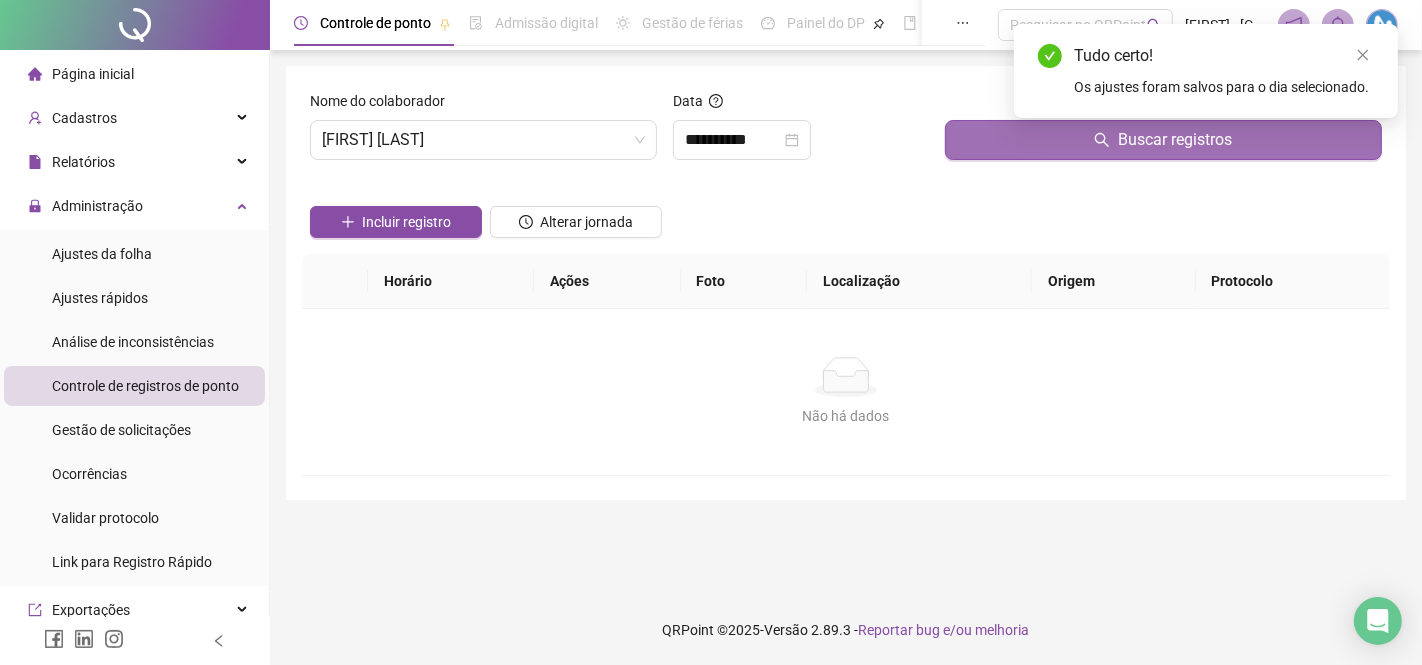 click on "Buscar registros" at bounding box center (1163, 140) 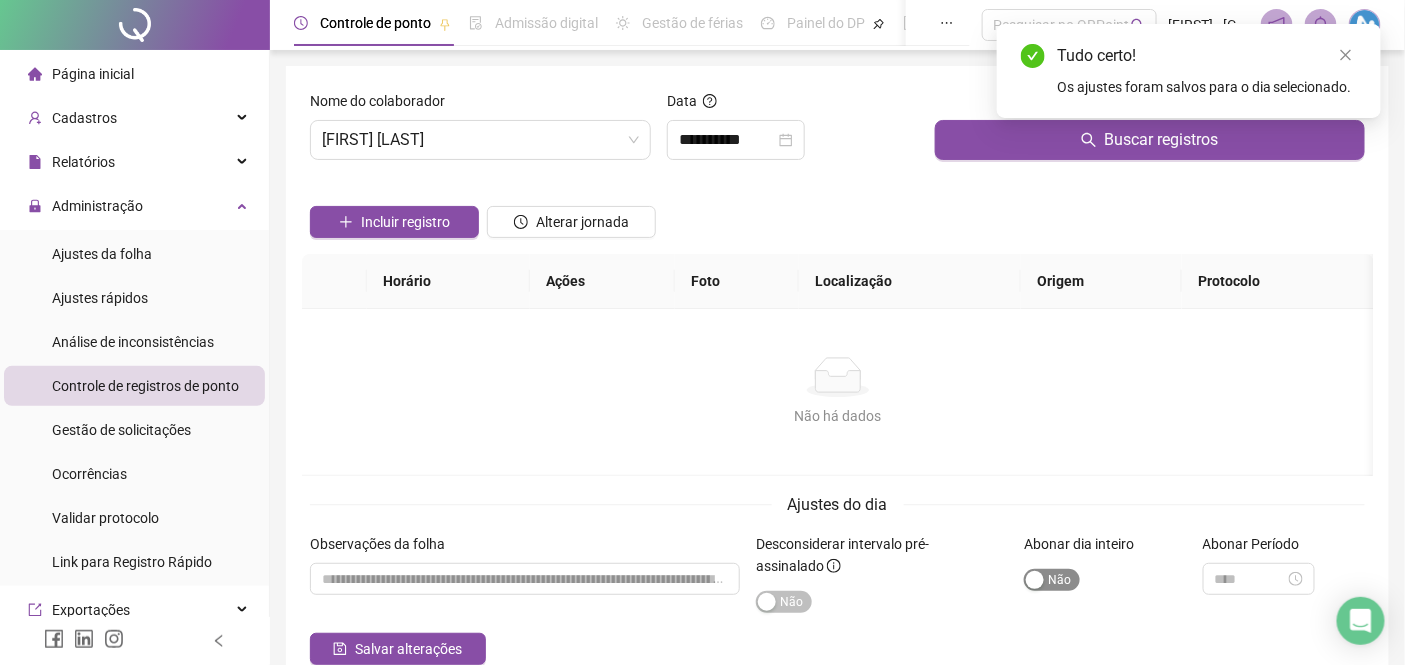 click on "Sim Não" at bounding box center [1052, 580] 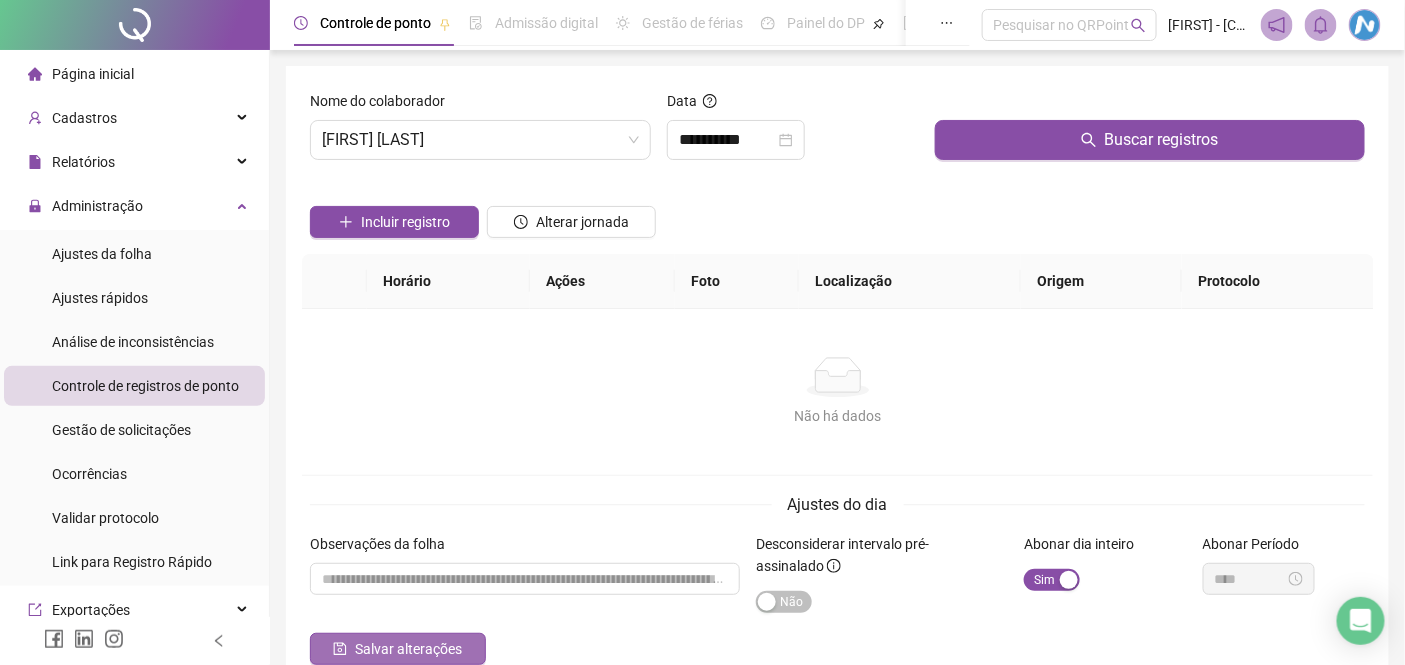 click on "Salvar alterações" at bounding box center (408, 649) 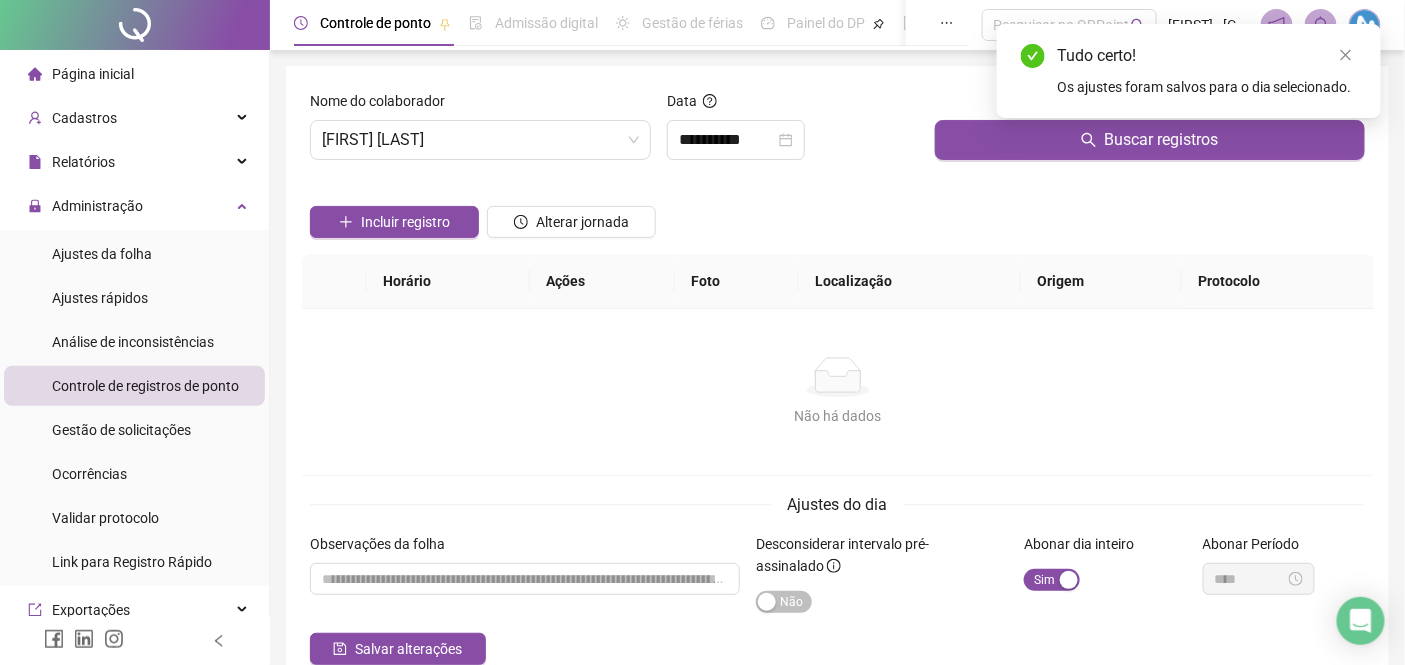 click on "Não há dados" at bounding box center (838, 416) 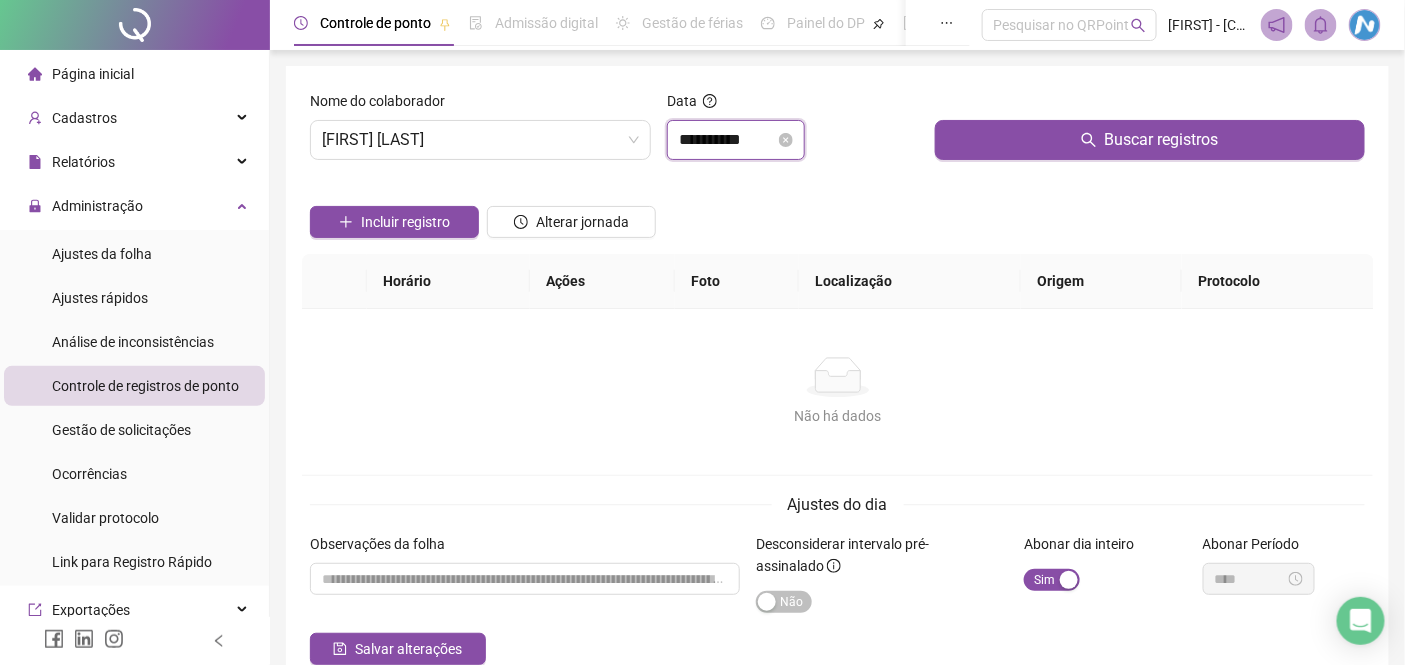 click on "**********" at bounding box center [727, 140] 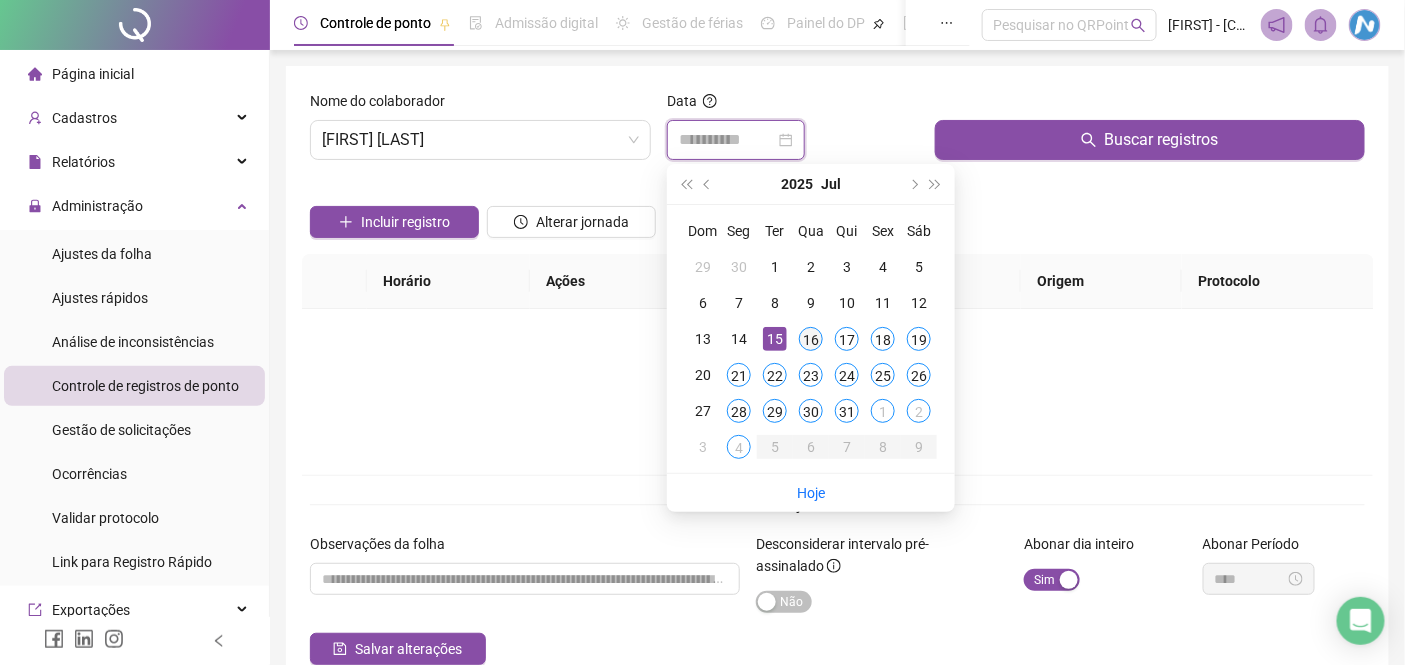 type on "**********" 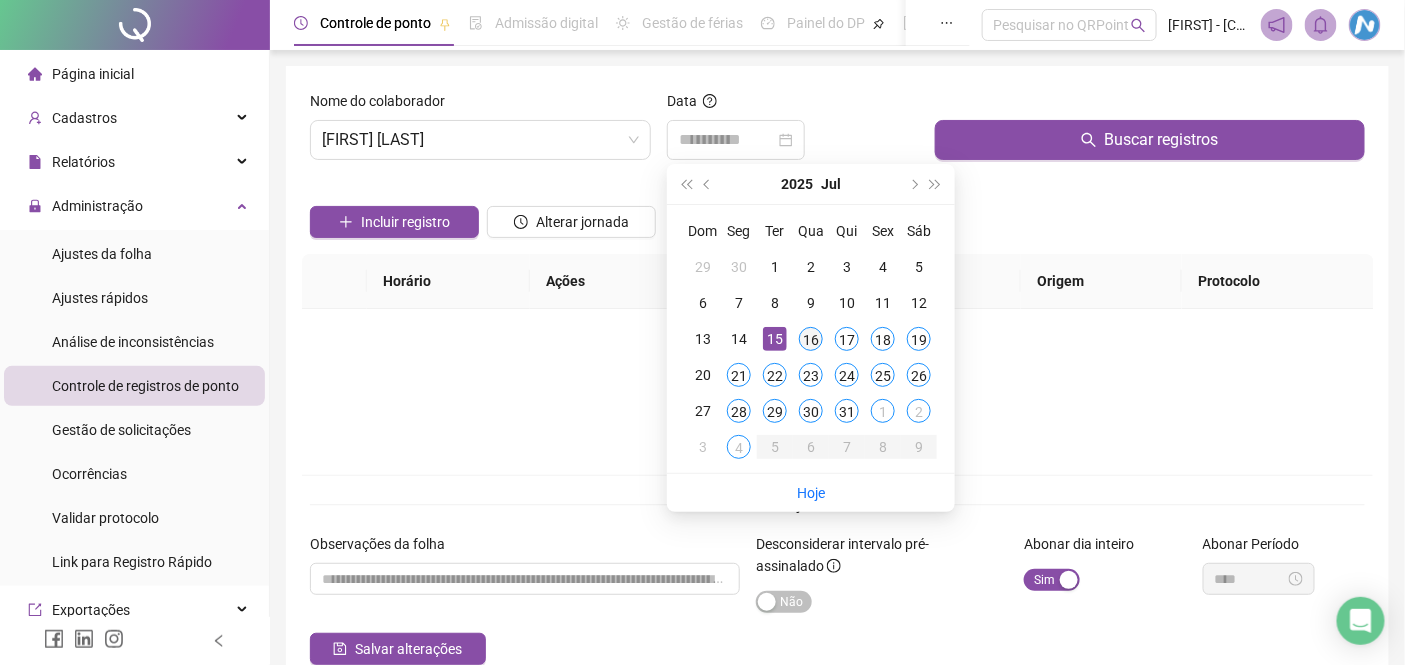 click on "16" at bounding box center [811, 339] 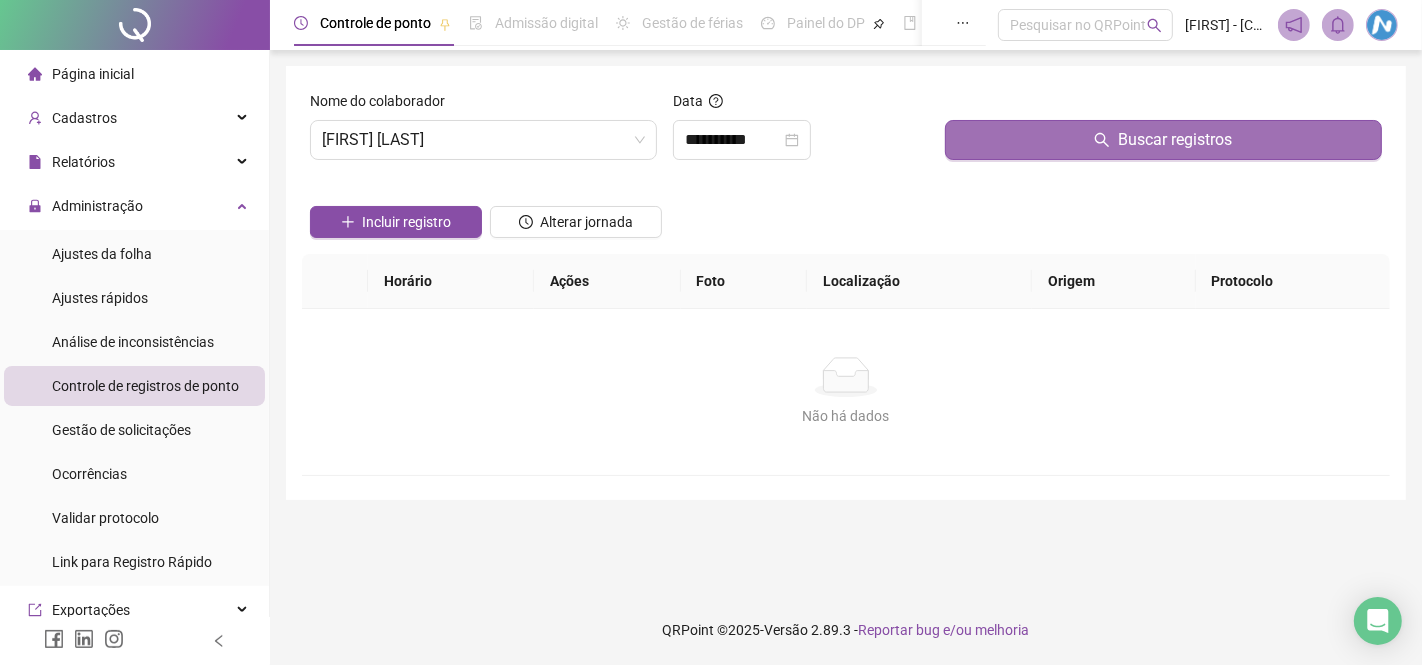 click on "Buscar registros" at bounding box center [1163, 140] 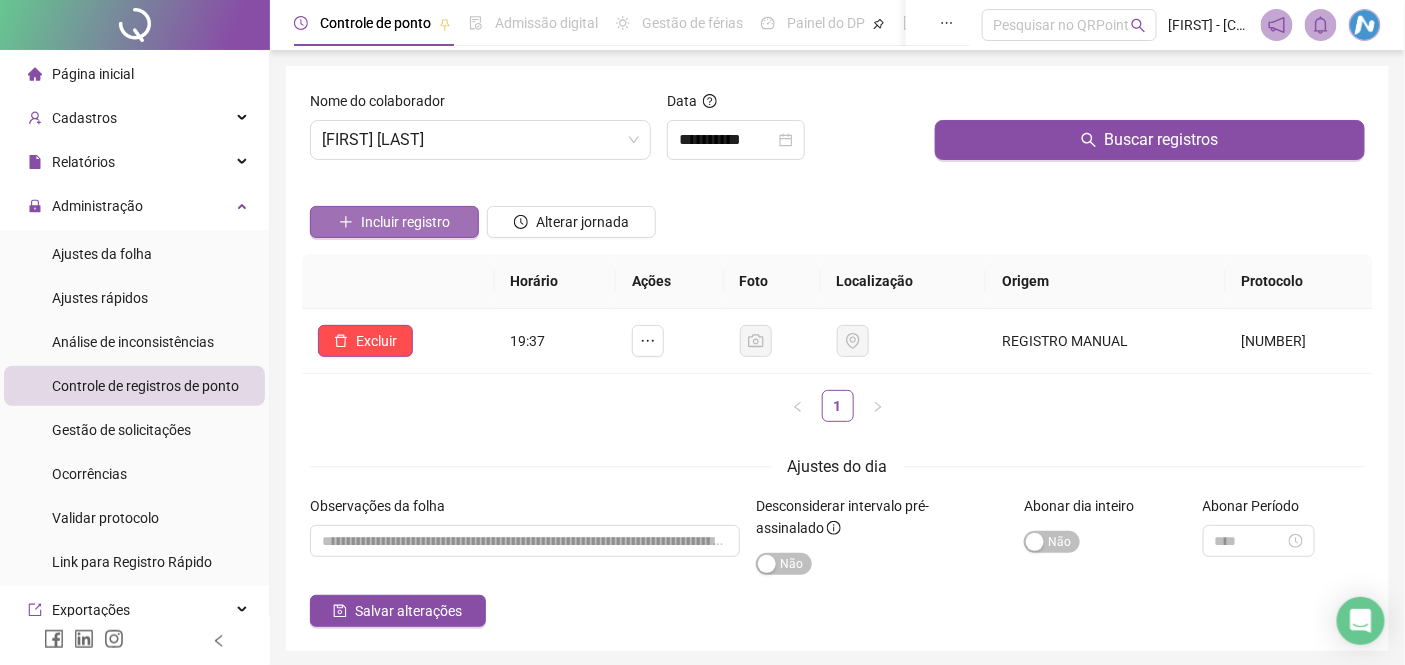 click on "Incluir registro" at bounding box center (405, 222) 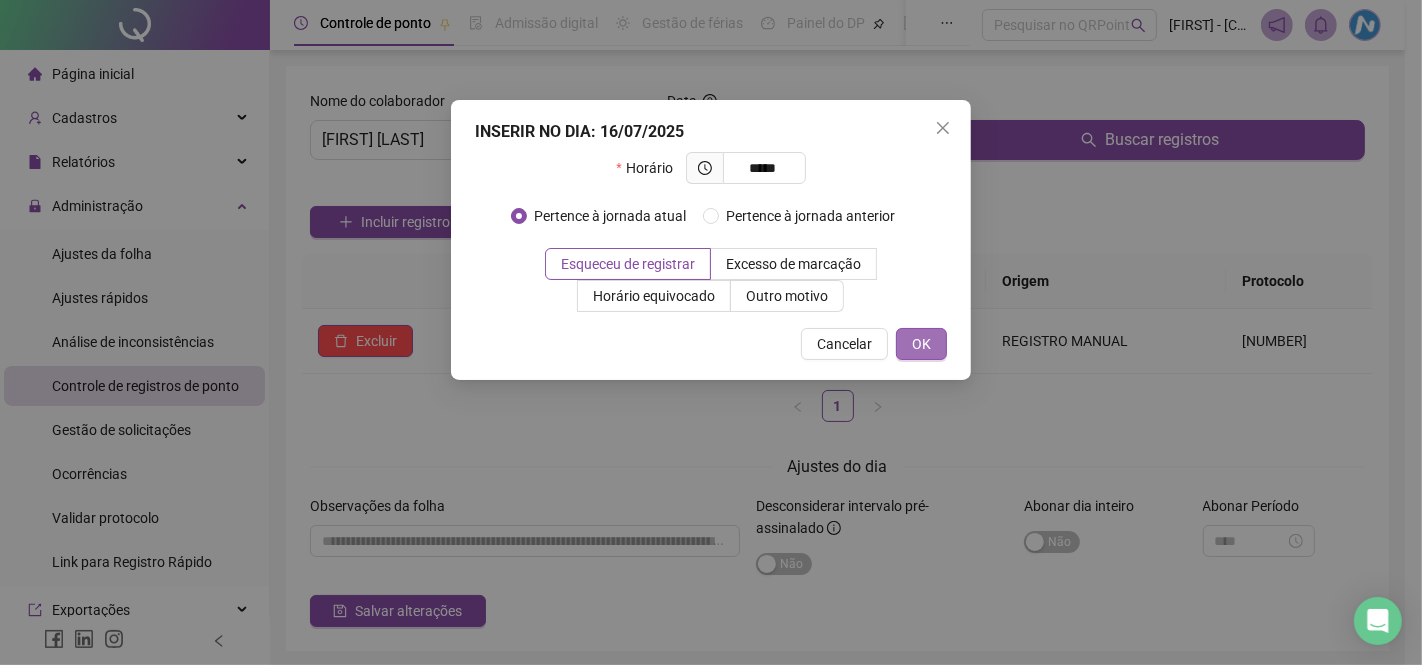 type on "*****" 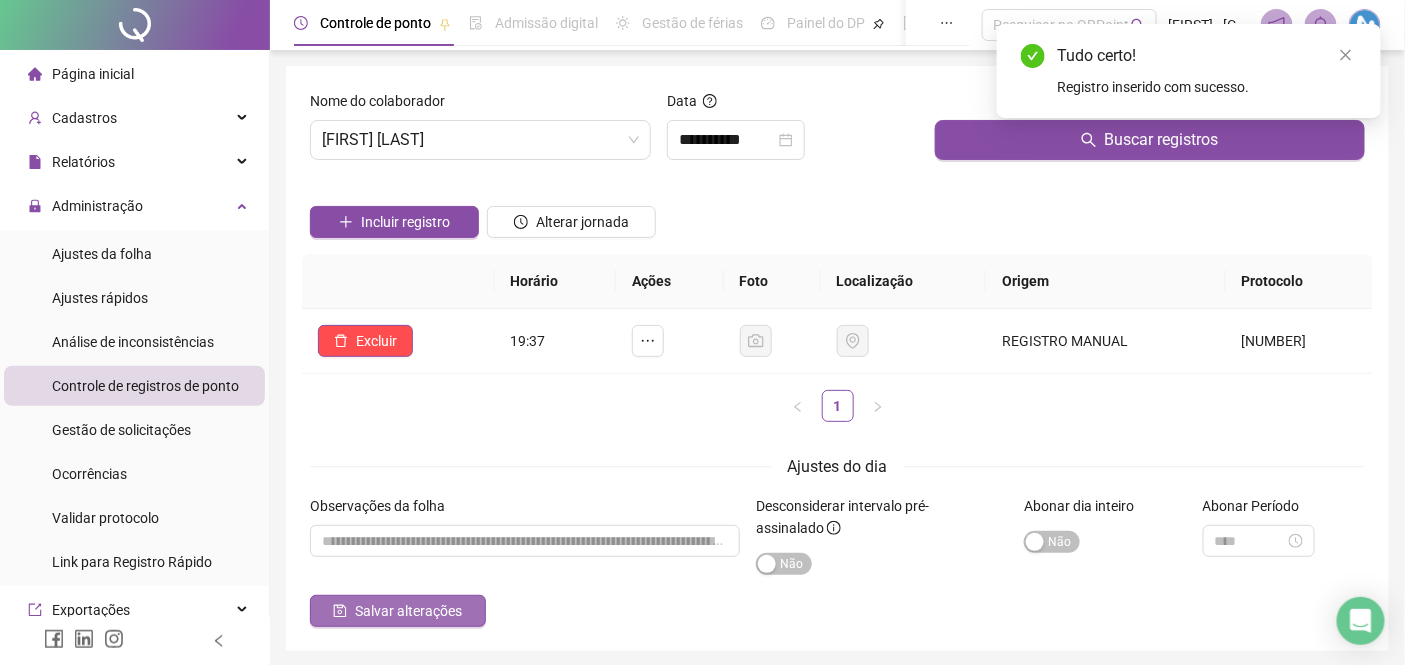 click on "Salvar alterações" at bounding box center [408, 611] 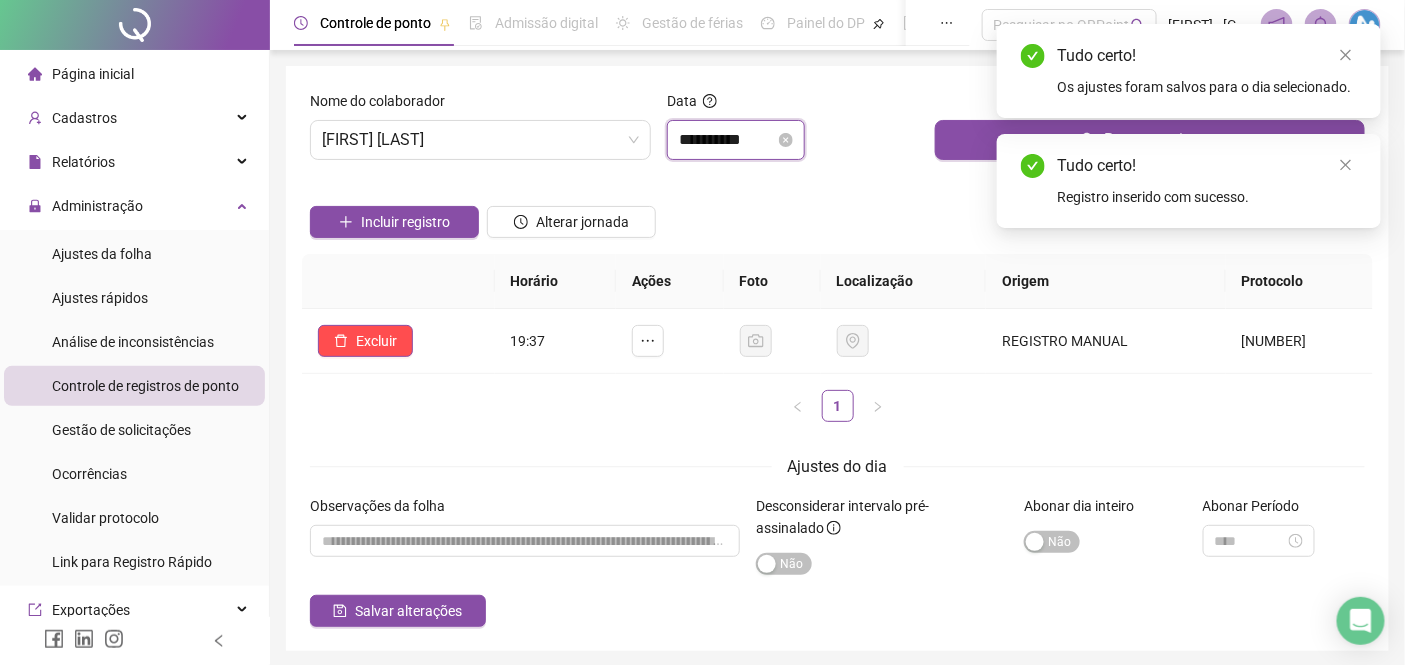 click on "**********" at bounding box center [727, 140] 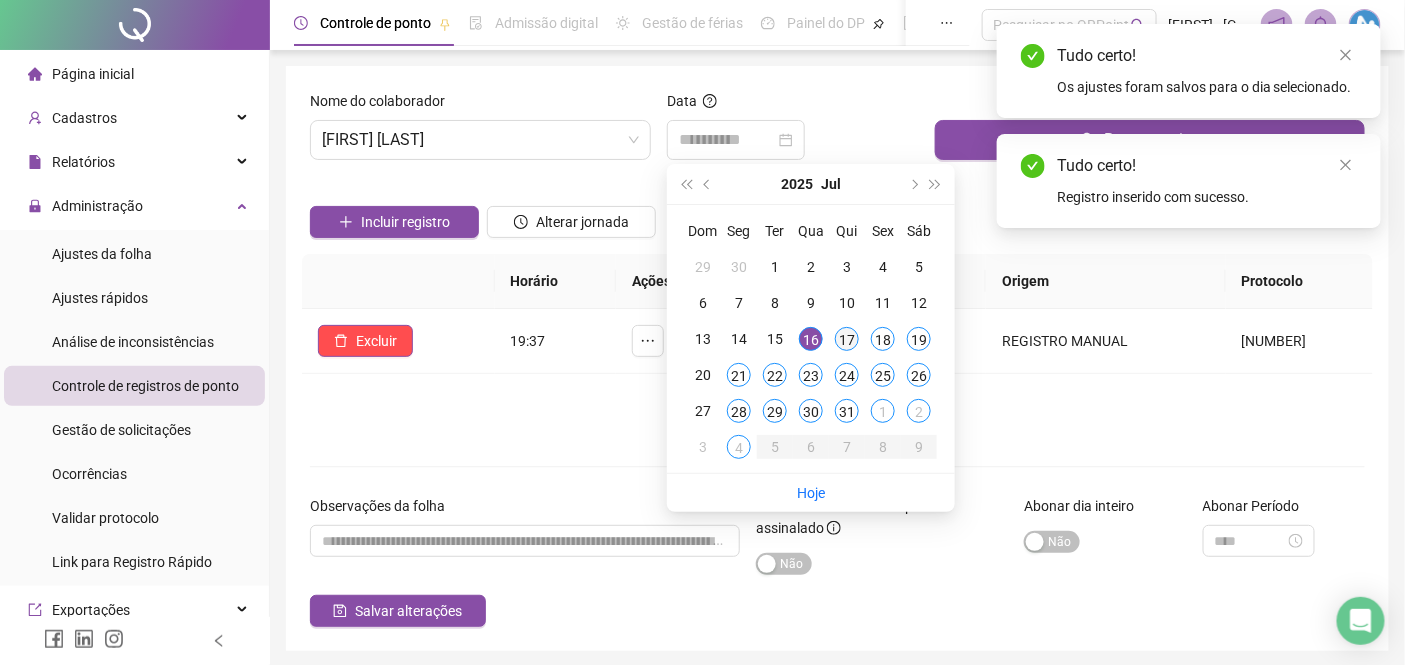 click on "17" at bounding box center [847, 339] 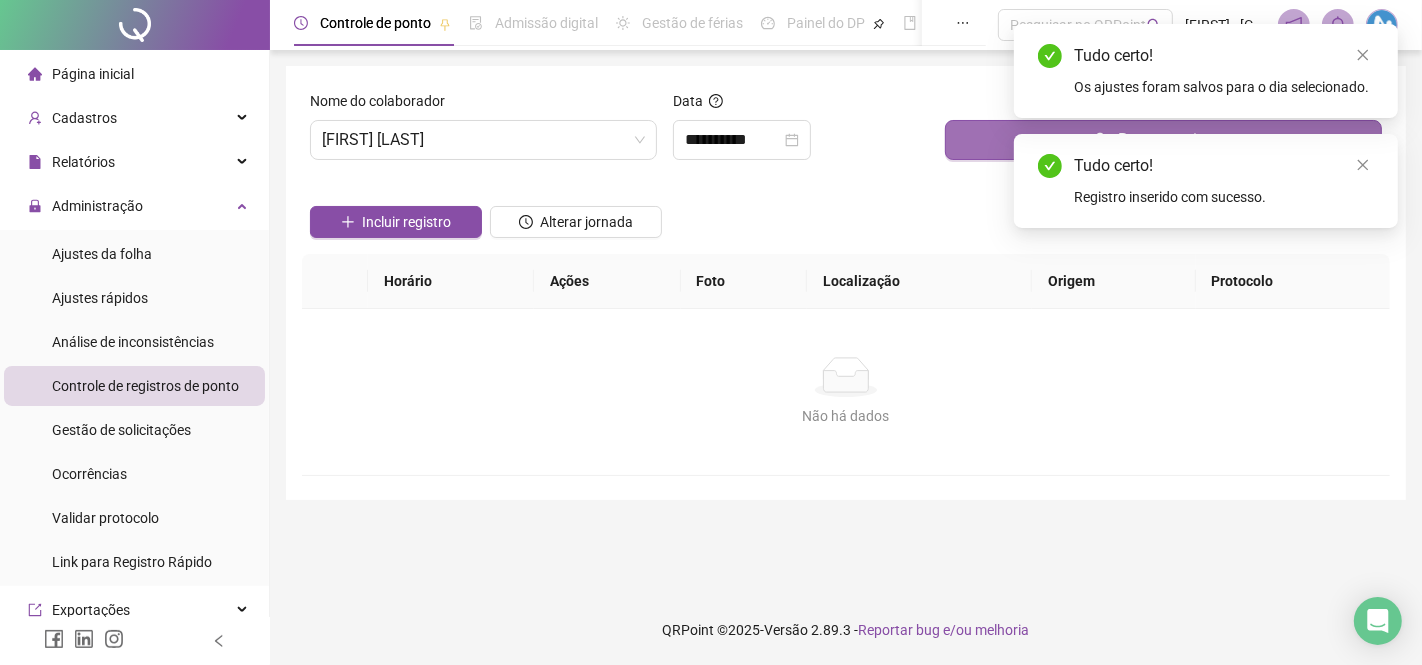 click on "Buscar registros" at bounding box center [1163, 140] 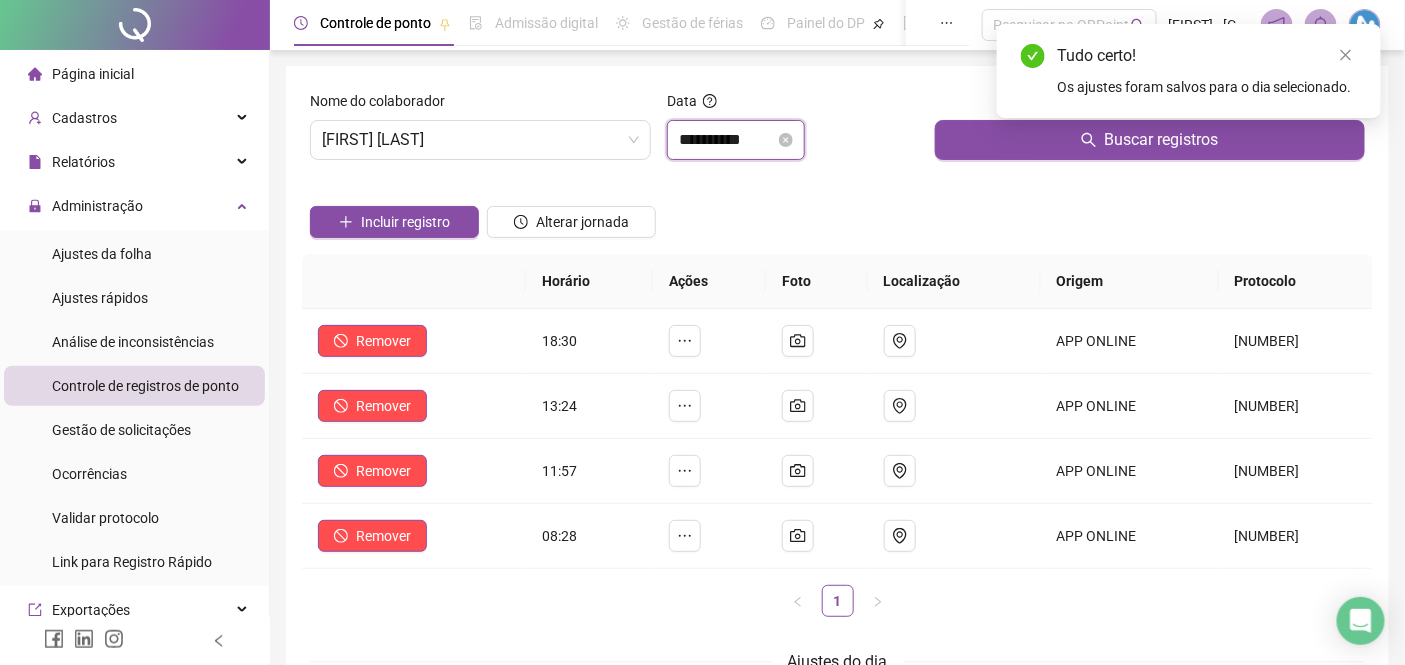 click on "**********" at bounding box center [727, 140] 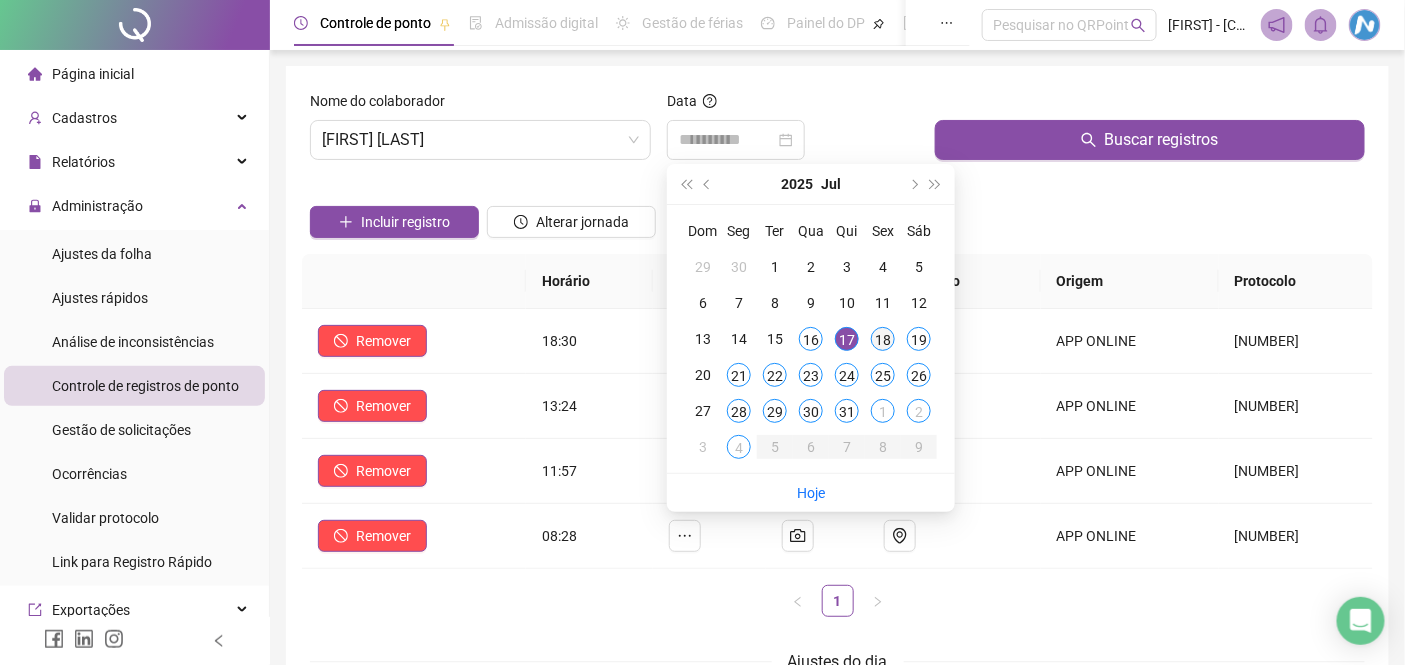 click on "18" at bounding box center (883, 339) 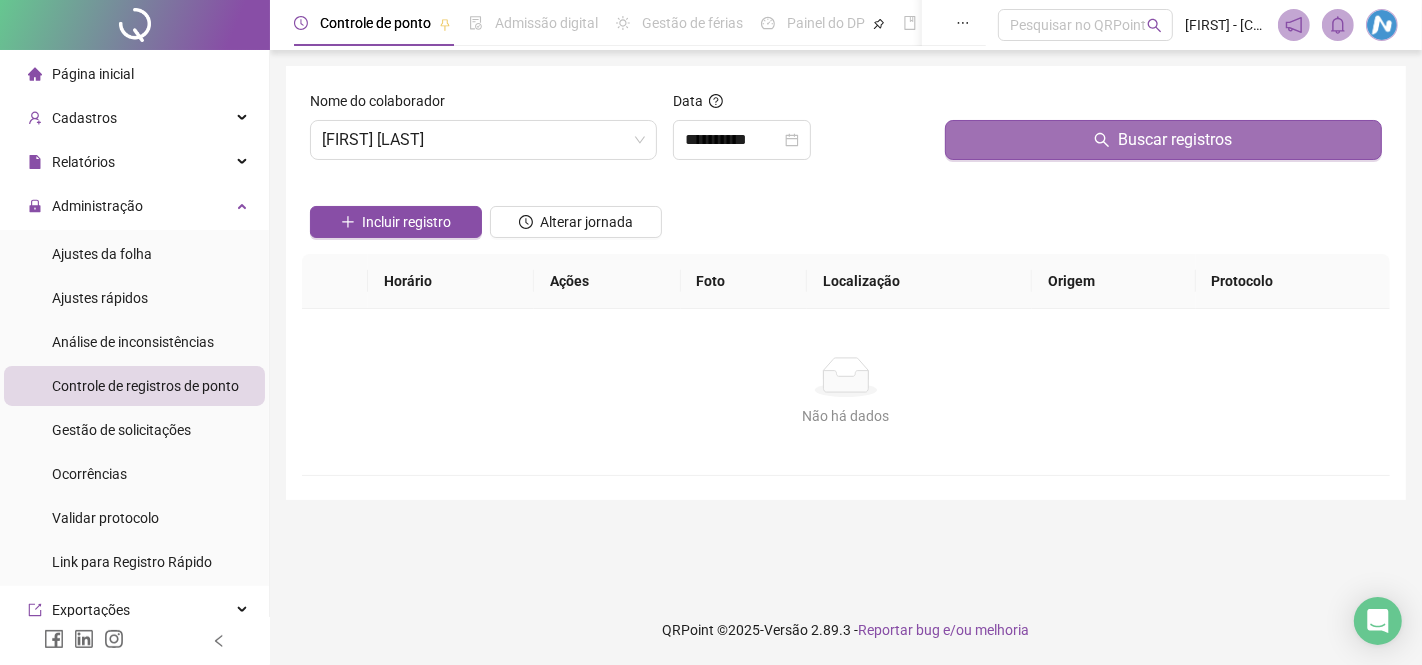 click on "Buscar registros" at bounding box center [1163, 140] 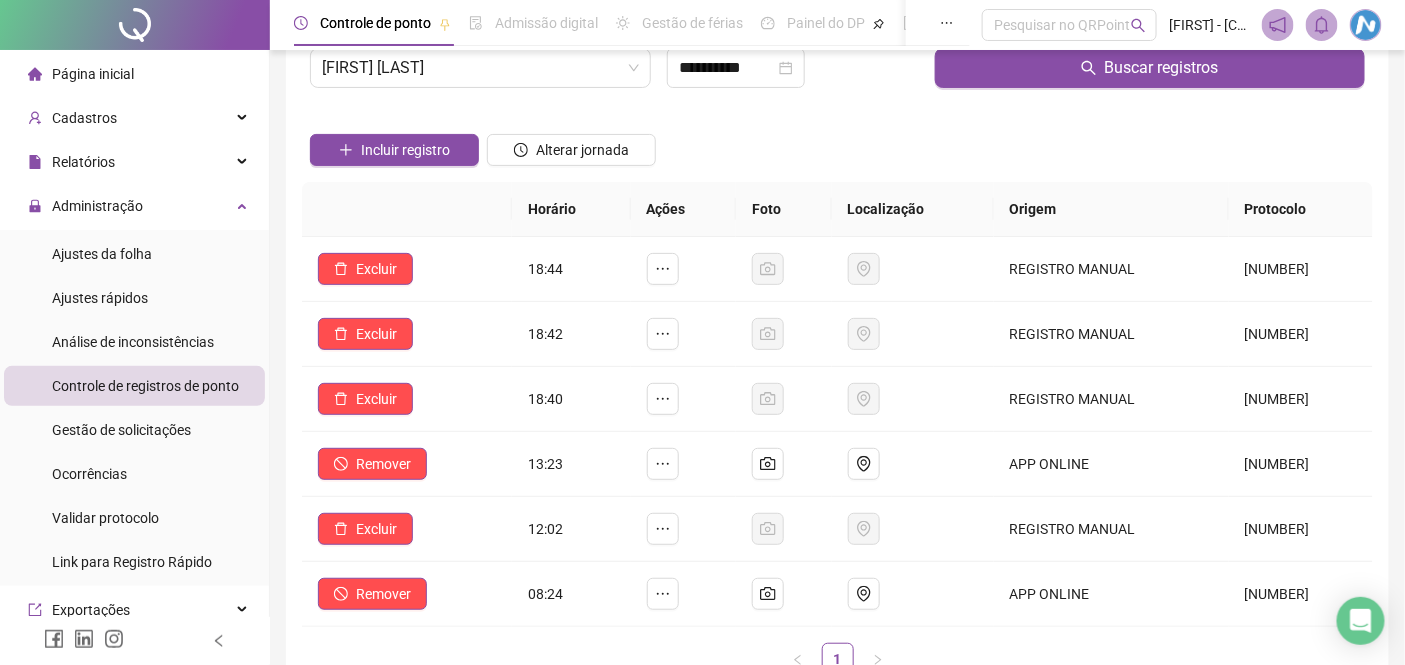 scroll, scrollTop: 111, scrollLeft: 0, axis: vertical 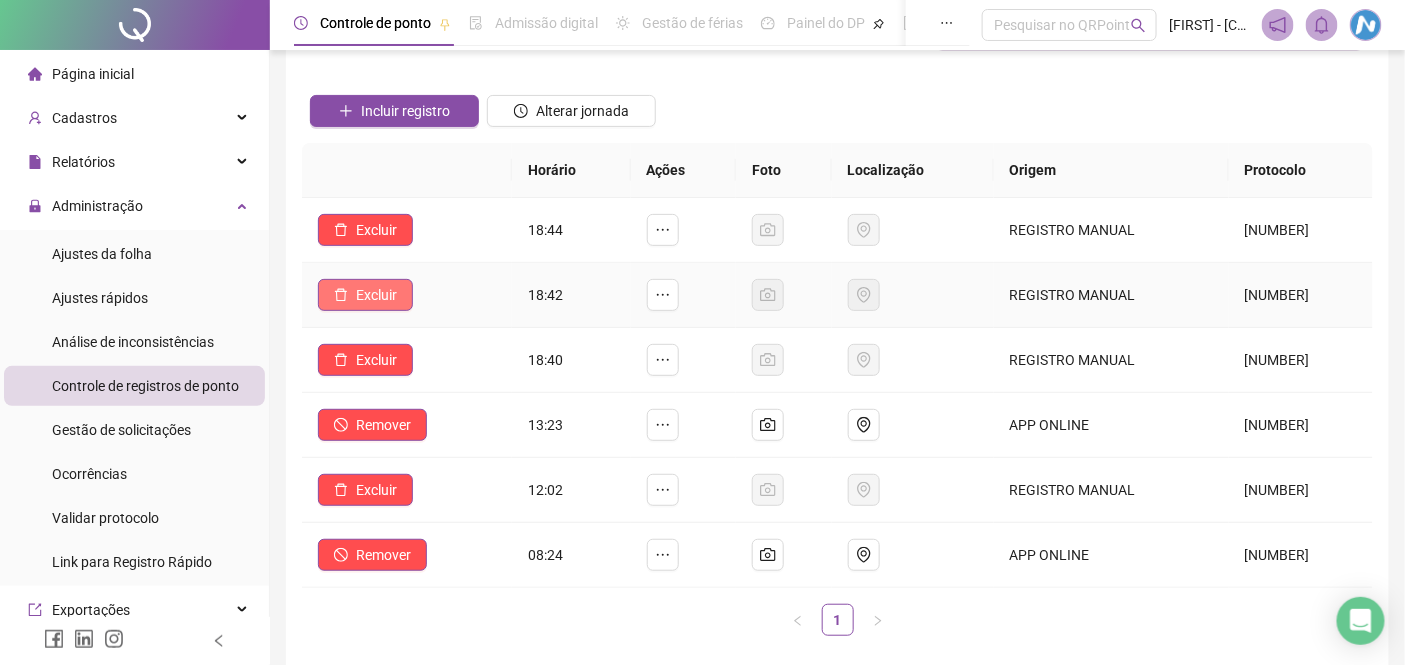 click 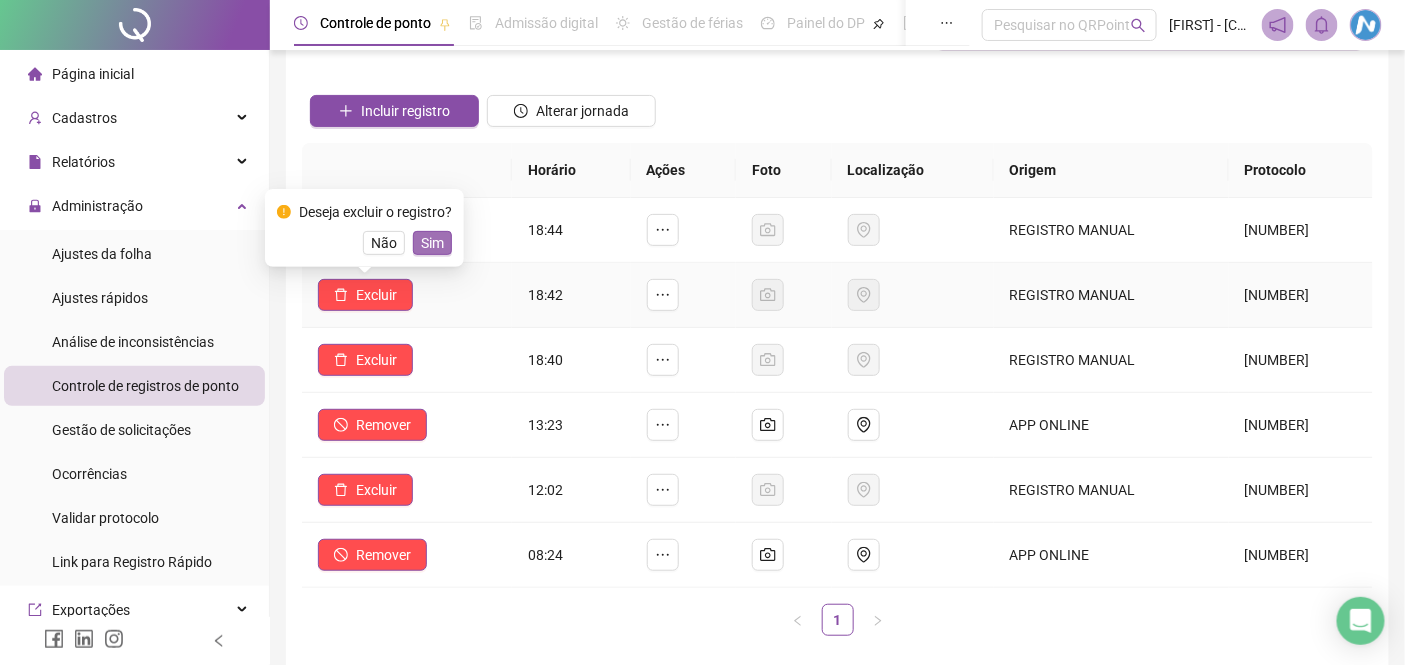 click on "Sim" at bounding box center (432, 243) 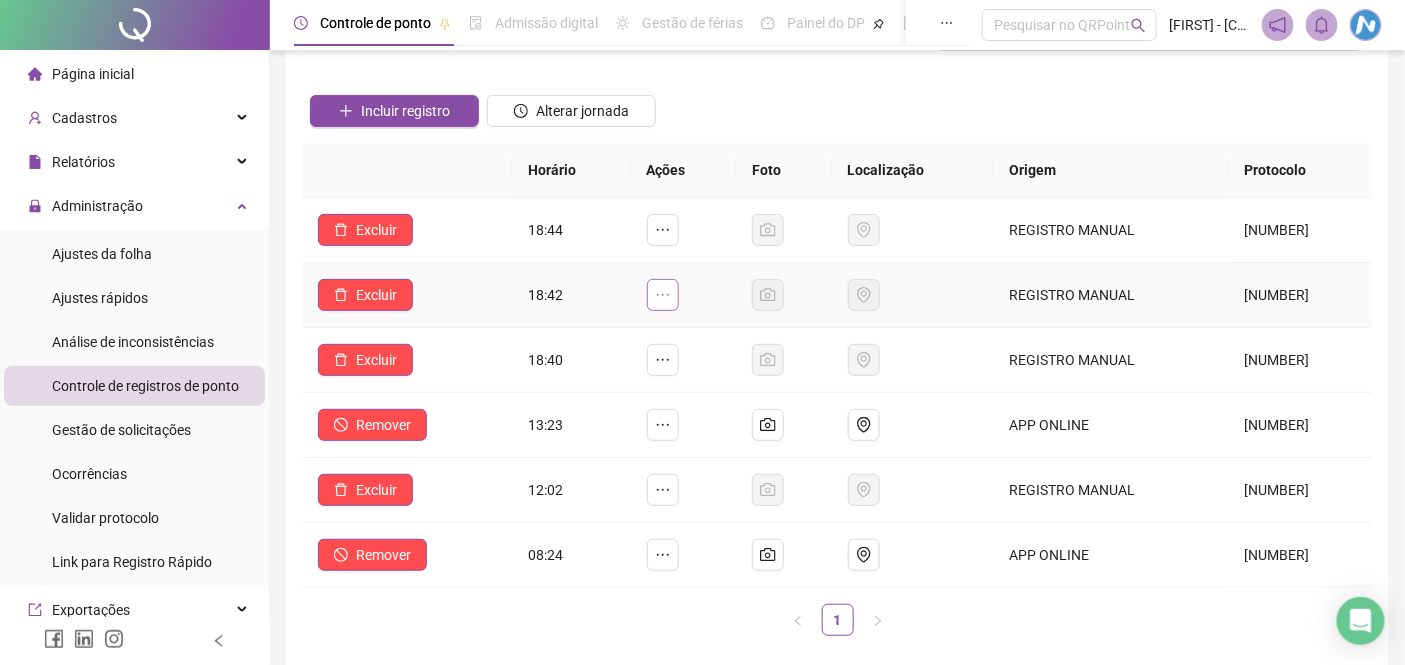 click 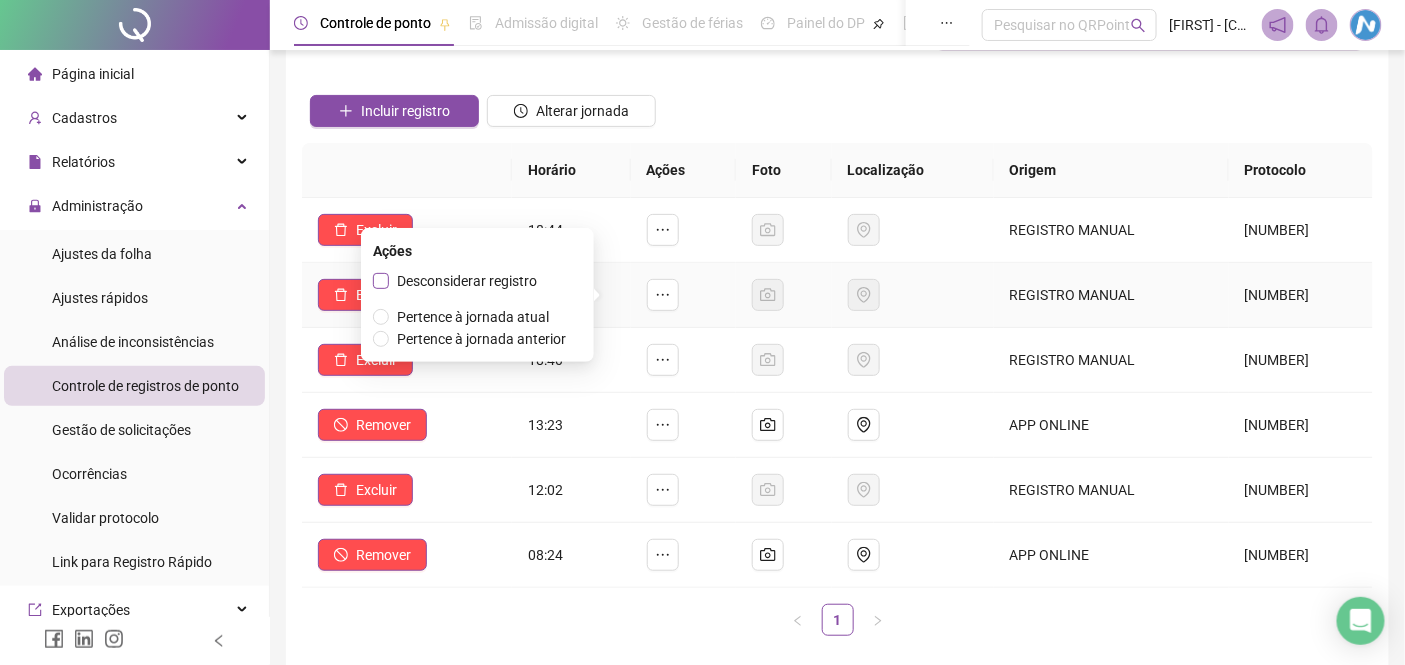 click on "Desconsiderar registro" at bounding box center [467, 281] 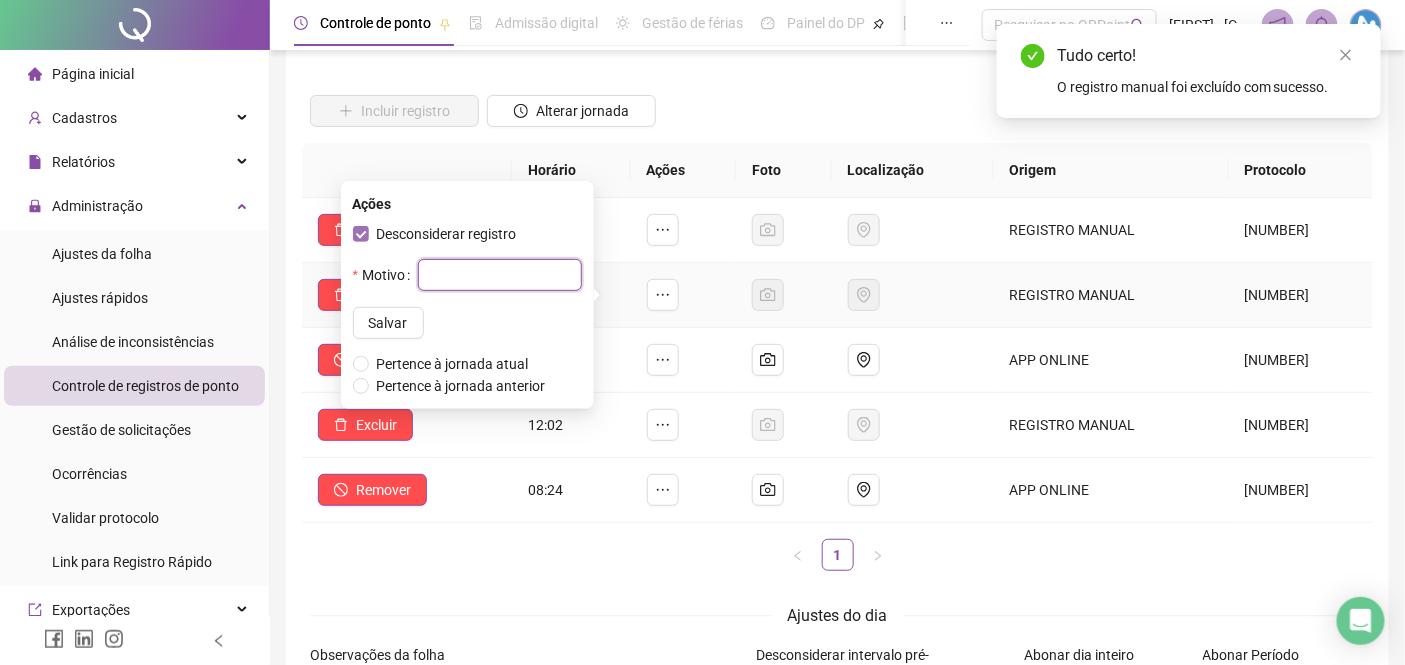 click at bounding box center (500, 275) 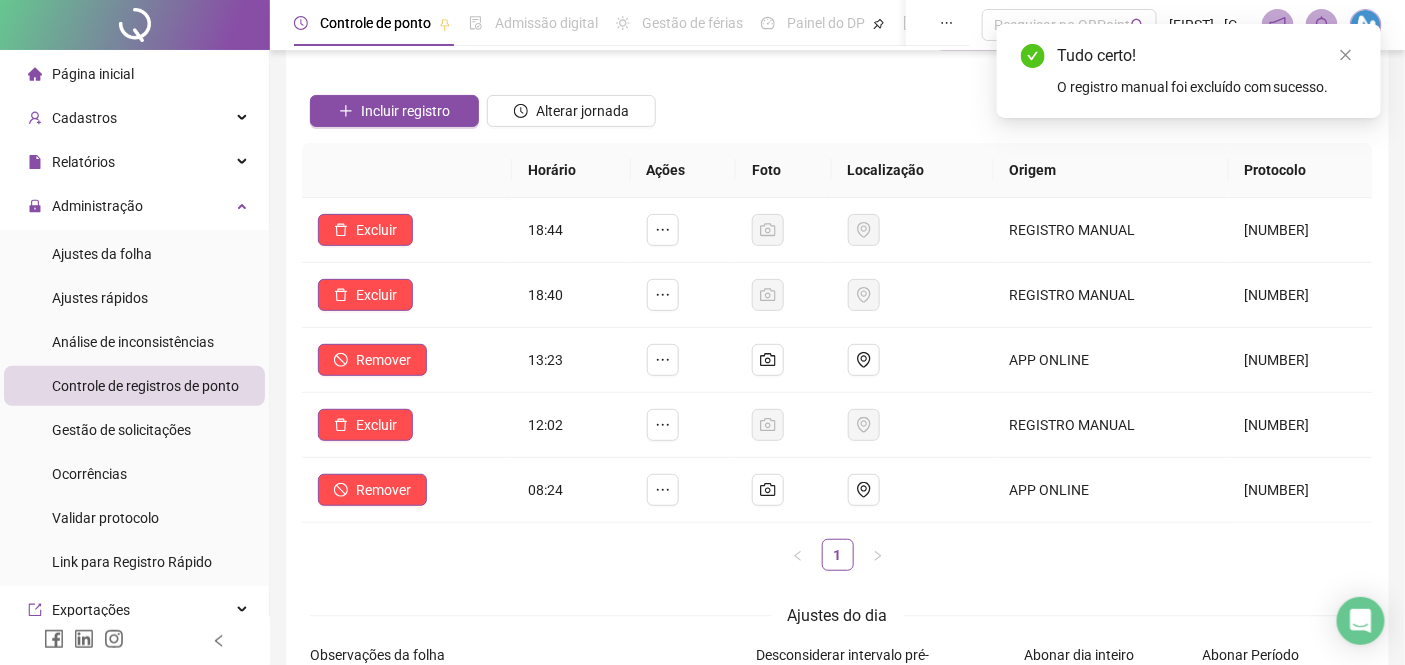 click on "1" at bounding box center [837, 555] 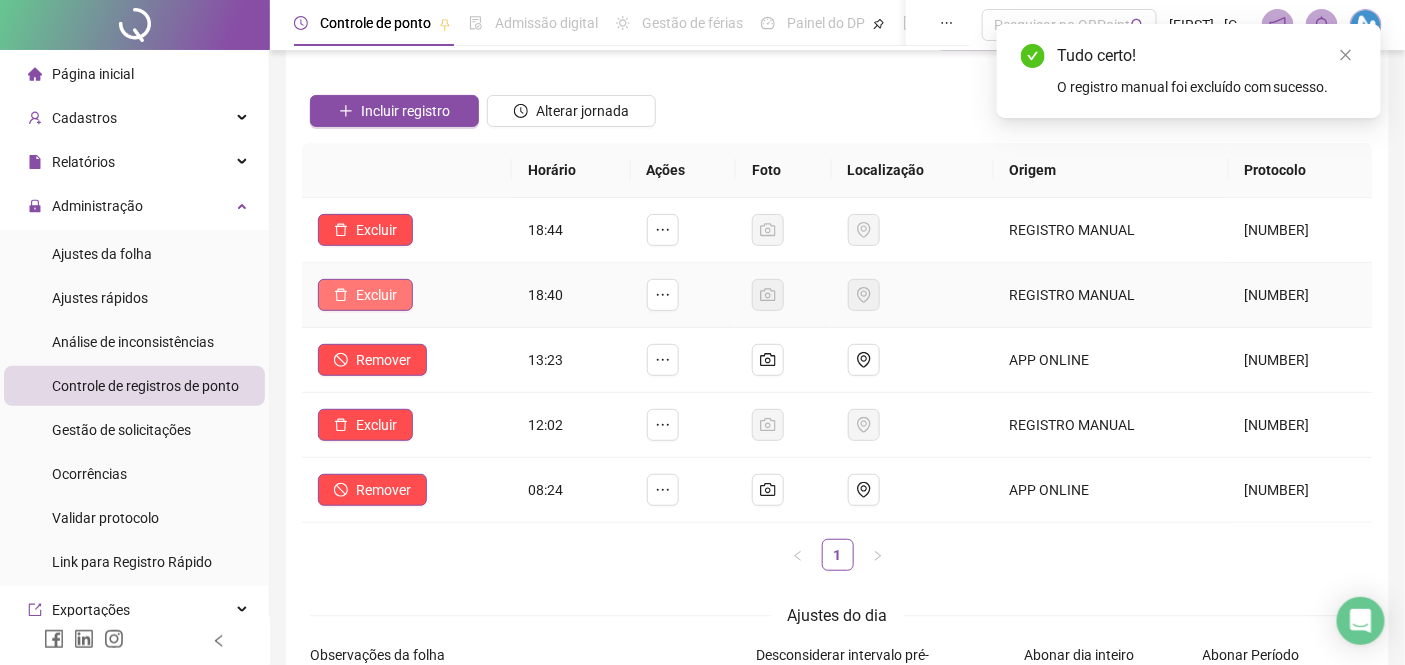 click on "Excluir" at bounding box center (376, 295) 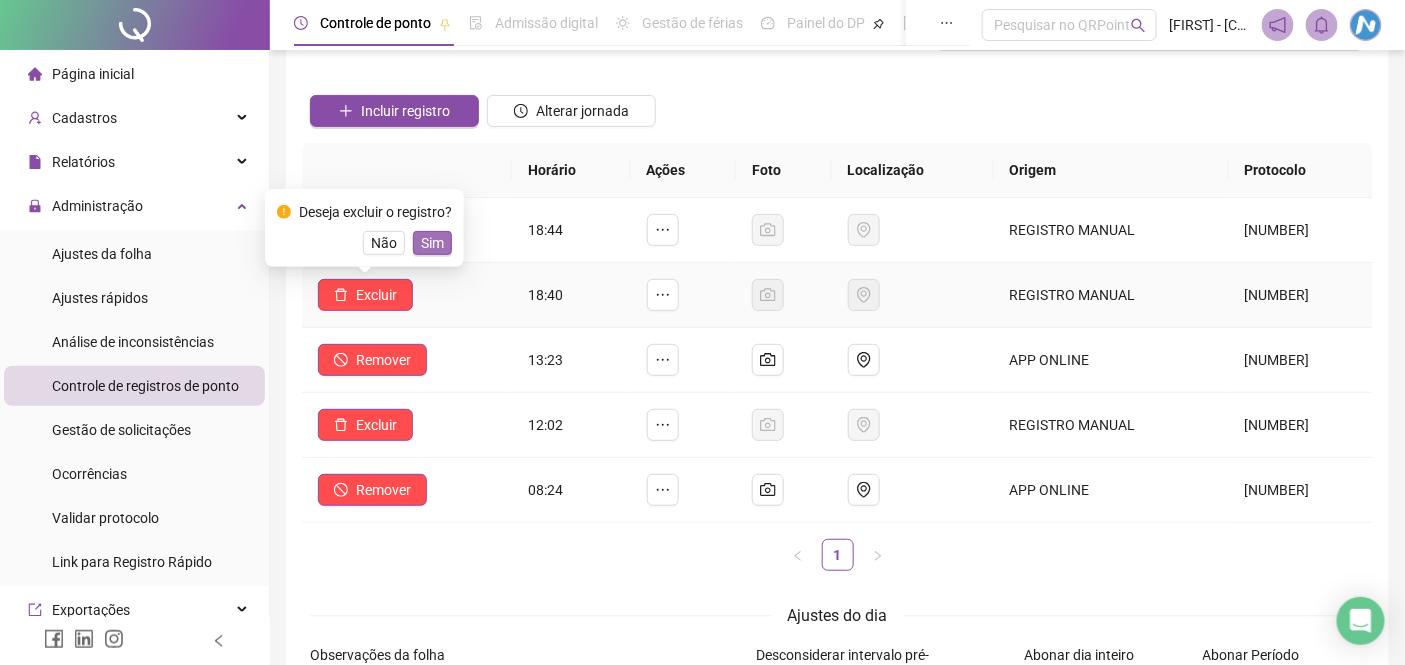 click on "Sim" at bounding box center (432, 243) 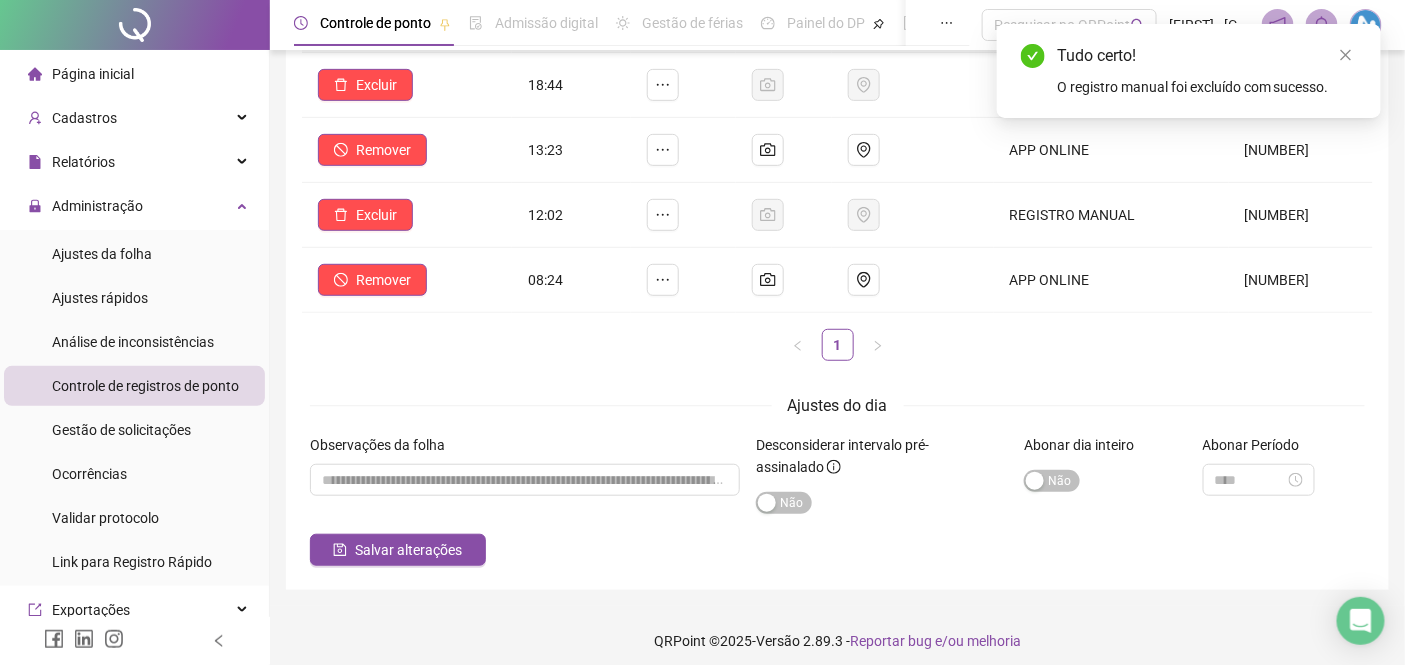 scroll, scrollTop: 266, scrollLeft: 0, axis: vertical 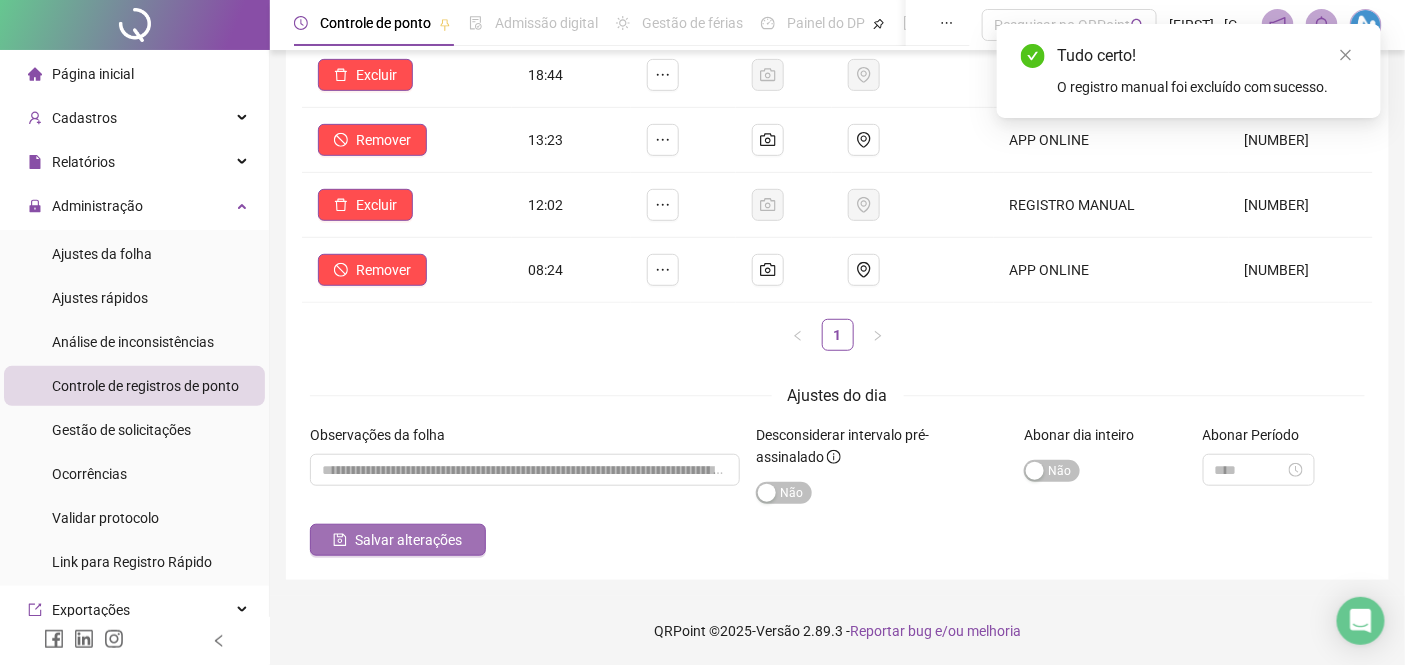 click on "Salvar alterações" at bounding box center [408, 540] 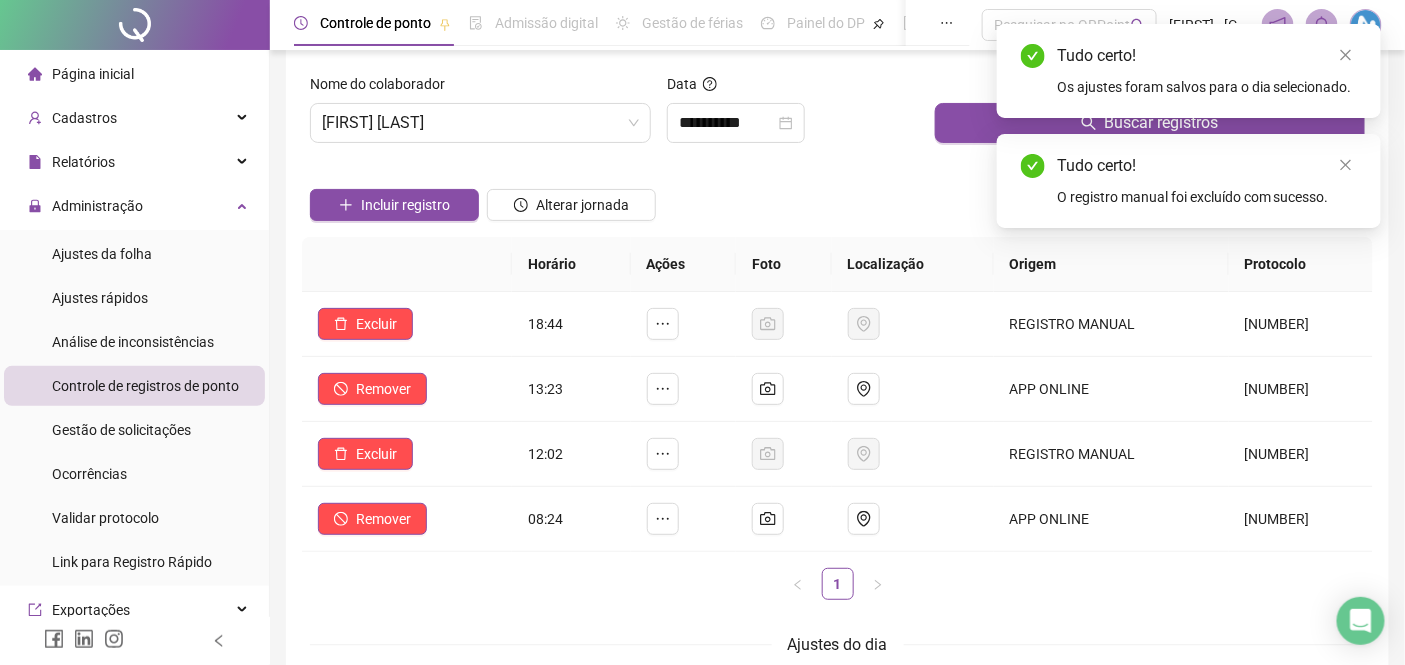 scroll, scrollTop: 0, scrollLeft: 0, axis: both 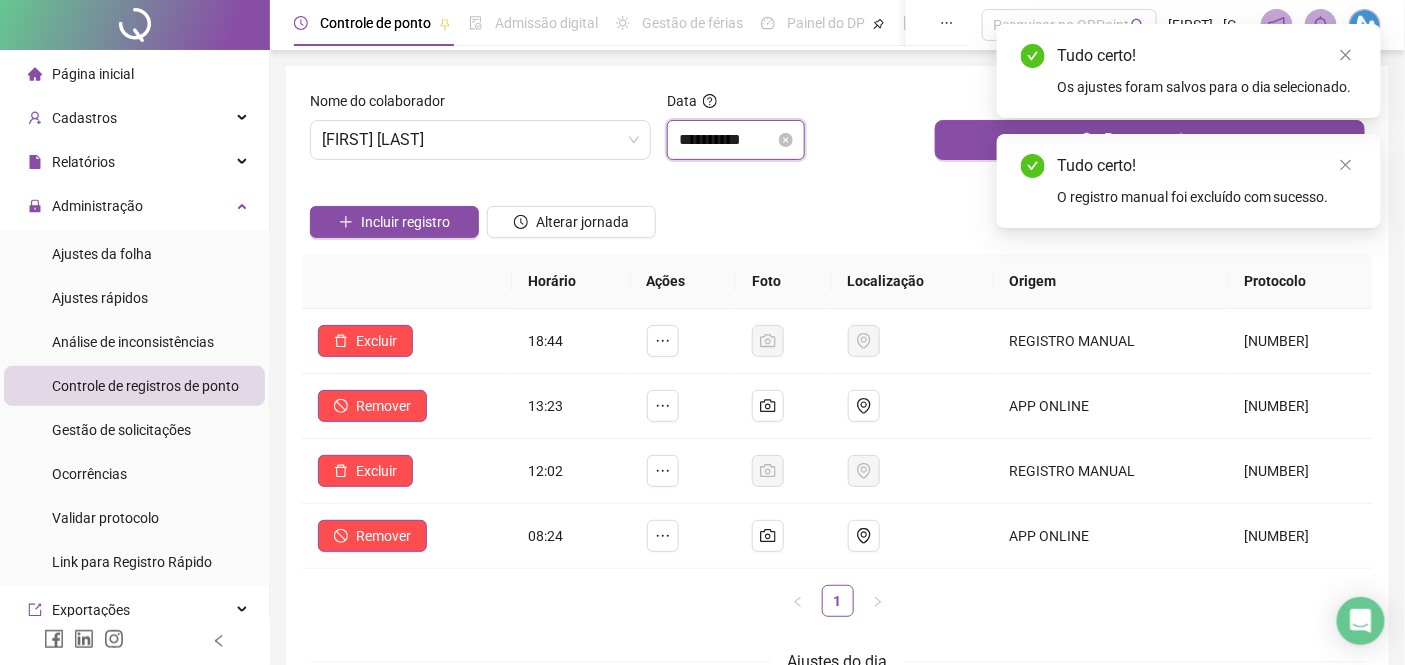 click on "**********" at bounding box center [727, 140] 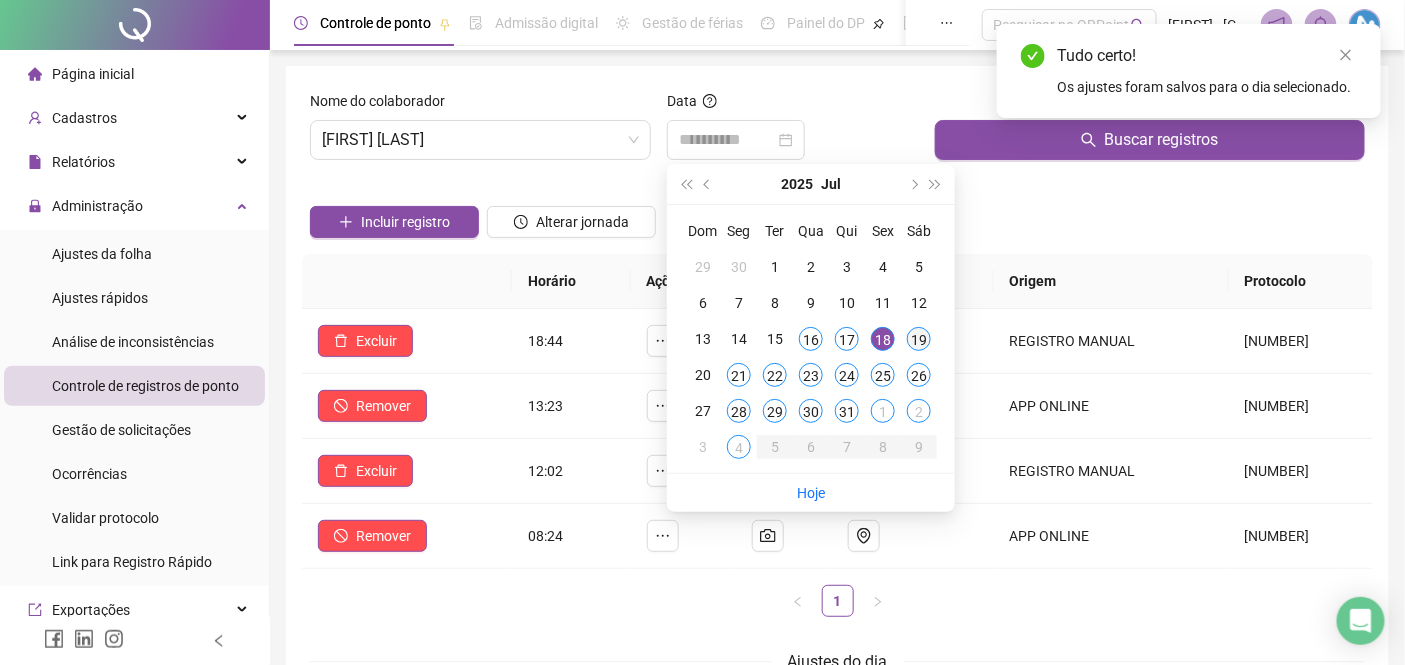 click on "19" at bounding box center (919, 339) 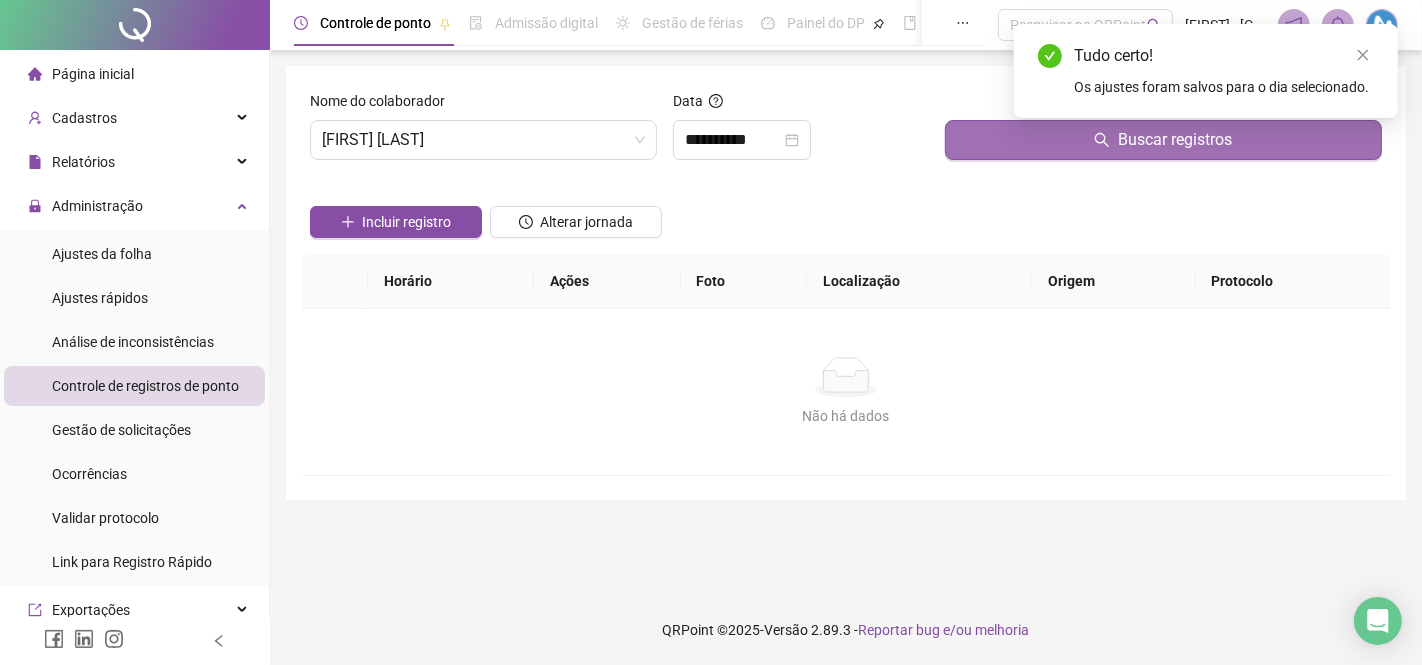 click on "Buscar registros" at bounding box center [1163, 140] 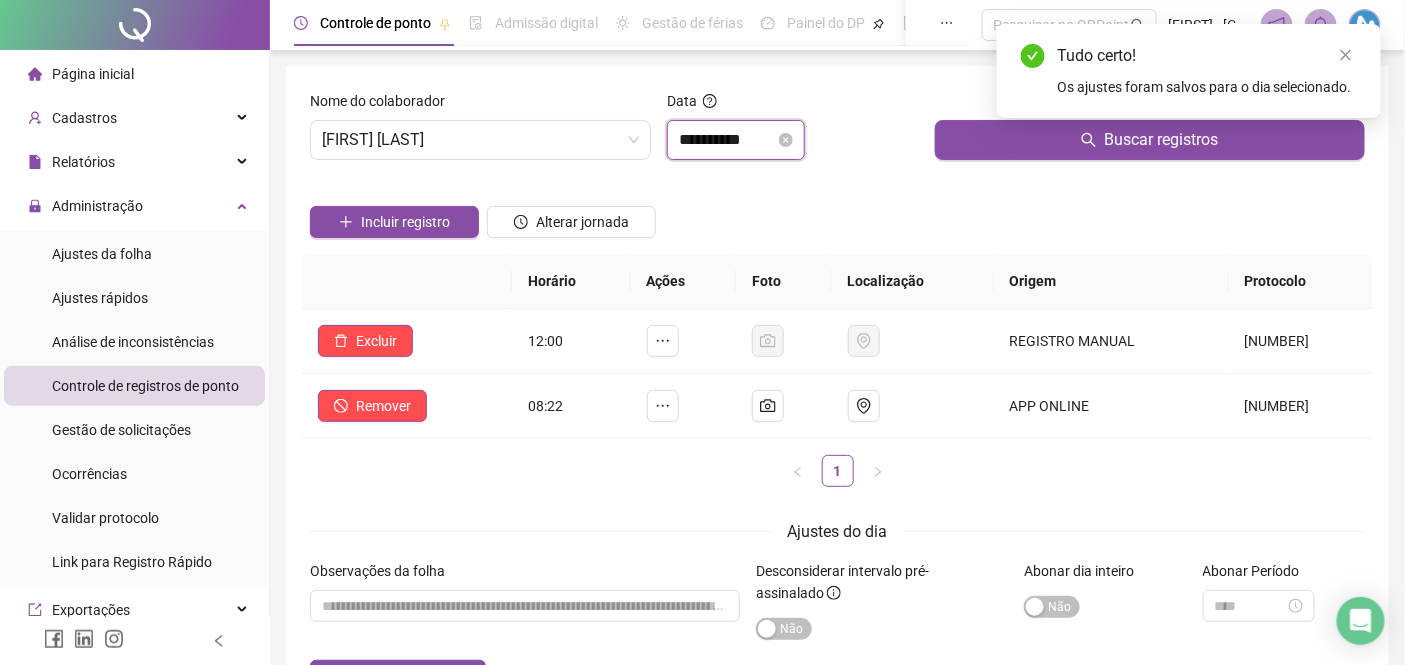 click on "**********" at bounding box center (727, 140) 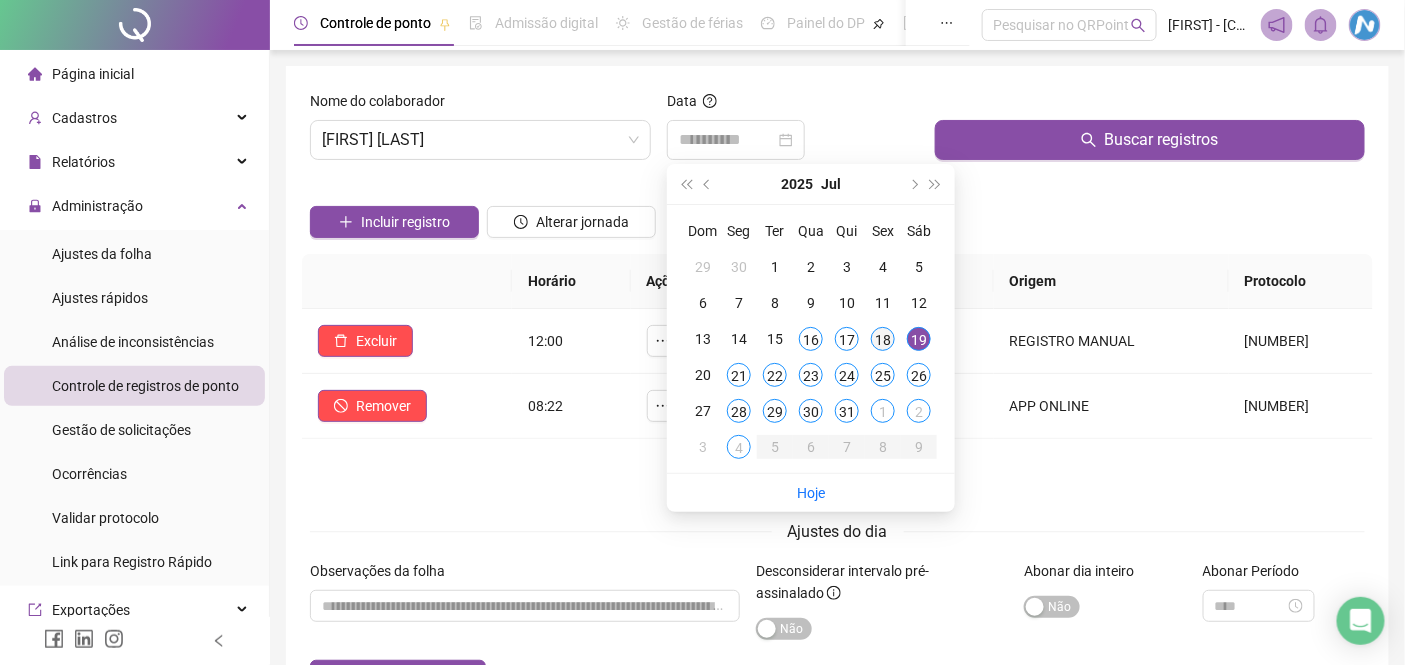 click on "18" at bounding box center [883, 339] 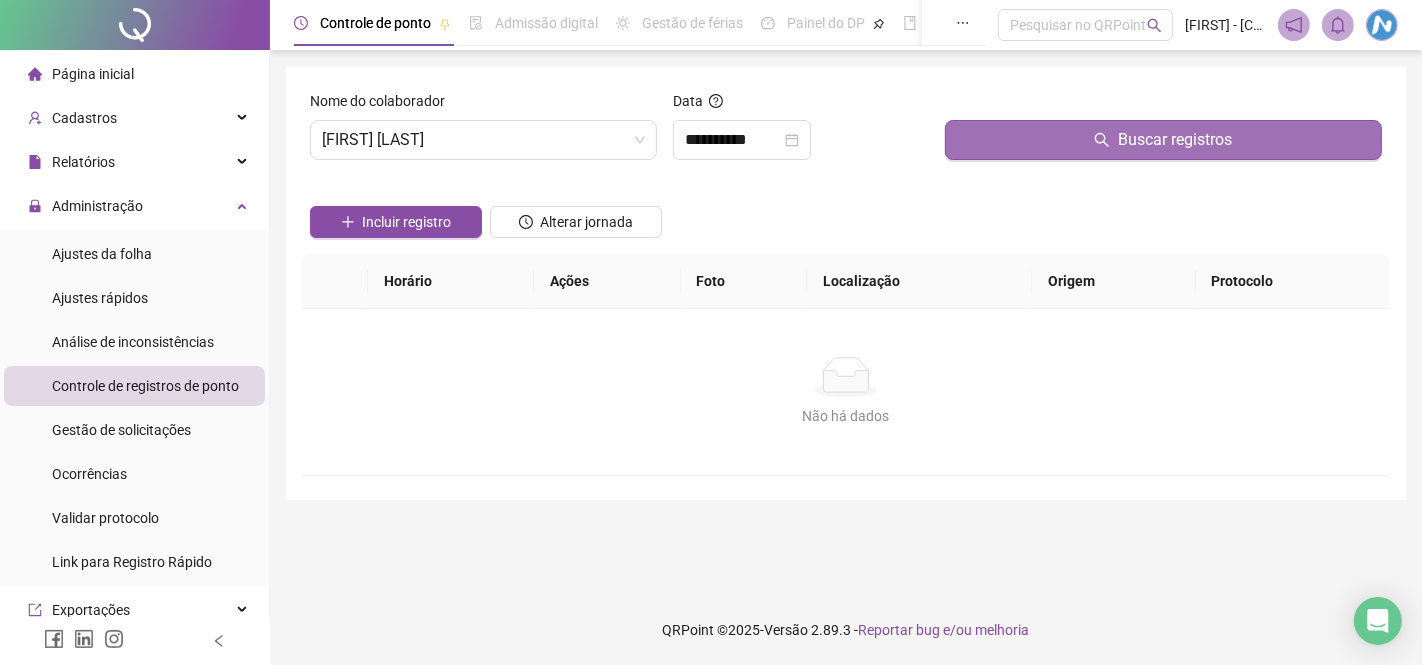 click on "Buscar registros" at bounding box center (1163, 140) 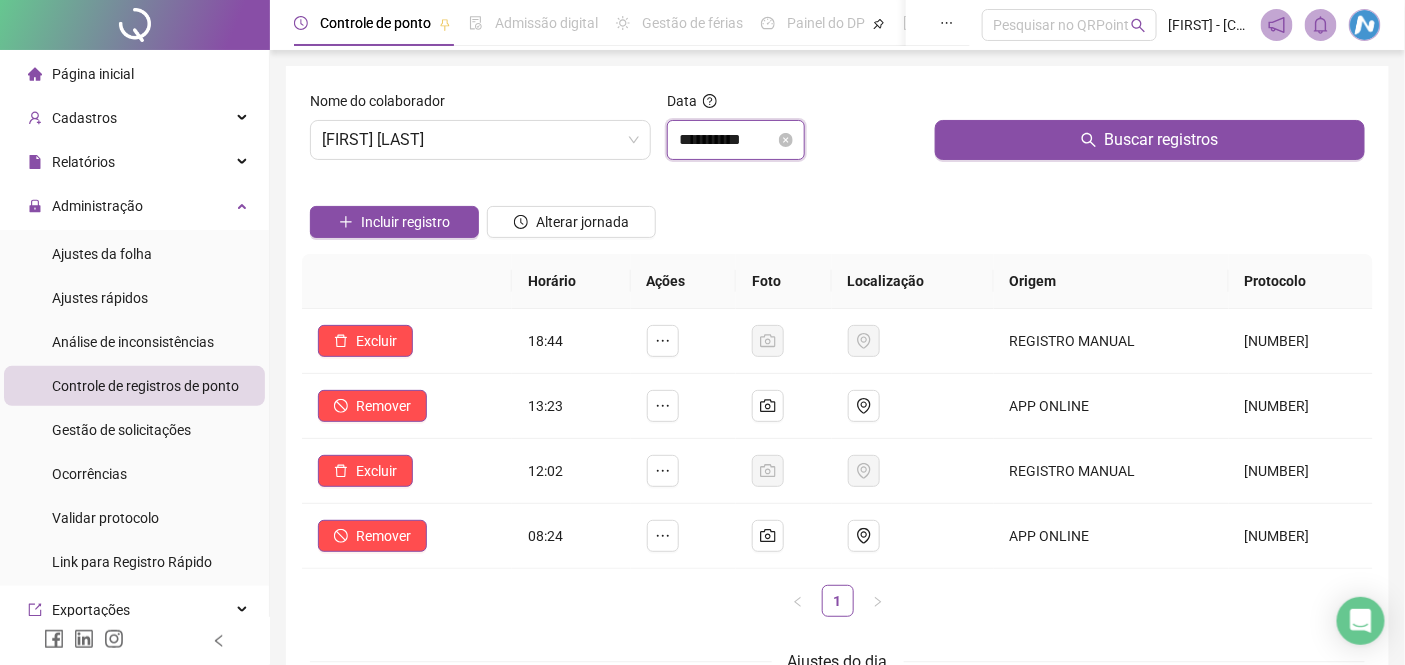 click on "**********" at bounding box center [727, 140] 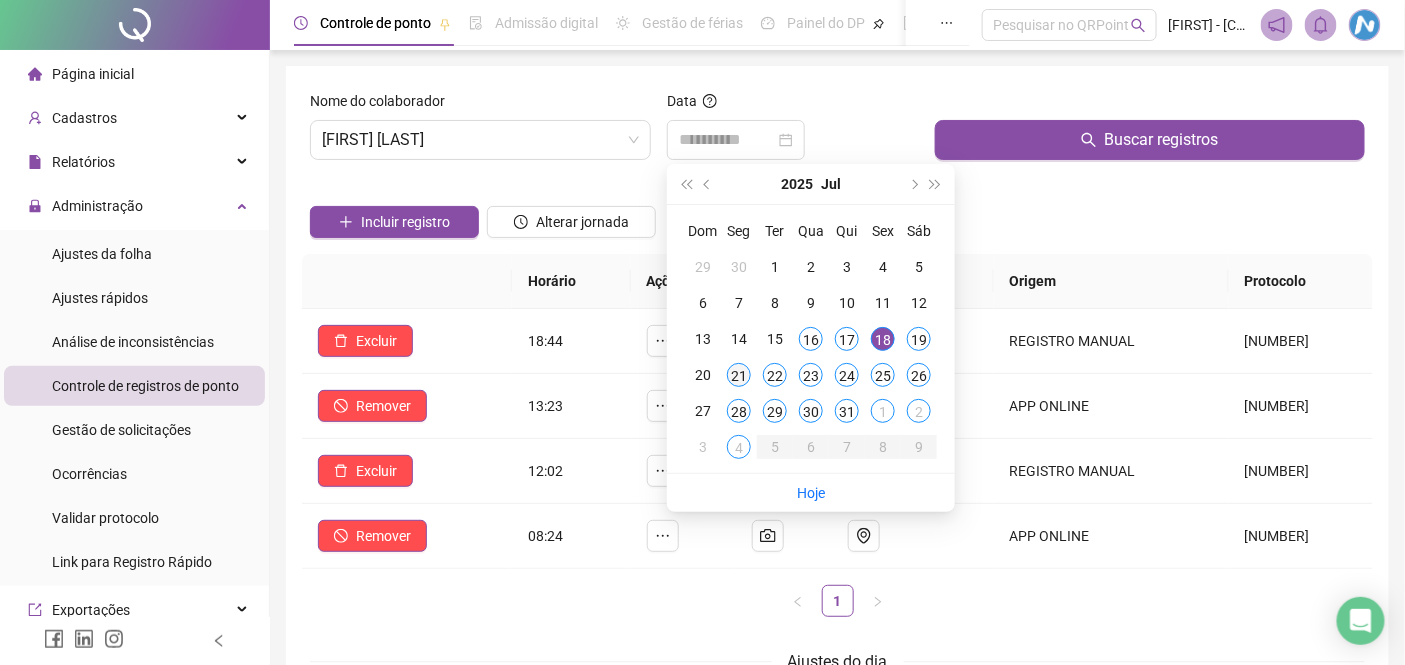 click on "21" at bounding box center (739, 375) 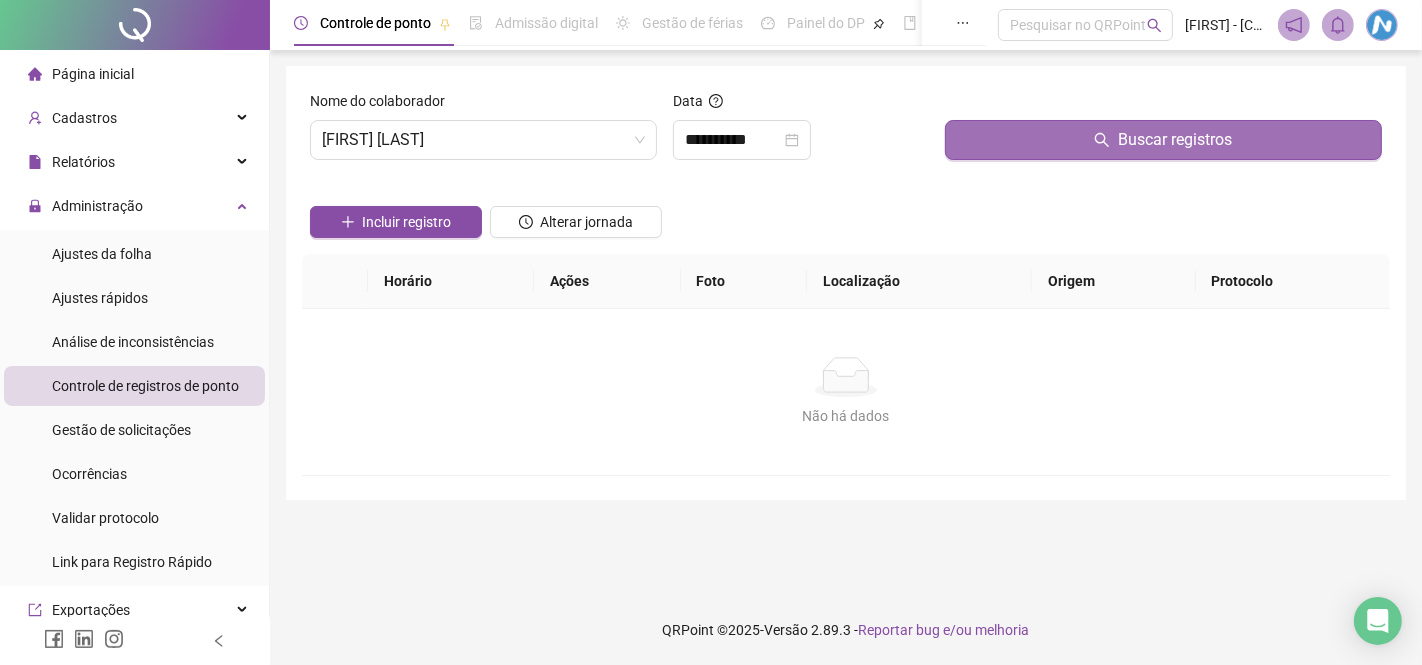 click on "Buscar registros" at bounding box center (1163, 140) 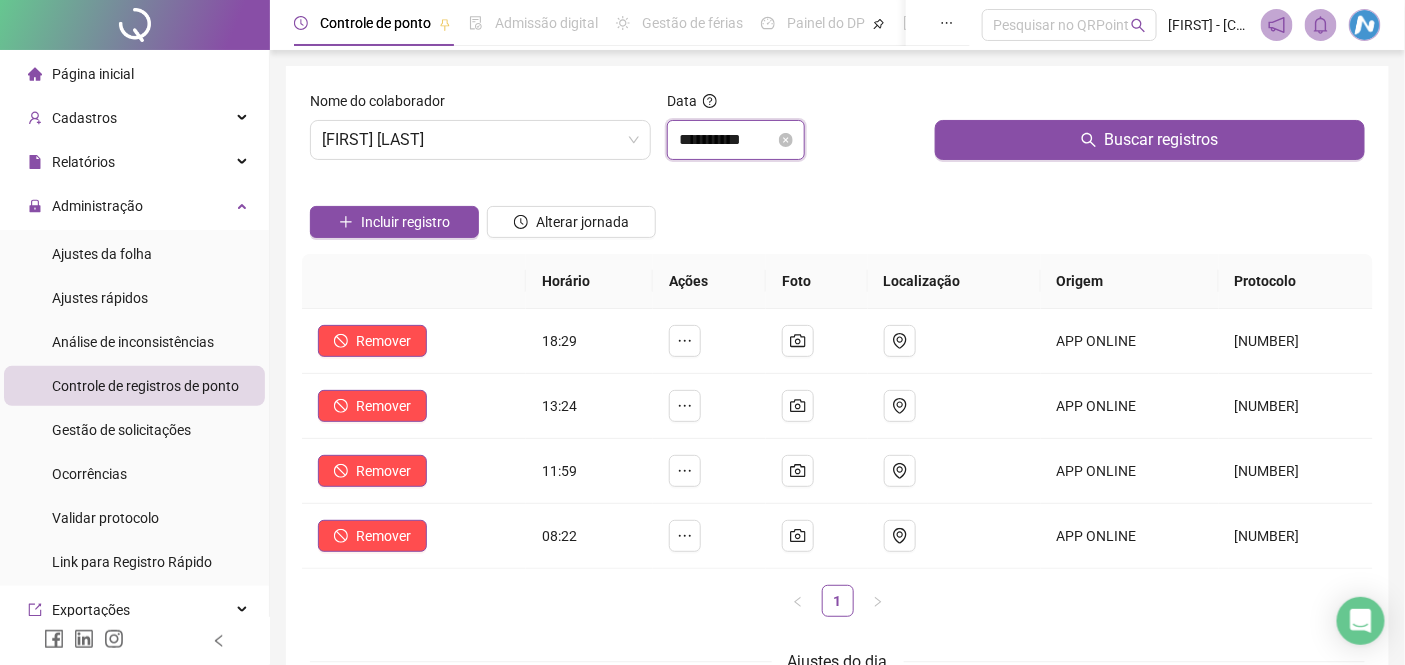 click on "**********" at bounding box center (727, 140) 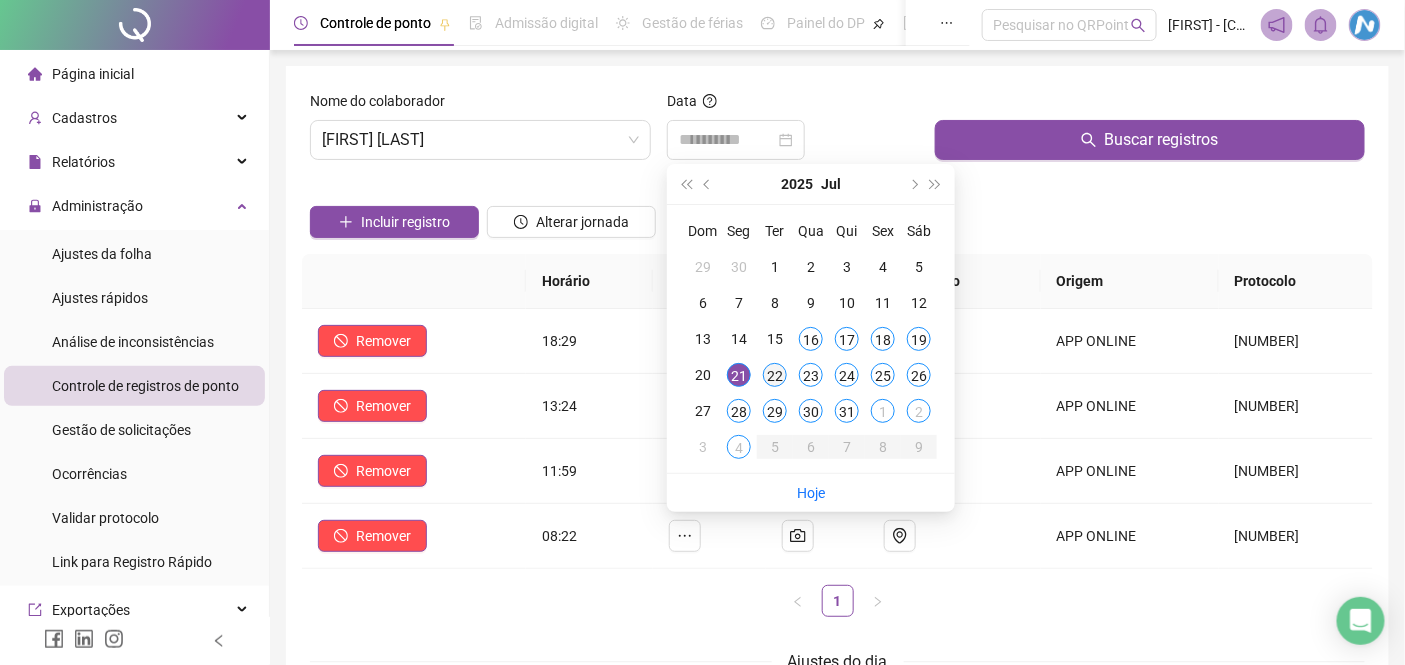 click on "22" at bounding box center (775, 375) 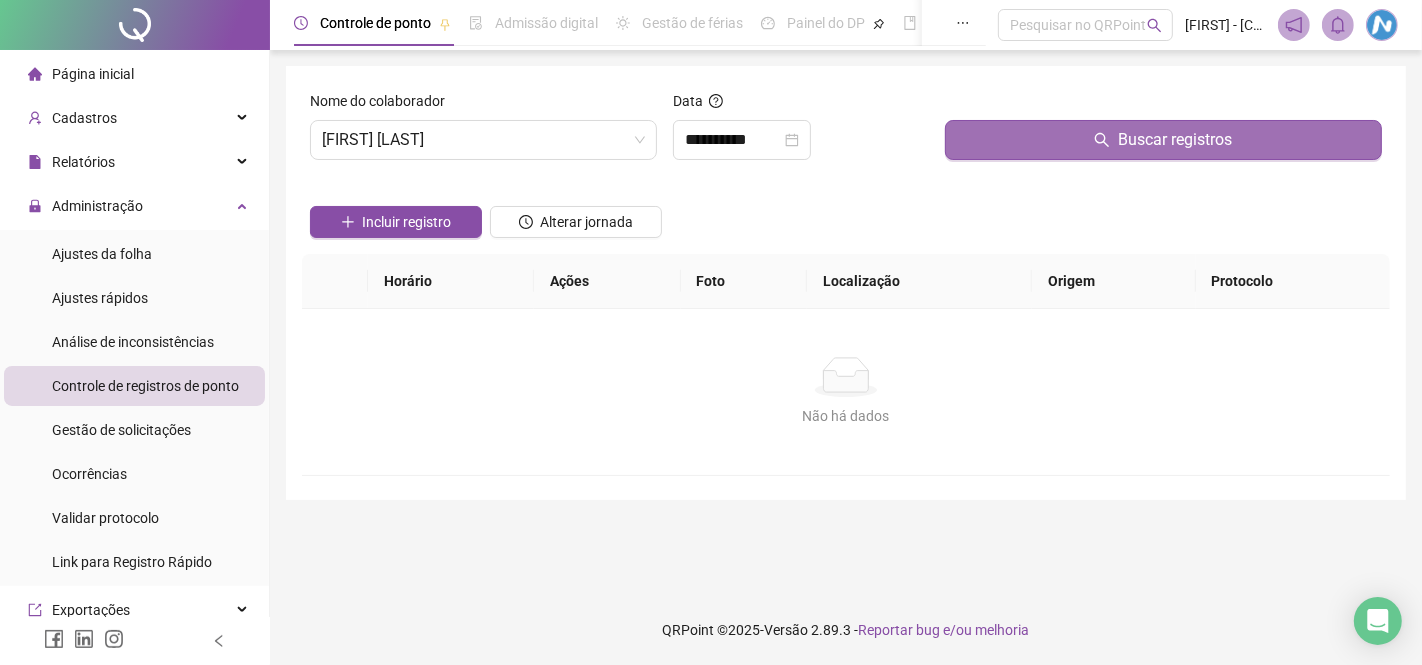 click on "Buscar registros" at bounding box center (1163, 140) 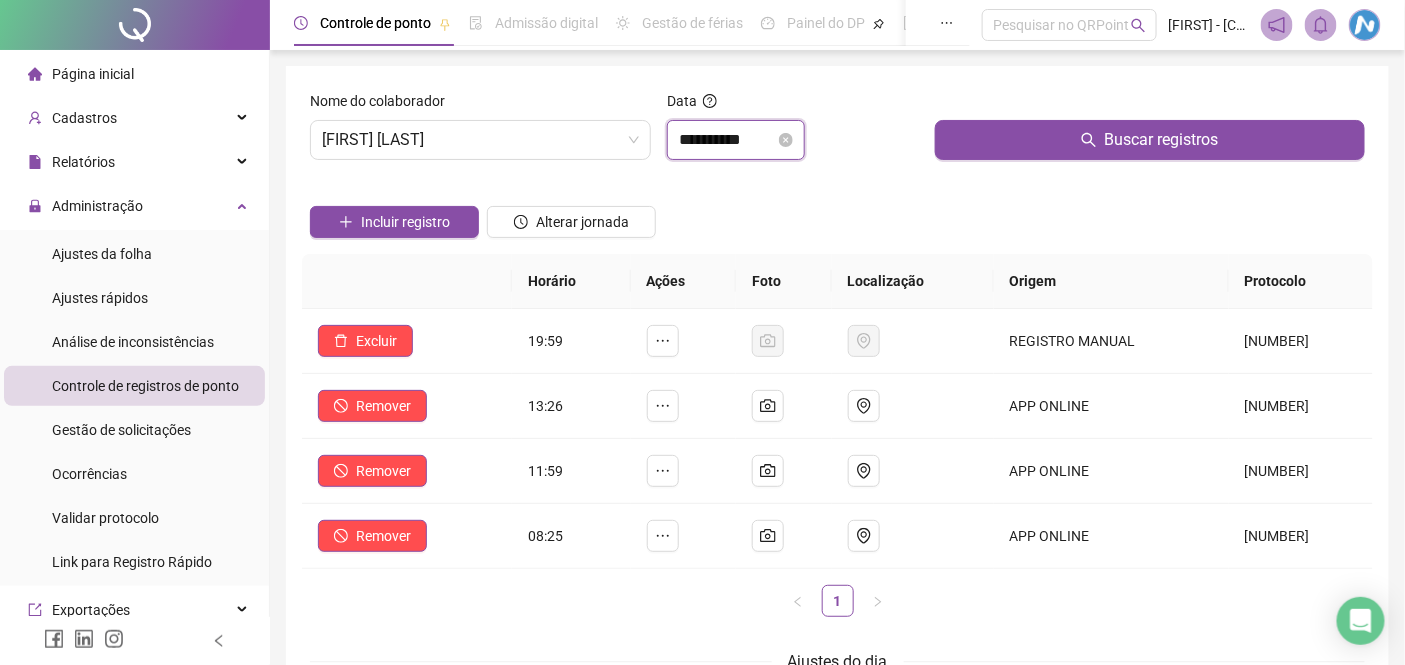 click on "**********" at bounding box center [727, 140] 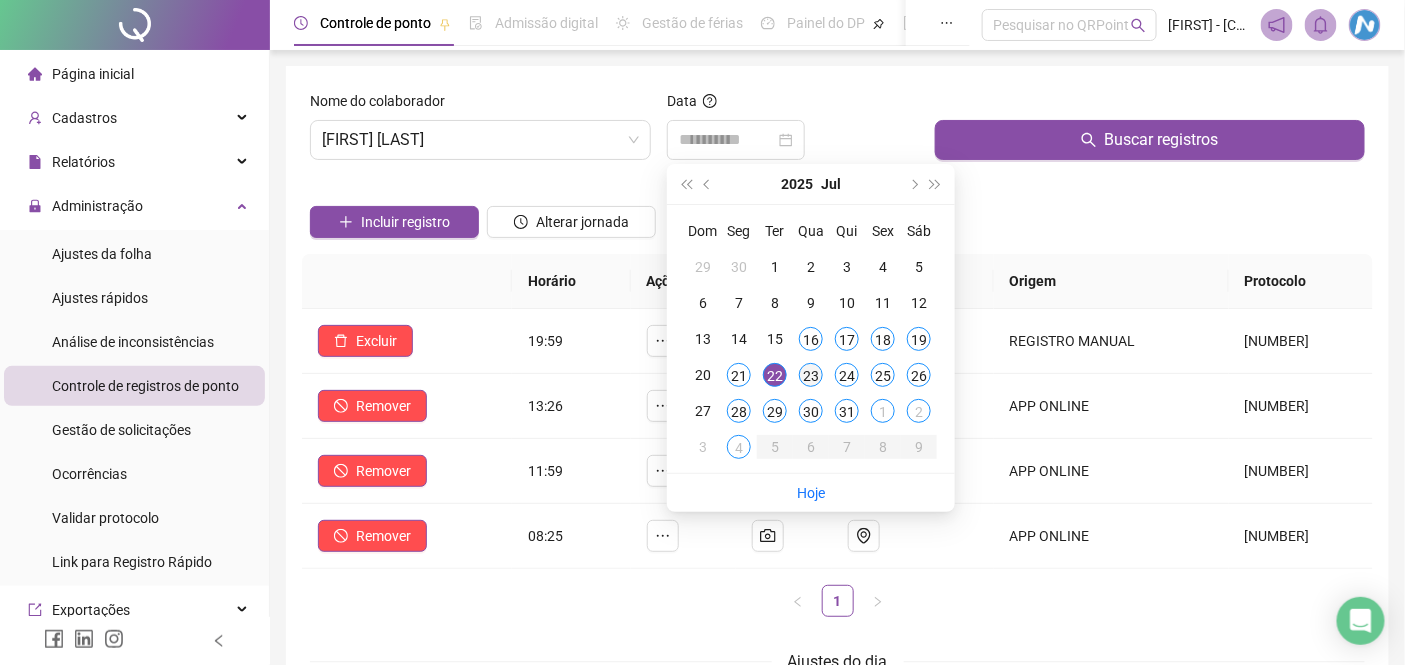 click on "23" at bounding box center [811, 375] 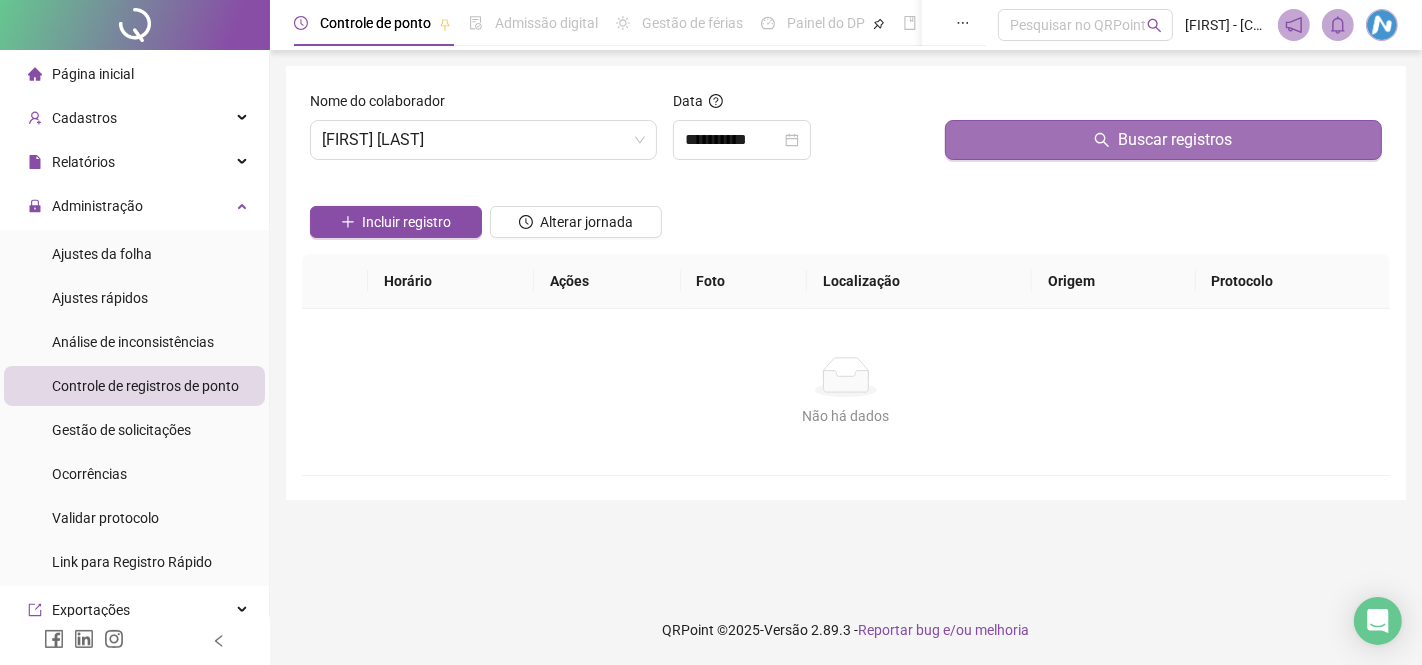 click on "Buscar registros" at bounding box center [1163, 140] 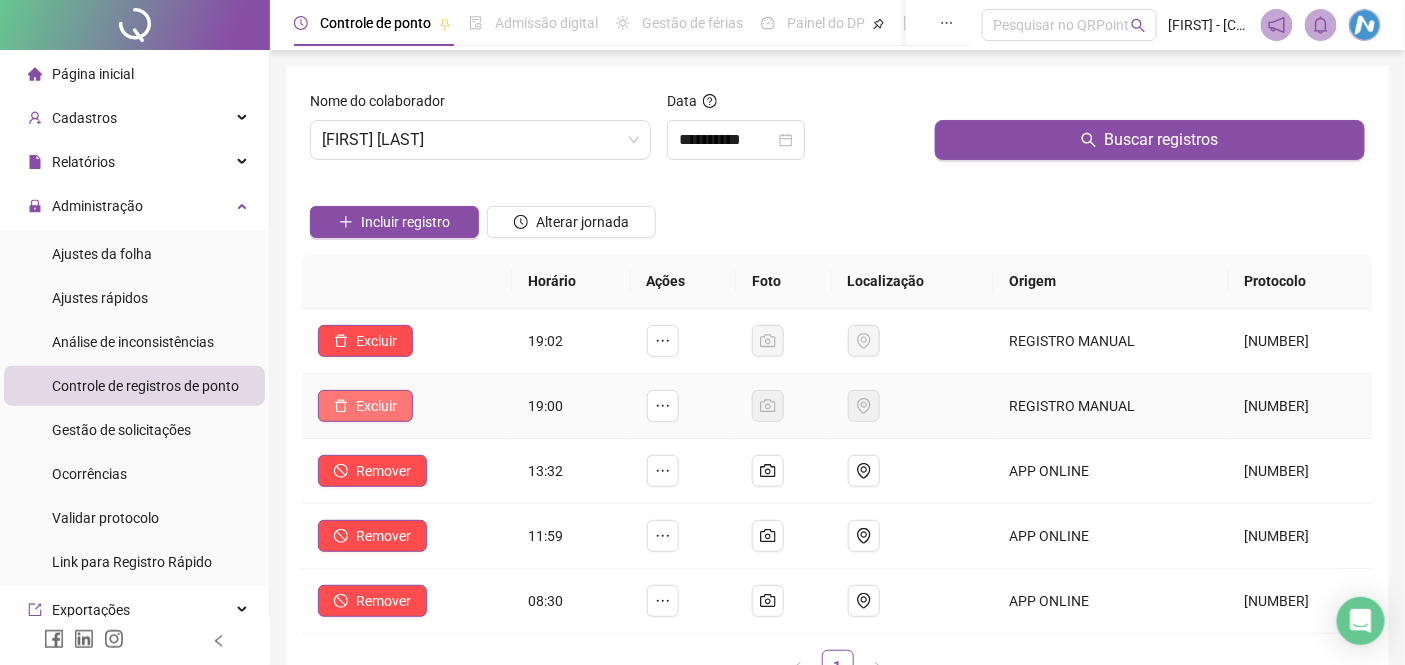 click on "Excluir" at bounding box center [376, 406] 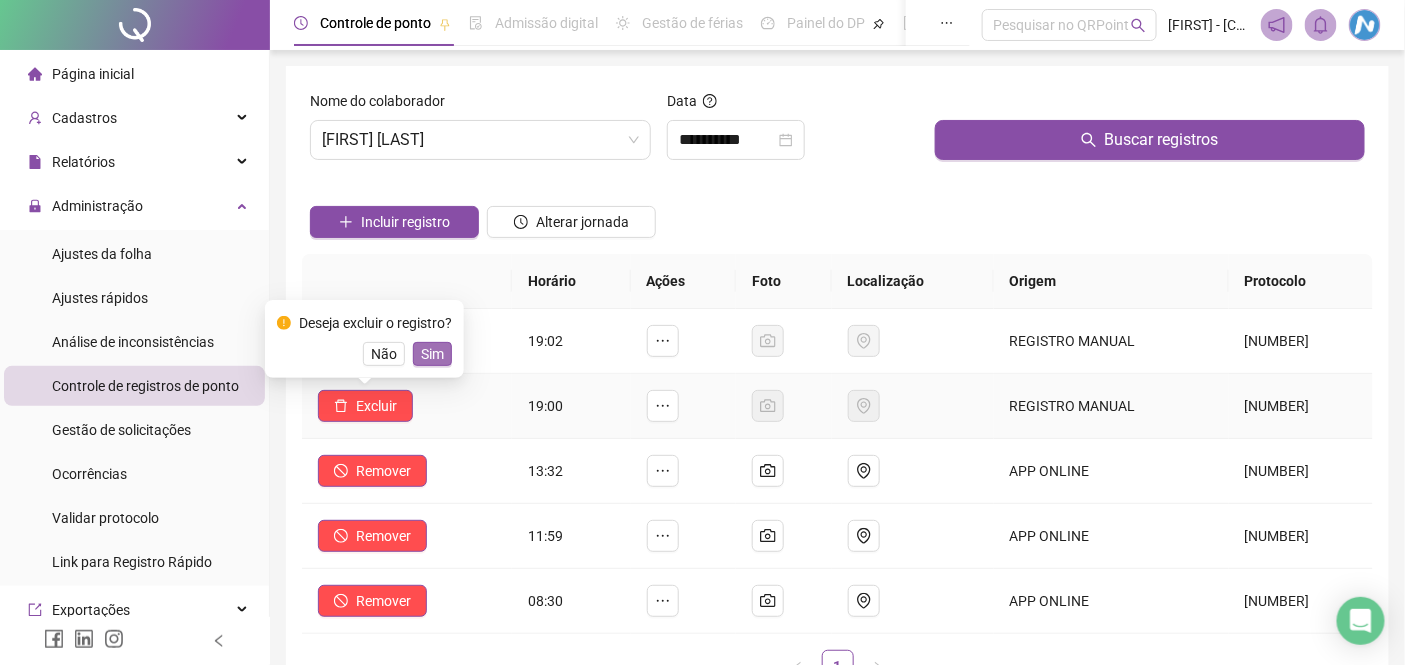 click on "Sim" at bounding box center [432, 354] 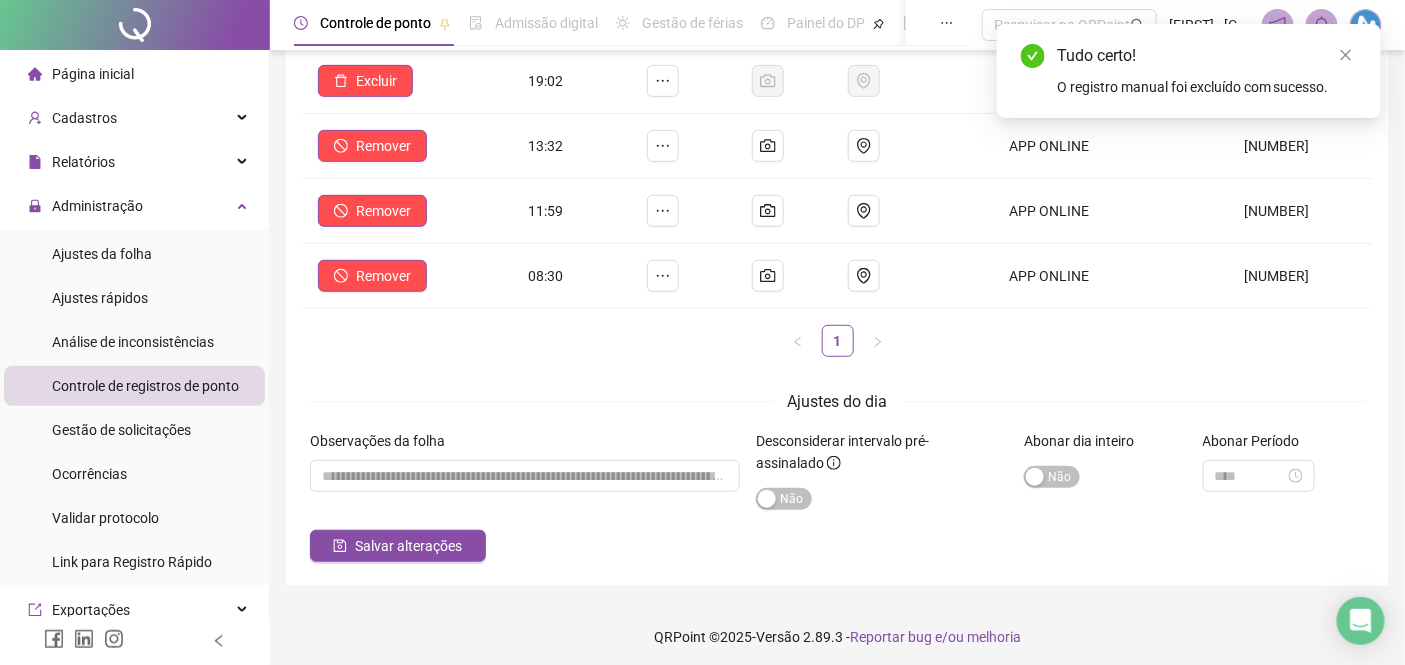 scroll, scrollTop: 266, scrollLeft: 0, axis: vertical 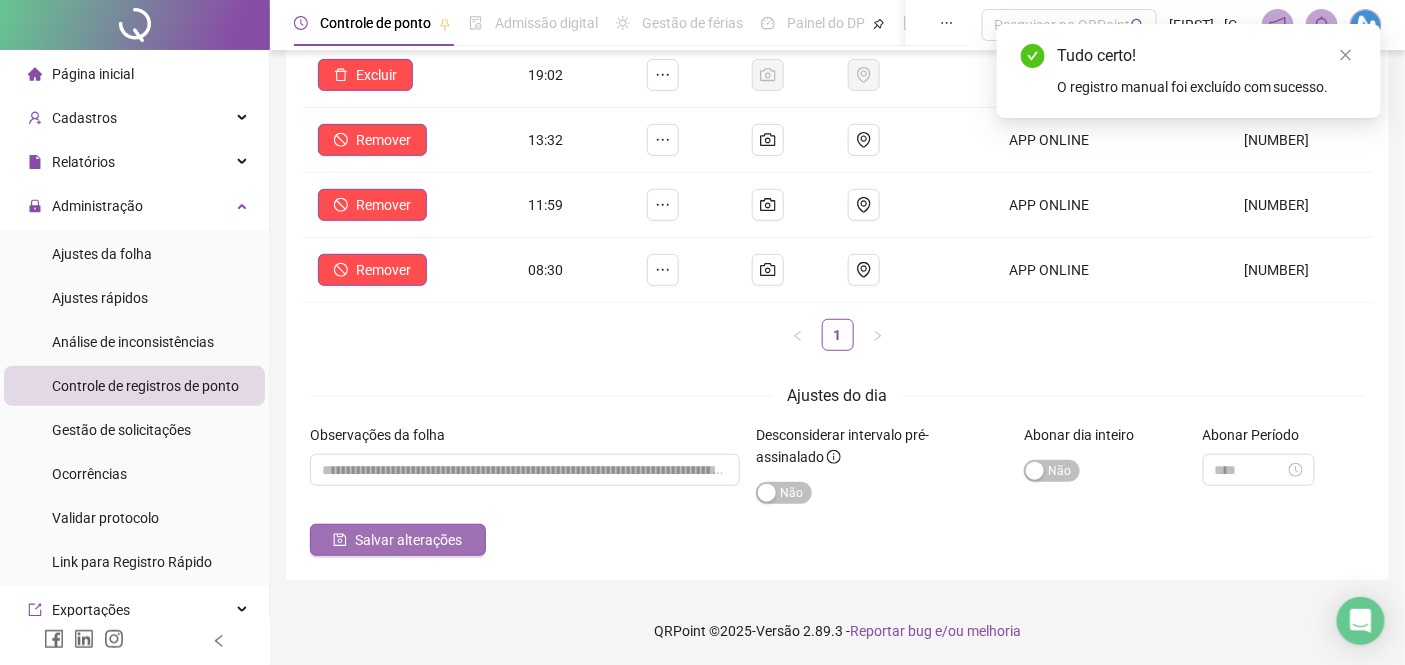 click on "Salvar alterações" at bounding box center (408, 540) 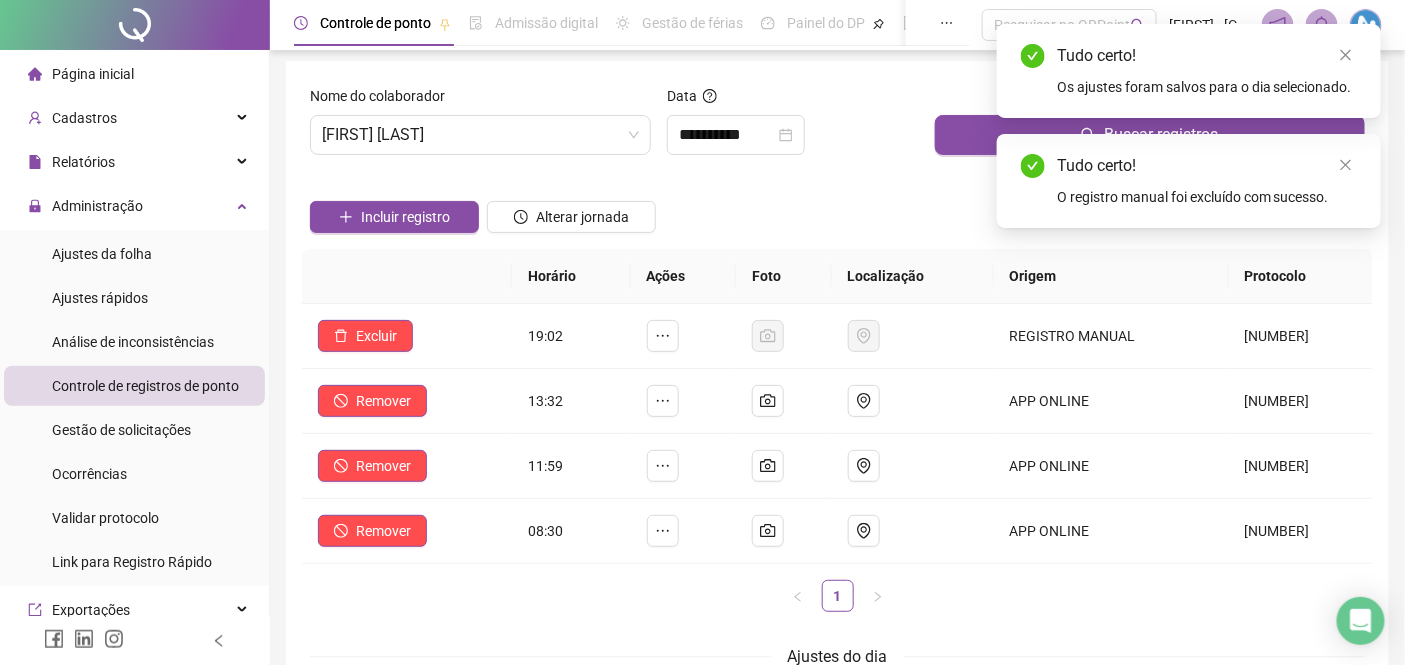 scroll, scrollTop: 0, scrollLeft: 0, axis: both 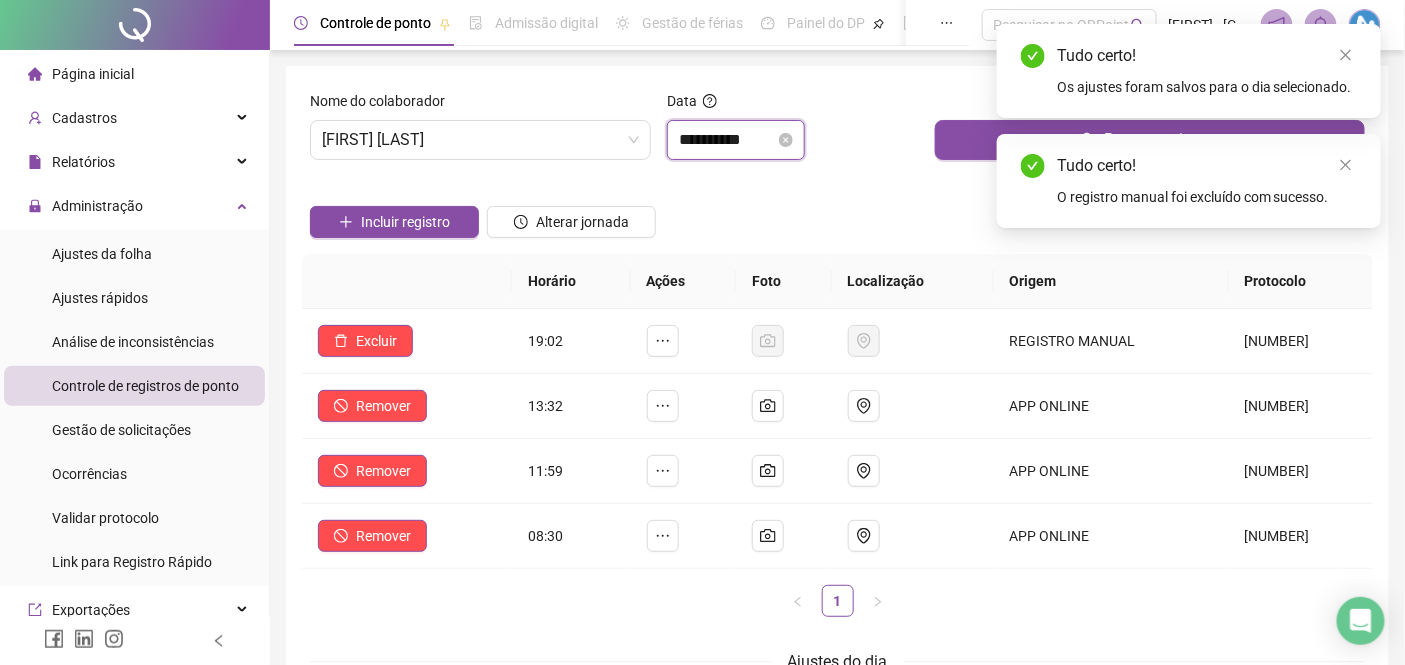 click on "**********" at bounding box center [727, 140] 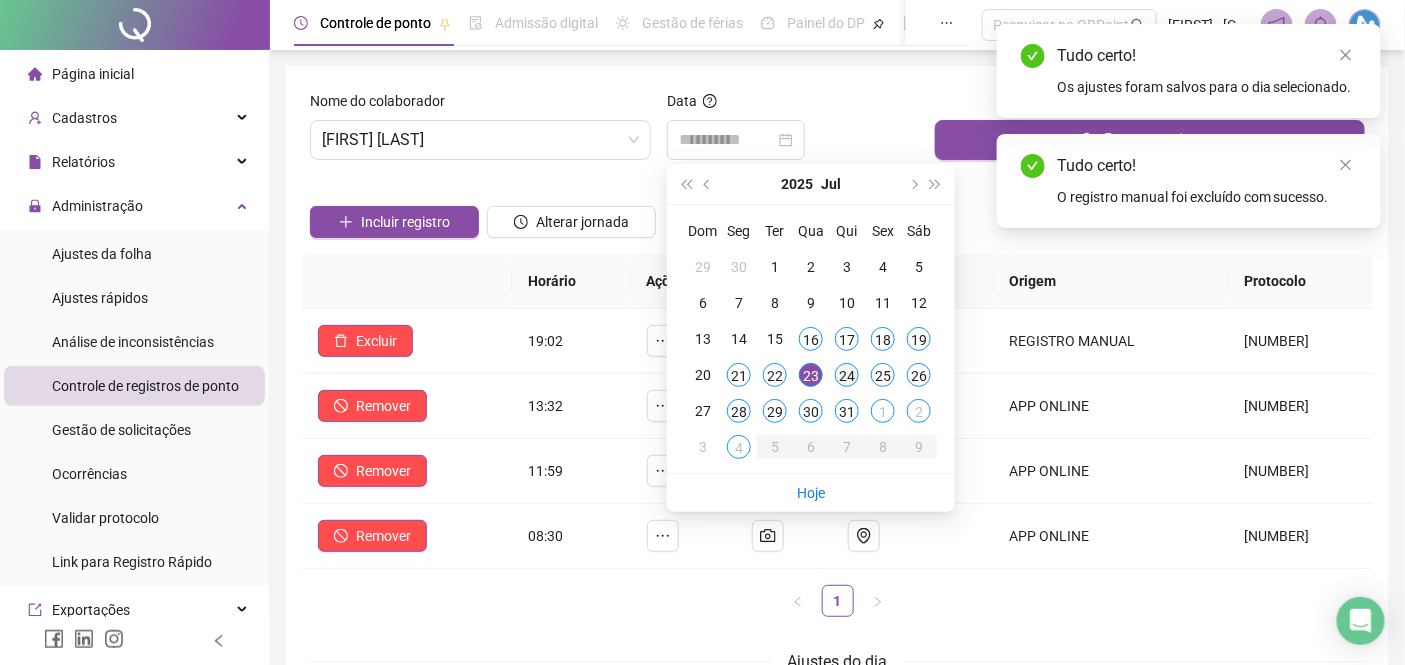 click on "24" at bounding box center (847, 375) 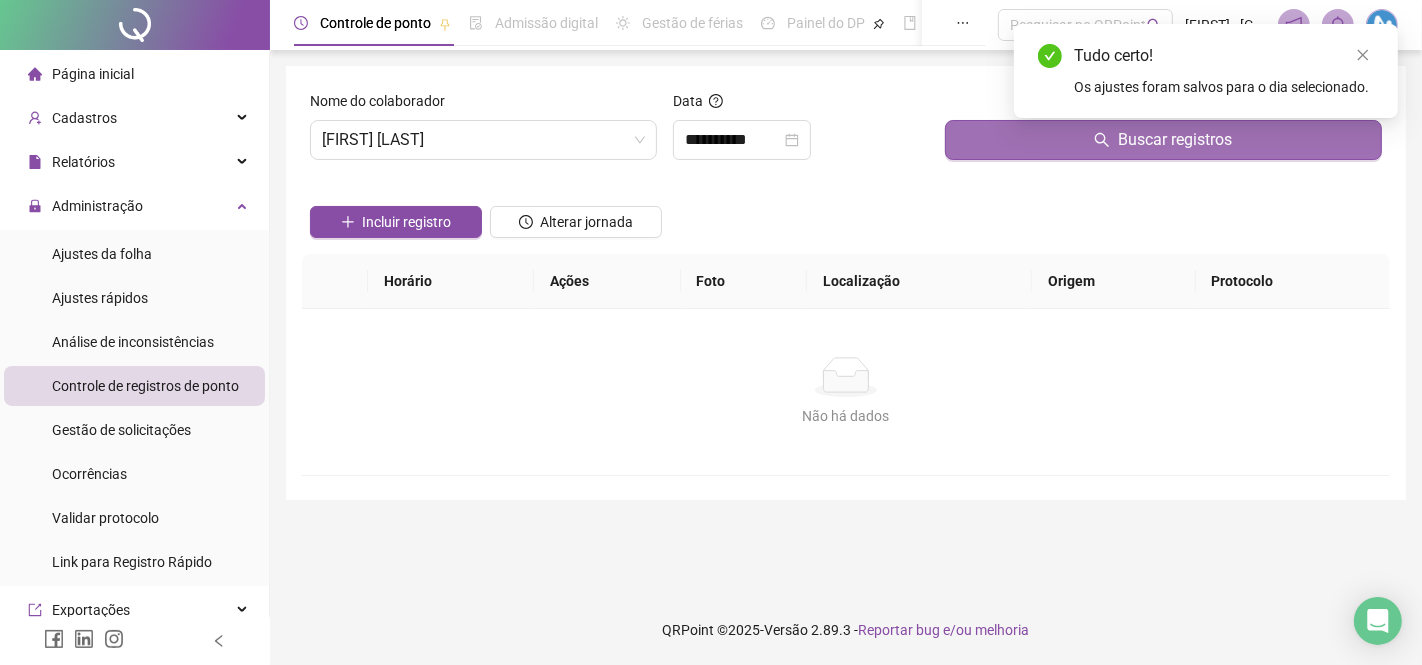click on "Buscar registros" at bounding box center (1163, 140) 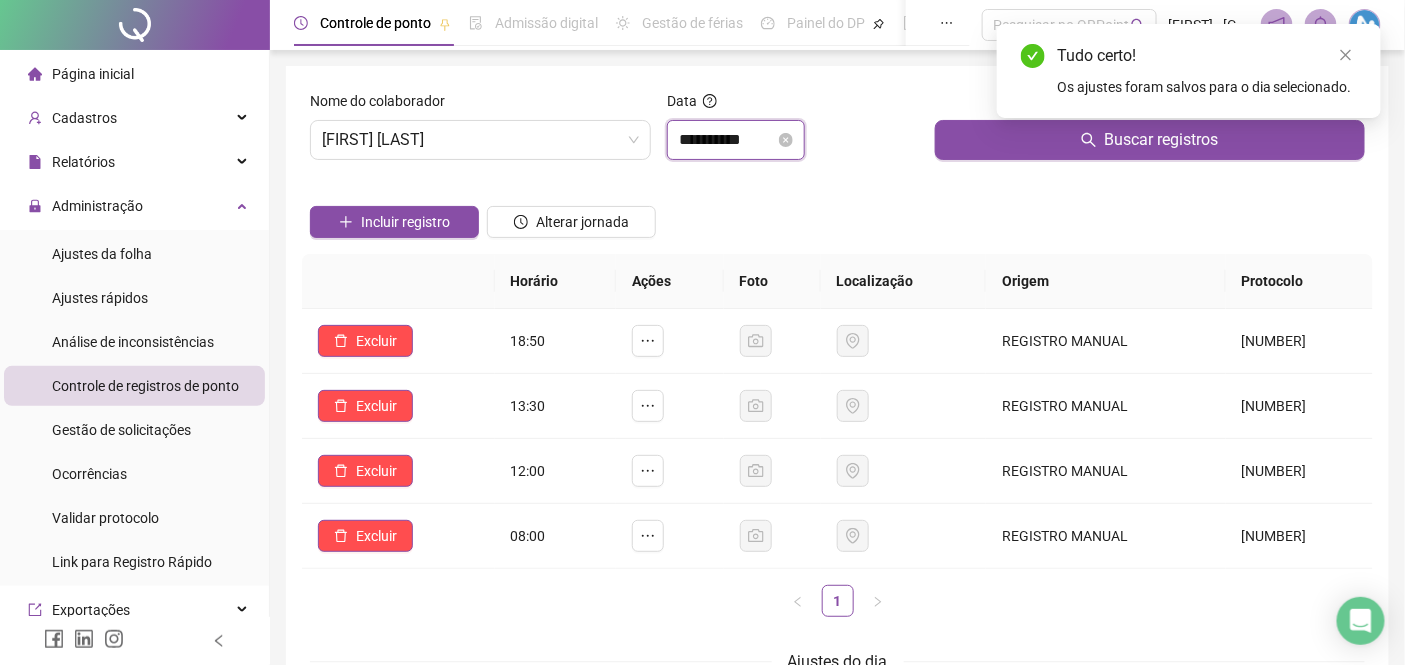 click on "**********" at bounding box center [727, 140] 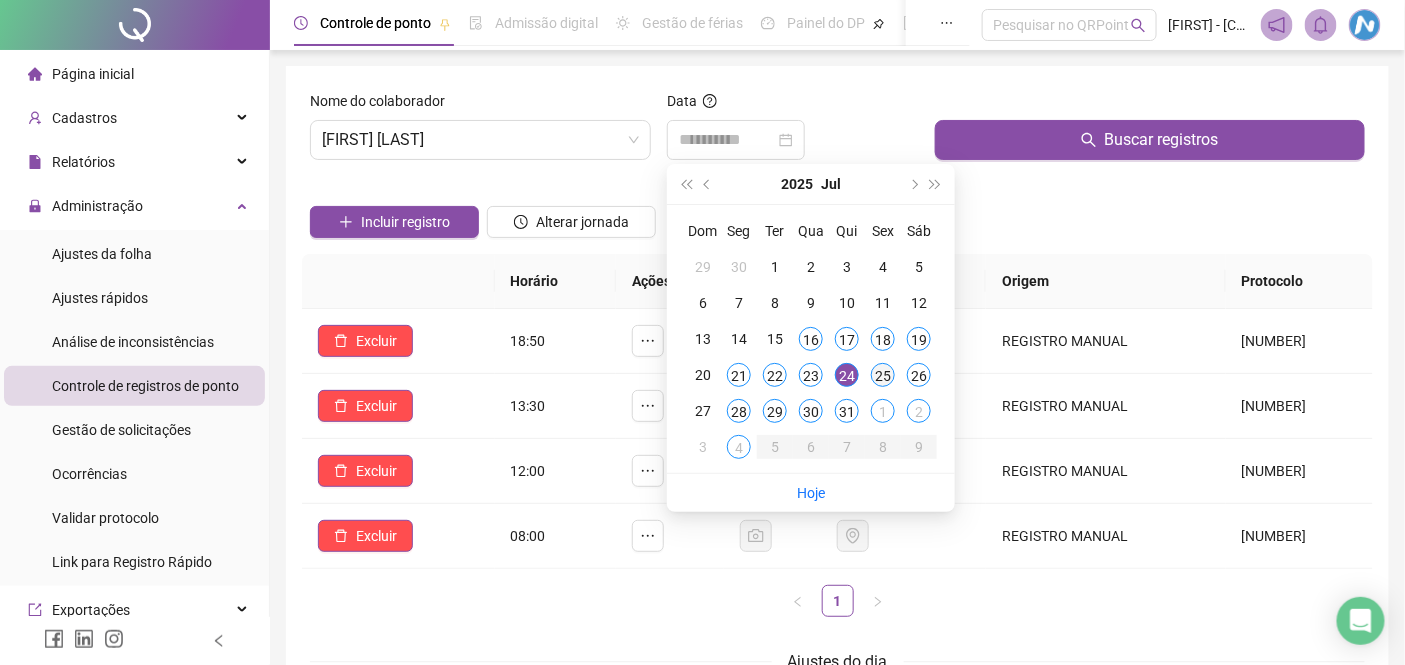 click on "25" at bounding box center [883, 375] 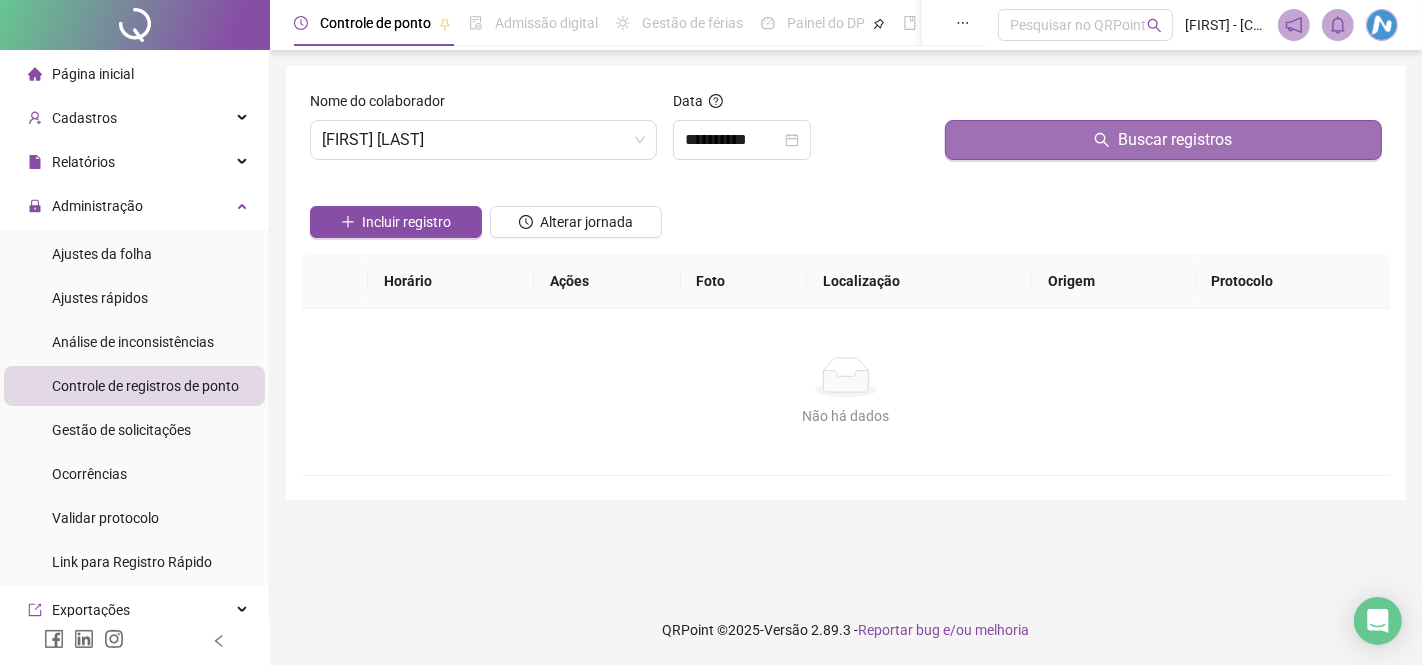 click on "Buscar registros" at bounding box center [1163, 140] 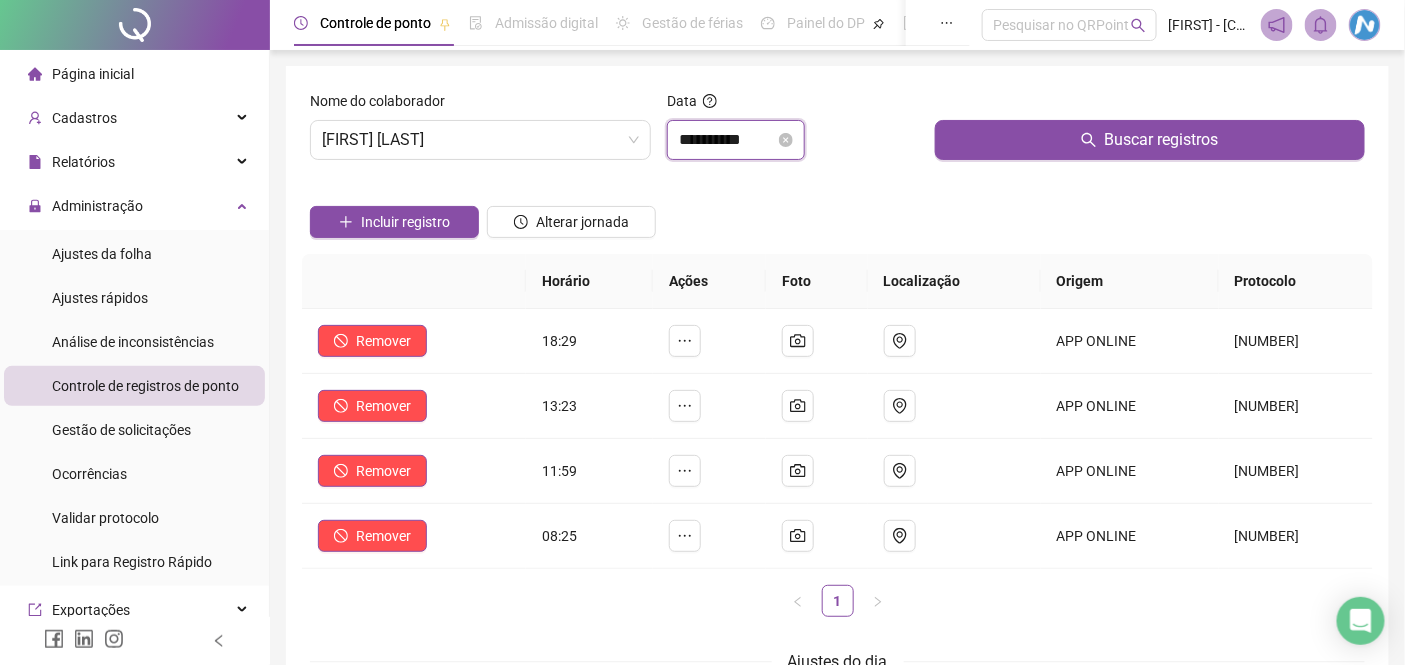 click on "**********" at bounding box center (727, 140) 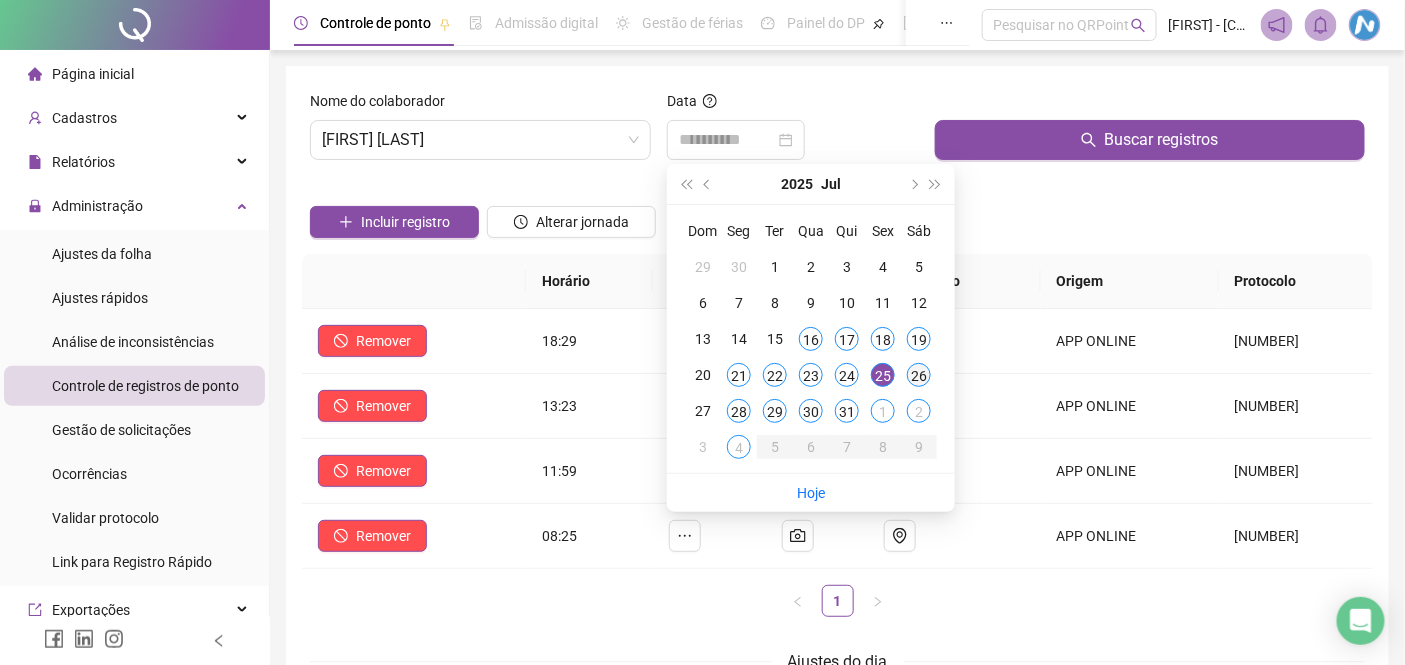 click on "26" at bounding box center (919, 375) 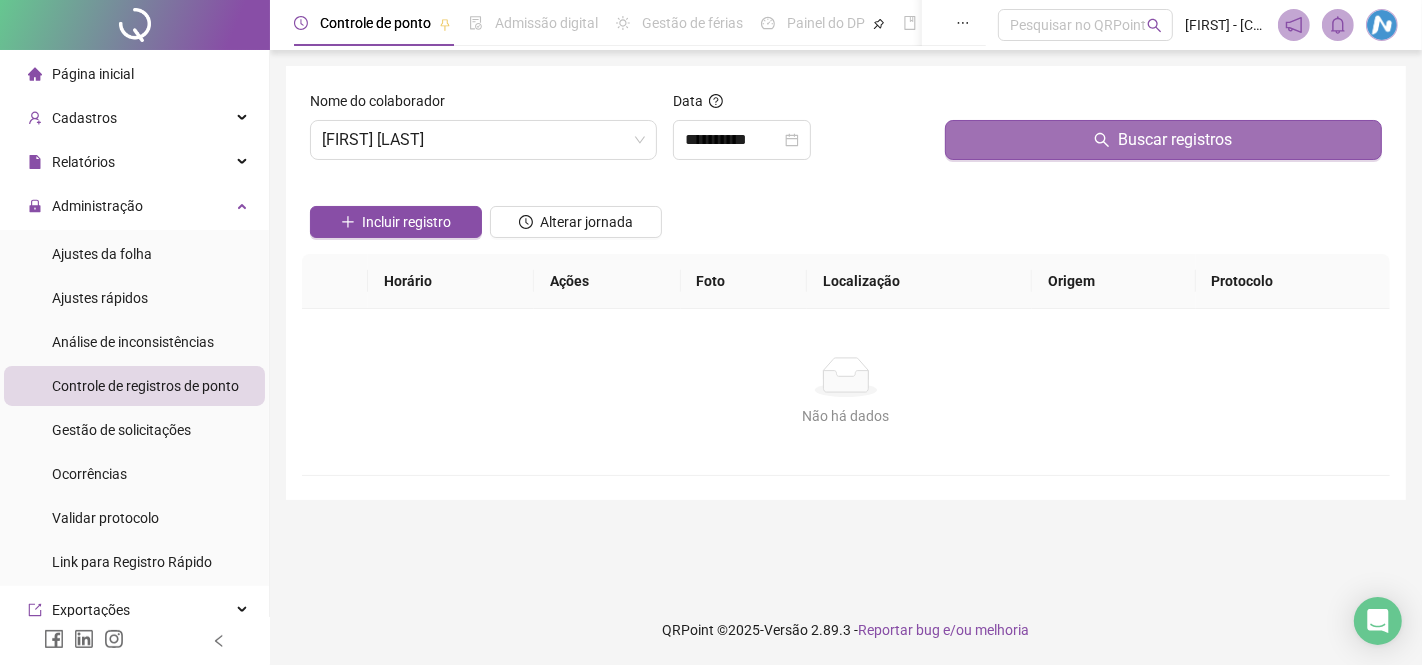 click on "Buscar registros" at bounding box center (1163, 140) 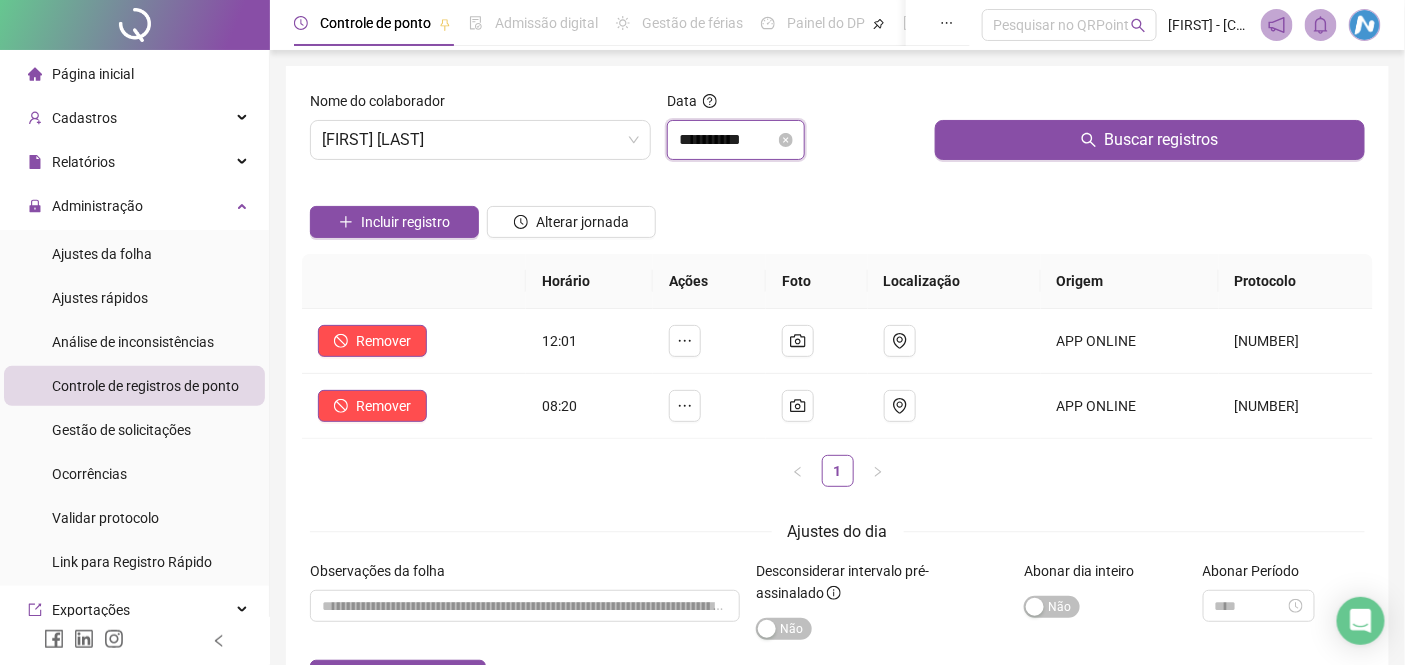 click on "**********" at bounding box center [727, 140] 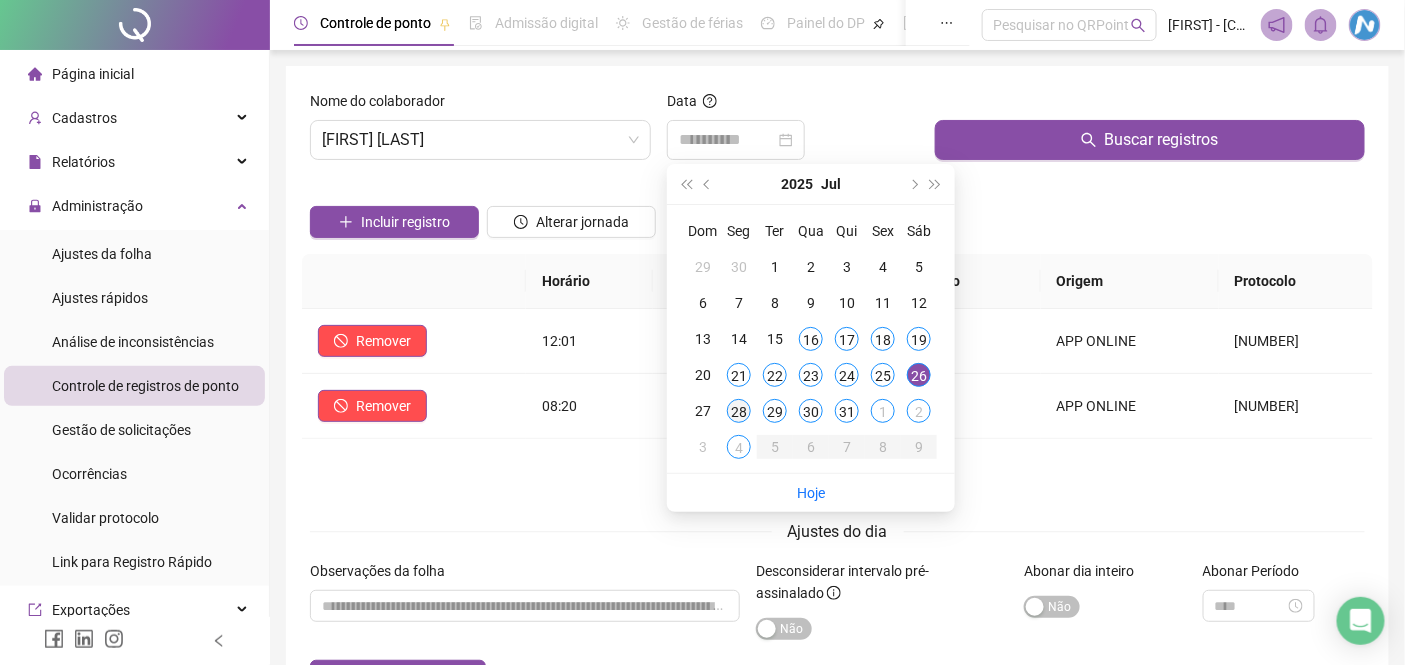 click on "28" at bounding box center [739, 411] 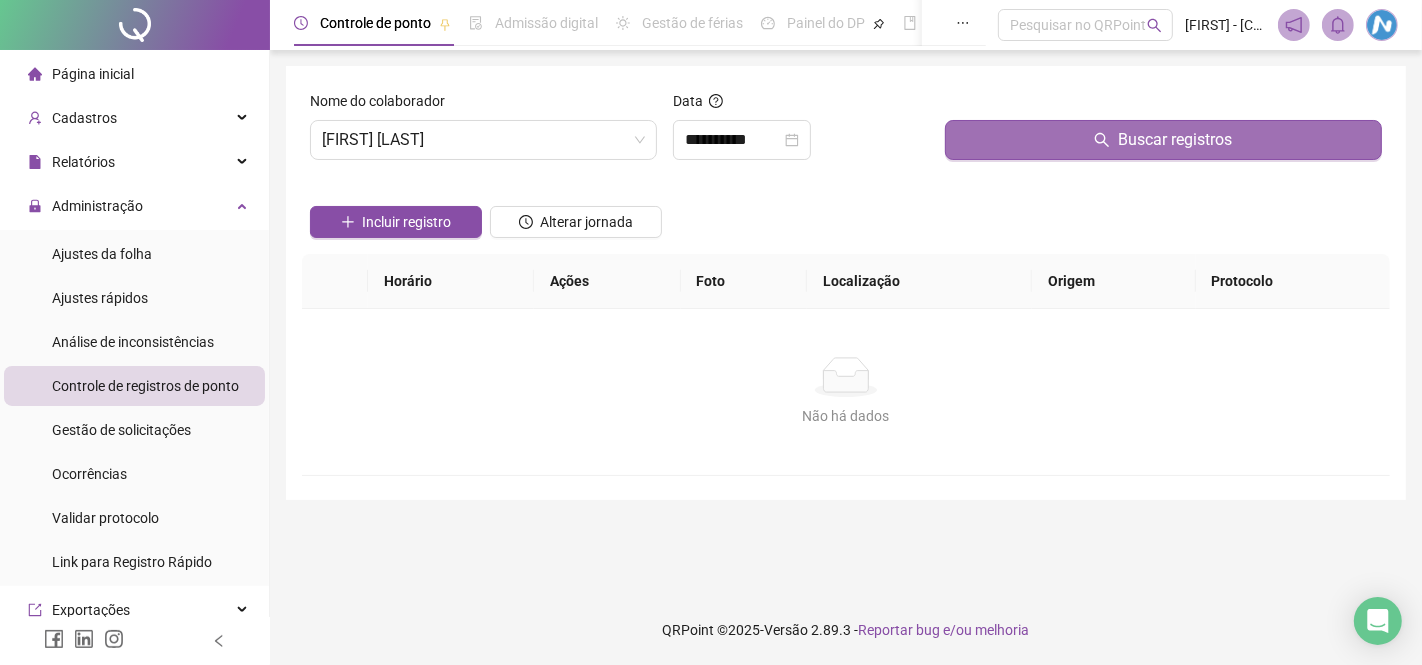 click on "Buscar registros" at bounding box center [1163, 140] 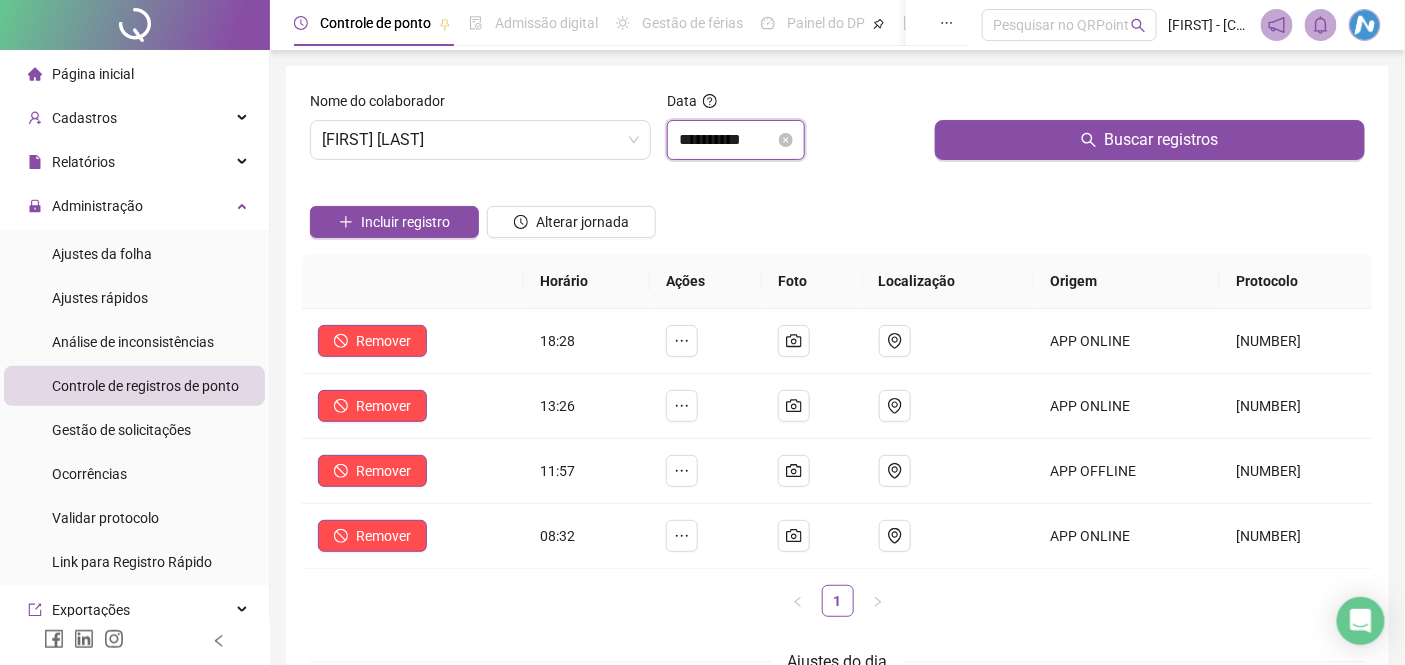 click on "**********" at bounding box center [727, 140] 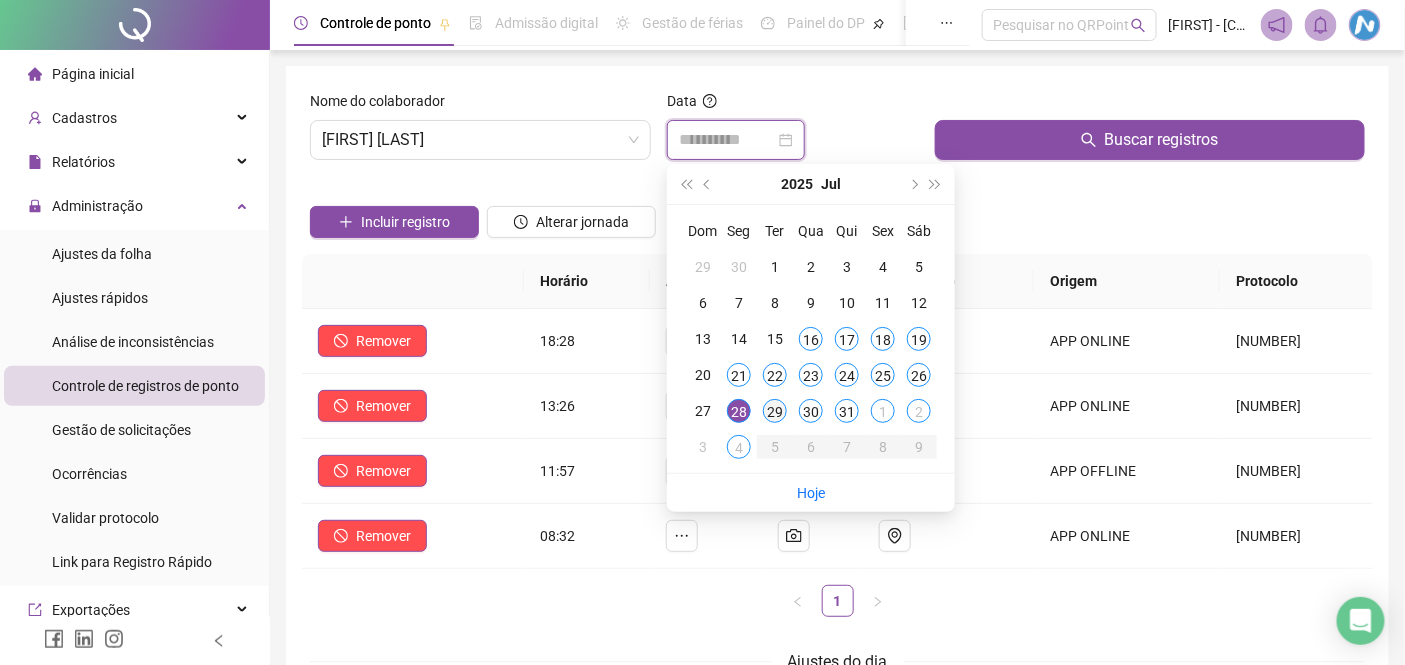 type on "**********" 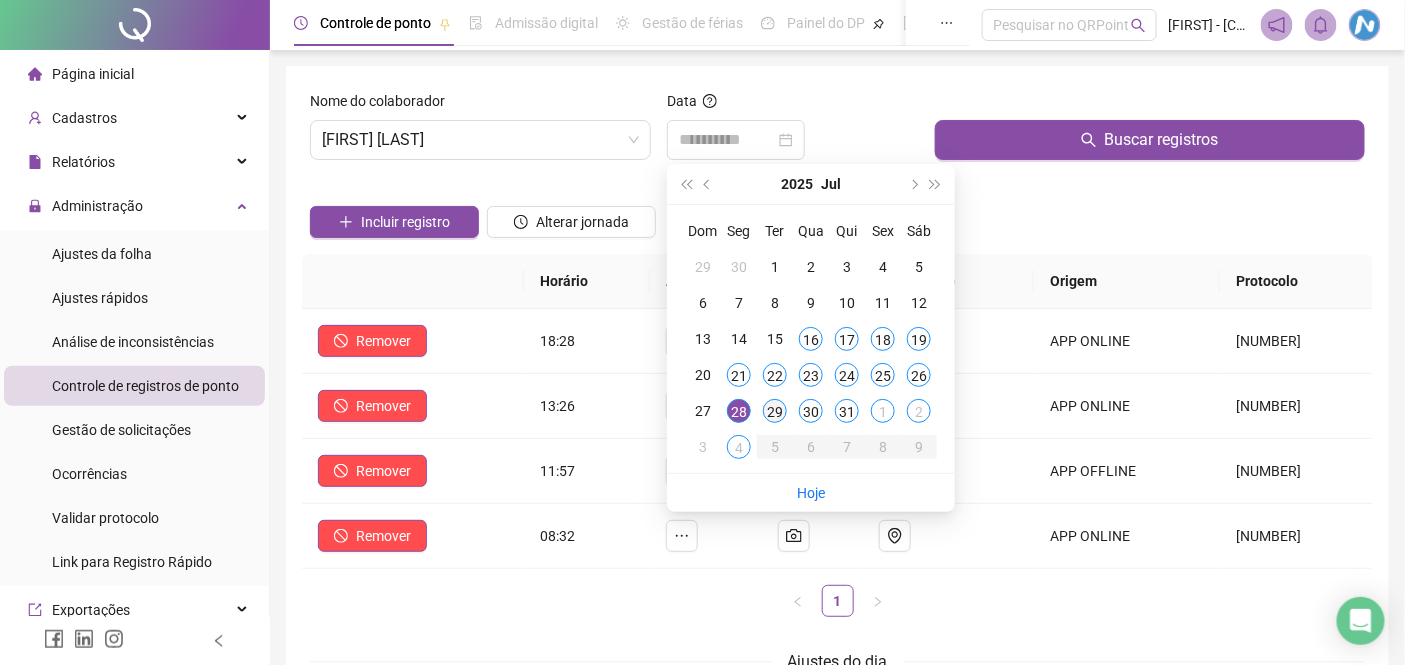 click on "29" at bounding box center [775, 411] 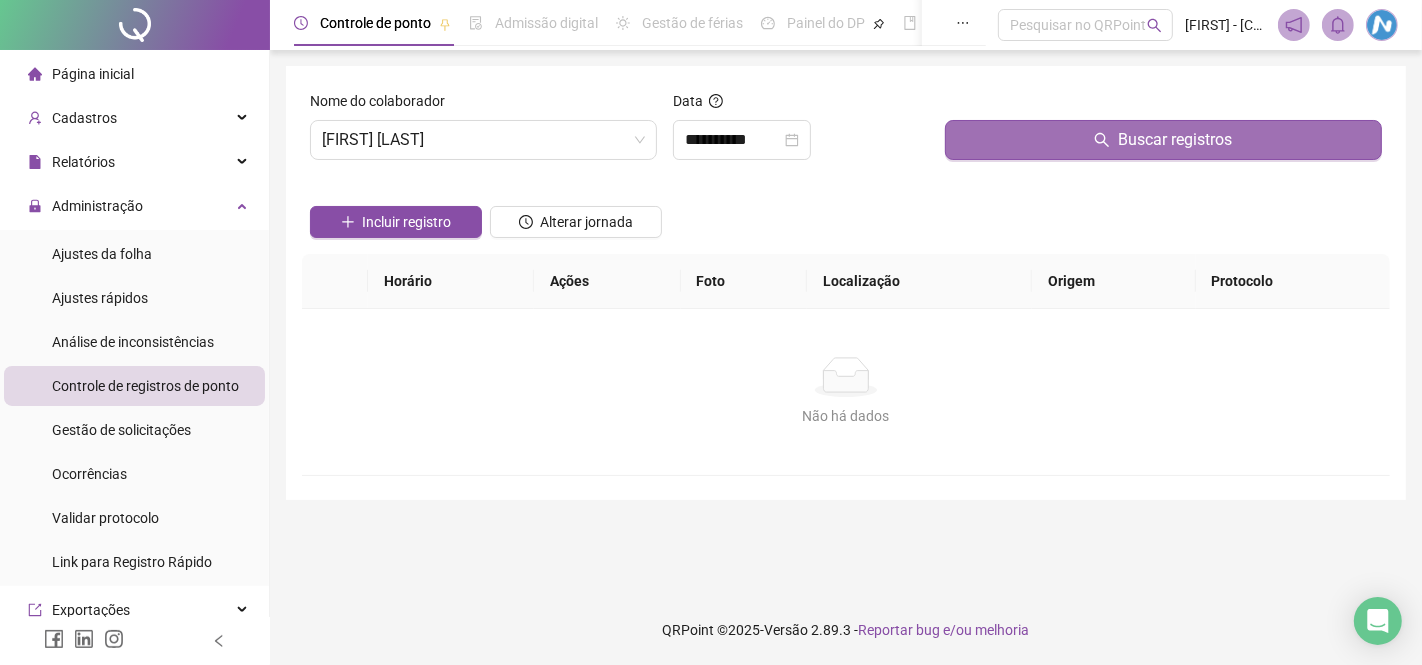 click on "Buscar registros" at bounding box center [1163, 140] 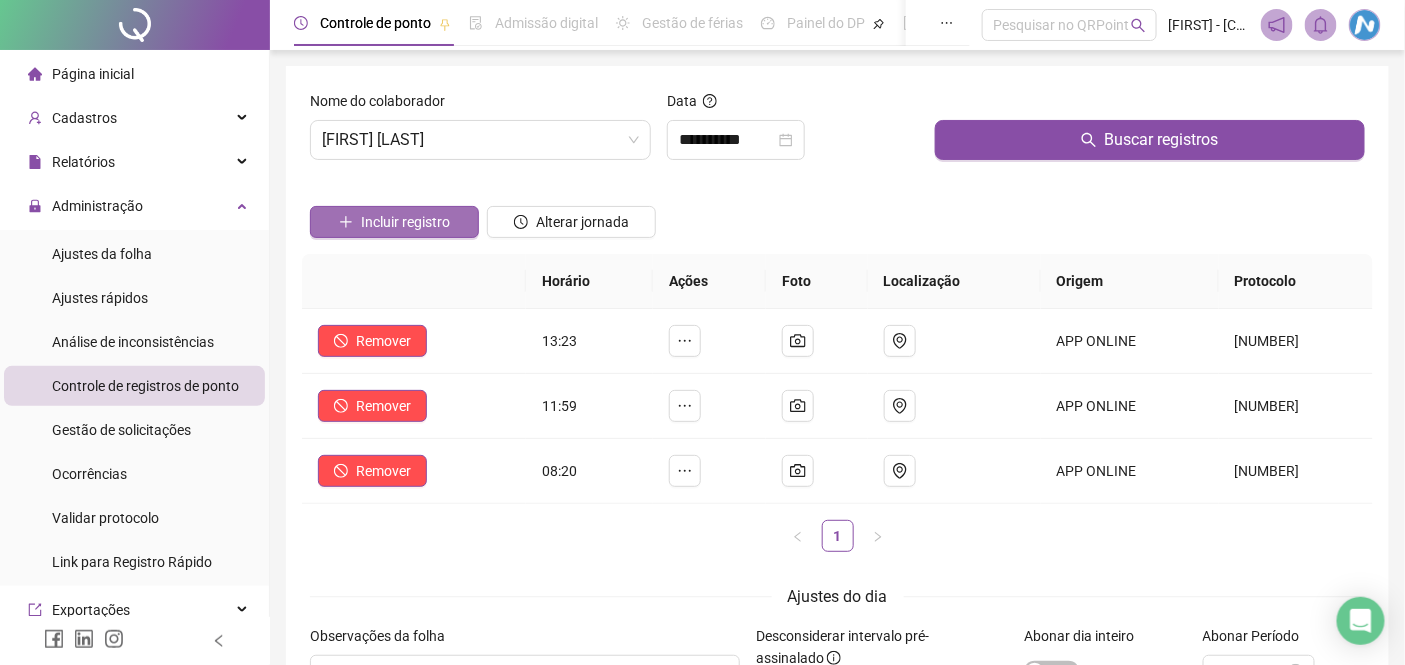 click on "Incluir registro" at bounding box center [405, 222] 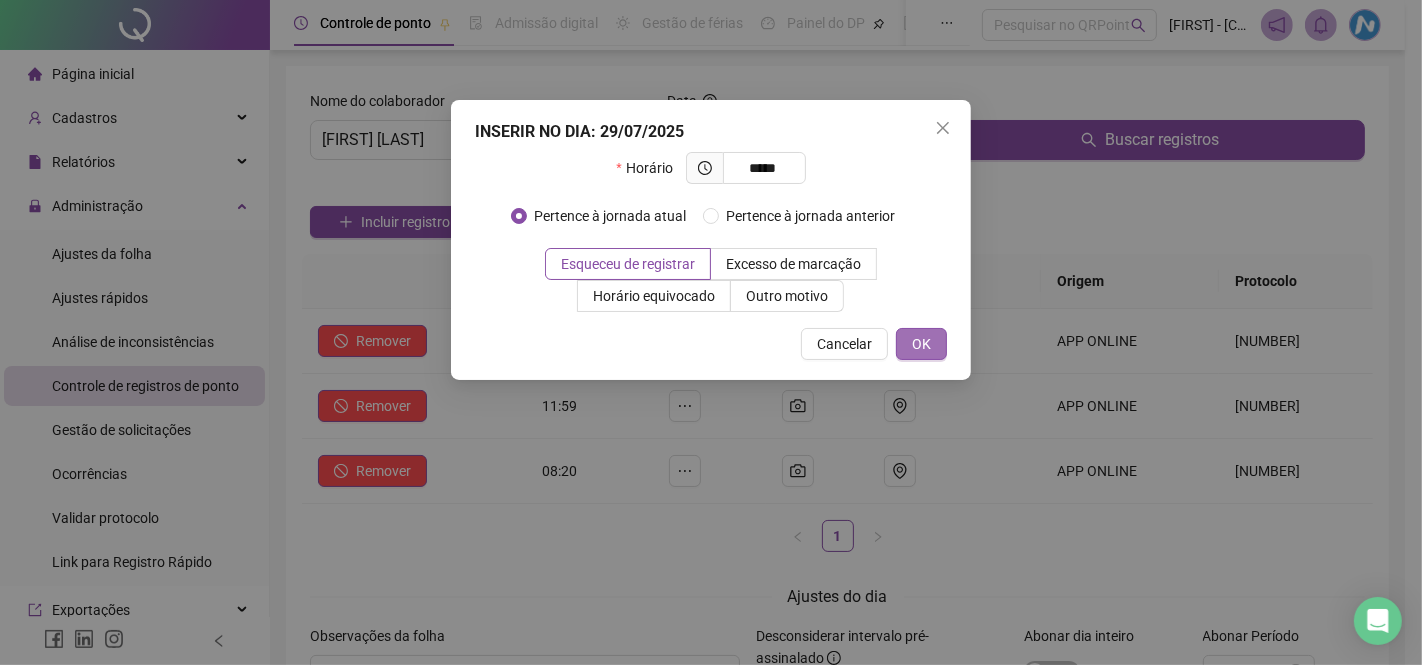 type on "*****" 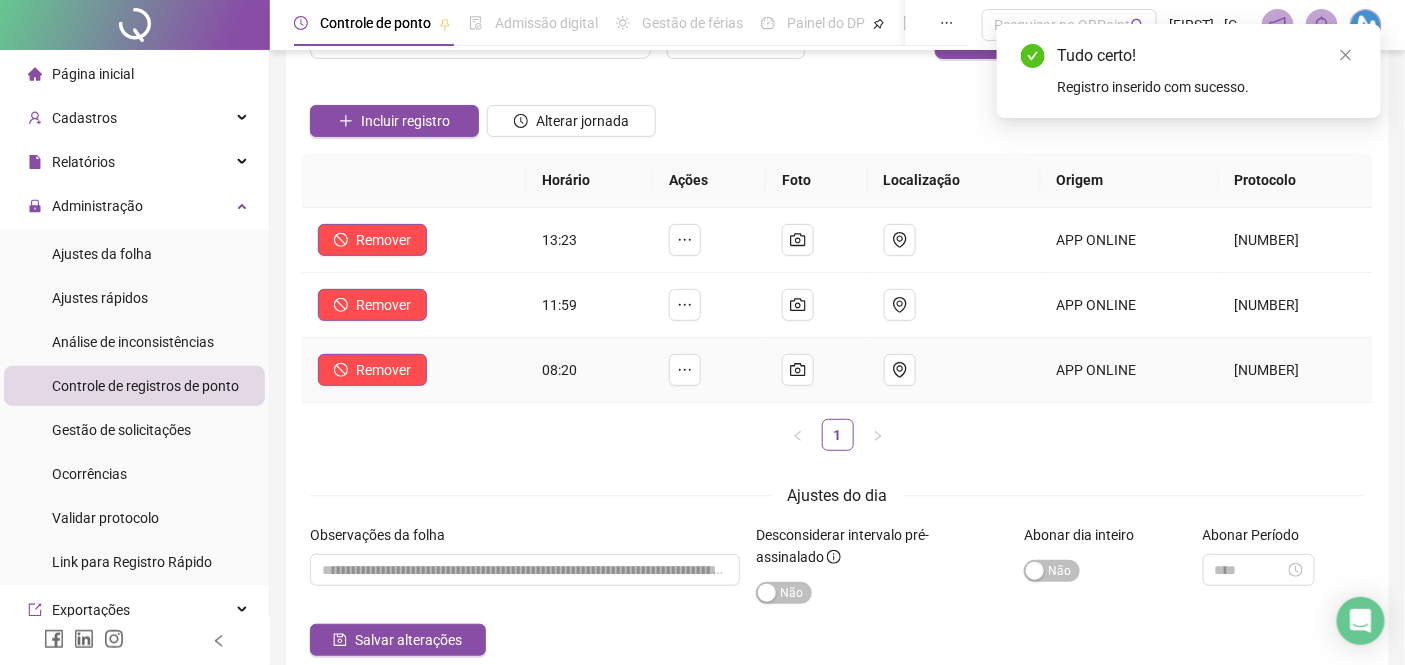 scroll, scrollTop: 202, scrollLeft: 0, axis: vertical 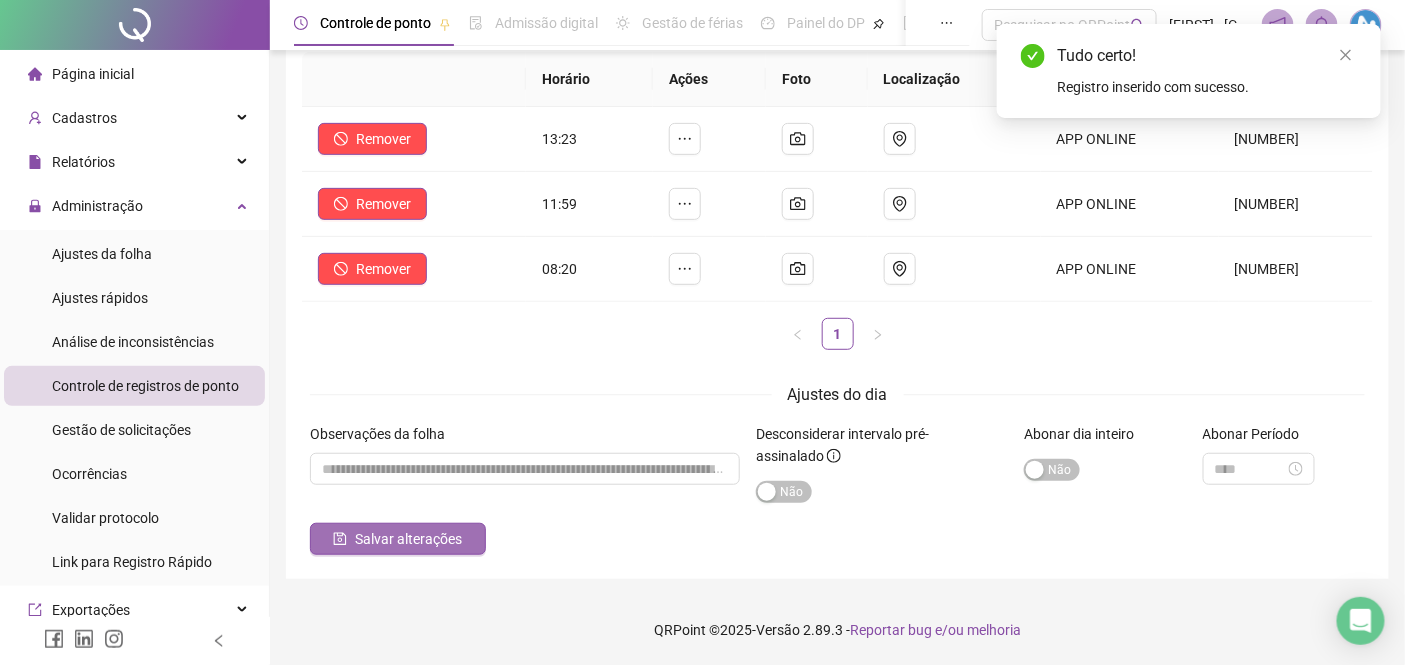 click on "Salvar alterações" at bounding box center (408, 539) 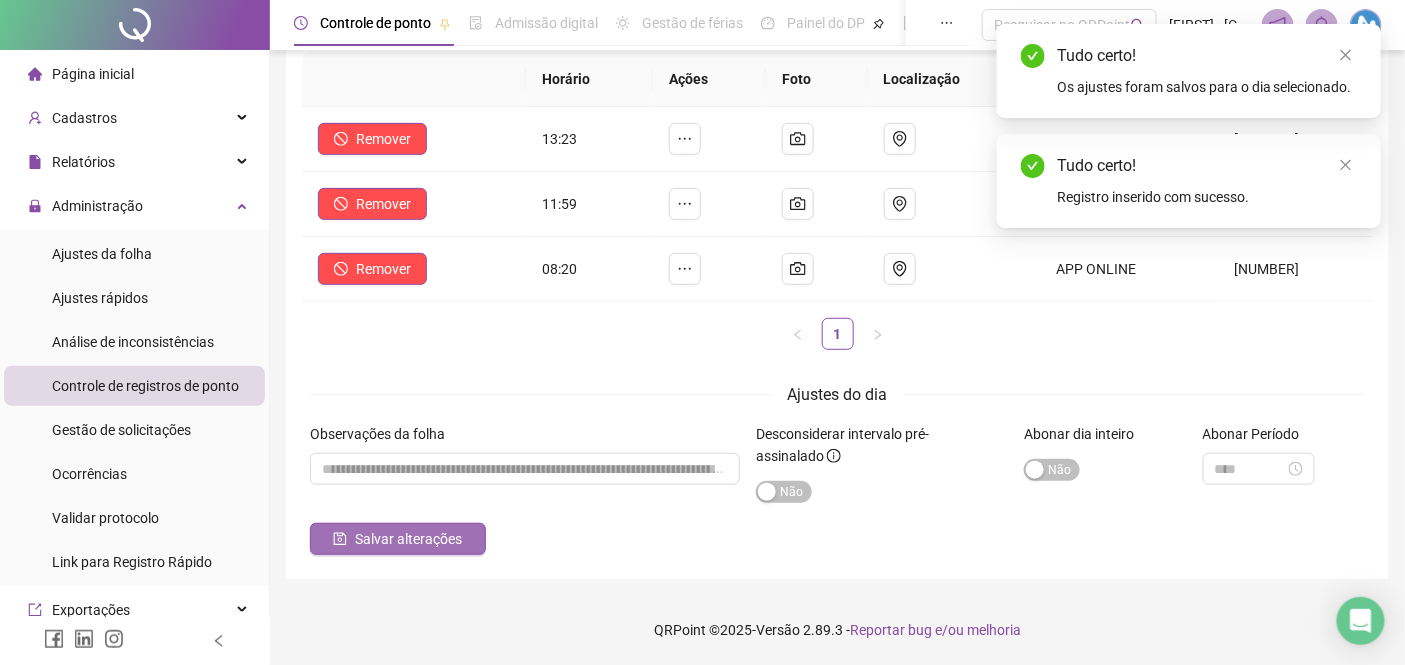 click on "Salvar alterações" at bounding box center [408, 539] 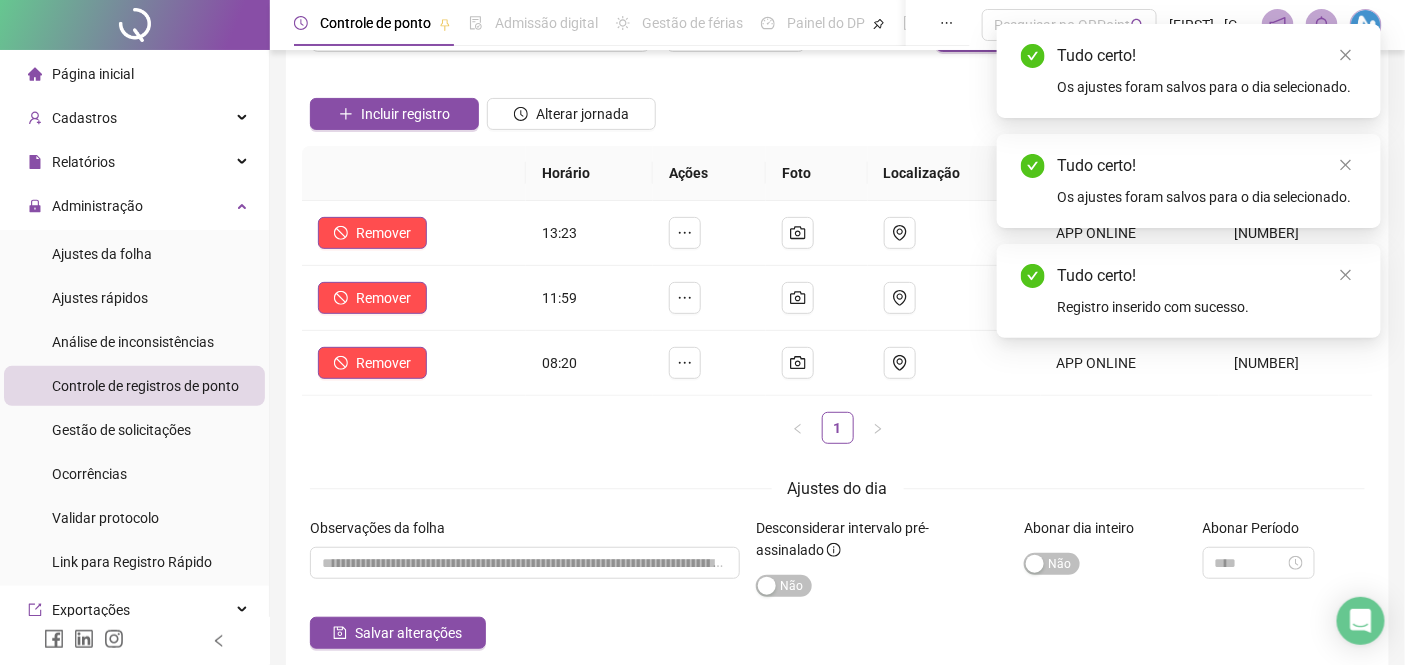 scroll, scrollTop: 0, scrollLeft: 0, axis: both 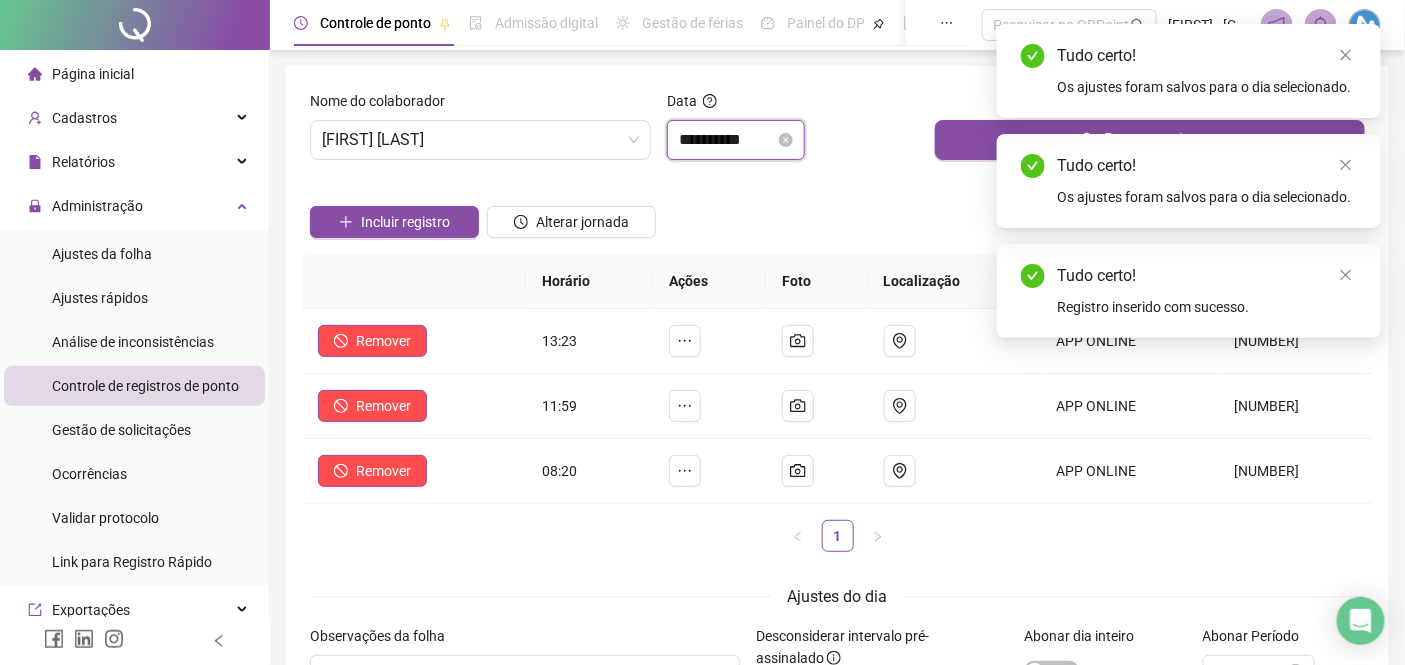 click on "**********" at bounding box center [727, 140] 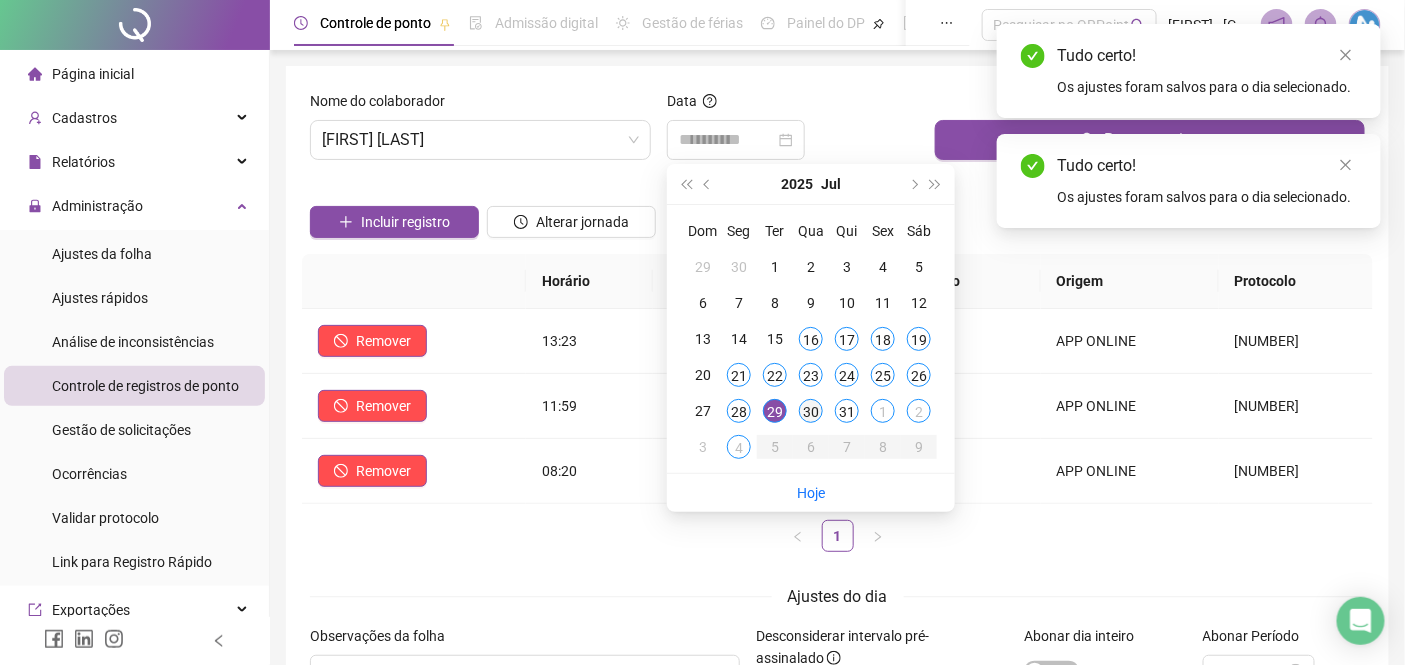 click on "30" at bounding box center (811, 411) 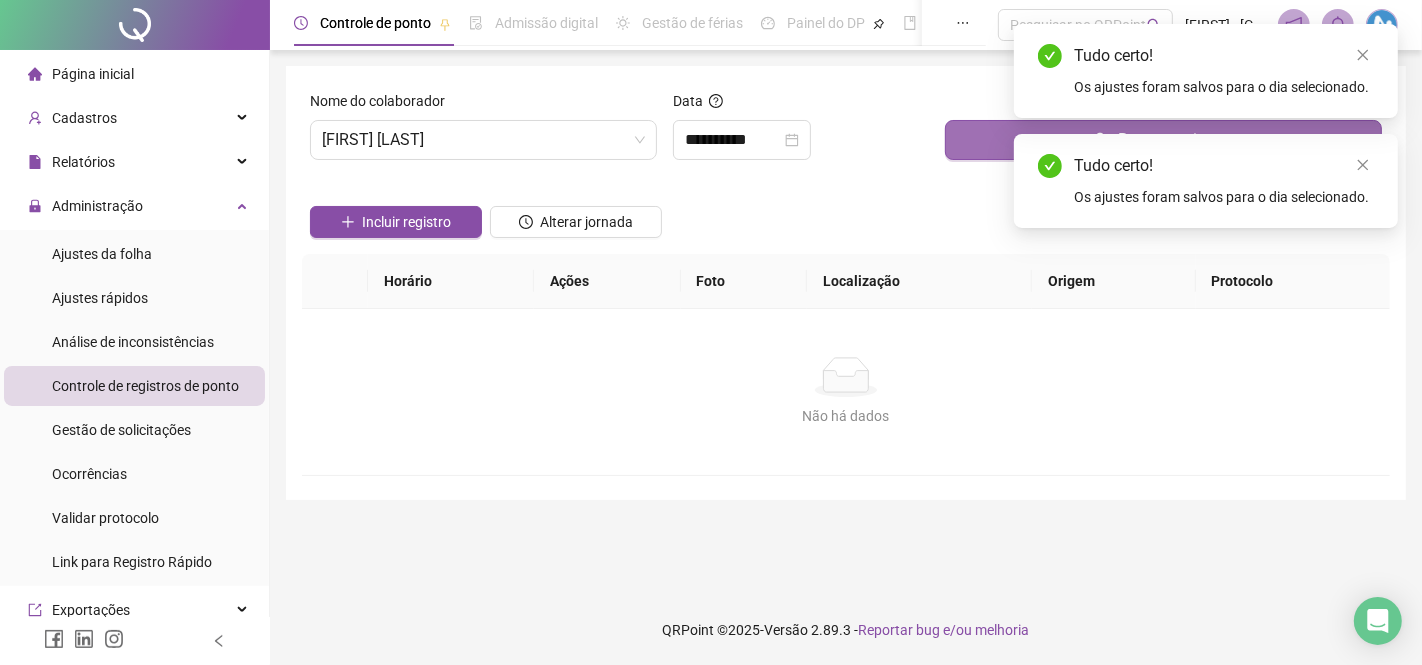 click on "Buscar registros" at bounding box center (1163, 140) 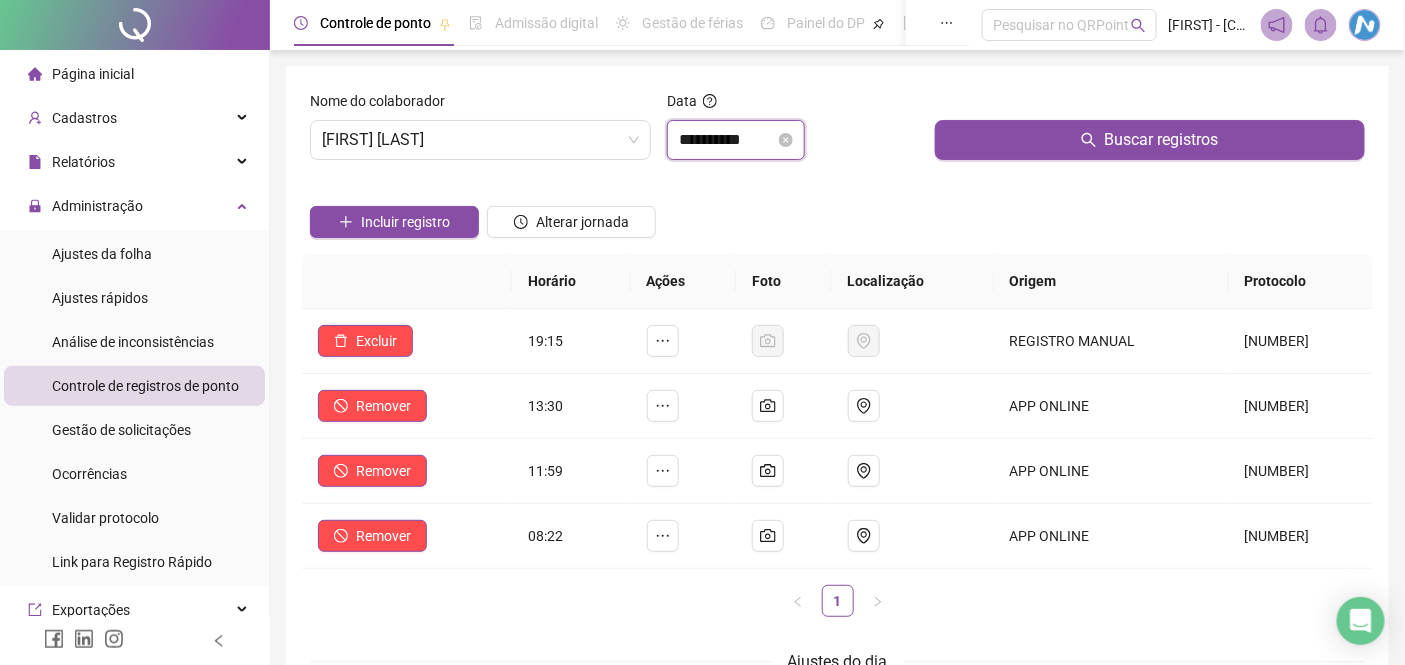 click on "**********" at bounding box center [727, 140] 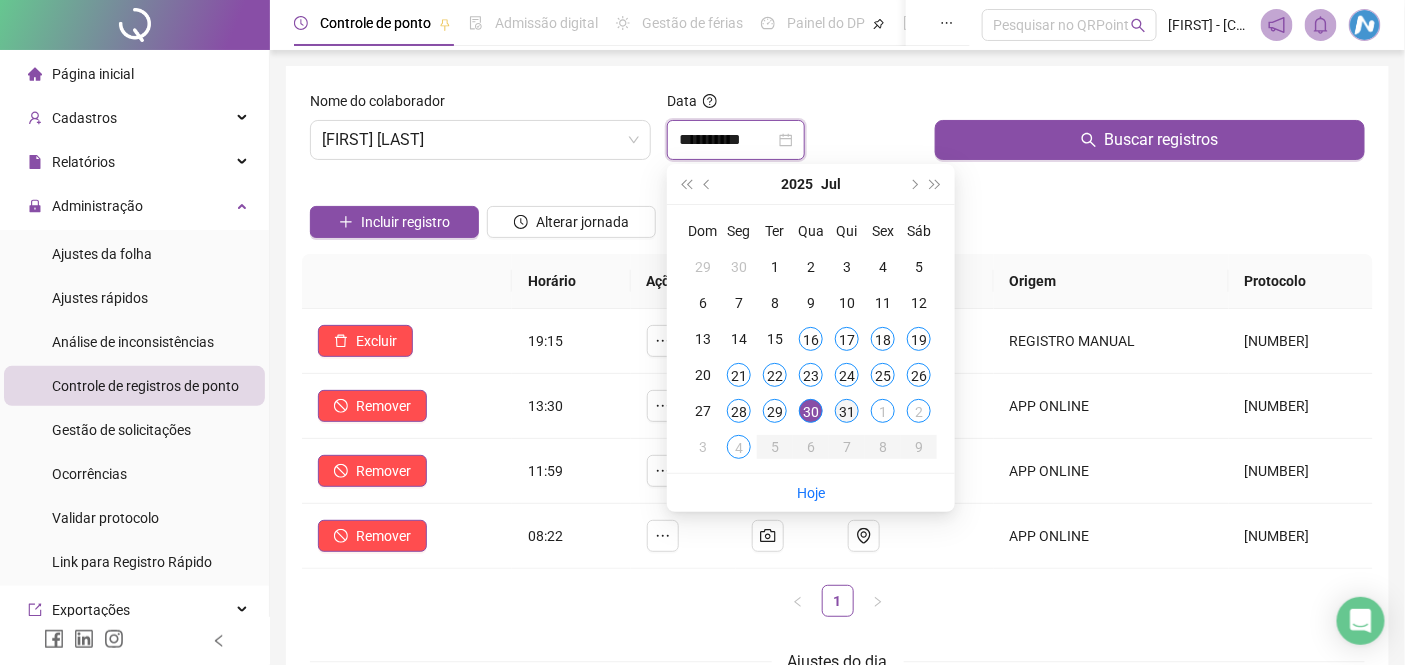type on "**********" 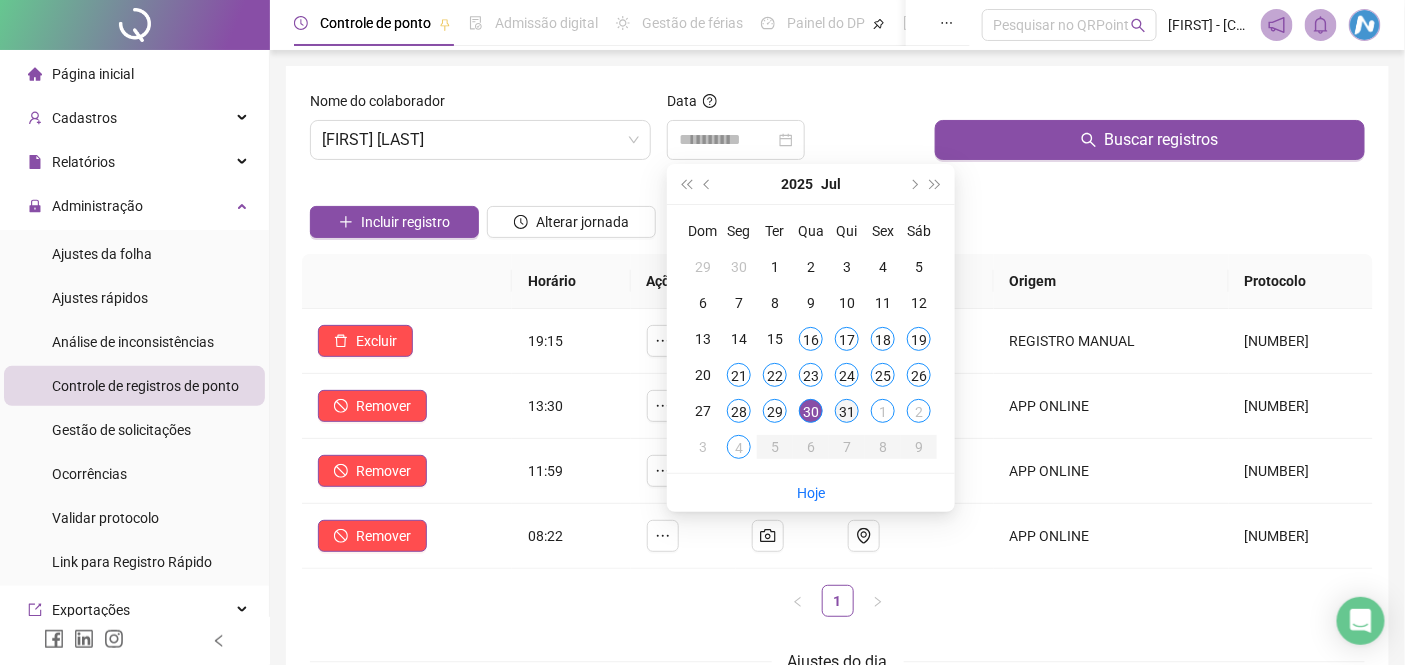 click on "31" at bounding box center (847, 411) 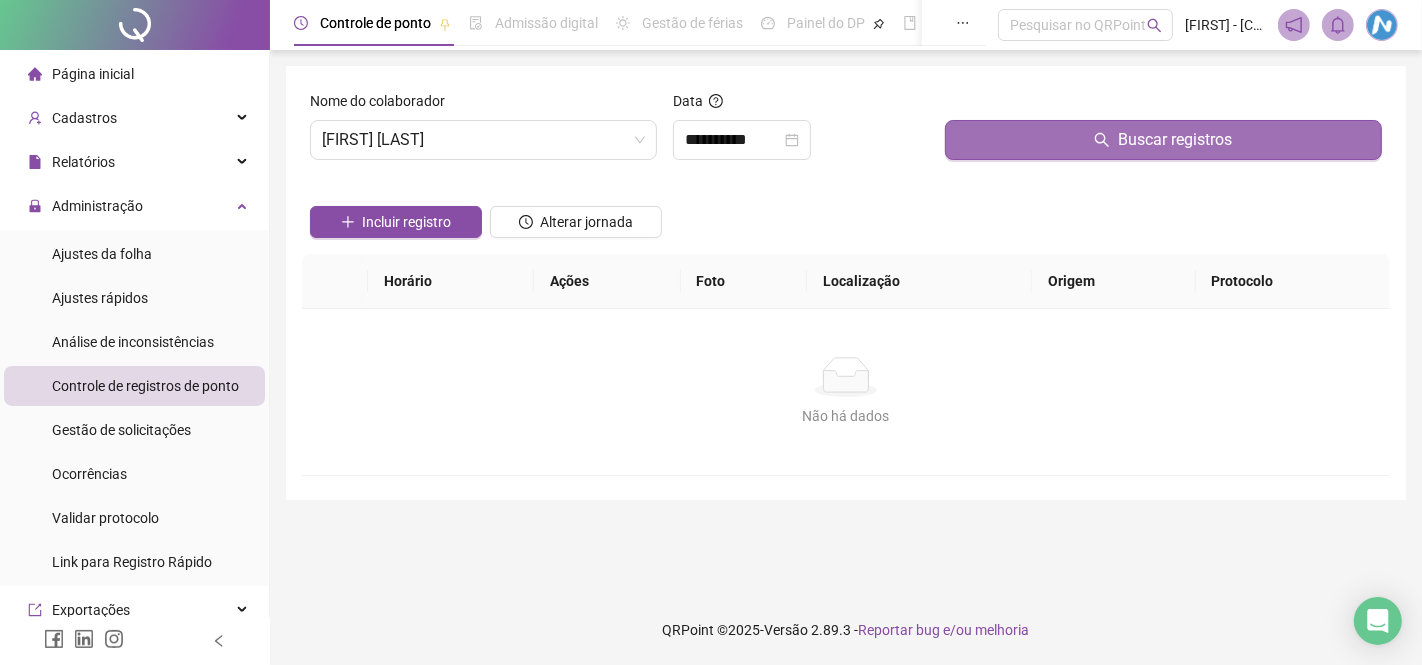 click on "Buscar registros" at bounding box center [1163, 140] 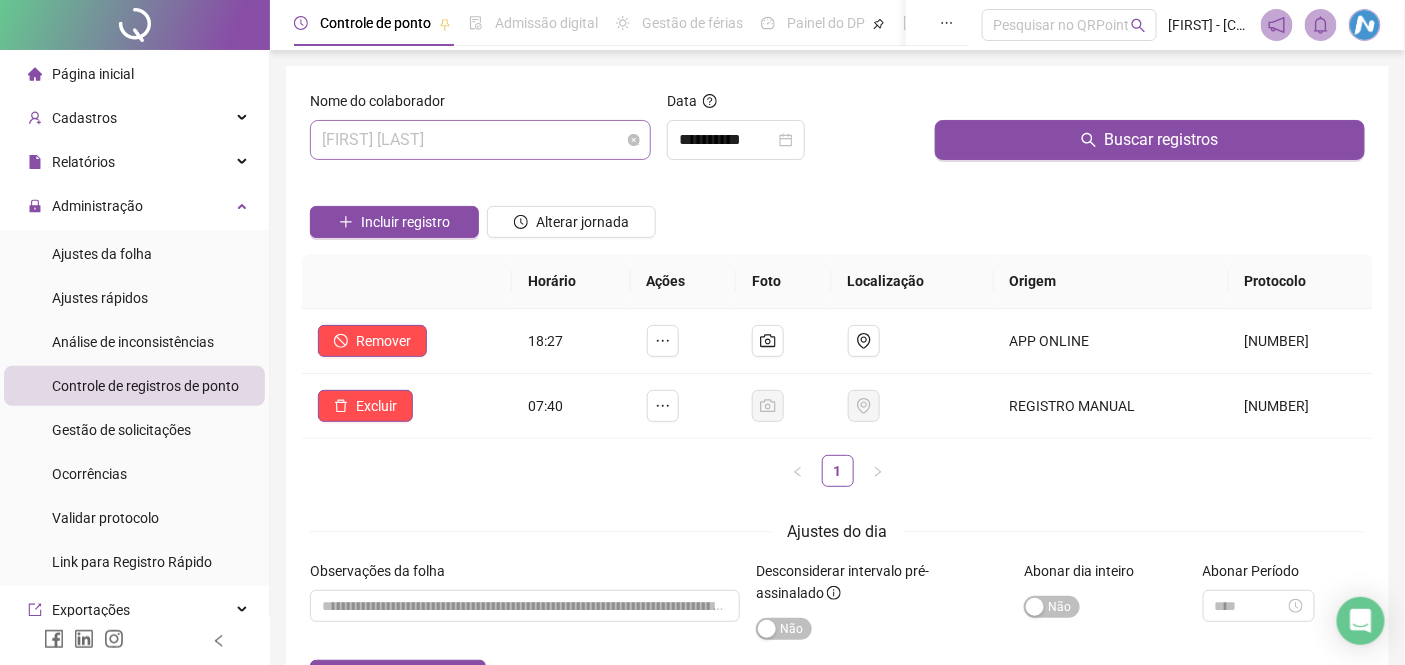 click on "[FIRST] [LAST]" at bounding box center (480, 140) 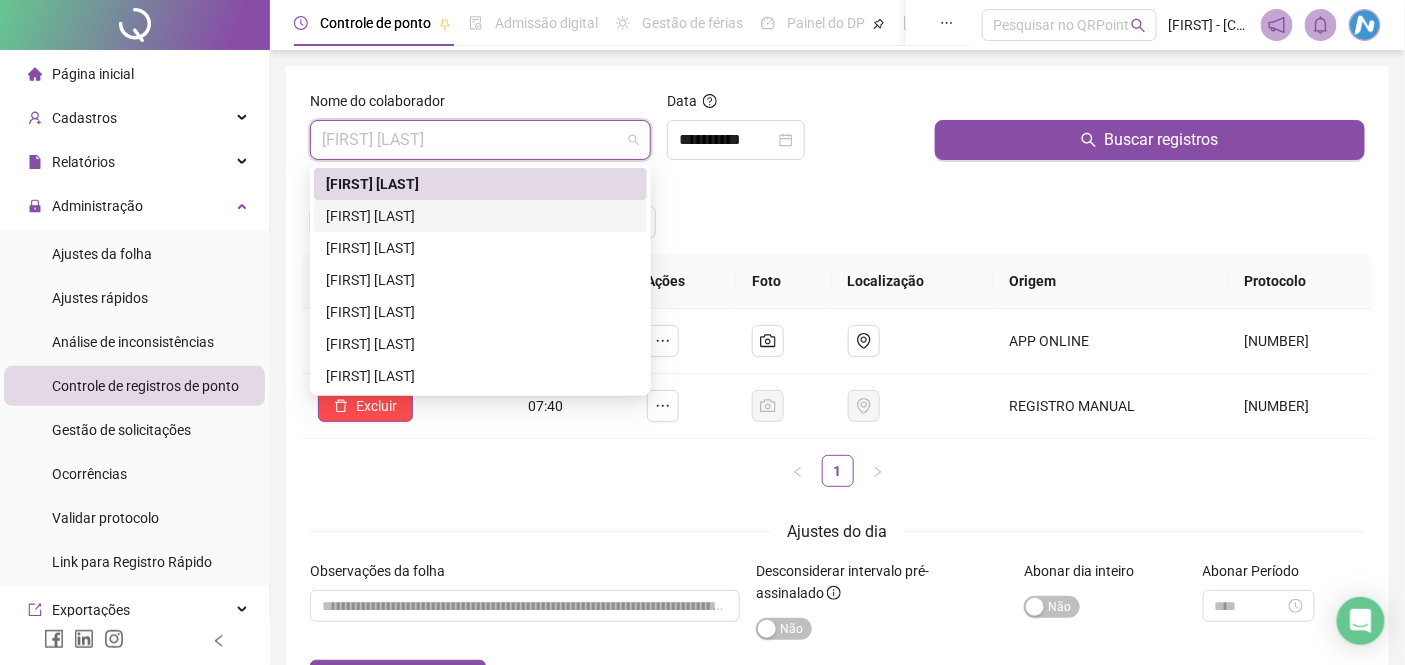 click on "[FIRST] [LAST]" at bounding box center (480, 216) 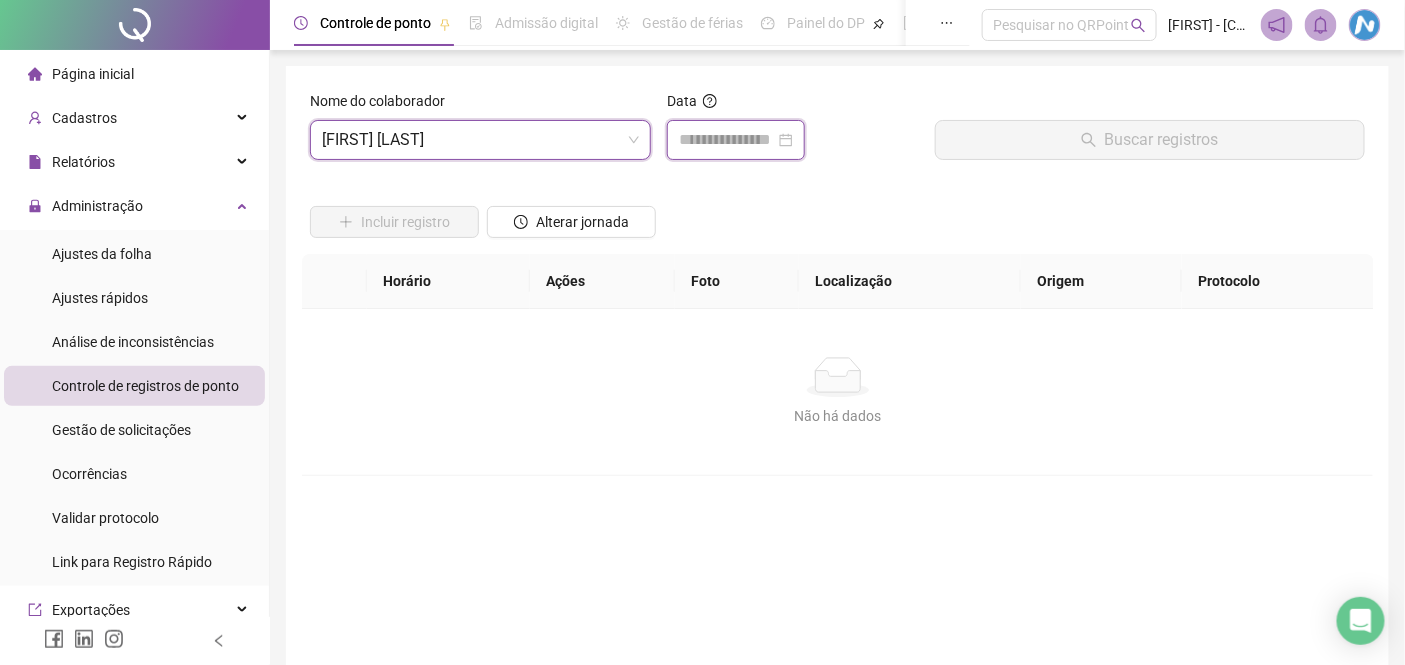 click at bounding box center (727, 140) 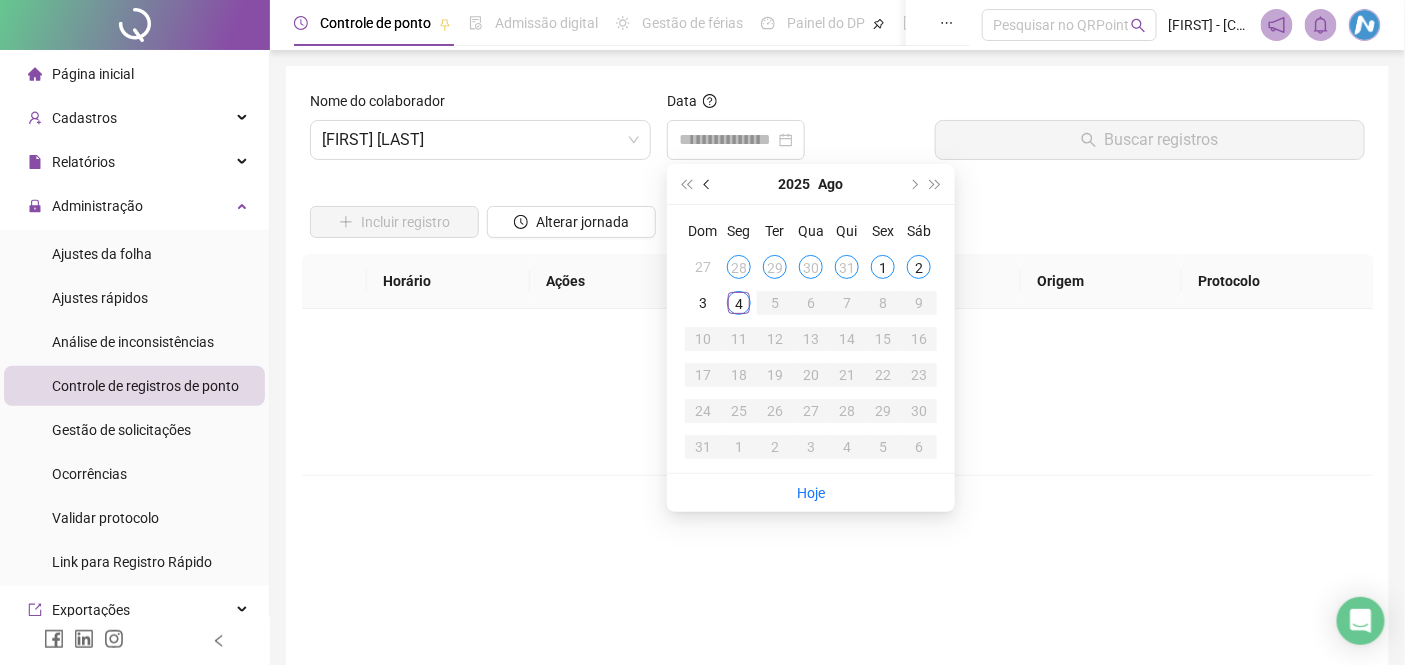 click at bounding box center [708, 184] 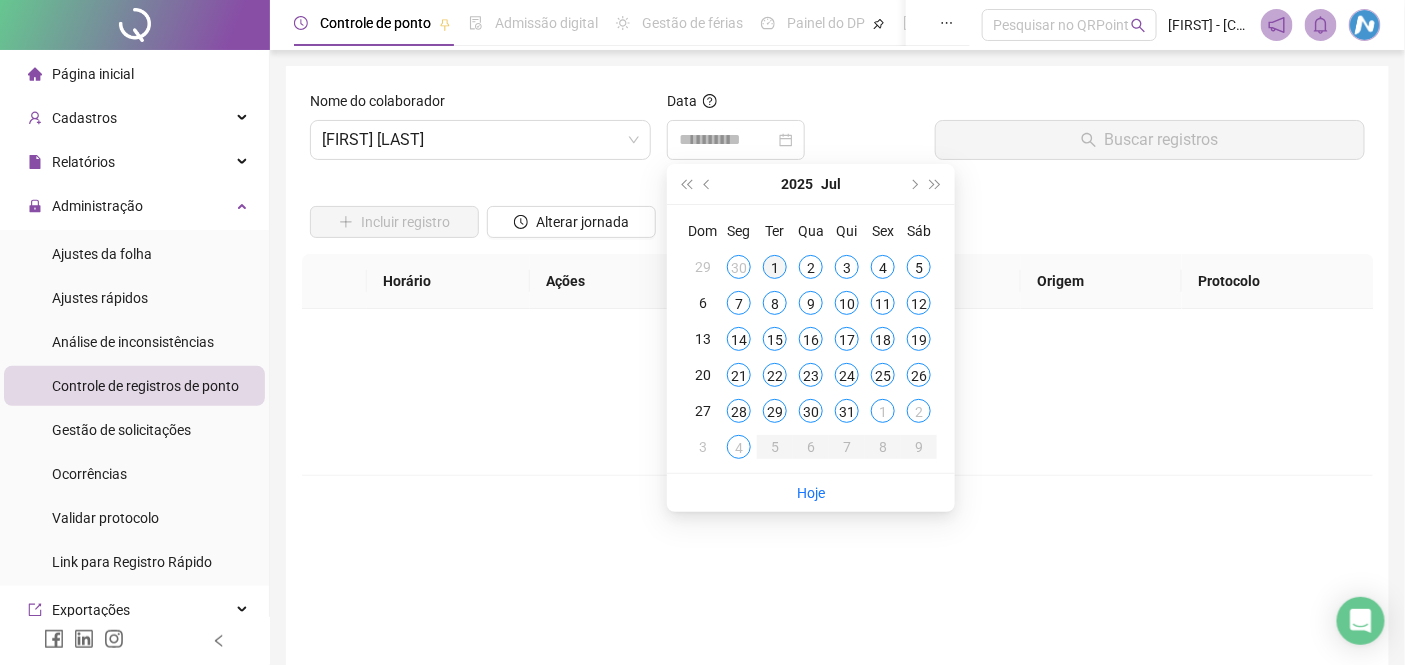 click on "1" at bounding box center [775, 267] 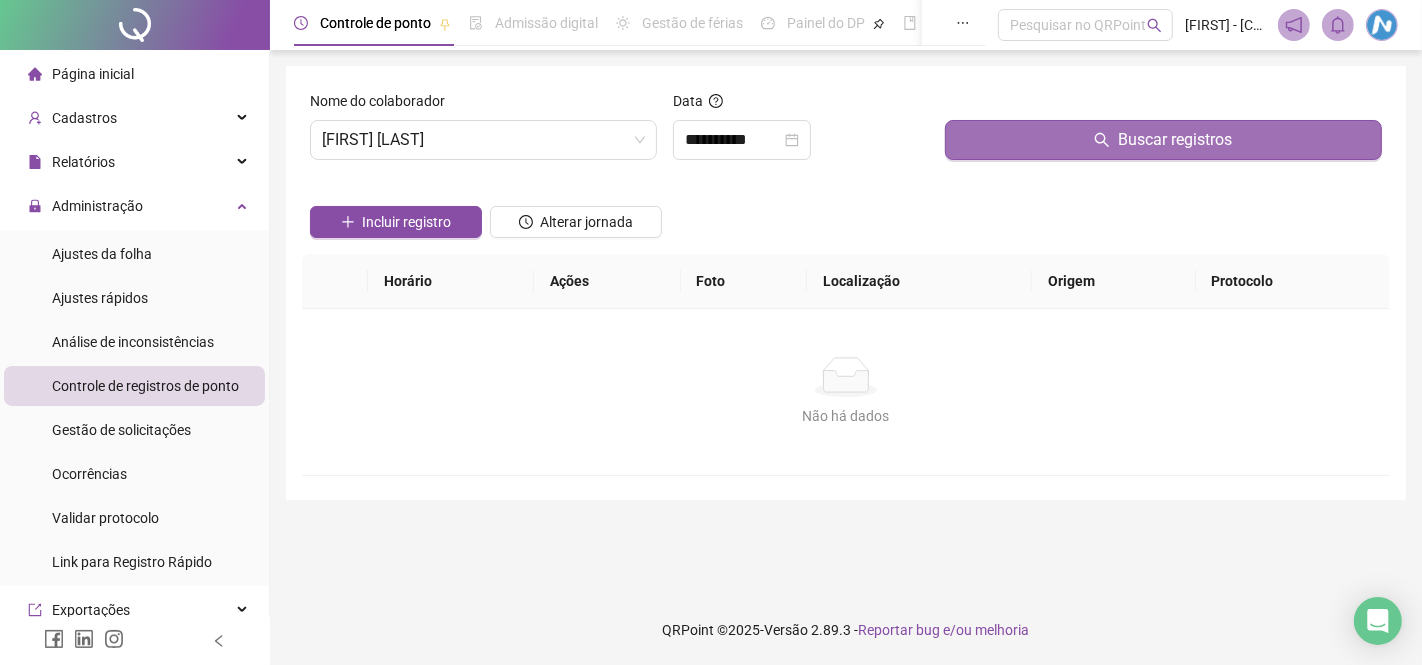 click on "Buscar registros" at bounding box center (1163, 140) 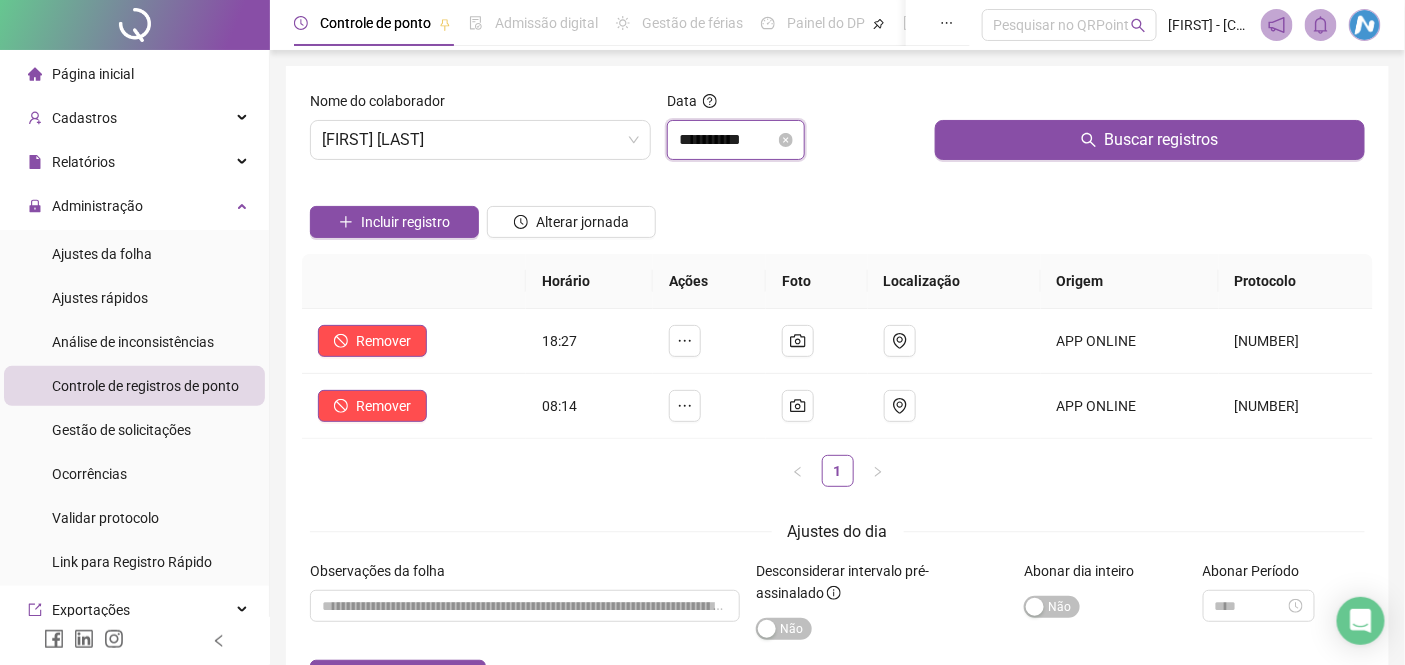 click on "**********" at bounding box center [727, 140] 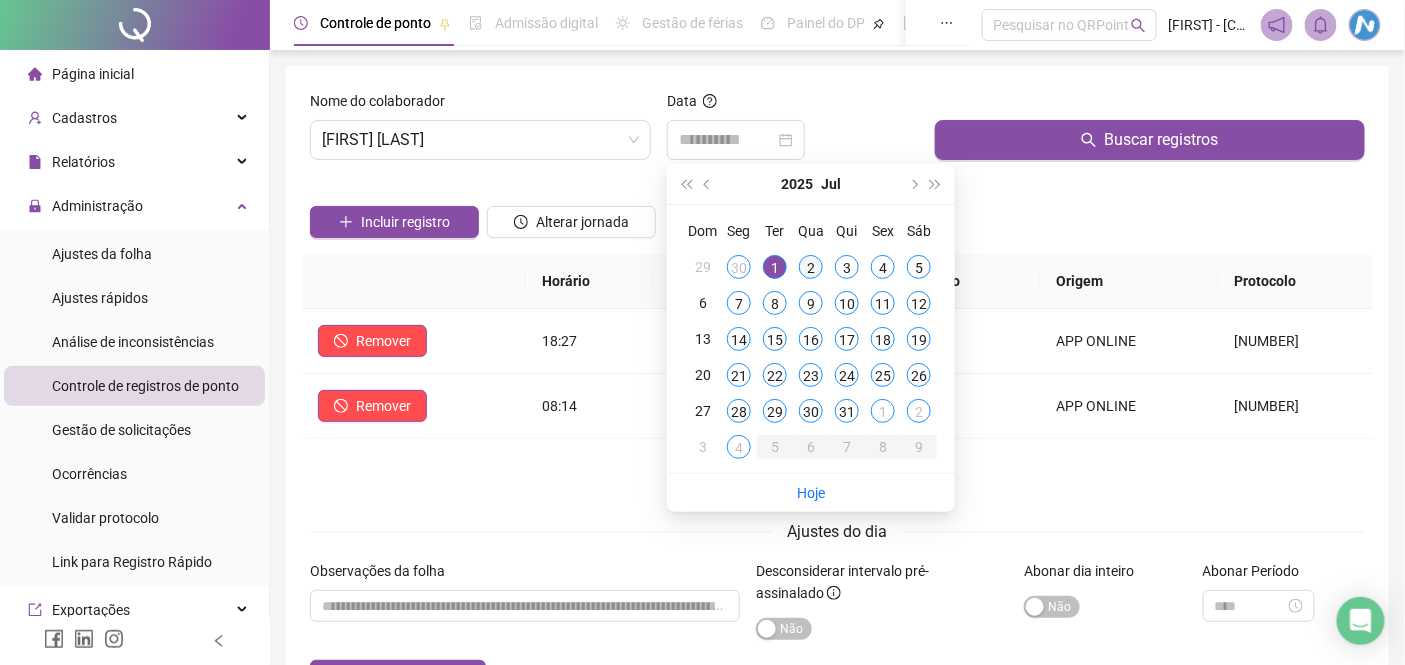click on "2" at bounding box center [811, 267] 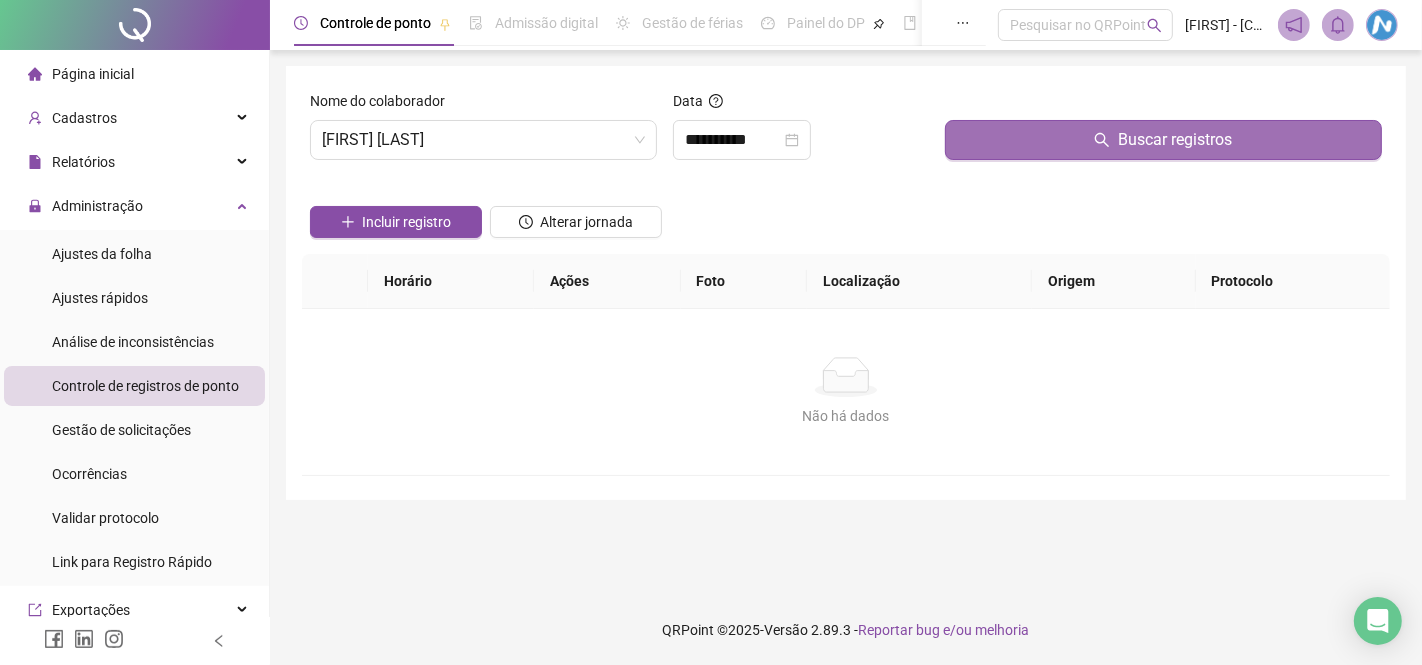 click on "Buscar registros" at bounding box center [1163, 140] 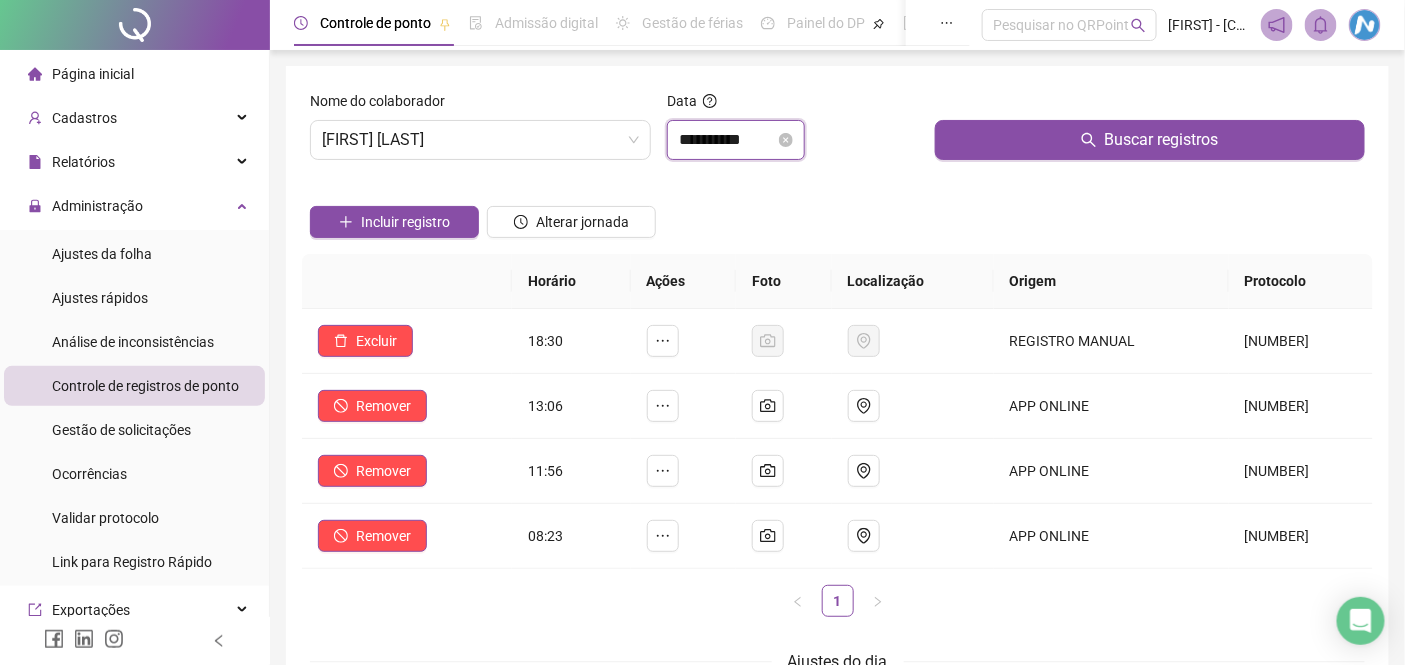 click on "**********" at bounding box center (727, 140) 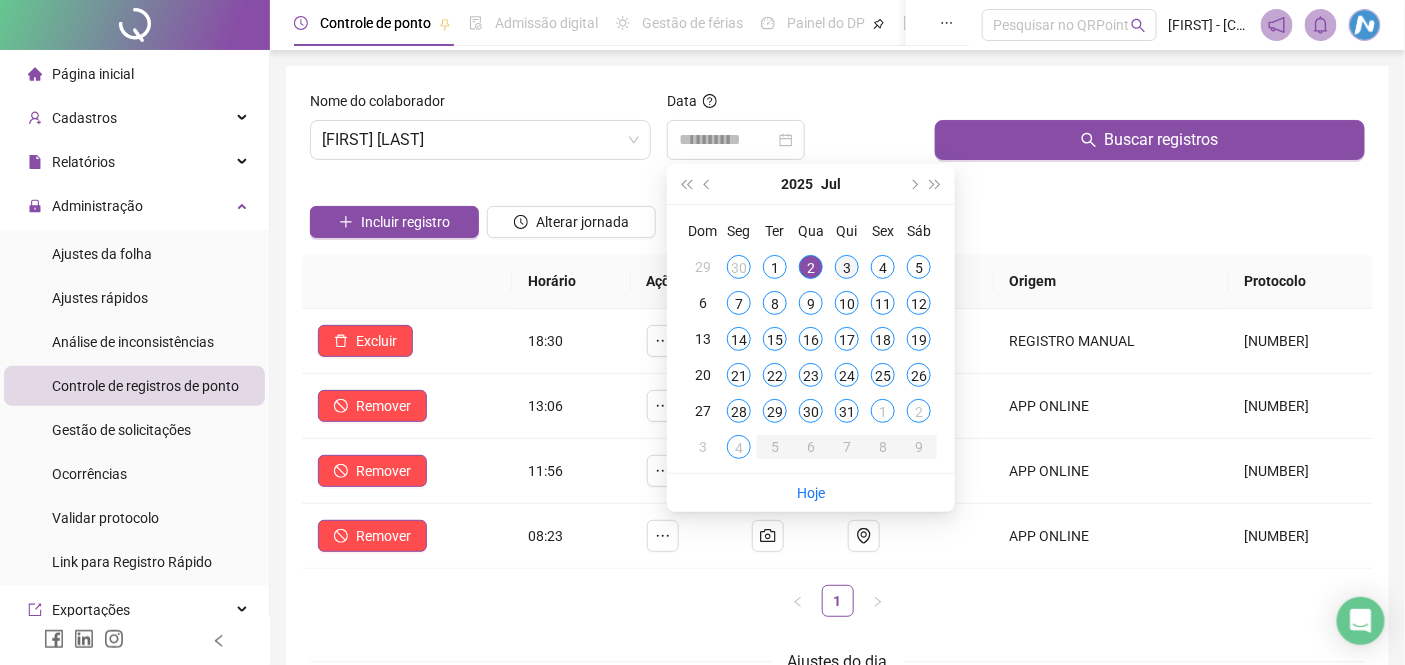click on "3" at bounding box center [847, 267] 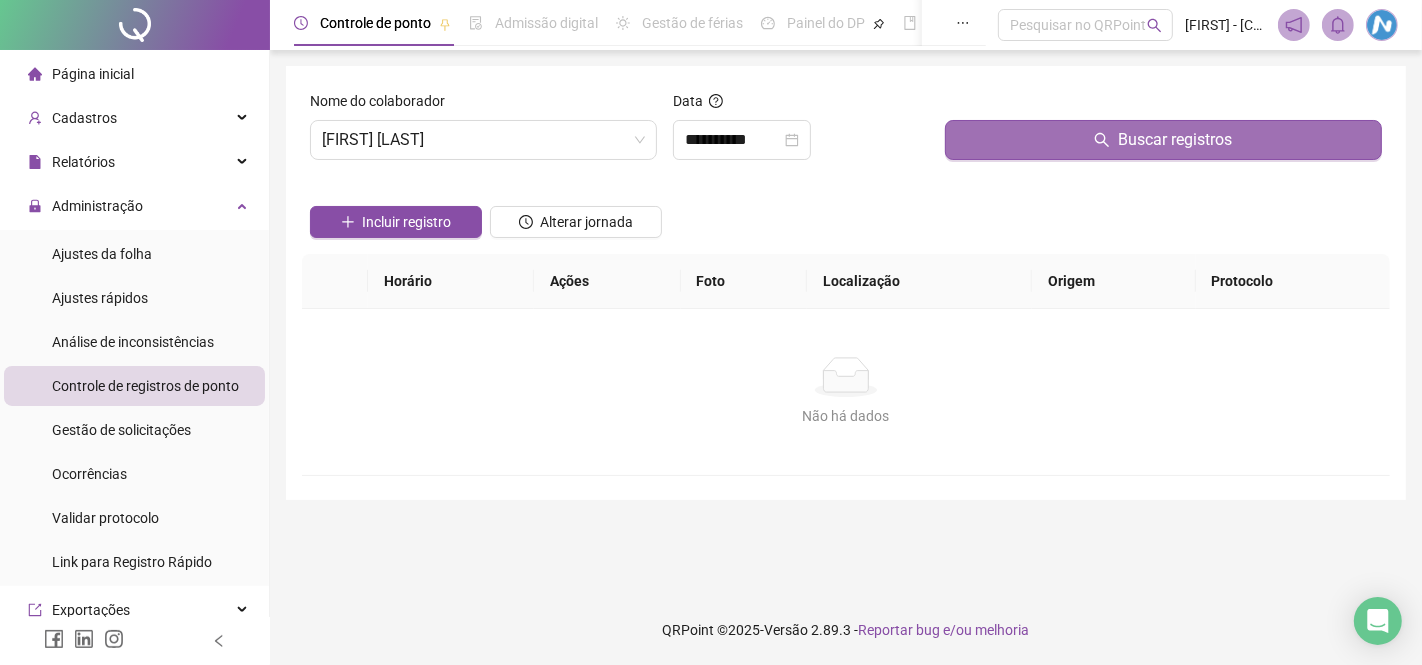click on "Buscar registros" at bounding box center (1163, 140) 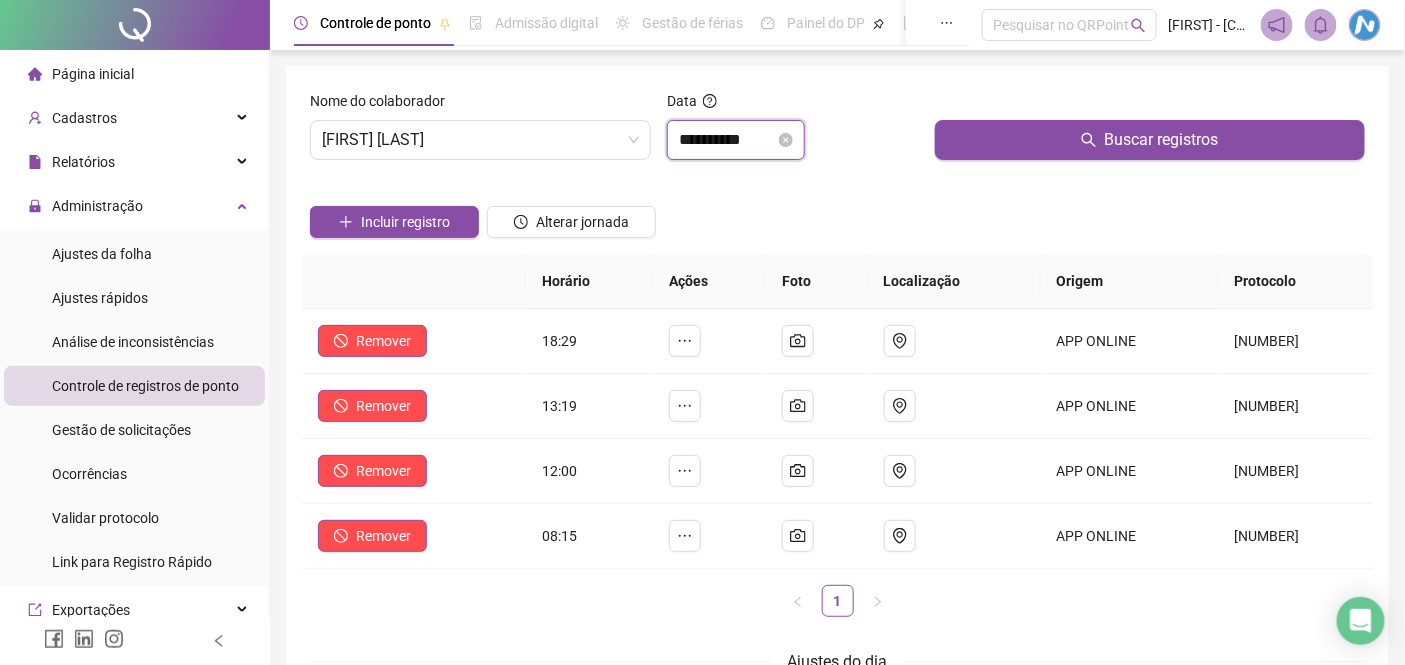 click on "**********" at bounding box center [727, 140] 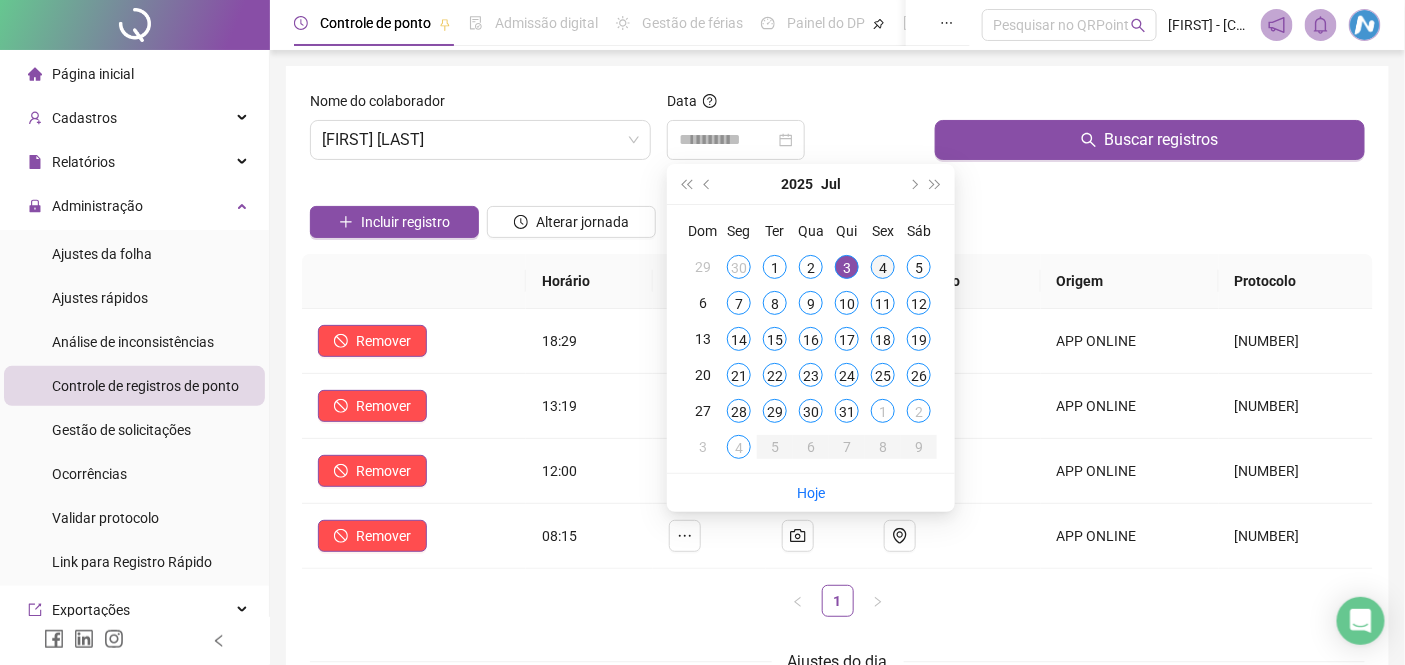 click on "4" at bounding box center (883, 267) 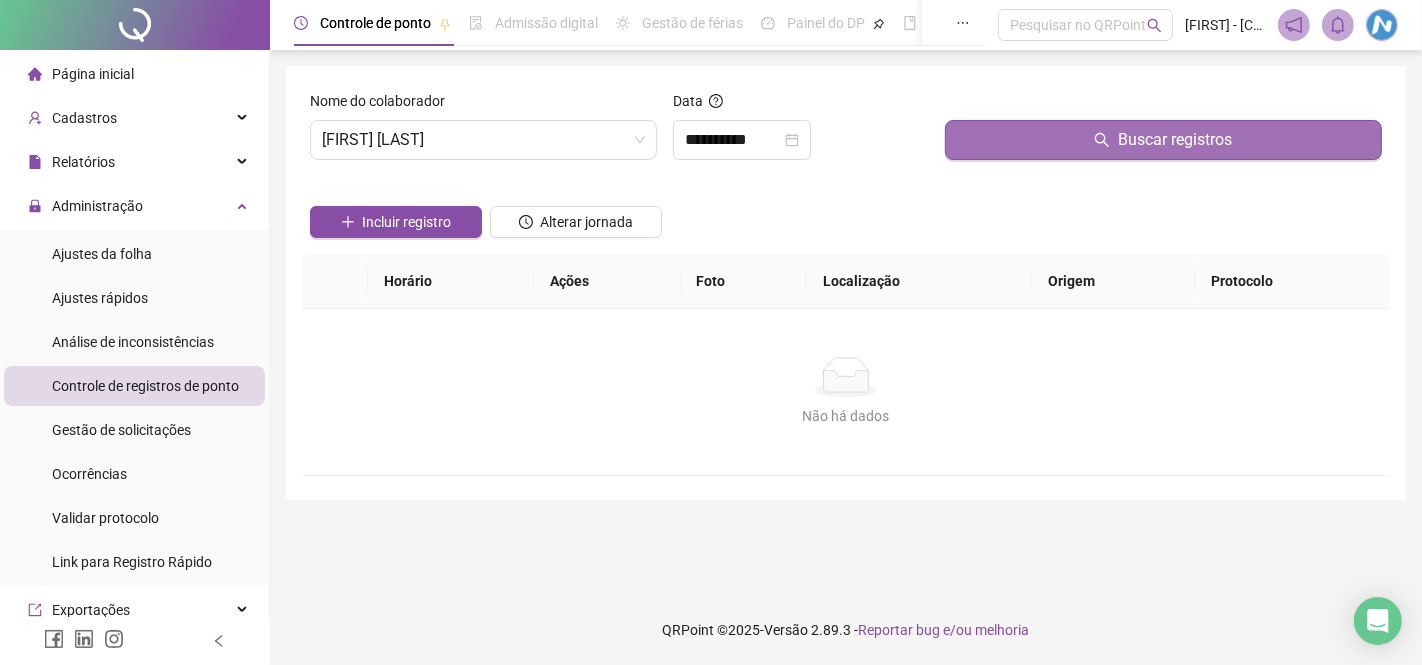 click on "Buscar registros" at bounding box center (1163, 140) 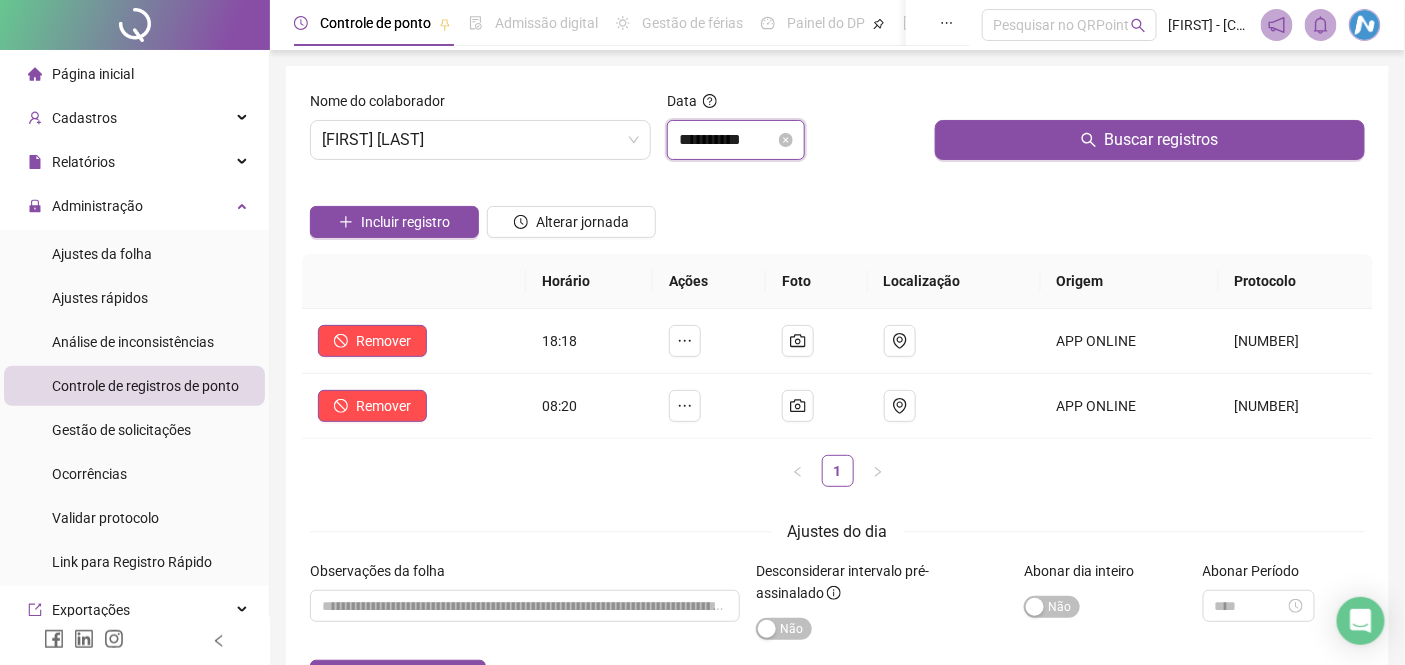 click on "**********" at bounding box center (727, 140) 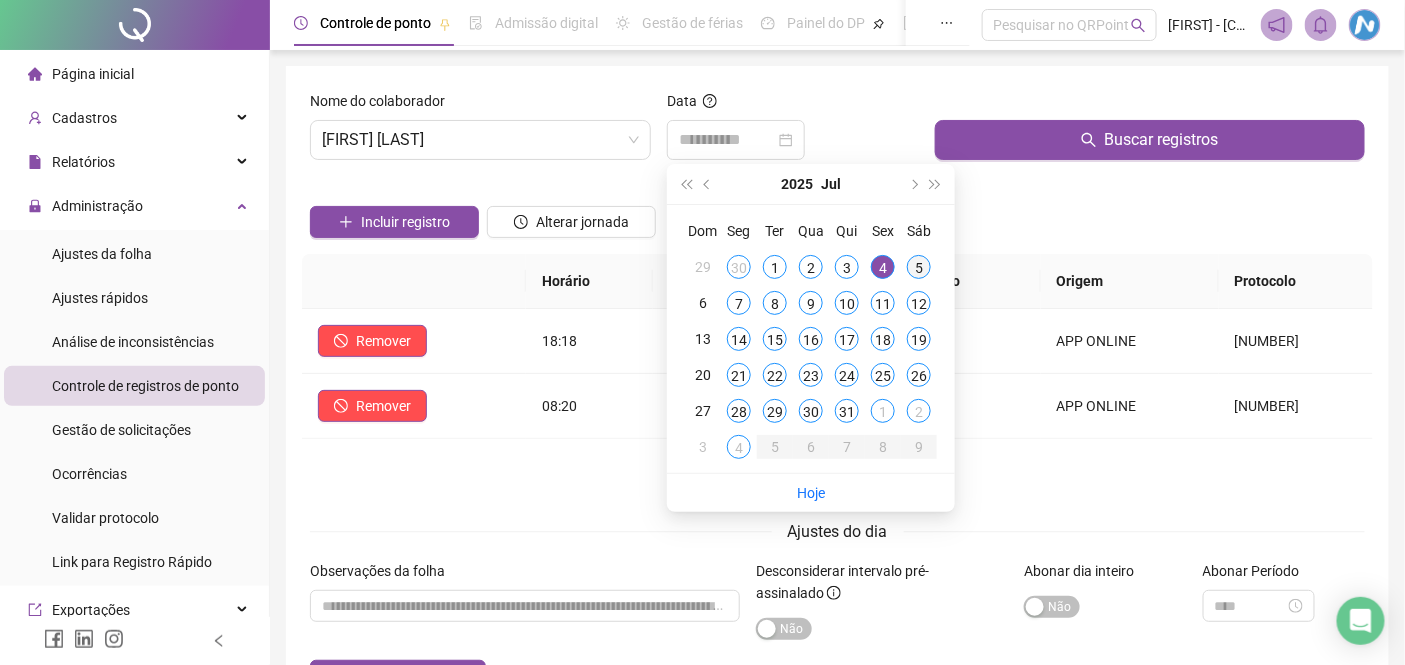 click on "5" at bounding box center (919, 267) 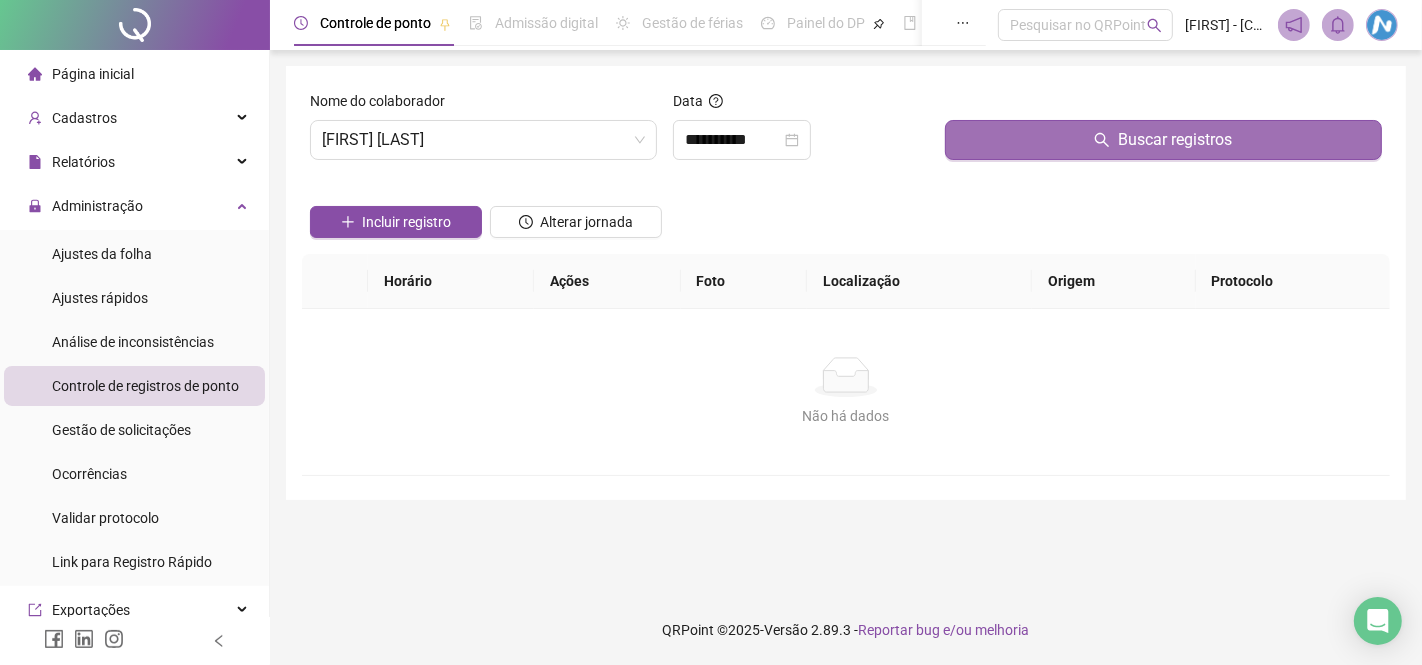 click on "Buscar registros" at bounding box center (1163, 140) 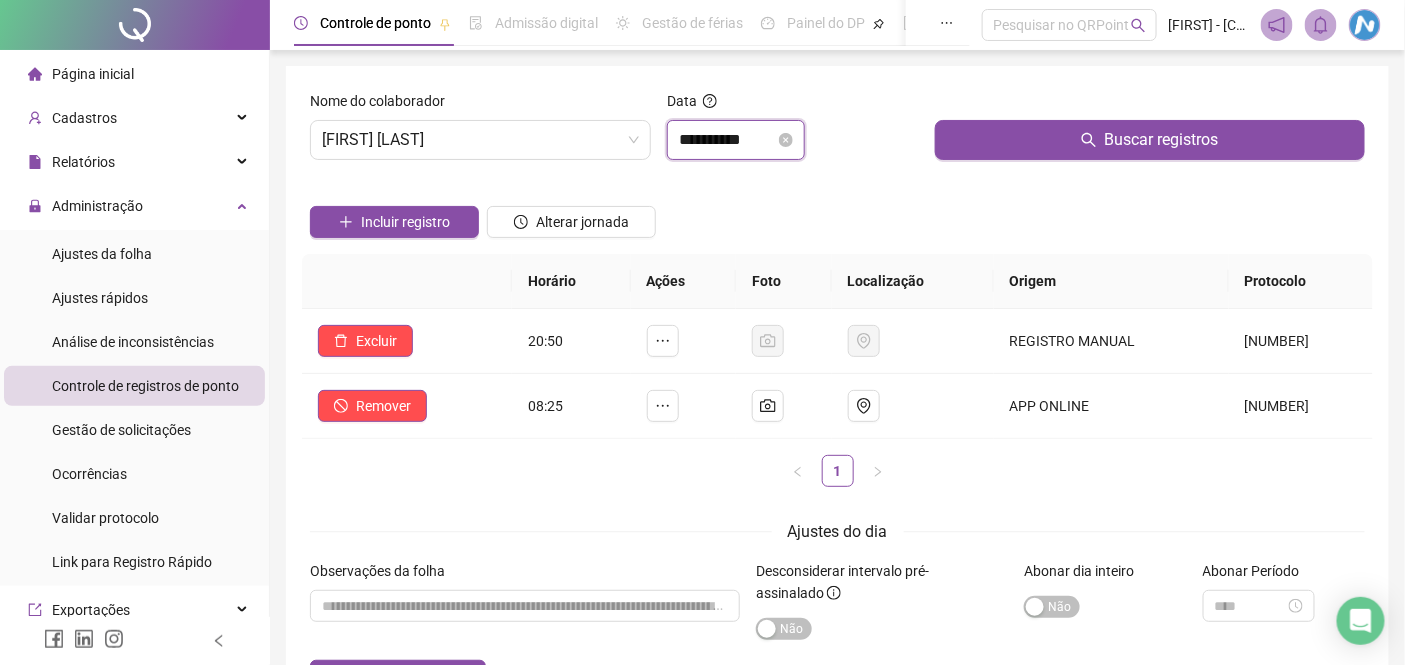 click on "**********" at bounding box center [727, 140] 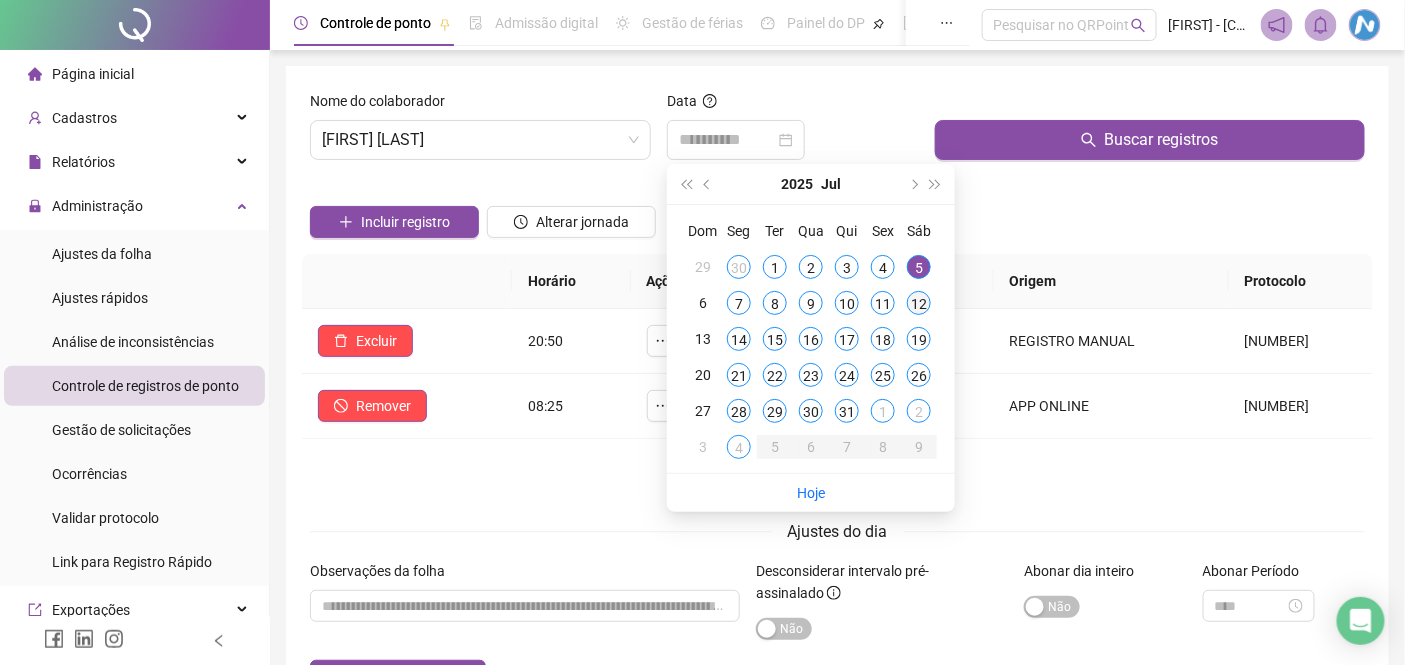 click on "12" at bounding box center (919, 303) 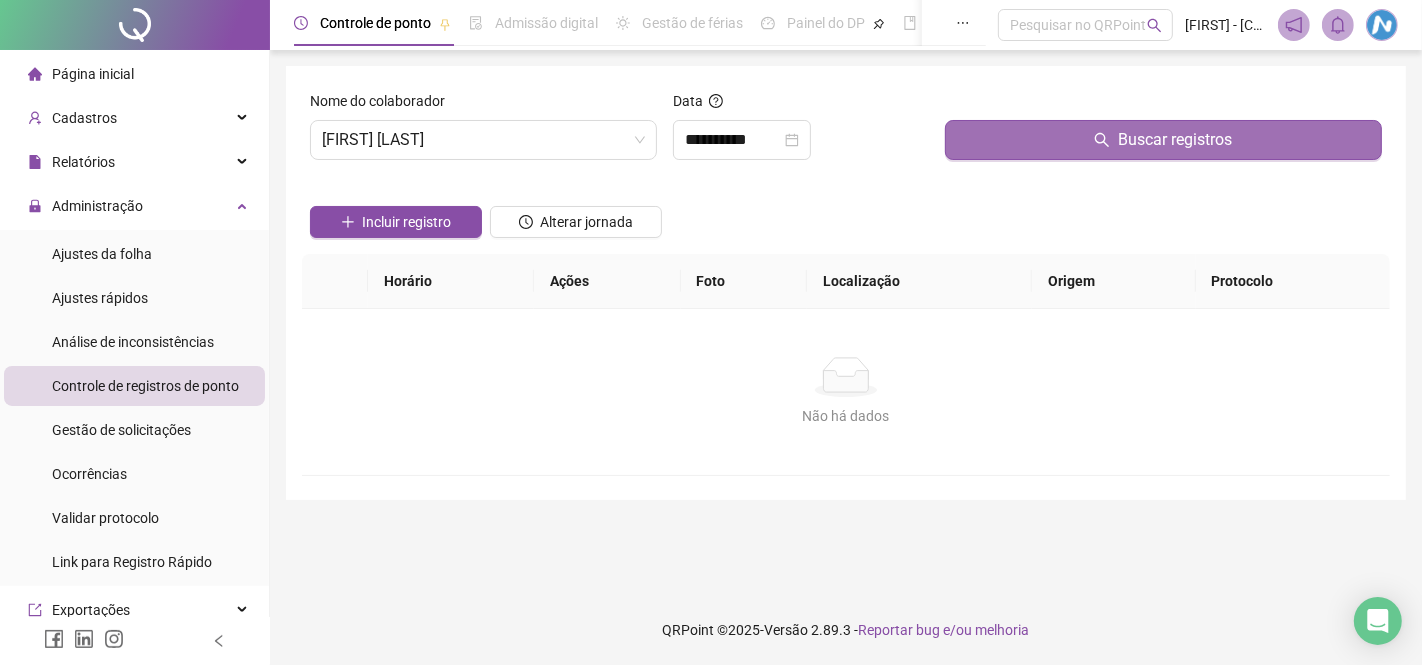 click on "Buscar registros" at bounding box center [1163, 140] 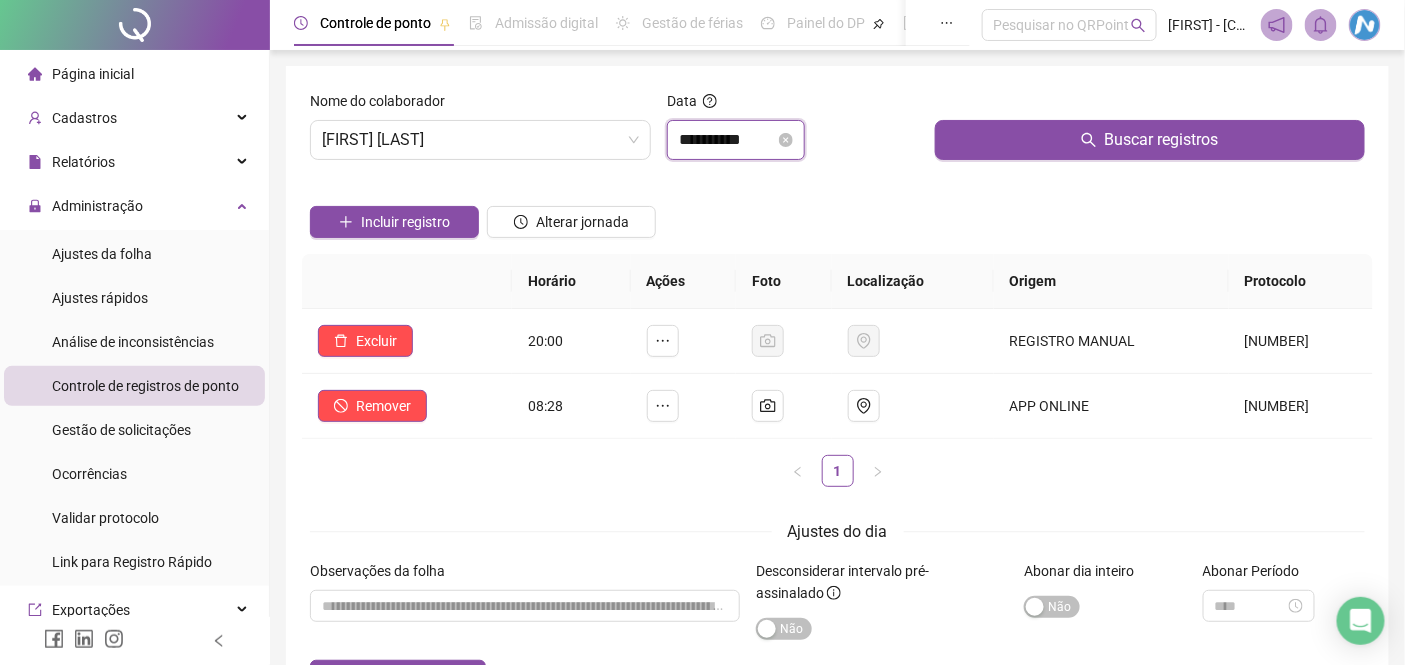 click on "**********" at bounding box center [727, 140] 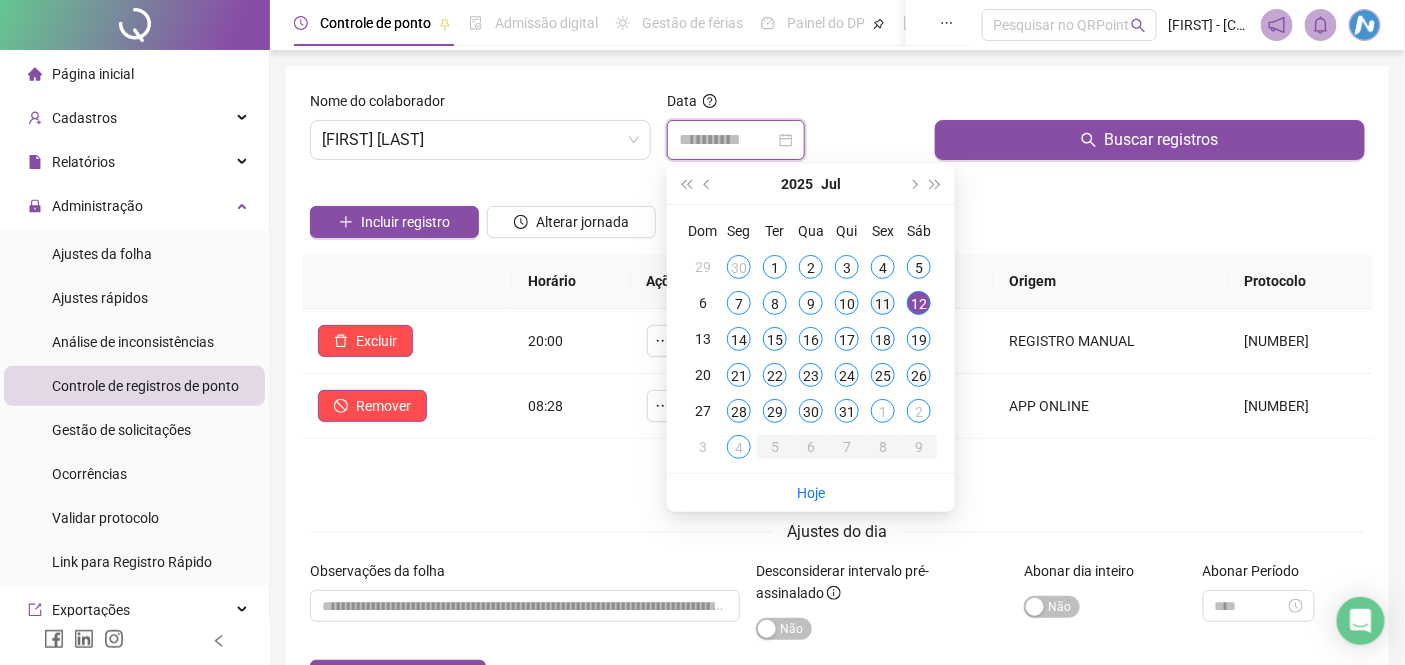 type on "**********" 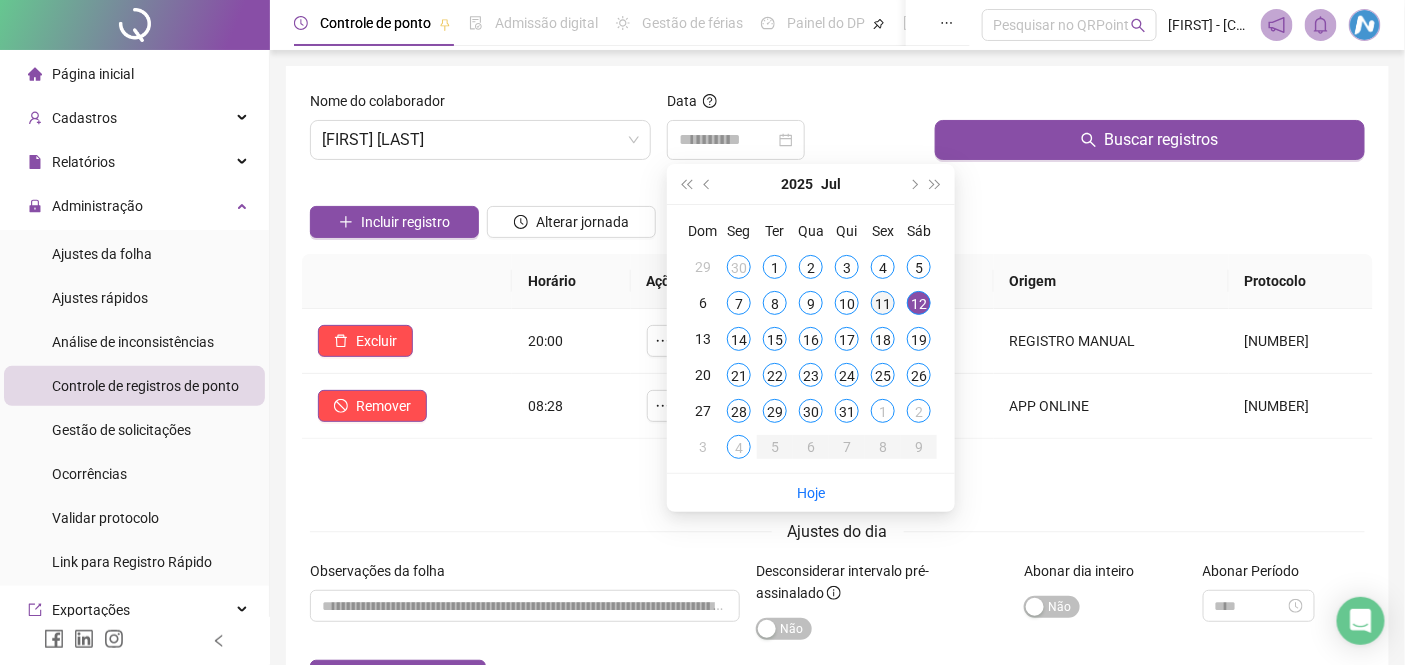 click on "11" at bounding box center (883, 303) 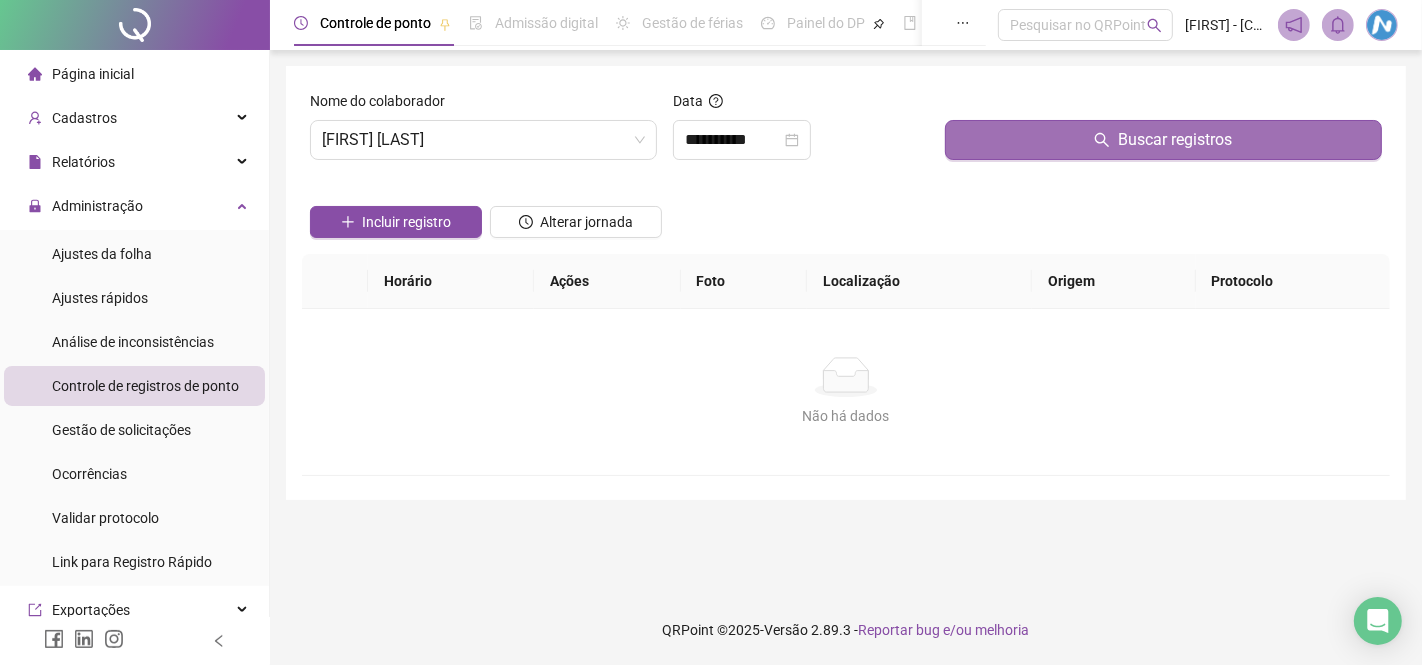click on "Buscar registros" at bounding box center [1163, 140] 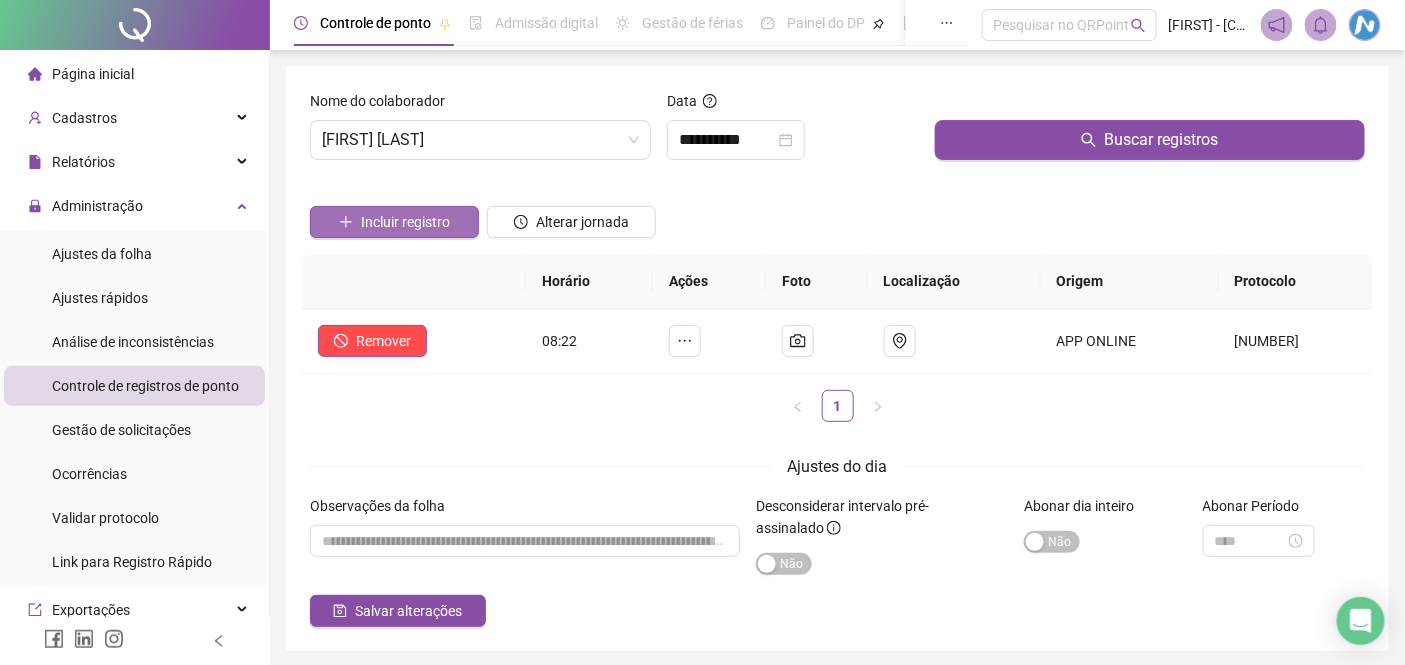 click on "Incluir registro" at bounding box center (405, 222) 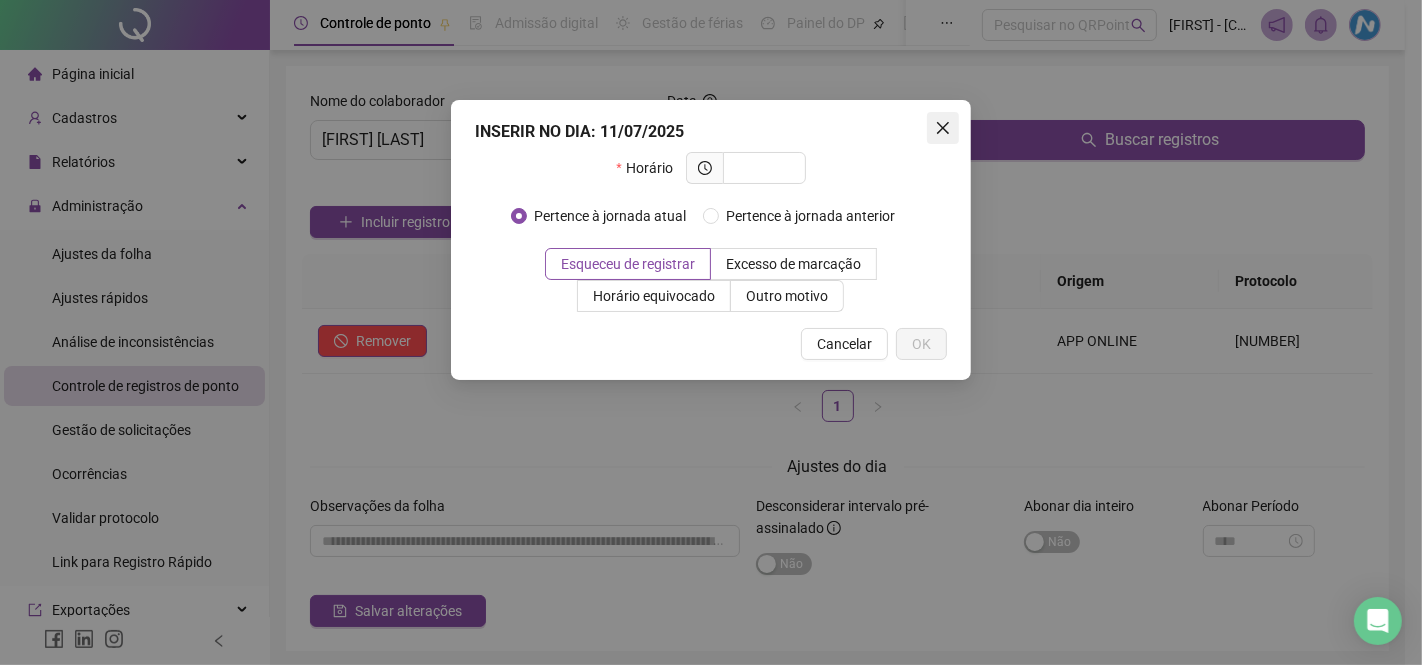 click 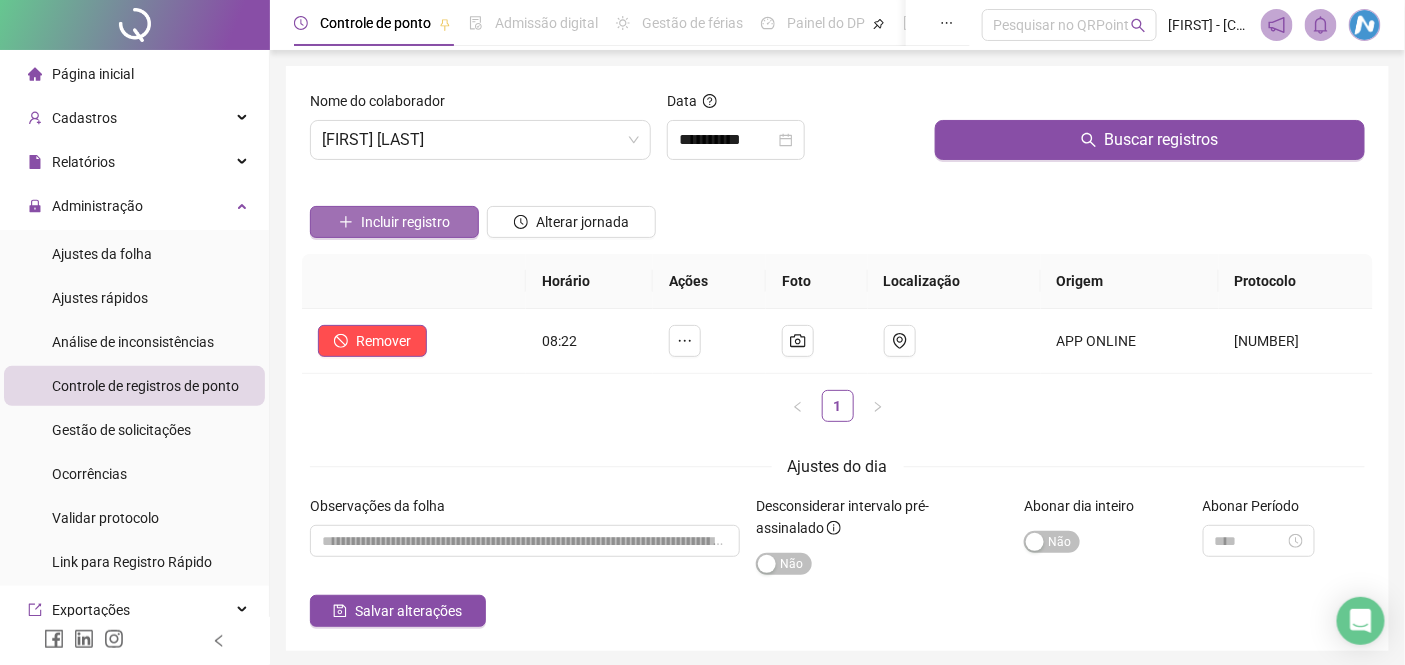 click on "Incluir registro" at bounding box center (405, 222) 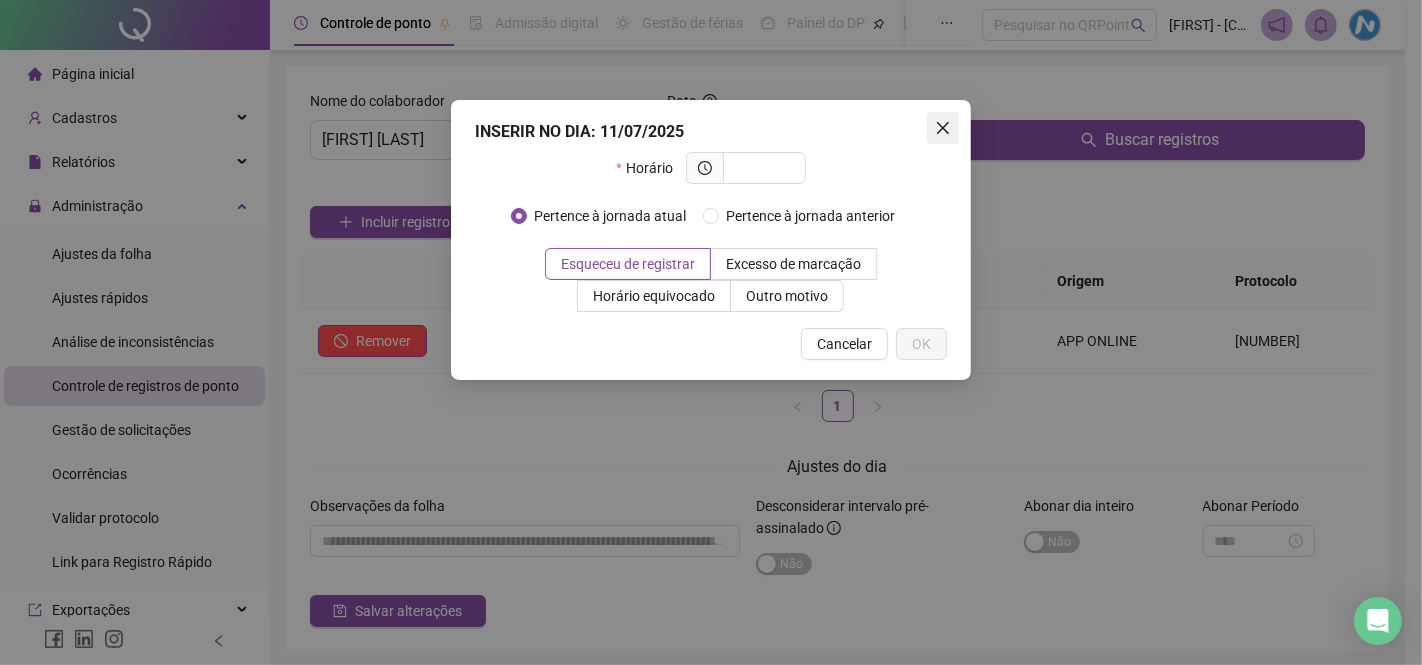 click at bounding box center (943, 128) 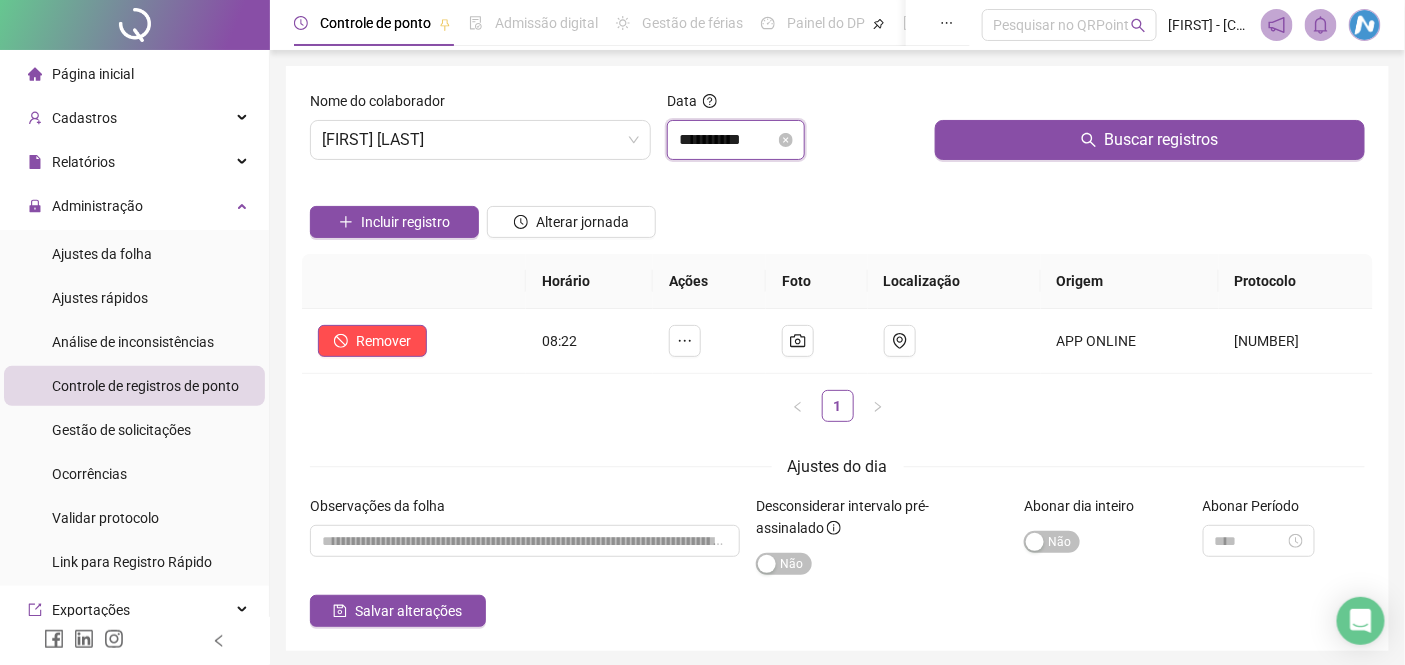 click on "**********" at bounding box center (727, 140) 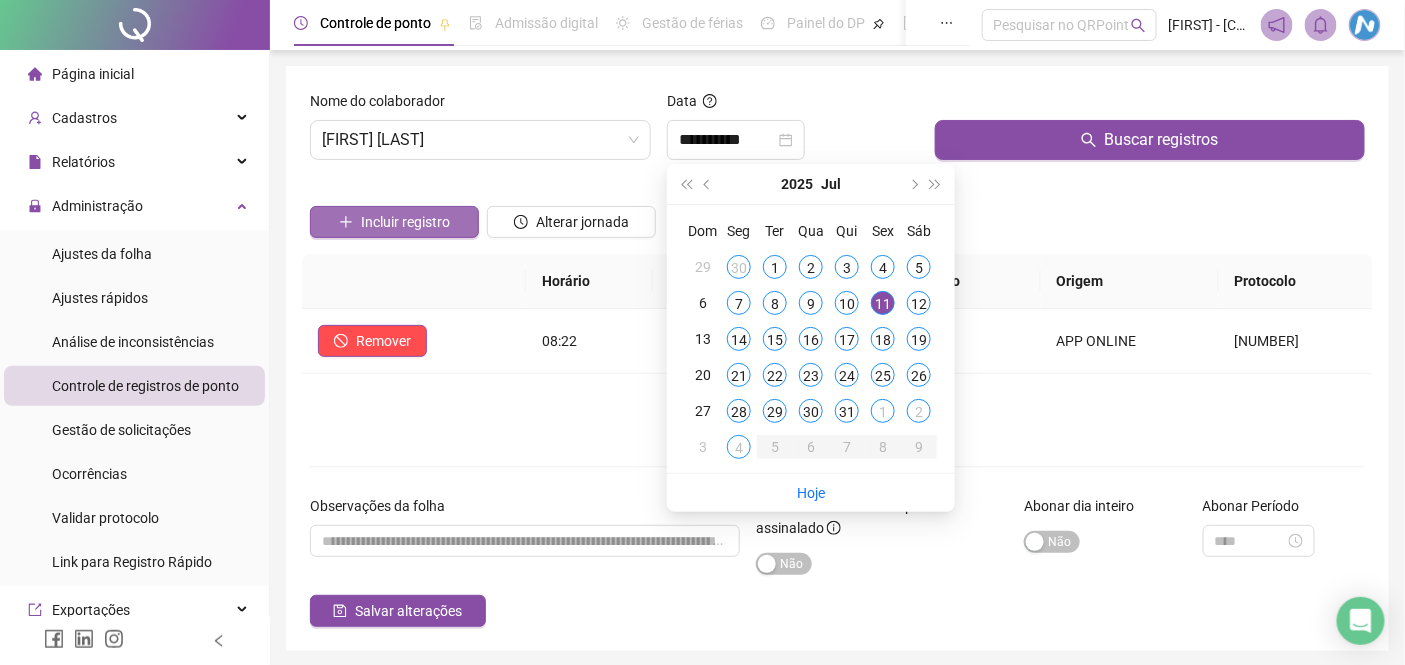 click on "Incluir registro" at bounding box center [405, 222] 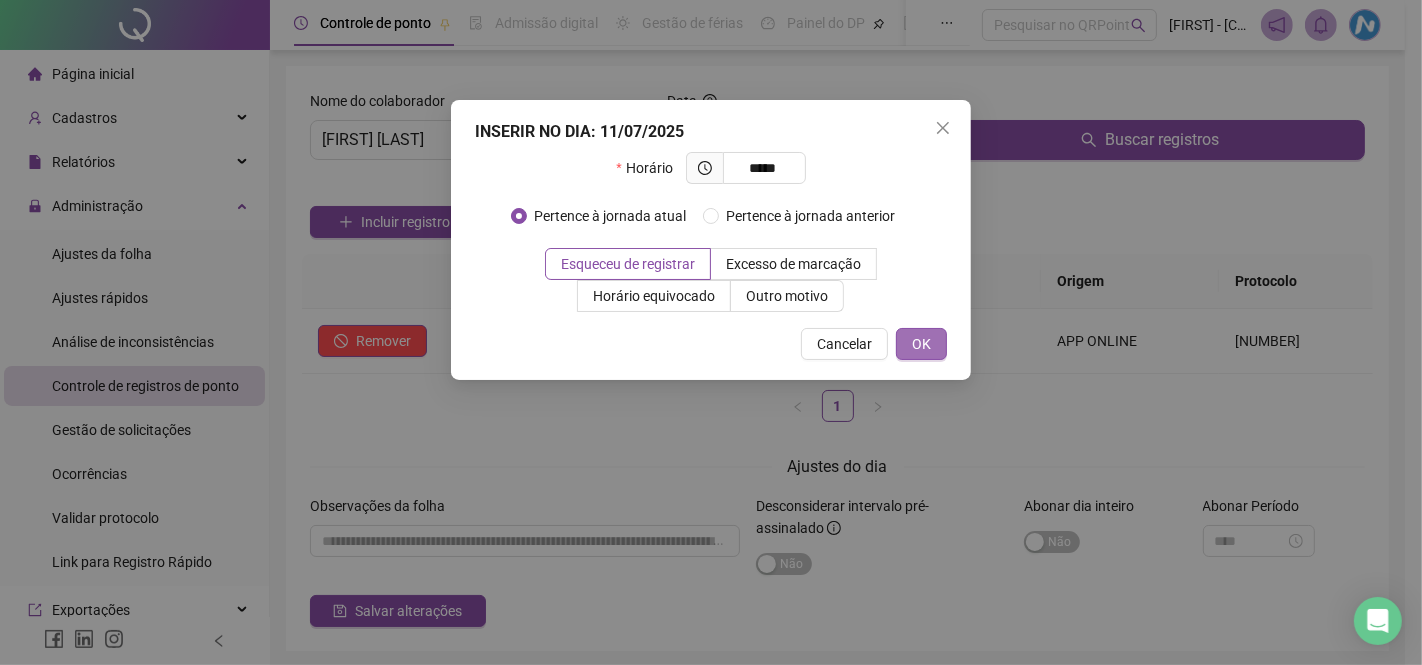 type on "*****" 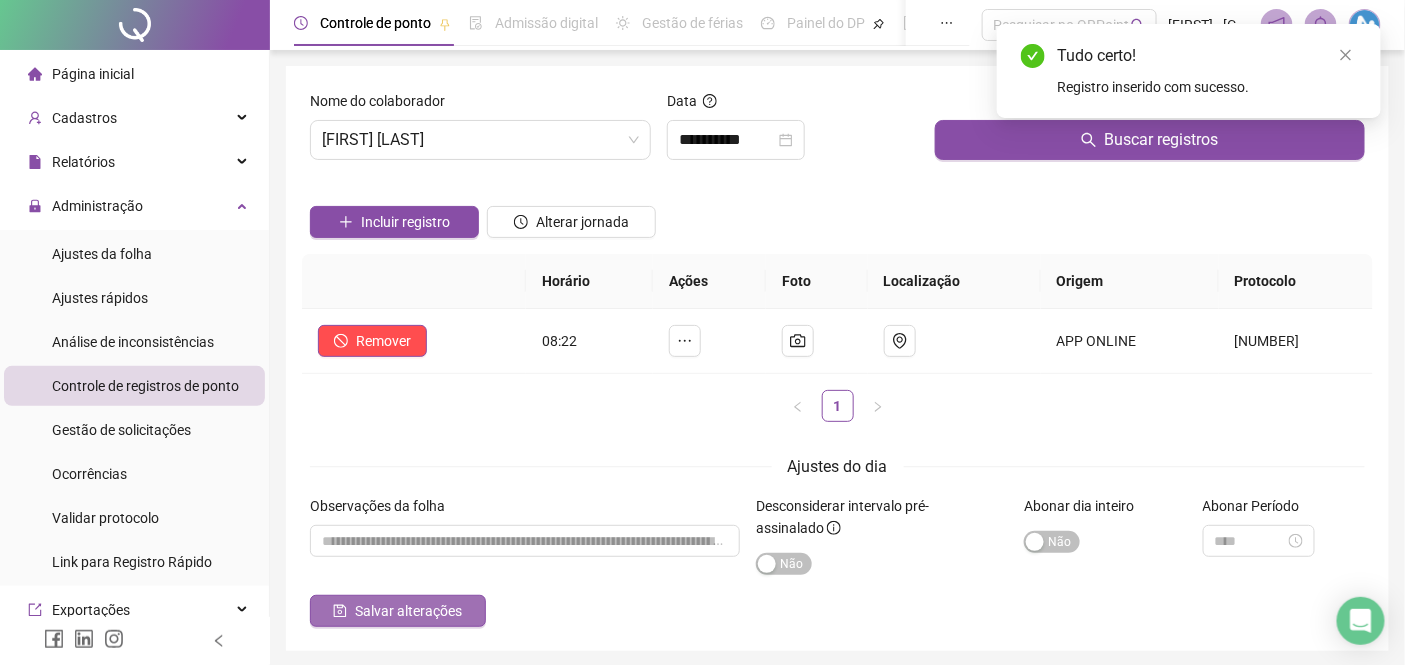 click on "Salvar alterações" at bounding box center (408, 611) 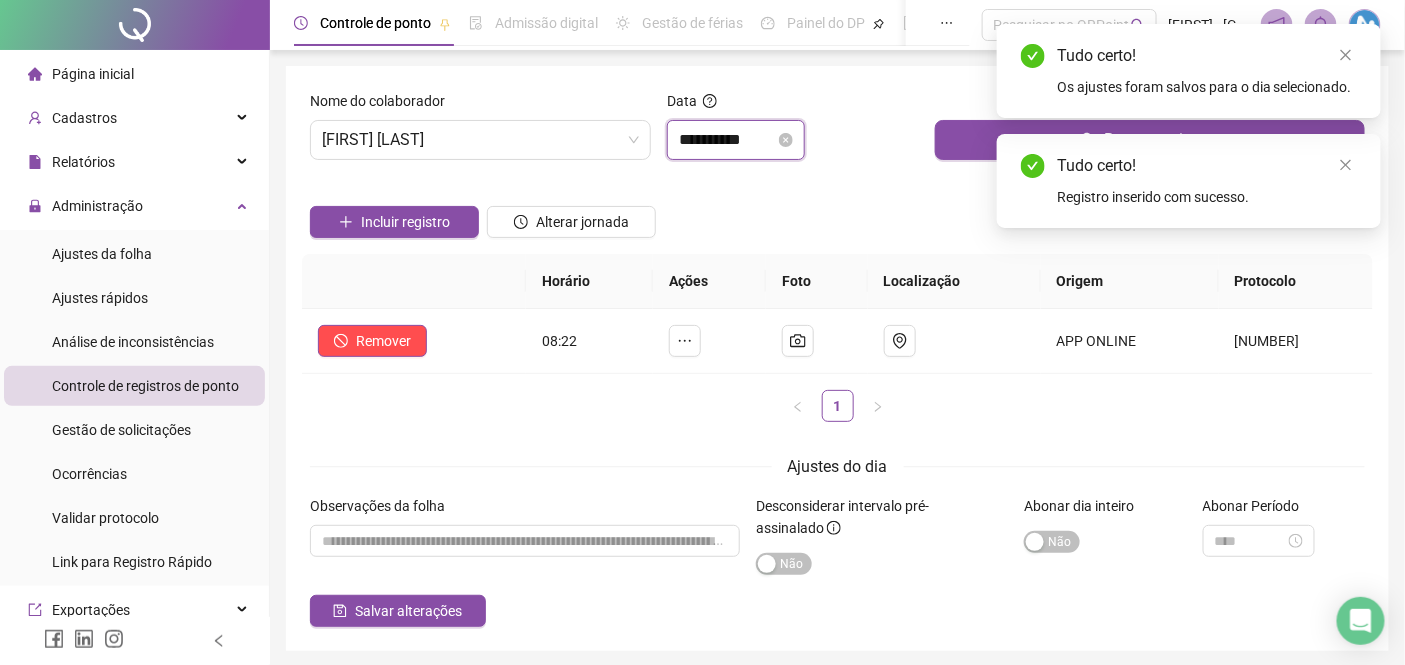 click on "**********" at bounding box center (727, 140) 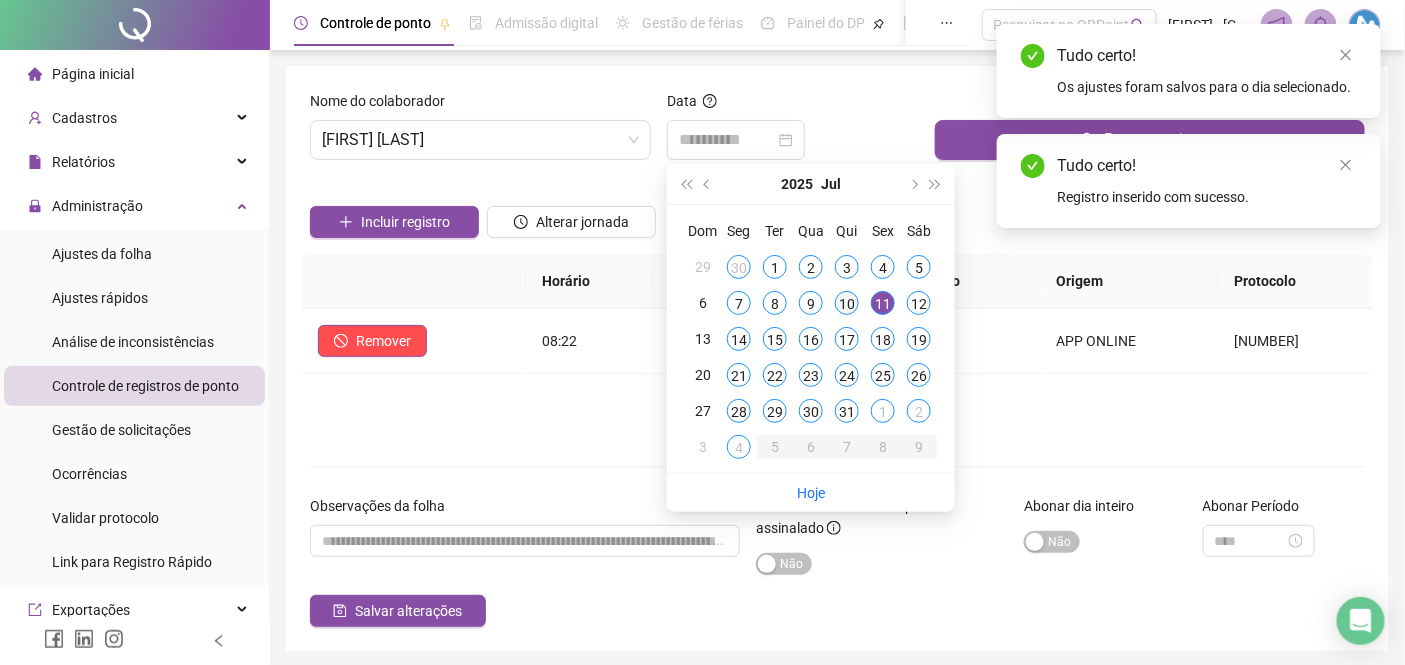 click on "10" at bounding box center (847, 303) 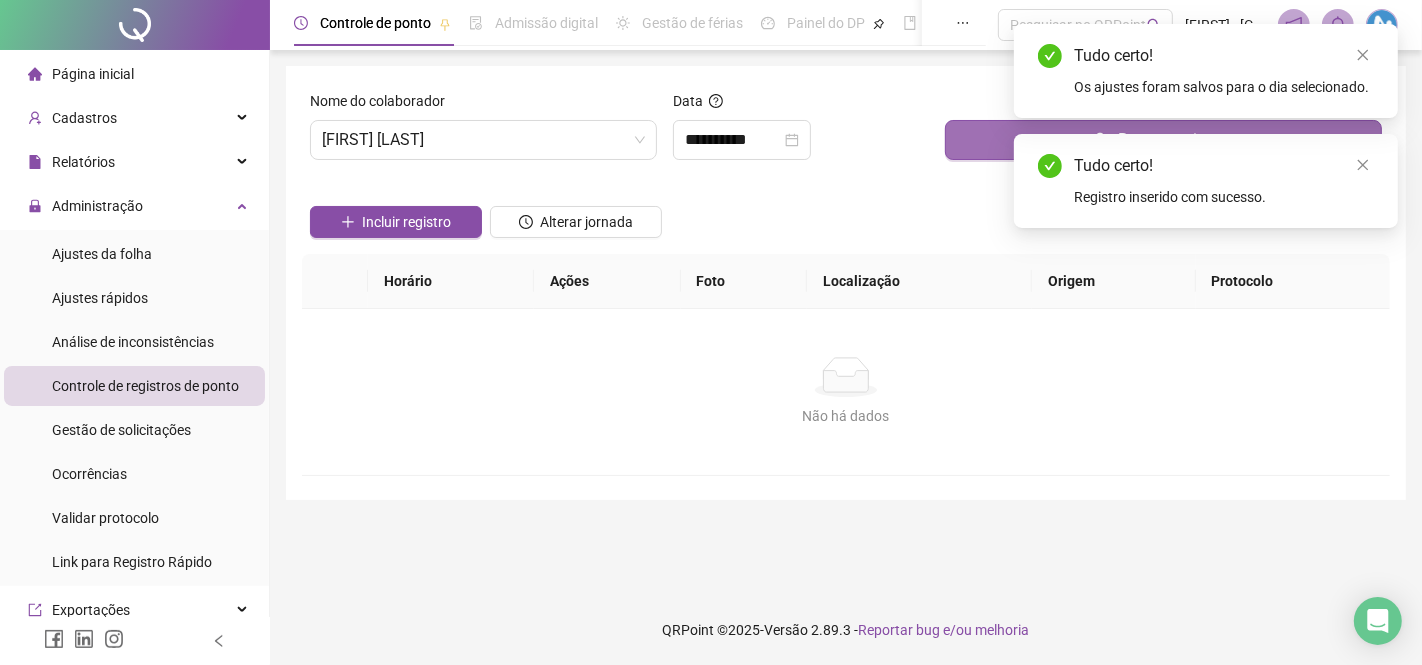 click on "Buscar registros" at bounding box center (1163, 140) 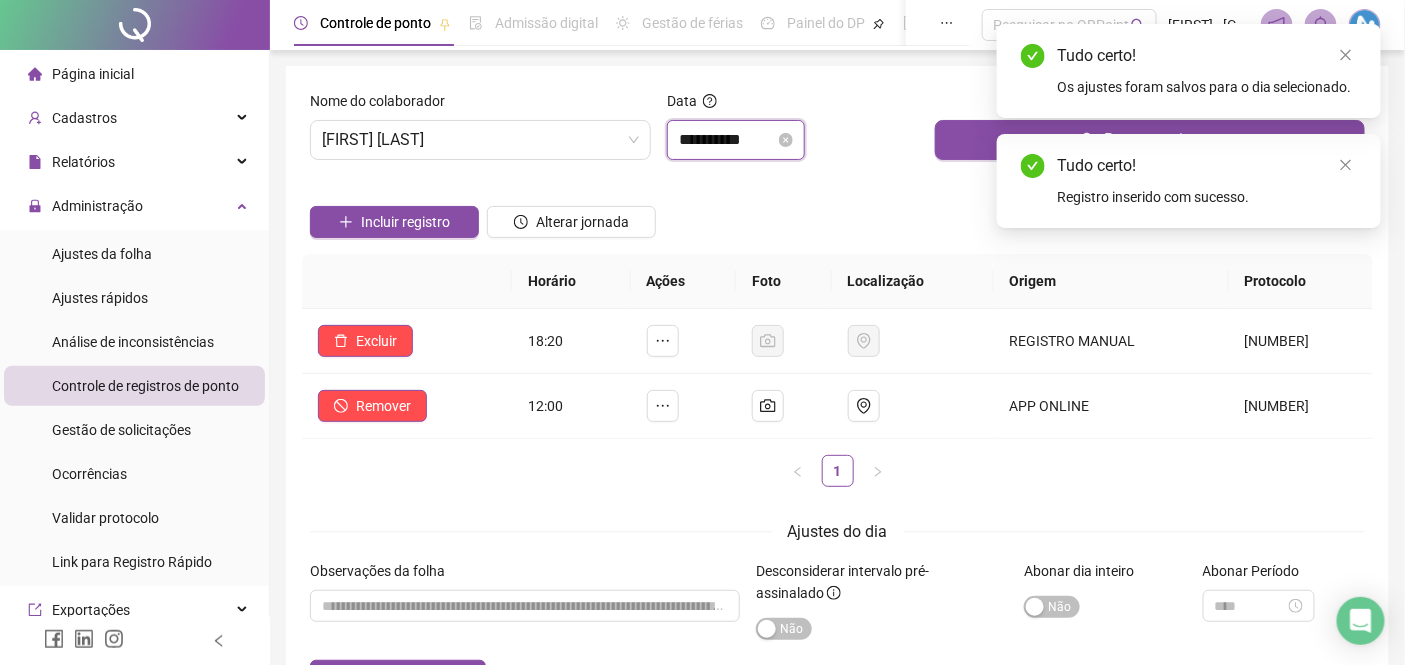 click on "**********" at bounding box center [727, 140] 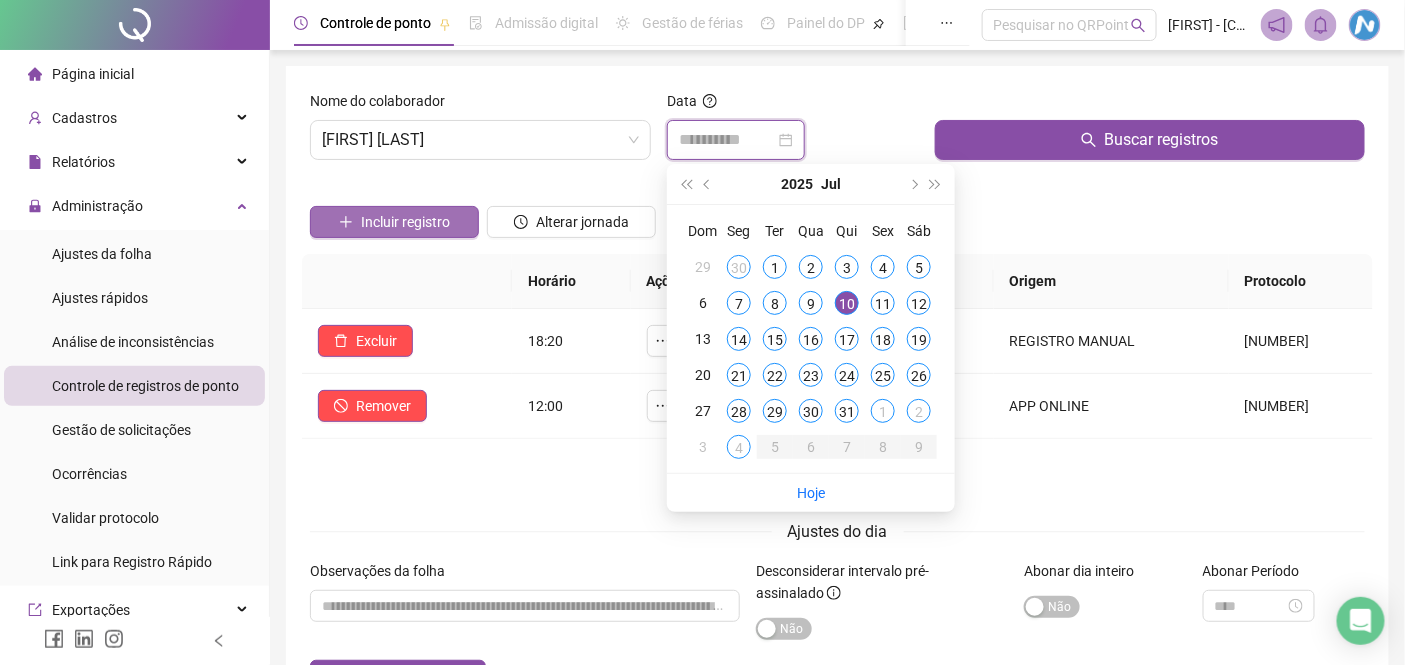 type on "**********" 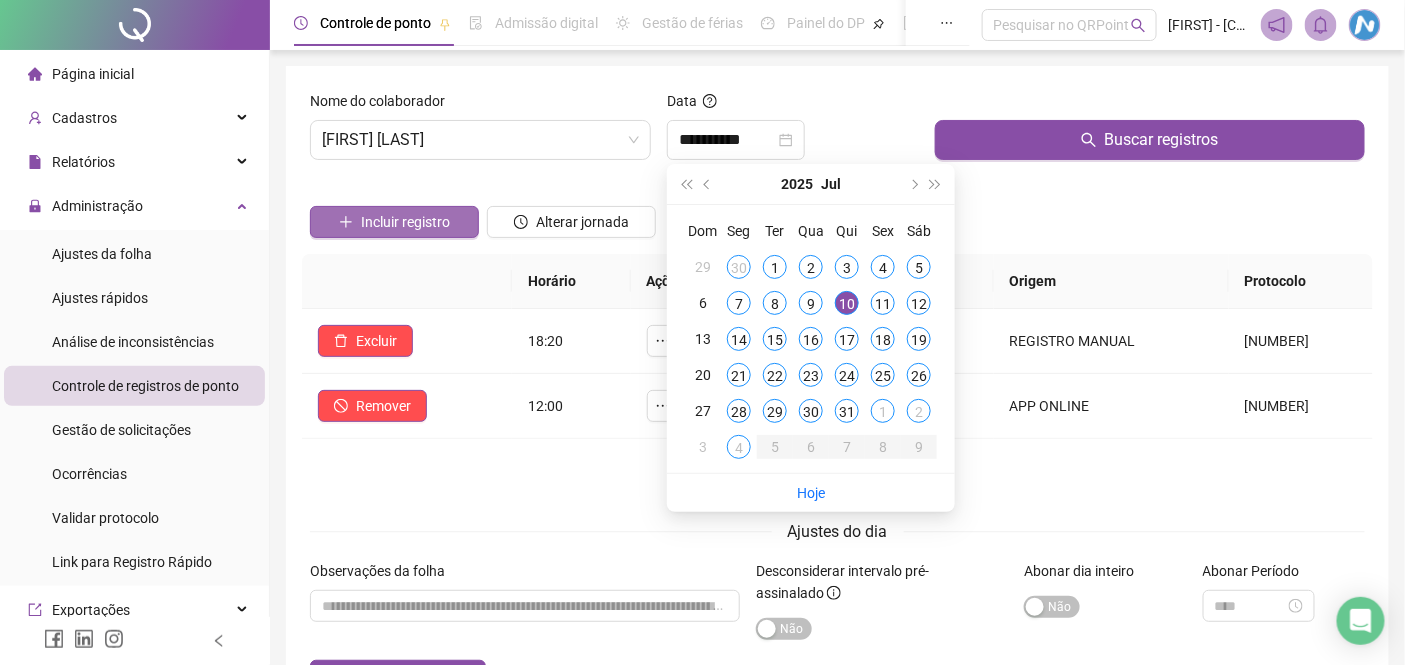 click on "Incluir registro" at bounding box center (405, 222) 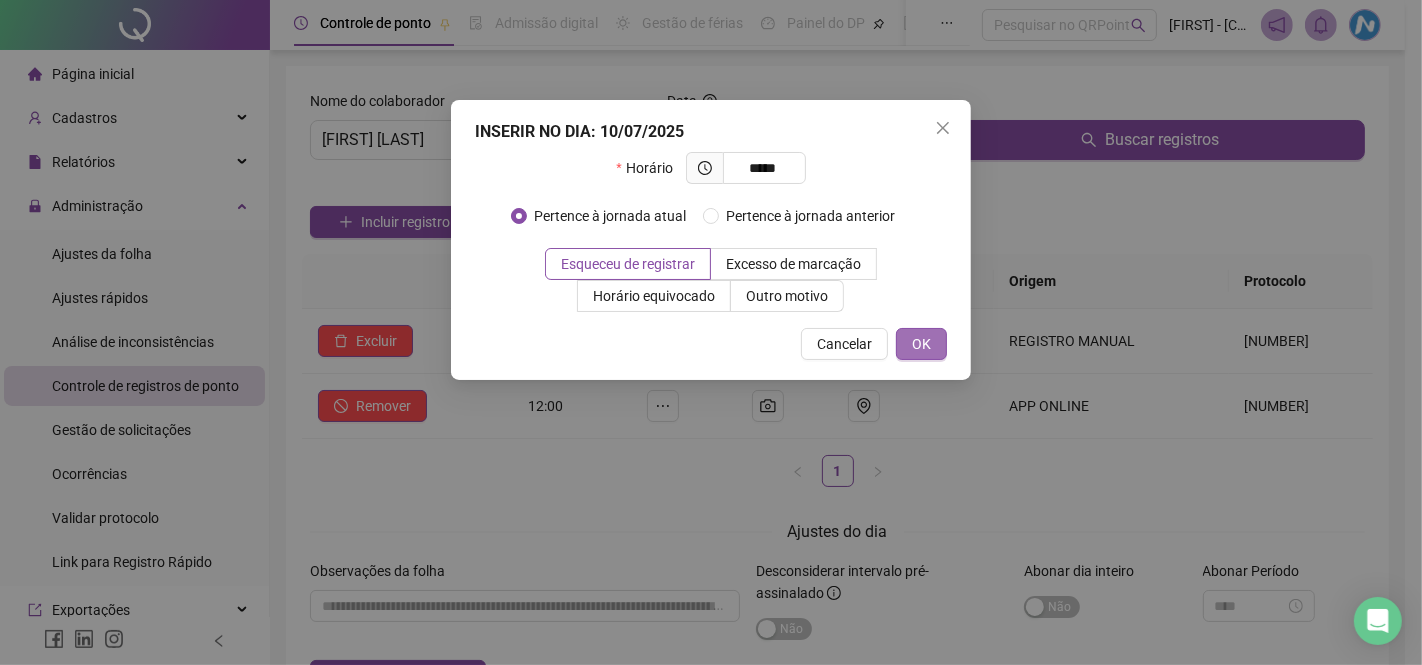 type on "*****" 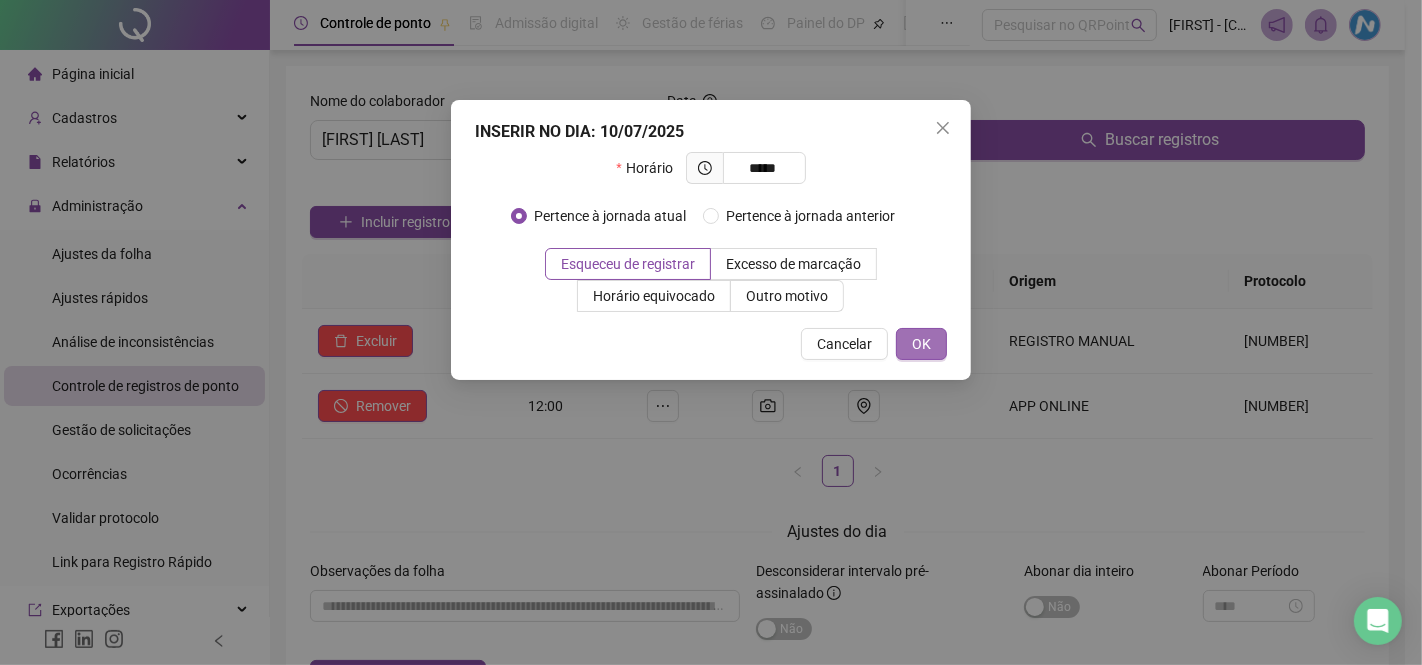 click on "OK" at bounding box center [921, 344] 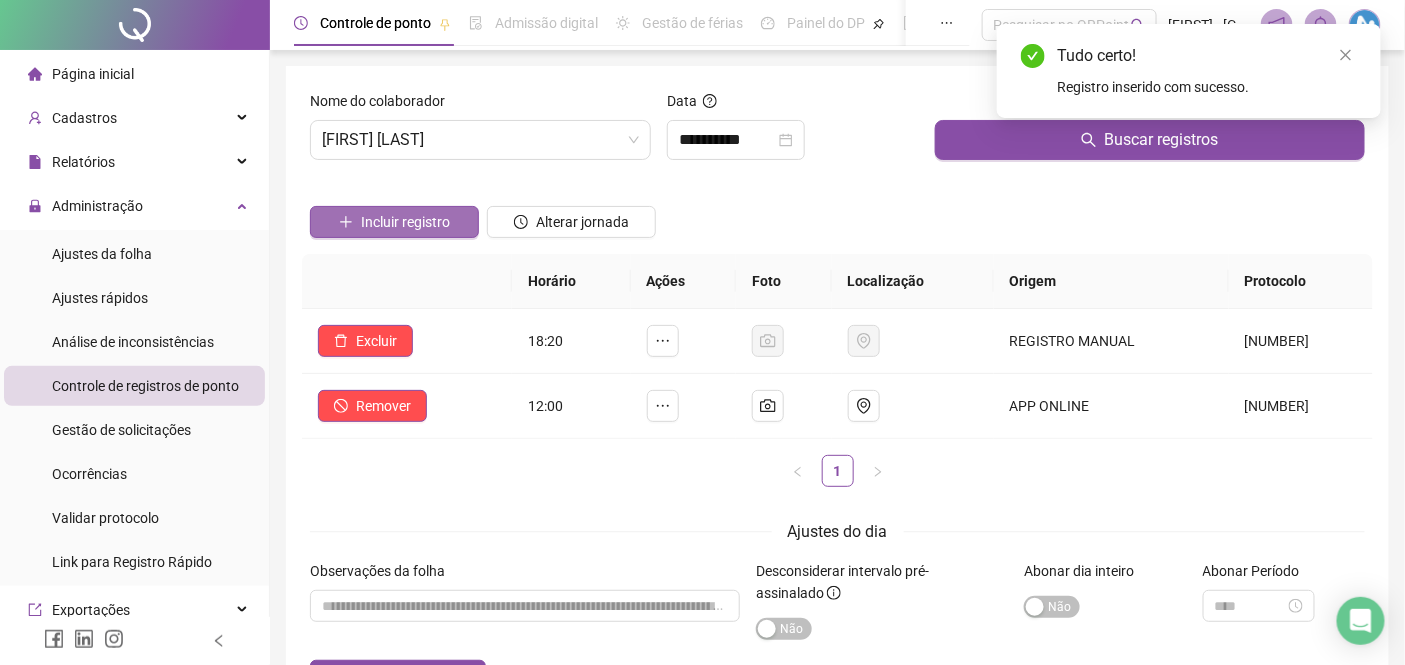 click on "Incluir registro" at bounding box center (405, 222) 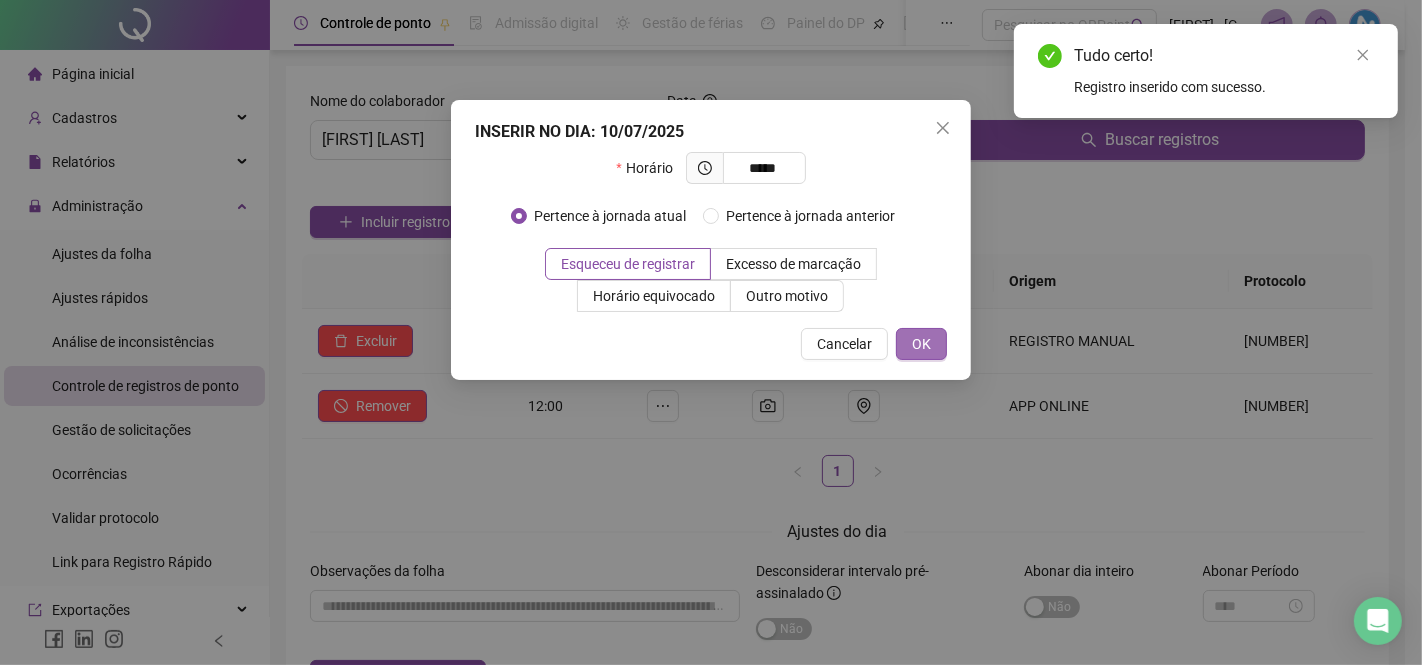 type on "*****" 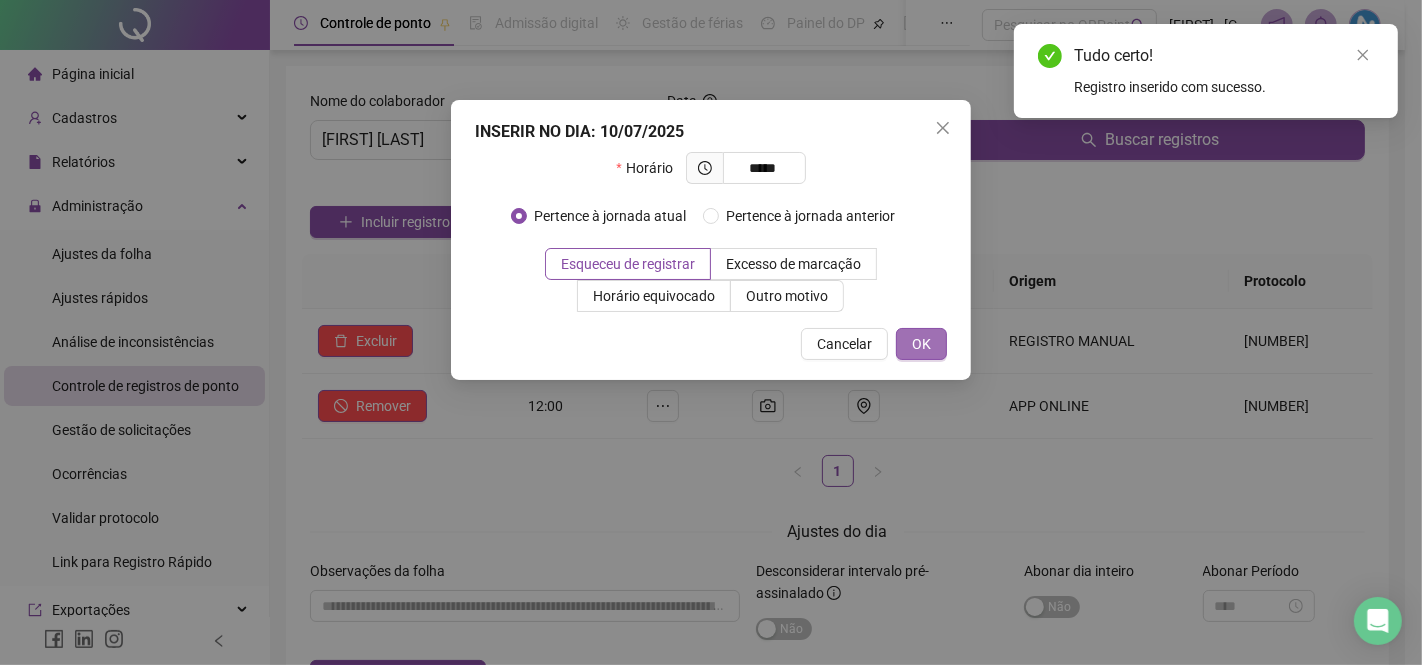 click on "OK" at bounding box center [921, 344] 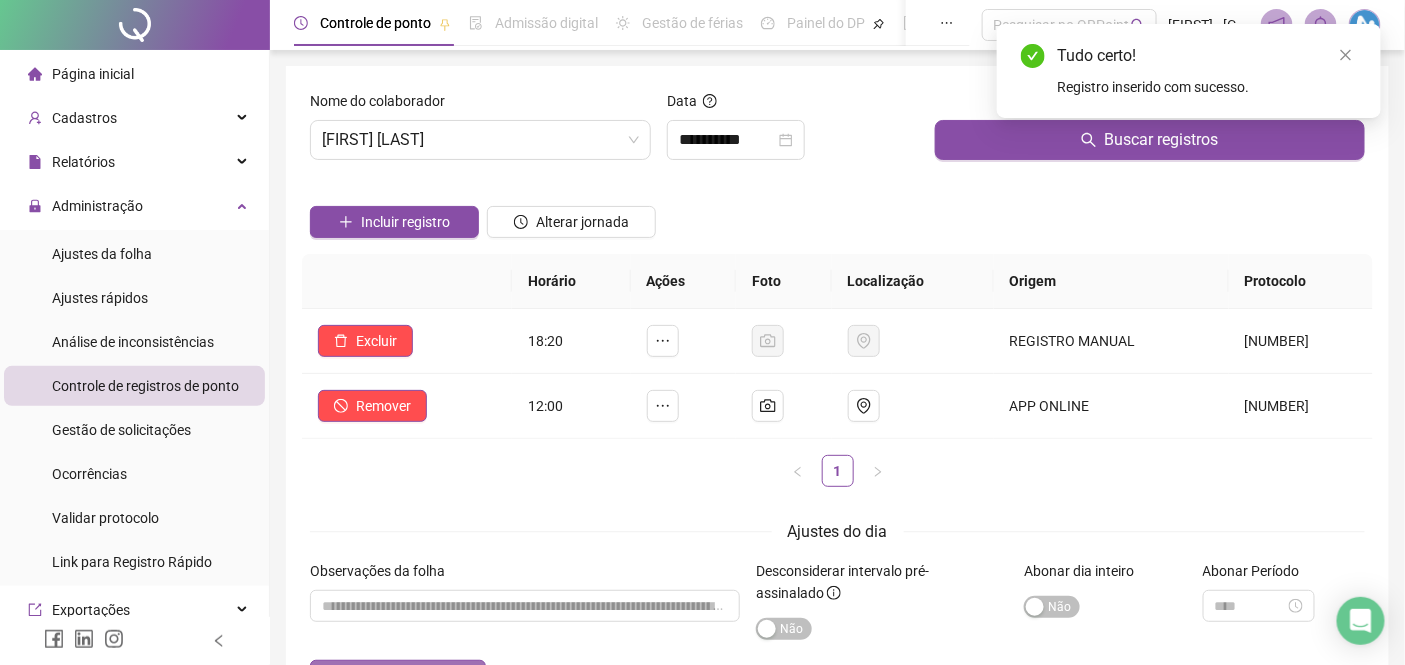click on "Salvar alterações" at bounding box center (398, 676) 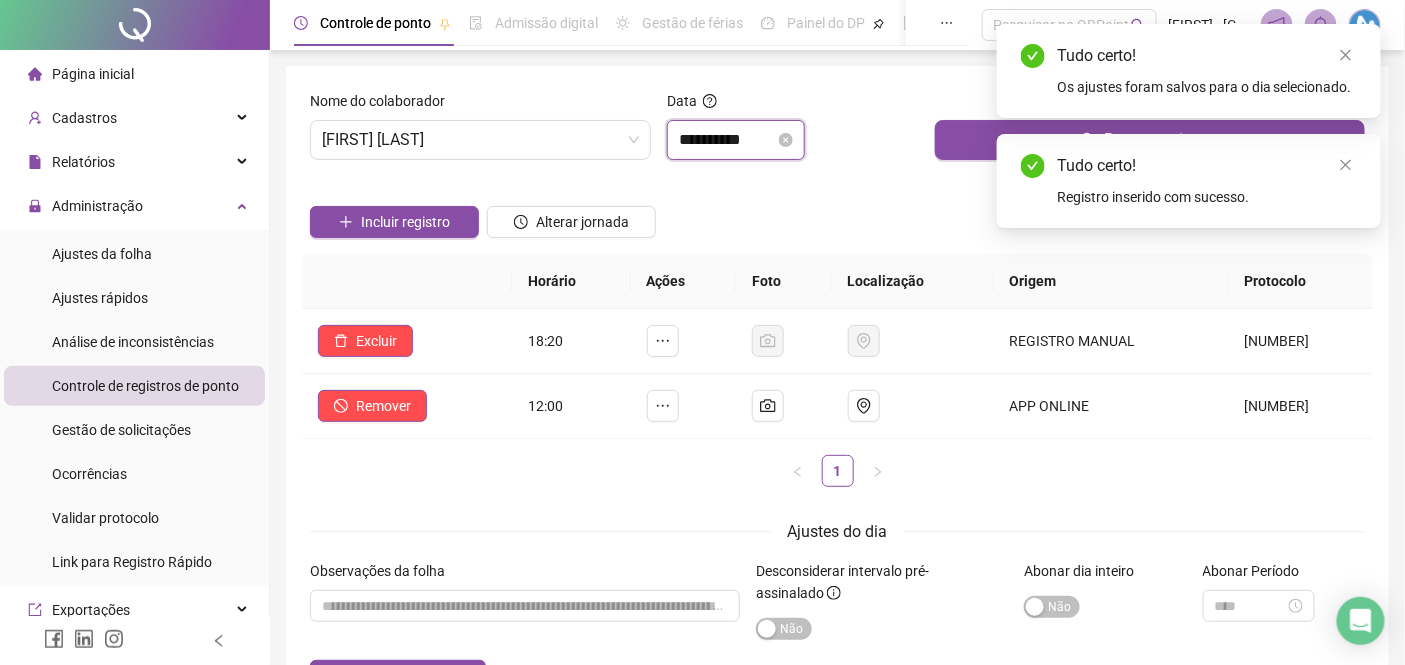 click on "**********" at bounding box center [727, 140] 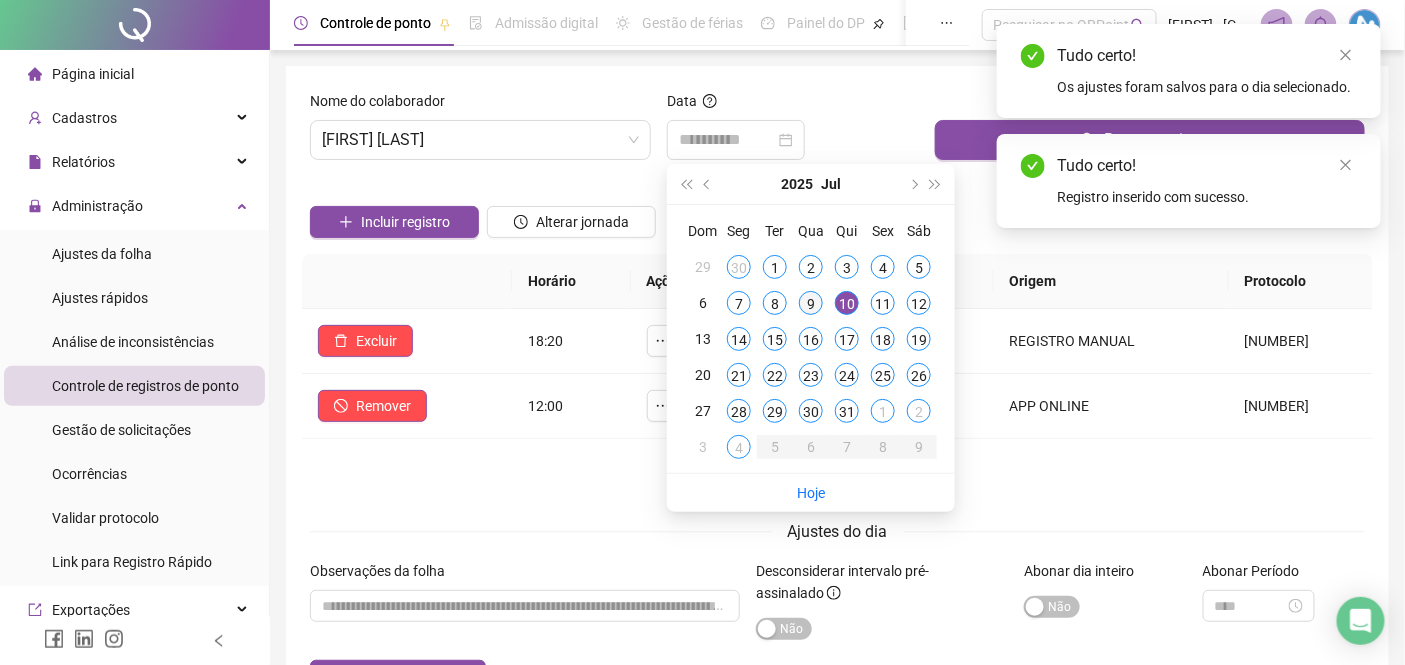 click on "9" at bounding box center [811, 303] 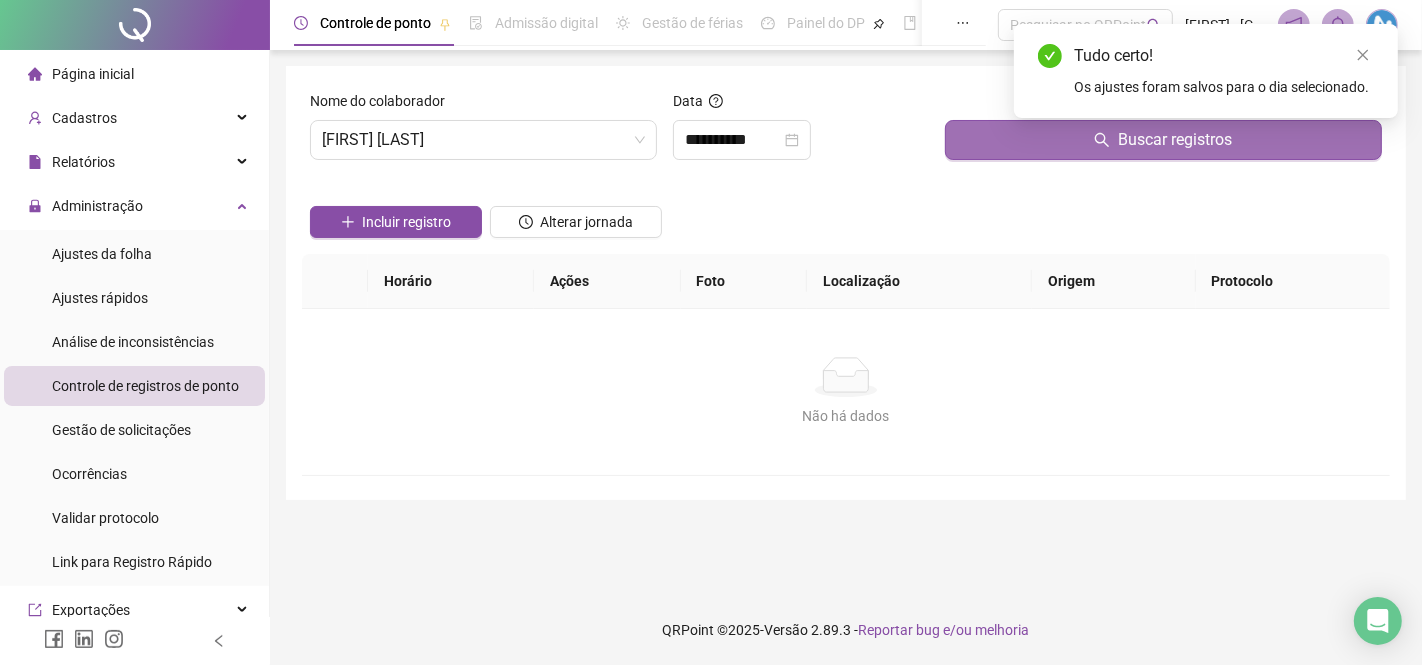 click on "Buscar registros" at bounding box center (1163, 140) 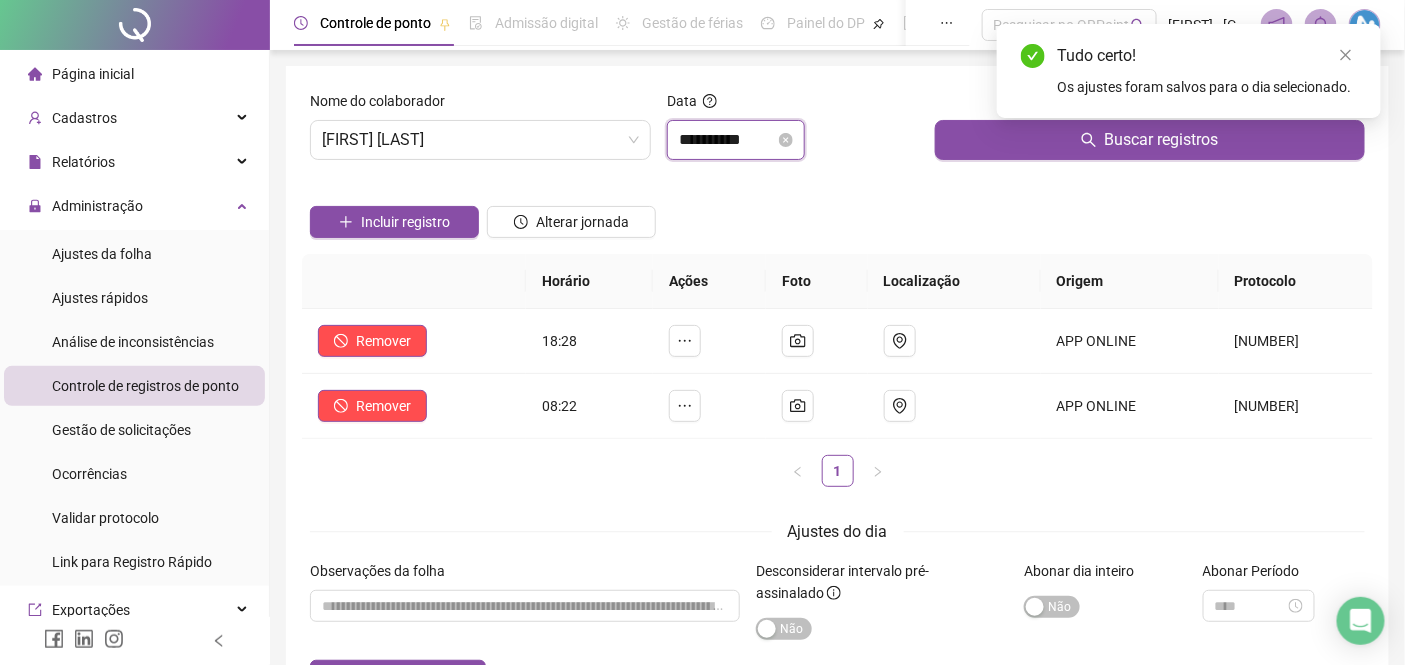 click on "**********" at bounding box center [727, 140] 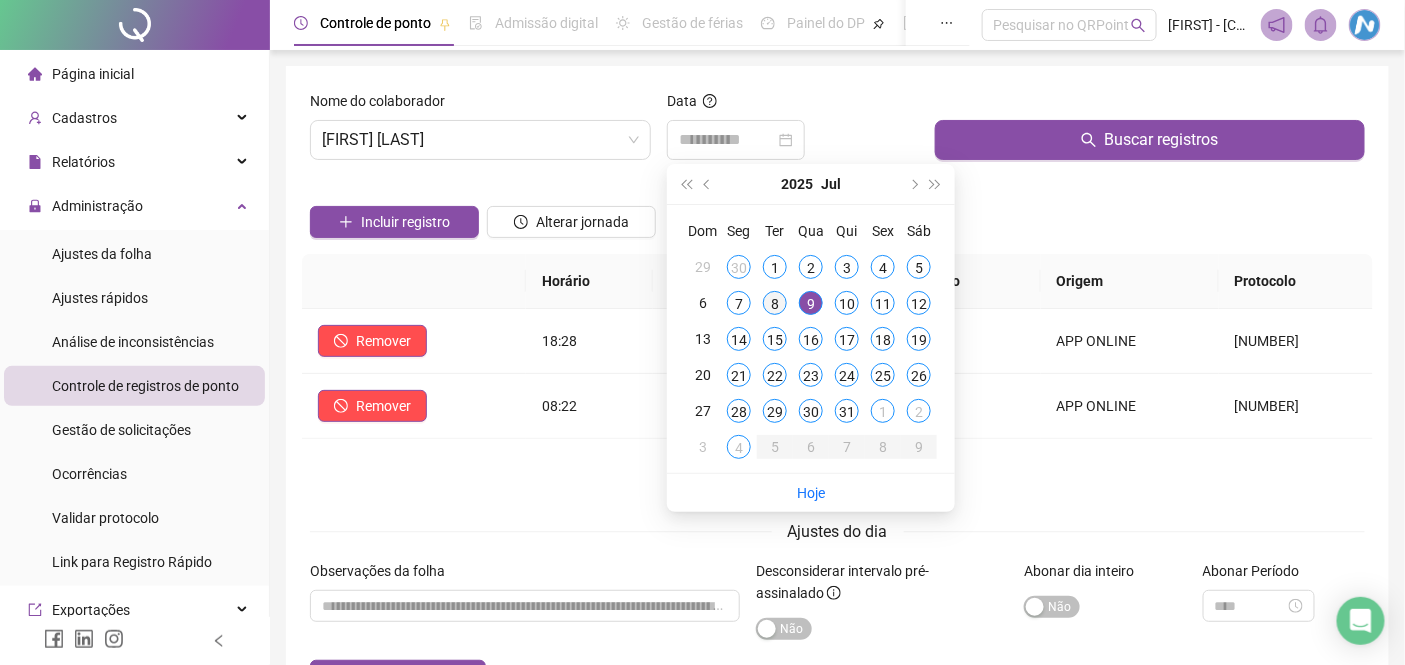 click on "8" at bounding box center (775, 303) 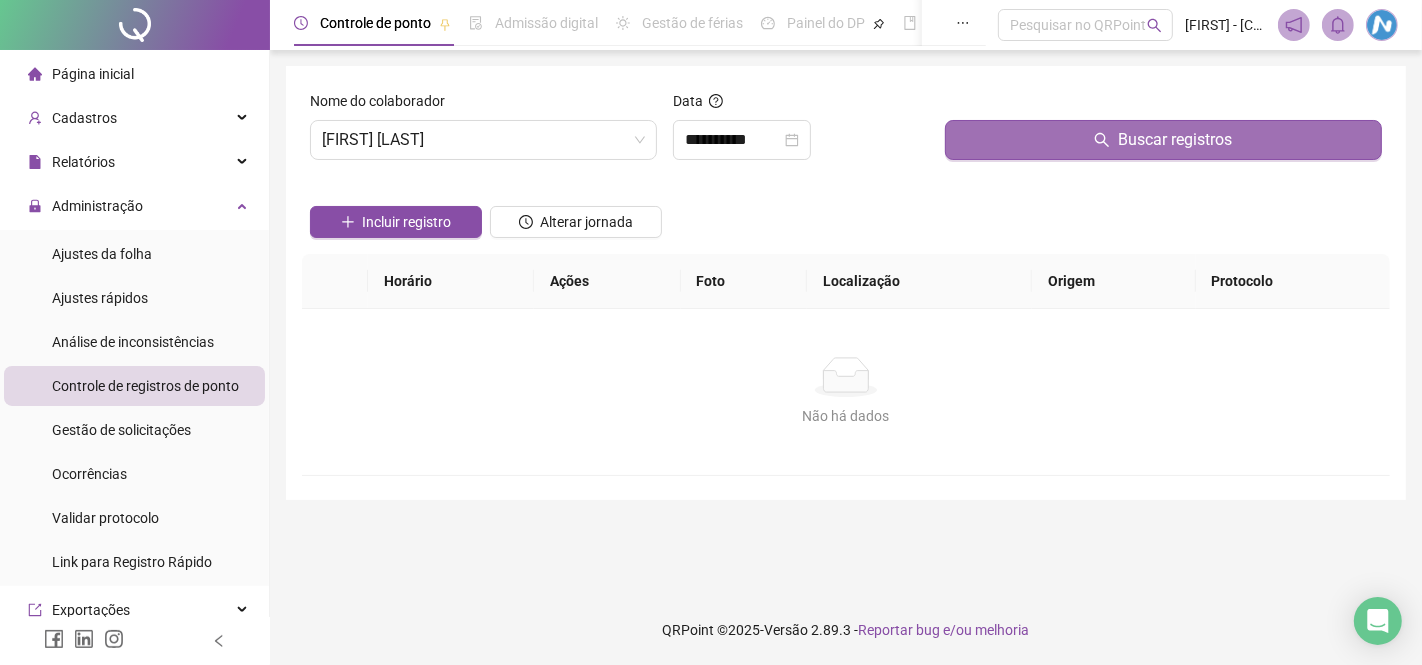 click on "Buscar registros" at bounding box center (1163, 140) 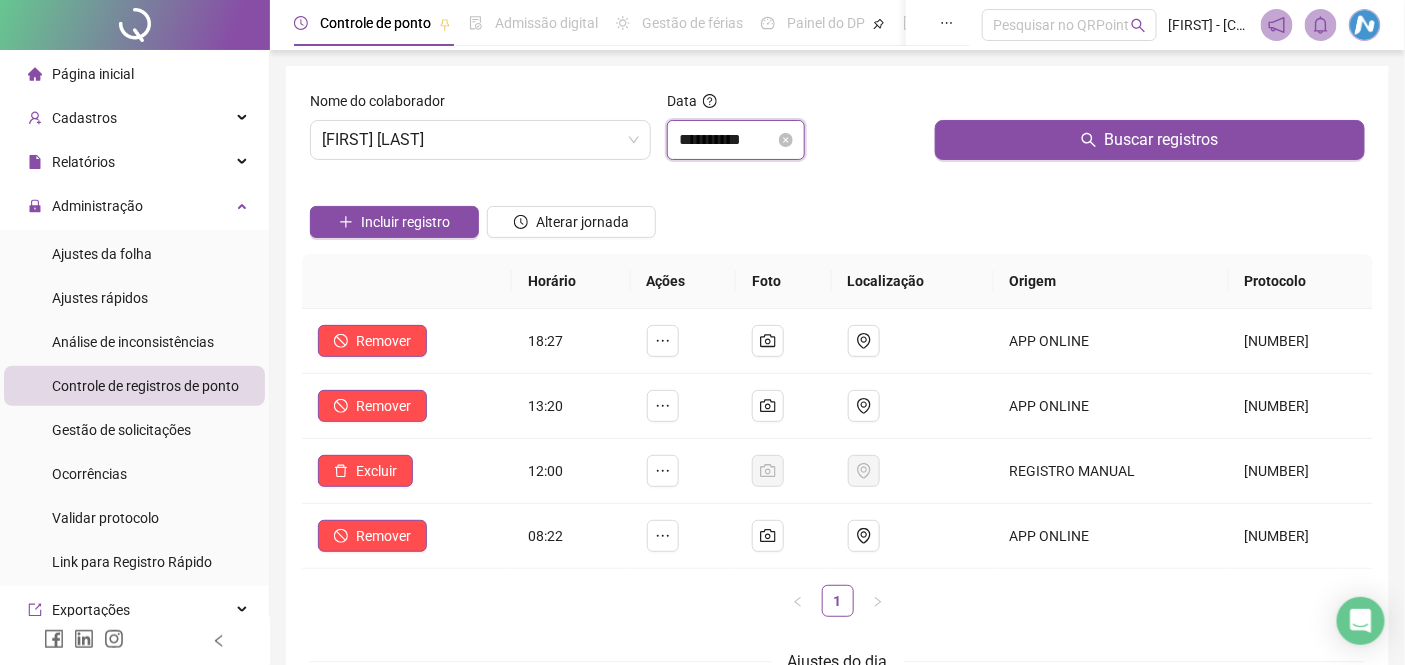 click on "**********" at bounding box center (727, 140) 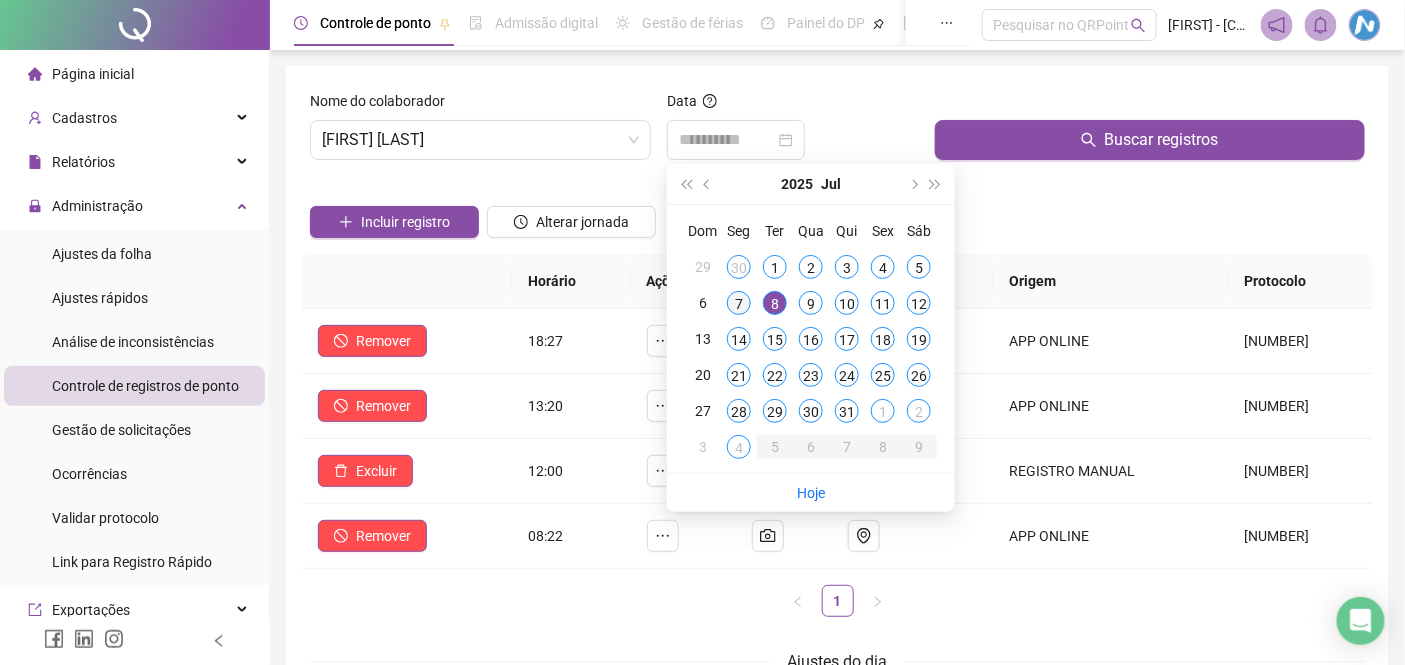 click on "7" at bounding box center [739, 303] 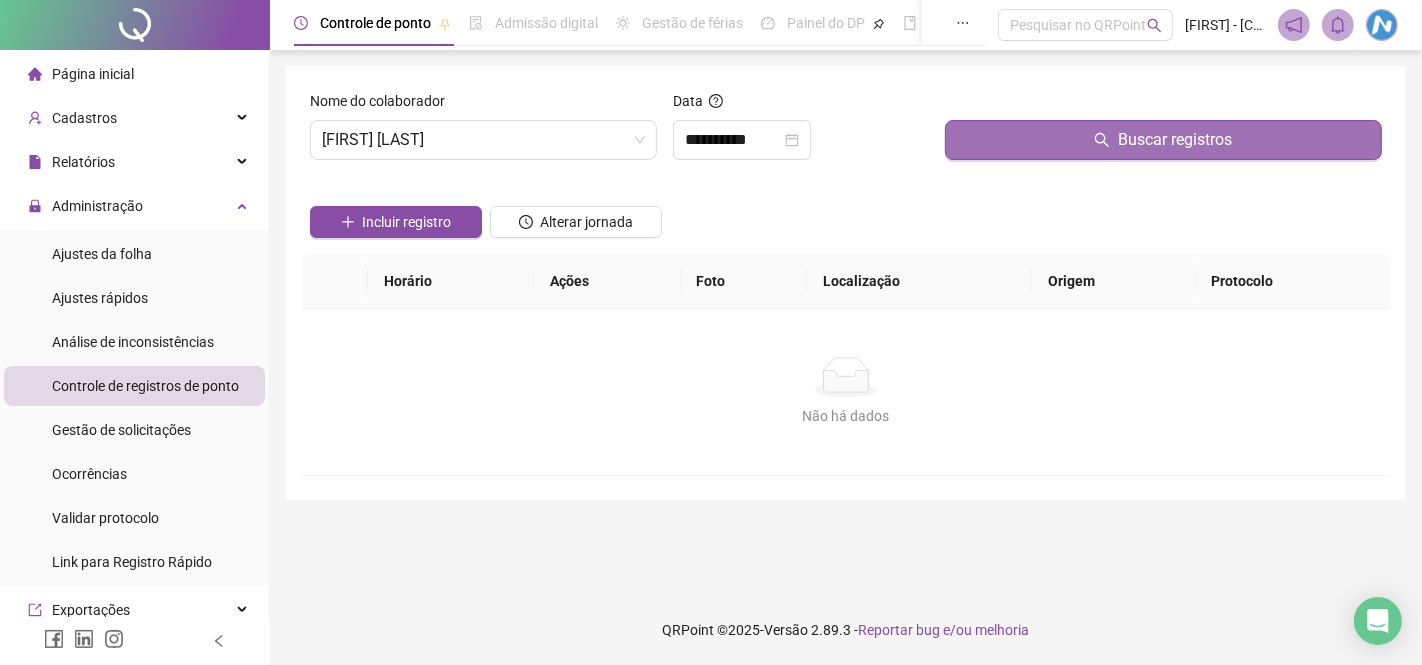 click on "Buscar registros" at bounding box center [1163, 140] 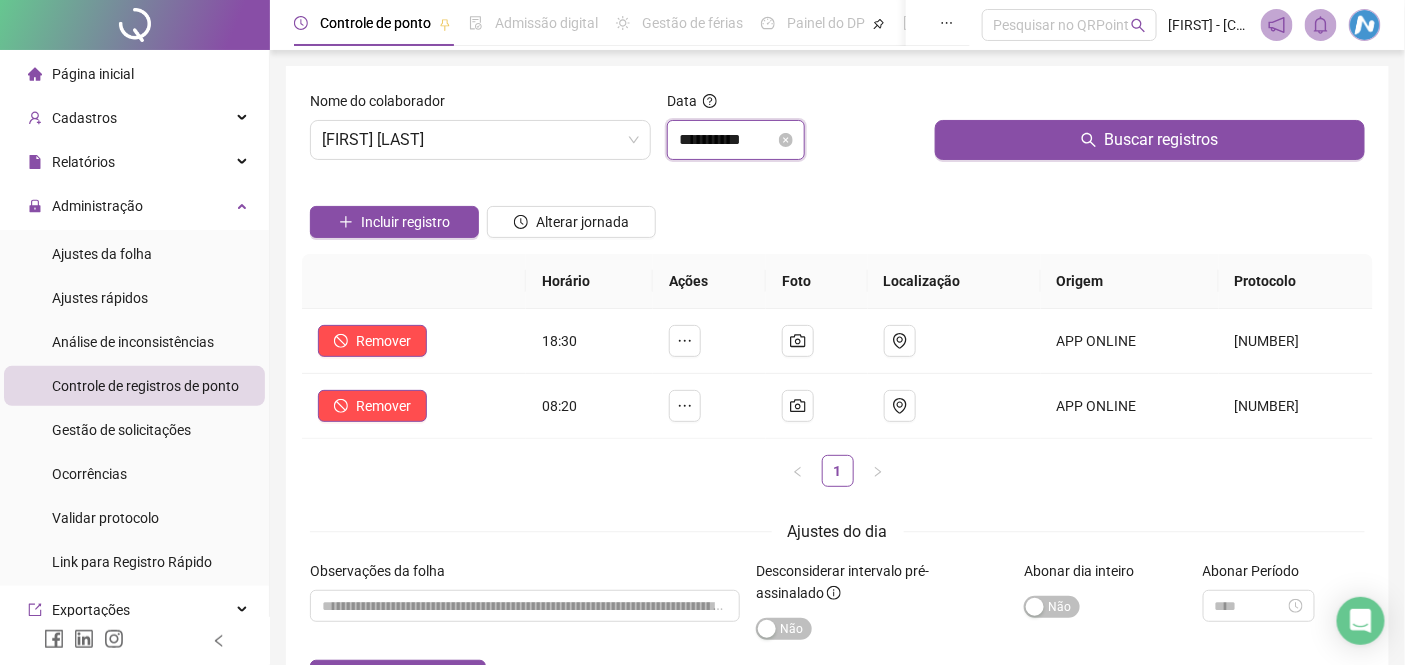 click on "**********" at bounding box center (727, 140) 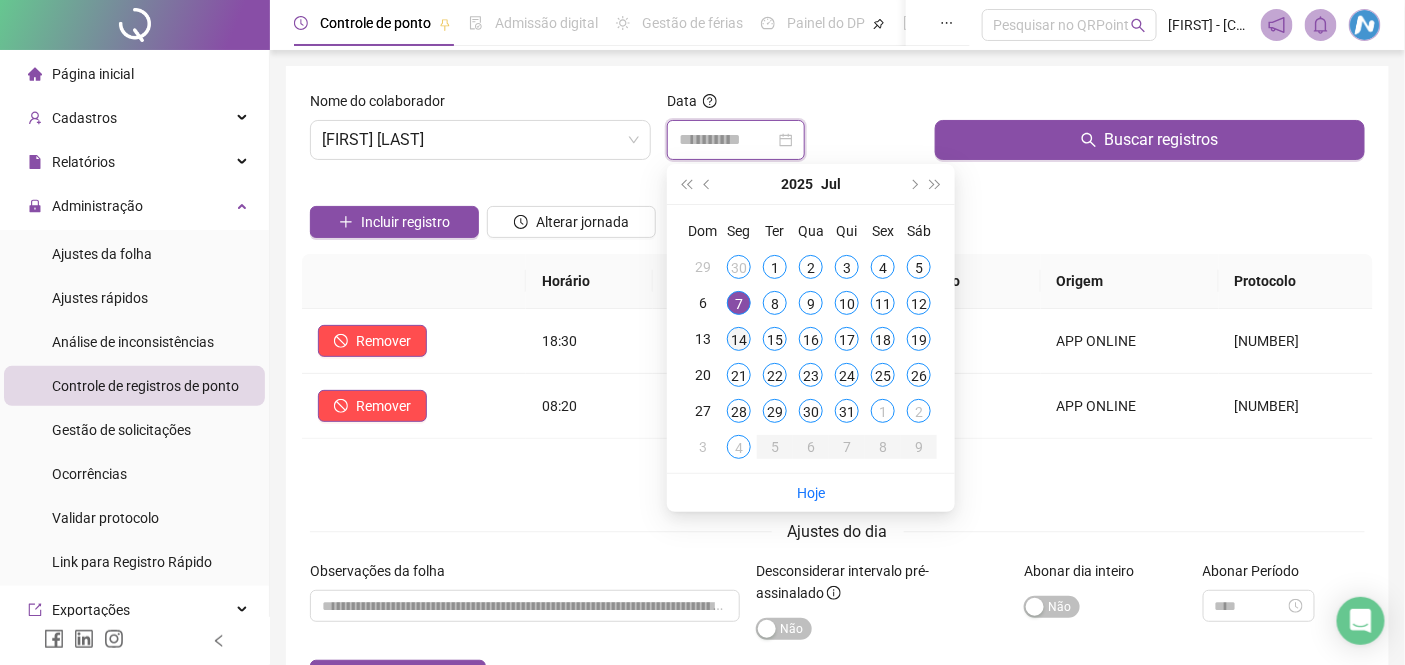 type on "**********" 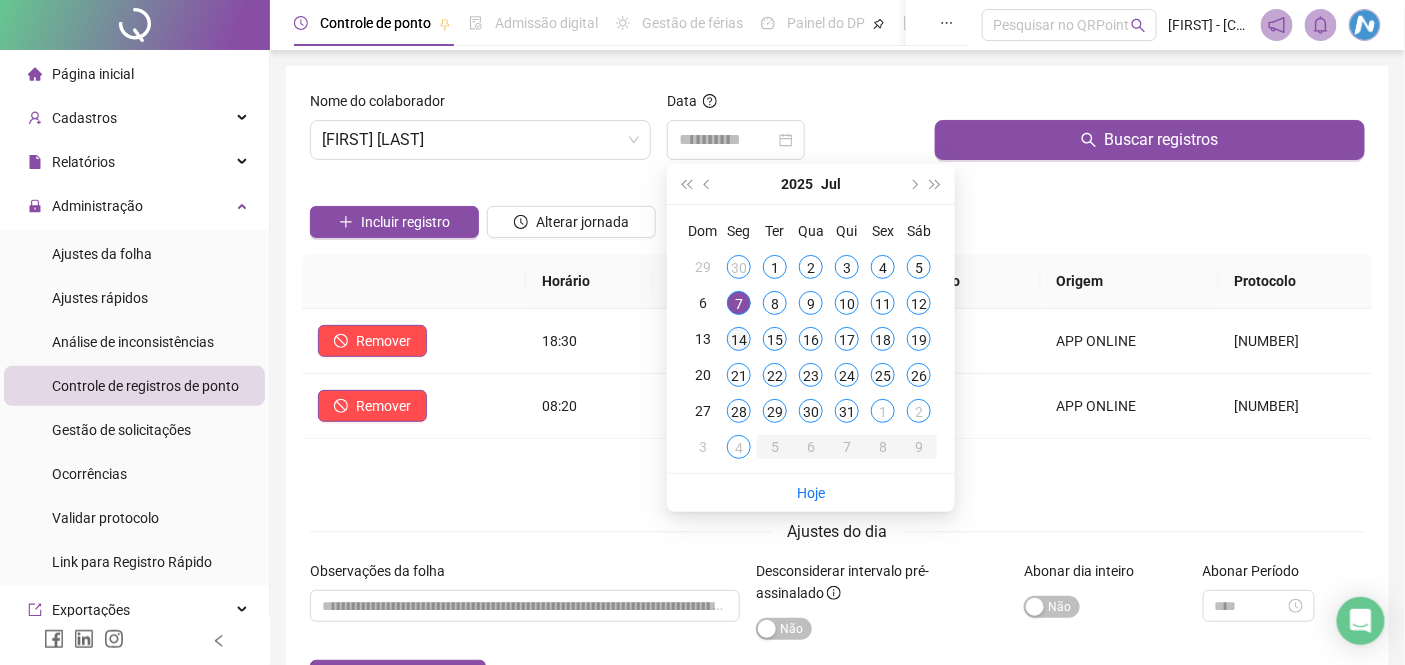 click on "14" at bounding box center (739, 339) 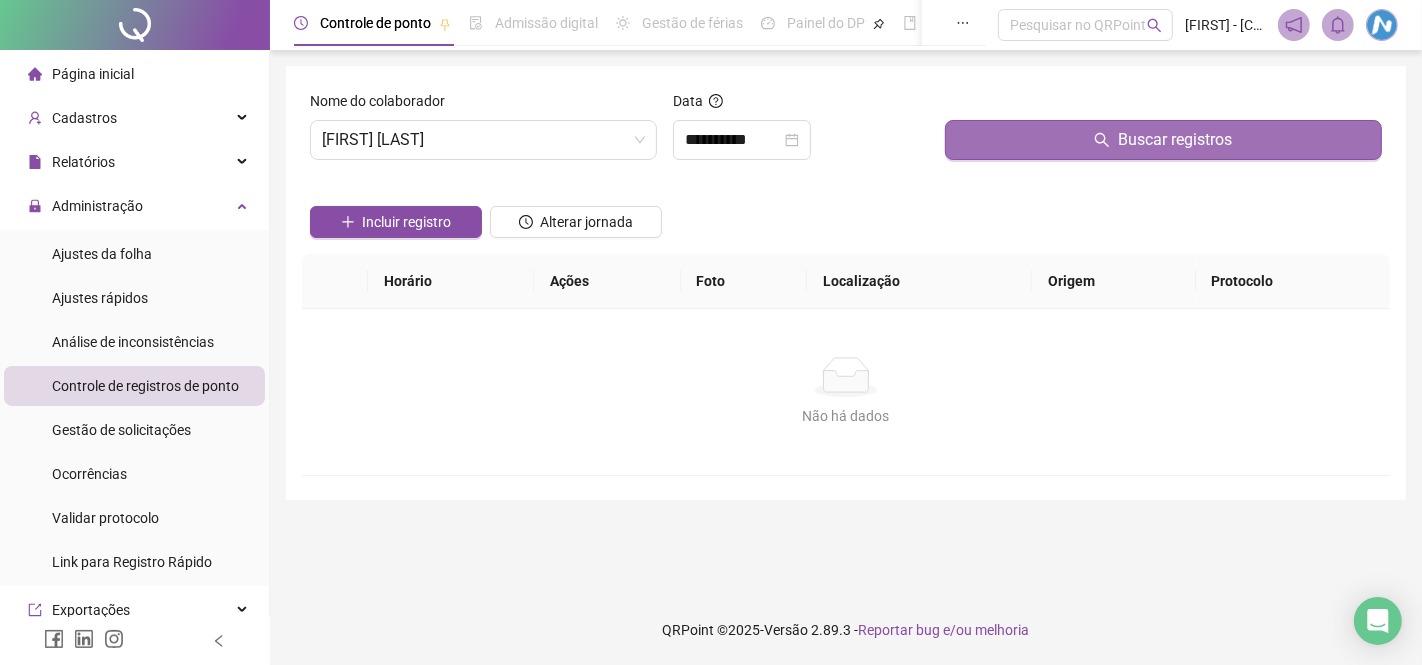 click on "Buscar registros" at bounding box center [1163, 140] 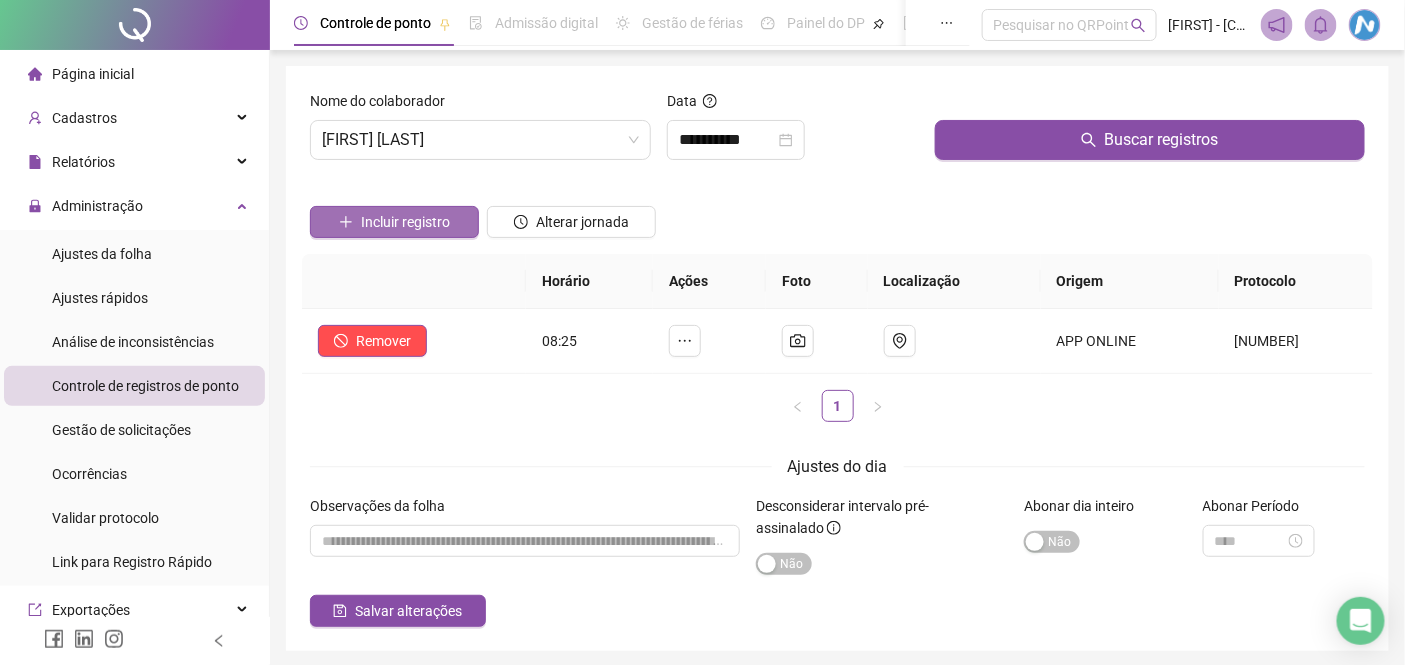click on "Incluir registro" at bounding box center [405, 222] 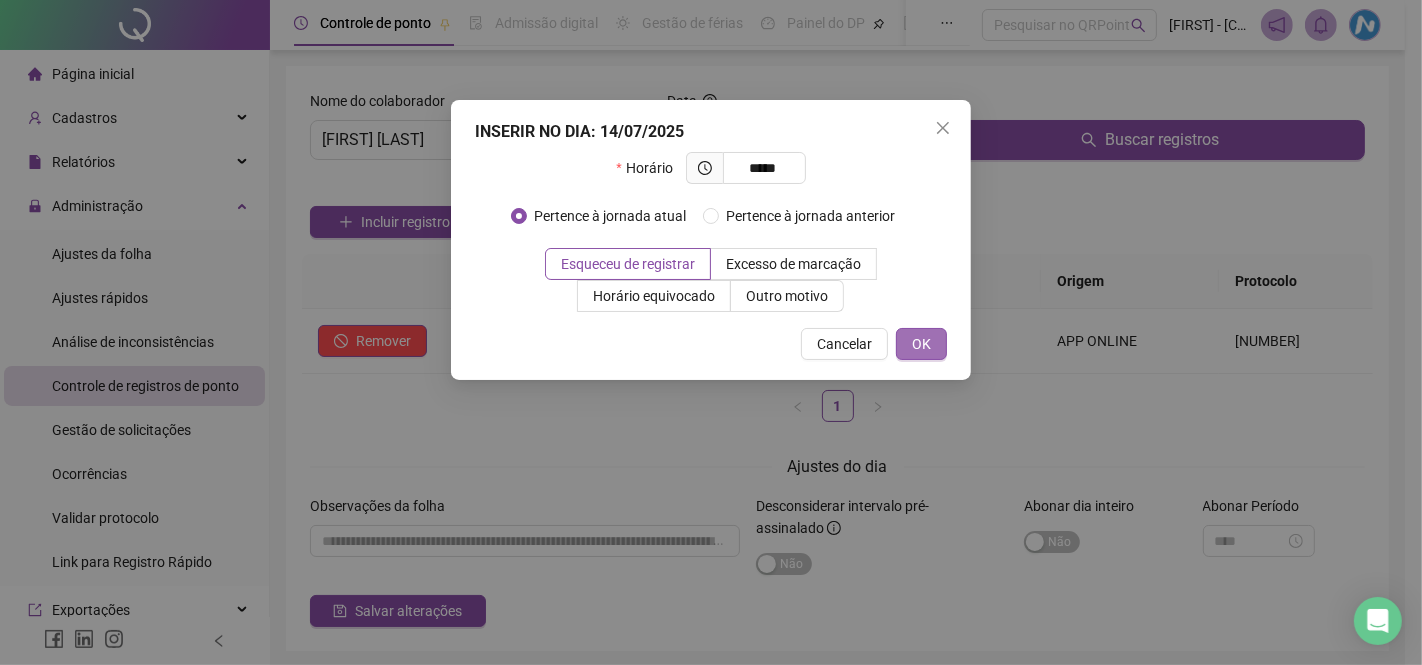 type on "*****" 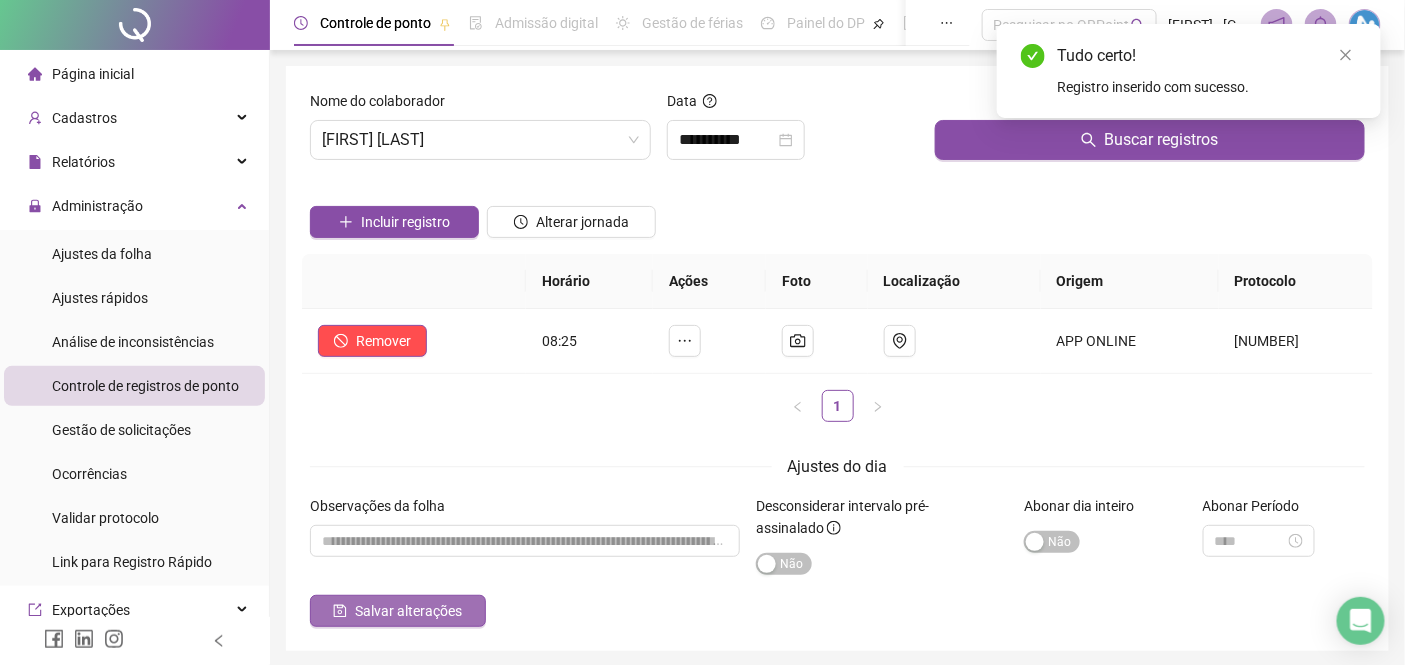 click on "Salvar alterações" at bounding box center (408, 611) 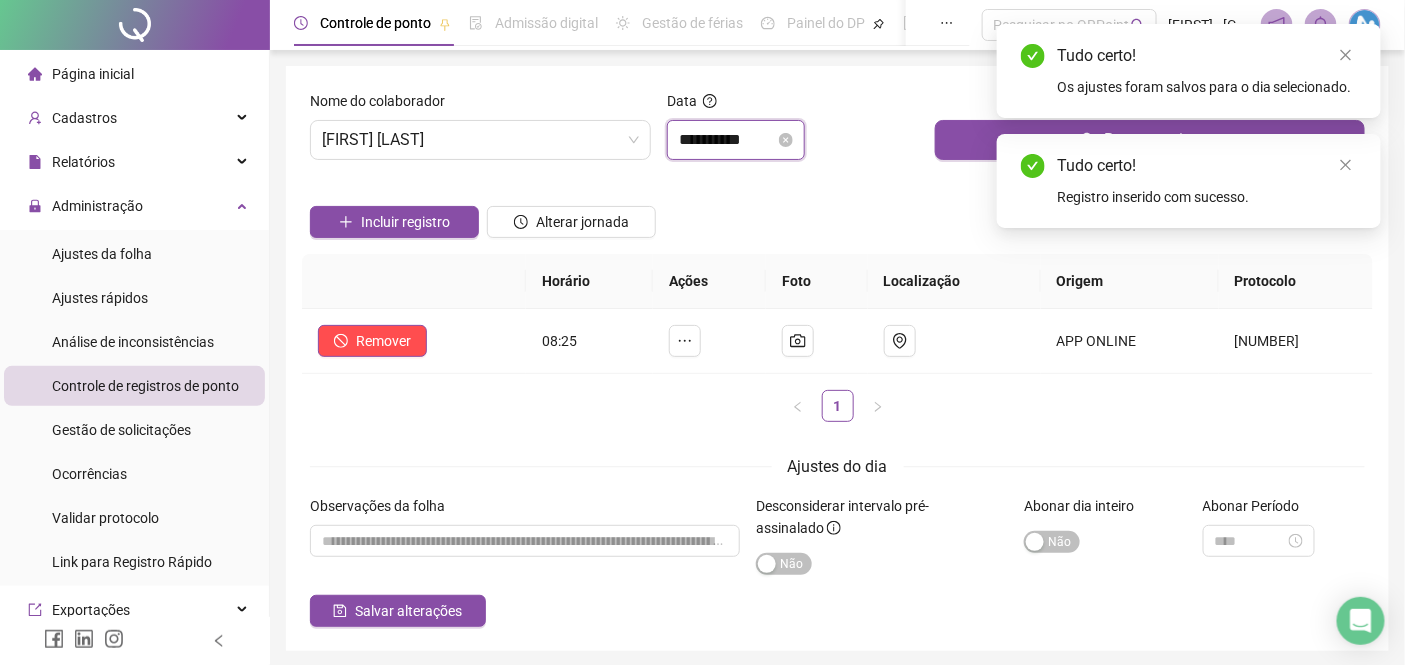 click on "**********" at bounding box center (727, 140) 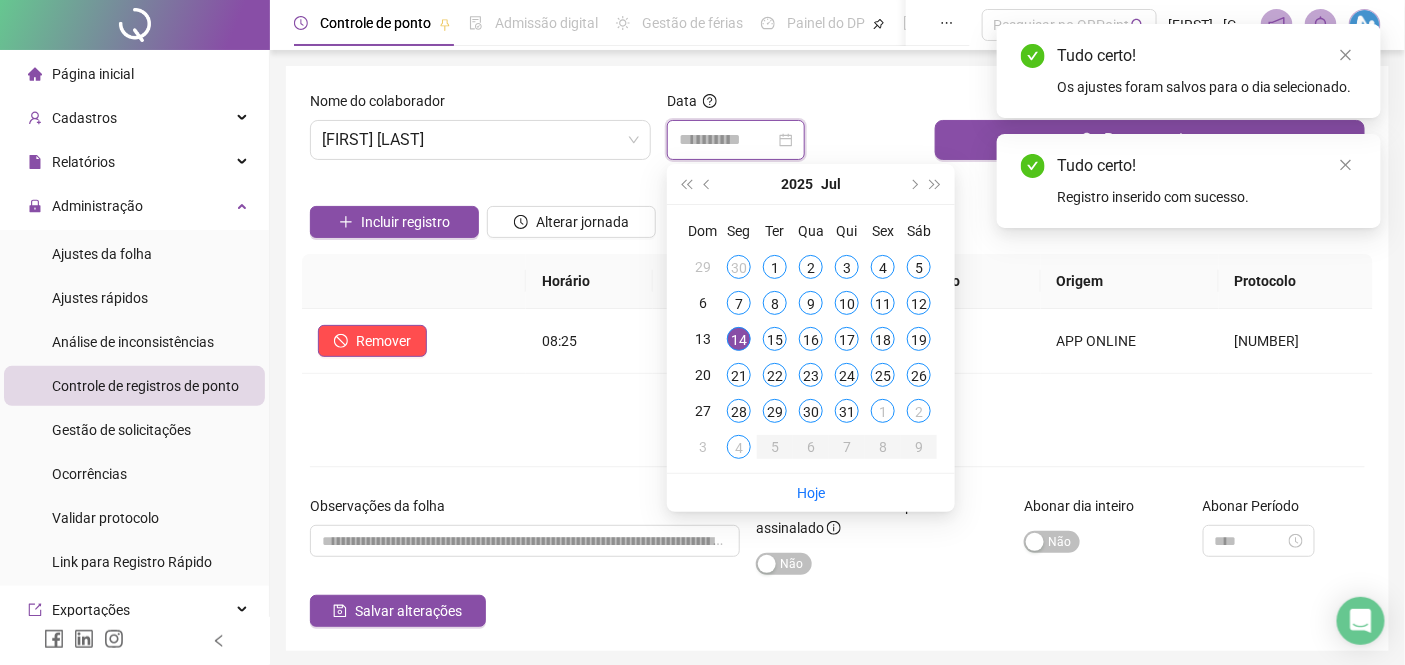 type on "**********" 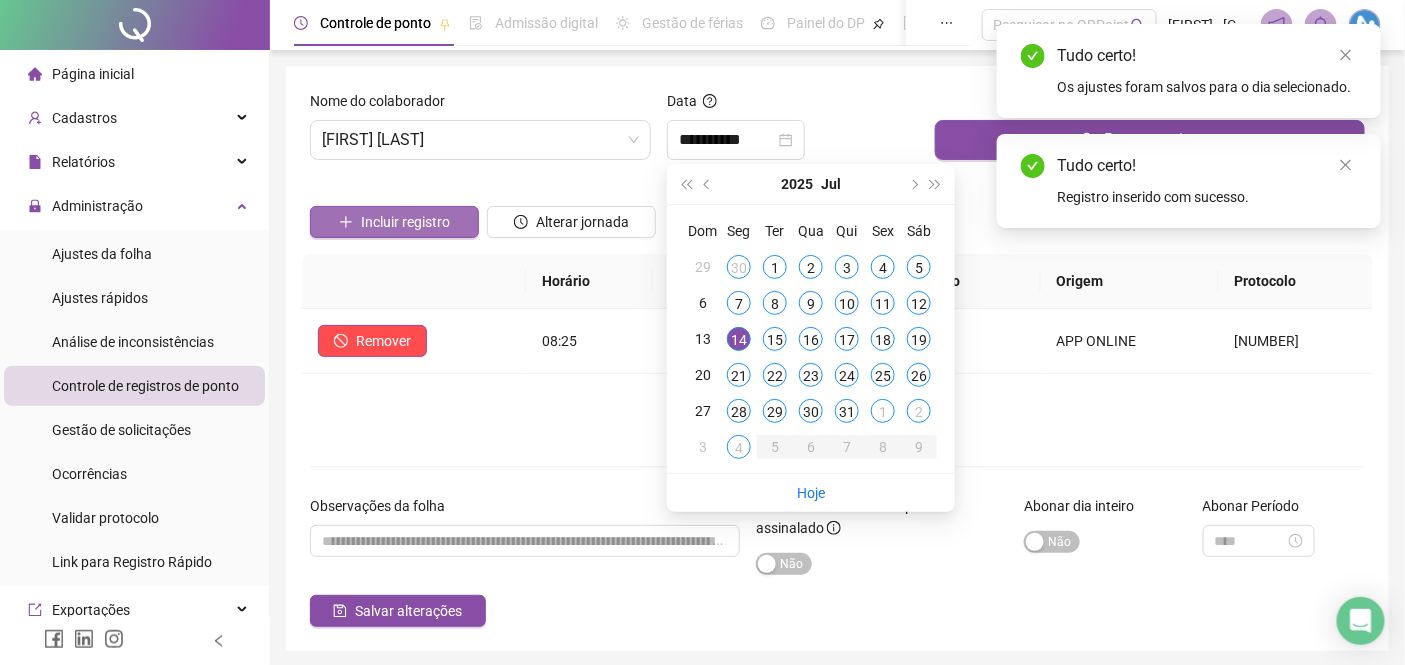 click on "Incluir registro" at bounding box center [405, 222] 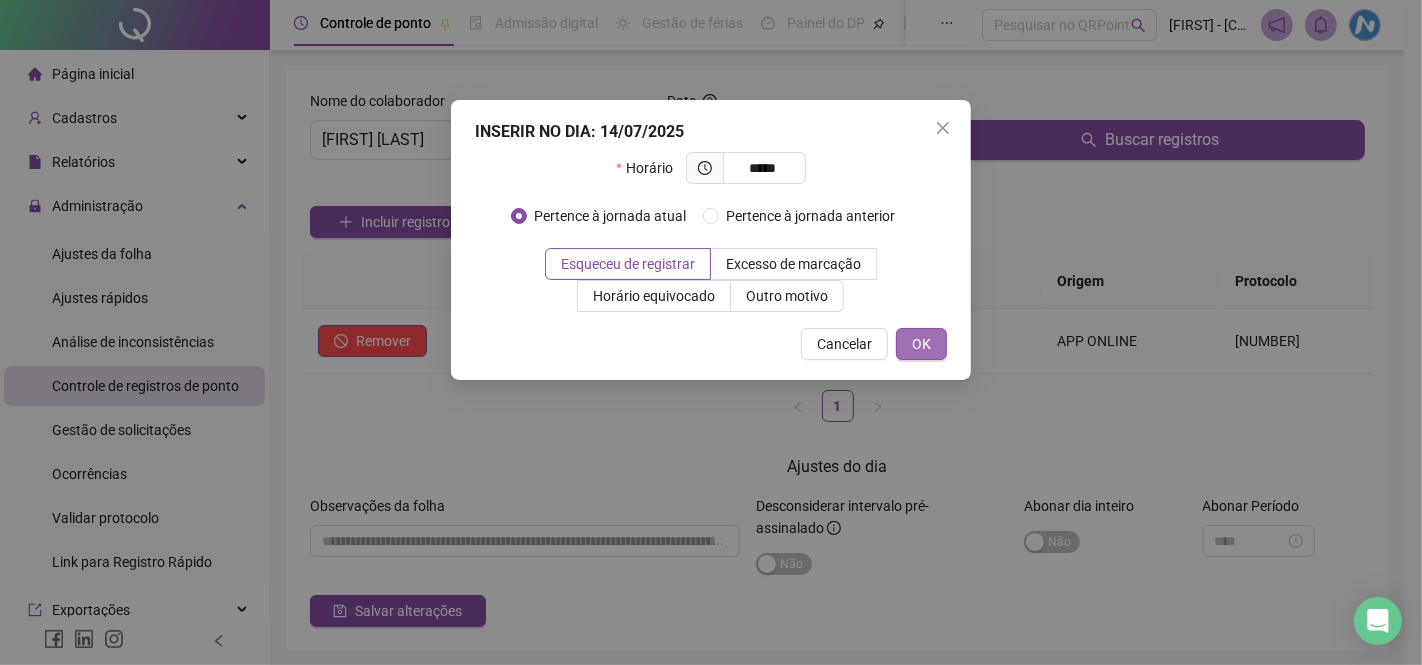 type on "*****" 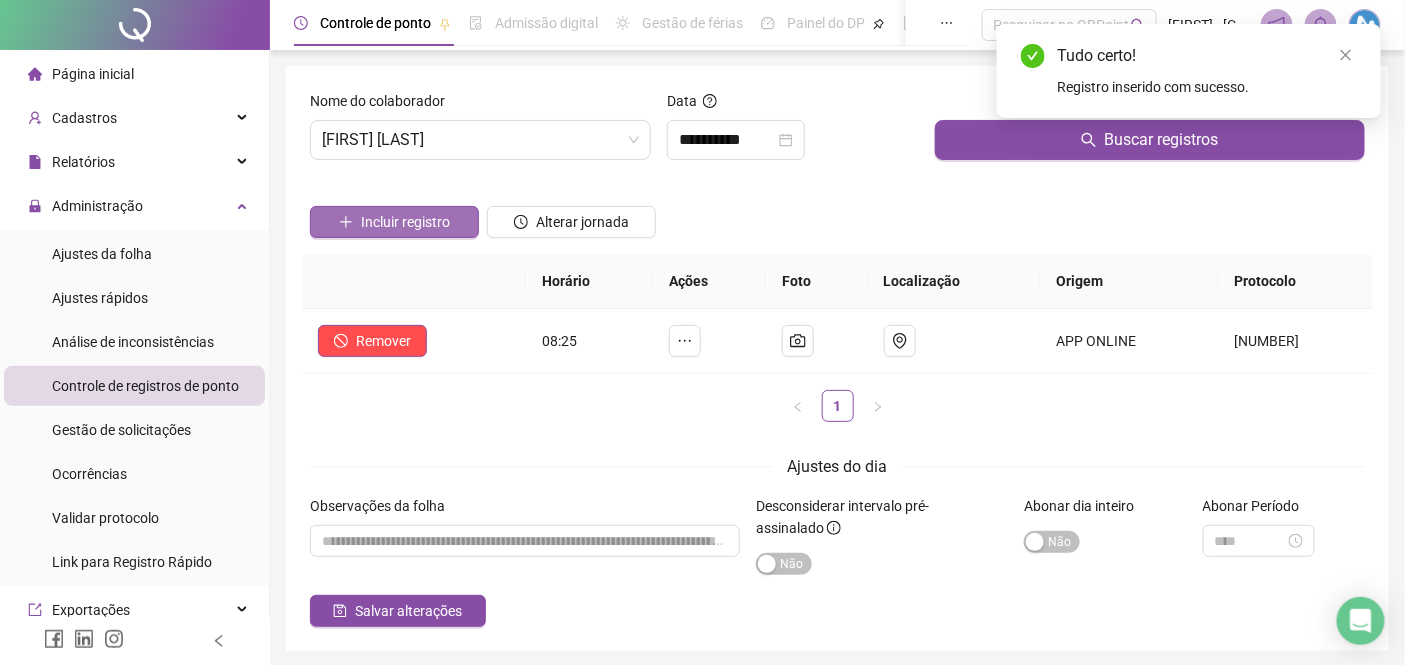 click on "Incluir registro" at bounding box center [405, 222] 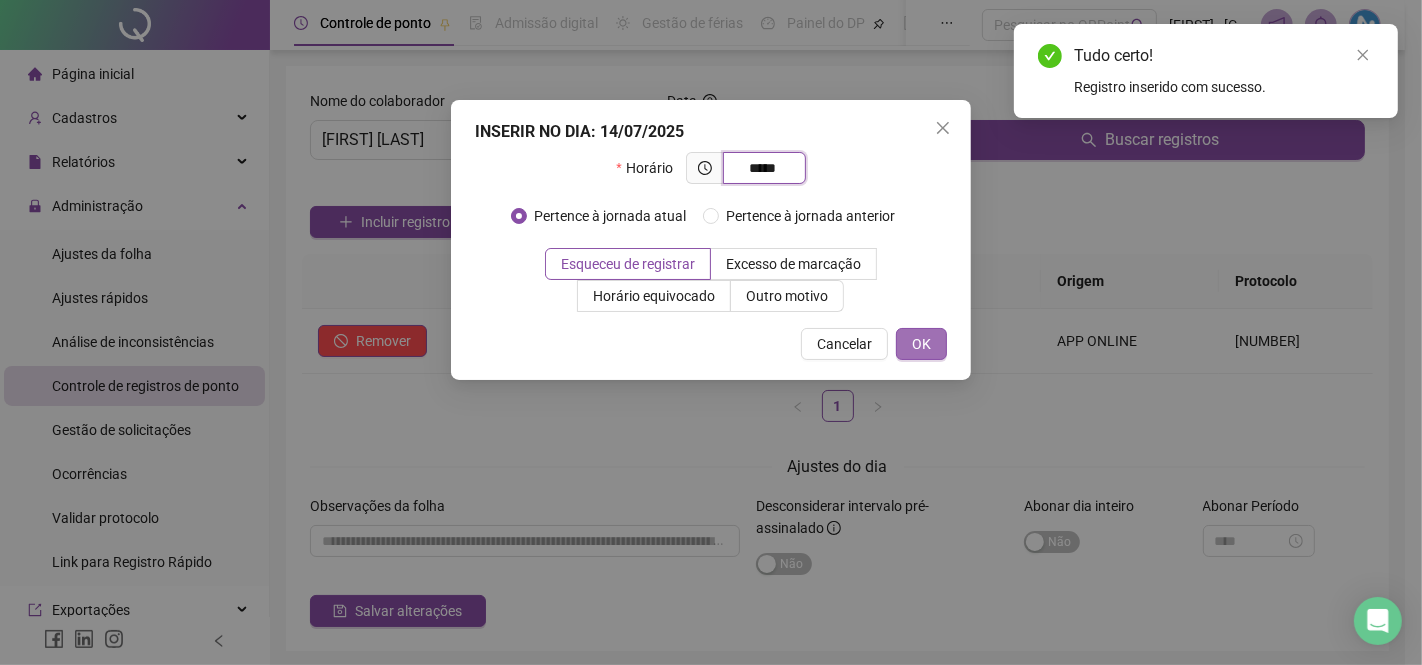 type on "*****" 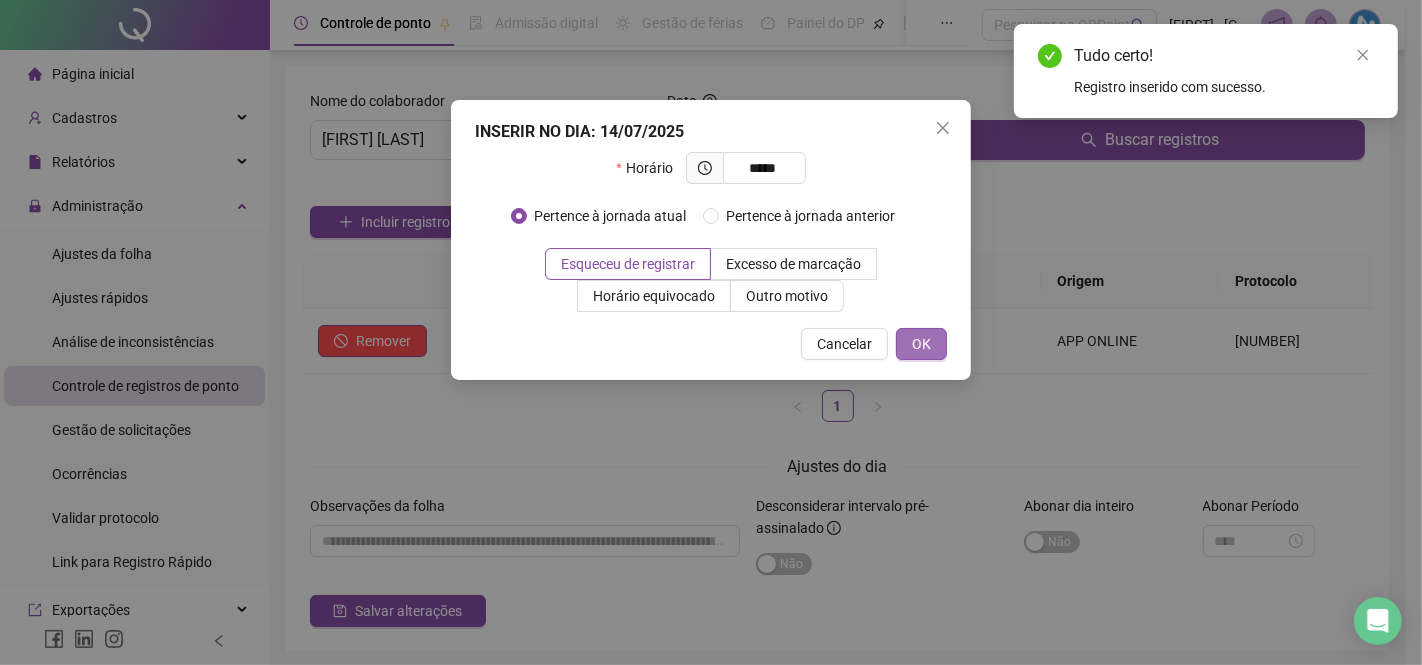 click on "OK" at bounding box center [921, 344] 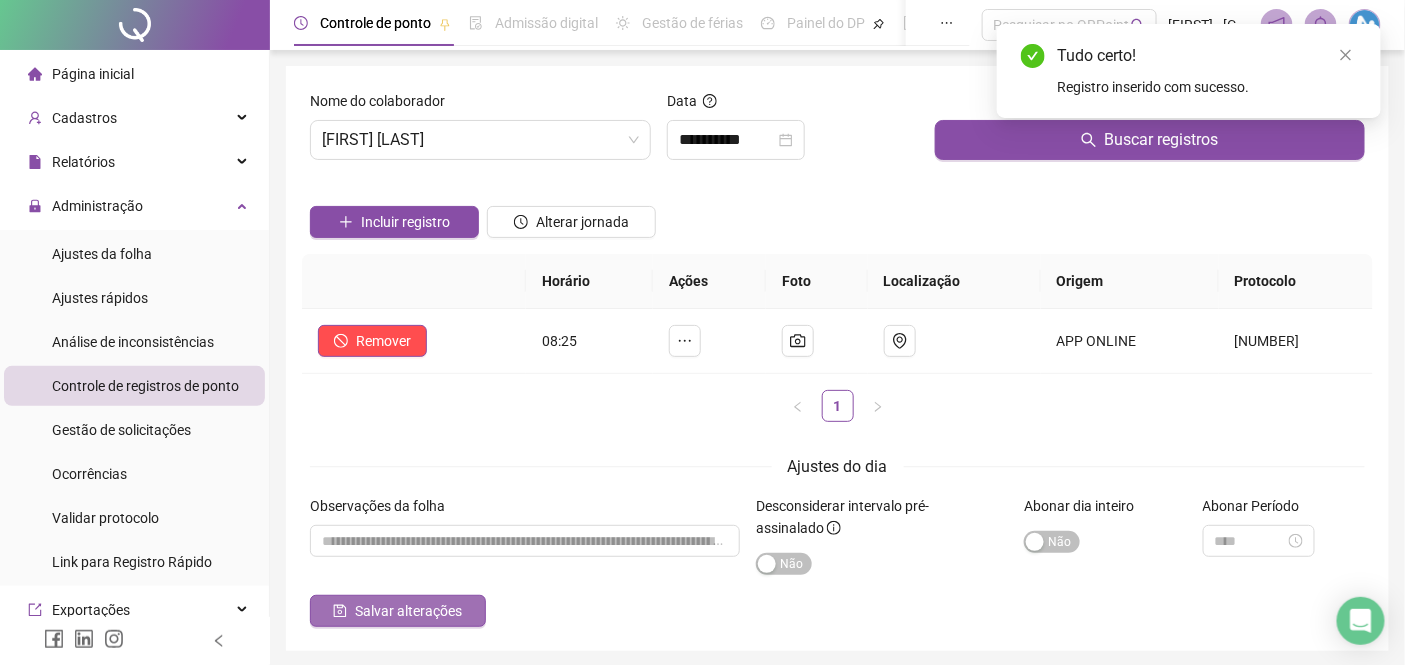 click on "Salvar alterações" at bounding box center (408, 611) 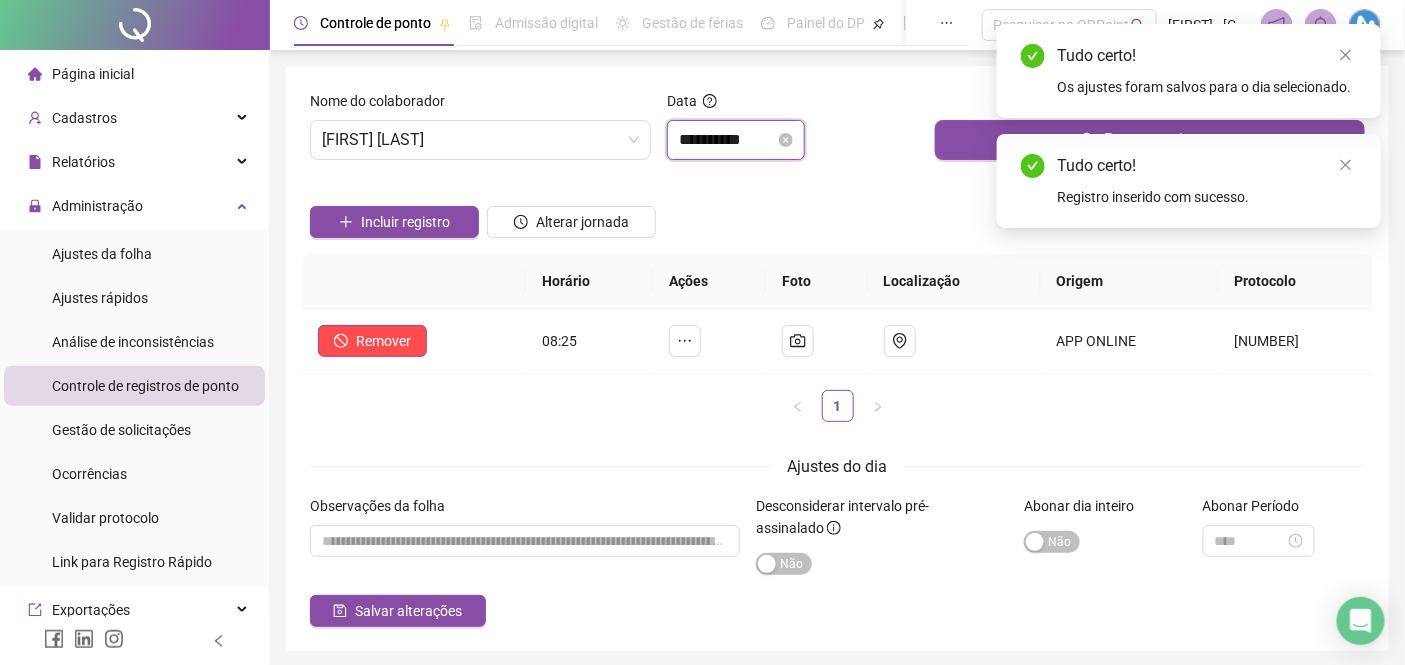 click on "**********" at bounding box center (727, 140) 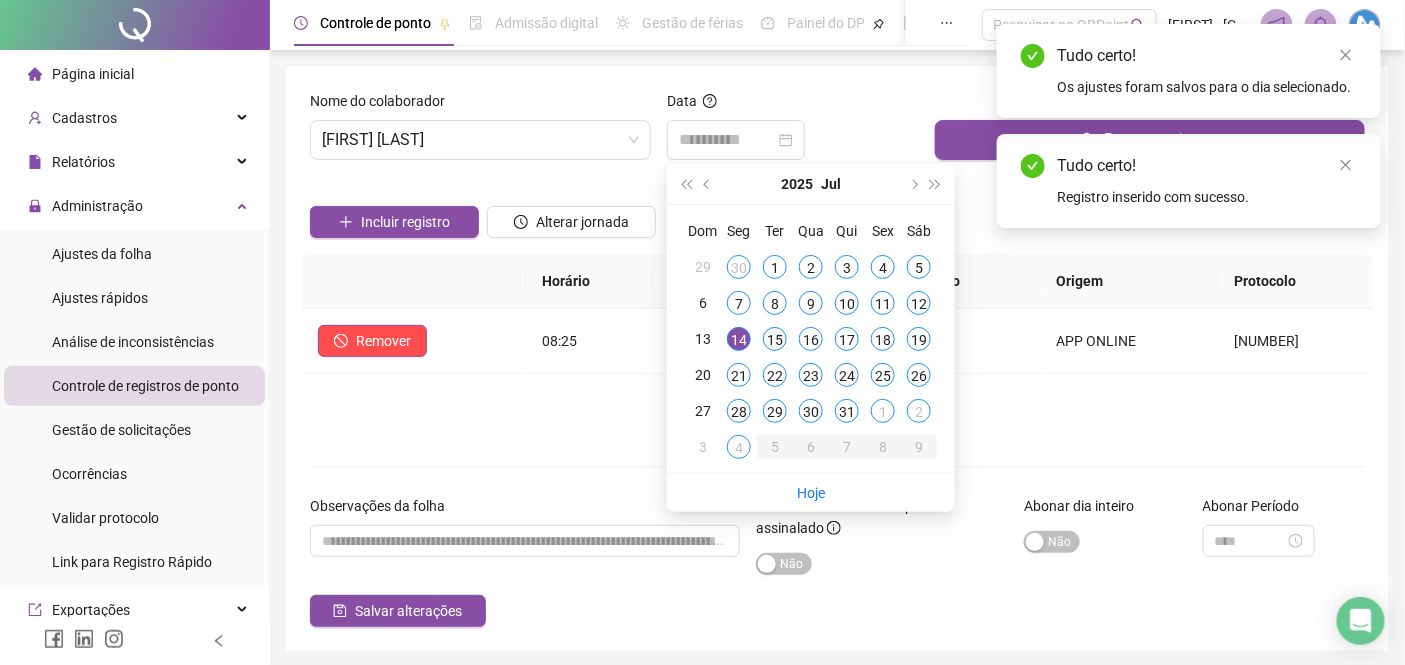 click on "15" at bounding box center [775, 339] 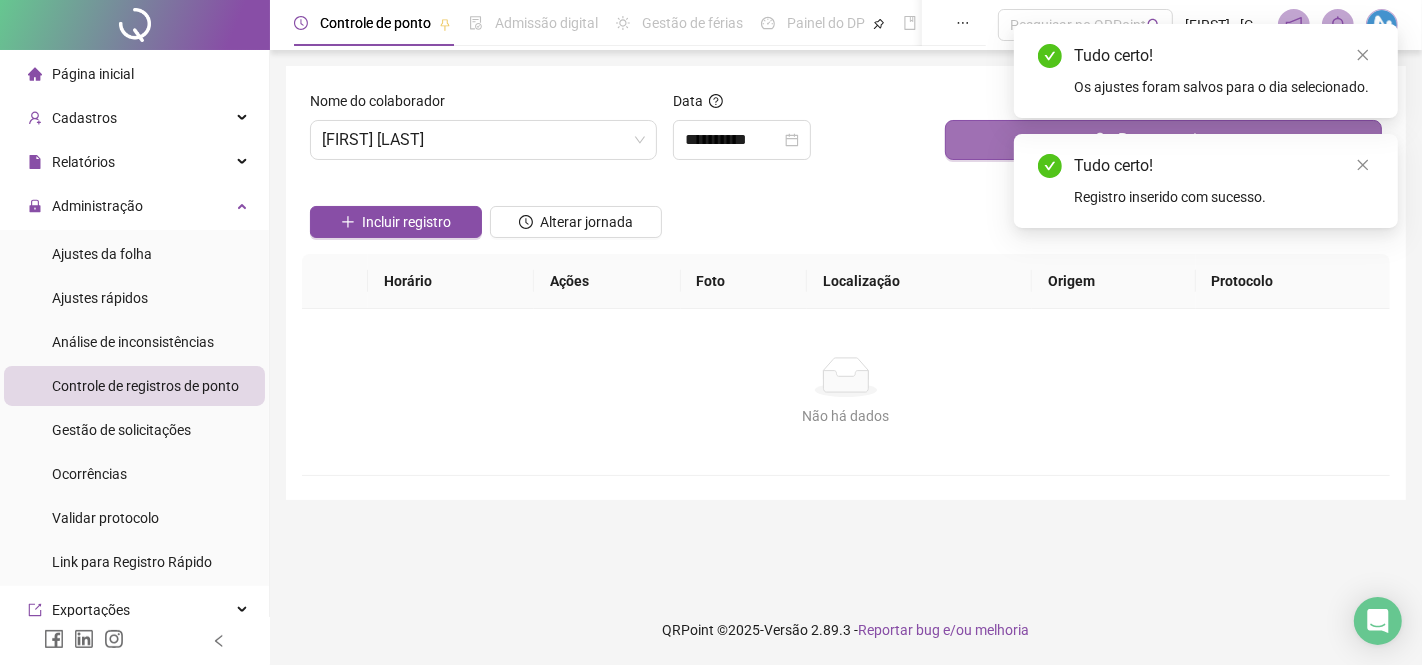 click on "Buscar registros" at bounding box center [1163, 140] 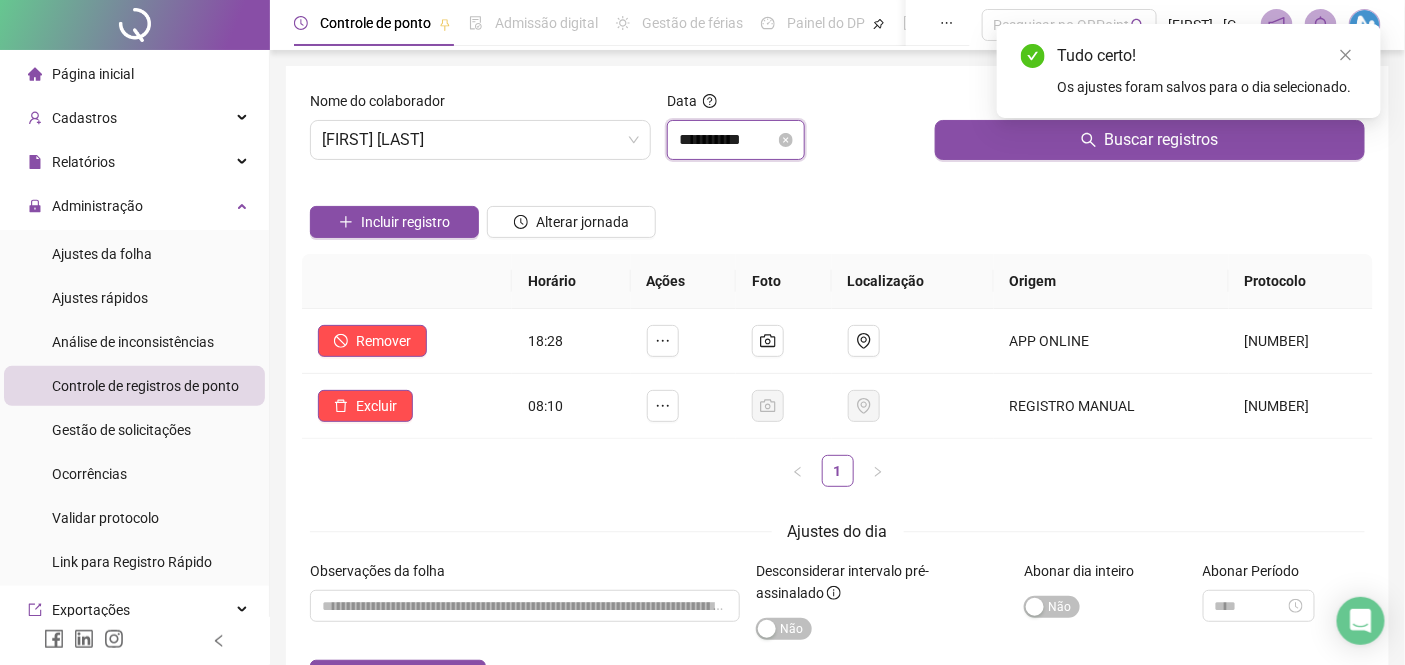 click on "**********" at bounding box center [727, 140] 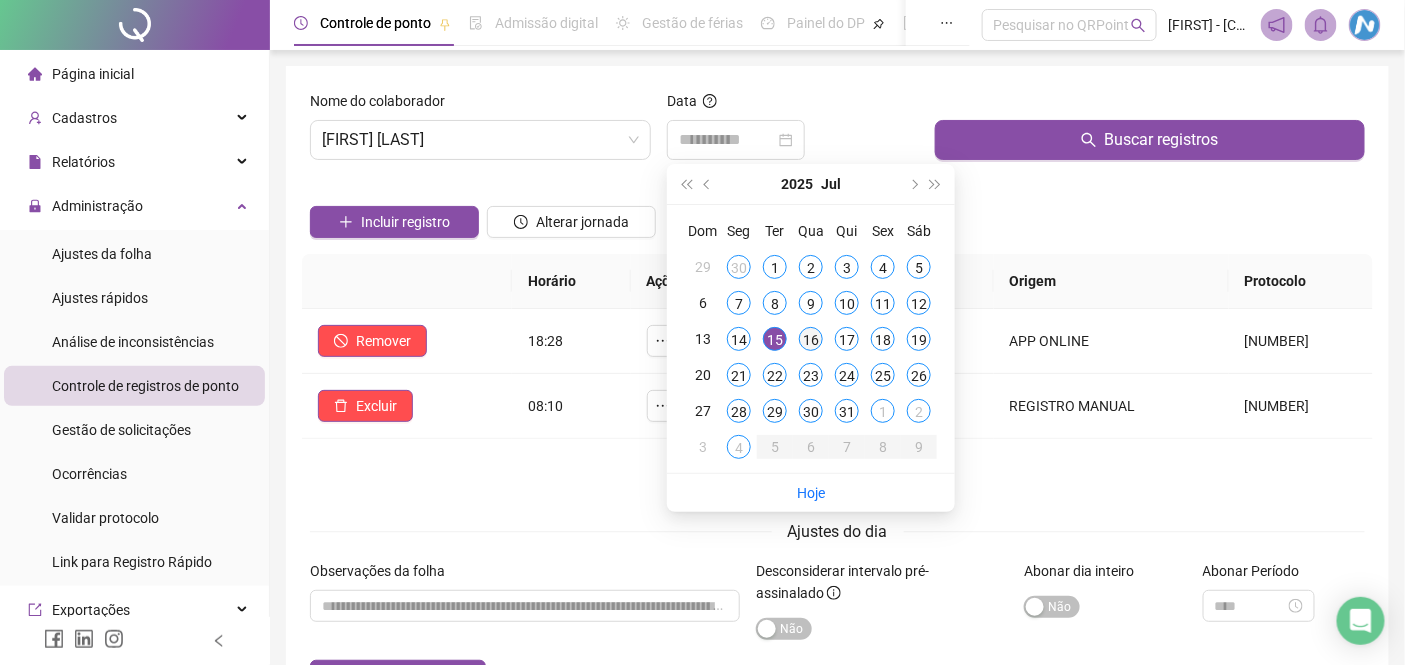 click on "16" at bounding box center (811, 339) 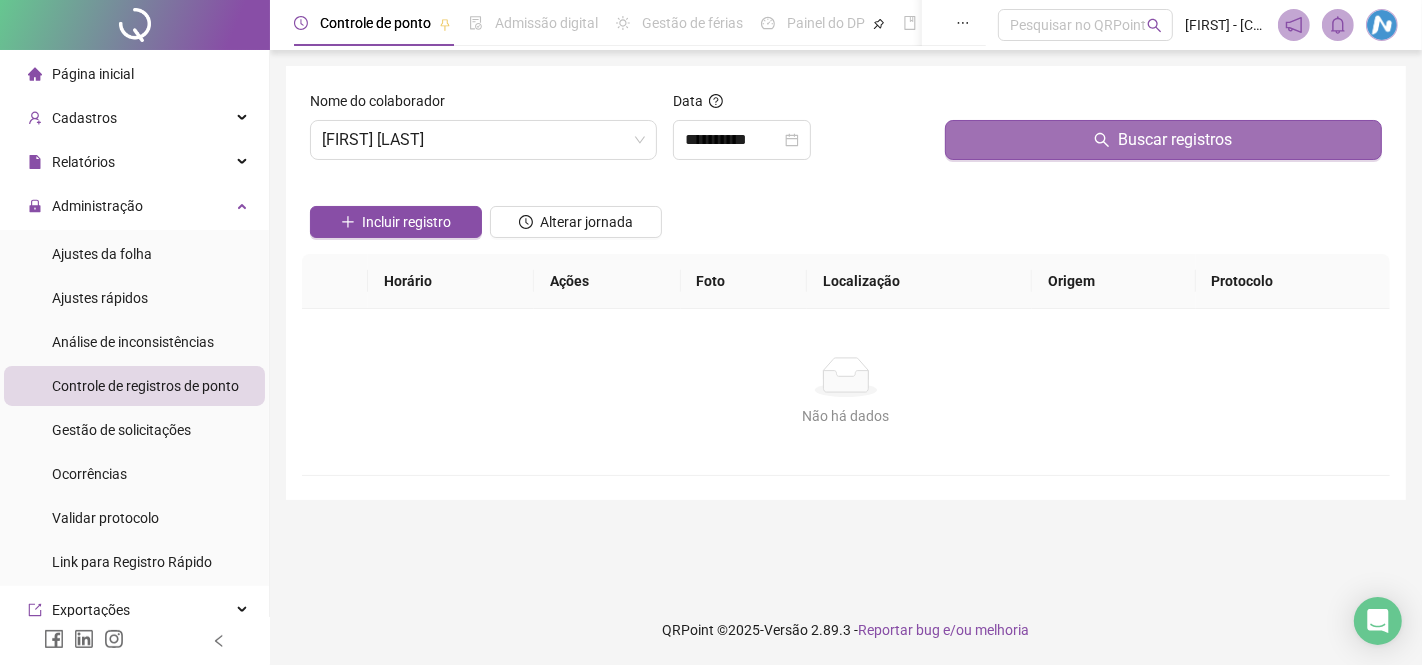 click on "Buscar registros" at bounding box center [1163, 140] 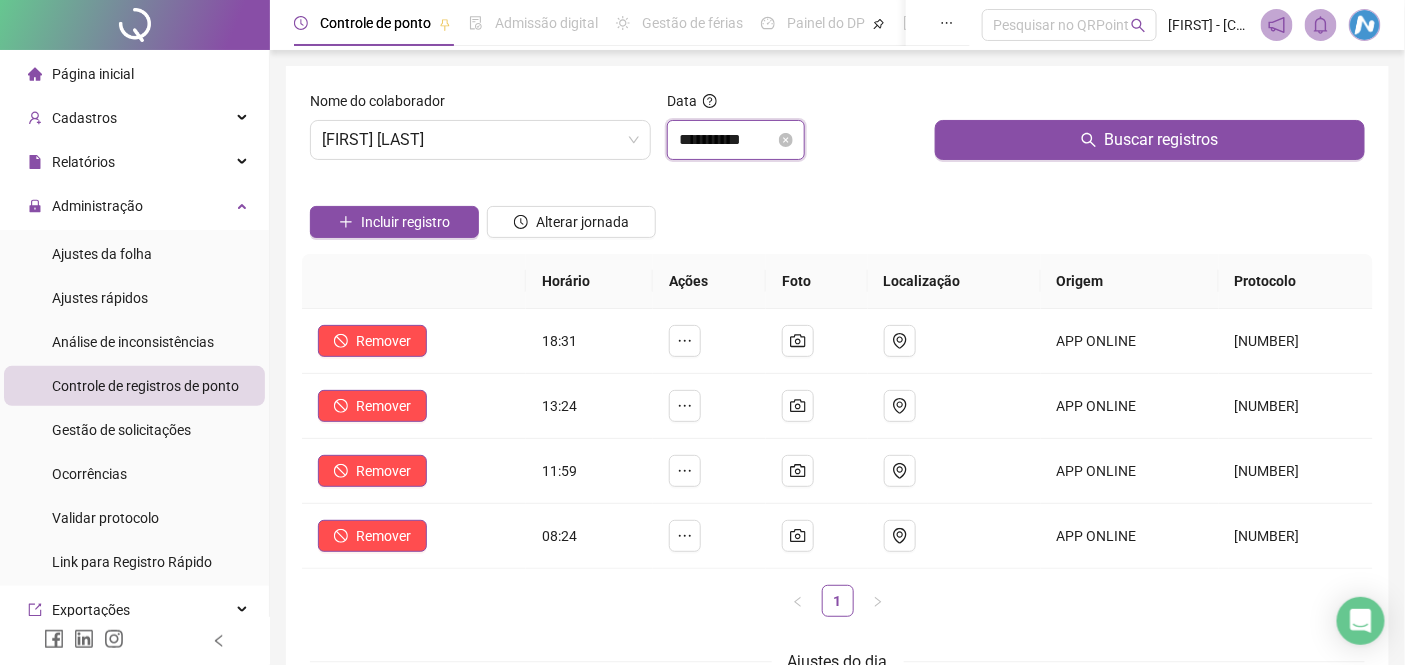 click on "**********" at bounding box center (727, 140) 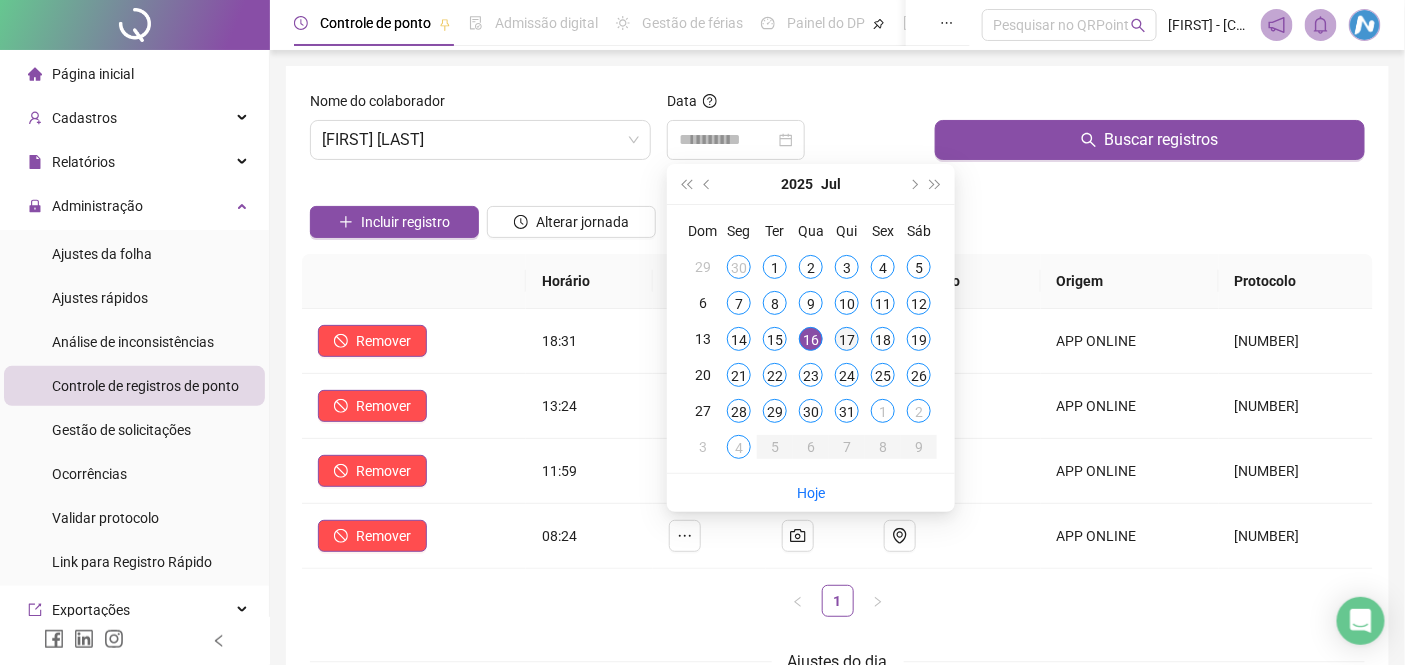 click on "17" at bounding box center [847, 339] 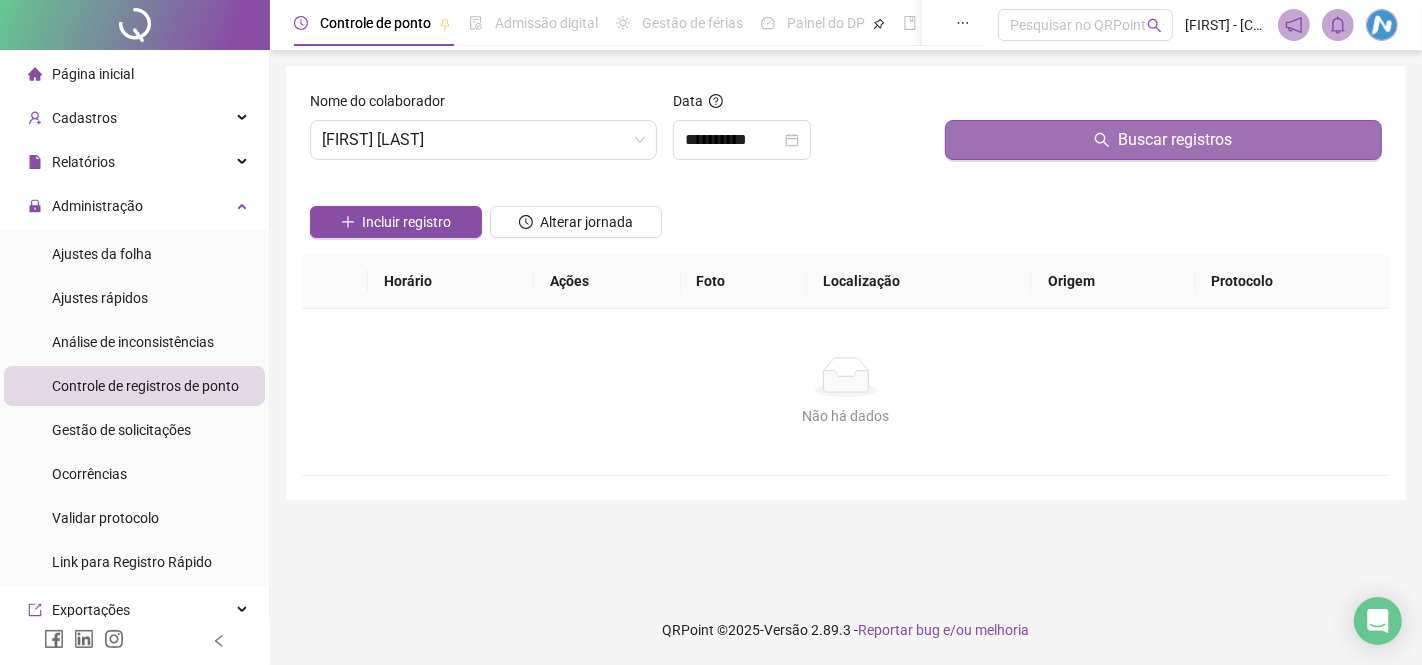 click on "Buscar registros" at bounding box center [1163, 140] 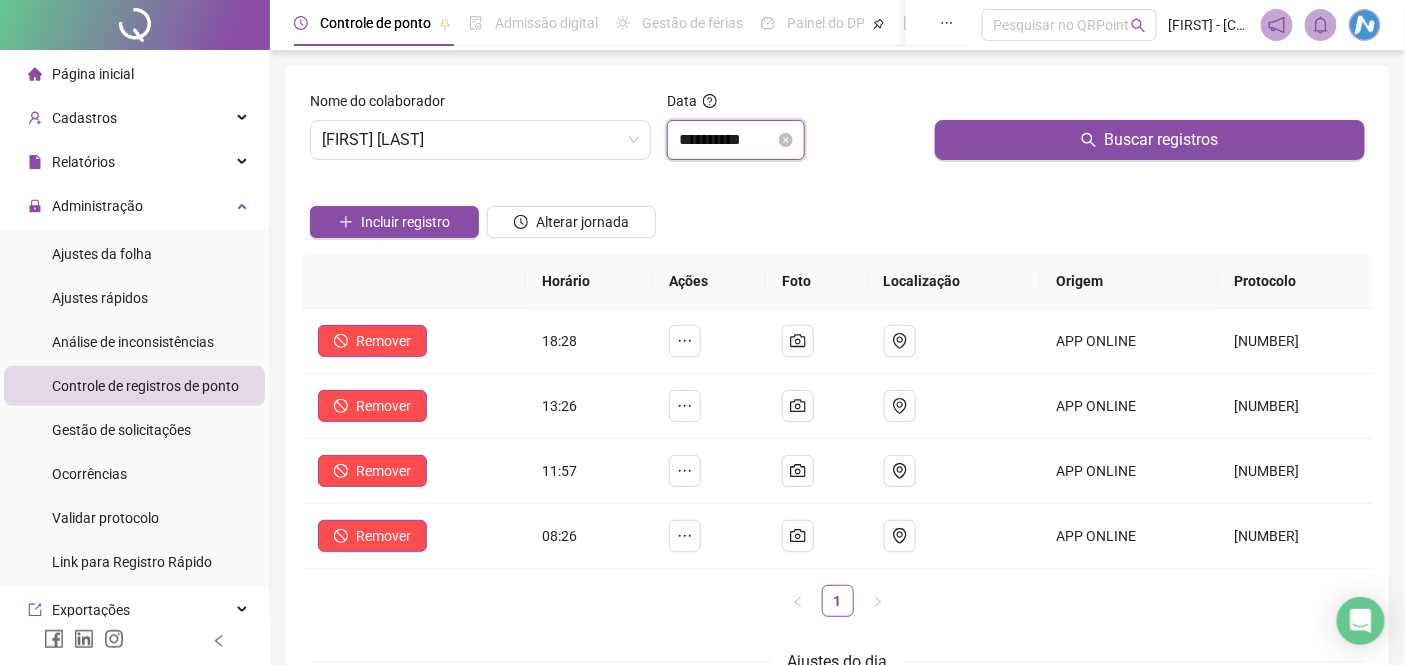 click on "**********" at bounding box center (727, 140) 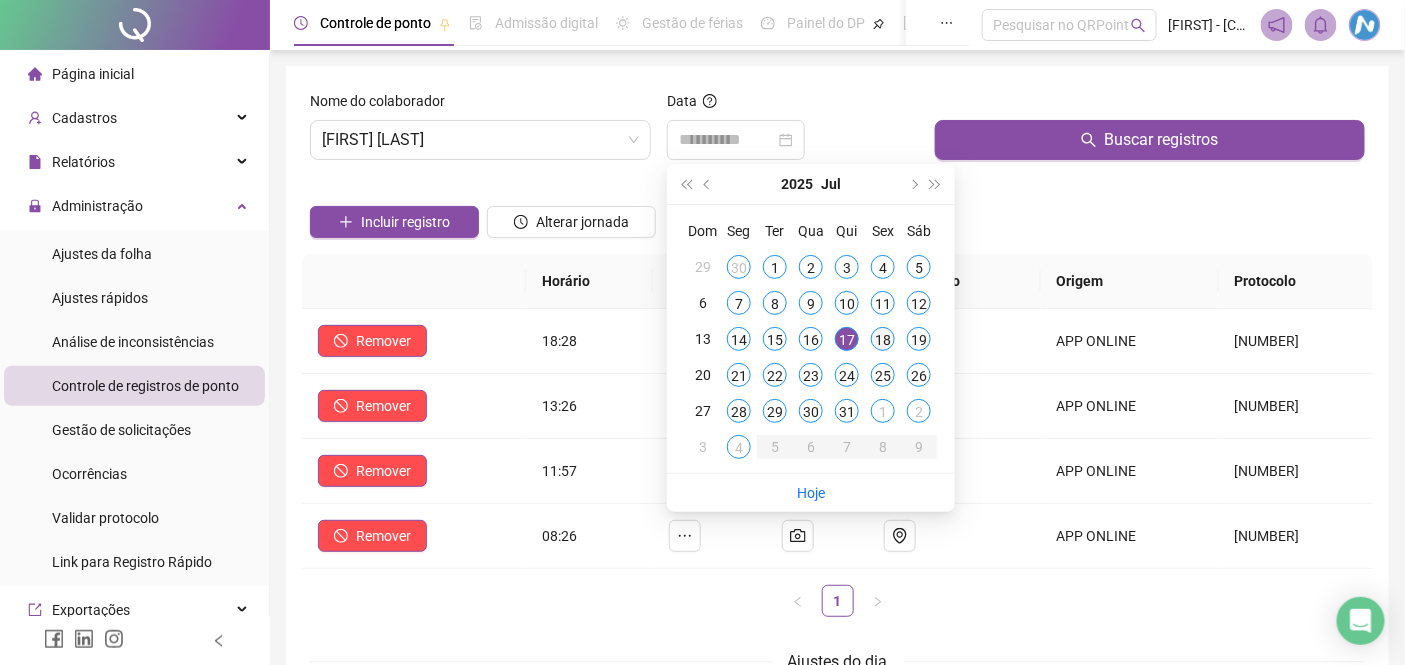click on "18" at bounding box center [883, 339] 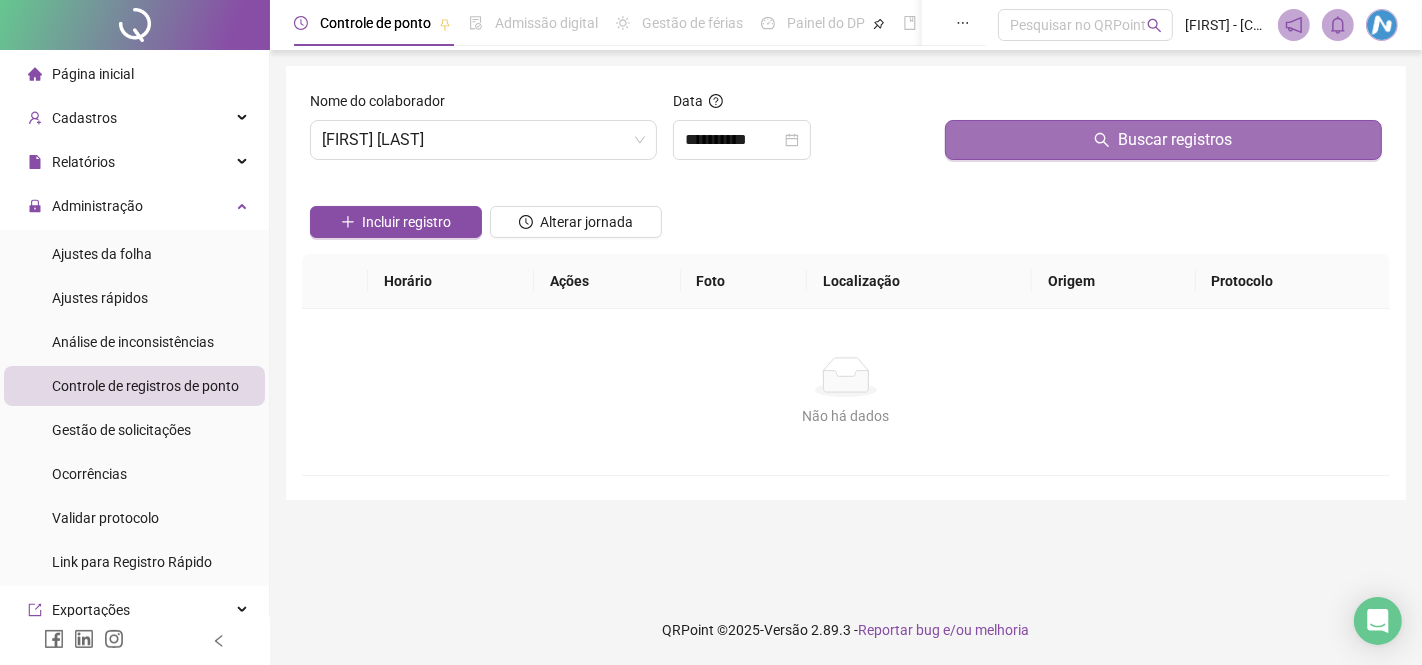 click on "Buscar registros" at bounding box center (1163, 140) 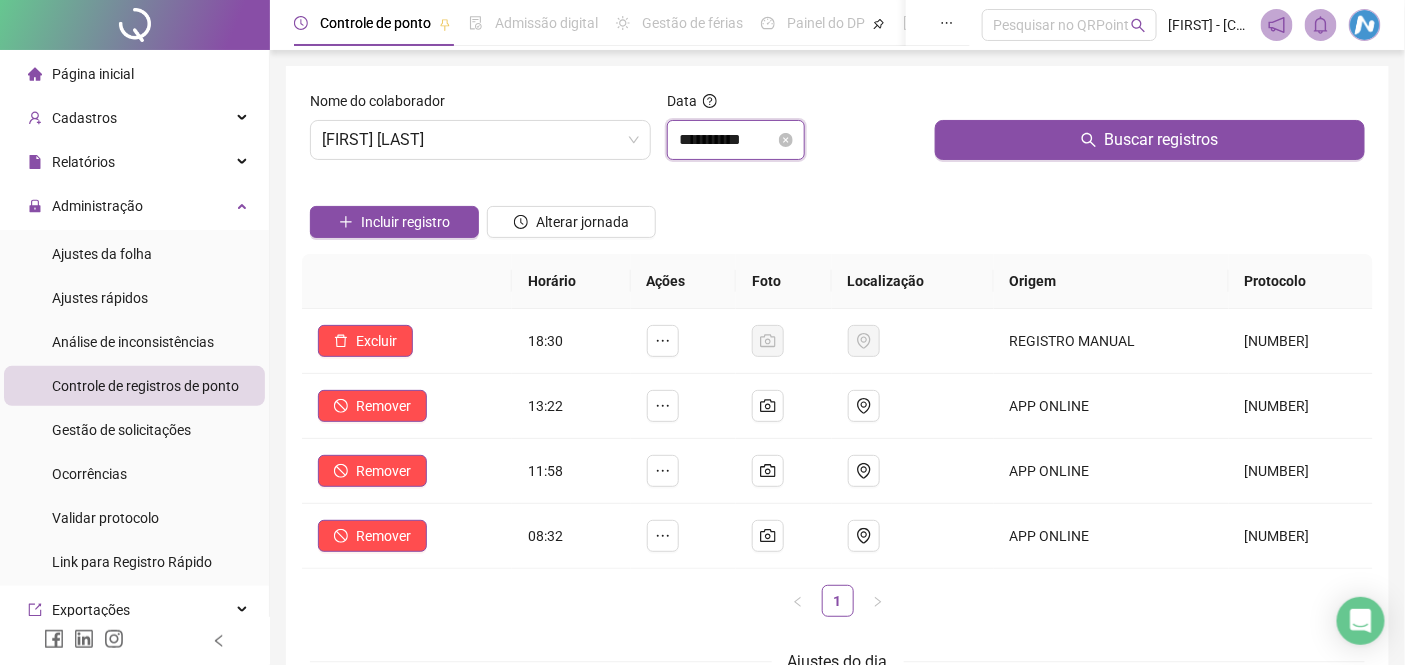 click on "**********" at bounding box center (727, 140) 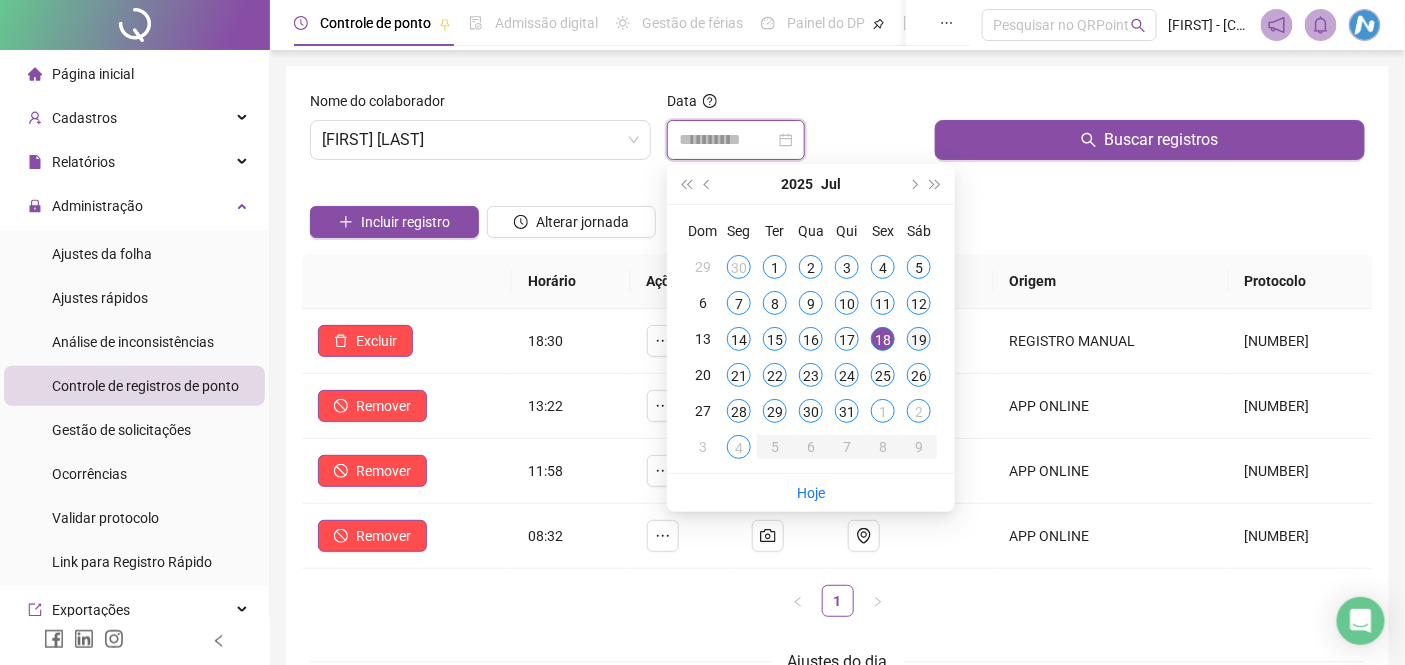 type on "**********" 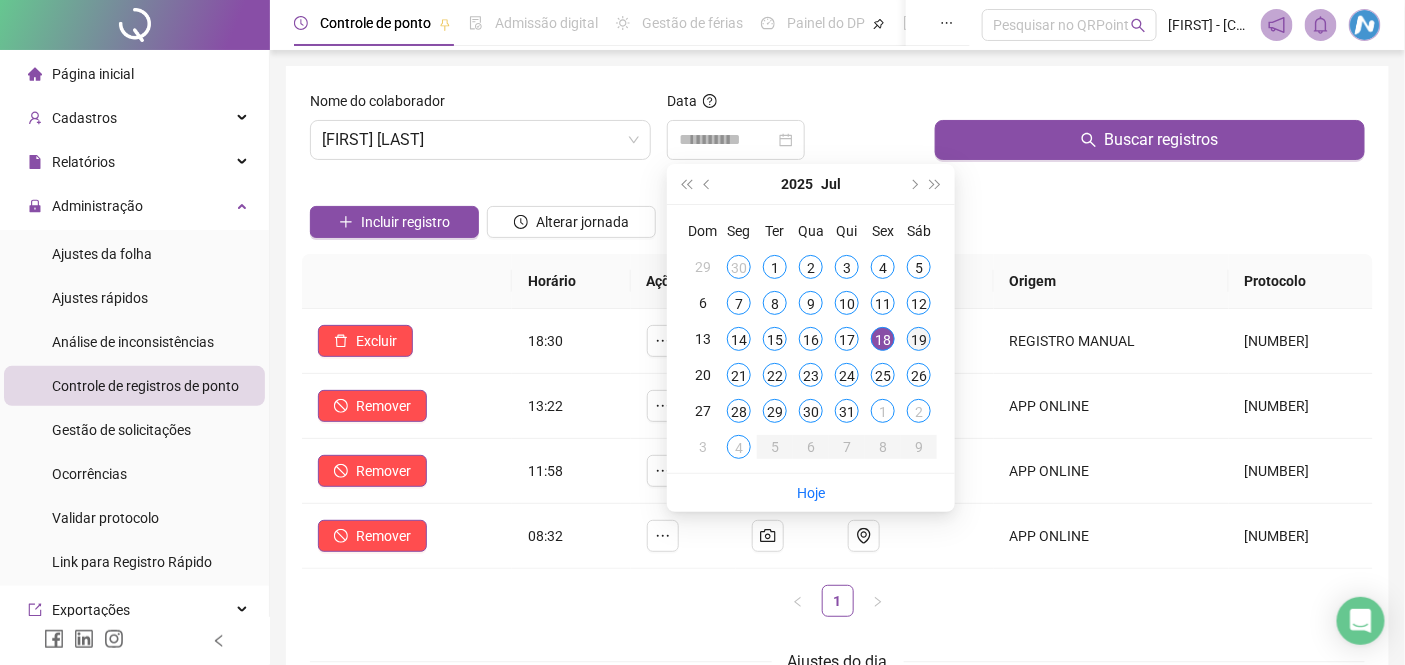 click on "19" at bounding box center [919, 339] 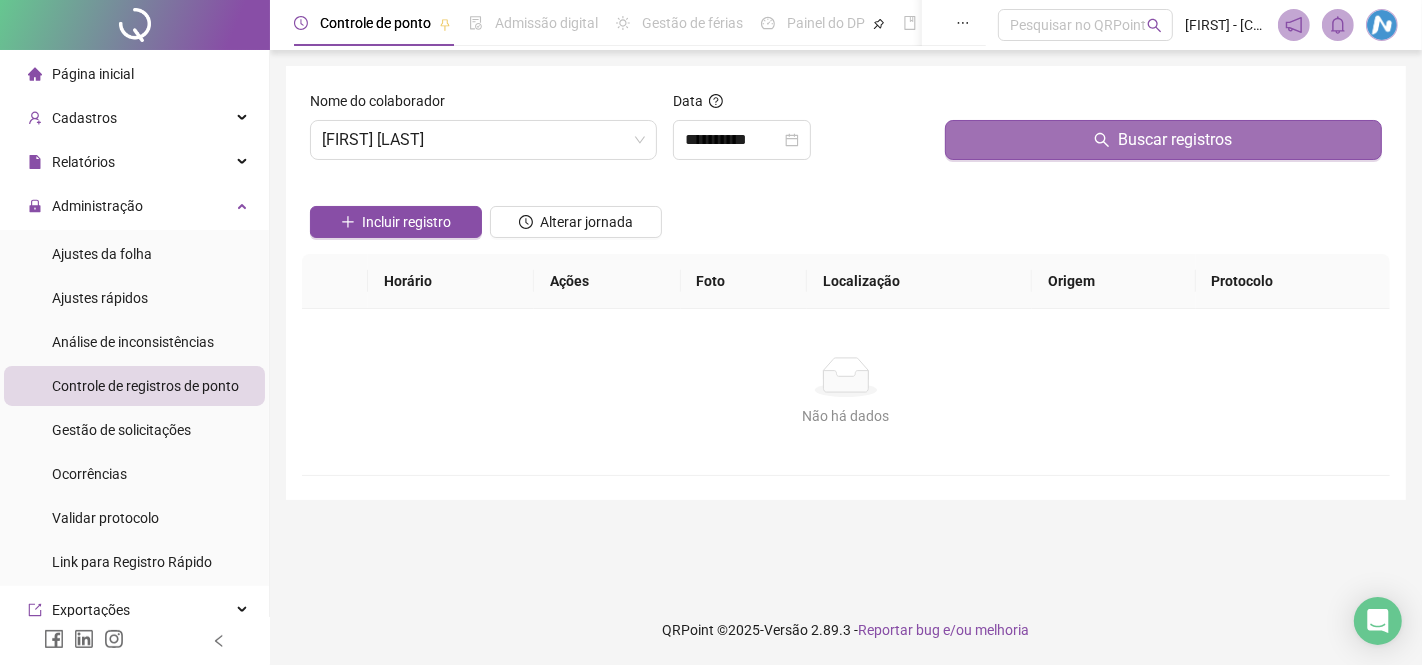click on "Buscar registros" at bounding box center [1163, 140] 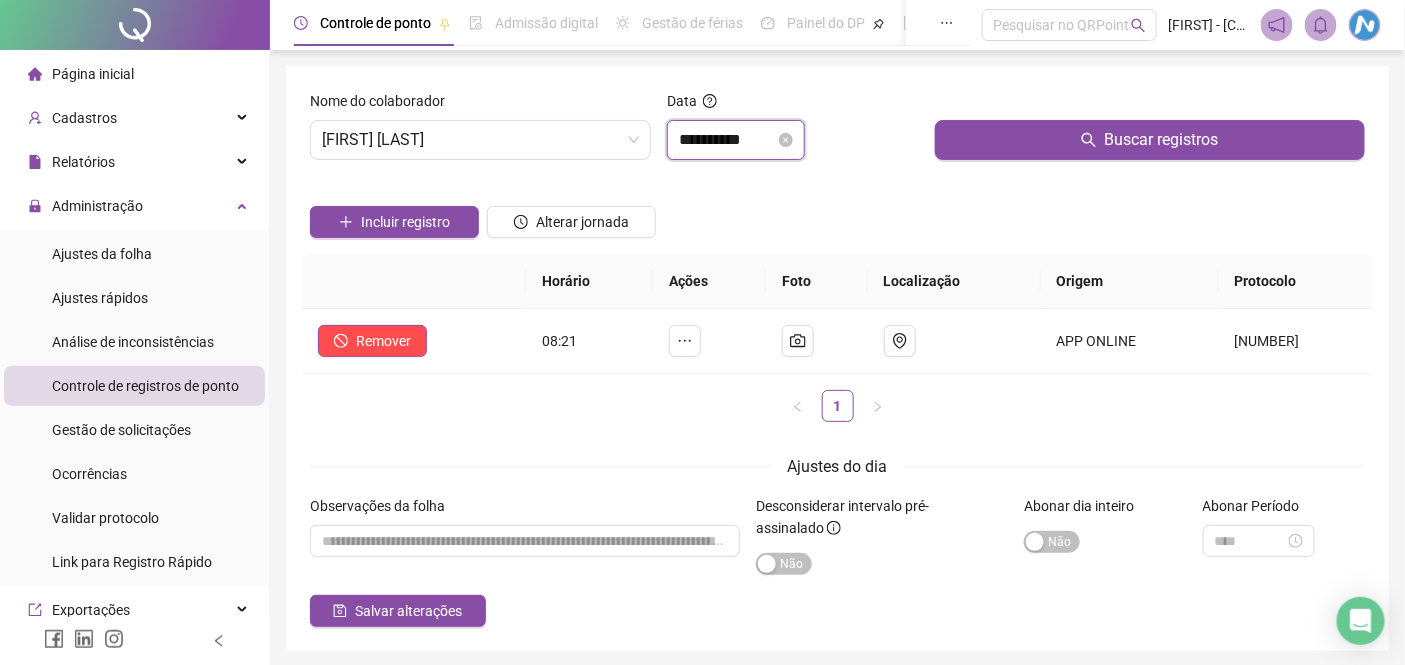 click on "**********" at bounding box center [727, 140] 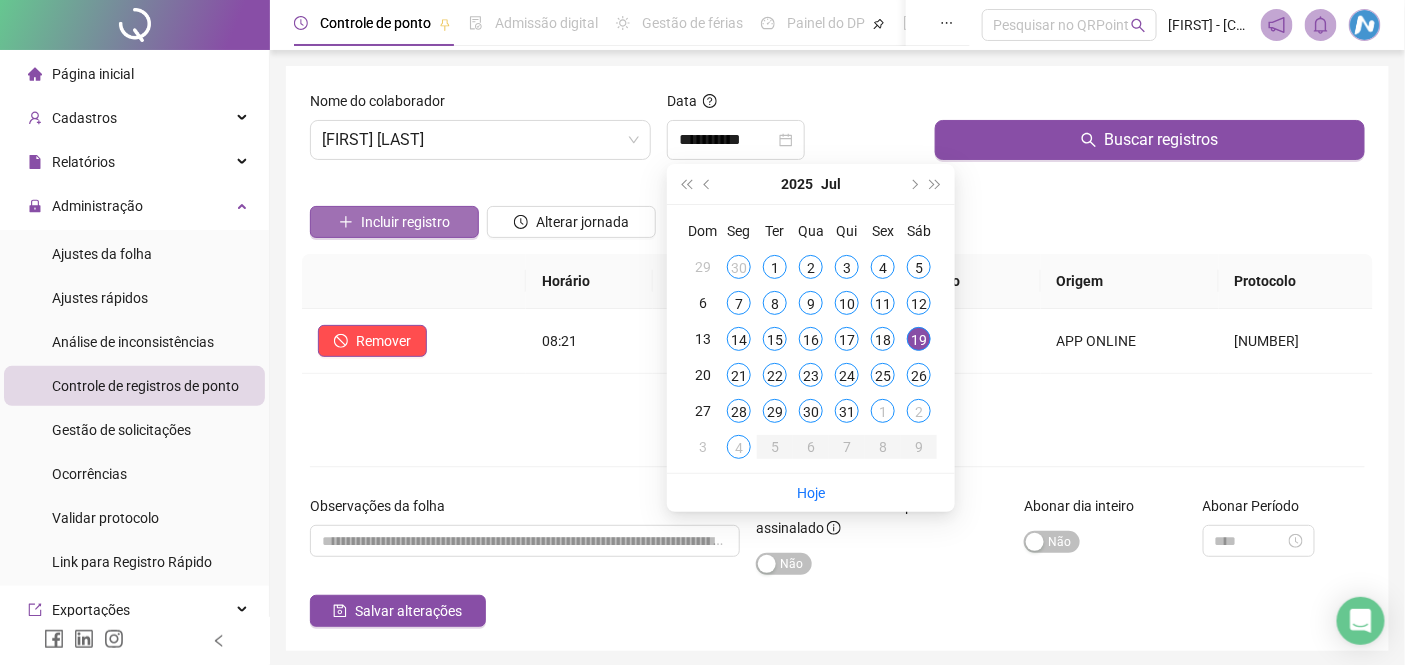 click on "Incluir registro" at bounding box center [405, 222] 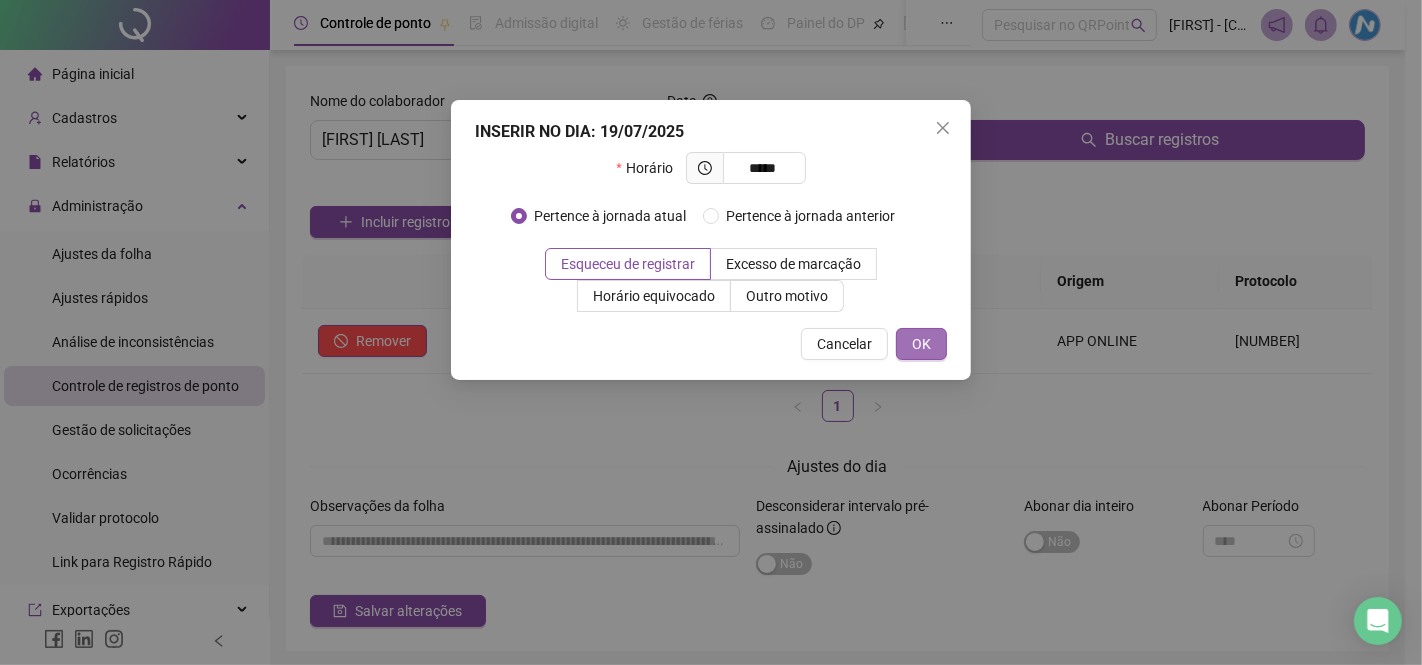 type on "*****" 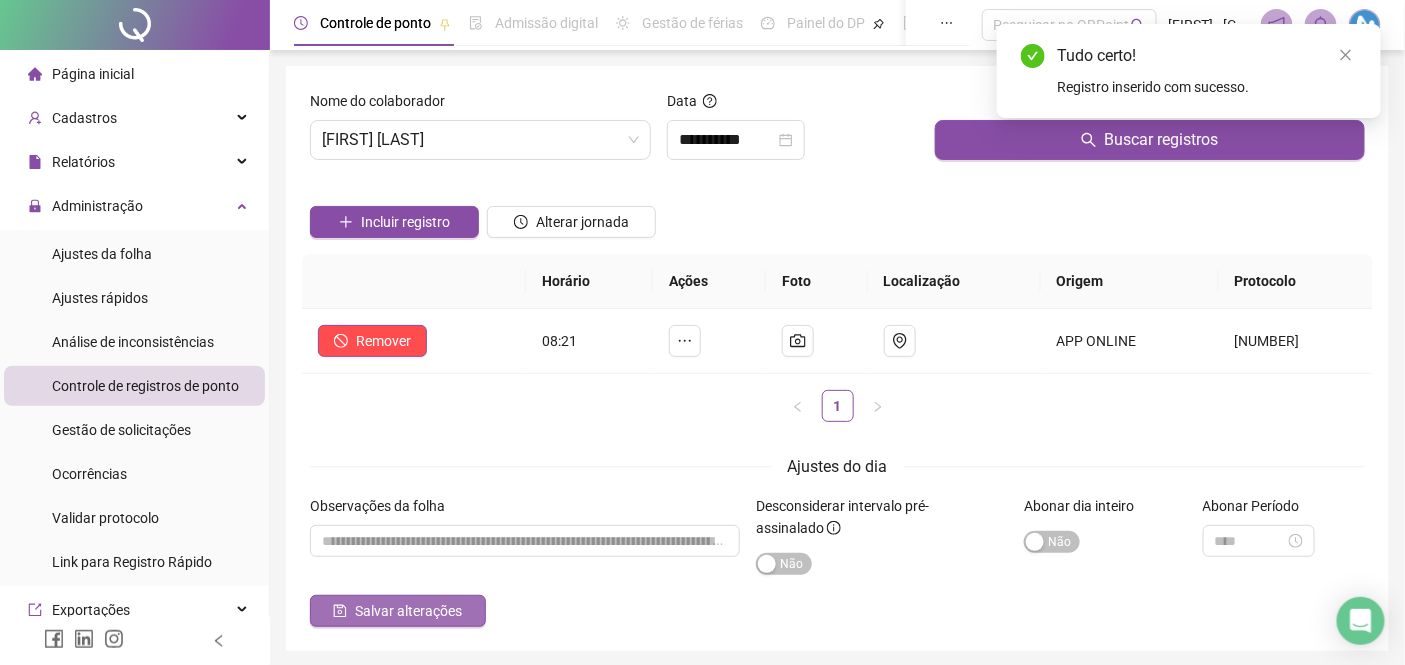 click on "Salvar alterações" at bounding box center (398, 611) 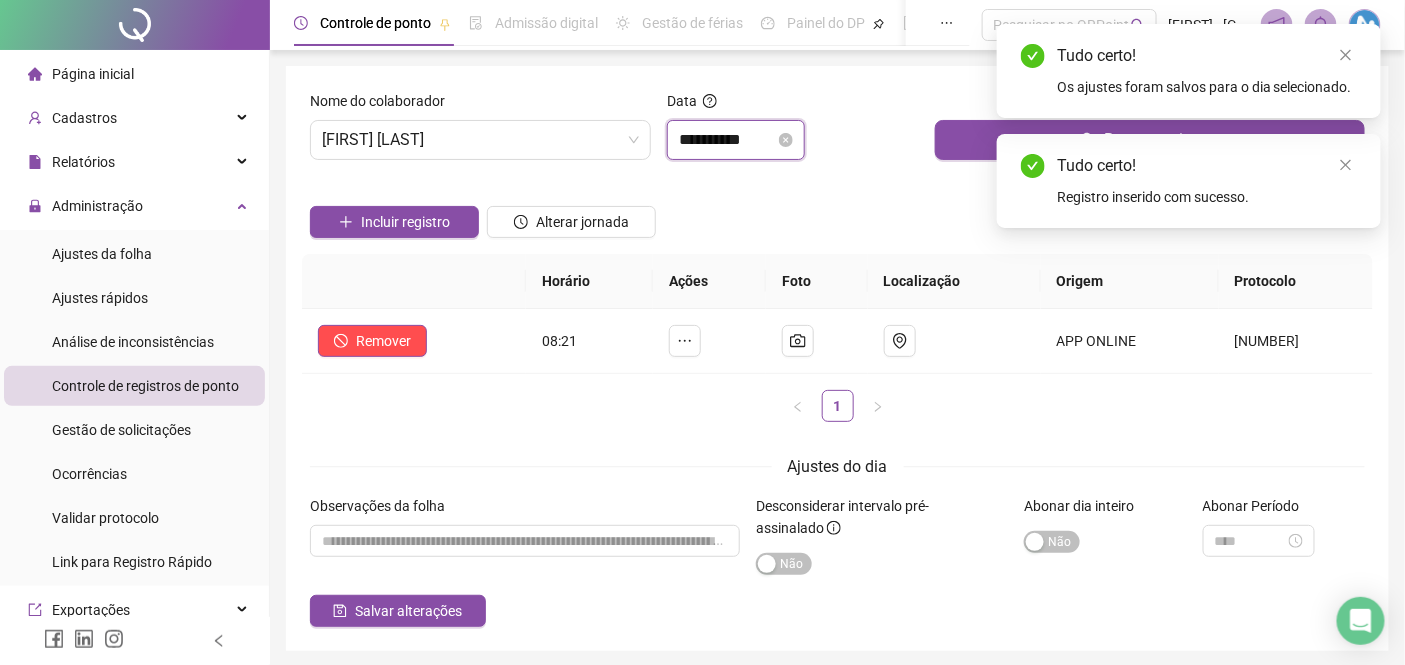 click on "**********" at bounding box center [727, 140] 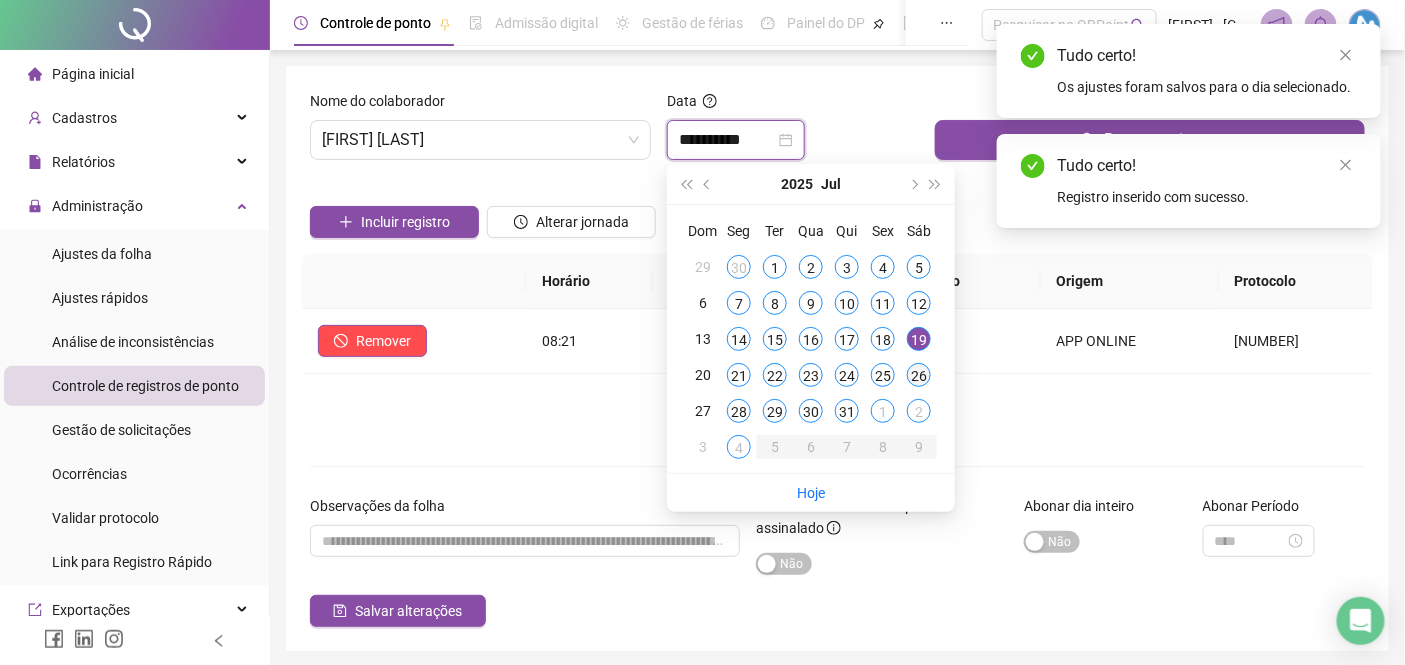 type on "**********" 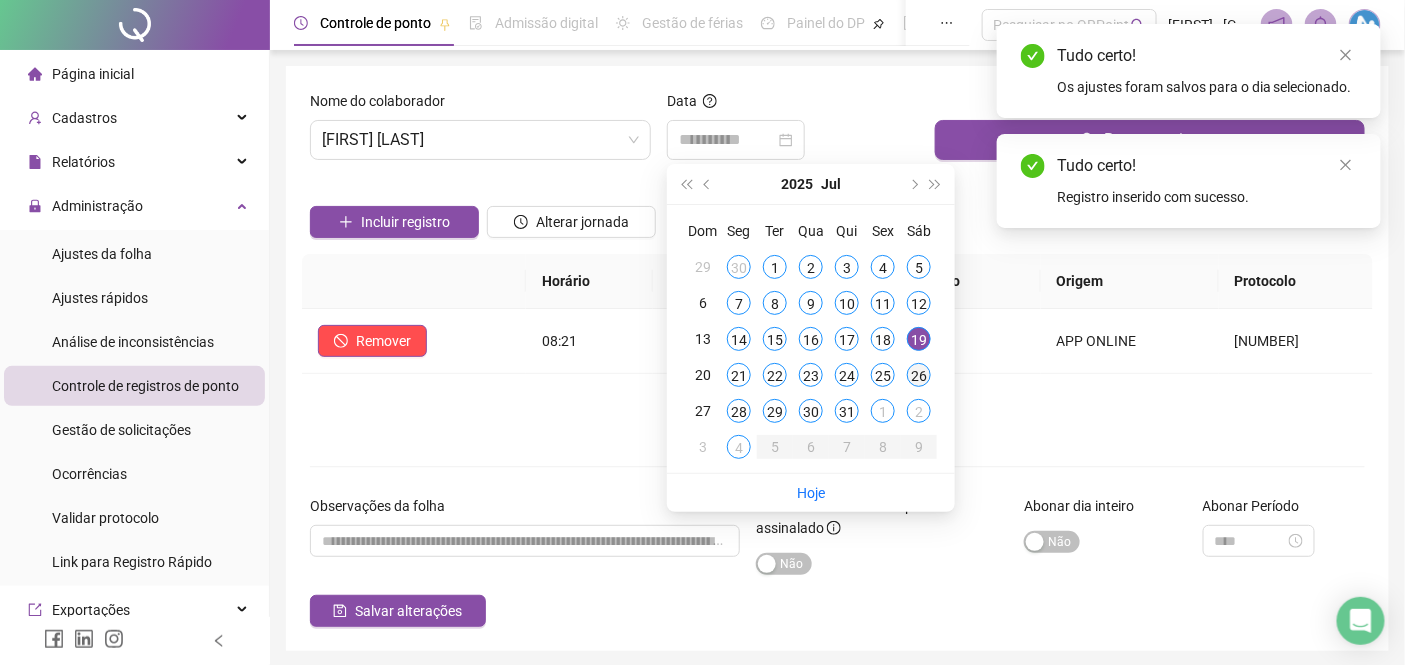 click on "26" at bounding box center [919, 375] 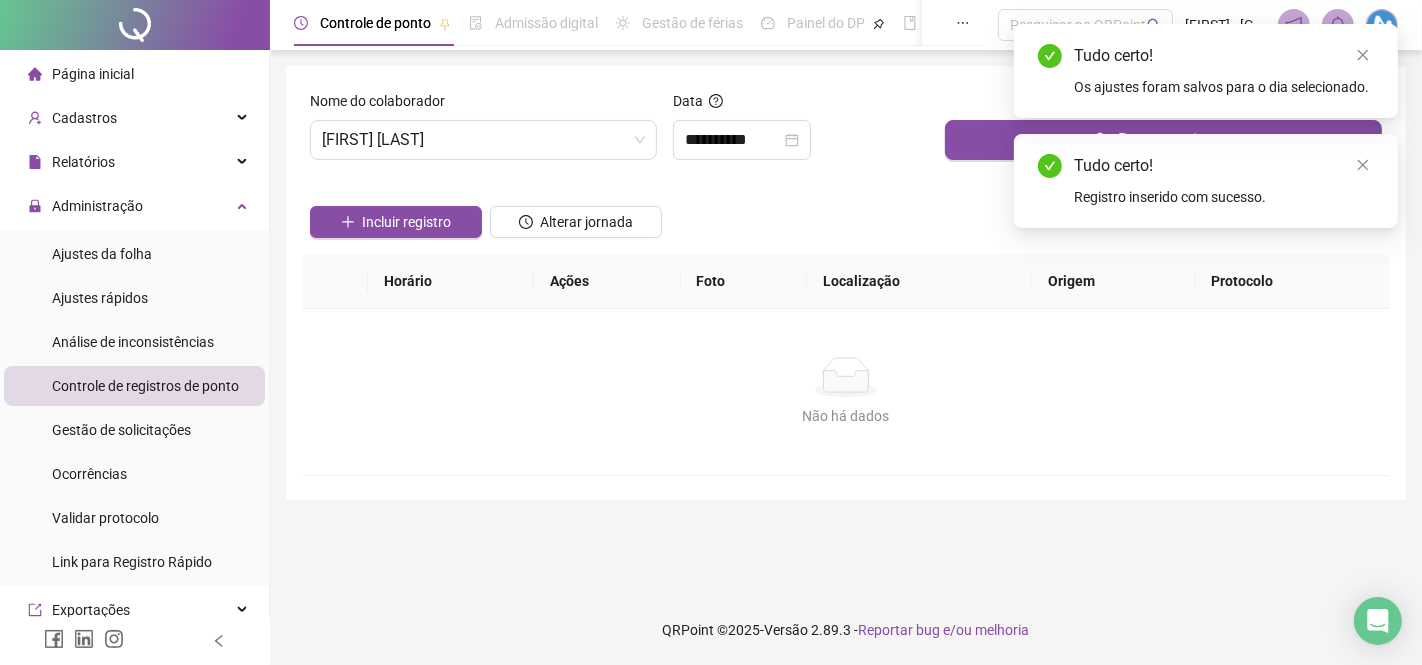 click at bounding box center [1163, 105] 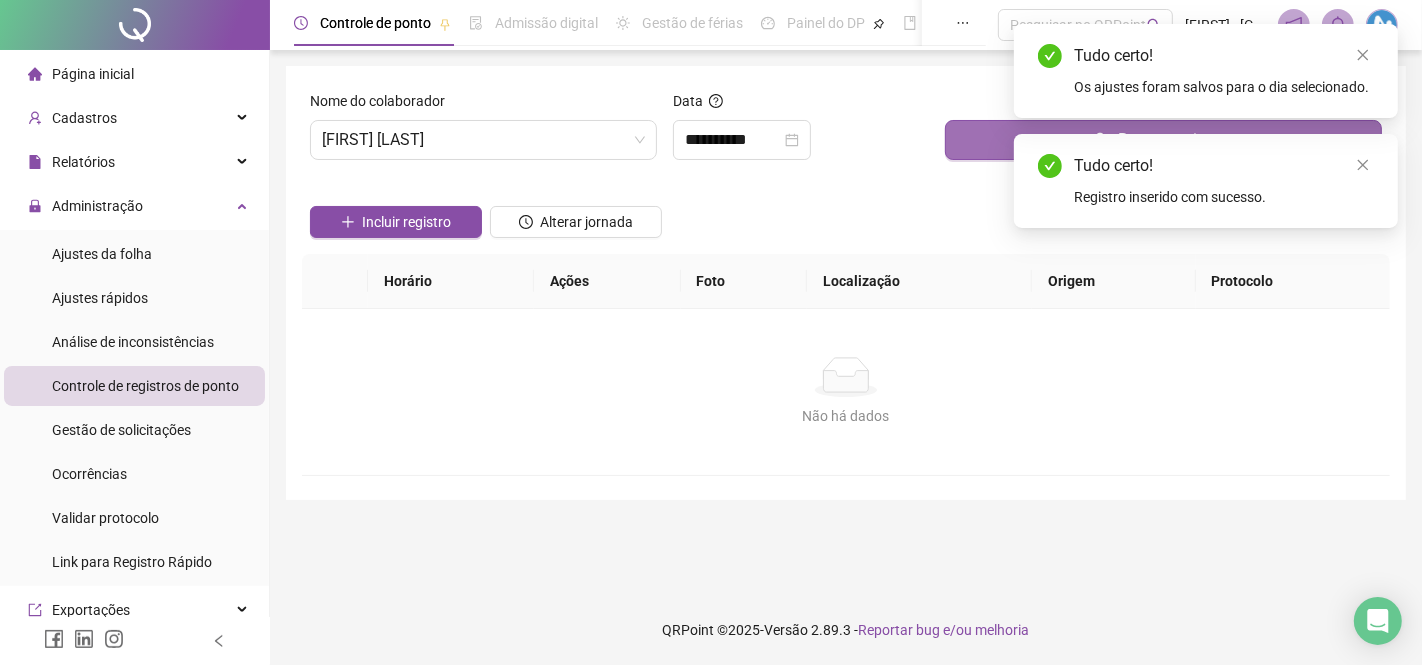 click on "Buscar registros" at bounding box center [1163, 140] 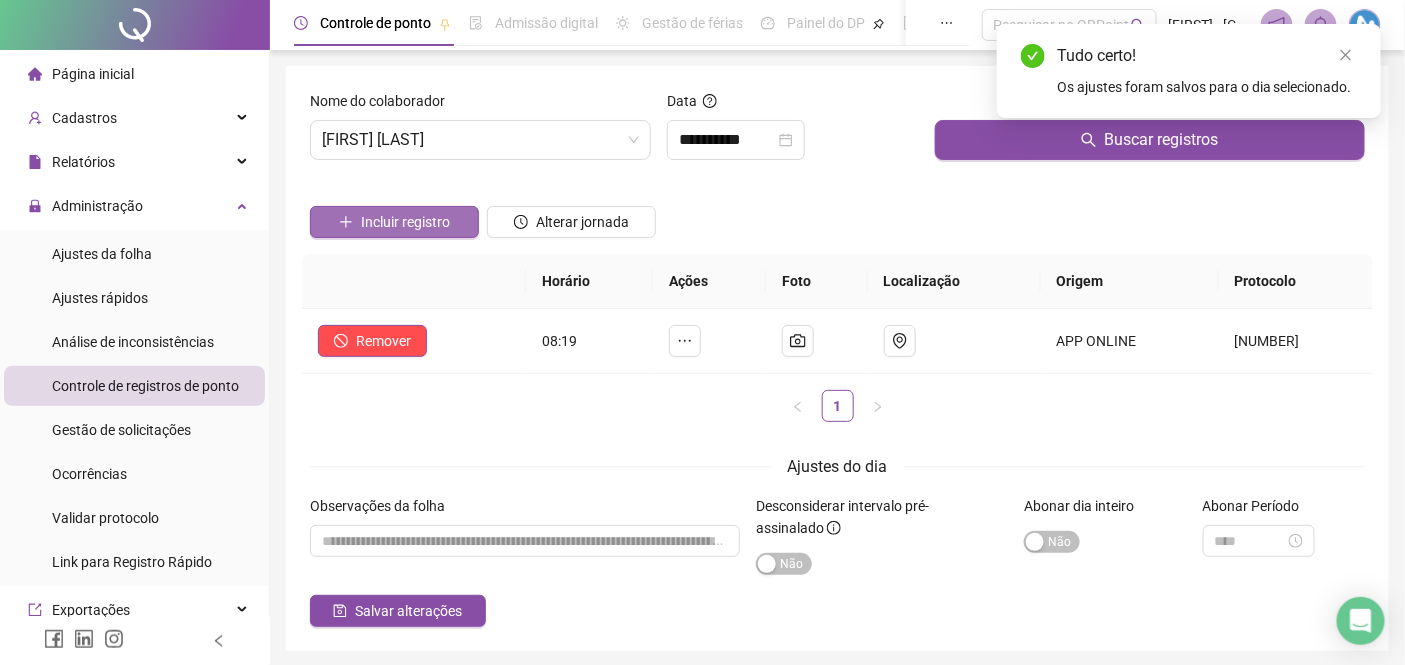 click on "Incluir registro" at bounding box center [405, 222] 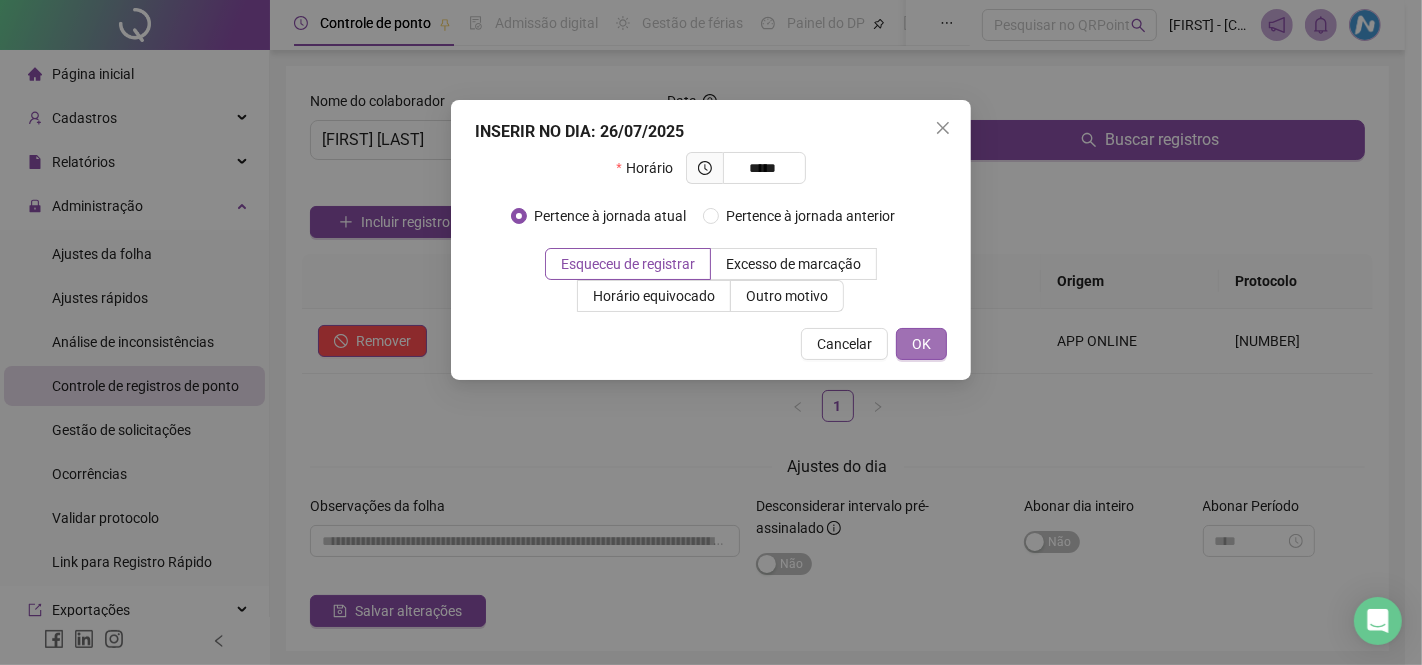 type on "*****" 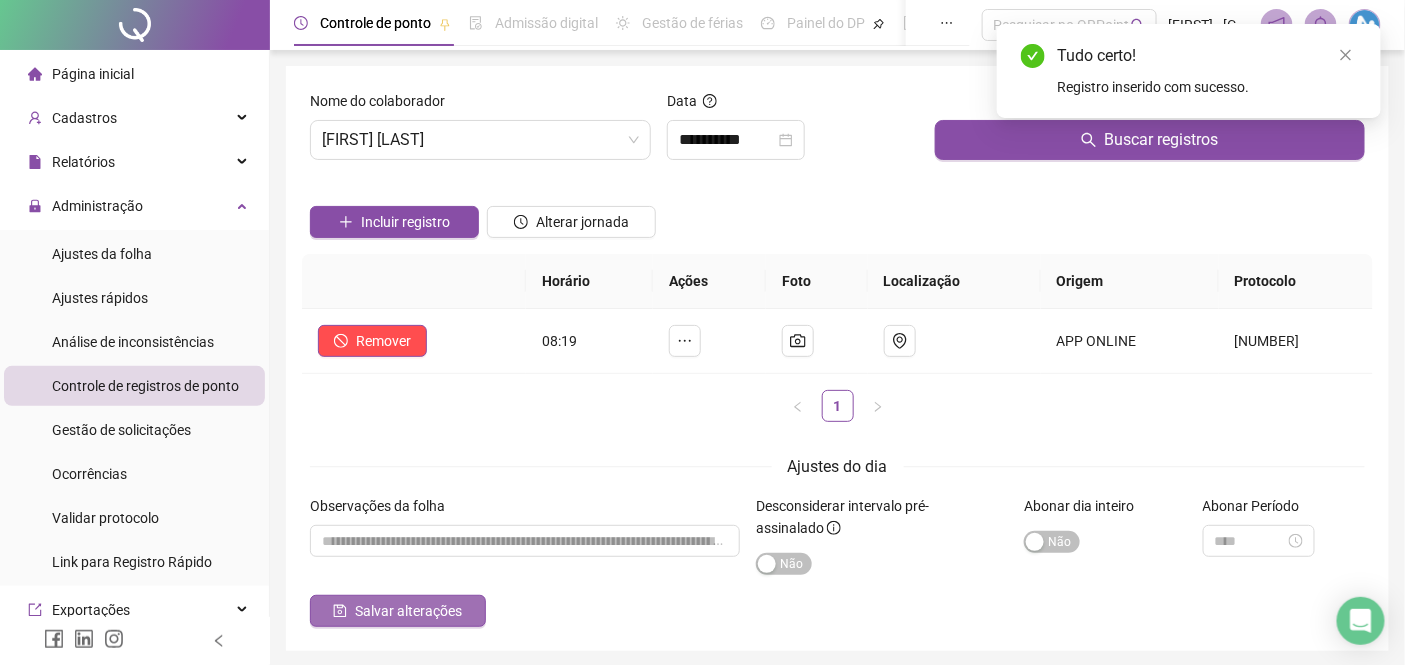 click on "Salvar alterações" at bounding box center (408, 611) 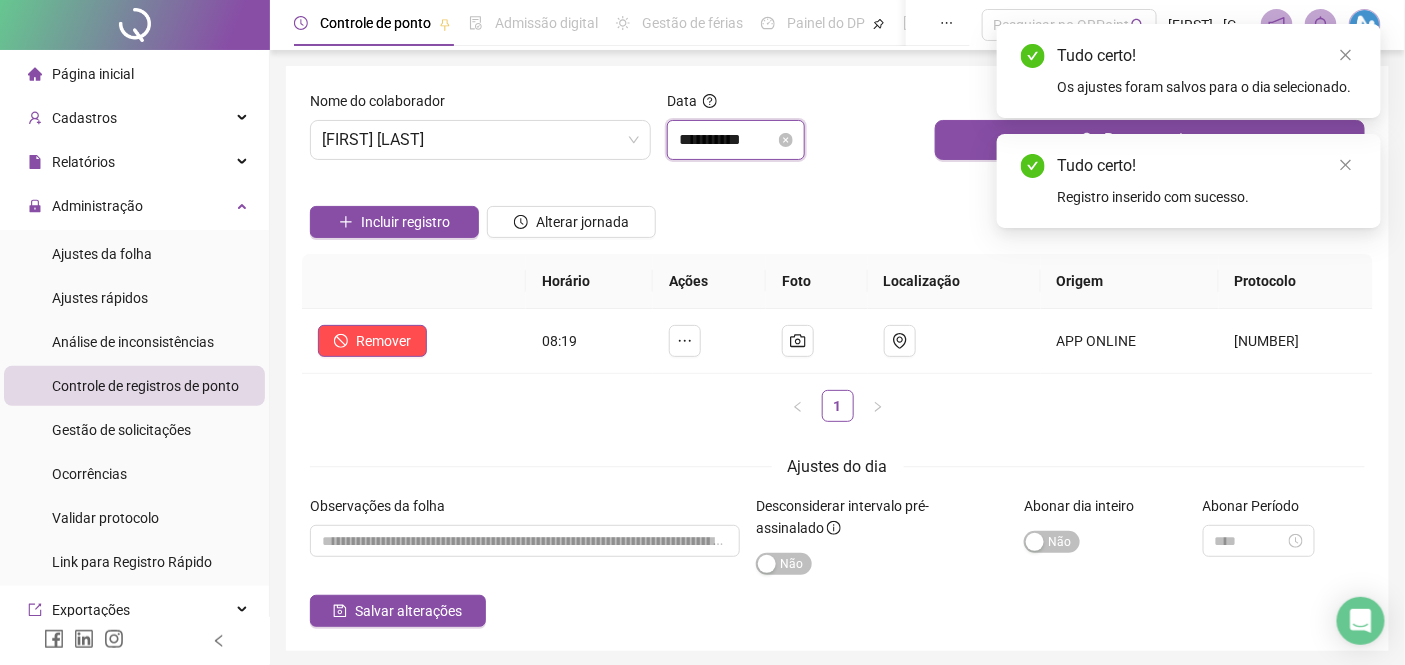 click on "**********" at bounding box center (727, 140) 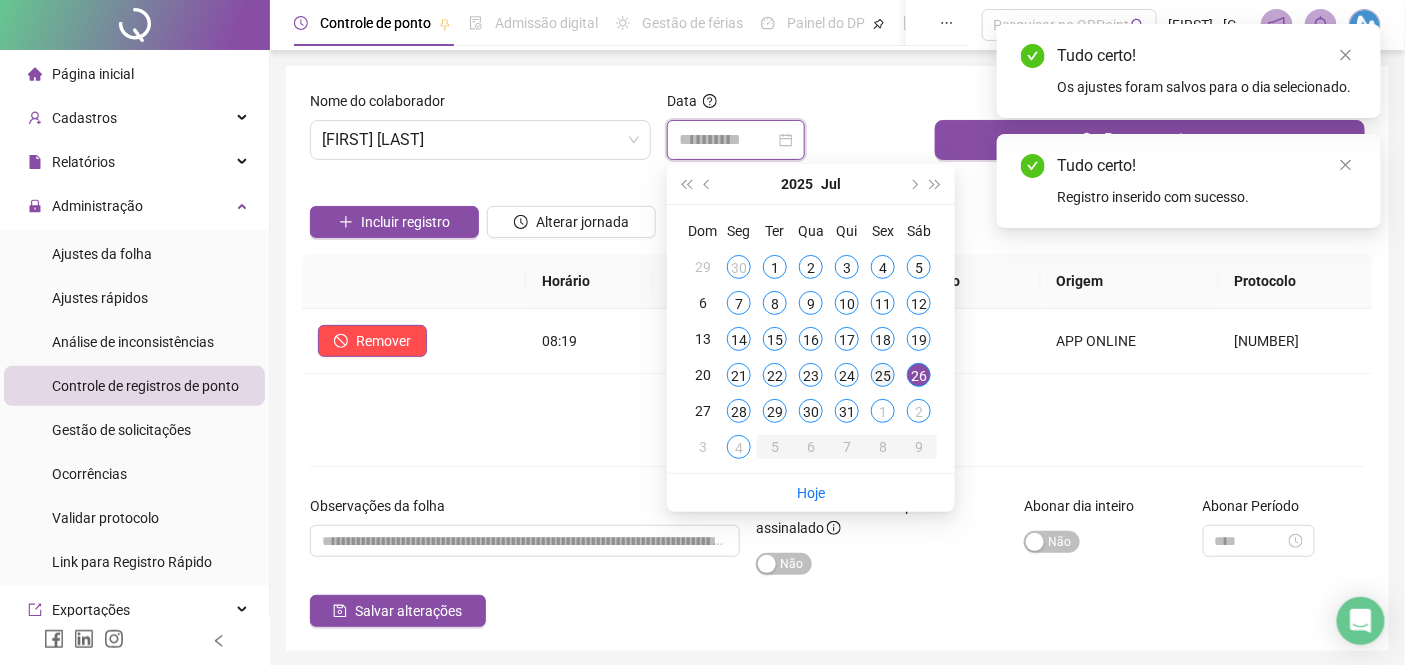 type on "**********" 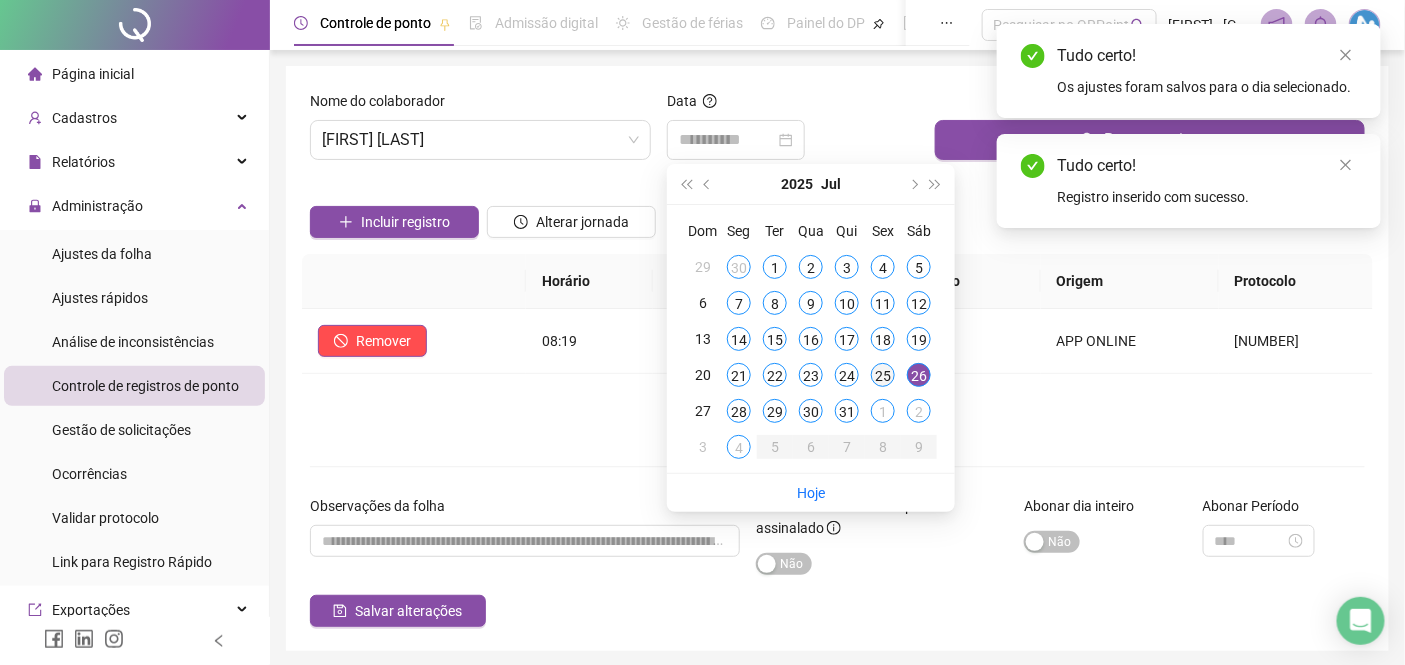 click on "25" at bounding box center [883, 375] 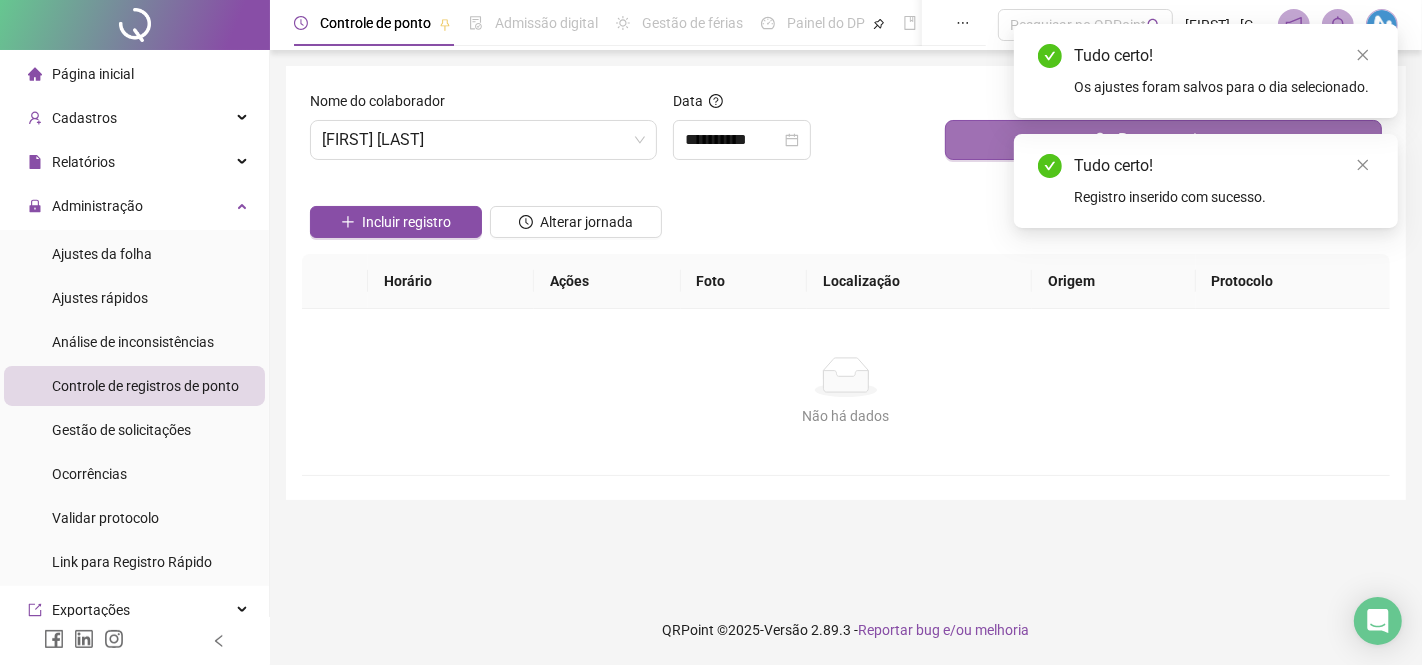 click on "Buscar registros" at bounding box center (1163, 140) 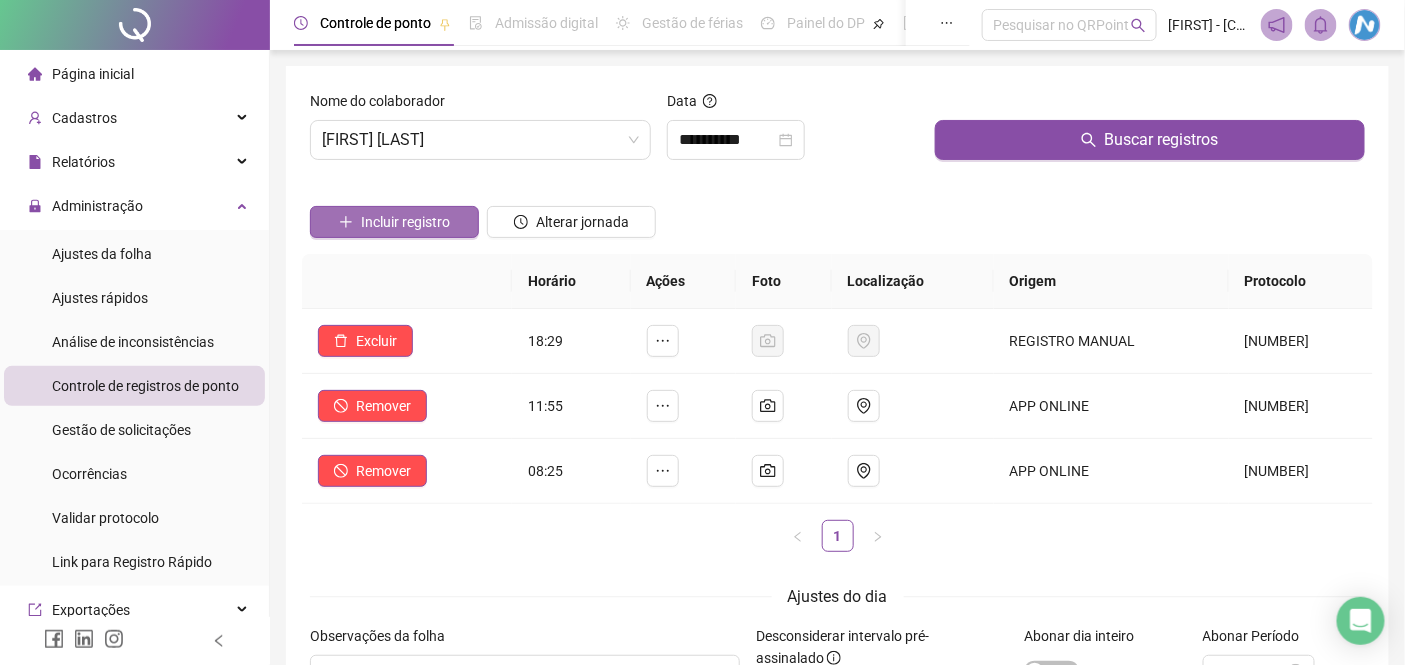 click on "Incluir registro" at bounding box center (405, 222) 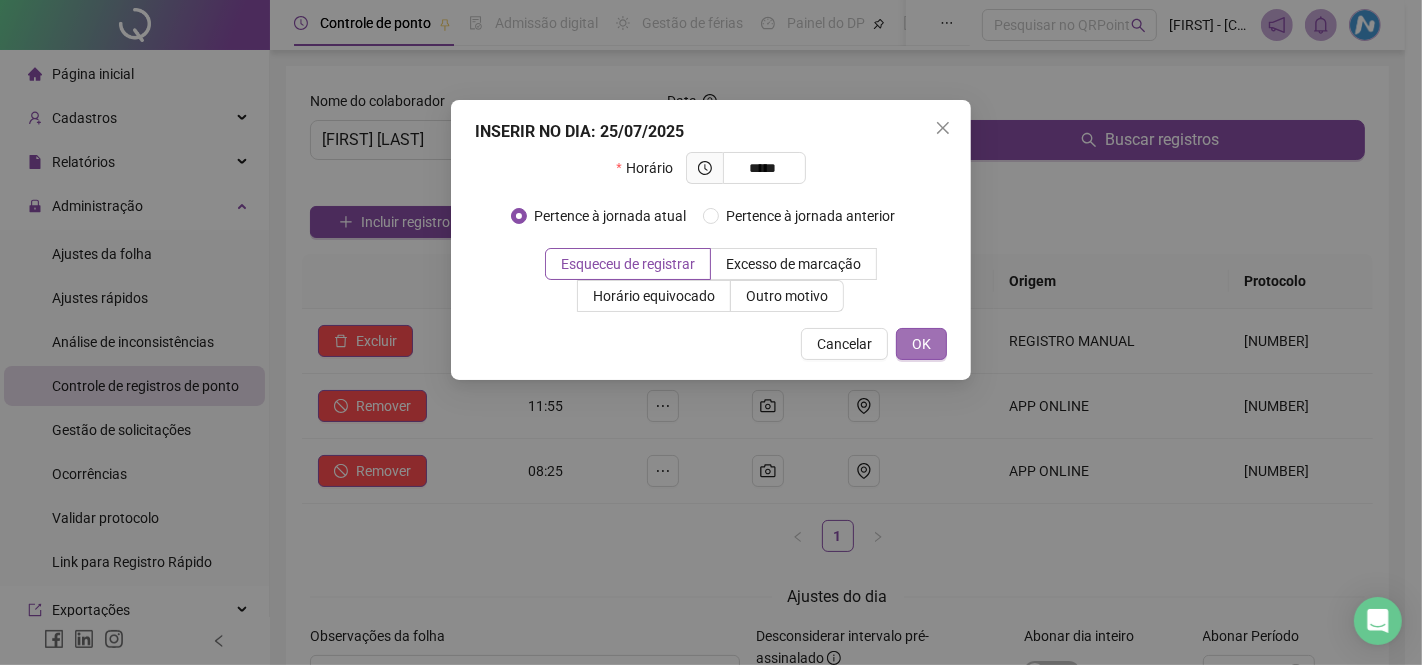 type on "*****" 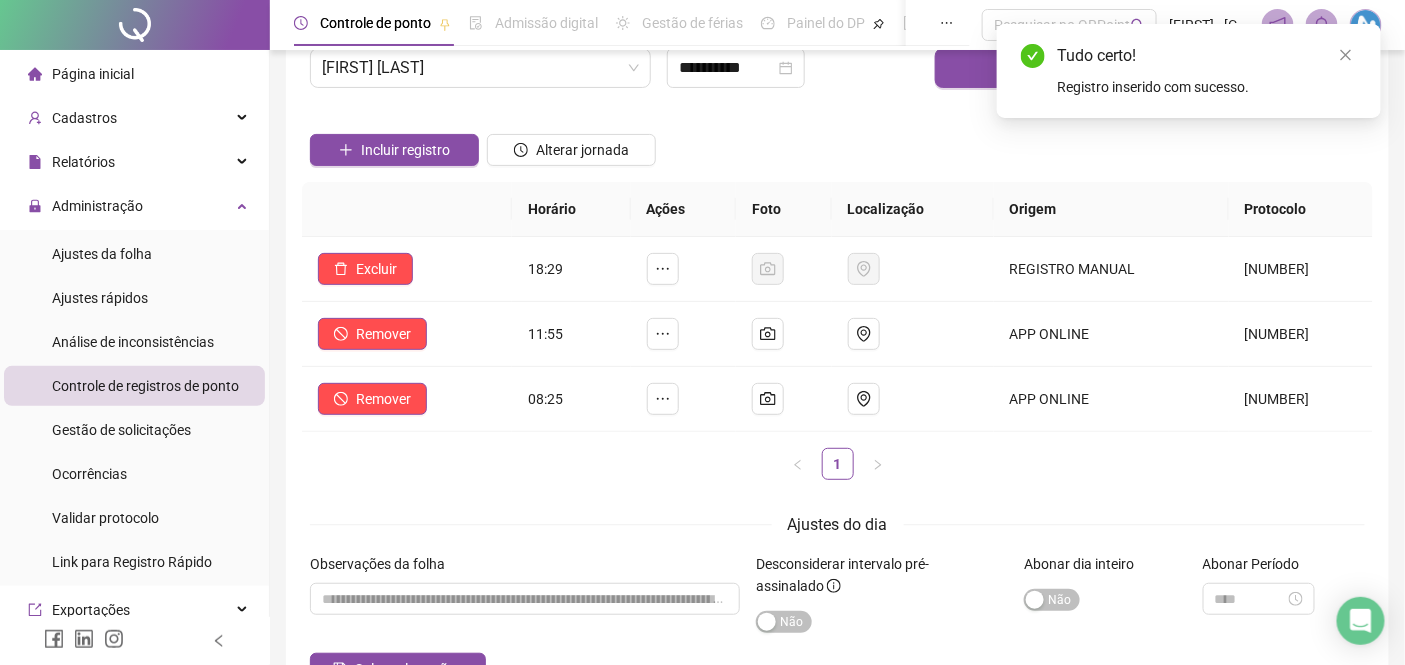 scroll, scrollTop: 111, scrollLeft: 0, axis: vertical 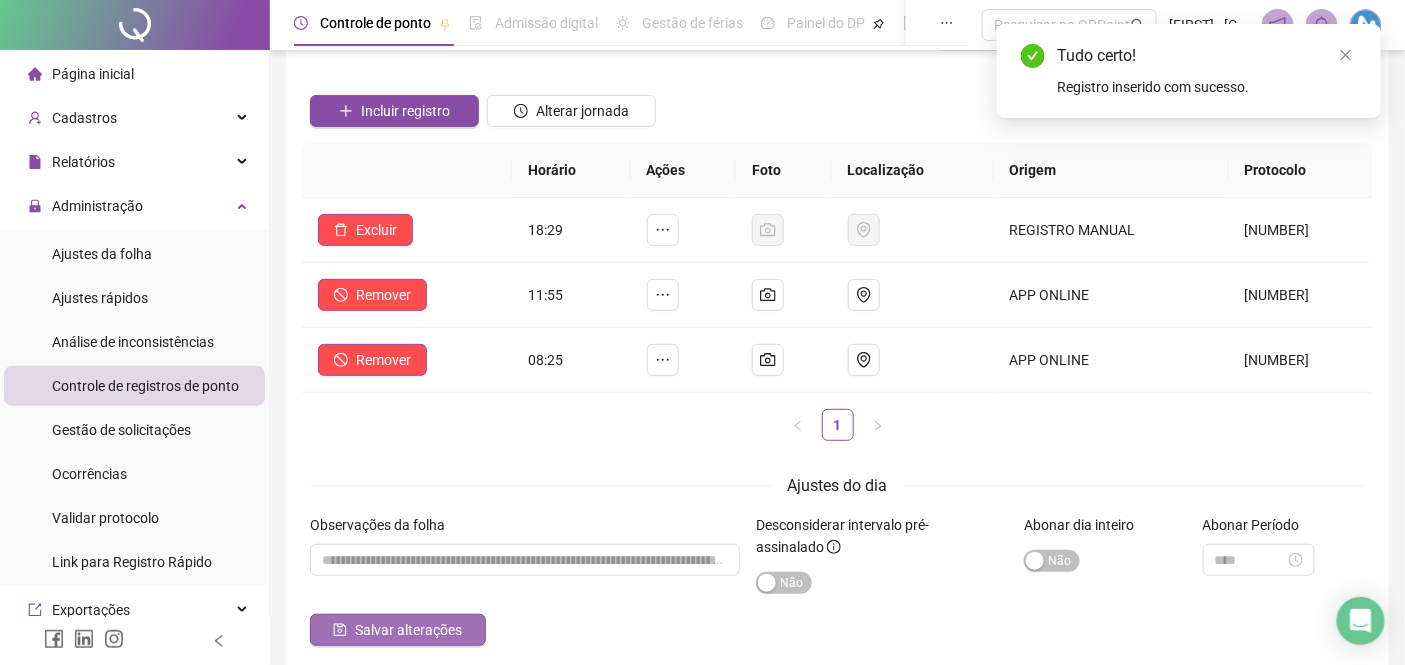 click on "Salvar alterações" at bounding box center (408, 630) 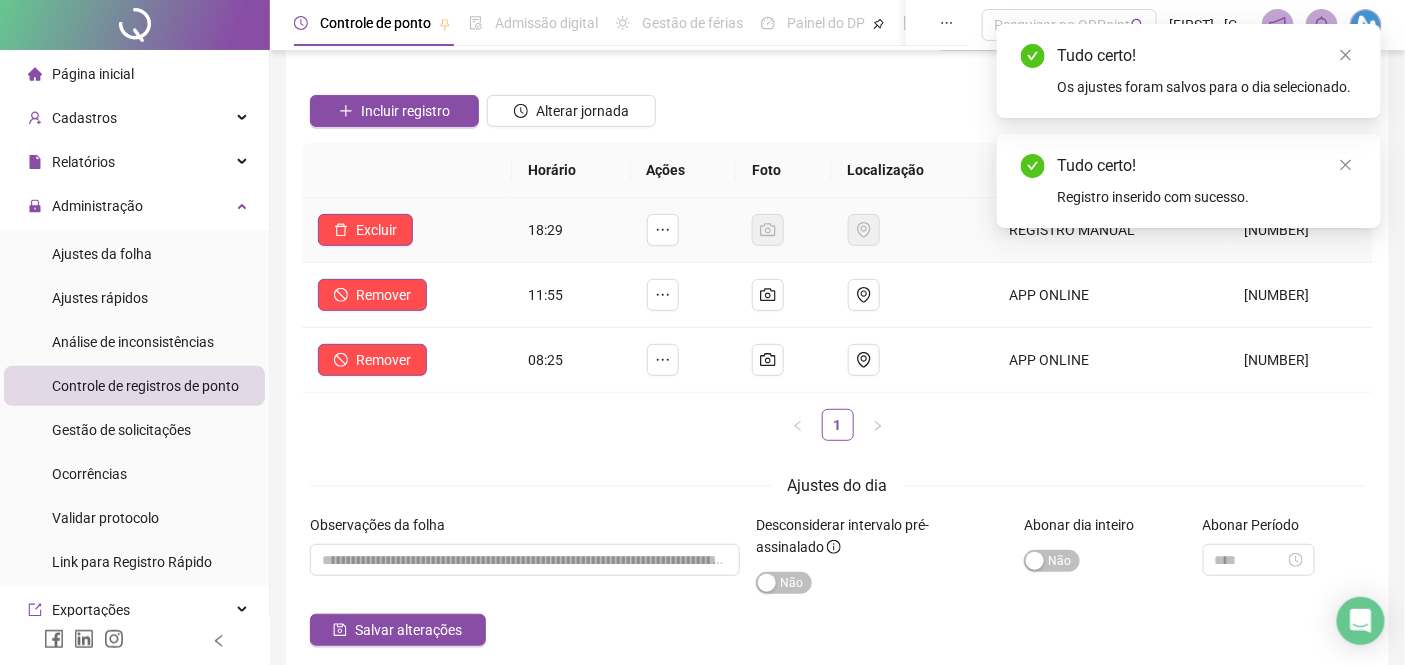 scroll, scrollTop: 0, scrollLeft: 0, axis: both 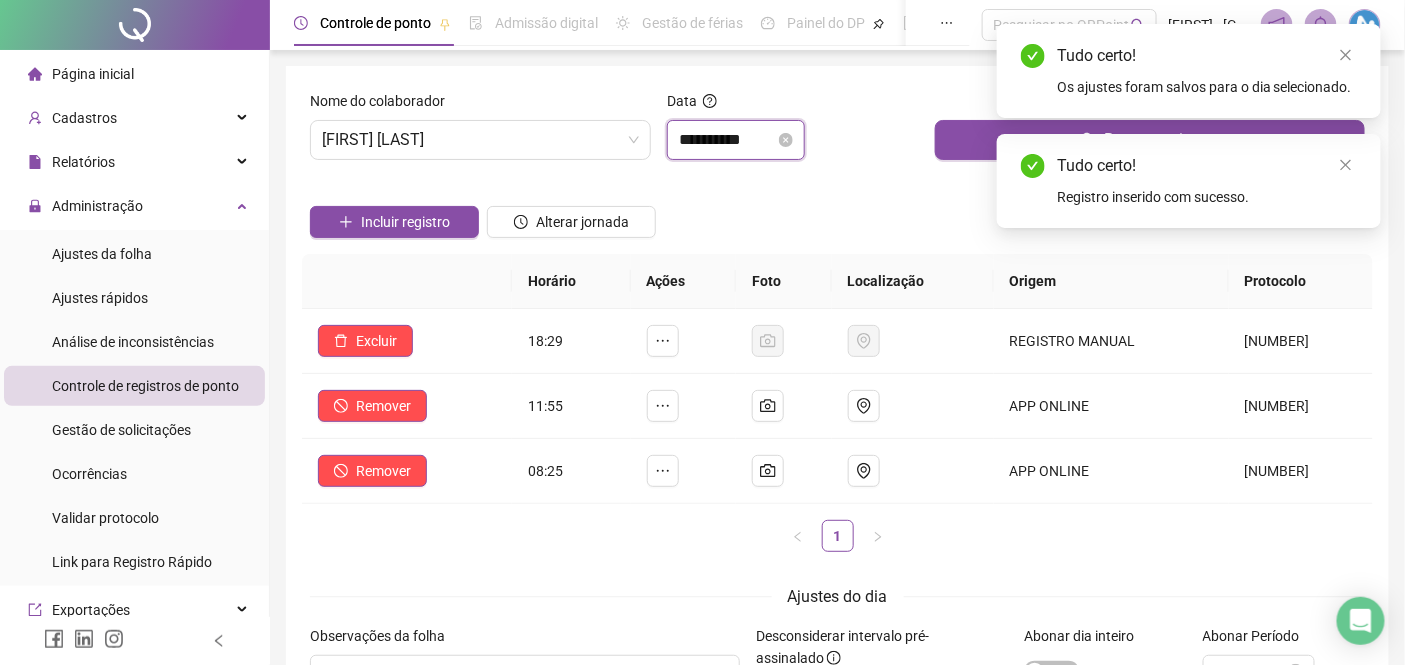 click on "**********" at bounding box center [727, 140] 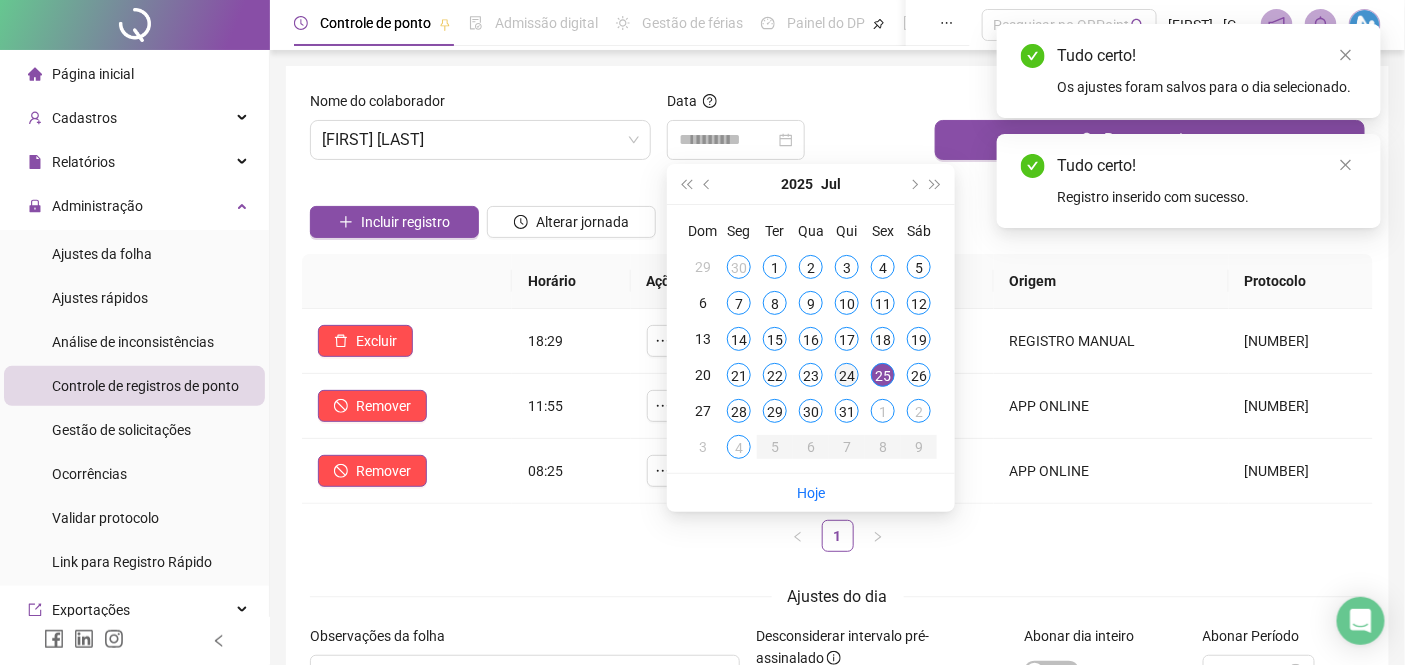 click on "24" at bounding box center [847, 375] 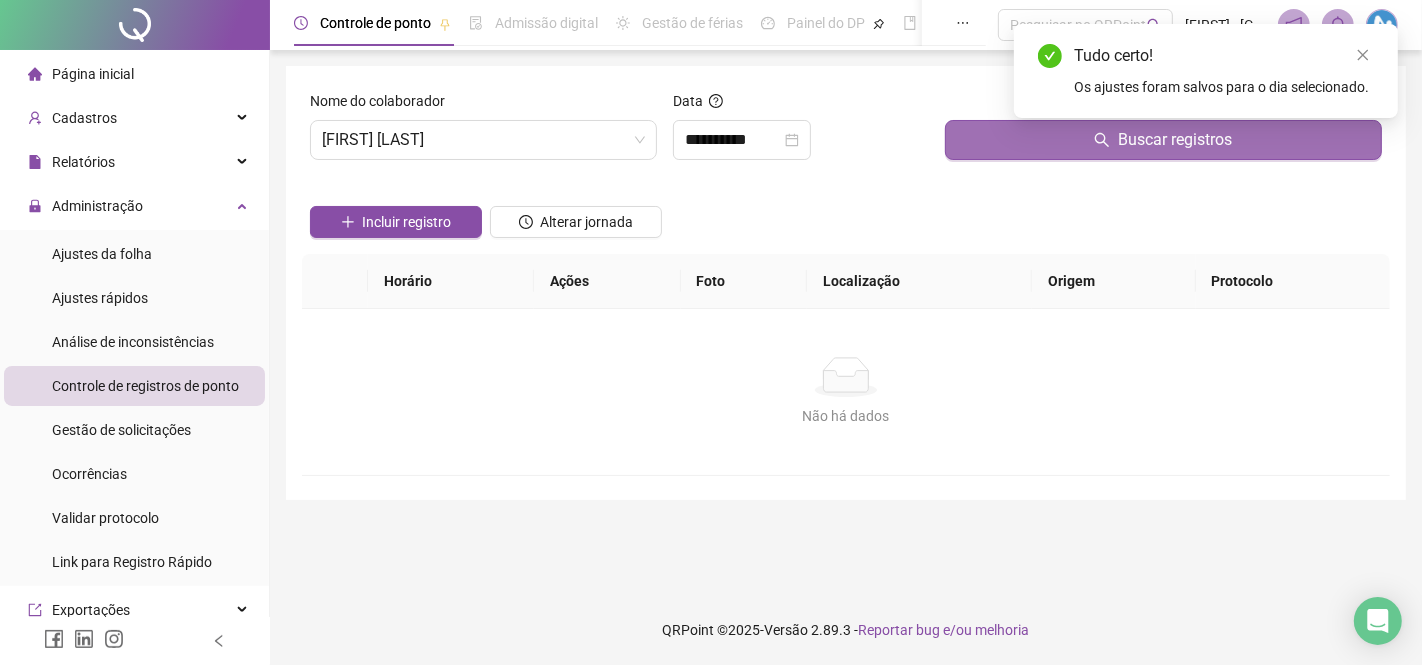 click on "Buscar registros" at bounding box center [1163, 140] 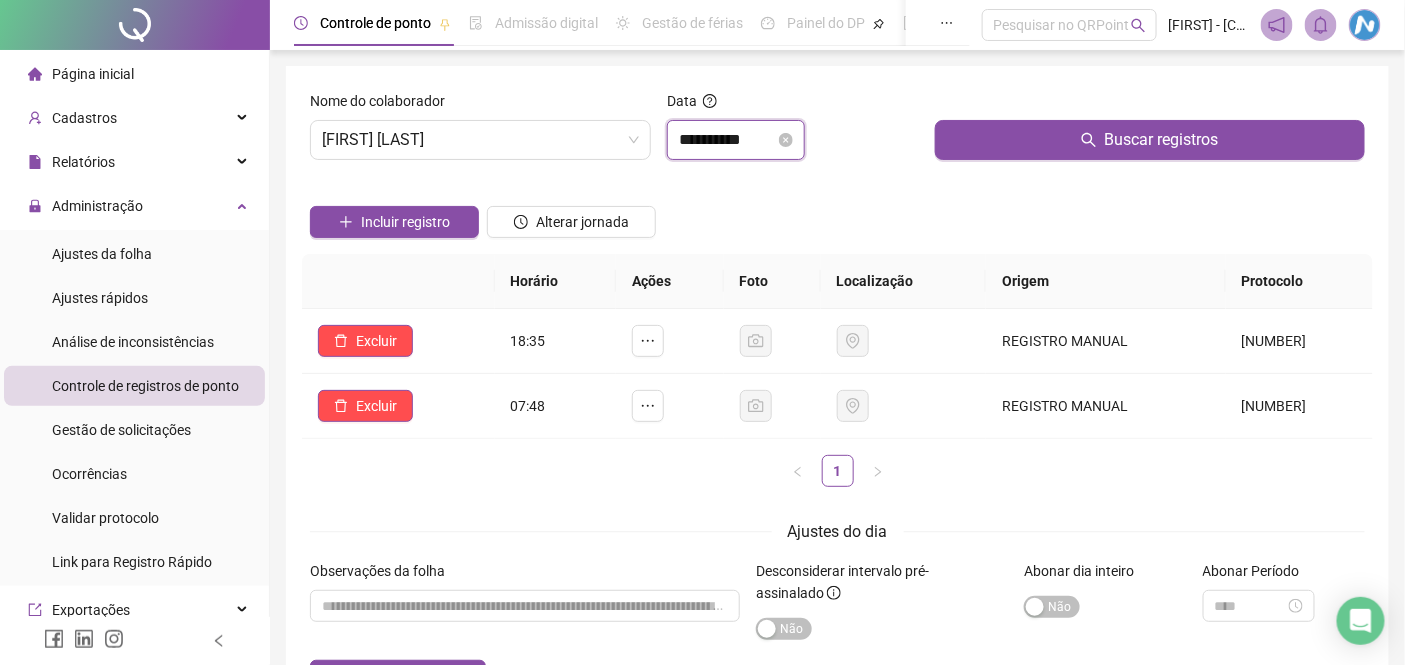 click on "**********" at bounding box center [727, 140] 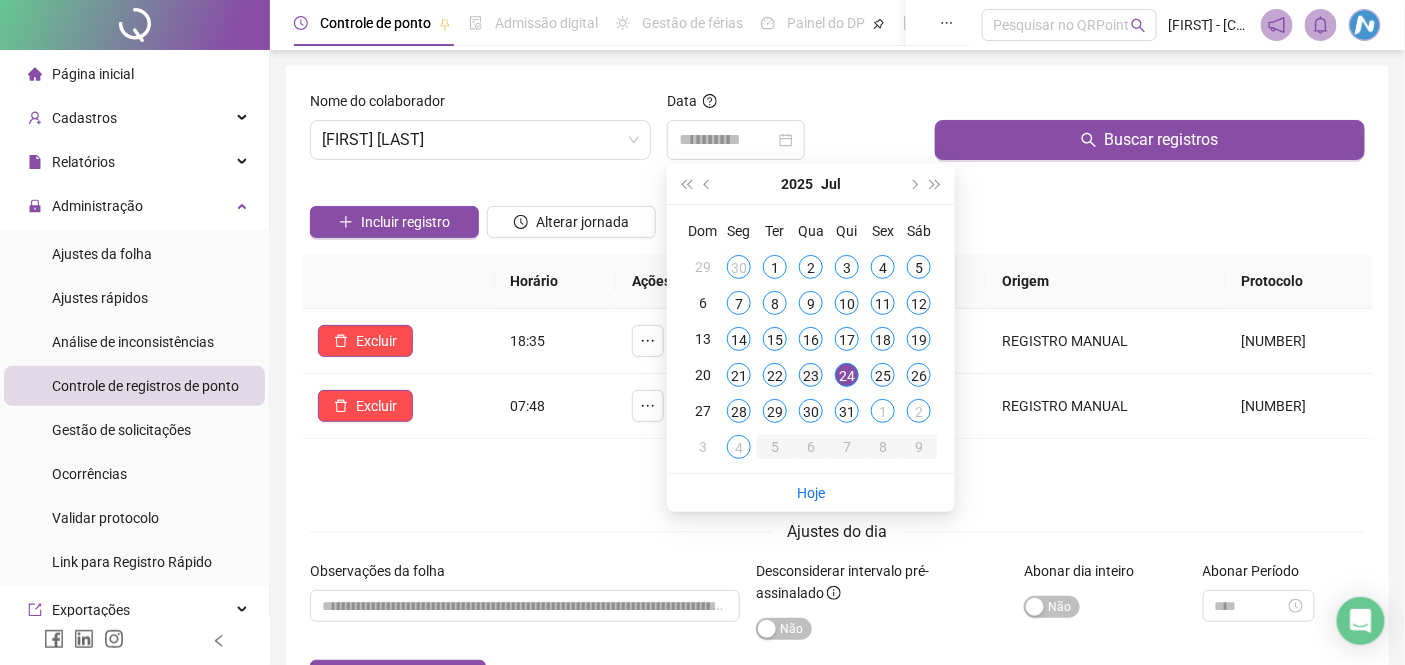 click on "23" at bounding box center [811, 375] 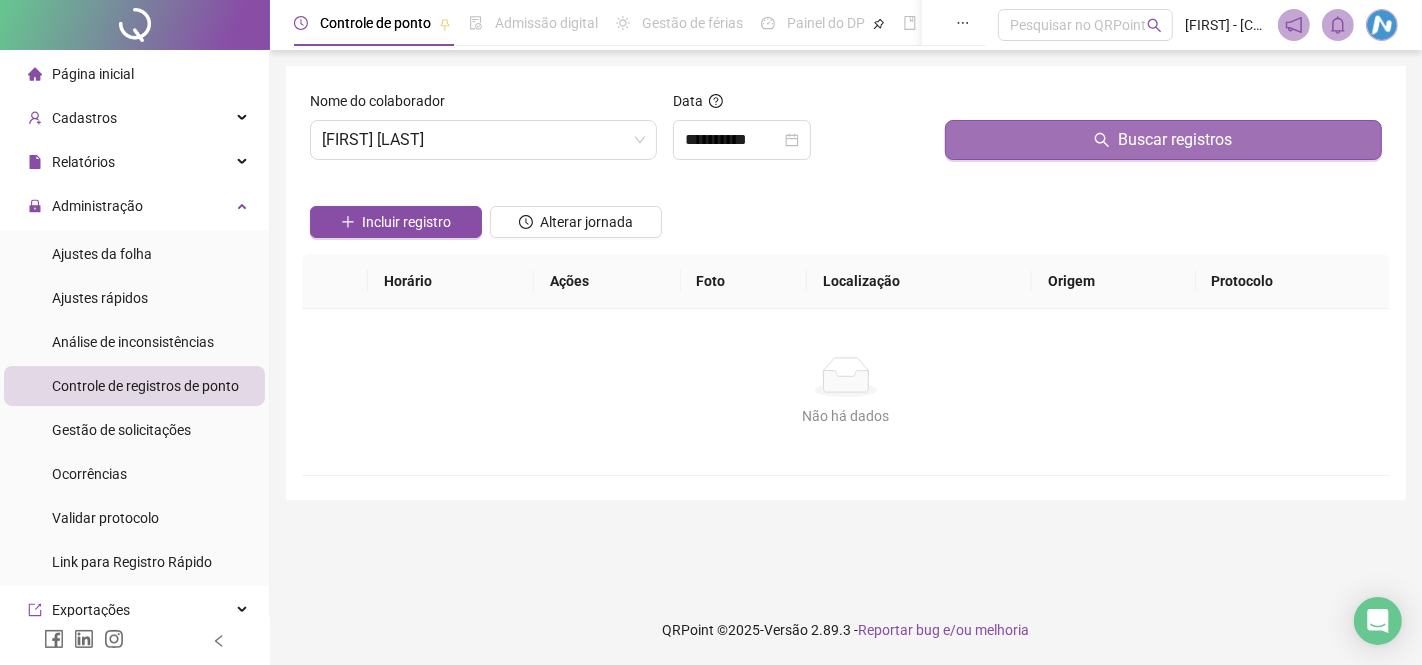 click on "Buscar registros" at bounding box center [1163, 140] 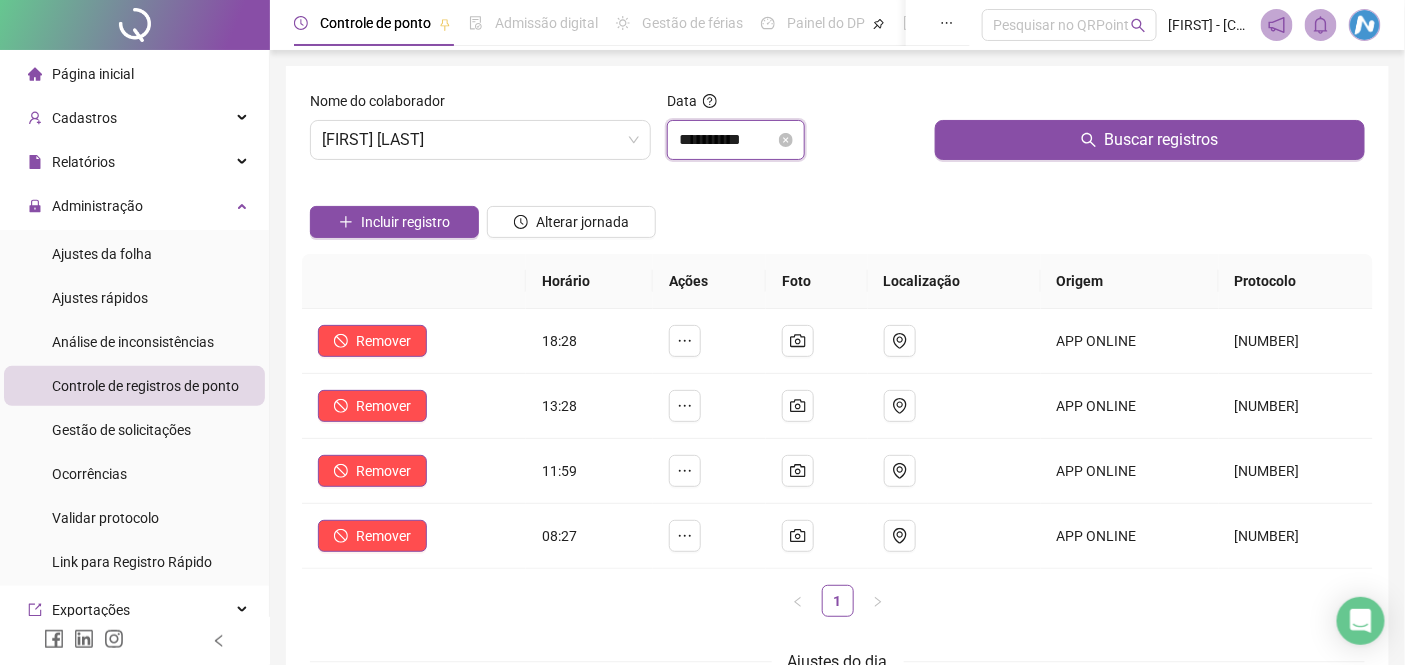 click on "**********" at bounding box center [727, 140] 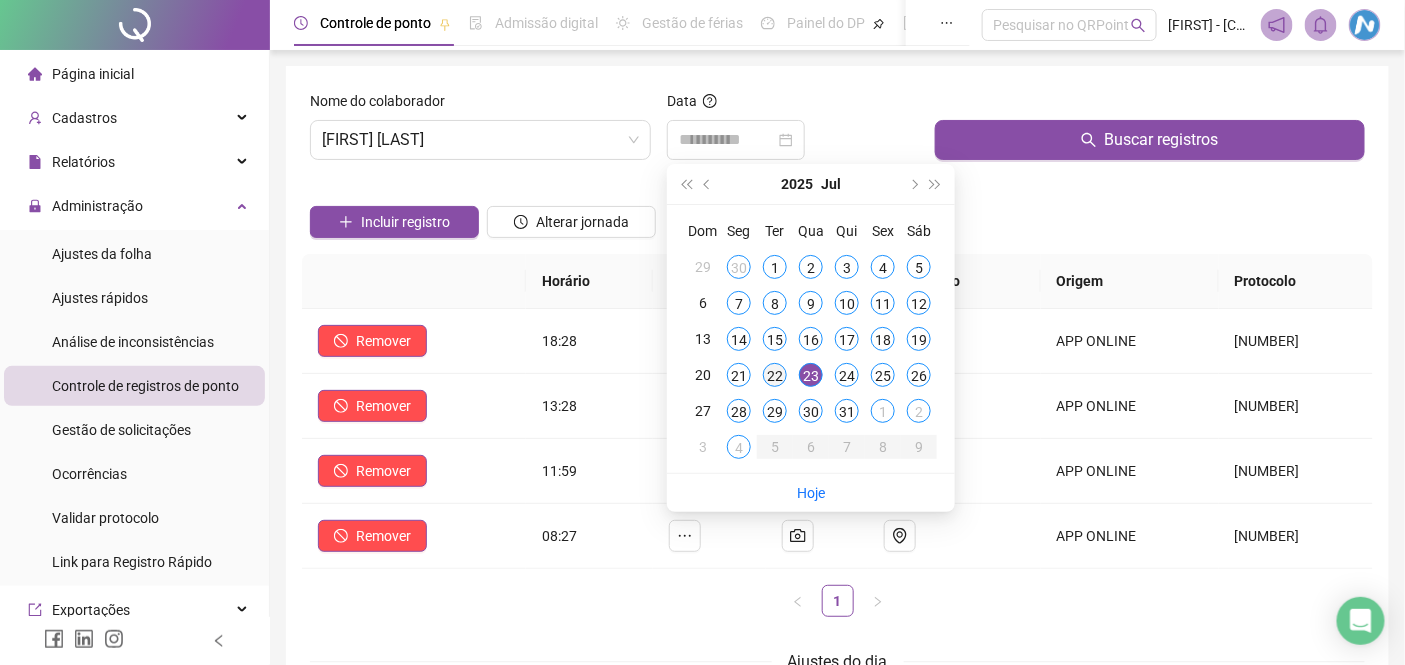 click on "22" at bounding box center [775, 375] 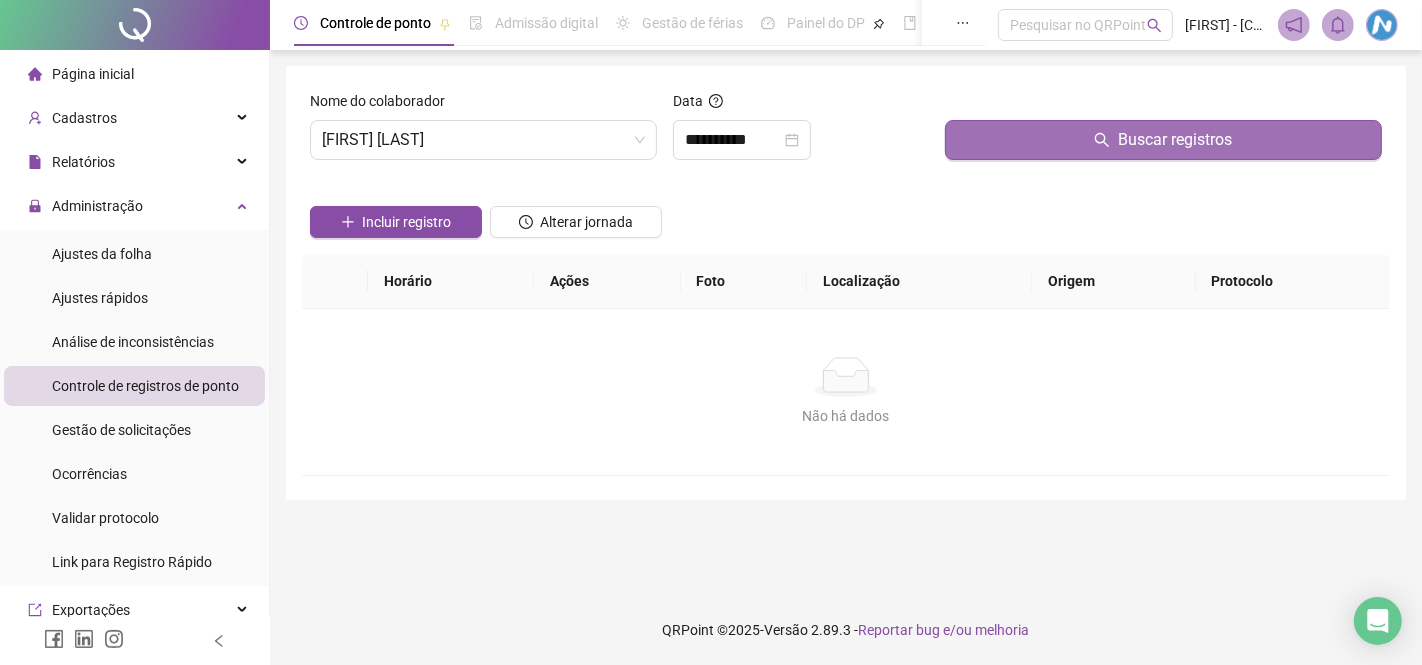 click on "Buscar registros" at bounding box center (1163, 140) 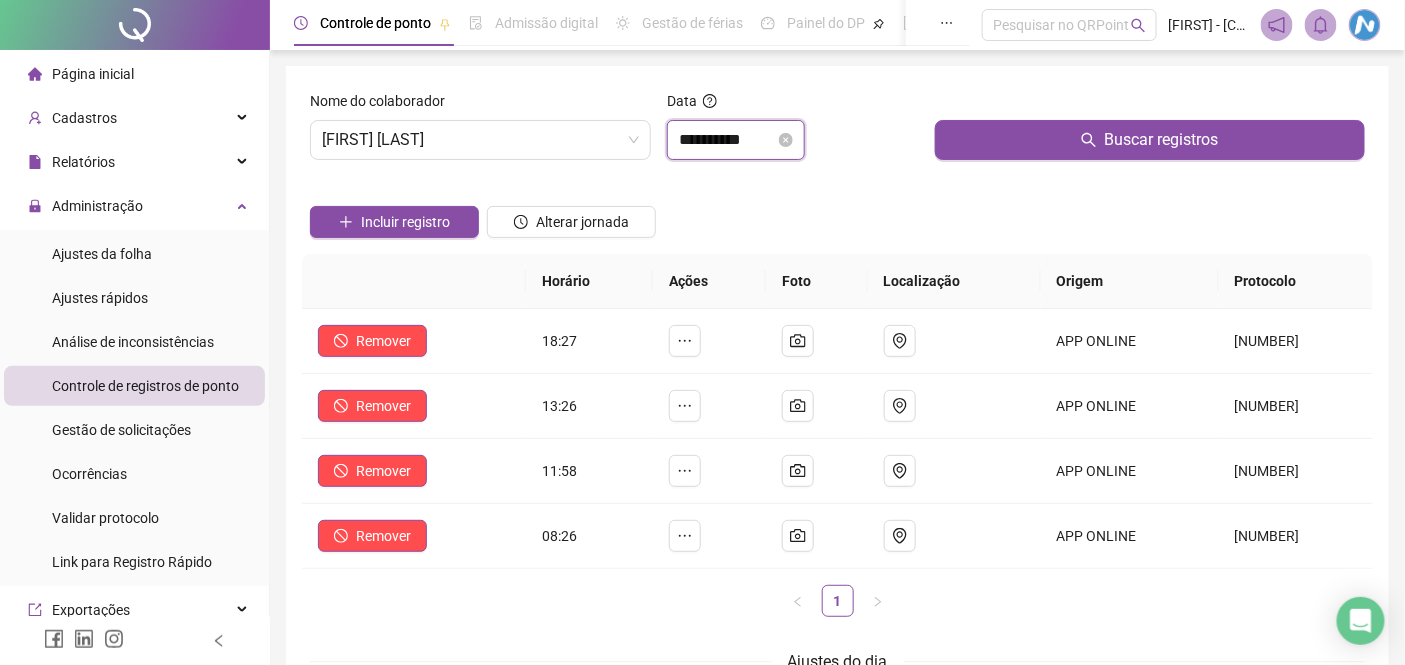 click on "**********" at bounding box center (727, 140) 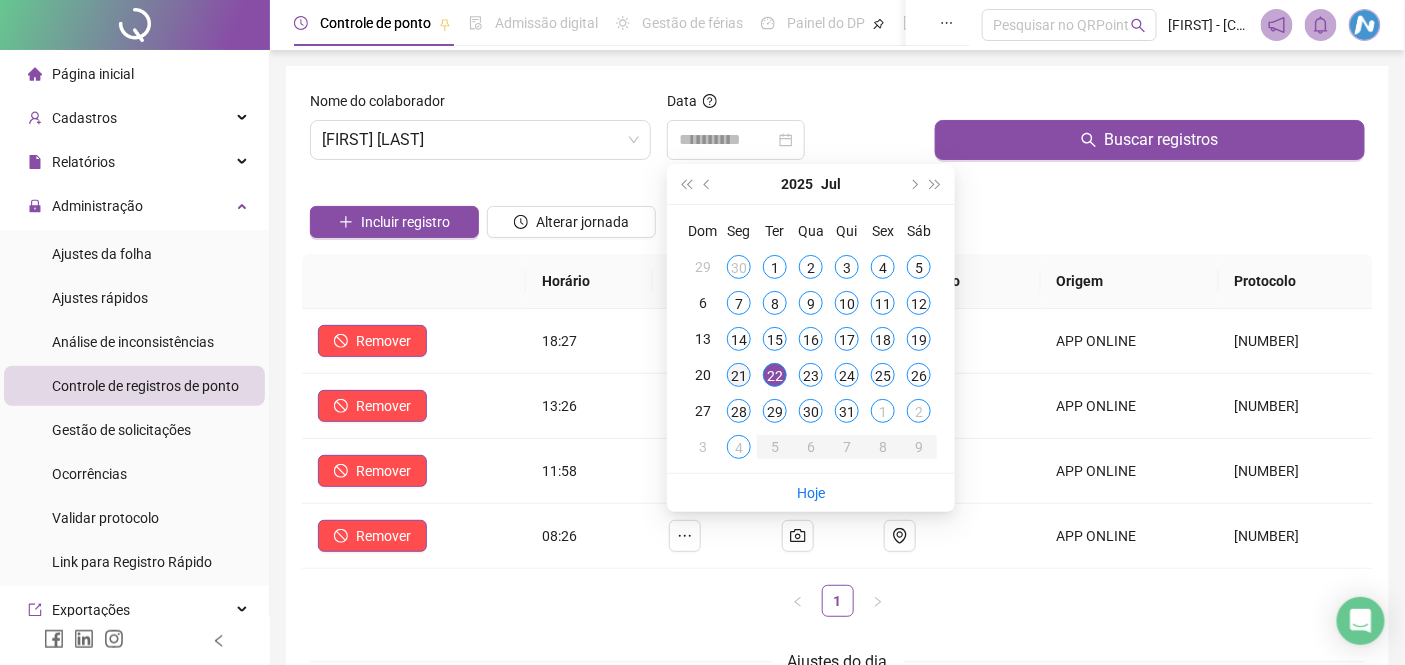 click on "21" at bounding box center [739, 375] 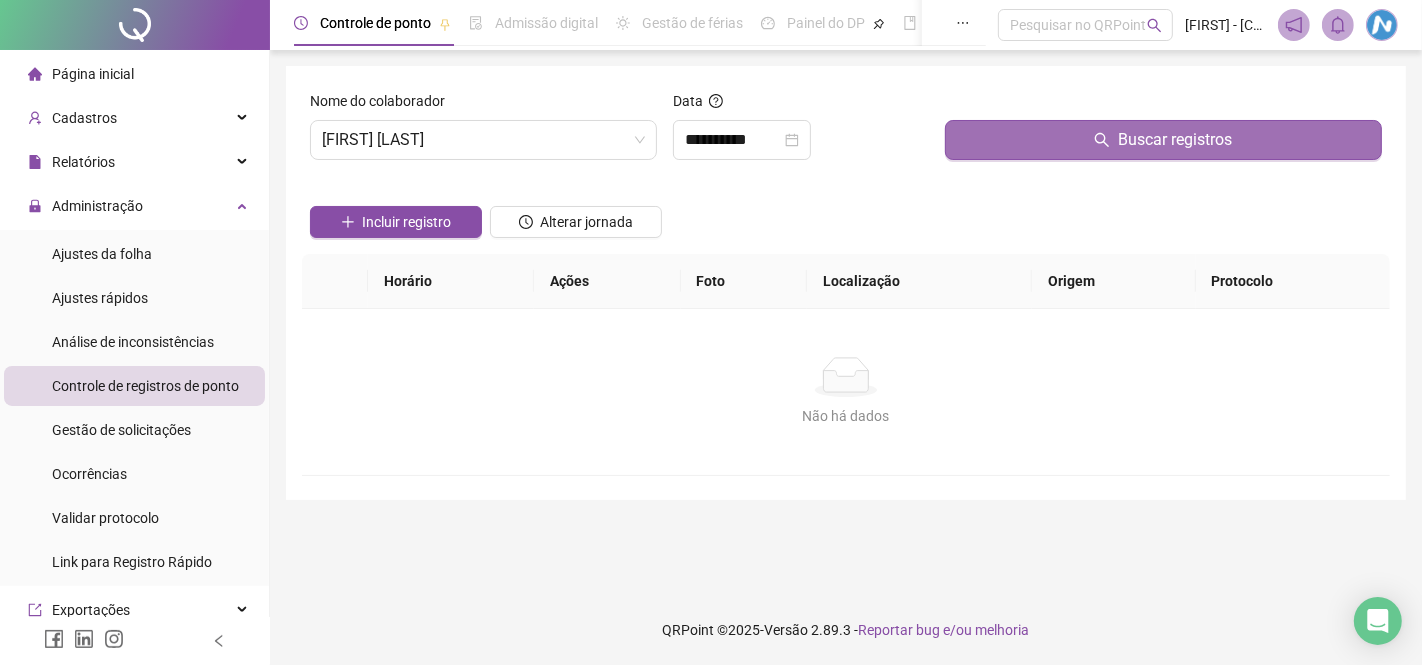 click on "Buscar registros" at bounding box center (1163, 140) 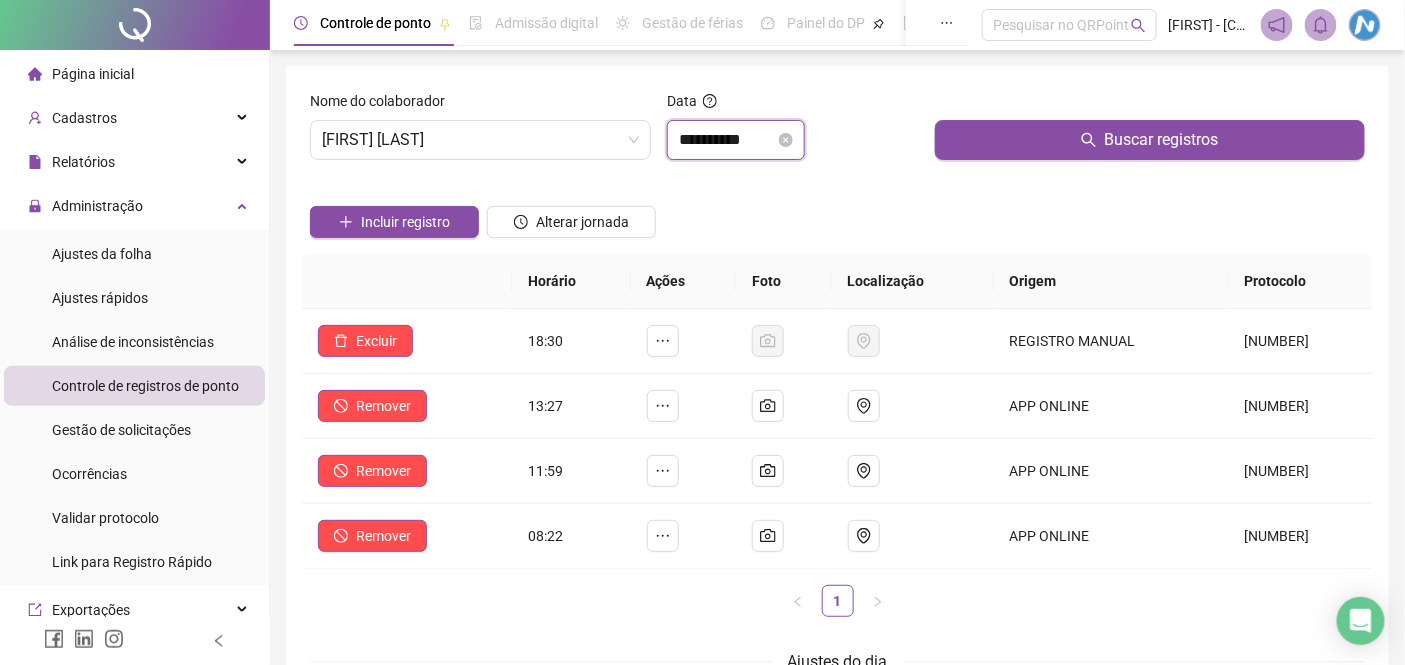 click on "**********" at bounding box center (727, 140) 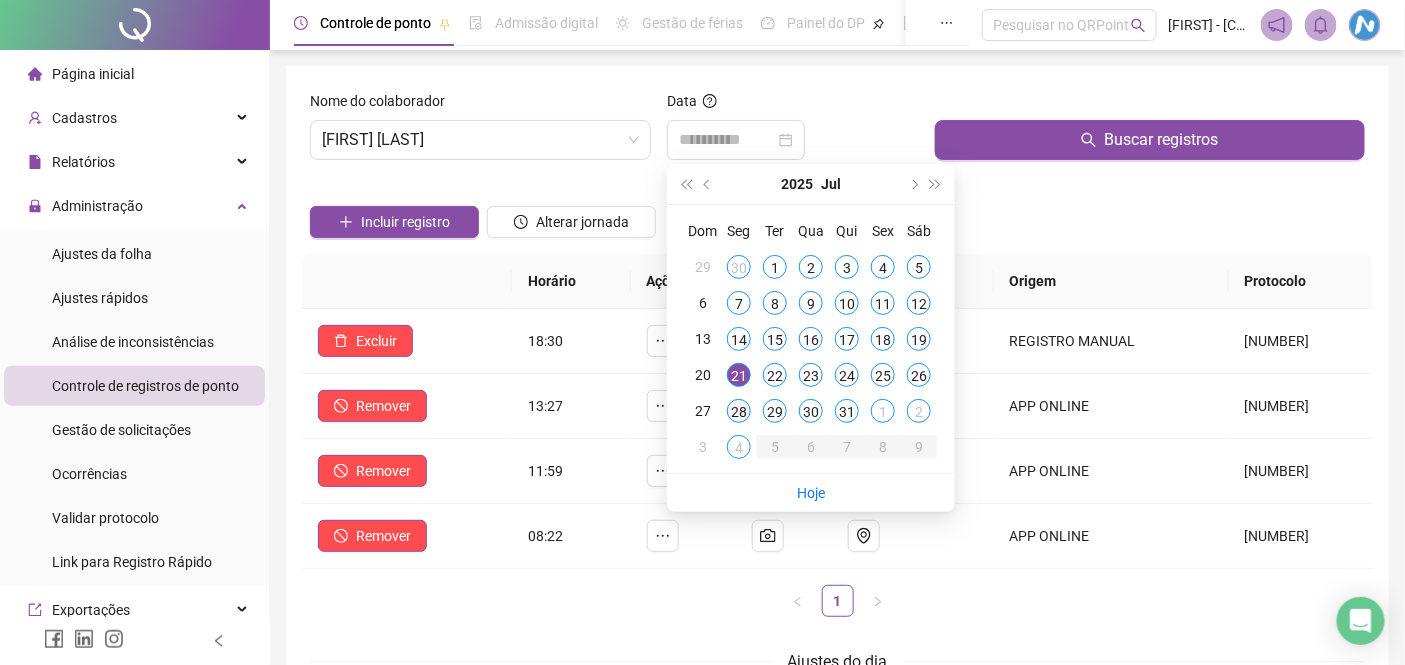 click on "28" at bounding box center (739, 411) 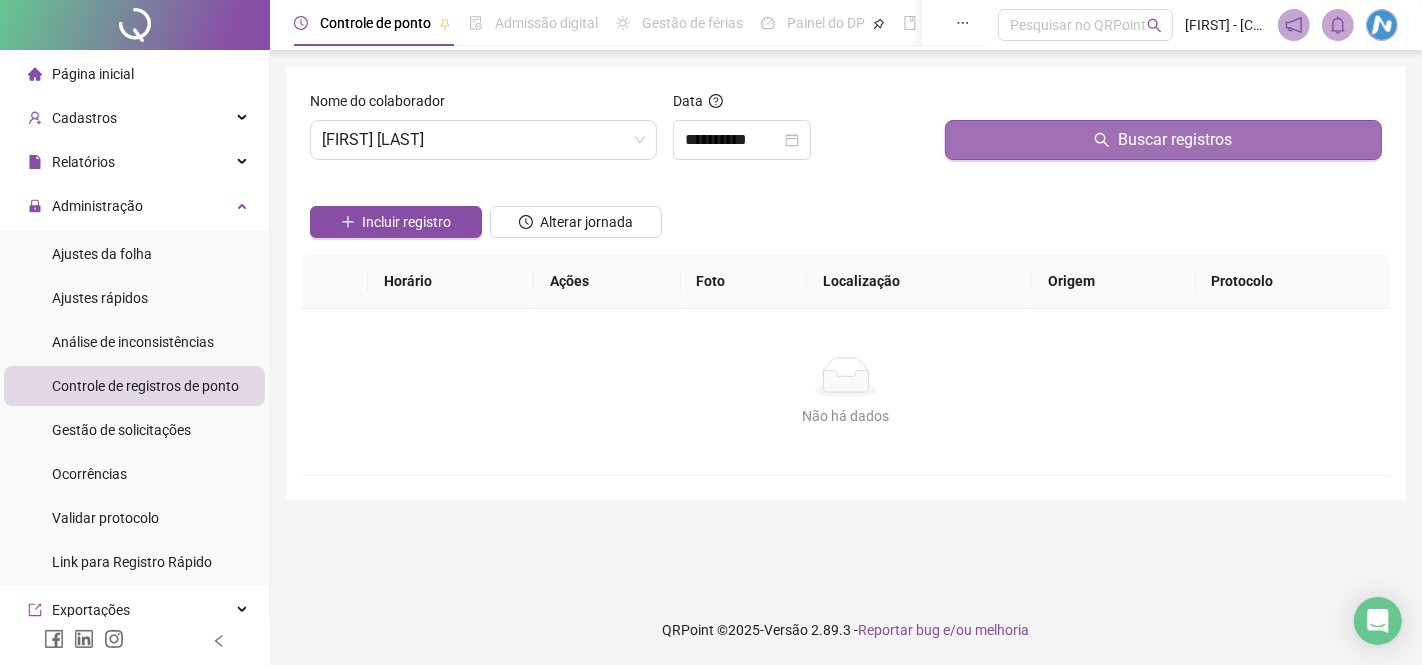 click on "Buscar registros" at bounding box center [1163, 140] 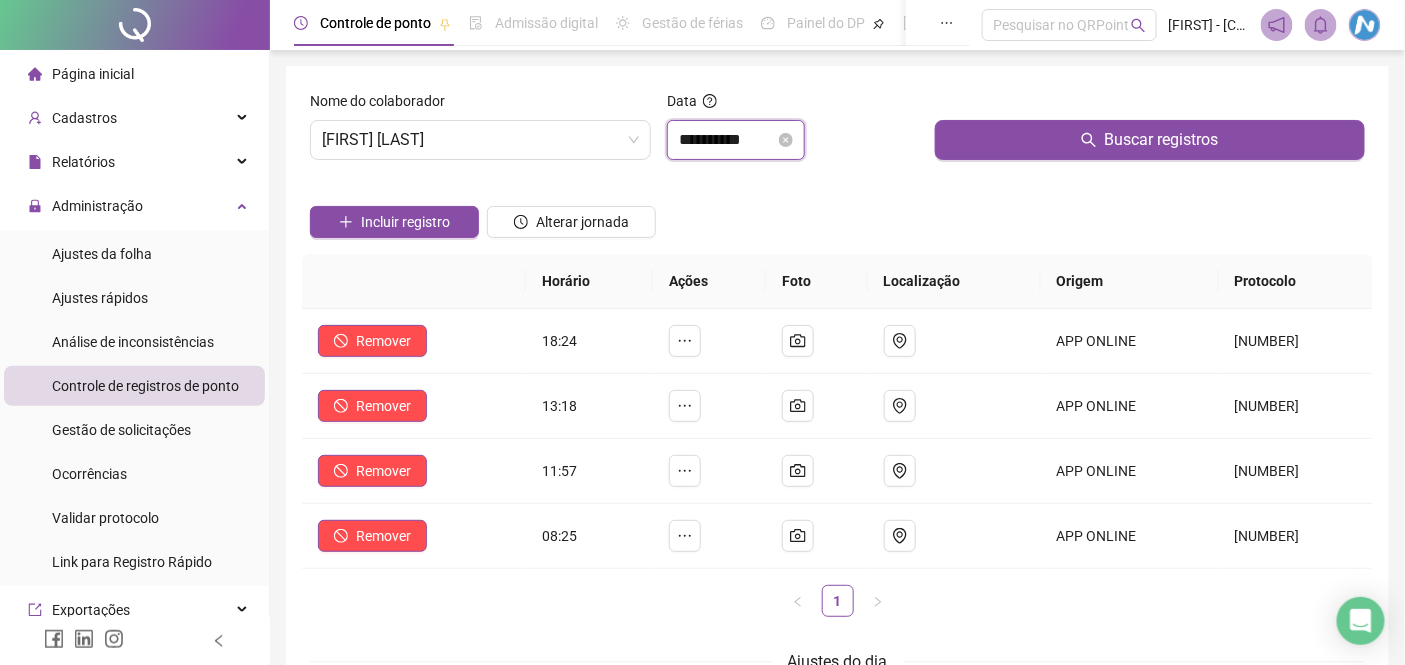 click on "**********" at bounding box center [727, 140] 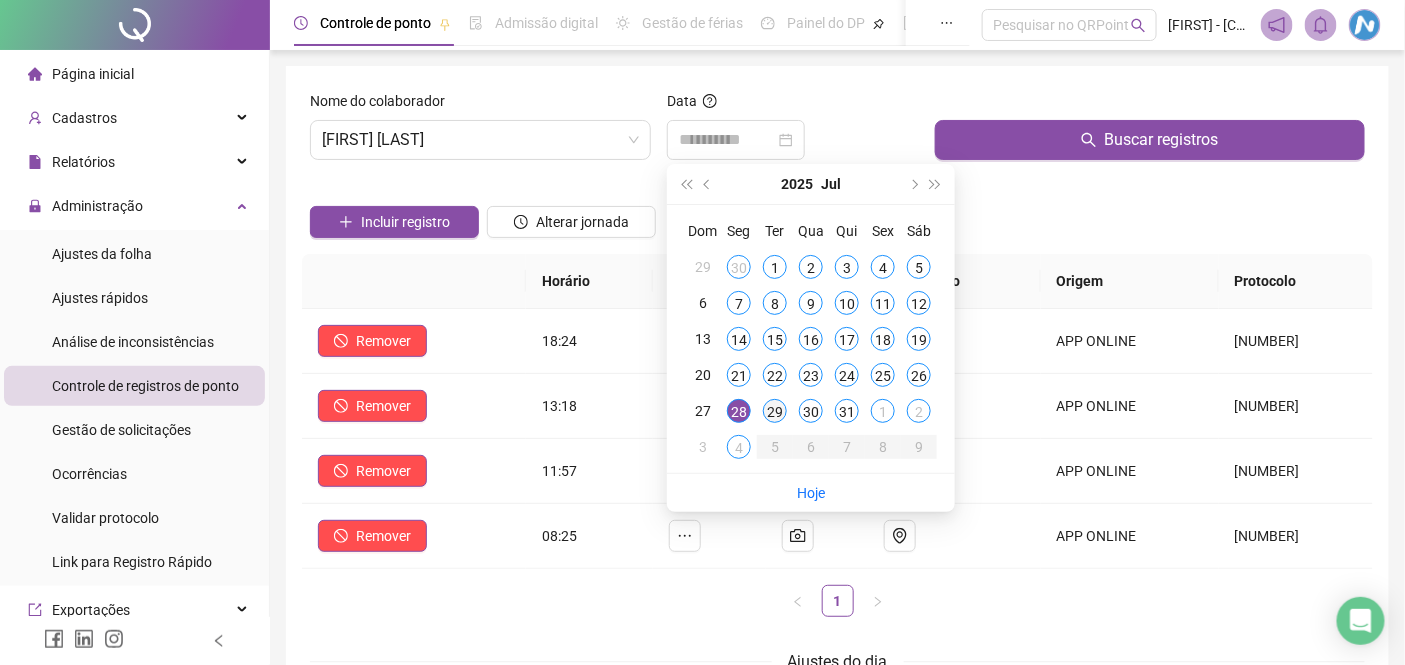 click on "29" at bounding box center (775, 411) 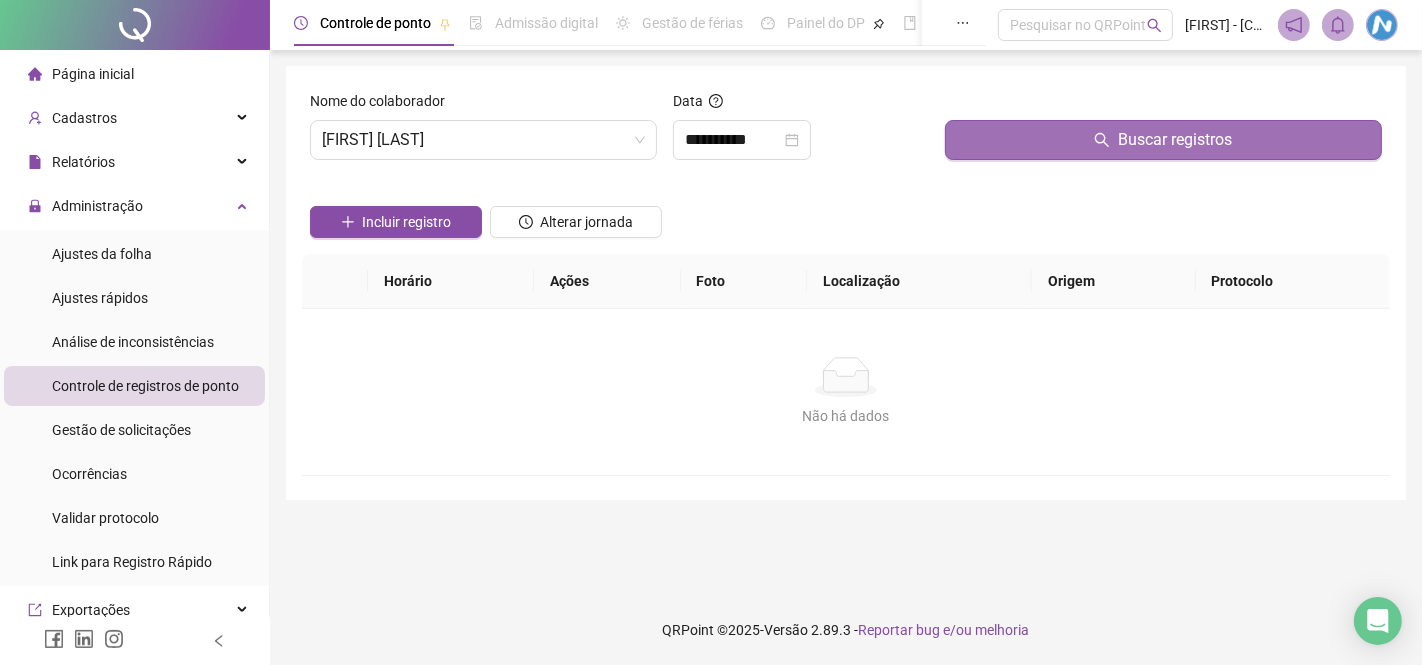 click on "Buscar registros" at bounding box center [1163, 140] 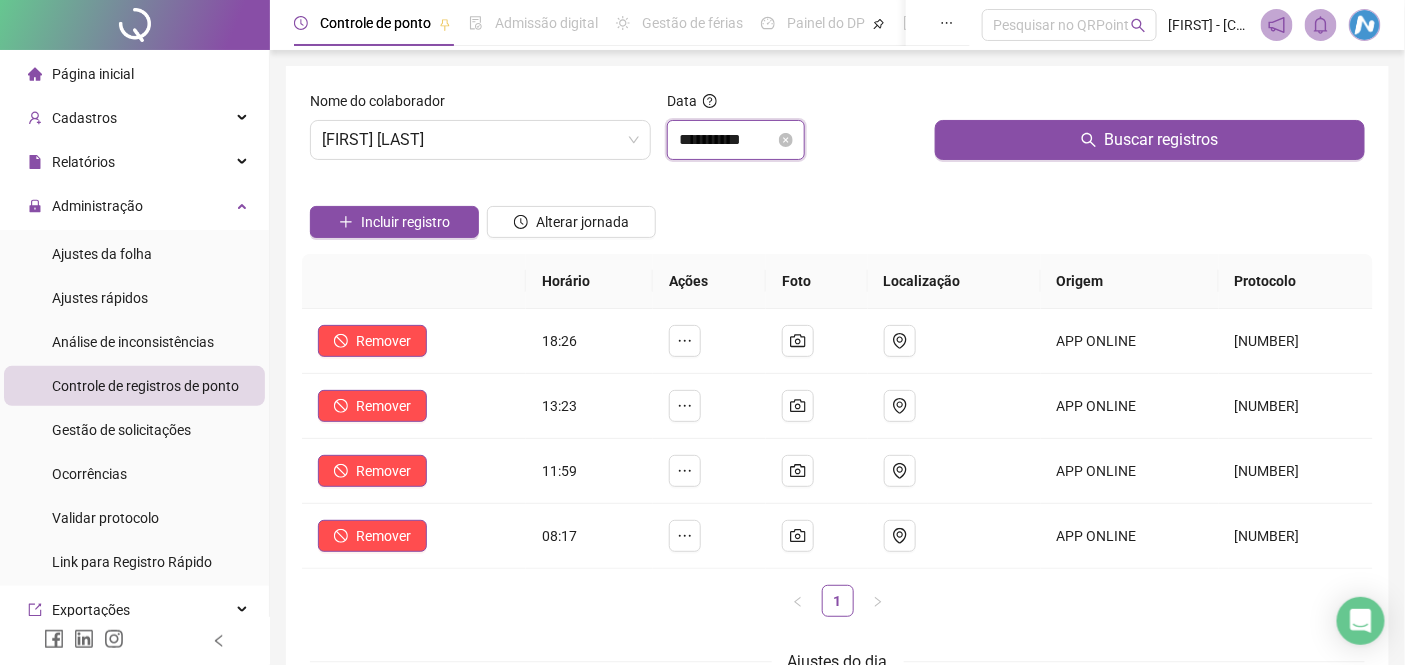 click on "**********" at bounding box center [727, 140] 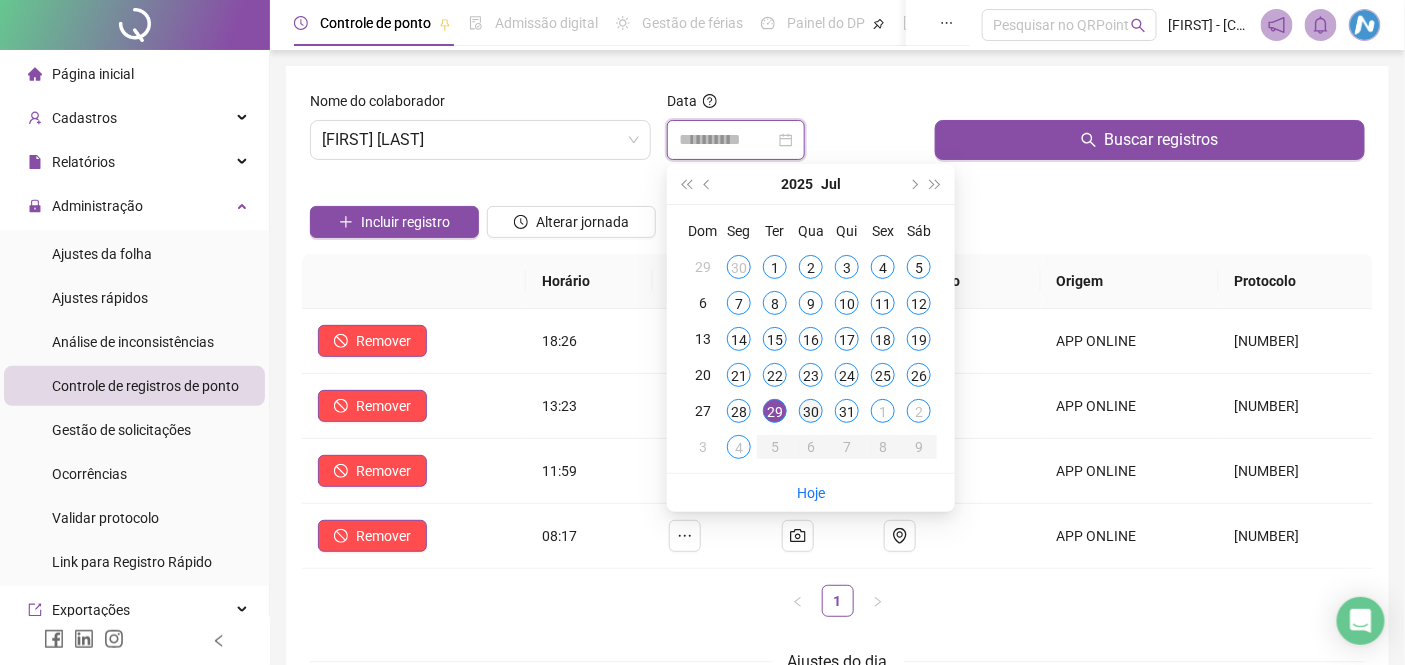 type on "**********" 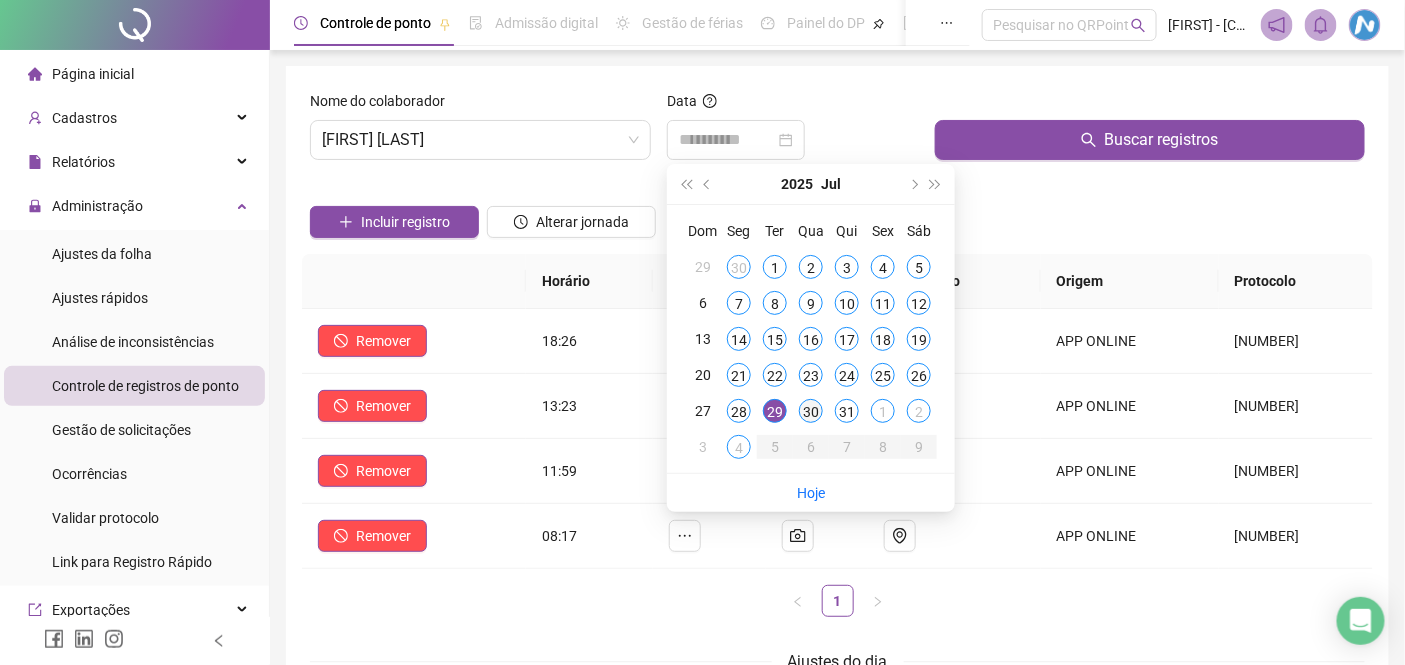 click on "30" at bounding box center (811, 411) 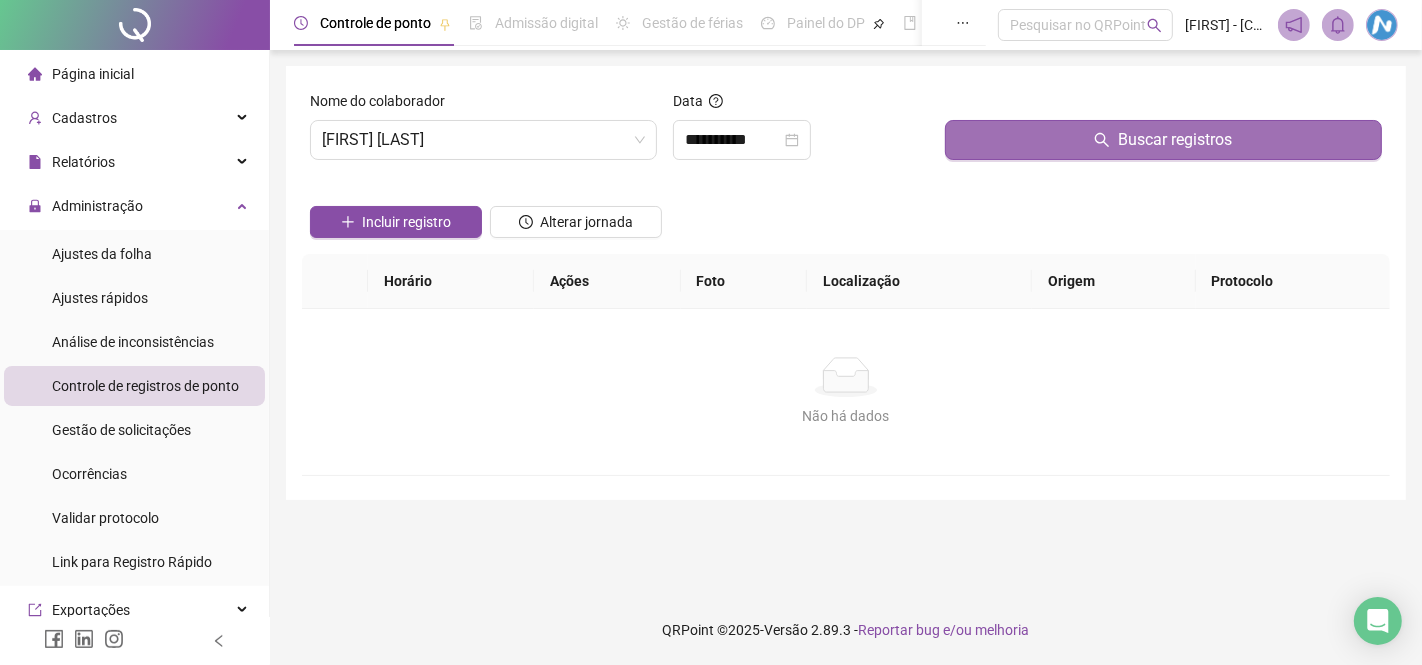 click on "Buscar registros" at bounding box center [1163, 140] 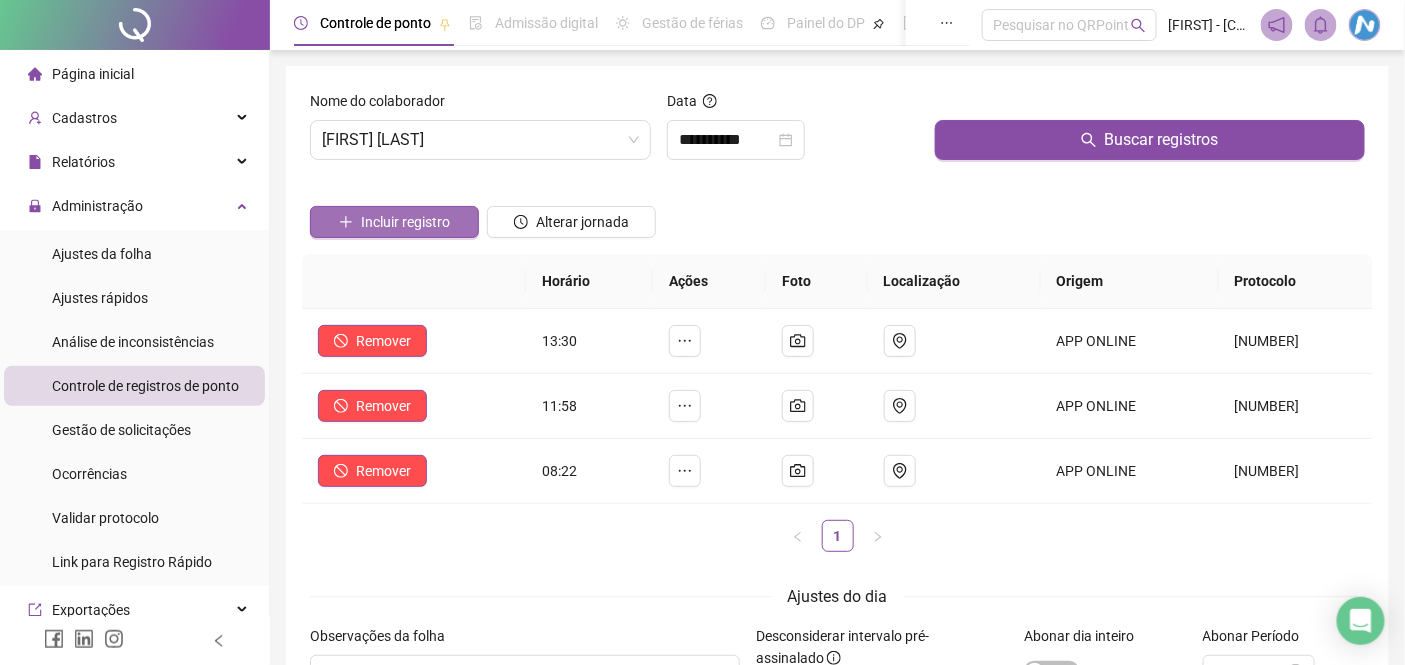 click on "Incluir registro" at bounding box center [405, 222] 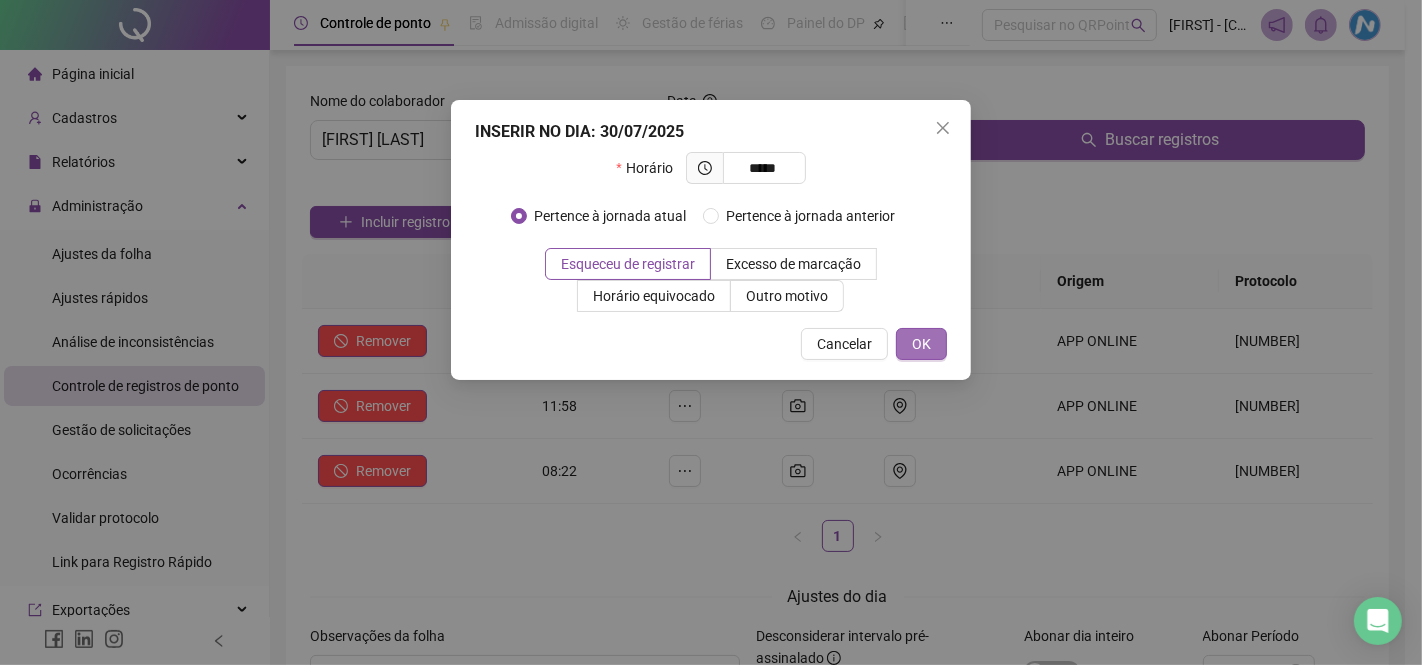 type on "*****" 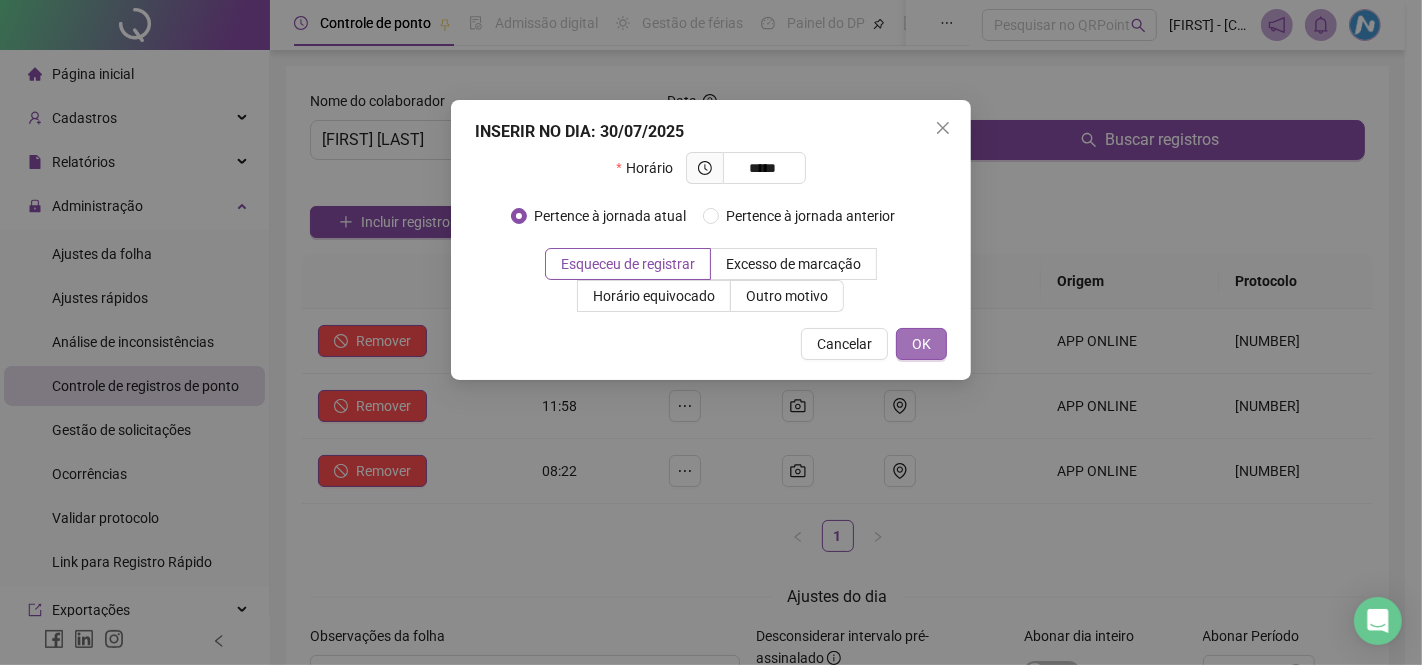 click on "OK" at bounding box center (921, 344) 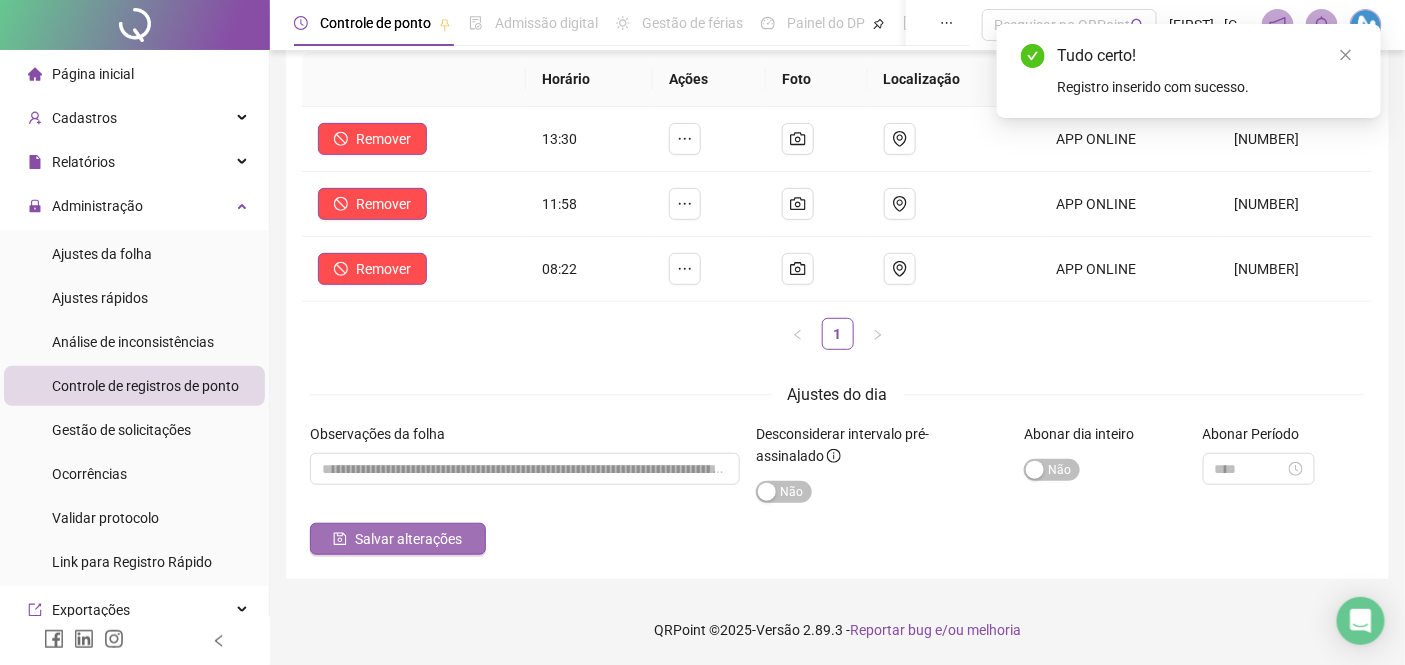 click on "Salvar alterações" at bounding box center [408, 539] 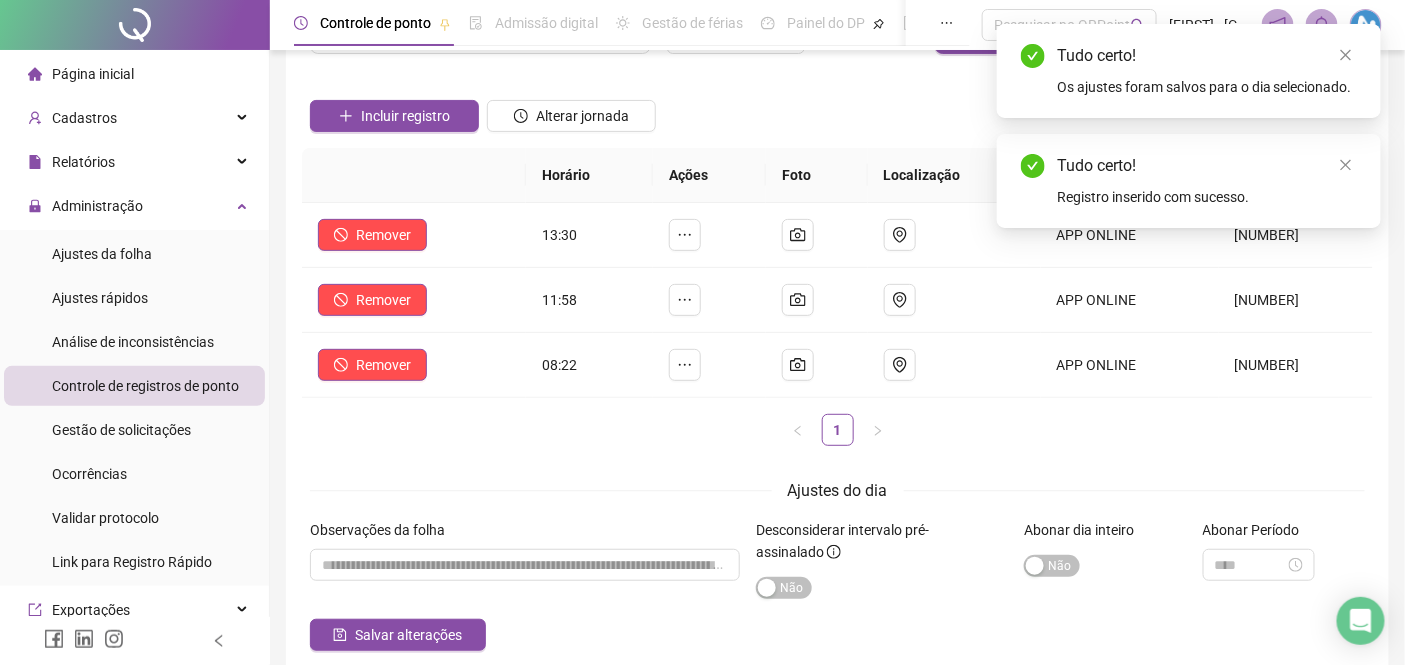 scroll, scrollTop: 0, scrollLeft: 0, axis: both 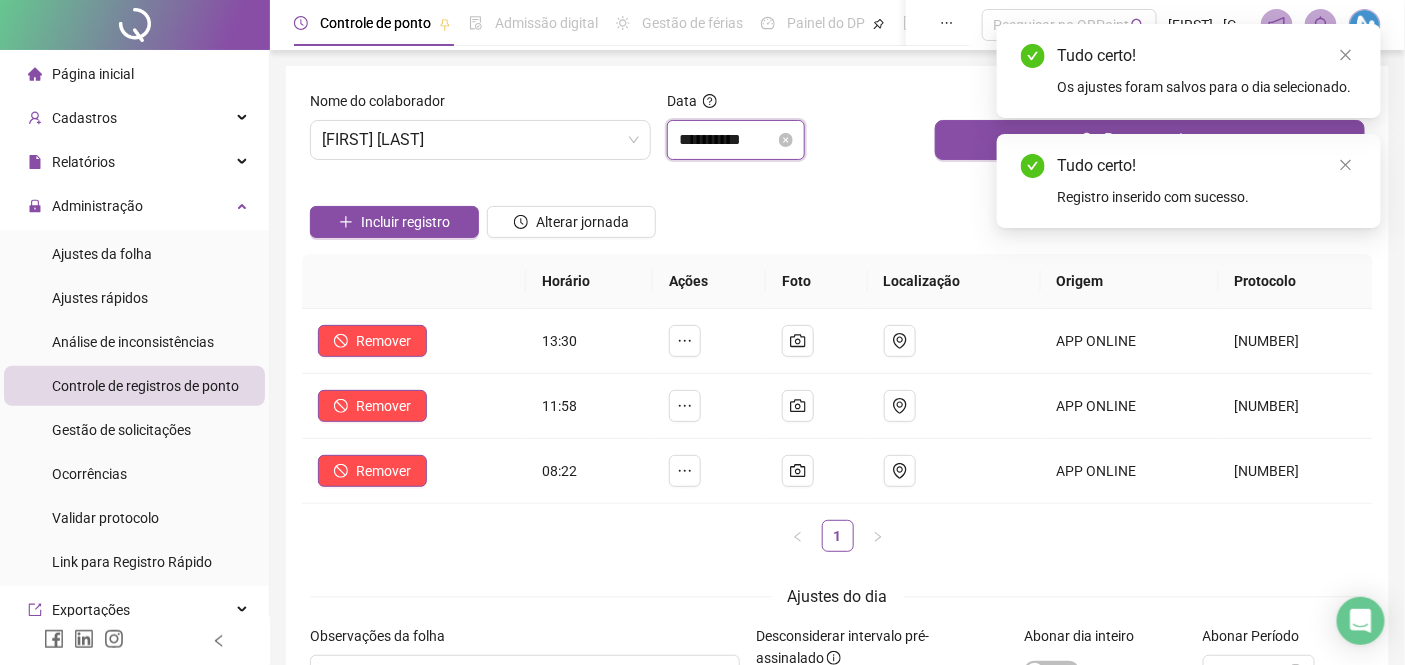 click on "**********" at bounding box center (727, 140) 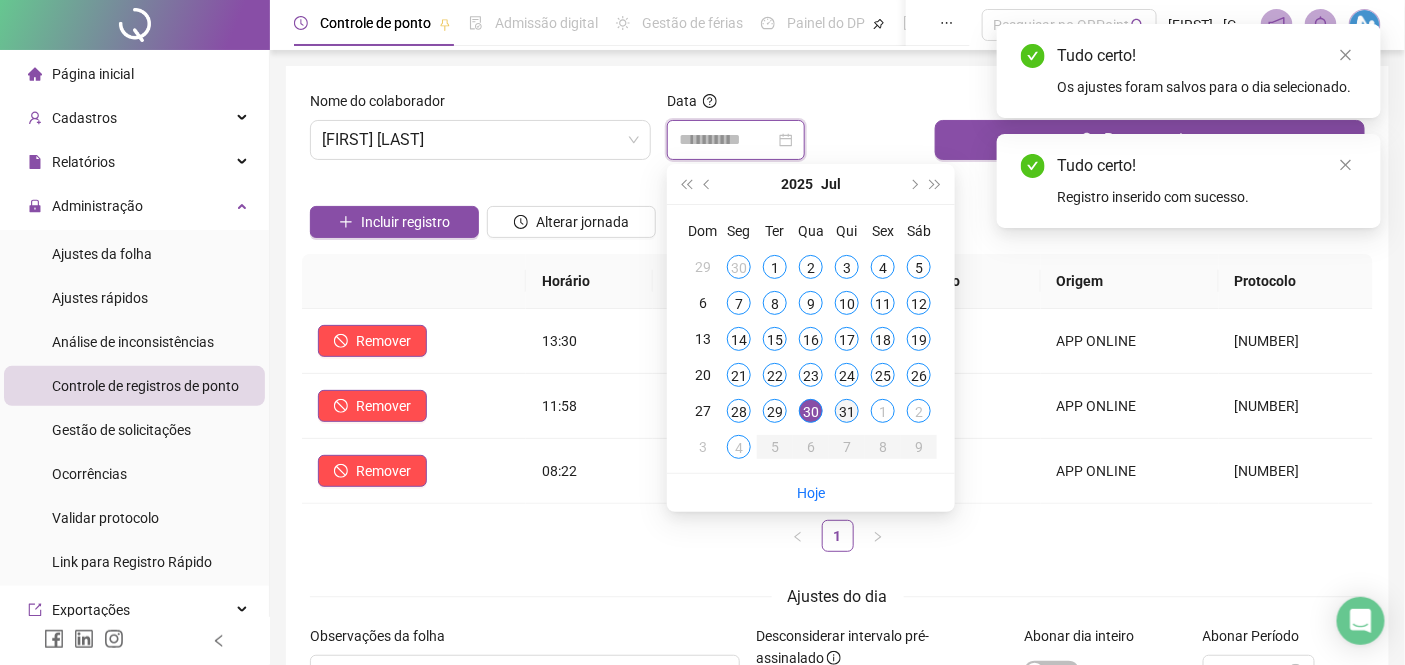 type on "**********" 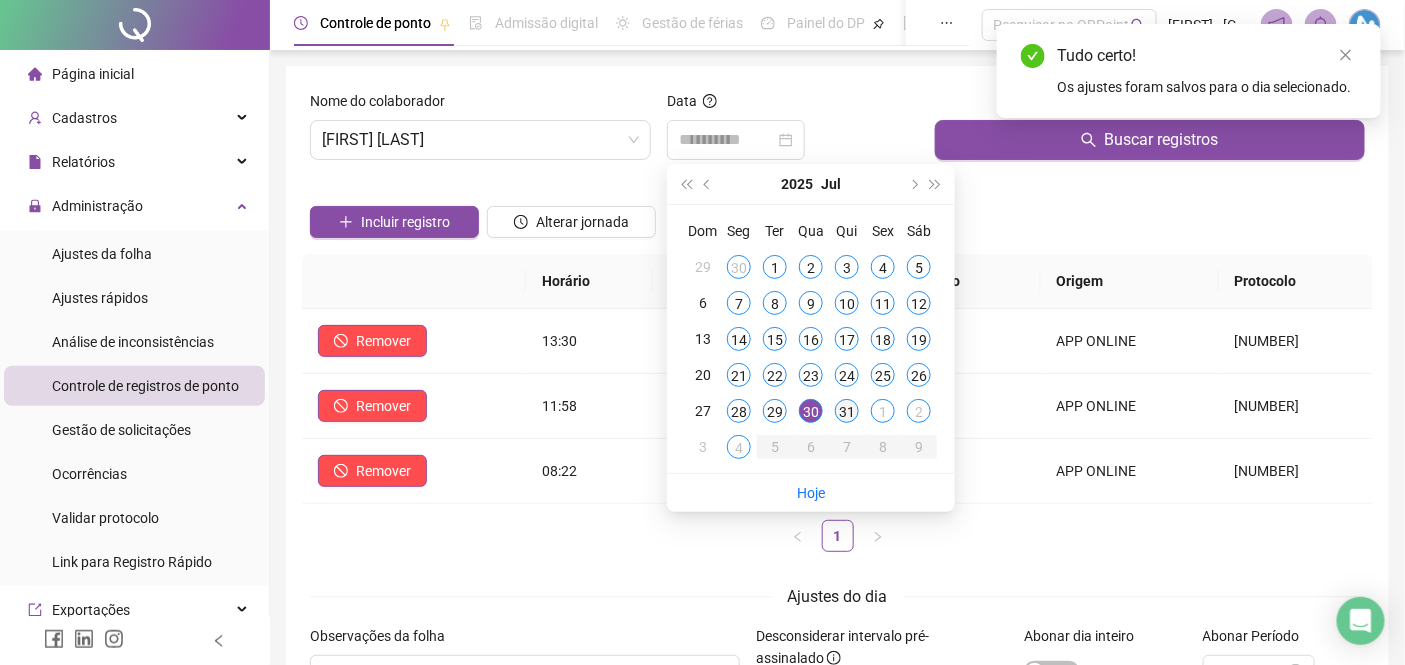 click on "31" at bounding box center [847, 411] 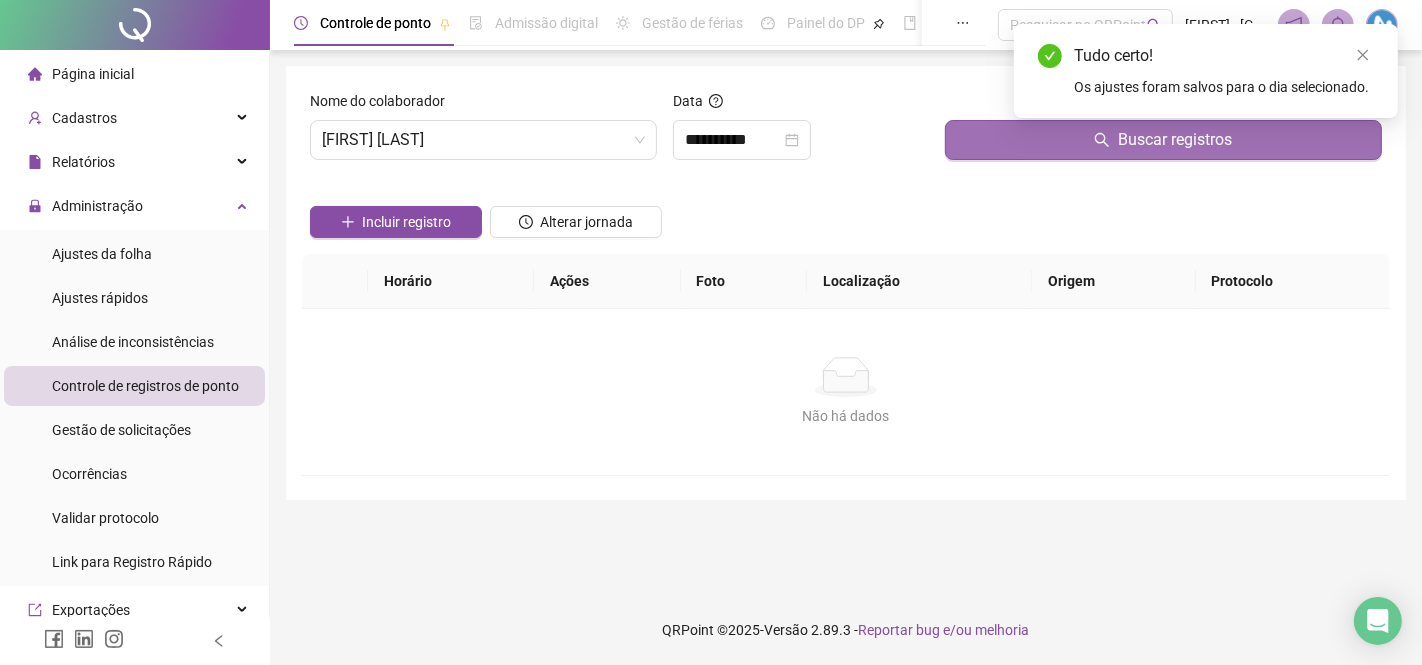 click on "Buscar registros" at bounding box center (1163, 140) 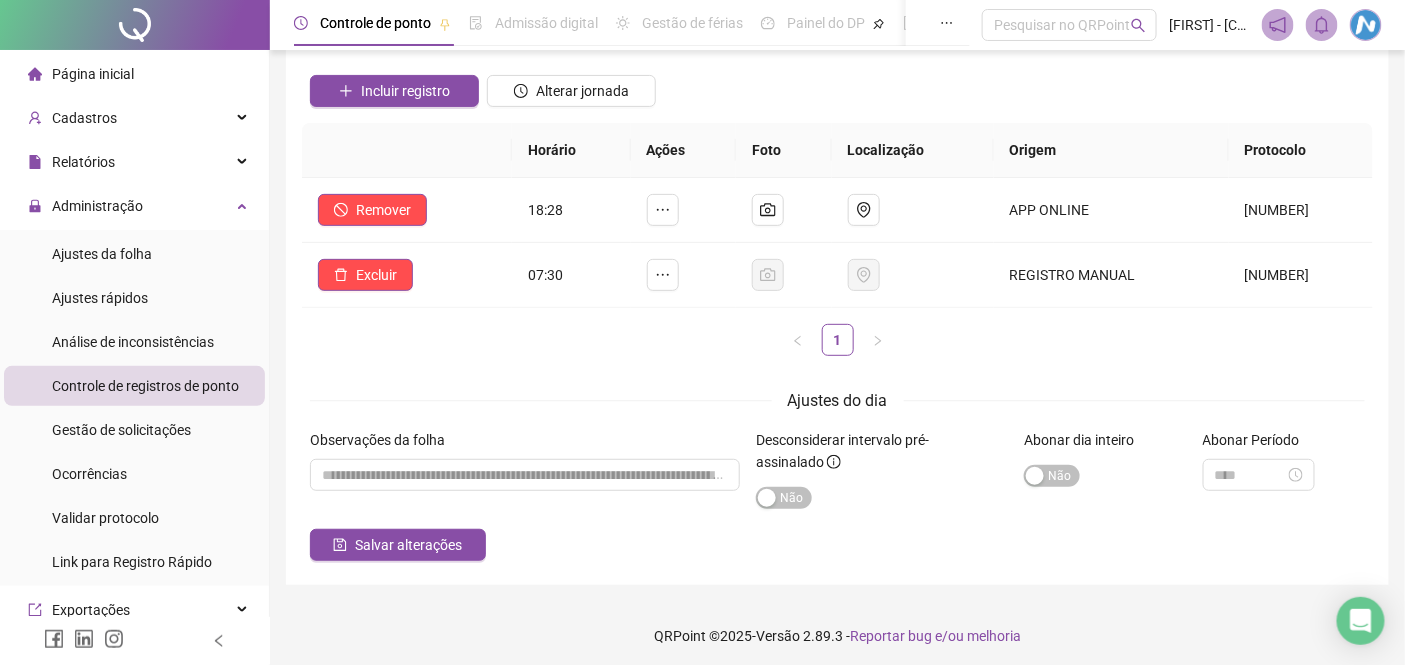 scroll, scrollTop: 136, scrollLeft: 0, axis: vertical 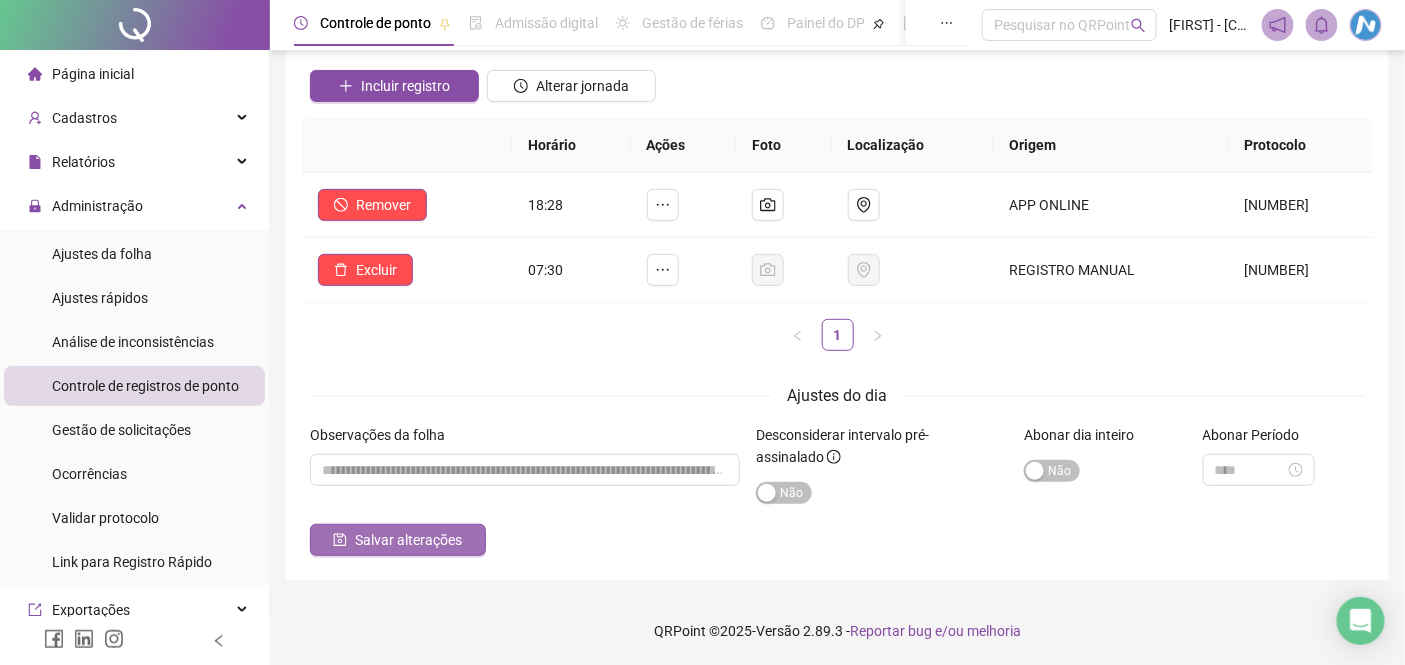 click on "Salvar alterações" at bounding box center (408, 540) 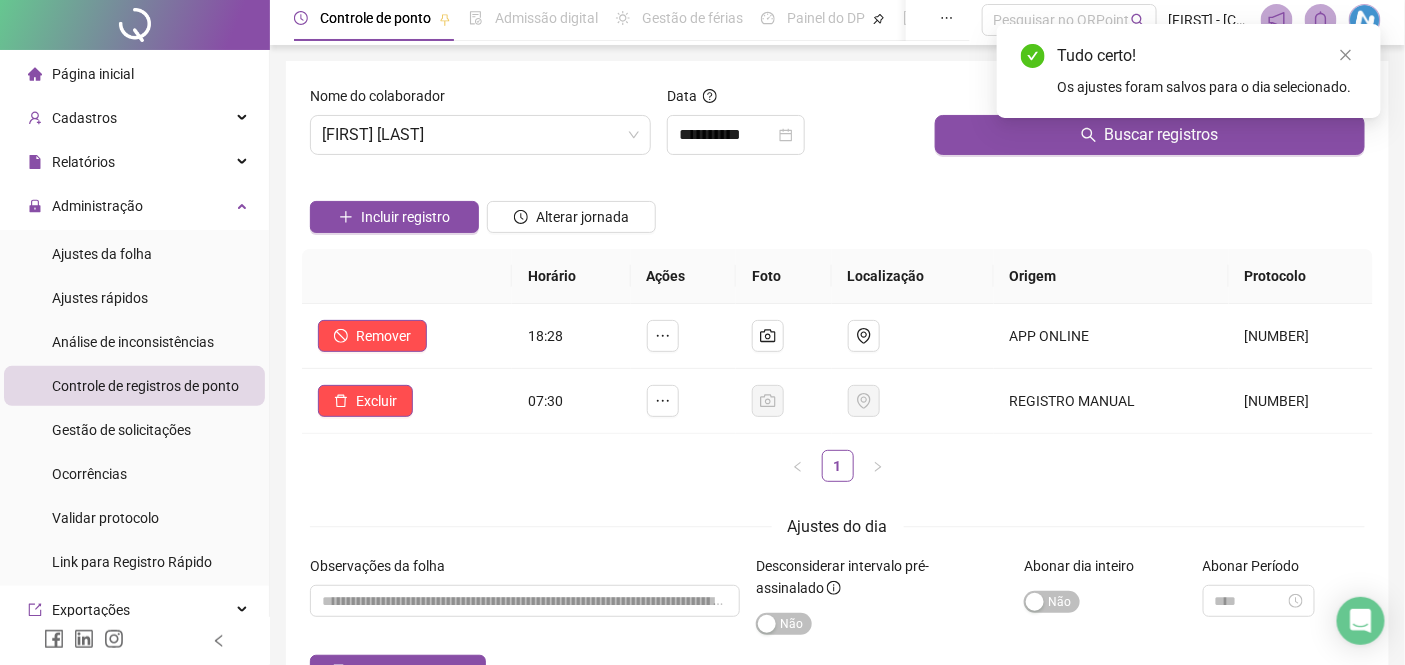 scroll, scrollTop: 0, scrollLeft: 0, axis: both 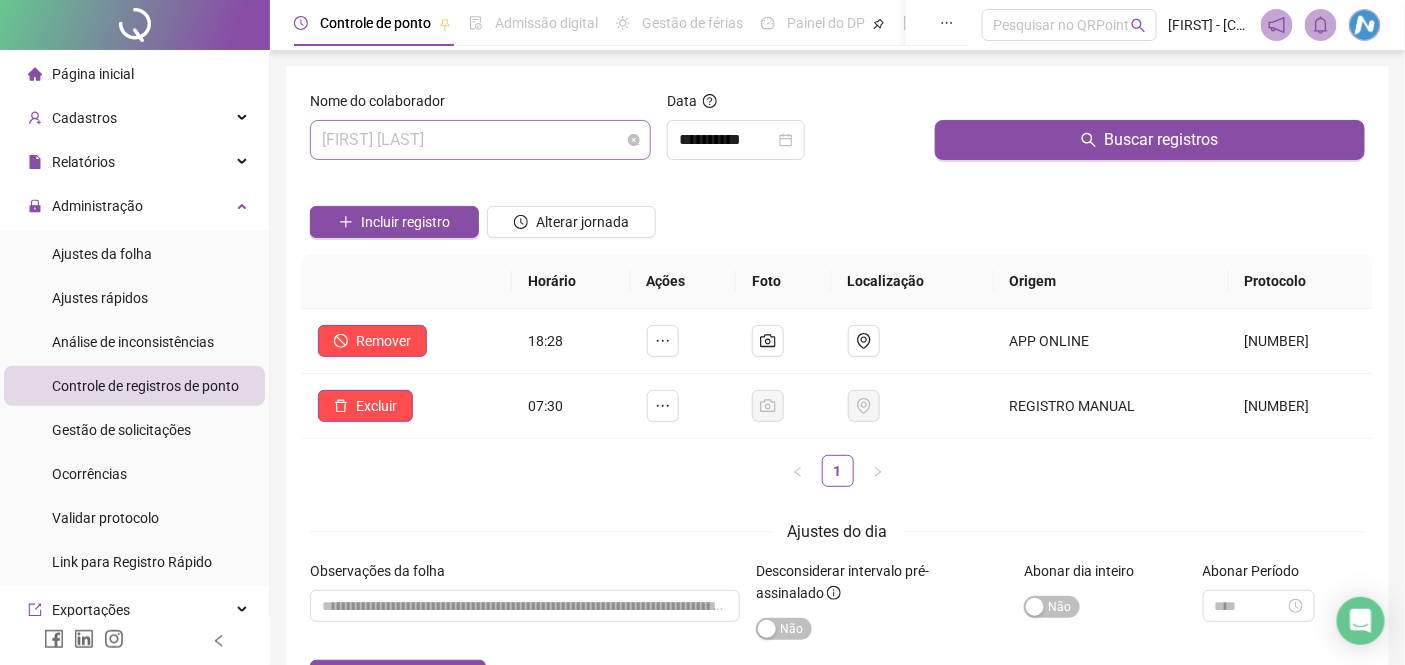 click on "[FIRST] [LAST]" at bounding box center [480, 140] 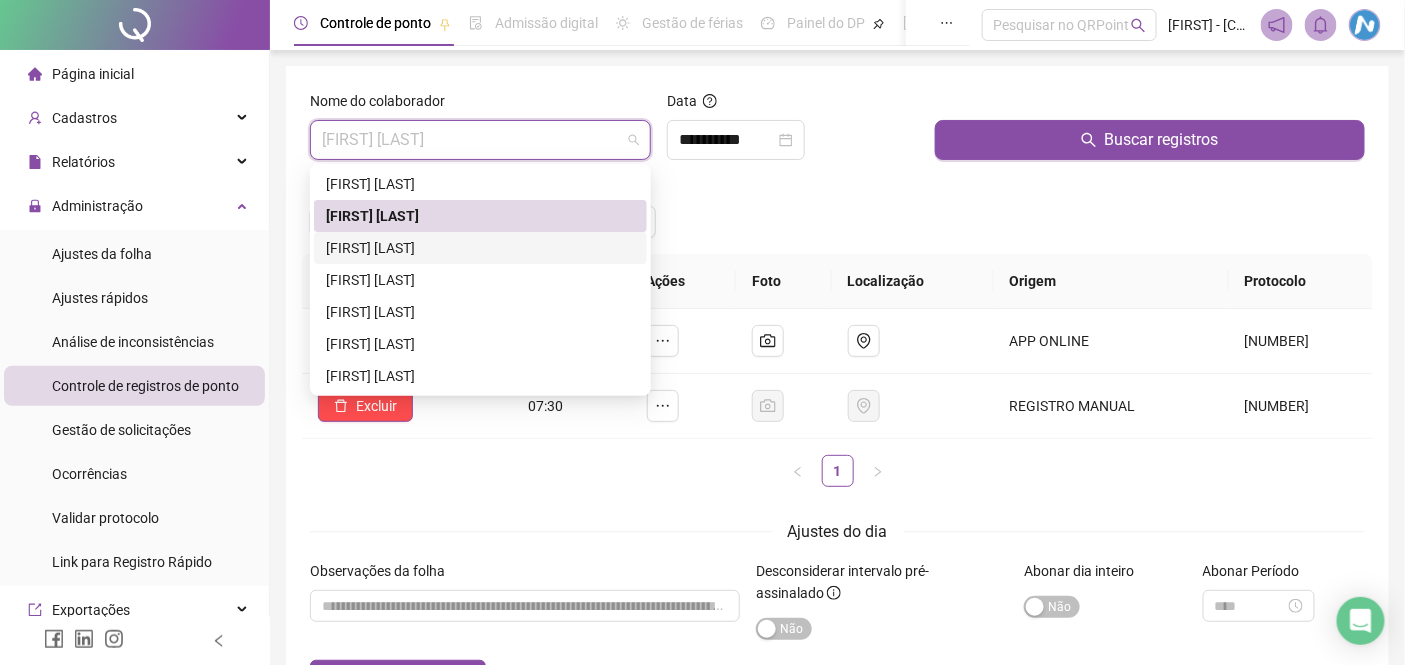 click on "[FIRST] [LAST]" at bounding box center [480, 248] 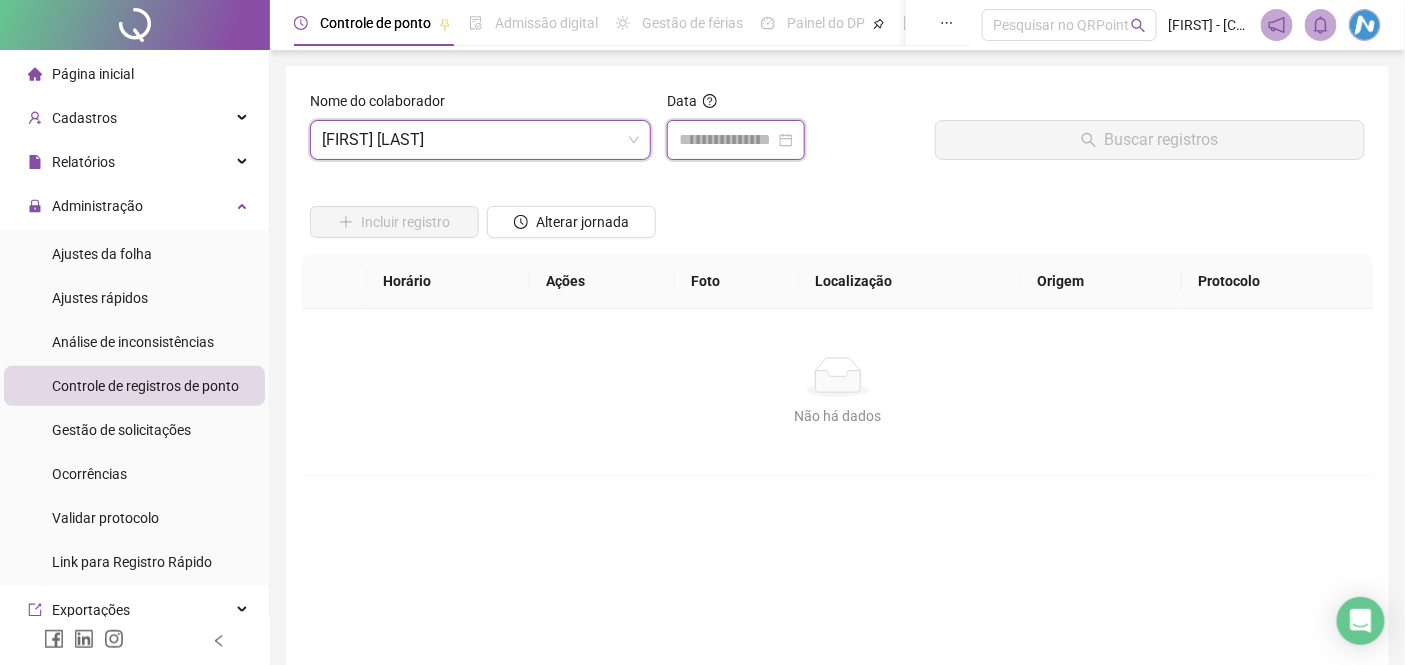 click at bounding box center [727, 140] 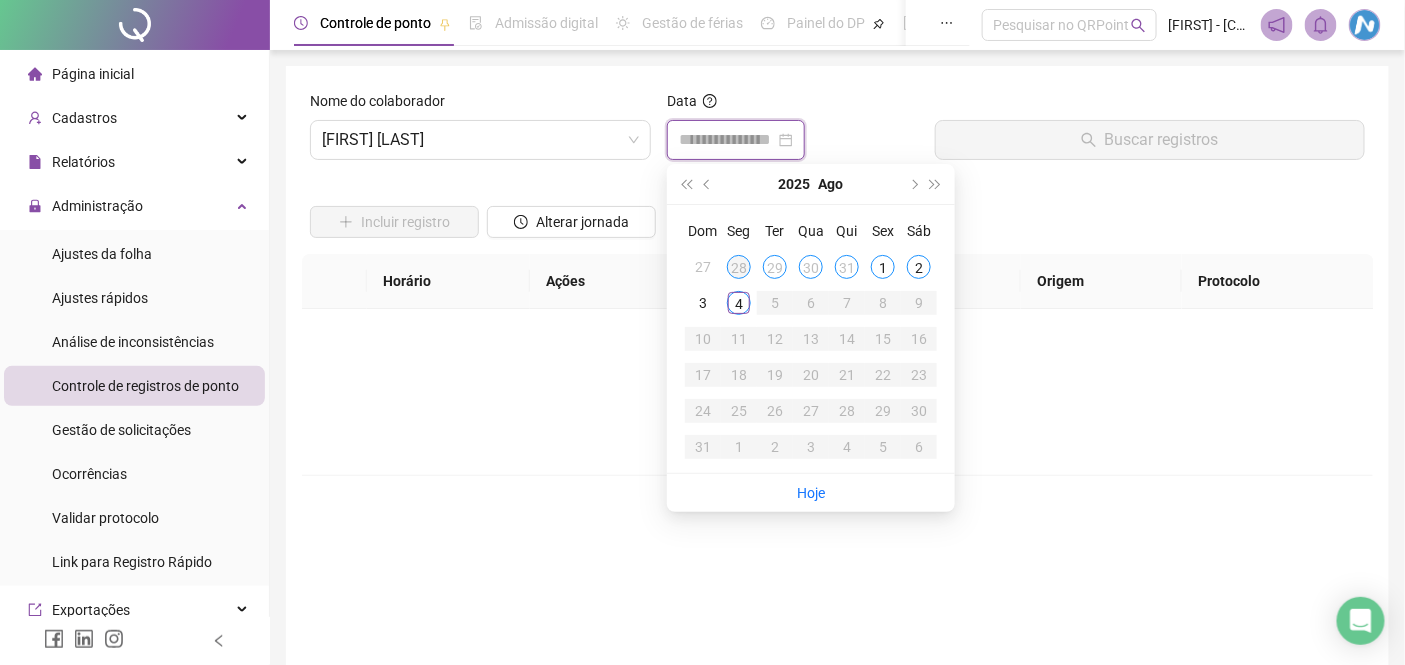 type on "**********" 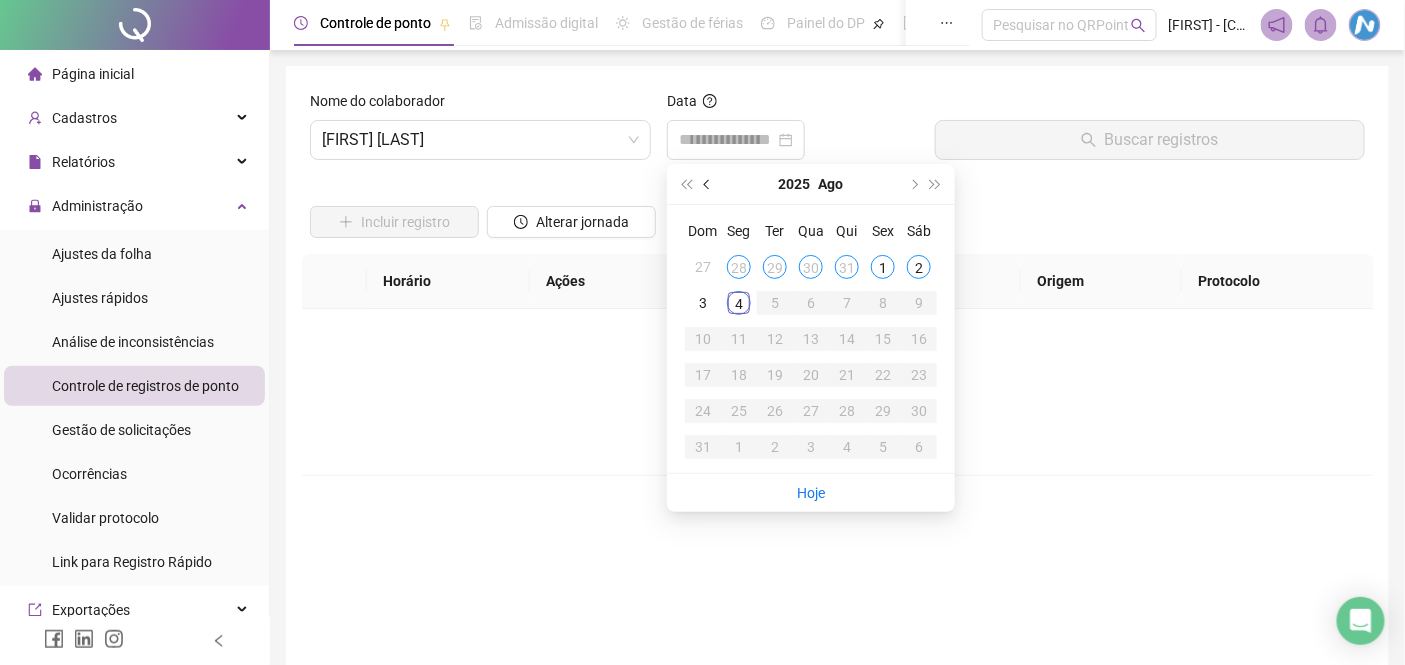 click at bounding box center [709, 184] 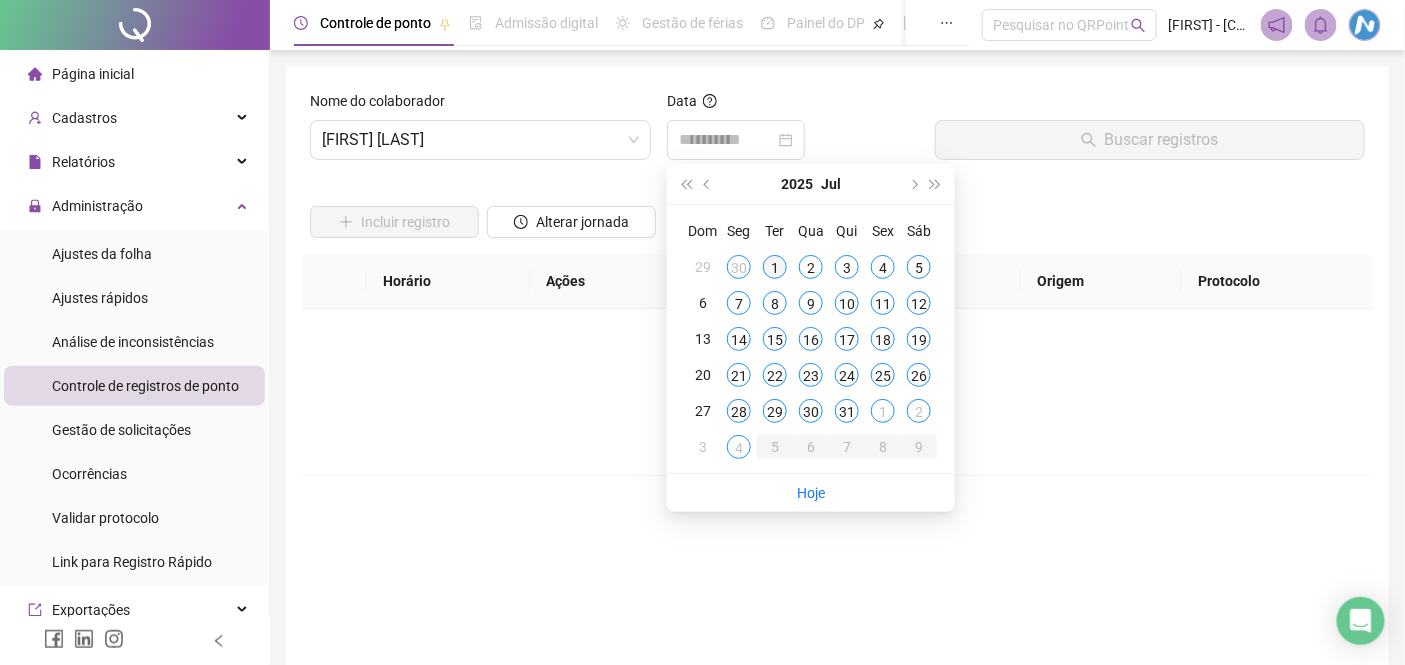 click on "1" at bounding box center (775, 267) 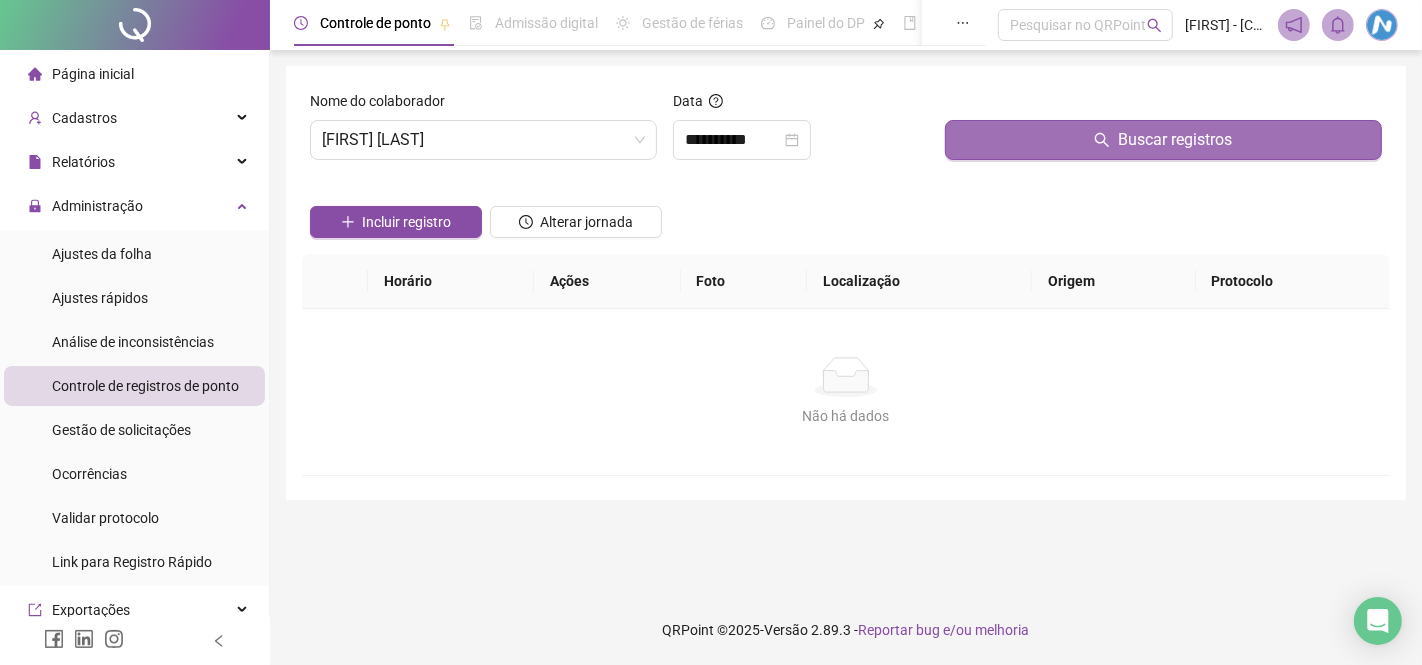 click on "Buscar registros" at bounding box center (1163, 140) 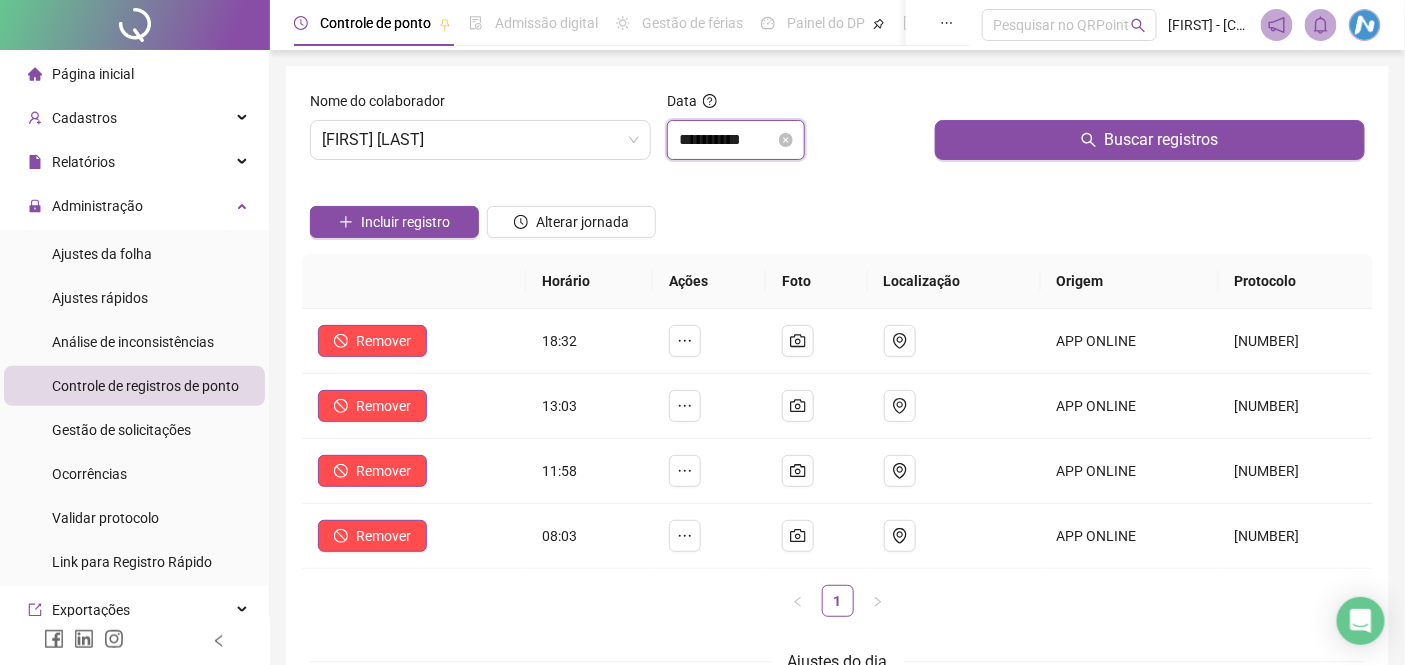 click on "**********" at bounding box center (727, 140) 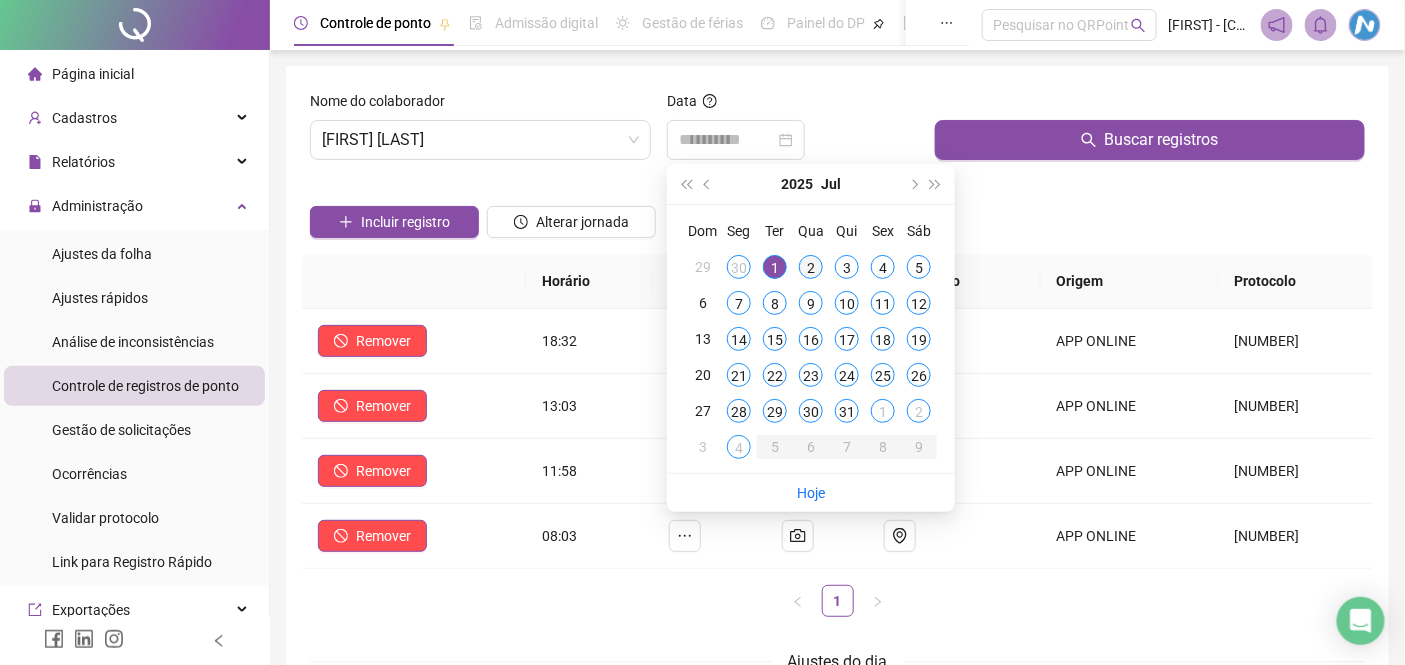 click on "2" at bounding box center (811, 267) 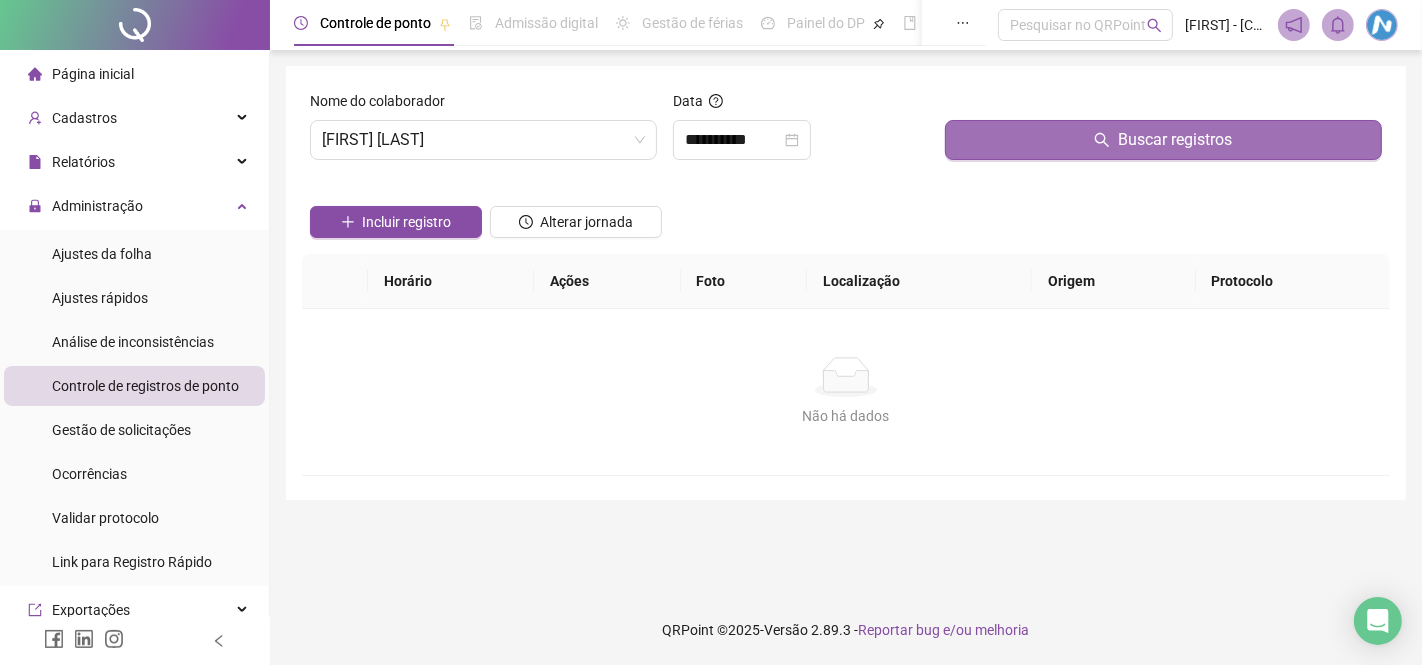 click on "Buscar registros" at bounding box center [1163, 140] 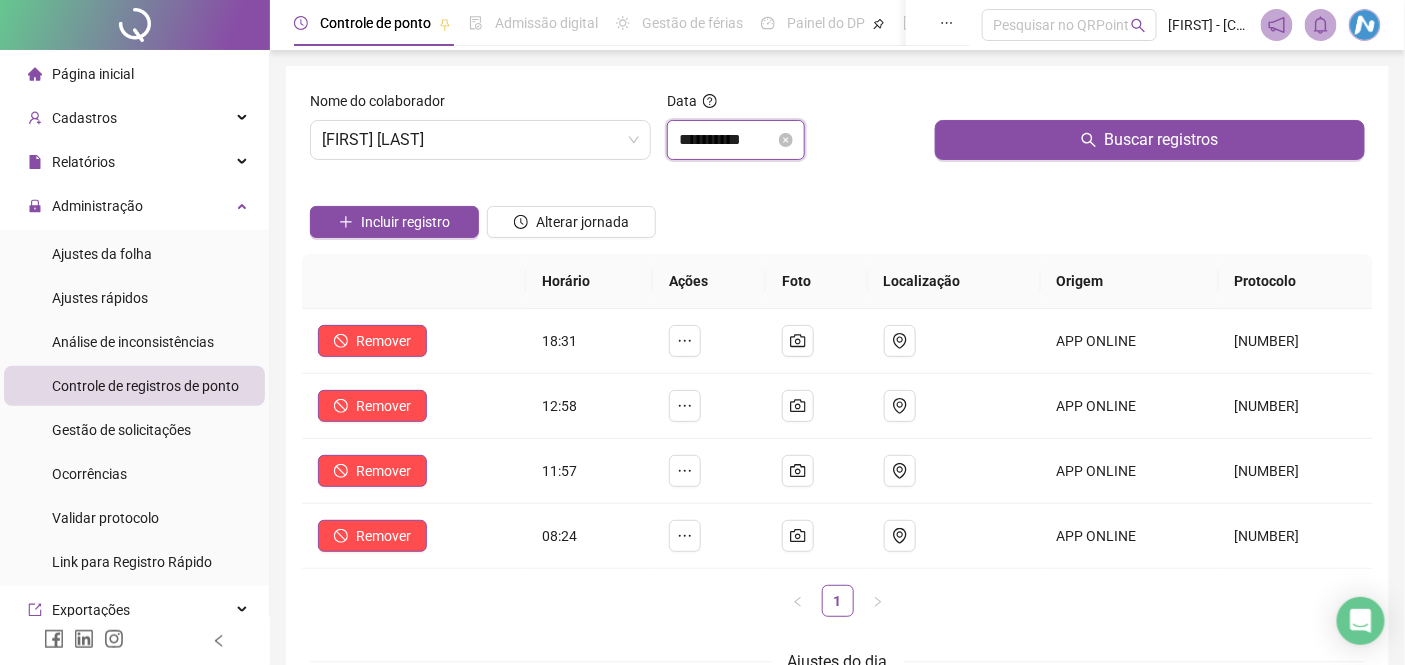 click on "**********" at bounding box center (727, 140) 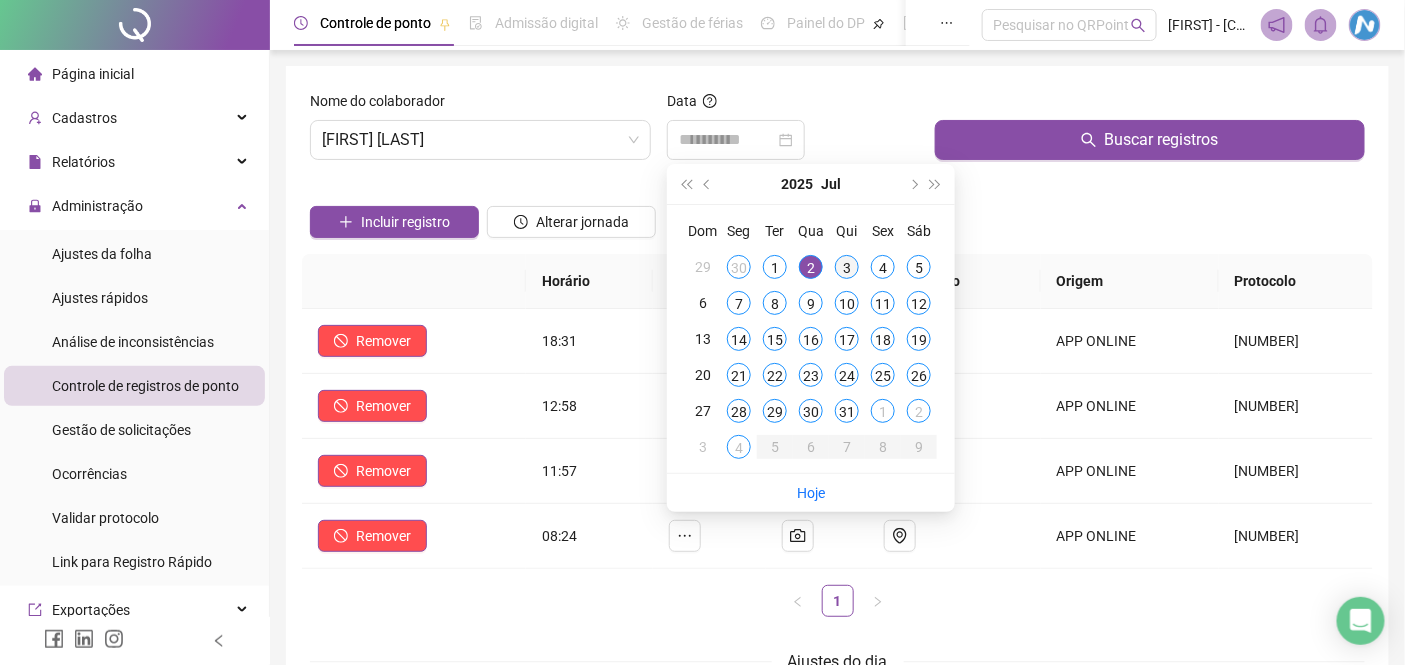click on "3" at bounding box center [847, 267] 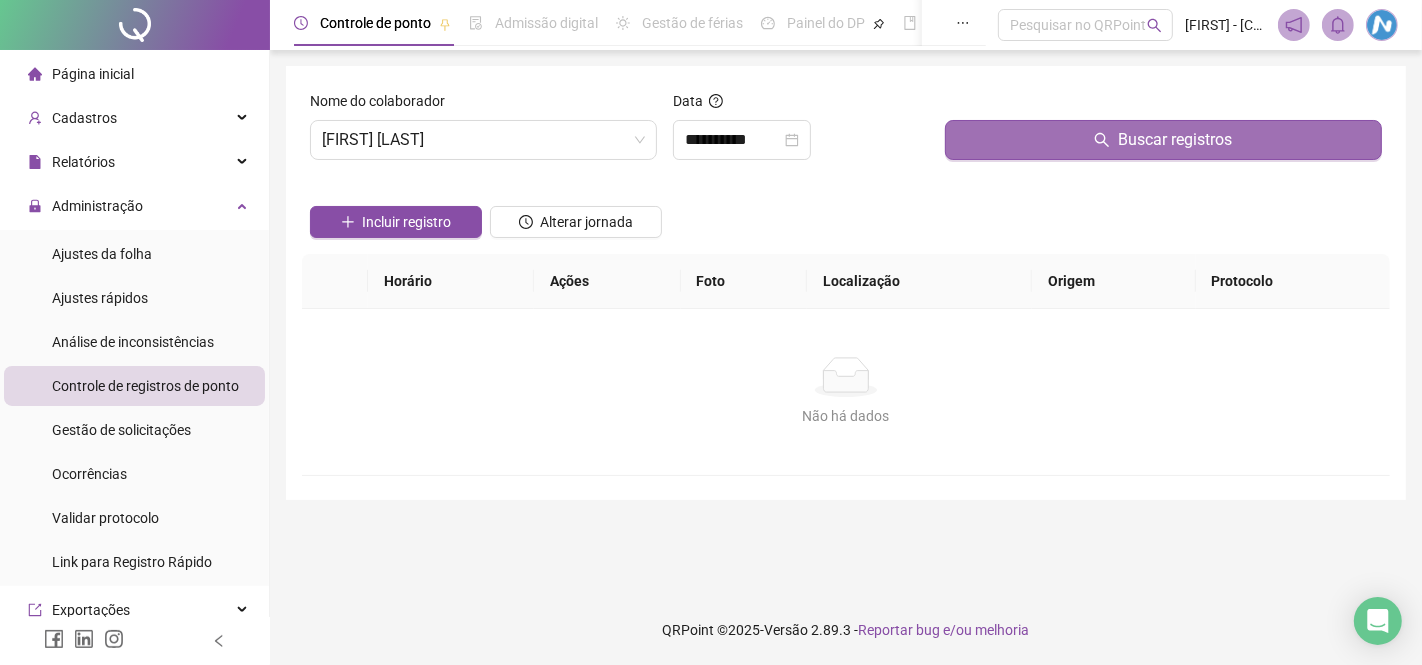 click on "Buscar registros" at bounding box center (1163, 140) 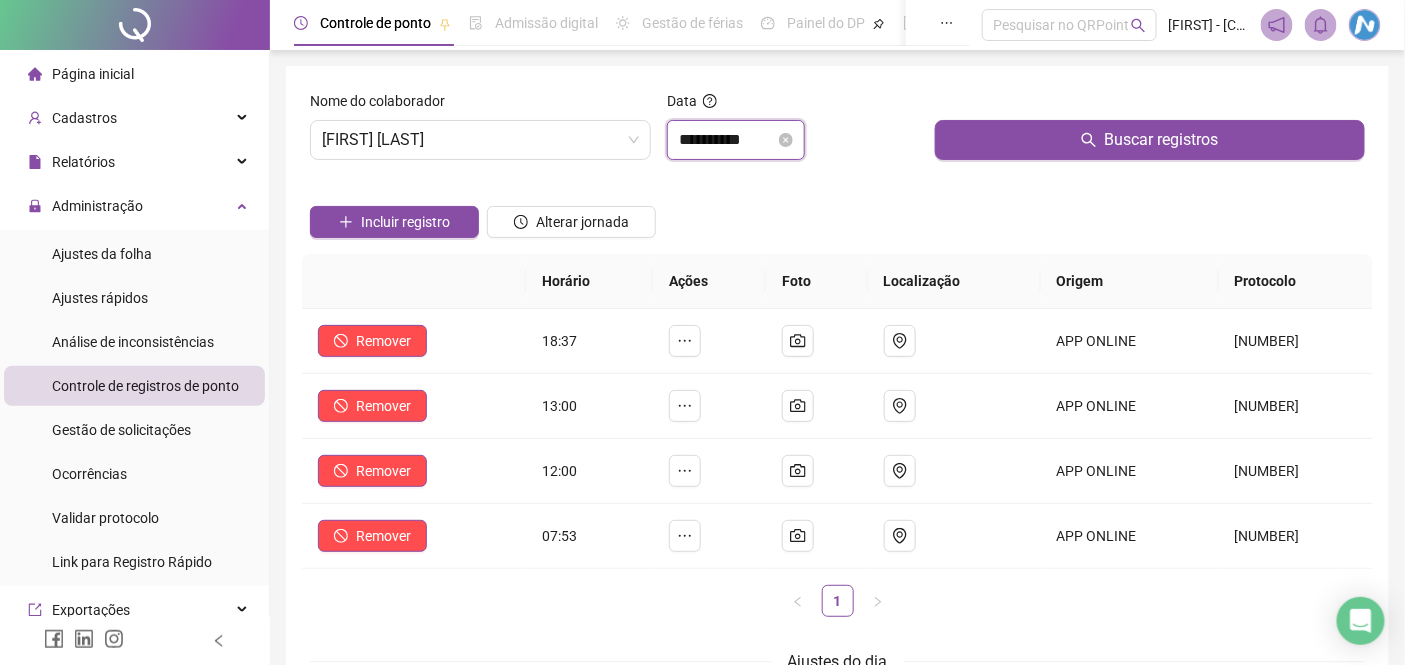 click on "**********" at bounding box center [727, 140] 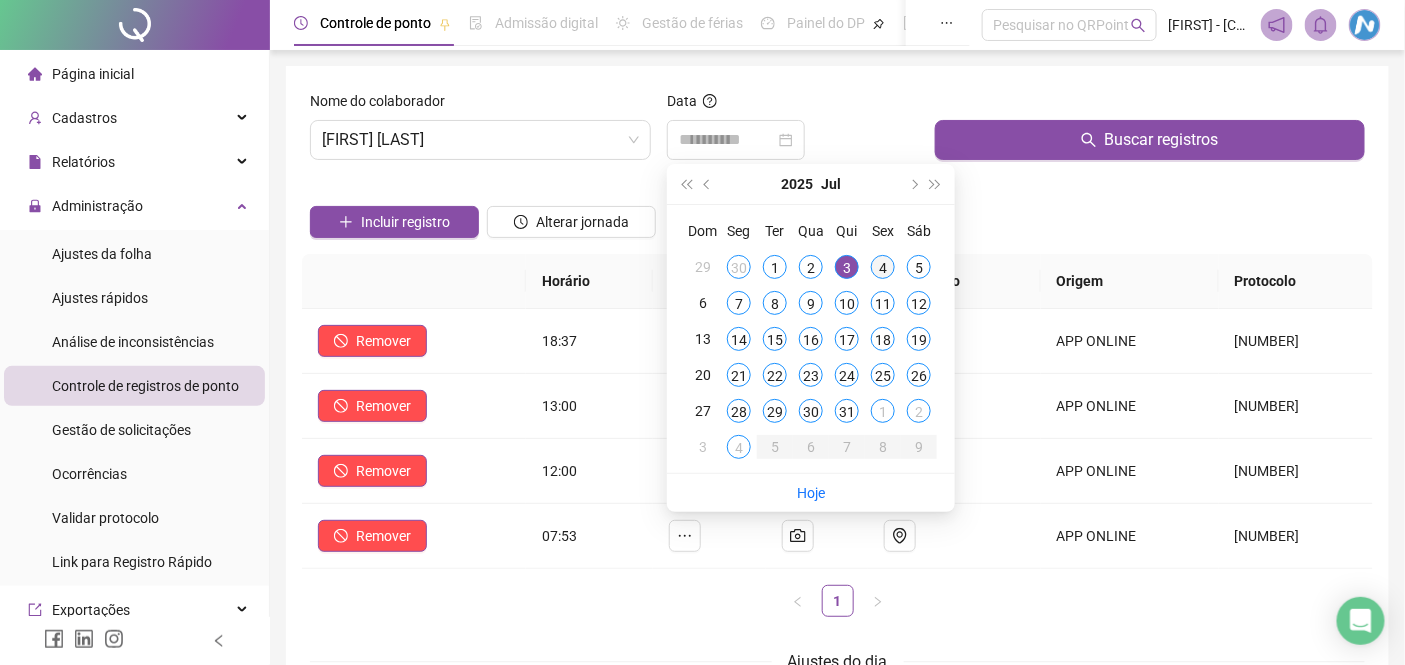 click on "4" at bounding box center [883, 267] 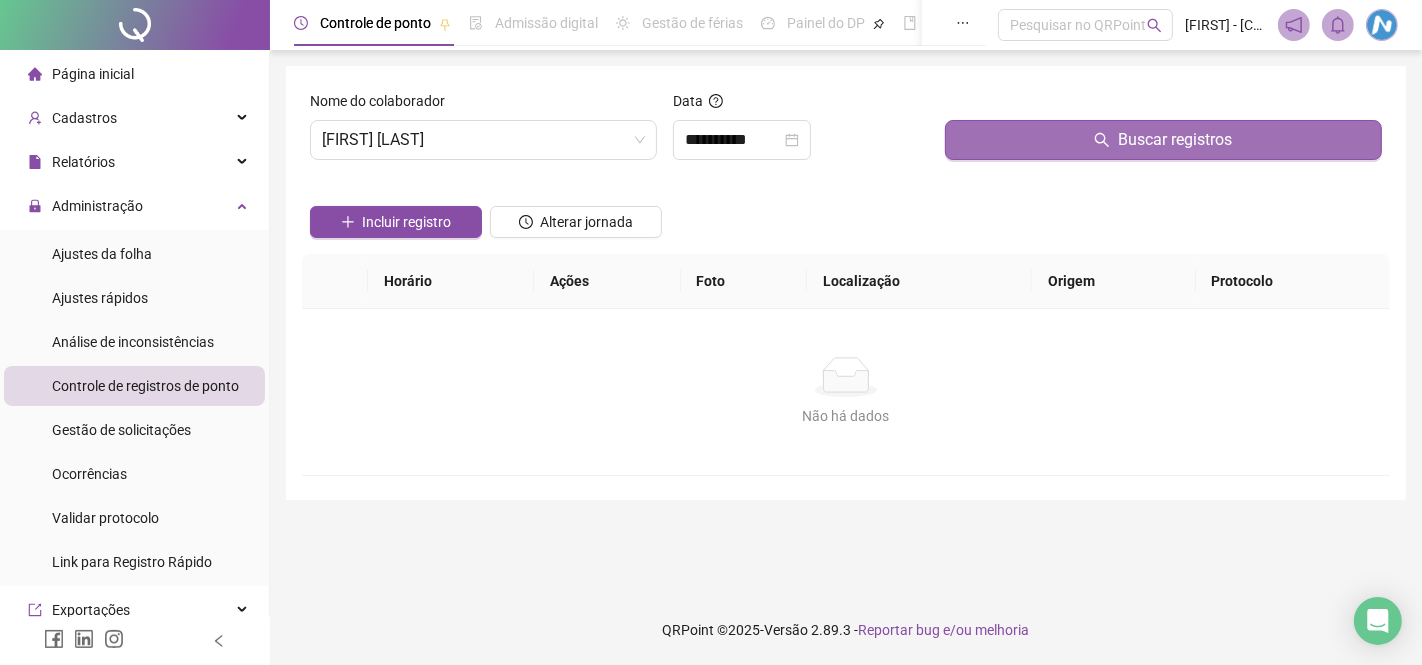click on "Buscar registros" at bounding box center [1163, 140] 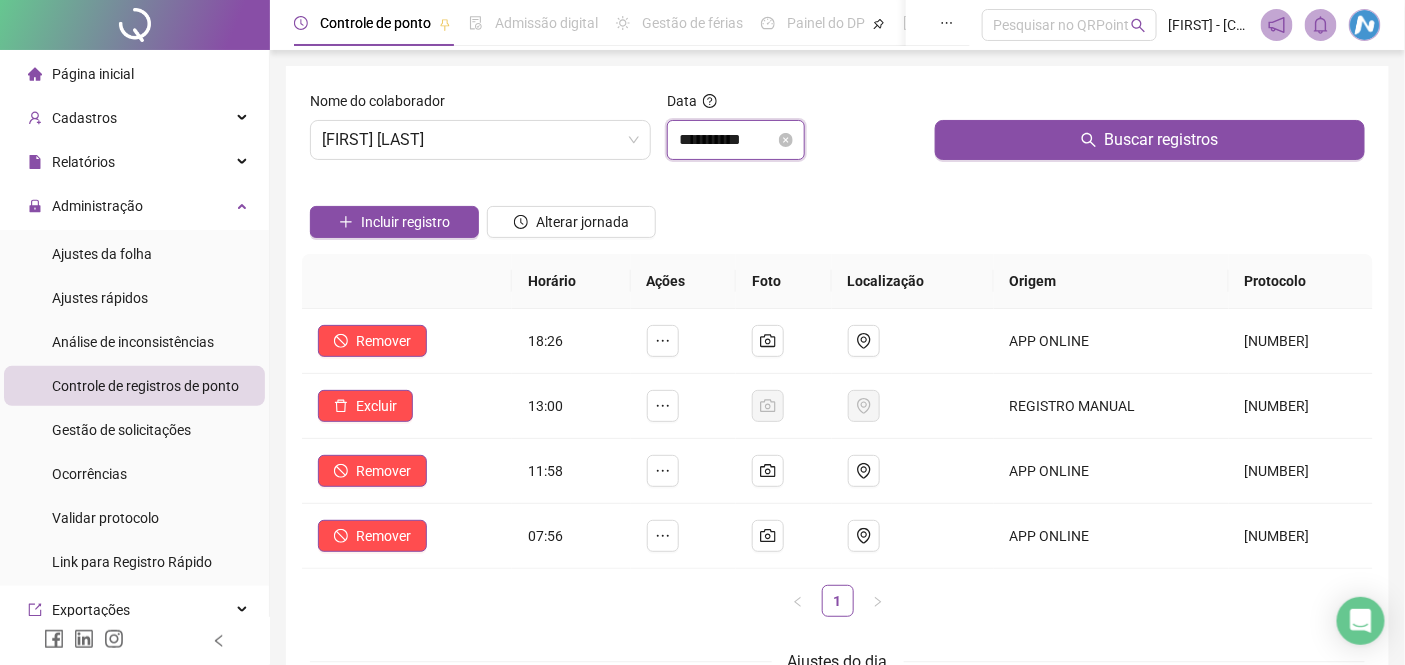 click on "**********" at bounding box center [727, 140] 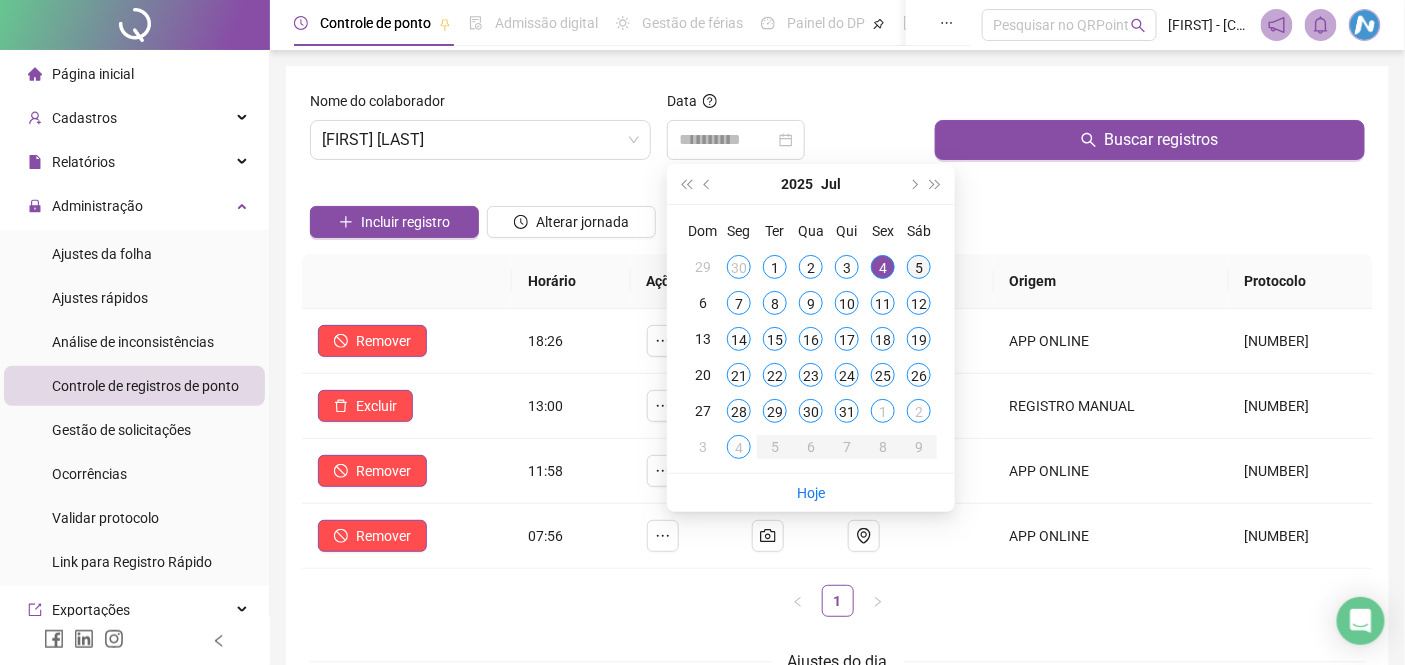 click on "5" at bounding box center [919, 267] 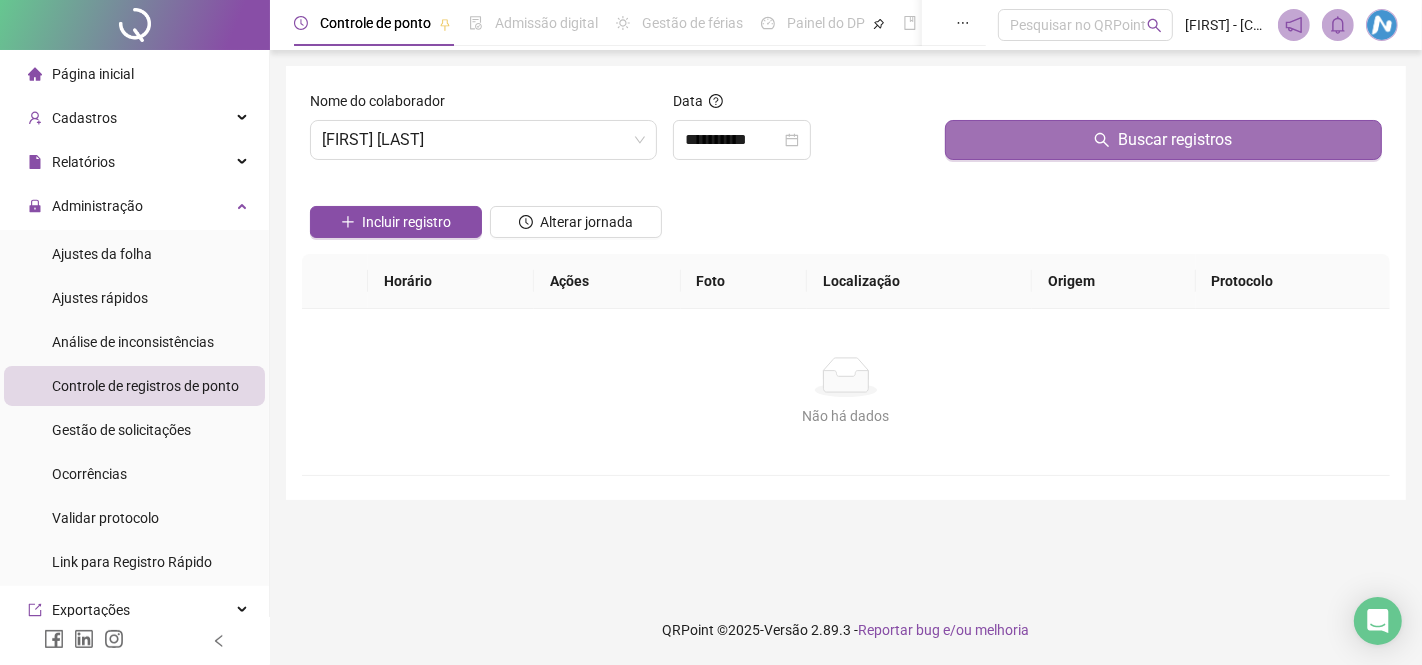 click on "Buscar registros" at bounding box center (1163, 140) 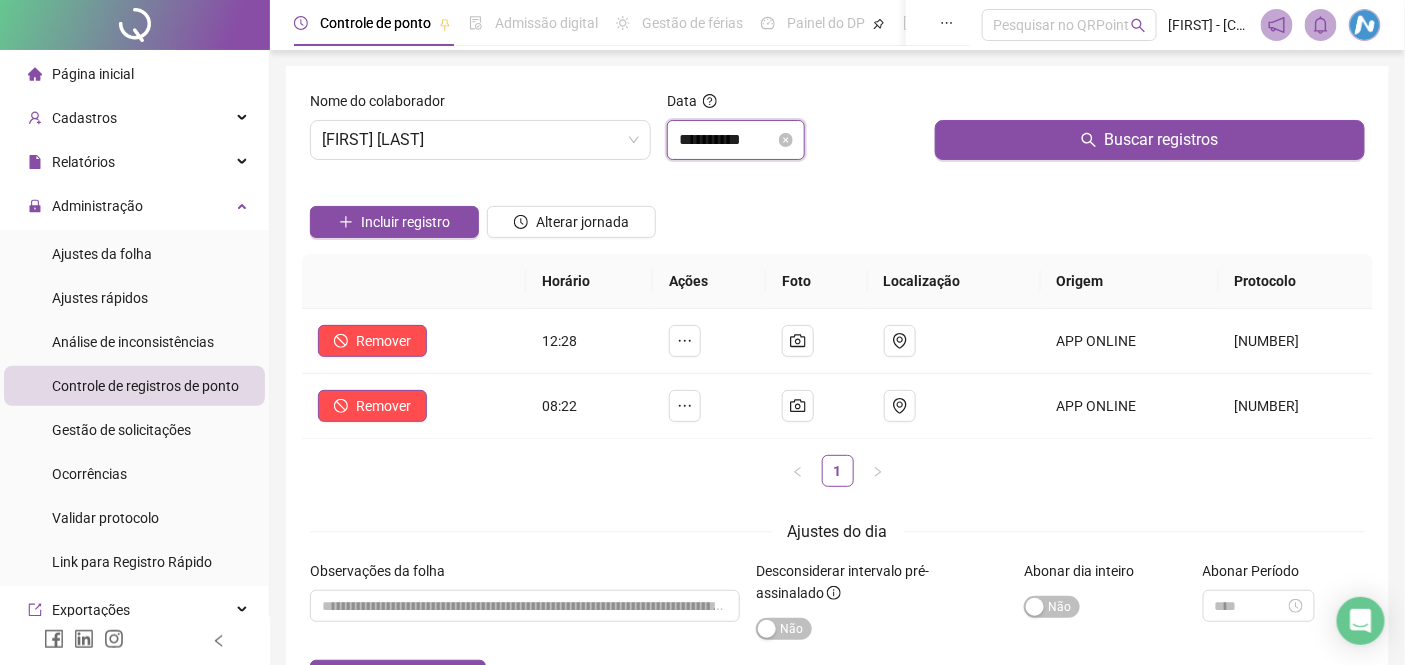 click on "**********" at bounding box center (727, 140) 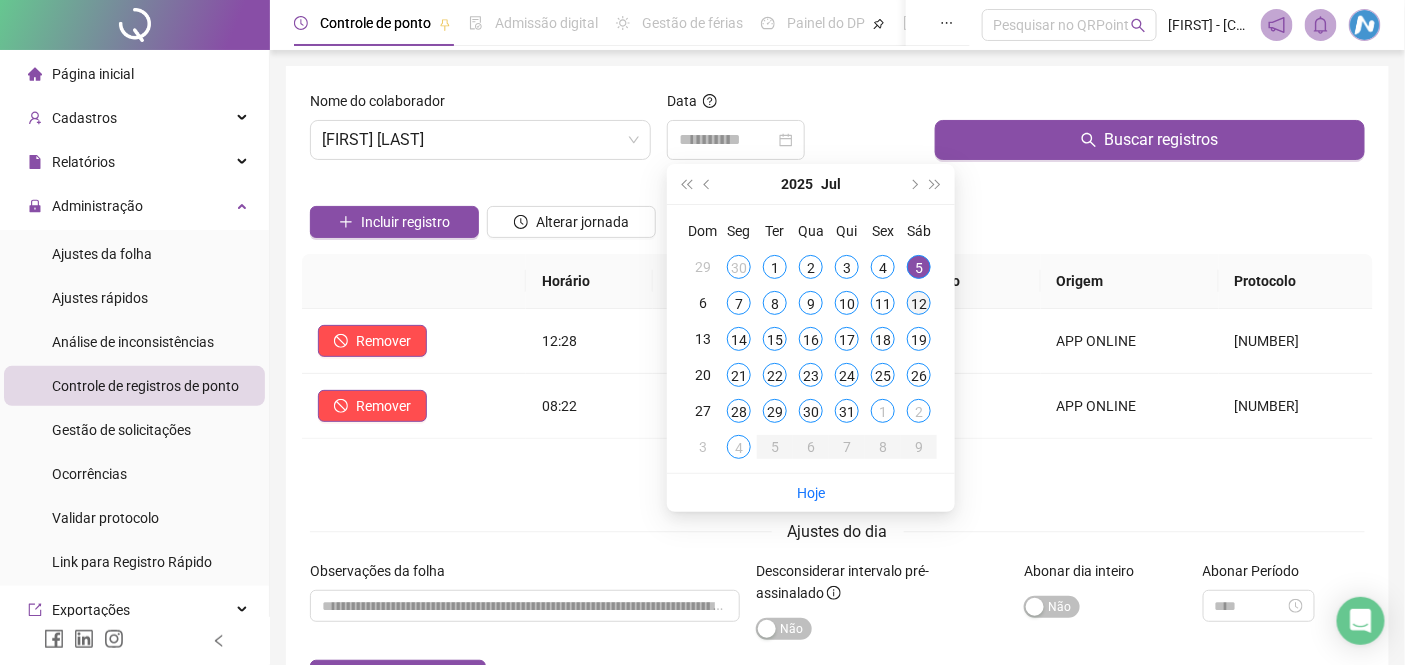 click on "12" at bounding box center (919, 303) 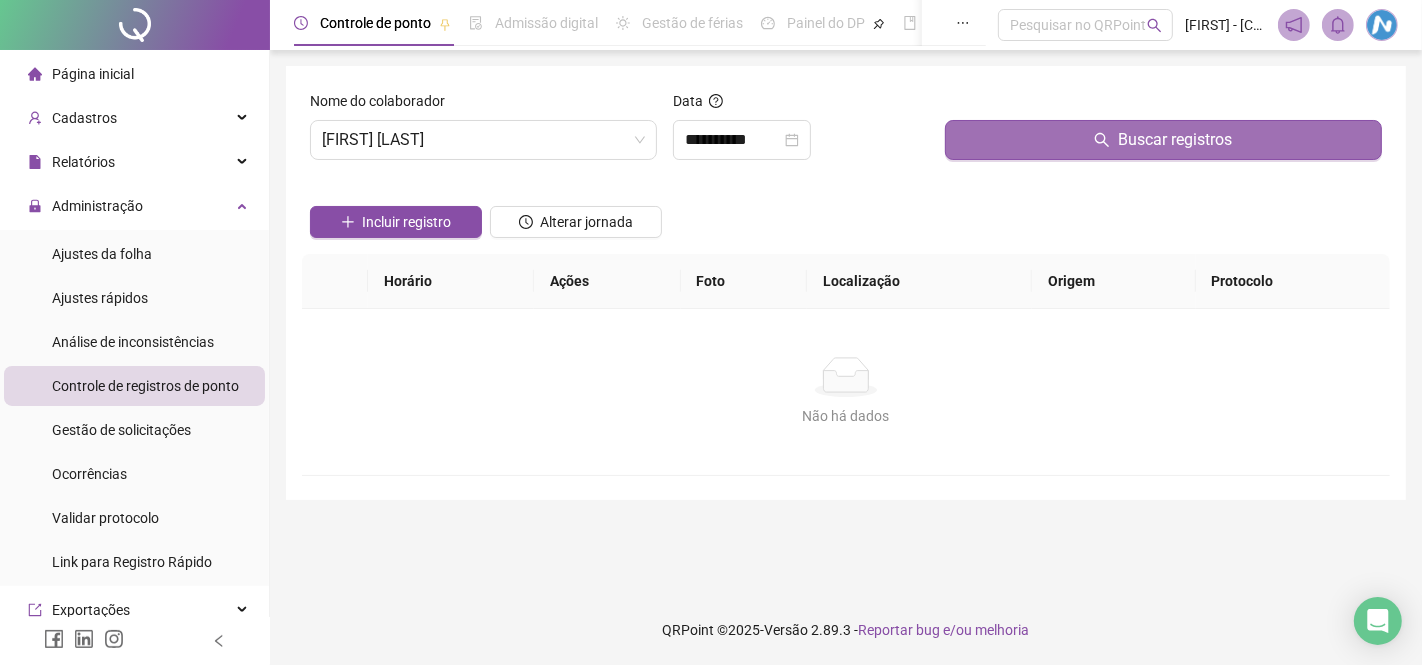 click on "Buscar registros" at bounding box center (1163, 140) 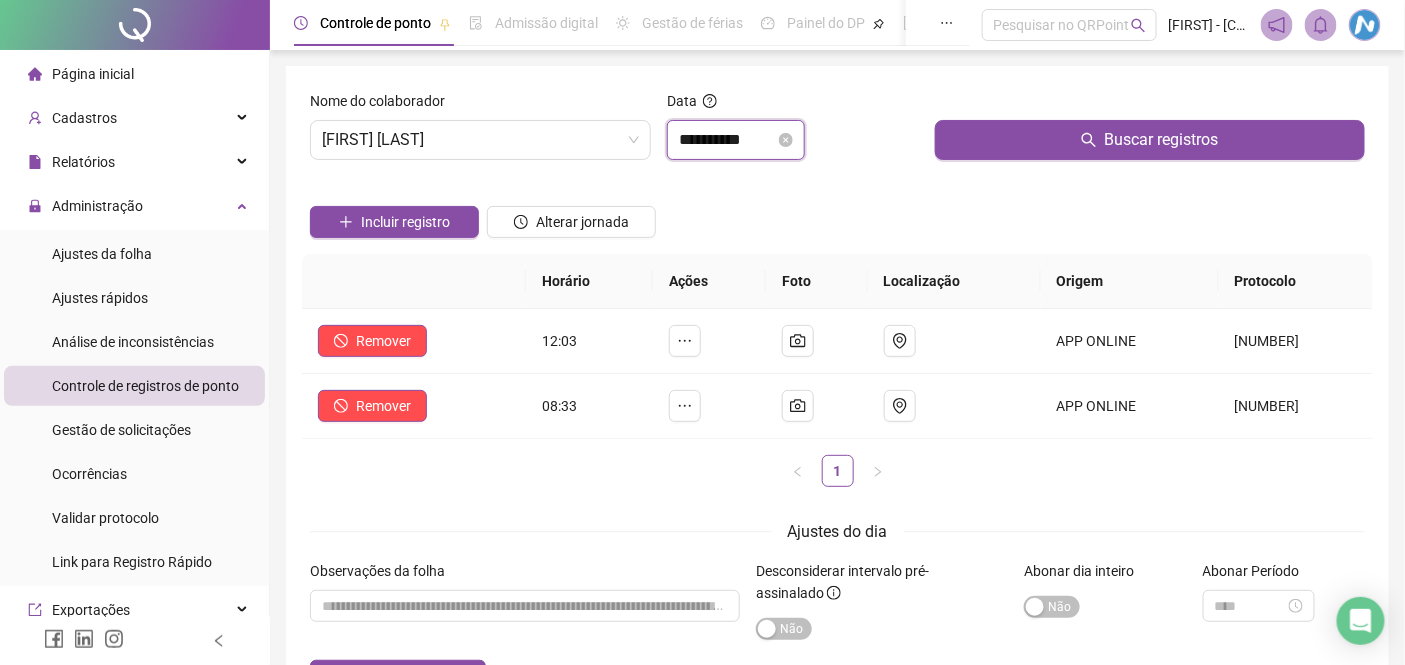 click on "**********" at bounding box center (727, 140) 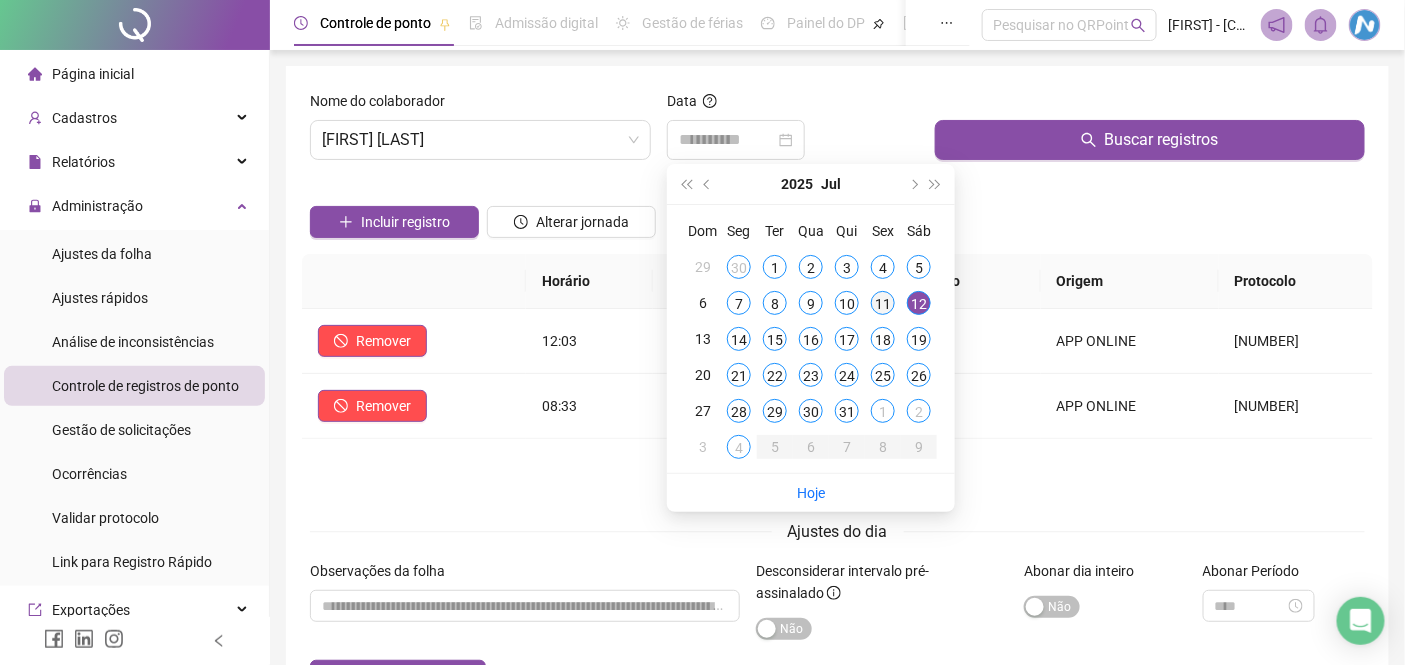 click on "11" at bounding box center (883, 303) 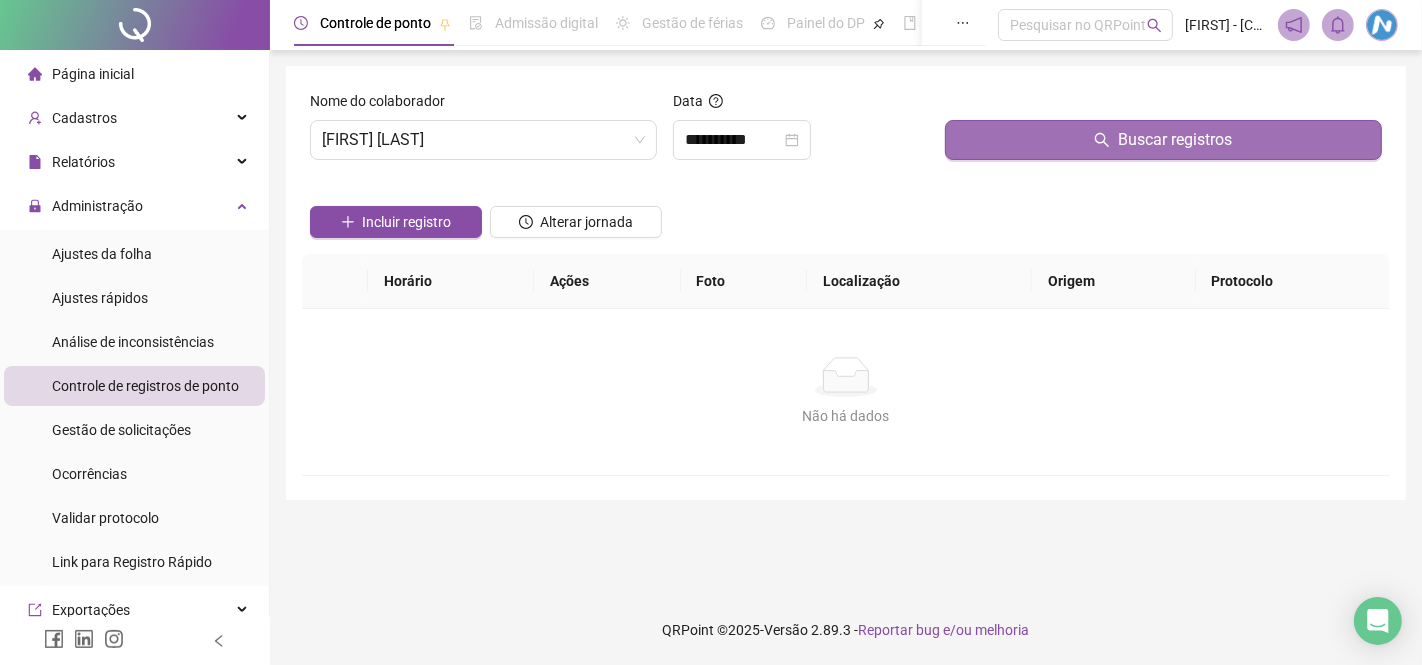 click on "Buscar registros" at bounding box center (1163, 140) 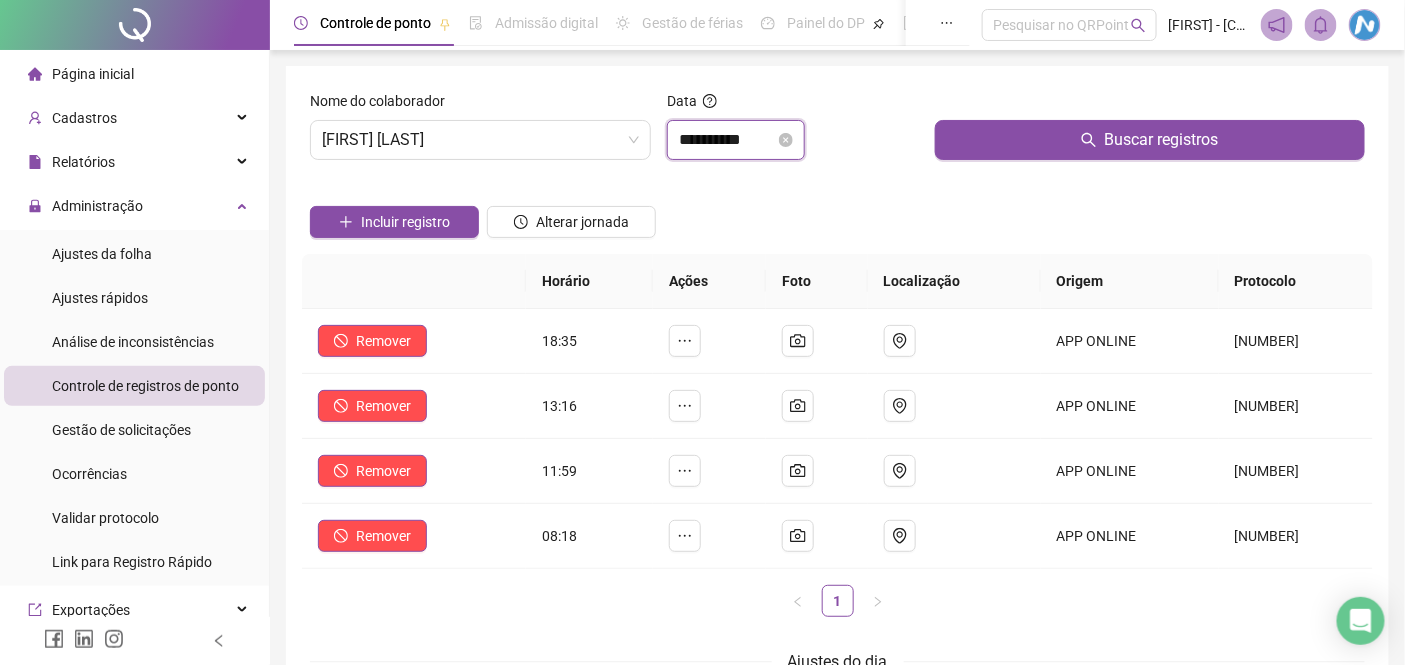 click on "**********" at bounding box center (727, 140) 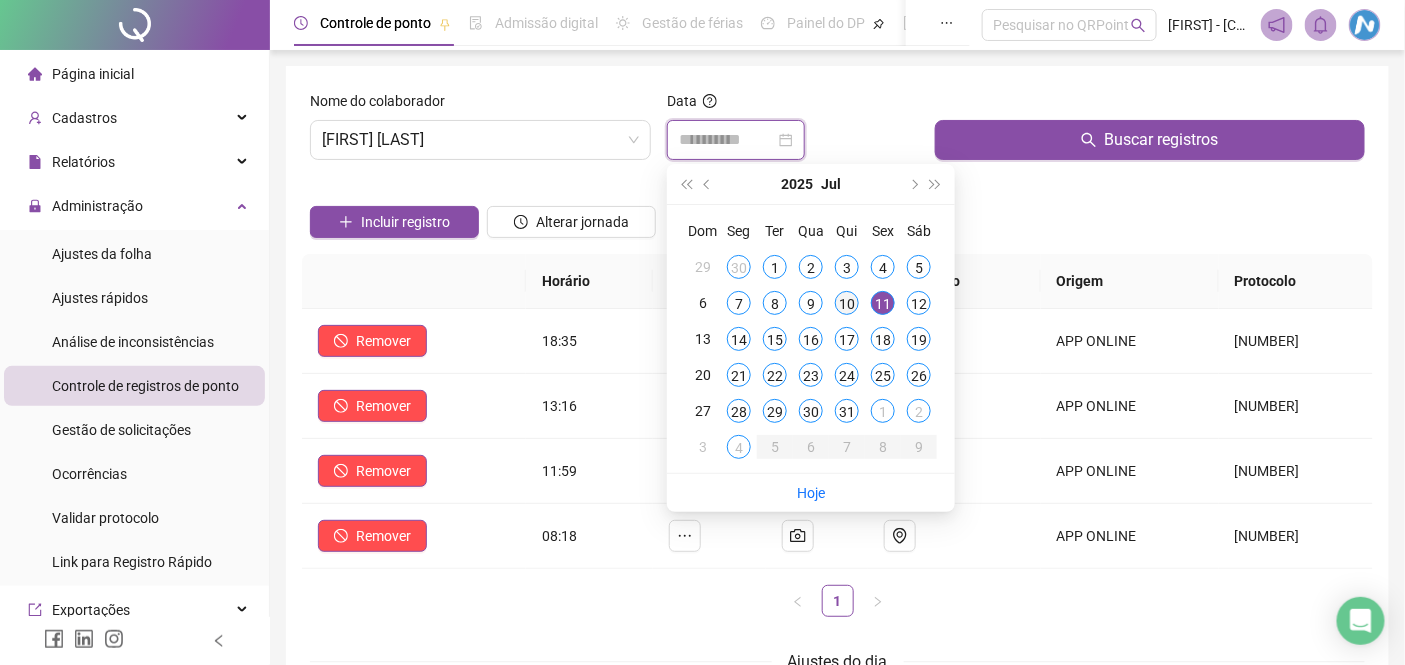 type on "**********" 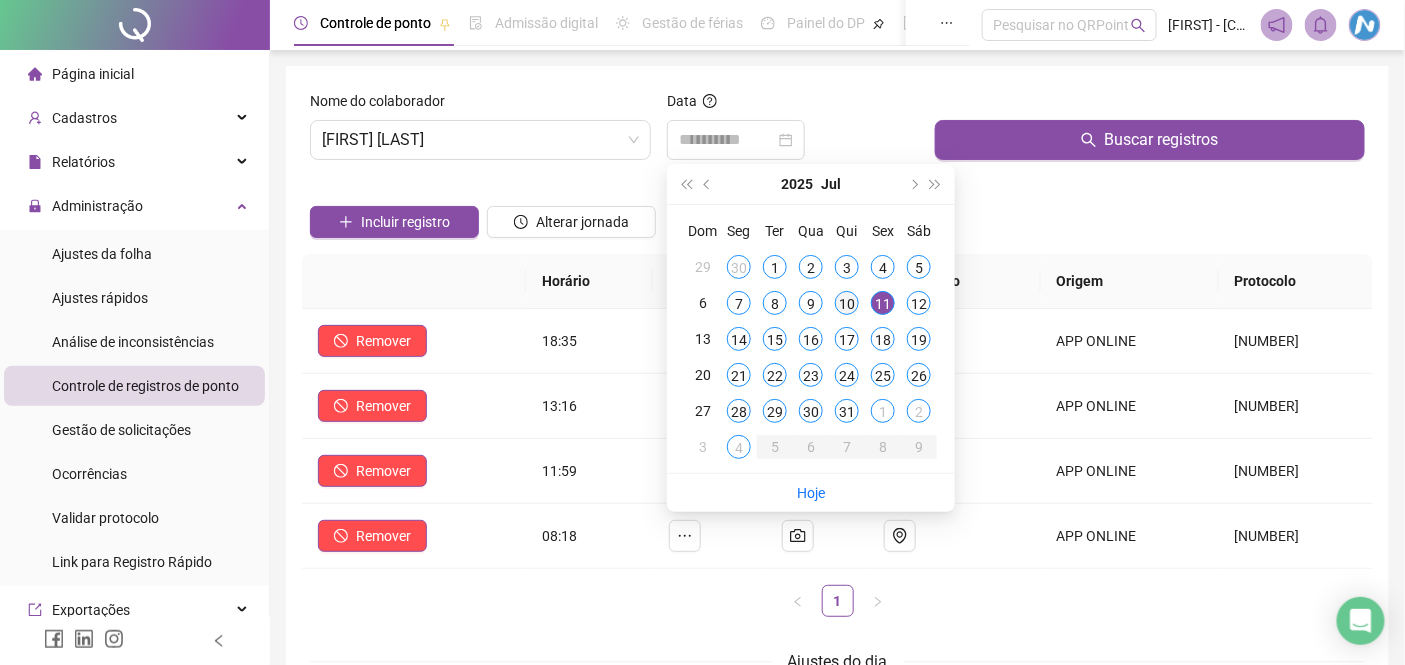 click on "10" at bounding box center (847, 303) 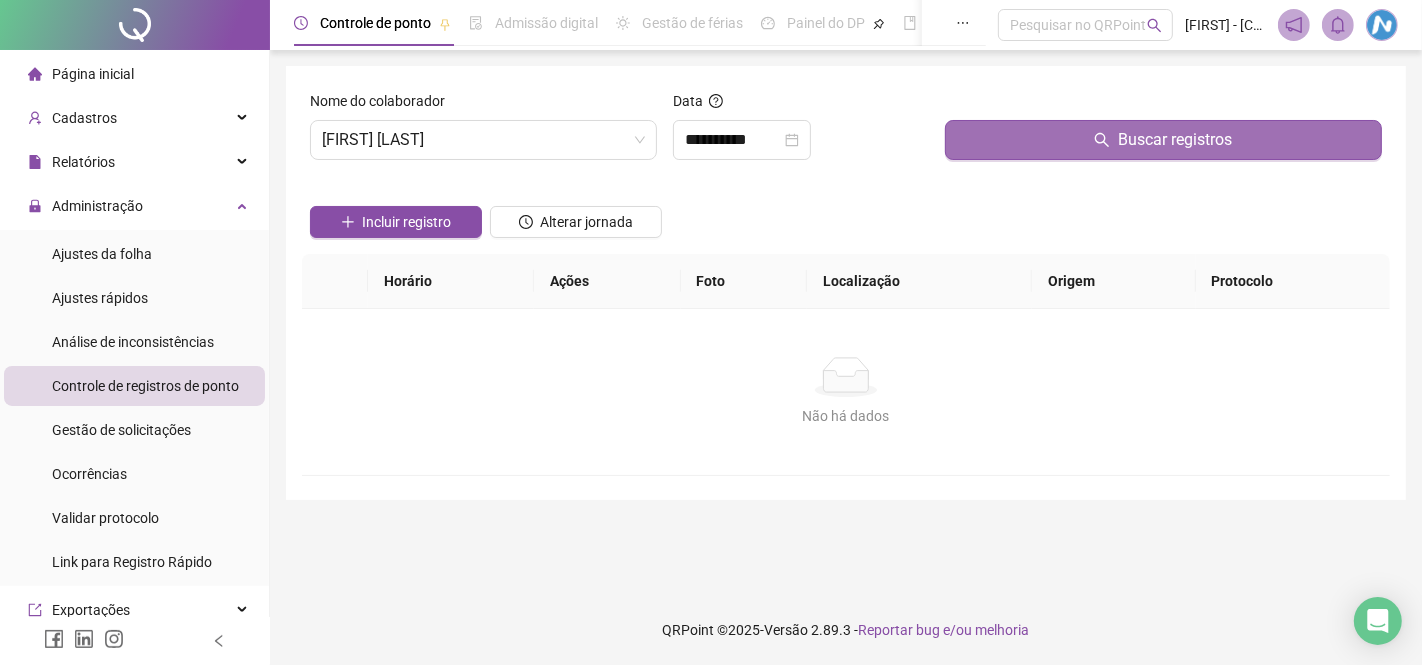 click on "Buscar registros" at bounding box center [1163, 140] 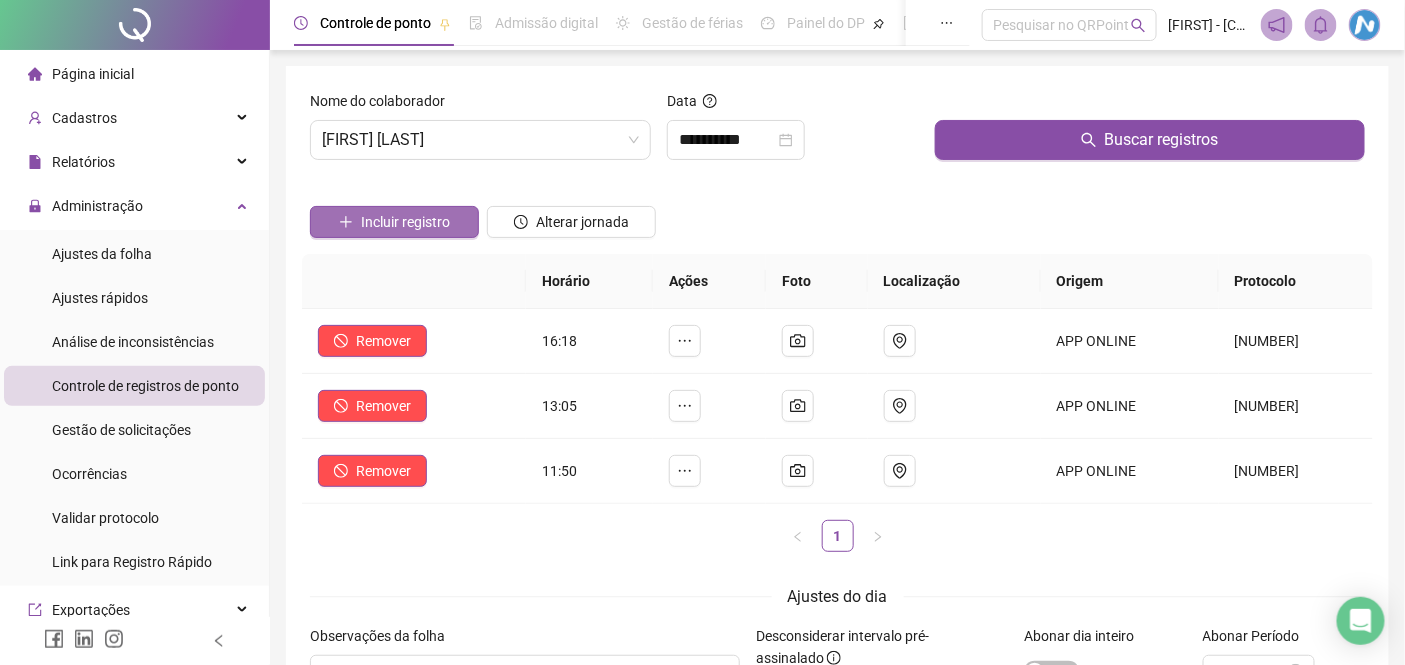 click on "Incluir registro" at bounding box center [405, 222] 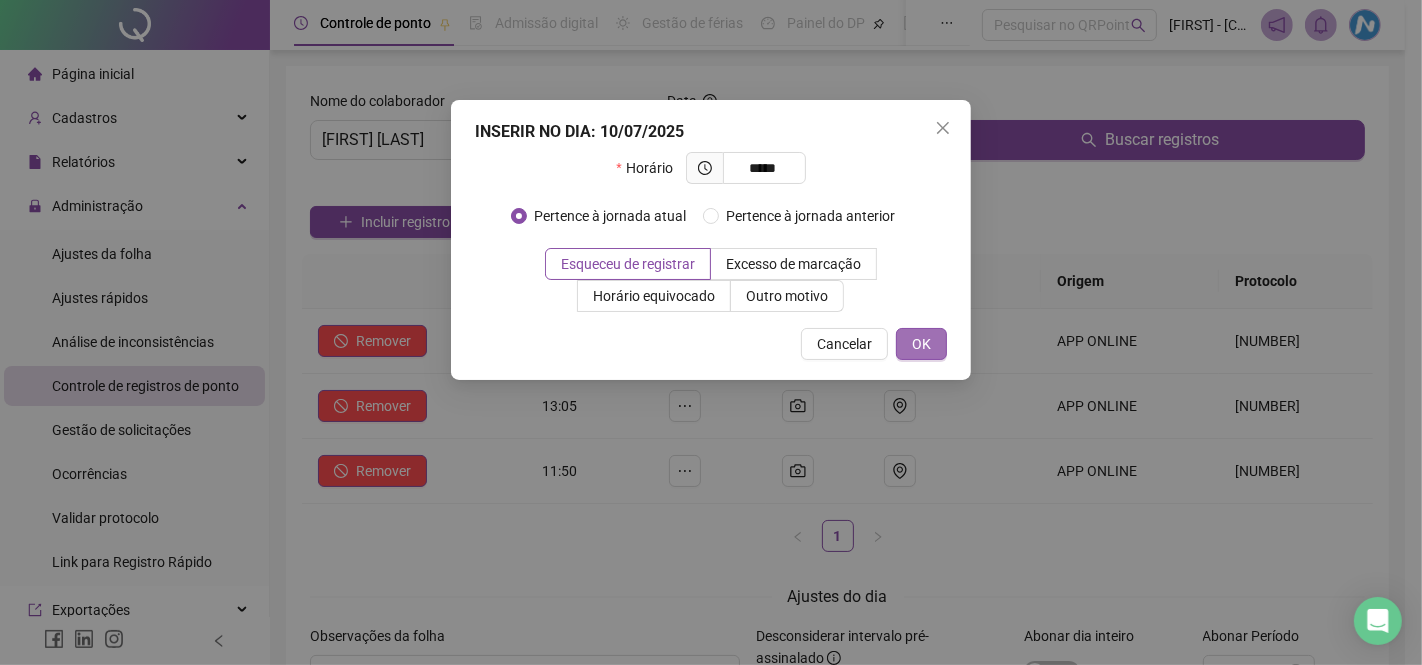 type on "*****" 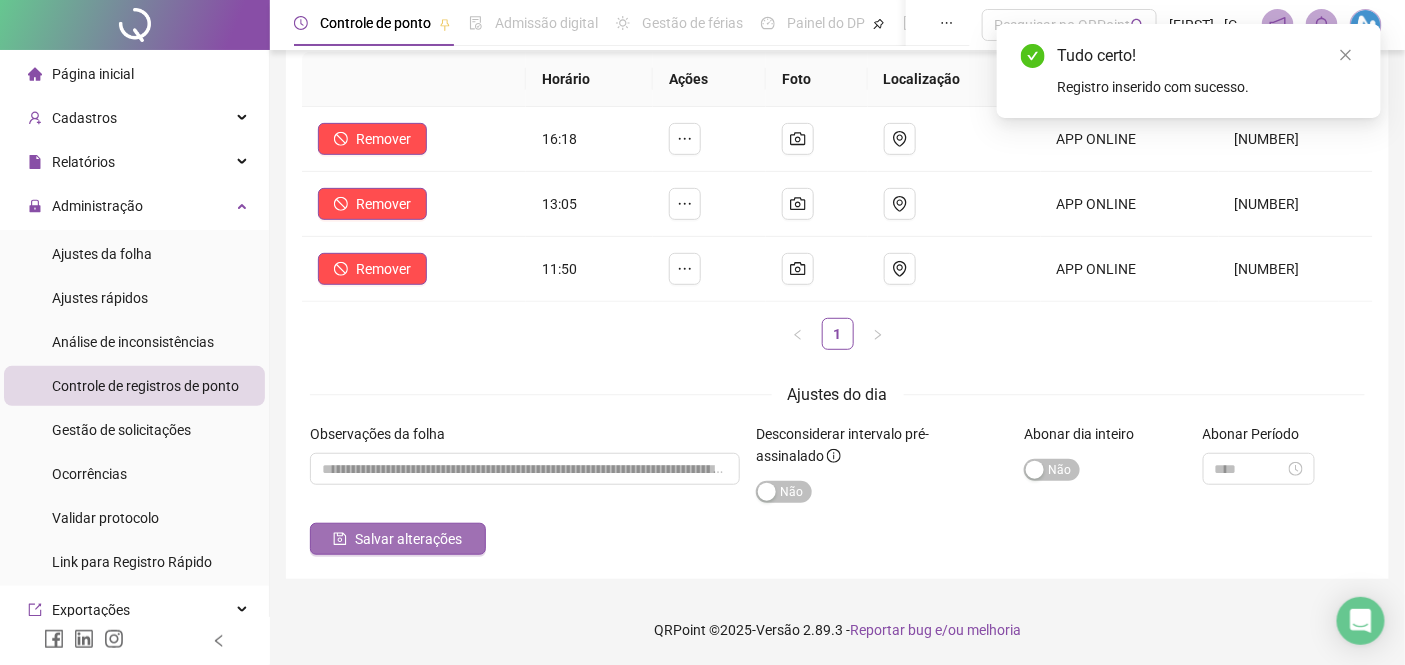 click on "Salvar alterações" at bounding box center [408, 539] 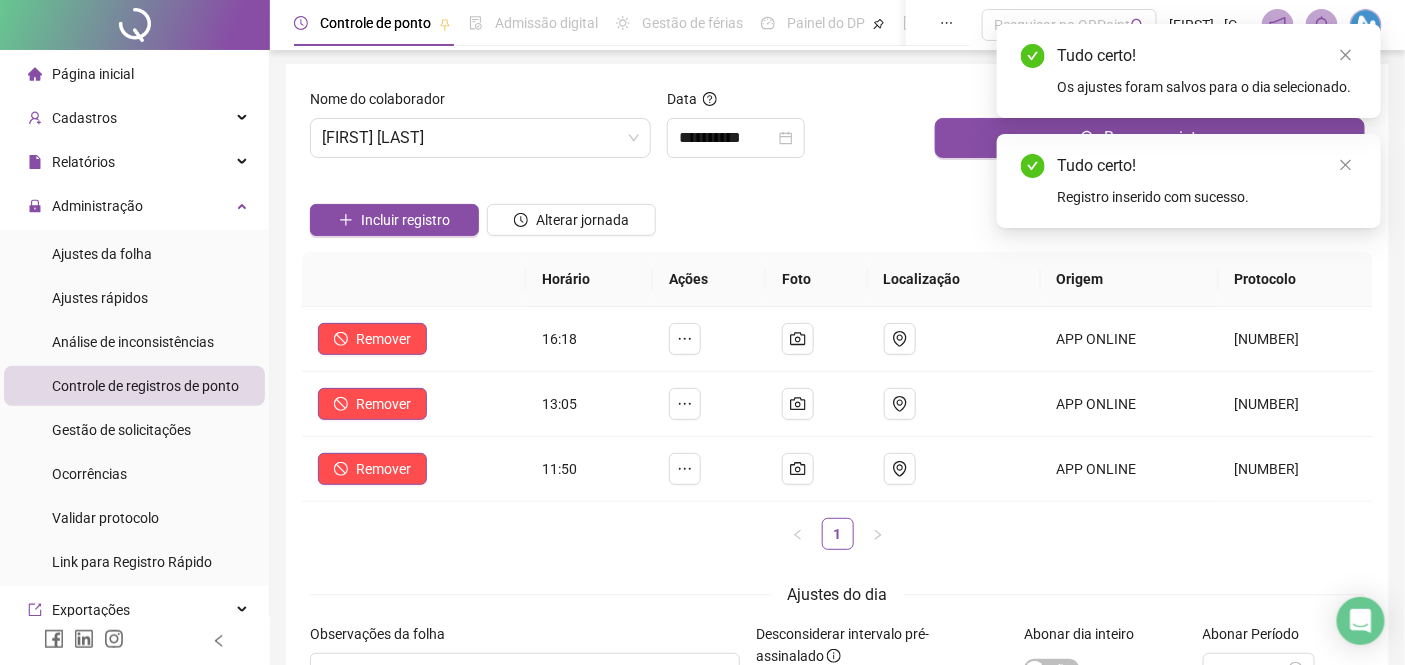 scroll, scrollTop: 0, scrollLeft: 0, axis: both 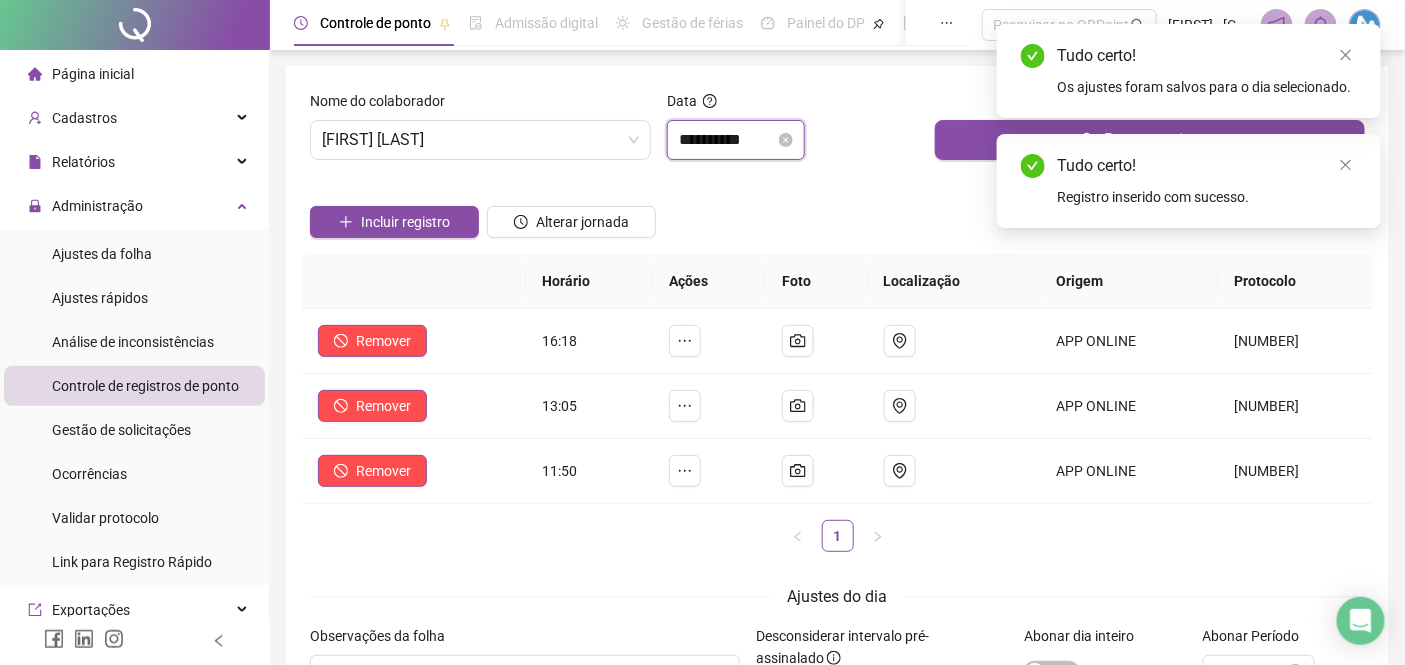 click on "**********" at bounding box center (727, 140) 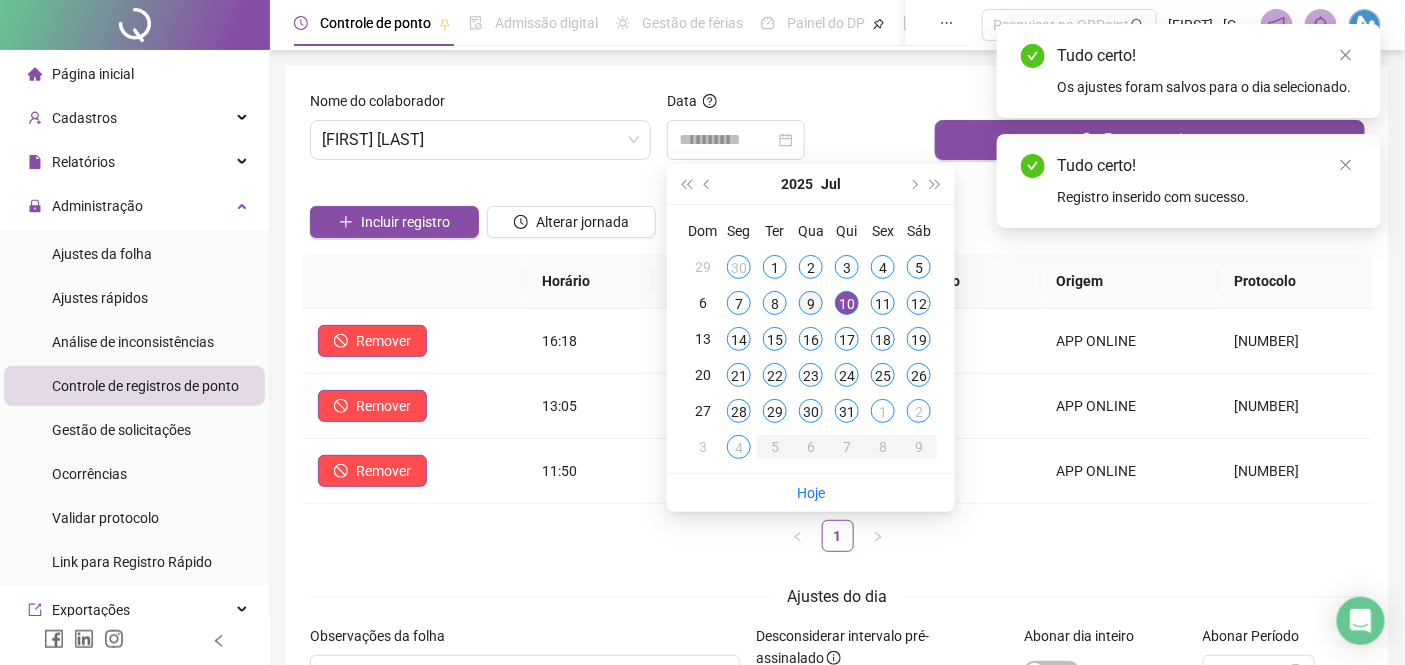 click on "9" at bounding box center (811, 303) 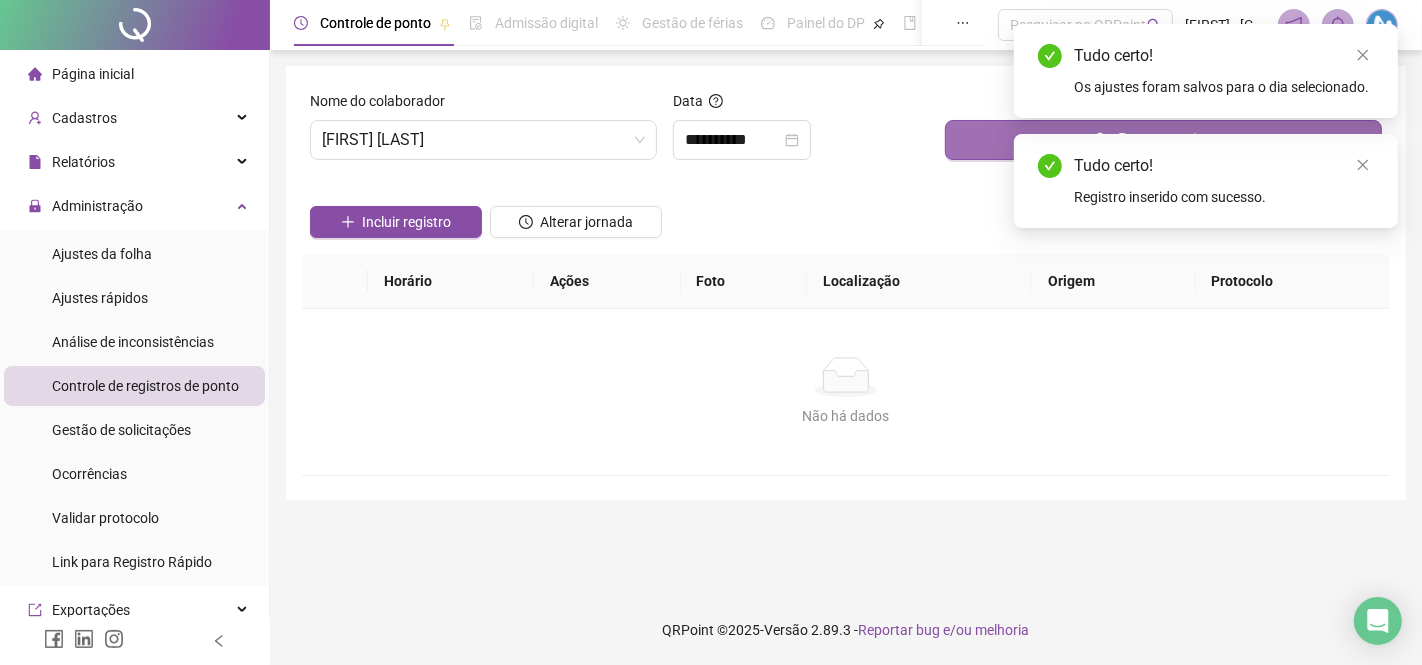 click on "Buscar registros" at bounding box center [1163, 140] 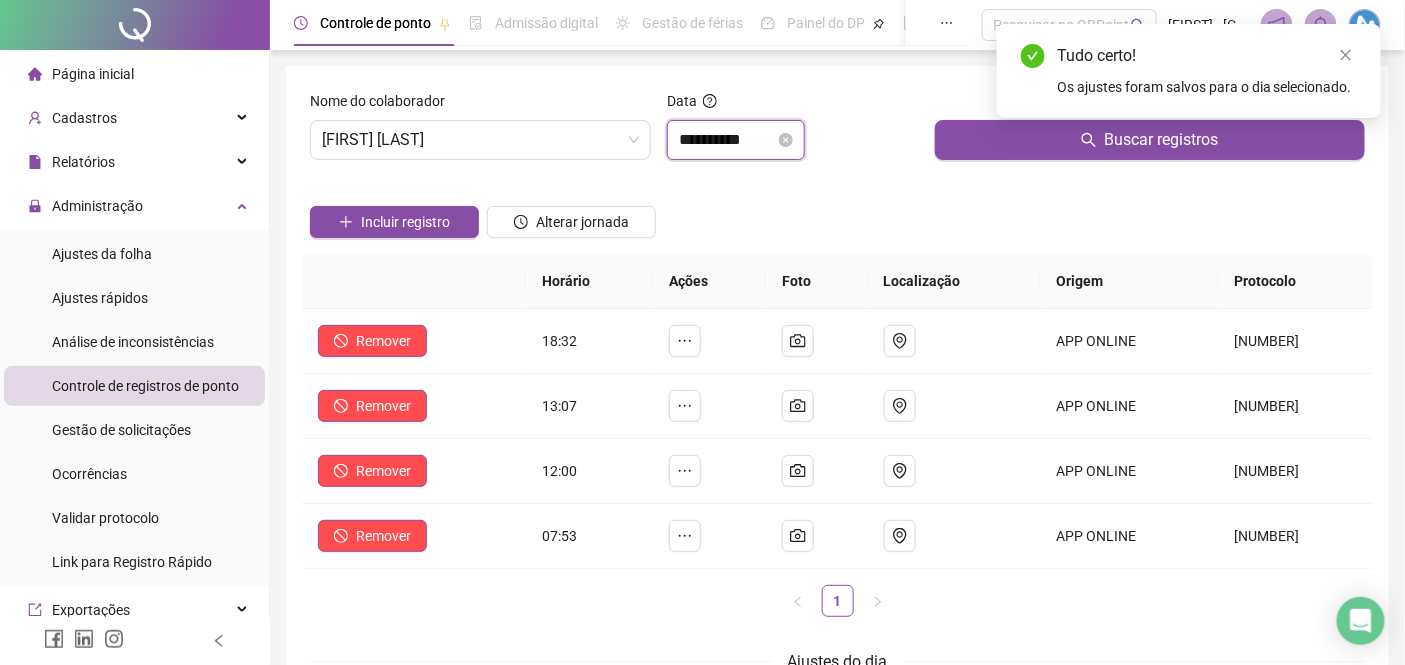 click on "**********" at bounding box center [727, 140] 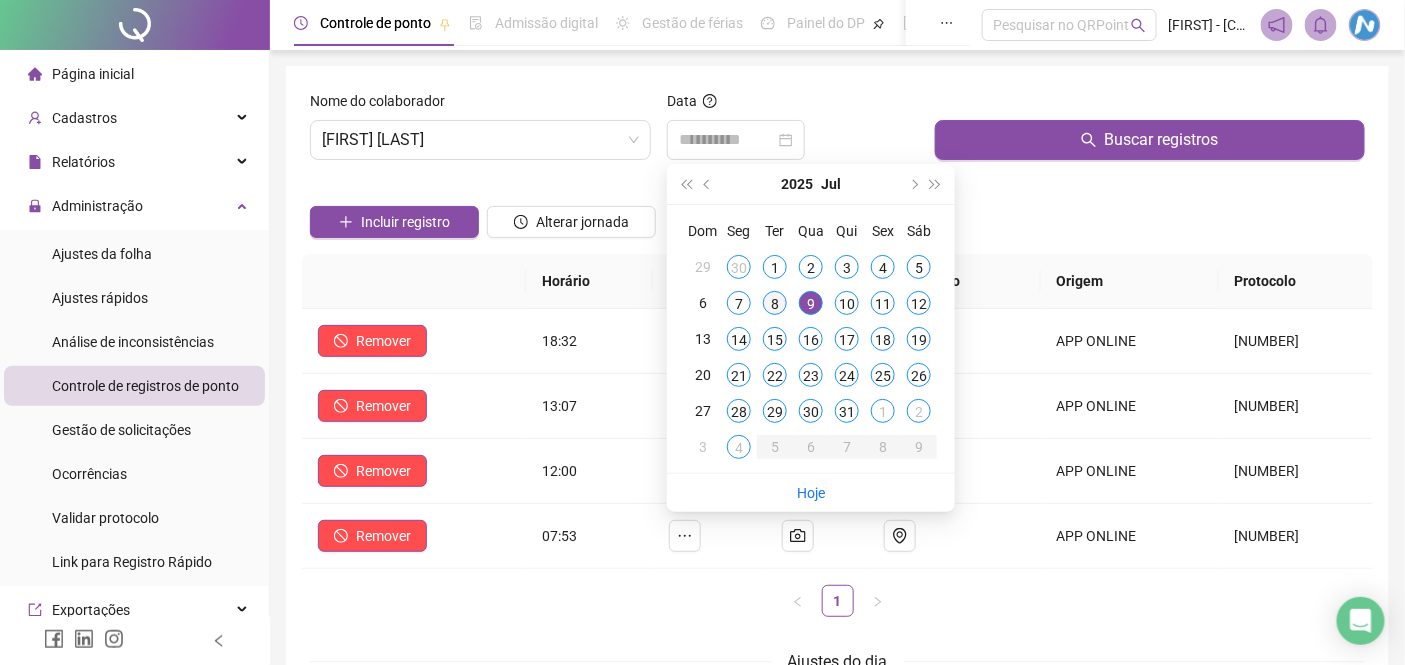 click on "8" at bounding box center [775, 303] 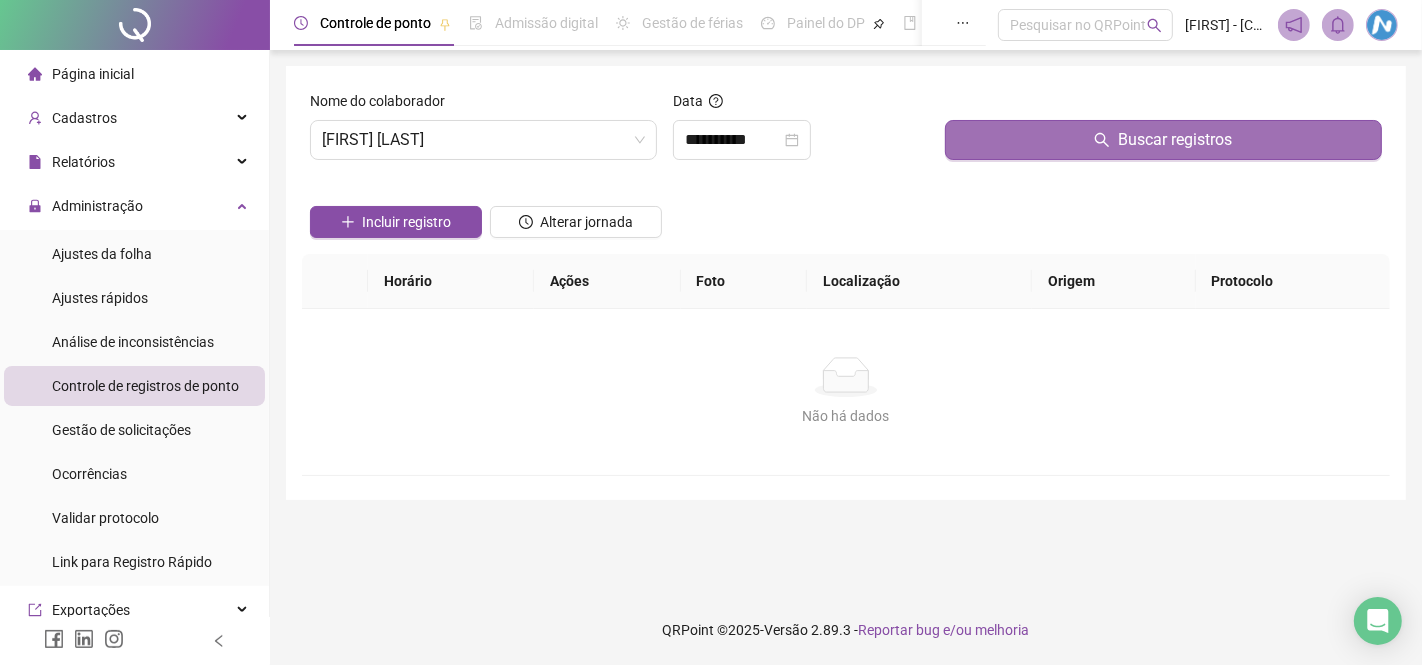 click on "Buscar registros" at bounding box center (1163, 140) 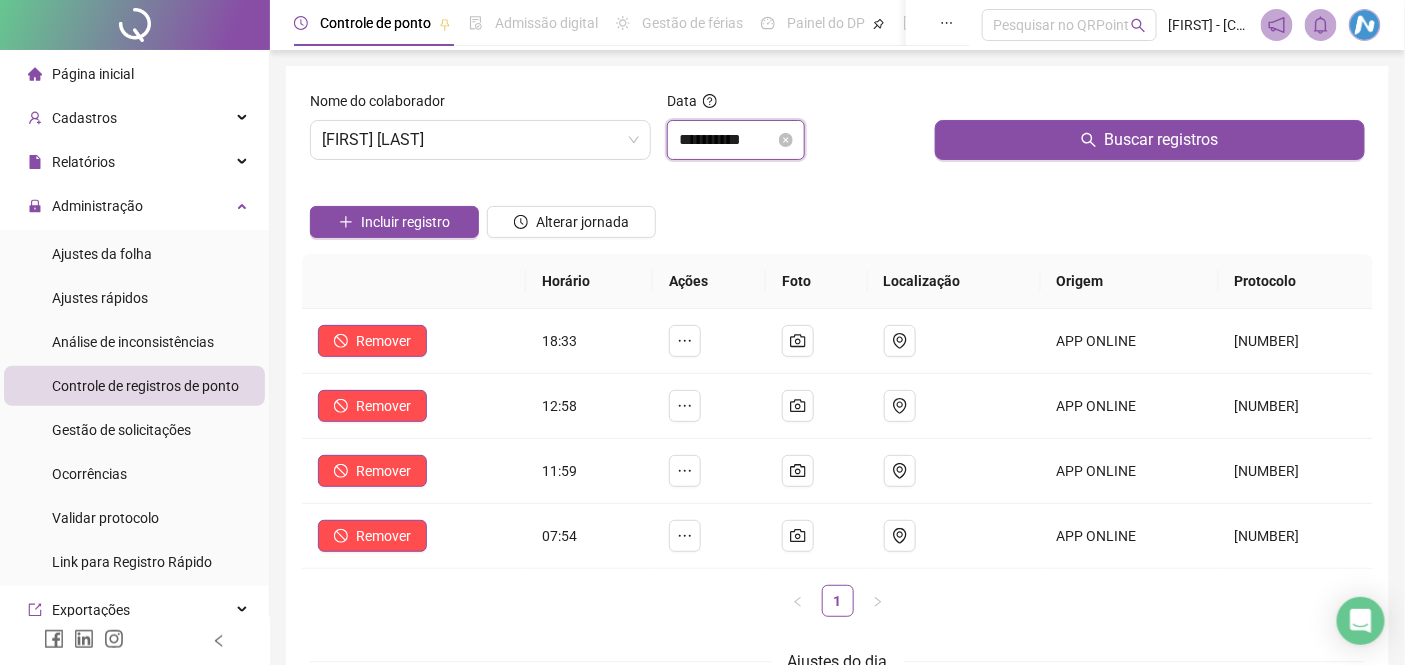 click on "**********" at bounding box center [727, 140] 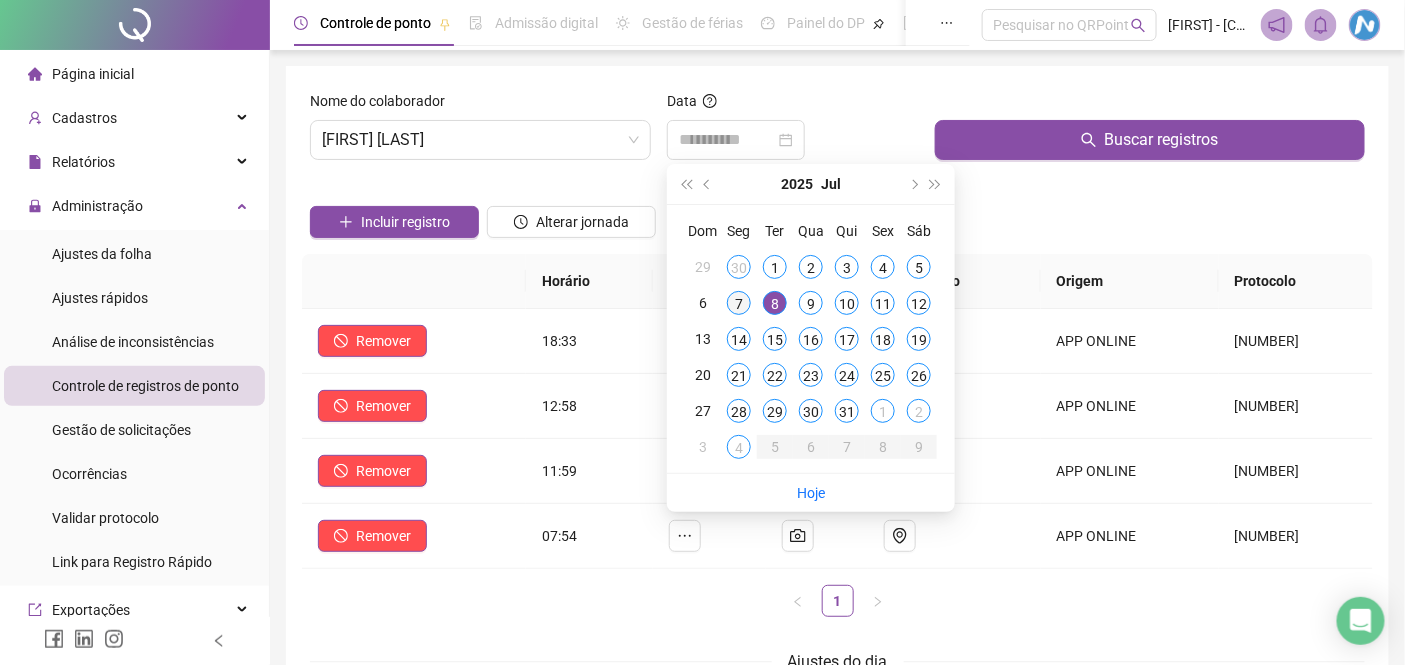 click on "7" at bounding box center (739, 303) 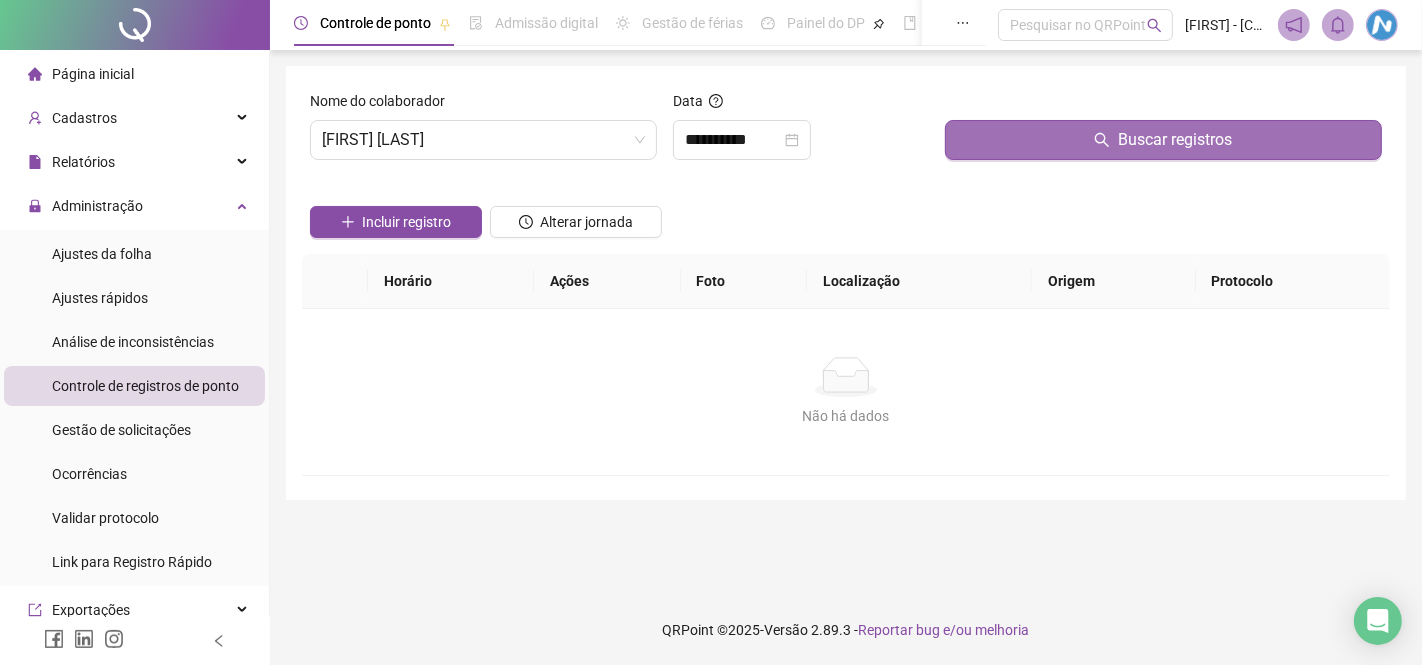 click on "Buscar registros" at bounding box center (1163, 140) 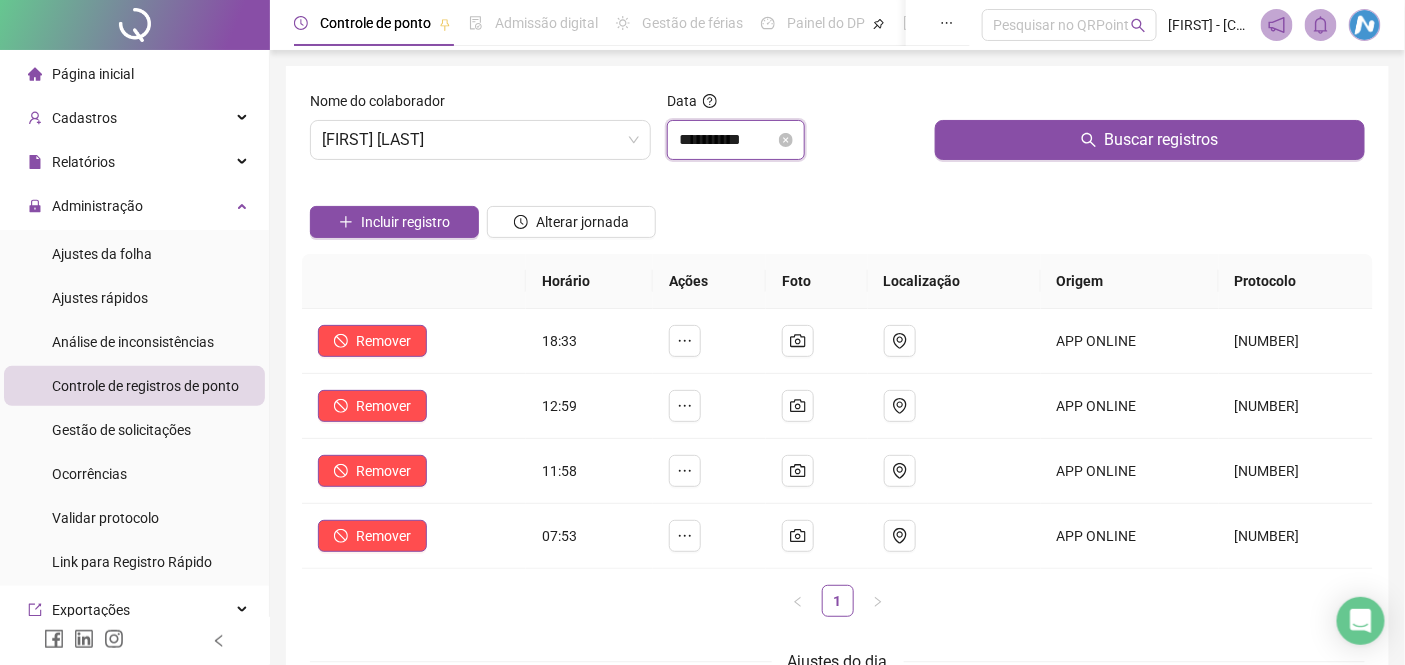 click on "**********" at bounding box center [727, 140] 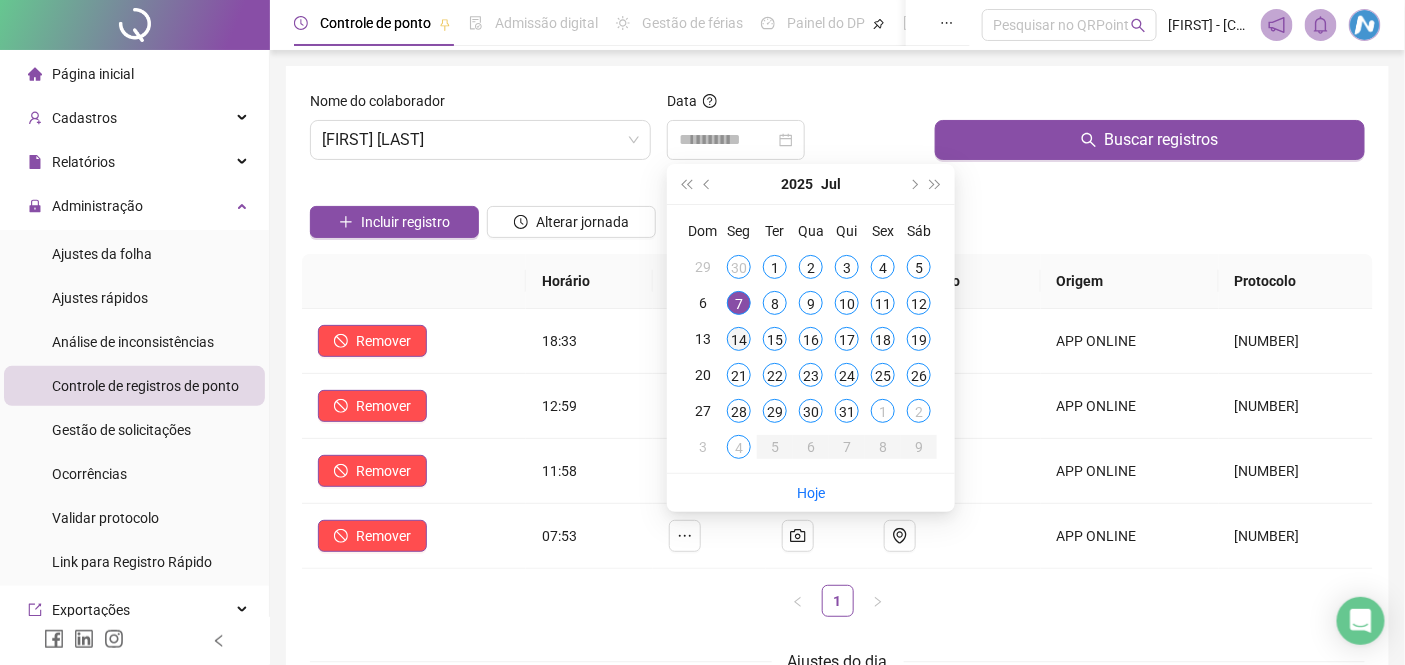 click on "14" at bounding box center [739, 339] 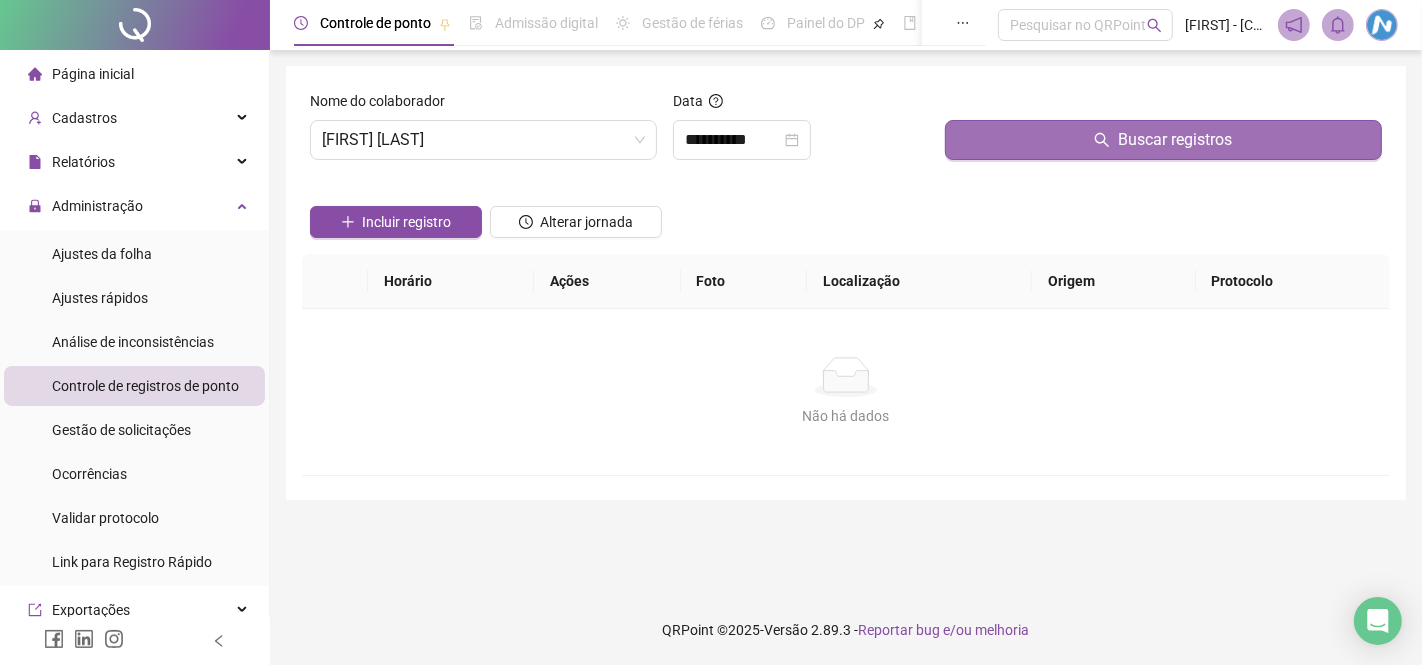 click on "Buscar registros" at bounding box center (1163, 140) 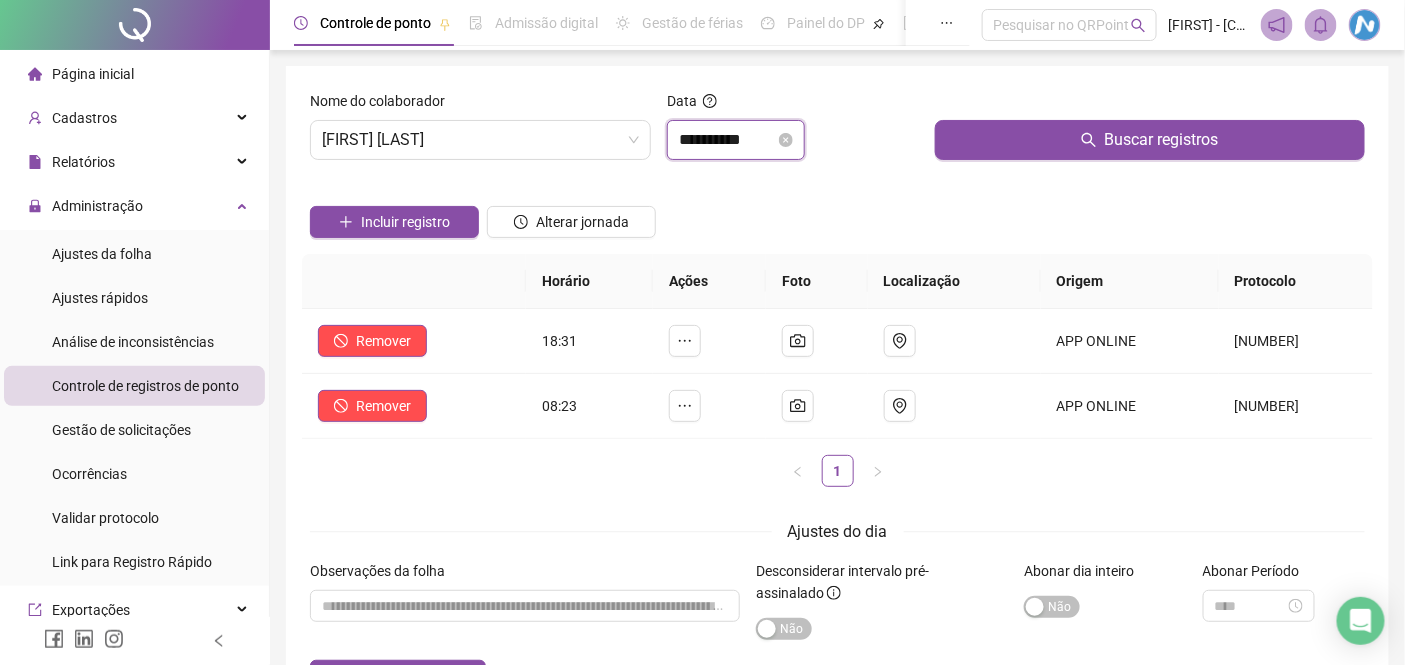 click on "**********" at bounding box center [727, 140] 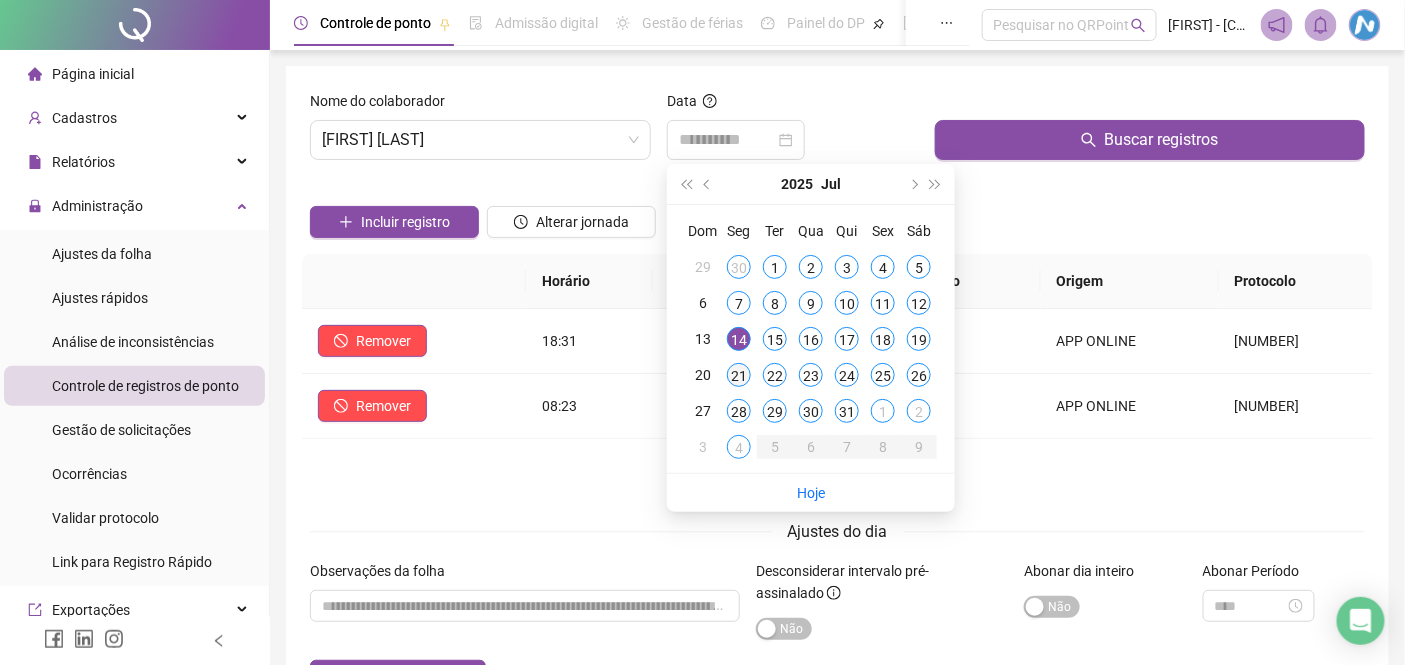 click on "21" at bounding box center (739, 375) 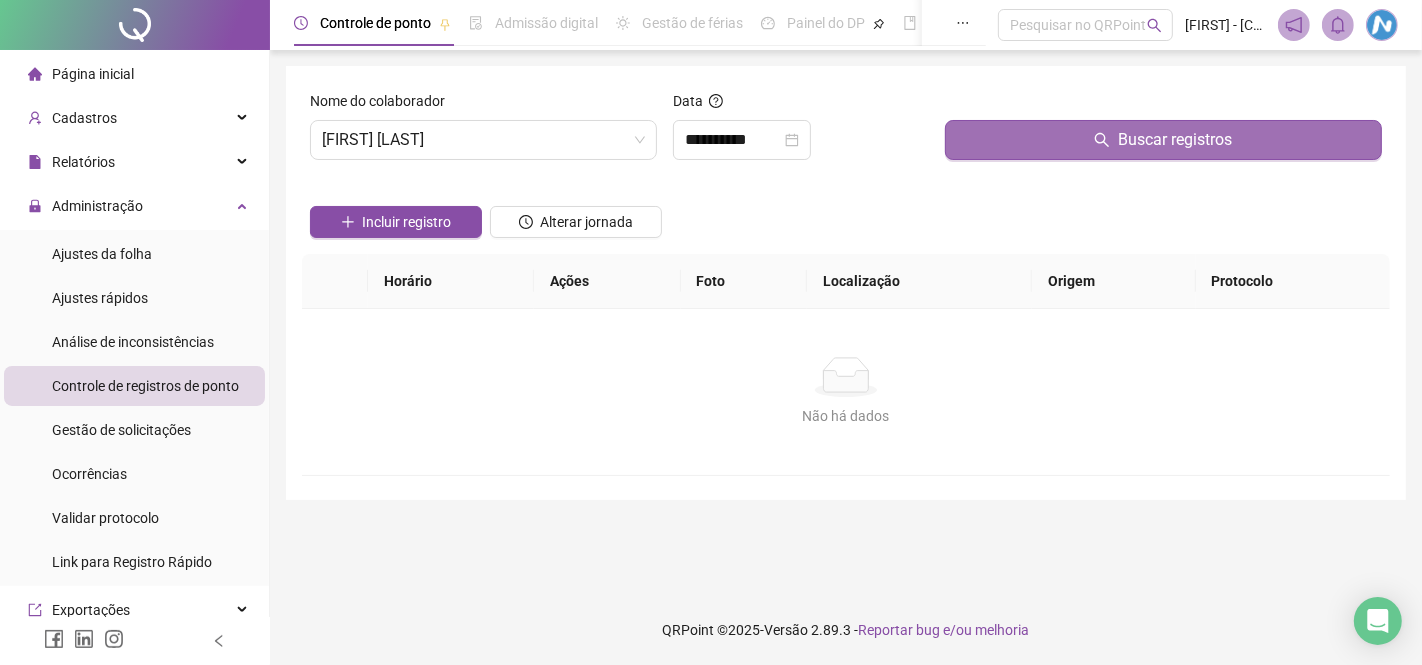 click on "Buscar registros" at bounding box center [1163, 140] 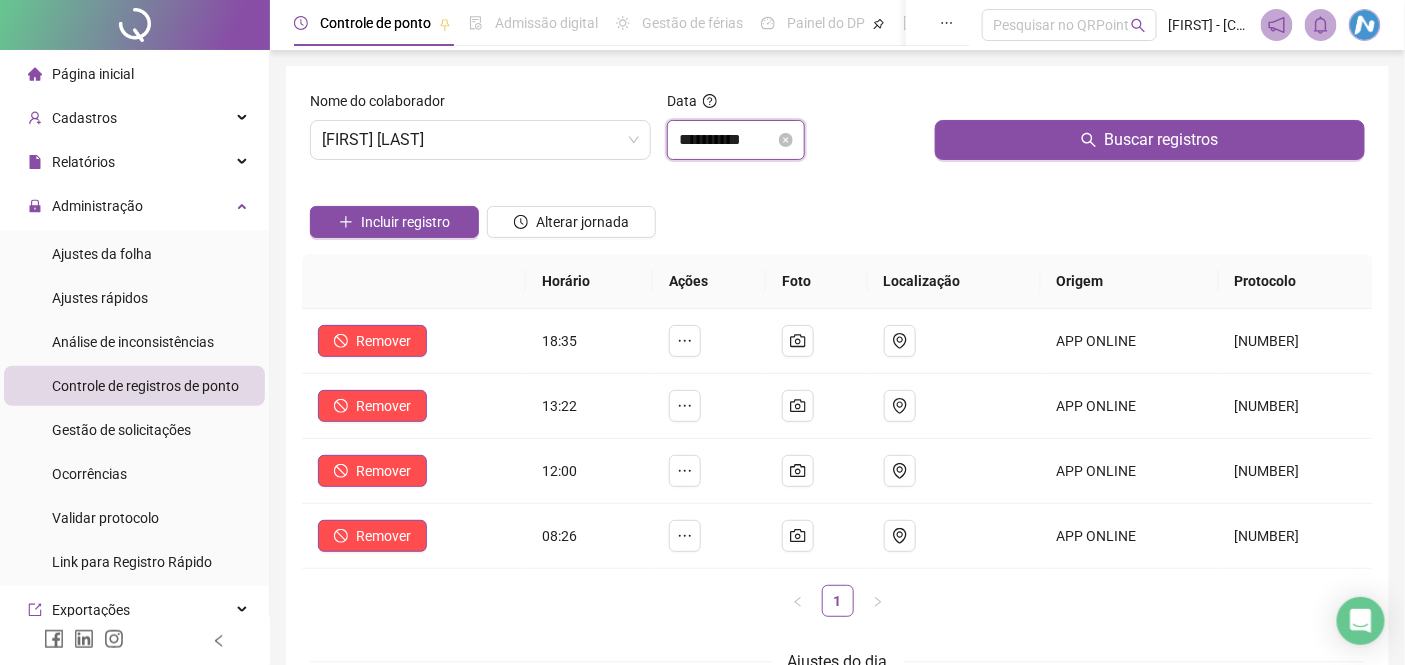 click on "**********" at bounding box center [727, 140] 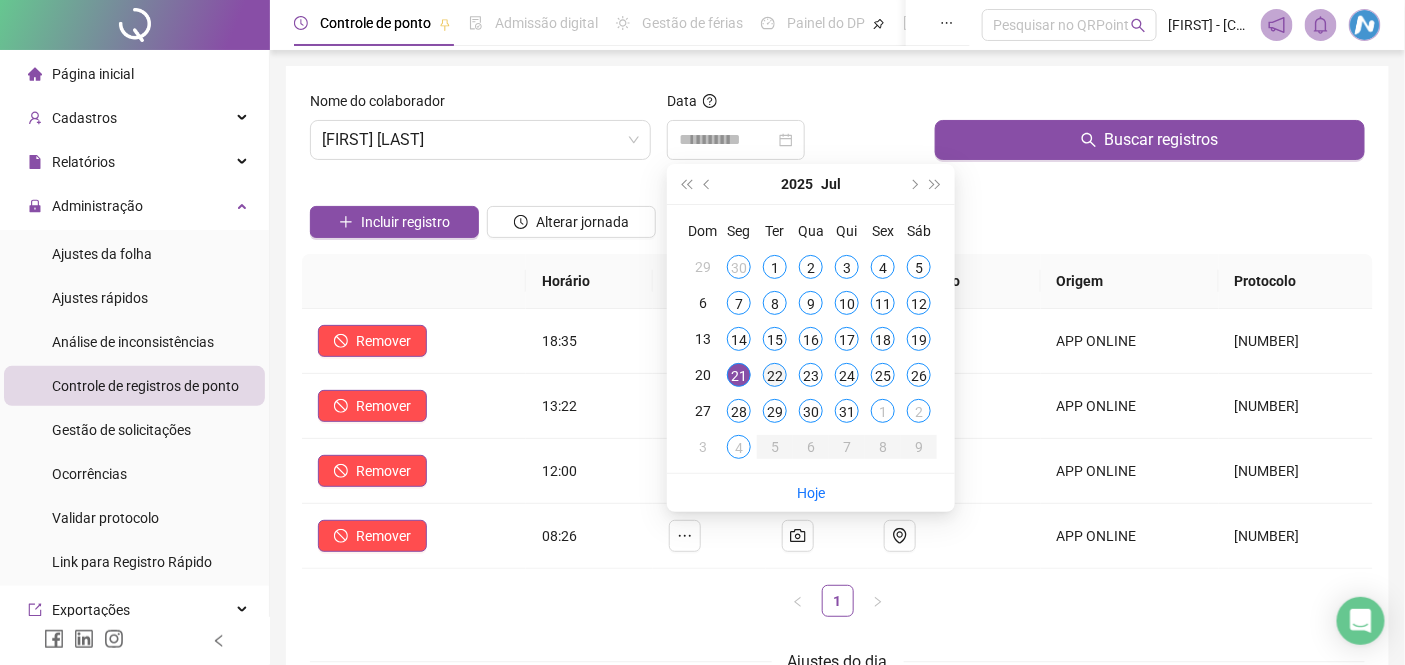 click on "22" at bounding box center [775, 375] 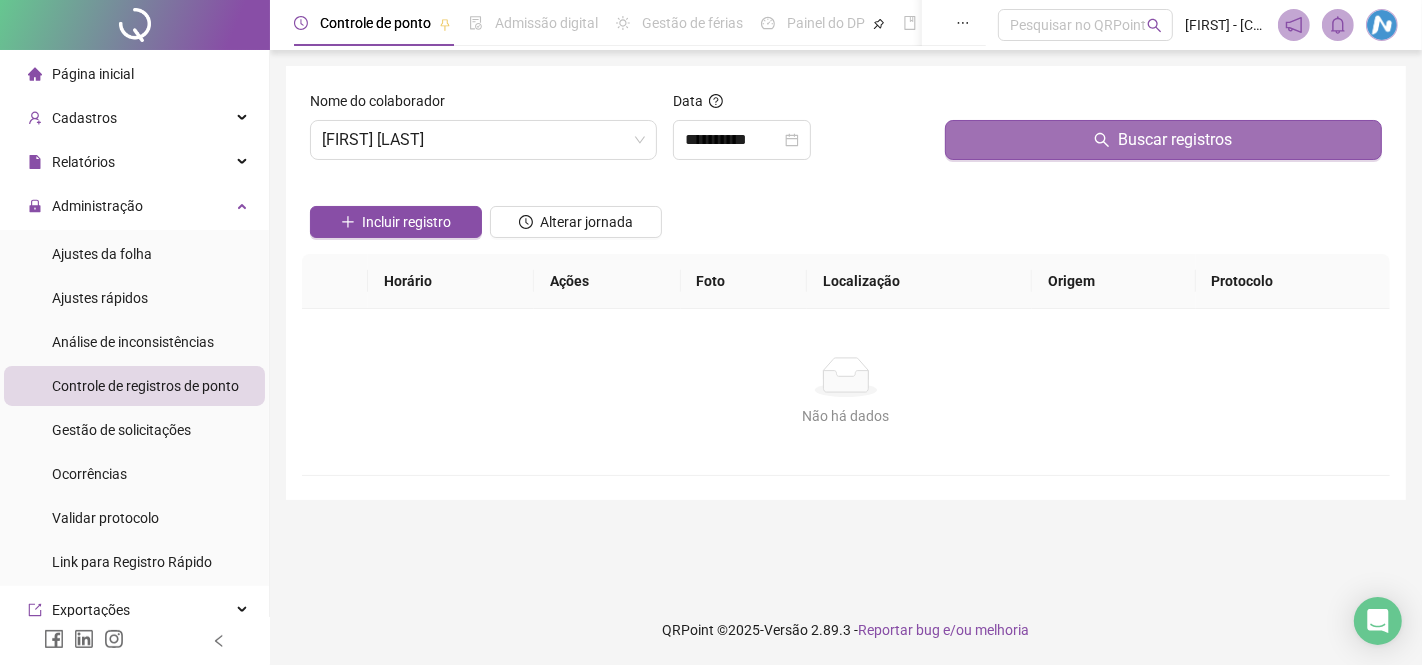 click on "Buscar registros" at bounding box center [1163, 140] 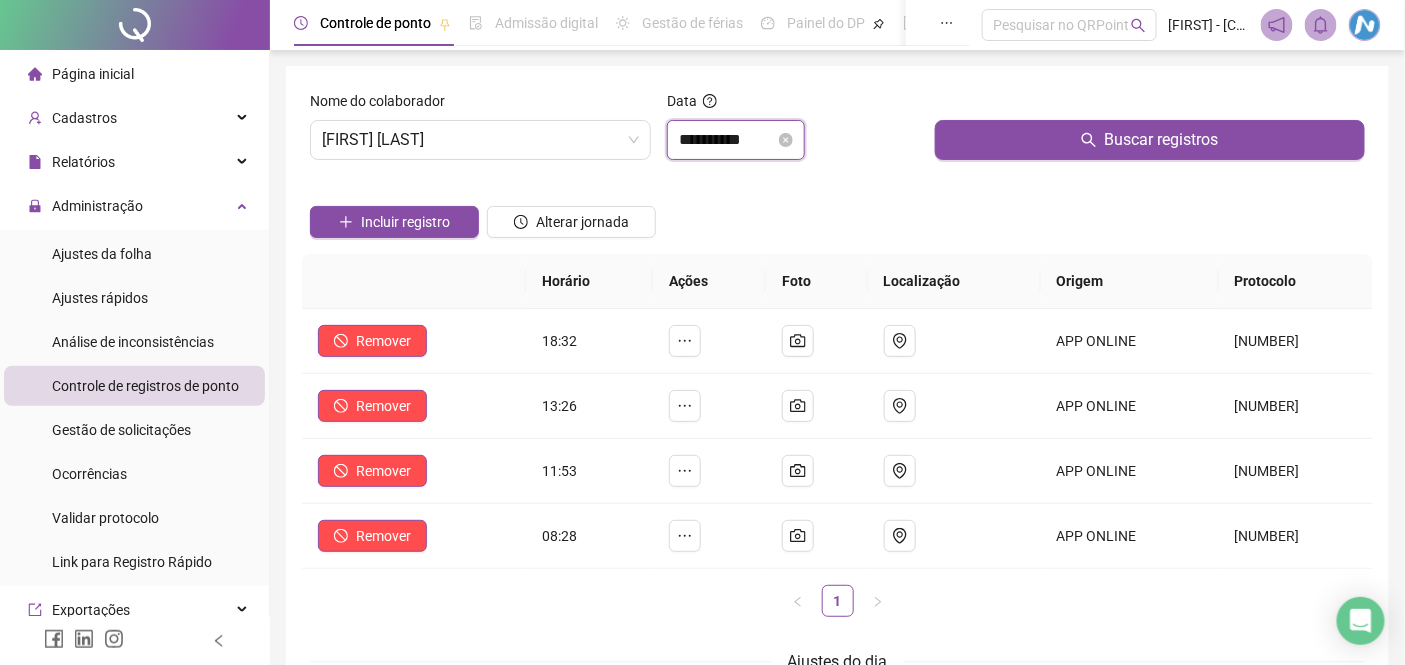 click on "**********" at bounding box center (727, 140) 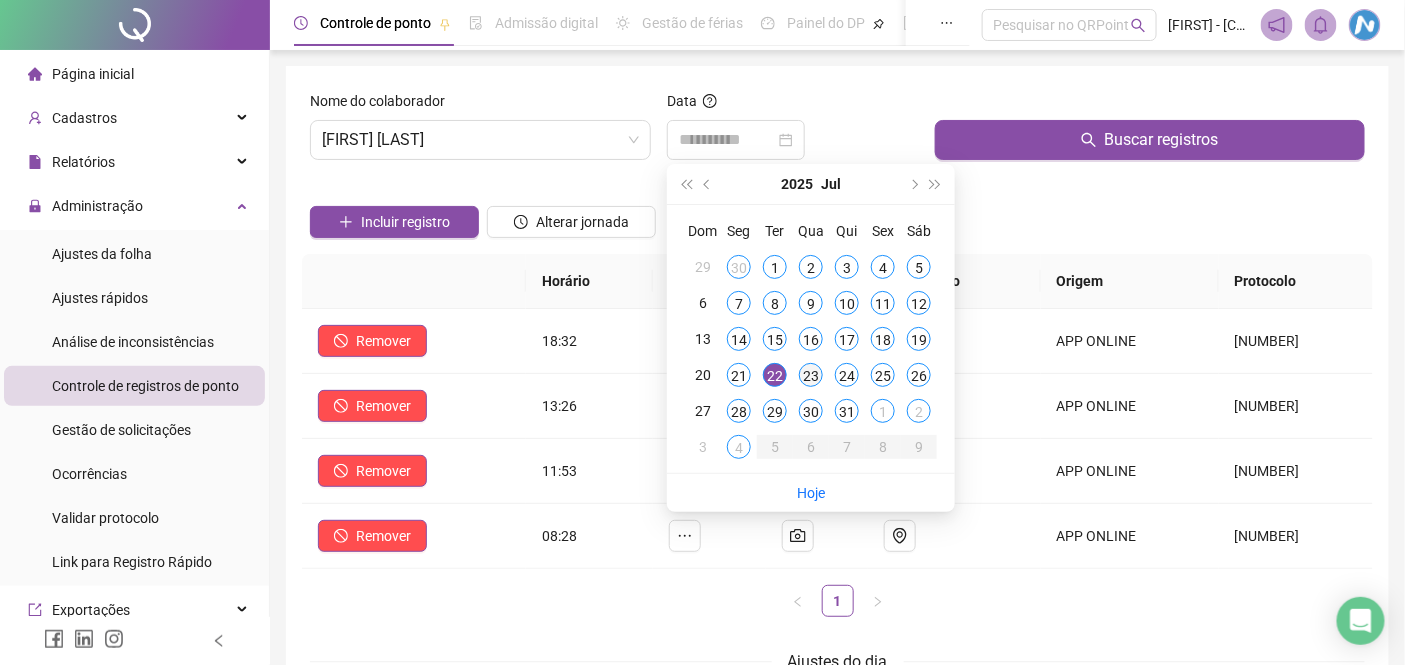 click on "23" at bounding box center [811, 375] 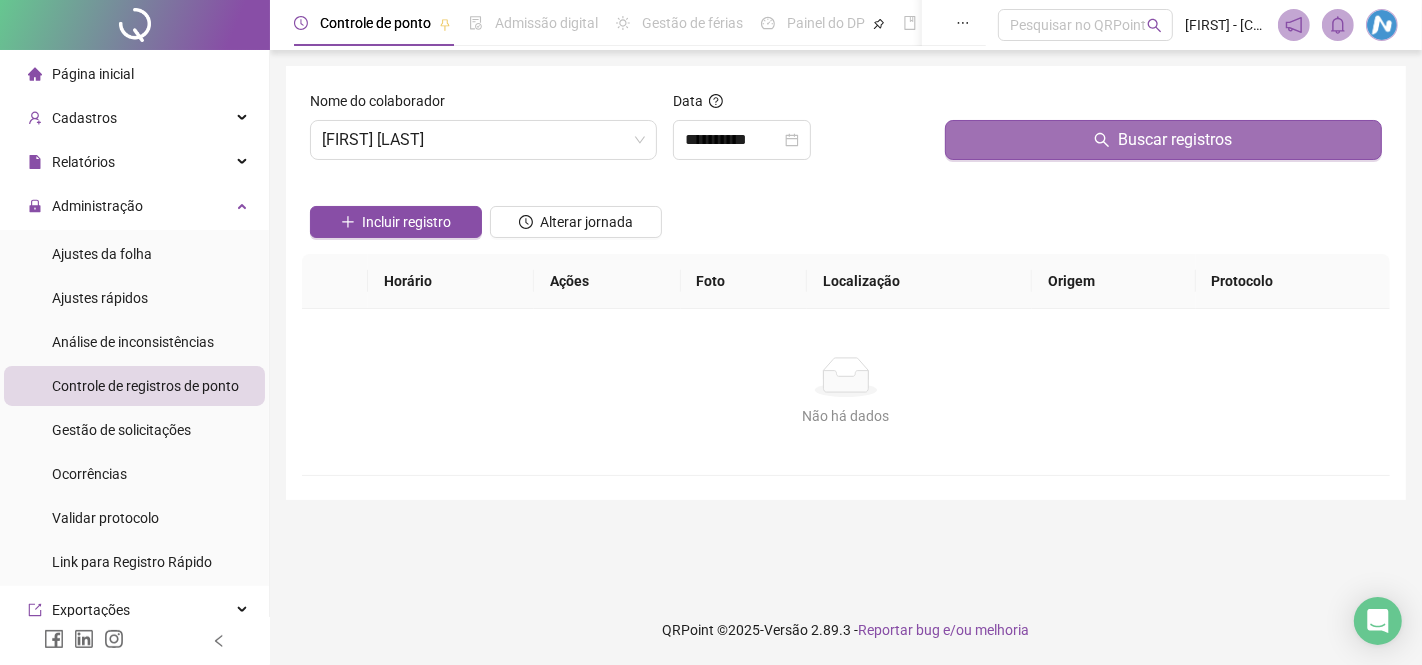 click on "Buscar registros" at bounding box center (1163, 140) 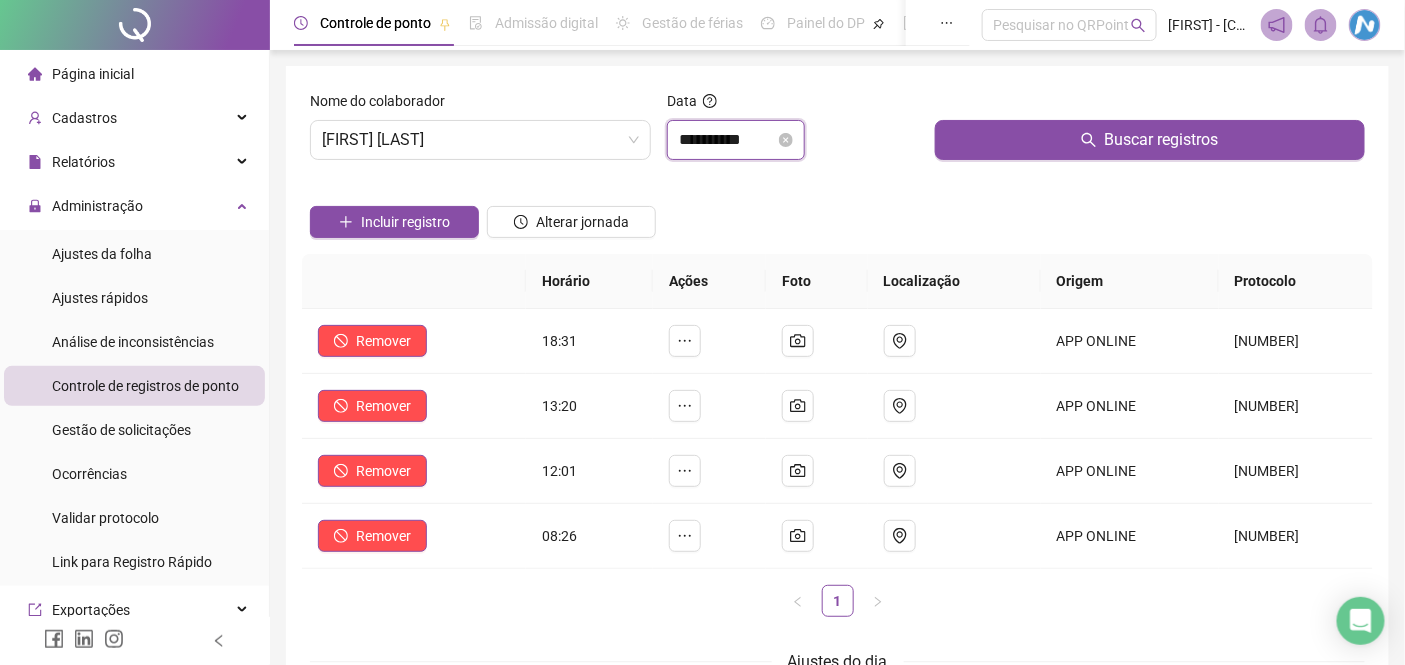 click on "**********" at bounding box center (727, 140) 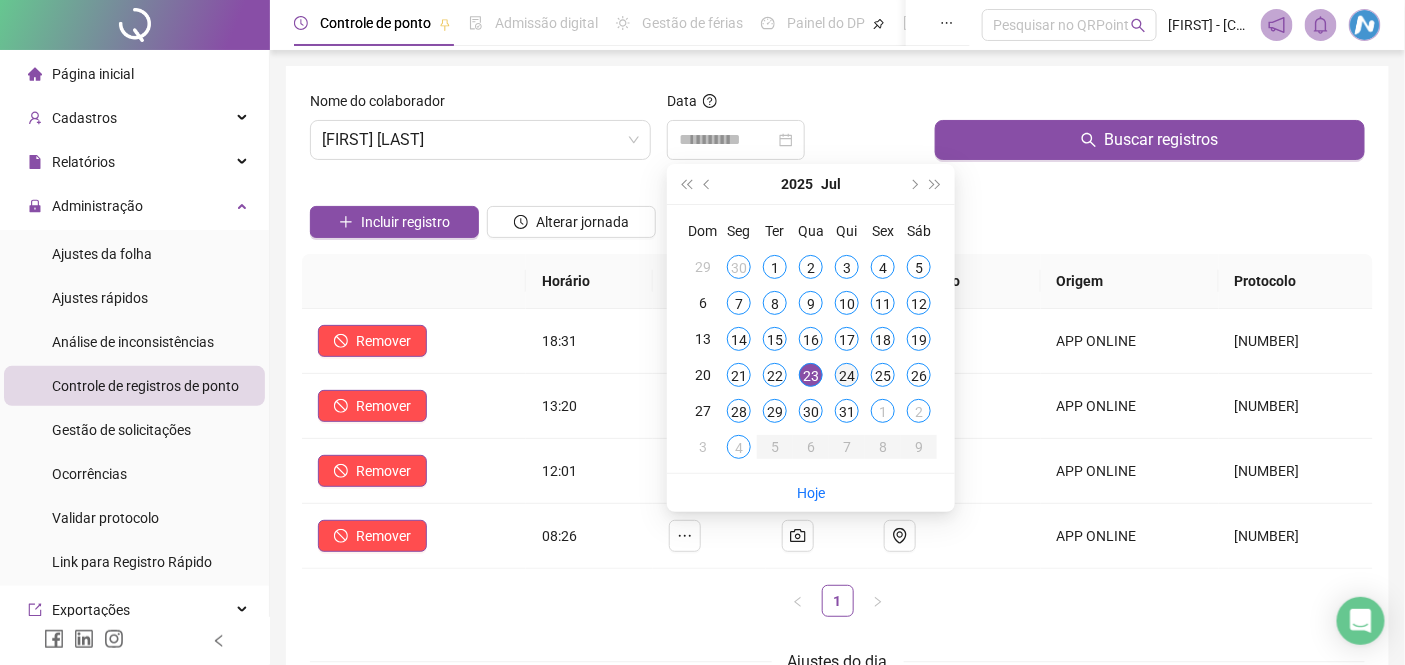click on "24" at bounding box center (847, 375) 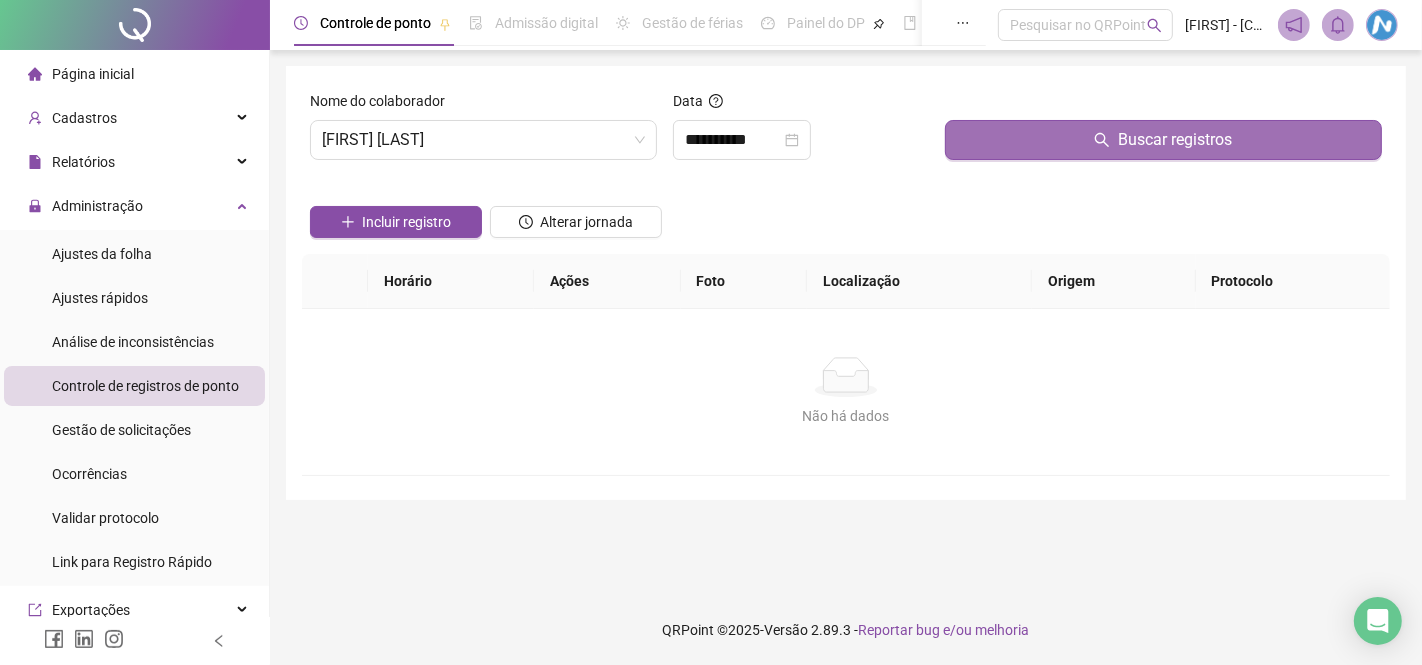click on "Buscar registros" at bounding box center [1163, 140] 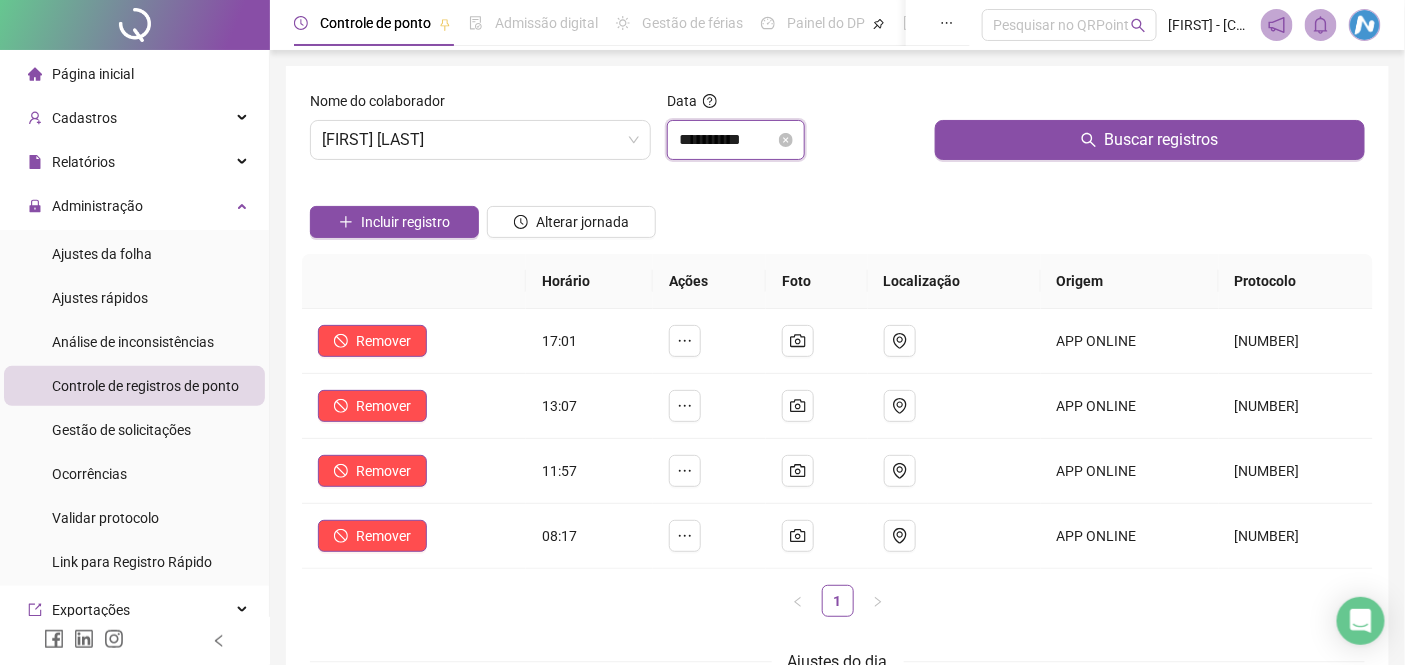 click on "**********" at bounding box center [727, 140] 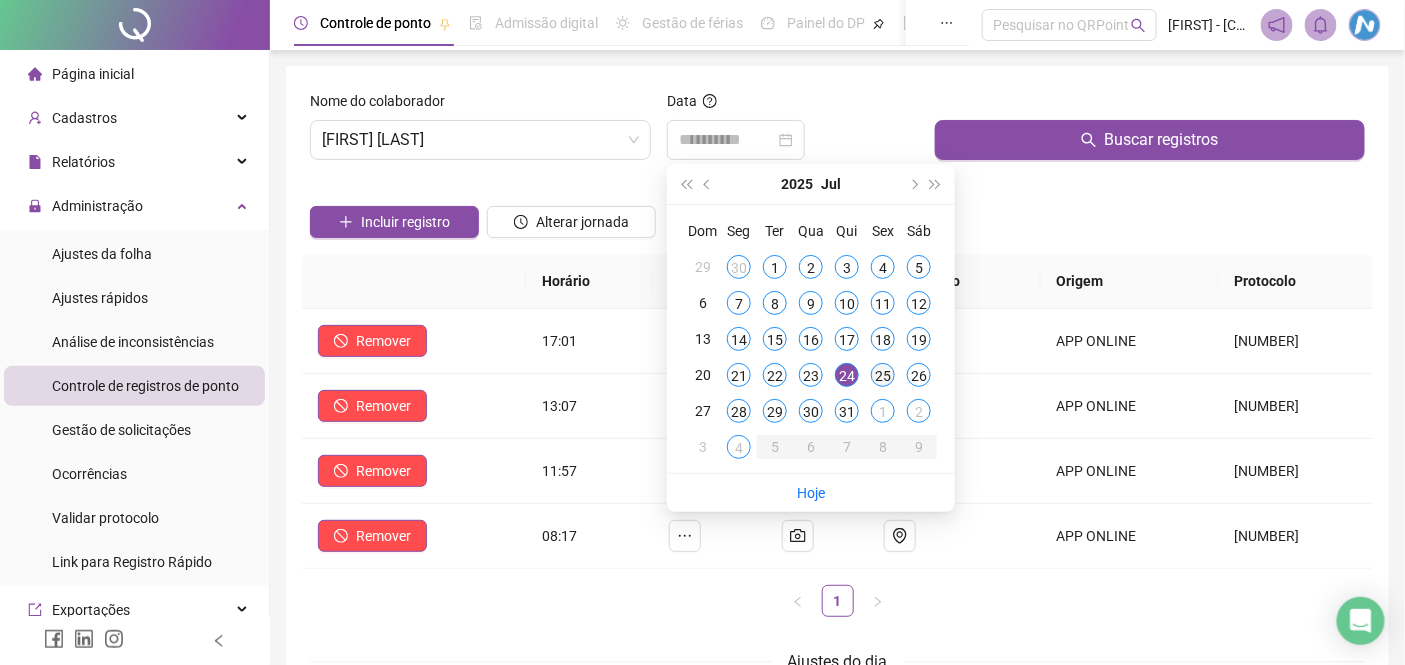 click on "25" at bounding box center (883, 375) 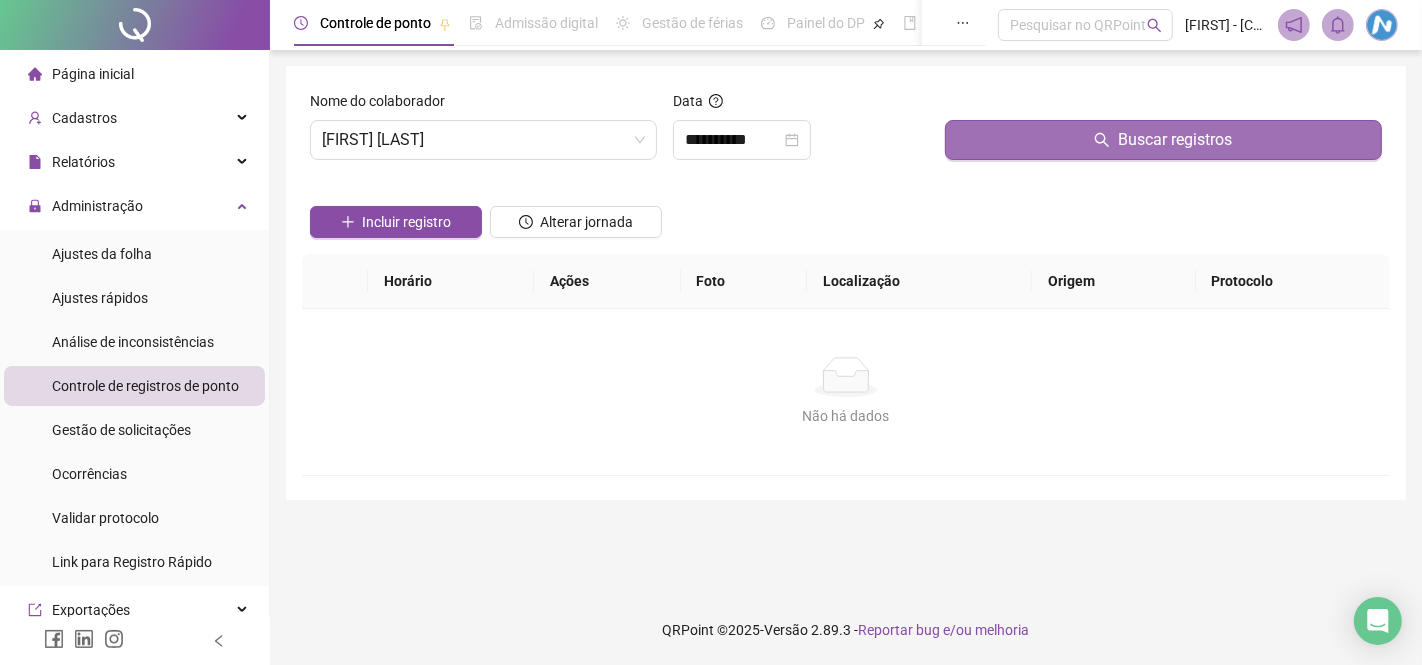 click on "Buscar registros" at bounding box center (1163, 140) 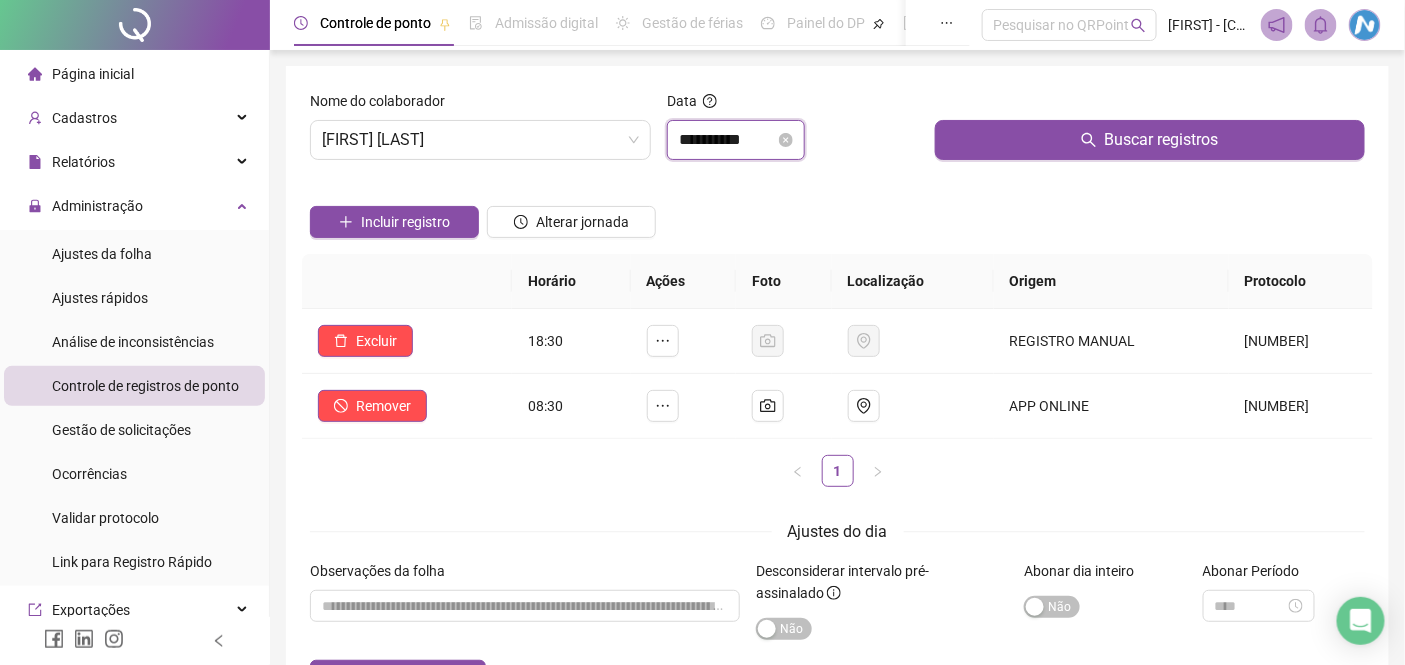click on "**********" at bounding box center (727, 140) 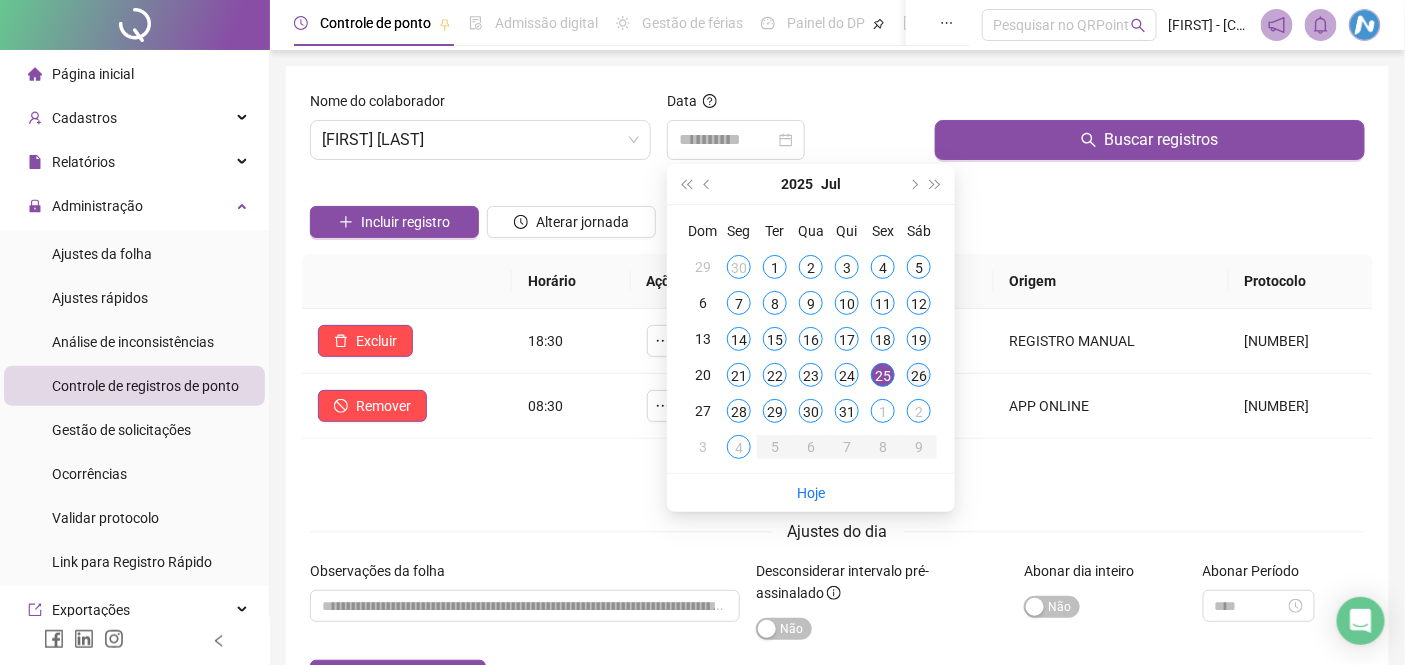 click on "26" at bounding box center (919, 375) 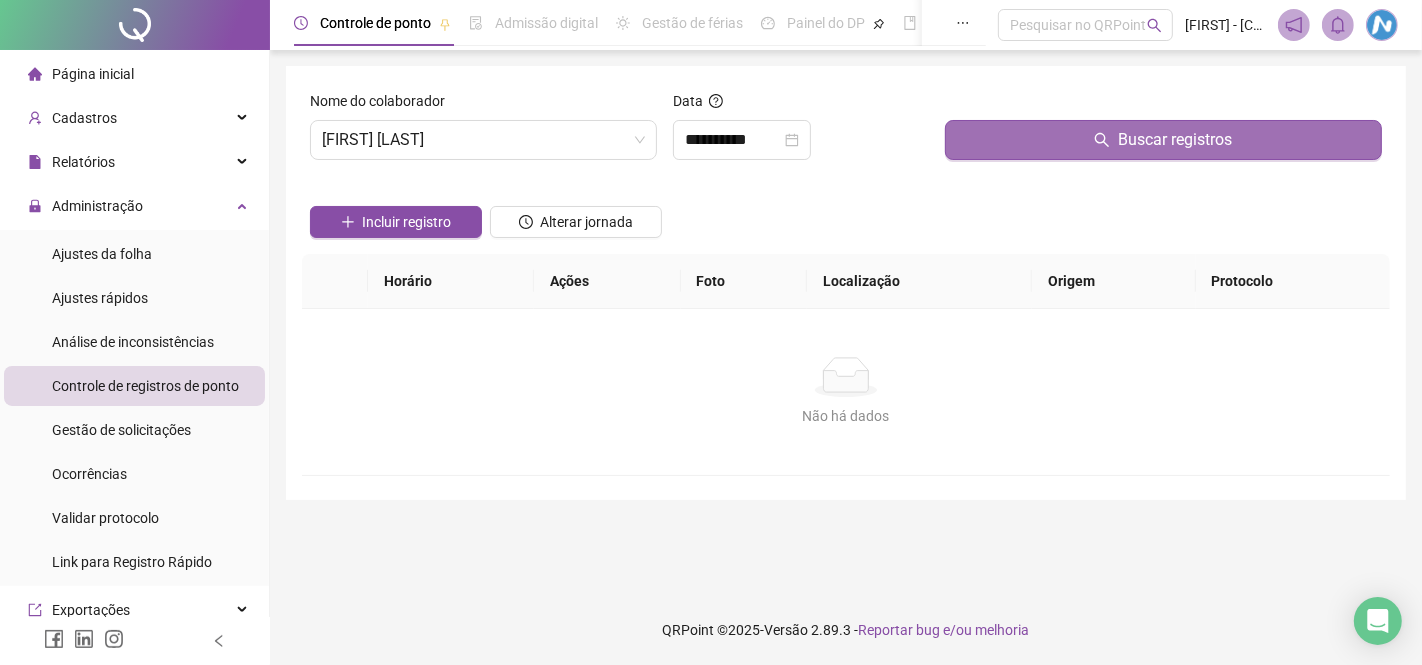 click on "Buscar registros" at bounding box center (1163, 140) 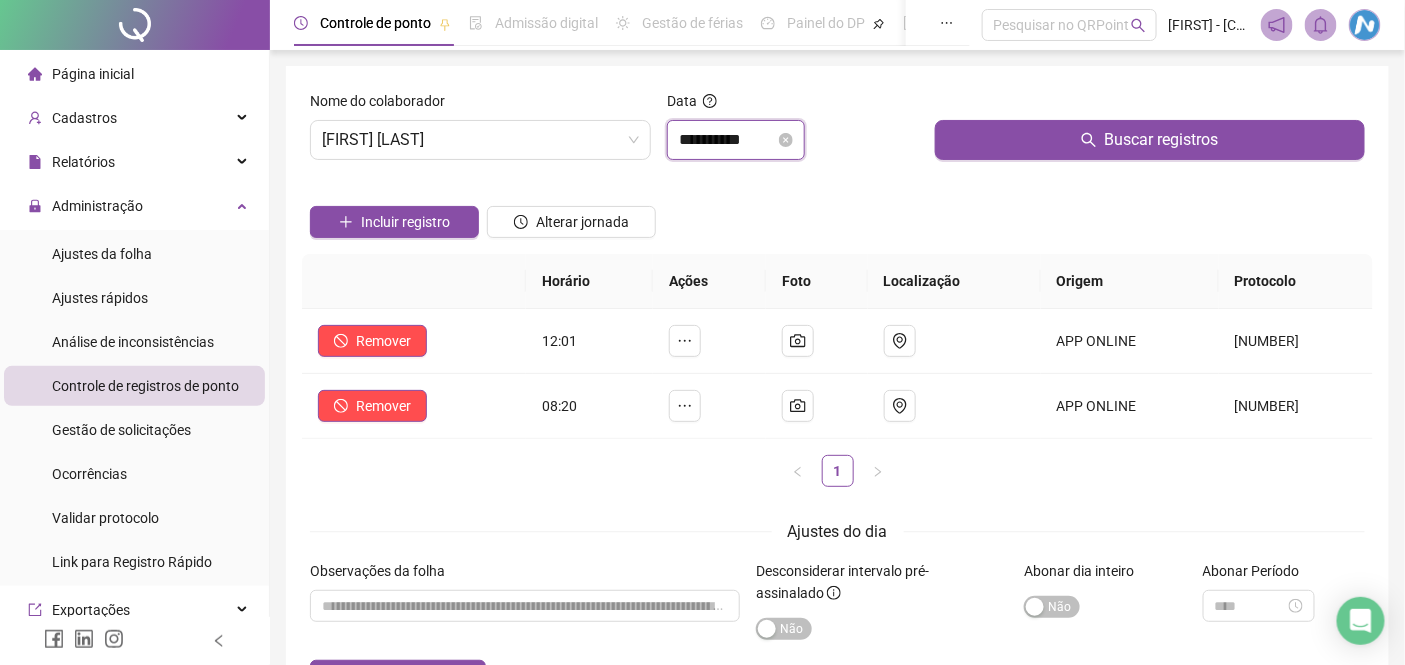 click on "**********" at bounding box center [727, 140] 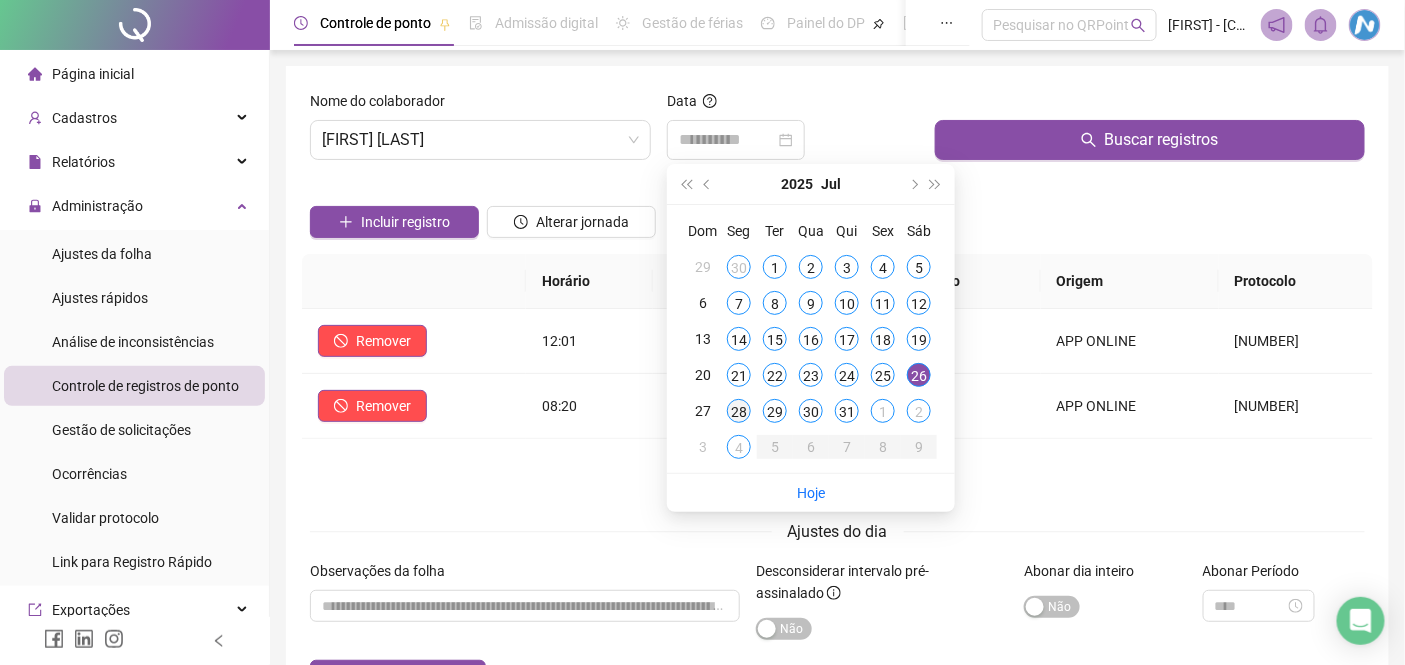 click on "28" at bounding box center [739, 411] 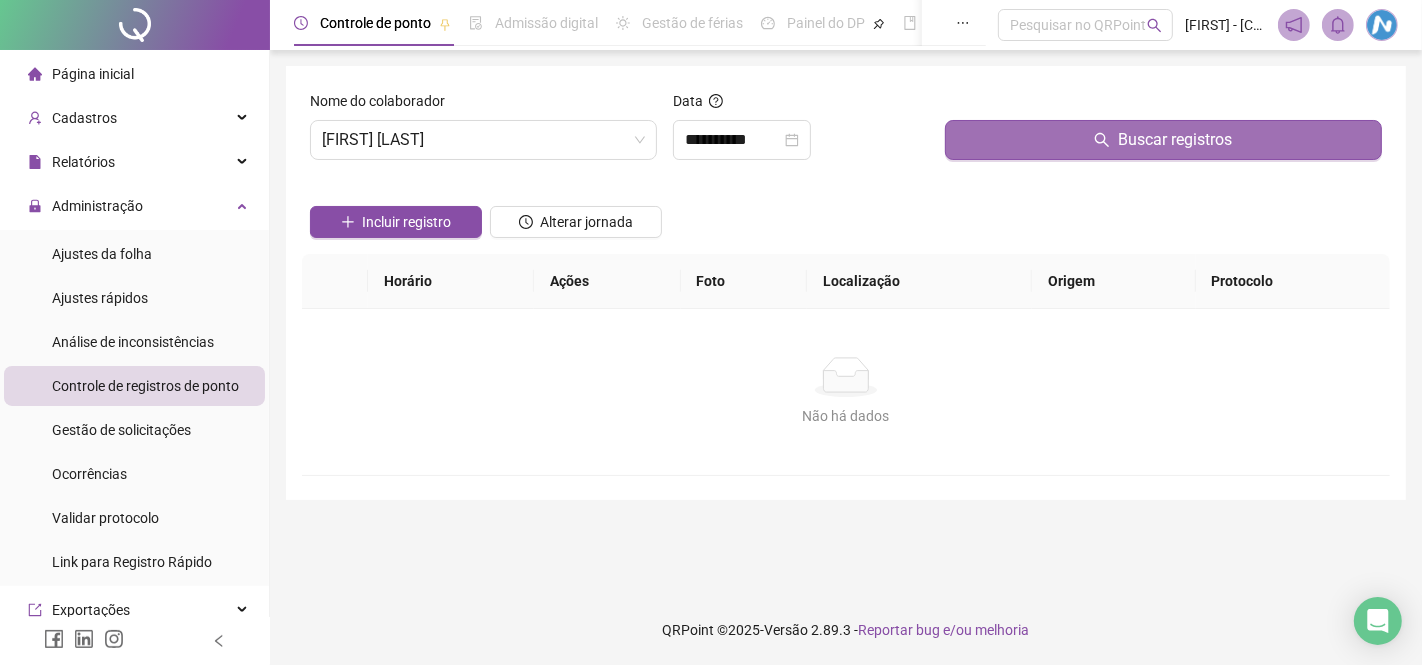 click on "Buscar registros" at bounding box center (1163, 140) 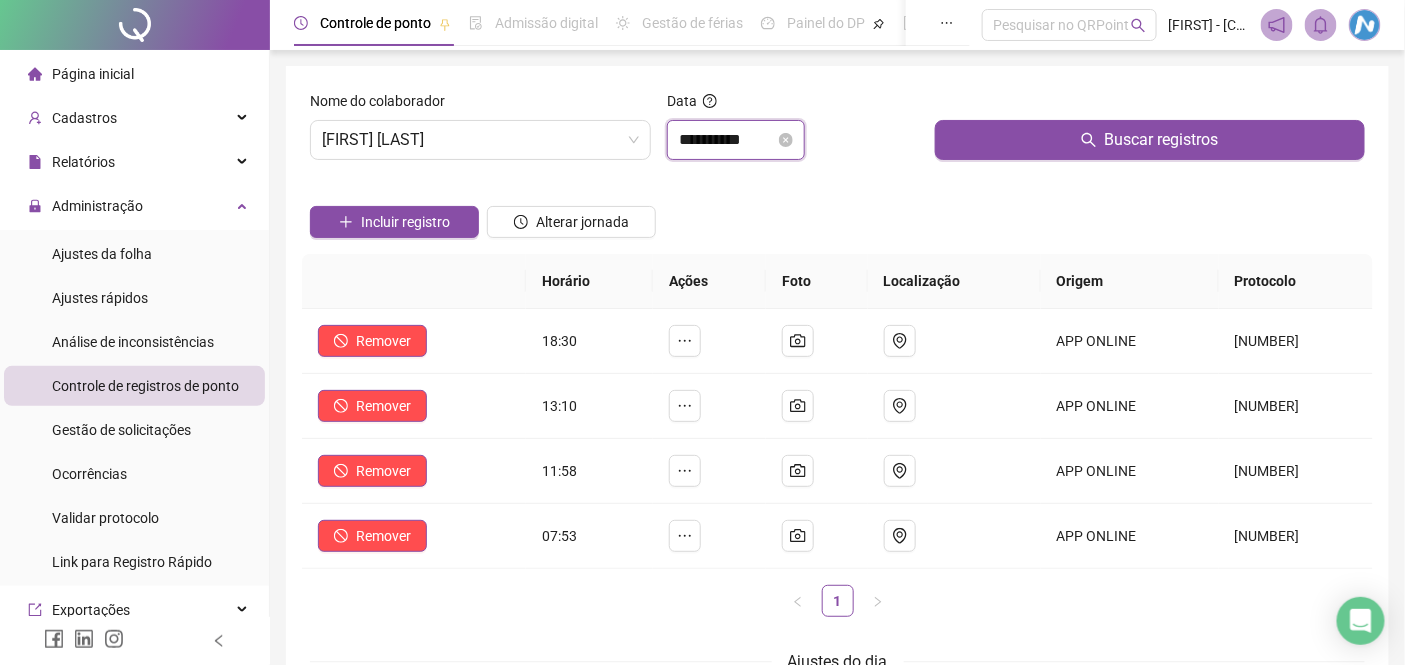 click on "**********" at bounding box center [727, 140] 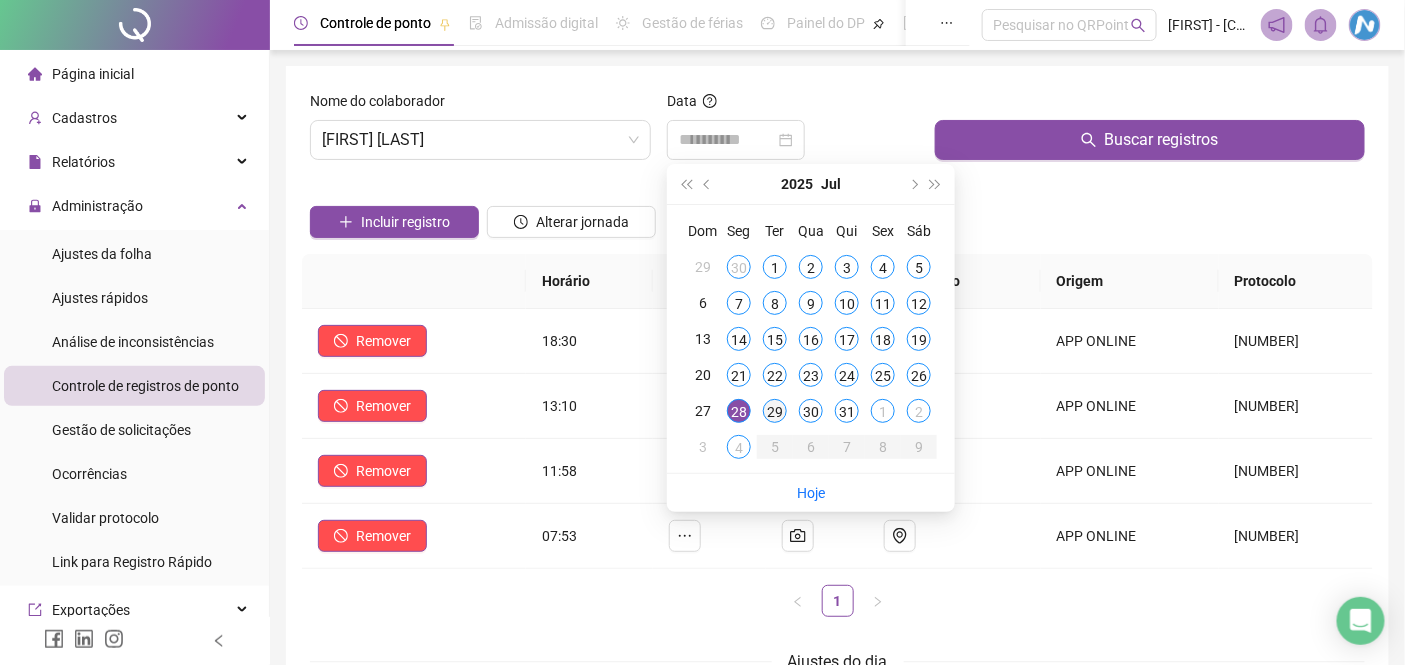 click on "29" at bounding box center (775, 411) 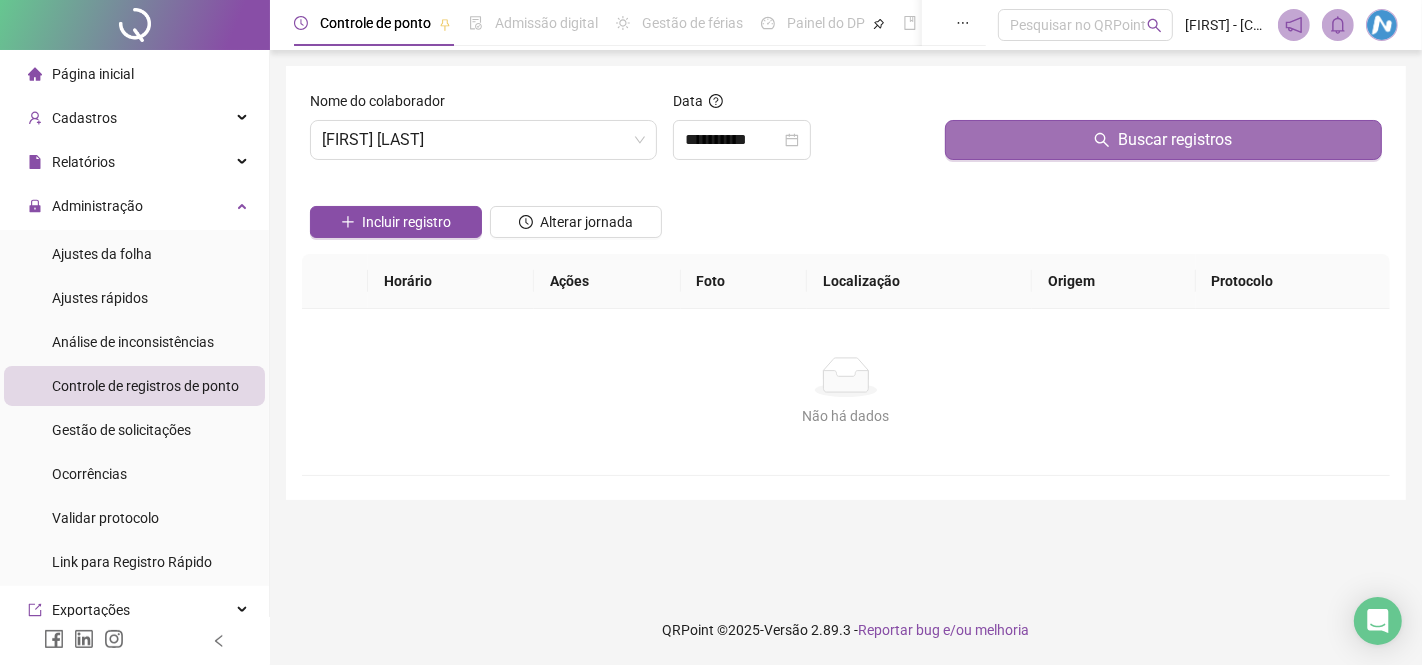 click on "Buscar registros" at bounding box center (1163, 140) 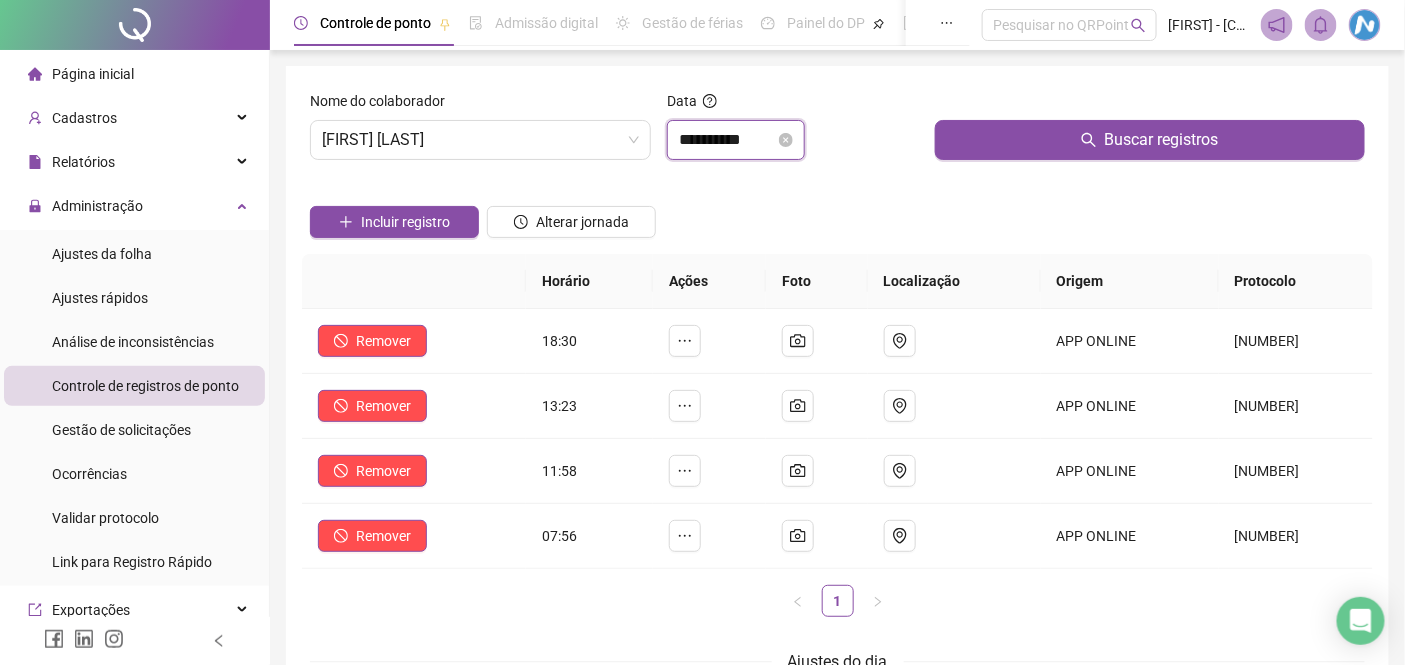 click on "**********" at bounding box center [727, 140] 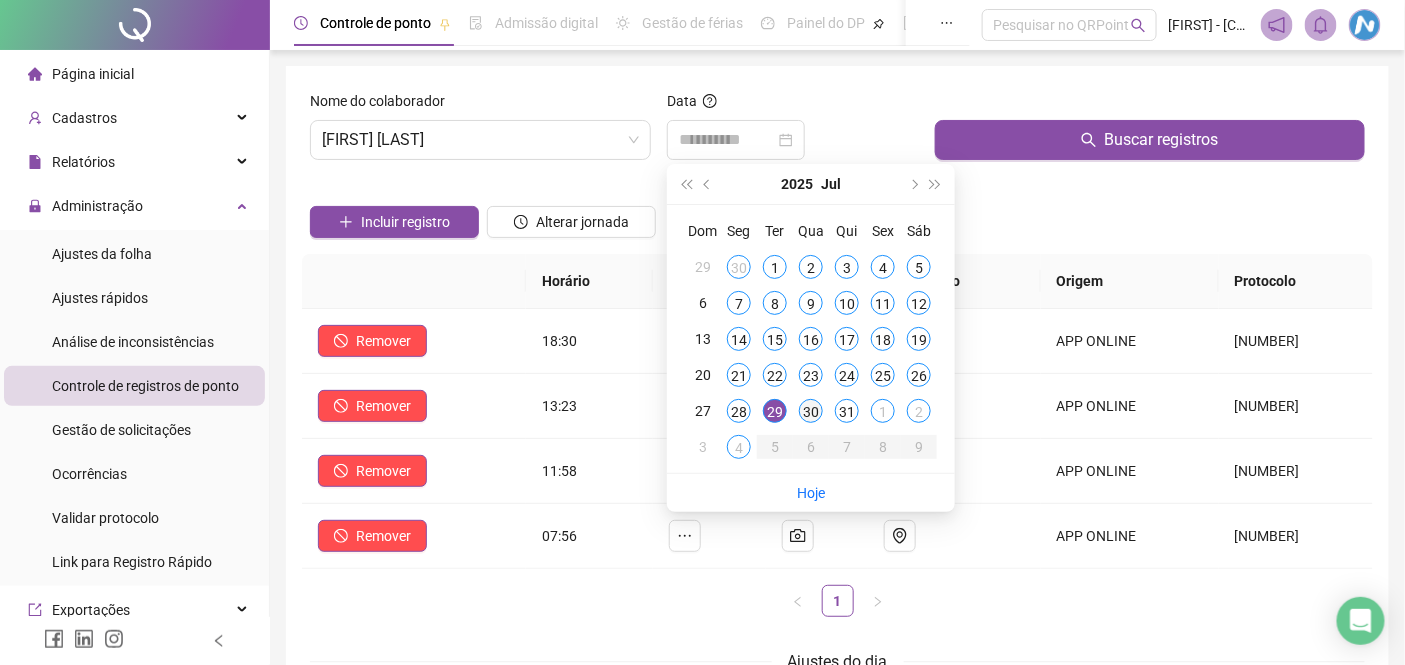 click on "30" at bounding box center (811, 411) 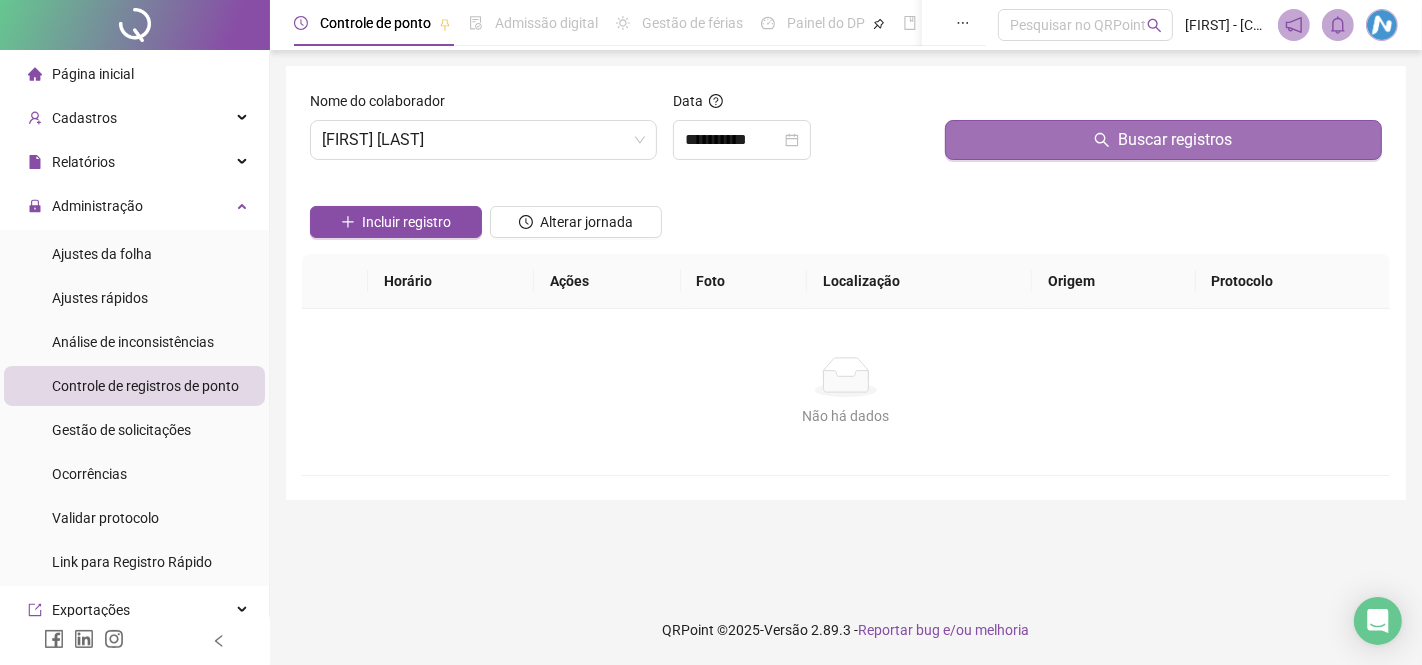click on "Buscar registros" at bounding box center (1163, 140) 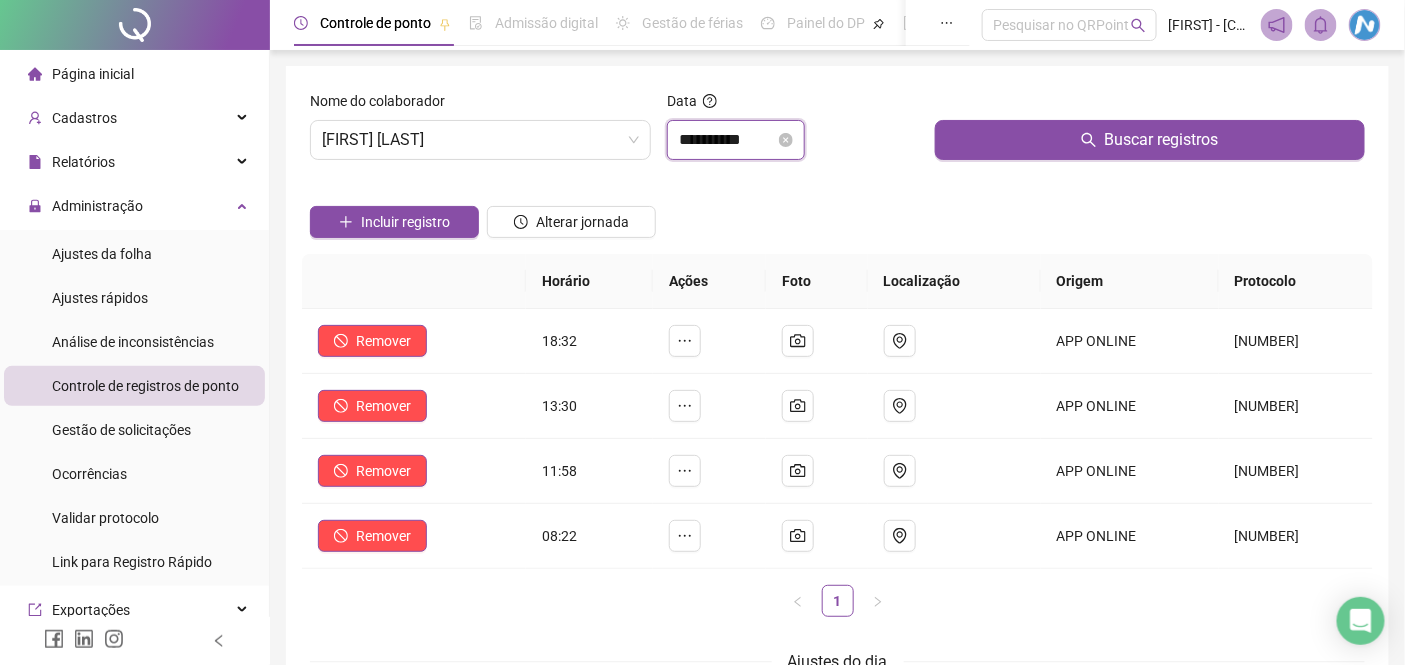 click on "**********" at bounding box center (727, 140) 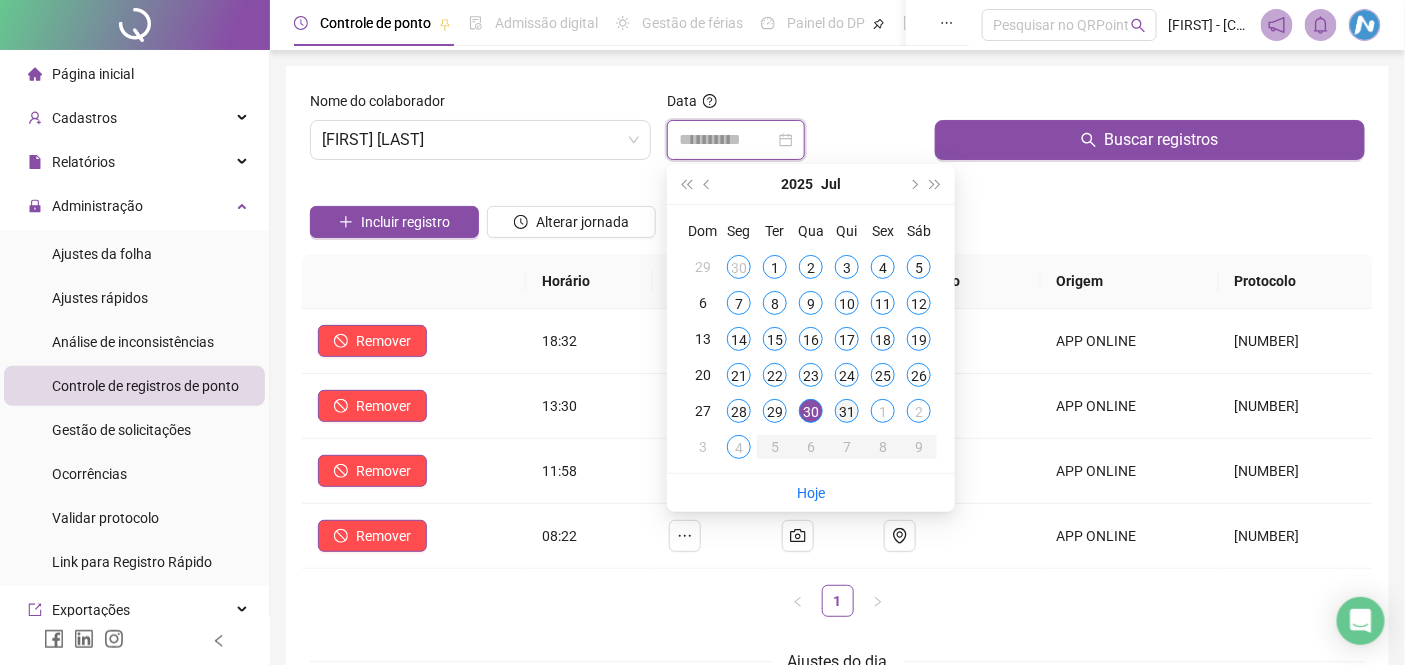 type on "**********" 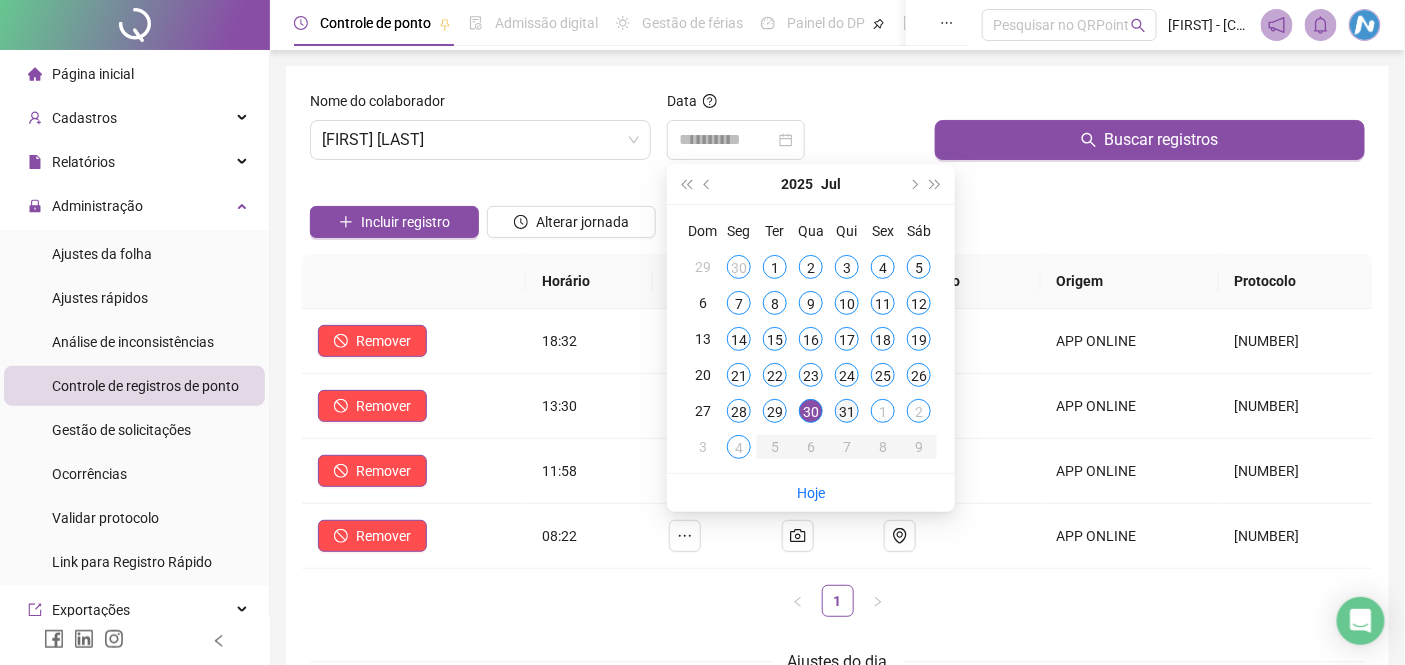 click on "31" at bounding box center (847, 411) 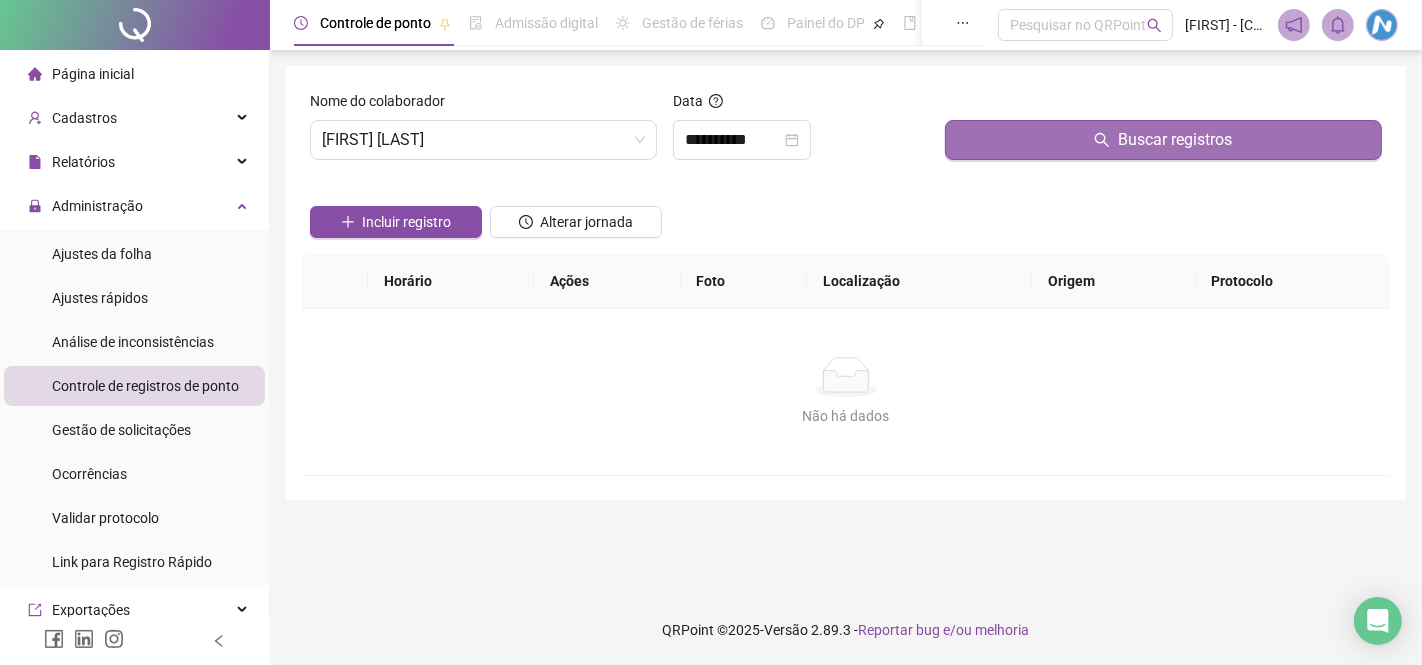 click on "Buscar registros" at bounding box center [1163, 140] 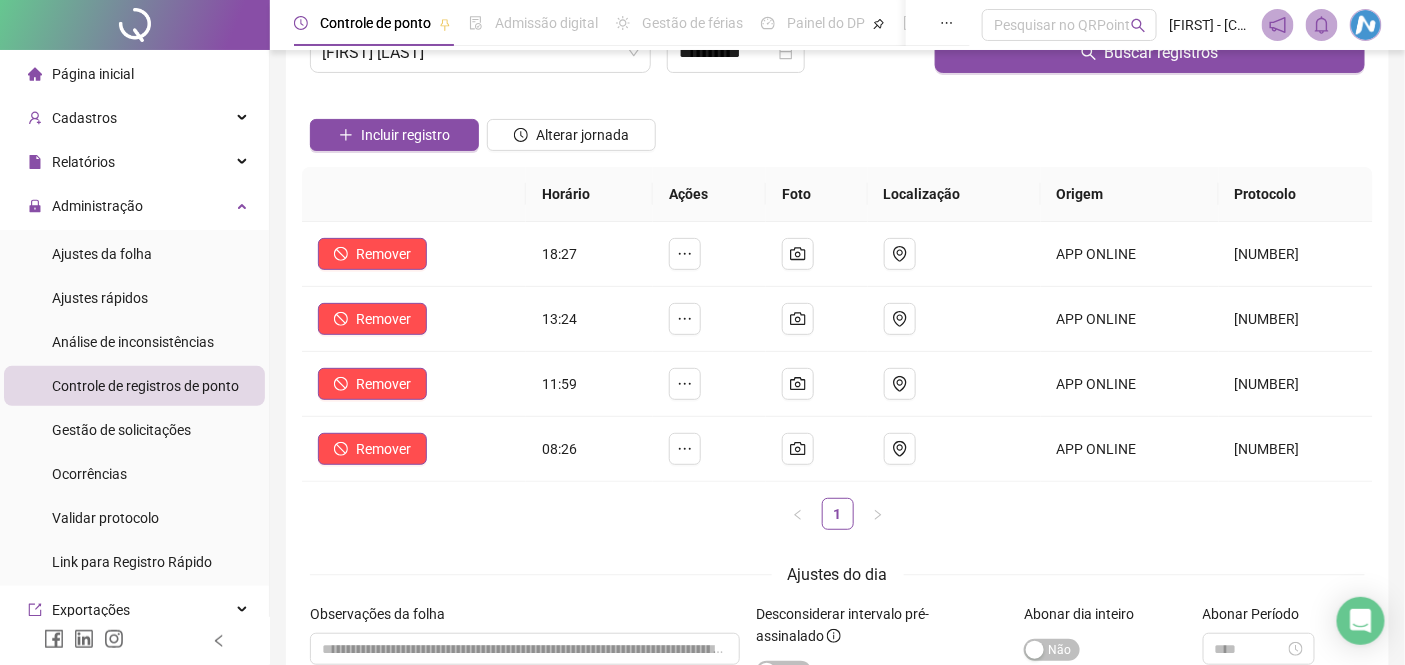 scroll, scrollTop: 222, scrollLeft: 0, axis: vertical 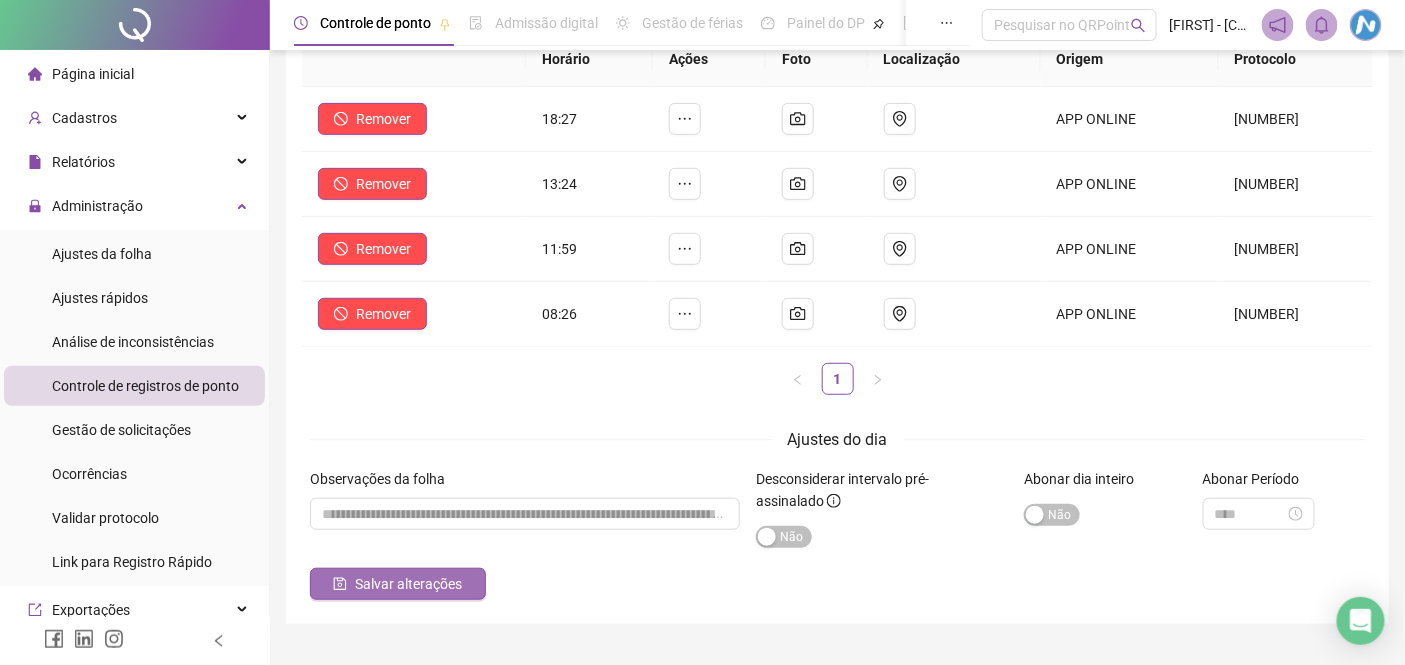 click on "Salvar alterações" at bounding box center (408, 584) 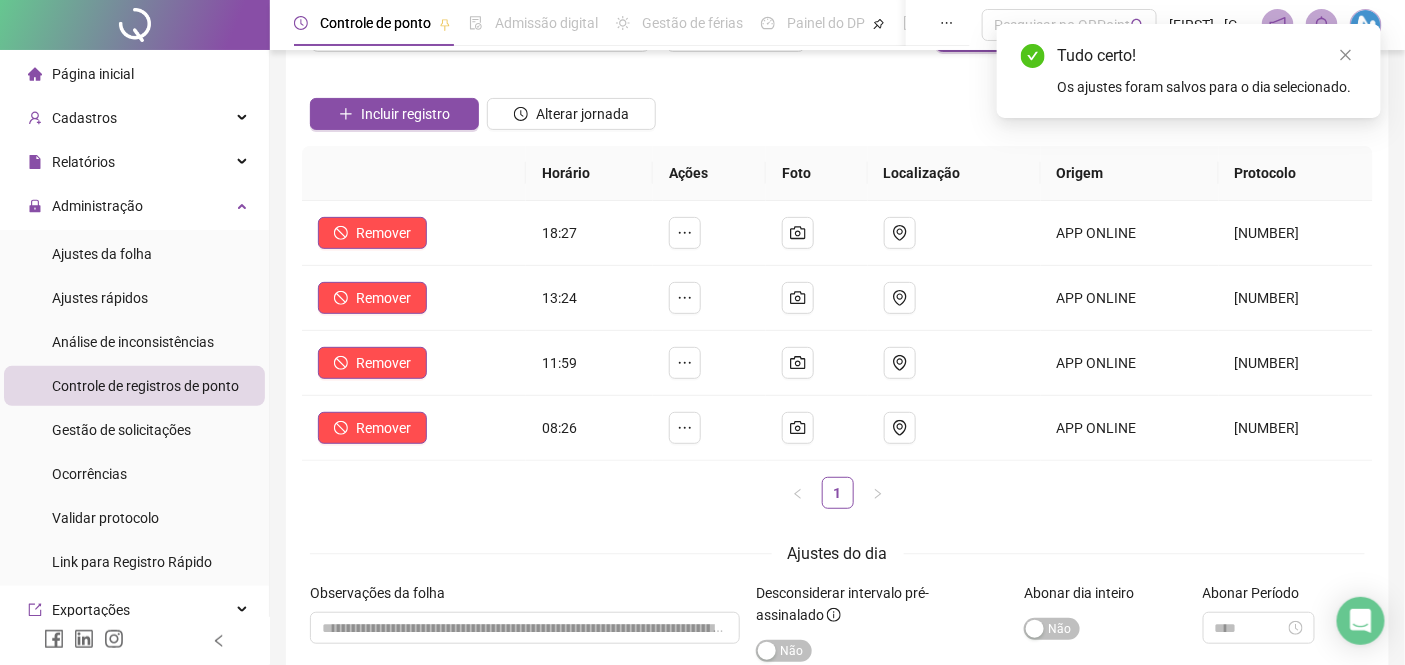 scroll, scrollTop: 0, scrollLeft: 0, axis: both 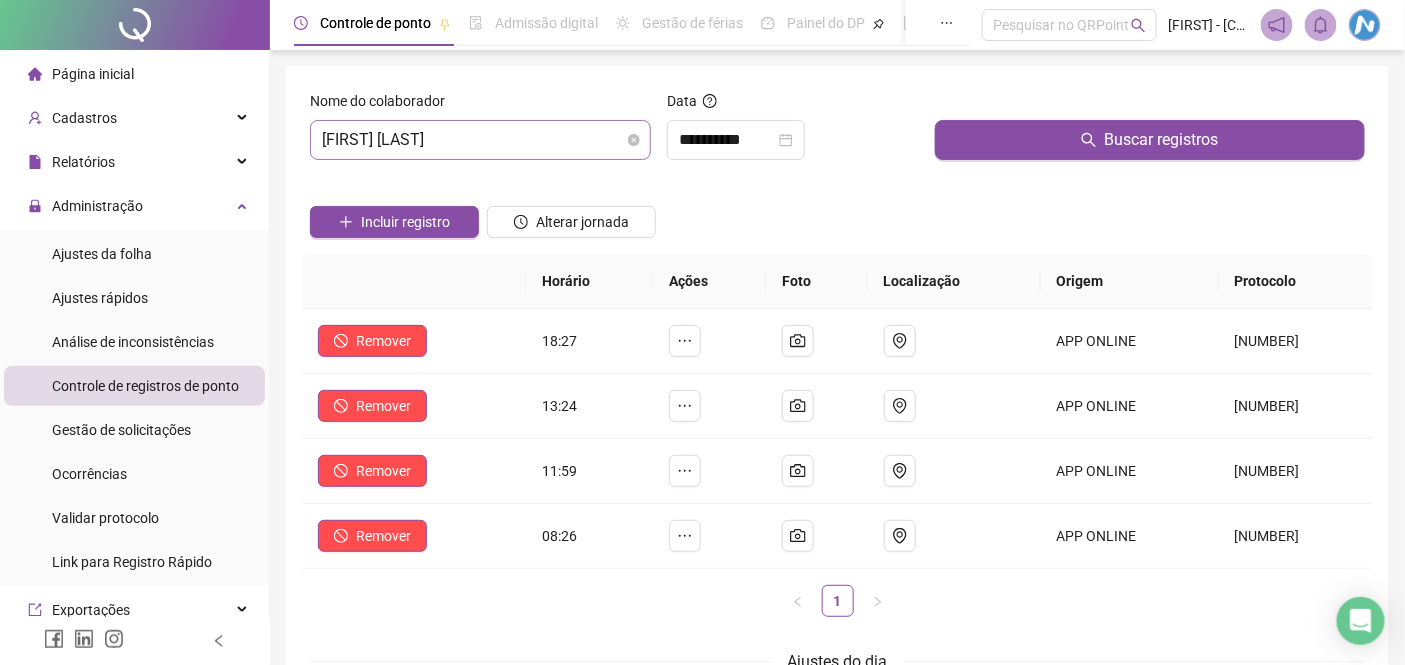 click on "[FIRST] [LAST]" at bounding box center [480, 140] 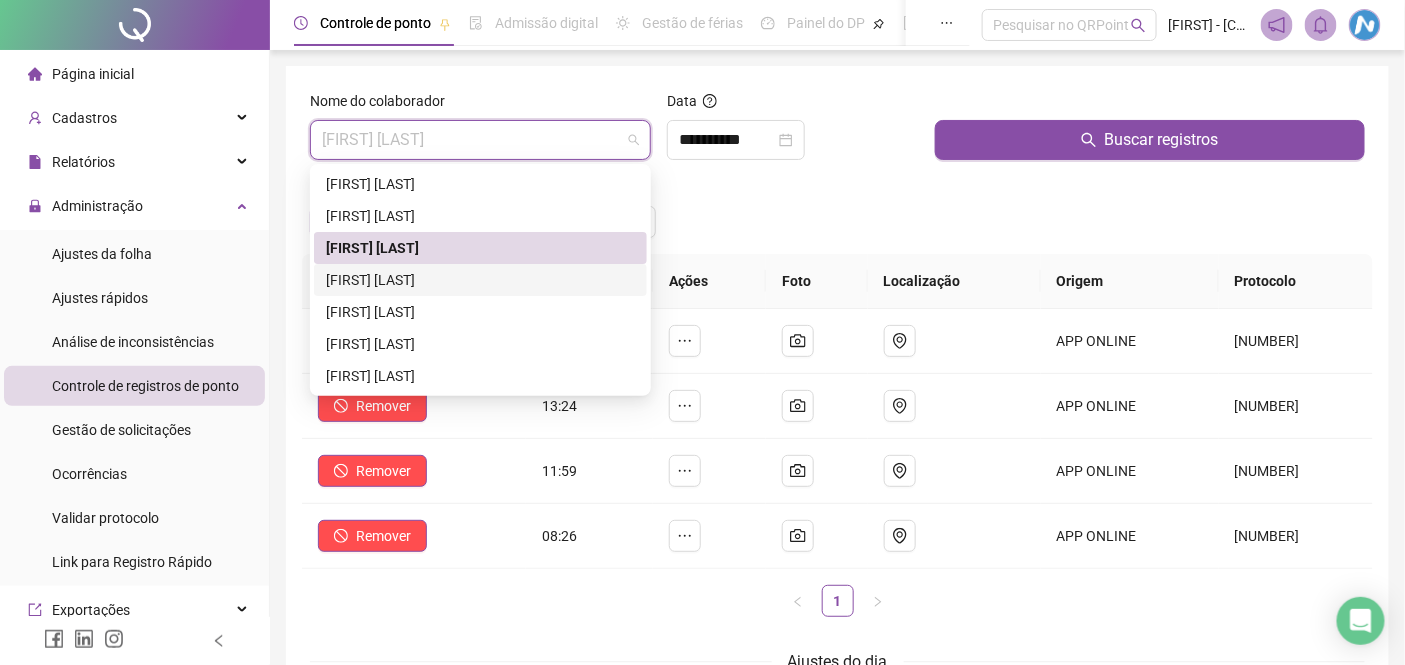 click on "[FIRST] [LAST]" at bounding box center (480, 280) 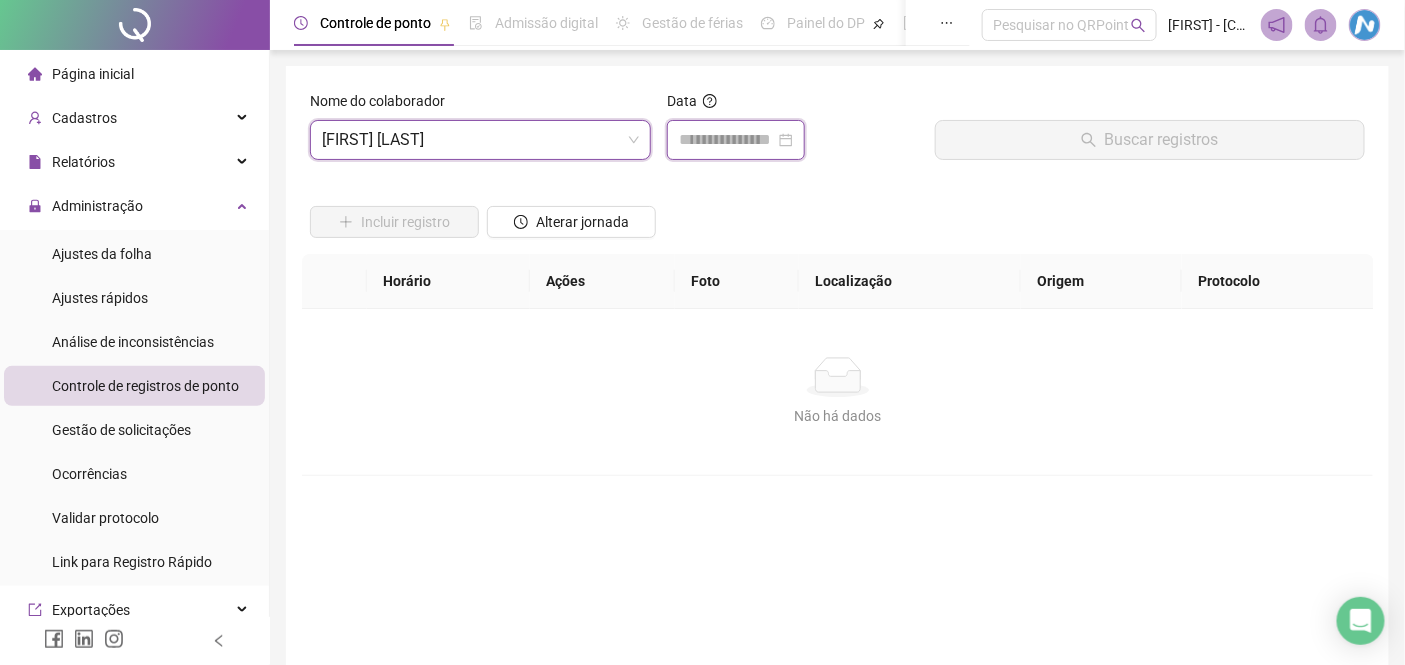 click at bounding box center (727, 140) 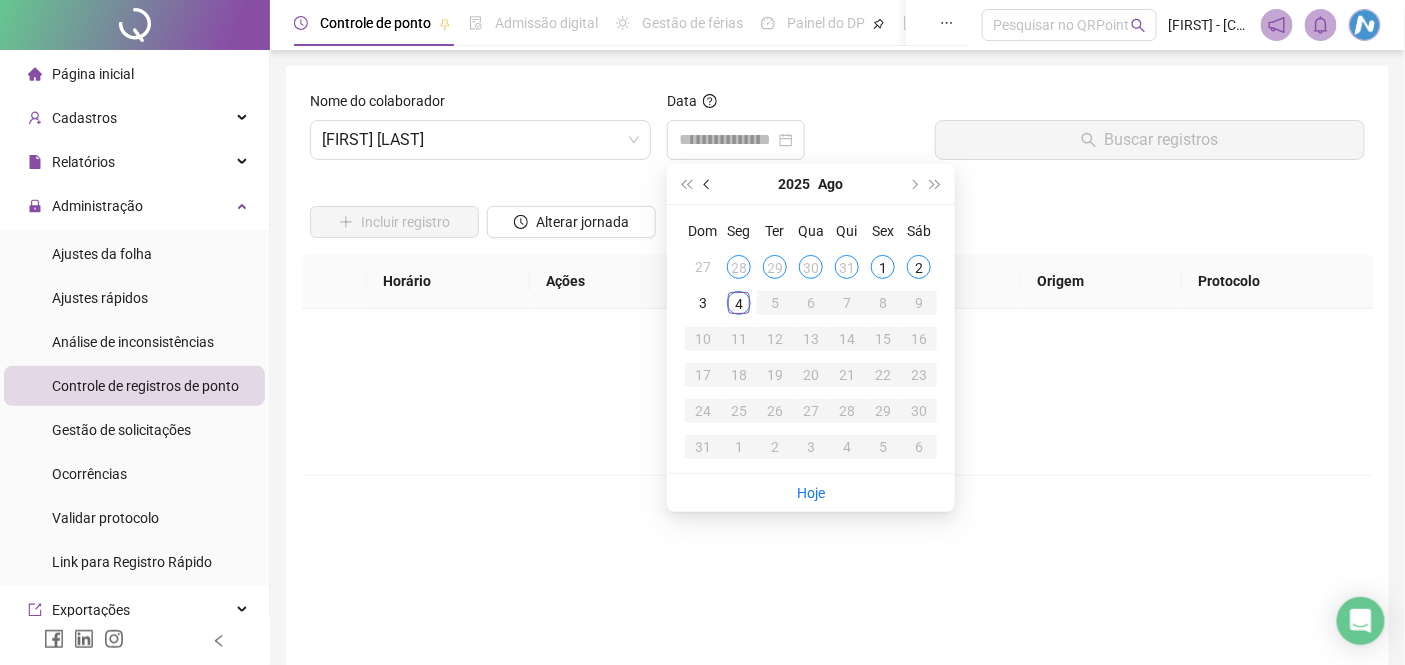 click at bounding box center [708, 184] 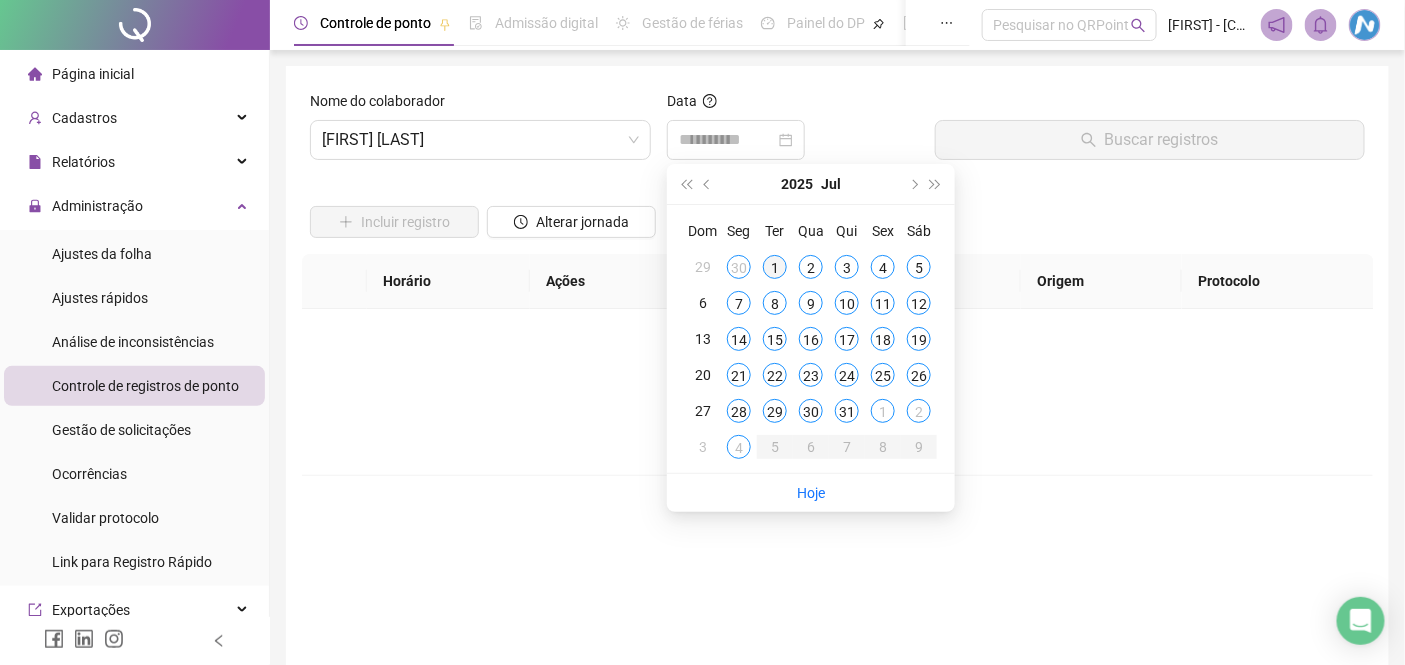 click on "1" at bounding box center [775, 267] 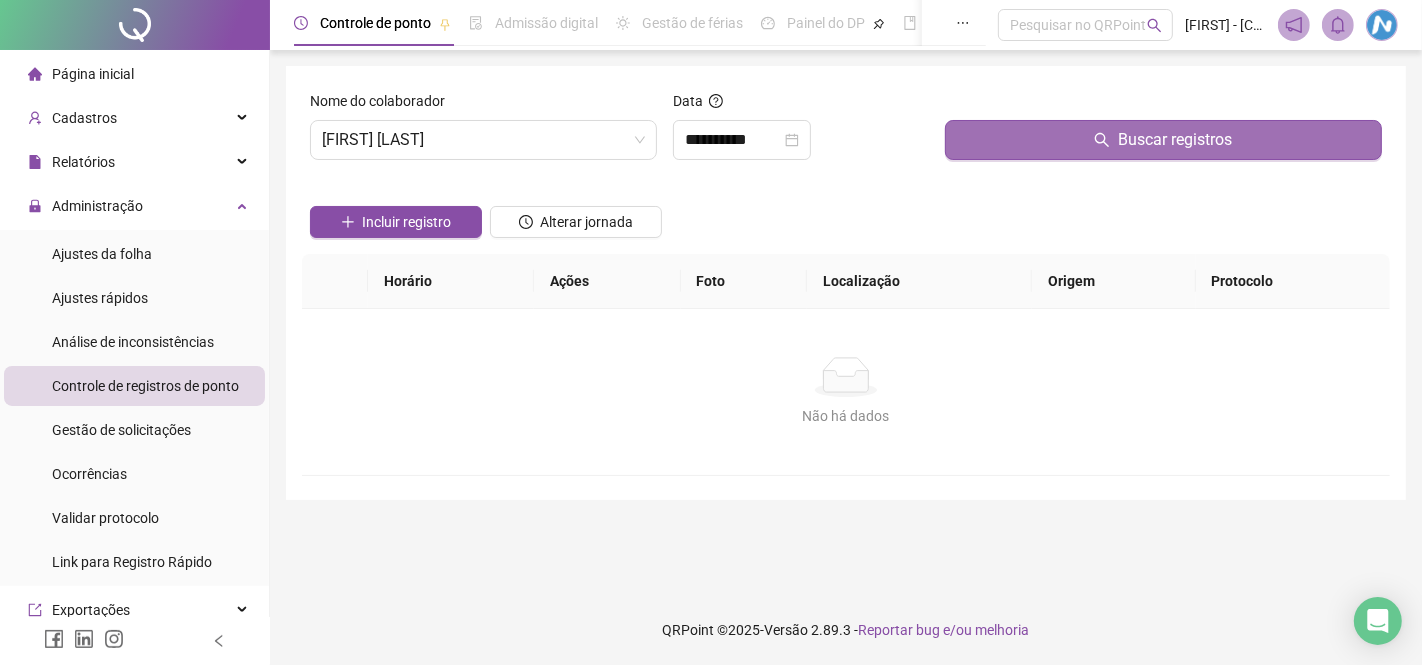 click on "Buscar registros" at bounding box center [1163, 140] 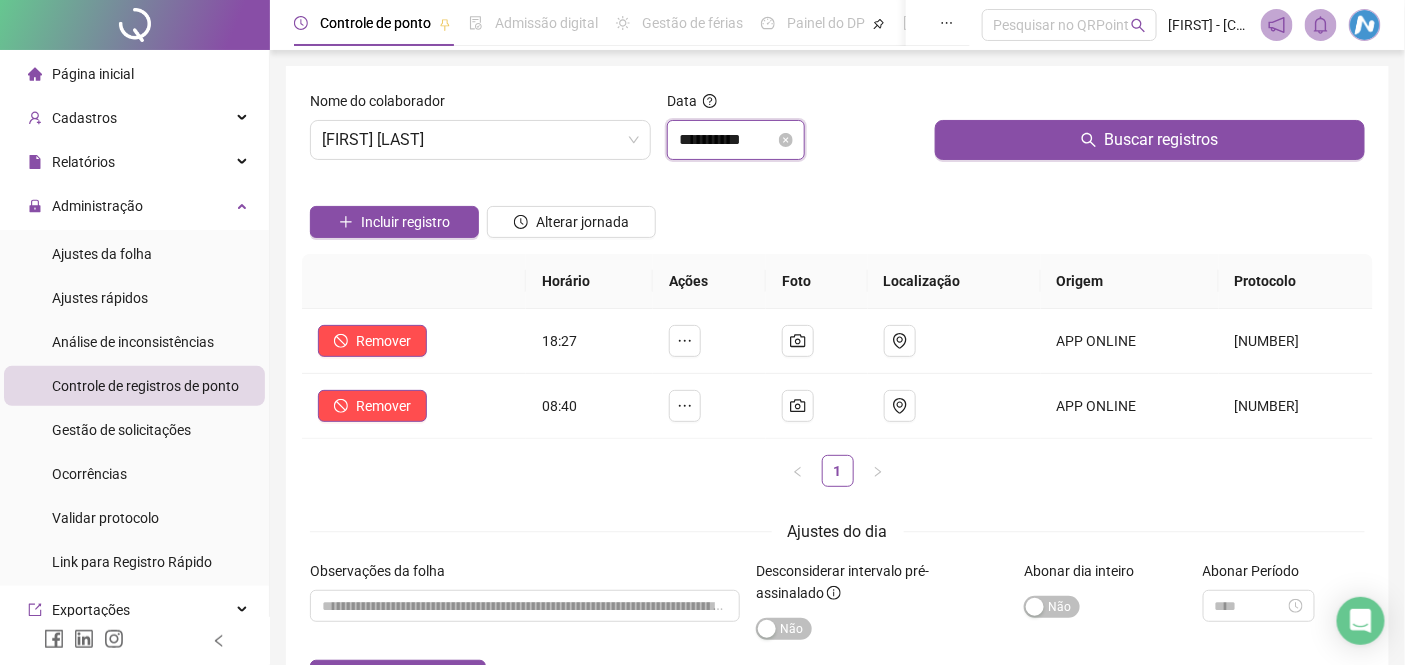 click on "**********" at bounding box center (727, 140) 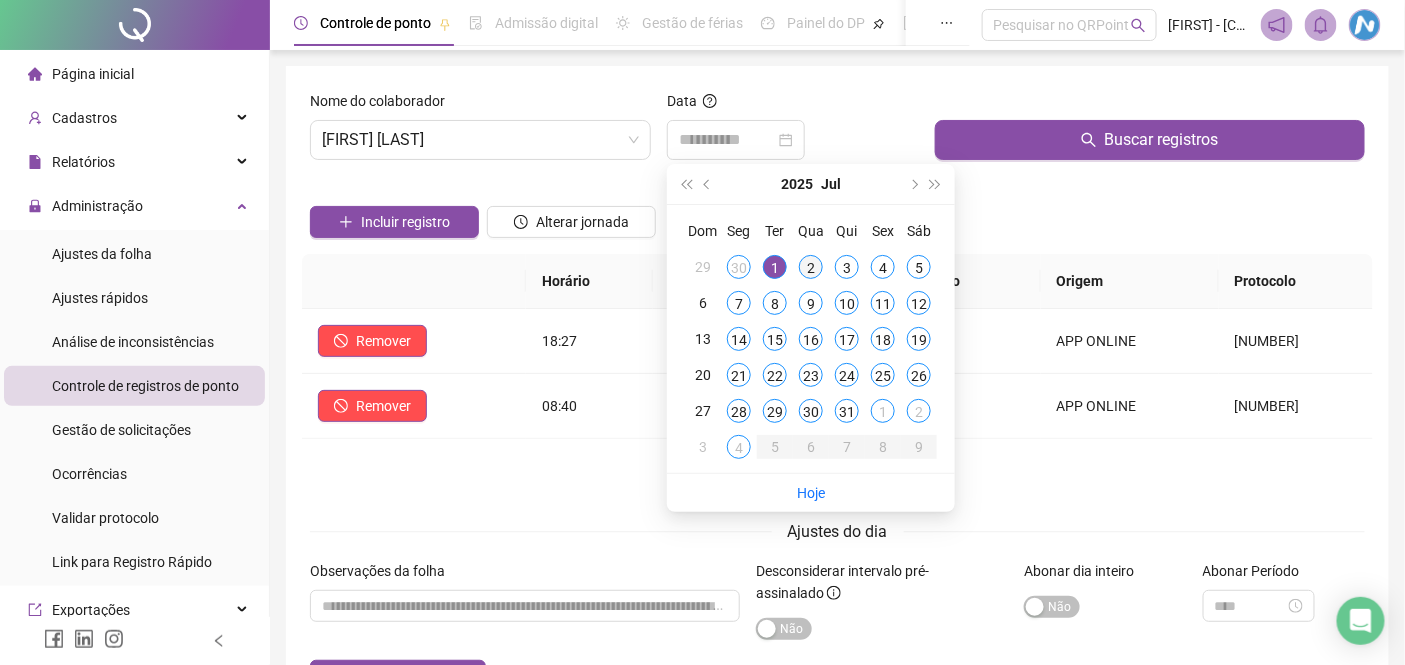 click on "2" at bounding box center [811, 267] 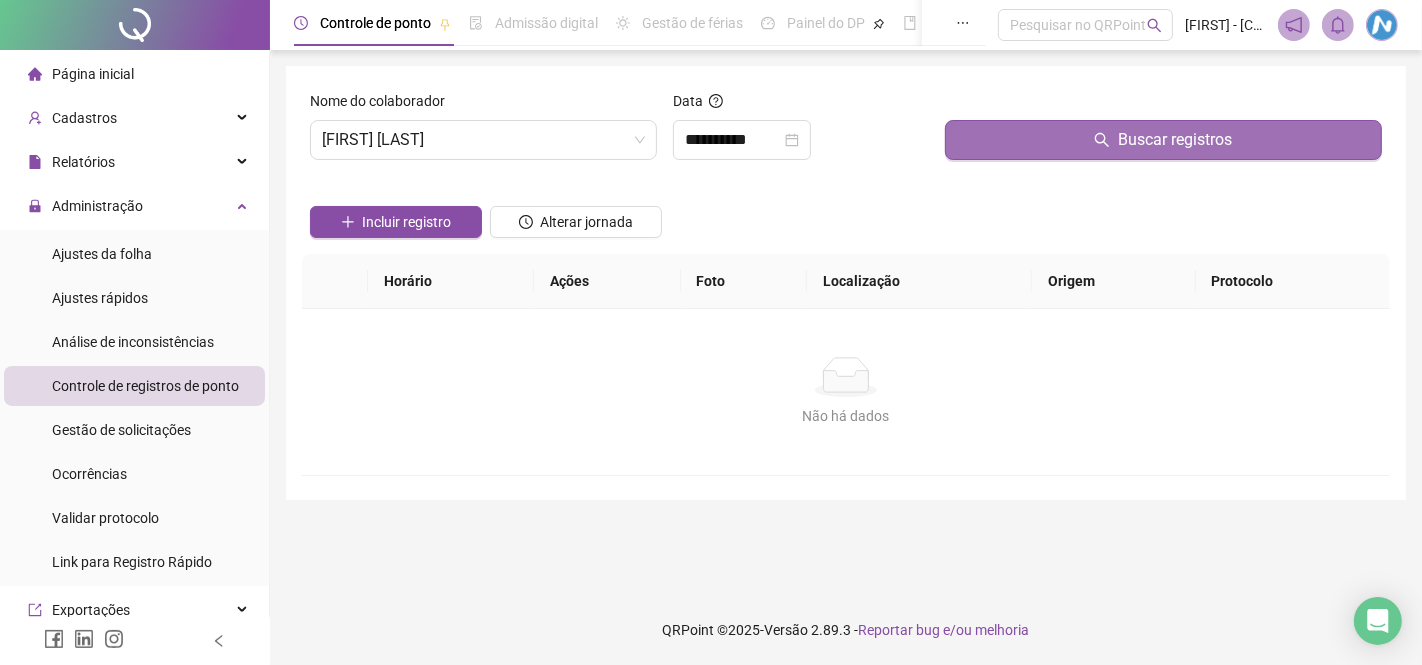 click on "Buscar registros" at bounding box center (1163, 140) 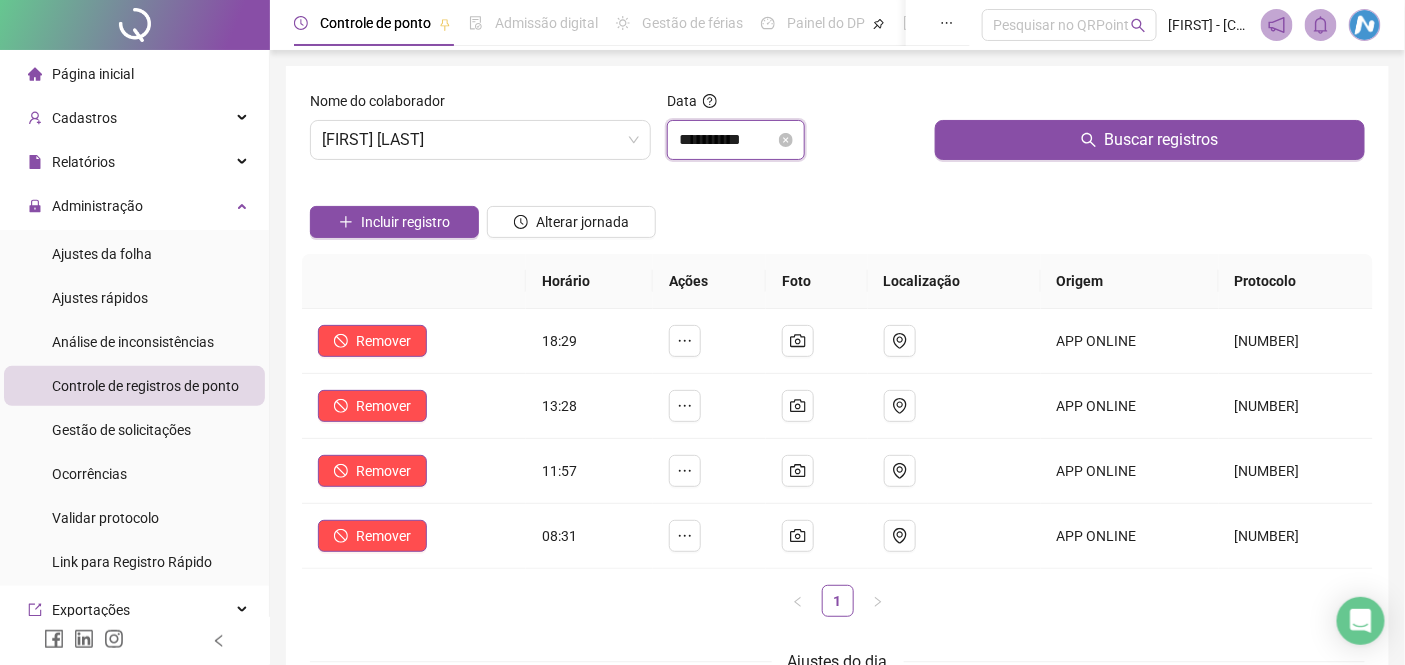 click on "**********" at bounding box center [727, 140] 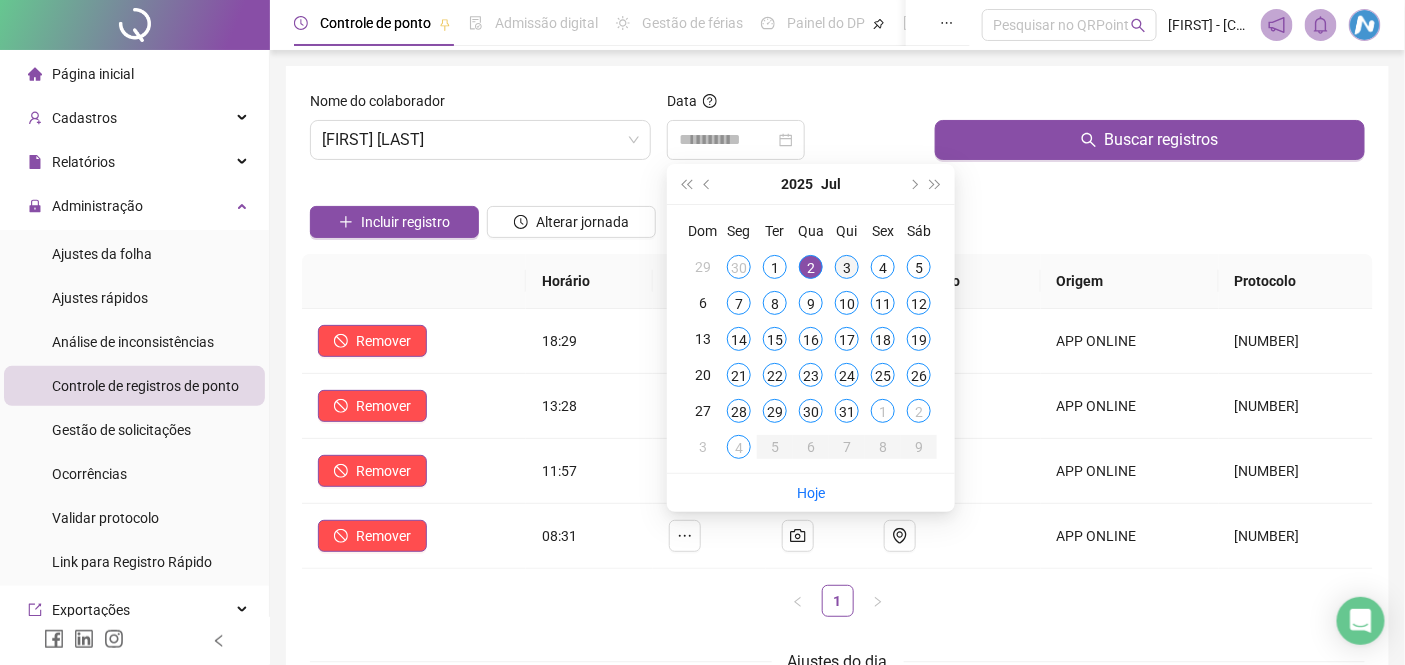 click on "3" at bounding box center (847, 267) 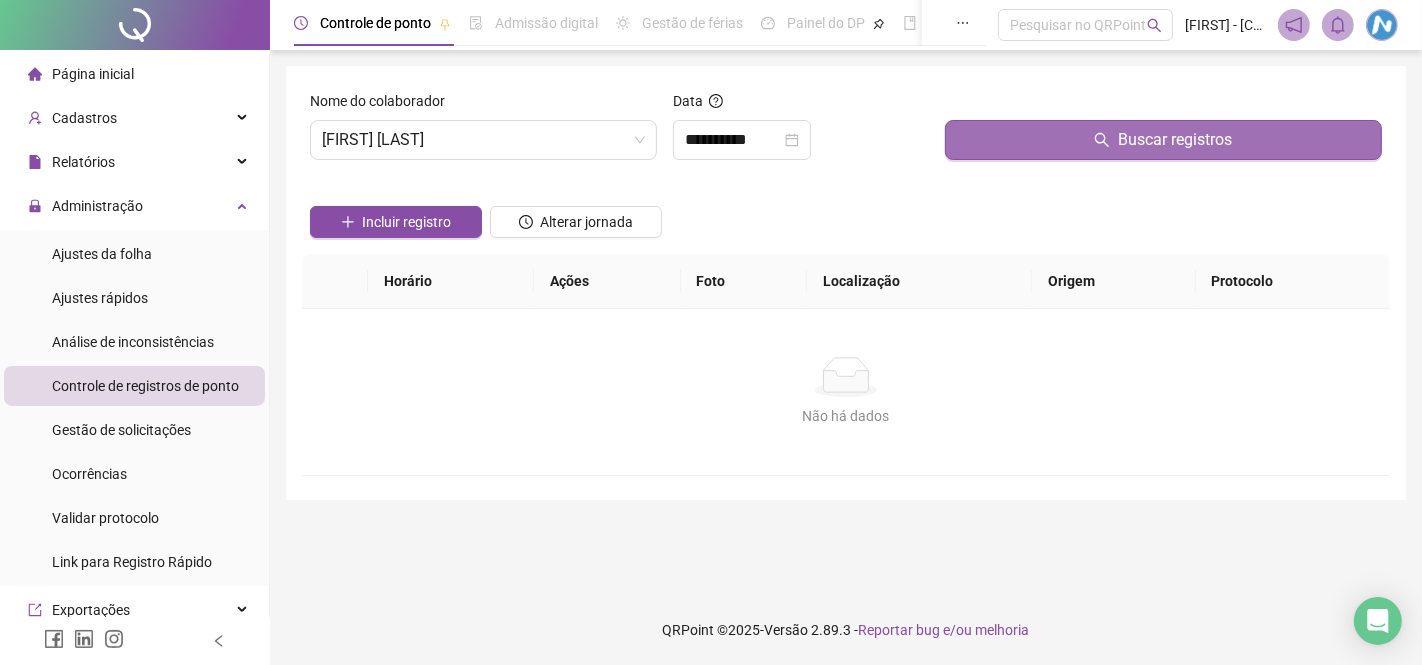 click on "Buscar registros" at bounding box center (1163, 140) 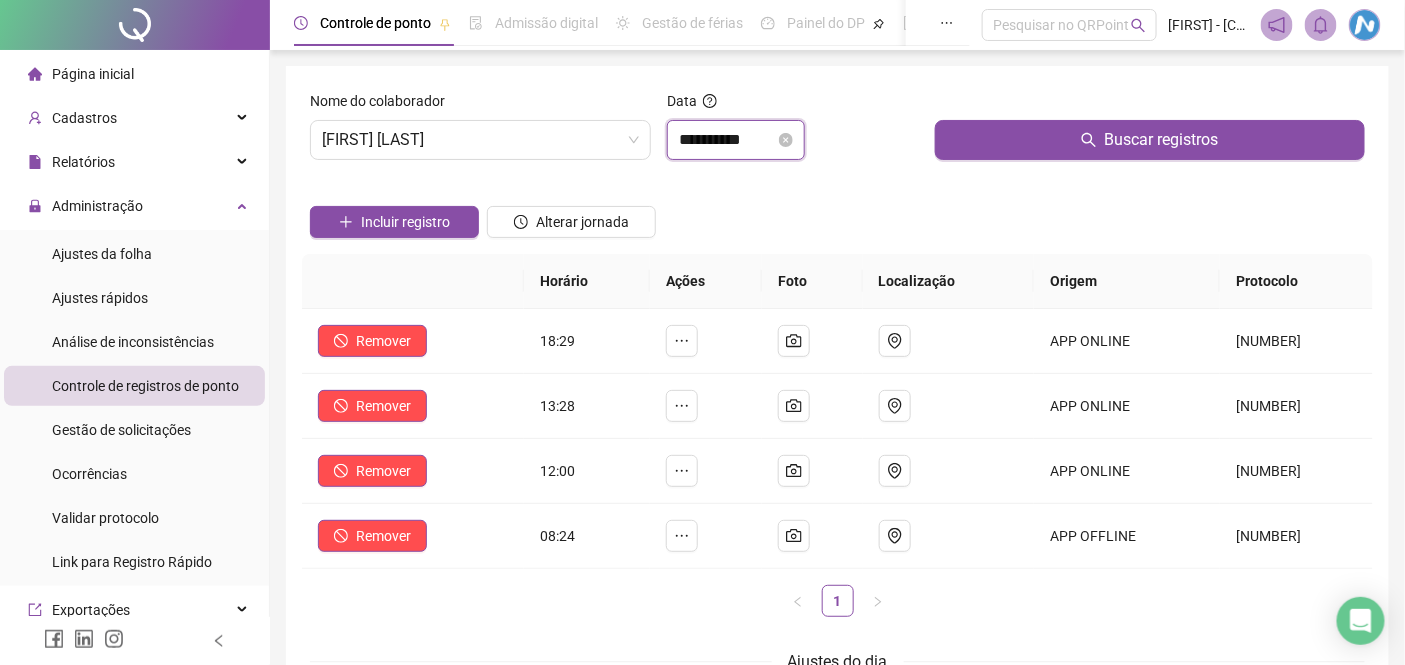 click on "**********" at bounding box center (727, 140) 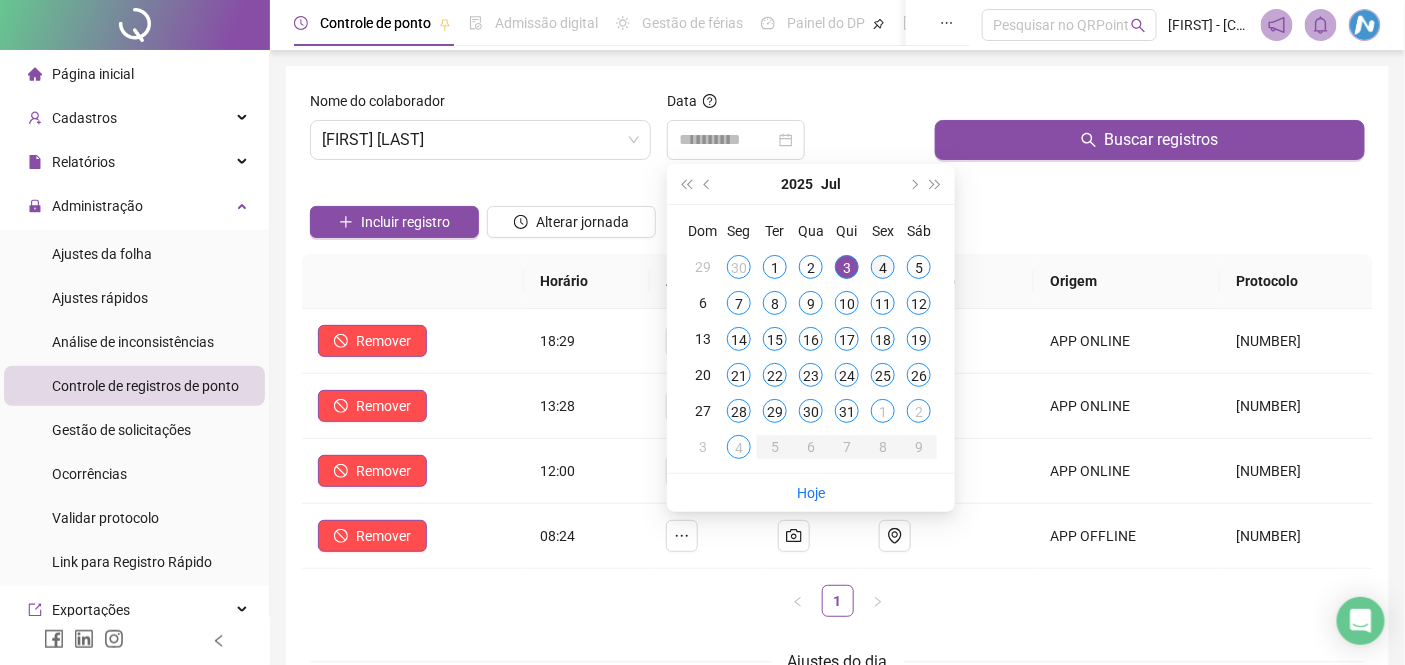 click on "4" at bounding box center [883, 267] 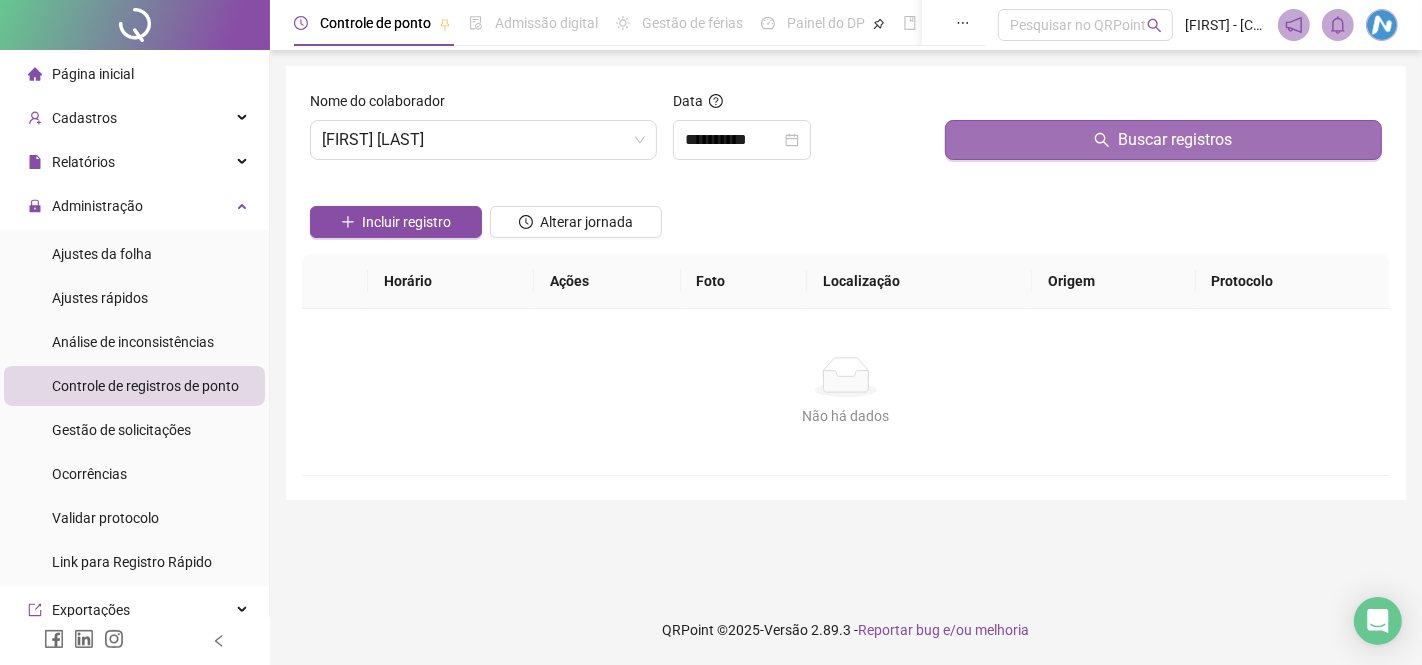 click on "Buscar registros" at bounding box center [1163, 140] 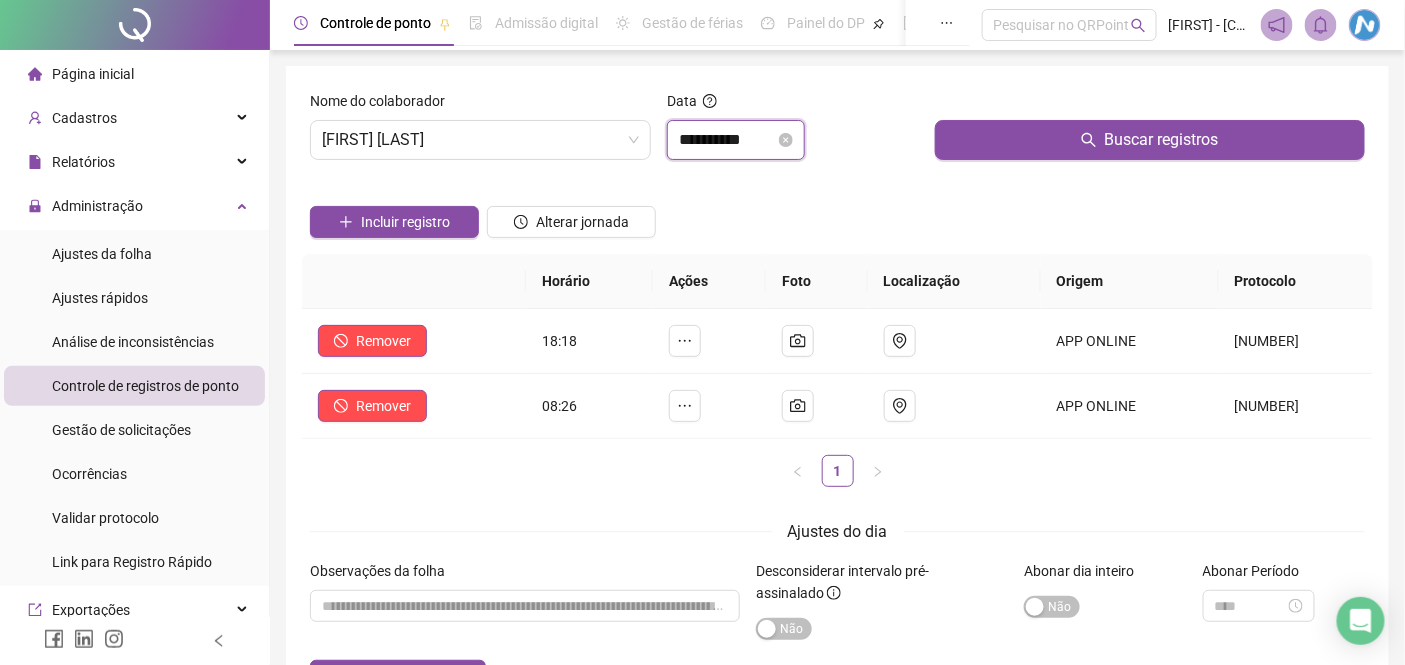 click on "**********" at bounding box center [727, 140] 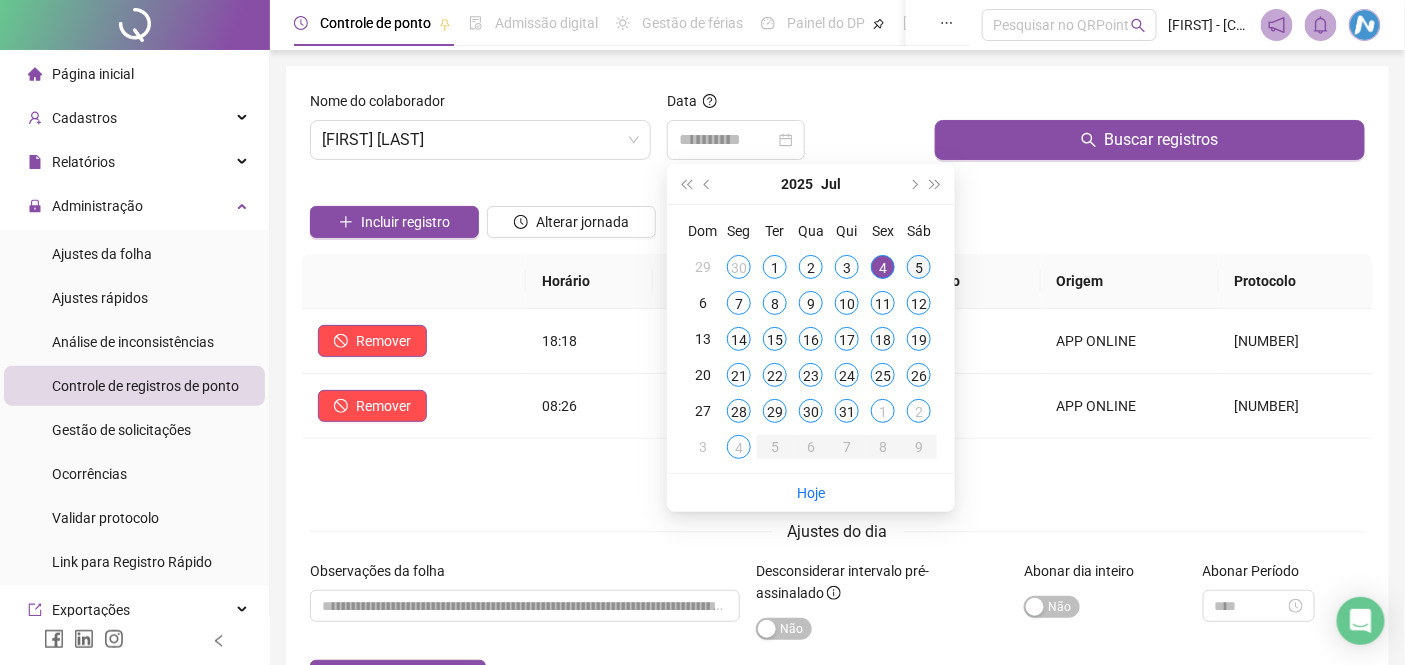 click on "5" at bounding box center (919, 267) 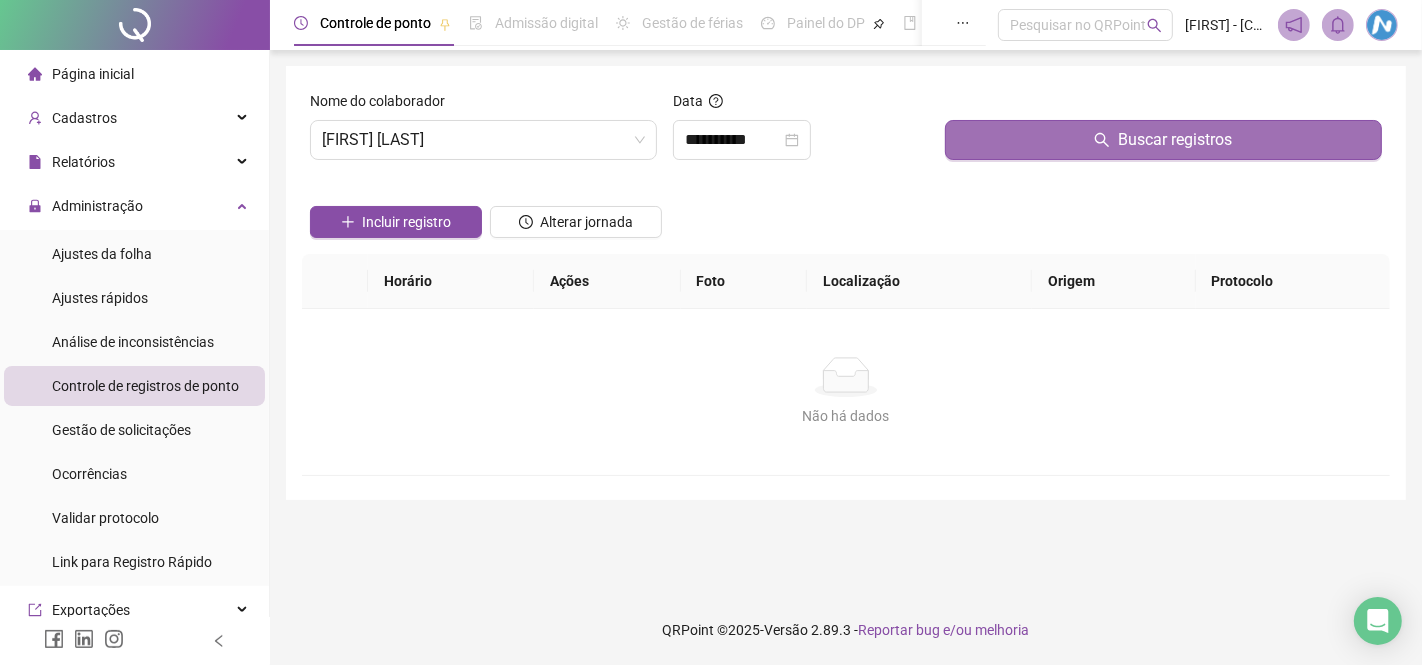 click on "Buscar registros" at bounding box center [1163, 140] 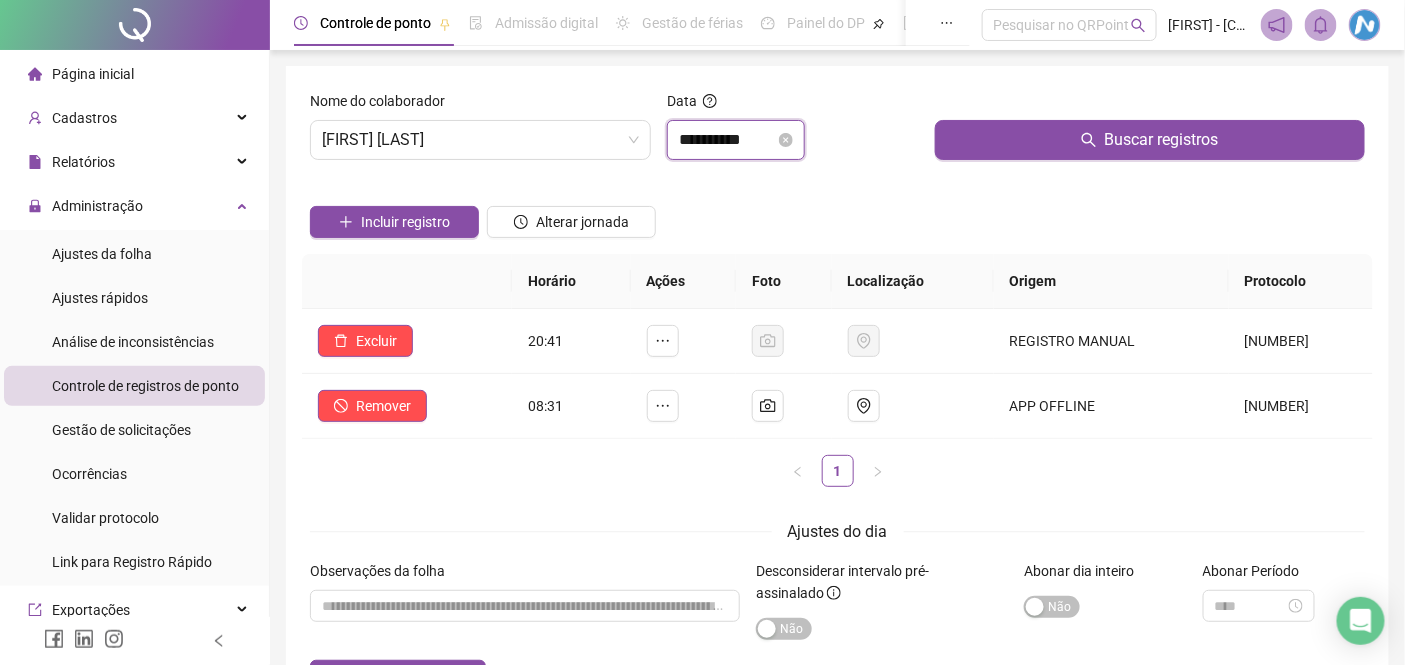 click on "**********" at bounding box center (727, 140) 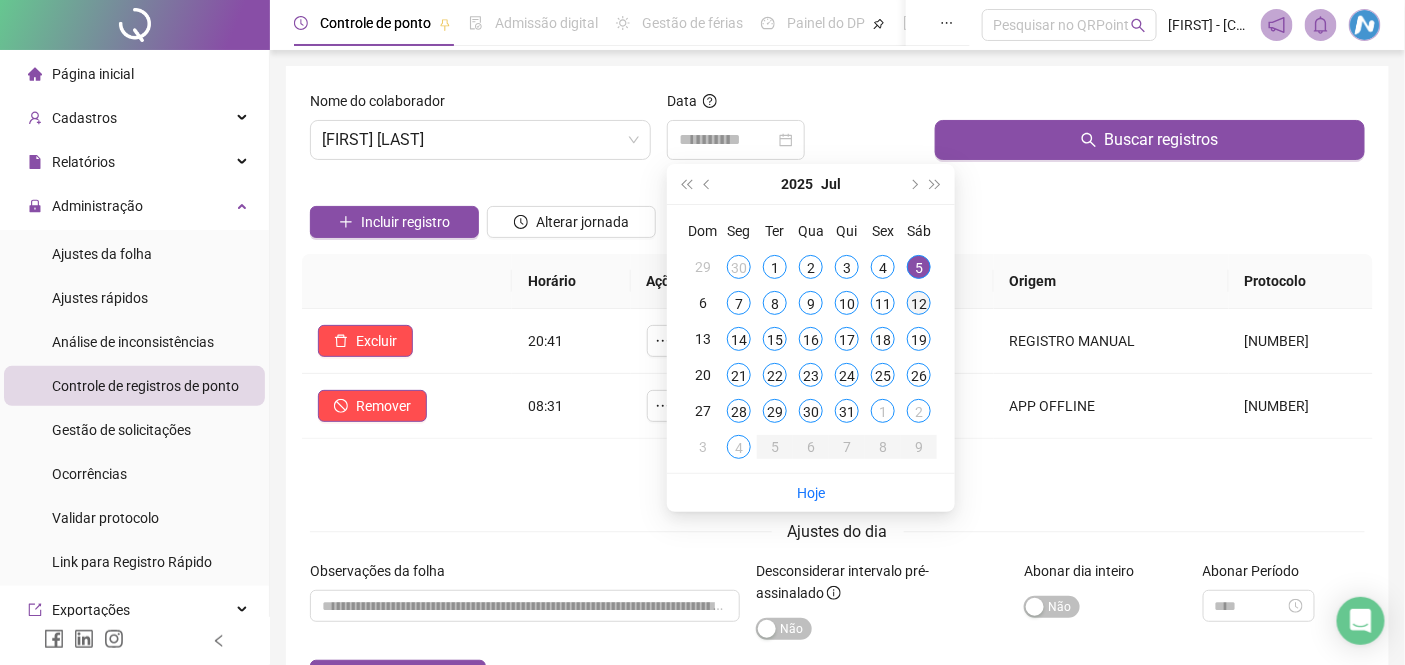 click on "12" at bounding box center [919, 303] 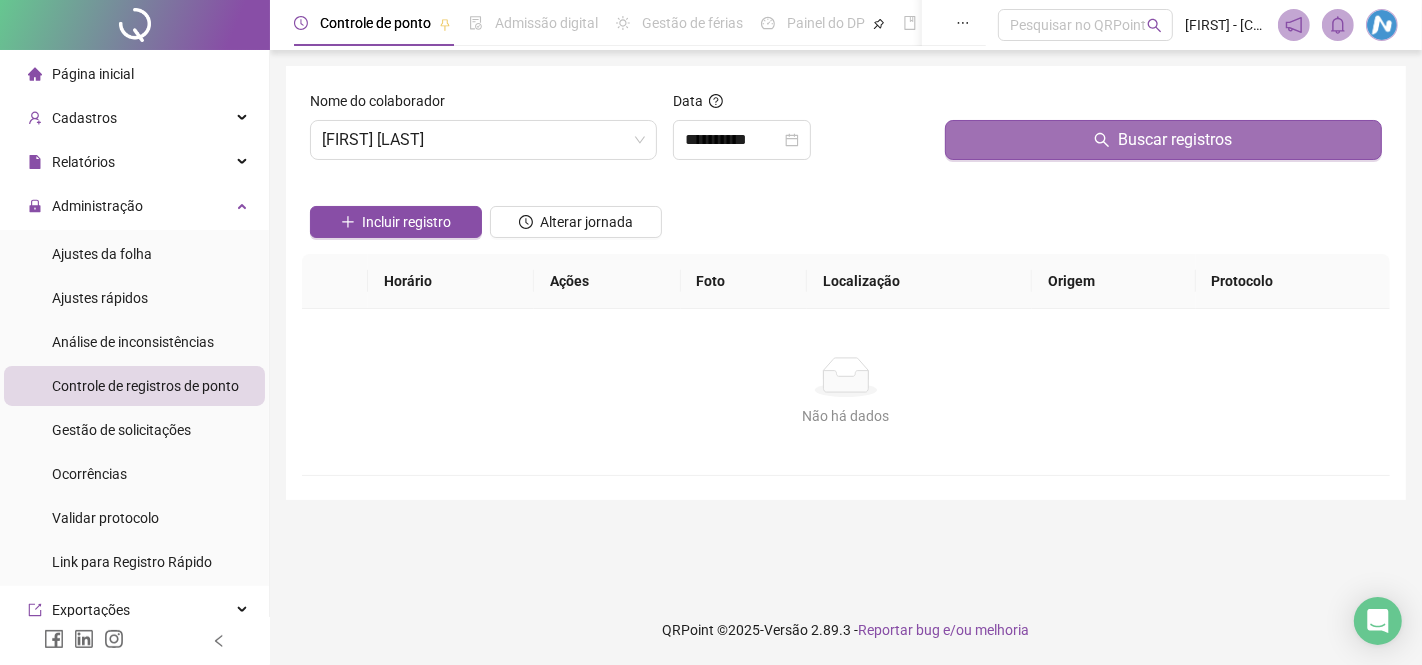click on "Buscar registros" at bounding box center (1163, 140) 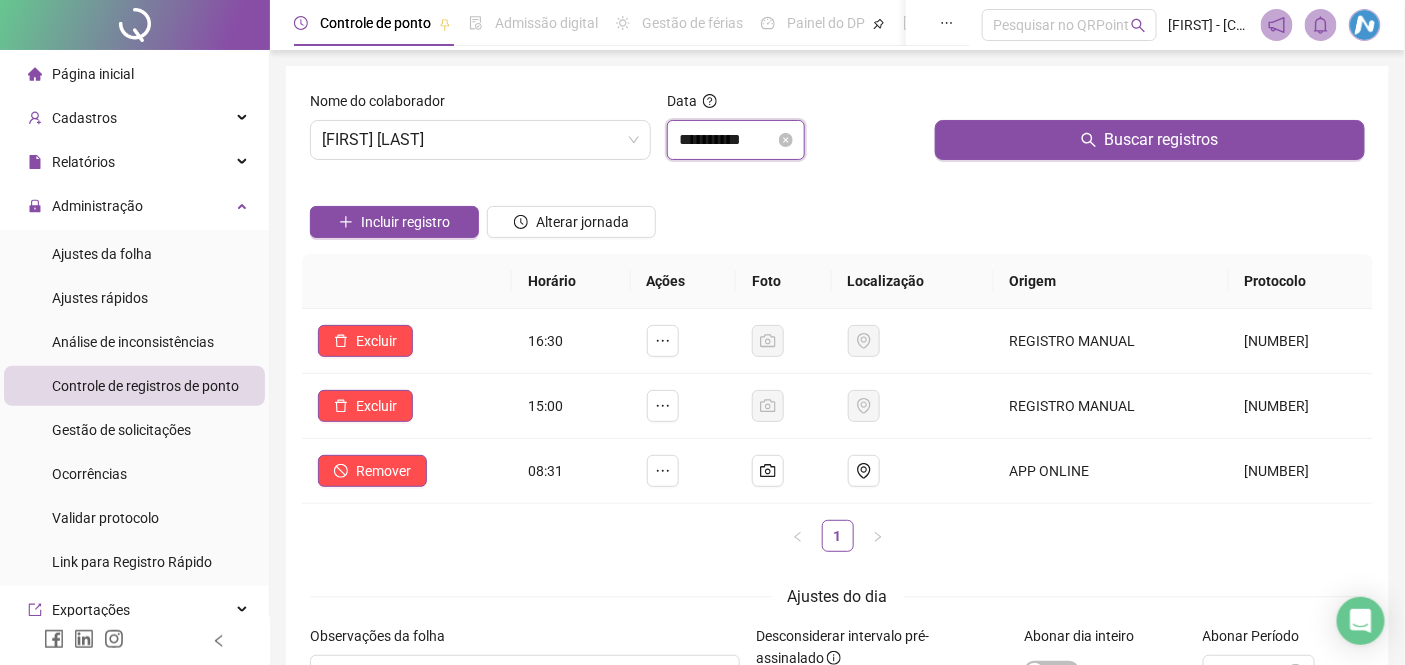 click on "**********" at bounding box center [727, 140] 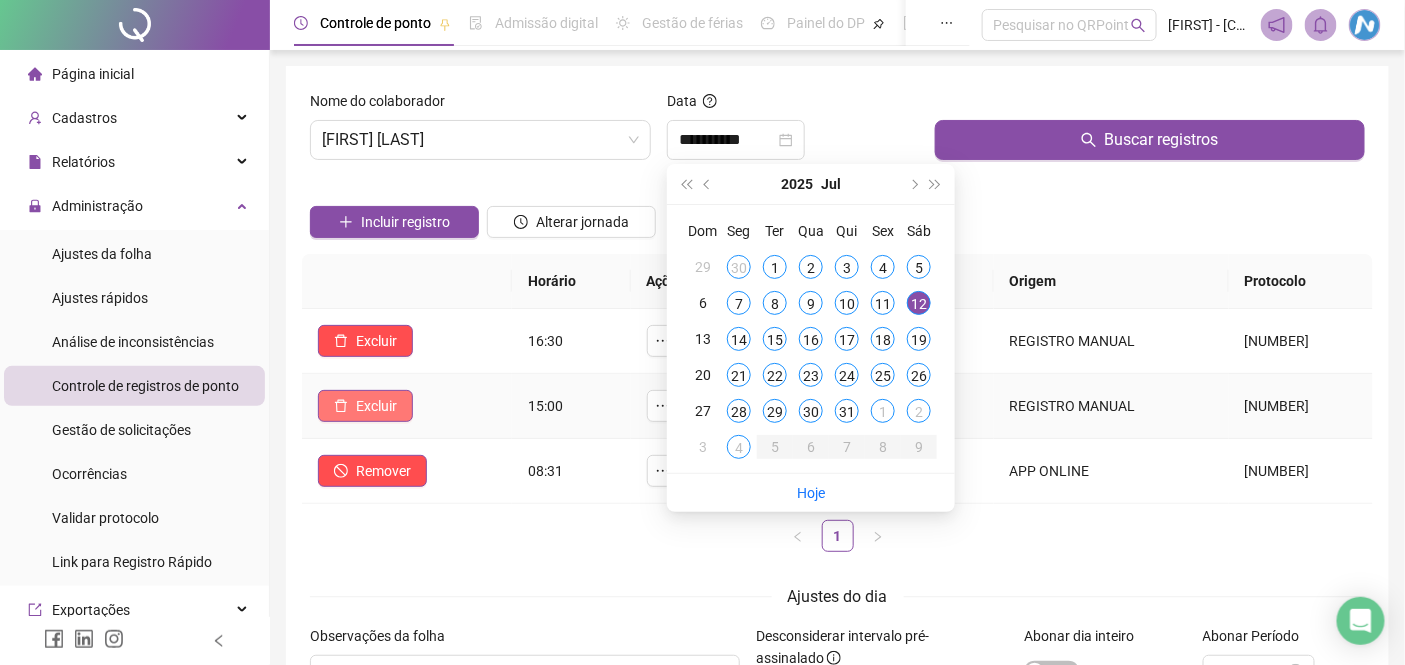click on "Excluir" at bounding box center (376, 406) 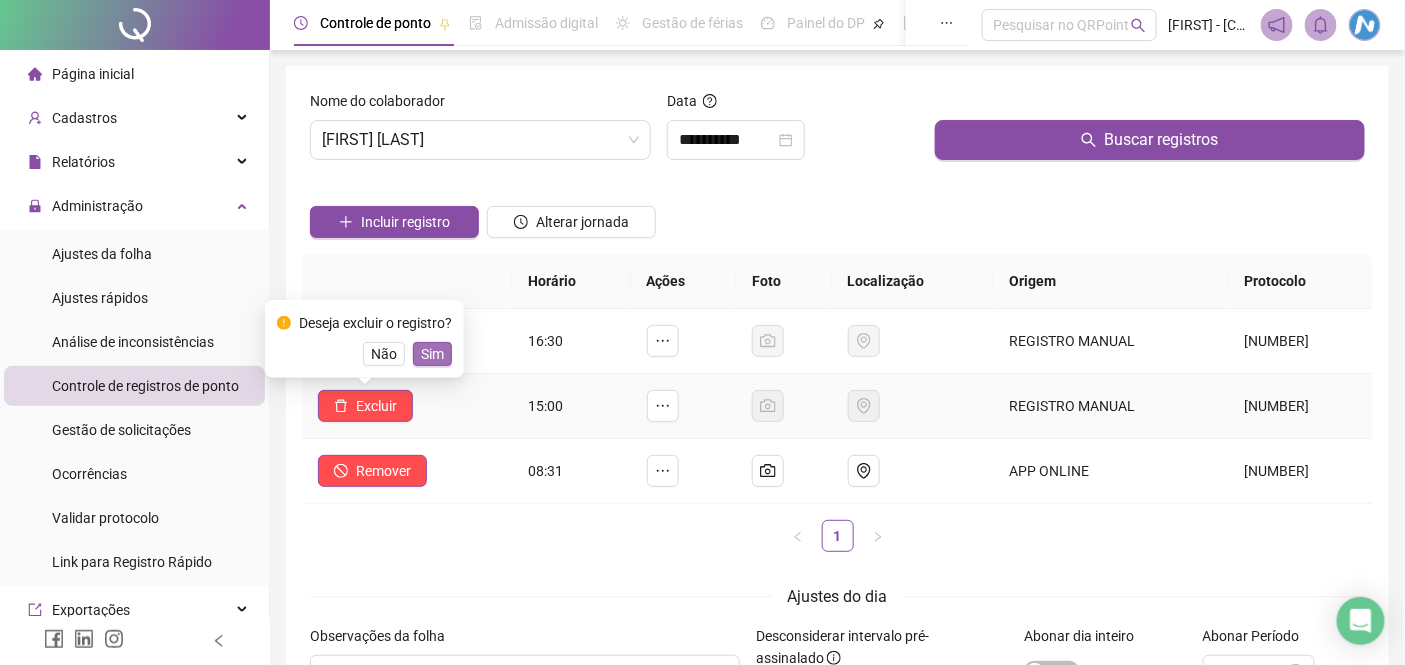 click on "Sim" at bounding box center [432, 354] 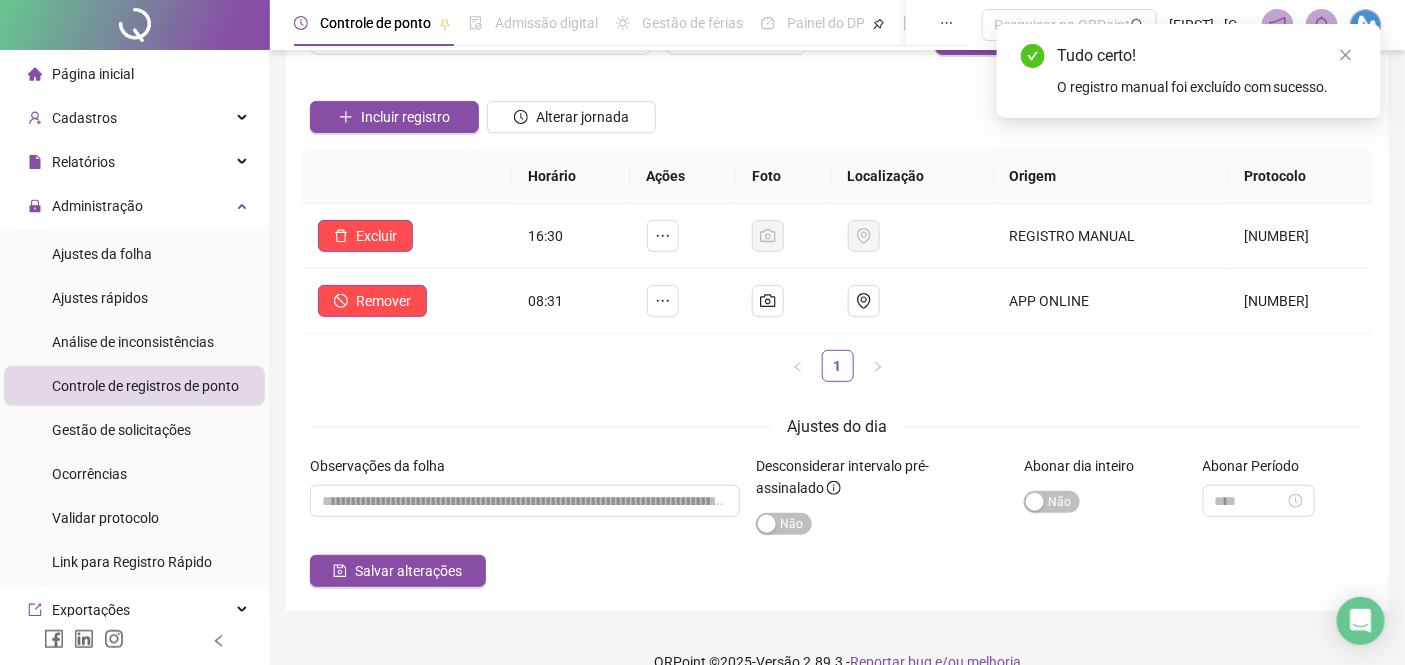 scroll, scrollTop: 111, scrollLeft: 0, axis: vertical 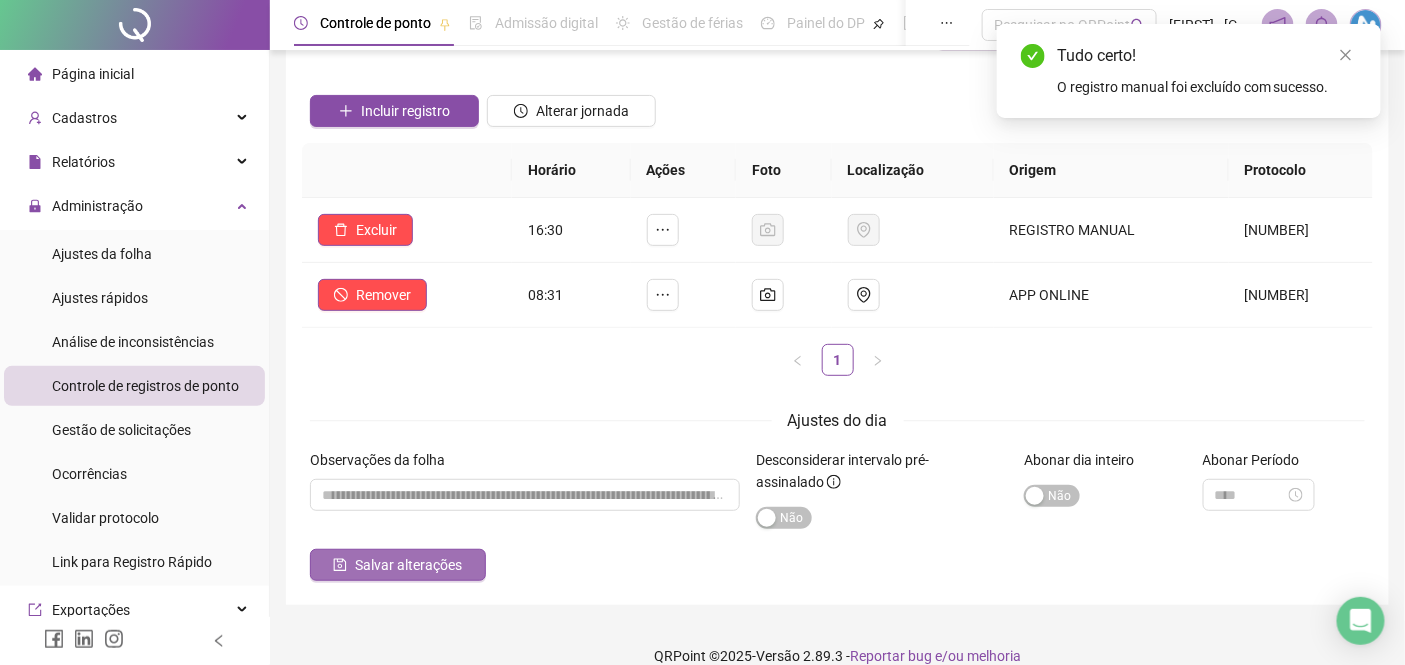 click on "Salvar alterações" at bounding box center (408, 565) 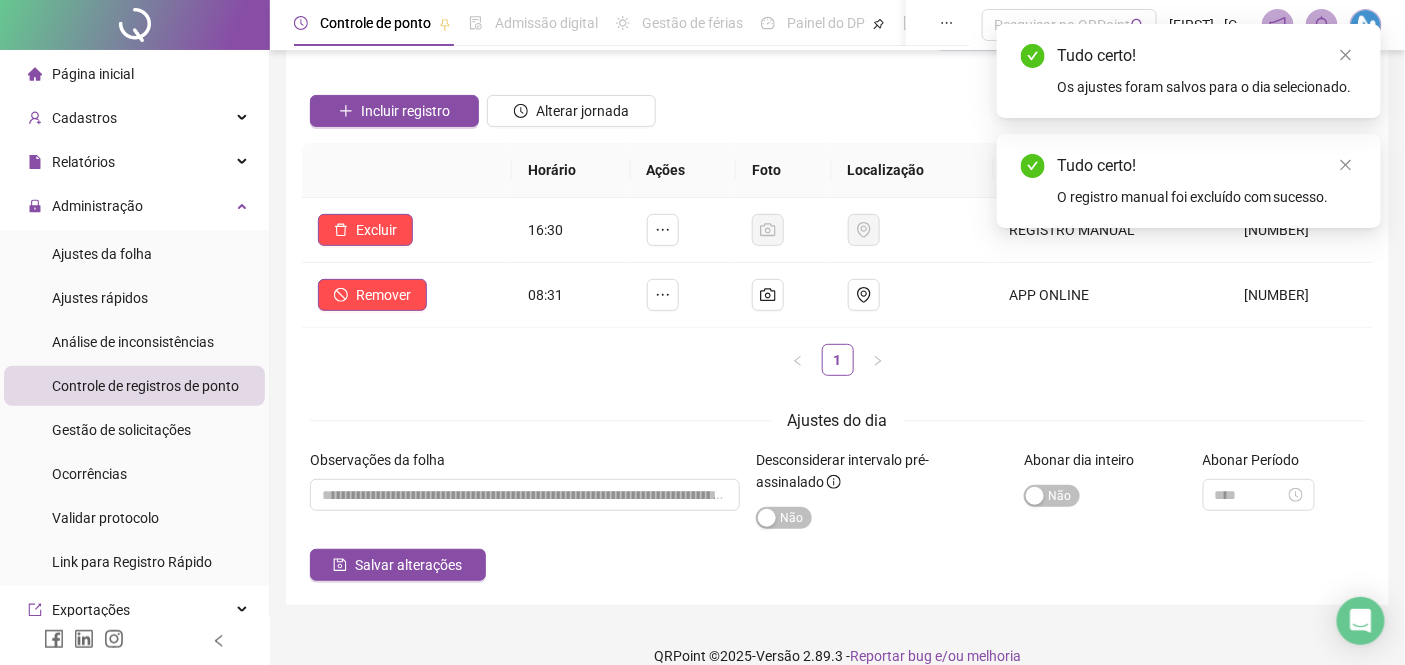 scroll, scrollTop: 0, scrollLeft: 0, axis: both 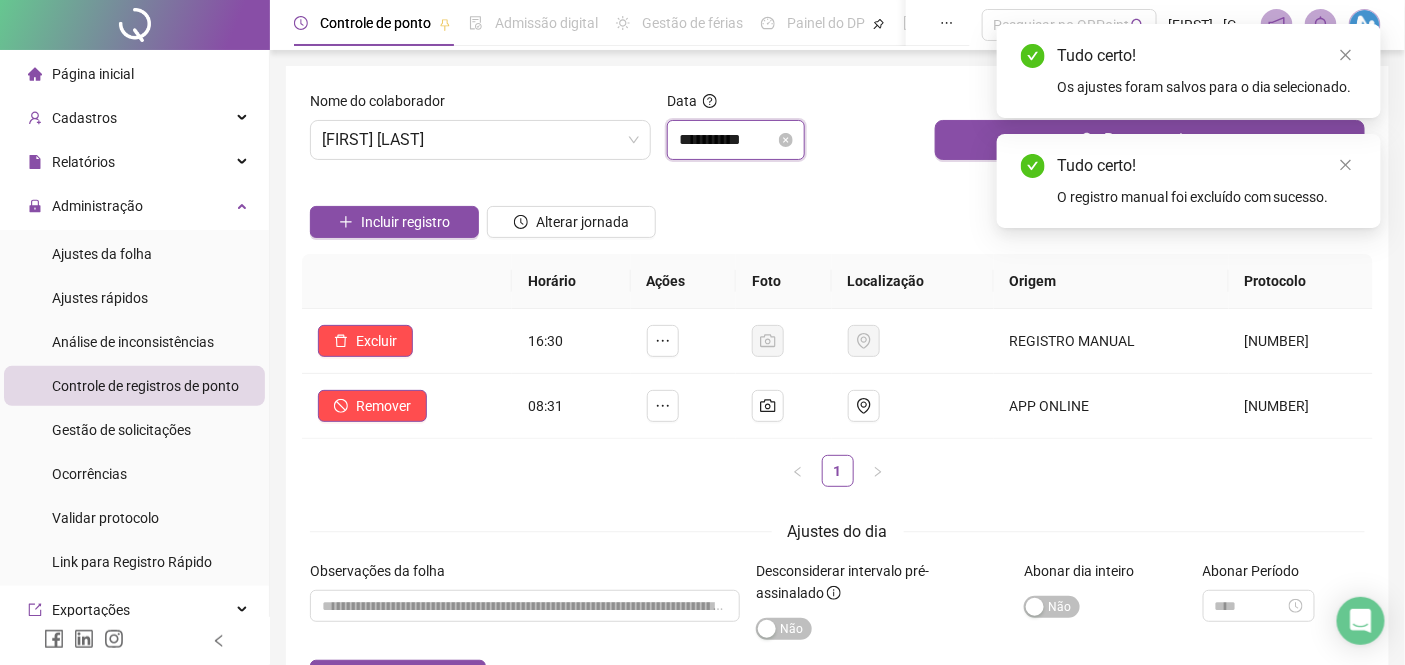 click on "**********" at bounding box center [727, 140] 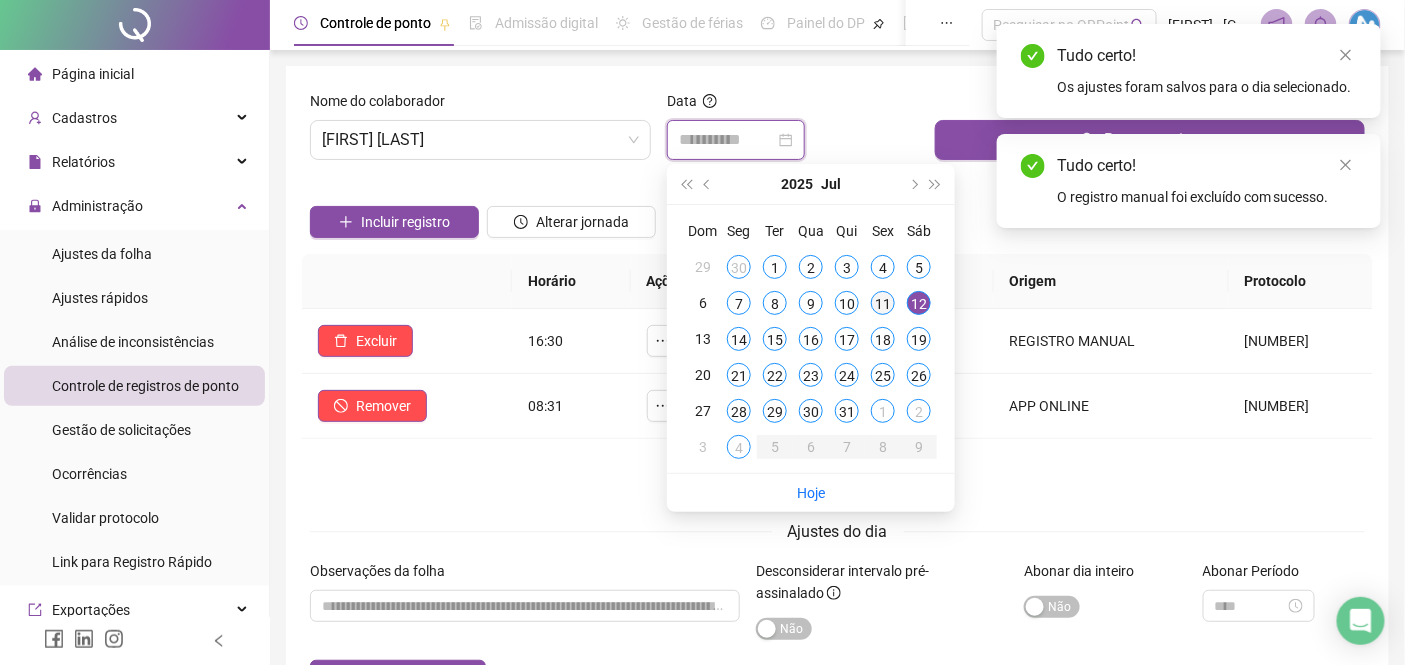 type on "**********" 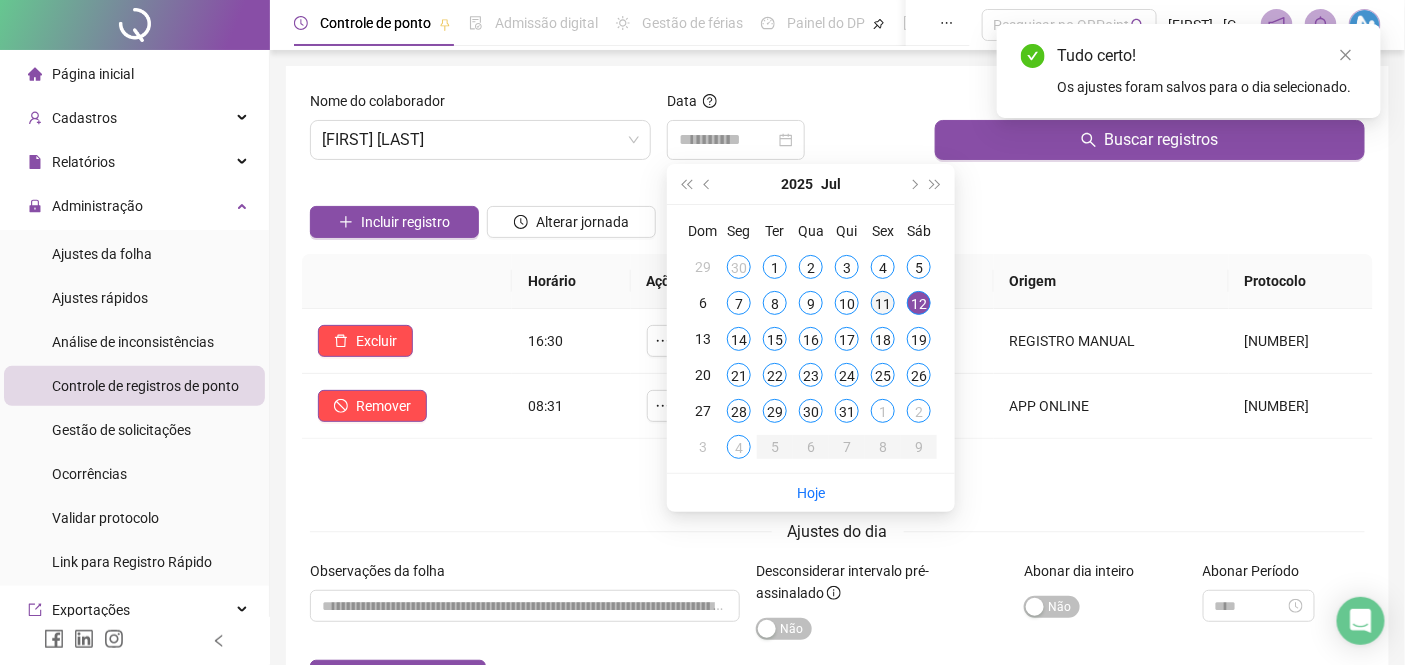 click on "11" at bounding box center (883, 303) 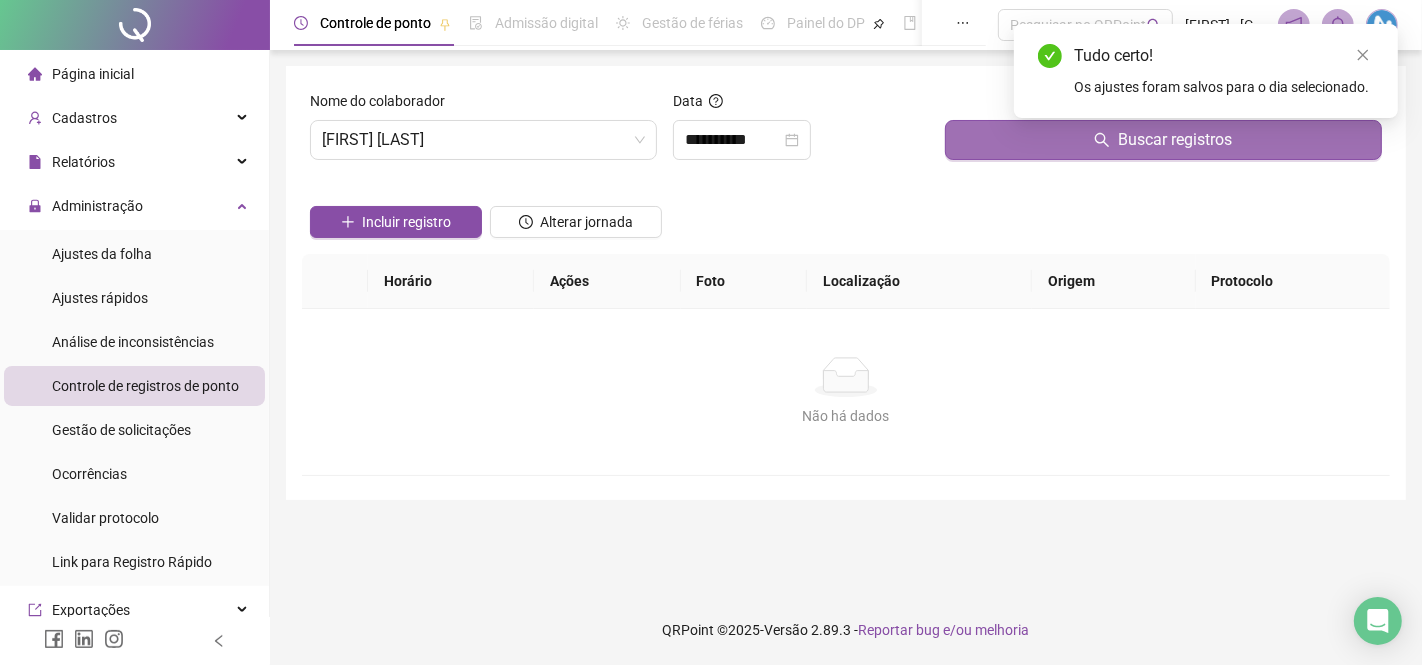 click on "Buscar registros" at bounding box center [1163, 140] 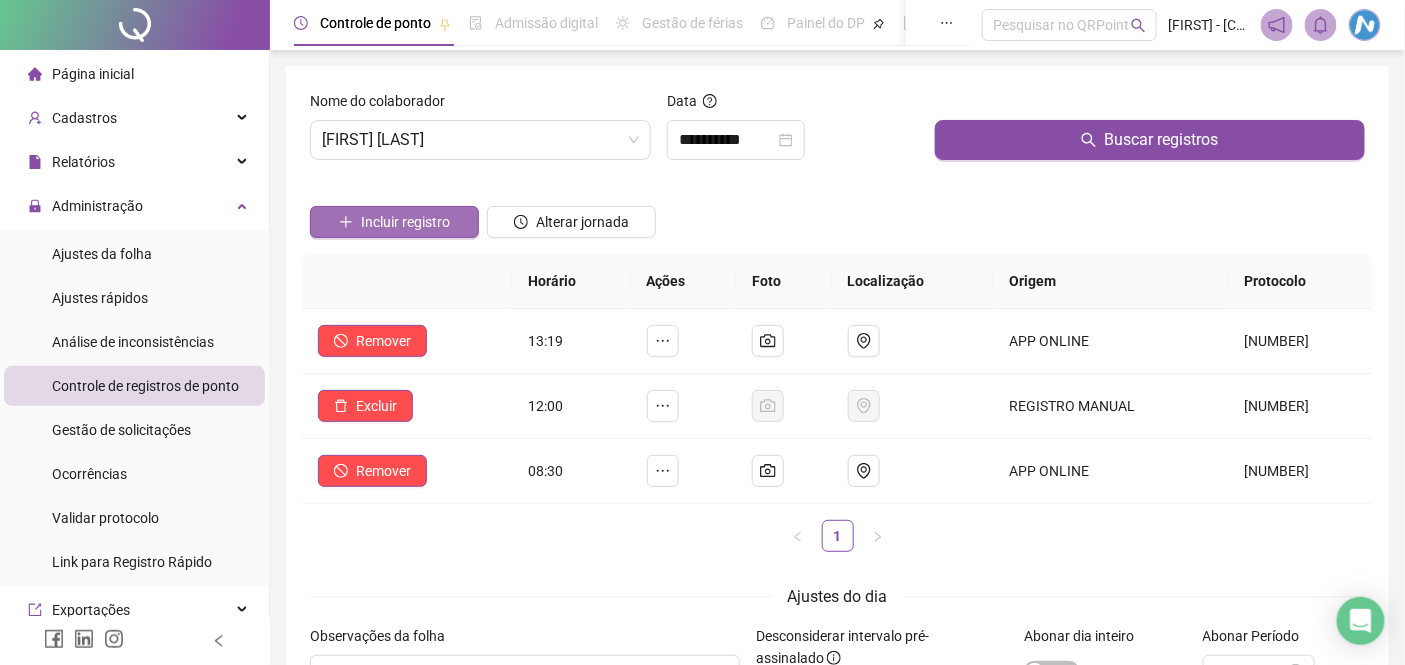 click on "Incluir registro" at bounding box center [405, 222] 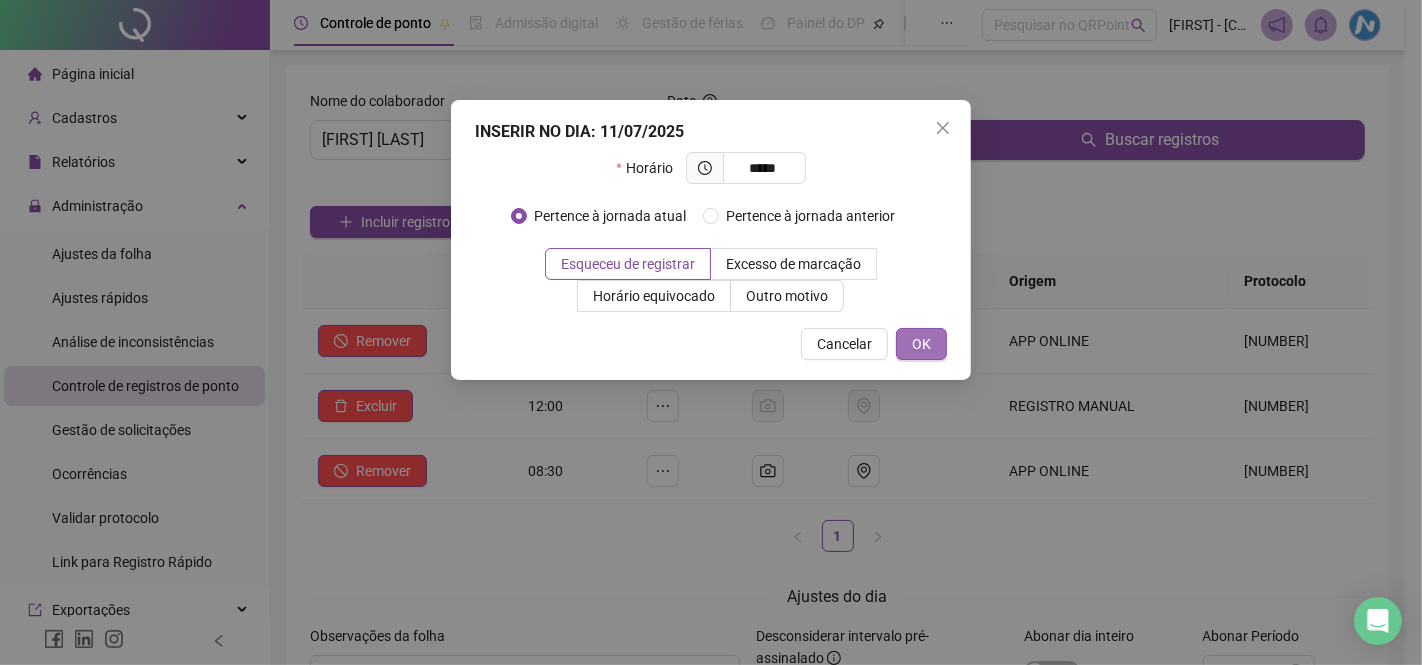 type on "*****" 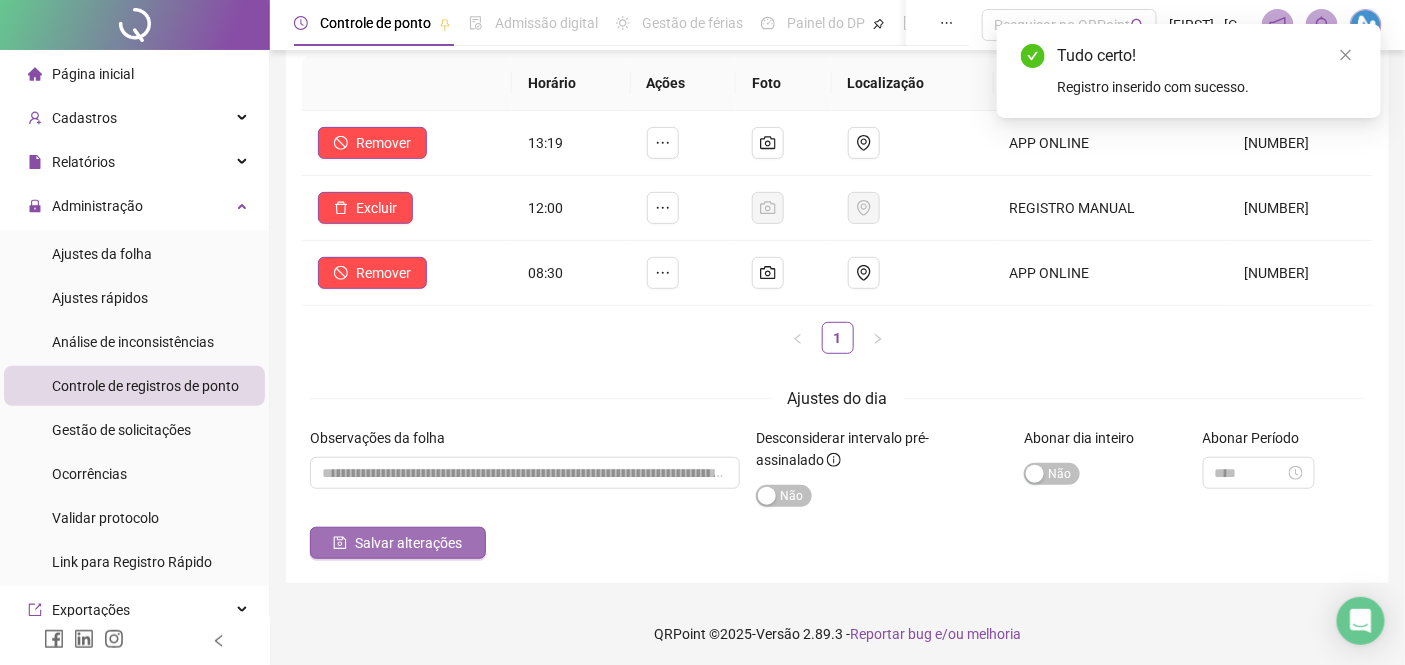 scroll, scrollTop: 202, scrollLeft: 0, axis: vertical 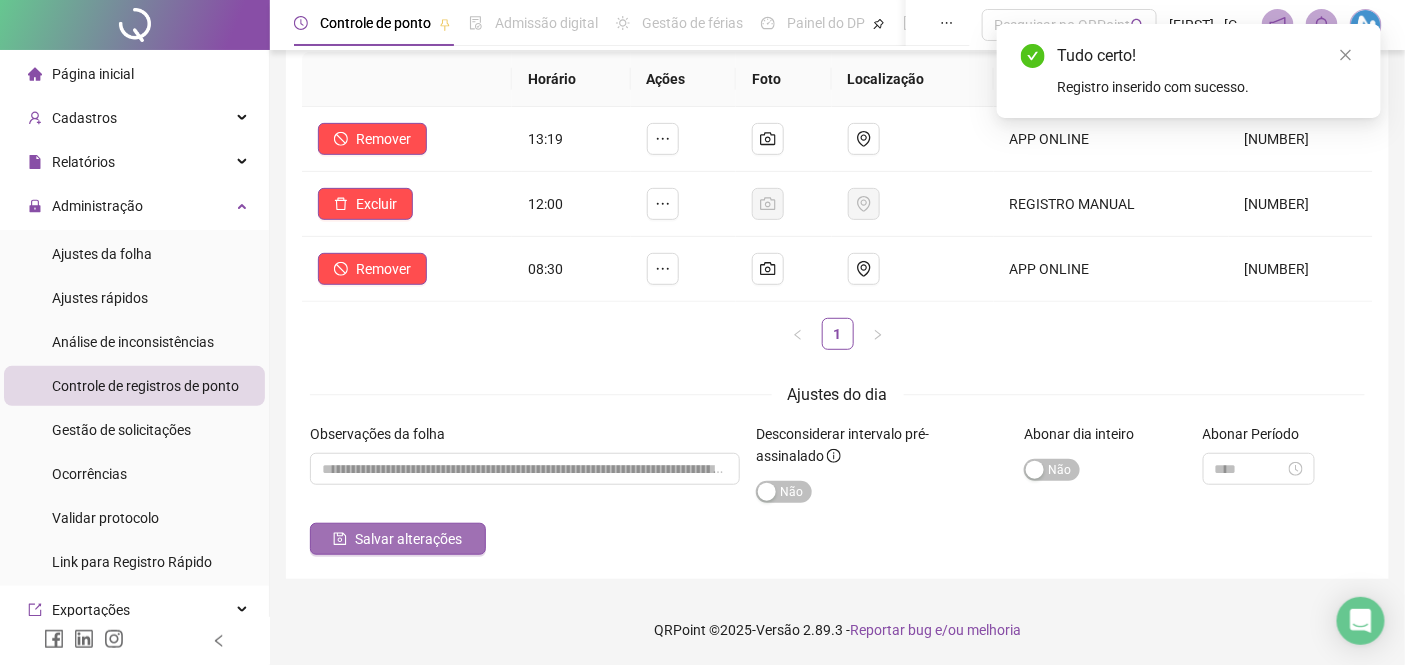 click on "Salvar alterações" at bounding box center [408, 539] 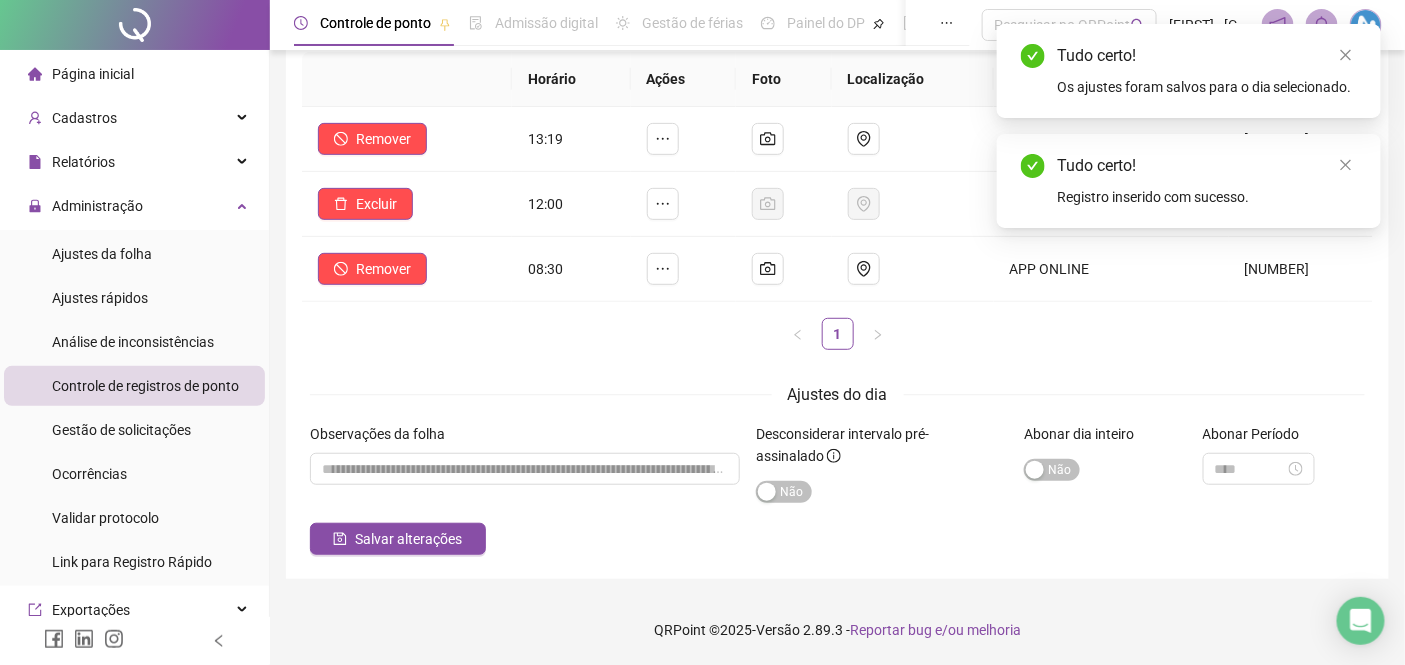 scroll, scrollTop: 0, scrollLeft: 0, axis: both 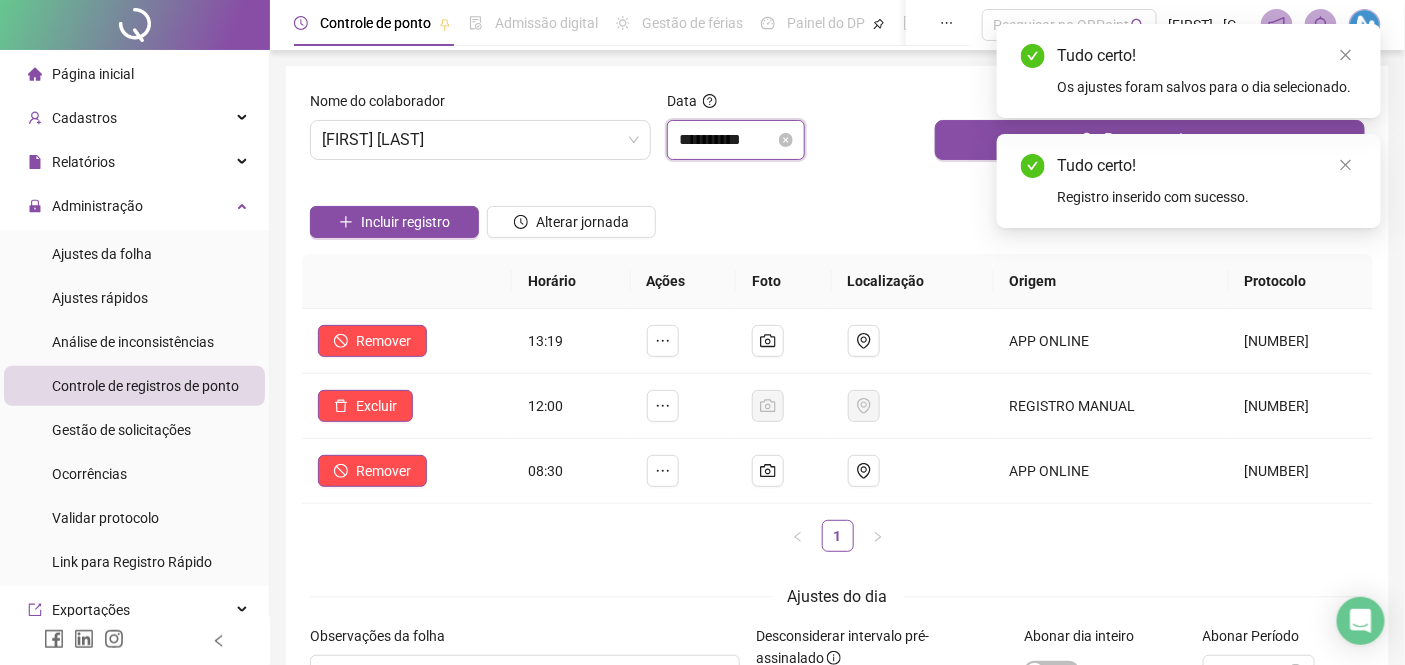 click on "**********" at bounding box center (727, 140) 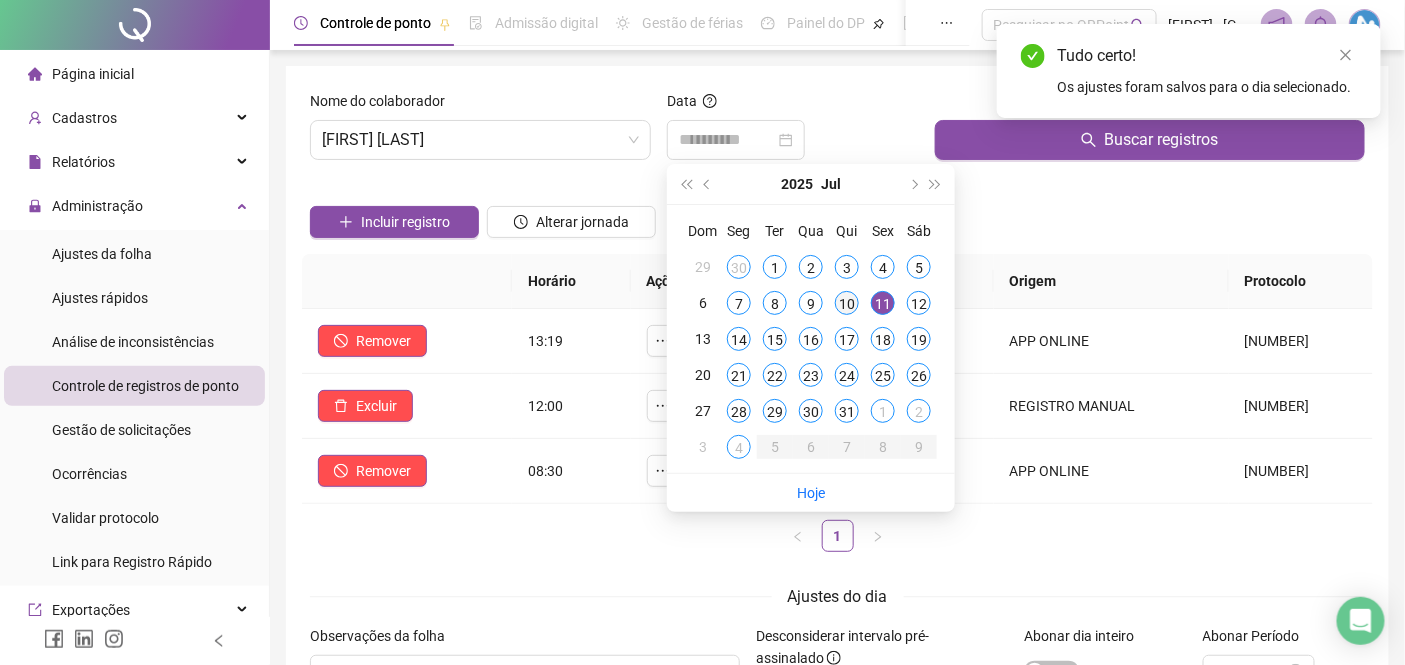 click on "10" at bounding box center [847, 303] 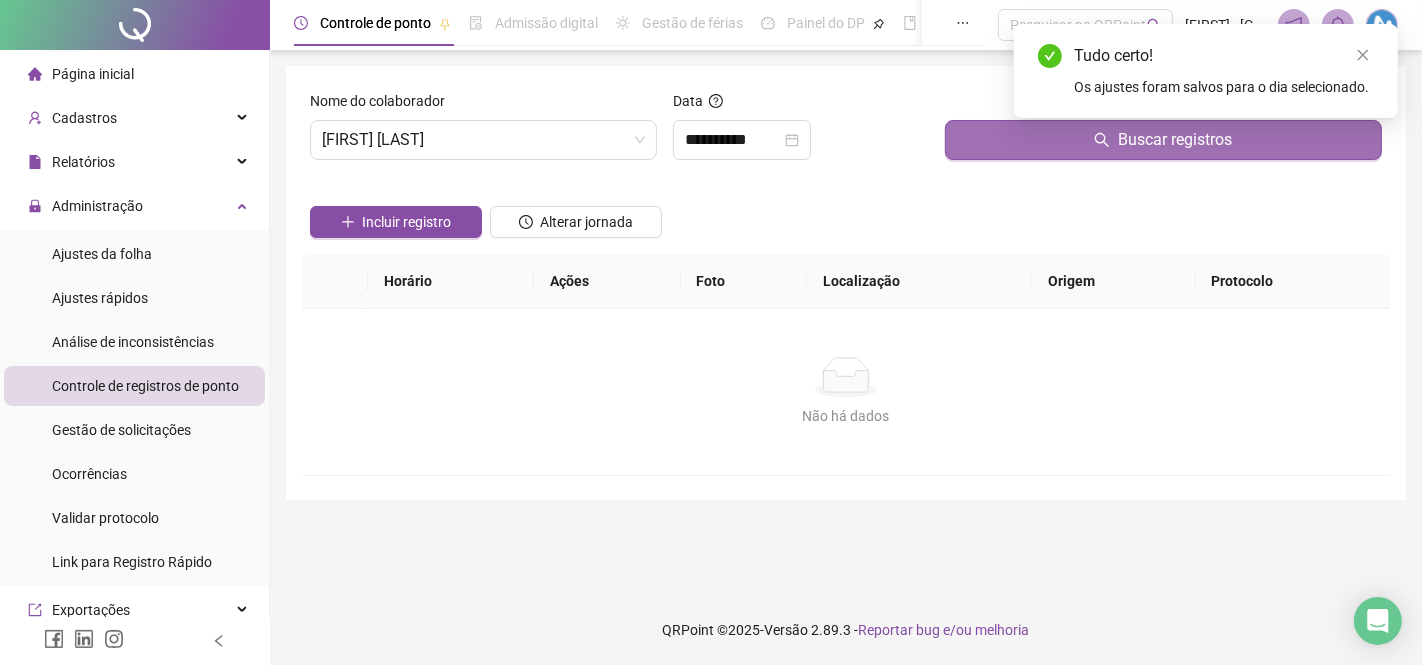 click on "Buscar registros" at bounding box center (1163, 140) 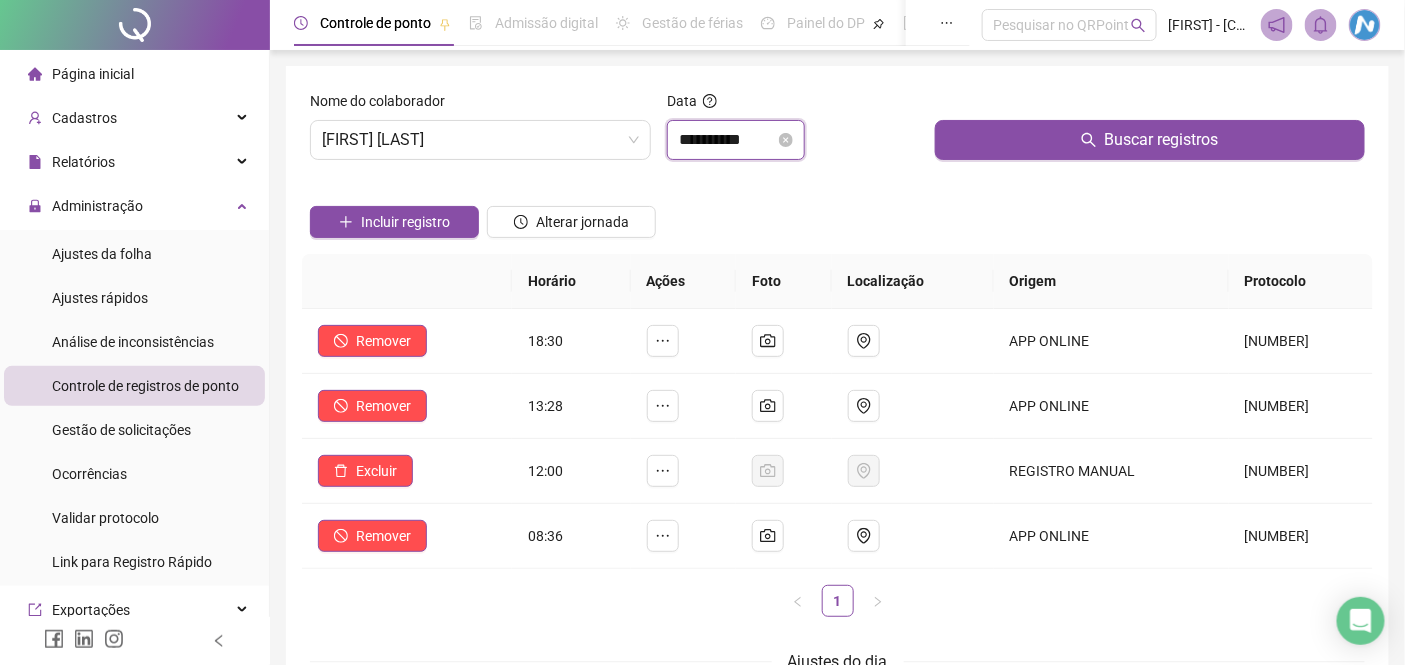 click on "**********" at bounding box center [727, 140] 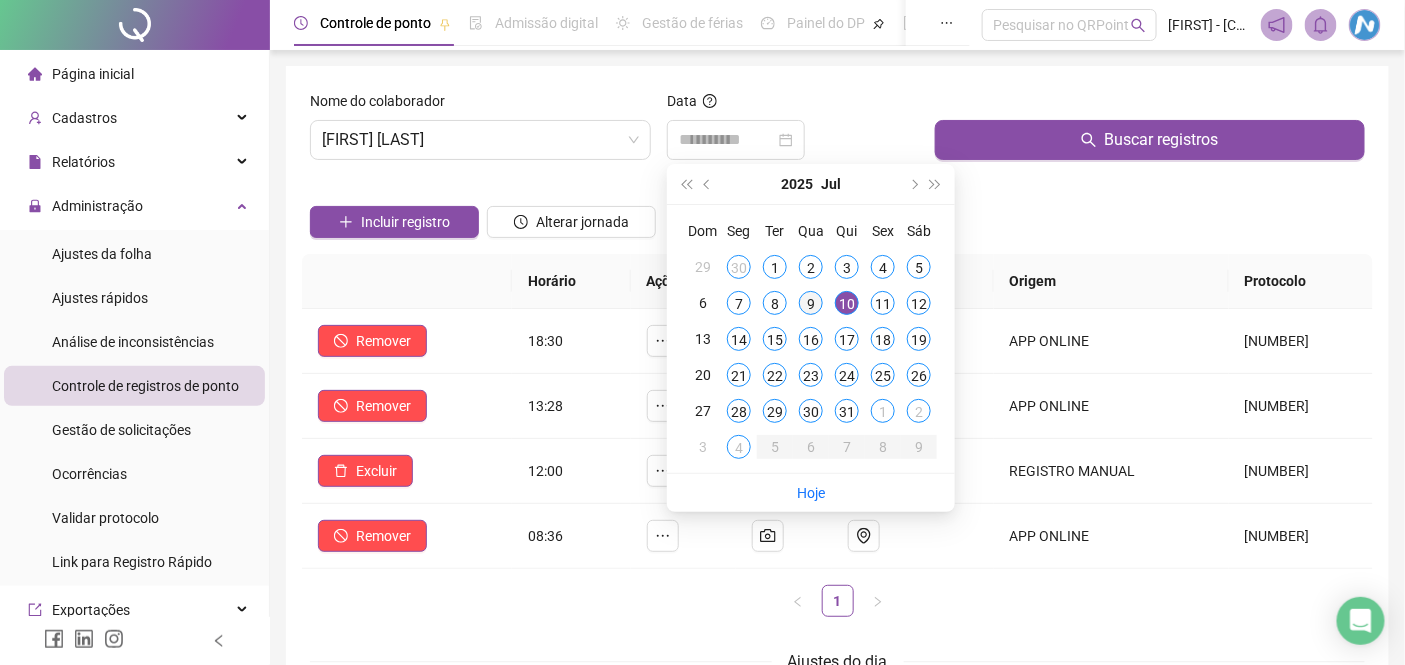 click on "9" at bounding box center (811, 303) 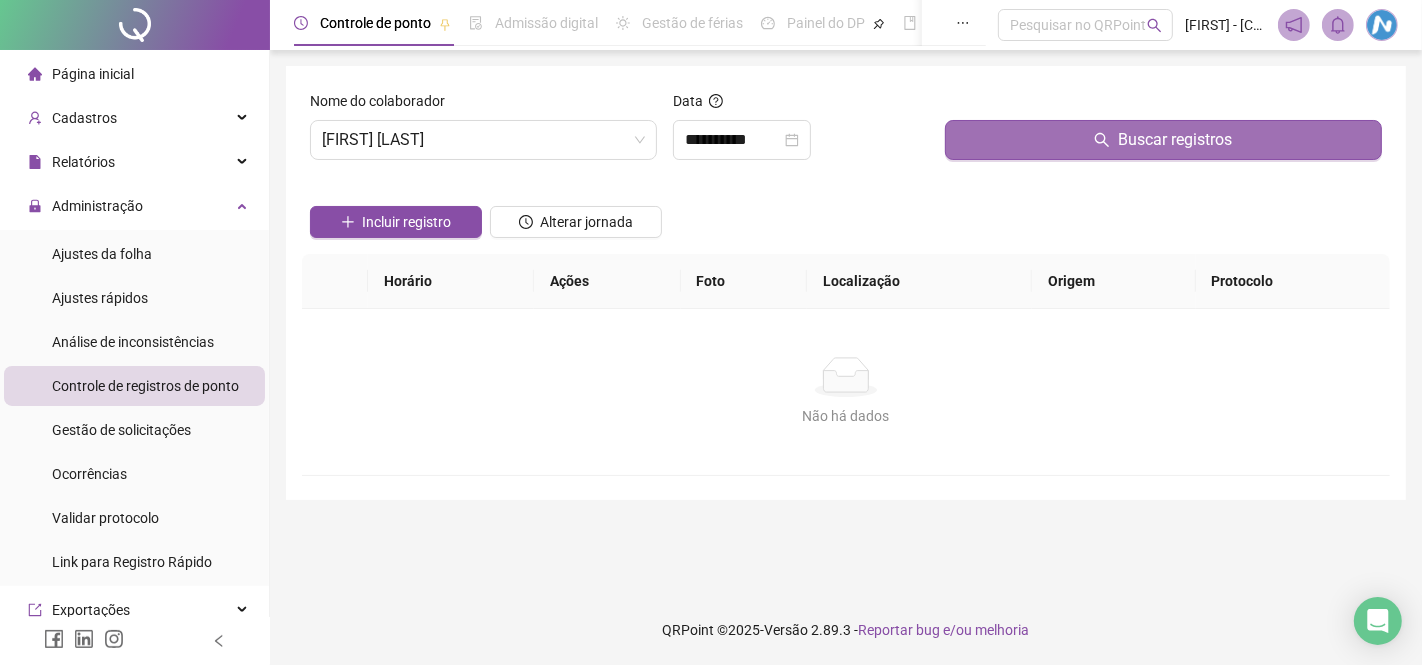 click on "Buscar registros" at bounding box center [1163, 140] 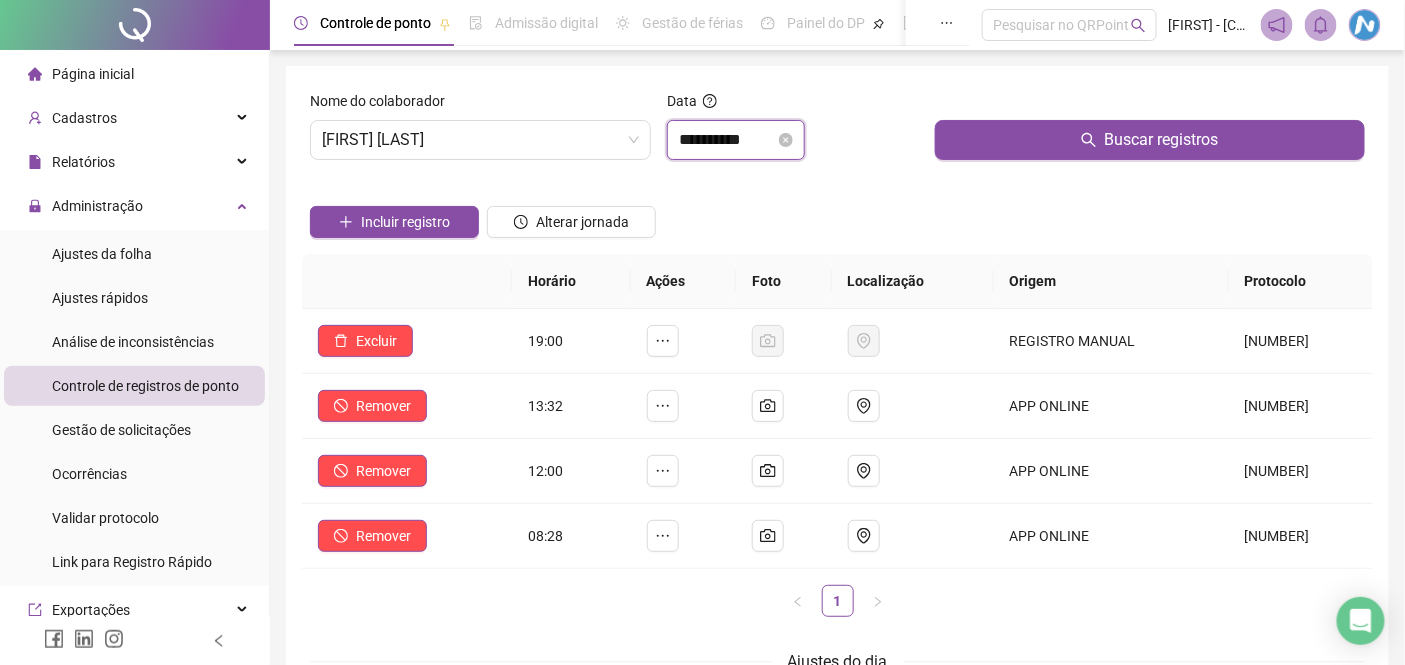 click on "**********" at bounding box center (727, 140) 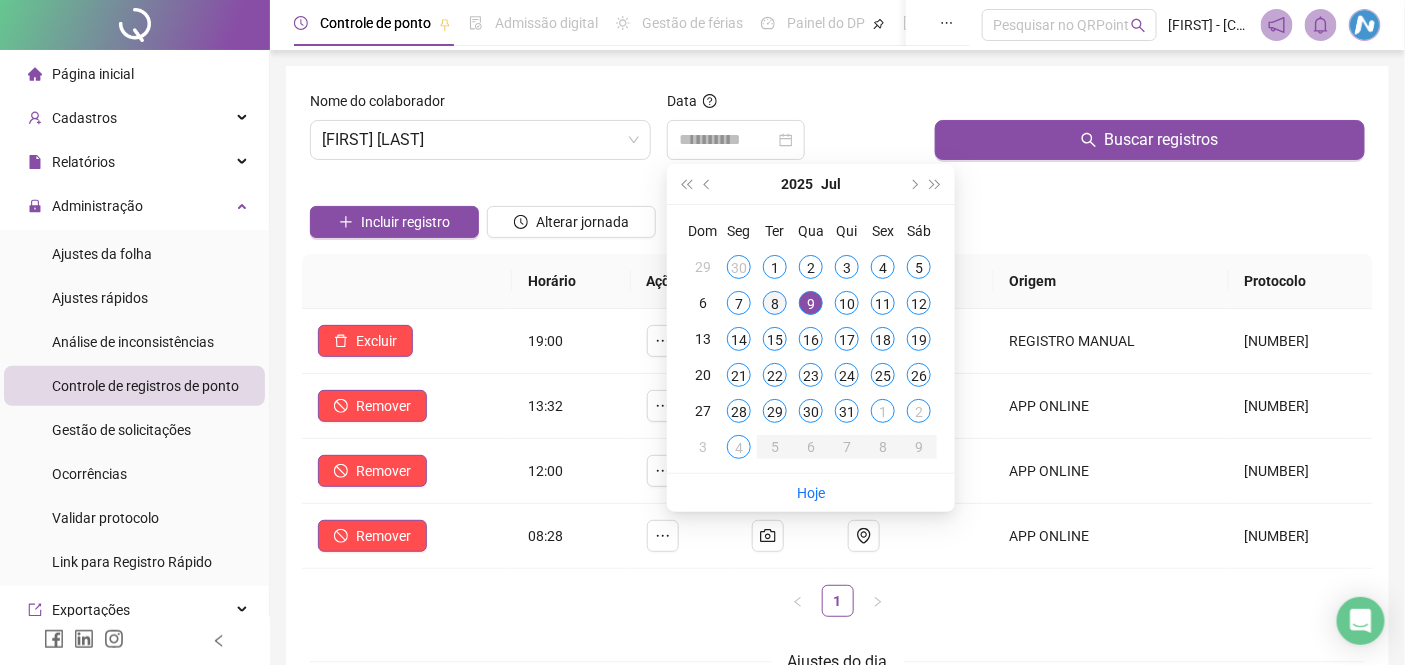 click on "8" at bounding box center [775, 303] 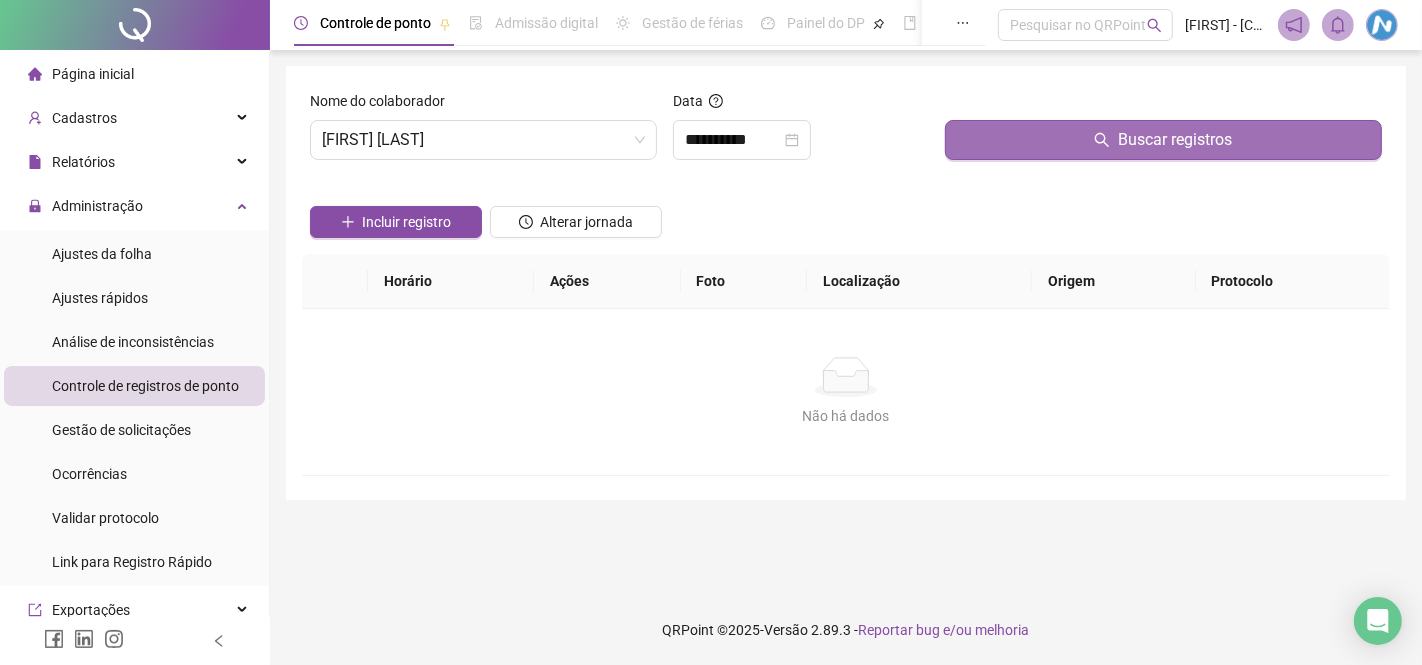 click on "Buscar registros" at bounding box center [1163, 140] 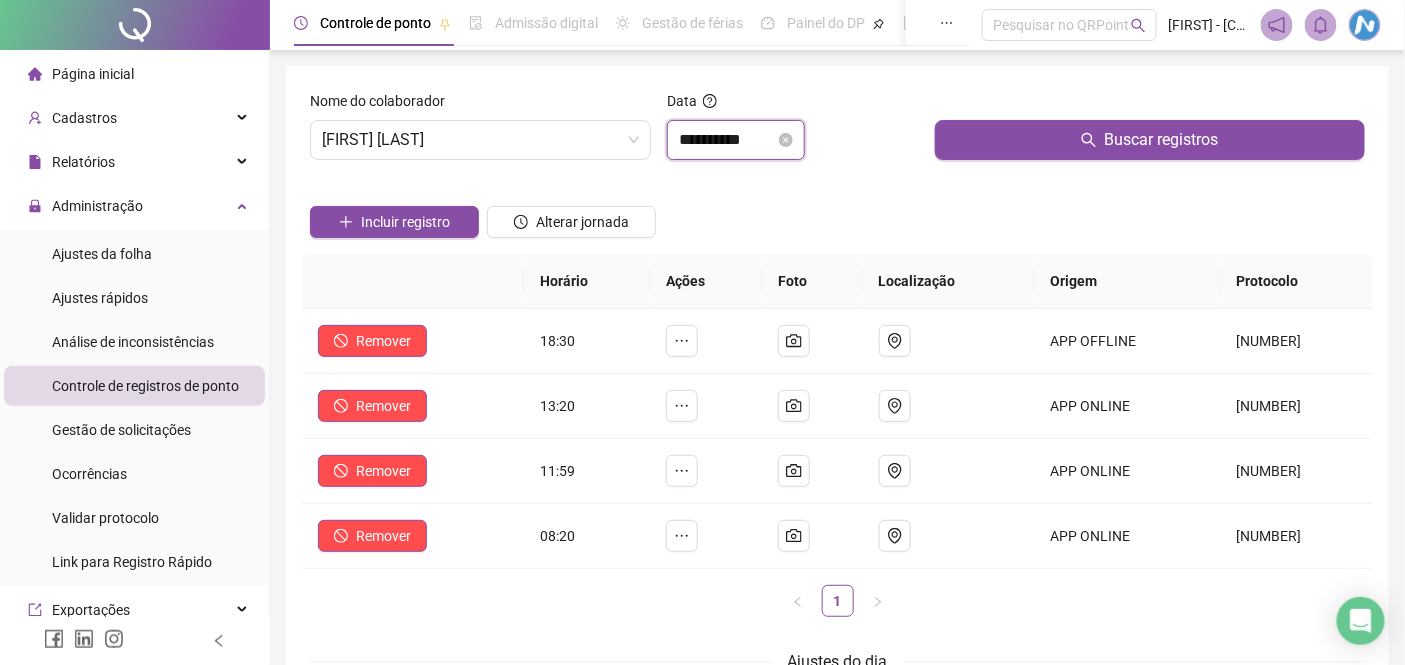 click on "**********" at bounding box center (727, 140) 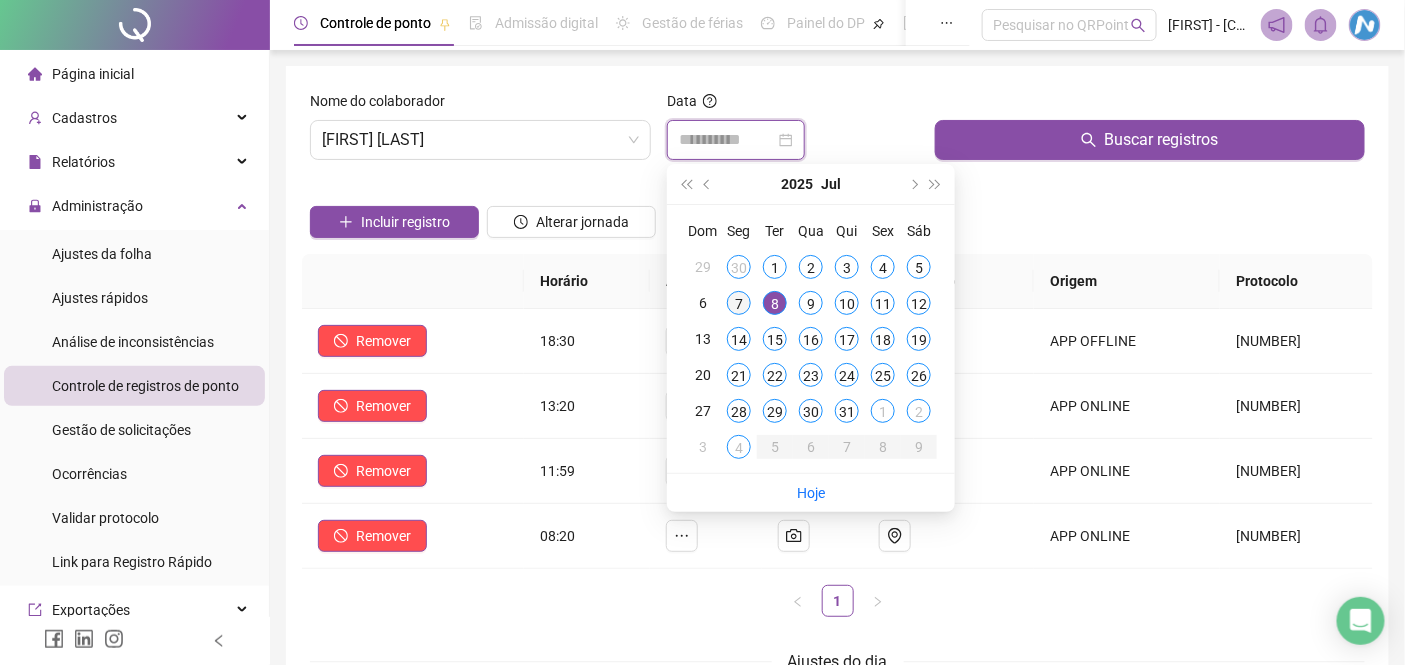 type on "**********" 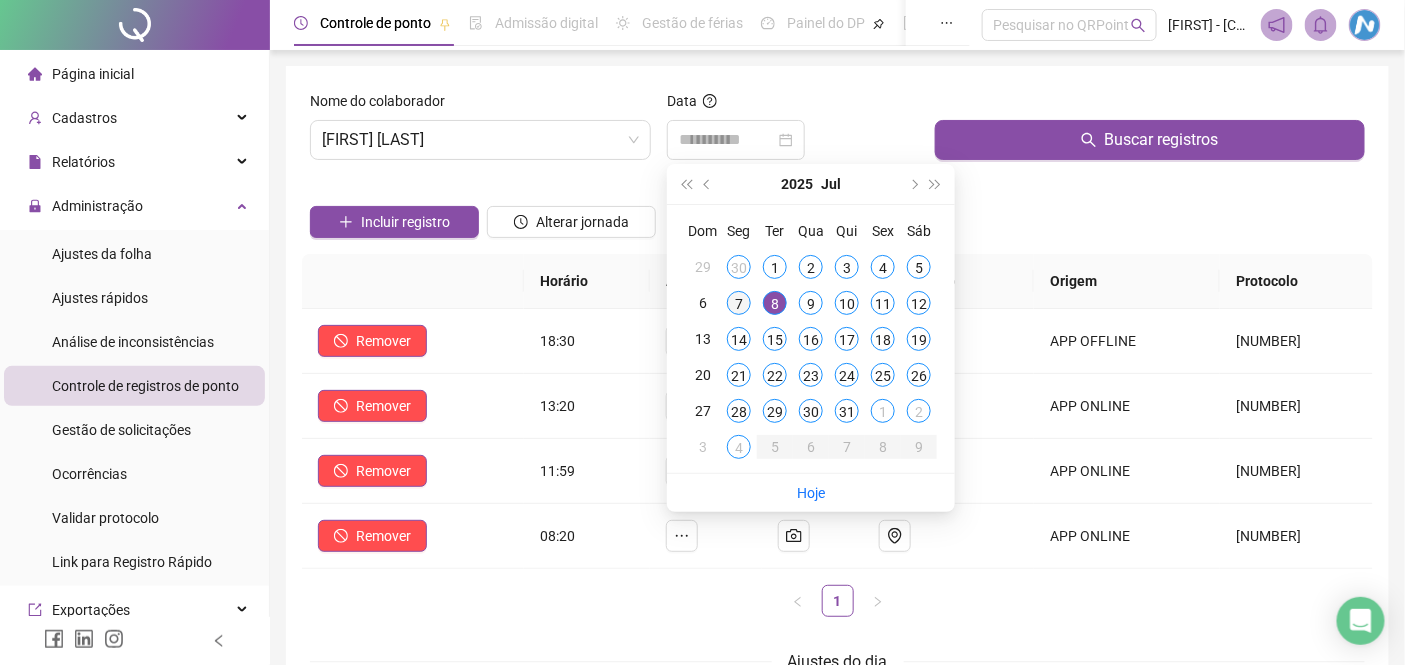 click on "7" at bounding box center [739, 303] 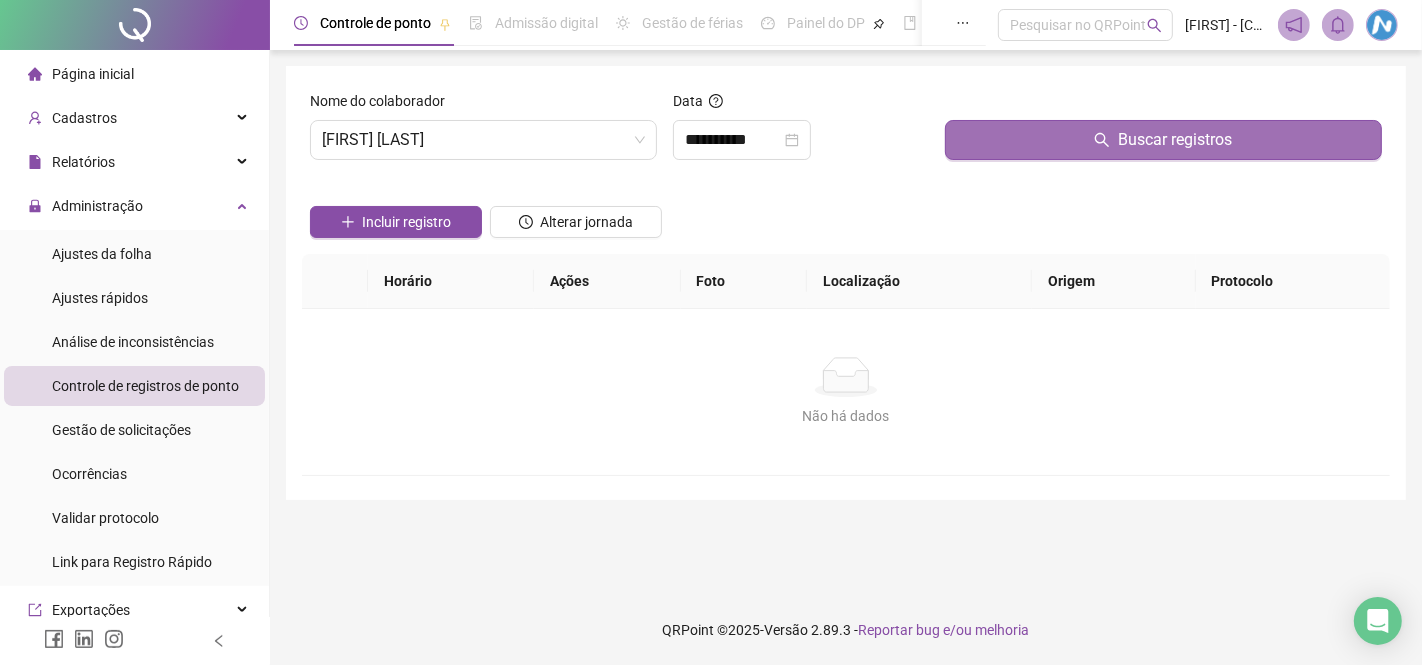 click on "Buscar registros" at bounding box center [1163, 140] 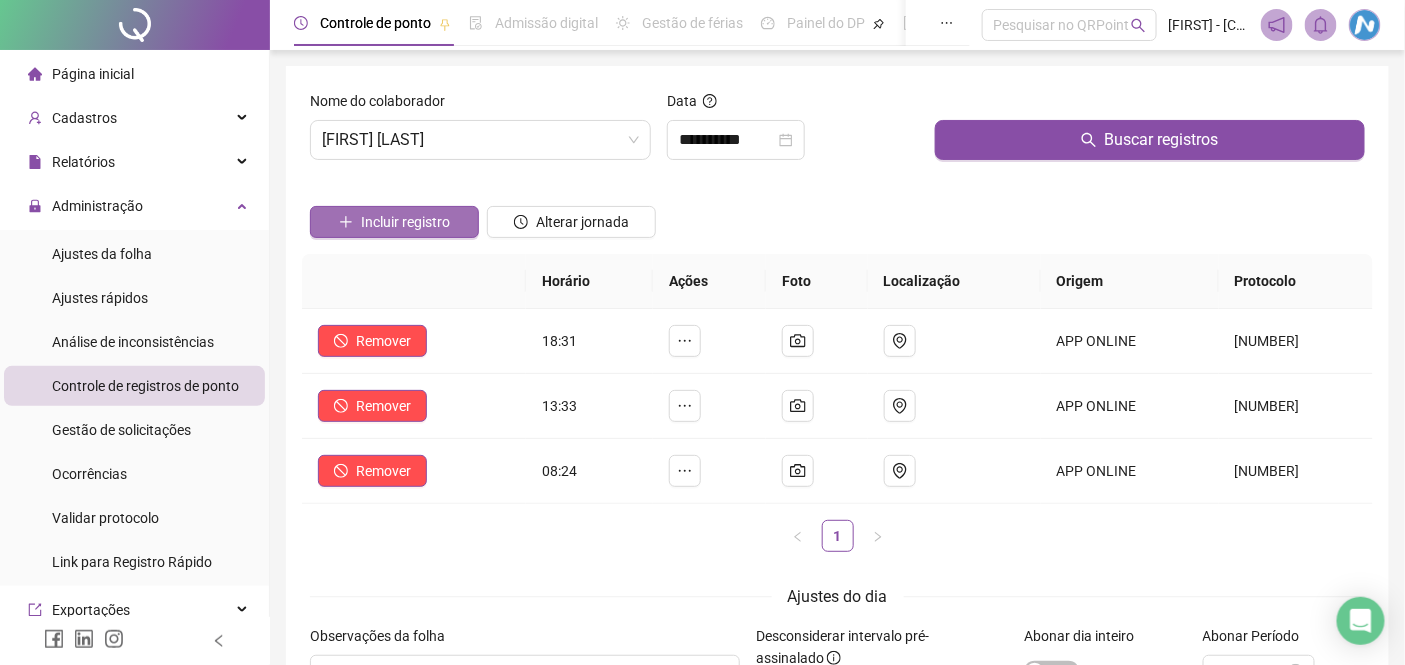 click on "Incluir registro" at bounding box center [405, 222] 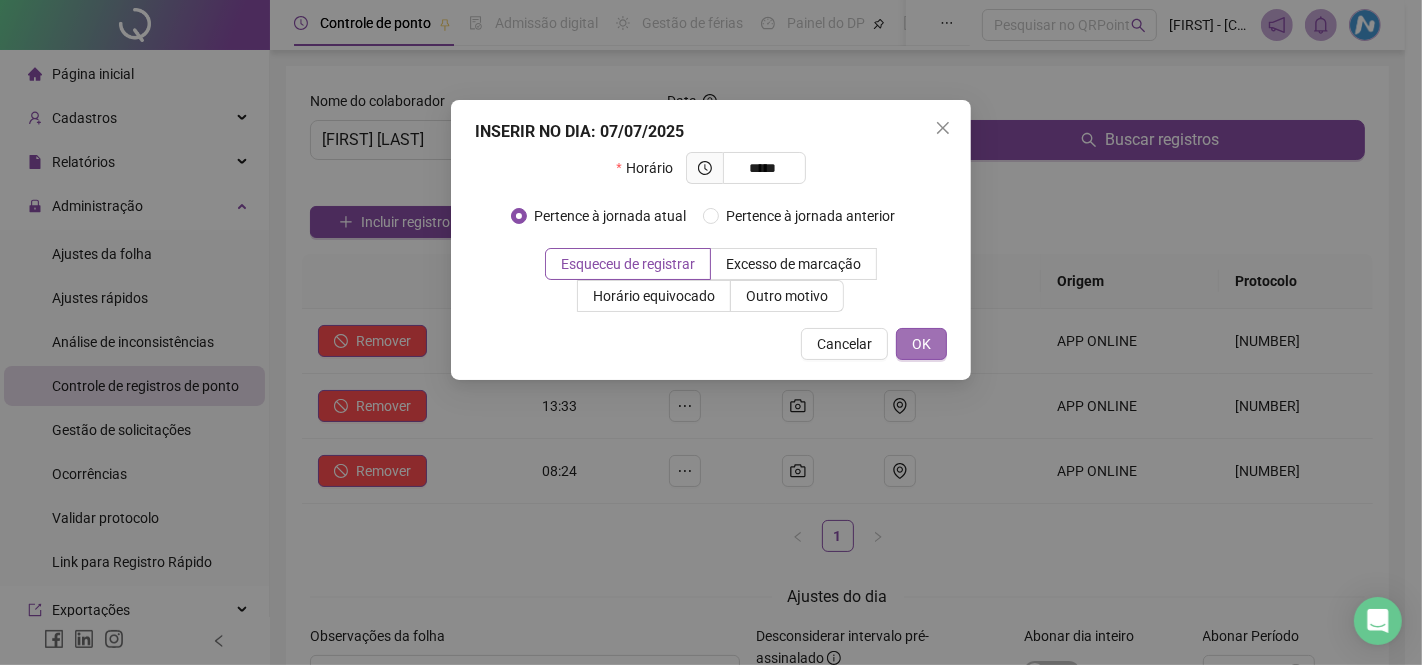 type on "*****" 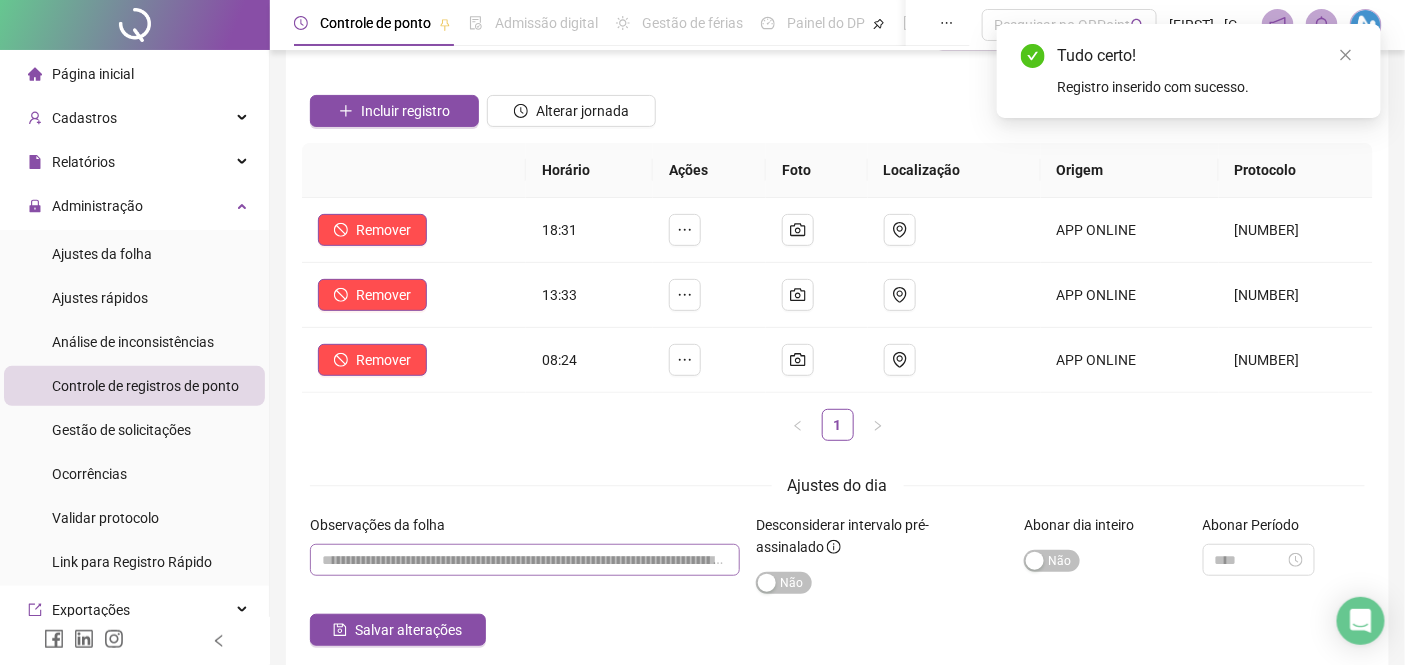 scroll, scrollTop: 202, scrollLeft: 0, axis: vertical 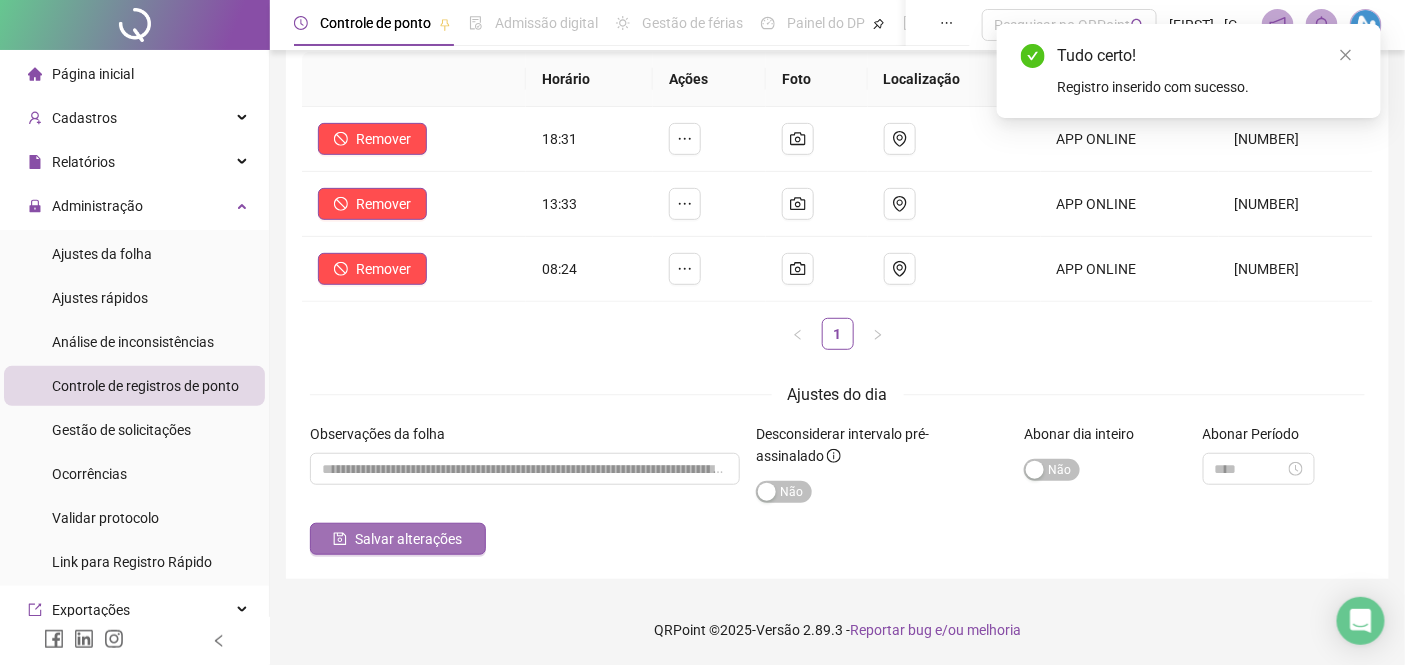 click on "Salvar alterações" at bounding box center (408, 539) 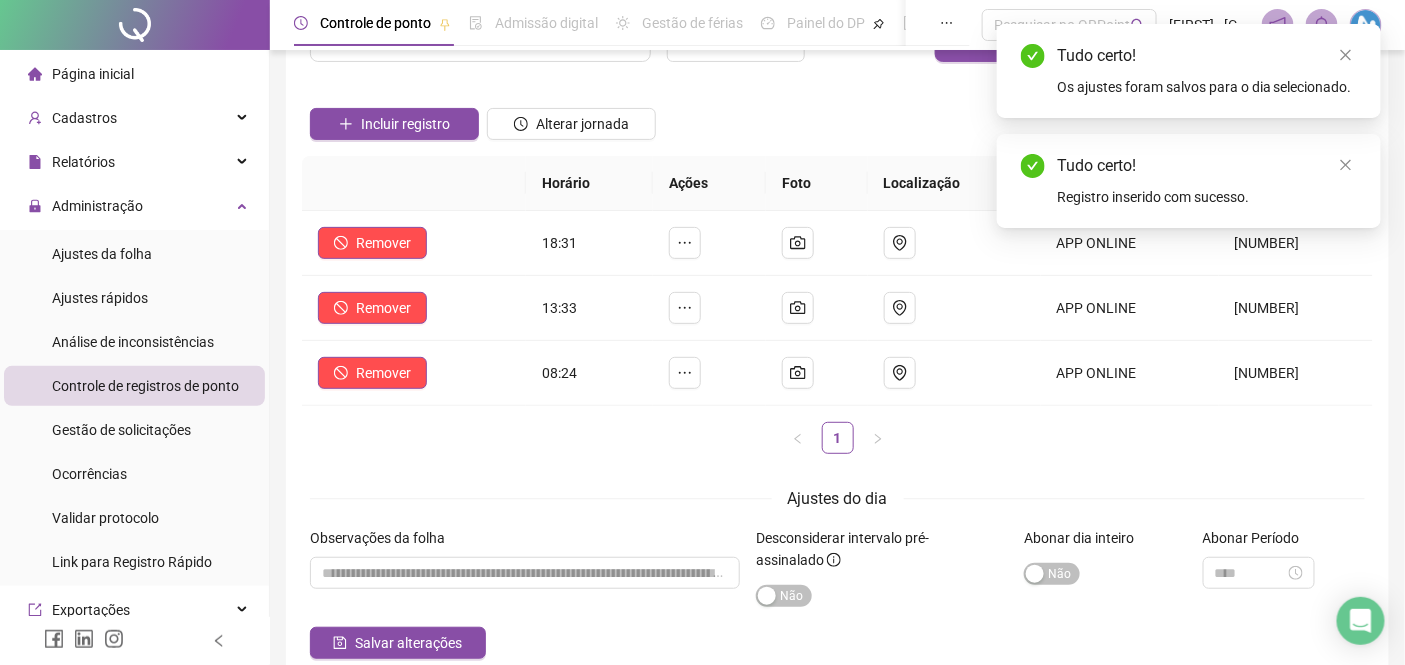 scroll, scrollTop: 0, scrollLeft: 0, axis: both 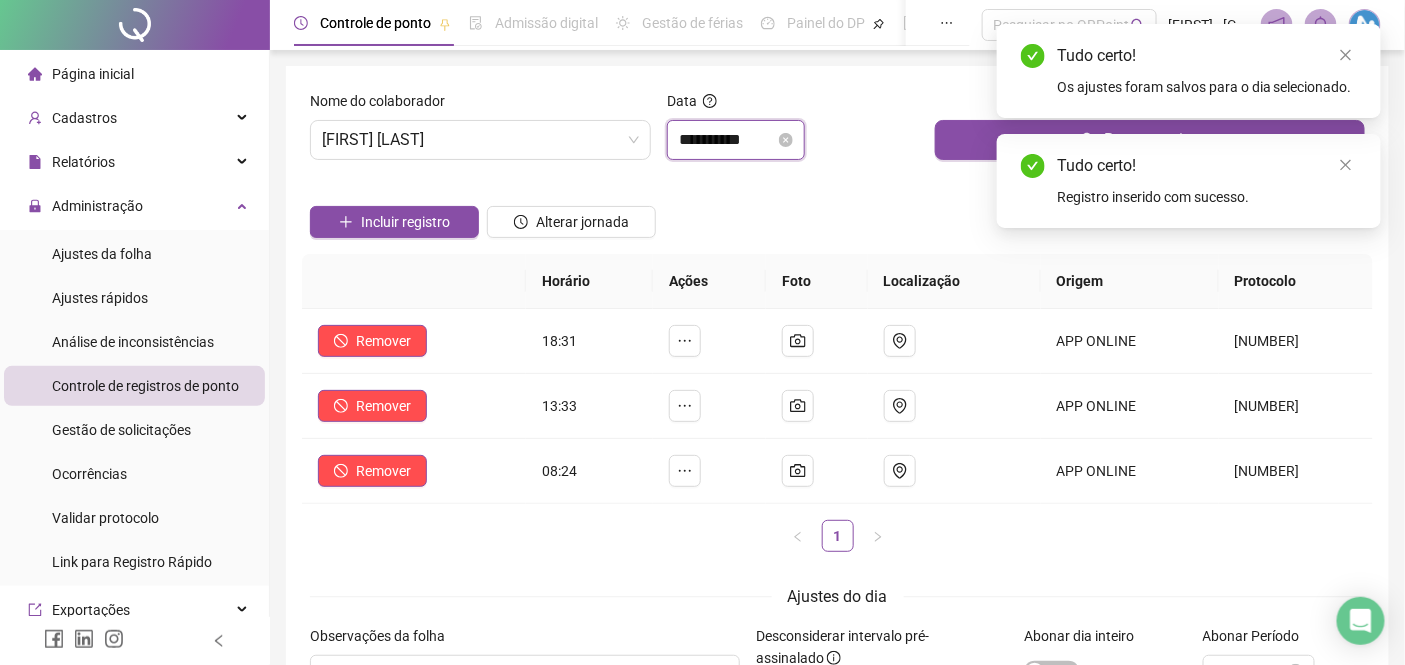 click on "**********" at bounding box center [727, 140] 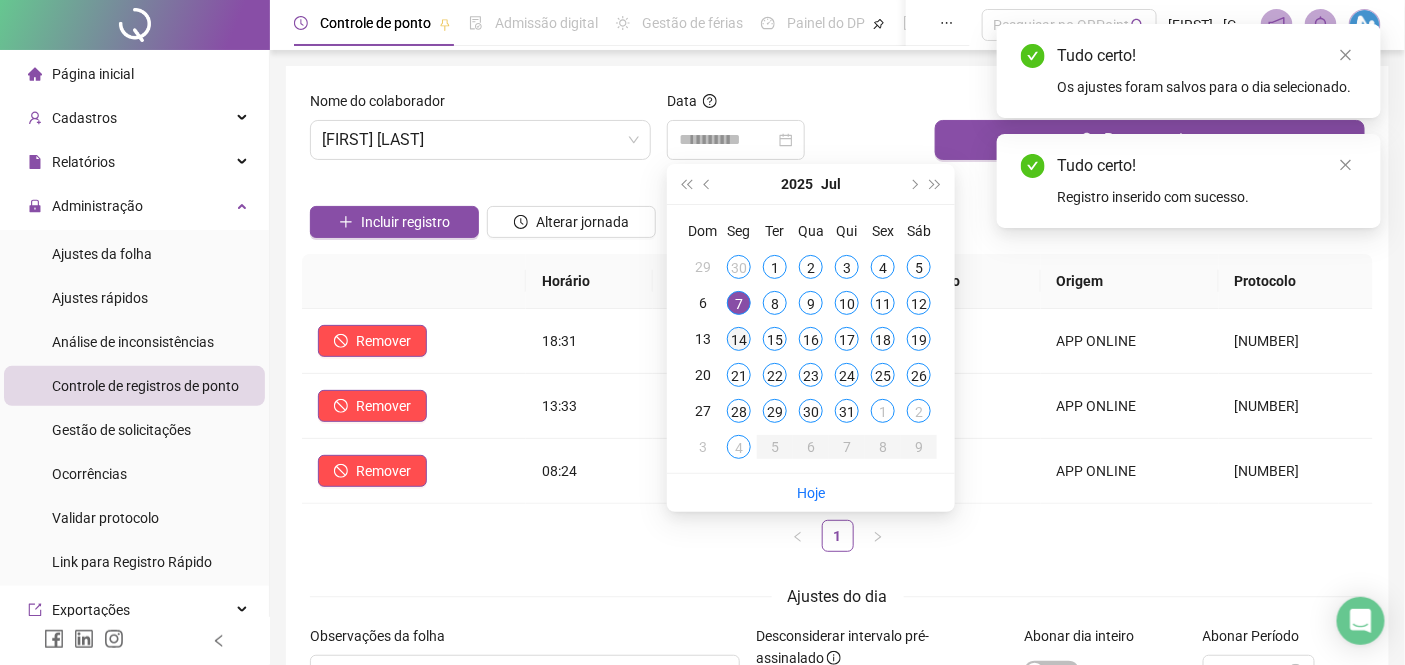 click on "14" at bounding box center [739, 339] 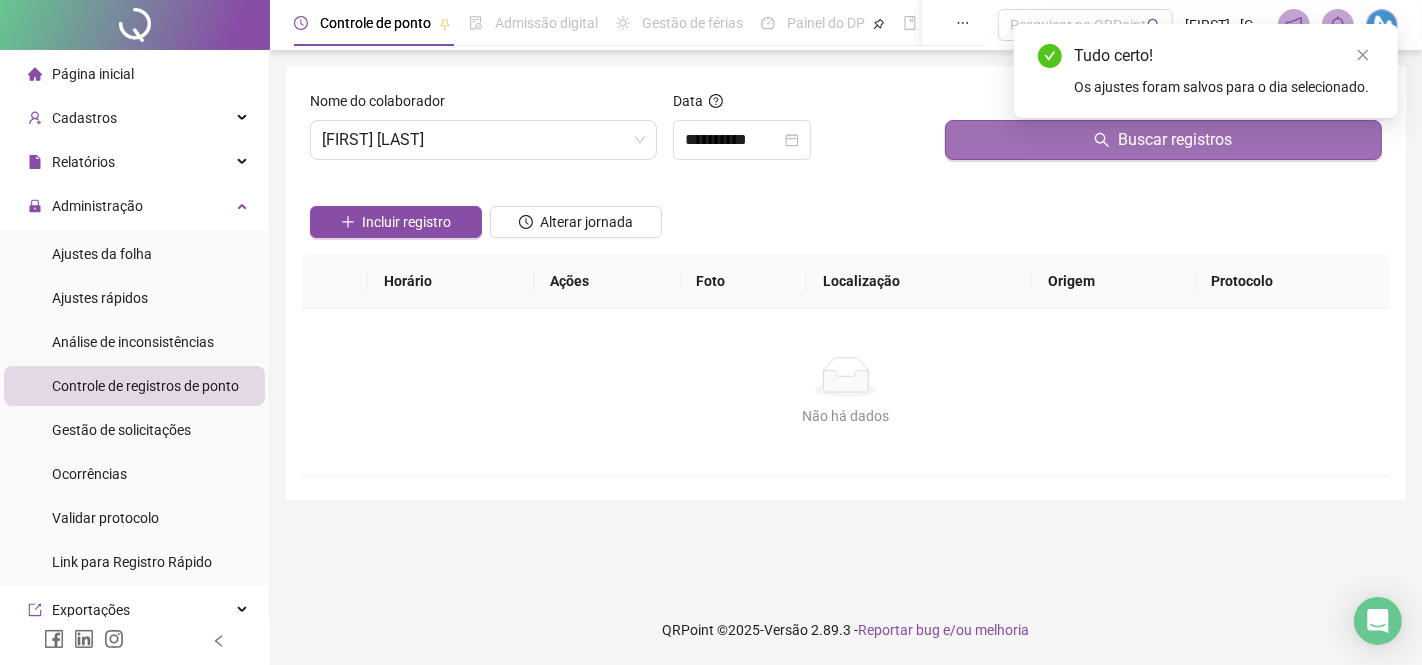 click on "Buscar registros" at bounding box center (1163, 140) 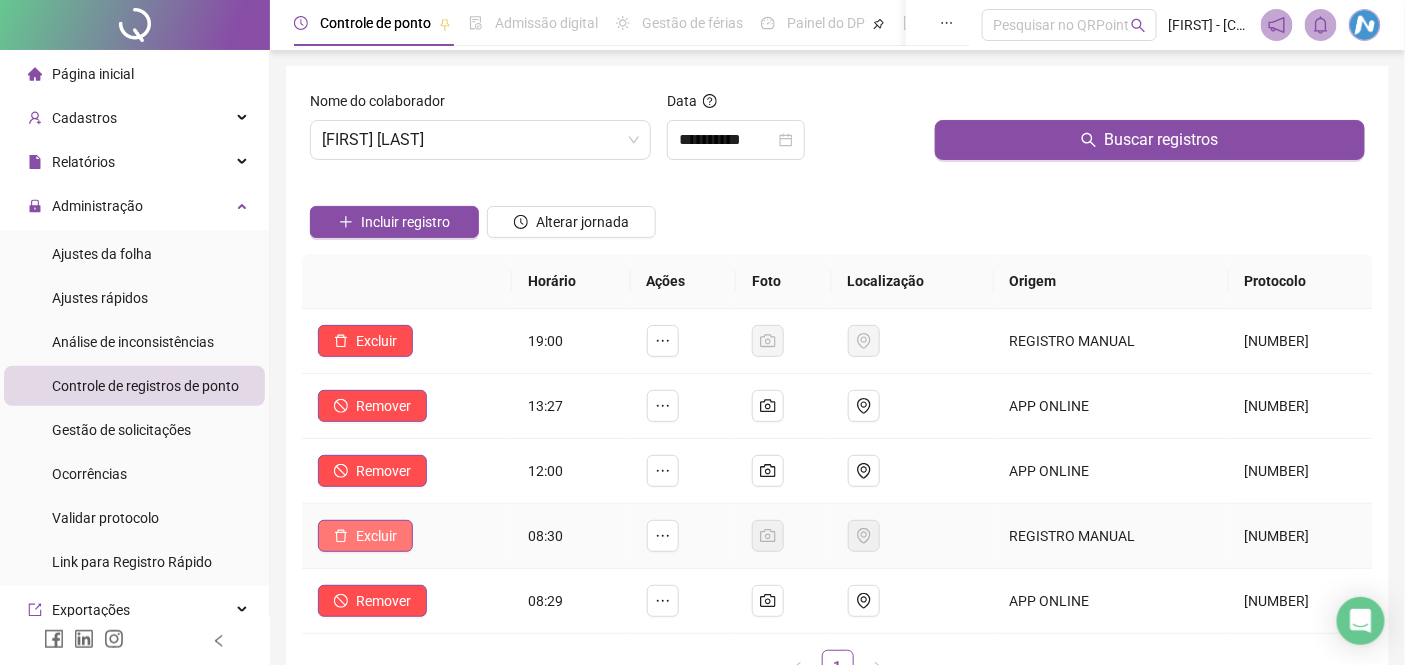 click on "Excluir" at bounding box center (376, 536) 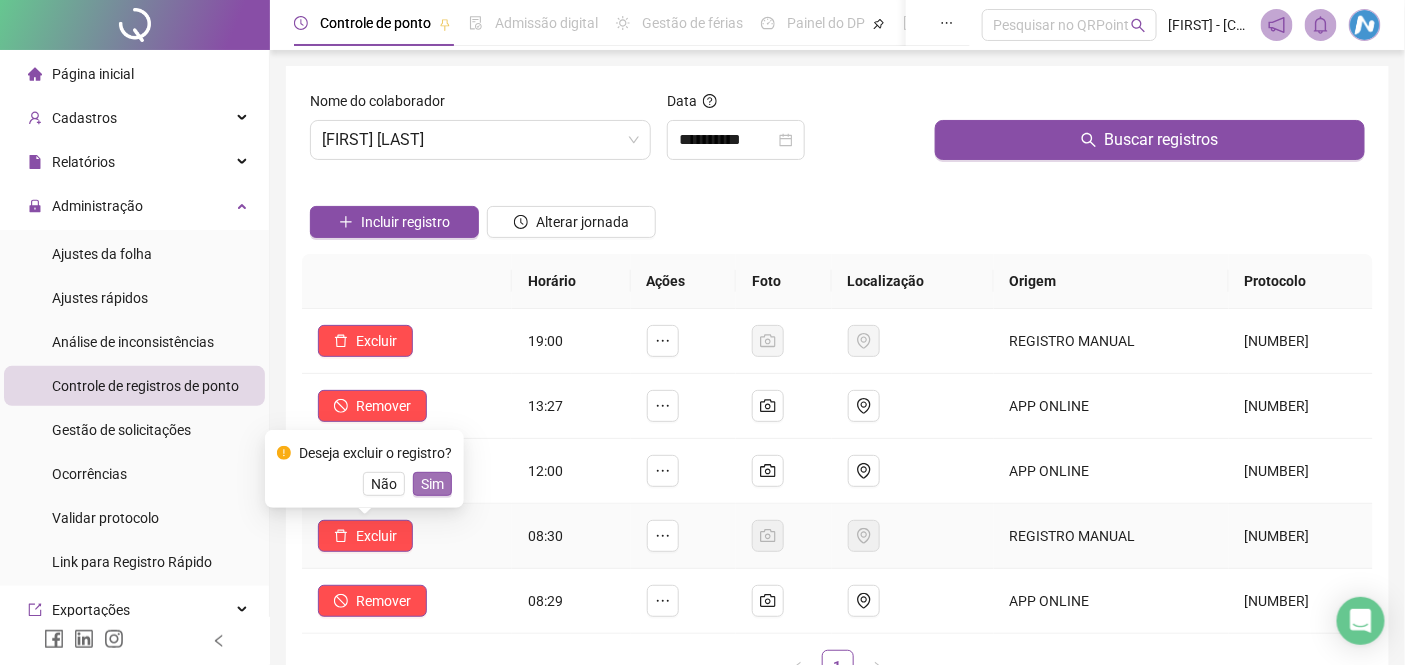 click on "Sim" at bounding box center [432, 484] 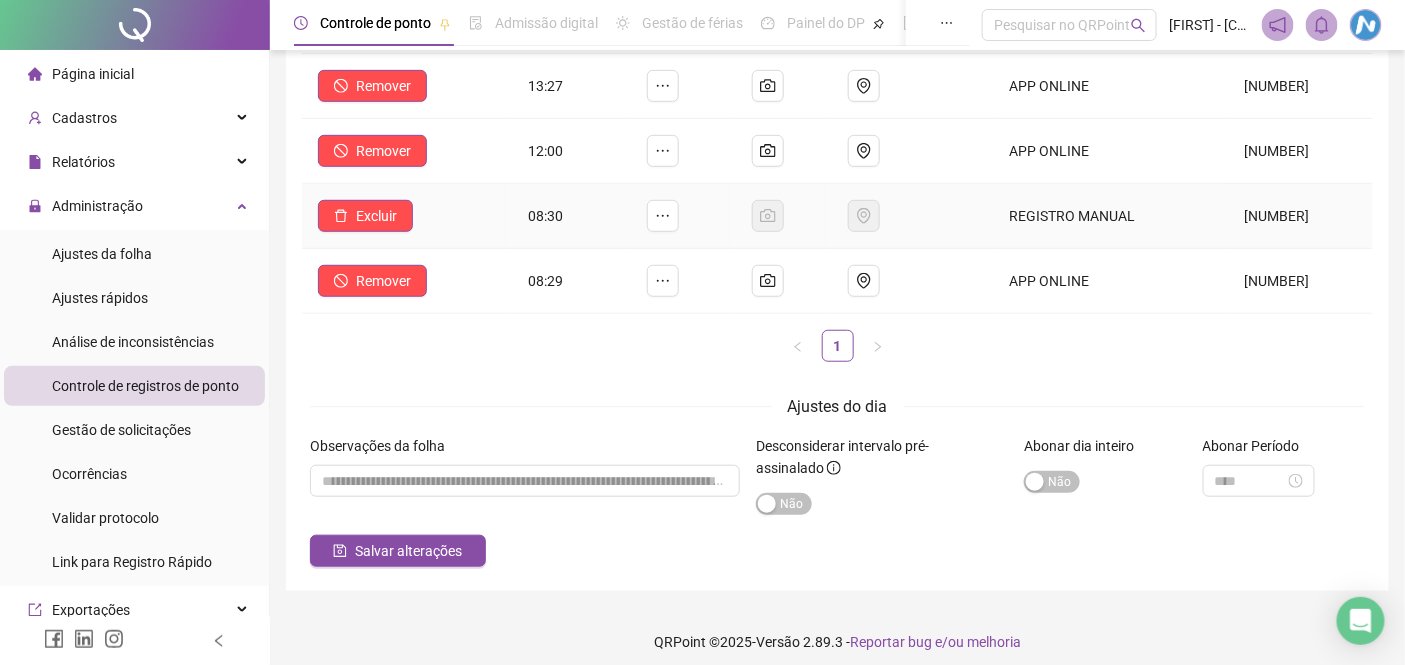 scroll, scrollTop: 332, scrollLeft: 0, axis: vertical 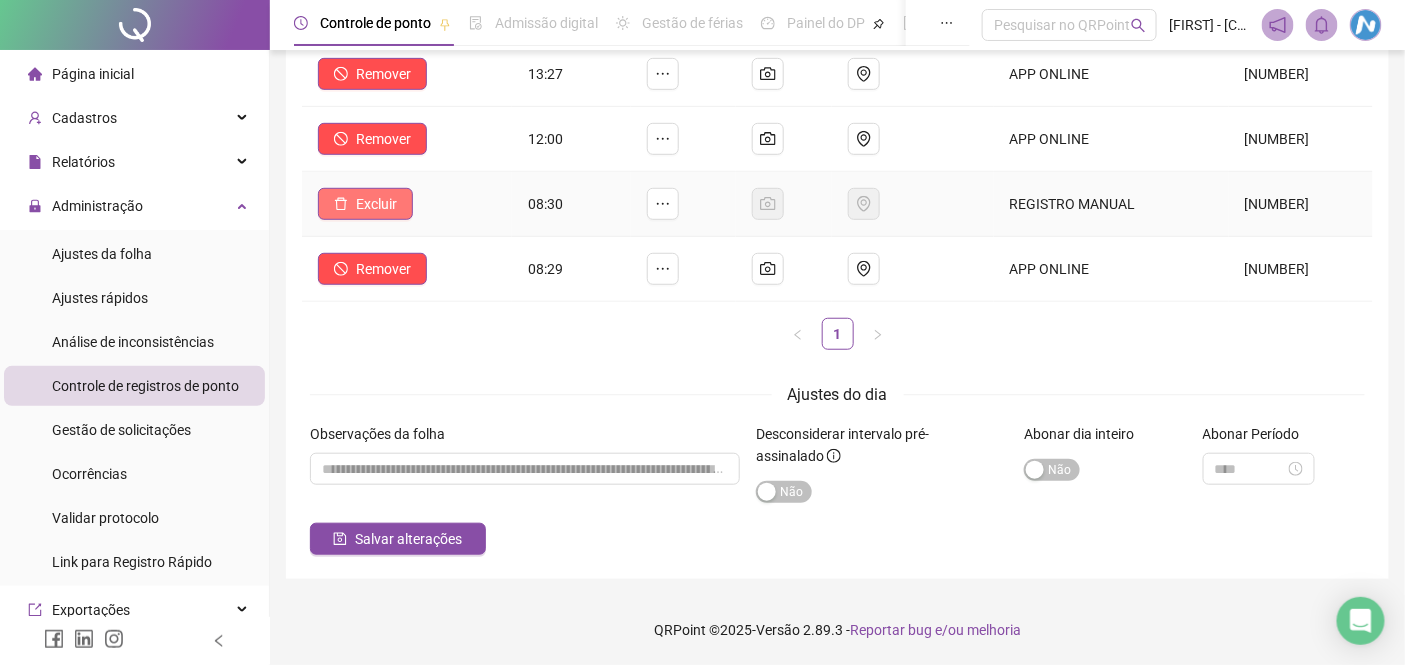 click on "Excluir" at bounding box center (376, 204) 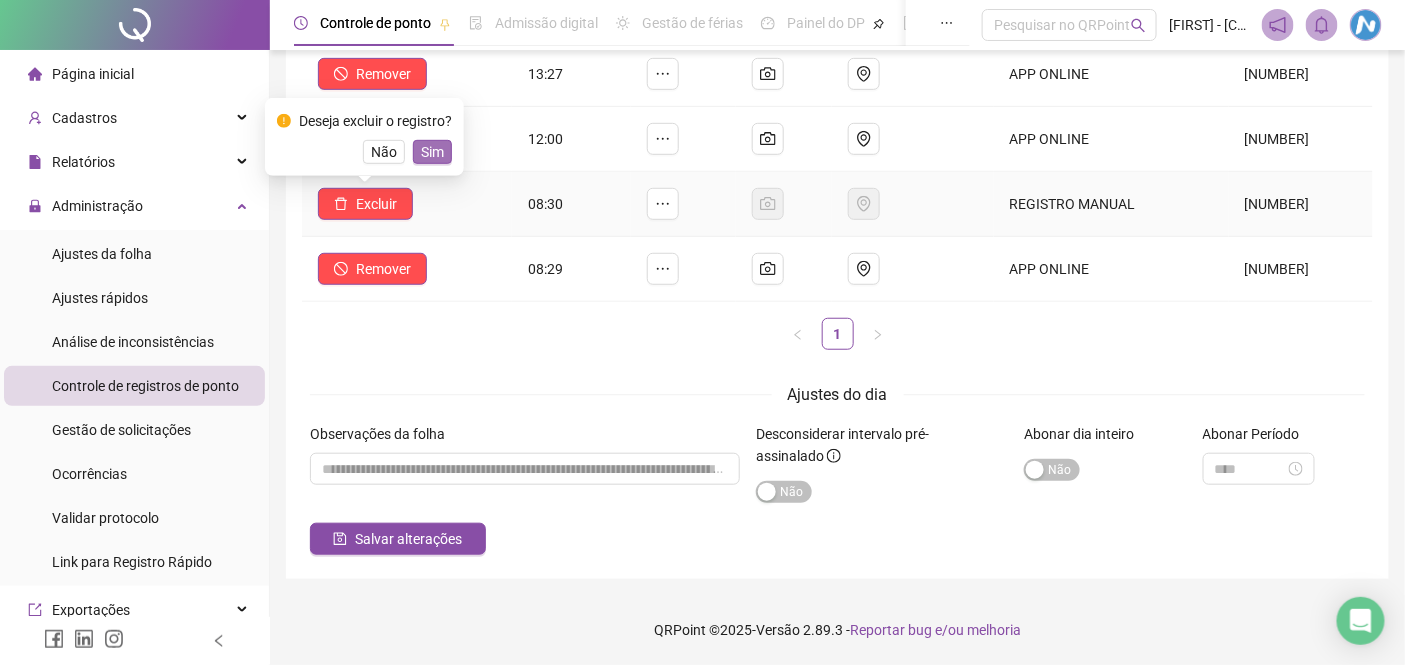 click on "Sim" at bounding box center [432, 152] 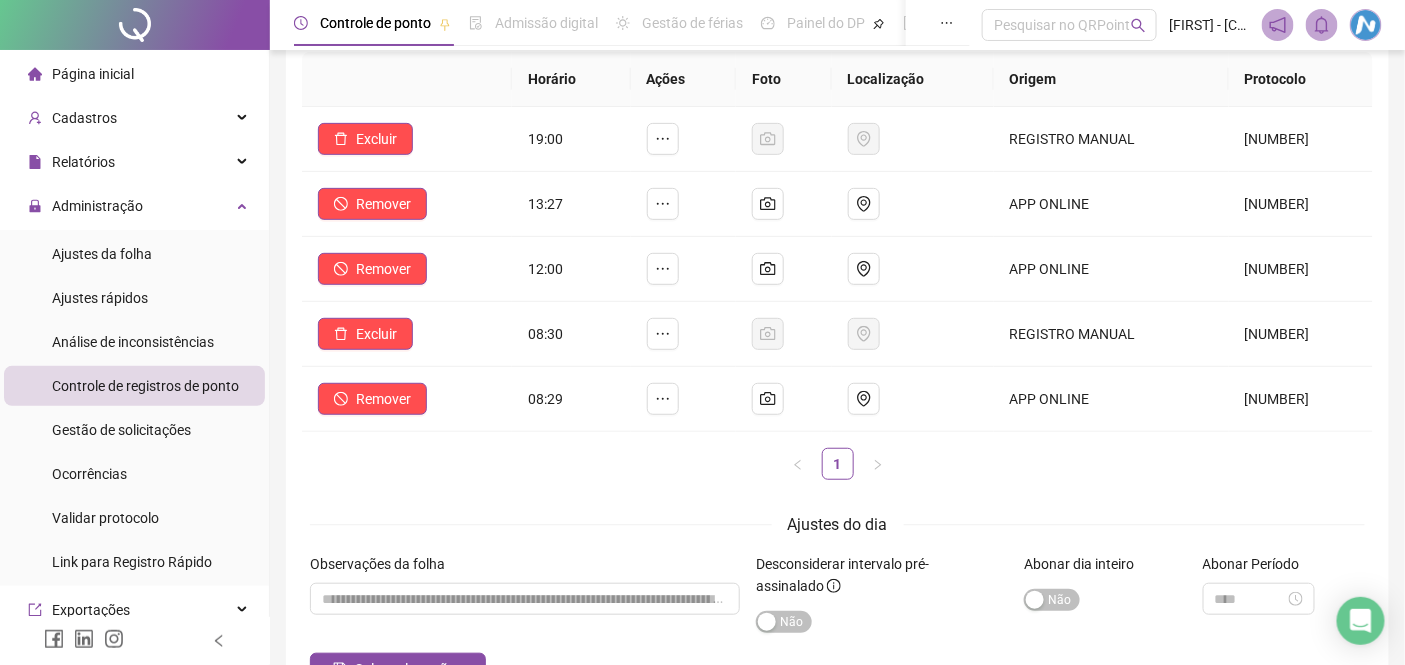 scroll, scrollTop: 0, scrollLeft: 0, axis: both 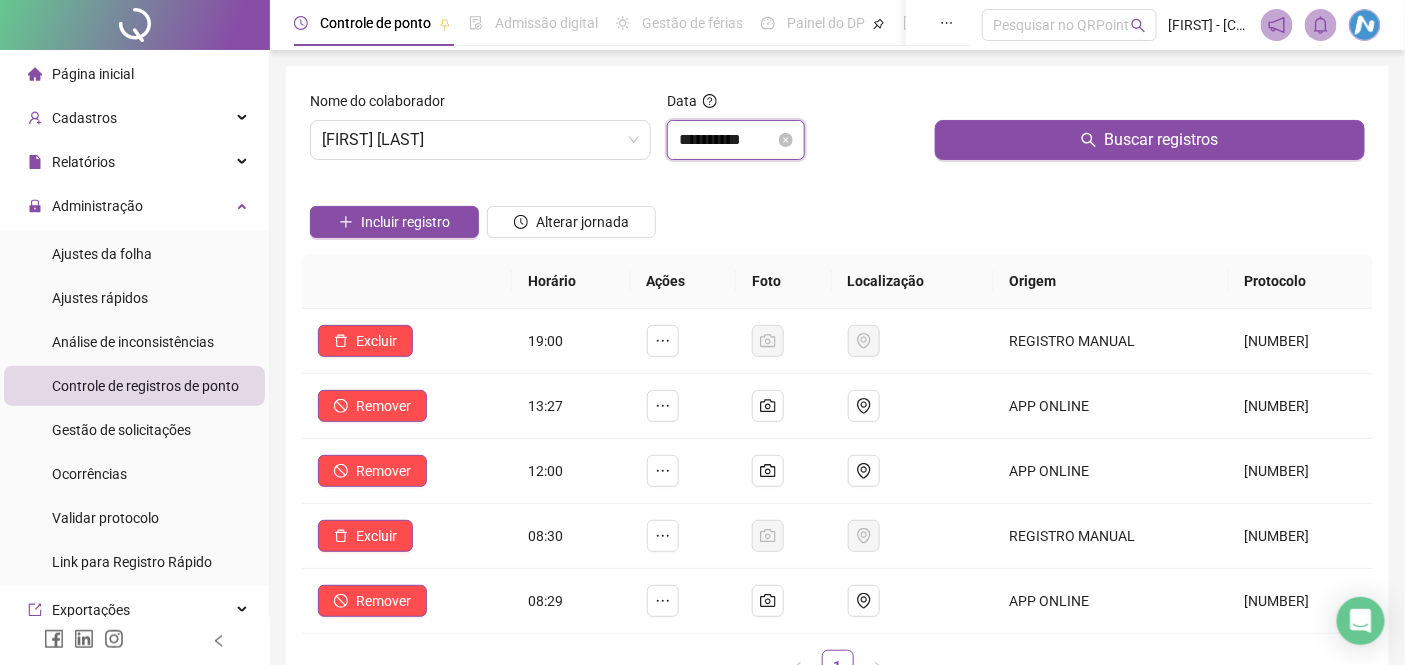 click on "**********" at bounding box center [727, 140] 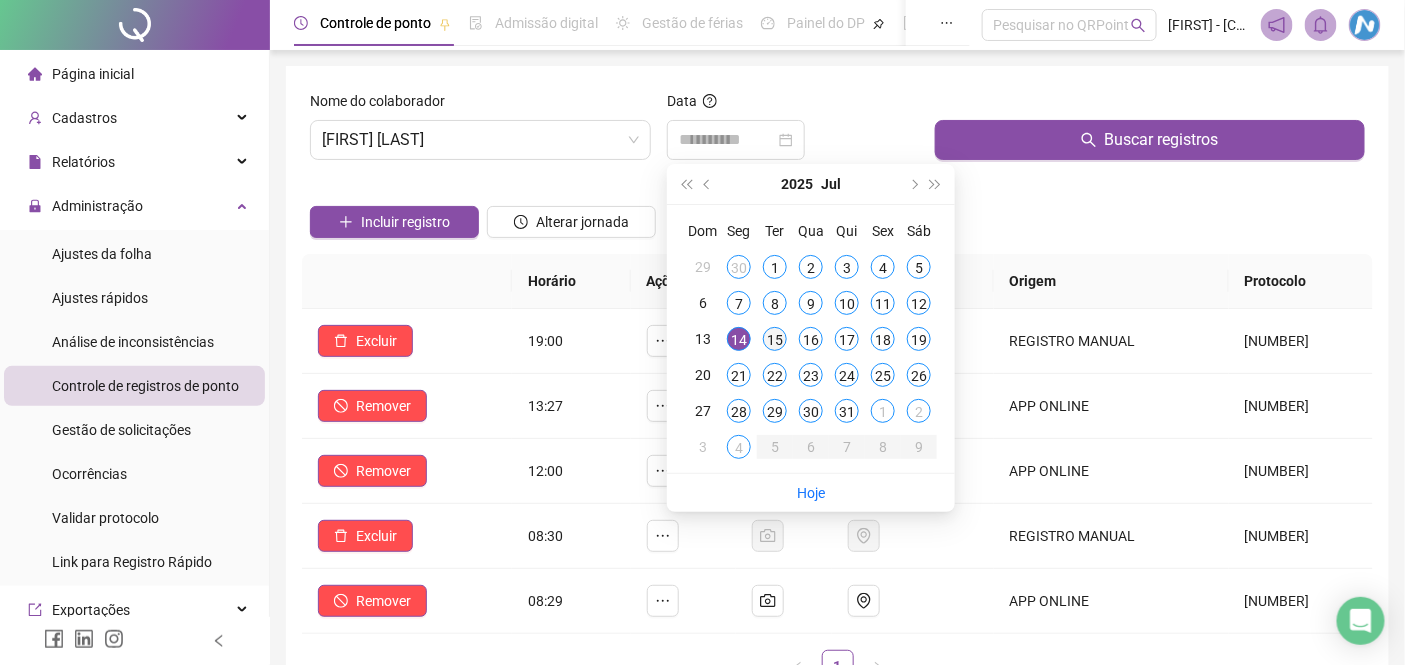 click on "15" at bounding box center (775, 339) 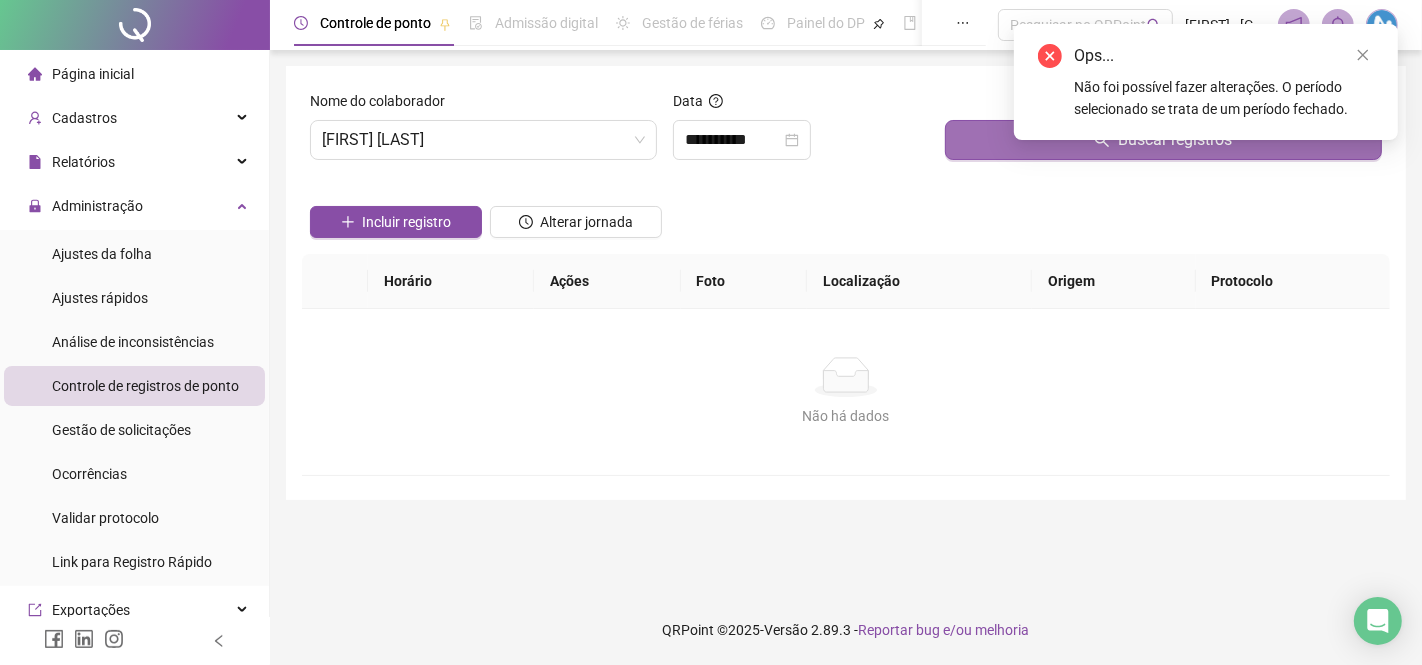 click on "Buscar registros" at bounding box center (1163, 140) 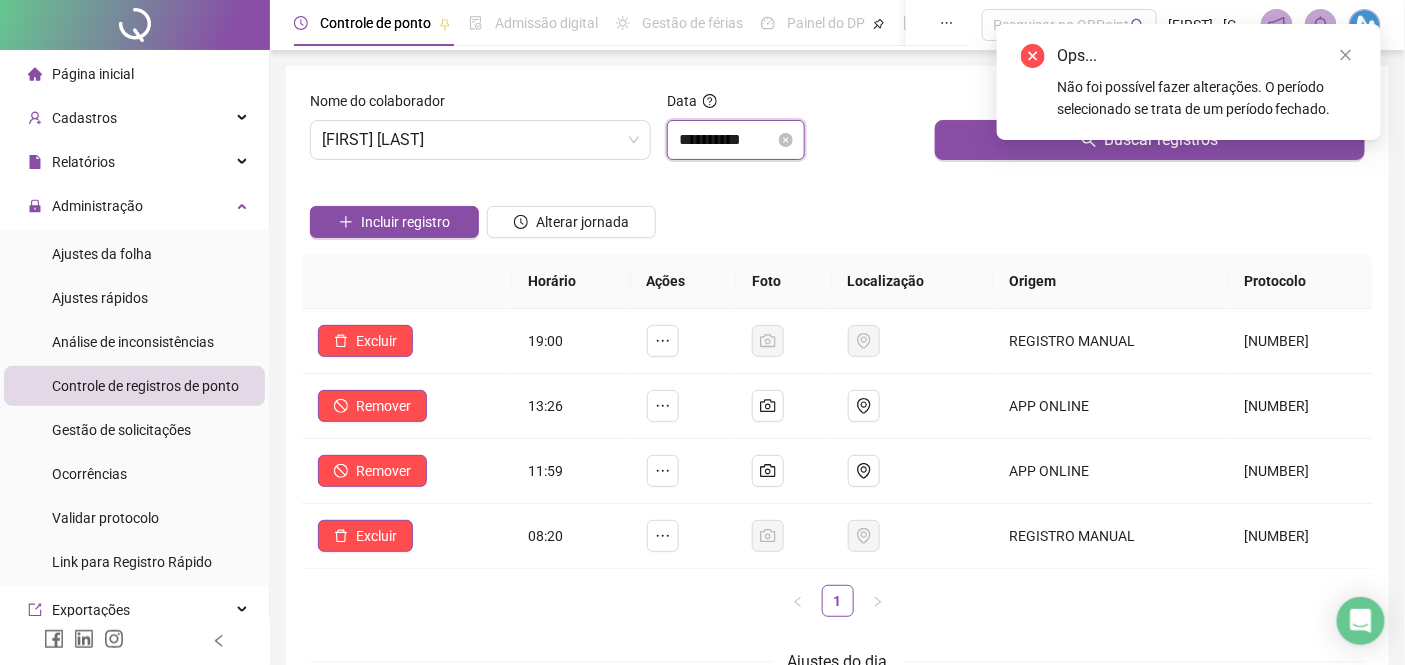 click on "**********" at bounding box center (727, 140) 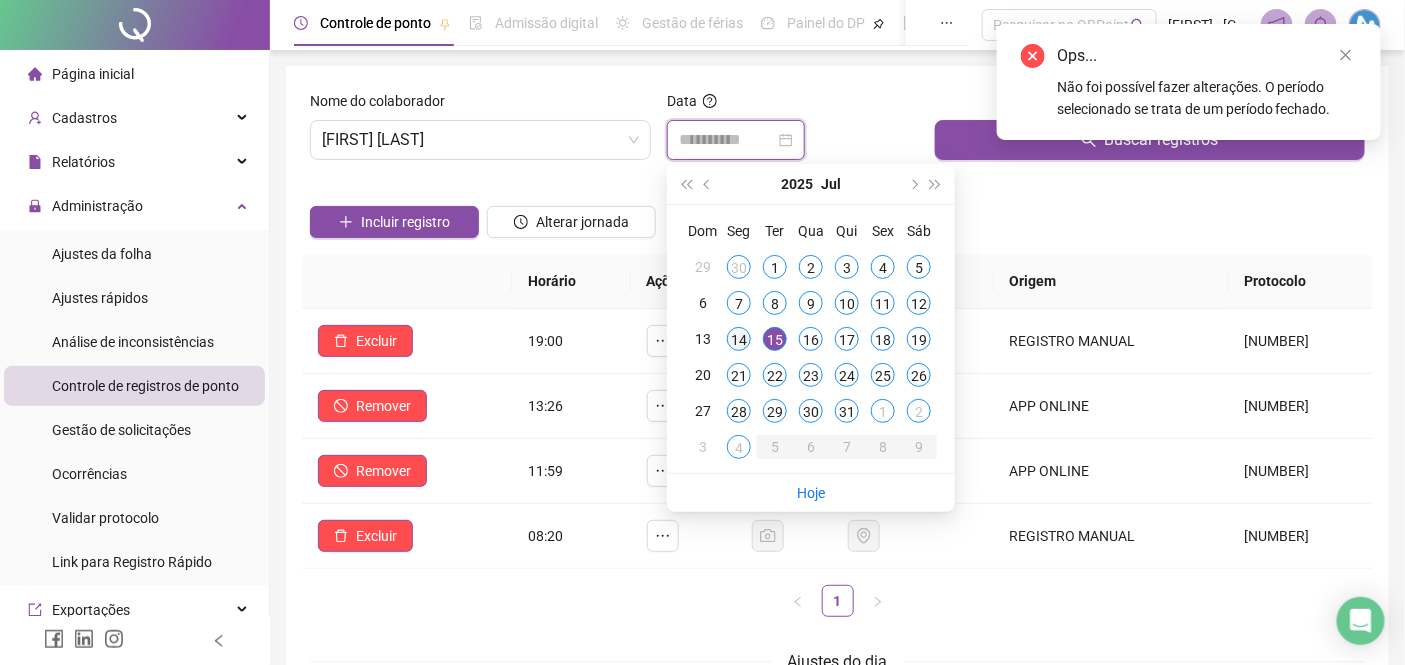 type on "**********" 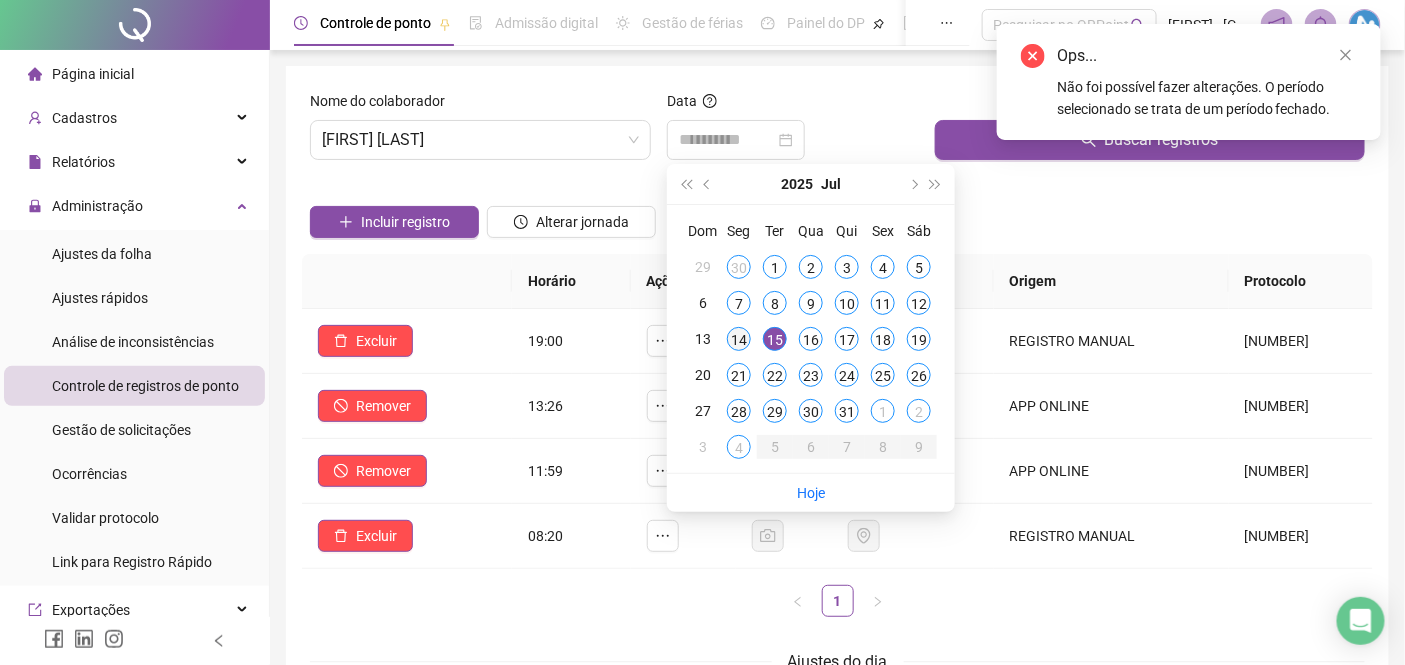 click on "14" at bounding box center (739, 339) 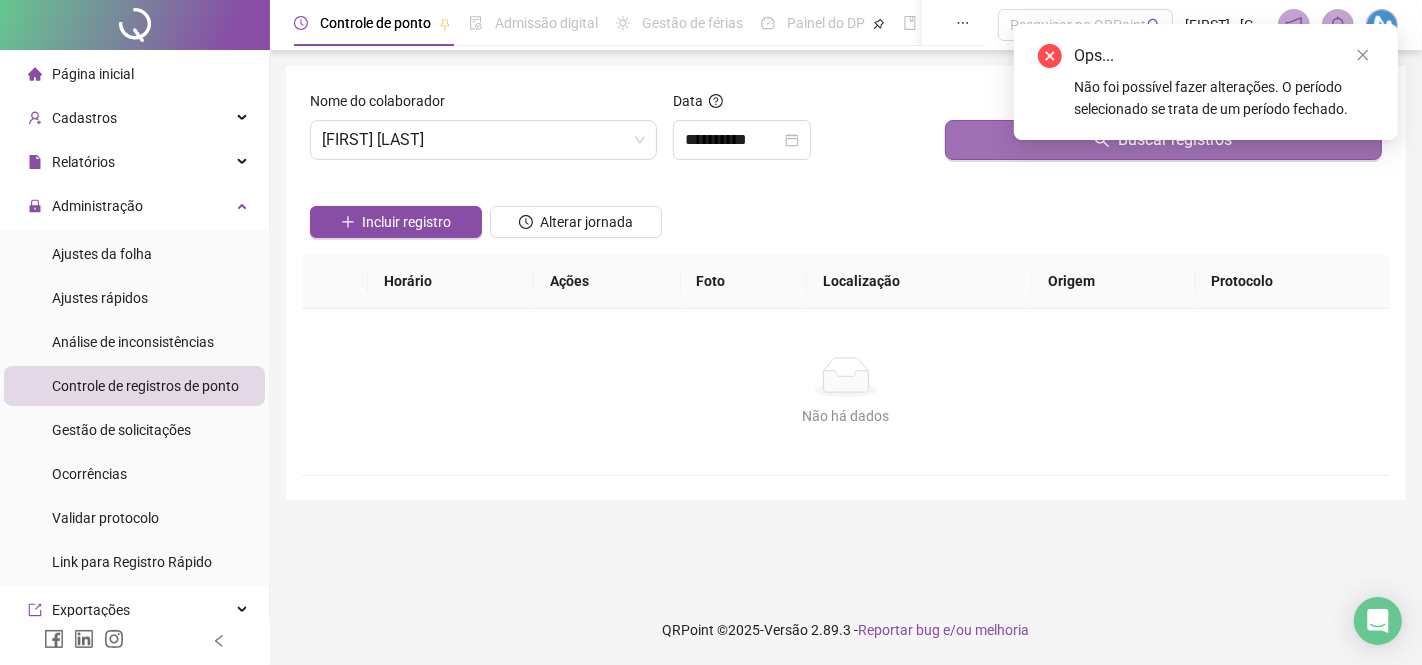 click on "Buscar registros" at bounding box center (1163, 140) 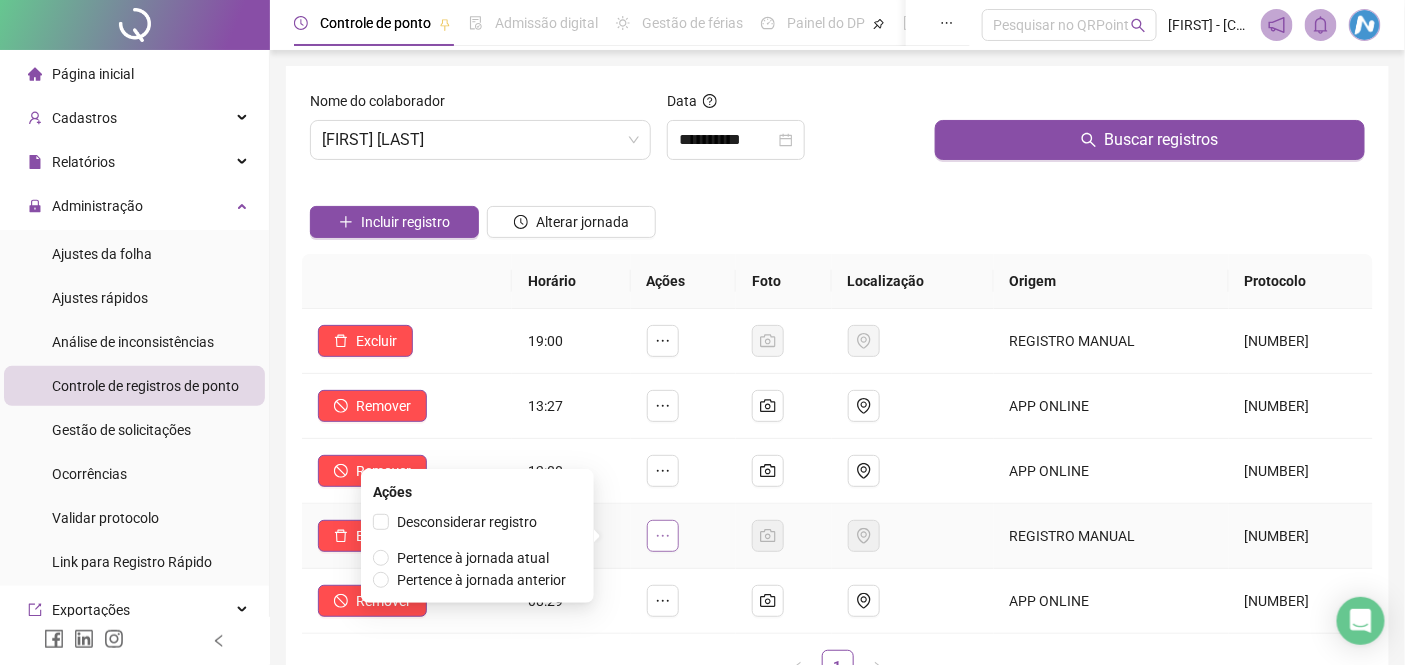 click 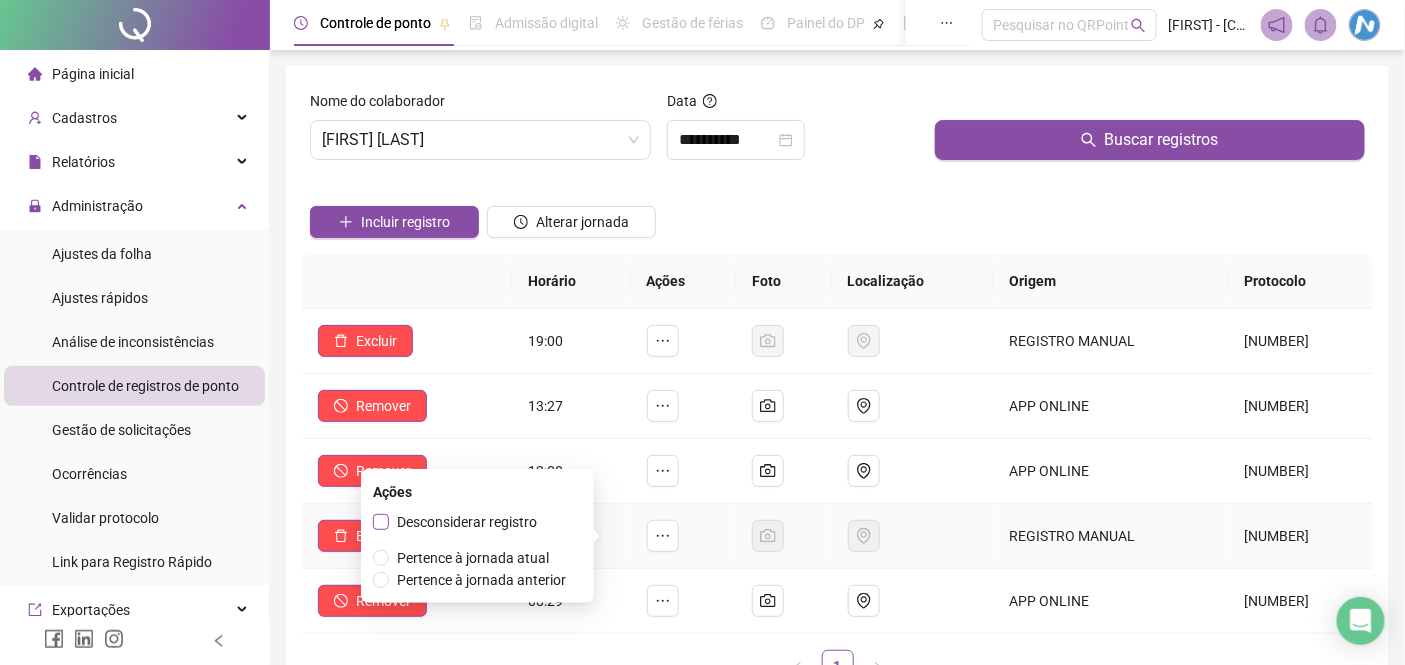 click on "Desconsiderar registro" at bounding box center (467, 522) 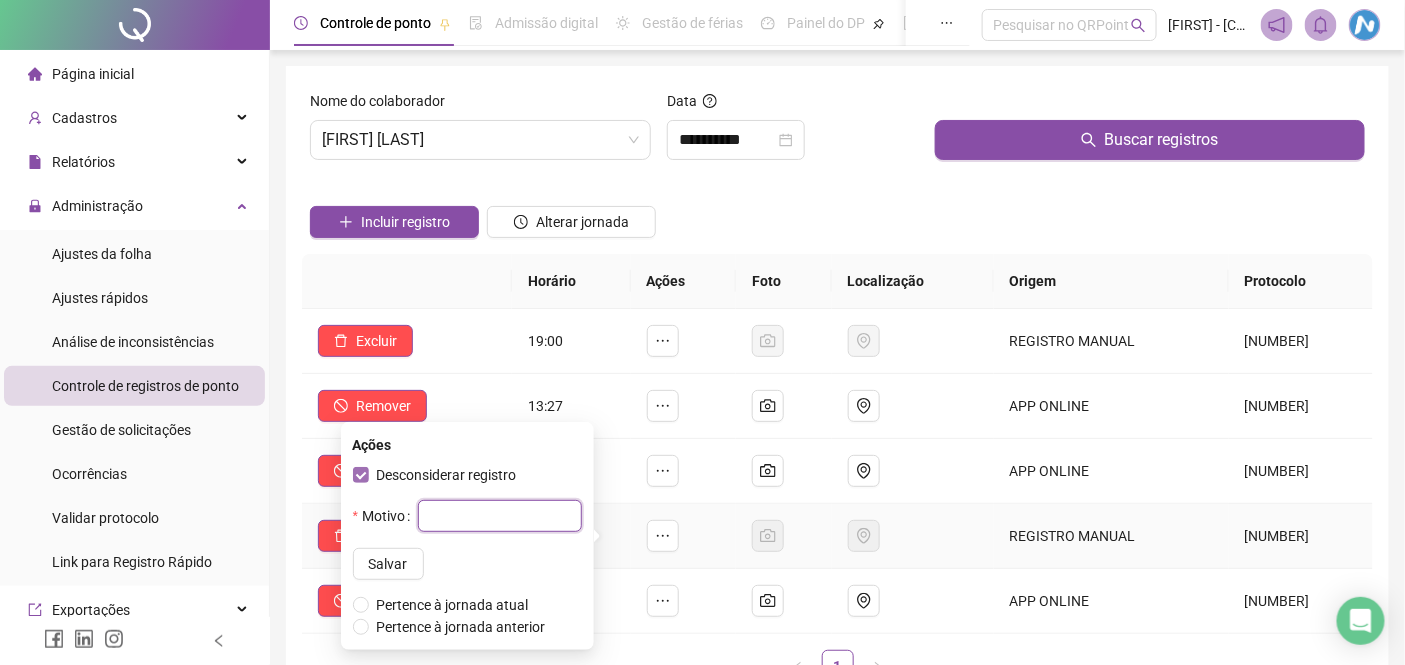 click at bounding box center [500, 516] 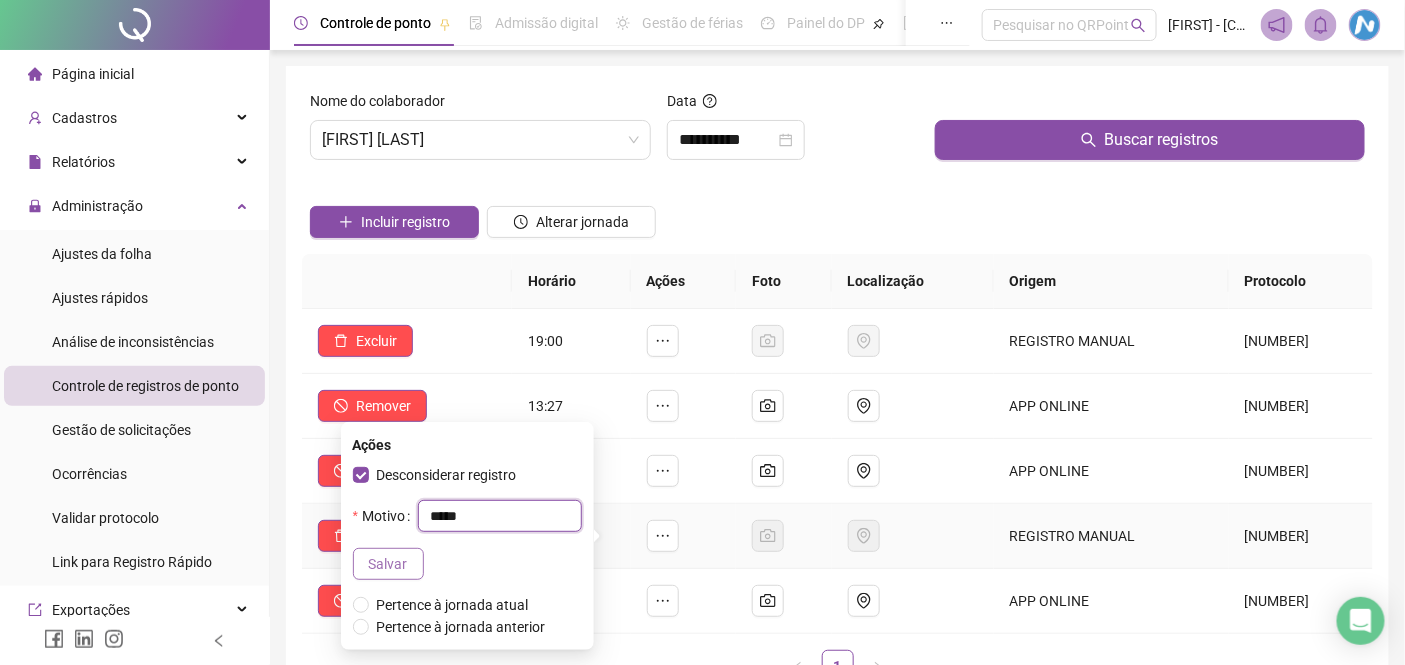type on "*****" 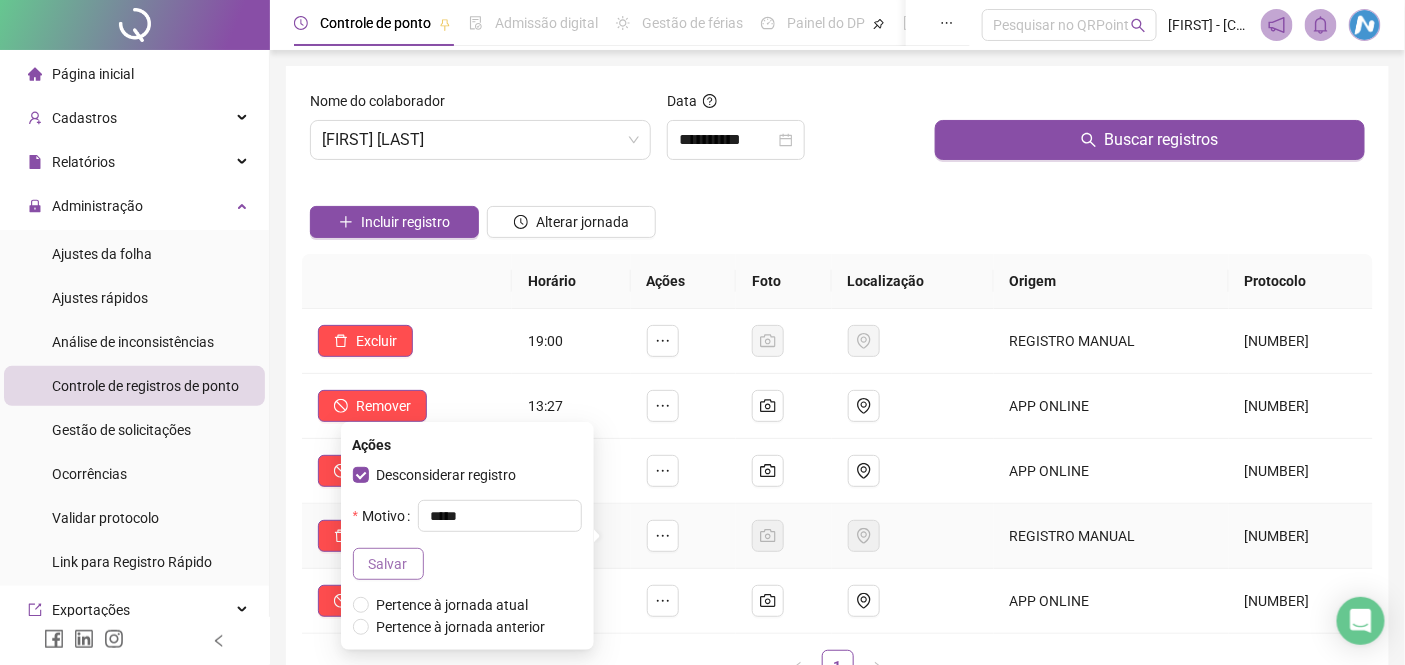 click on "Salvar" at bounding box center (388, 564) 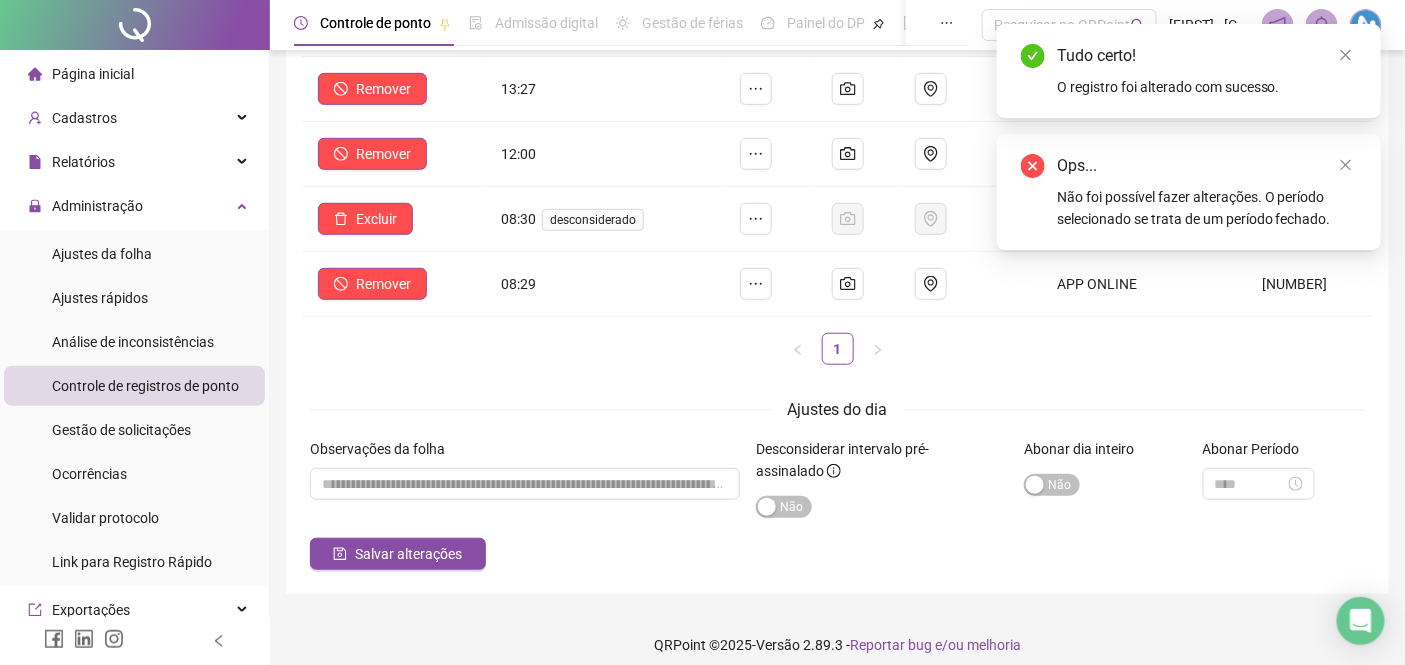 scroll, scrollTop: 332, scrollLeft: 0, axis: vertical 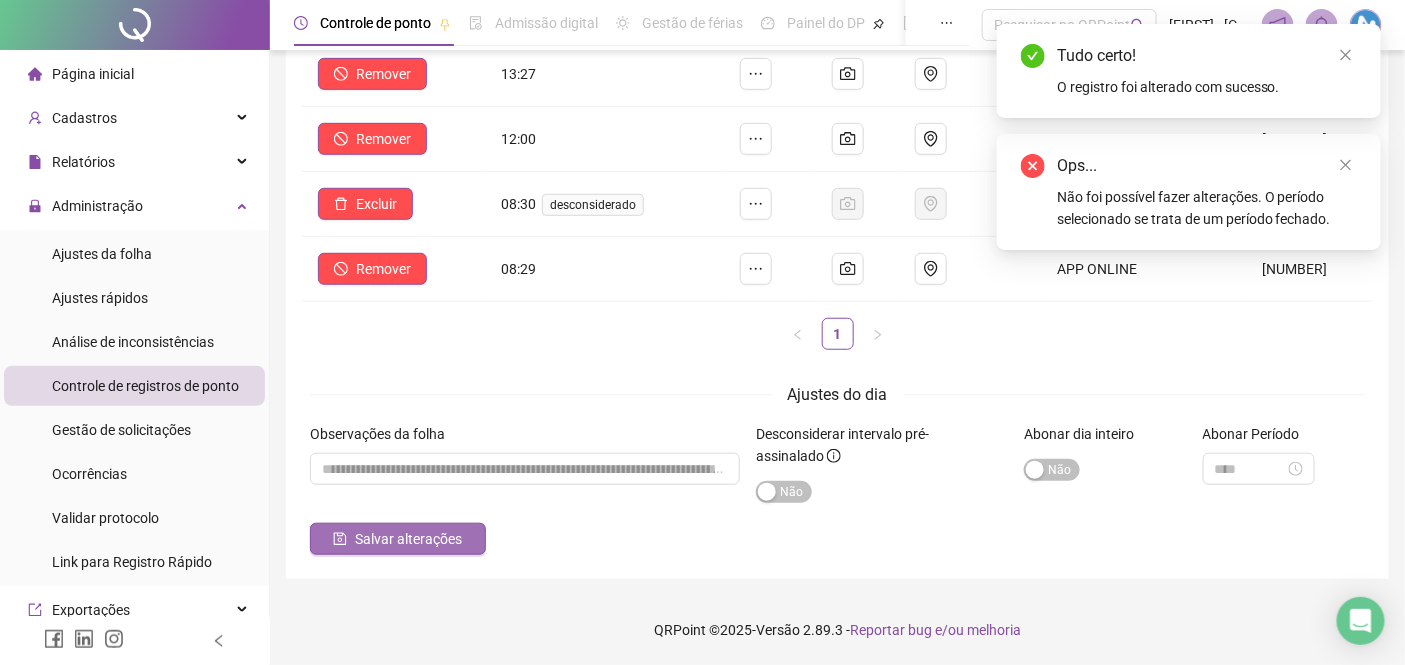 click on "Salvar alterações" at bounding box center [408, 539] 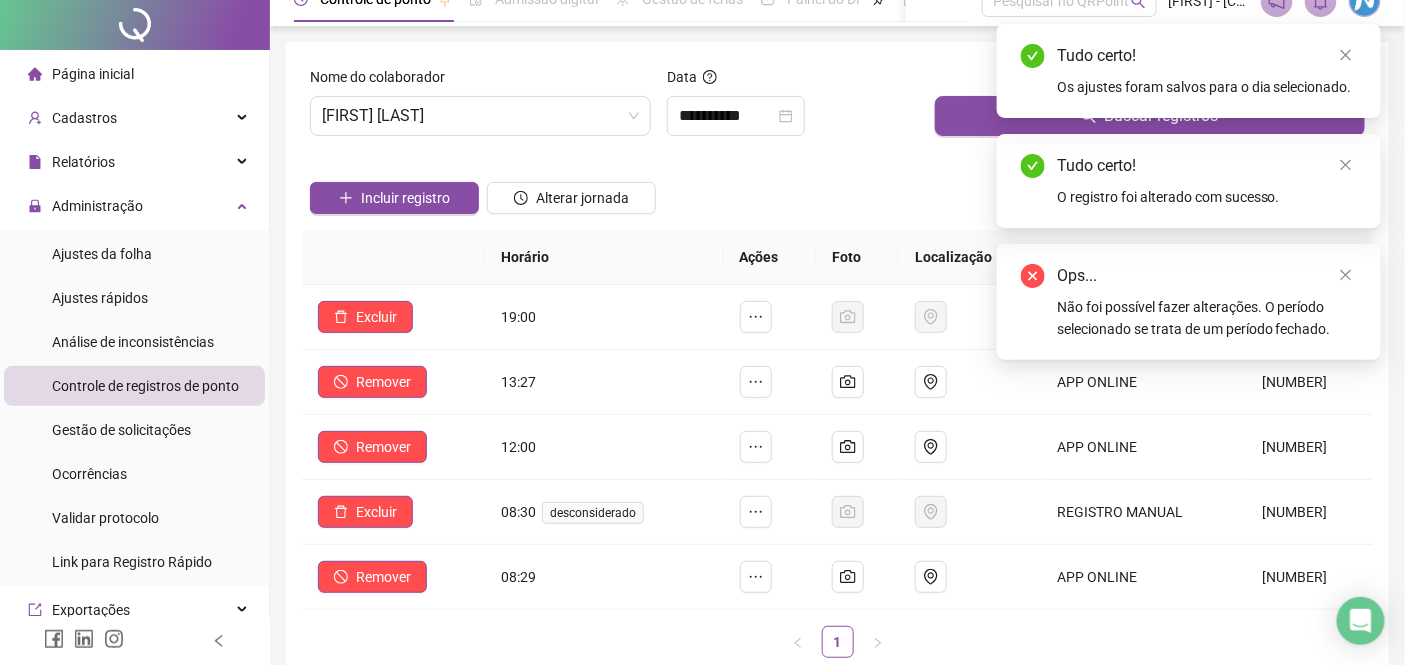 scroll, scrollTop: 0, scrollLeft: 0, axis: both 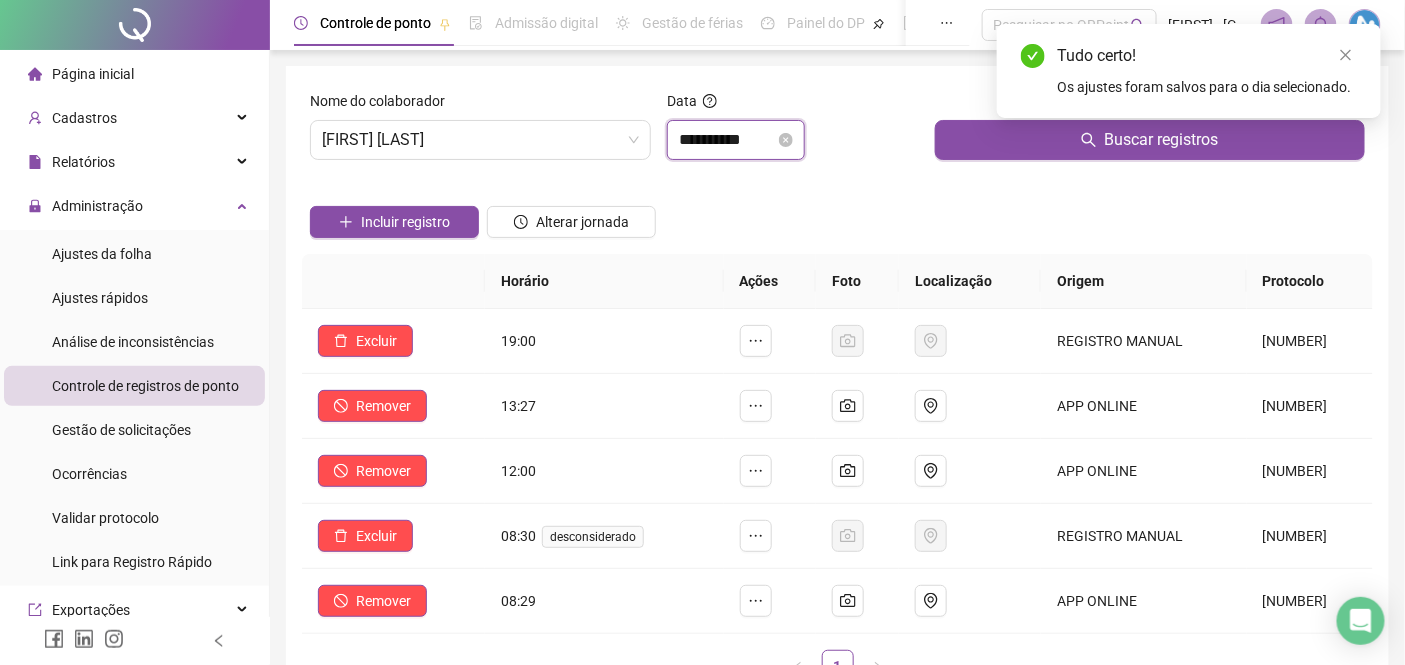 click on "**********" at bounding box center [727, 140] 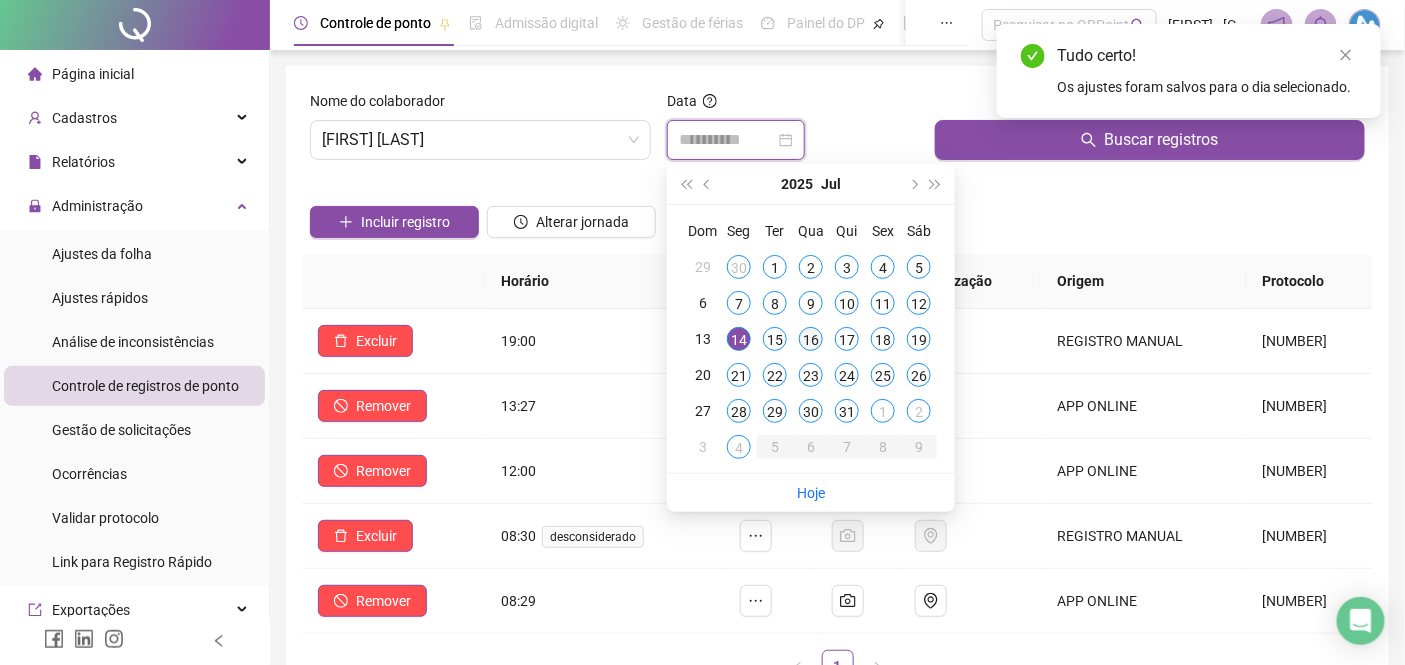 type on "**********" 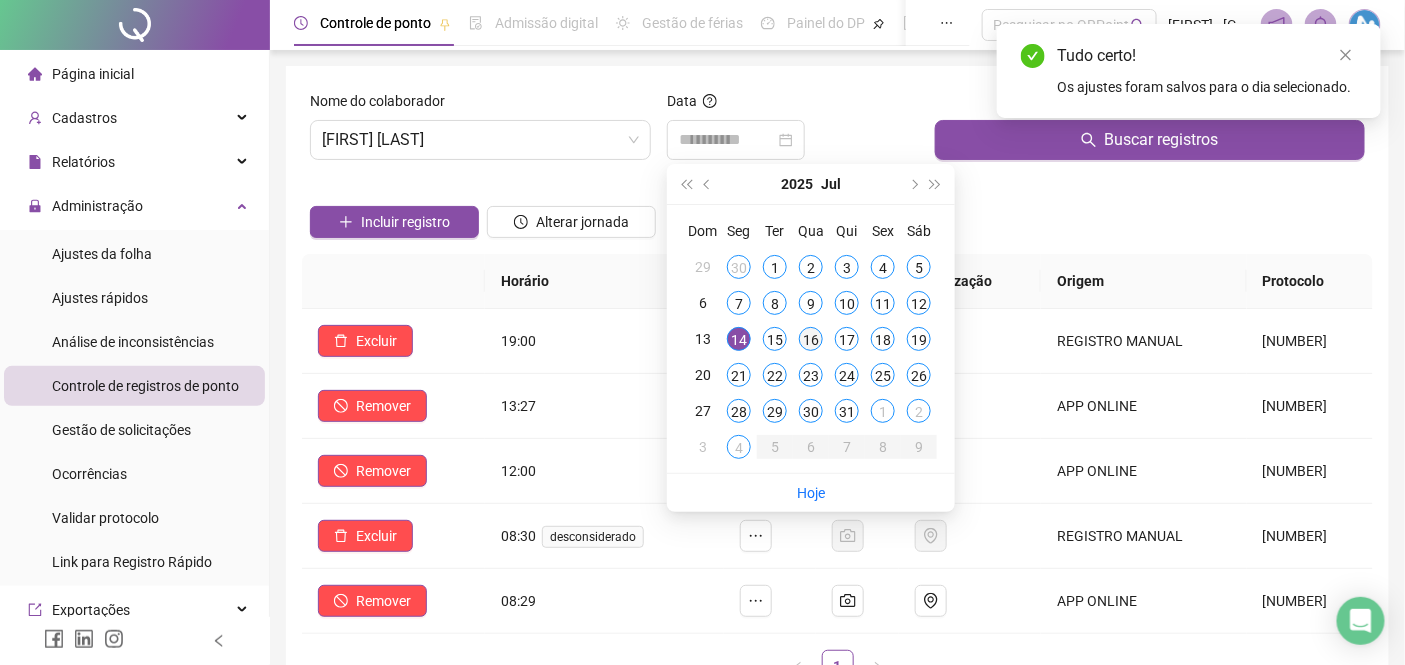 click on "16" at bounding box center [811, 339] 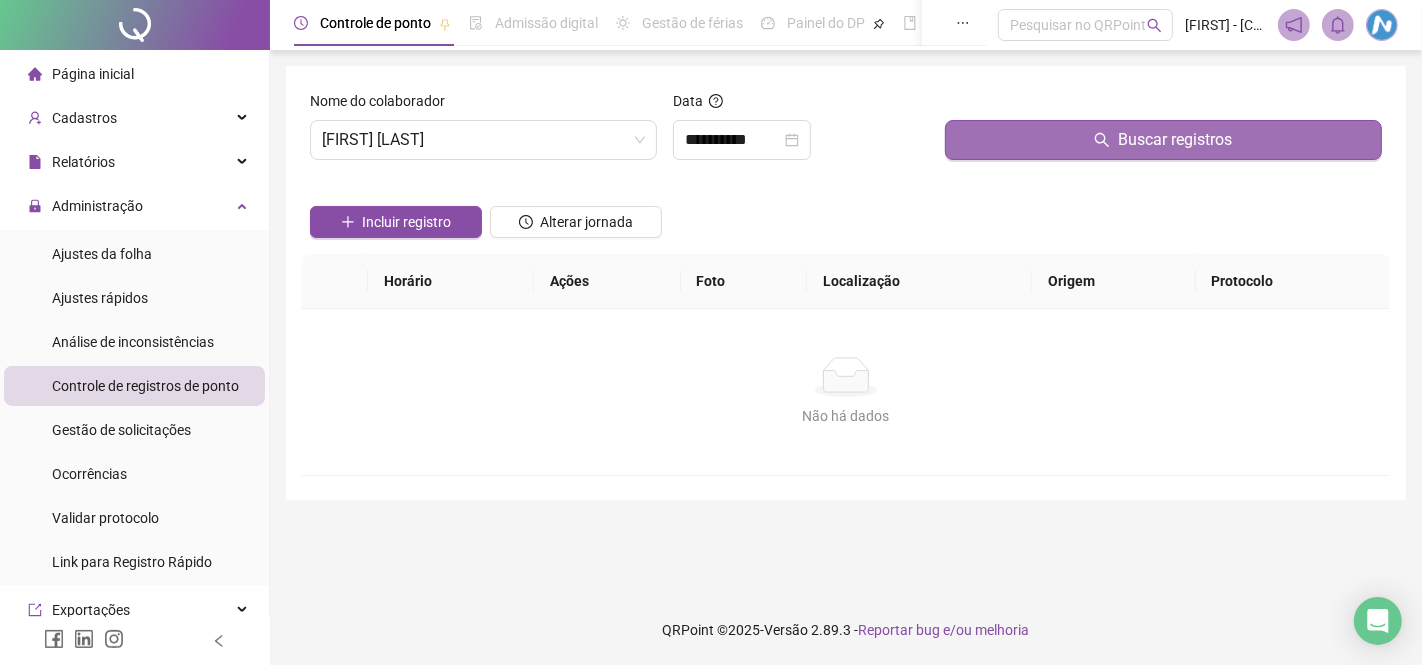 click on "Buscar registros" at bounding box center (1163, 140) 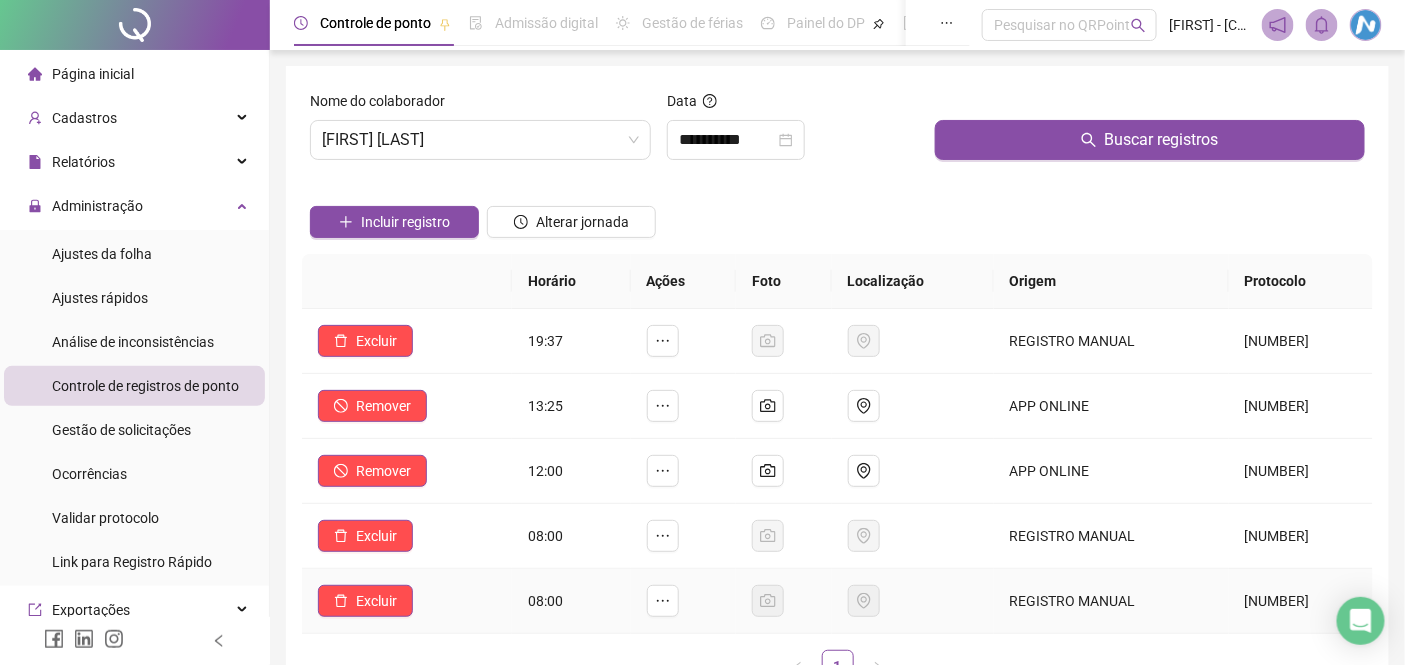 scroll, scrollTop: 222, scrollLeft: 0, axis: vertical 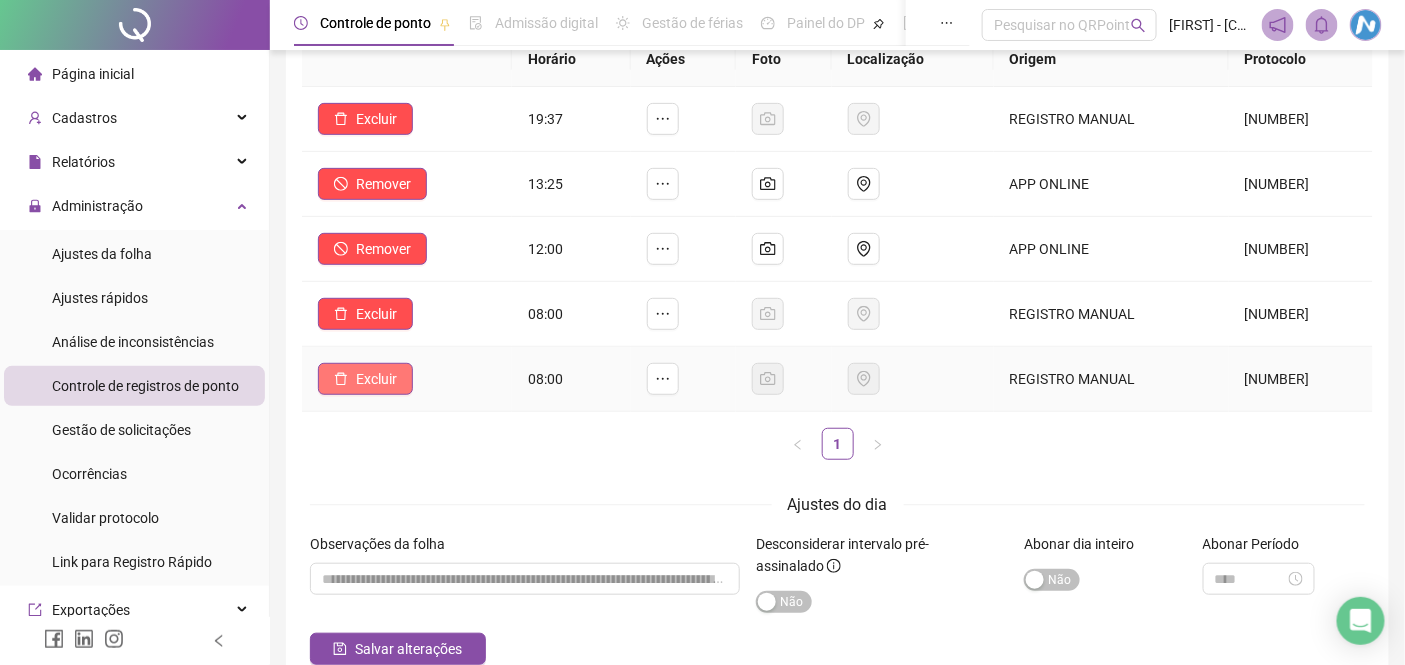 click on "Excluir" at bounding box center [376, 379] 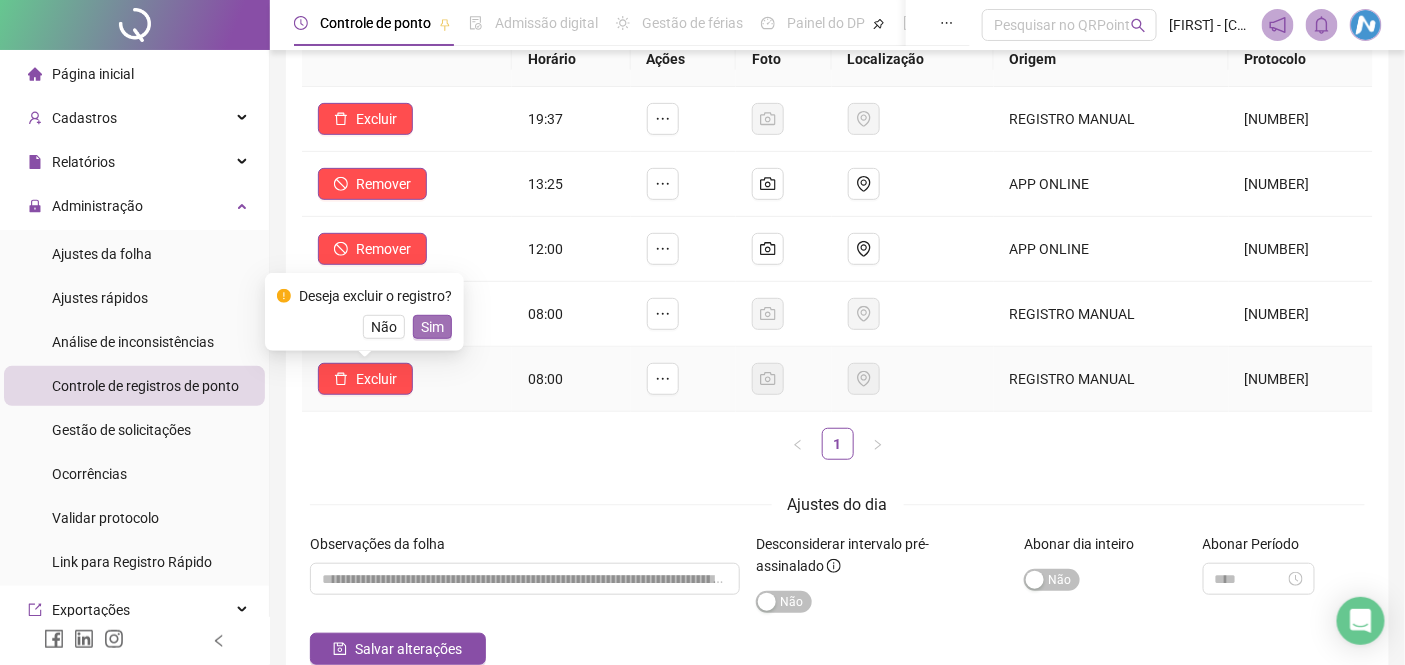 click on "Sim" at bounding box center (432, 327) 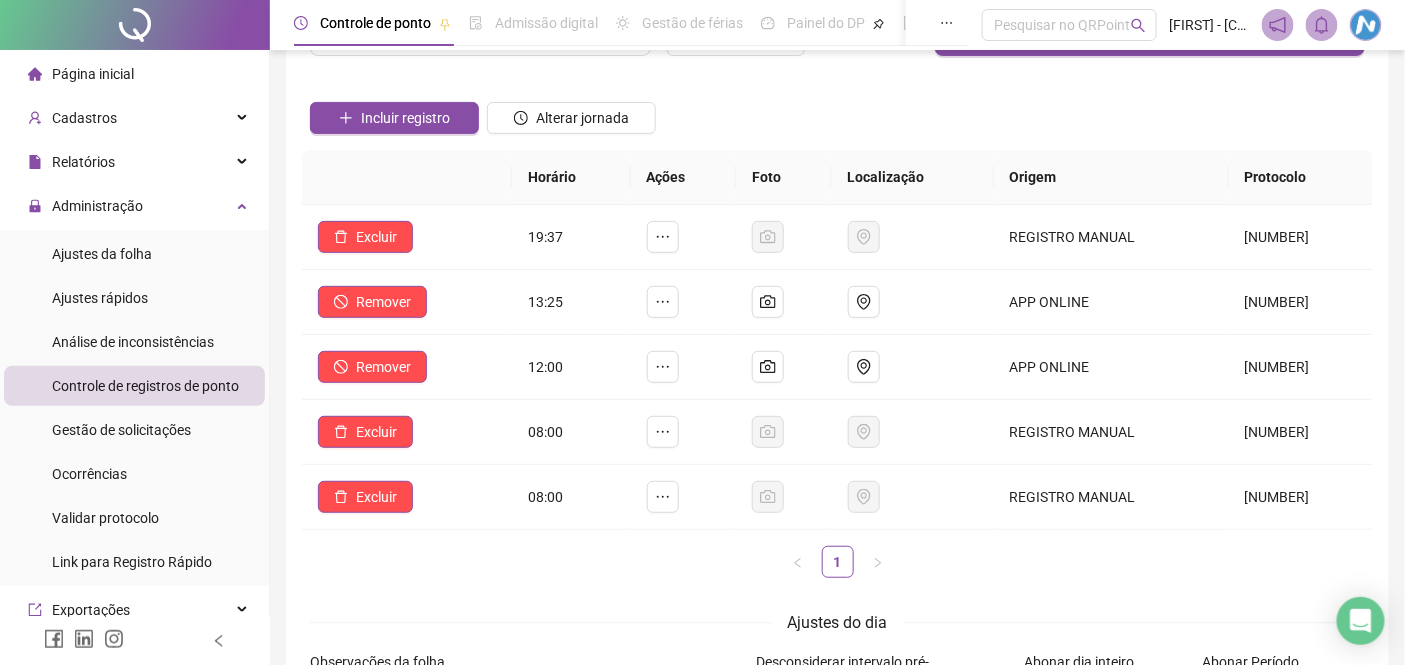 scroll, scrollTop: 0, scrollLeft: 0, axis: both 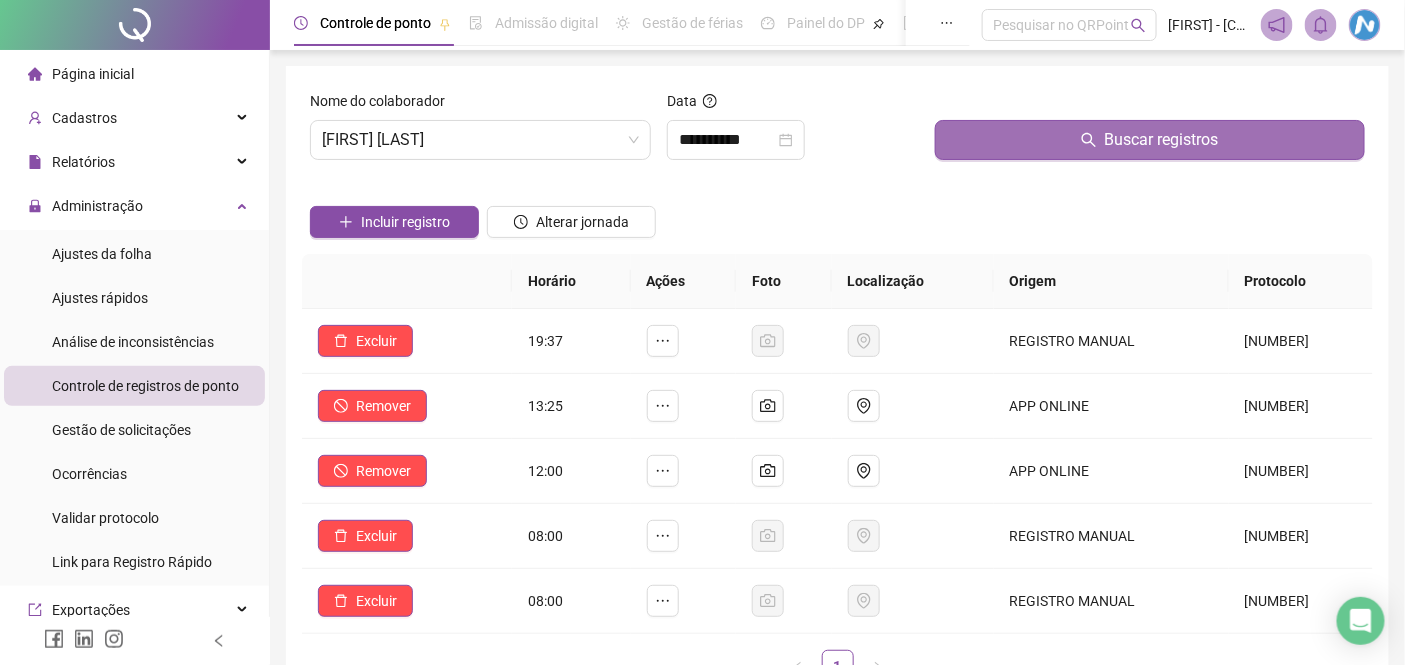 click on "Buscar registros" at bounding box center [1162, 140] 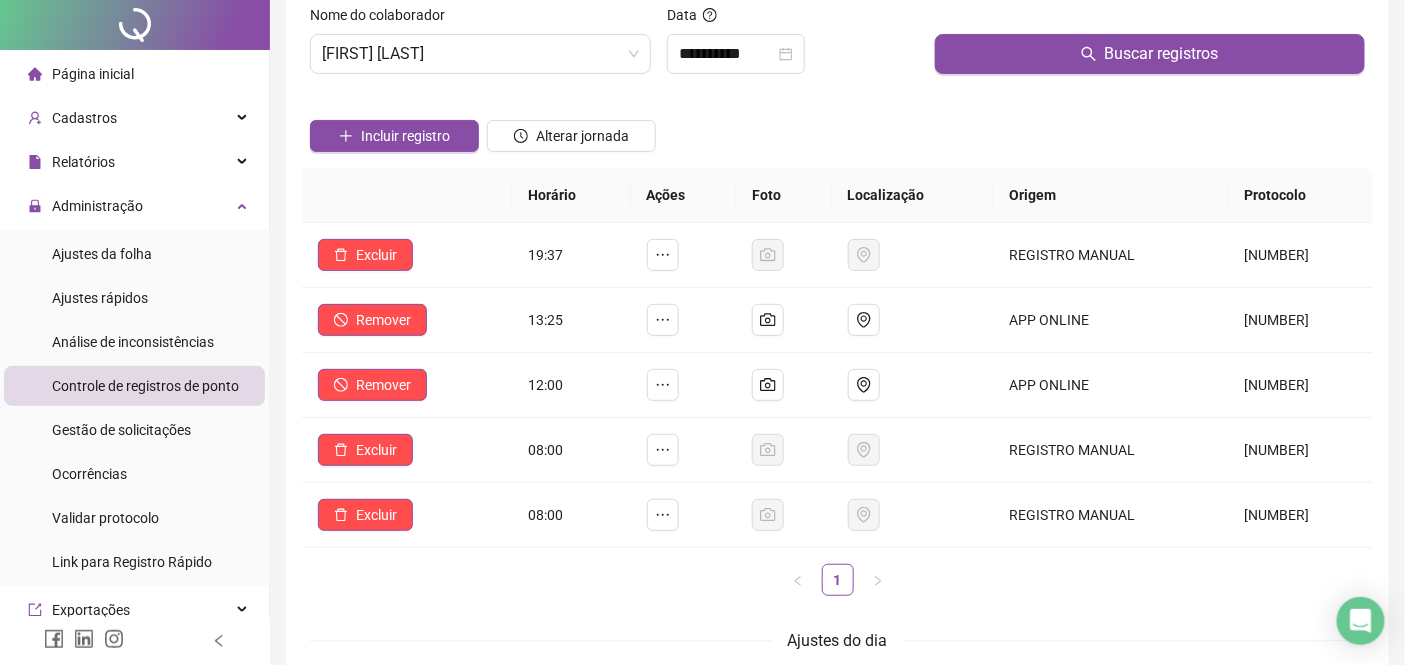 scroll, scrollTop: 111, scrollLeft: 0, axis: vertical 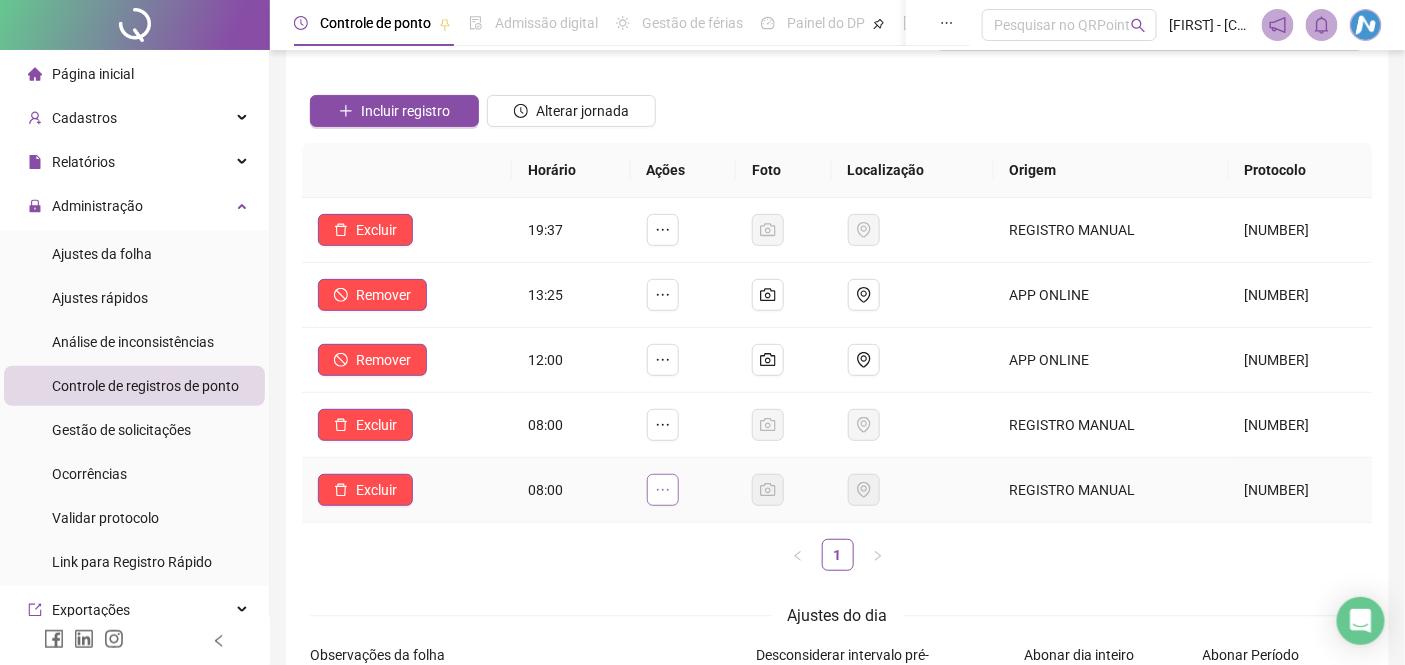click 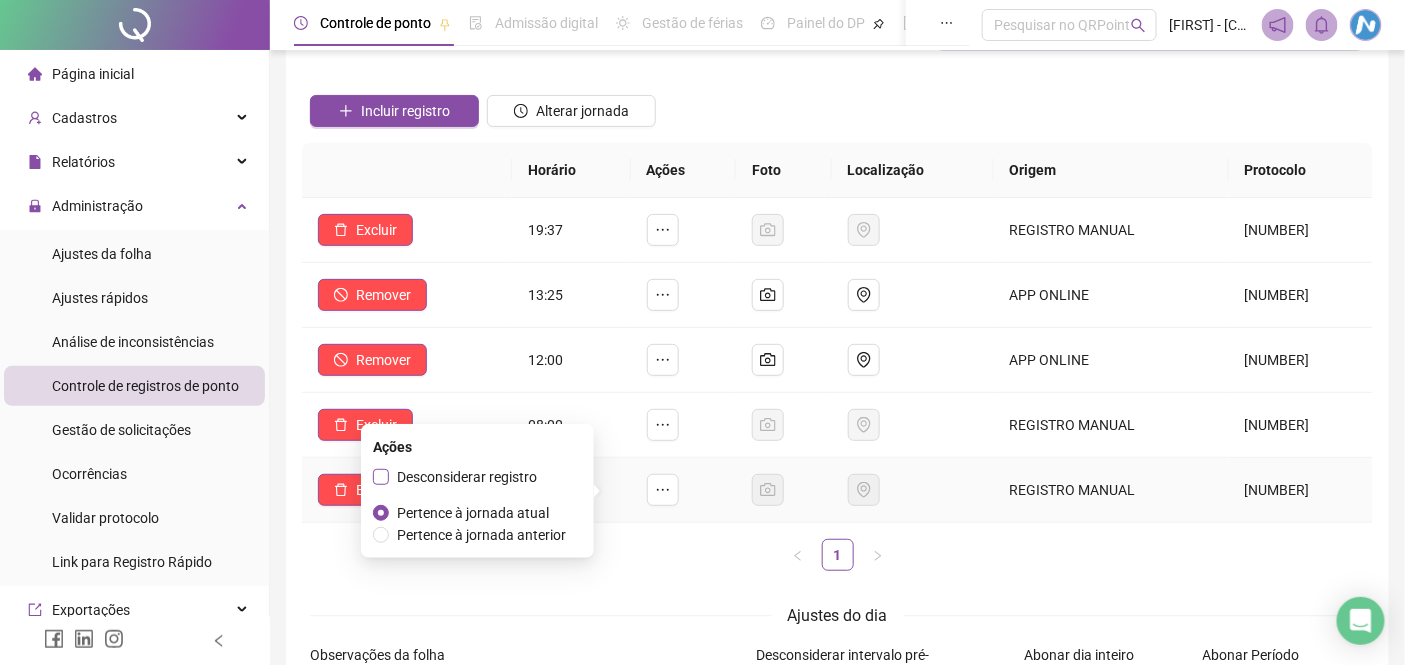 click on "Desconsiderar registro" at bounding box center [467, 477] 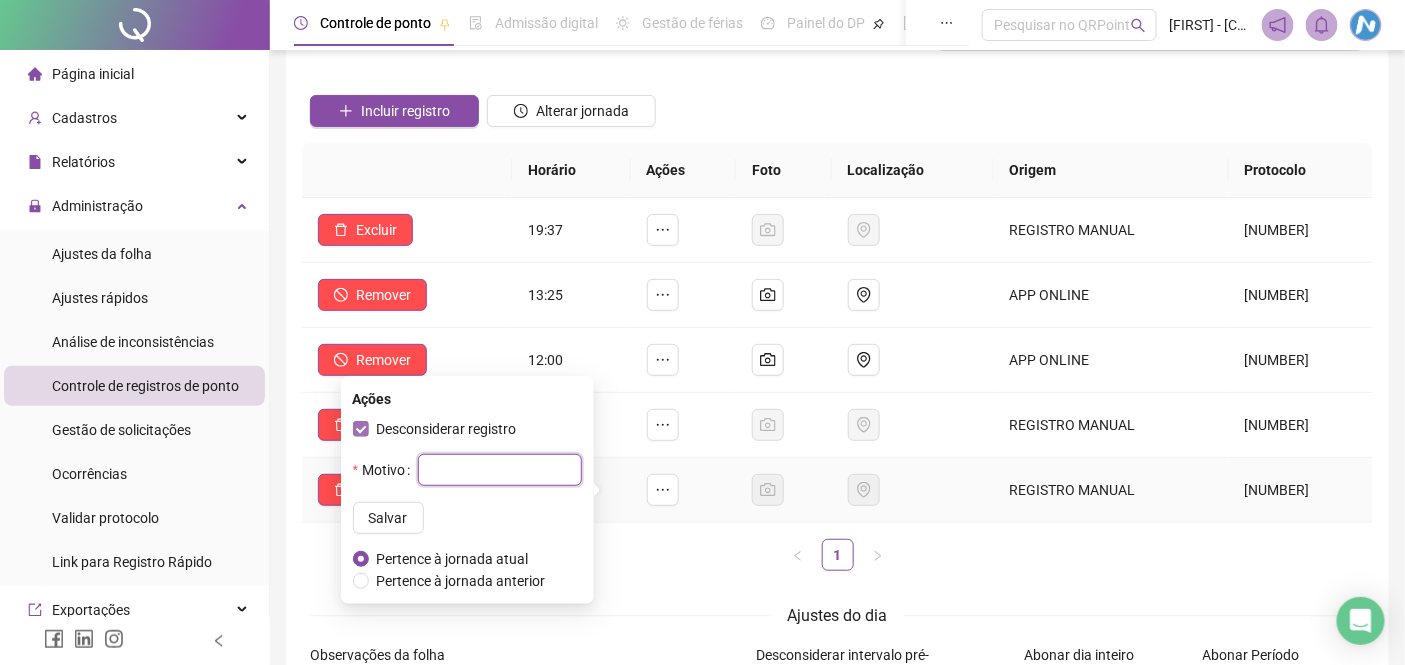 click at bounding box center [500, 470] 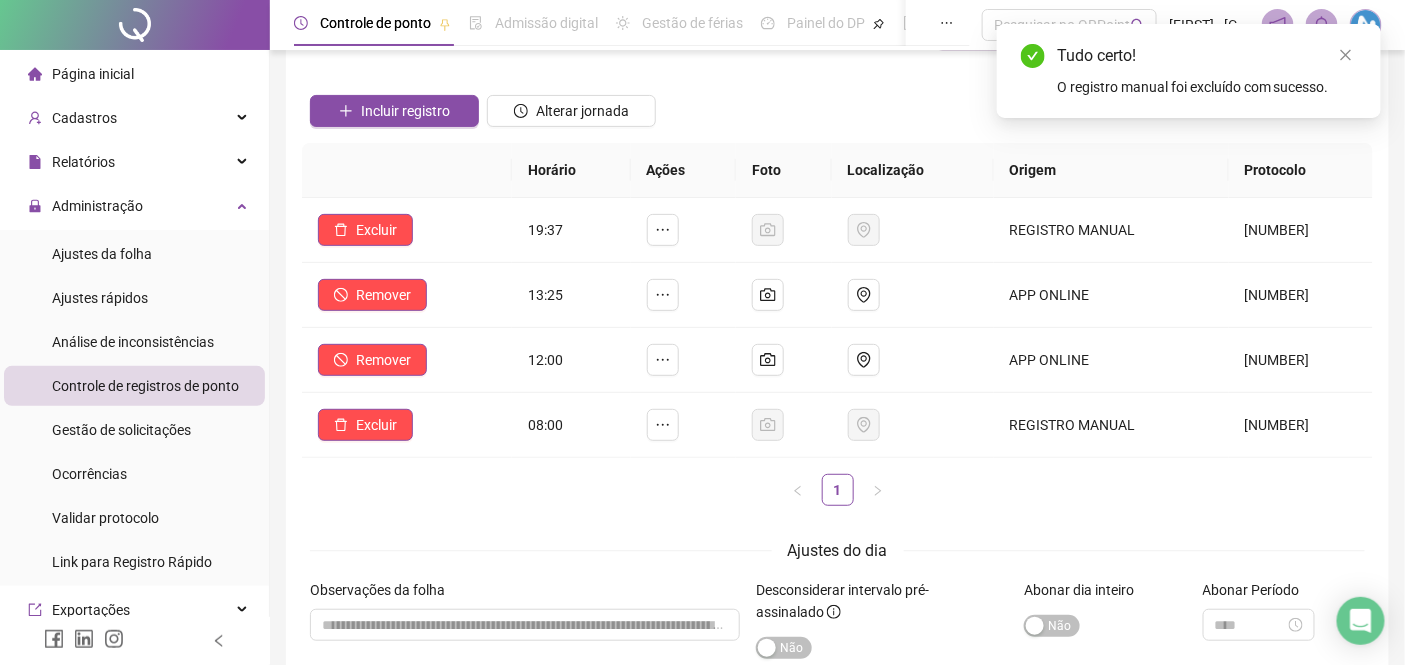 scroll, scrollTop: 266, scrollLeft: 0, axis: vertical 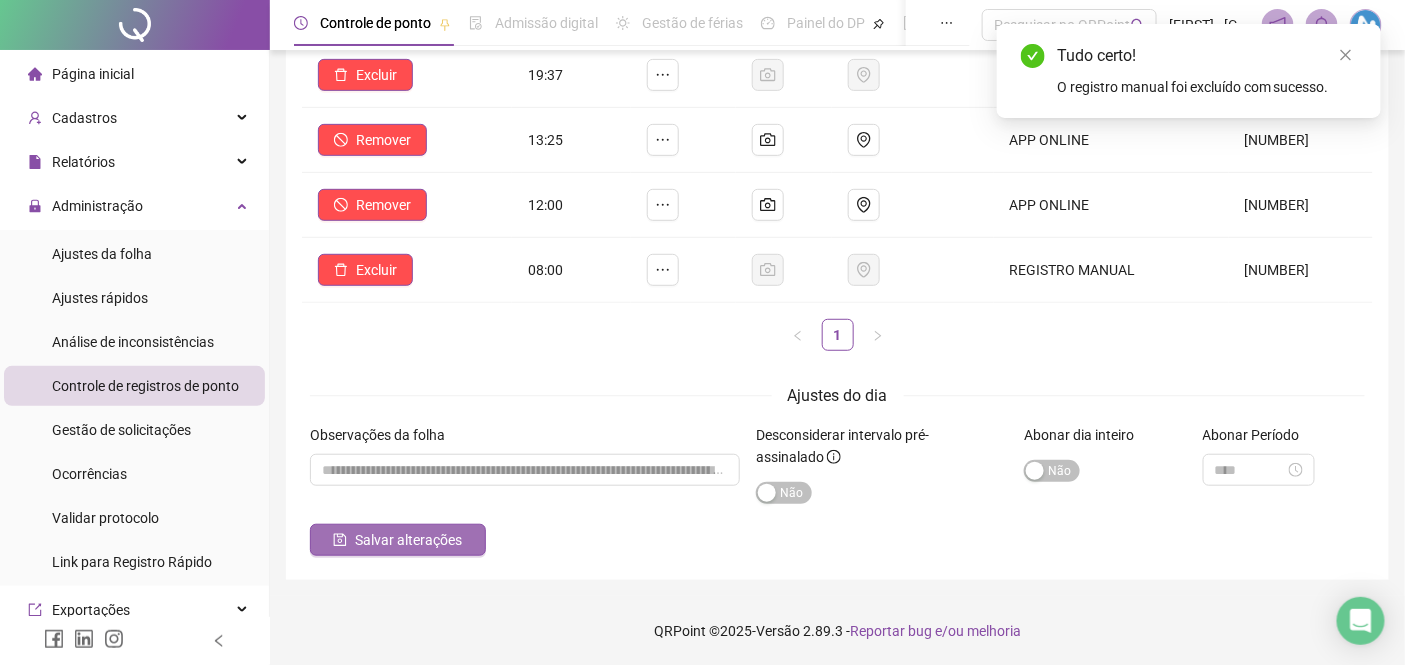 click on "Salvar alterações" at bounding box center (408, 540) 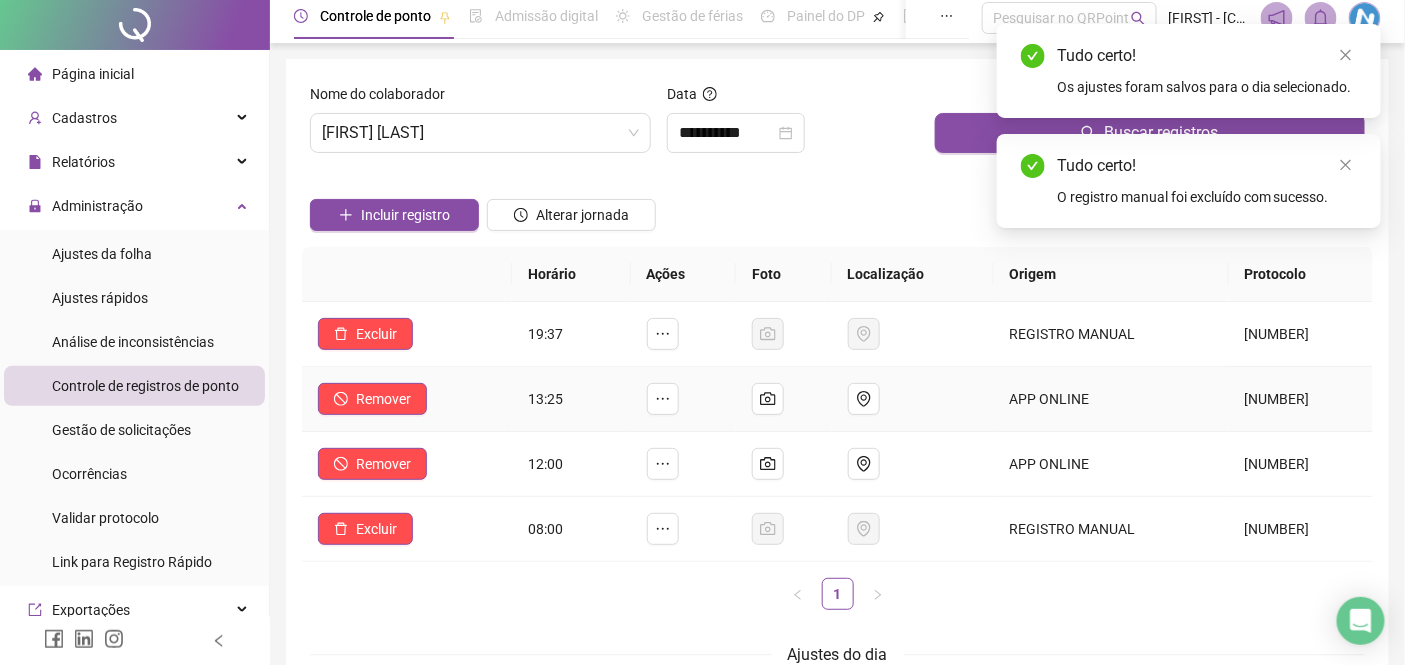 scroll, scrollTop: 0, scrollLeft: 0, axis: both 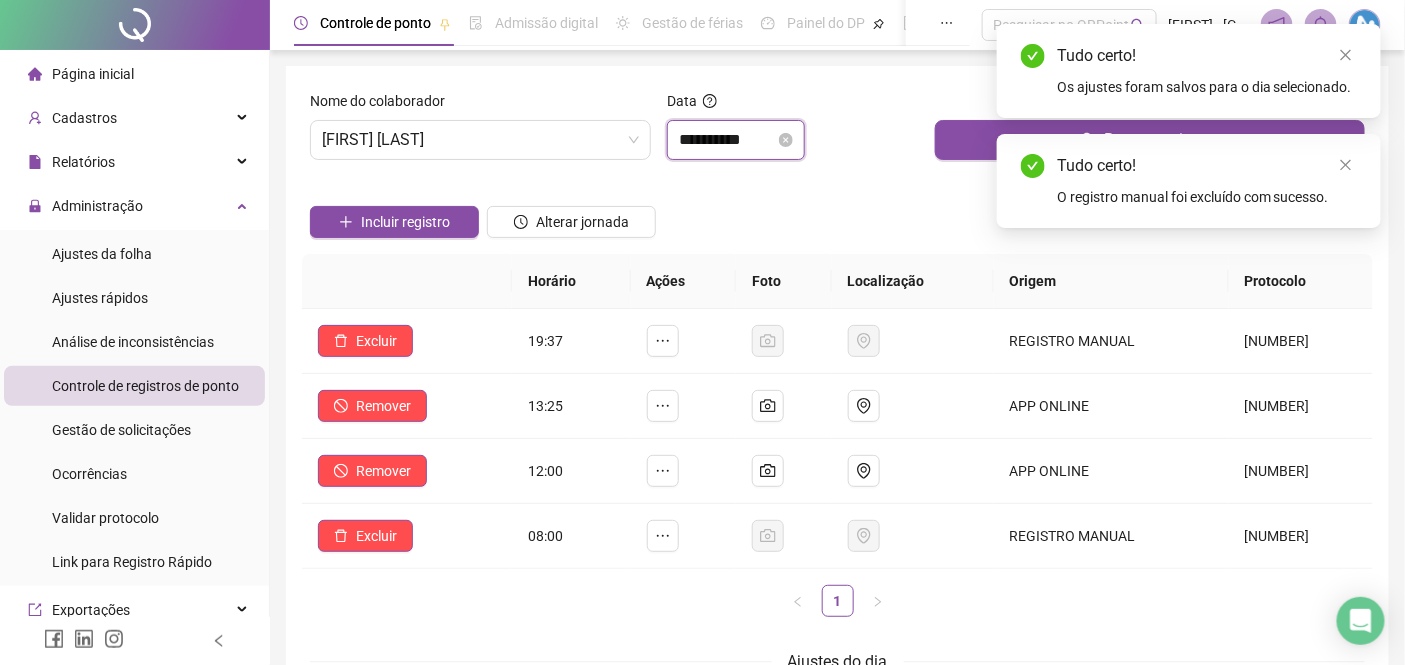 click on "**********" at bounding box center [727, 140] 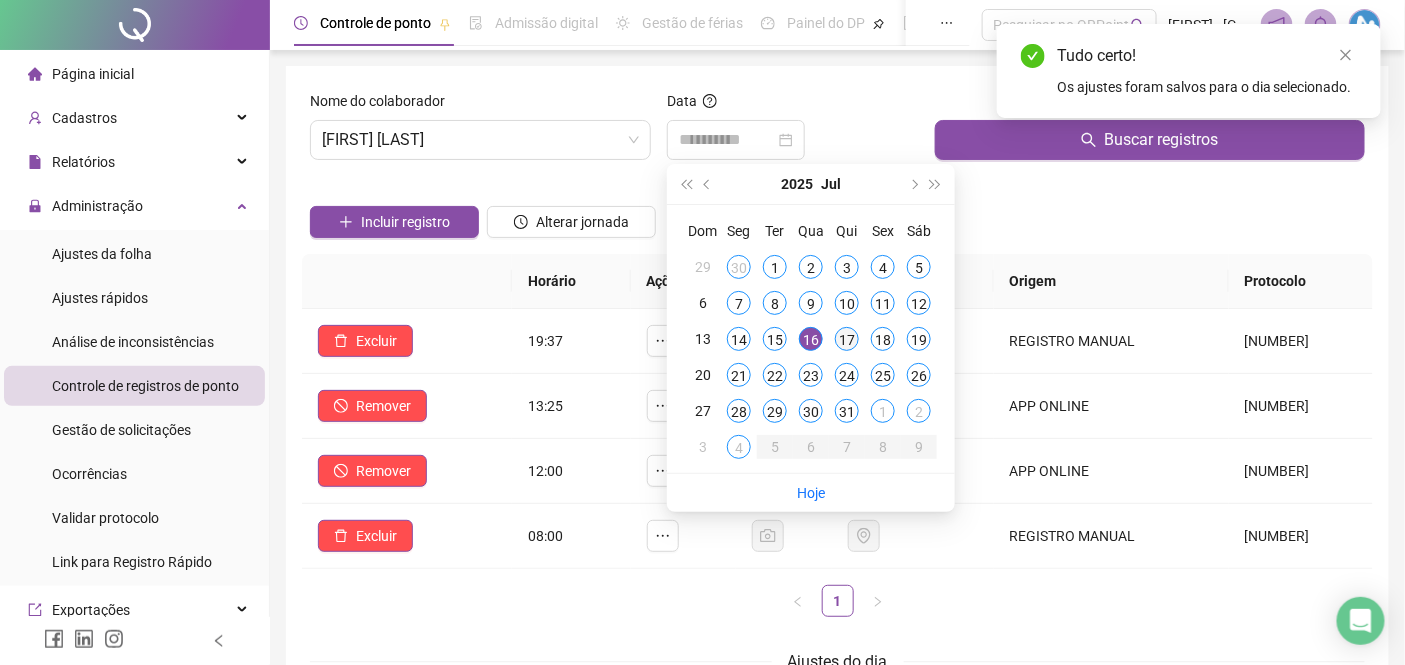 click on "17" at bounding box center [847, 339] 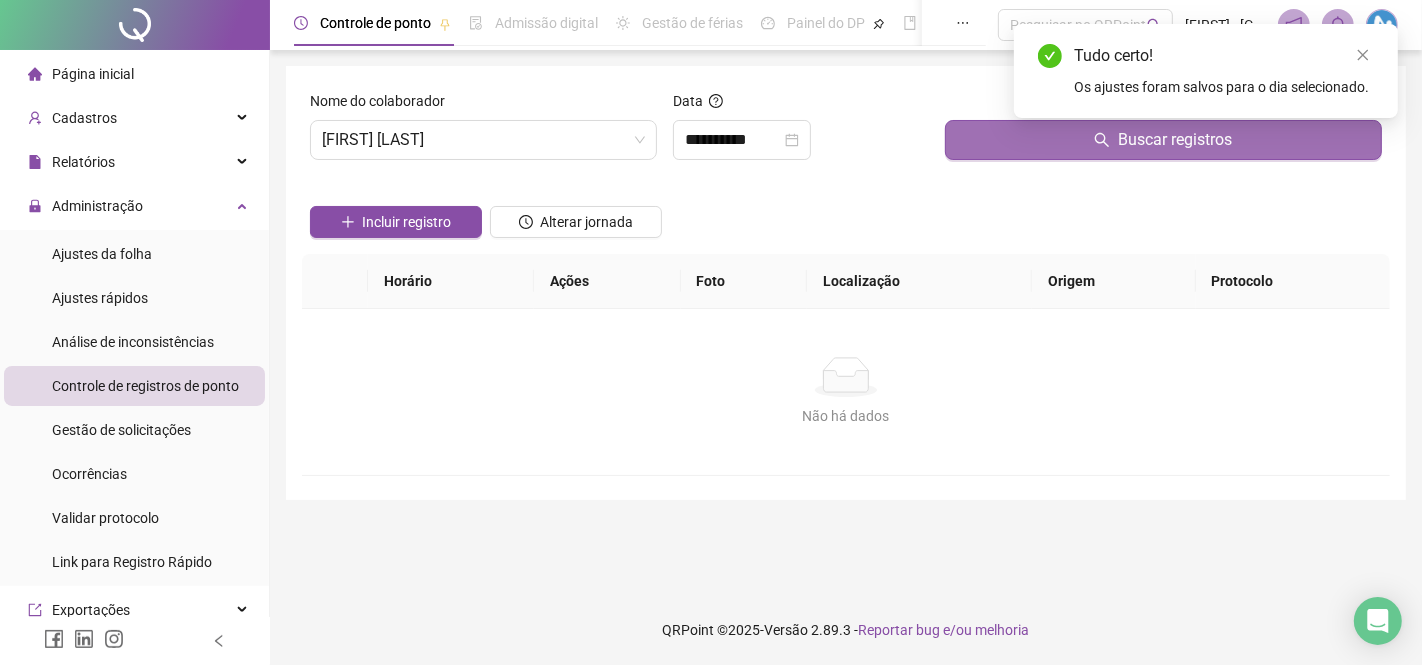 click on "Buscar registros" at bounding box center [1163, 140] 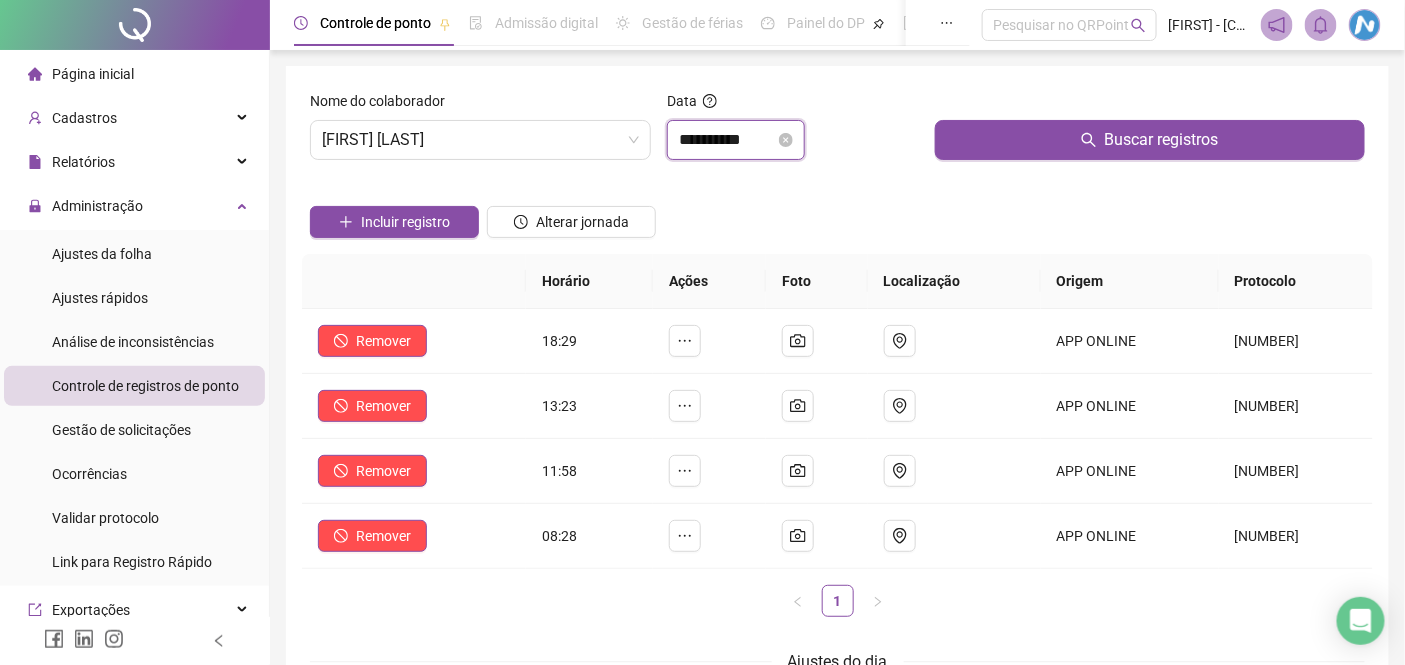 click on "**********" at bounding box center (727, 140) 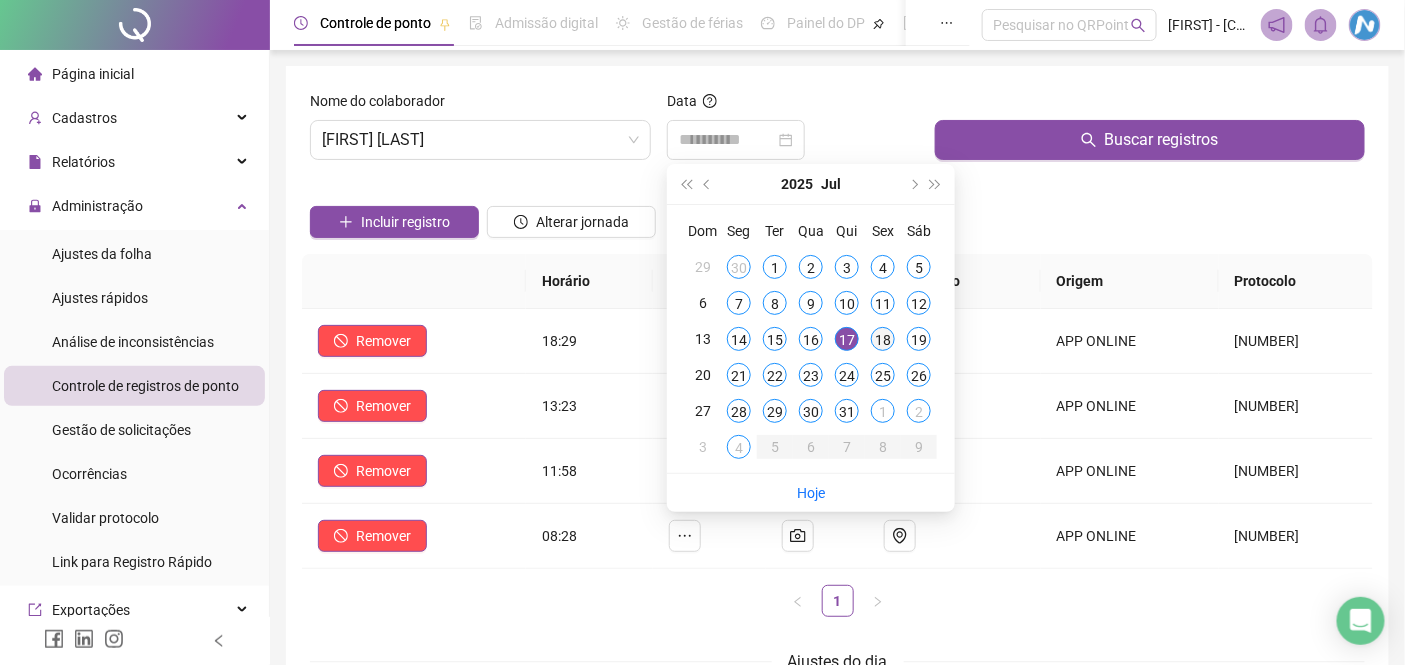 click on "18" at bounding box center (883, 339) 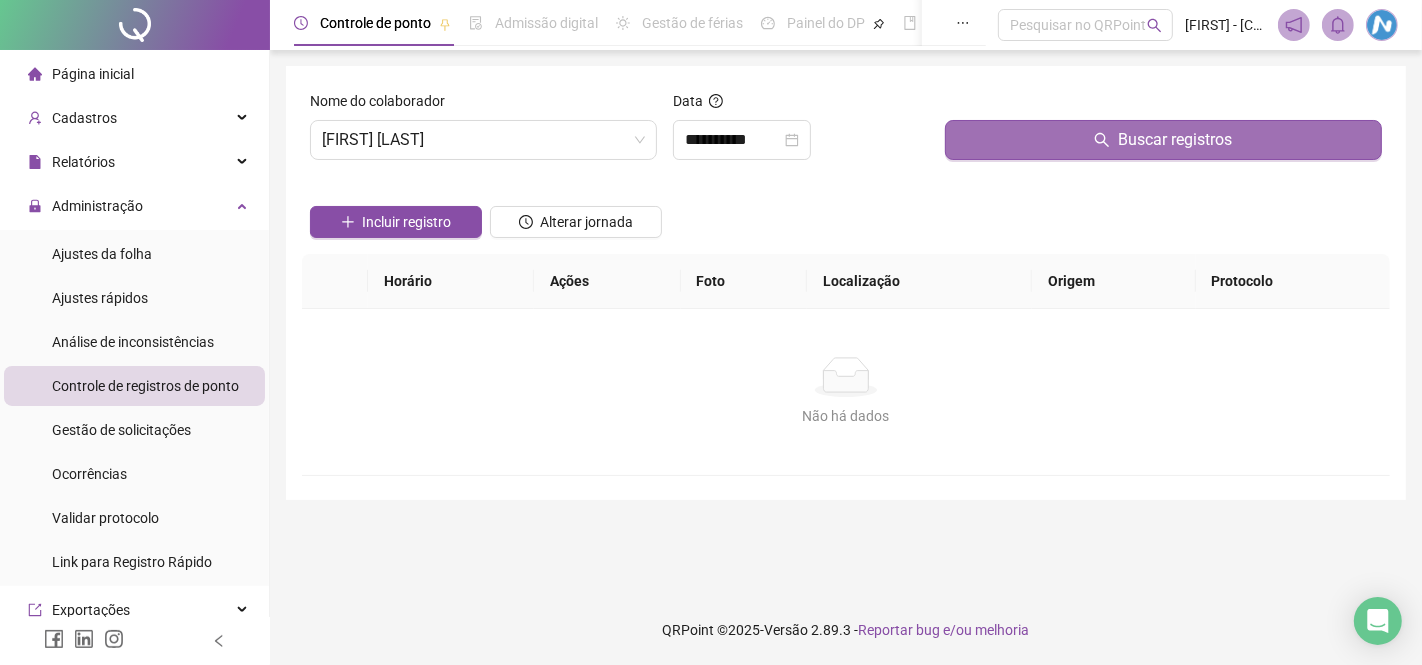 click on "Buscar registros" at bounding box center (1163, 140) 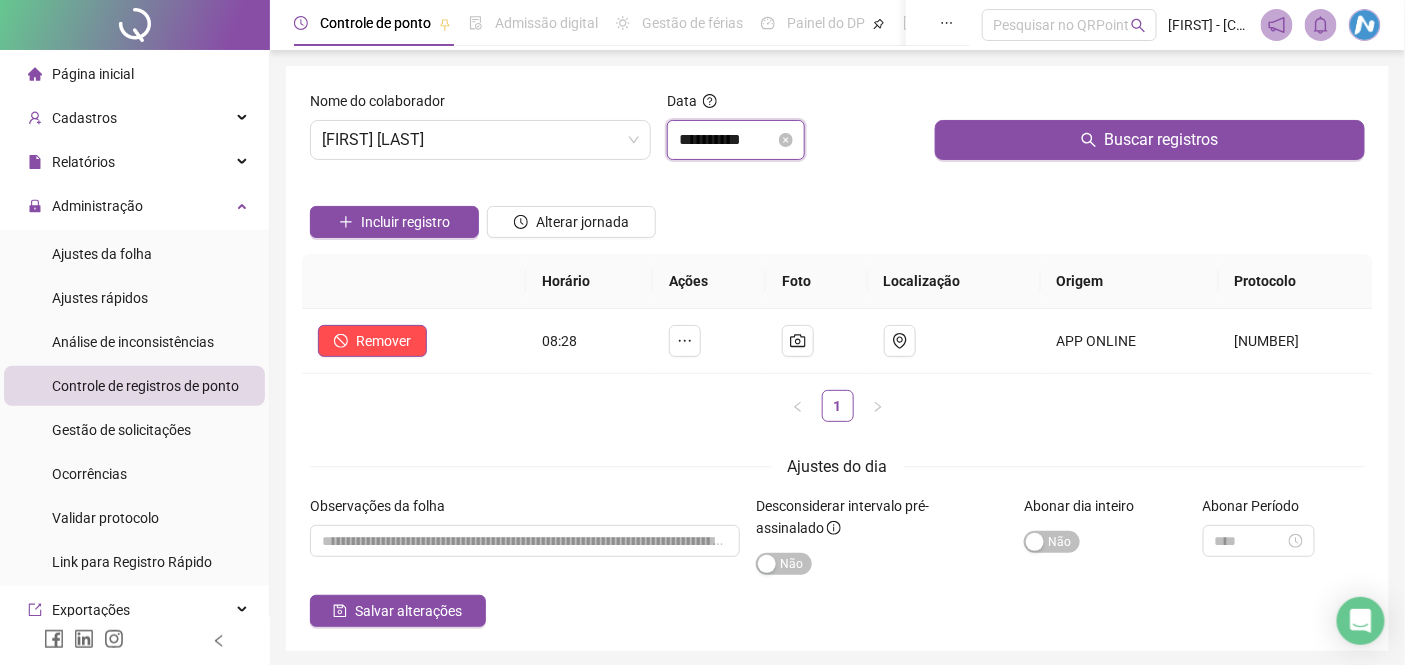 click on "**********" at bounding box center (727, 140) 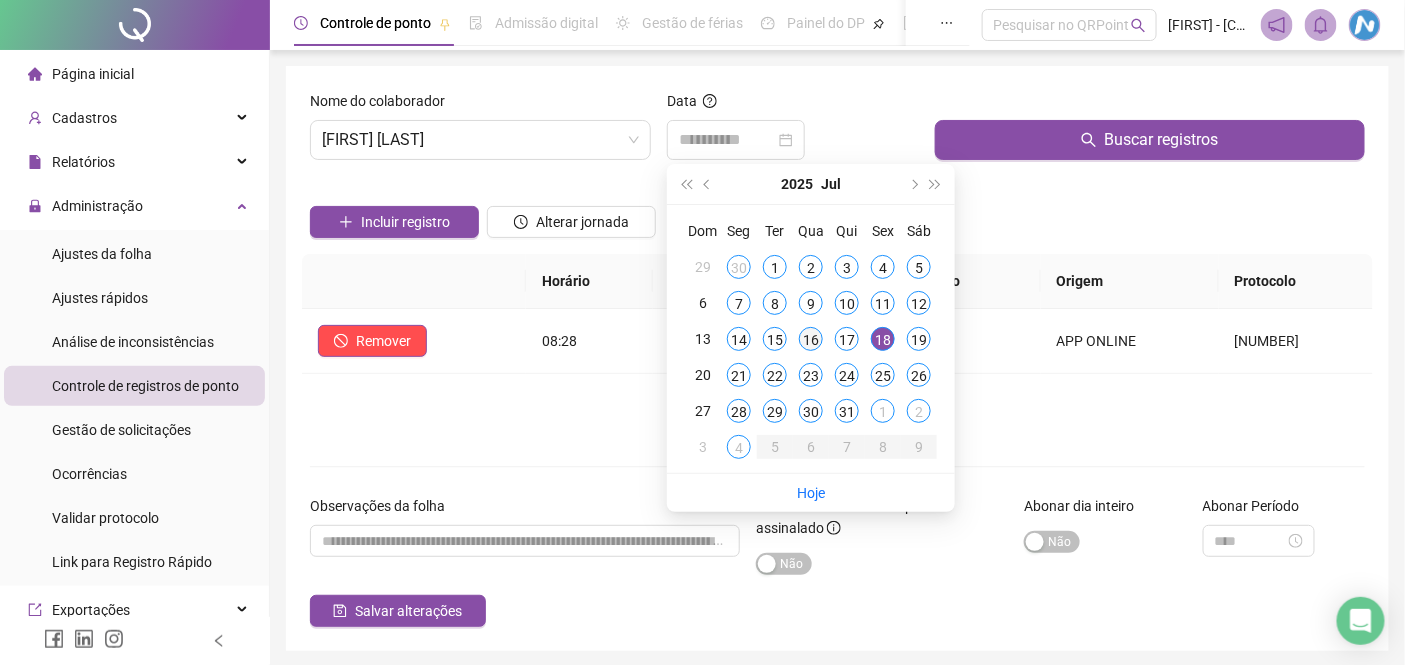 click on "16" at bounding box center [811, 339] 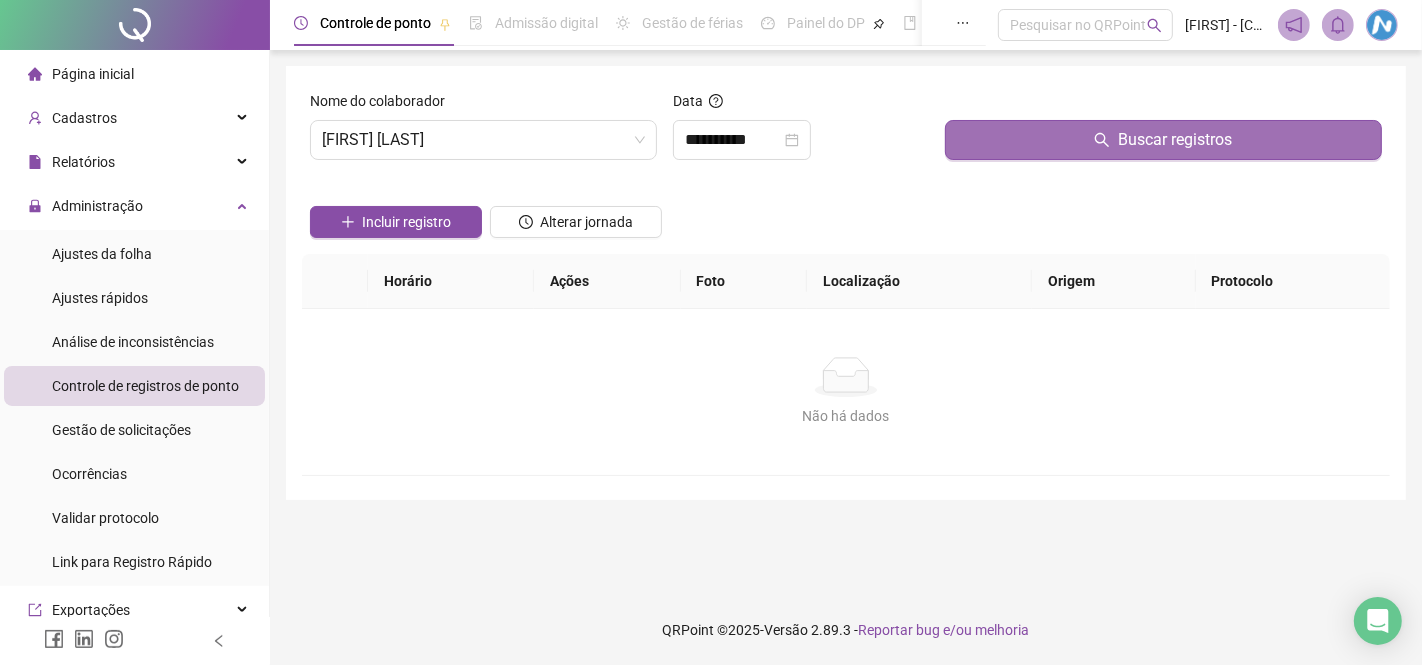 click on "Buscar registros" at bounding box center [1163, 140] 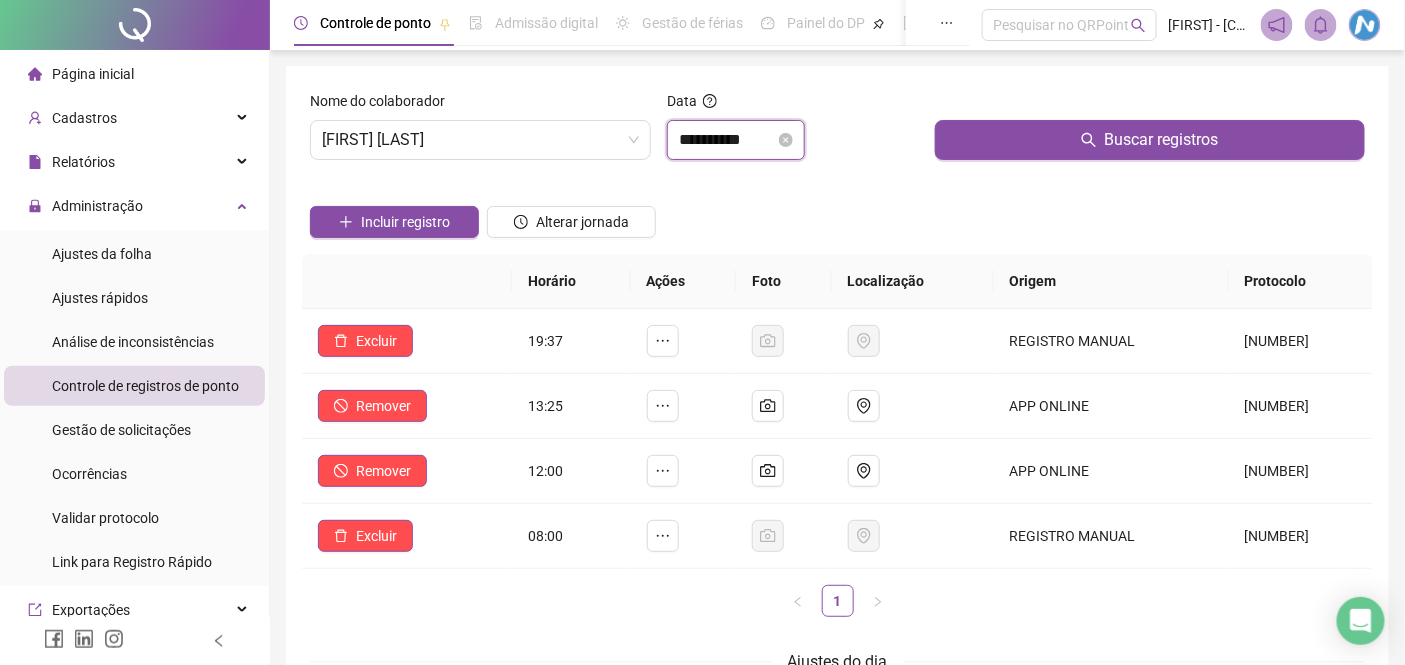 click on "**********" at bounding box center (727, 140) 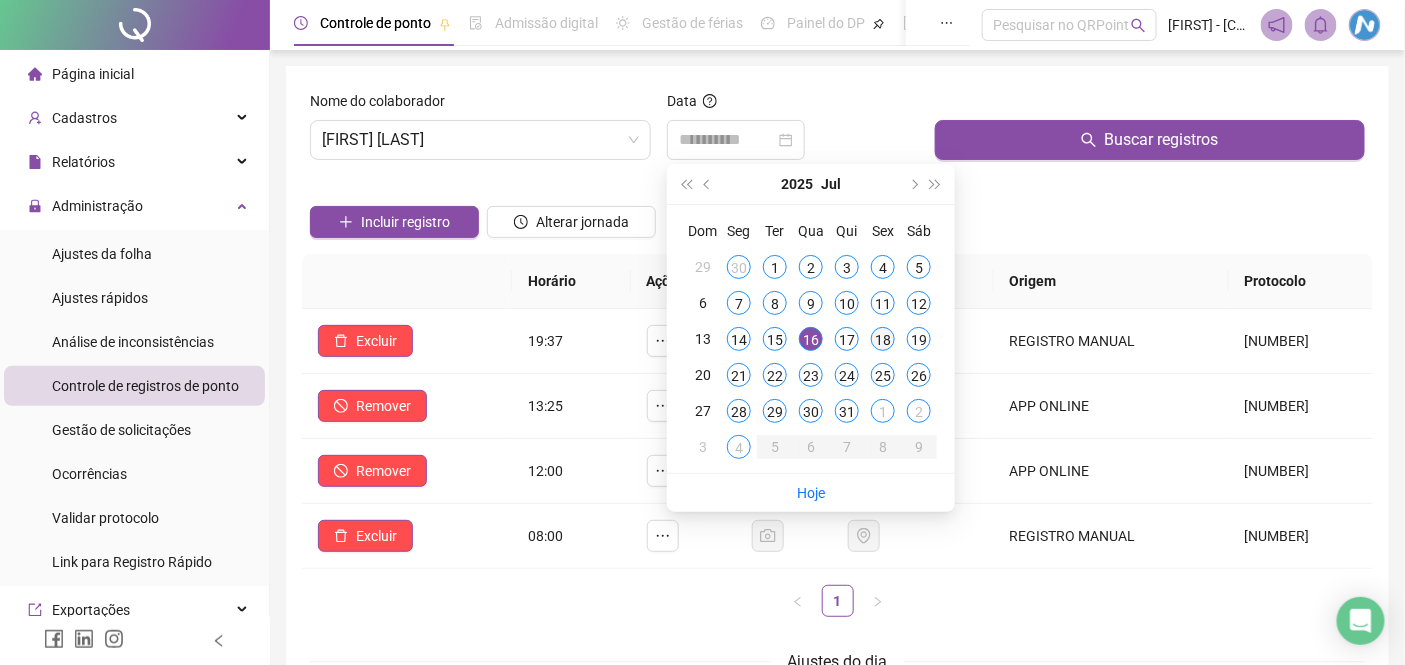 click on "18" at bounding box center (883, 339) 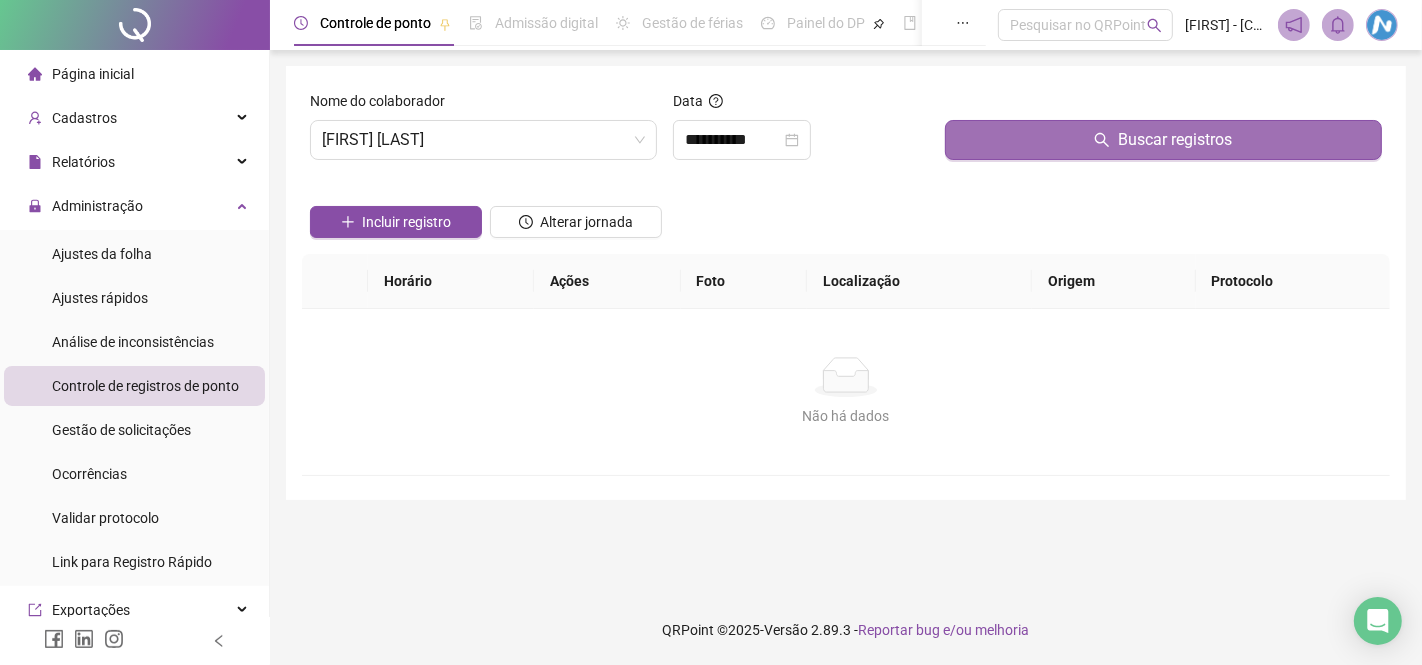 click on "Buscar registros" at bounding box center [1163, 140] 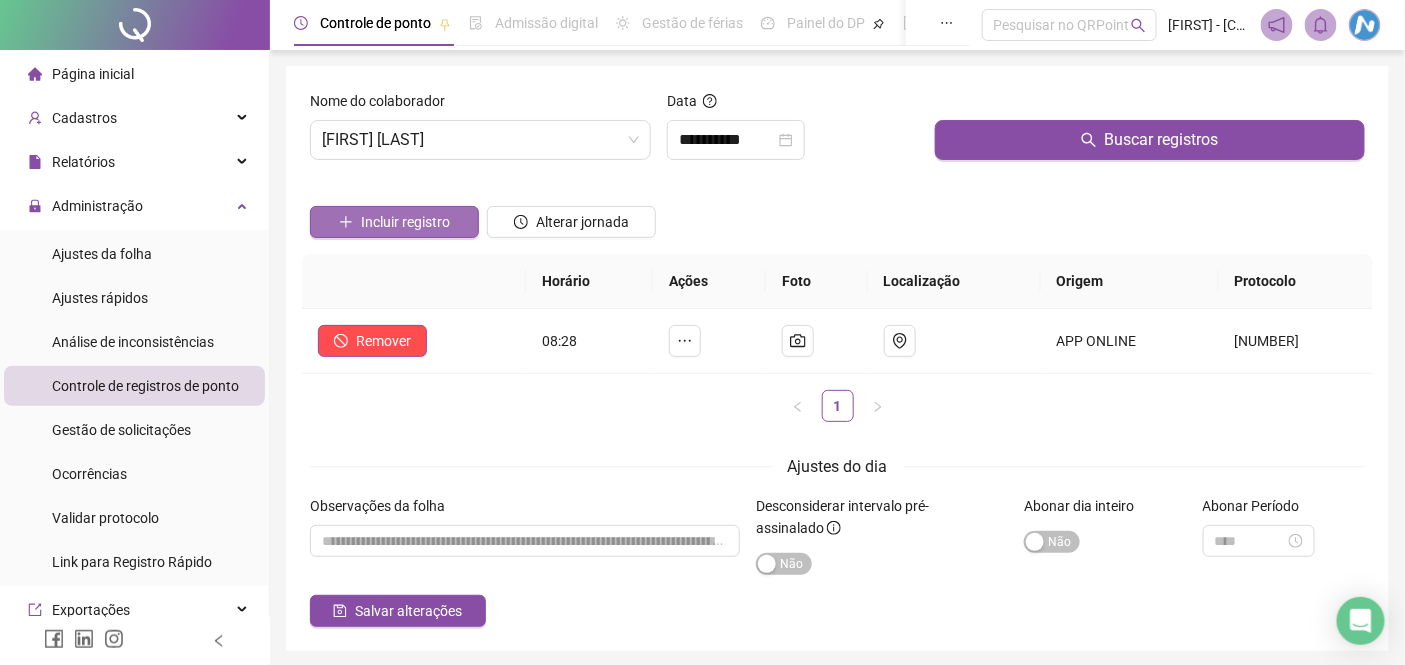 click on "Incluir registro" at bounding box center (405, 222) 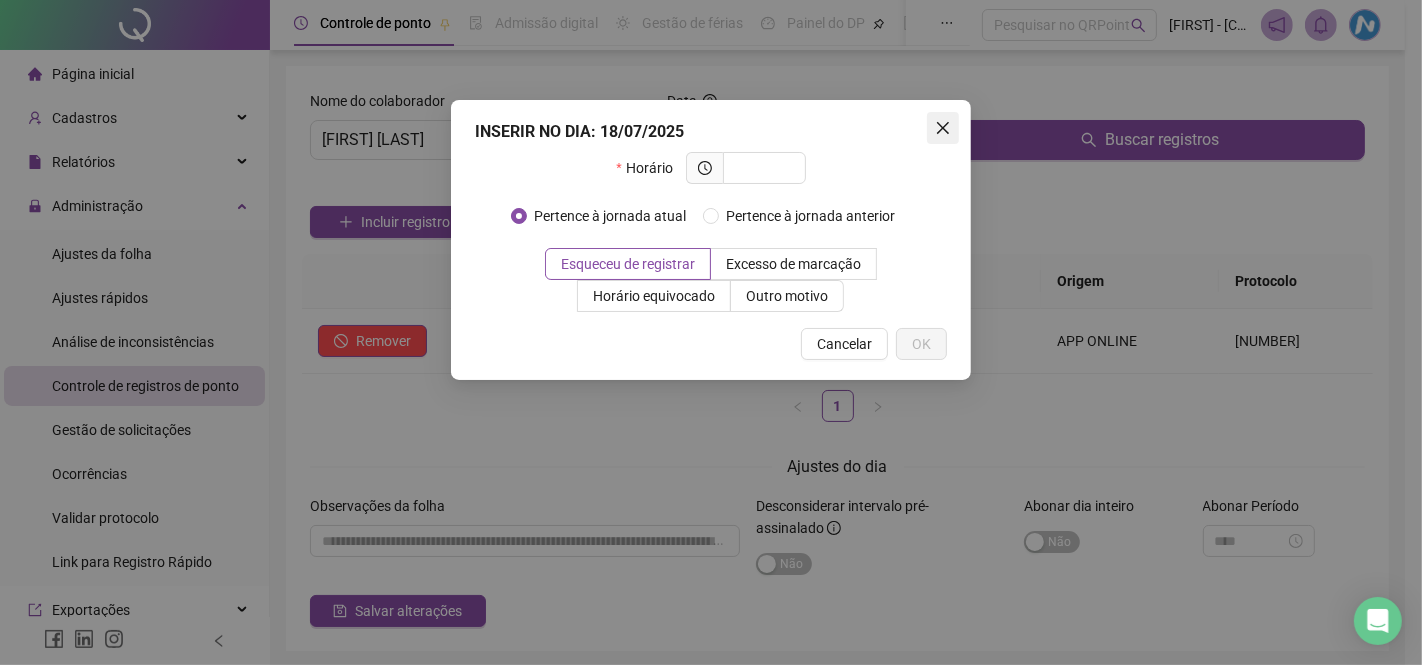 click 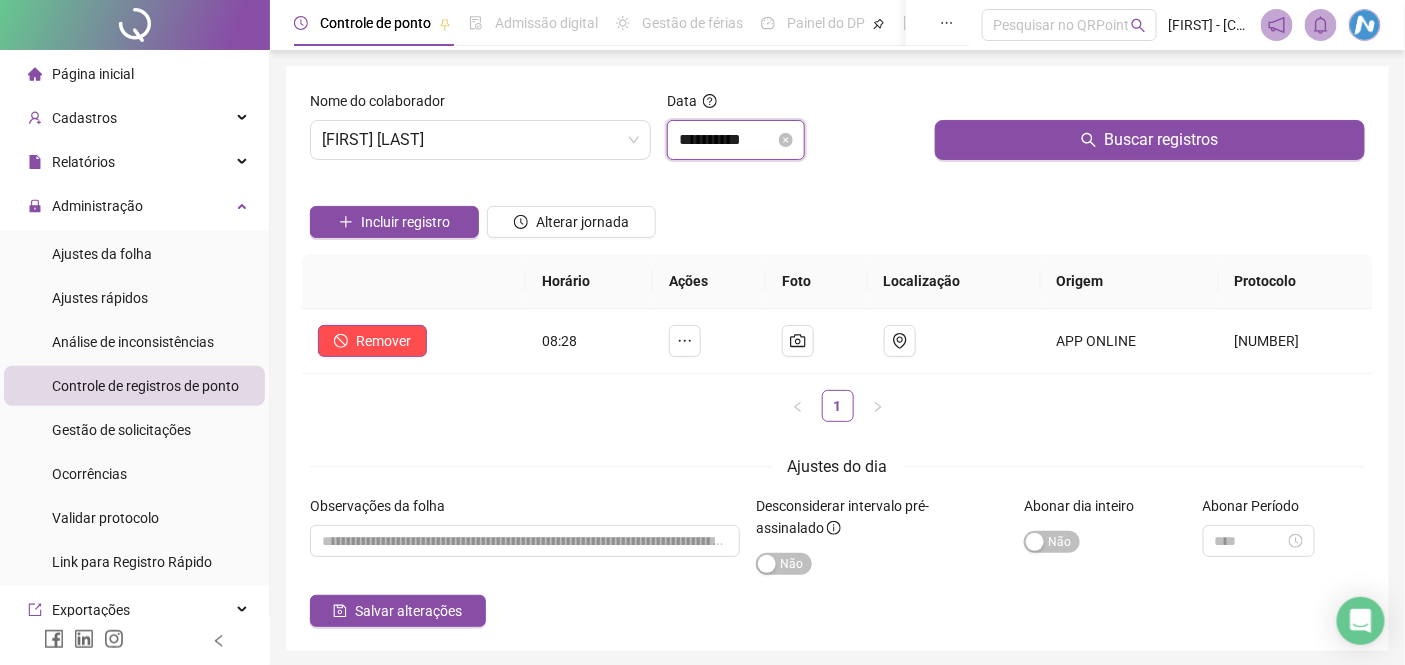 click on "**********" at bounding box center (727, 140) 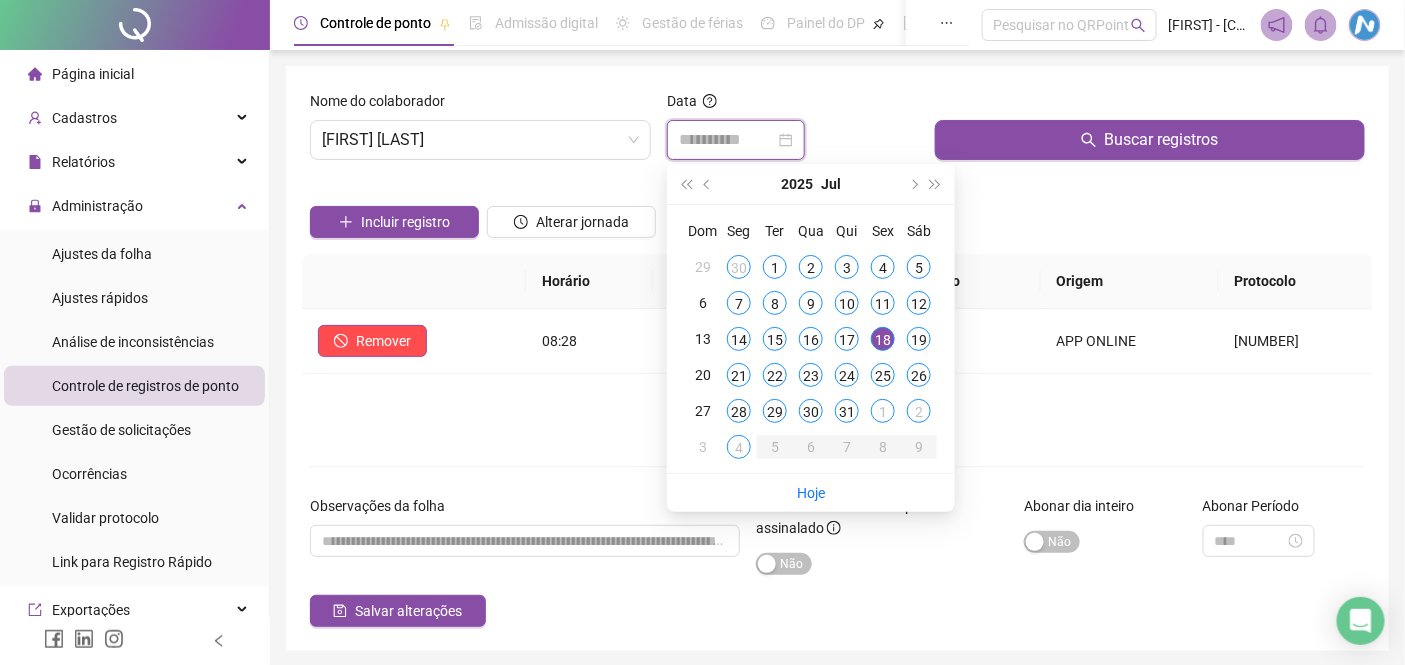 type on "**********" 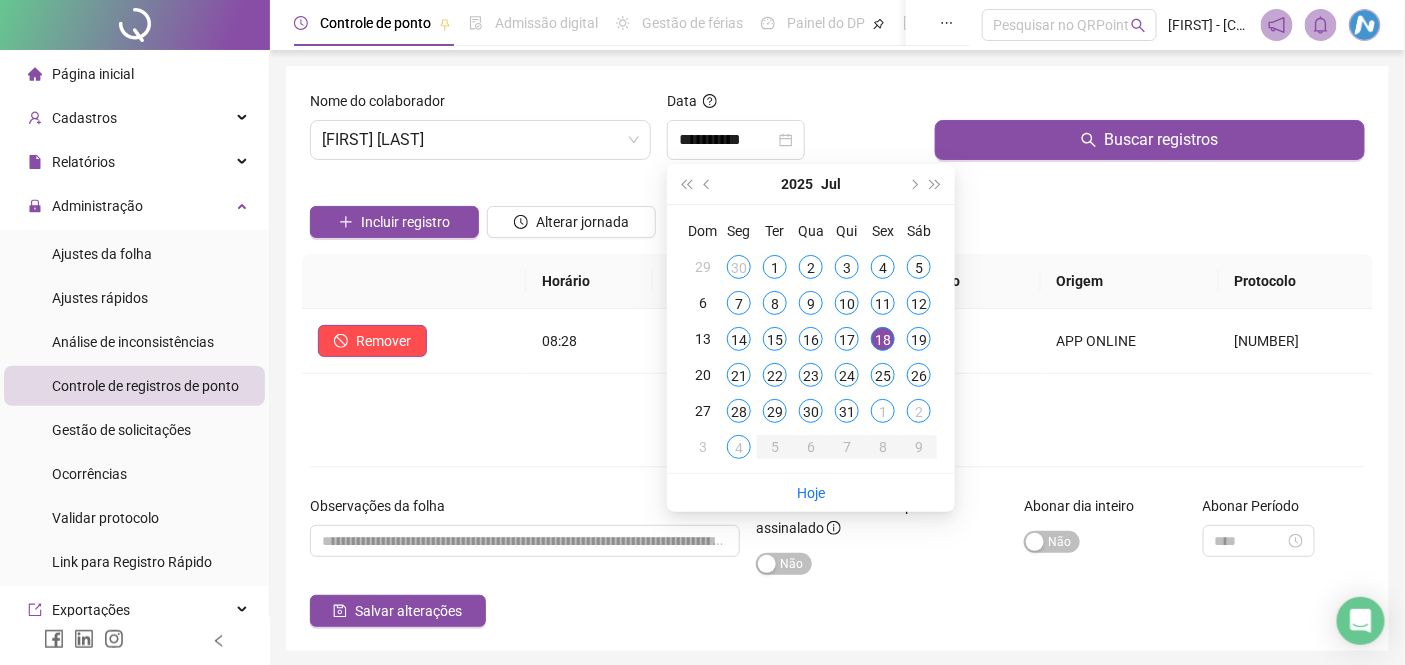 click on "Incluir registro   Alterar jornada" at bounding box center [837, 215] 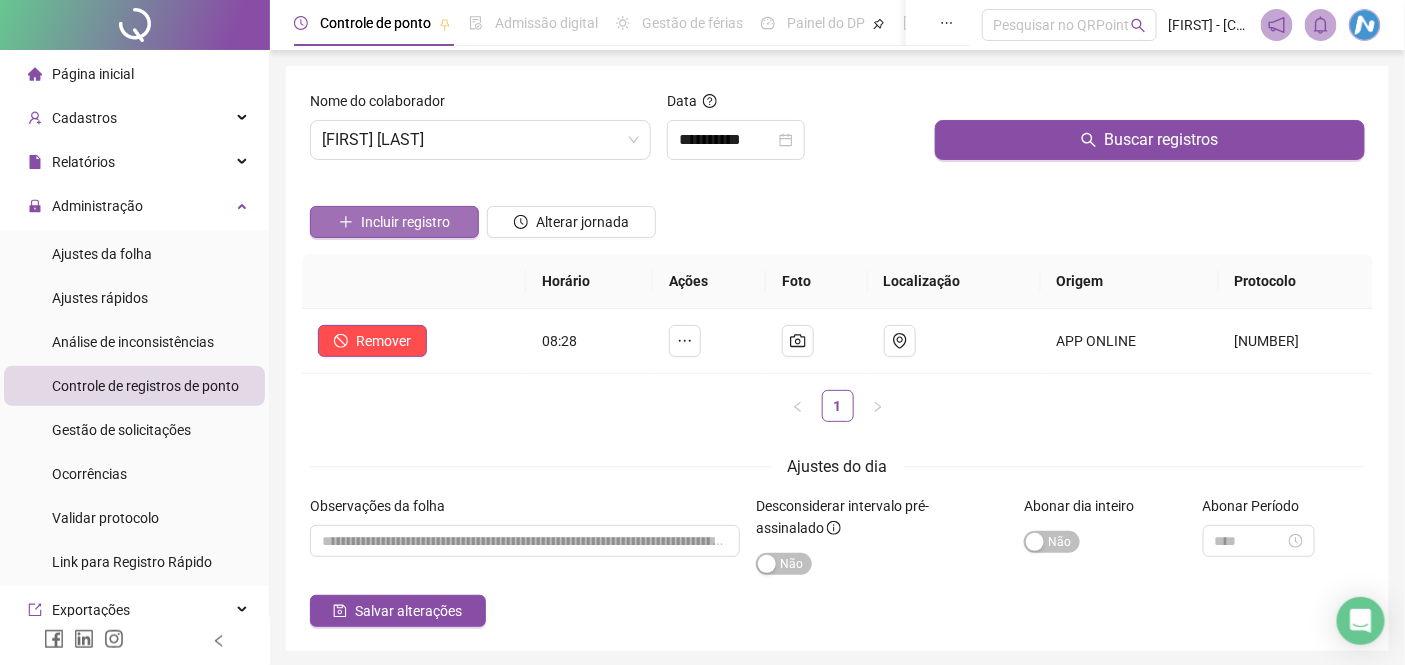 click on "Incluir registro" at bounding box center (405, 222) 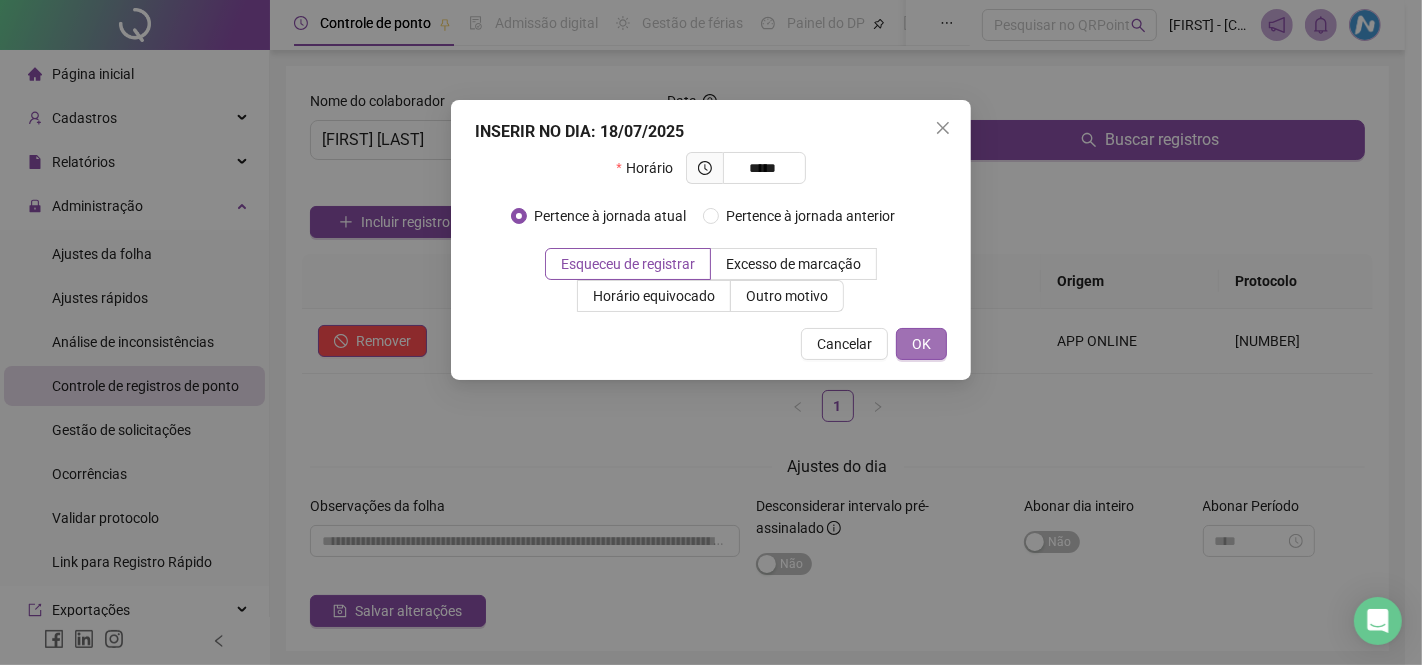 type on "*****" 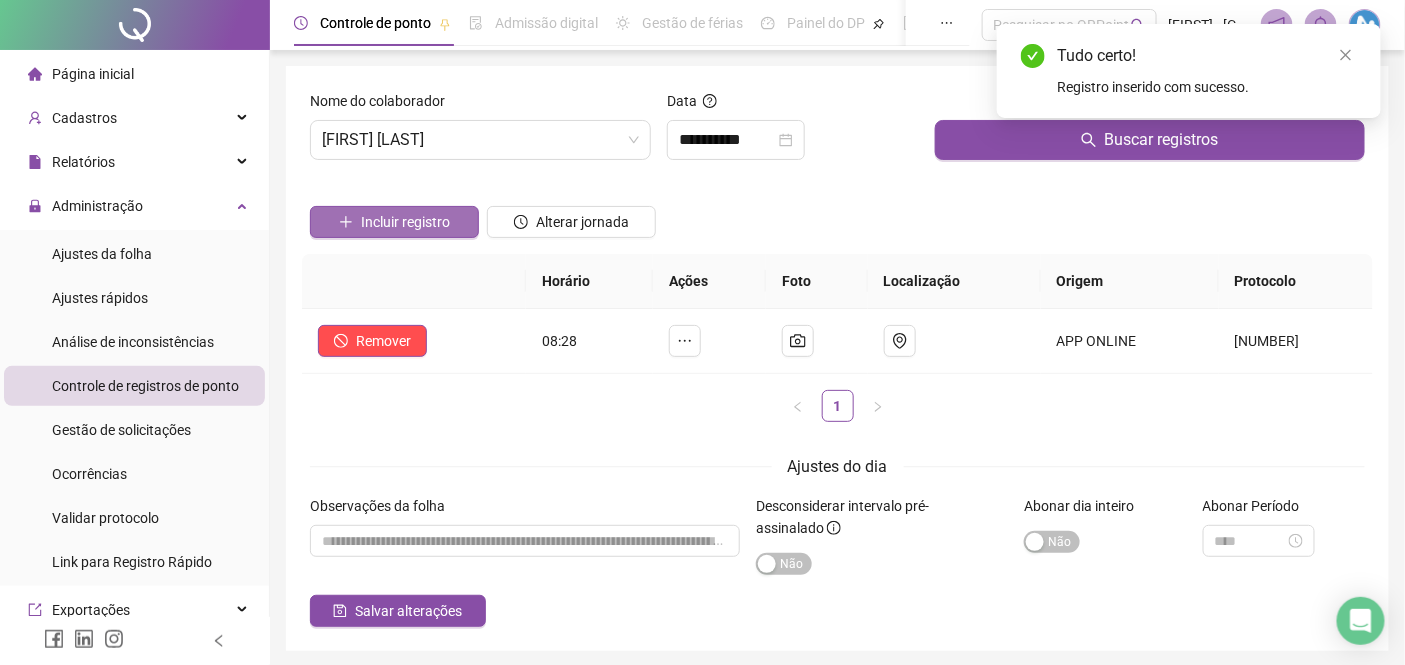 click on "Incluir registro" at bounding box center (405, 222) 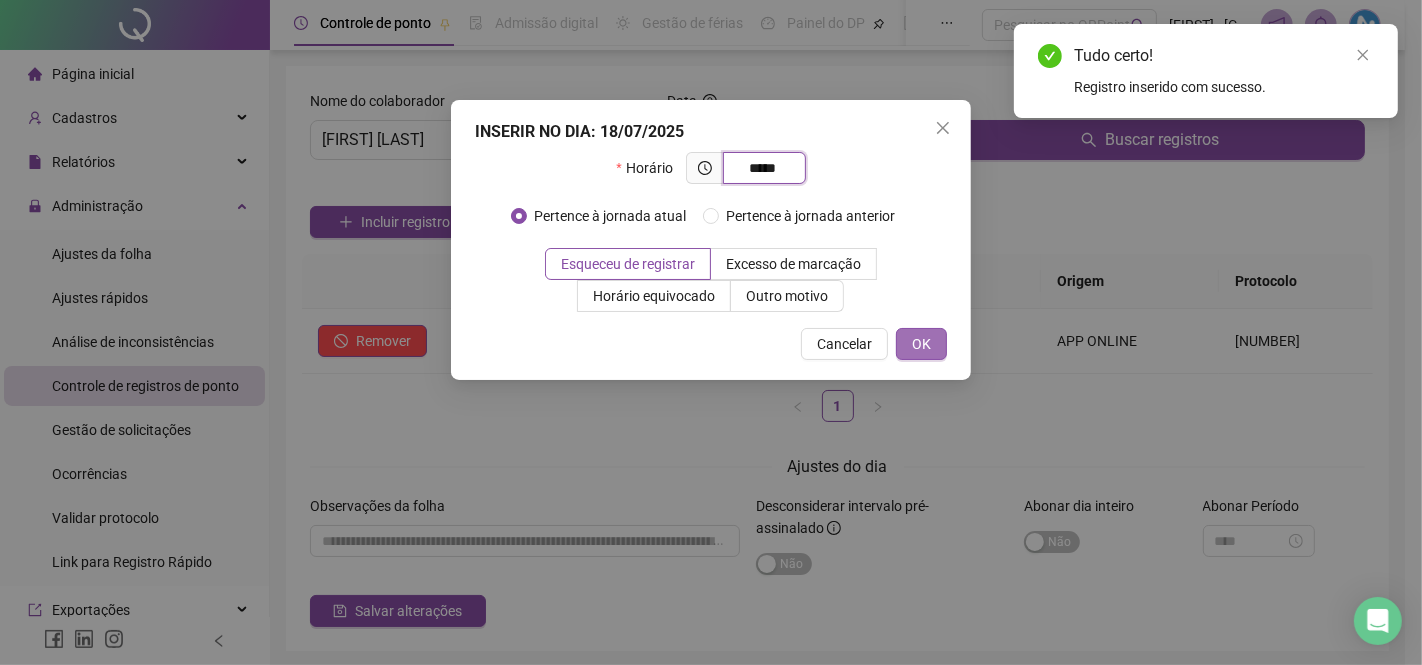 type on "*****" 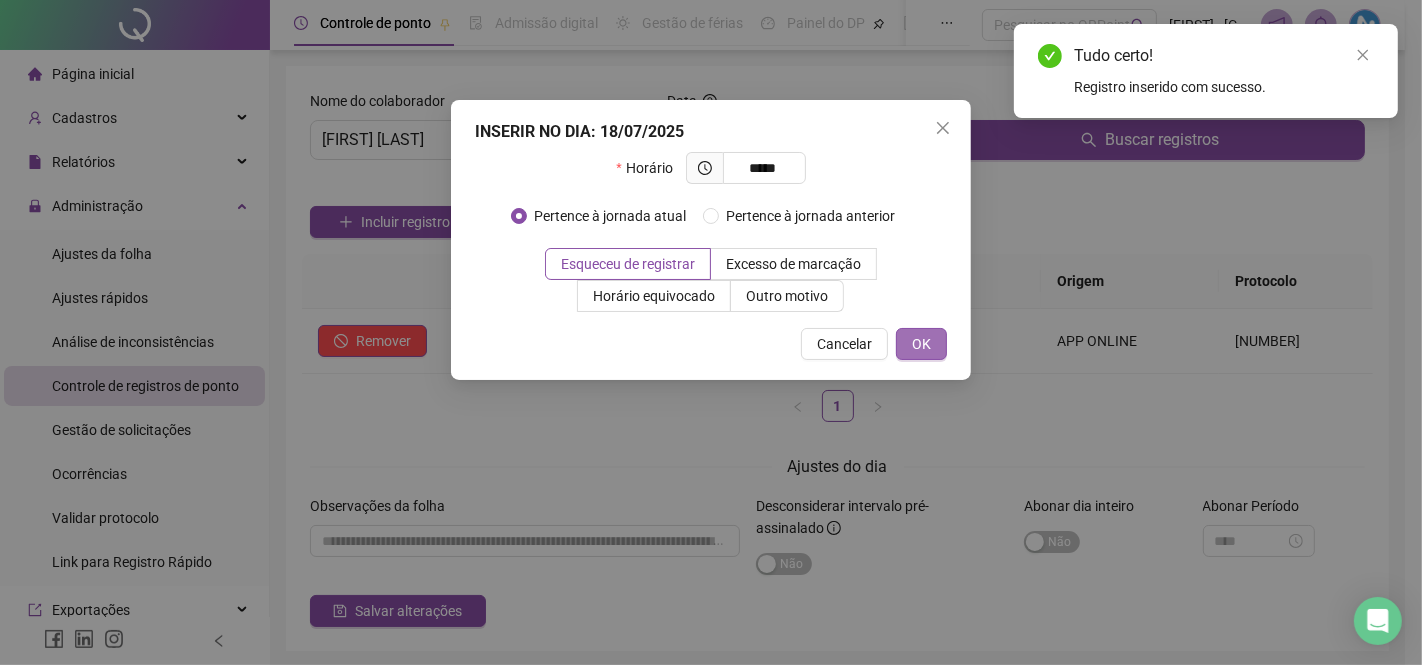 click on "OK" at bounding box center [921, 344] 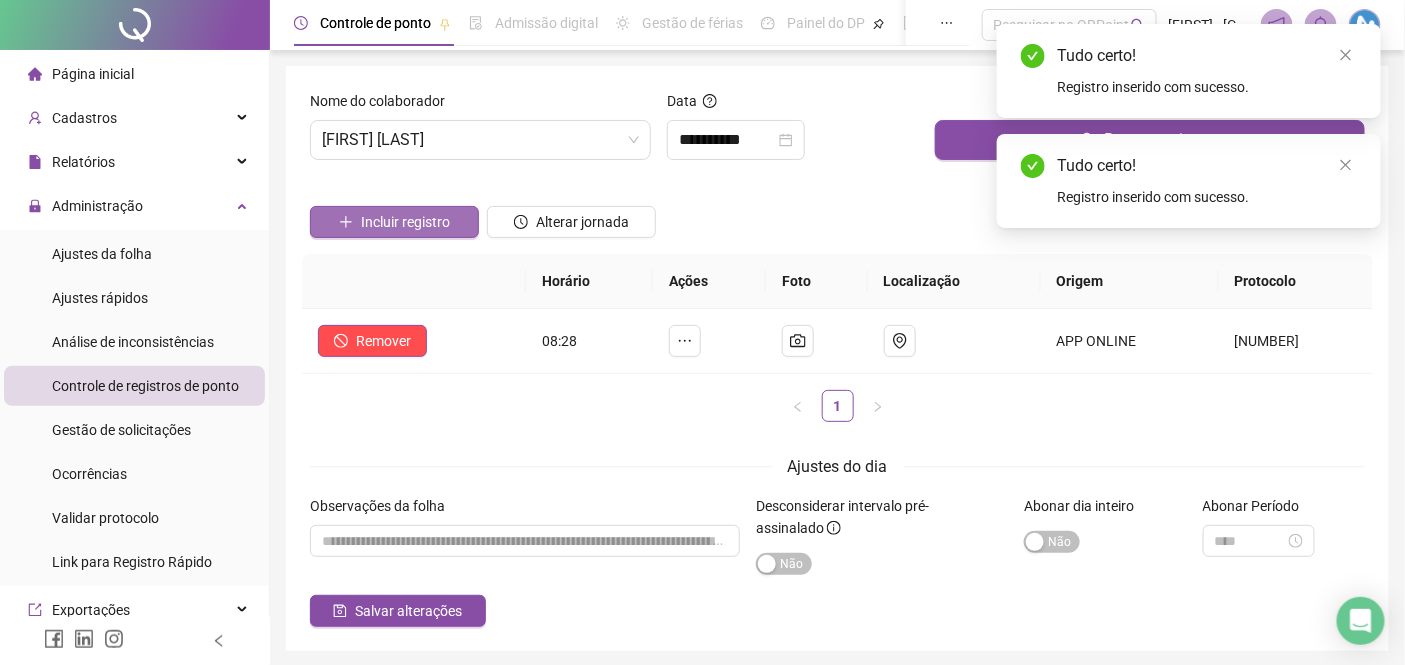 click on "Incluir registro" at bounding box center [405, 222] 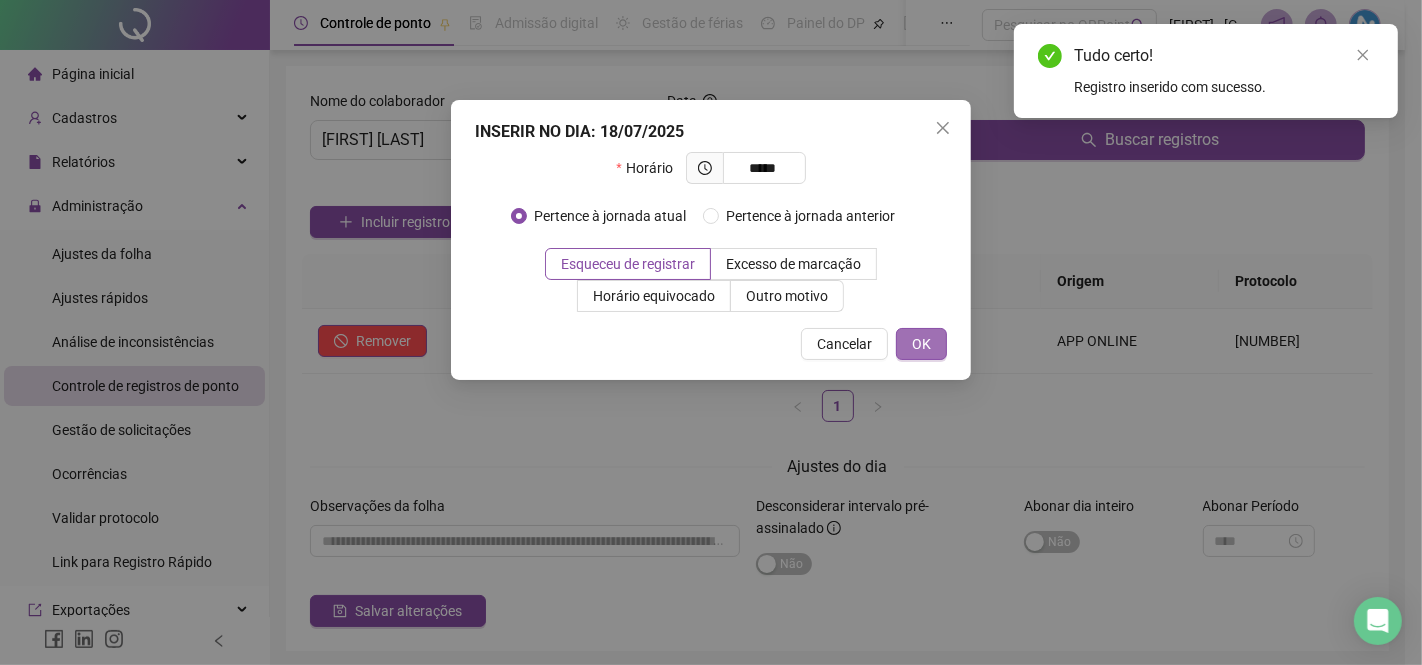 type on "*****" 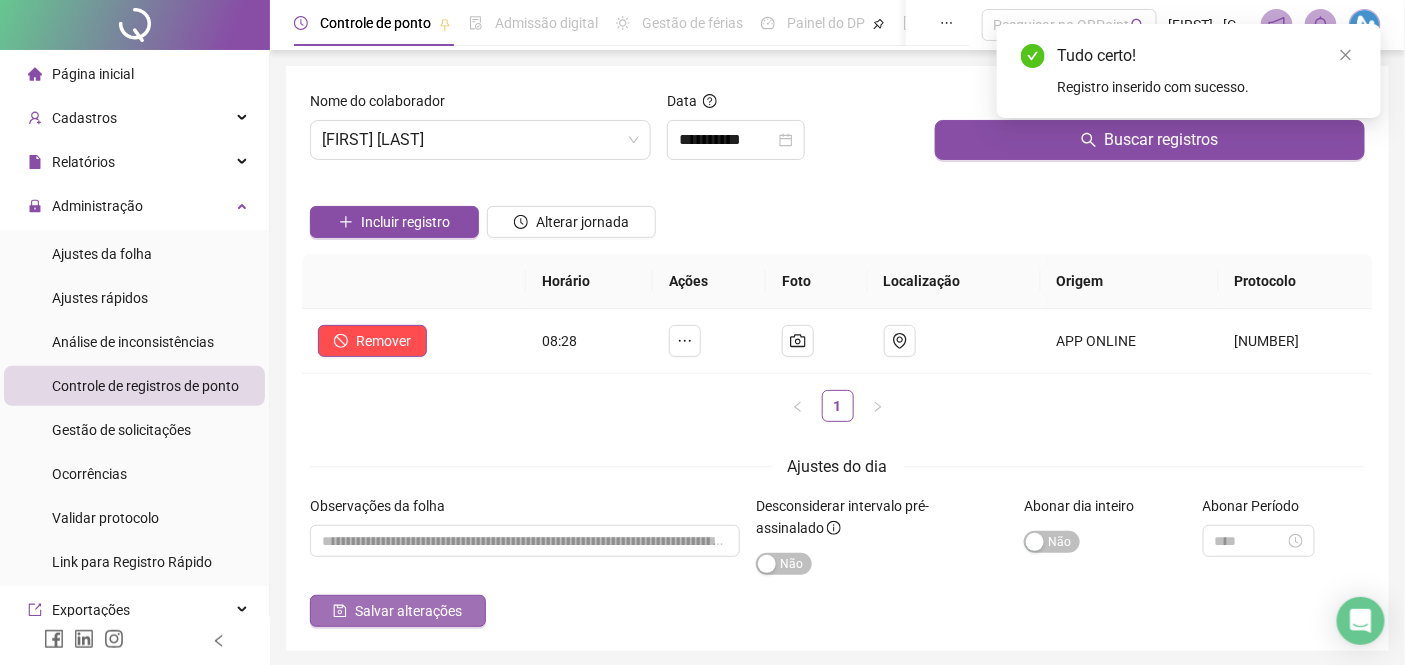 click on "Salvar alterações" at bounding box center [408, 611] 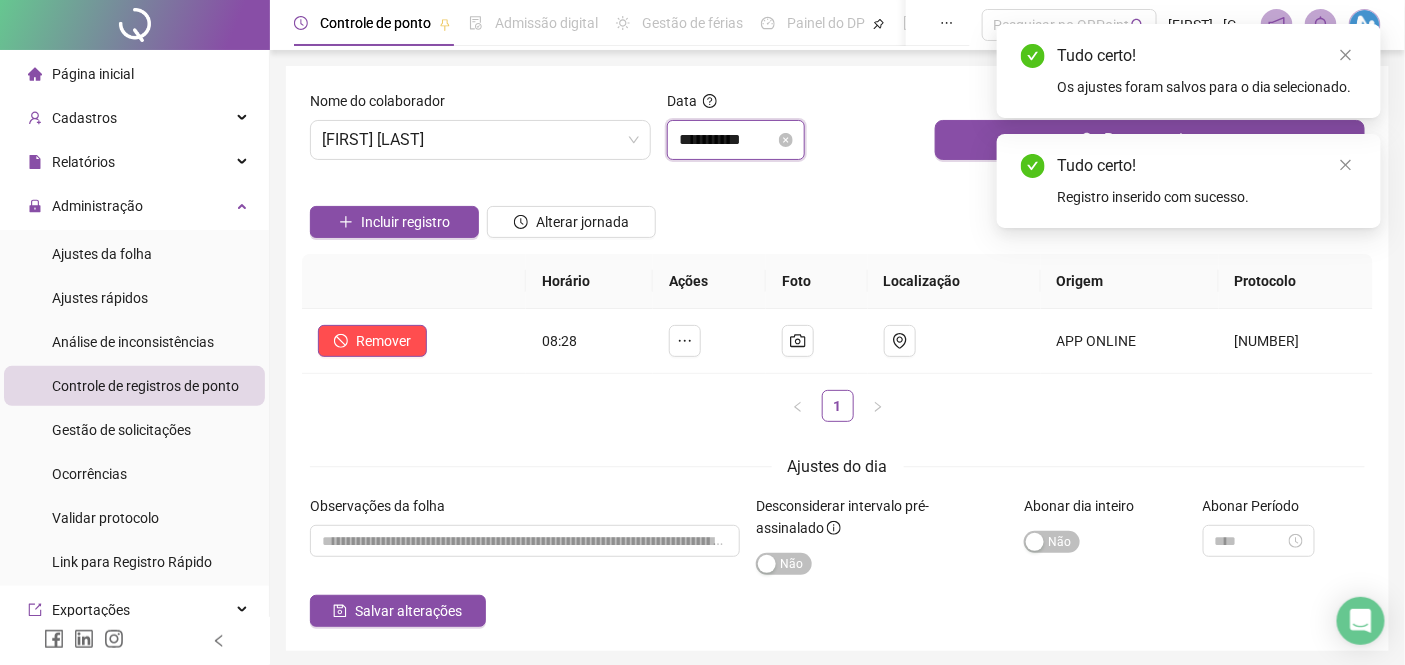 click on "**********" at bounding box center [727, 140] 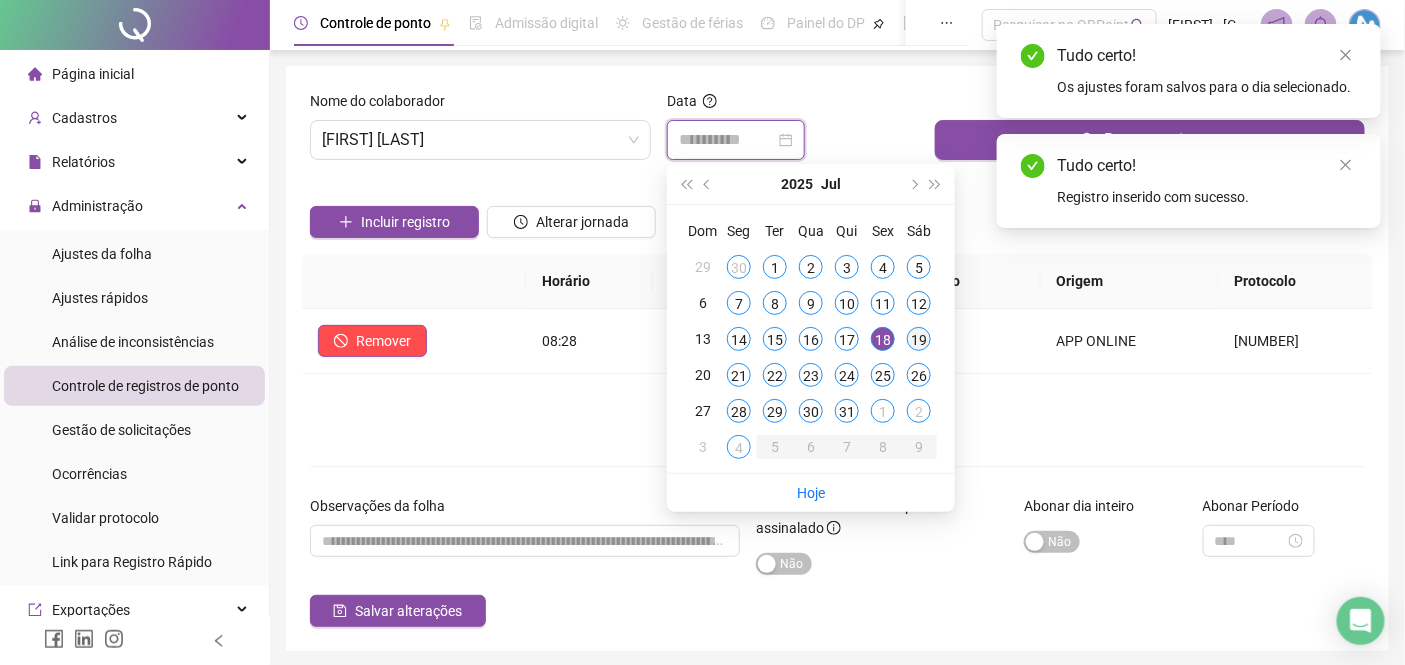 type on "**********" 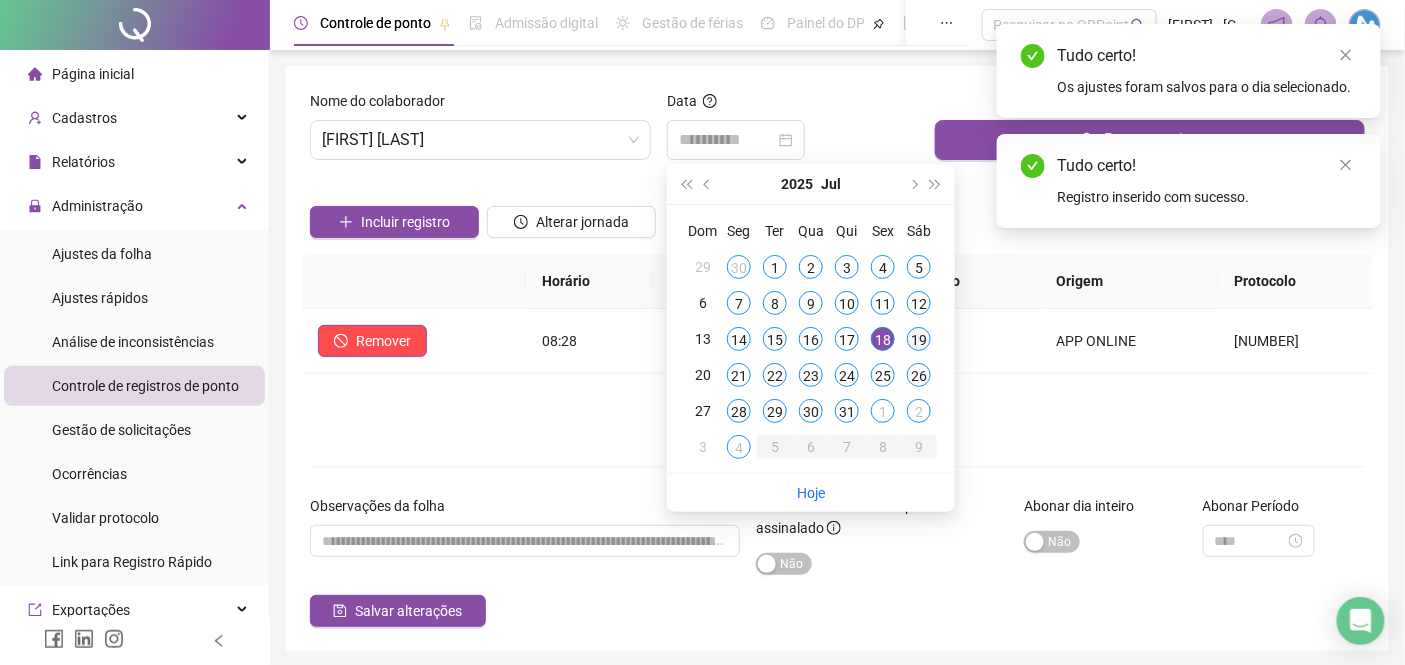 click on "19" at bounding box center (919, 339) 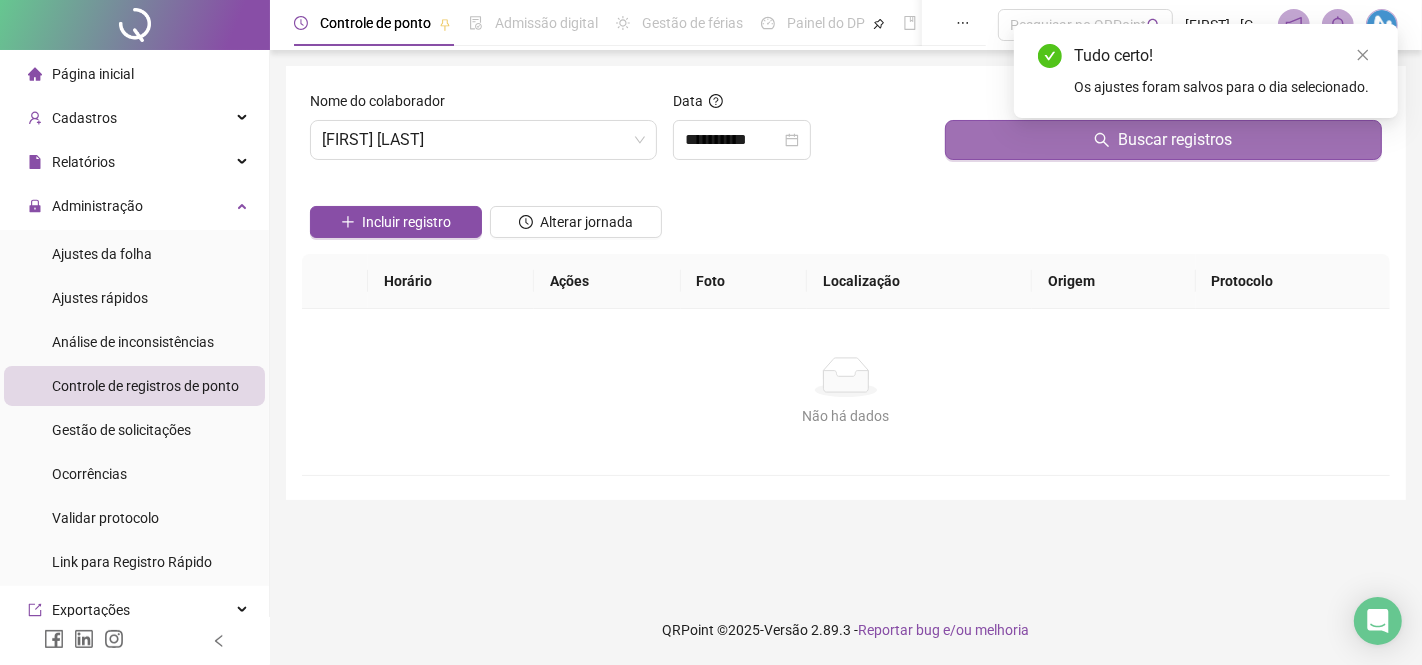 click on "Buscar registros" at bounding box center [1163, 140] 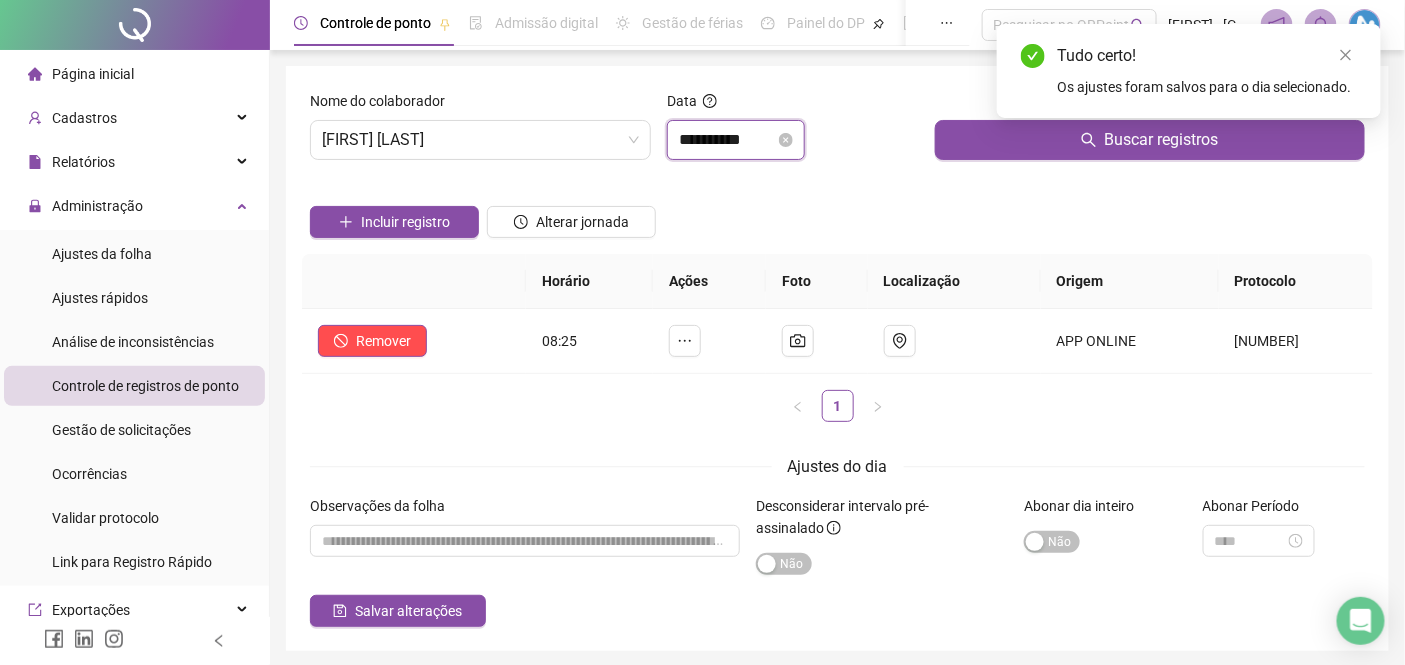 click on "**********" at bounding box center (727, 140) 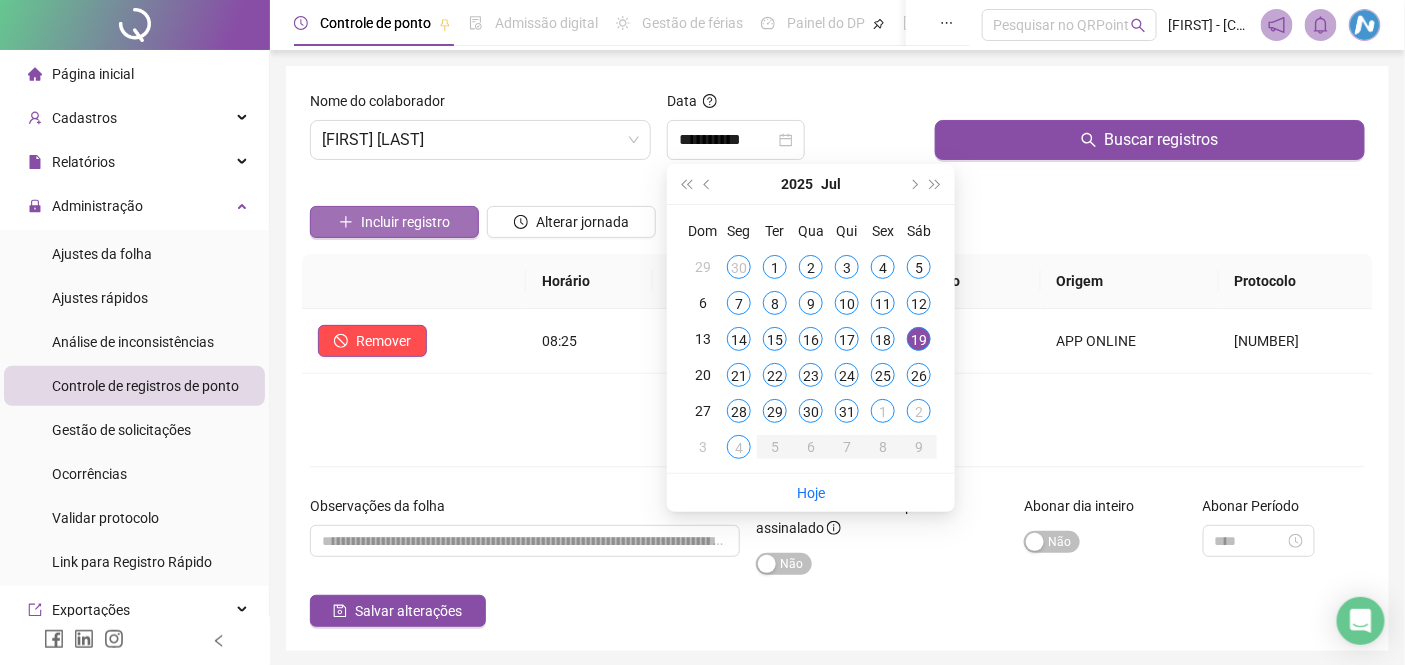 click on "Incluir registro" at bounding box center [405, 222] 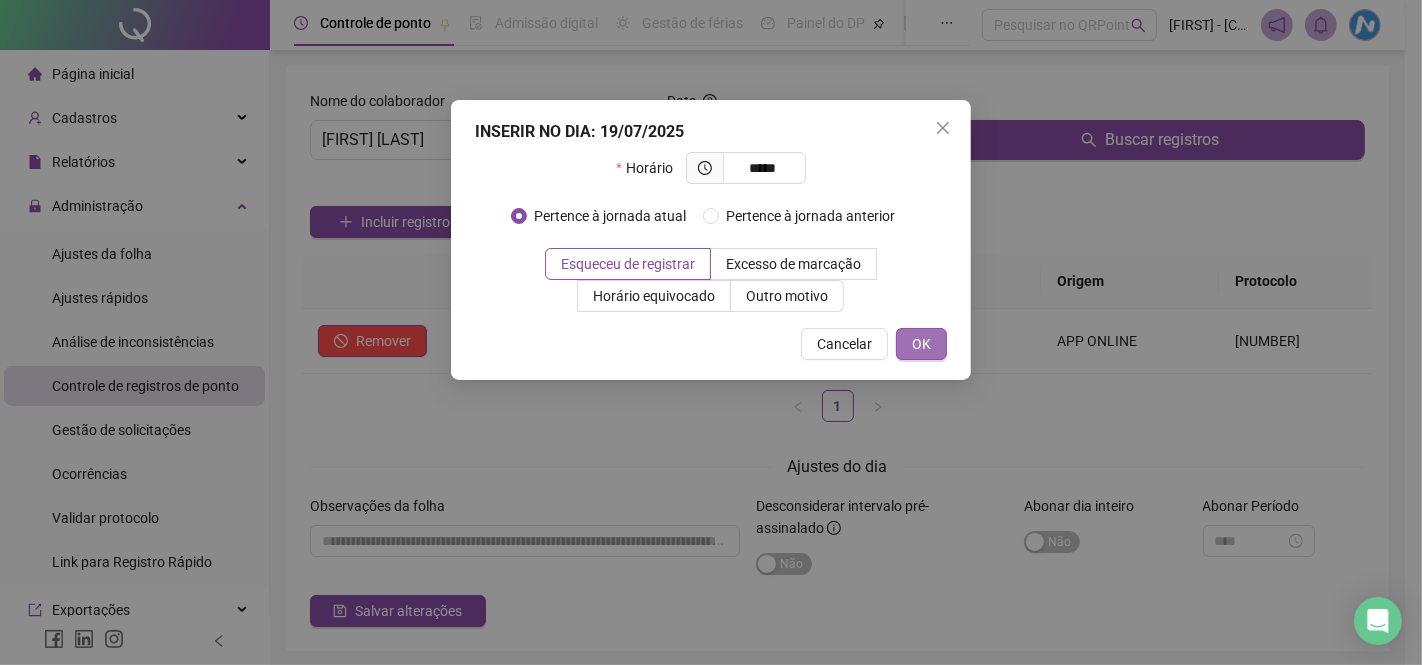 type on "*****" 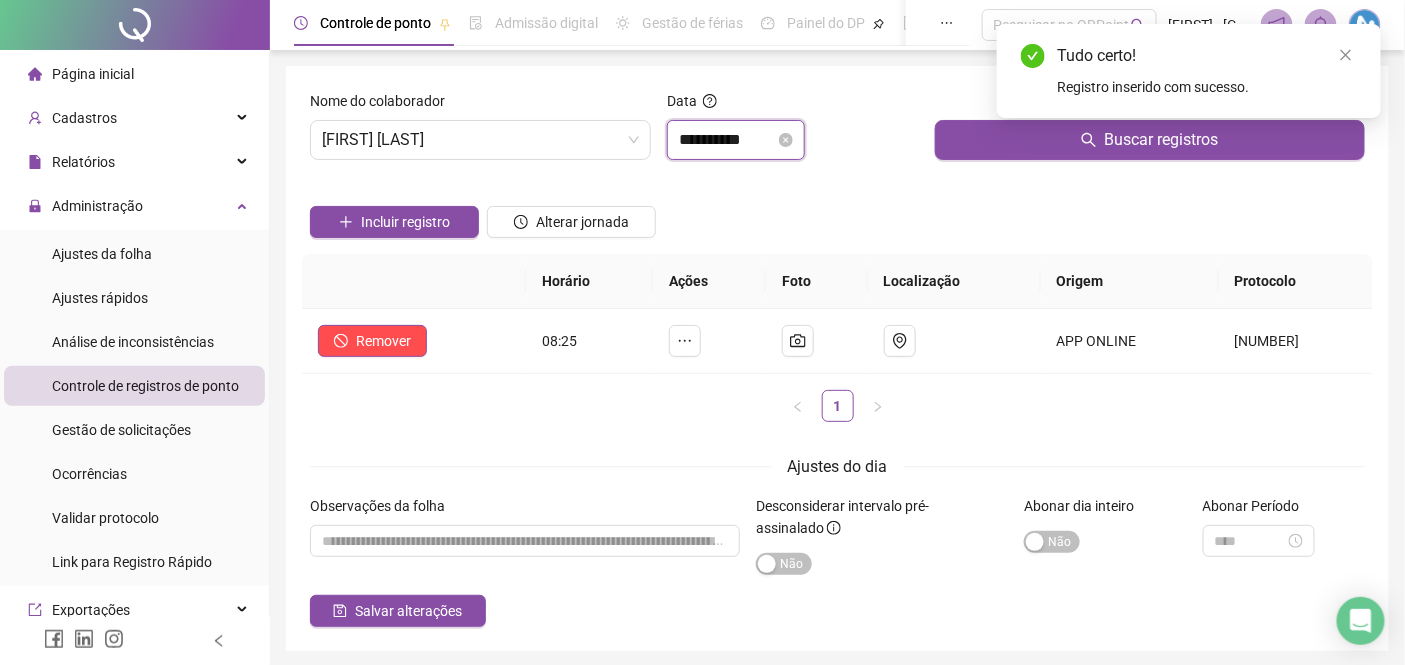 click on "**********" at bounding box center (727, 140) 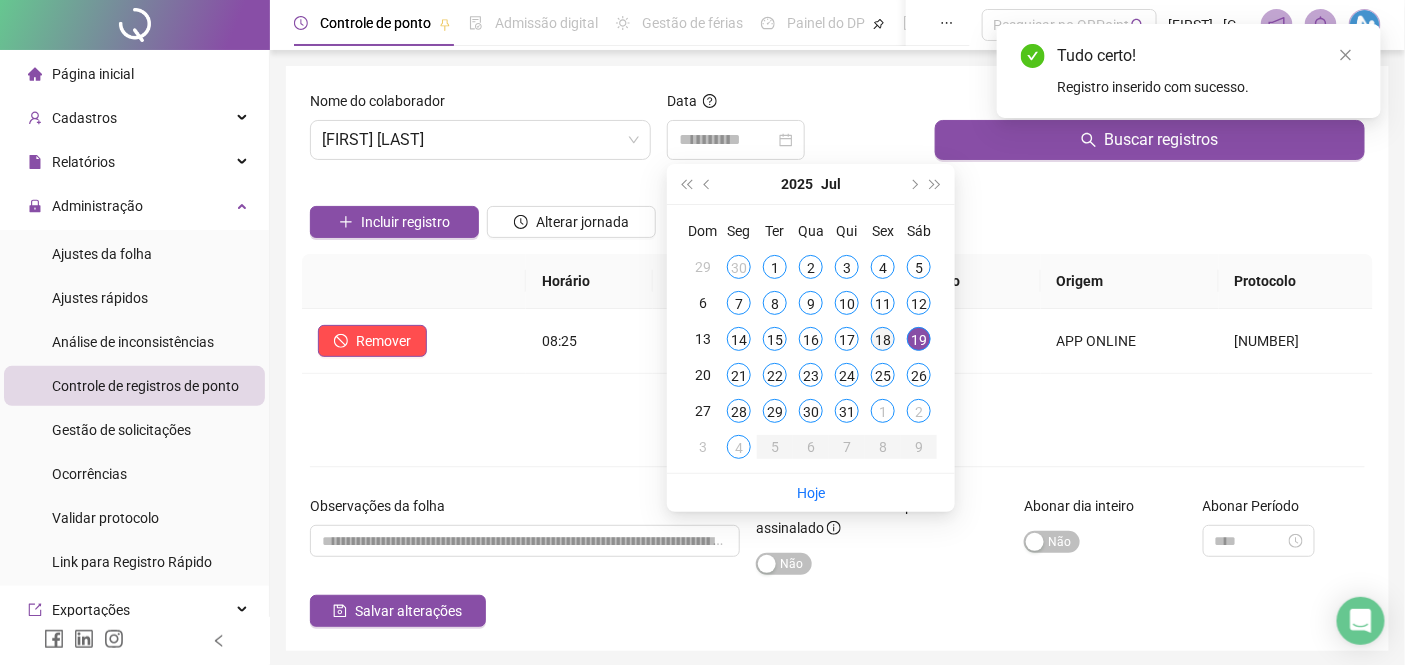 click on "18" at bounding box center [883, 339] 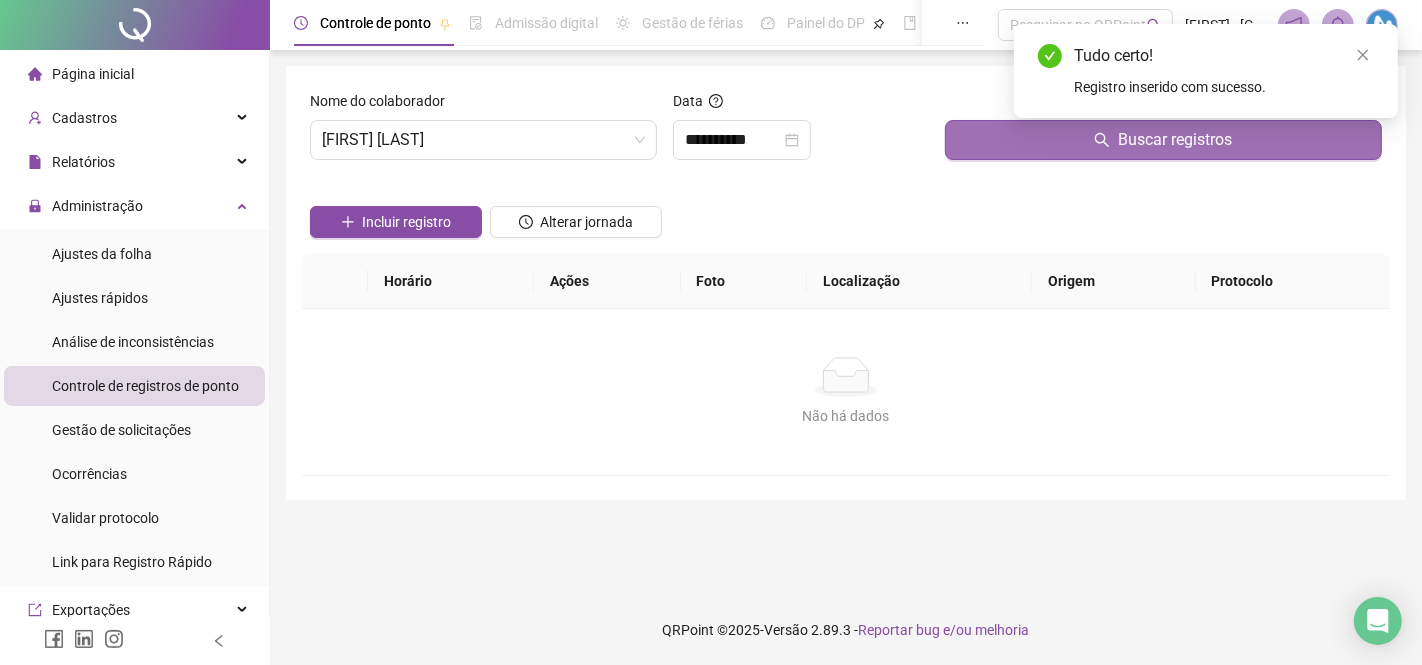 click on "Buscar registros" at bounding box center (1163, 140) 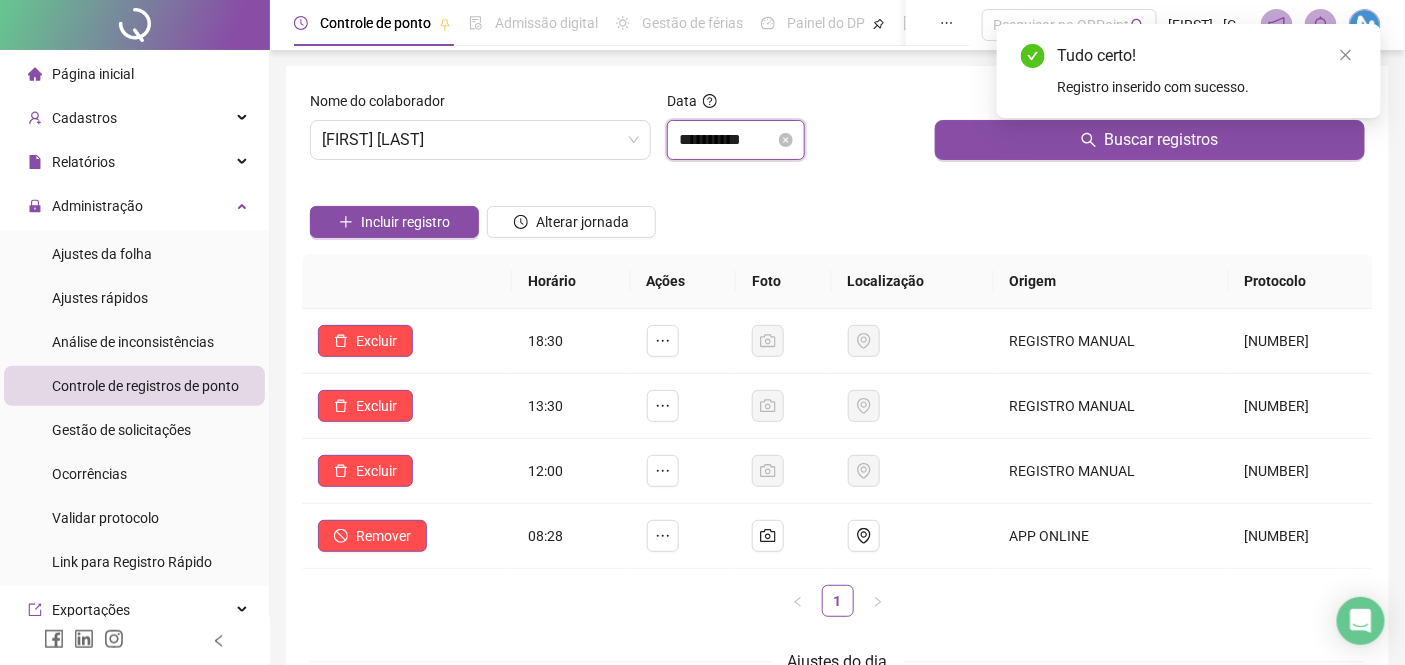 click on "**********" at bounding box center (727, 140) 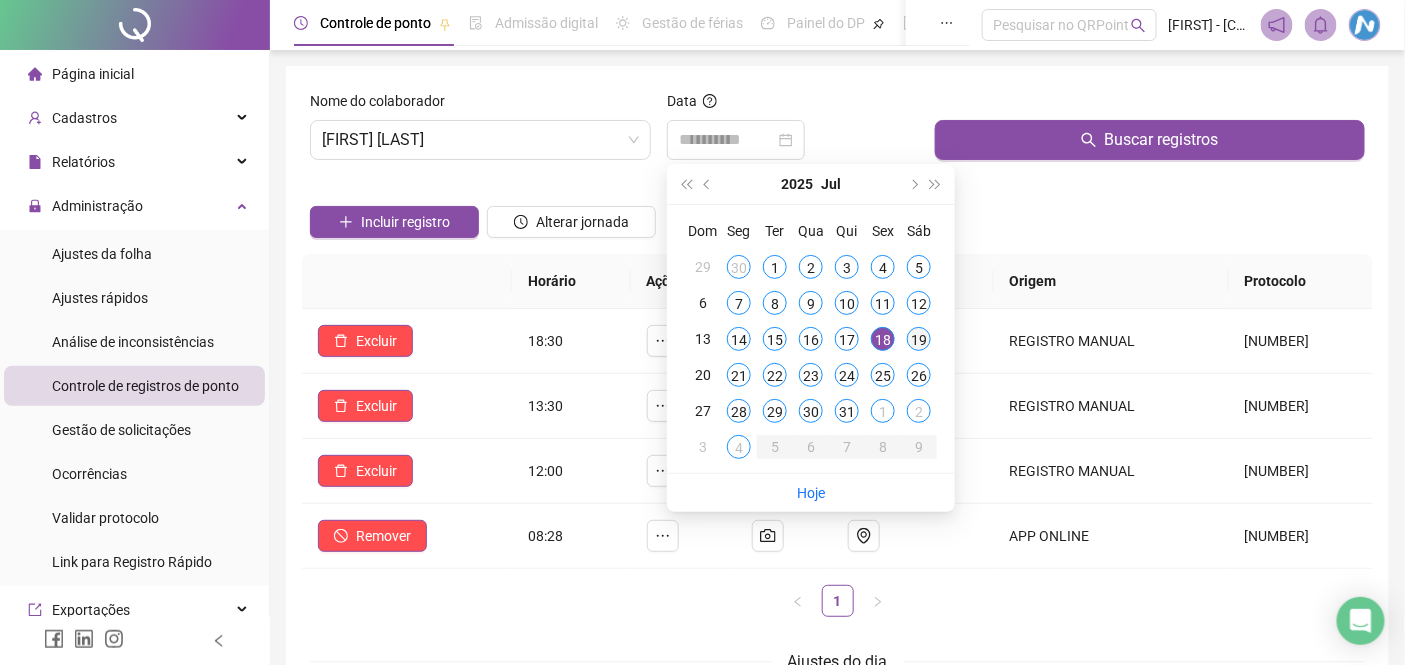 click on "19" at bounding box center (919, 339) 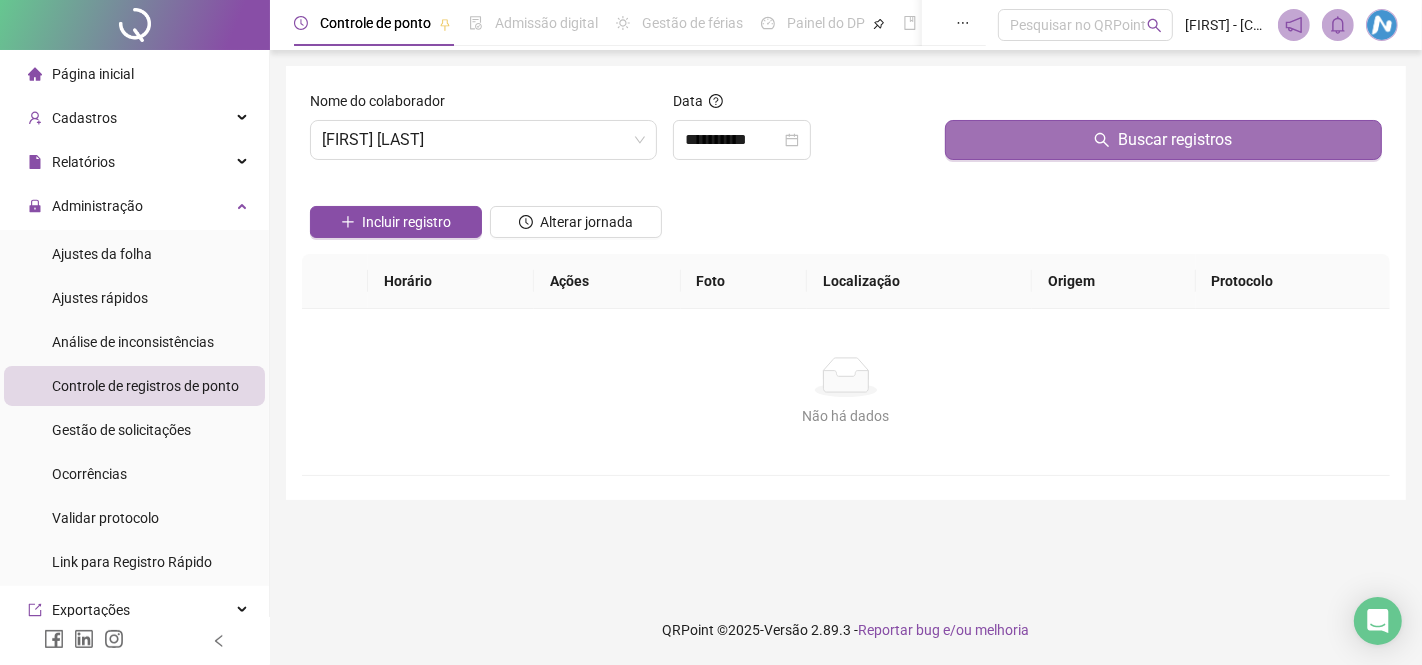 click on "Buscar registros" at bounding box center [1163, 140] 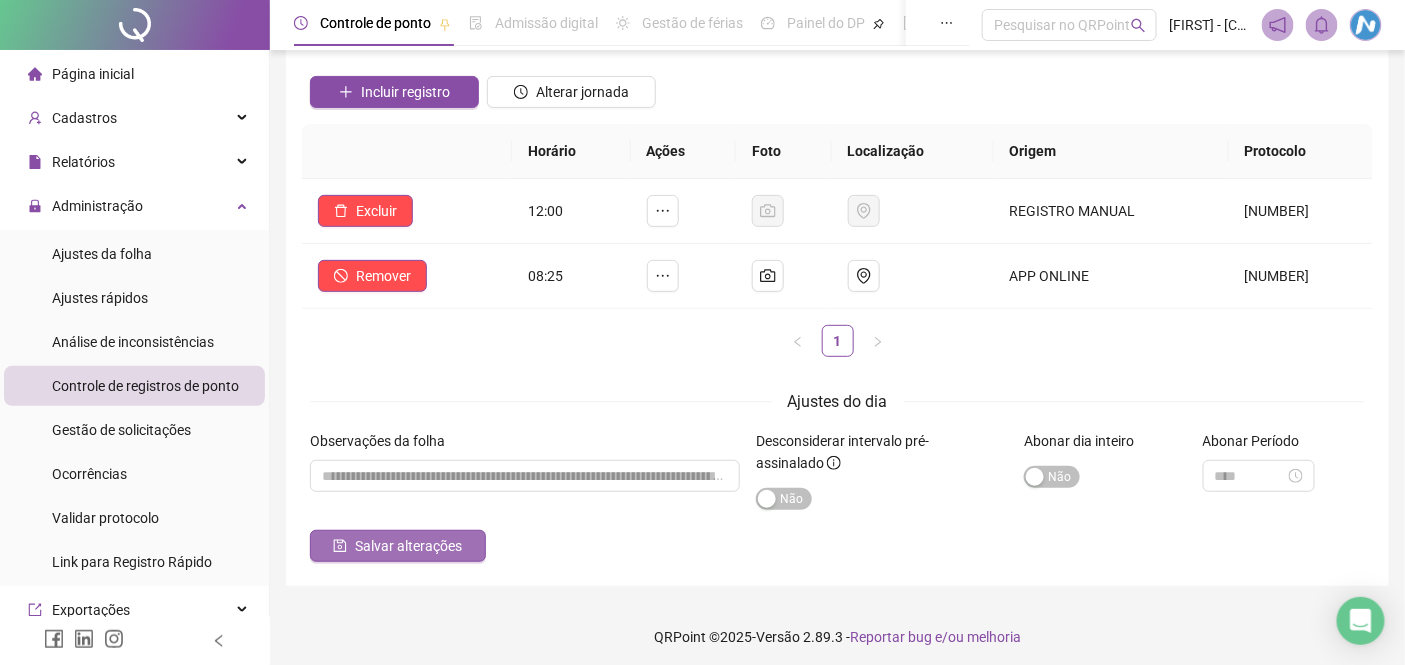 scroll, scrollTop: 136, scrollLeft: 0, axis: vertical 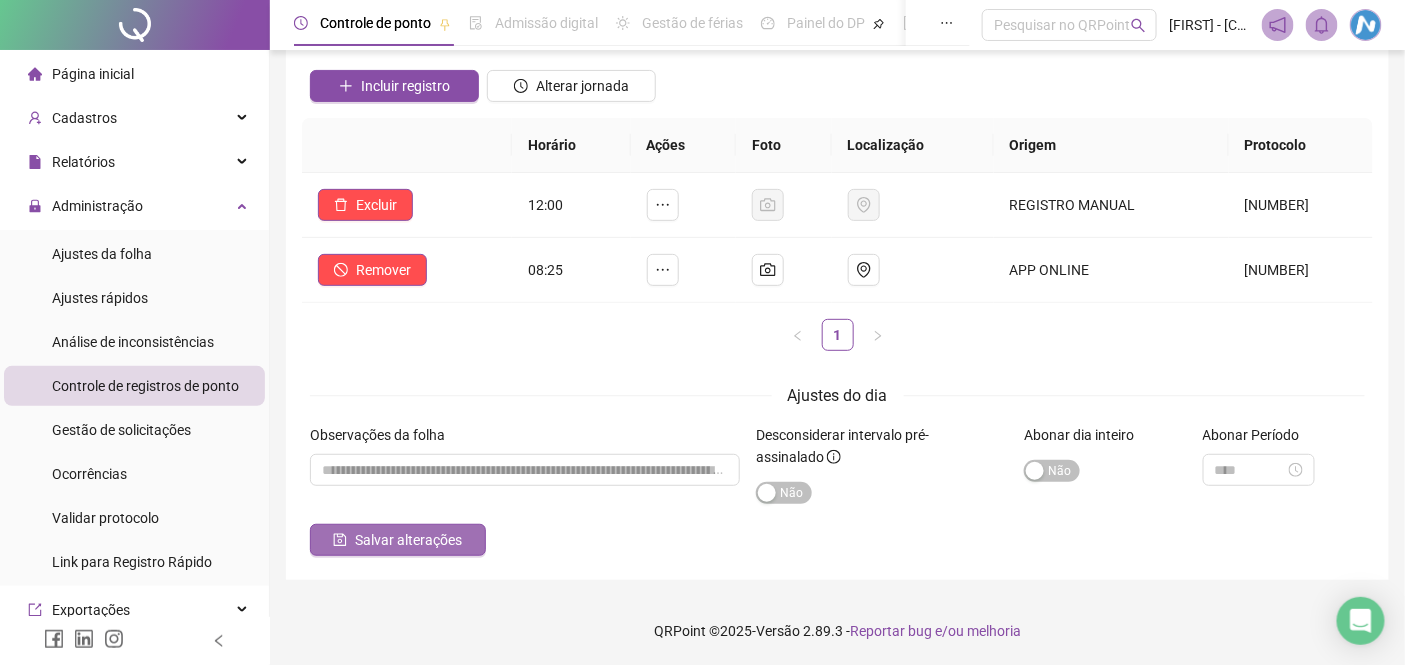 click on "Salvar alterações" at bounding box center [408, 540] 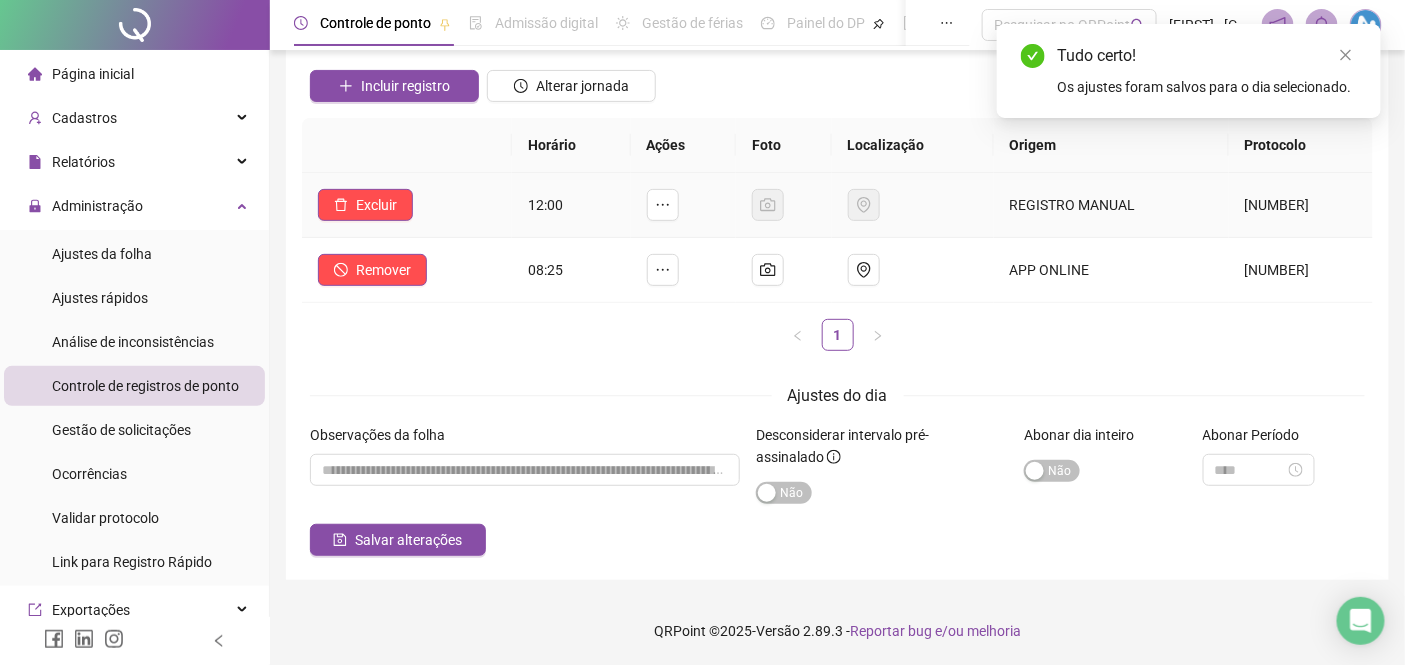 scroll, scrollTop: 0, scrollLeft: 0, axis: both 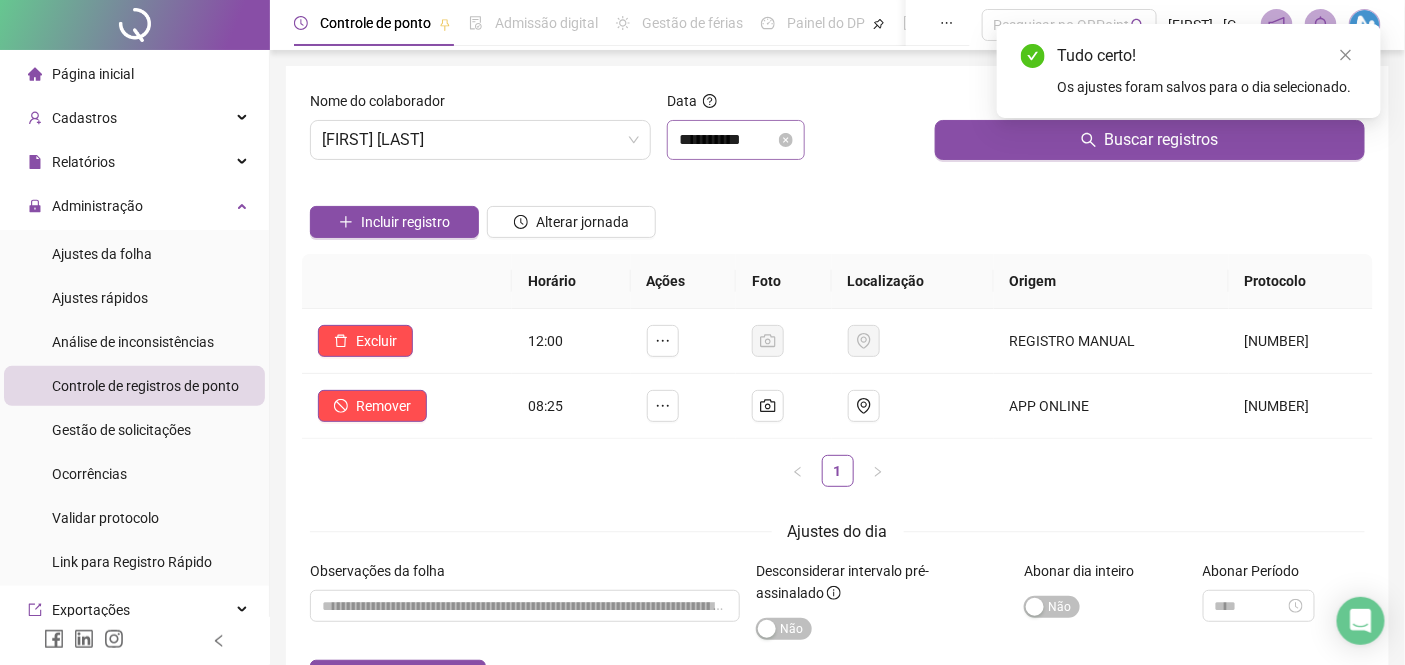 click on "**********" at bounding box center (736, 140) 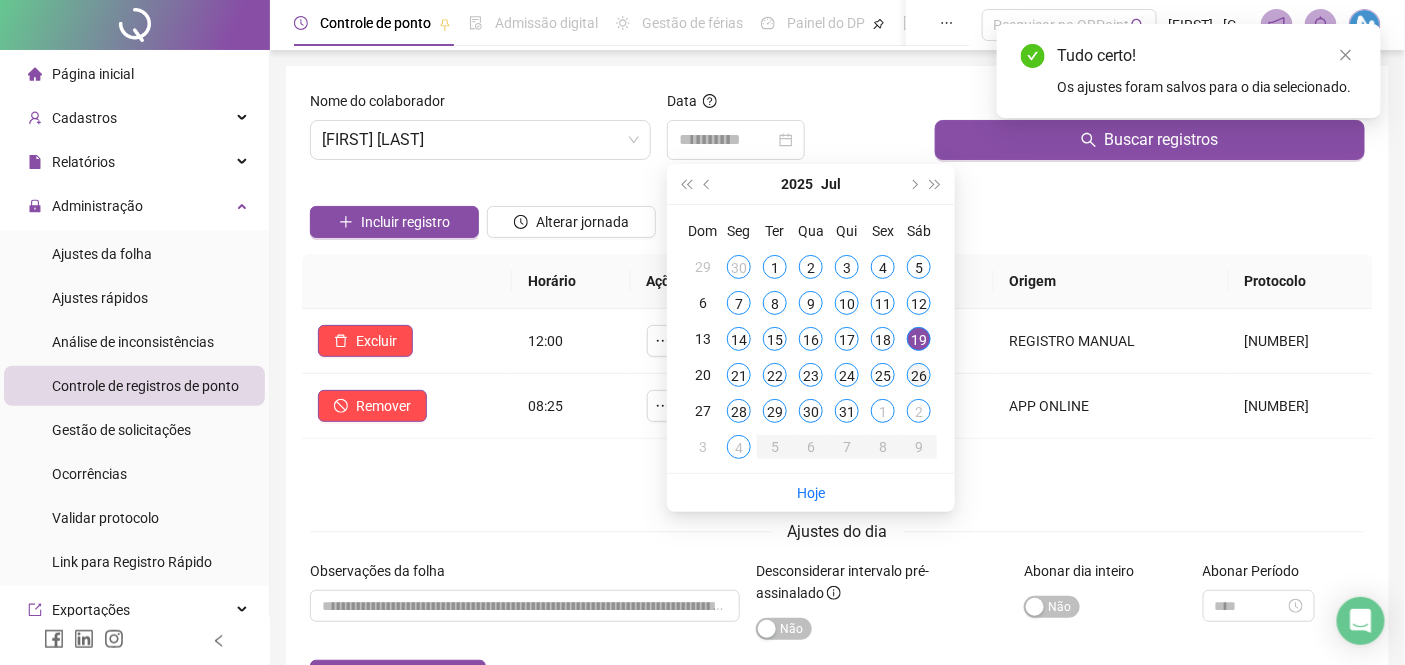 click on "26" at bounding box center [919, 375] 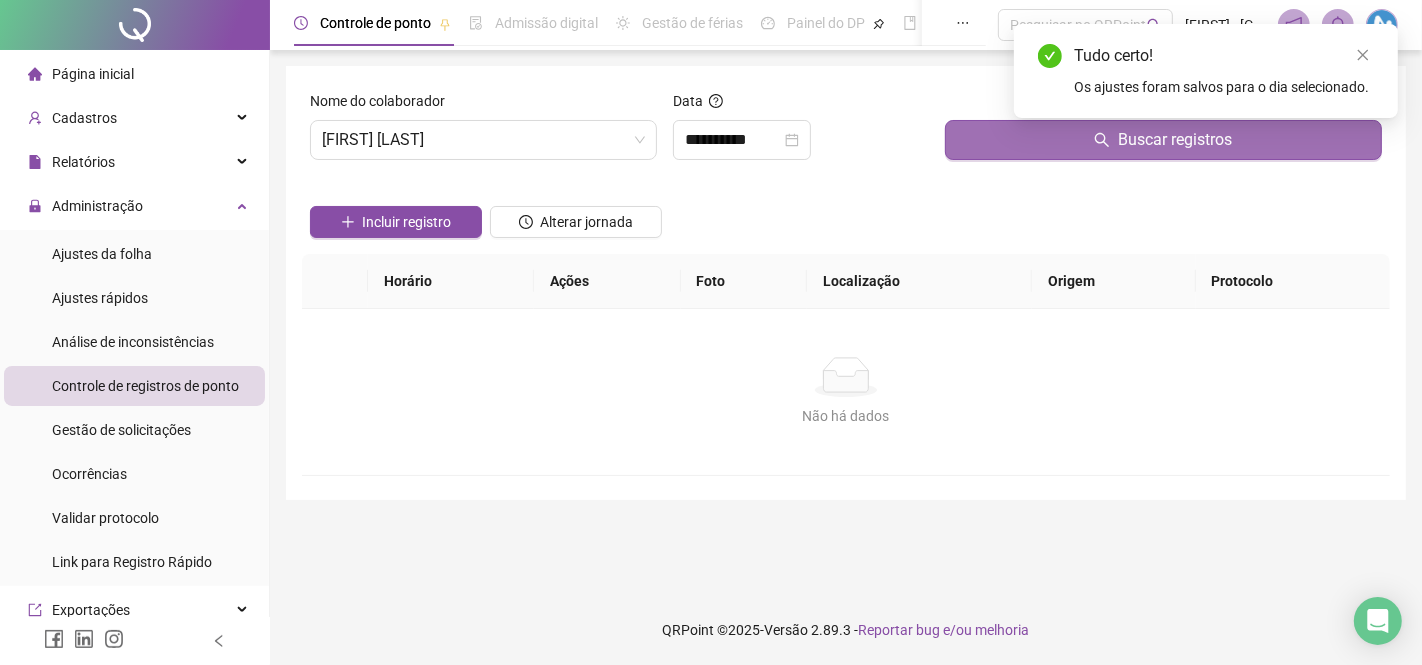 click on "Buscar registros" at bounding box center [1163, 140] 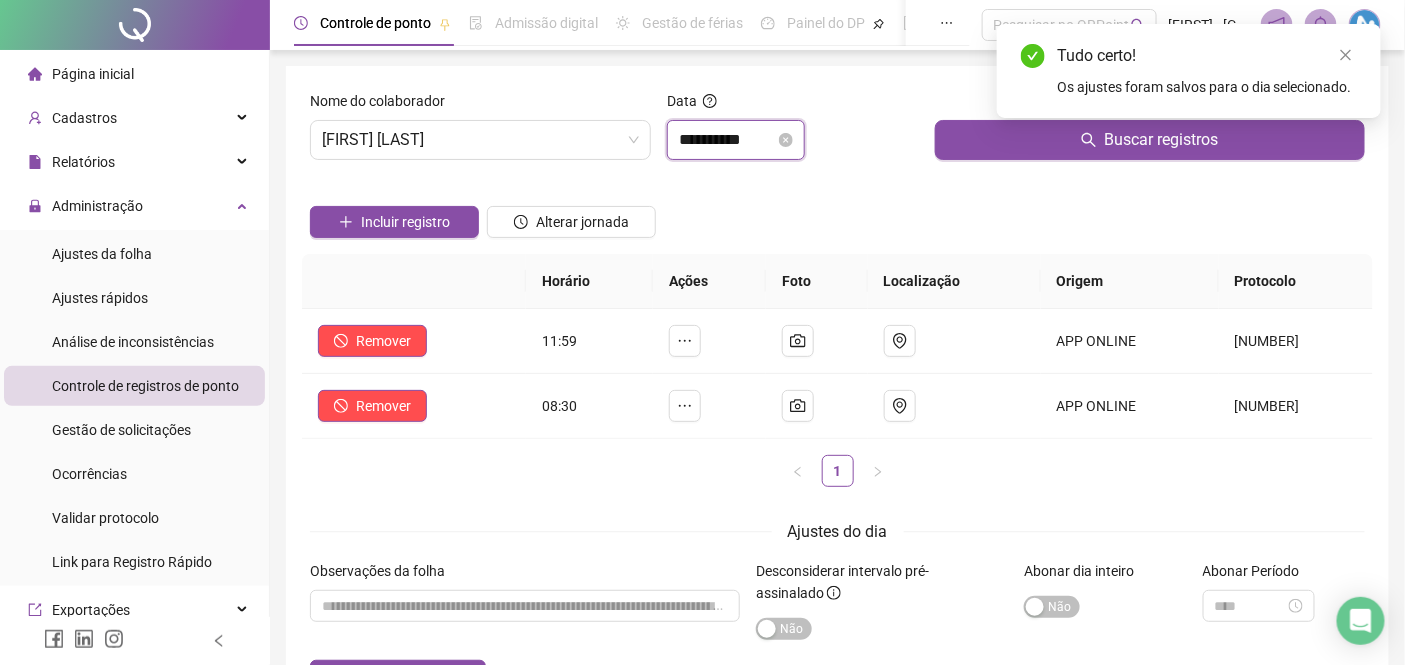 click on "**********" at bounding box center (727, 140) 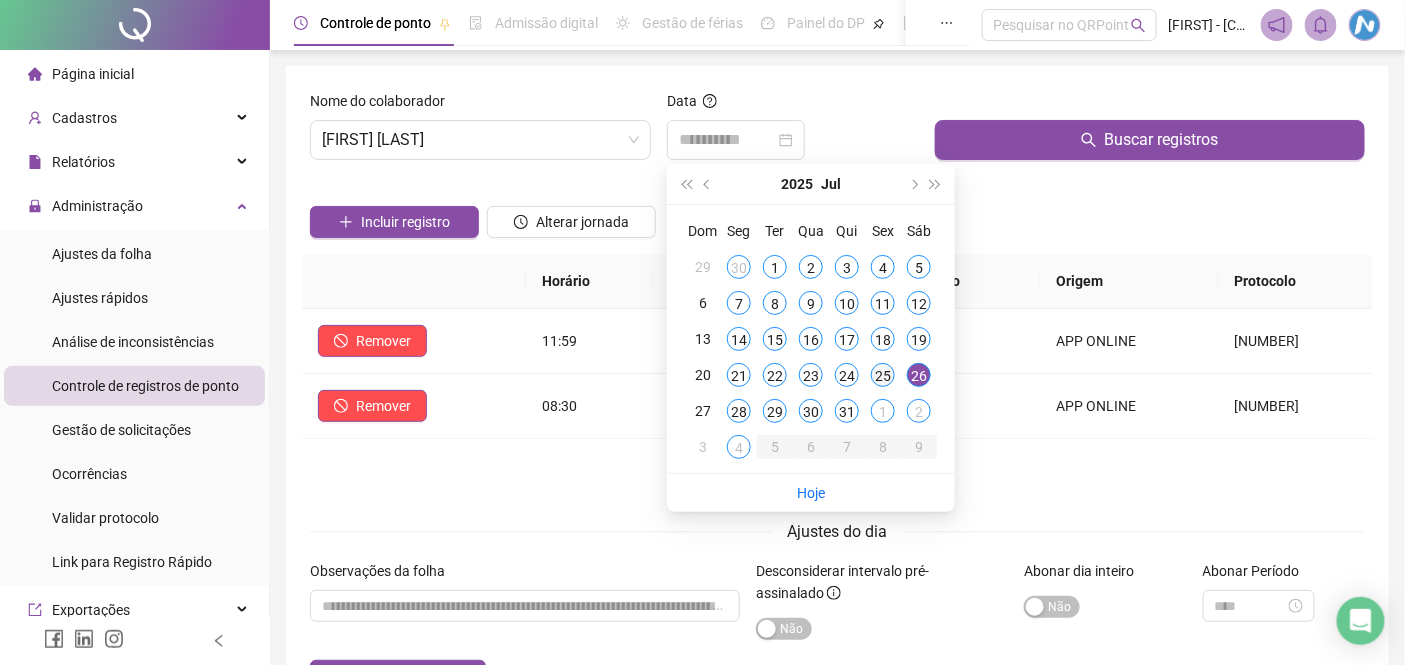 click on "25" at bounding box center [883, 375] 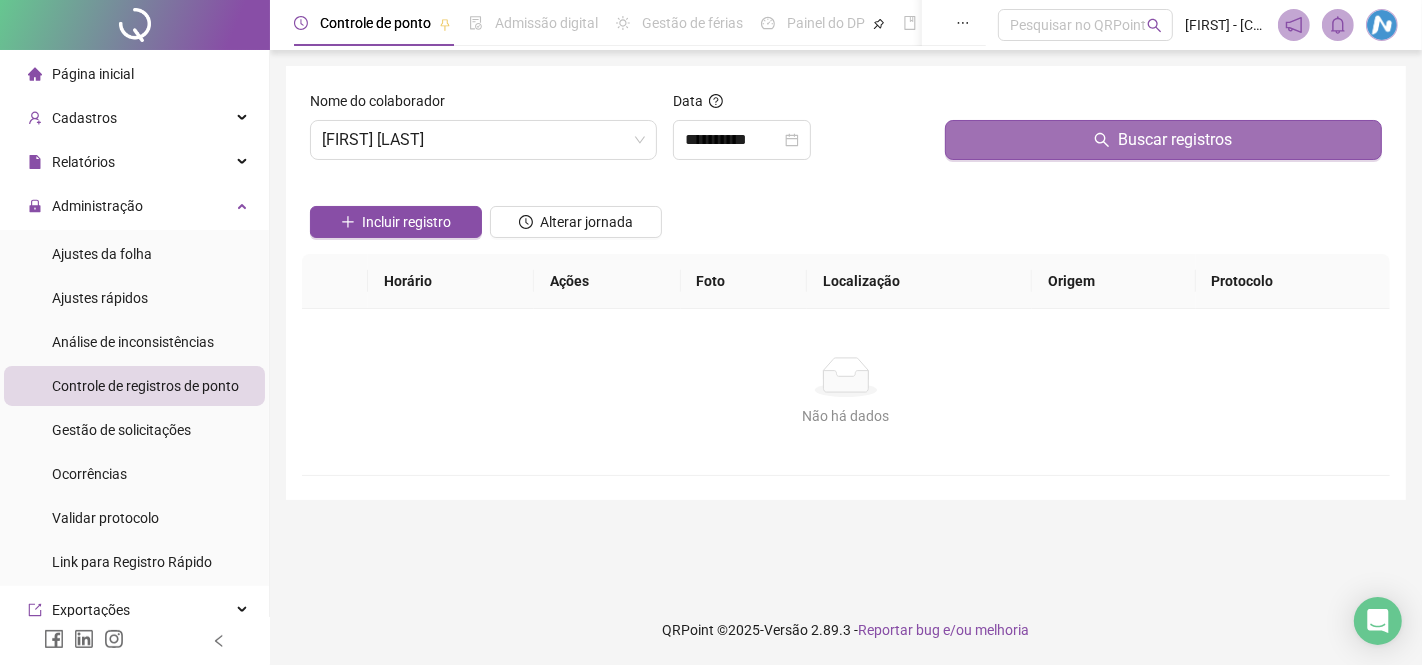 click on "Buscar registros" at bounding box center [1163, 140] 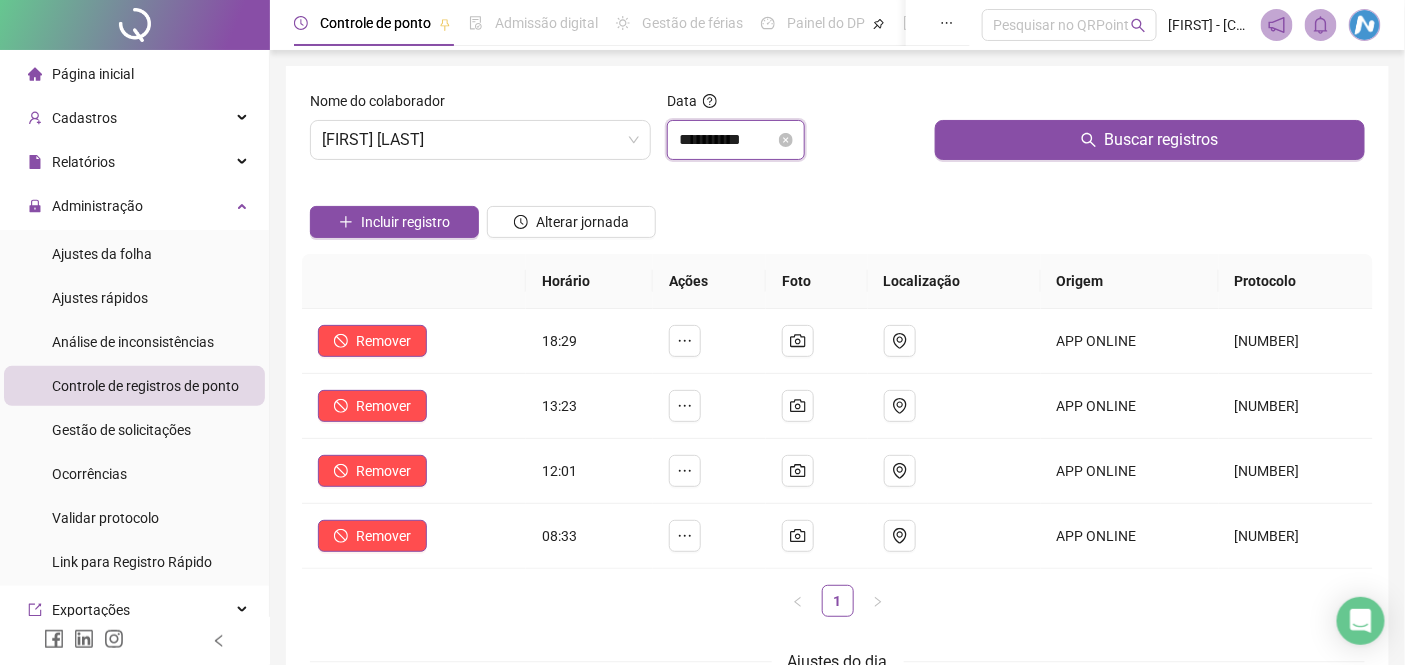 click on "**********" at bounding box center (727, 140) 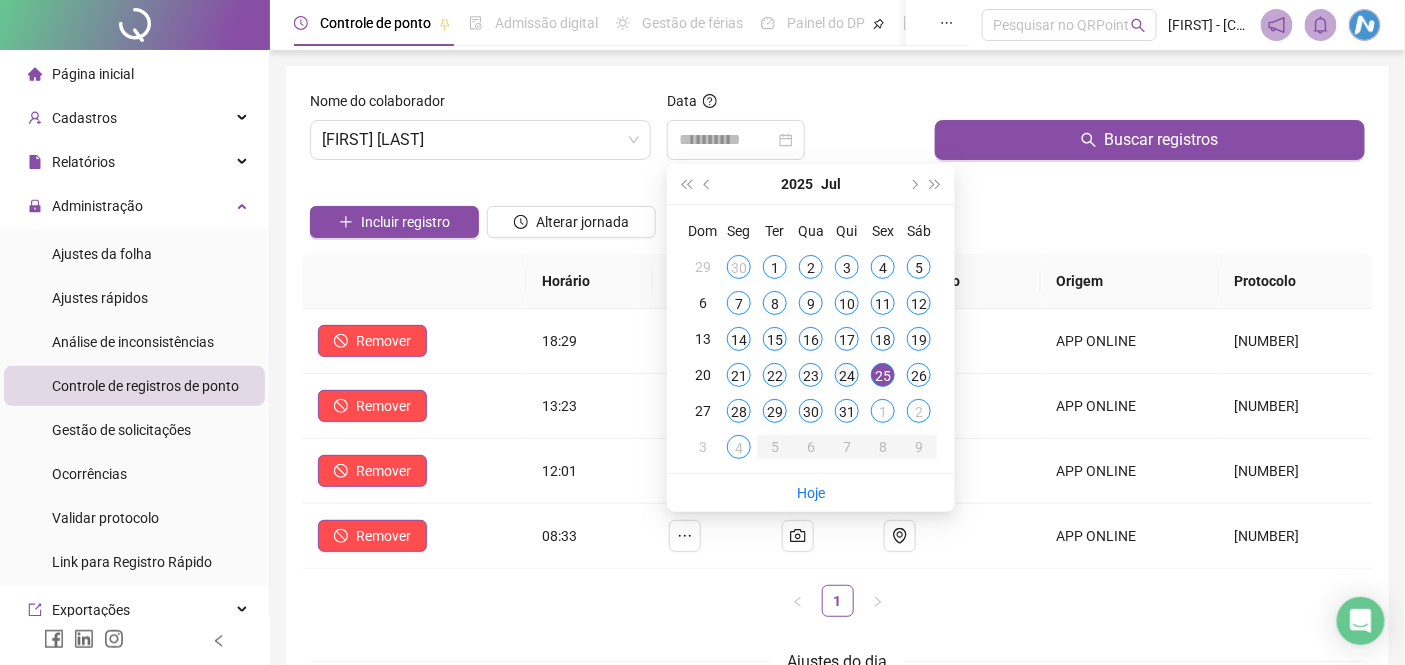 click on "24" at bounding box center [847, 375] 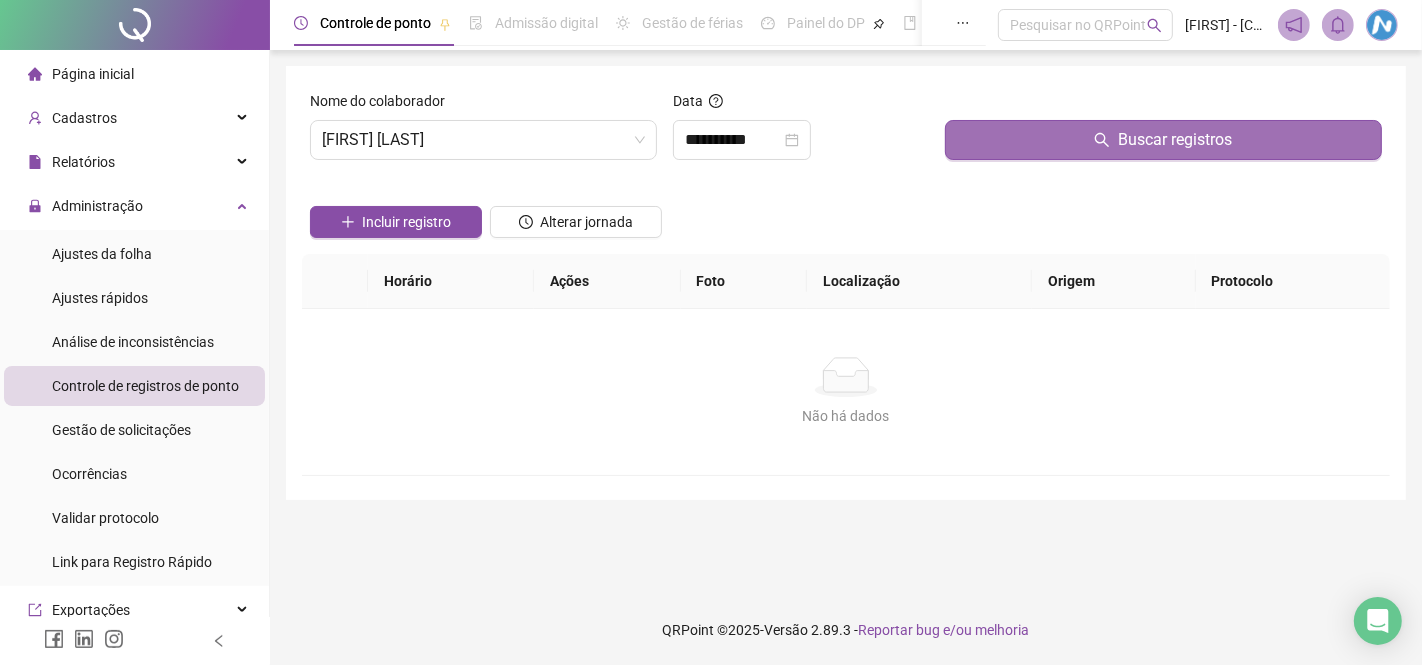click on "Buscar registros" at bounding box center (1163, 140) 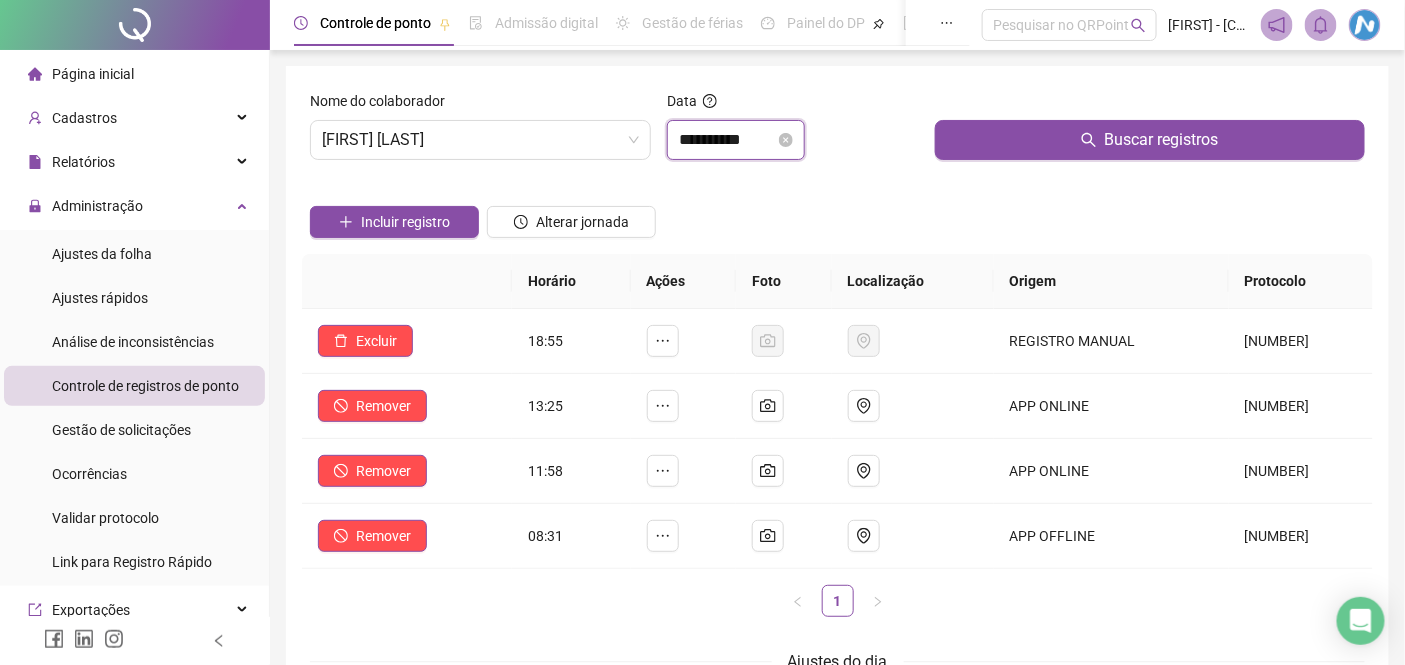 click on "**********" at bounding box center [727, 140] 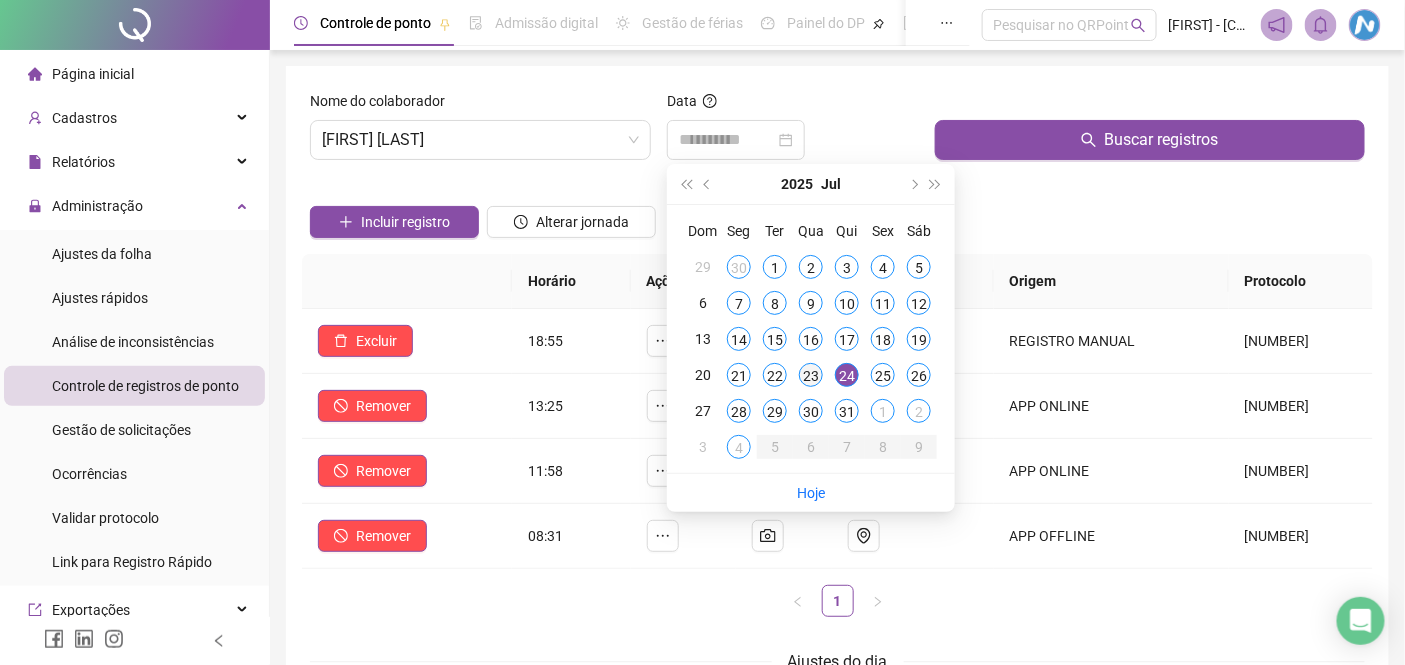 click on "23" at bounding box center (811, 375) 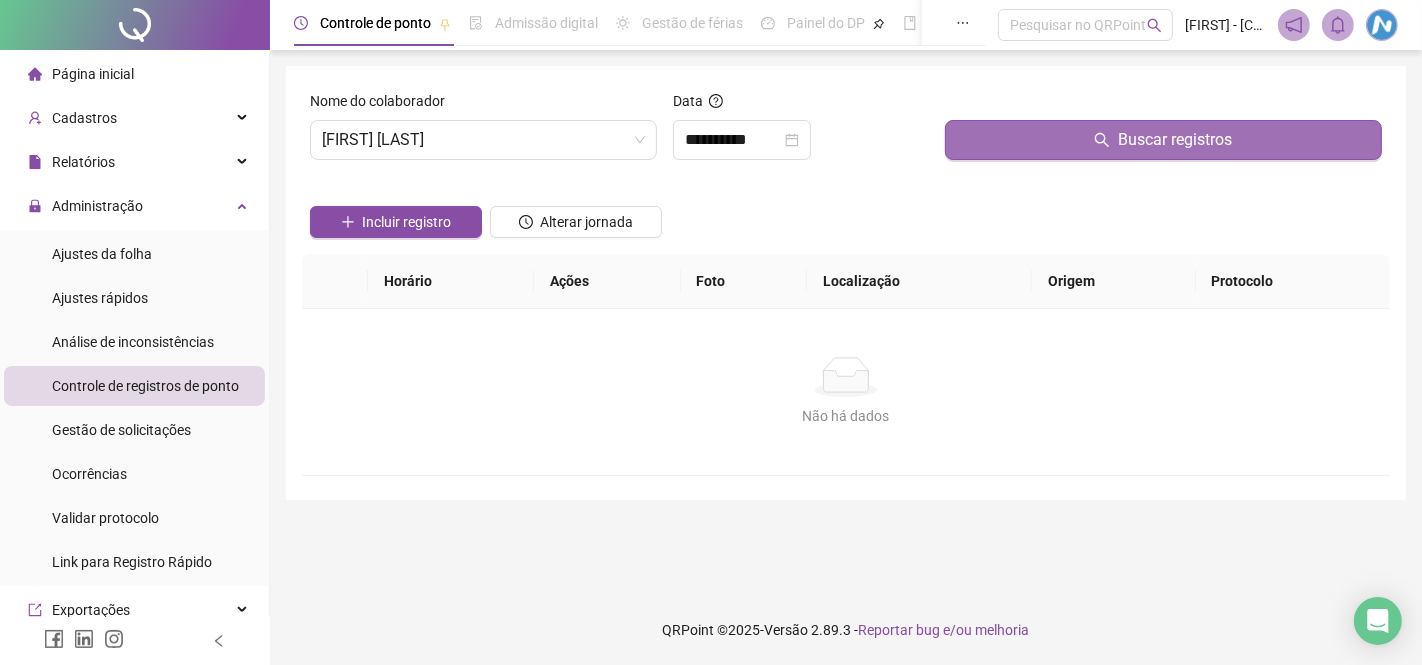 click on "Buscar registros" at bounding box center (1163, 140) 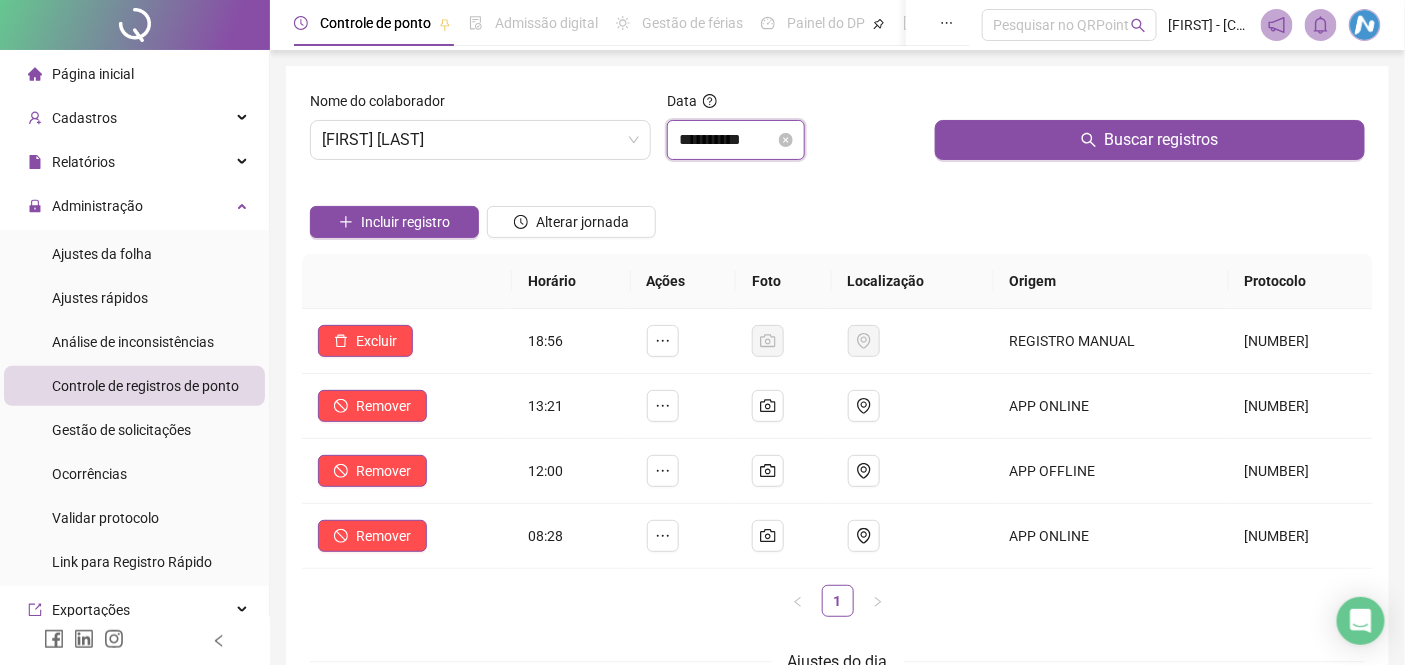 click on "**********" at bounding box center (727, 140) 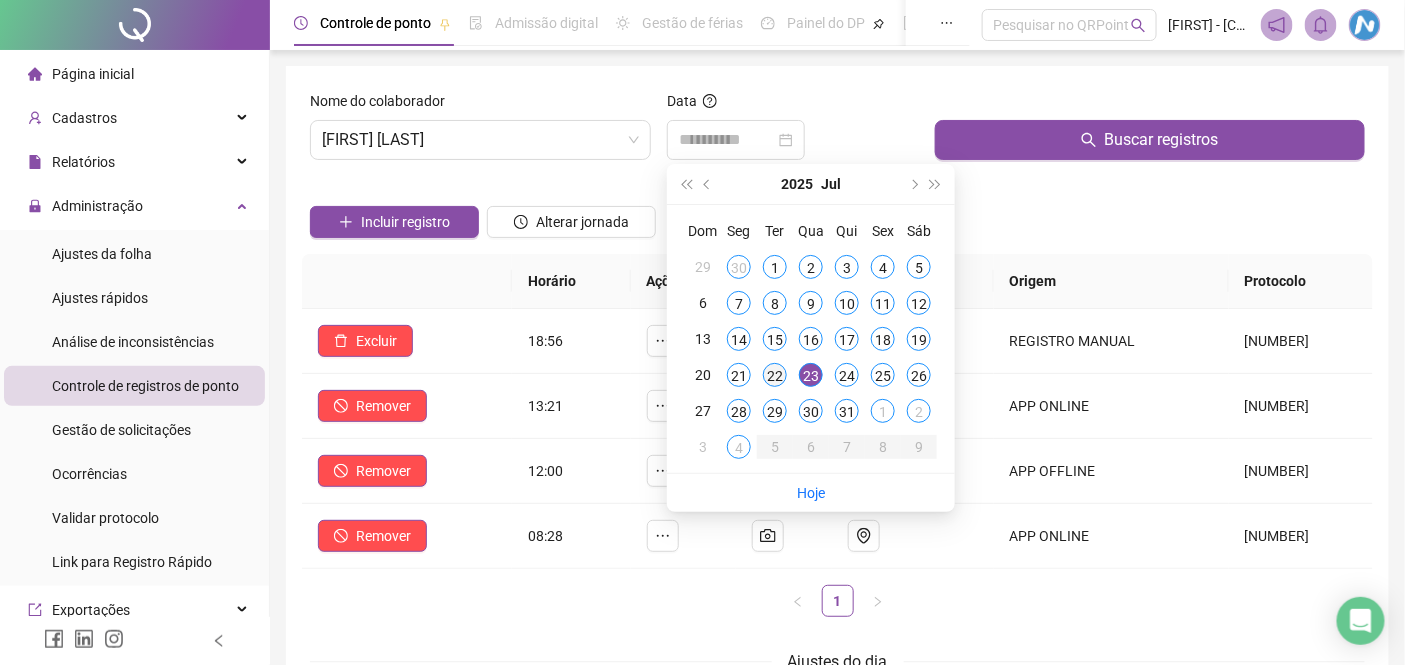 click on "22" at bounding box center [775, 375] 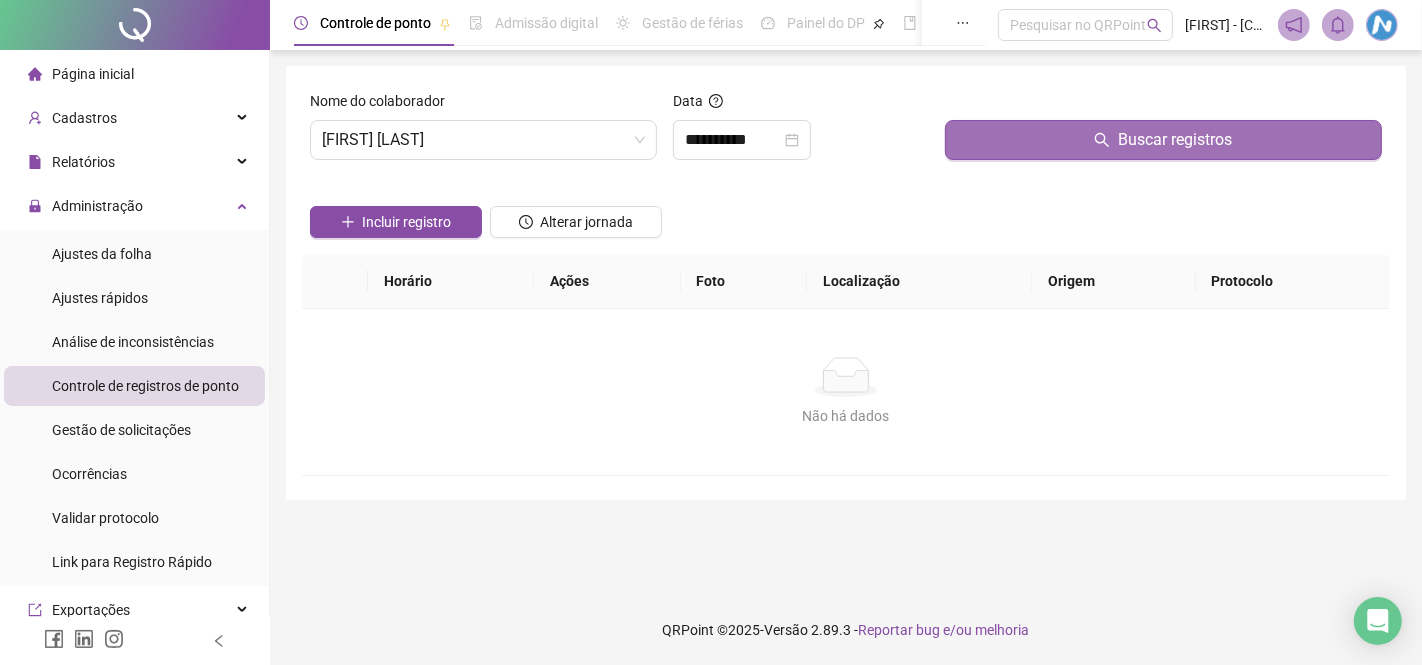 click on "Buscar registros" at bounding box center [1163, 140] 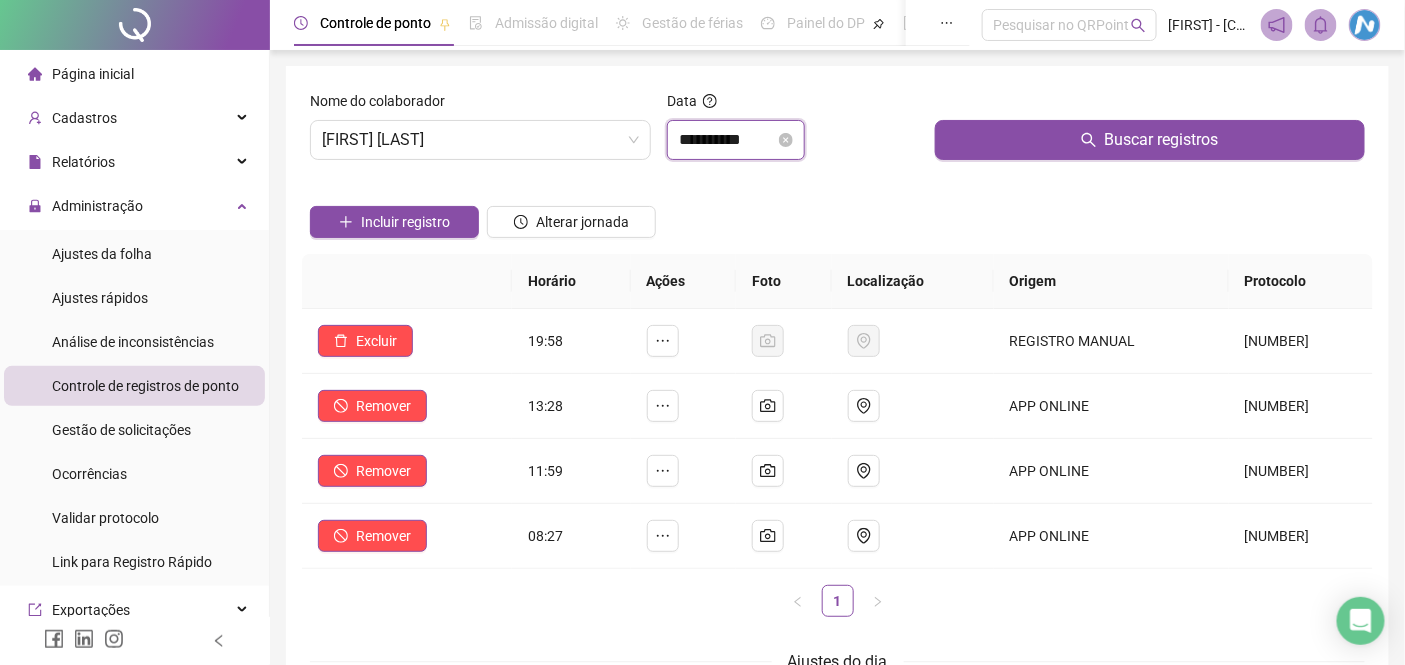 click on "**********" at bounding box center [727, 140] 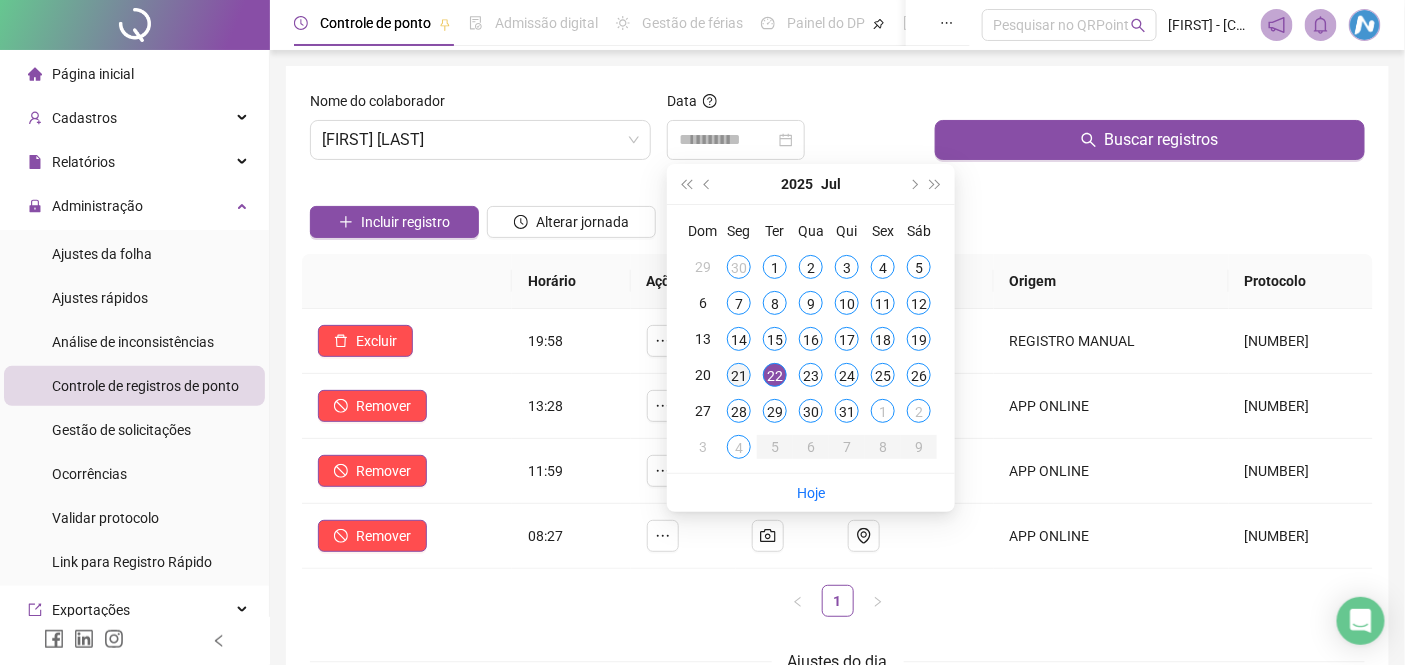 click on "21" at bounding box center [739, 375] 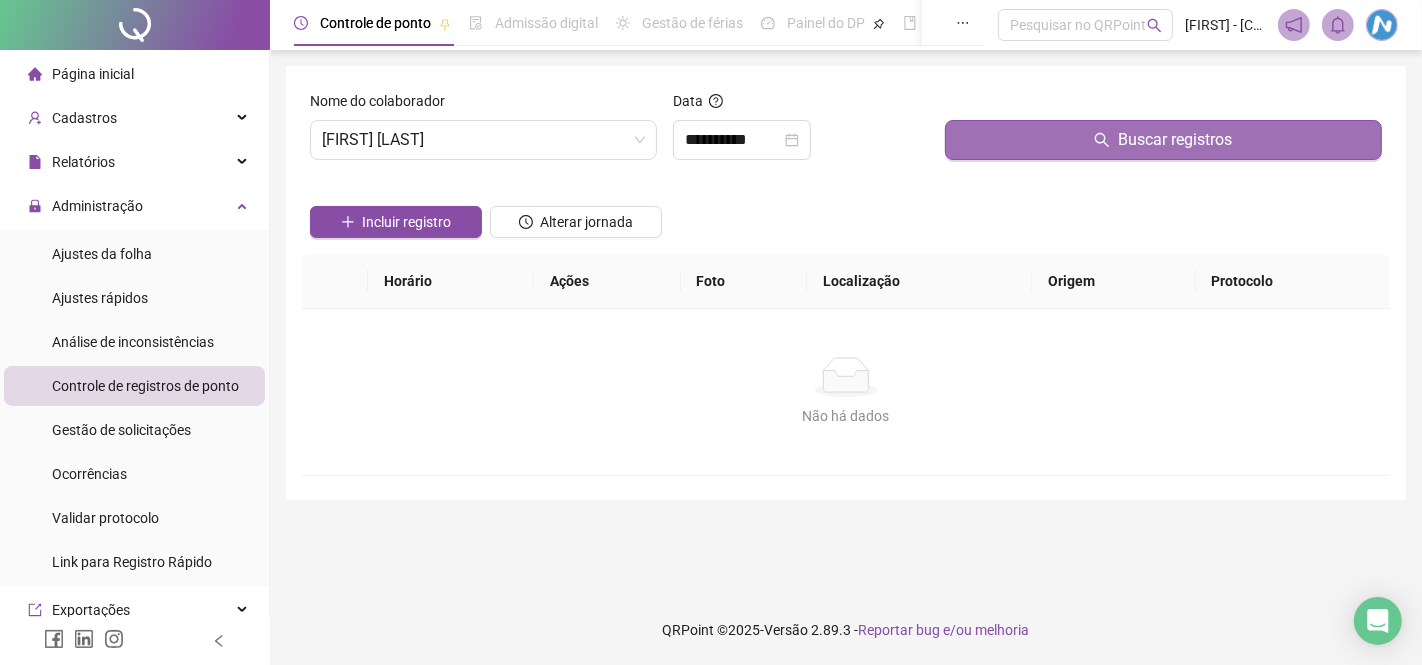 click on "Buscar registros" at bounding box center (1163, 140) 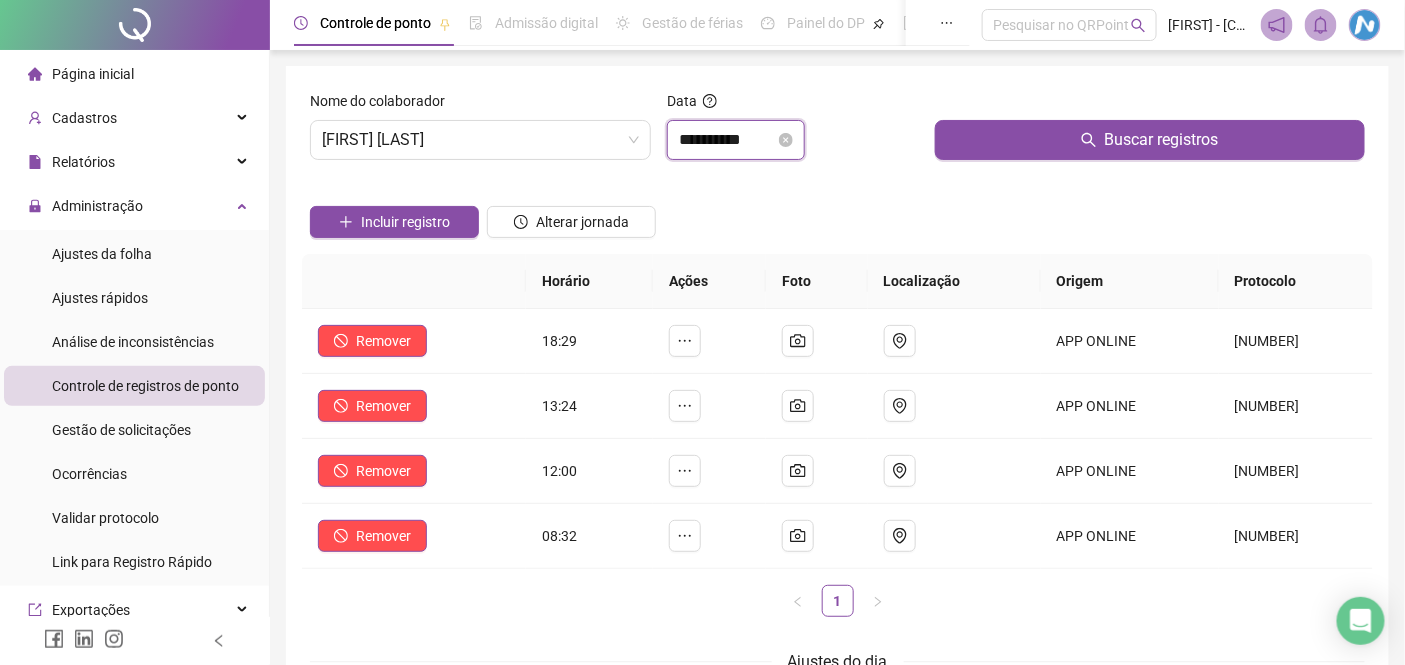 click on "**********" at bounding box center [727, 140] 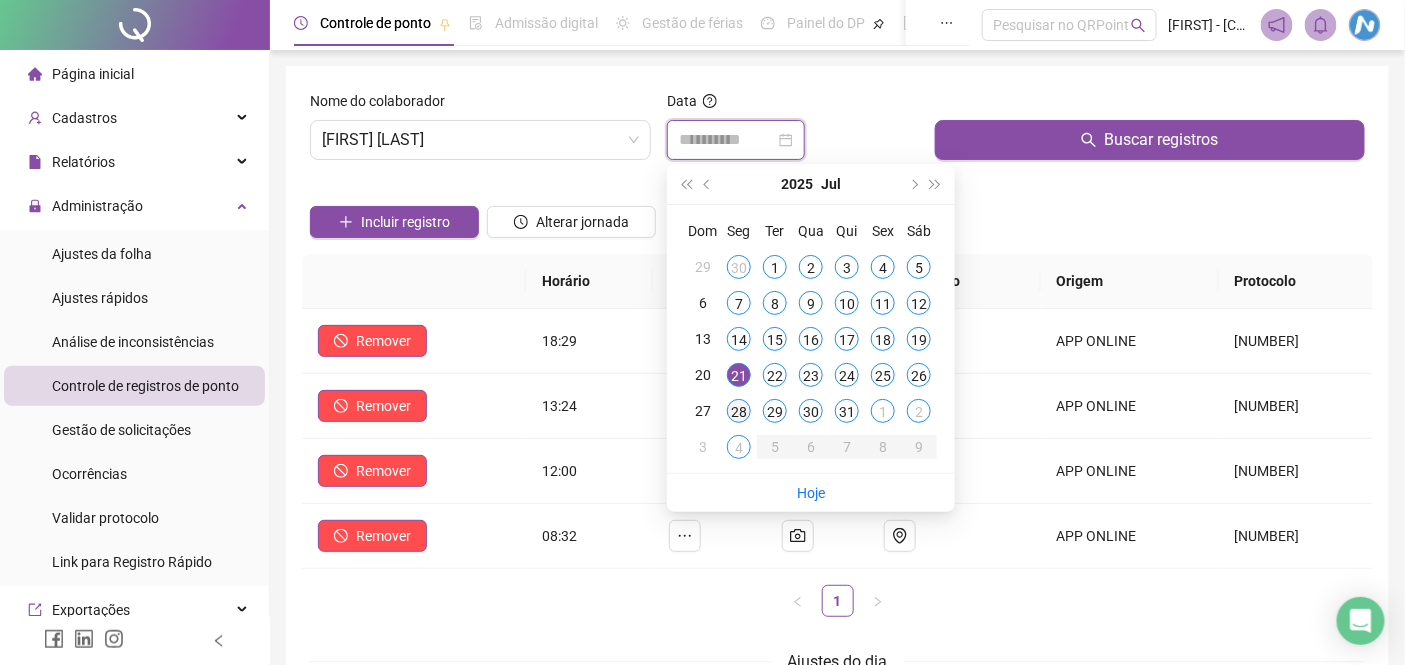type on "**********" 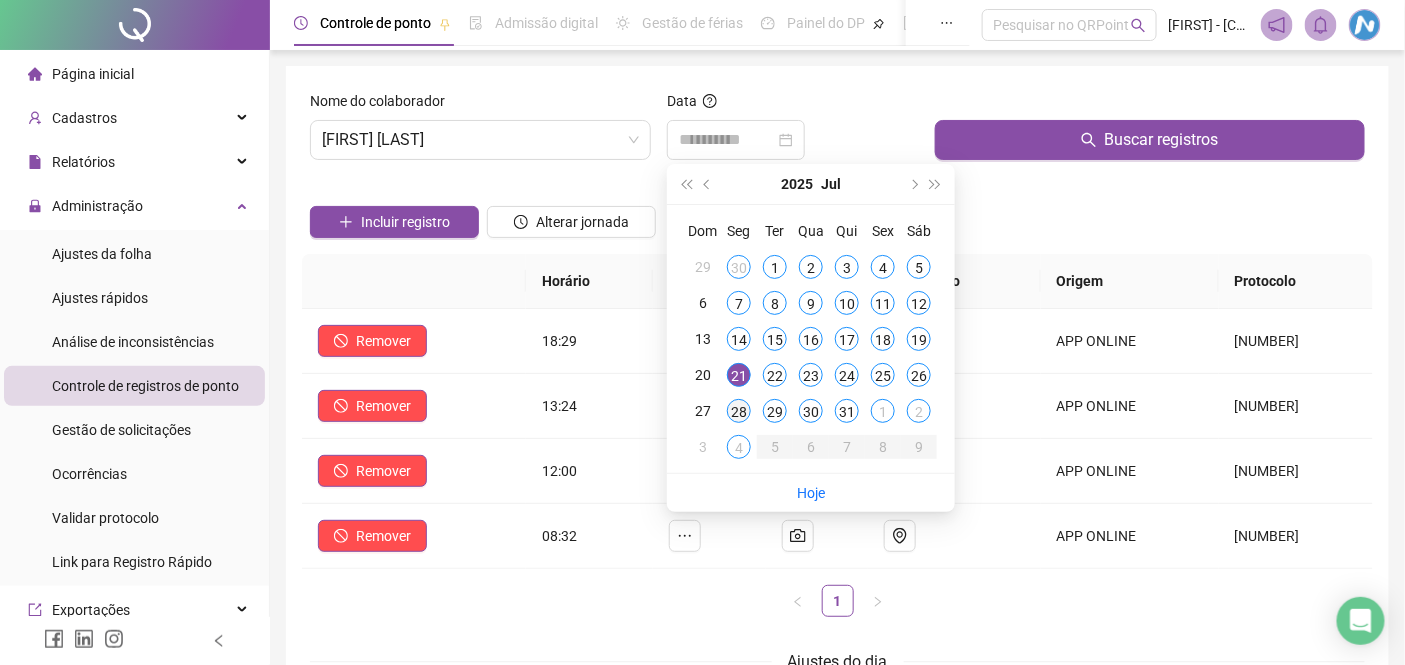 click on "28" at bounding box center (739, 411) 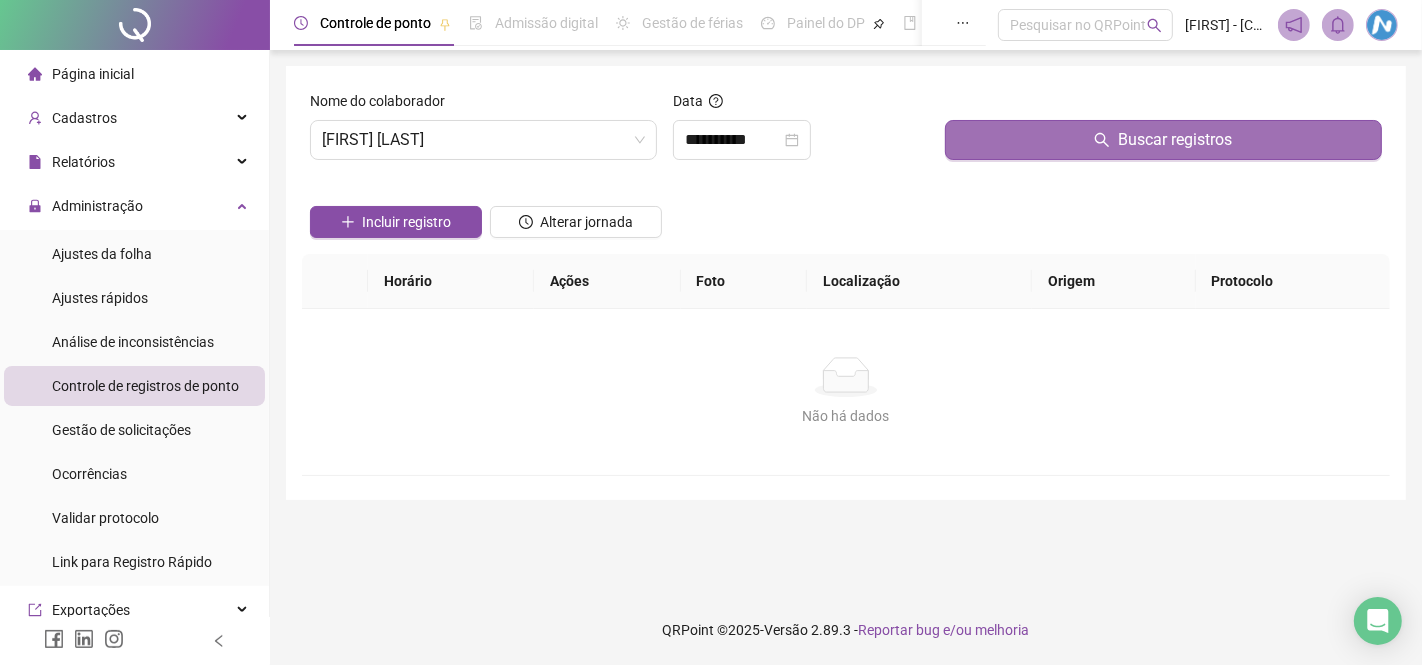 click on "Buscar registros" at bounding box center [1163, 140] 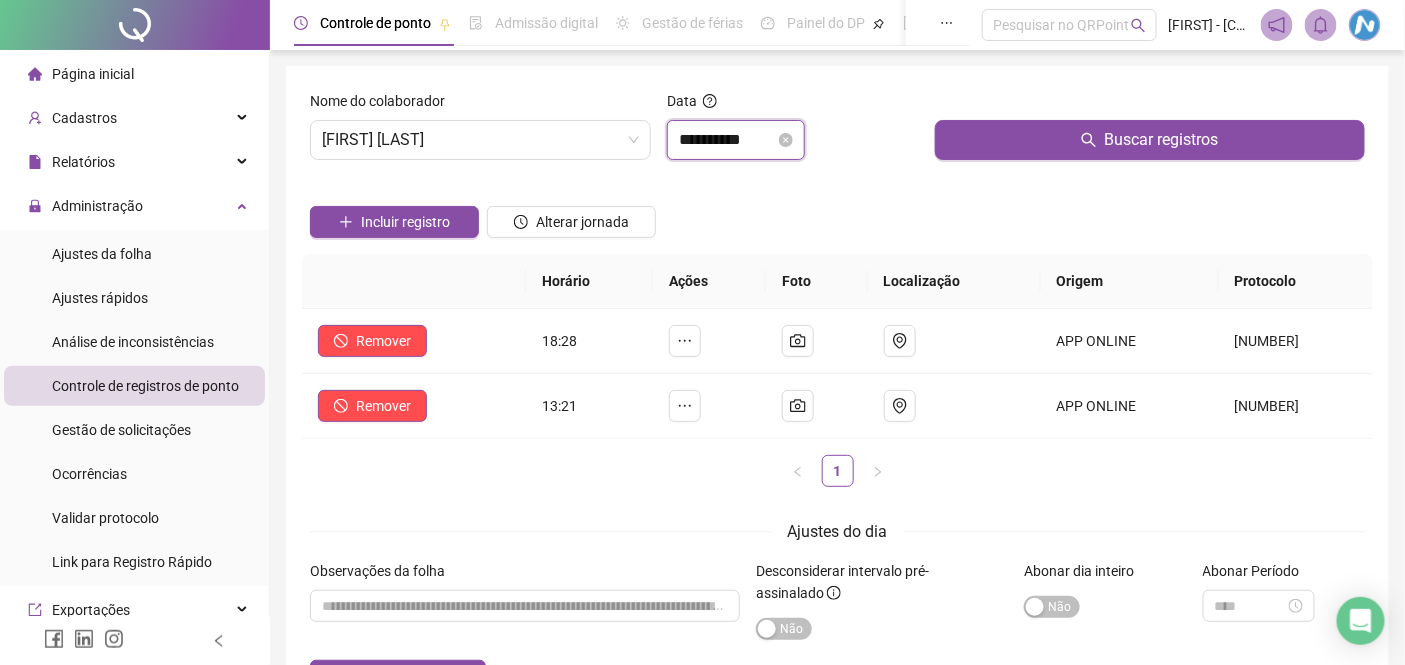 click on "**********" at bounding box center (727, 140) 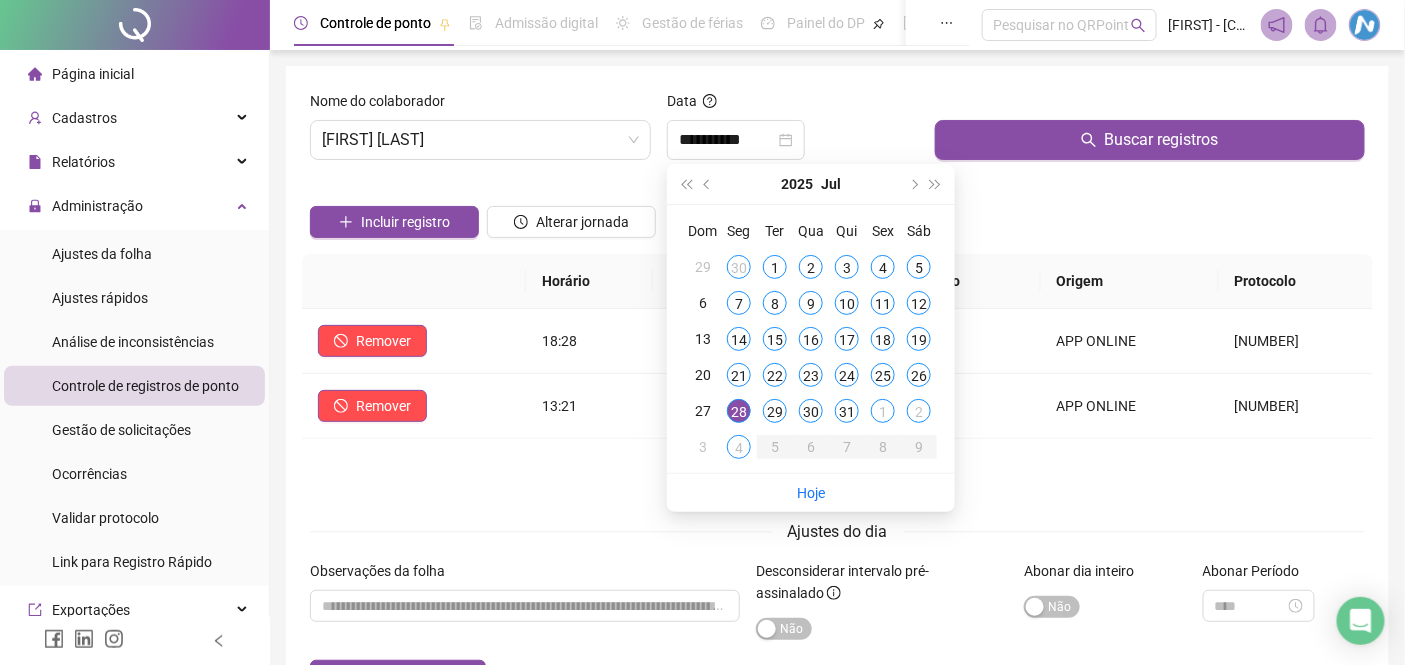 click on "**********" at bounding box center (837, 391) 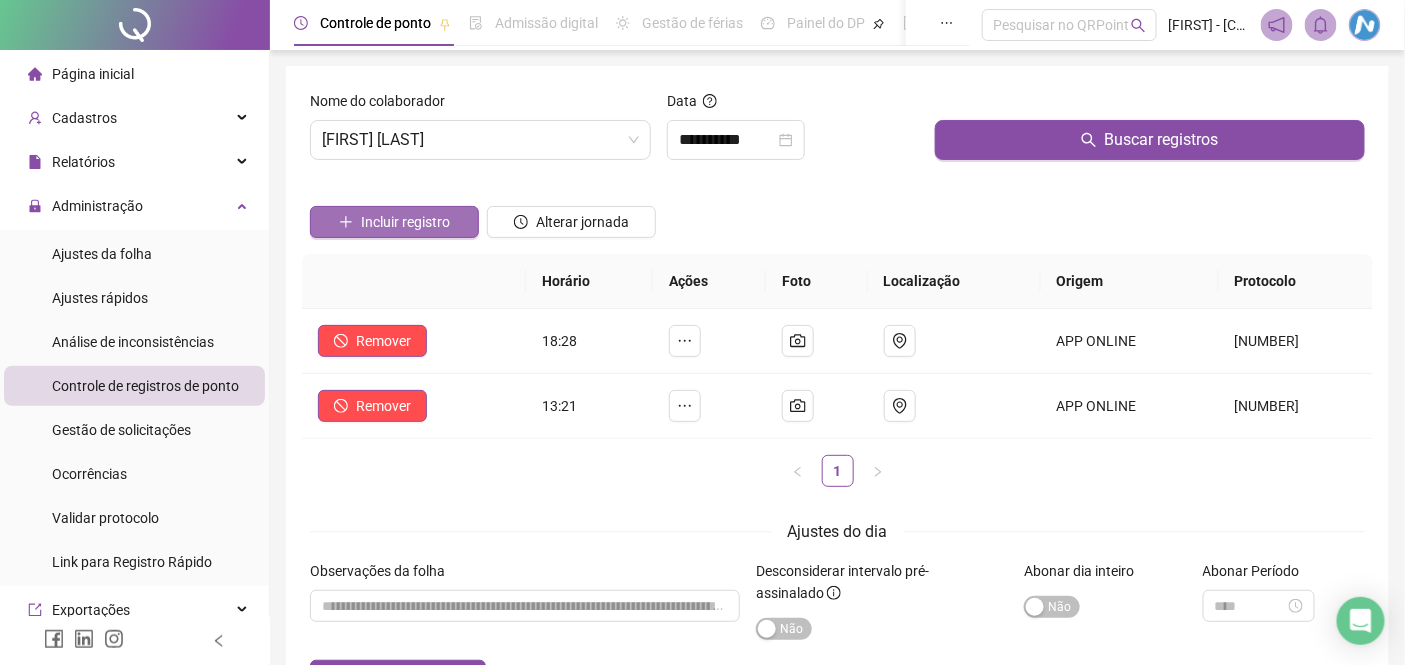 click on "Incluir registro" at bounding box center (405, 222) 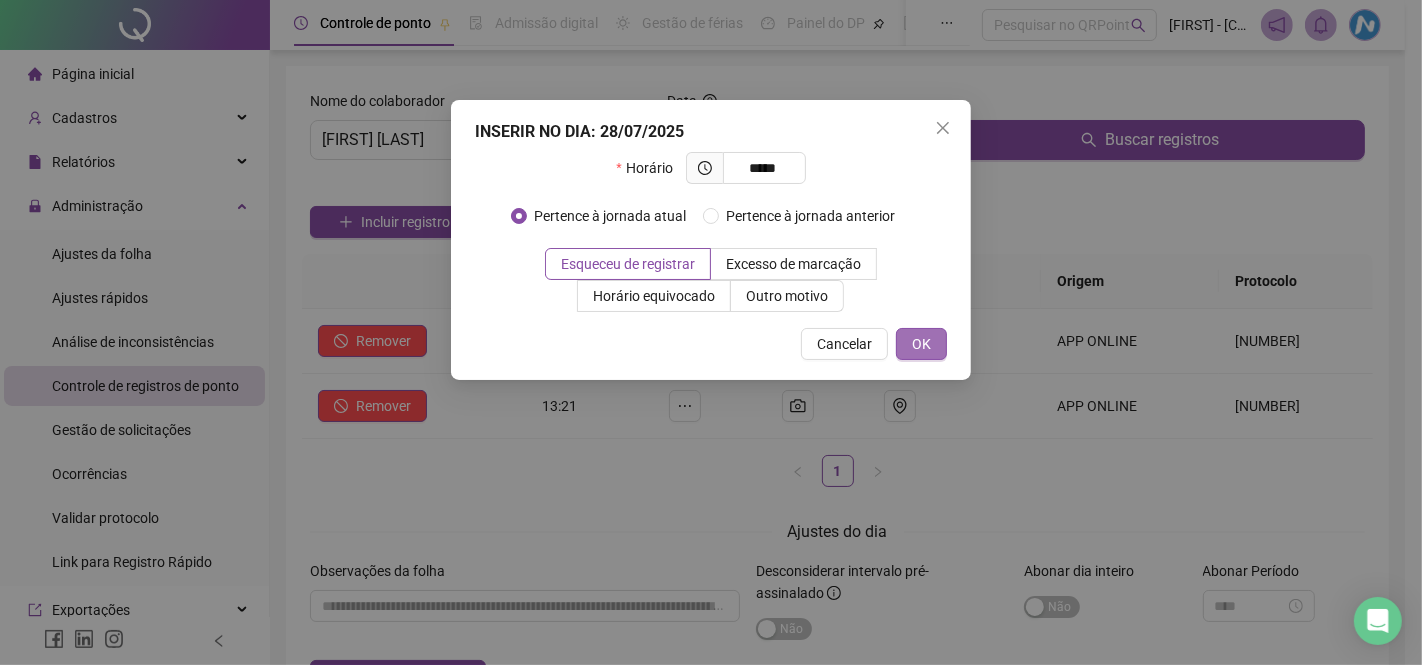 type on "*****" 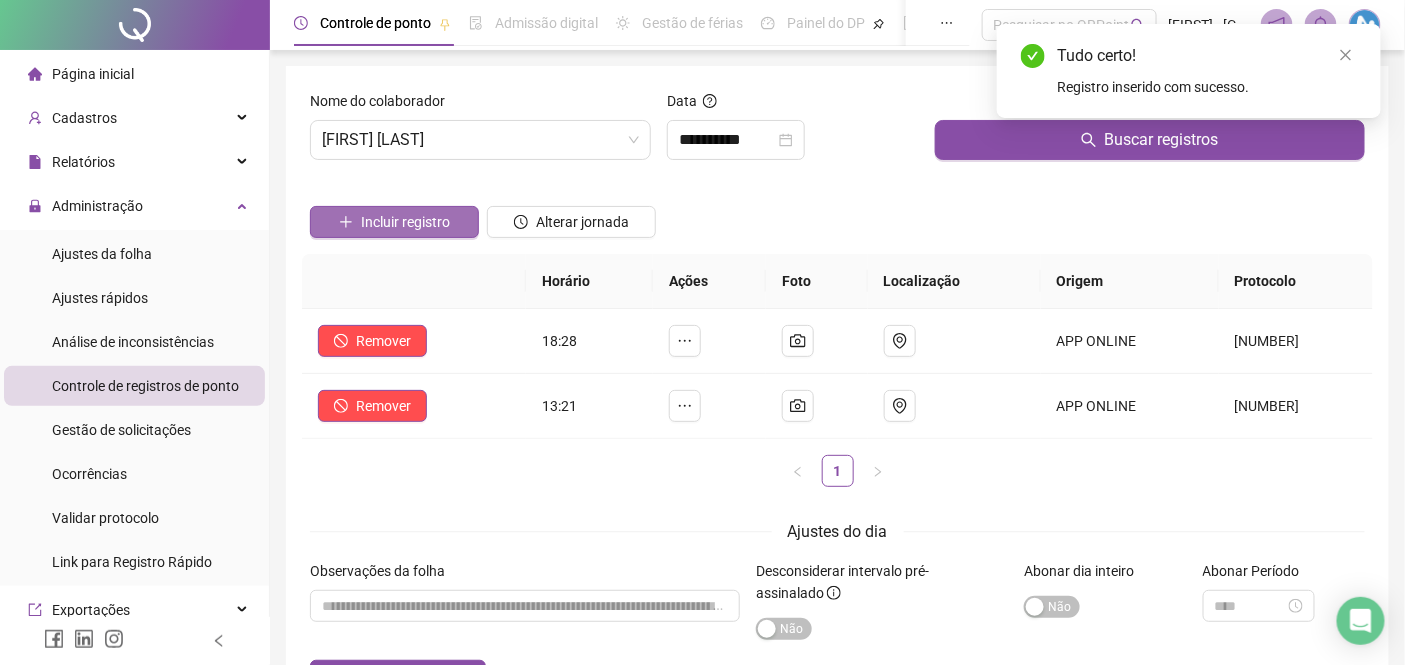click on "Incluir registro" at bounding box center [405, 222] 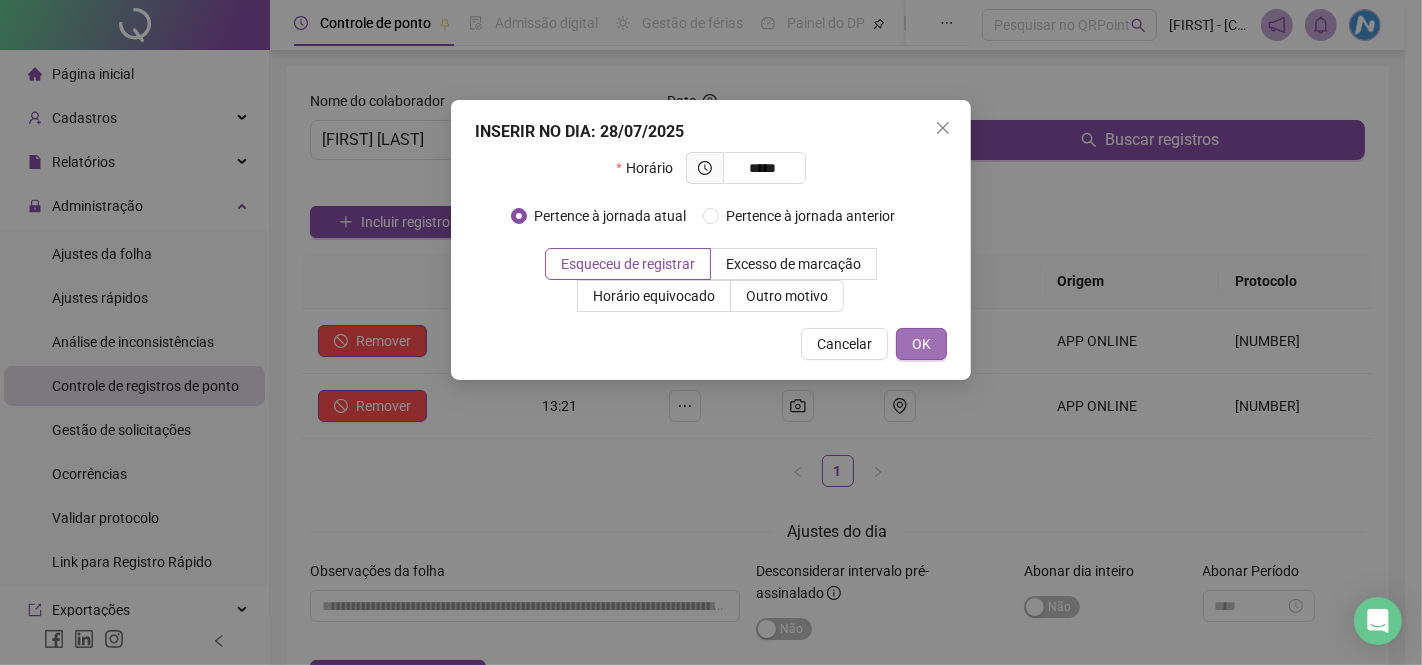 type on "*****" 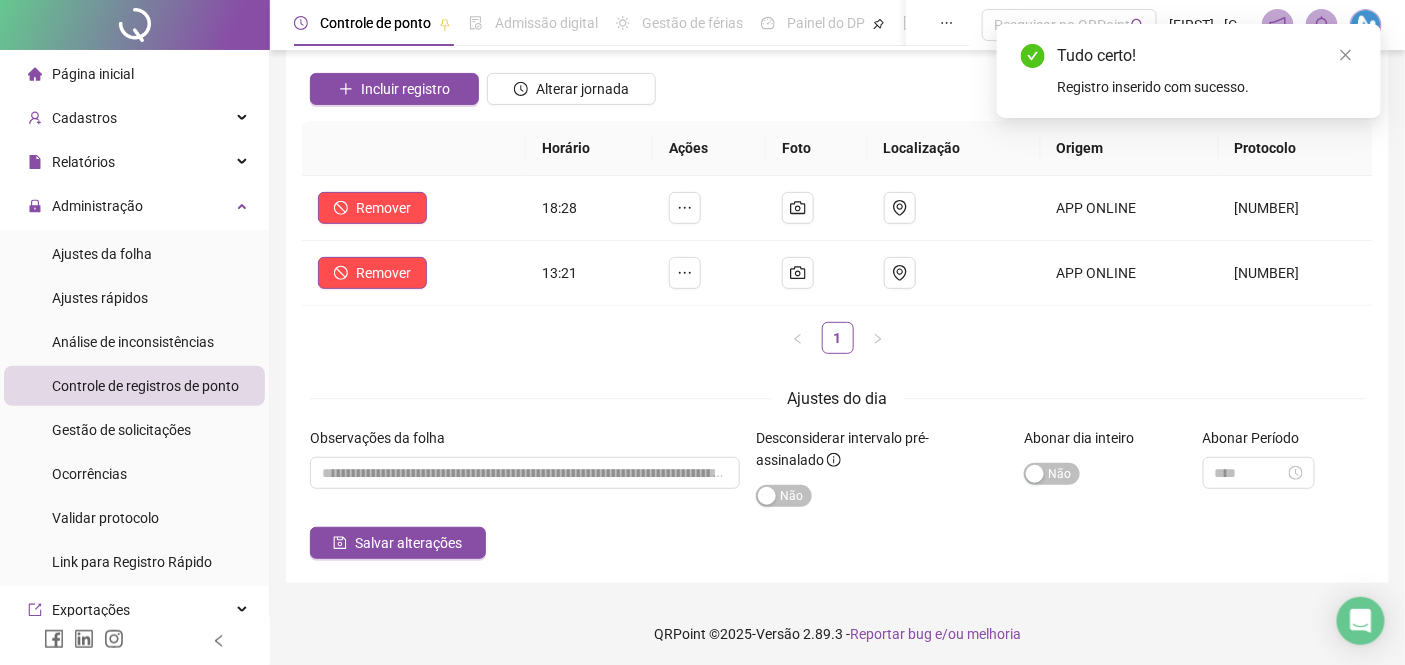 scroll, scrollTop: 136, scrollLeft: 0, axis: vertical 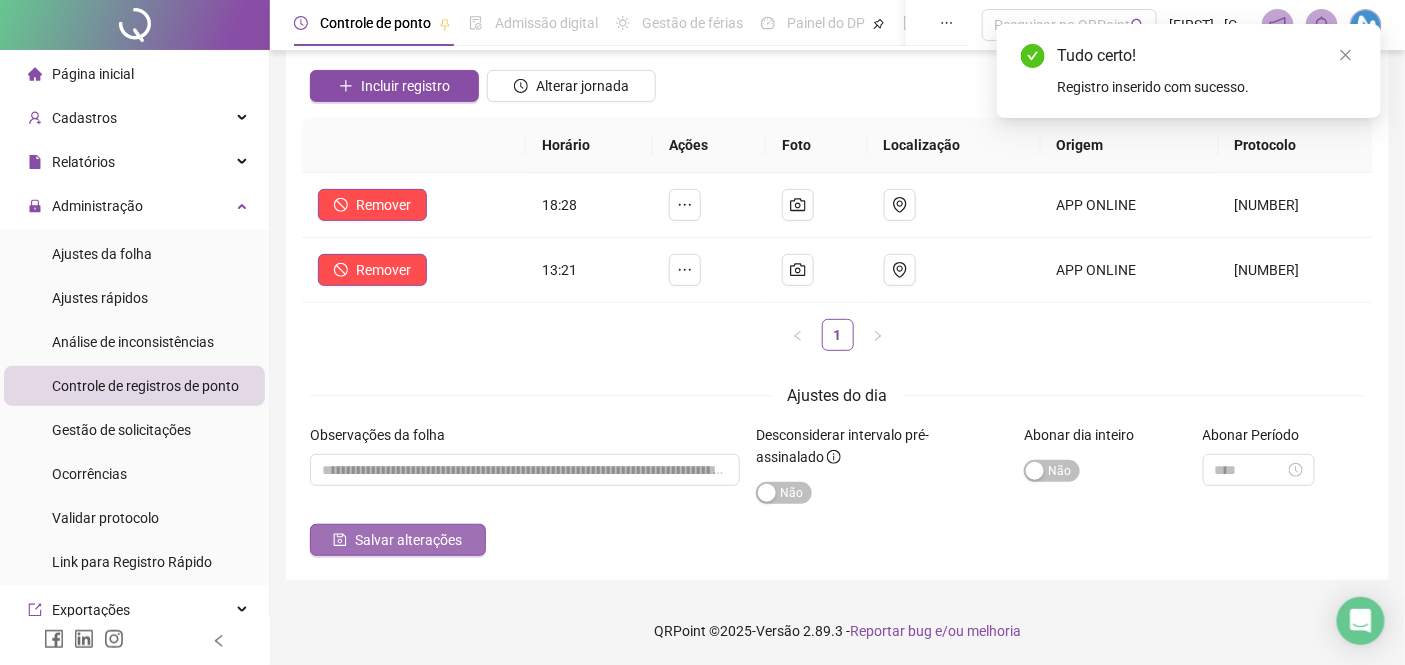 click on "Salvar alterações" at bounding box center [408, 540] 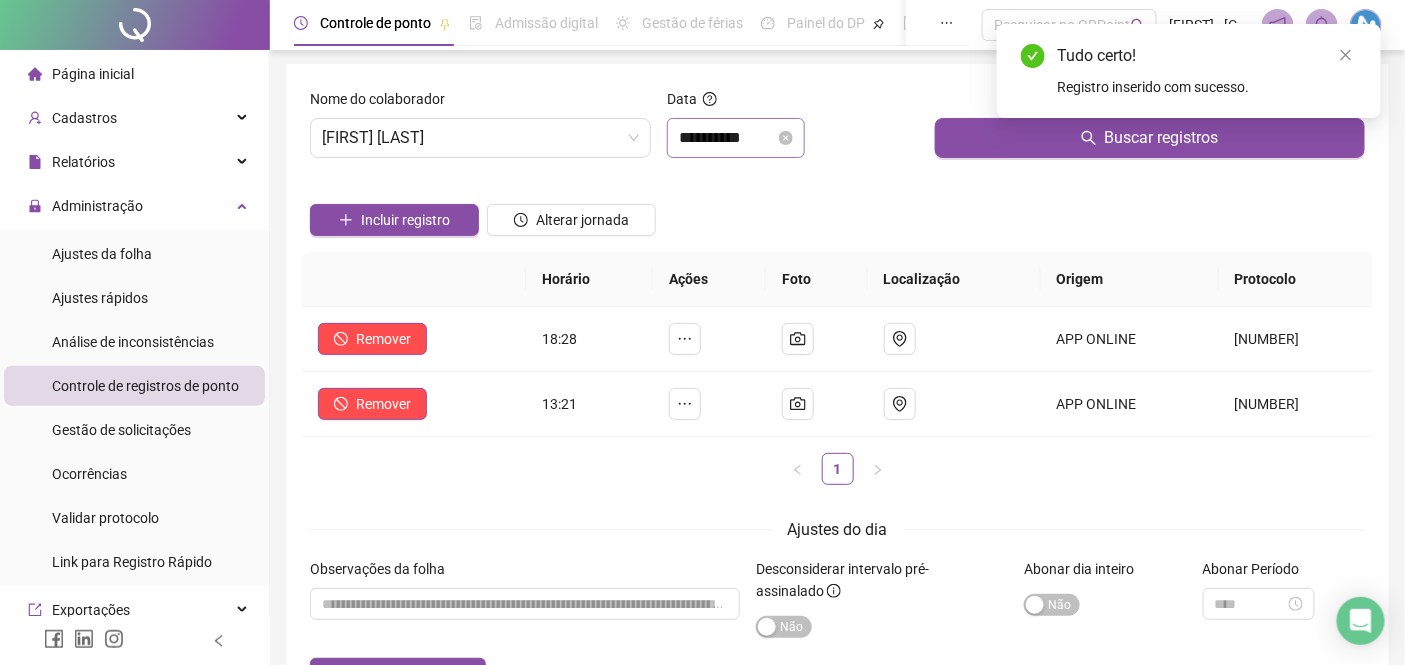 scroll, scrollTop: 0, scrollLeft: 0, axis: both 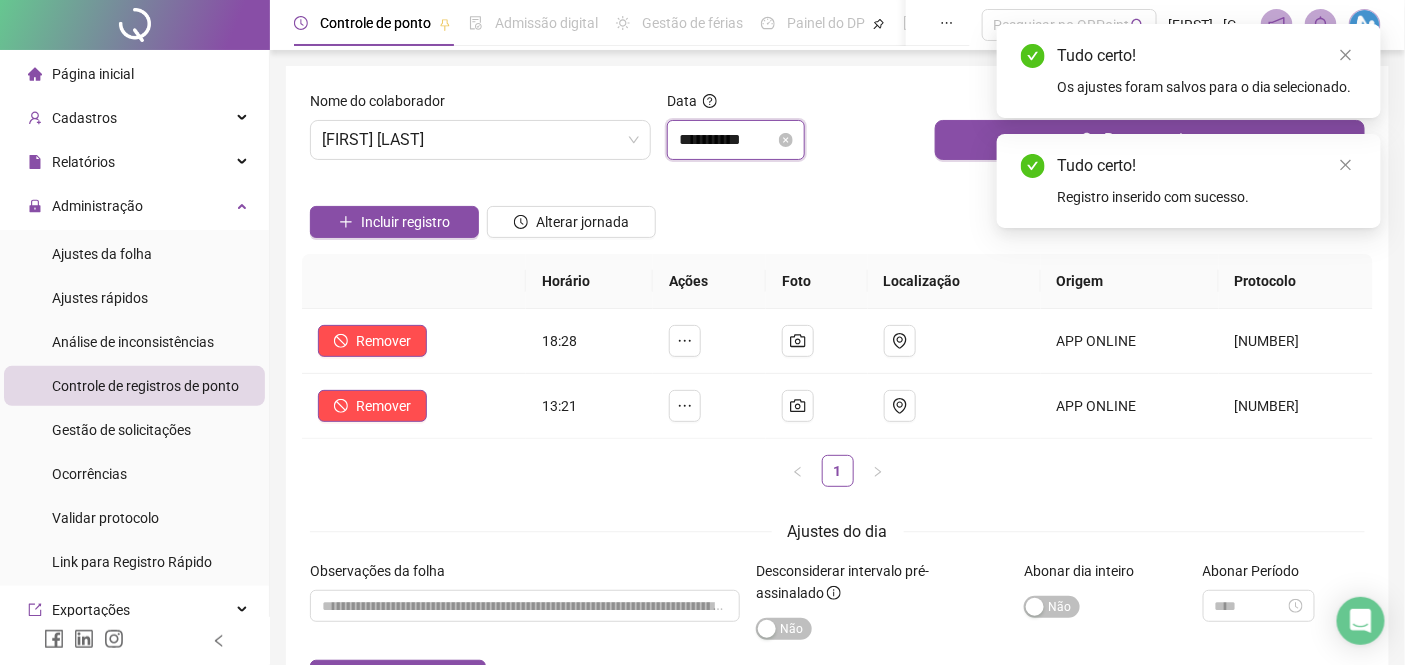 click on "**********" at bounding box center [727, 140] 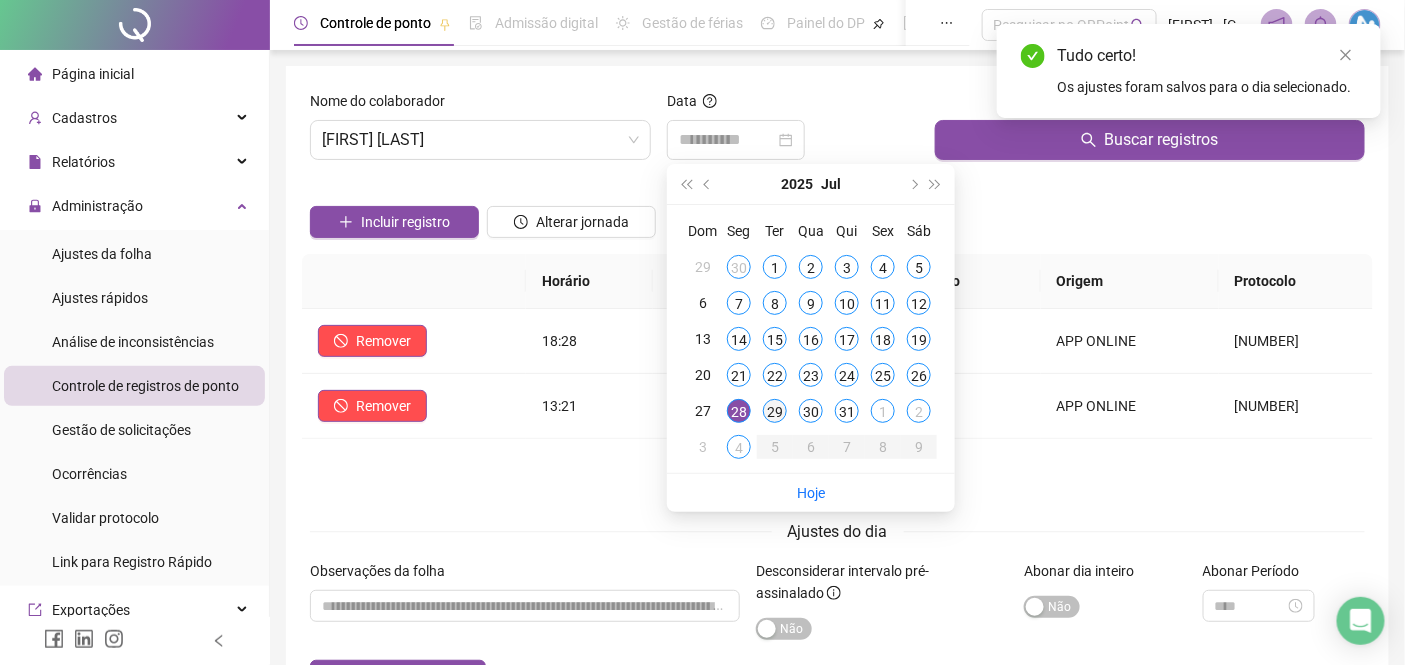 click on "29" at bounding box center (775, 411) 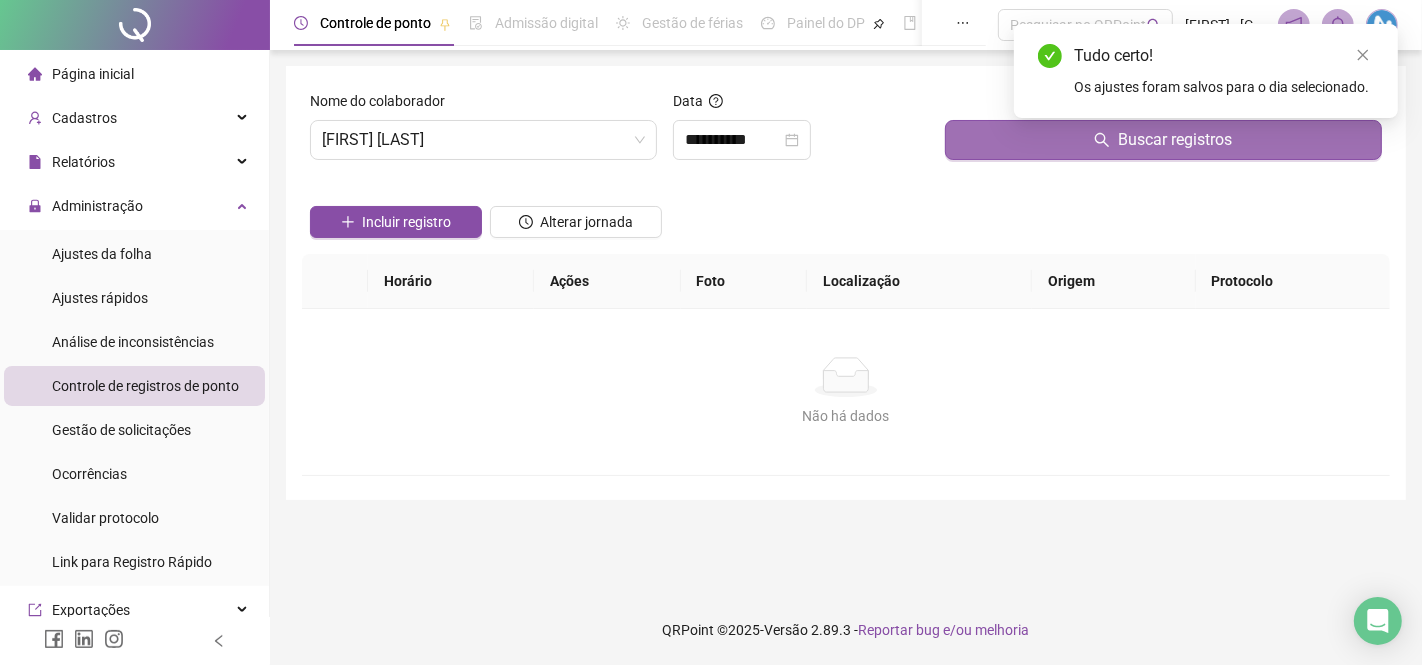 click on "Buscar registros" at bounding box center [1163, 140] 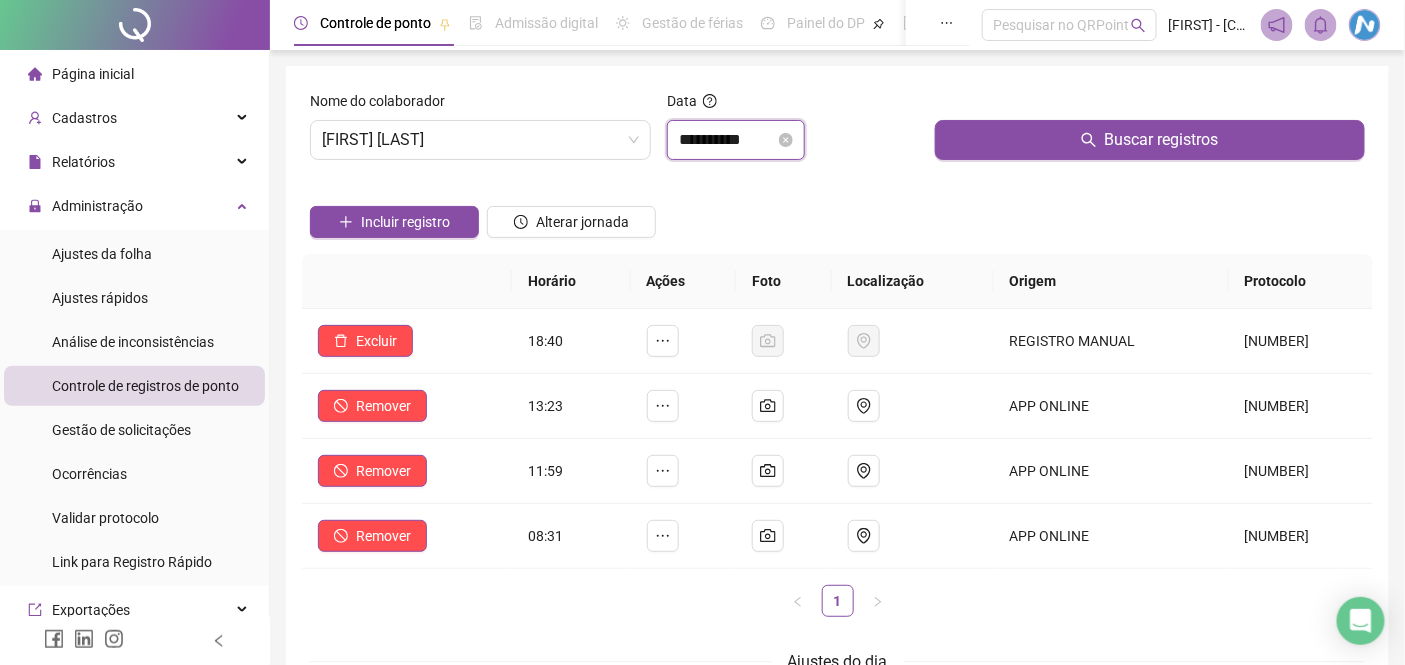 click on "**********" at bounding box center [727, 140] 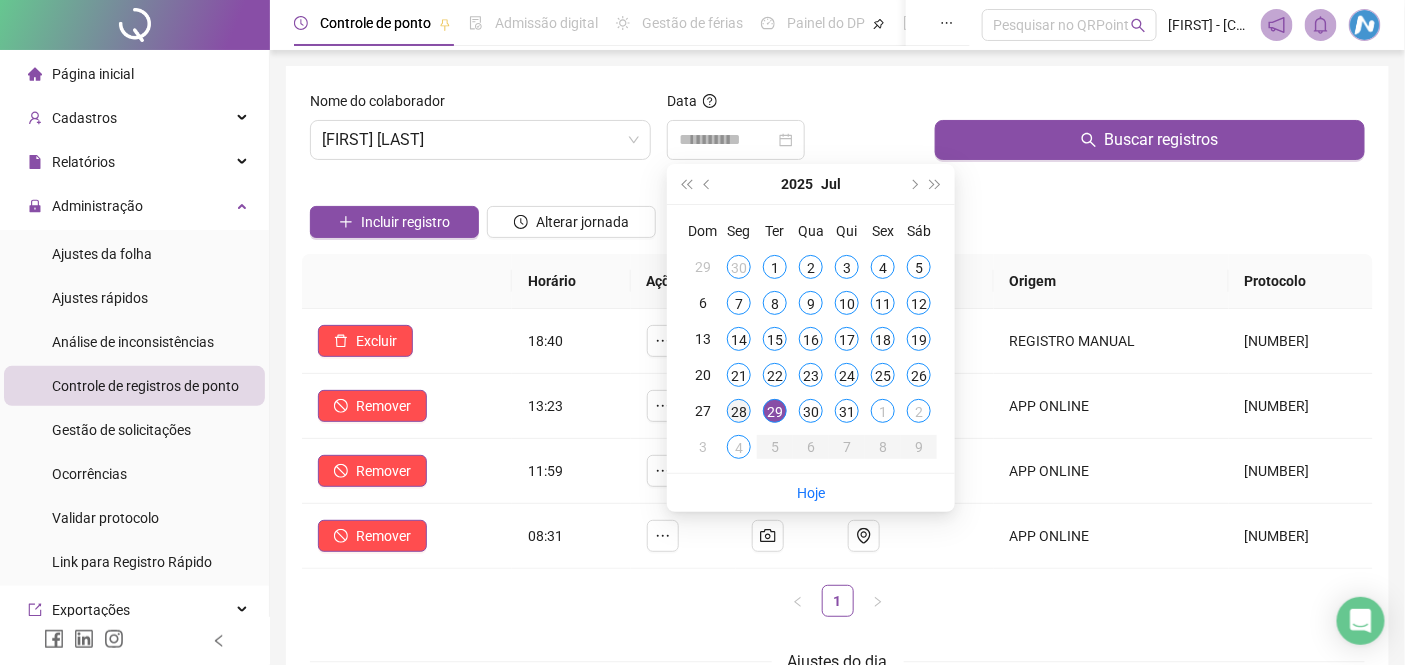 click on "28" at bounding box center (739, 411) 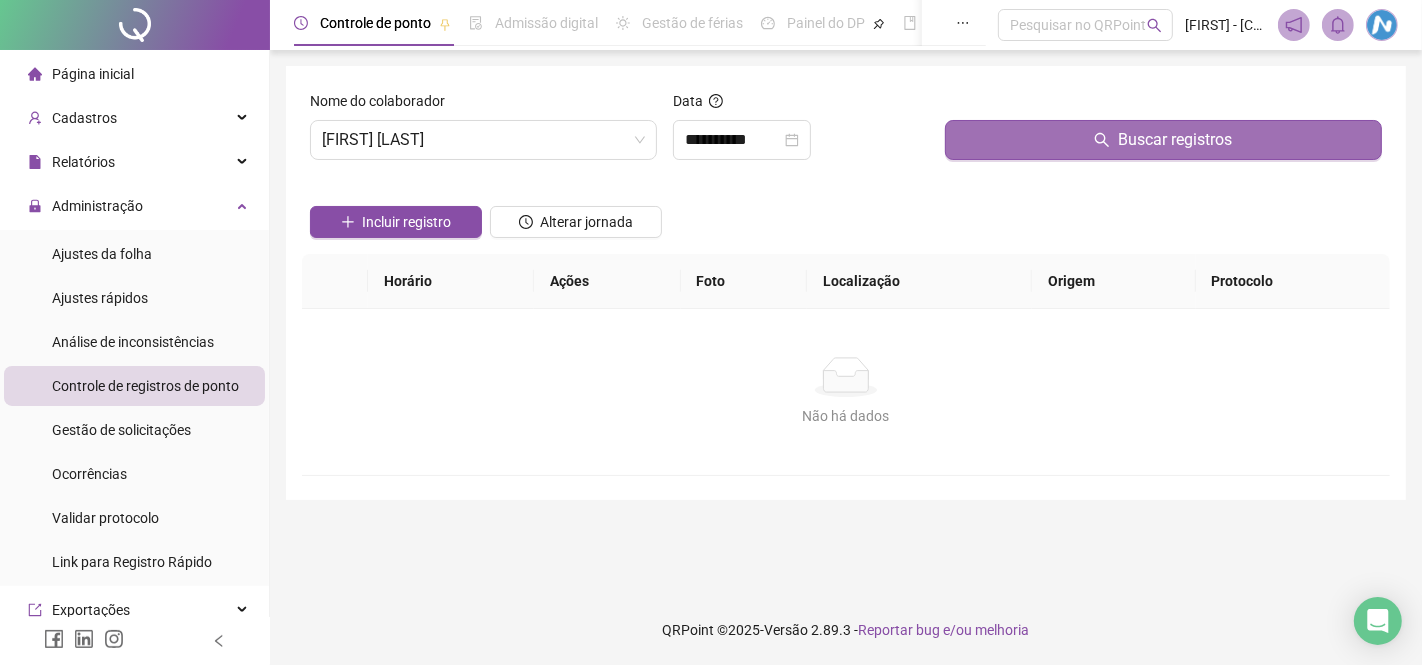 click on "Buscar registros" at bounding box center (1163, 140) 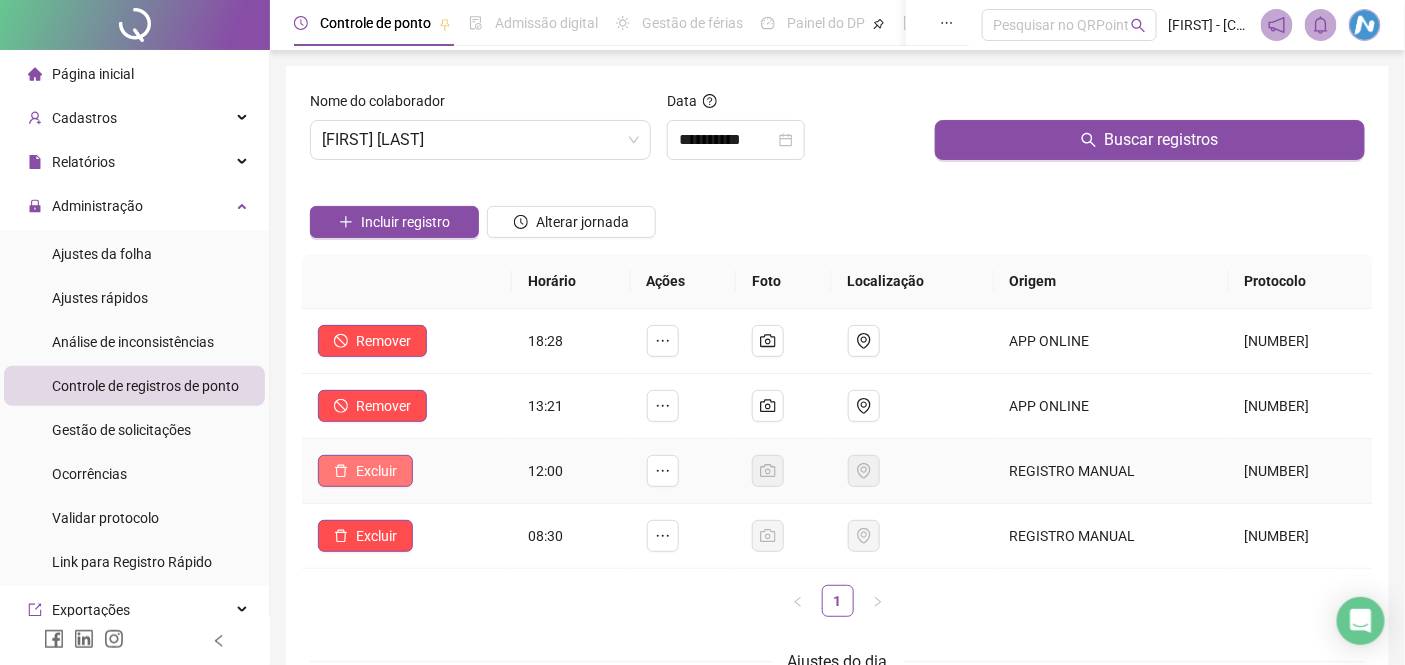 click on "Excluir" at bounding box center (376, 471) 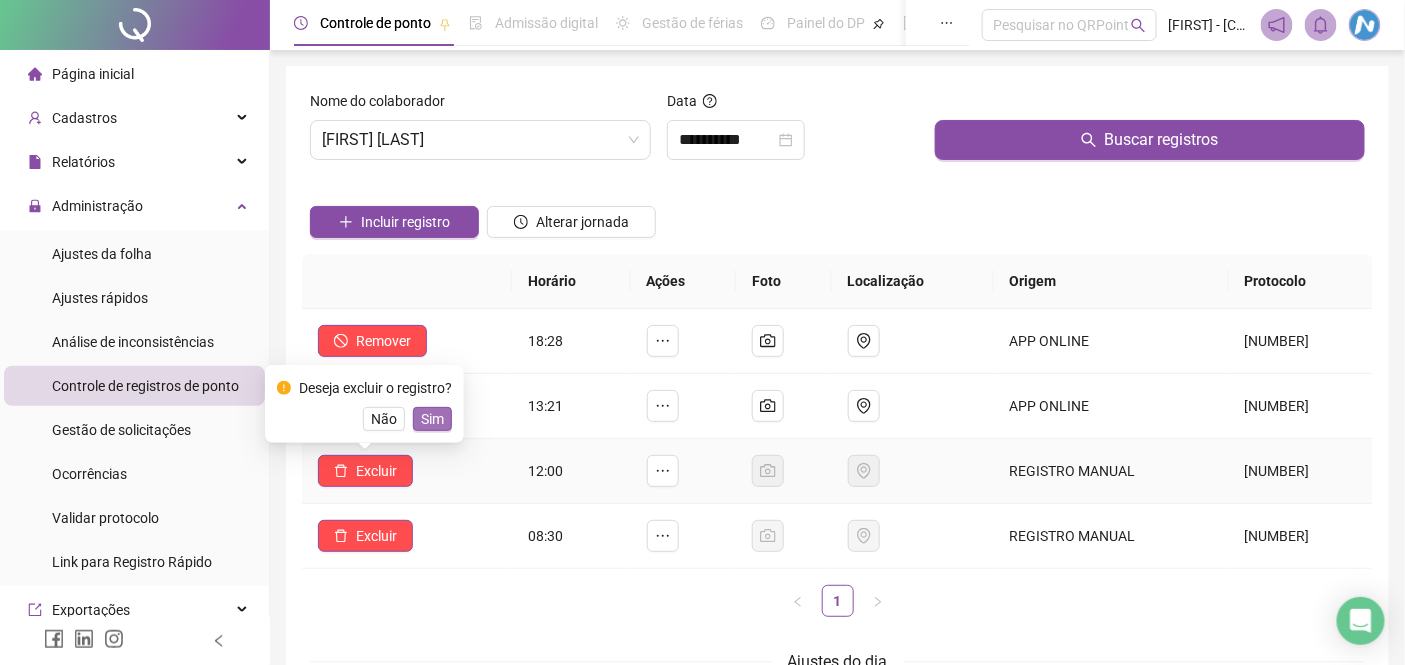 click on "Sim" at bounding box center (432, 419) 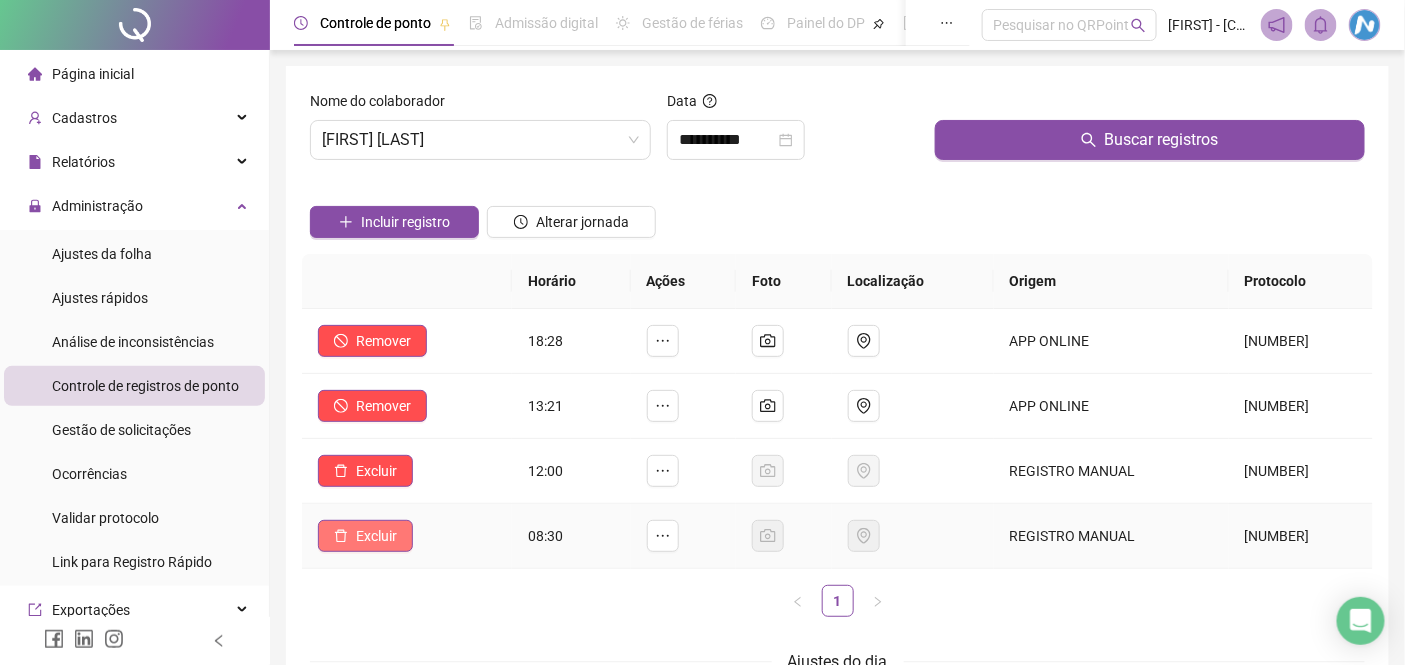 click on "Excluir" at bounding box center [376, 536] 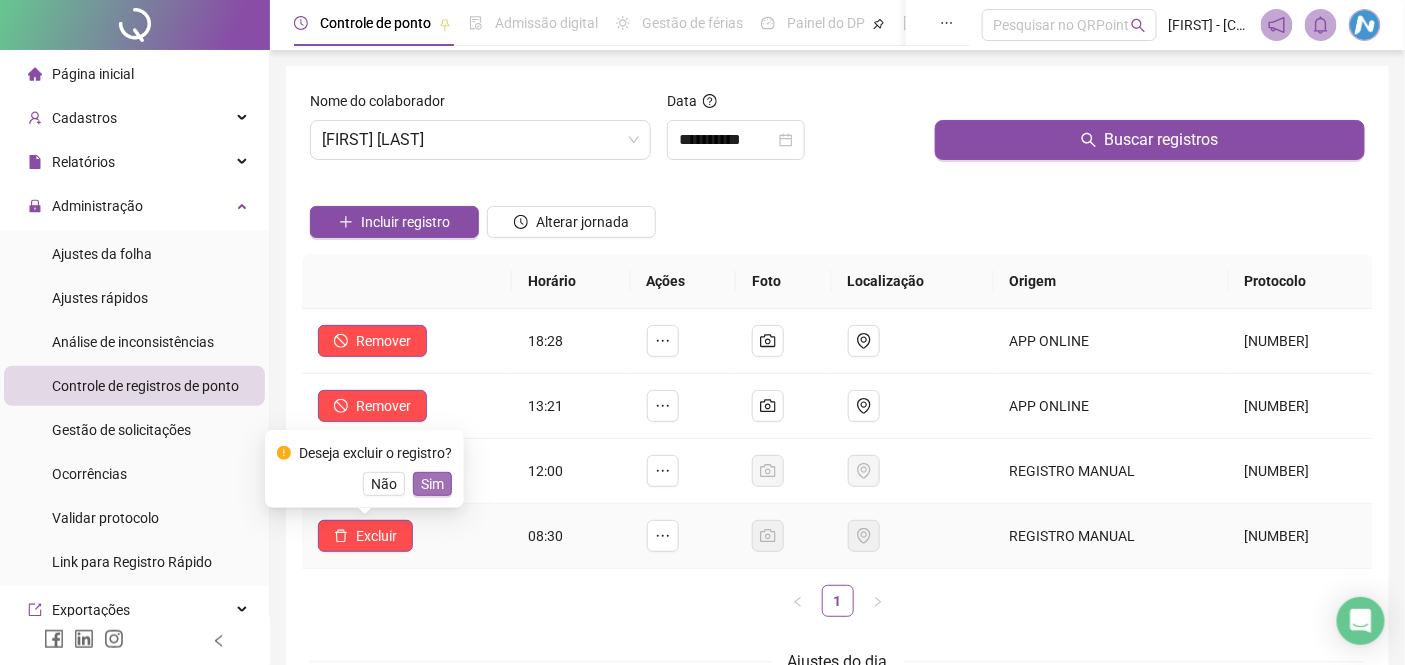 click on "Sim" at bounding box center (432, 484) 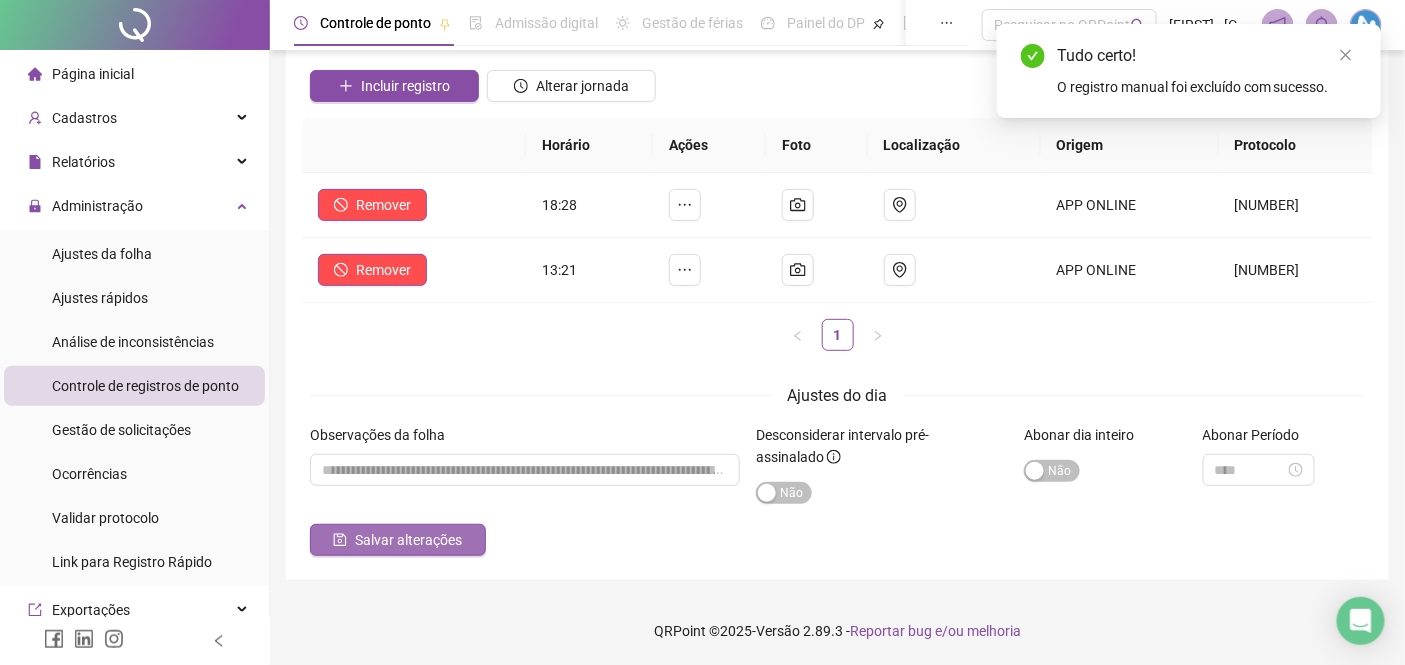 click on "Salvar alterações" at bounding box center [408, 540] 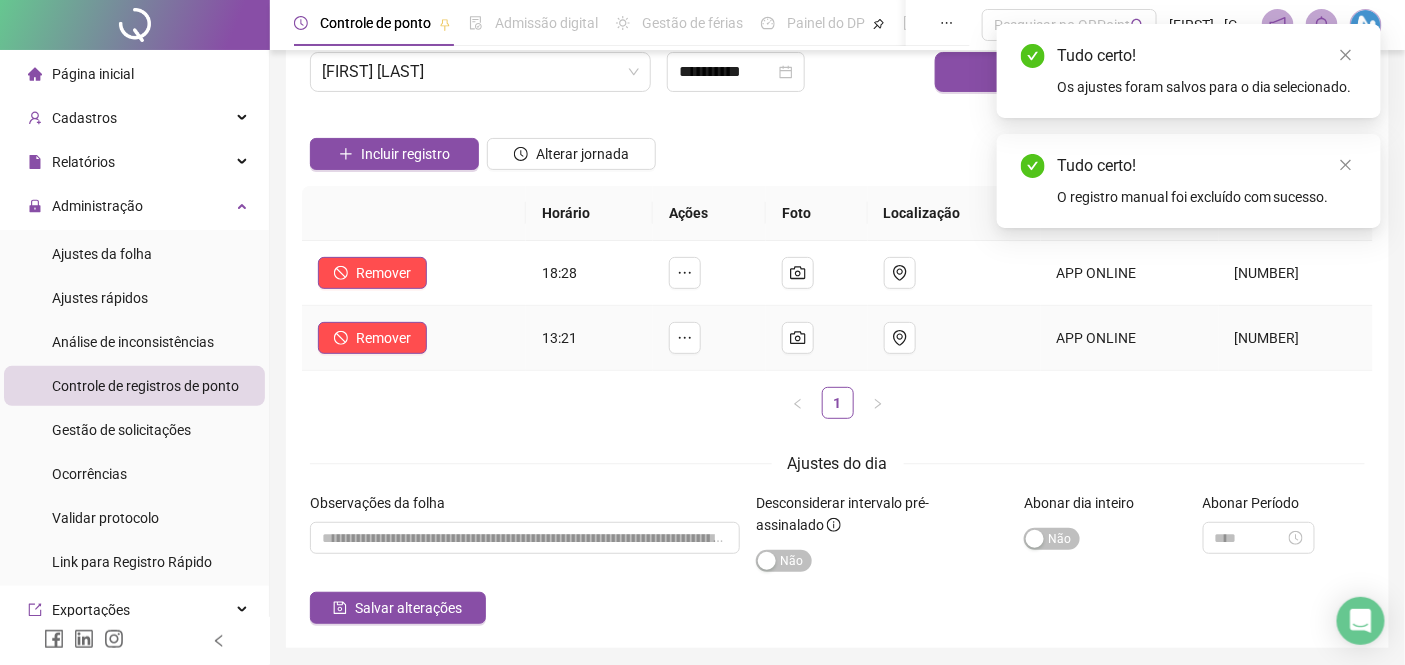 scroll, scrollTop: 0, scrollLeft: 0, axis: both 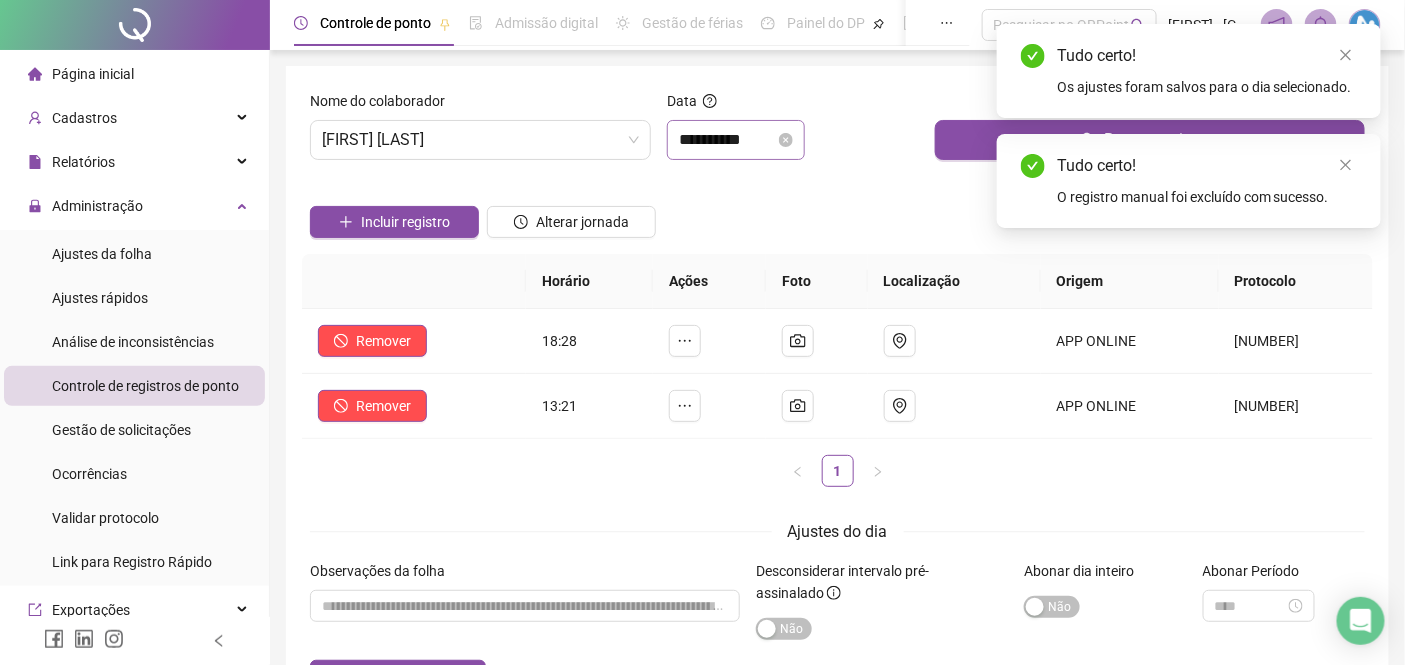 click on "**********" at bounding box center [736, 140] 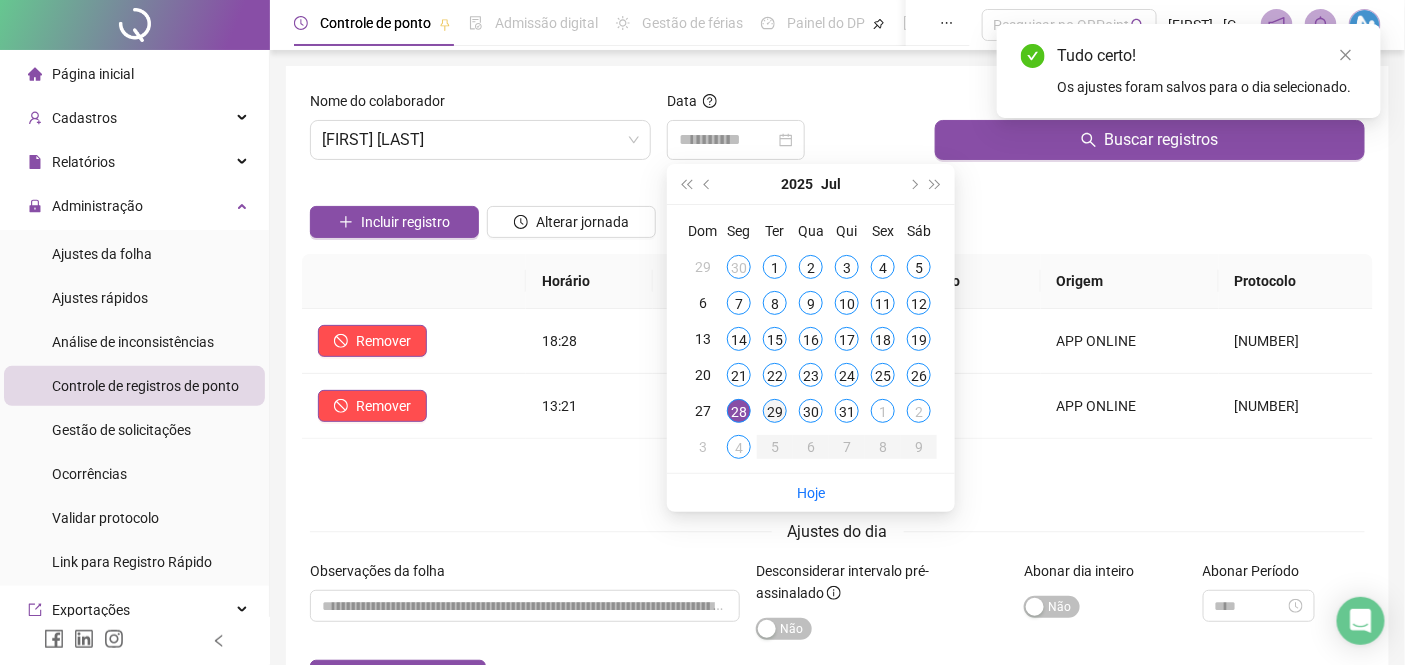 click on "29" at bounding box center (775, 411) 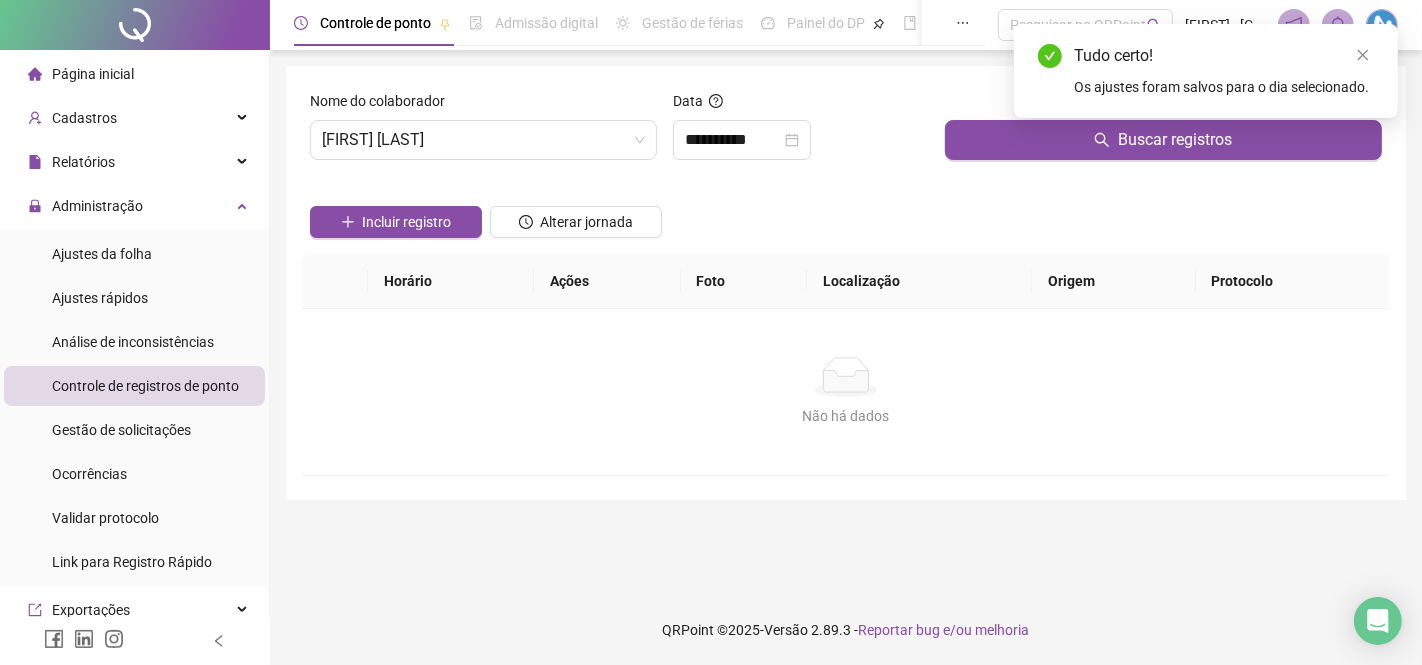 click on "Tudo certo! Os ajustes foram salvos para o dia selecionado." at bounding box center (1206, 71) 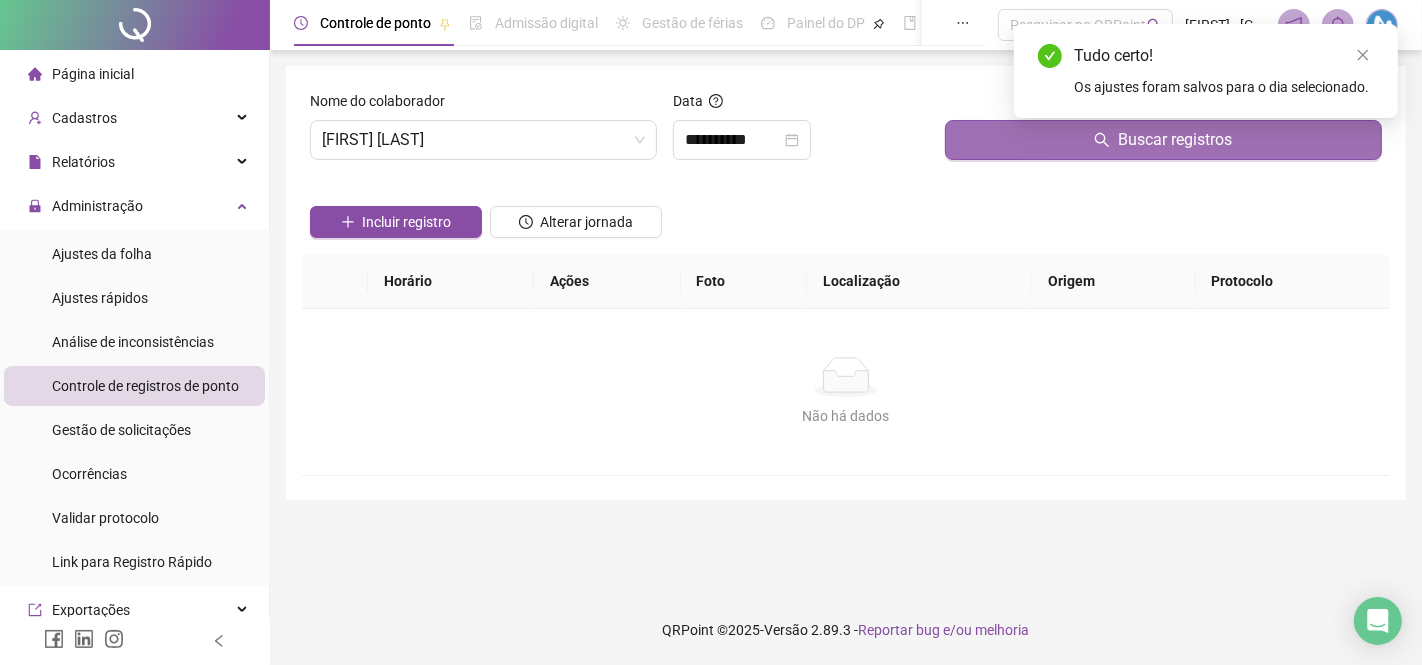 click on "Buscar registros" at bounding box center [1163, 140] 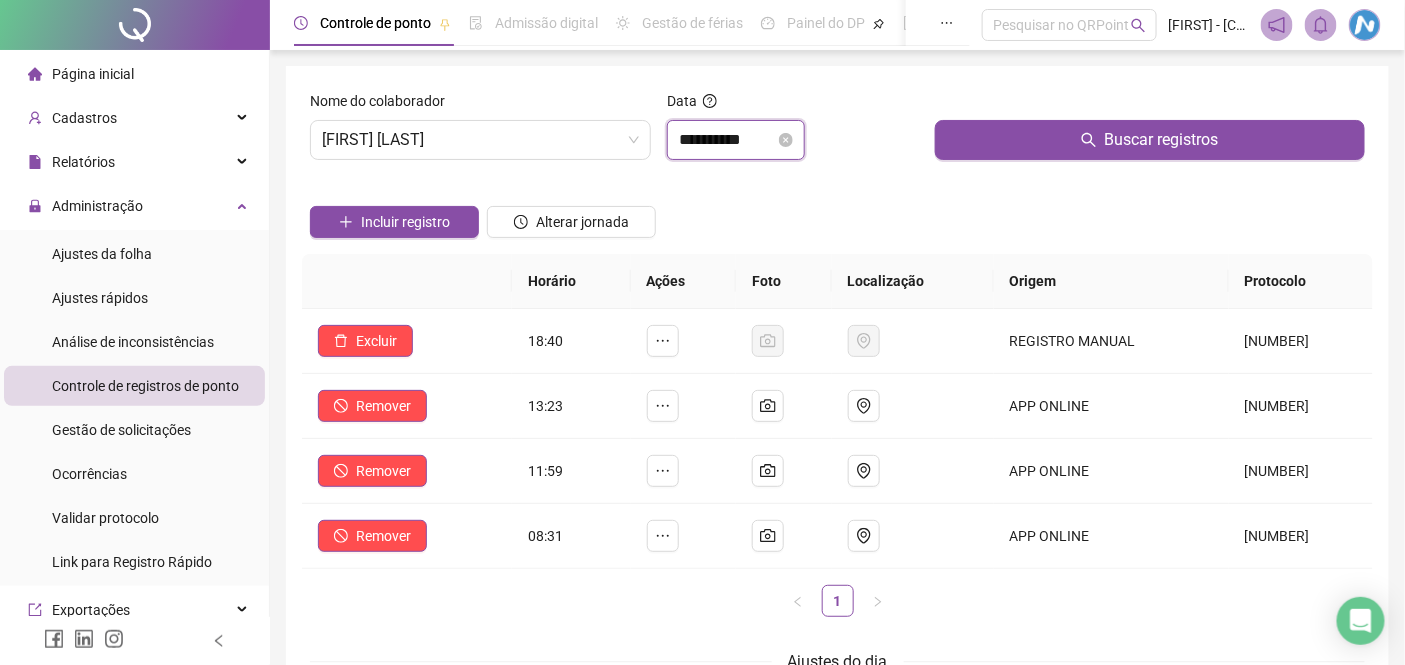 click on "**********" at bounding box center (727, 140) 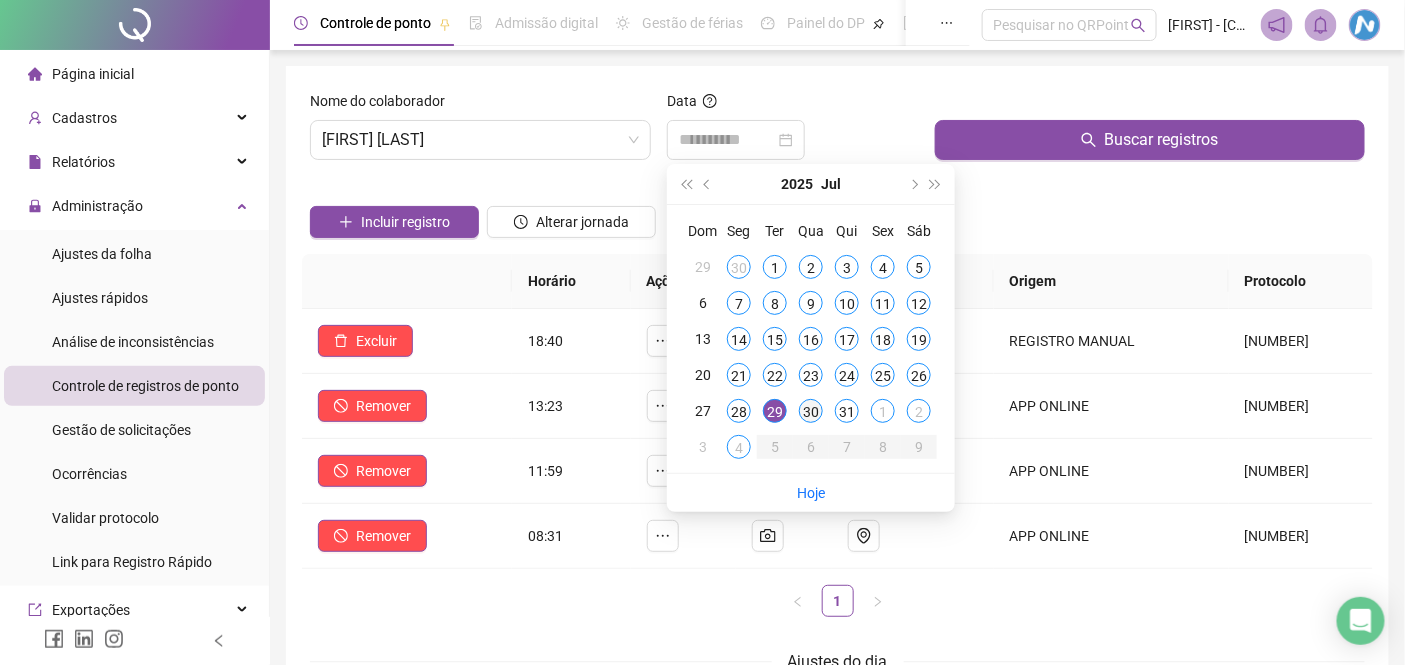 click on "30" at bounding box center (811, 411) 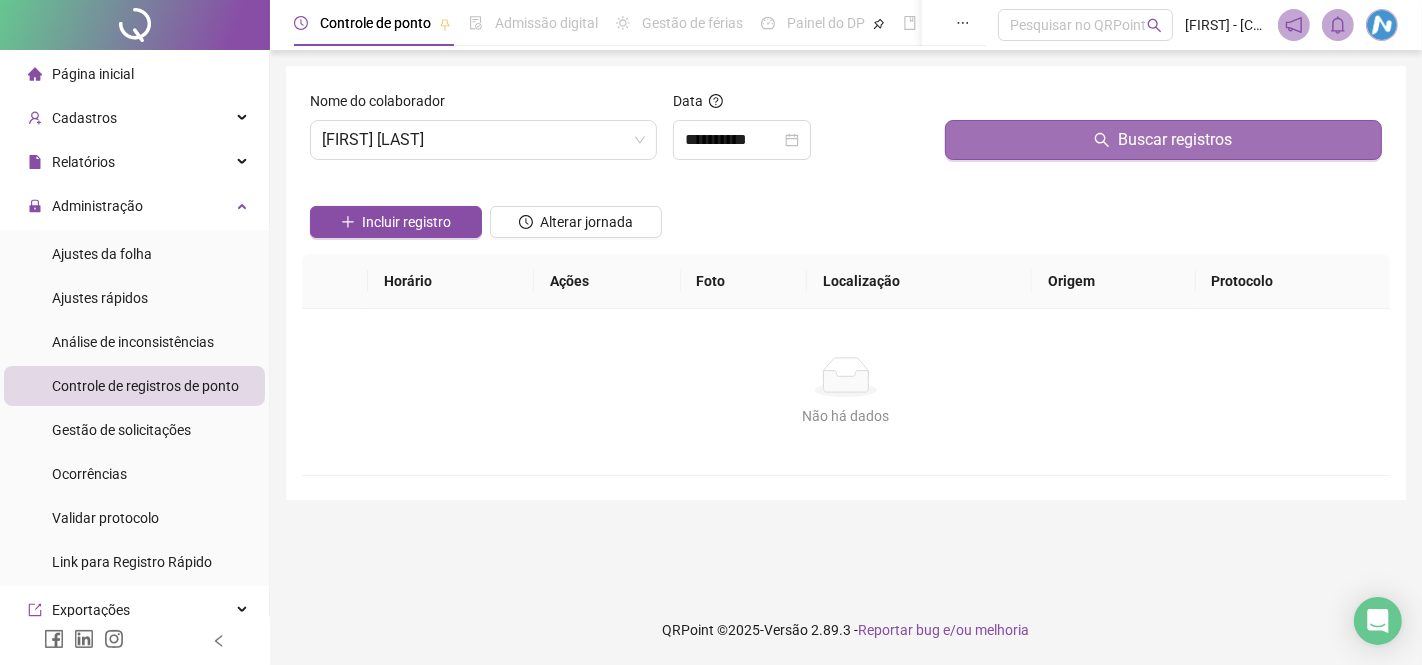 click on "Buscar registros" at bounding box center [1163, 140] 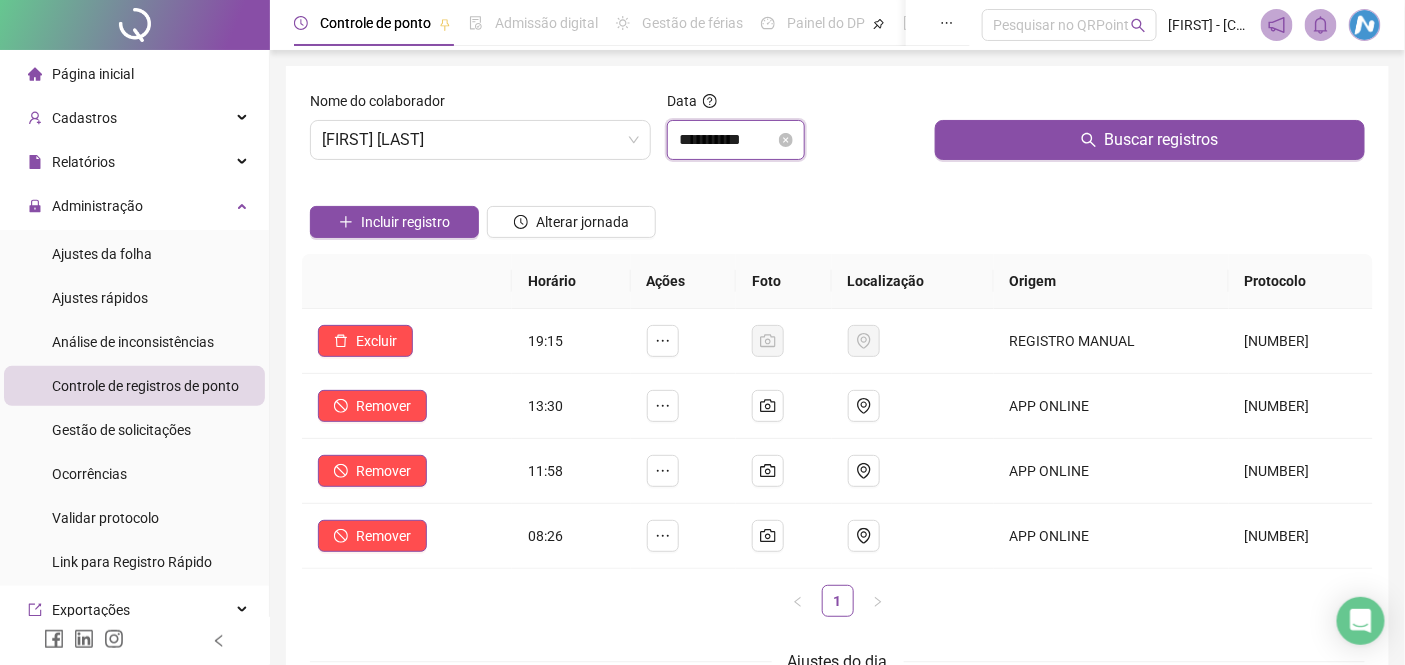 click on "**********" at bounding box center [727, 140] 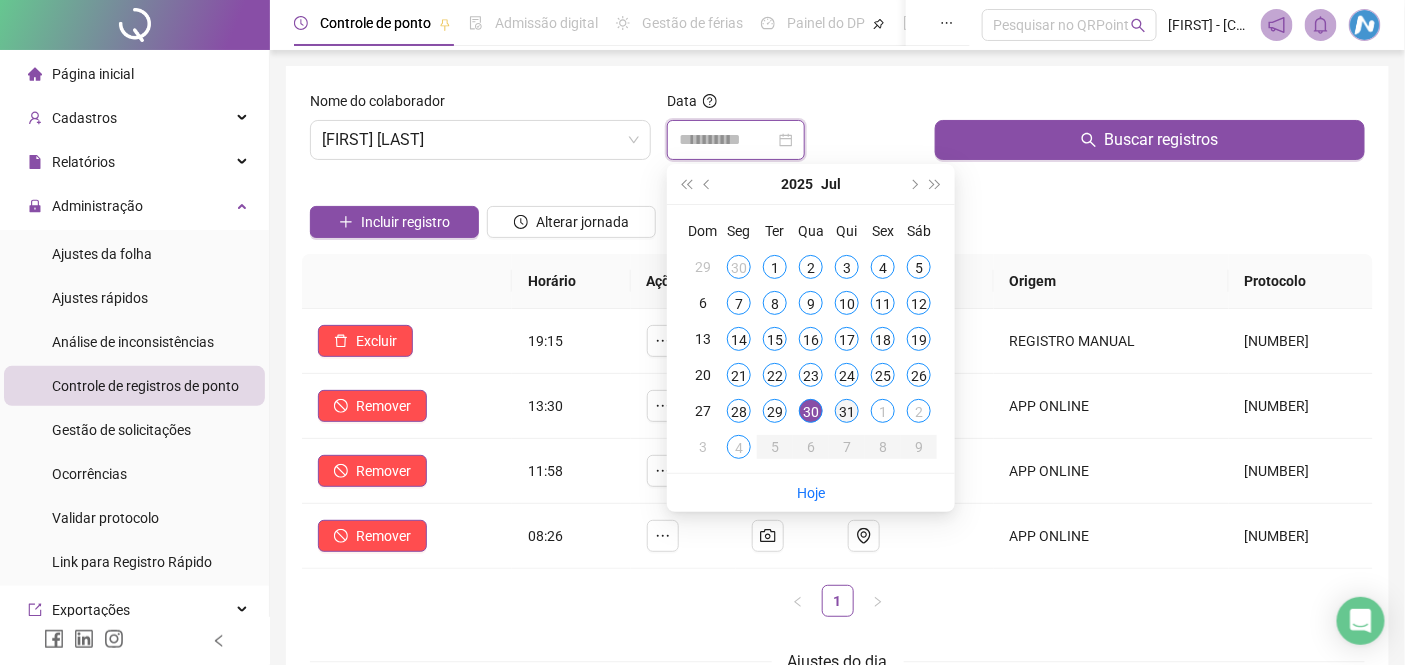 type on "**********" 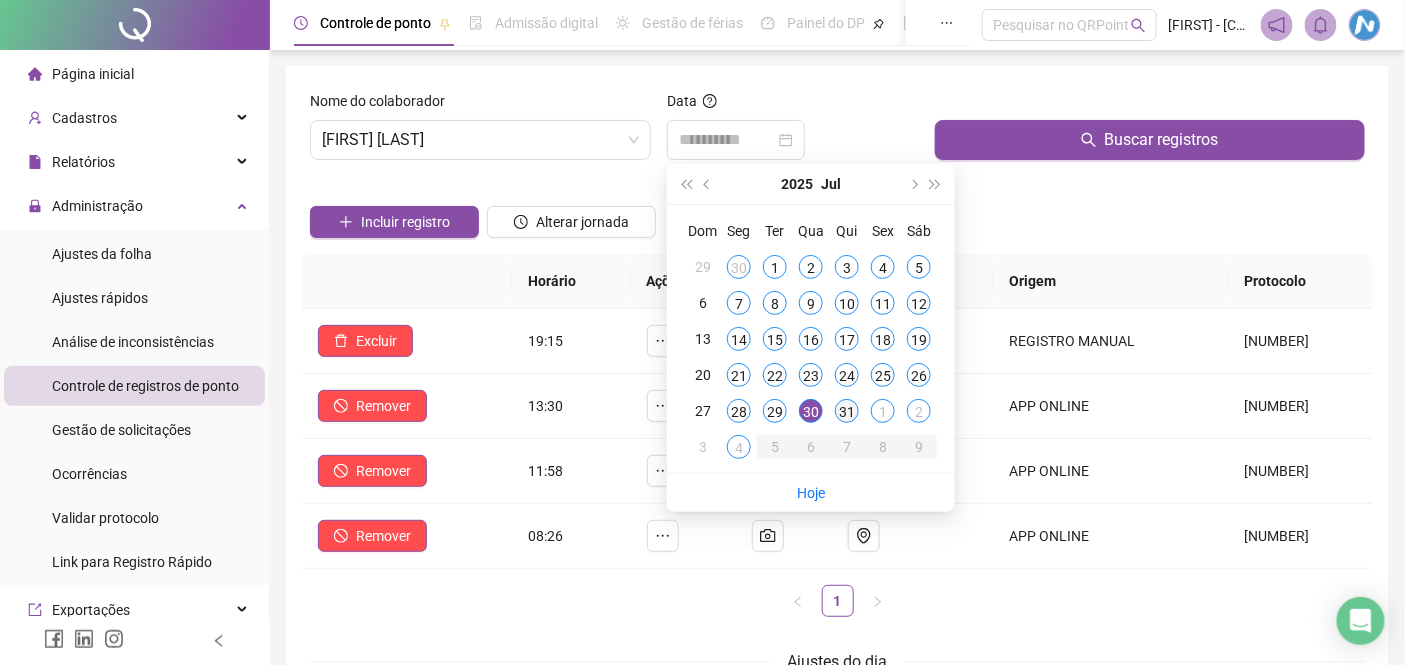 click on "31" at bounding box center (847, 411) 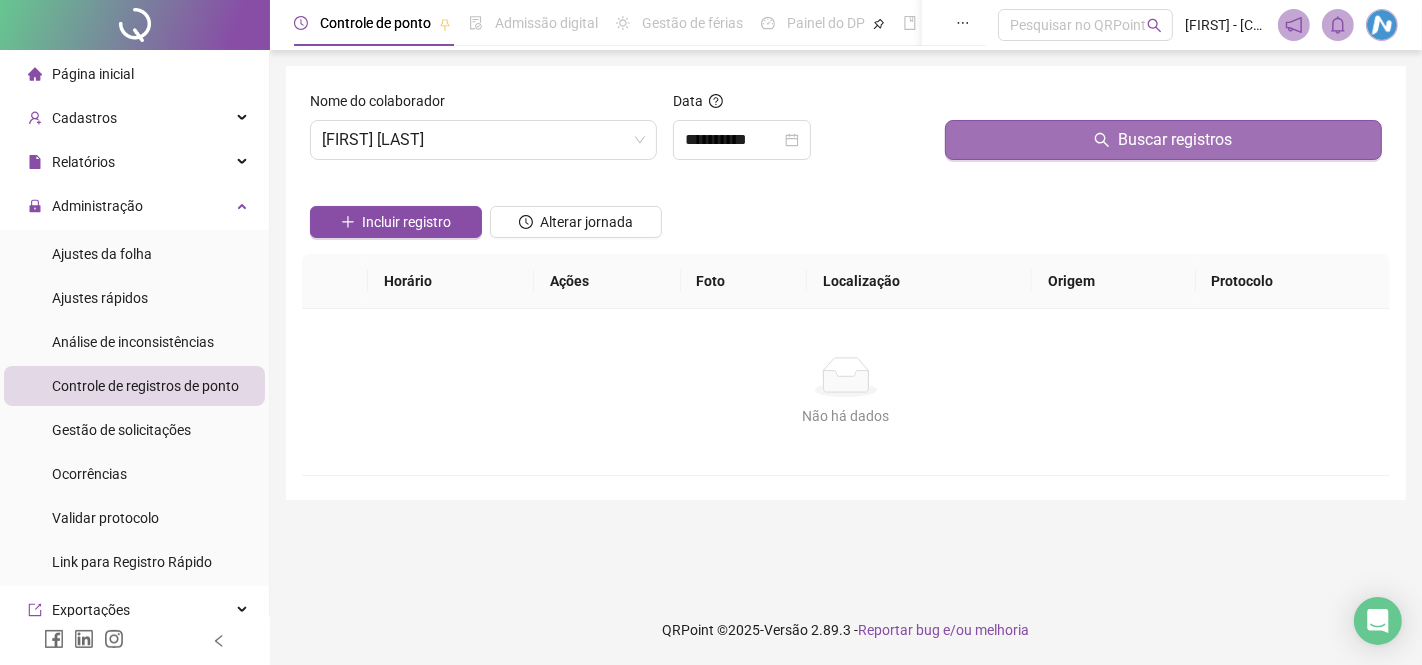 click on "Buscar registros" at bounding box center (1163, 140) 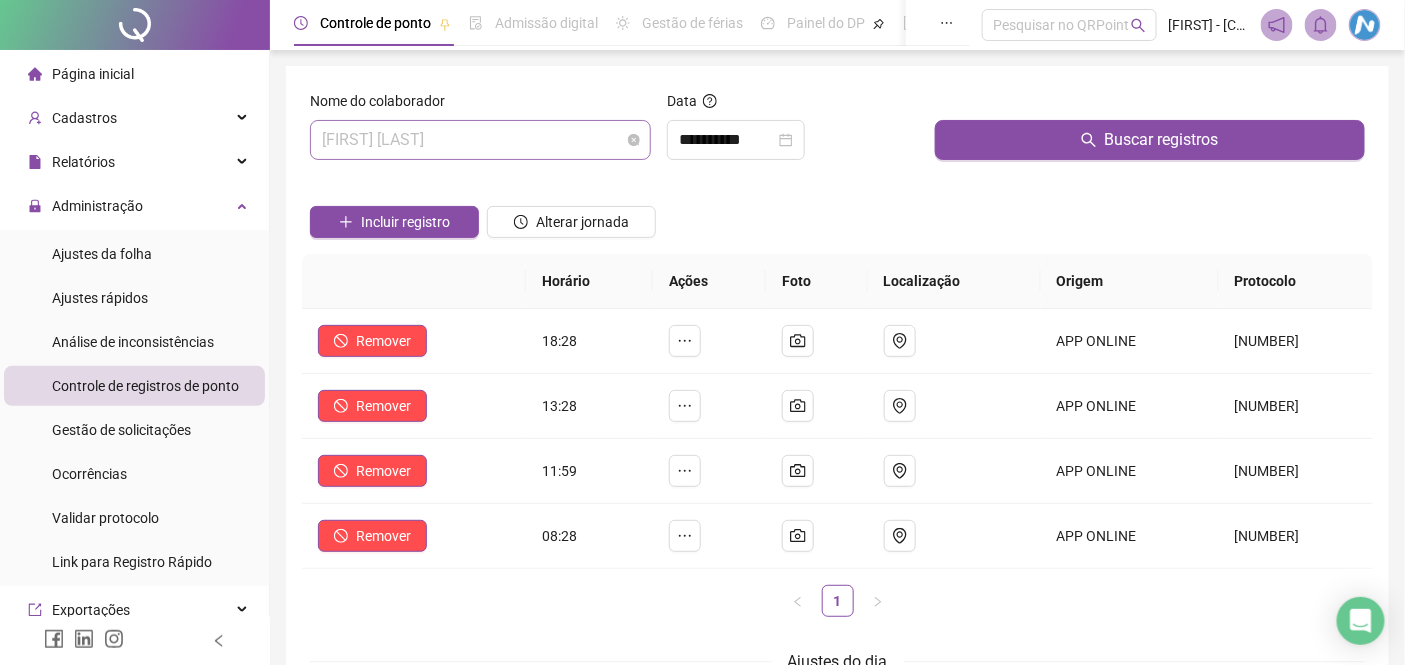 click on "[FIRST] [LAST]" at bounding box center (480, 140) 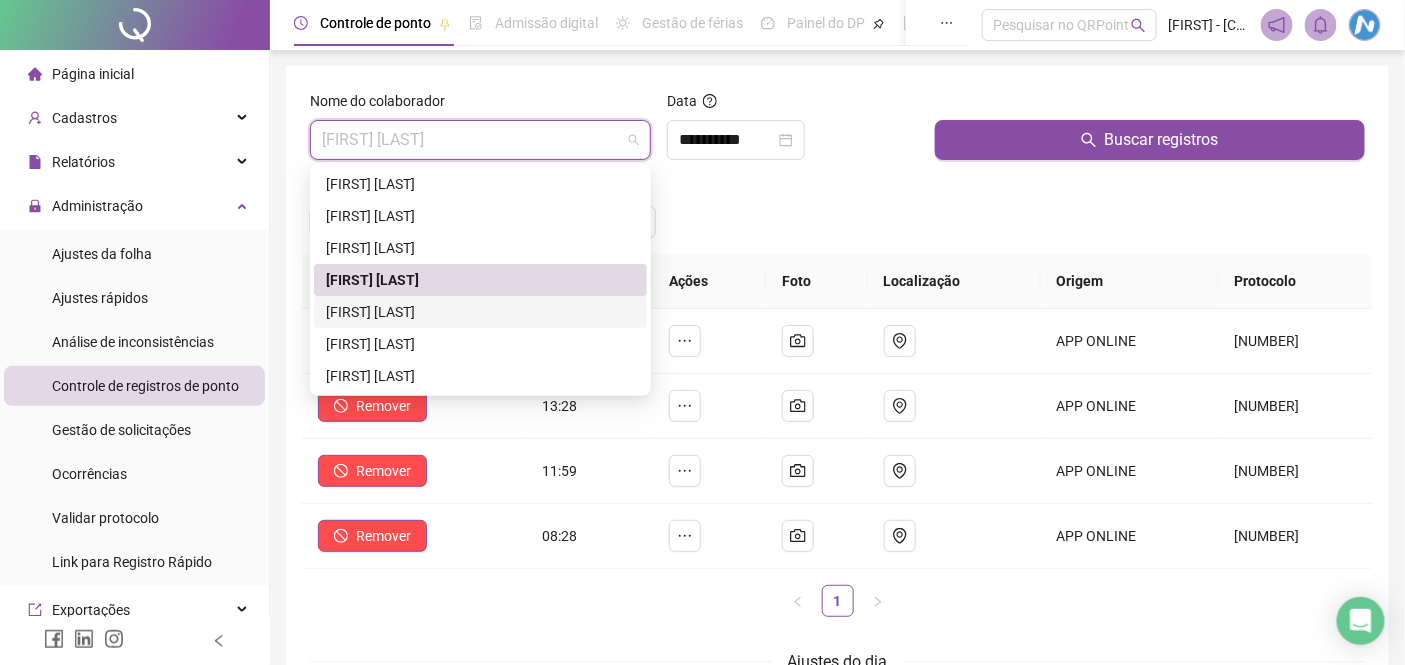 click on "[FIRST] [LAST]" at bounding box center [480, 312] 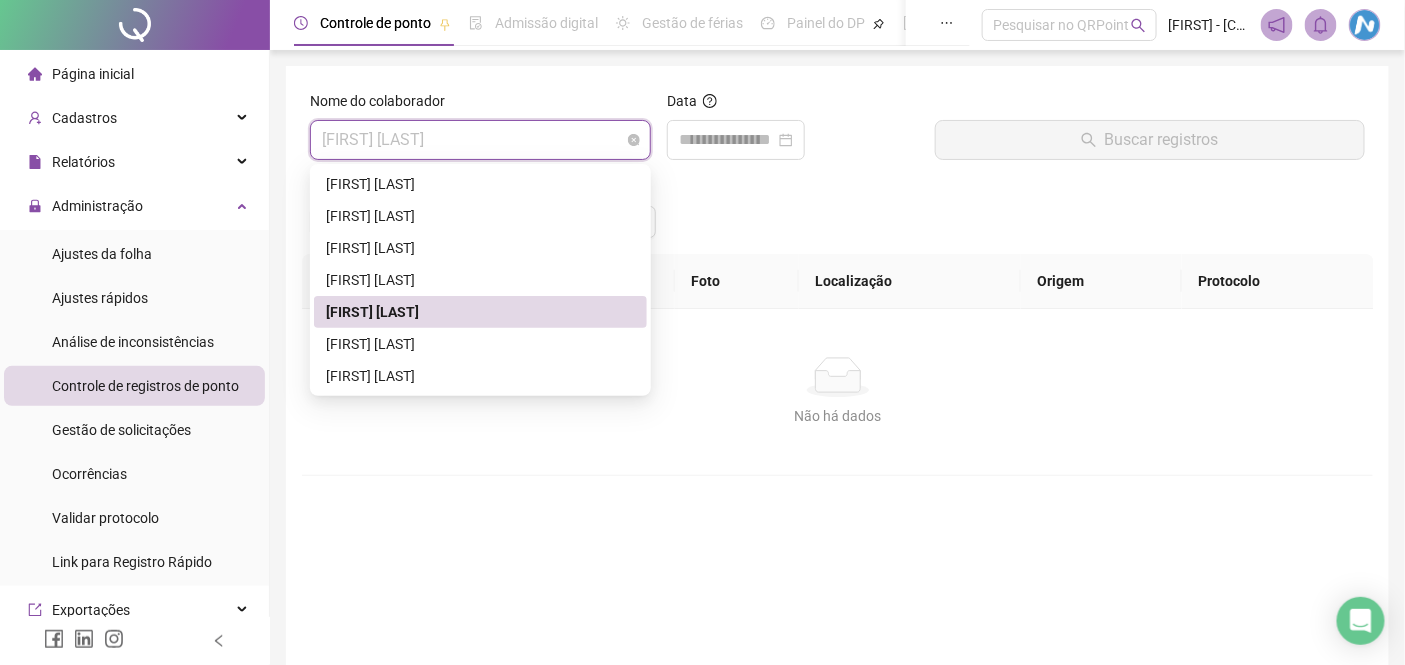 click on "[FIRST] [LAST]" at bounding box center (480, 140) 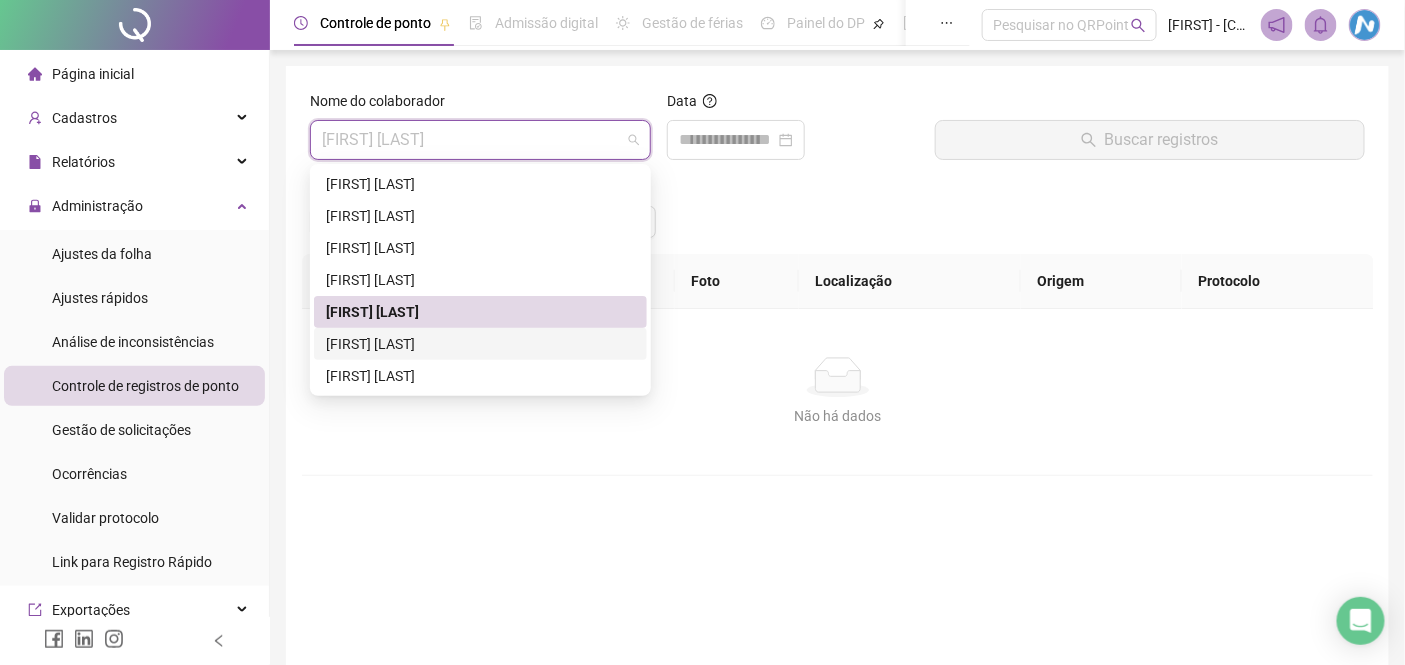 click on "[FIRST] [LAST]" at bounding box center (480, 344) 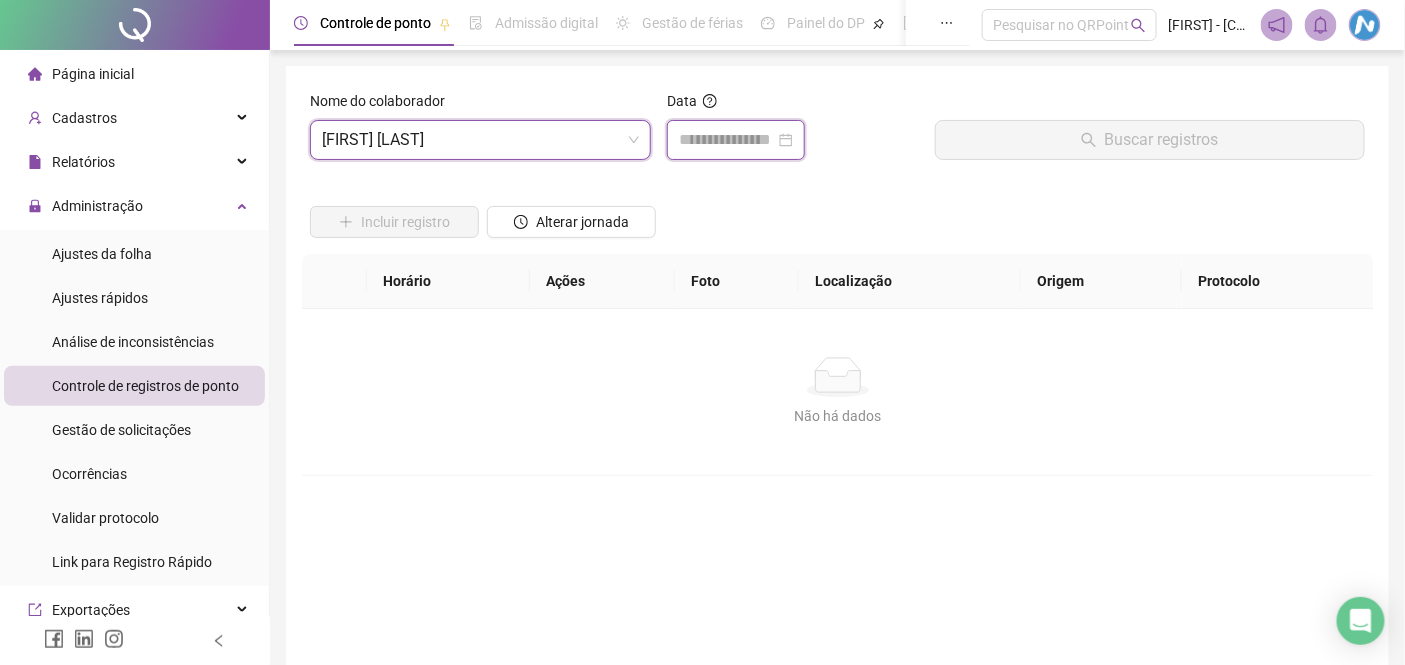 click at bounding box center (727, 140) 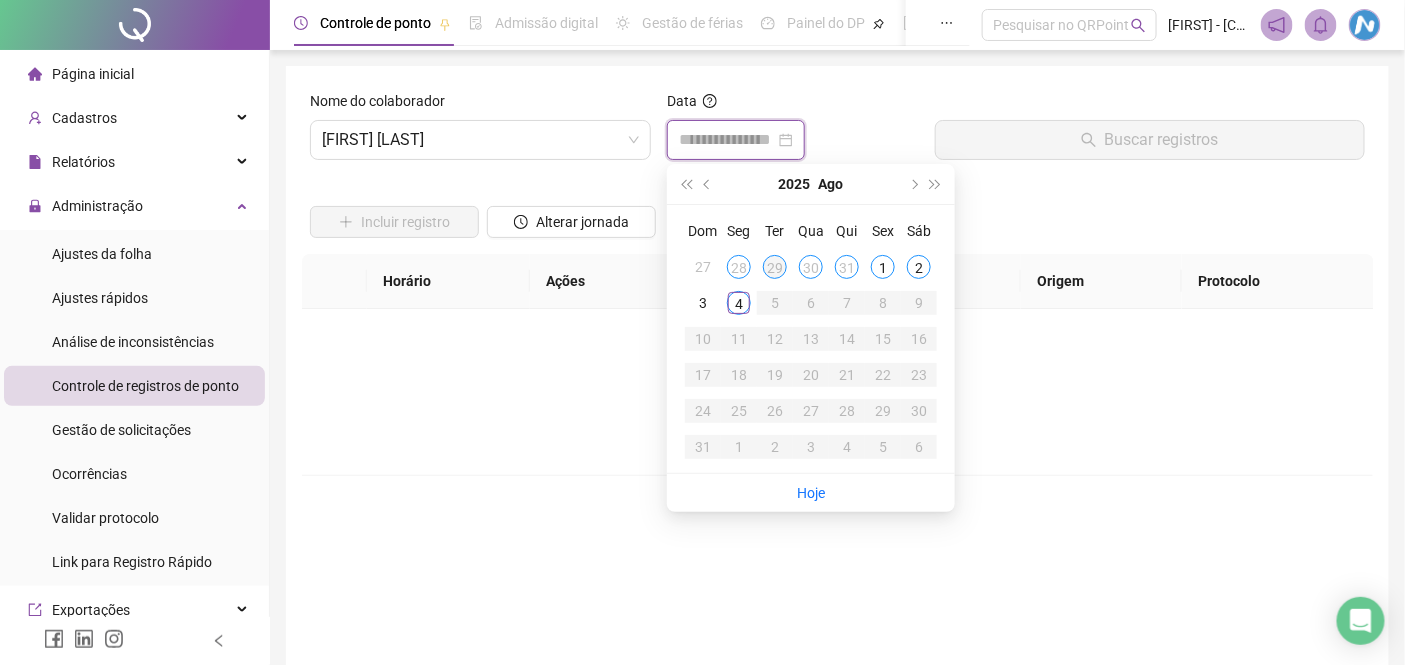 type on "**********" 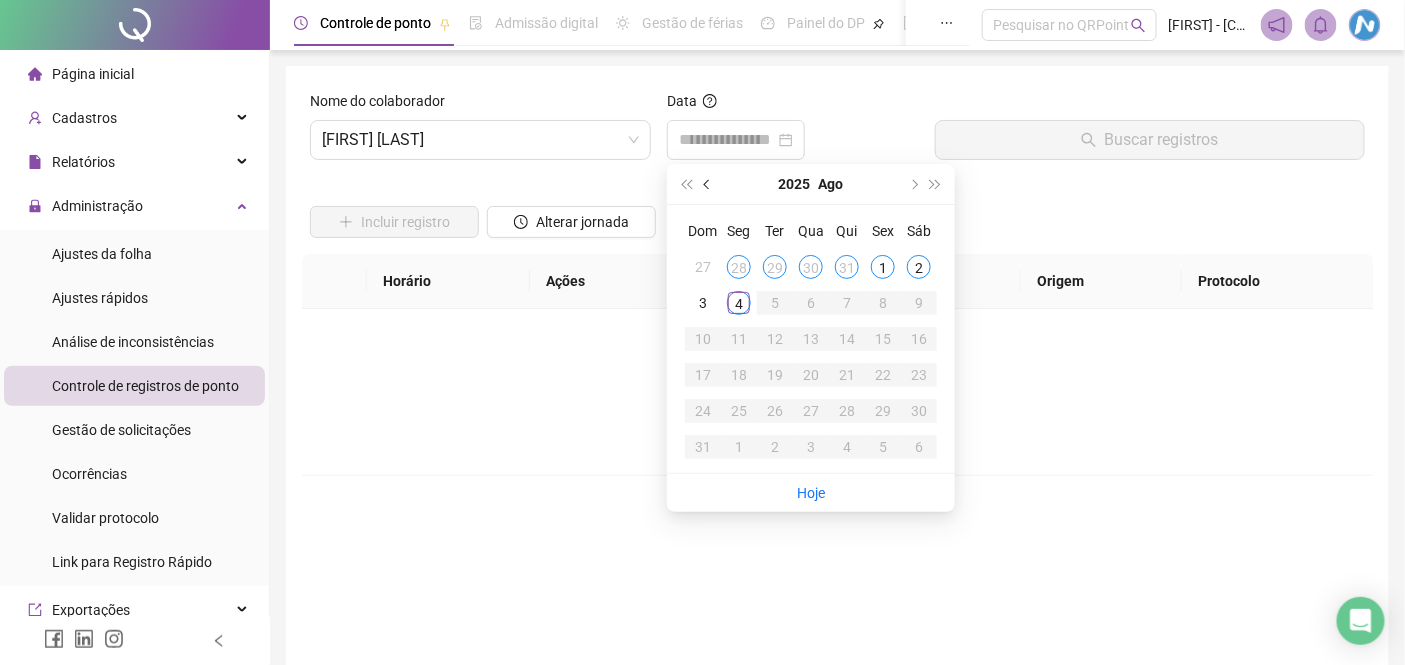 click at bounding box center (709, 184) 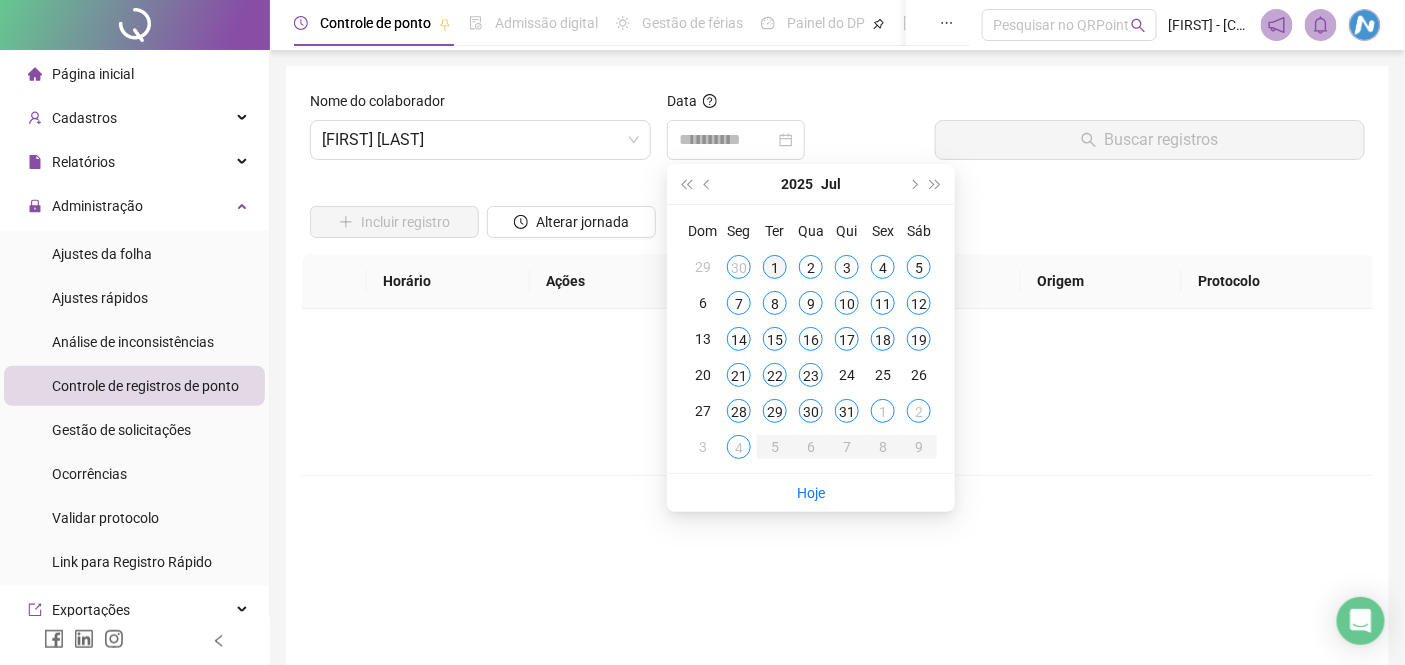 click on "1" at bounding box center (775, 267) 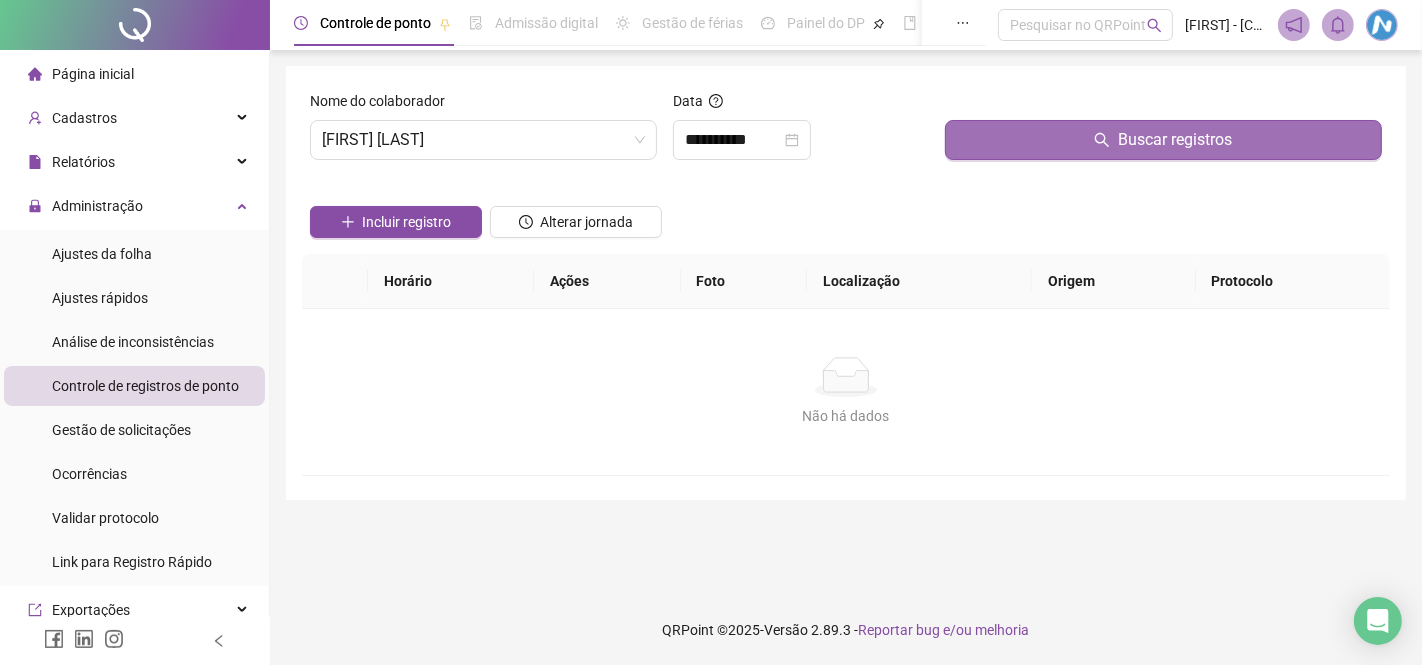 click on "Buscar registros" at bounding box center (1163, 140) 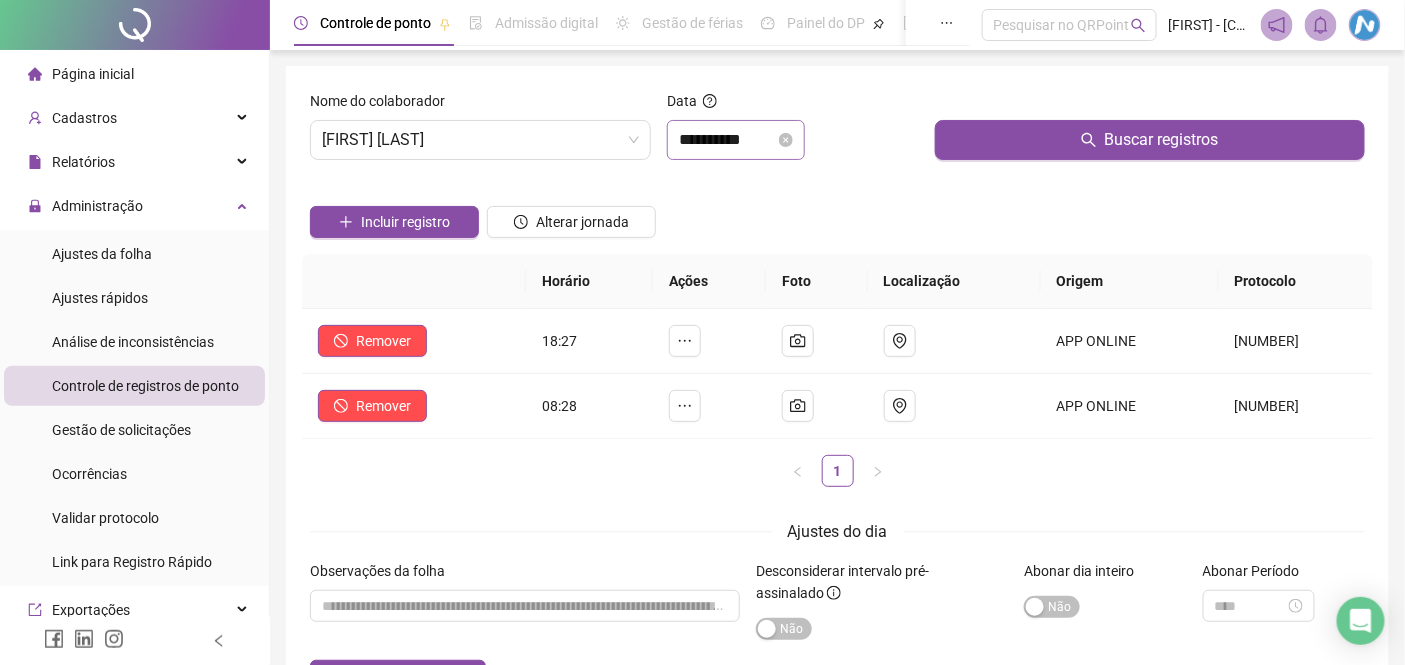 click on "**********" at bounding box center [736, 140] 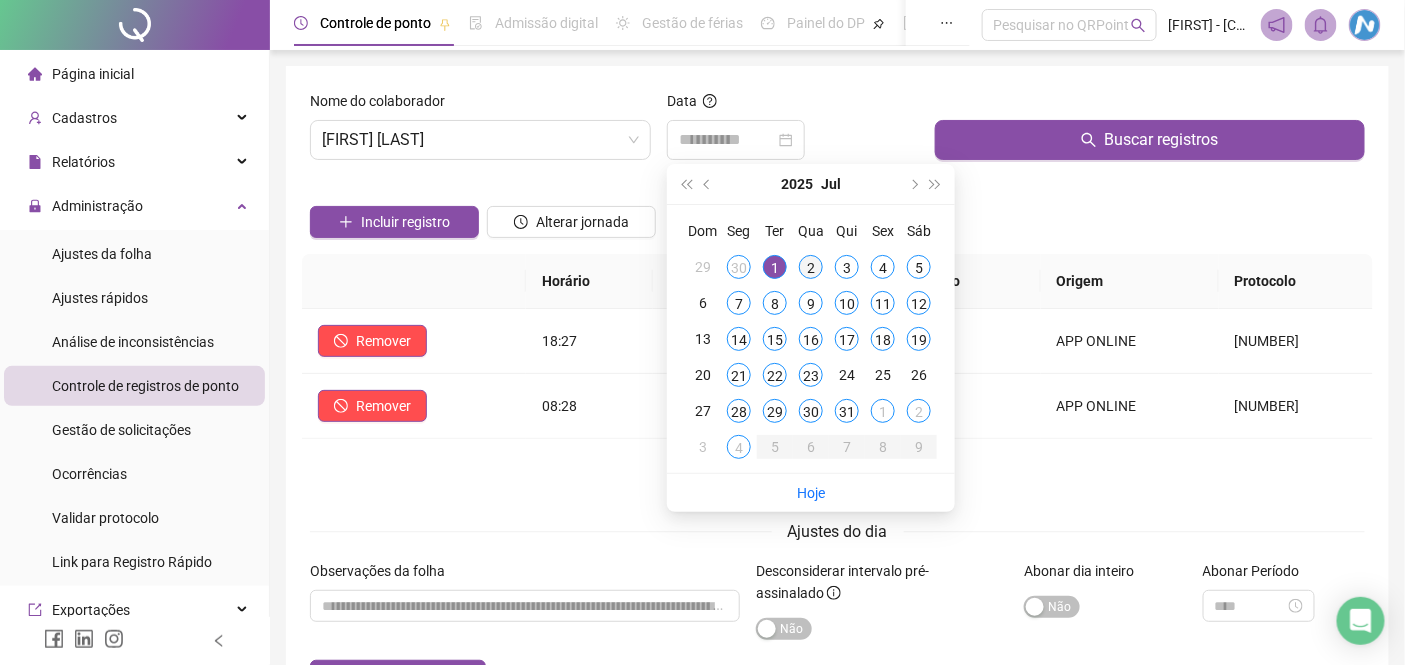 click on "2" at bounding box center [811, 267] 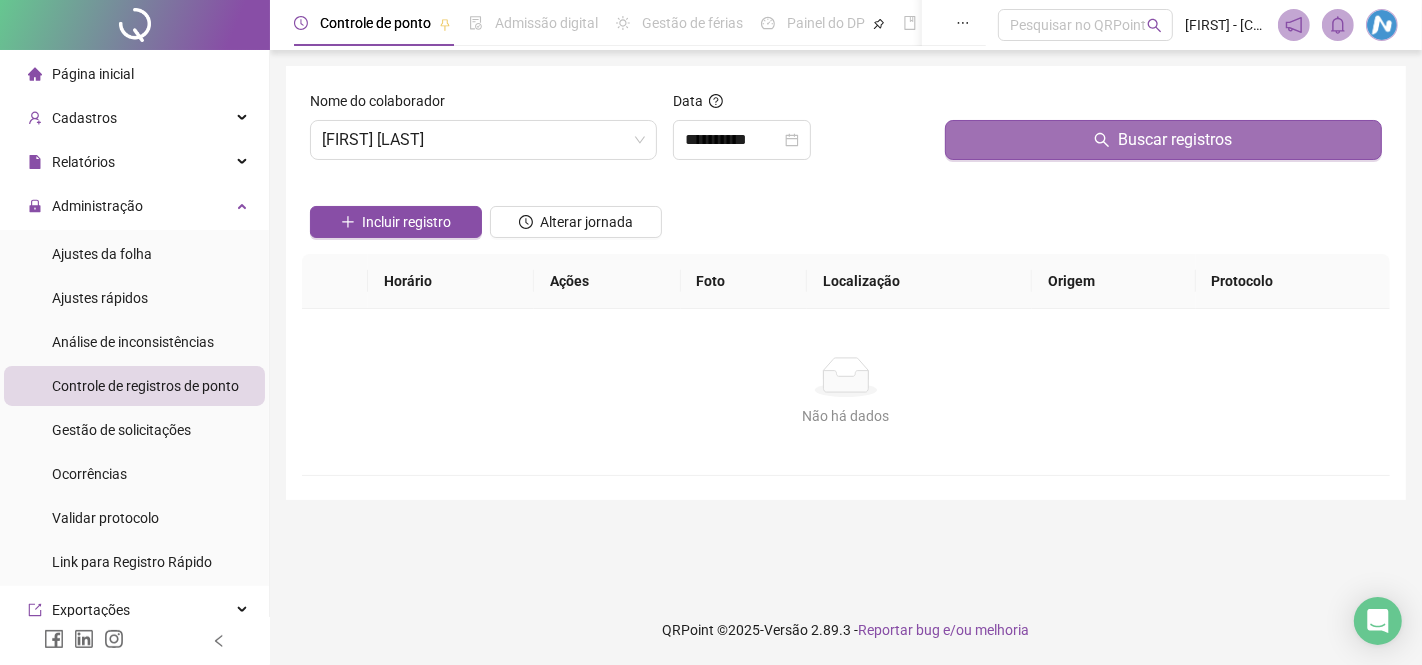 click on "Buscar registros" at bounding box center [1163, 140] 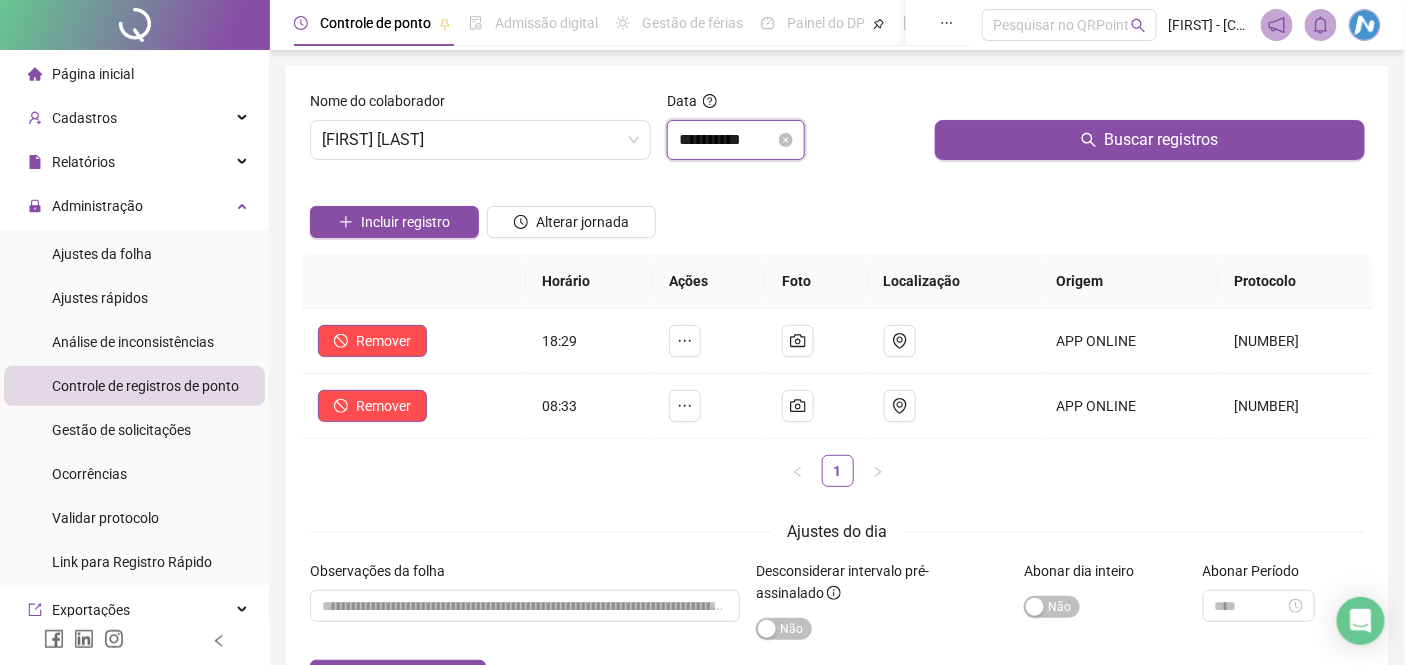 click on "**********" at bounding box center [727, 140] 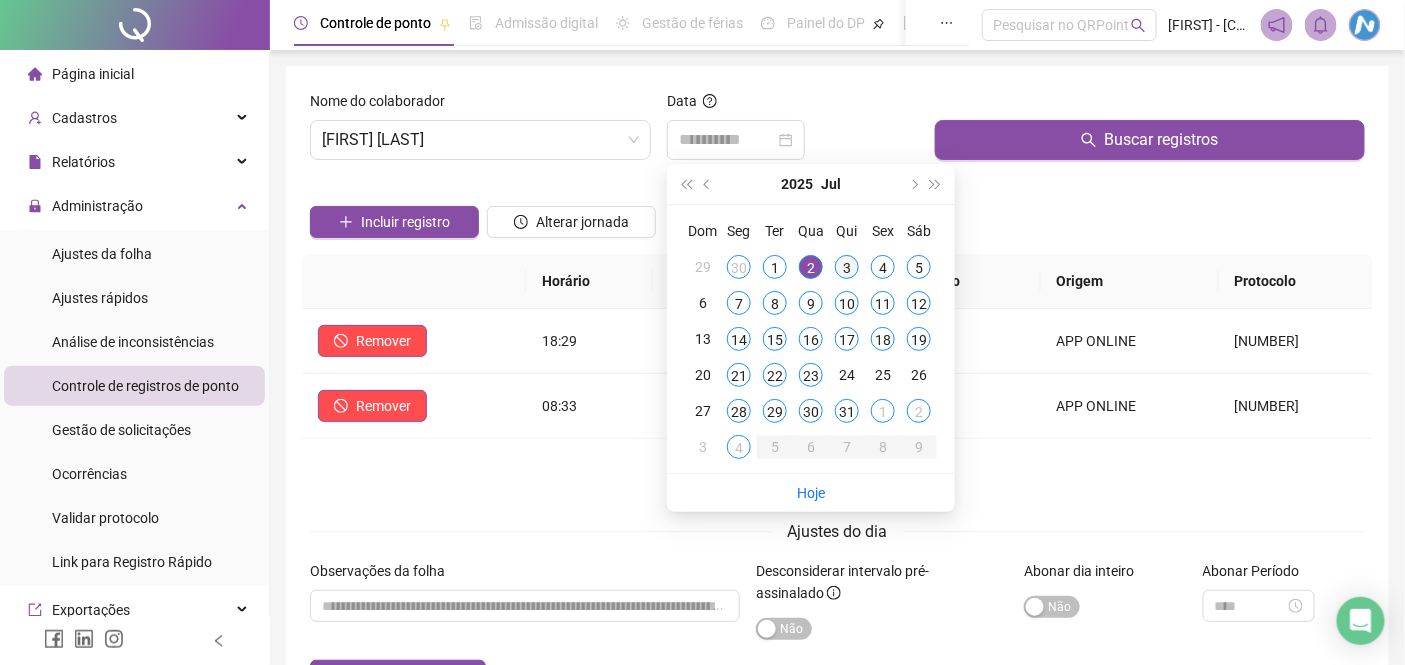 click on "3" at bounding box center (847, 267) 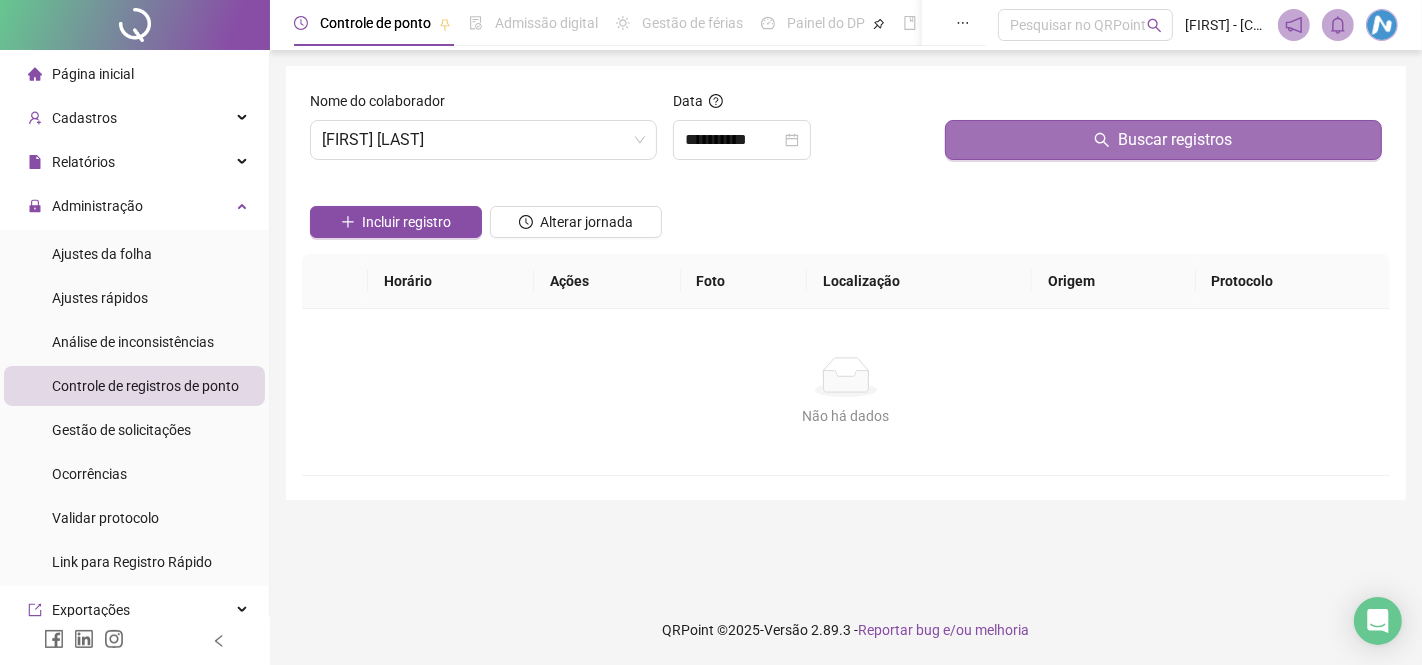 click on "Buscar registros" at bounding box center (1163, 140) 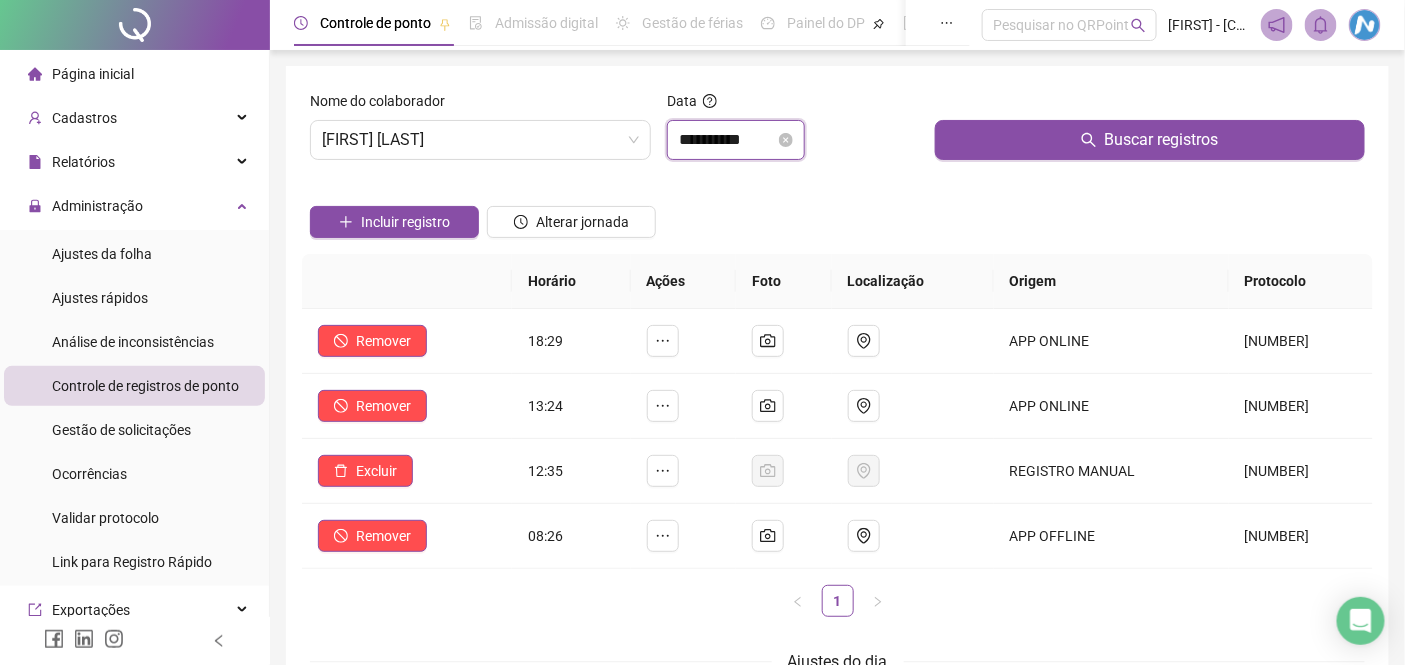 click on "**********" at bounding box center (727, 140) 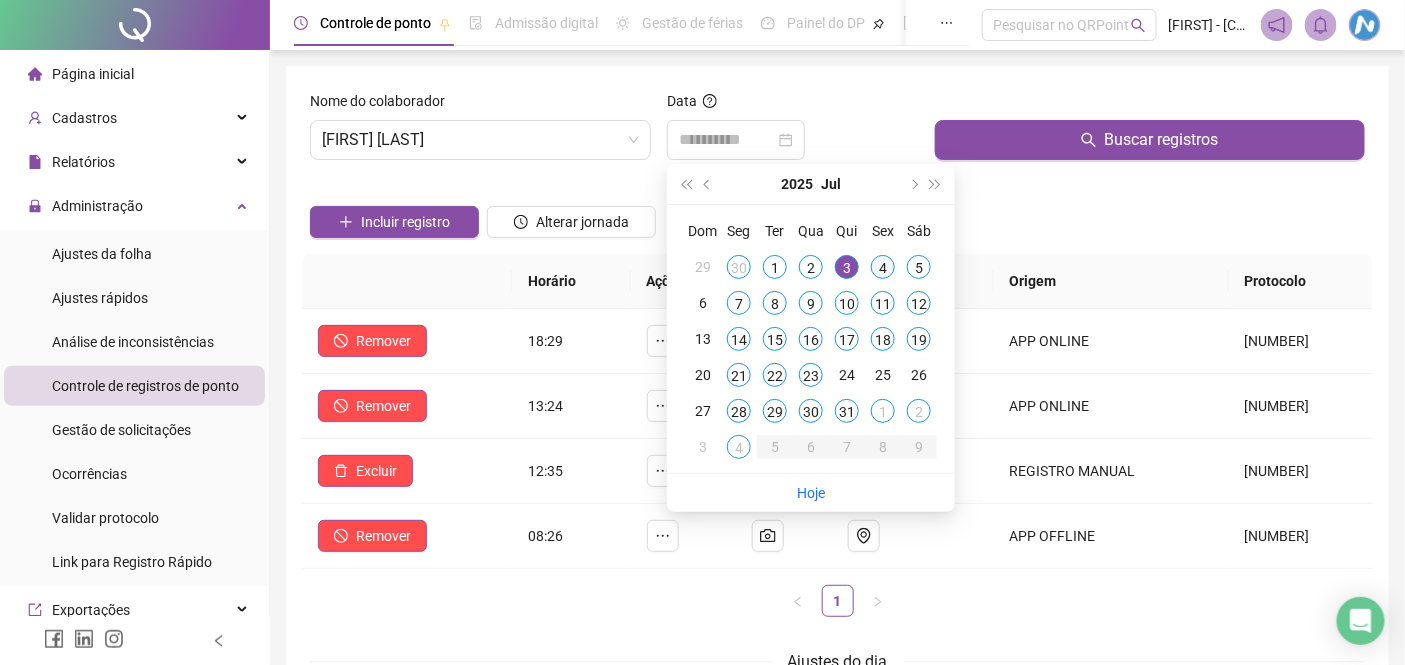 click on "4" at bounding box center (883, 267) 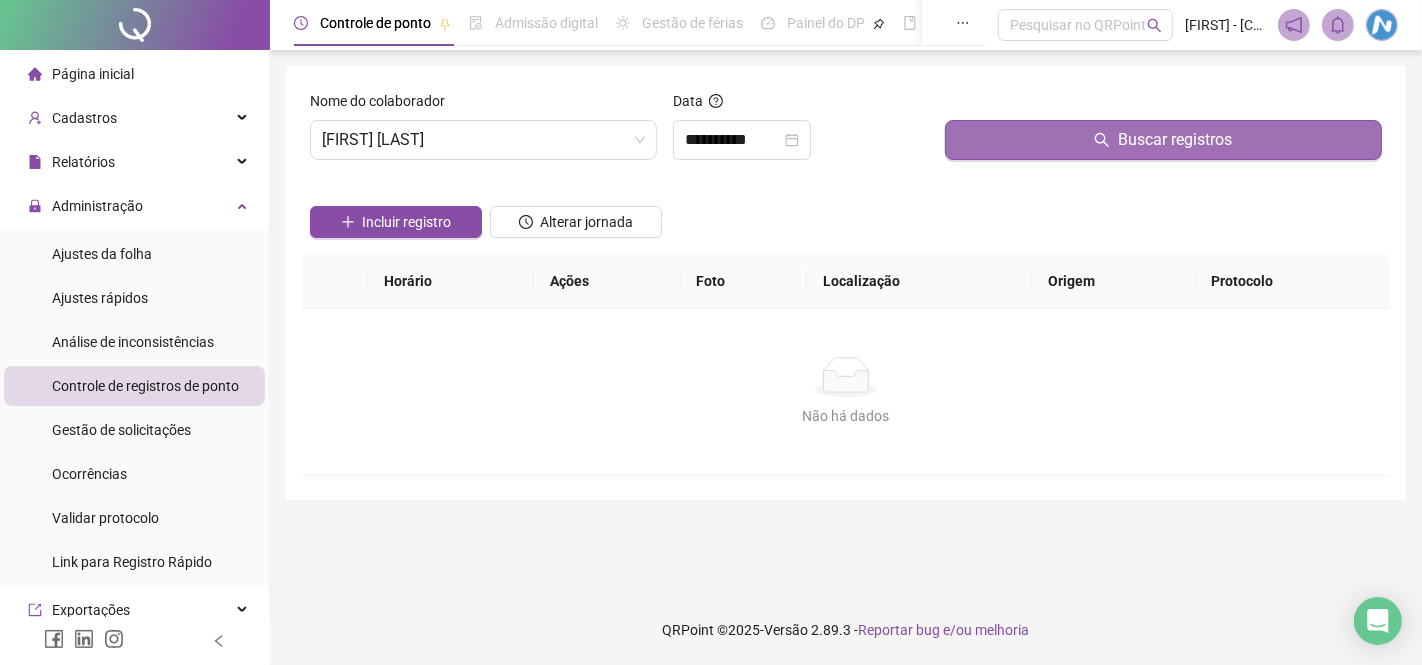 click on "Buscar registros" at bounding box center (1163, 140) 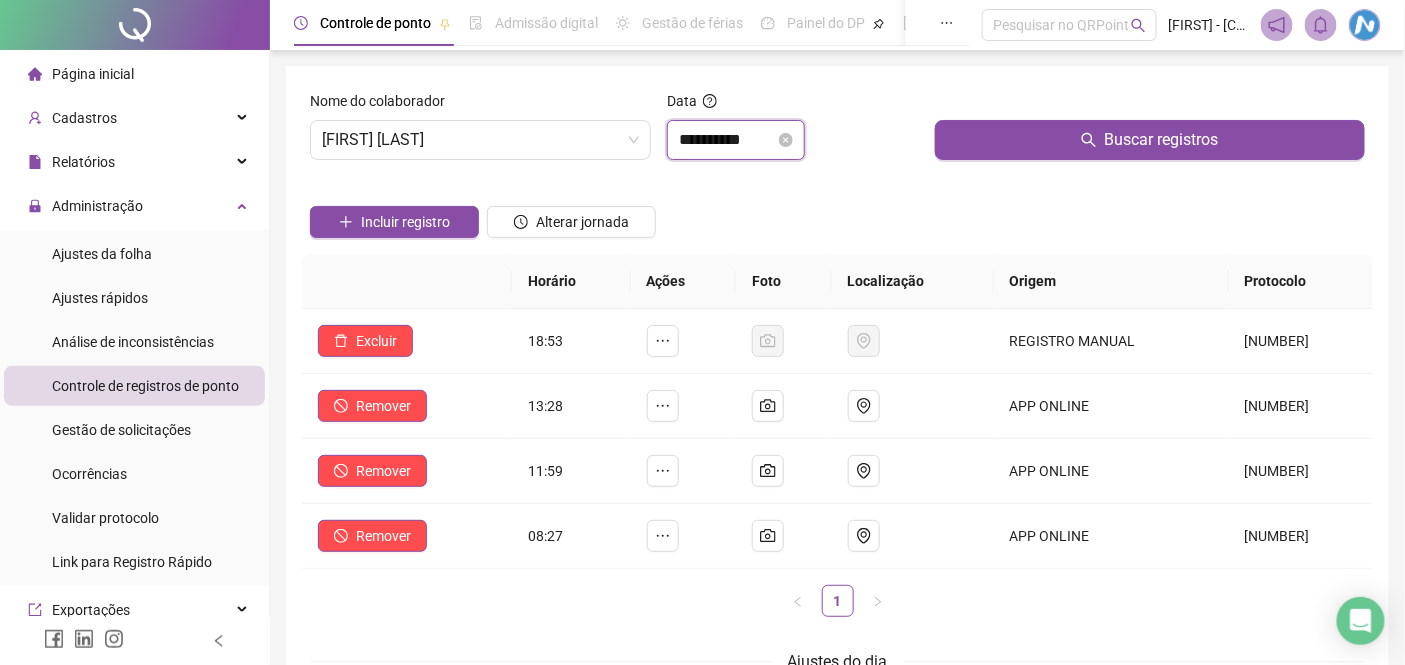click on "**********" at bounding box center [727, 140] 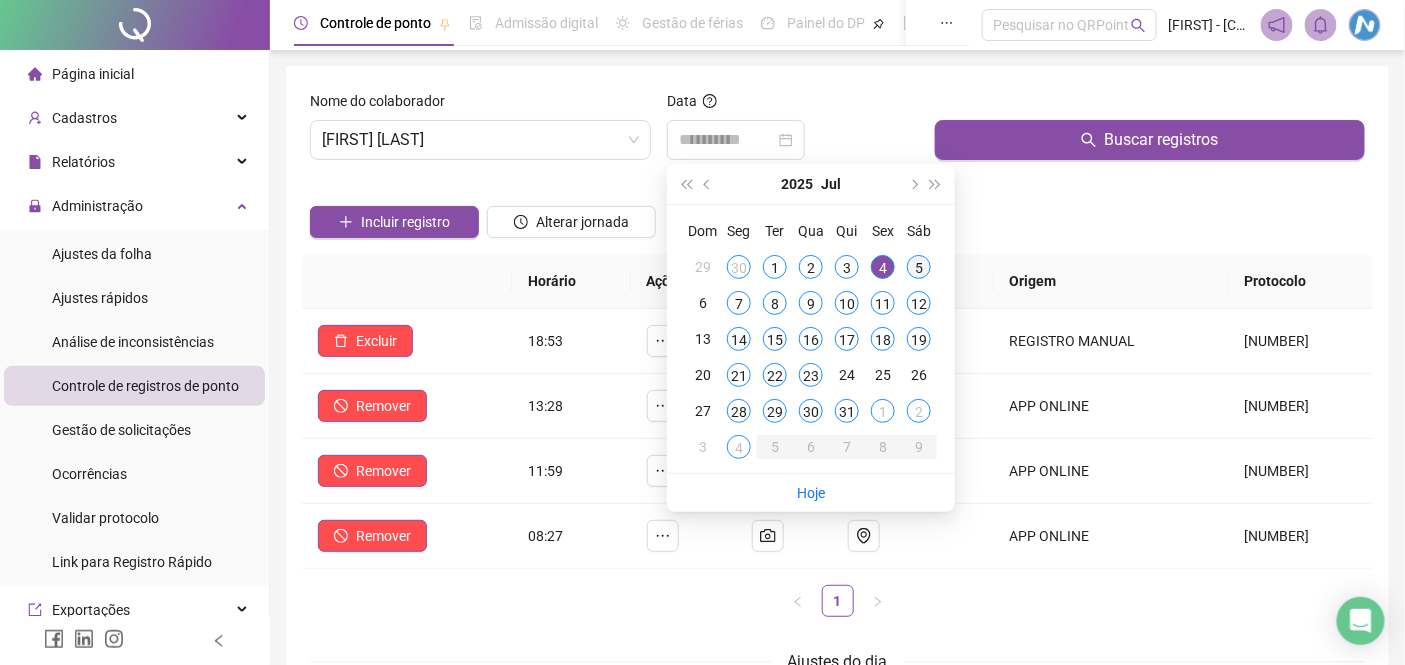 click on "5" at bounding box center (919, 267) 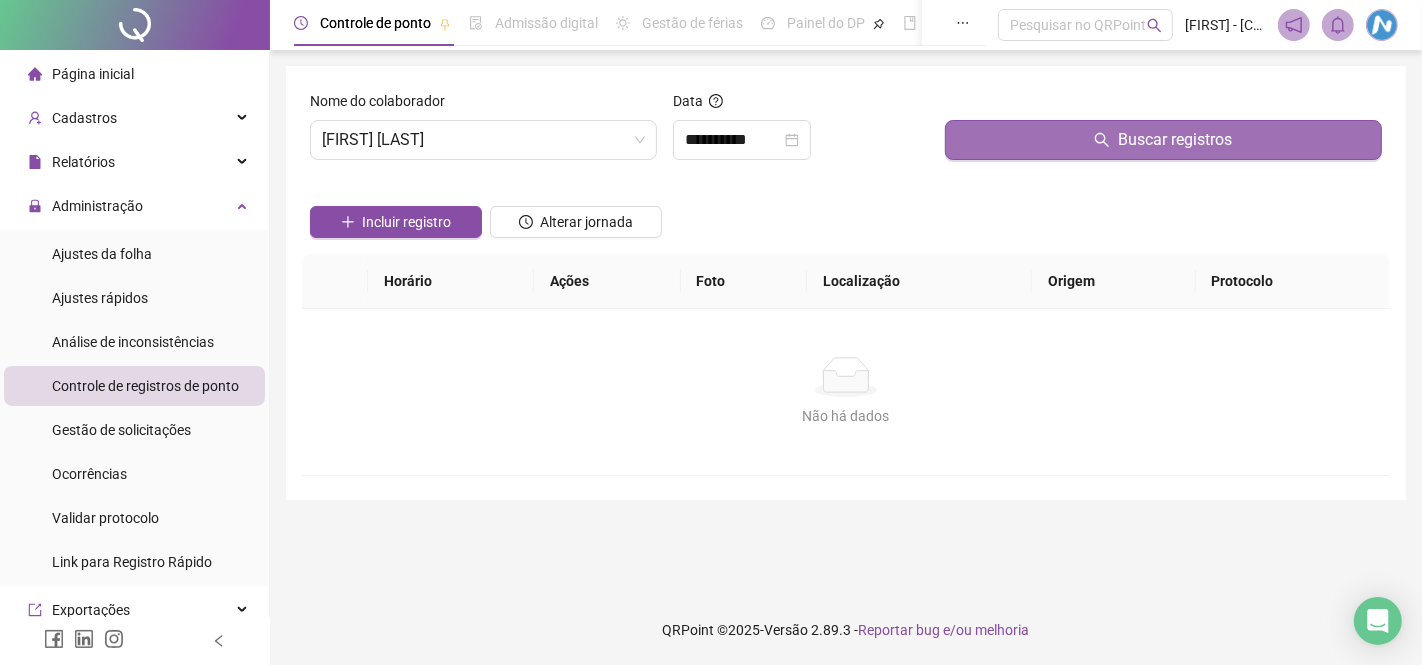 click on "Buscar registros" at bounding box center (1163, 140) 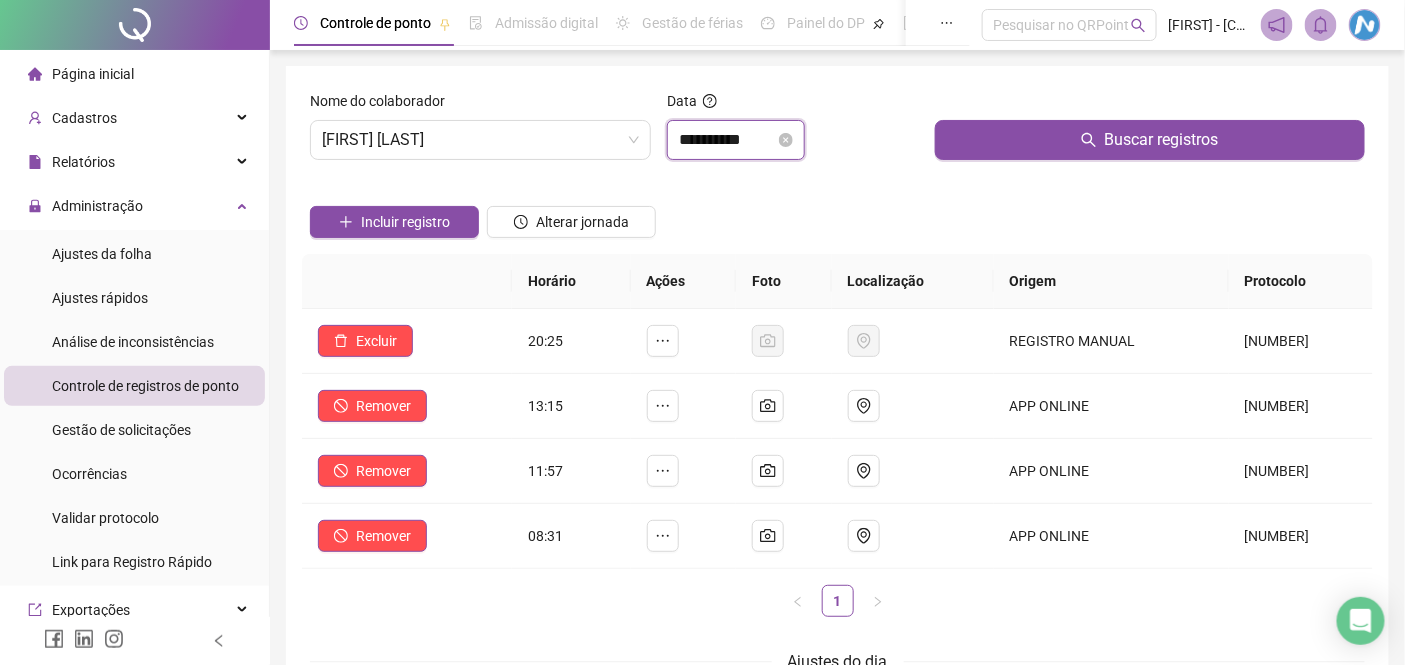 click on "**********" at bounding box center (727, 140) 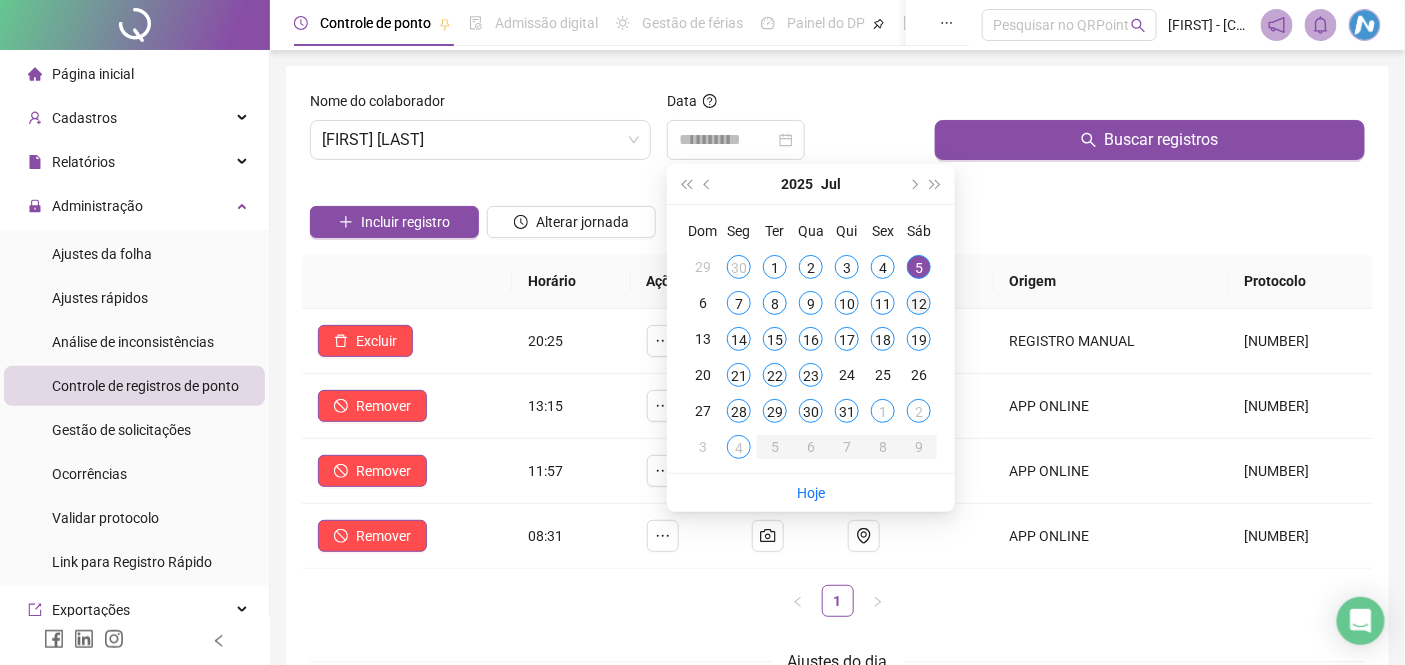 click on "12" at bounding box center [919, 303] 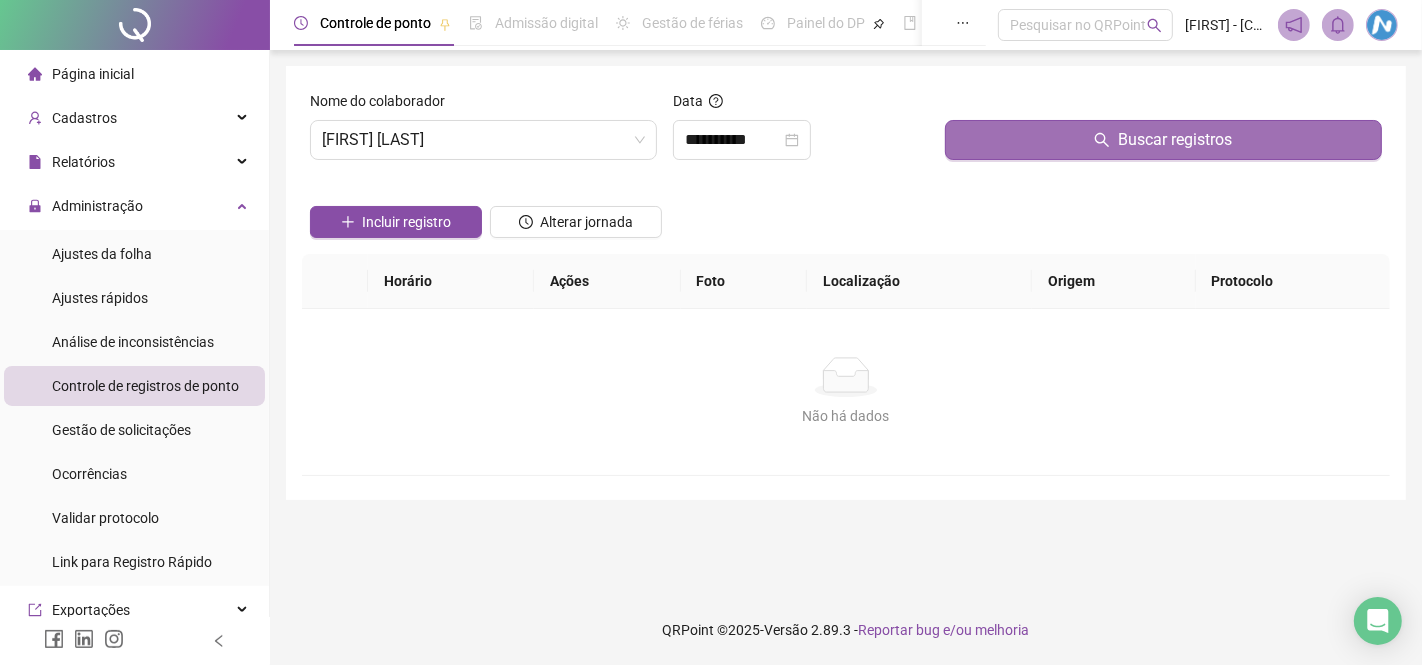 click on "Buscar registros" at bounding box center [1163, 140] 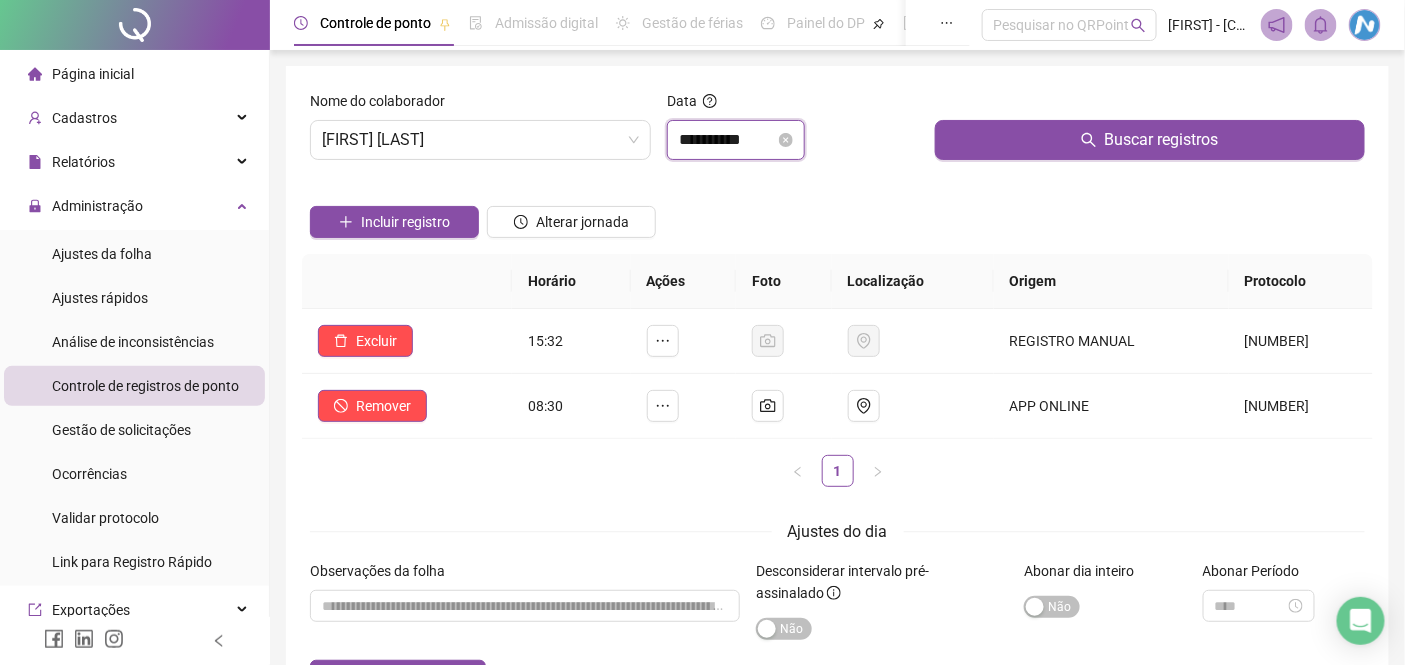 click on "**********" at bounding box center (727, 140) 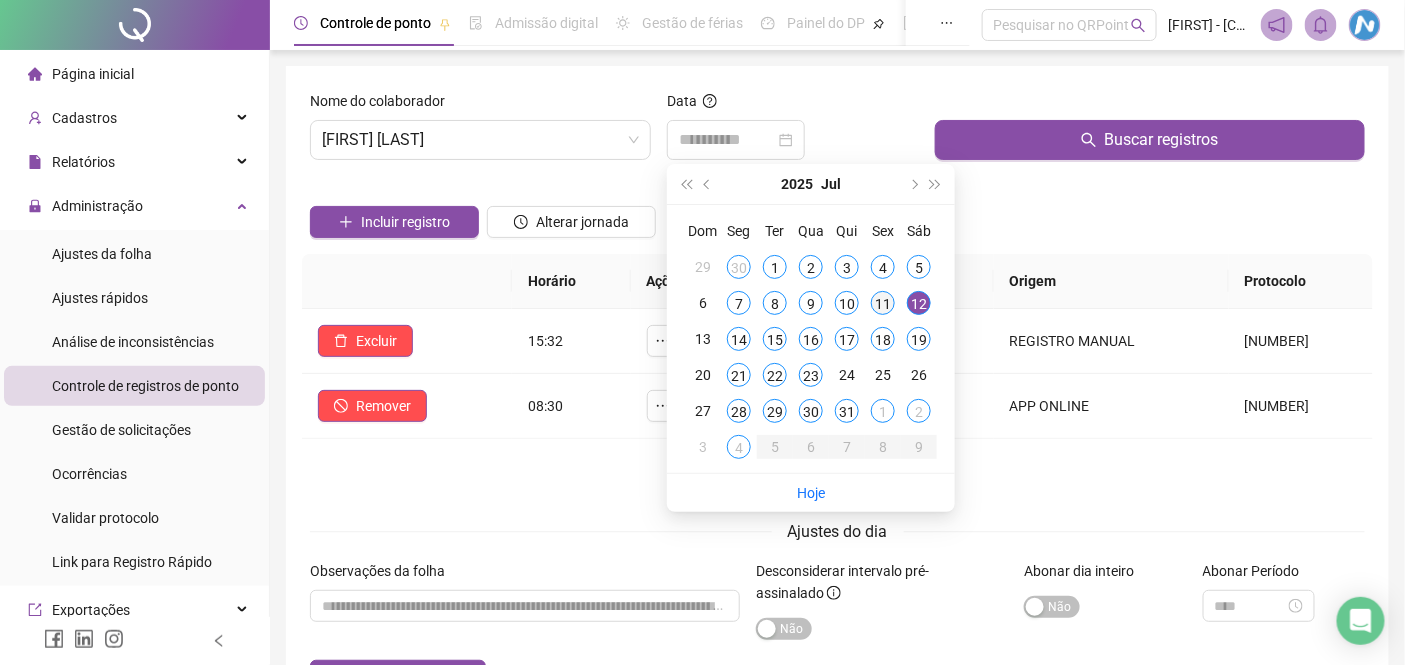 click on "11" at bounding box center [883, 303] 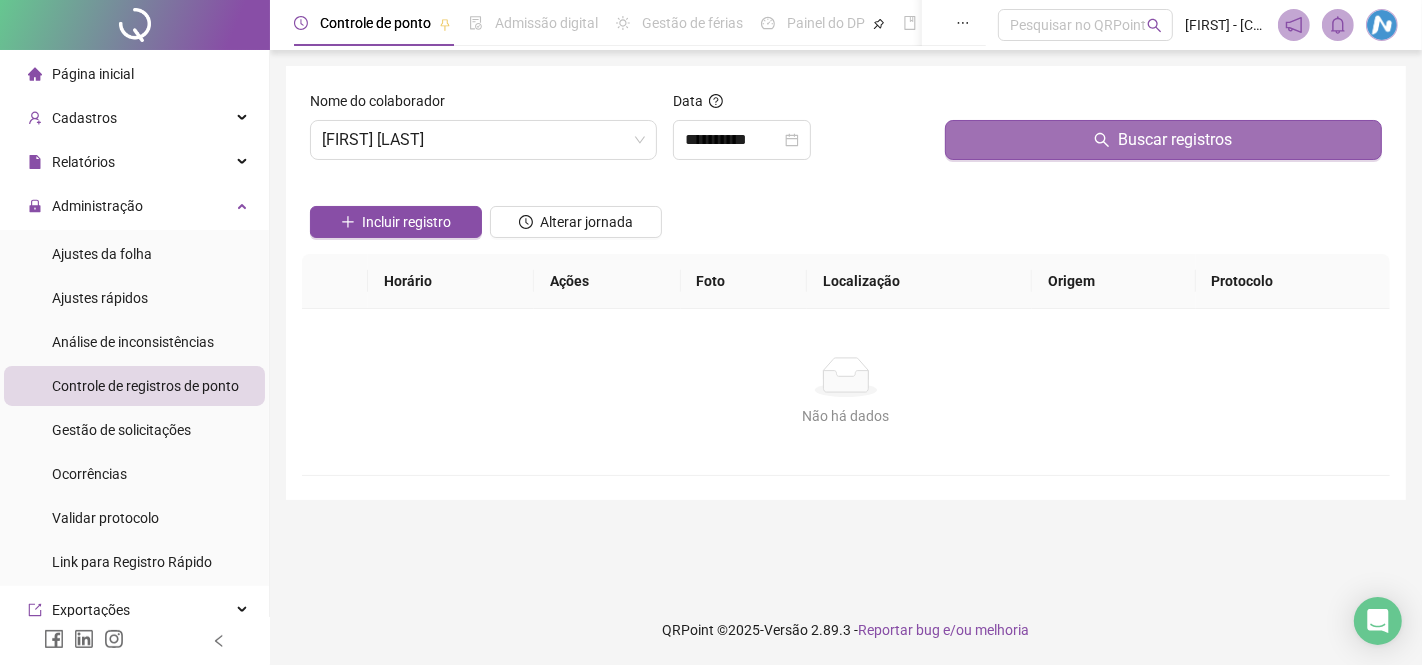 click on "Buscar registros" at bounding box center (1163, 140) 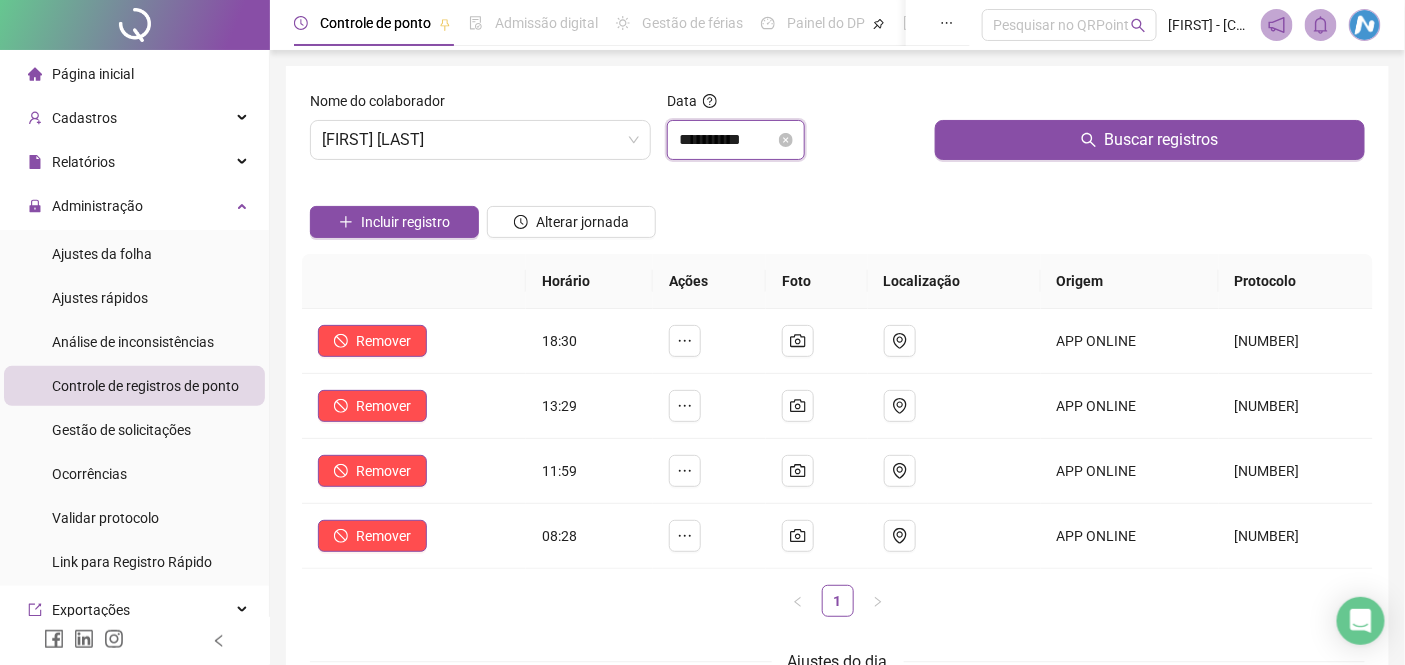 click on "**********" at bounding box center [727, 140] 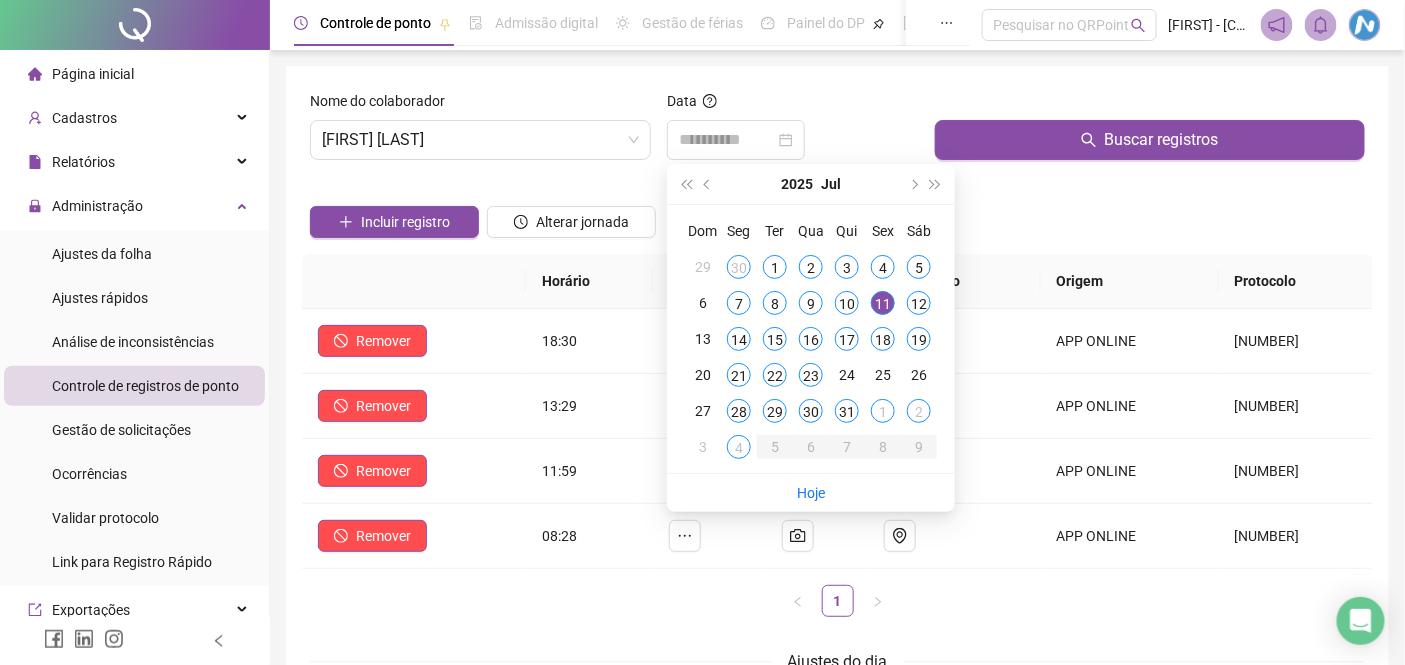click on "10" at bounding box center [847, 303] 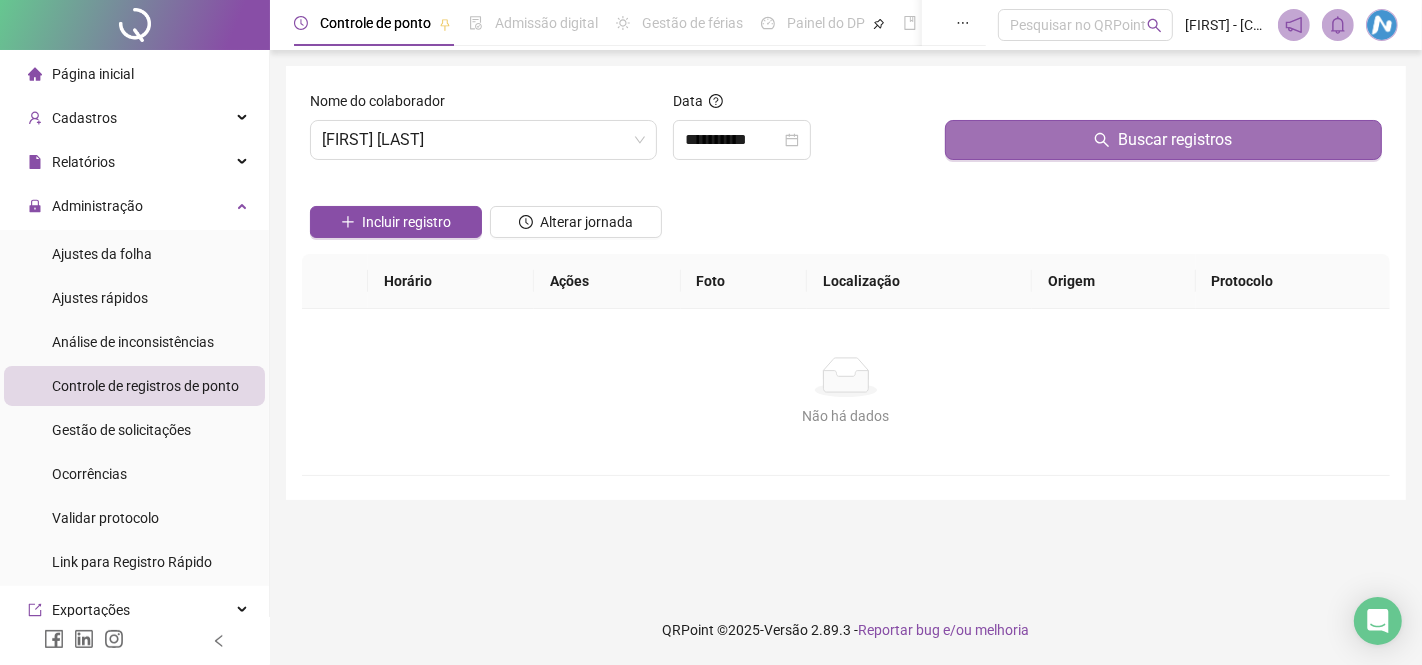 click on "Buscar registros" at bounding box center (1163, 140) 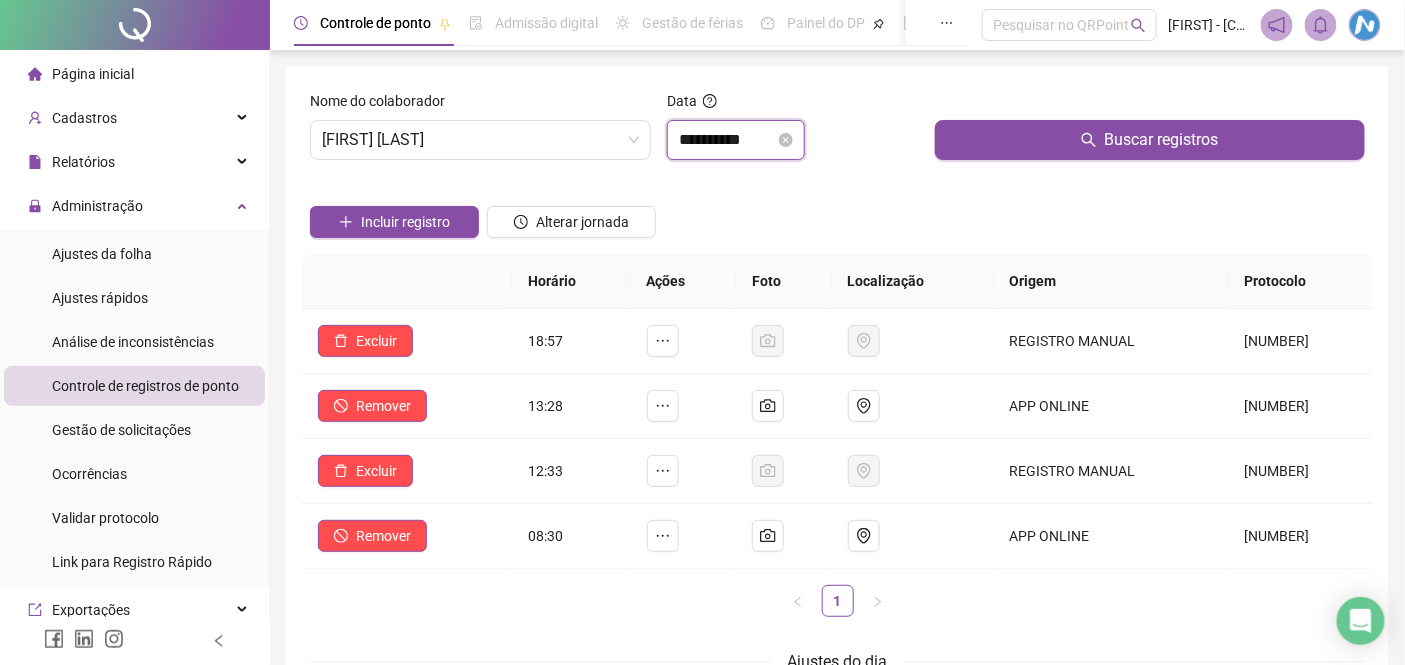 click on "**********" at bounding box center [727, 140] 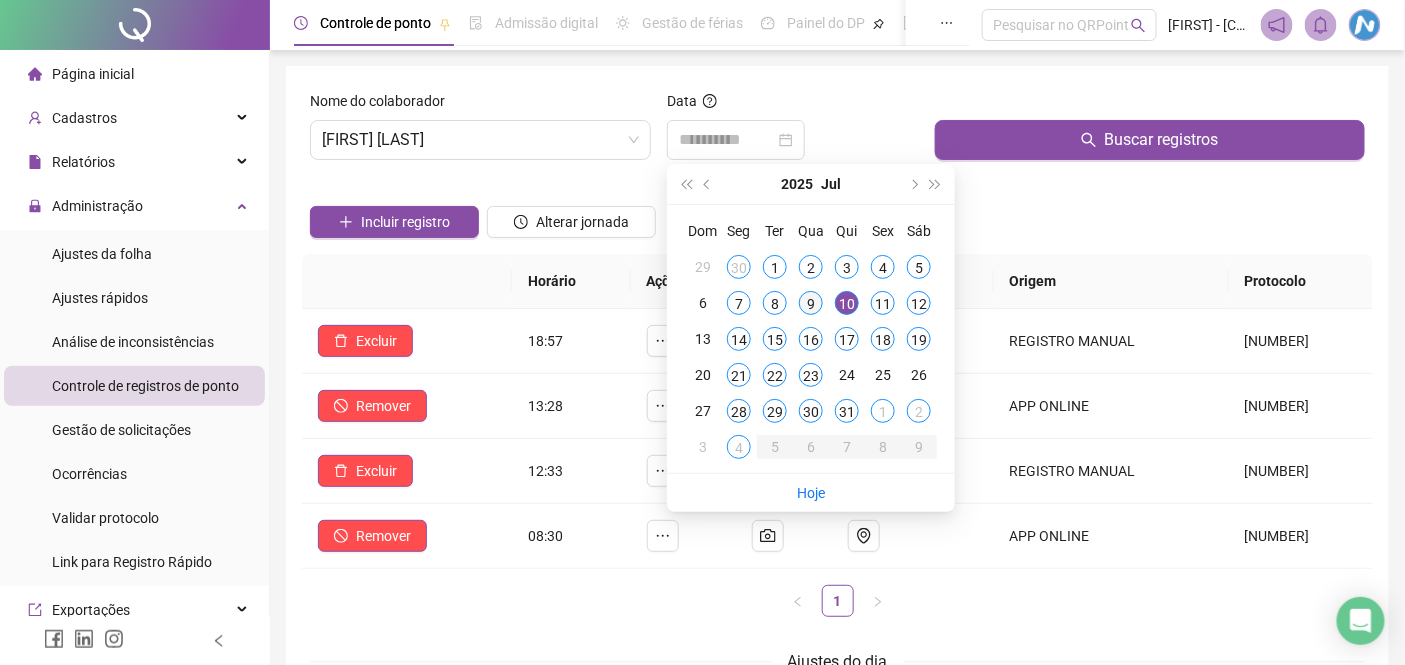 click on "9" at bounding box center [811, 303] 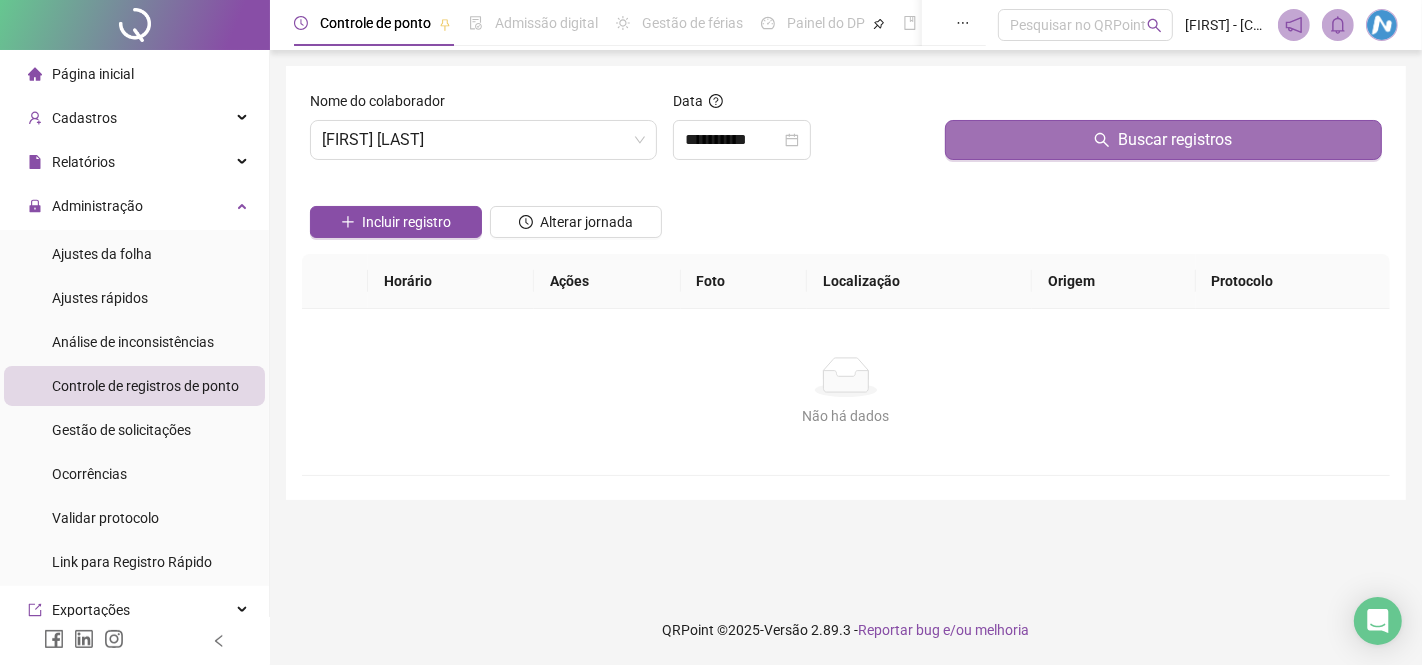 click on "Buscar registros" at bounding box center (1163, 140) 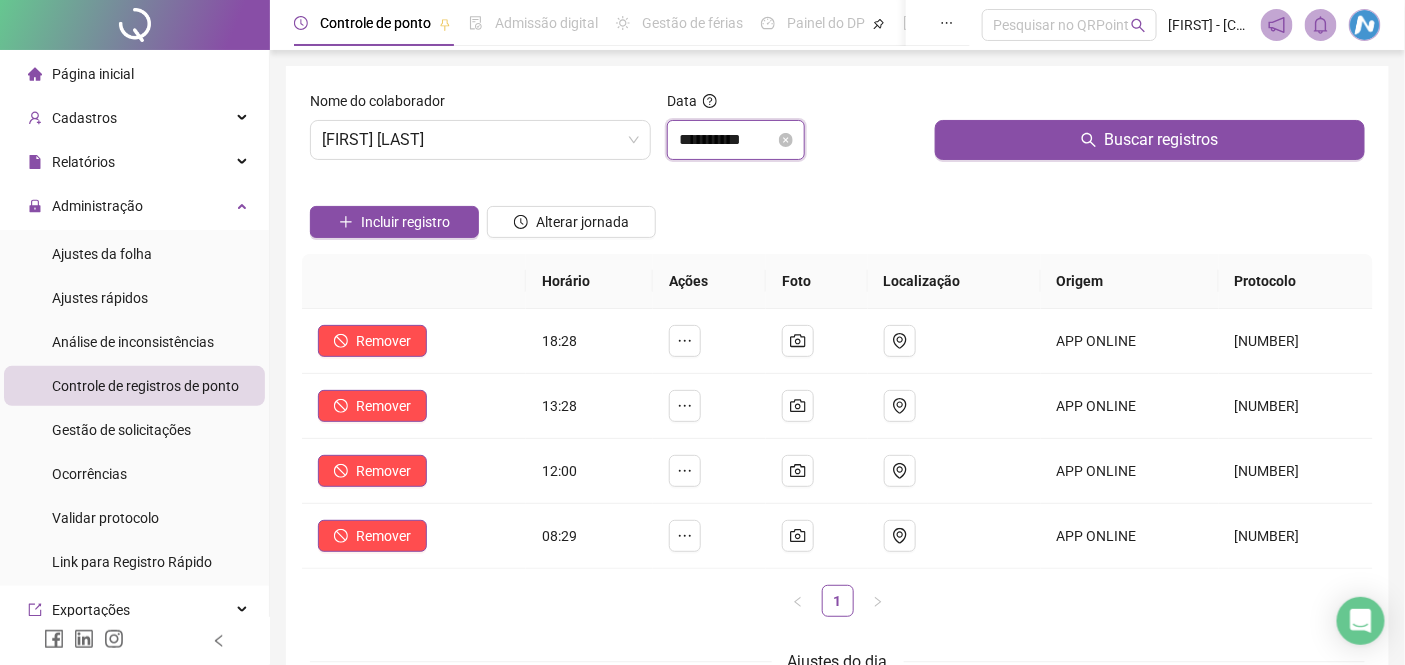click on "**********" at bounding box center (727, 140) 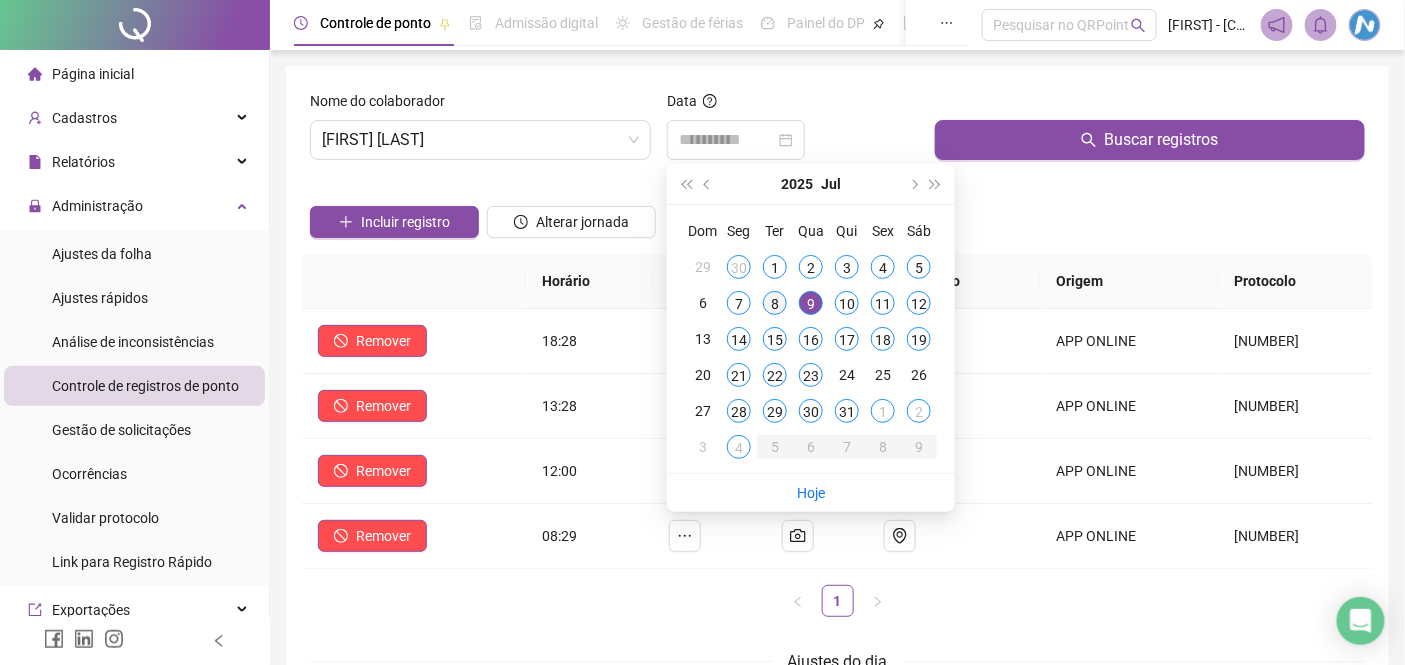 click on "8" at bounding box center [775, 303] 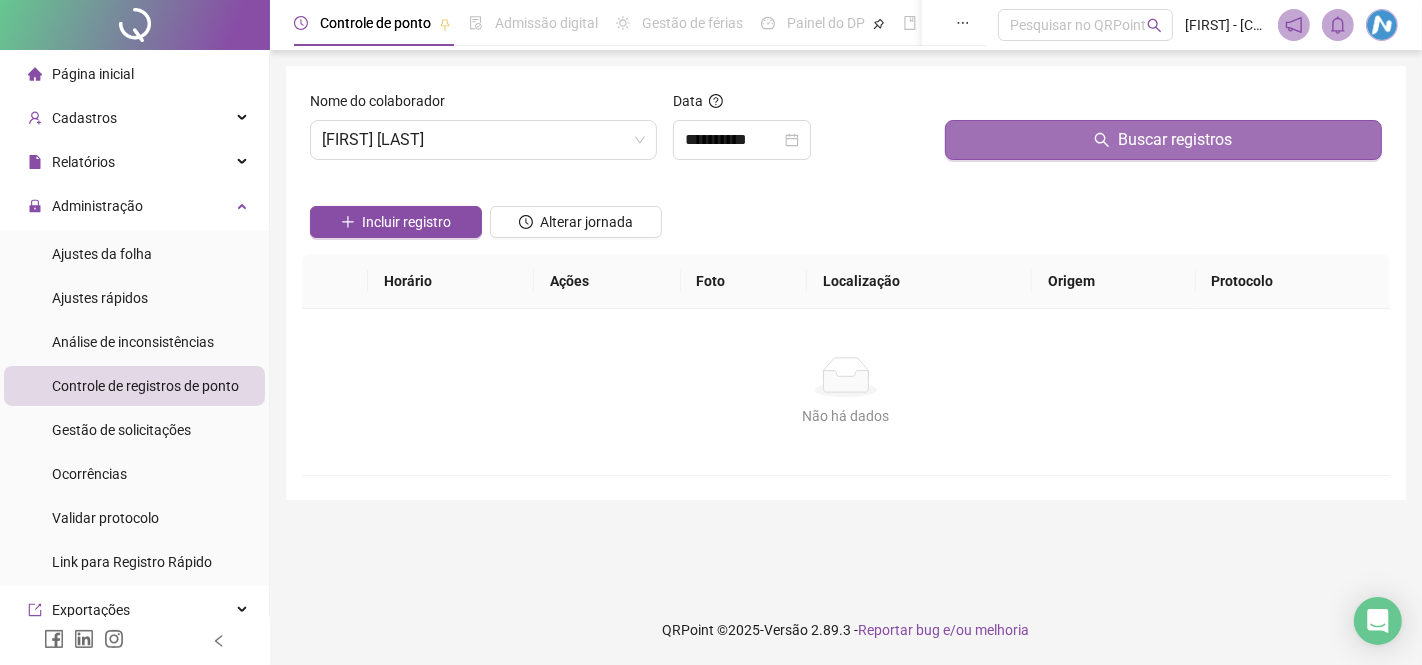 click on "Buscar registros" at bounding box center (1163, 140) 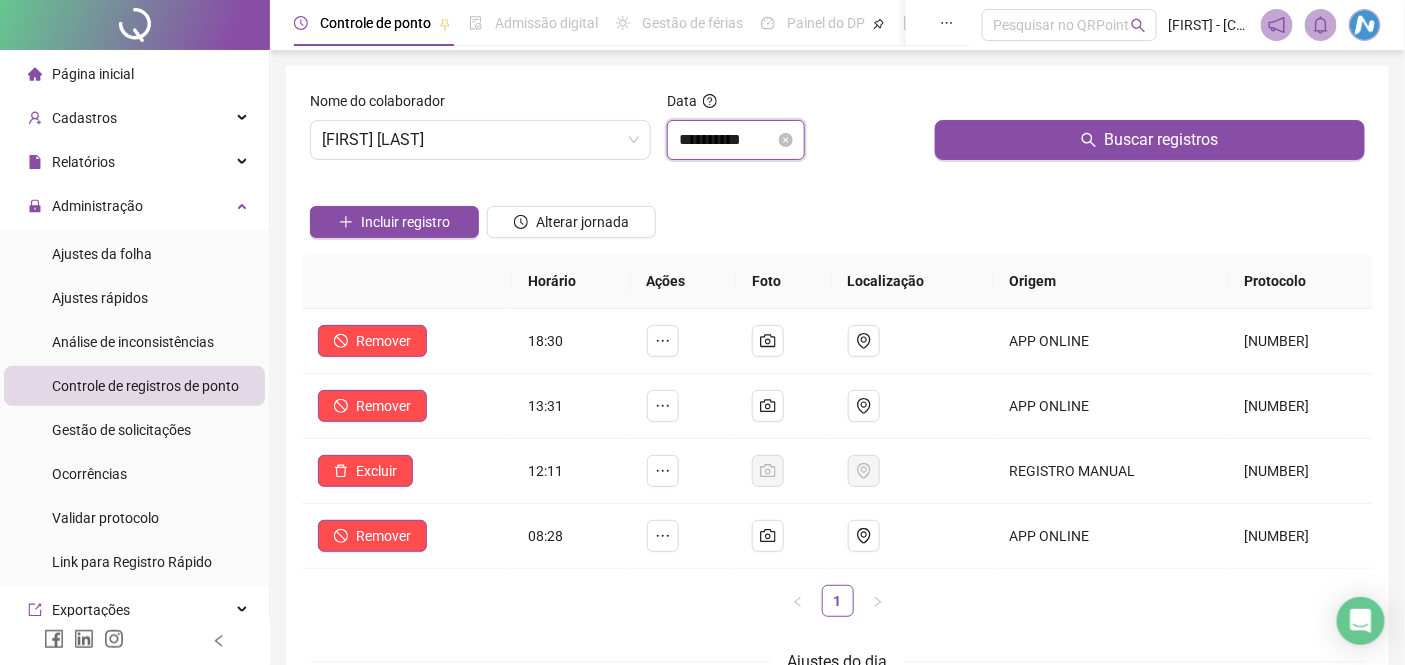 click on "**********" at bounding box center [727, 140] 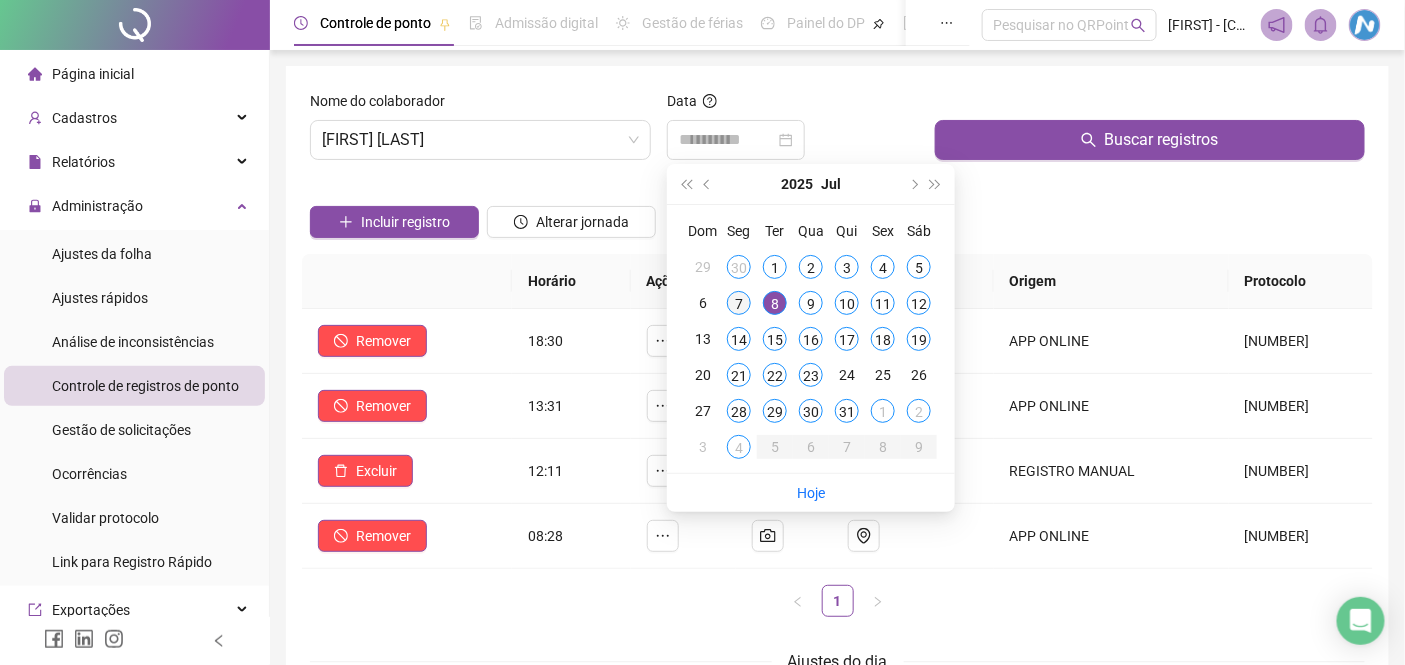click on "7" at bounding box center [739, 303] 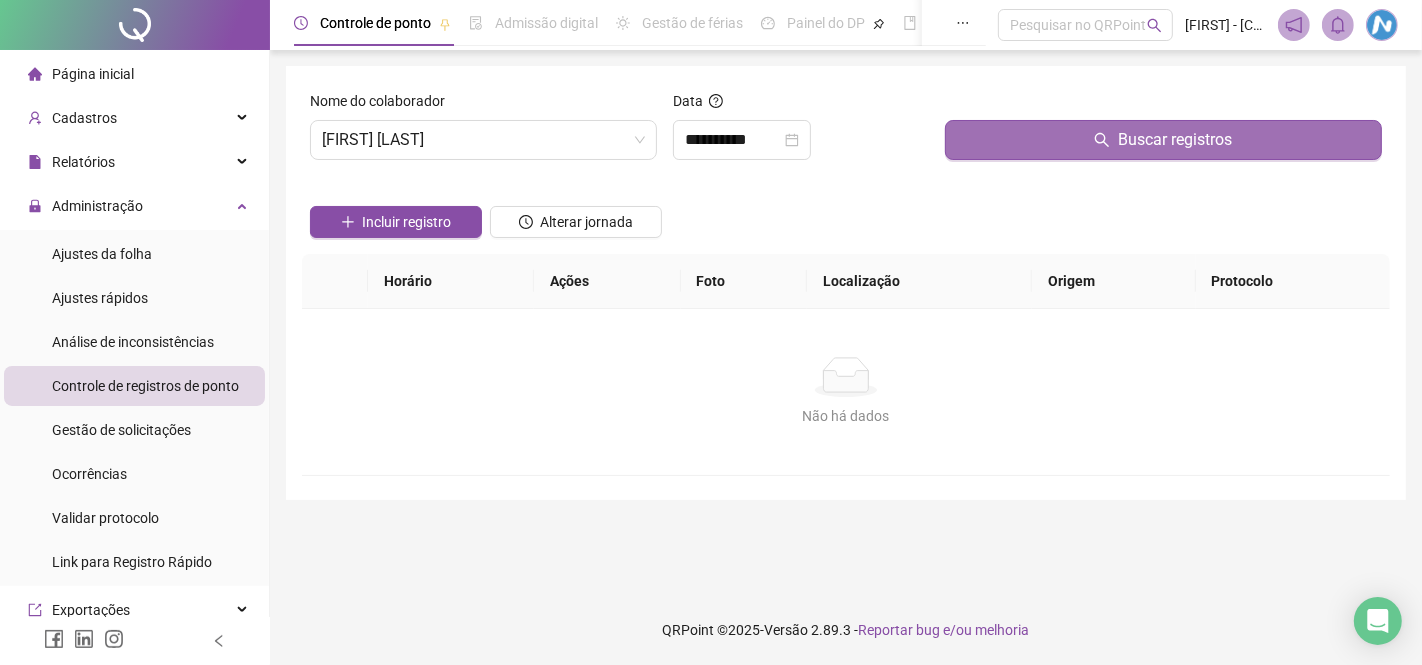 click on "Buscar registros" at bounding box center (1163, 140) 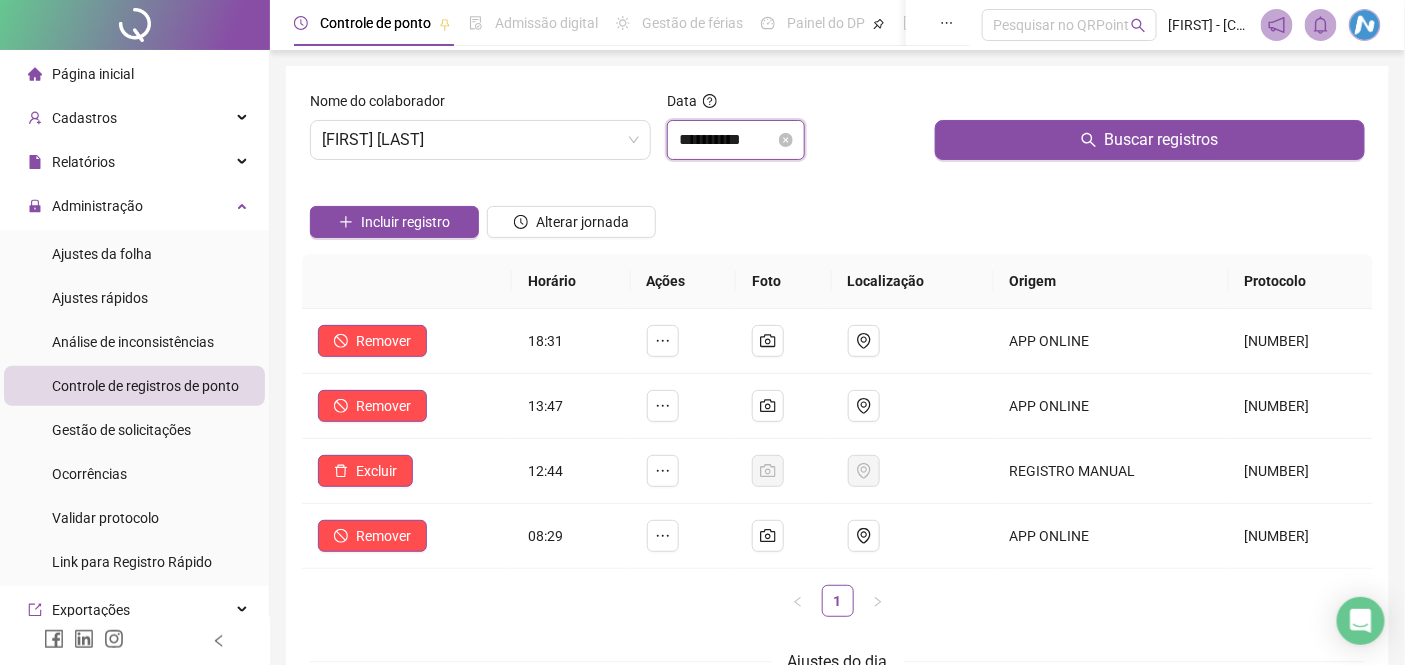 click on "**********" at bounding box center (727, 140) 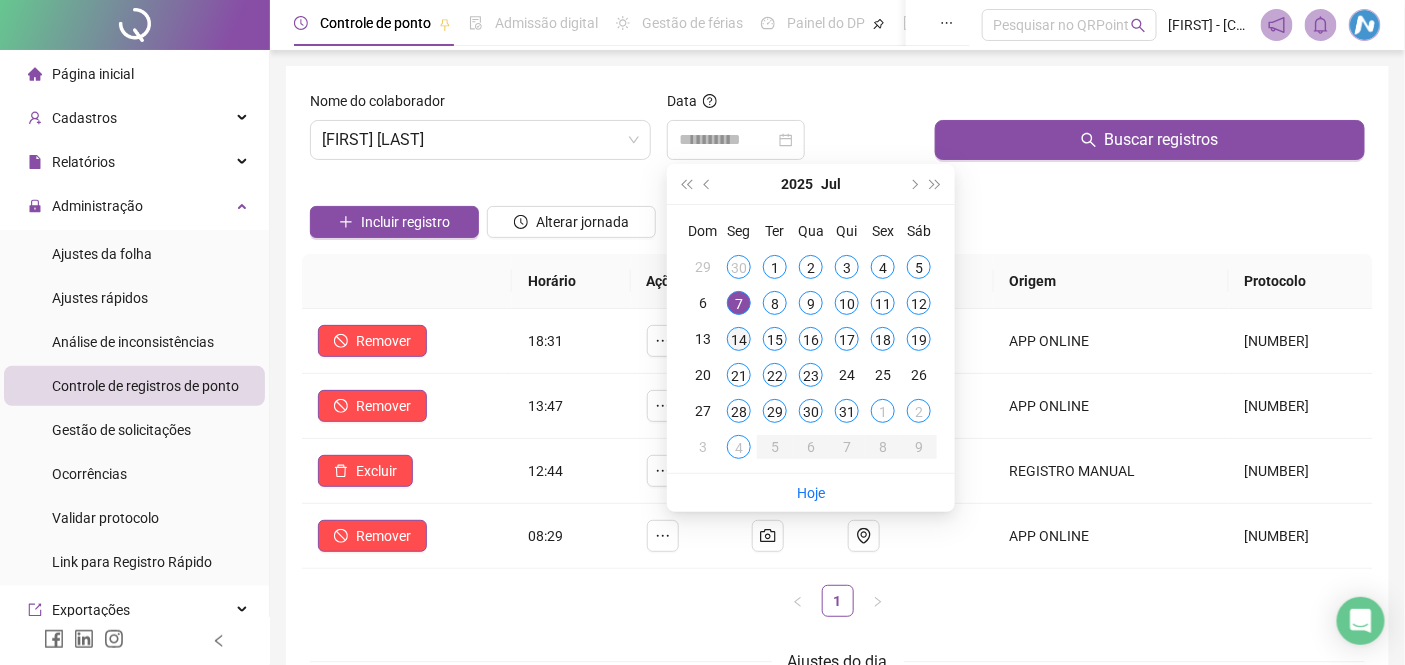 click on "14" at bounding box center [739, 339] 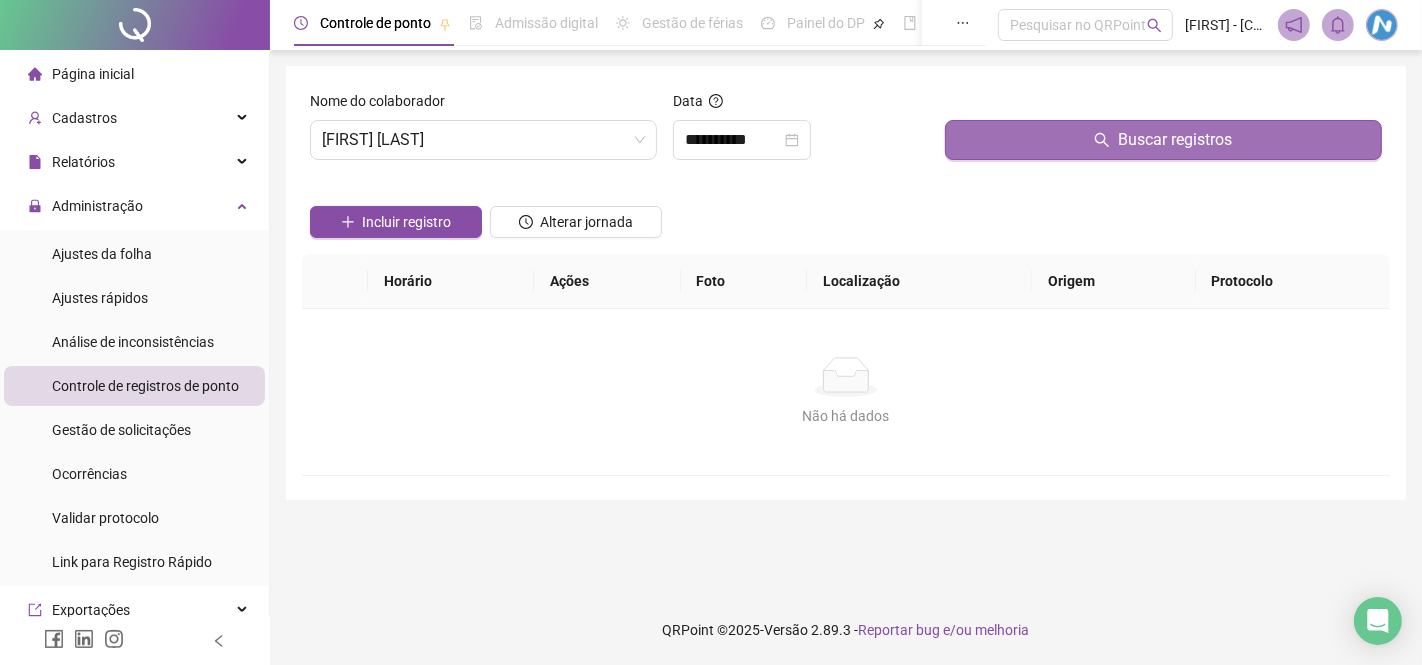 click on "Buscar registros" at bounding box center [1163, 140] 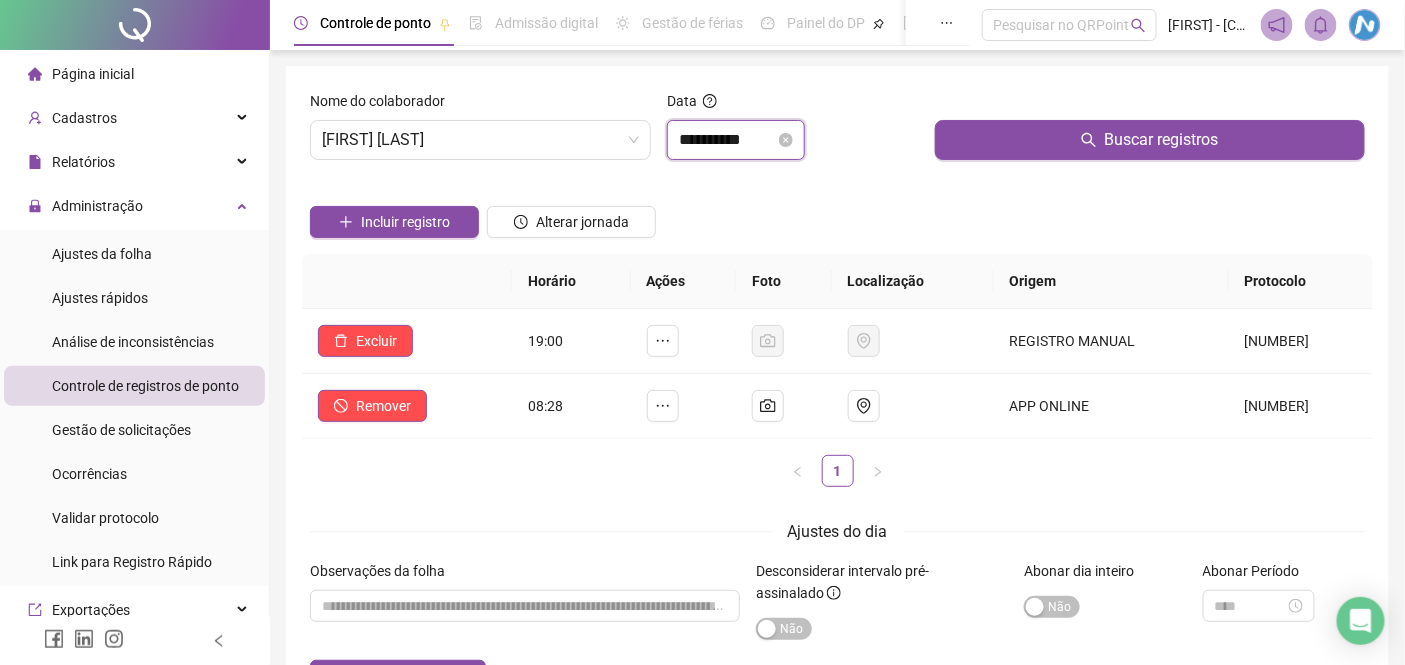 click on "**********" at bounding box center [727, 140] 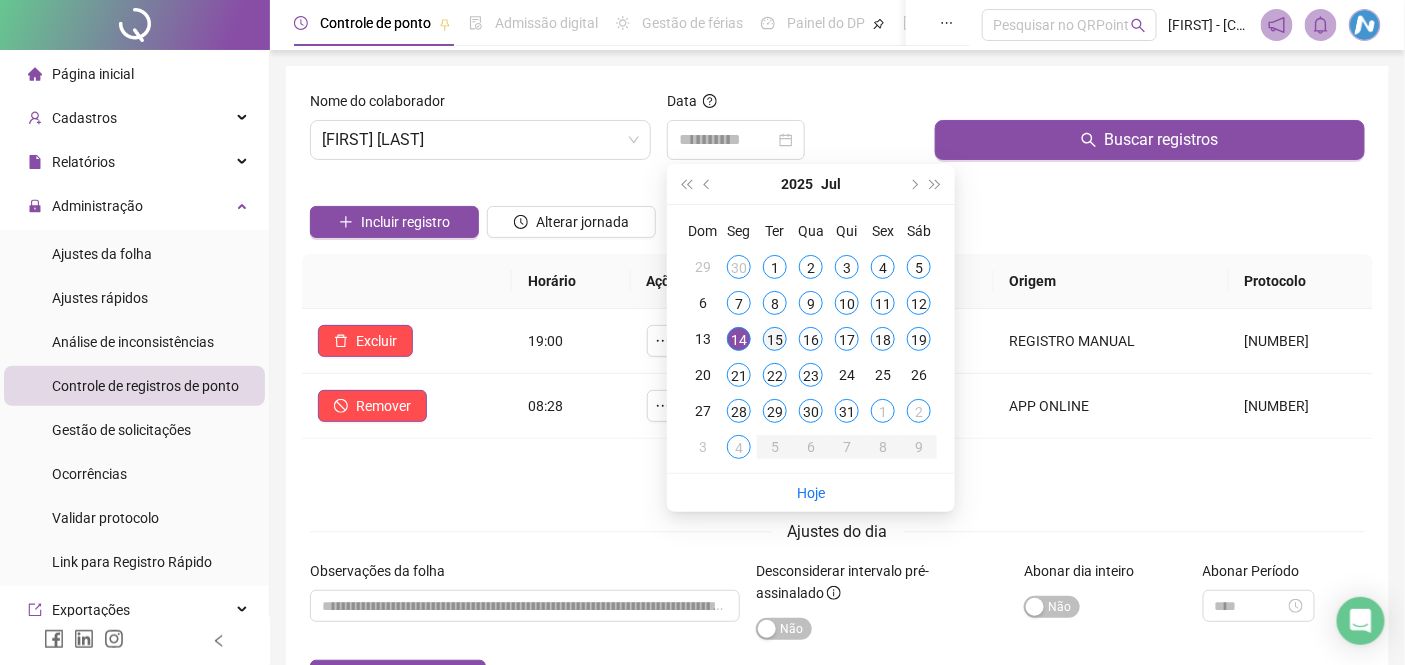 click on "15" at bounding box center (775, 339) 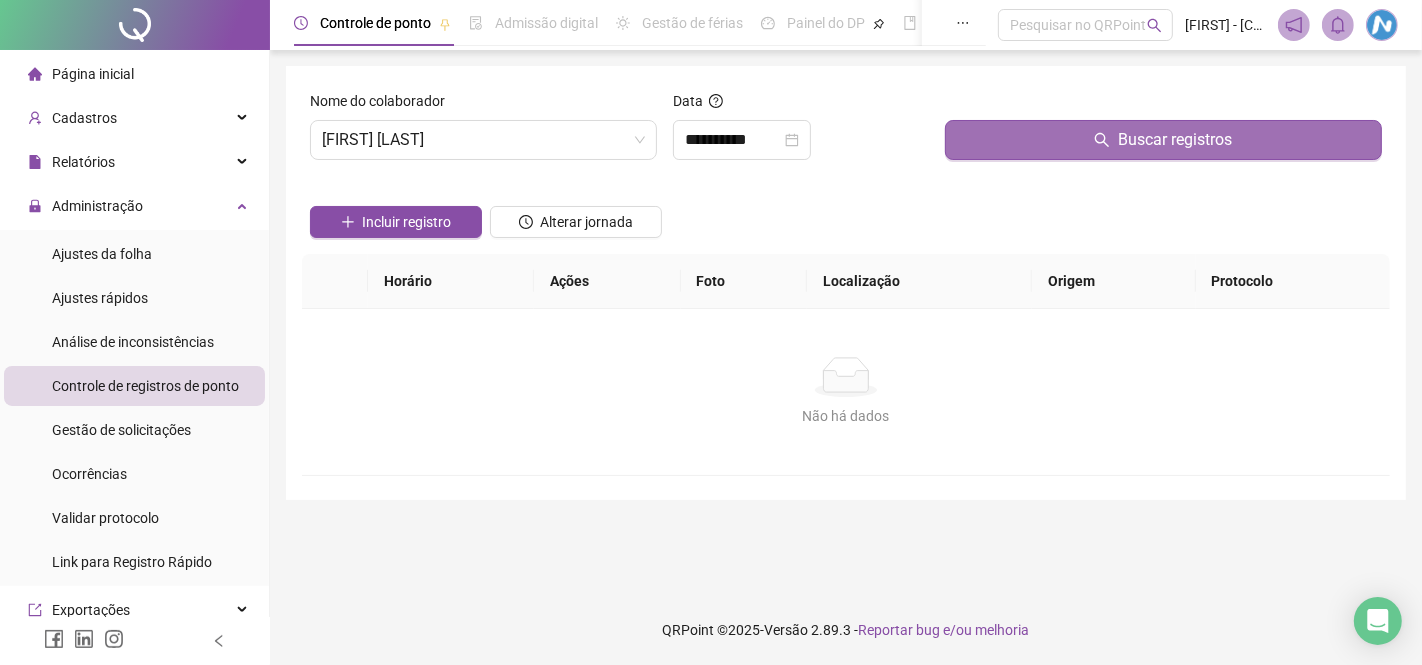 click on "Buscar registros" at bounding box center [1163, 140] 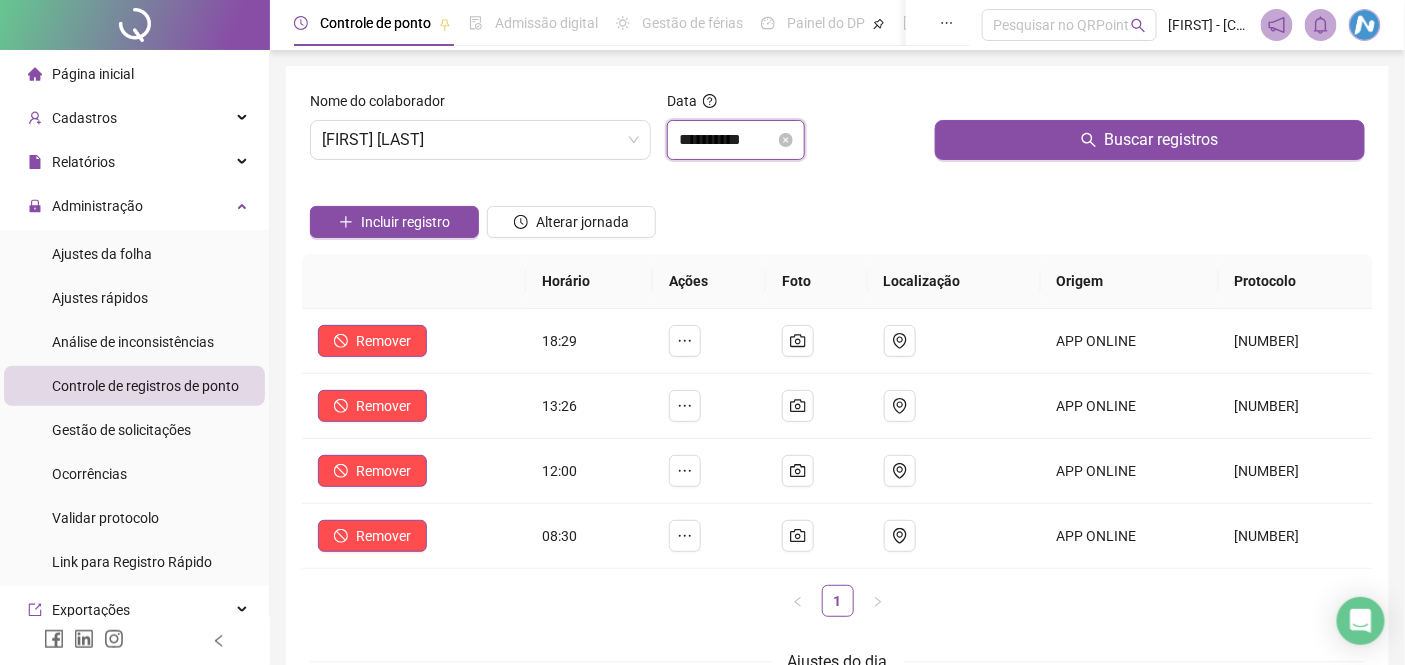 click on "**********" at bounding box center [727, 140] 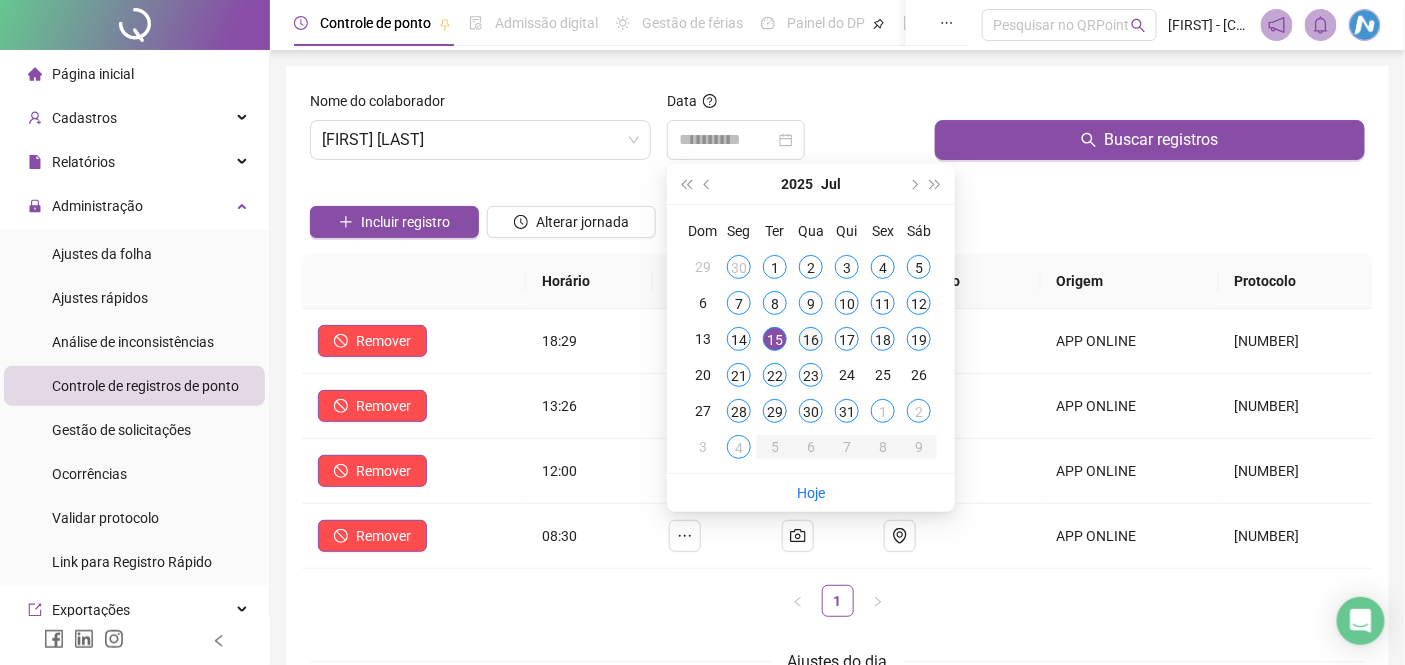 click on "16" at bounding box center [811, 339] 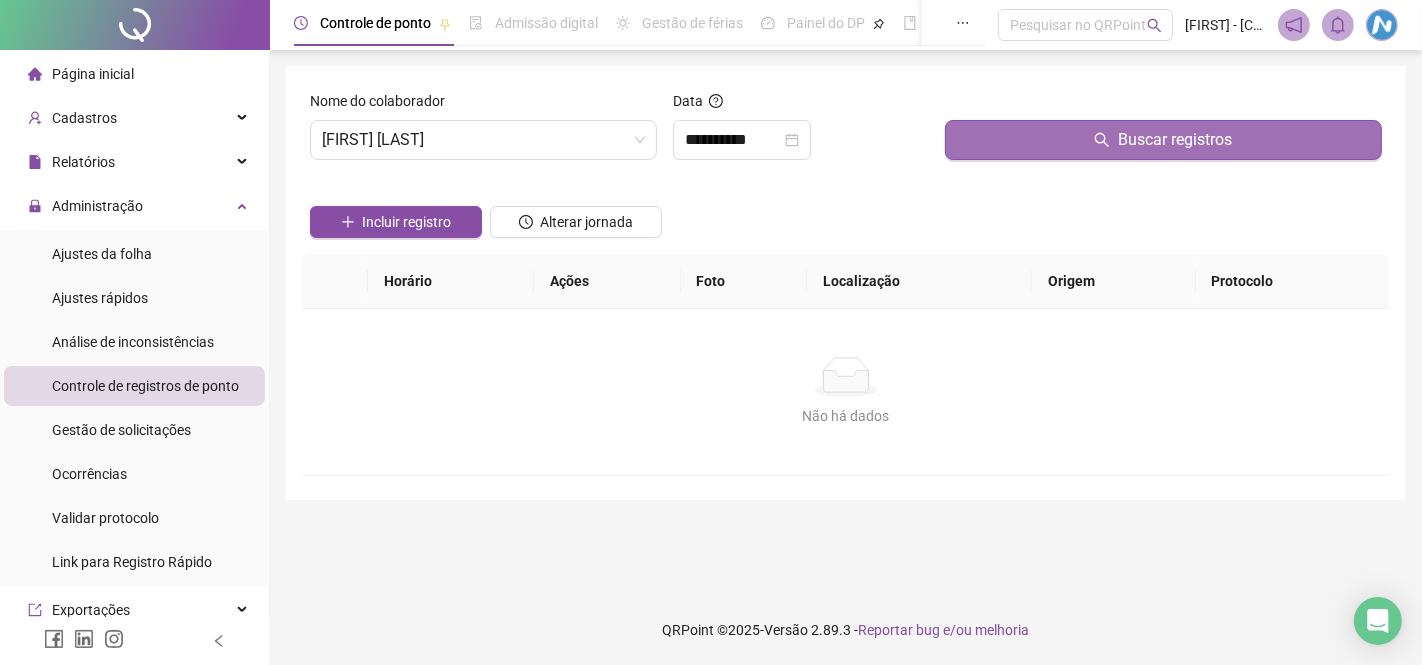 click on "Buscar registros" at bounding box center [1163, 140] 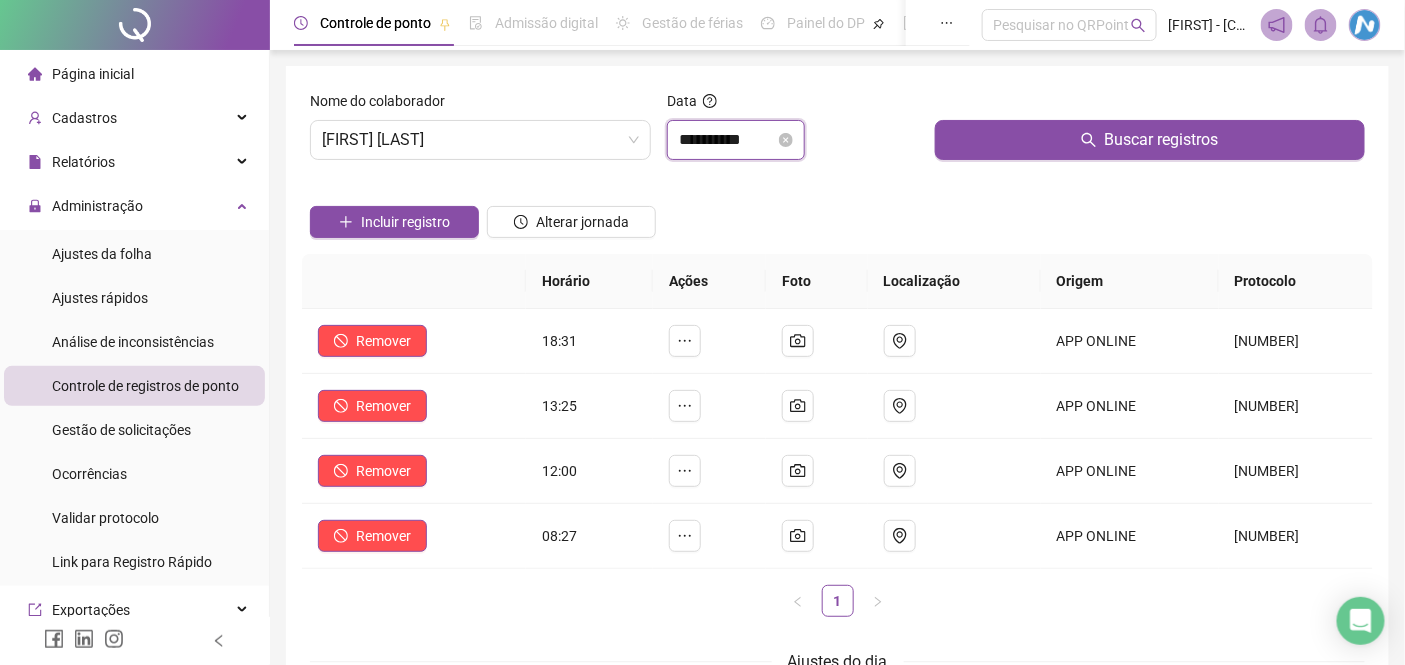 click on "**********" at bounding box center [727, 140] 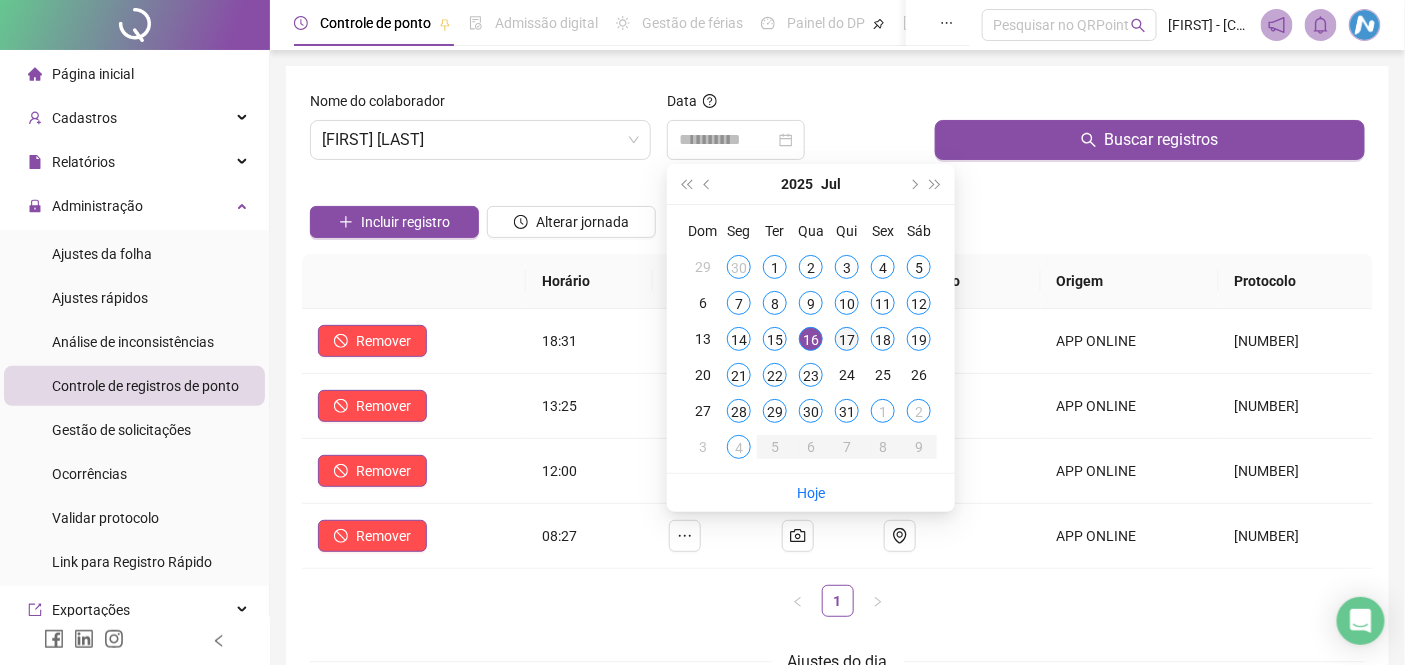 click on "17" at bounding box center (847, 339) 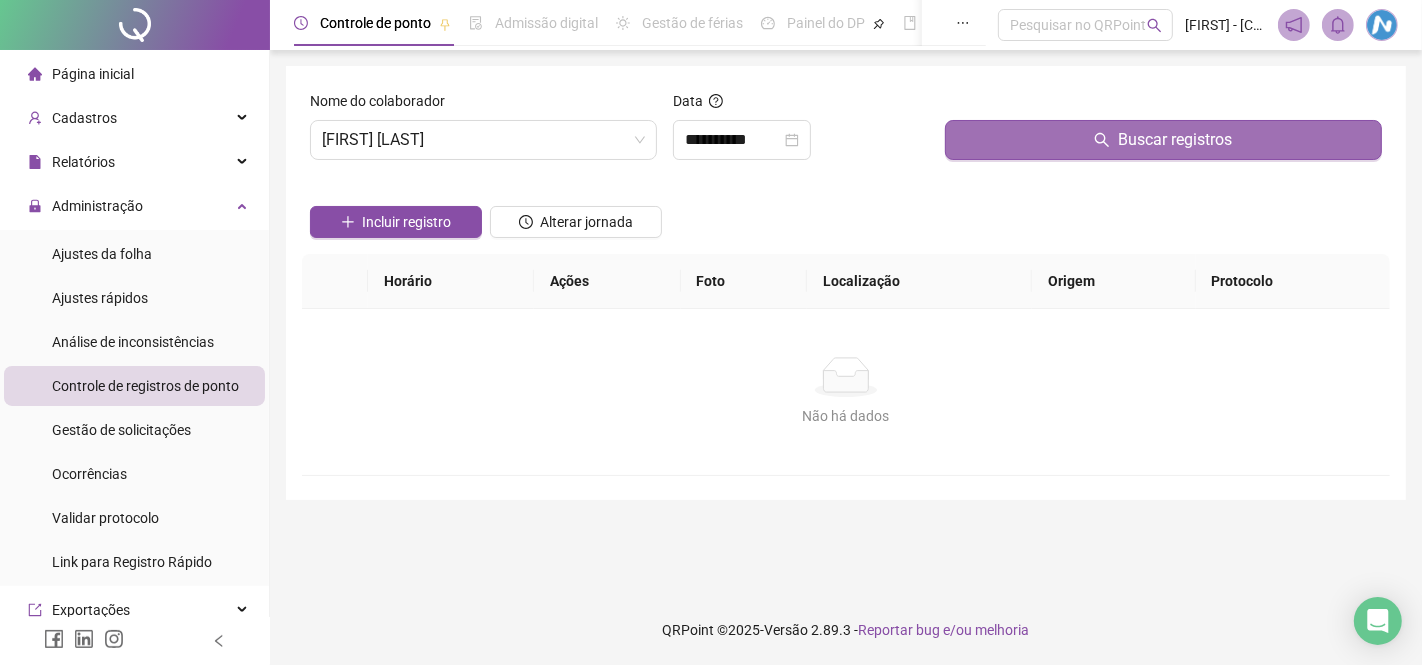 click on "Buscar registros" at bounding box center (1163, 140) 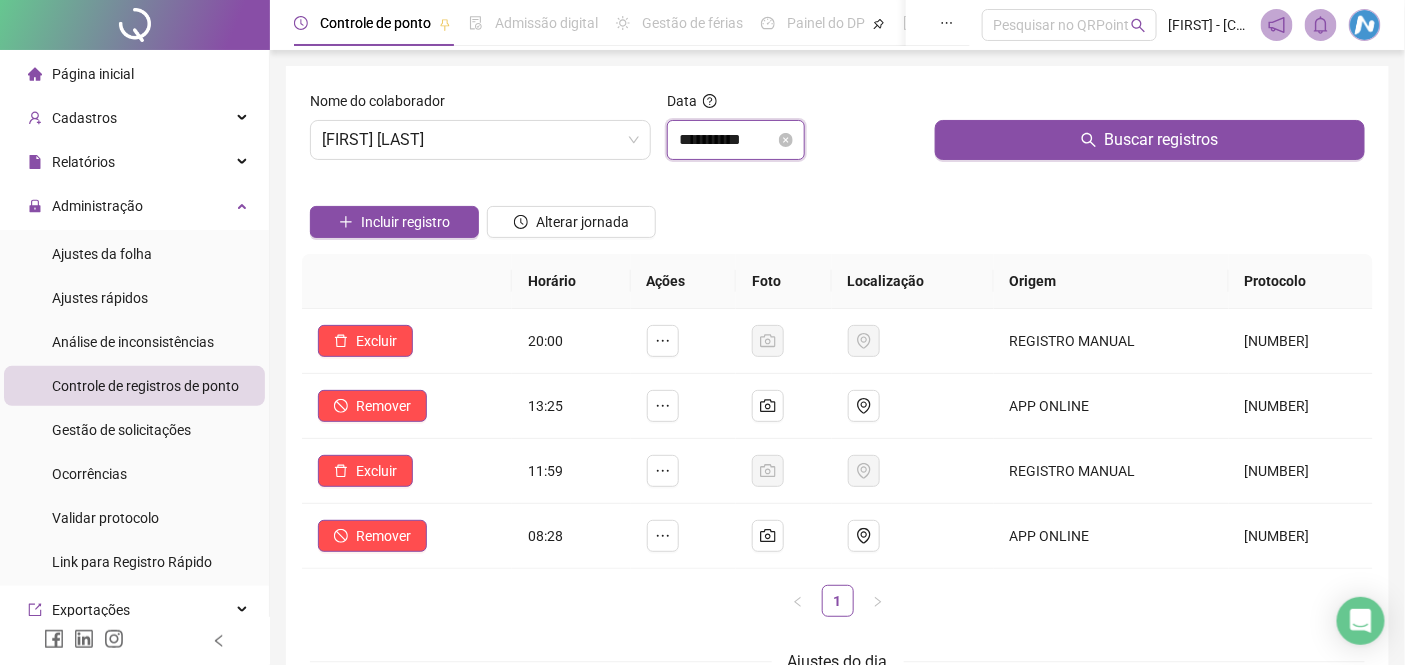 click on "**********" at bounding box center [727, 140] 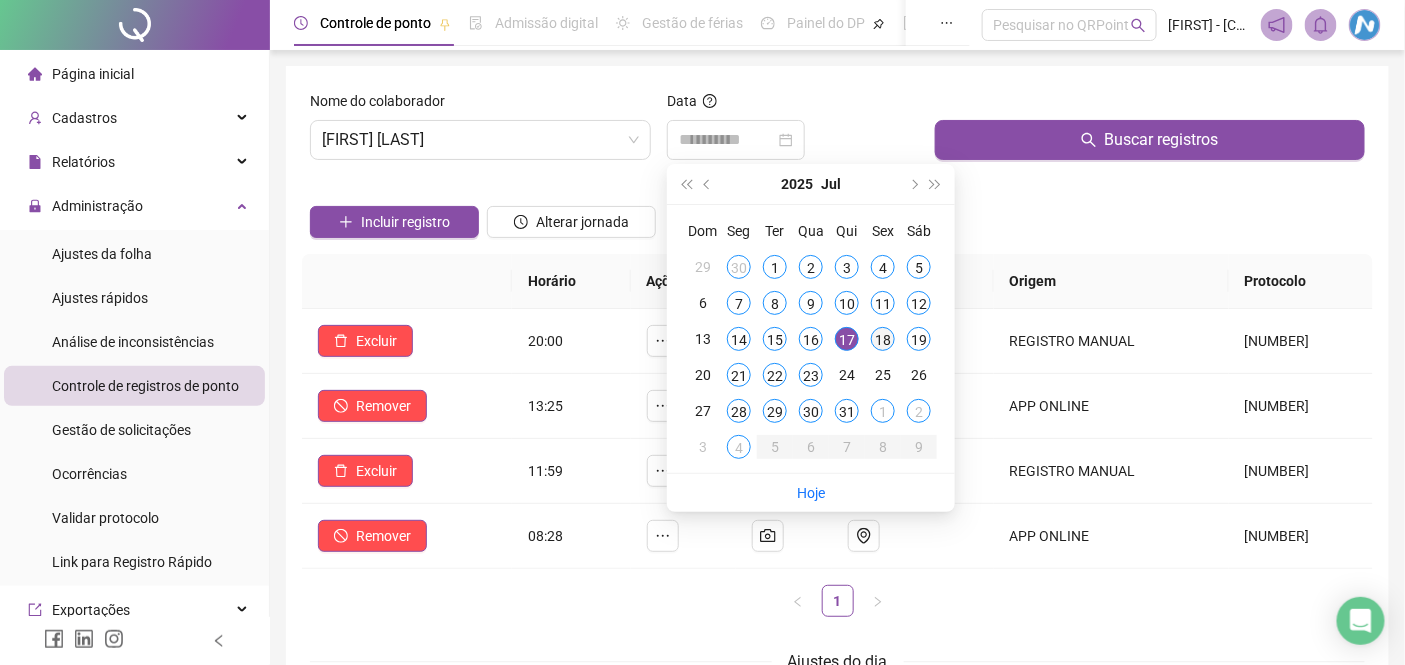click on "18" at bounding box center [883, 339] 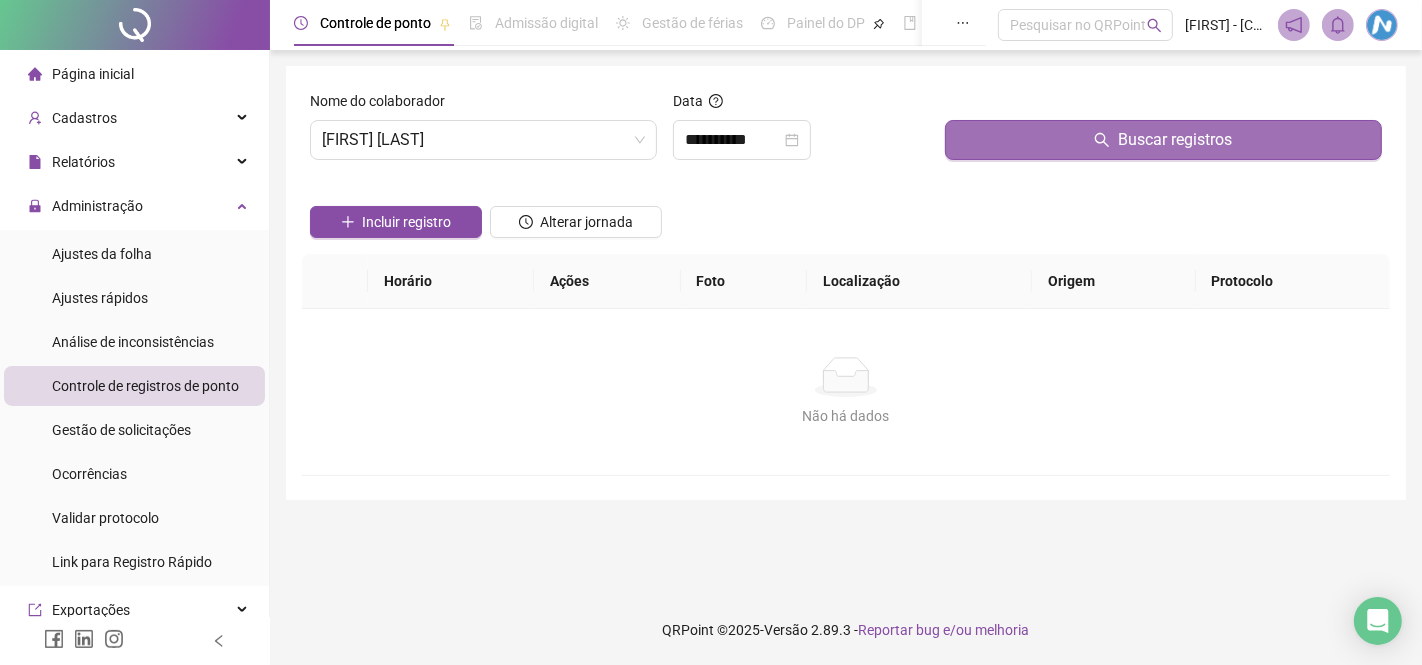 click on "Buscar registros" at bounding box center (1163, 140) 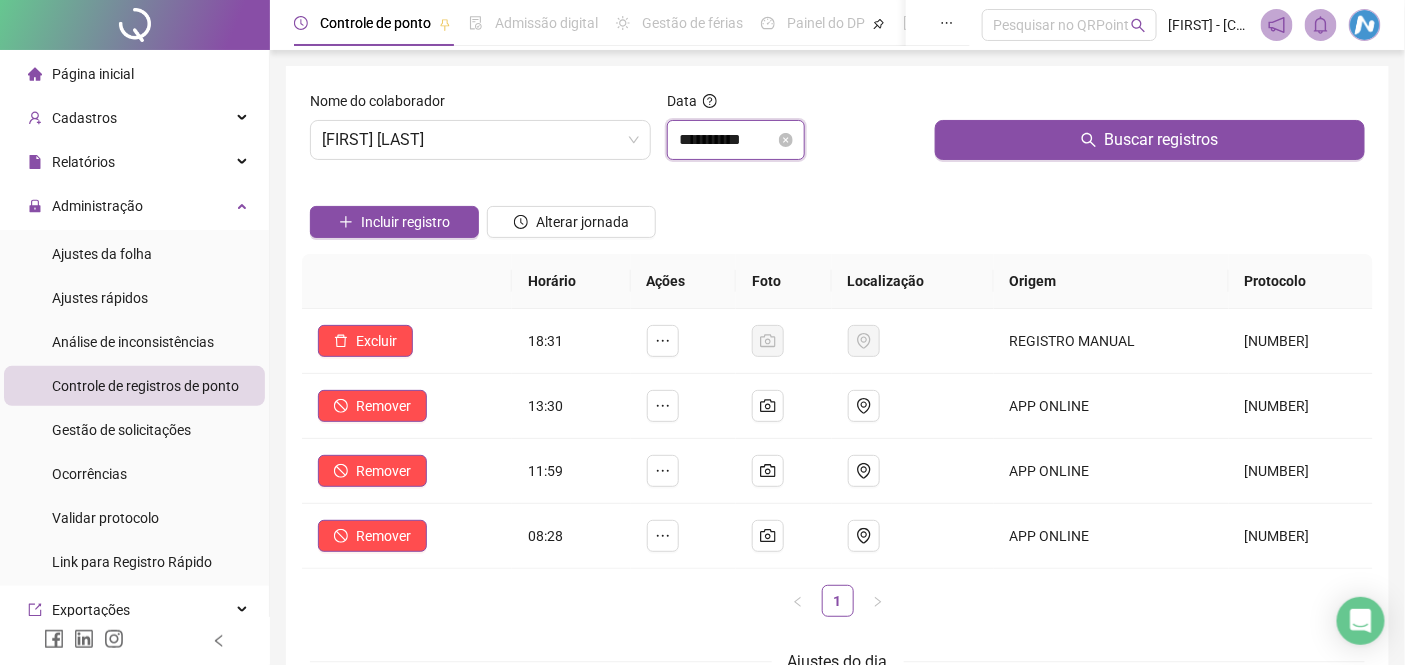 click on "**********" at bounding box center [727, 140] 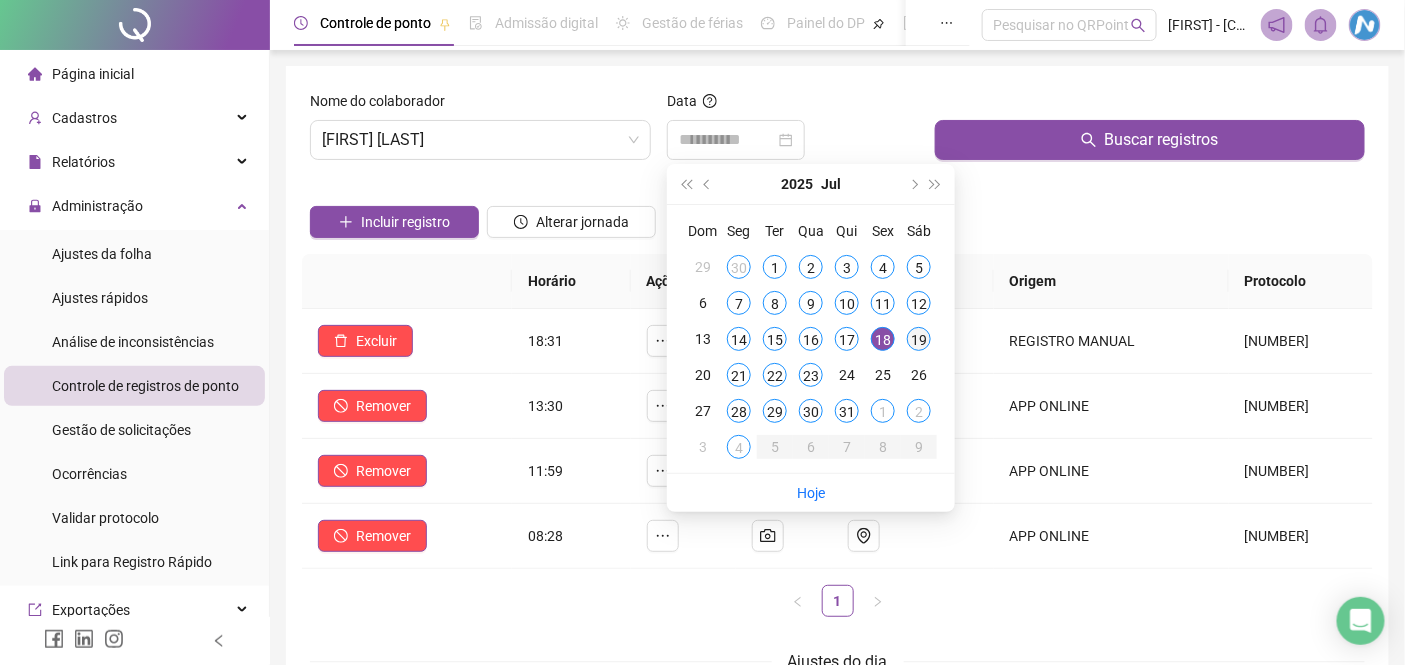 click on "19" at bounding box center (919, 339) 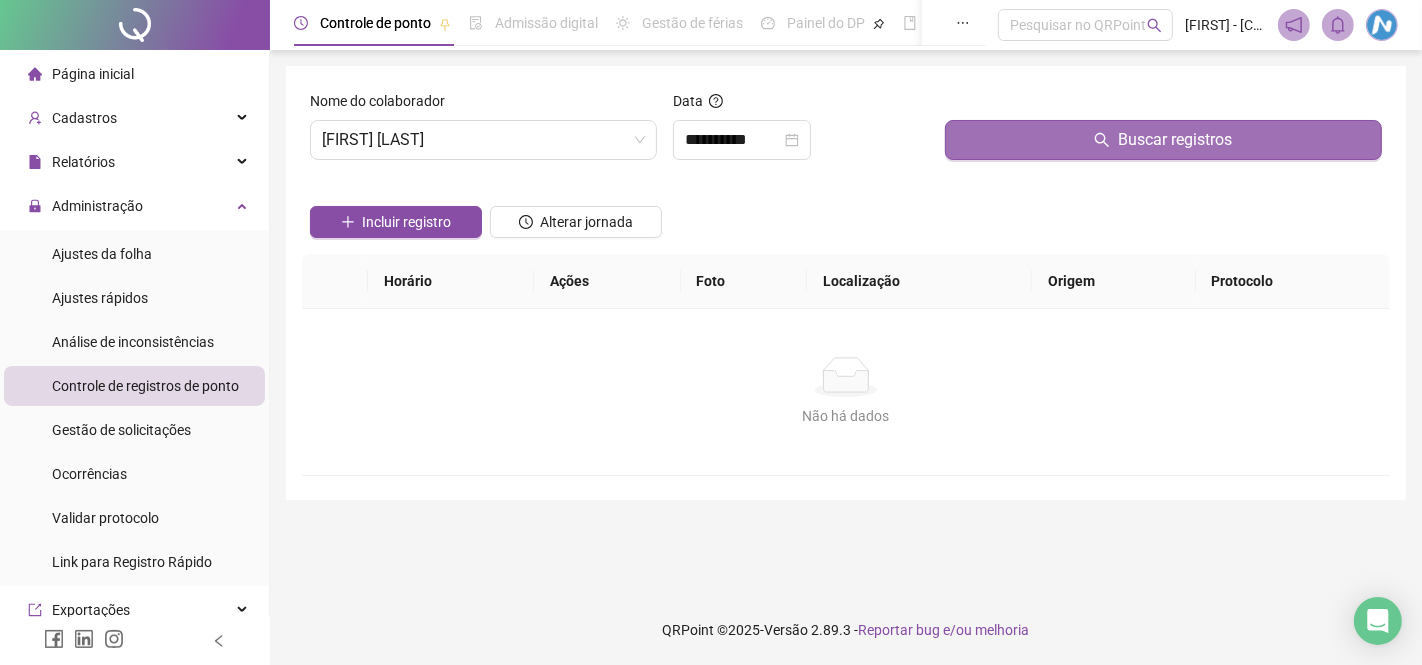 click on "Buscar registros" at bounding box center [1163, 140] 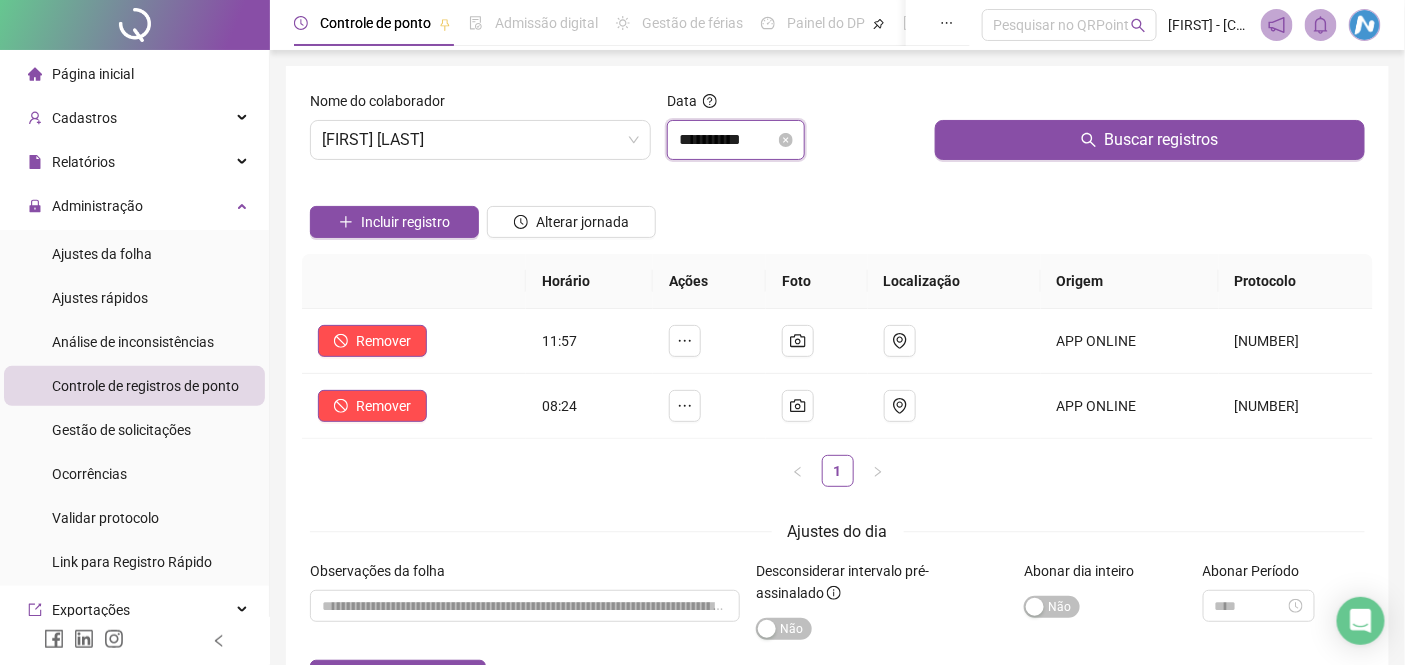 click on "**********" at bounding box center (727, 140) 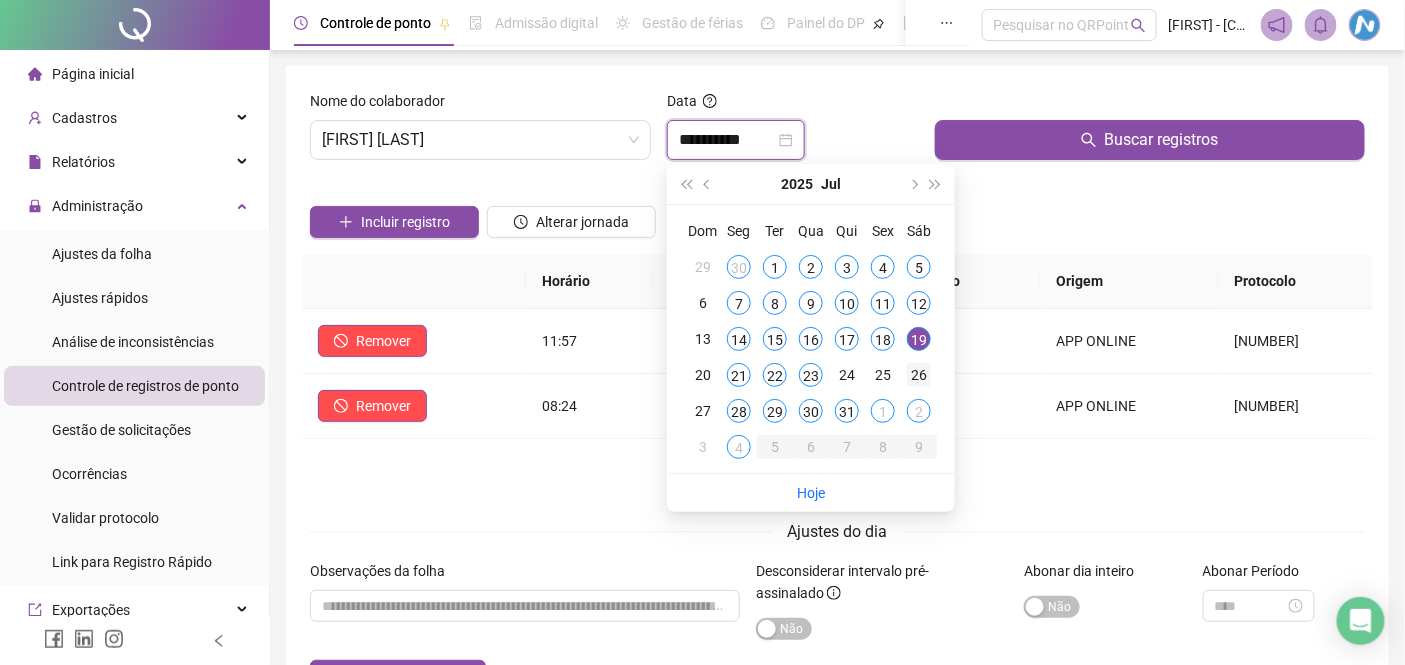 type on "**********" 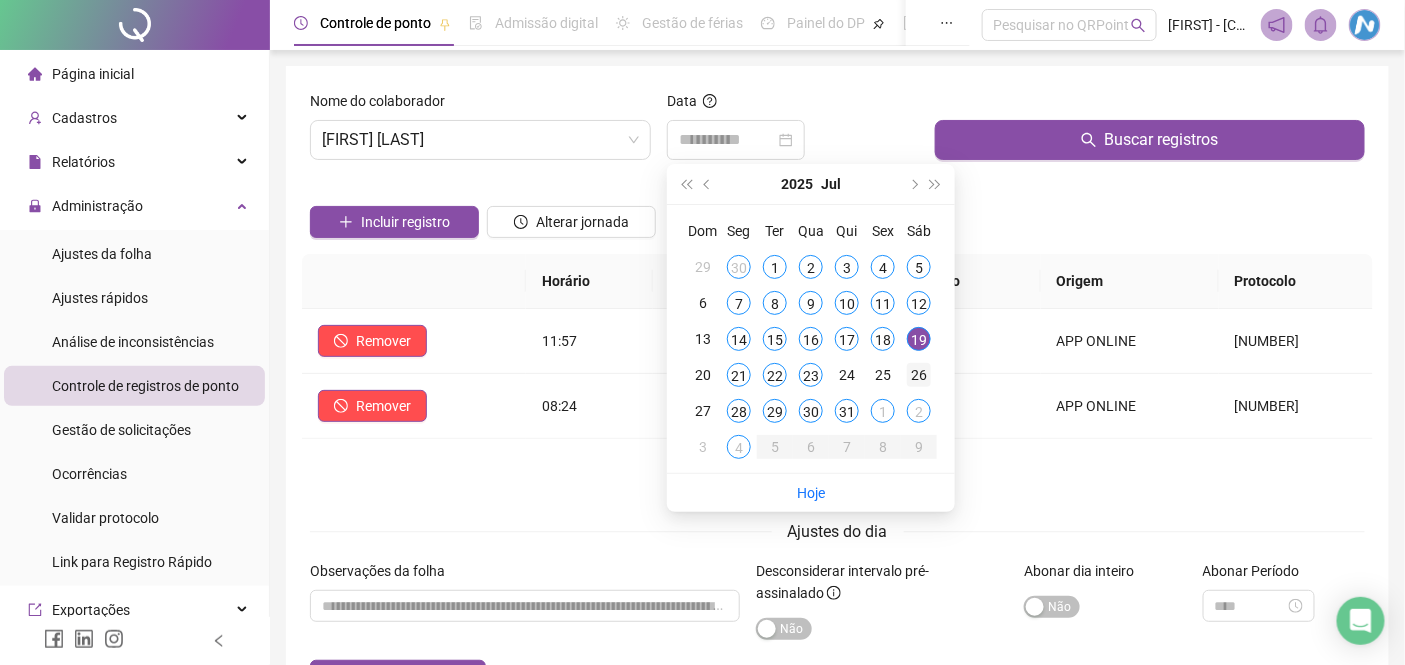 click on "26" at bounding box center (919, 375) 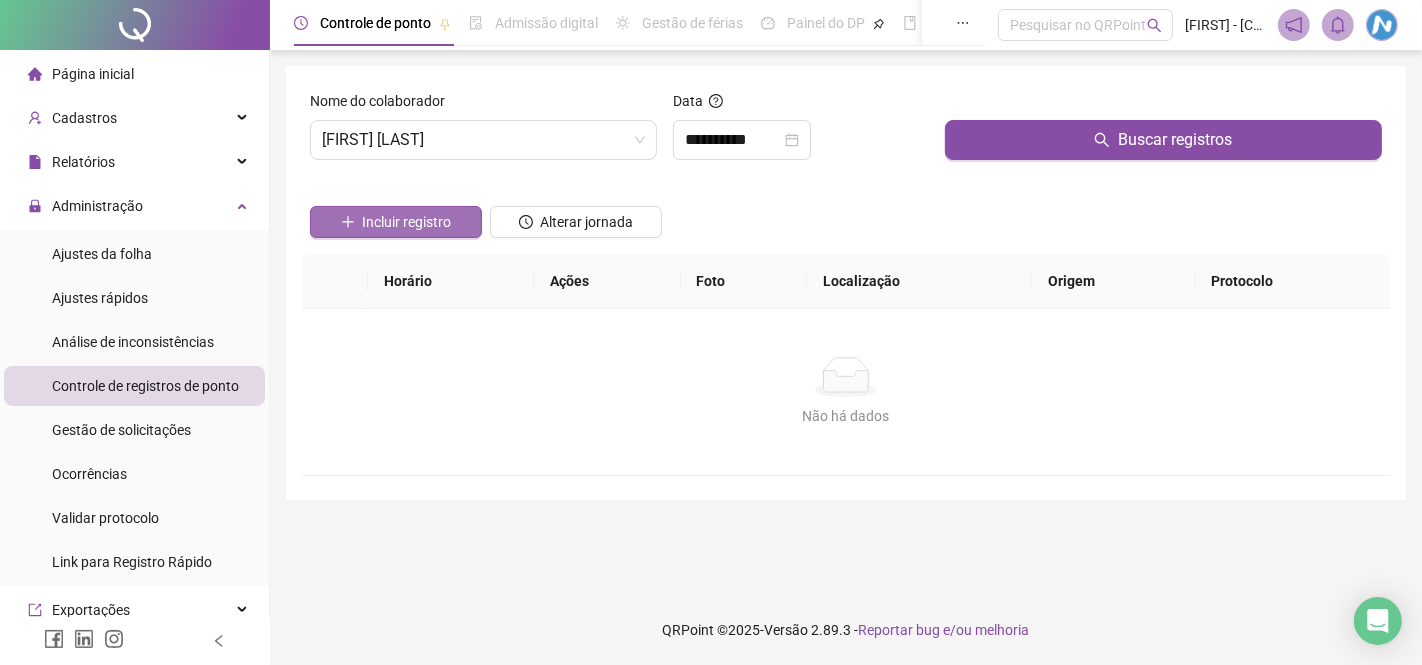 click on "Incluir registro" at bounding box center (407, 222) 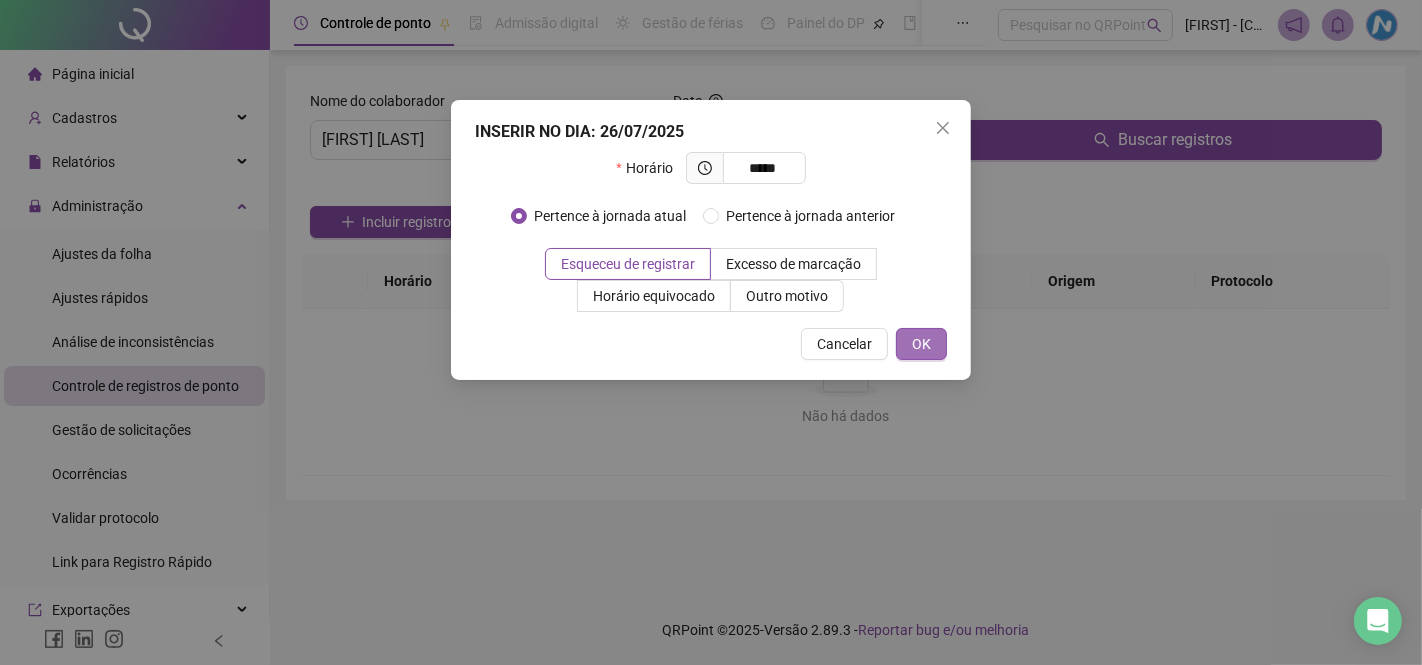 type on "*****" 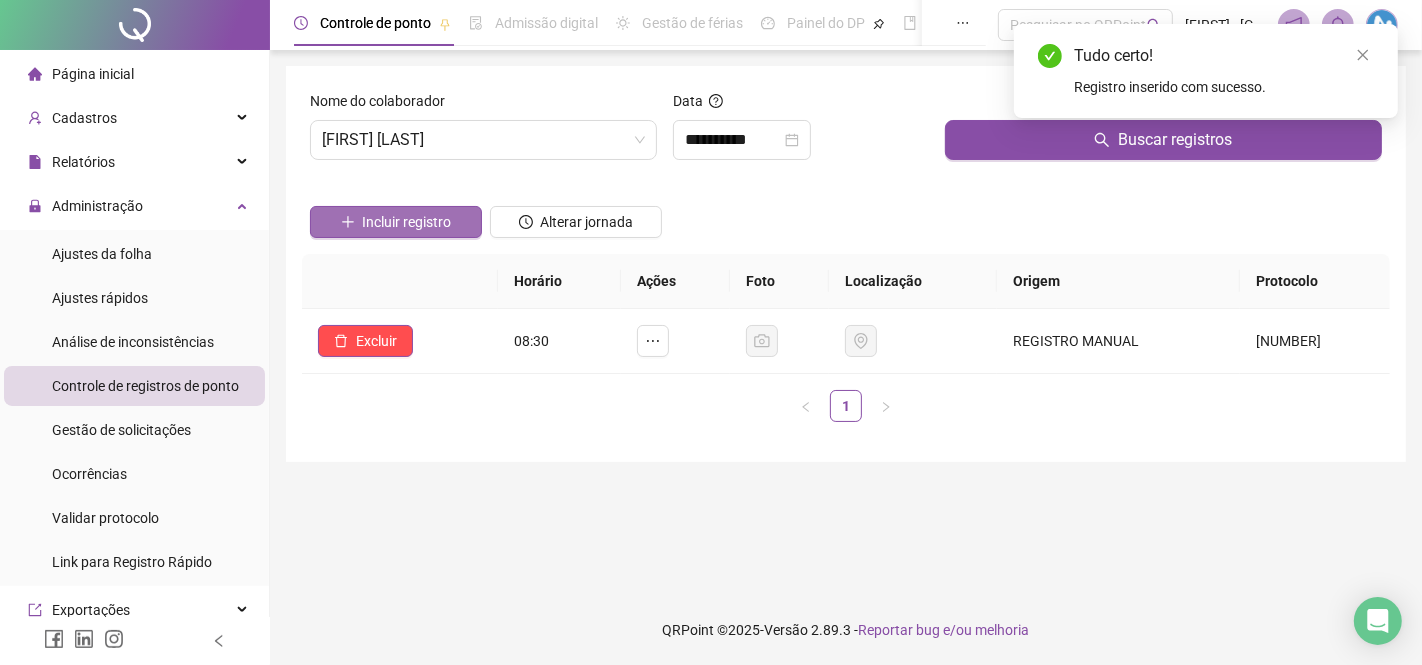 click on "Incluir registro" at bounding box center (407, 222) 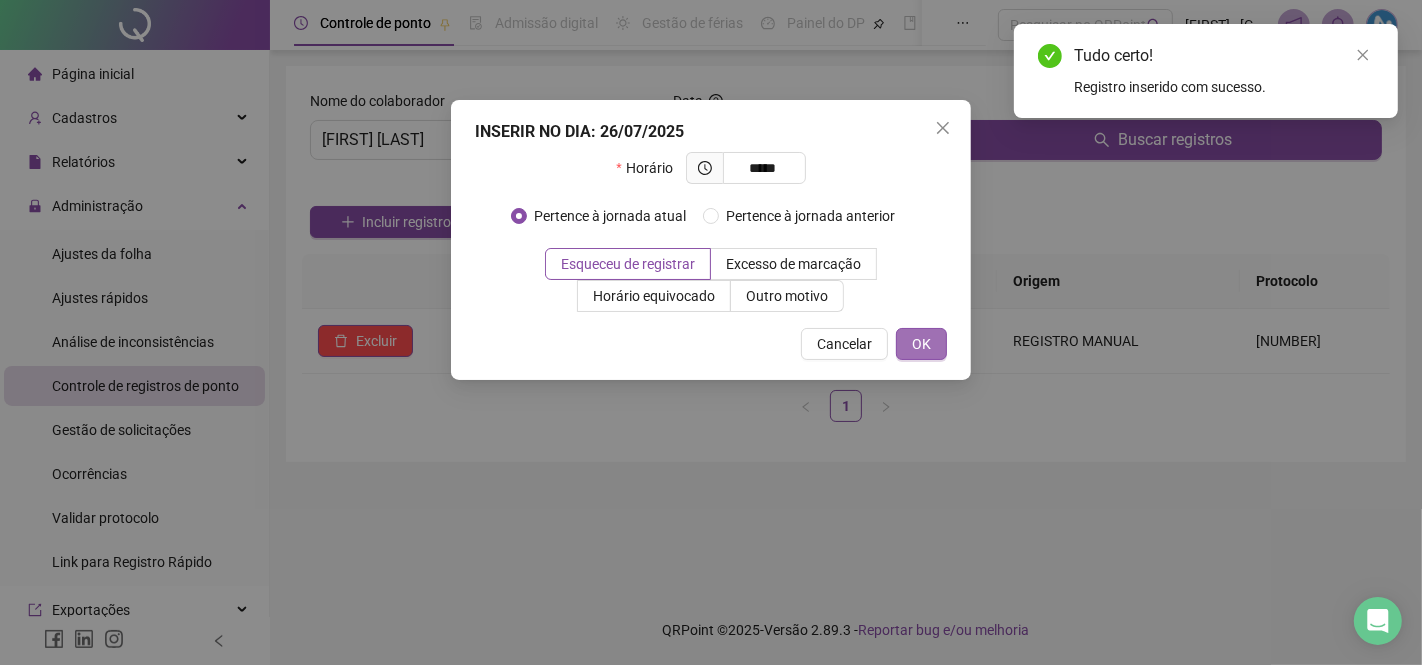type on "*****" 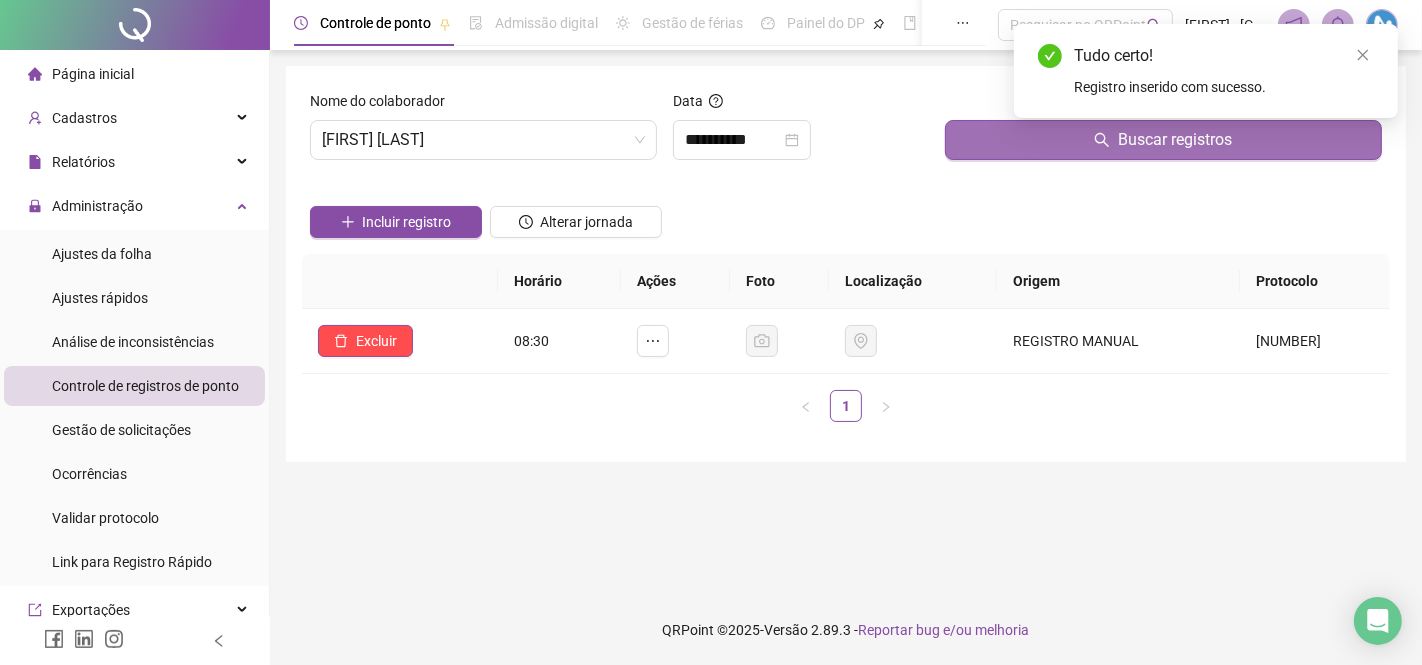click on "Buscar registros" at bounding box center (1163, 140) 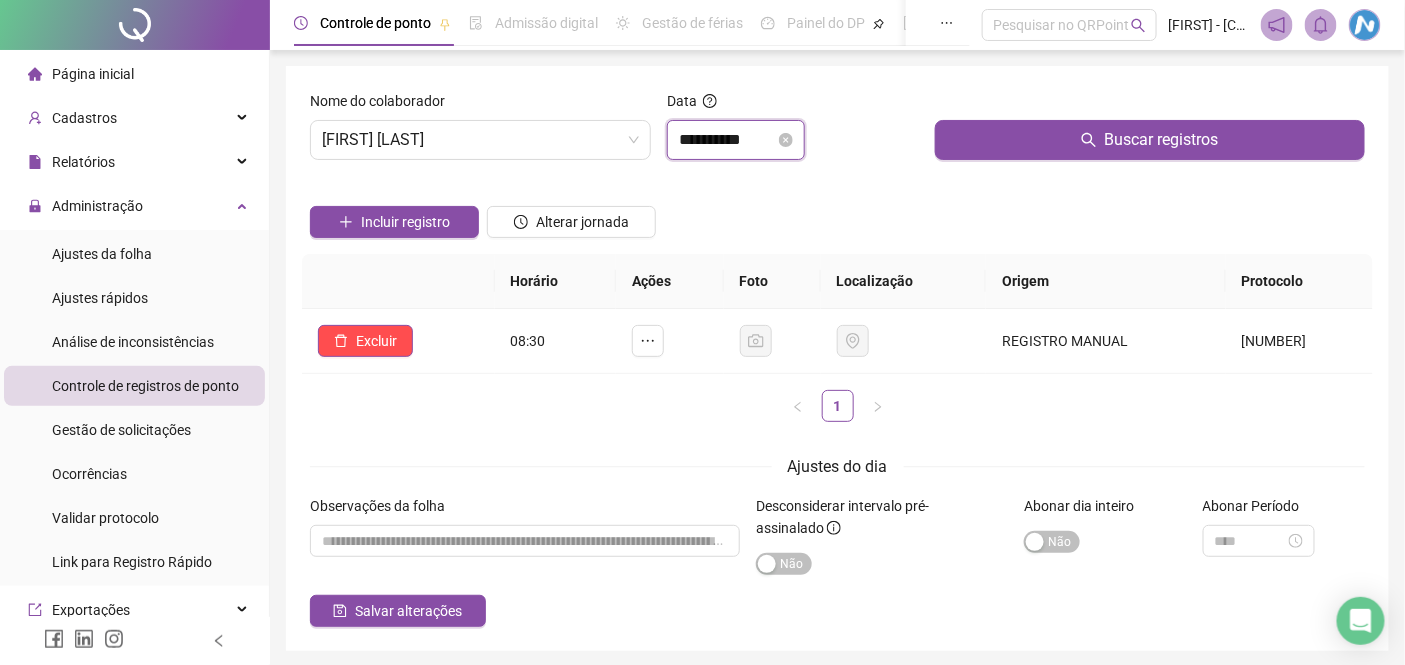click on "**********" at bounding box center [727, 140] 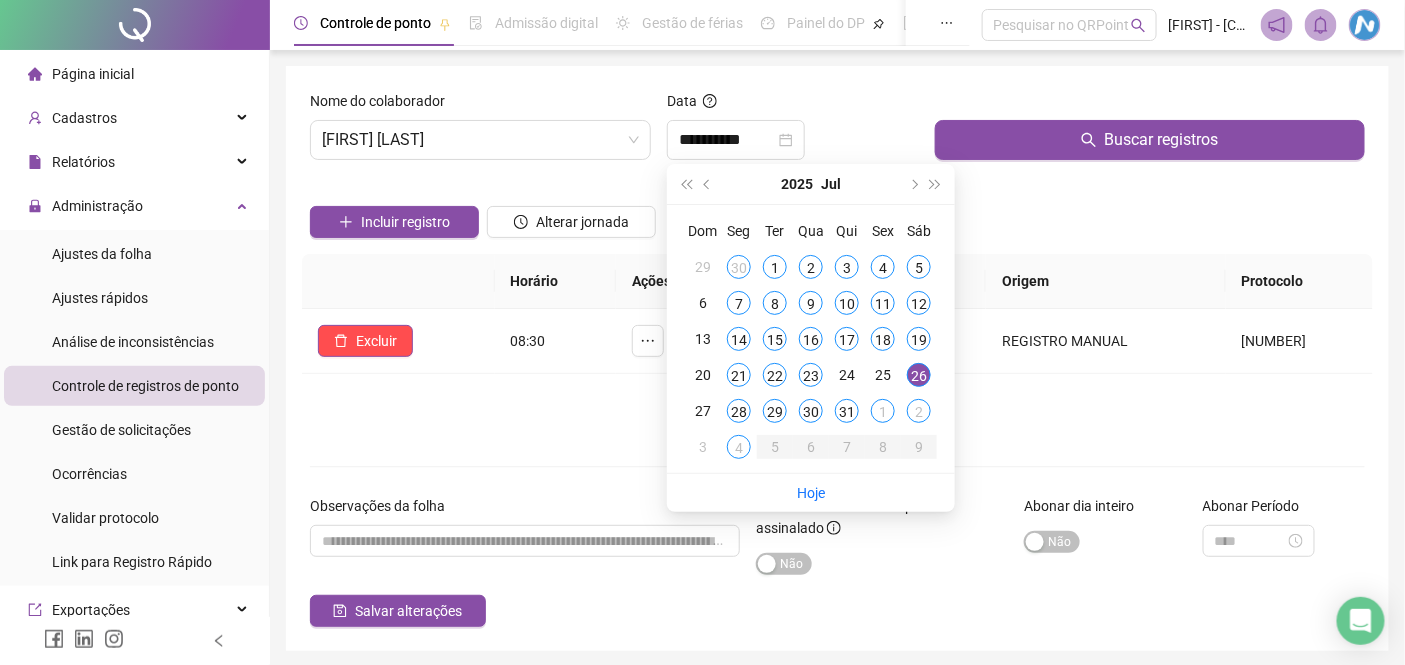 click on "Dom Seg Ter Qua Qui Sex Sáb 29 30 1 2 3 4 5 6 7 8 9 10 11 12 13 14 15 16 17 18 19 20 21 22 23 24 25 26 27 28 29 30 31 1 2 3 4 5 6 7 8 9" at bounding box center (811, 339) 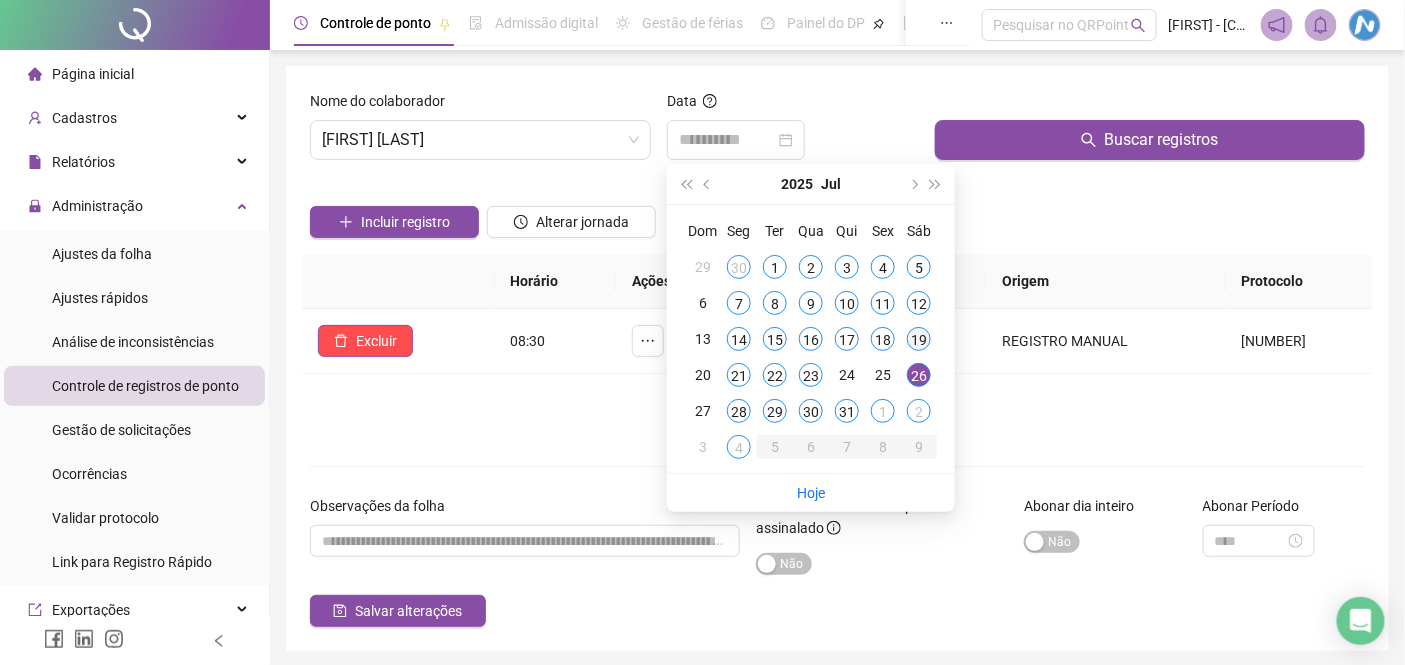 click on "19" at bounding box center [919, 339] 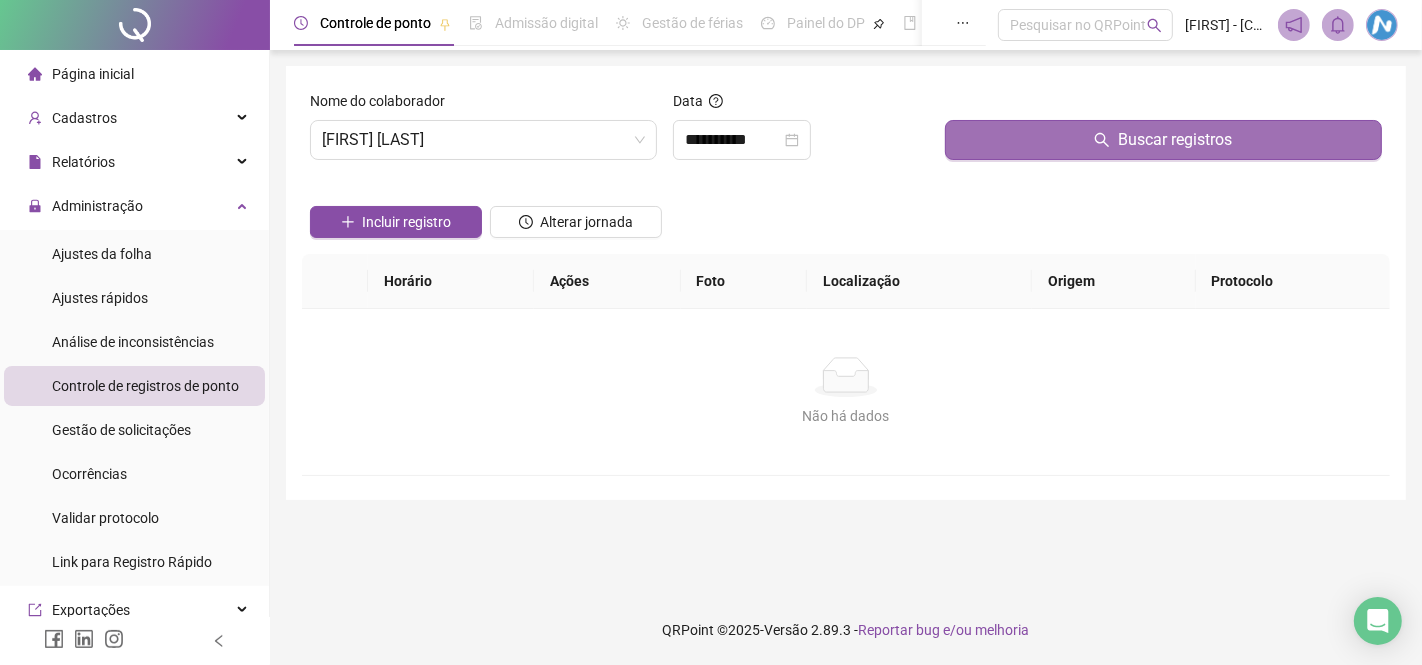 click on "Buscar registros" at bounding box center [1163, 140] 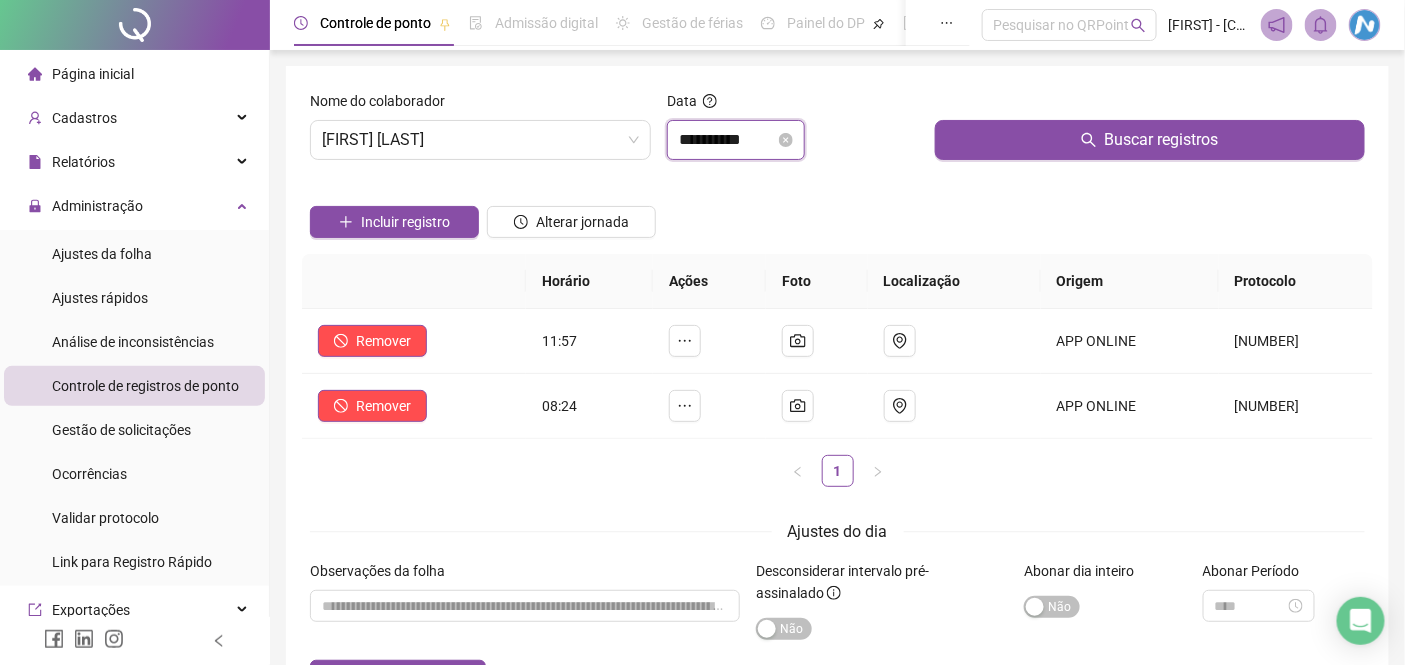 click on "**********" at bounding box center [727, 140] 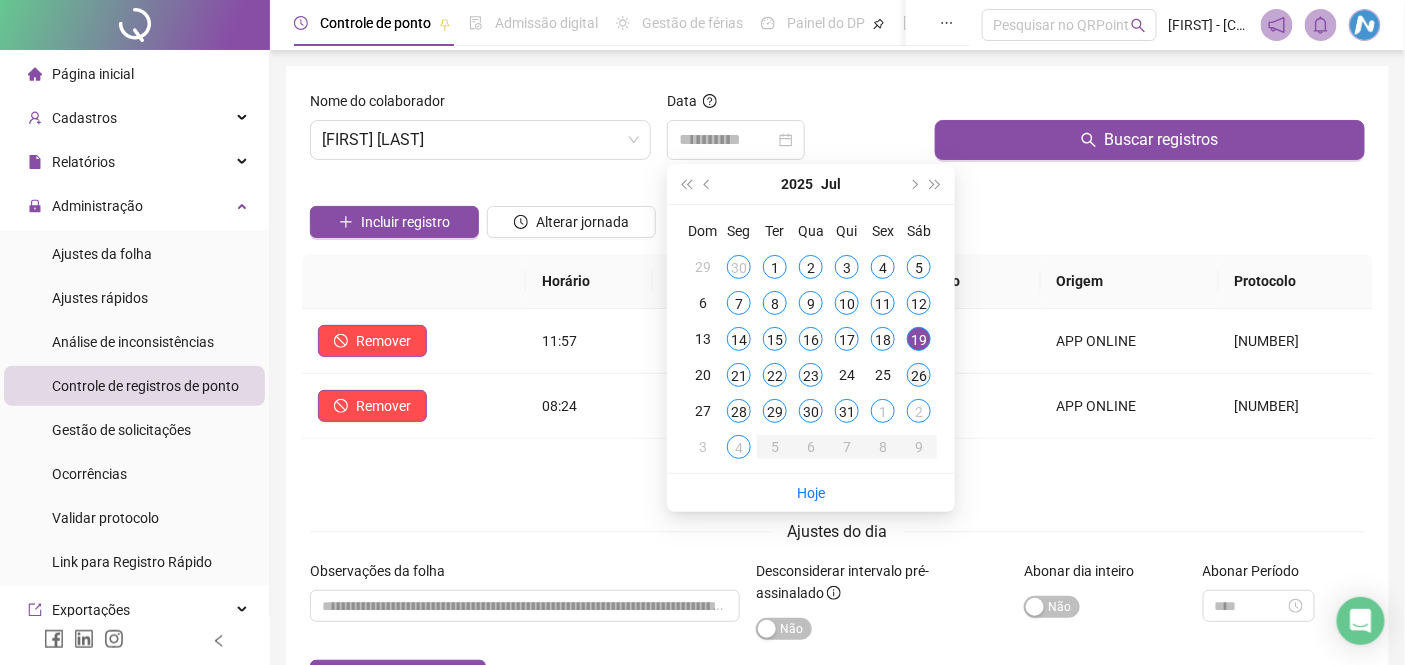 click on "26" at bounding box center (919, 375) 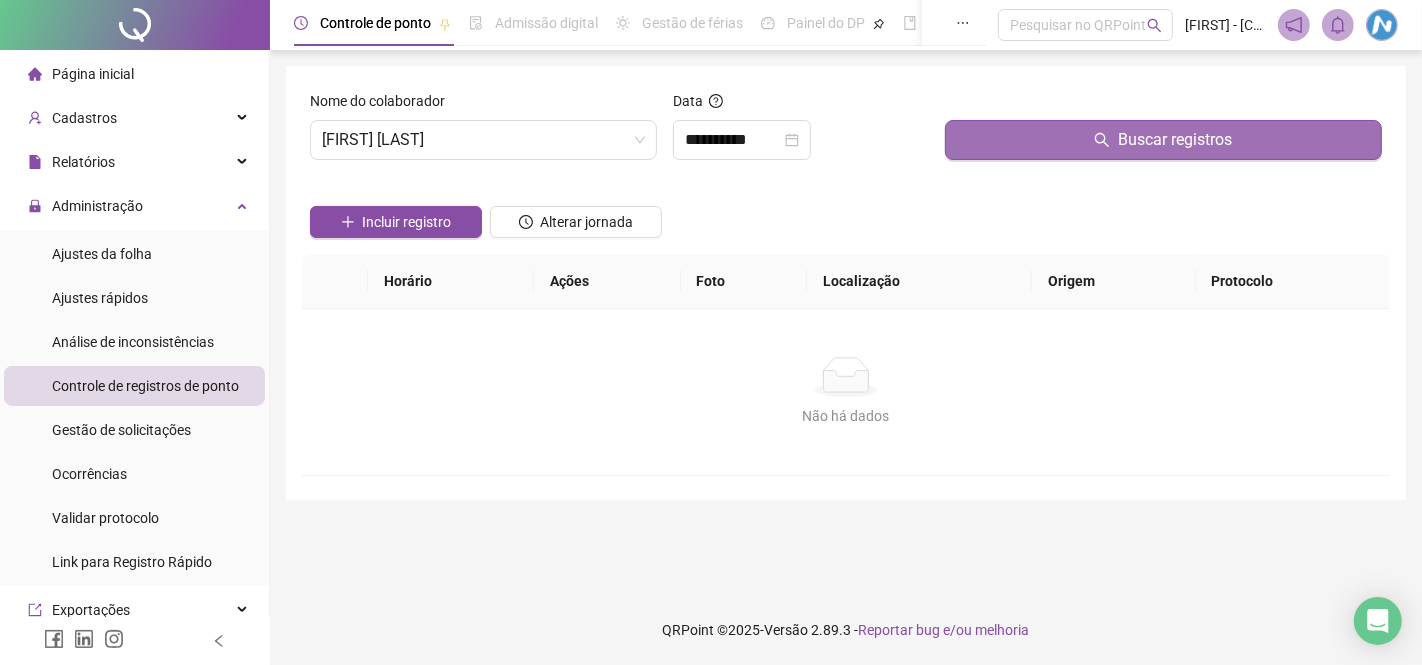 click on "Buscar registros" at bounding box center [1163, 140] 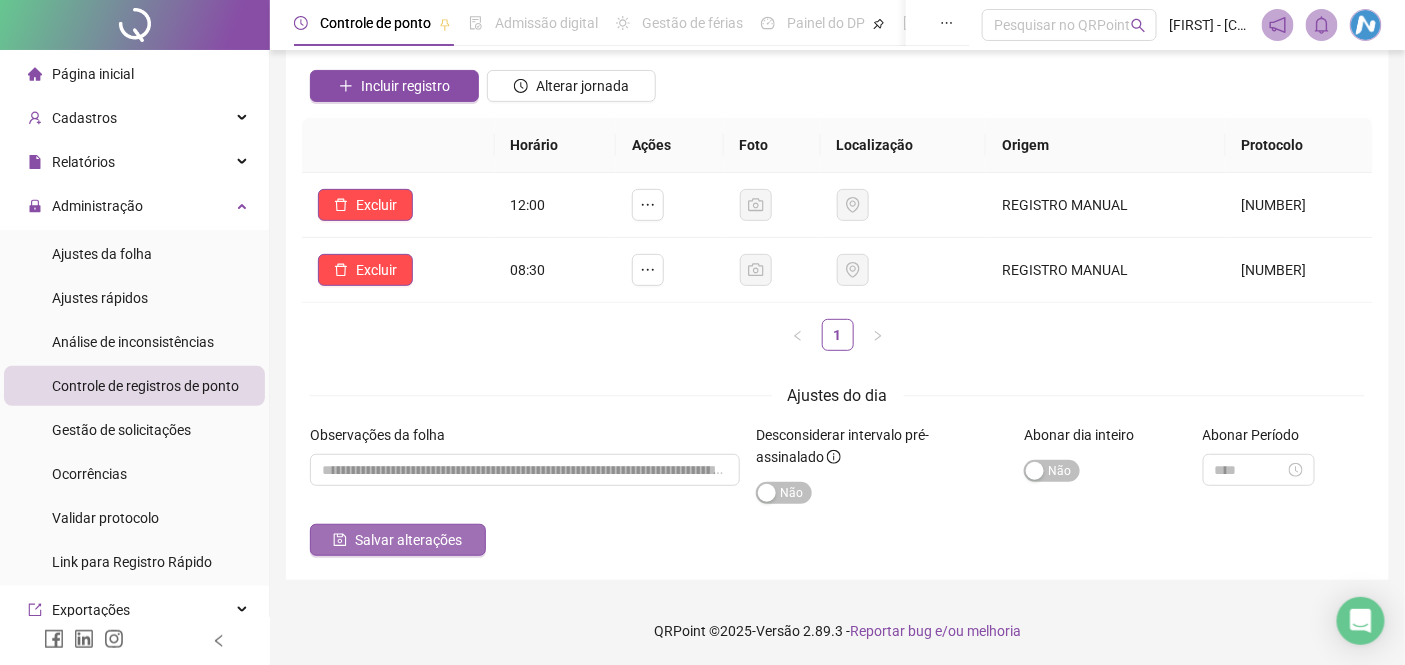 click on "Salvar alterações" at bounding box center [408, 540] 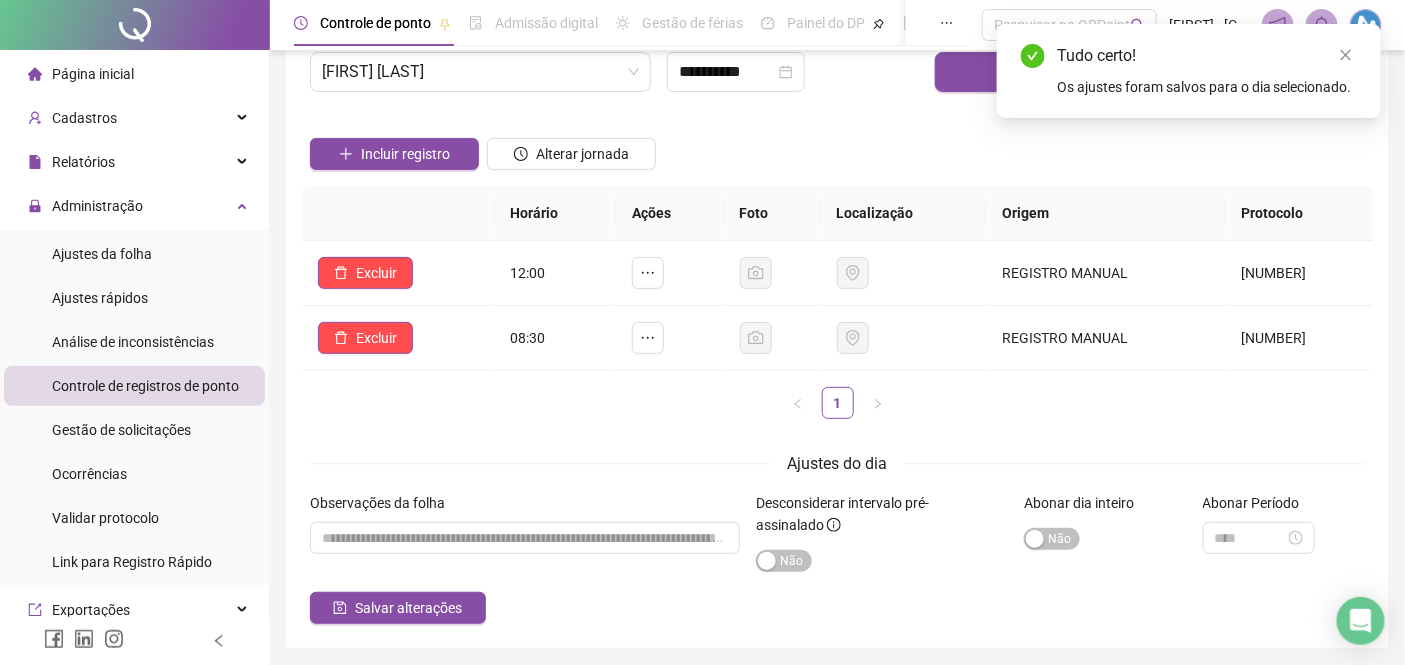 scroll, scrollTop: 0, scrollLeft: 0, axis: both 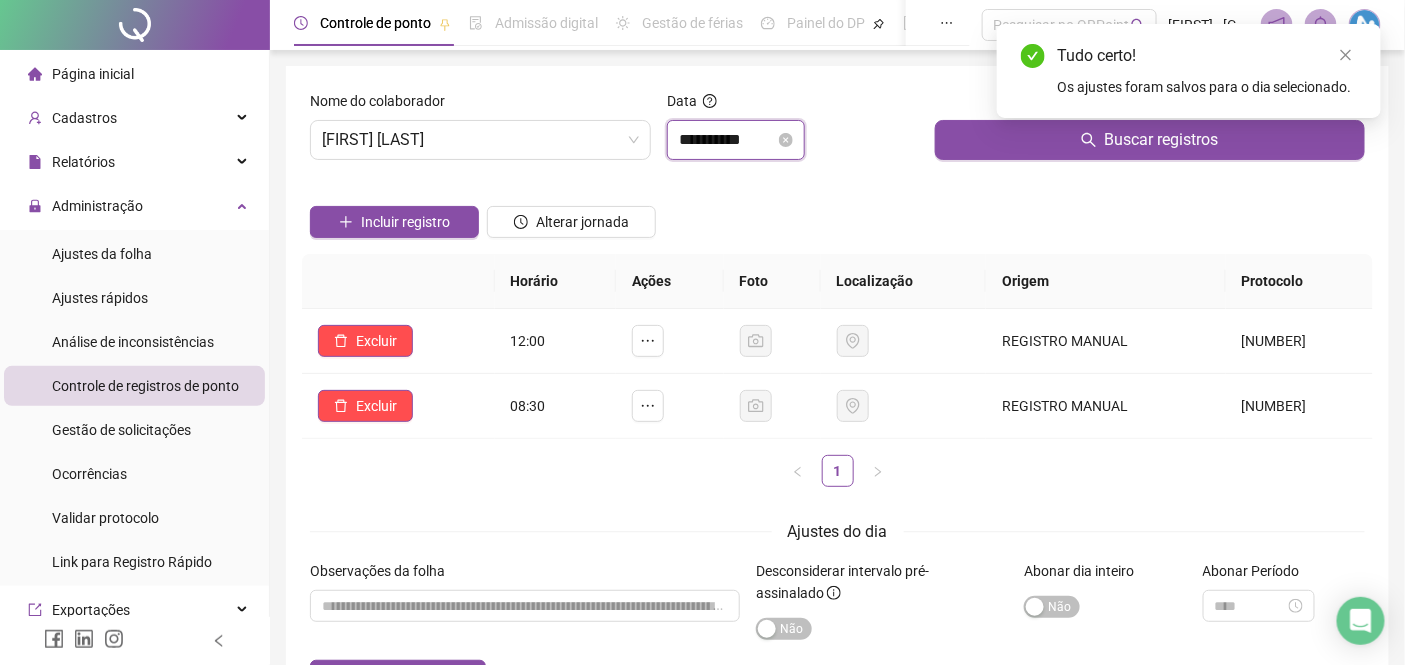 click on "**********" at bounding box center (727, 140) 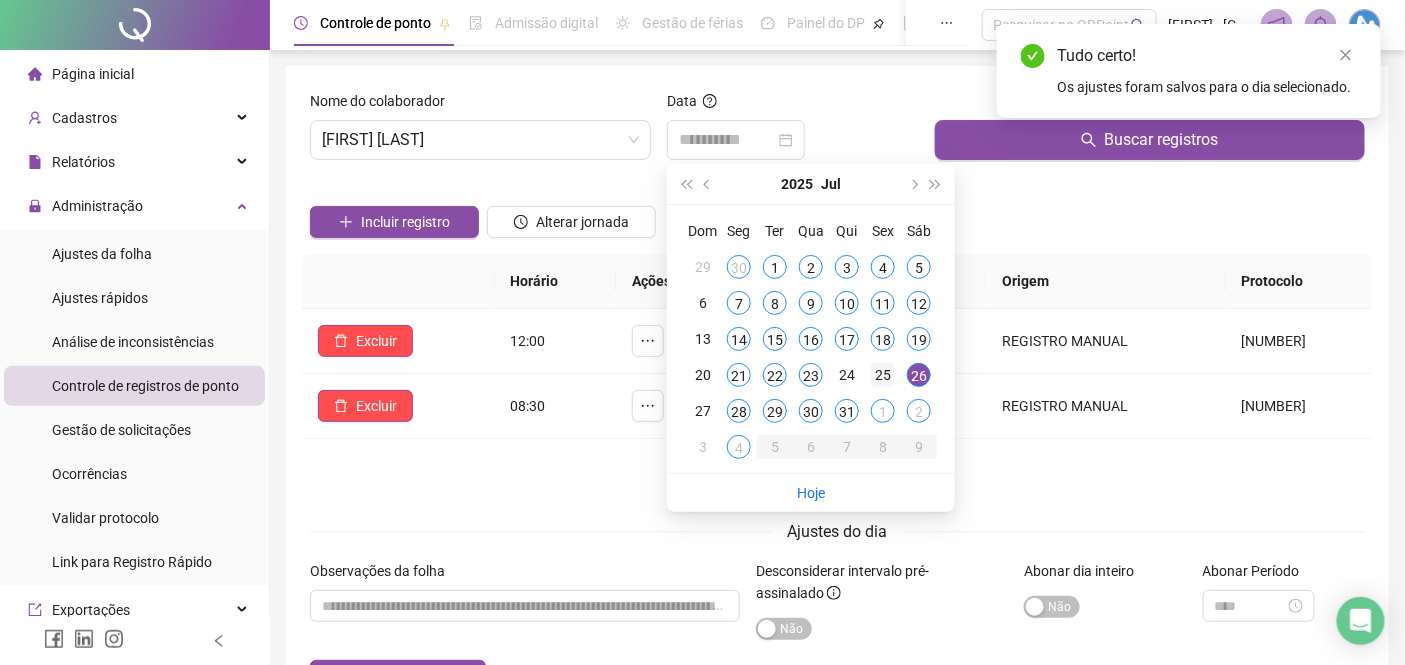 click on "25" at bounding box center [883, 375] 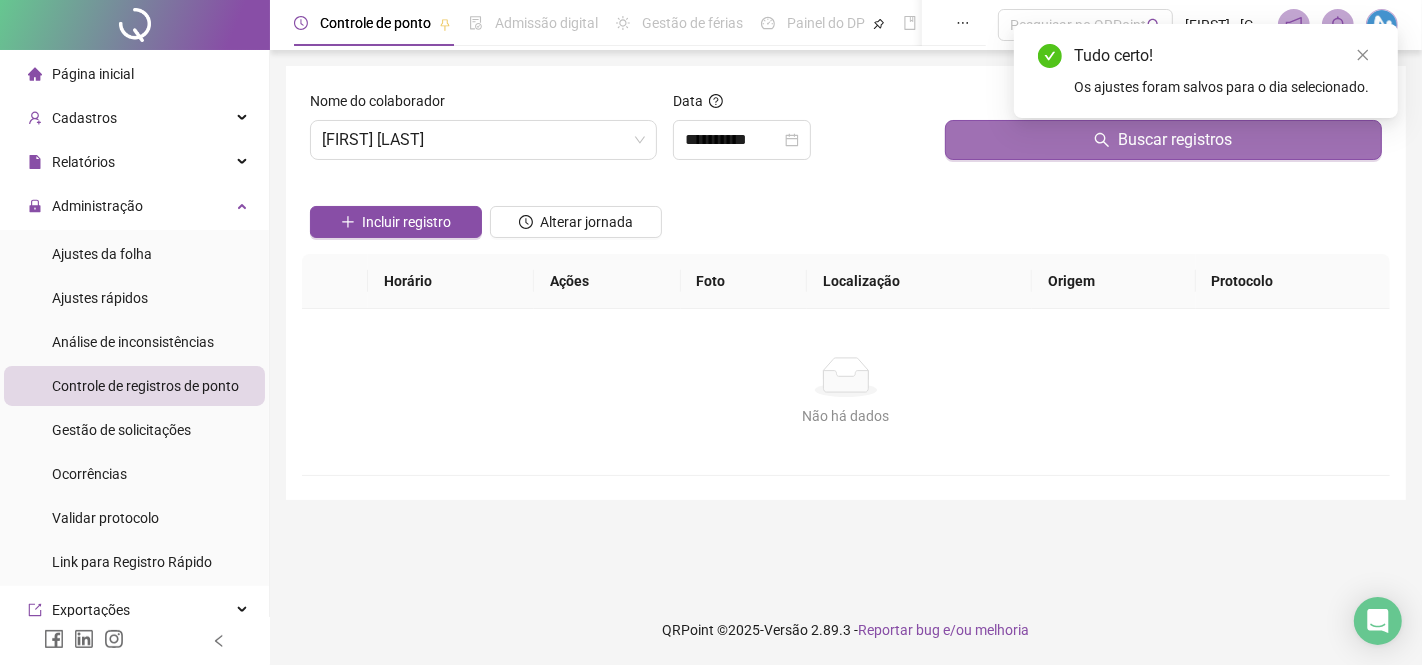 click on "Buscar registros" at bounding box center [1163, 140] 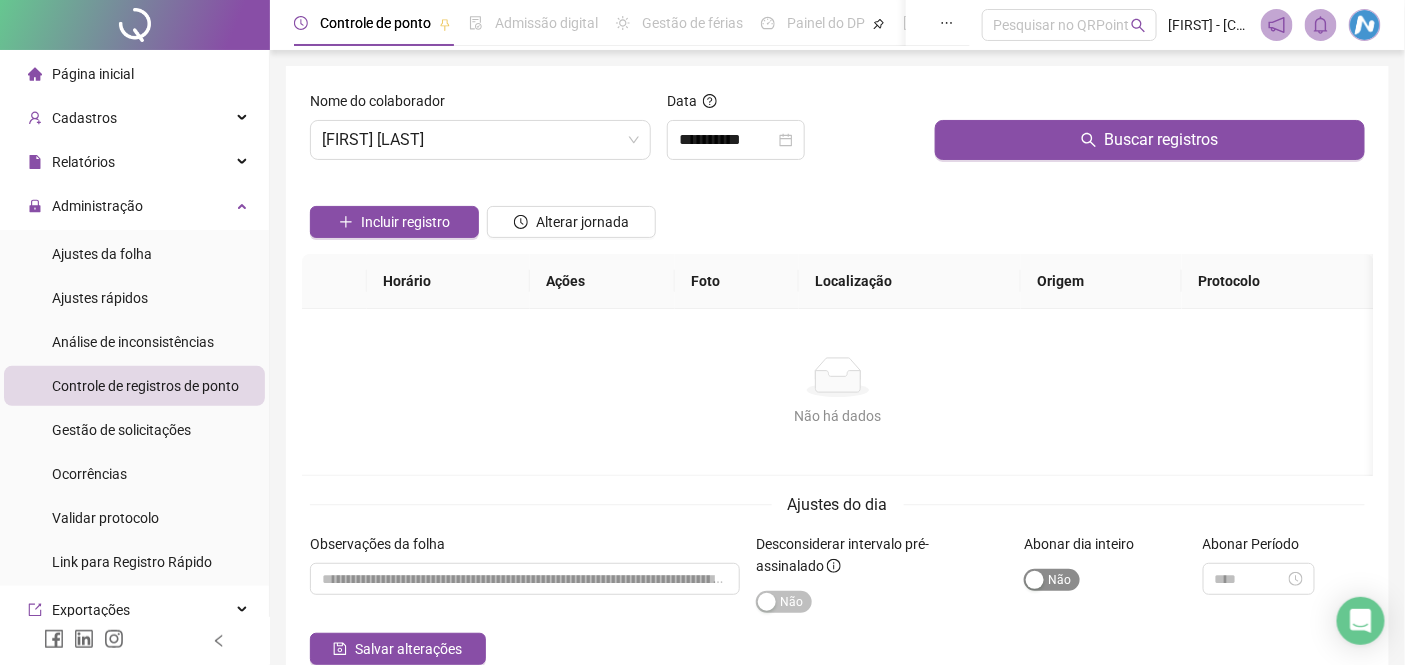 click on "Sim Não" at bounding box center [1052, 580] 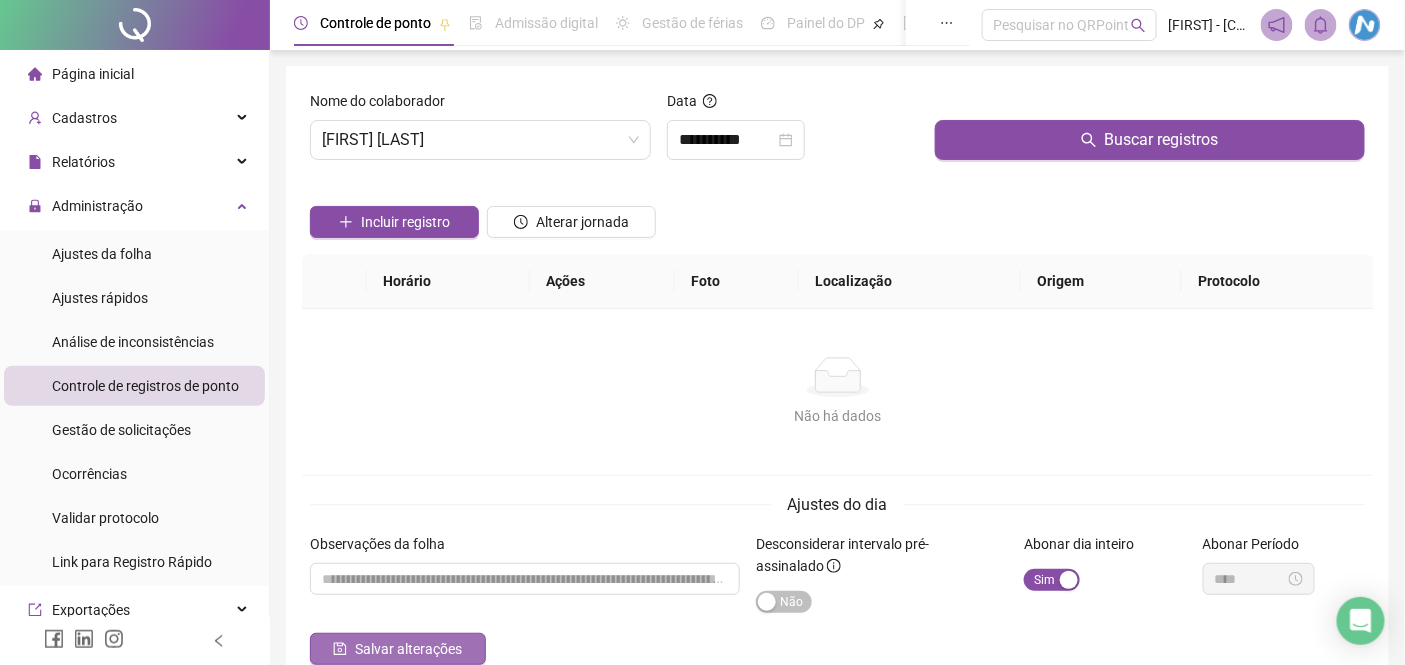 click on "Salvar alterações" at bounding box center (408, 649) 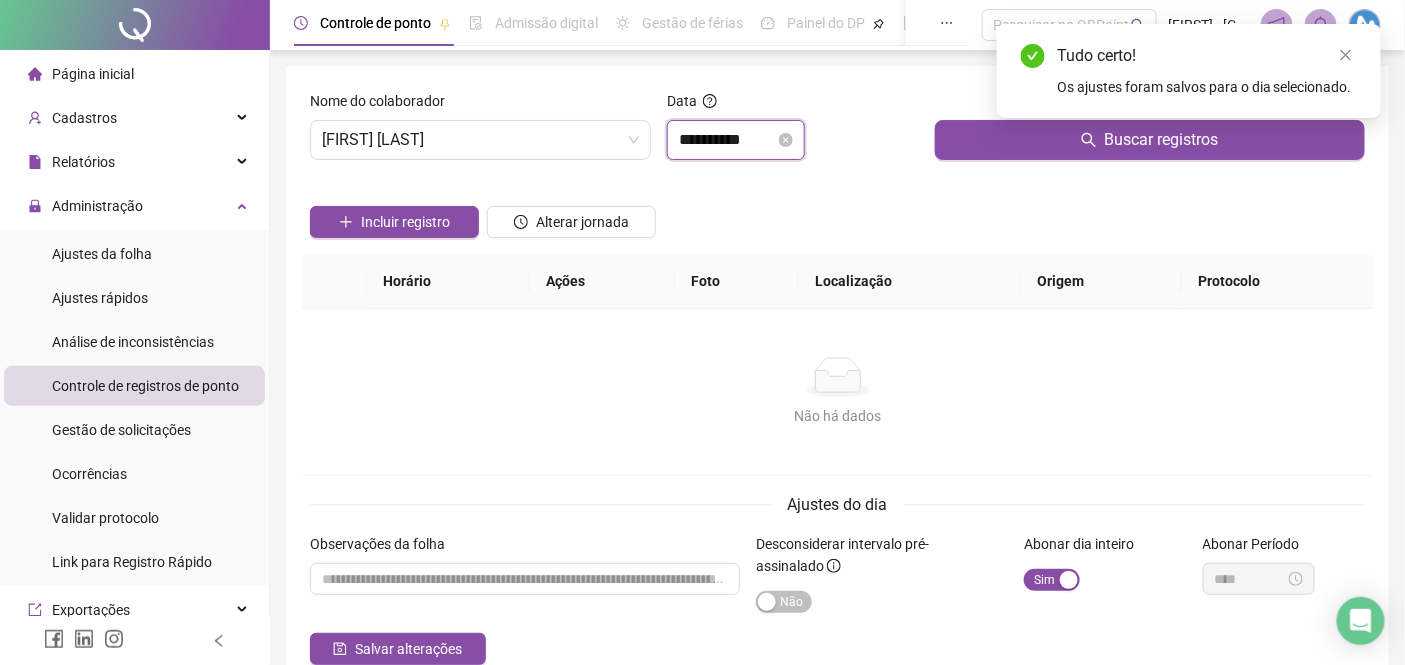 click on "**********" at bounding box center (727, 140) 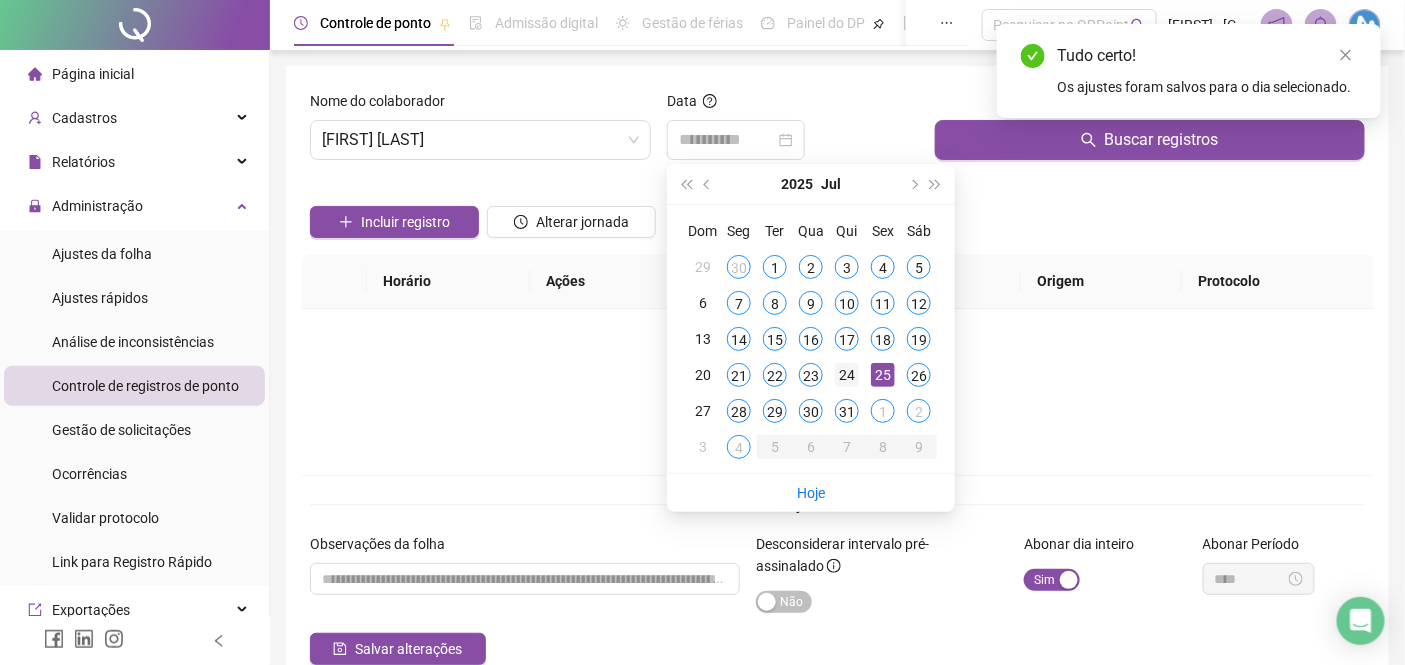 click on "24" at bounding box center [847, 375] 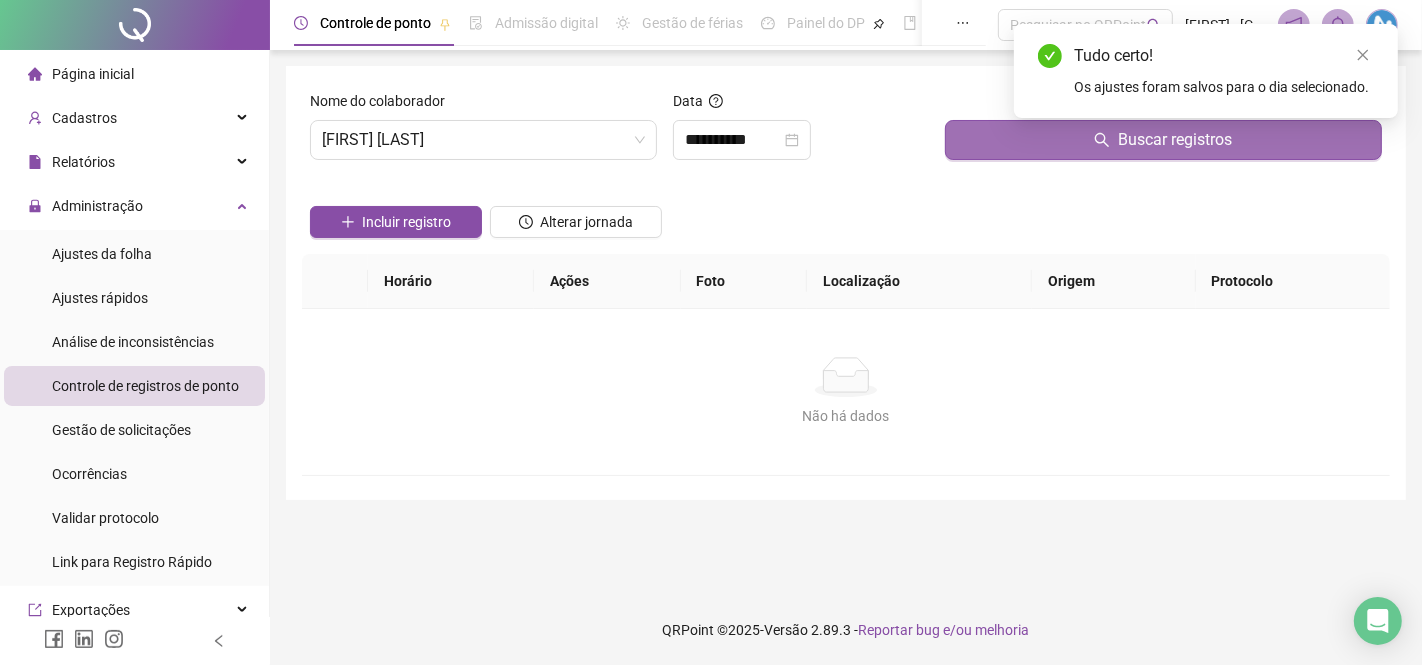 click on "Buscar registros" at bounding box center [1163, 140] 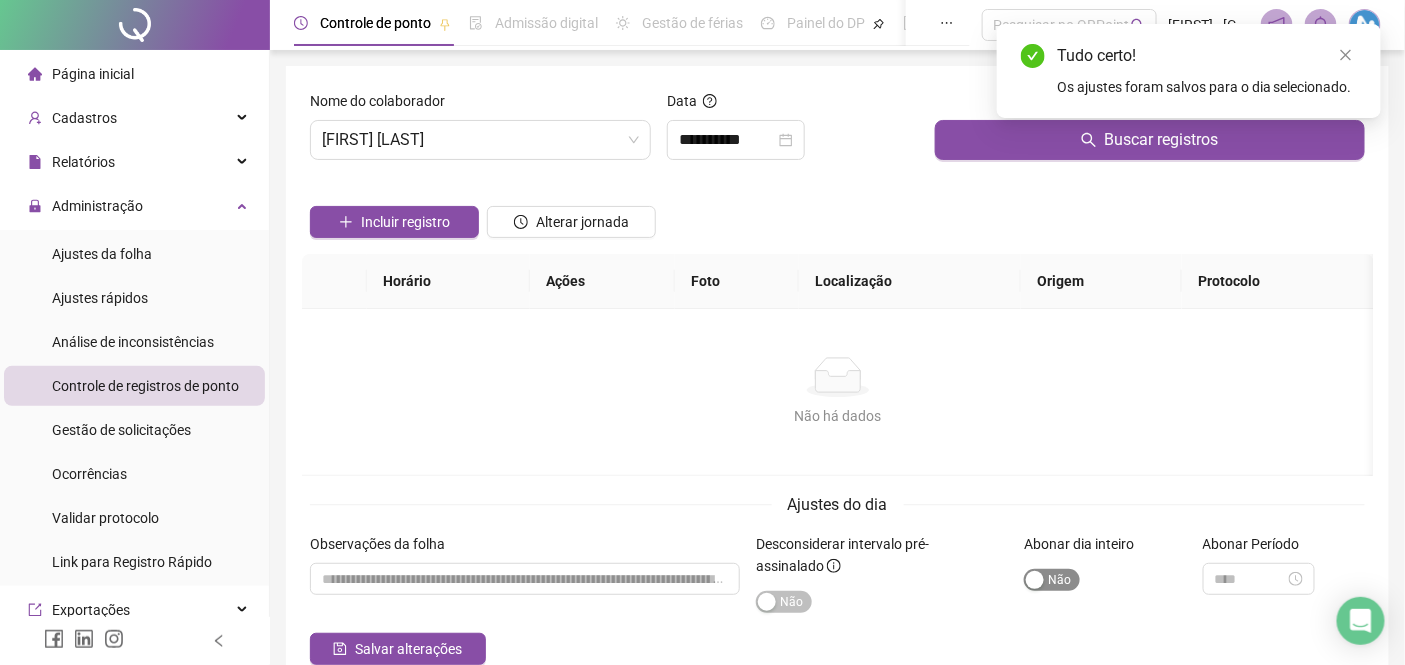 click on "Sim Não" at bounding box center (1052, 580) 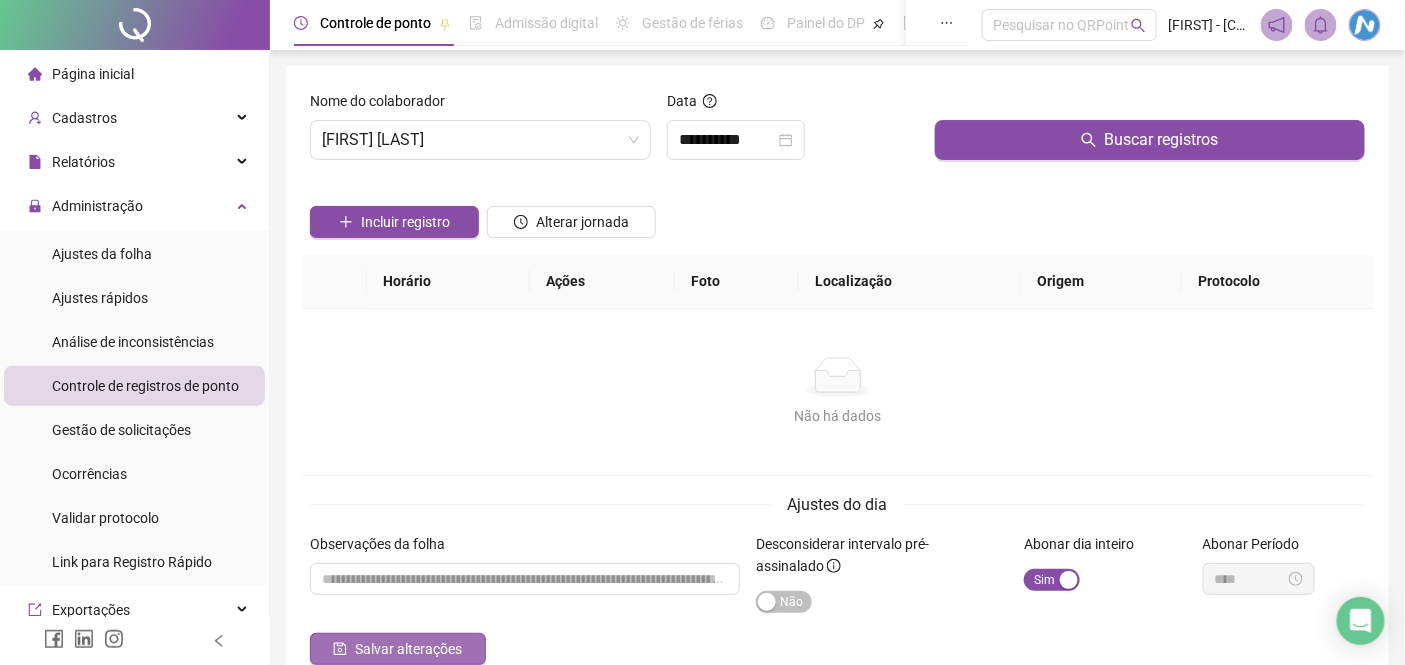 click on "Salvar alterações" at bounding box center [408, 649] 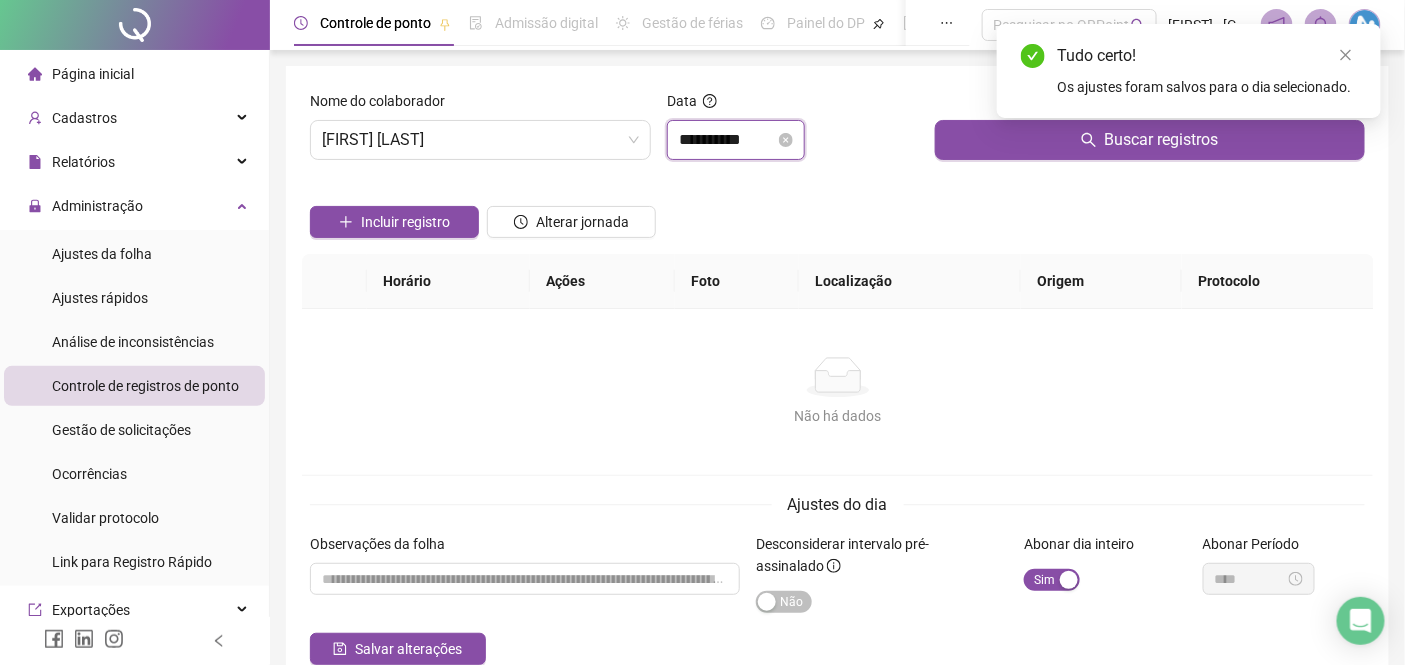 click on "**********" at bounding box center [727, 140] 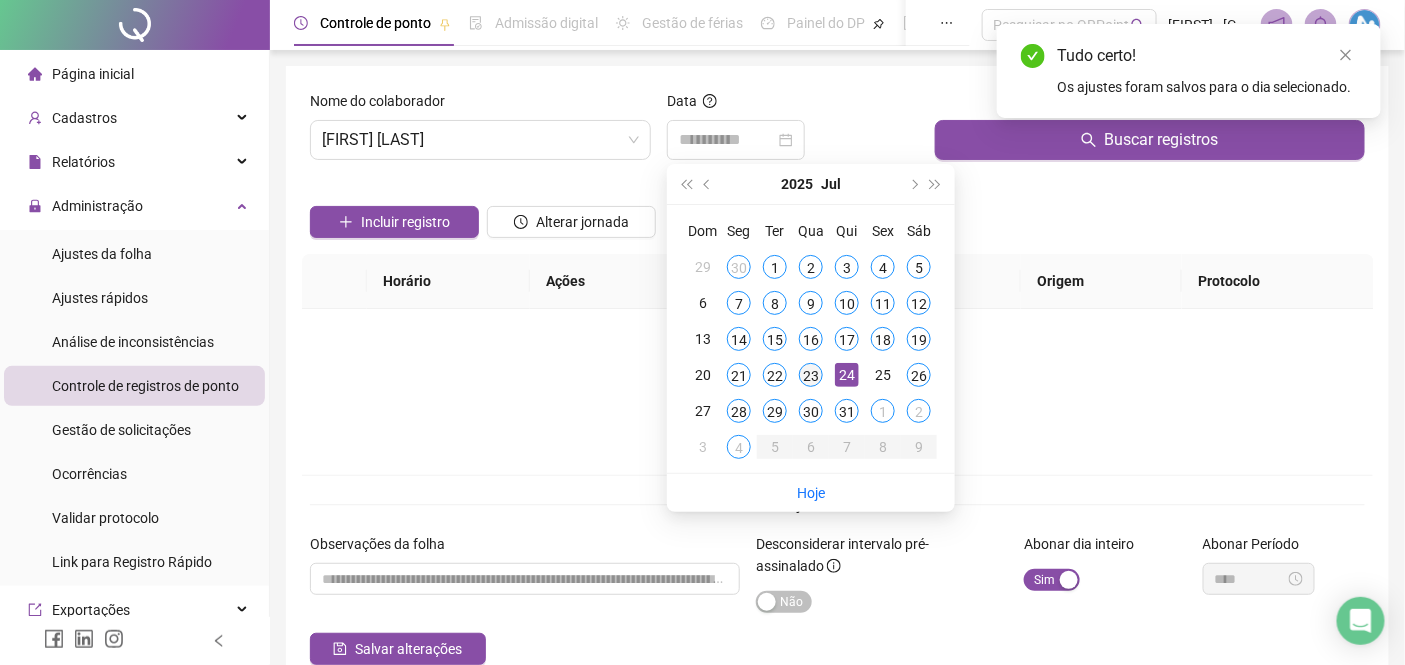 click on "23" at bounding box center (811, 375) 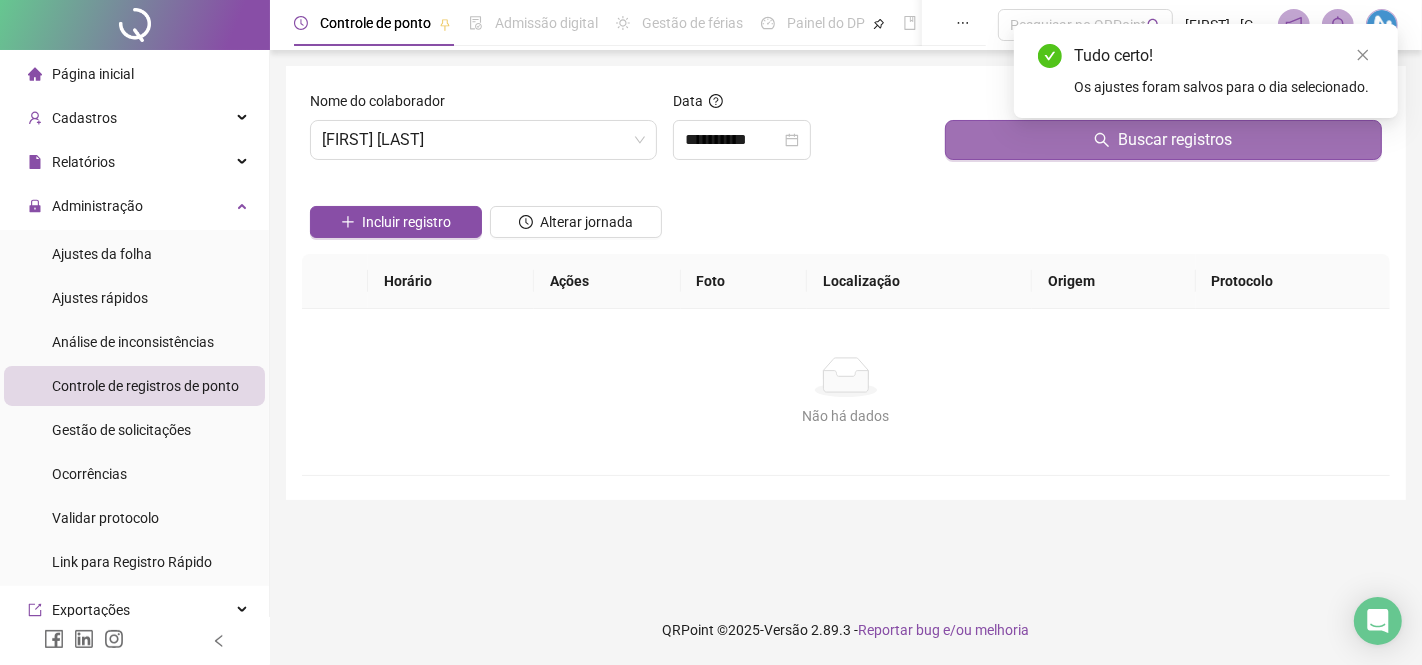 click on "Buscar registros" at bounding box center [1163, 140] 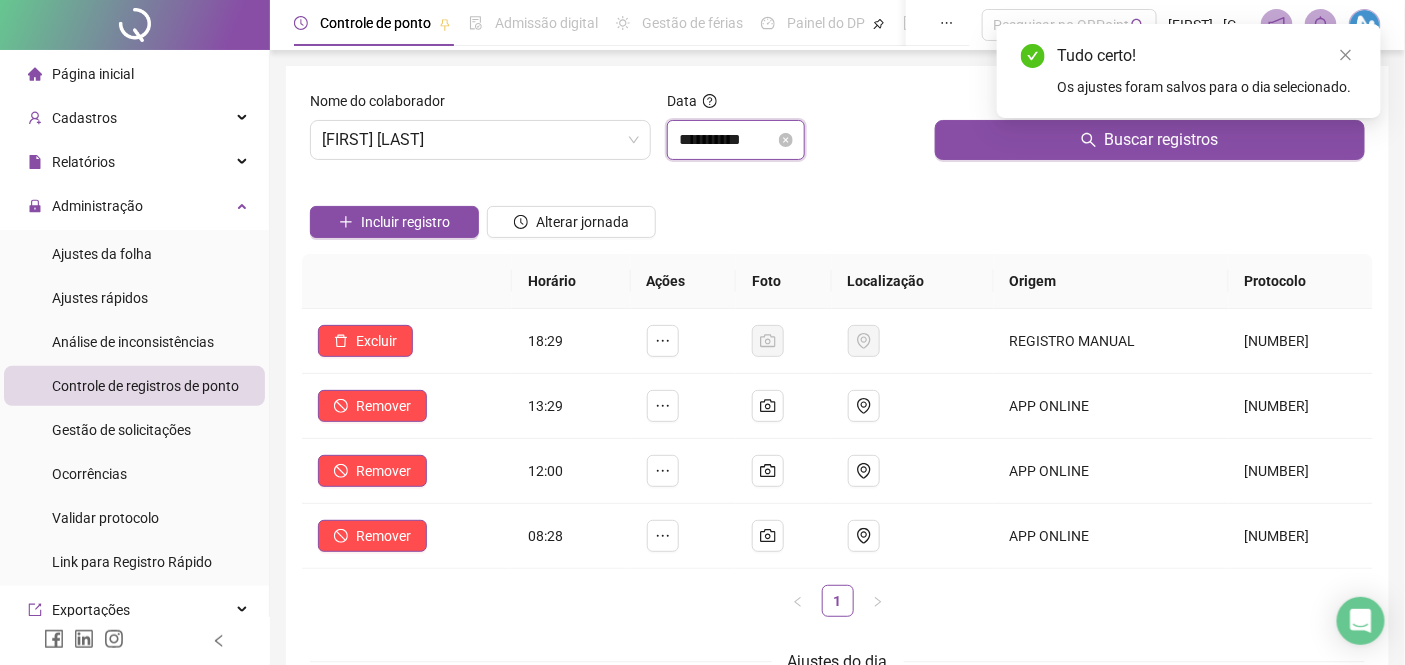 click on "**********" at bounding box center [727, 140] 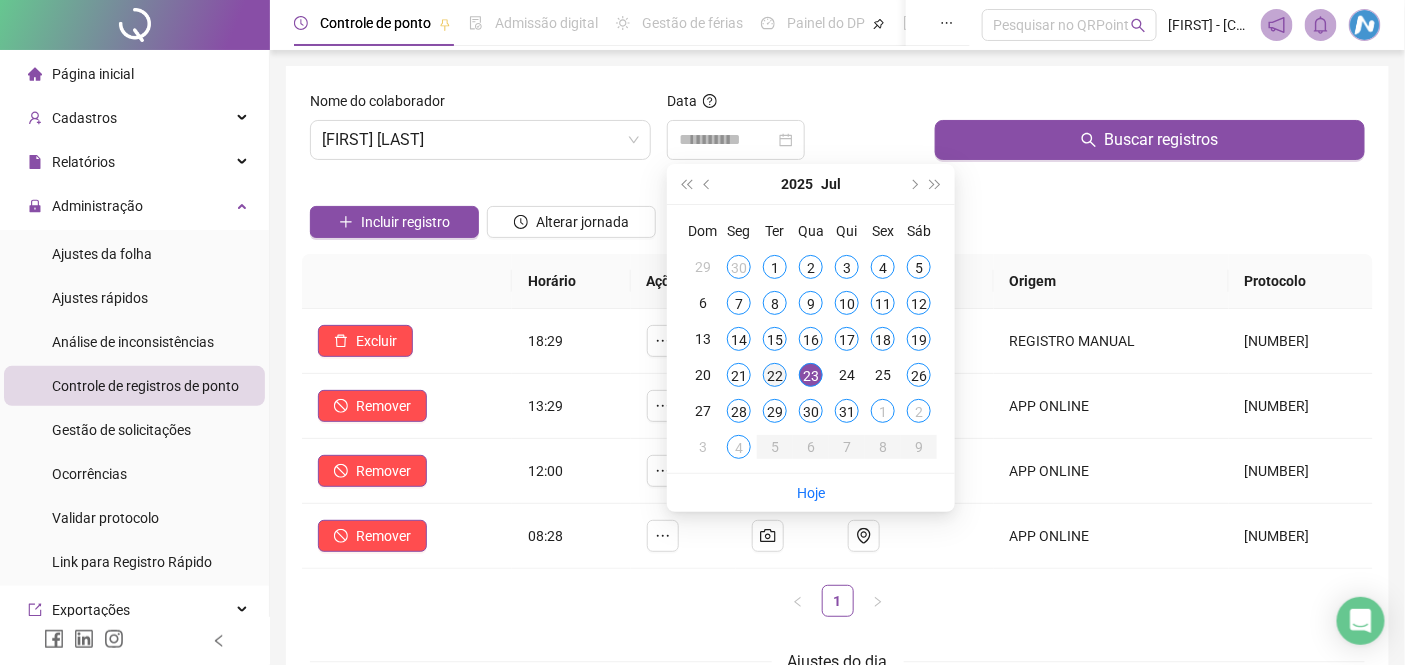 click on "22" at bounding box center [775, 375] 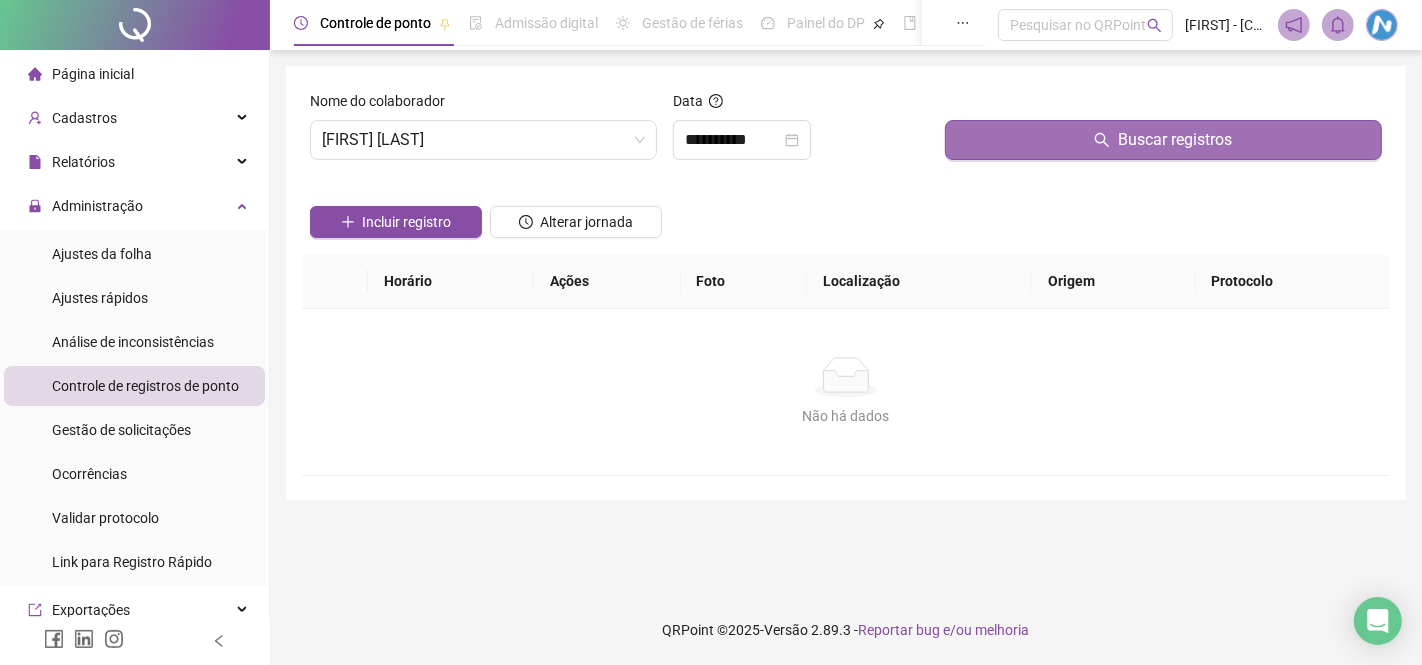 click on "Buscar registros" at bounding box center (1163, 140) 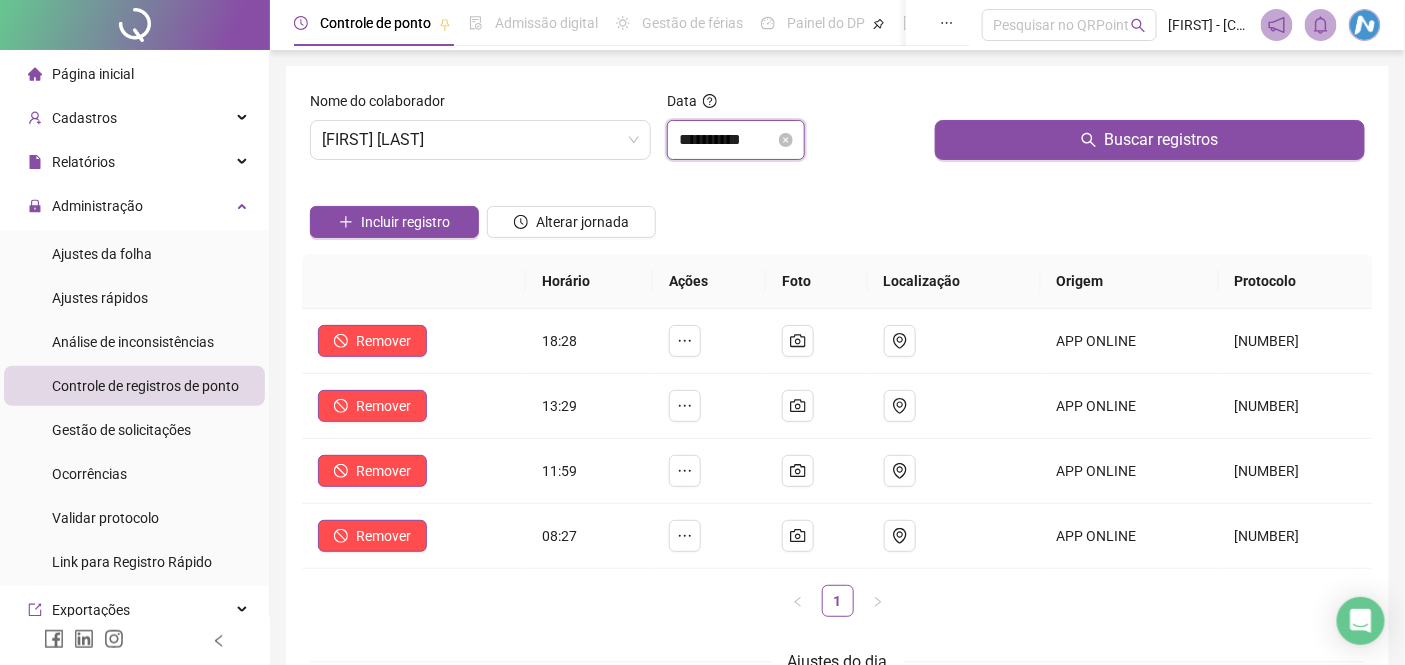 click on "**********" at bounding box center (727, 140) 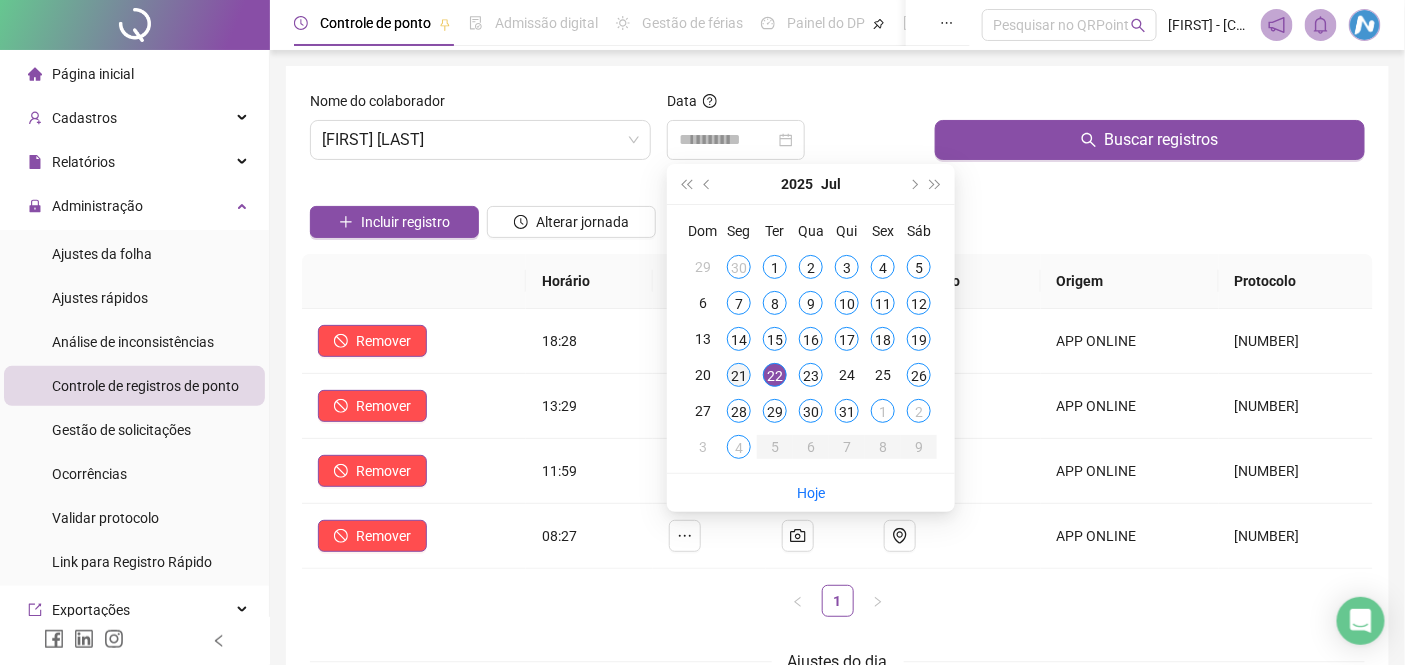click on "21" at bounding box center (739, 375) 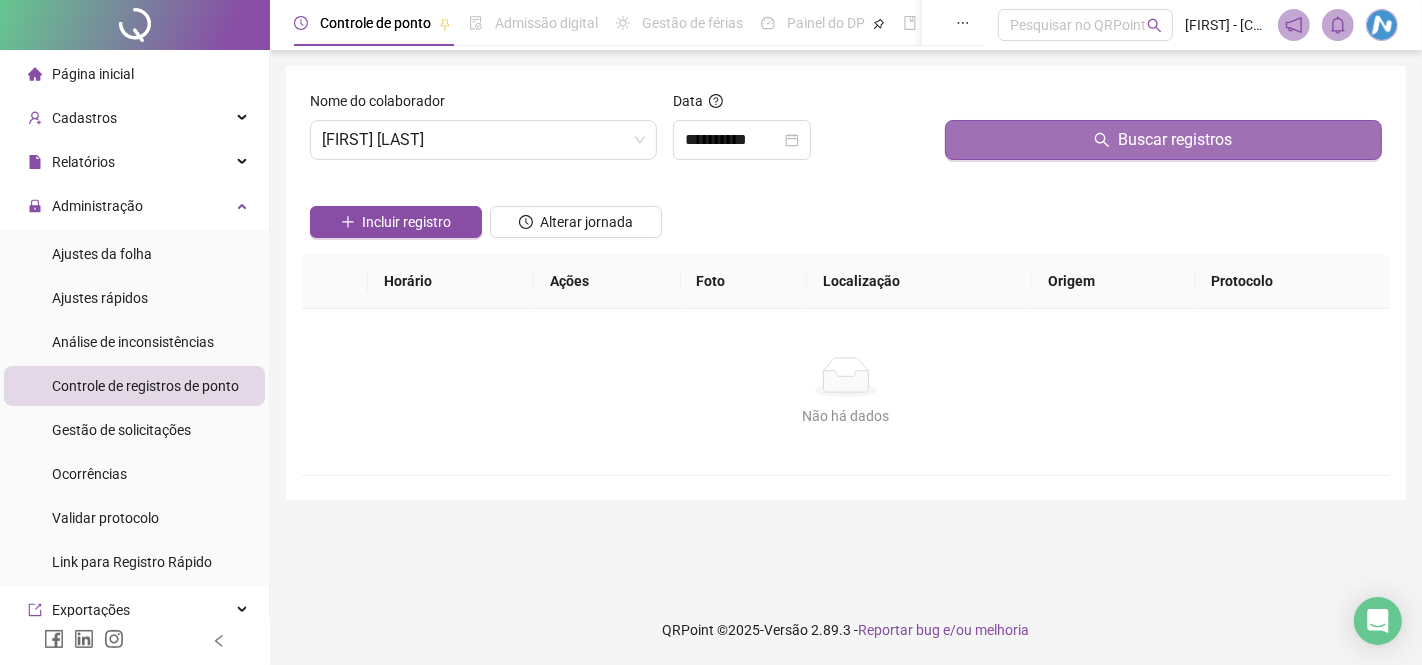 click on "Buscar registros" at bounding box center [1163, 140] 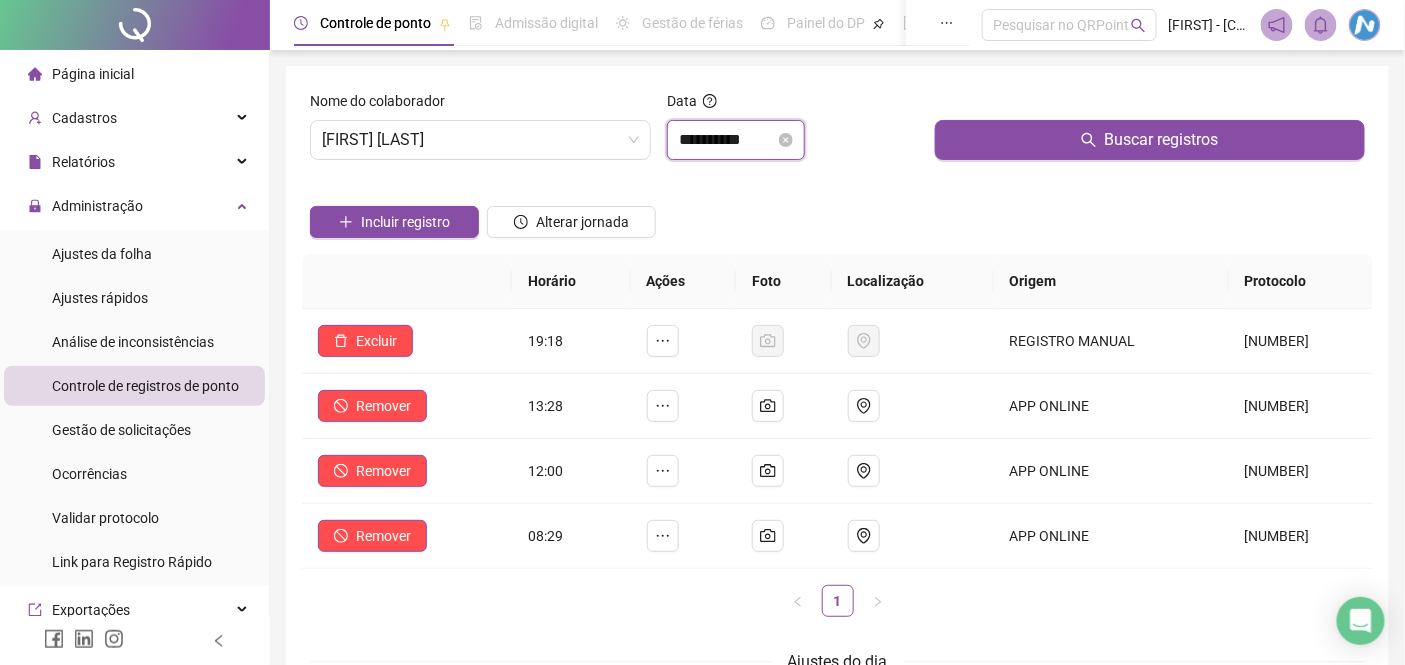 click on "**********" at bounding box center [727, 140] 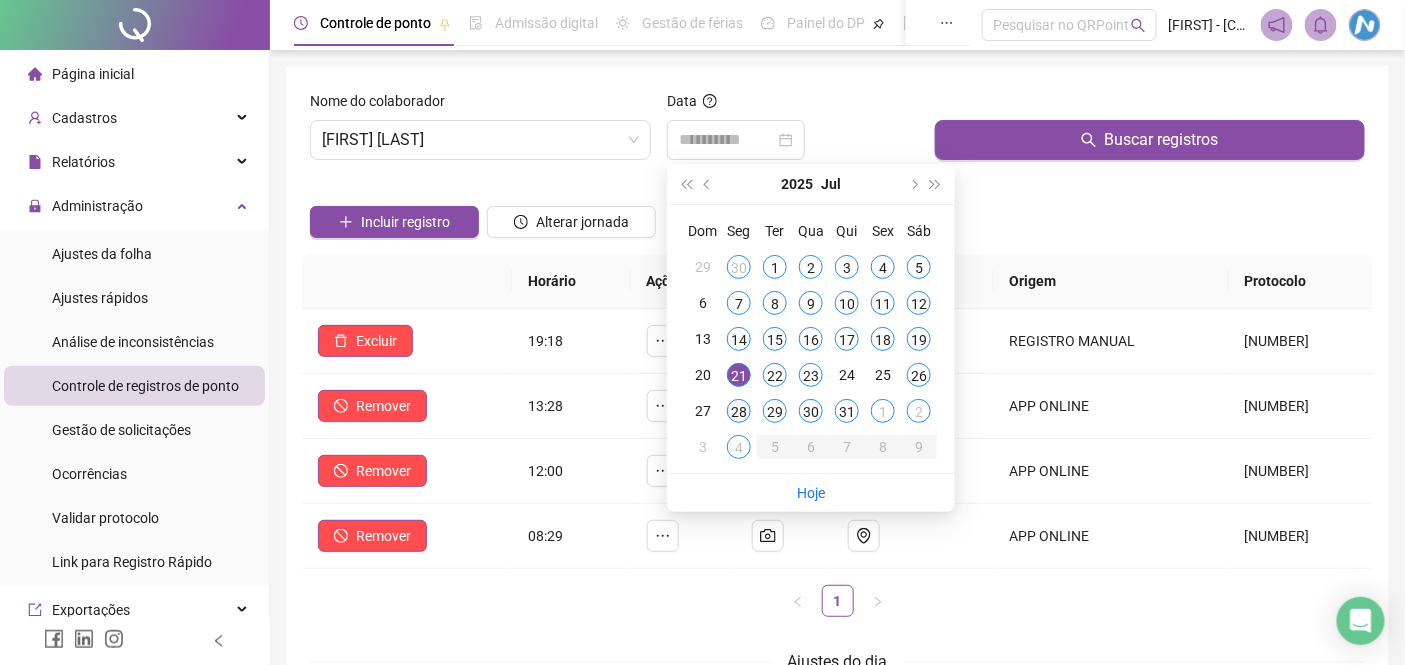 click on "28" at bounding box center (739, 411) 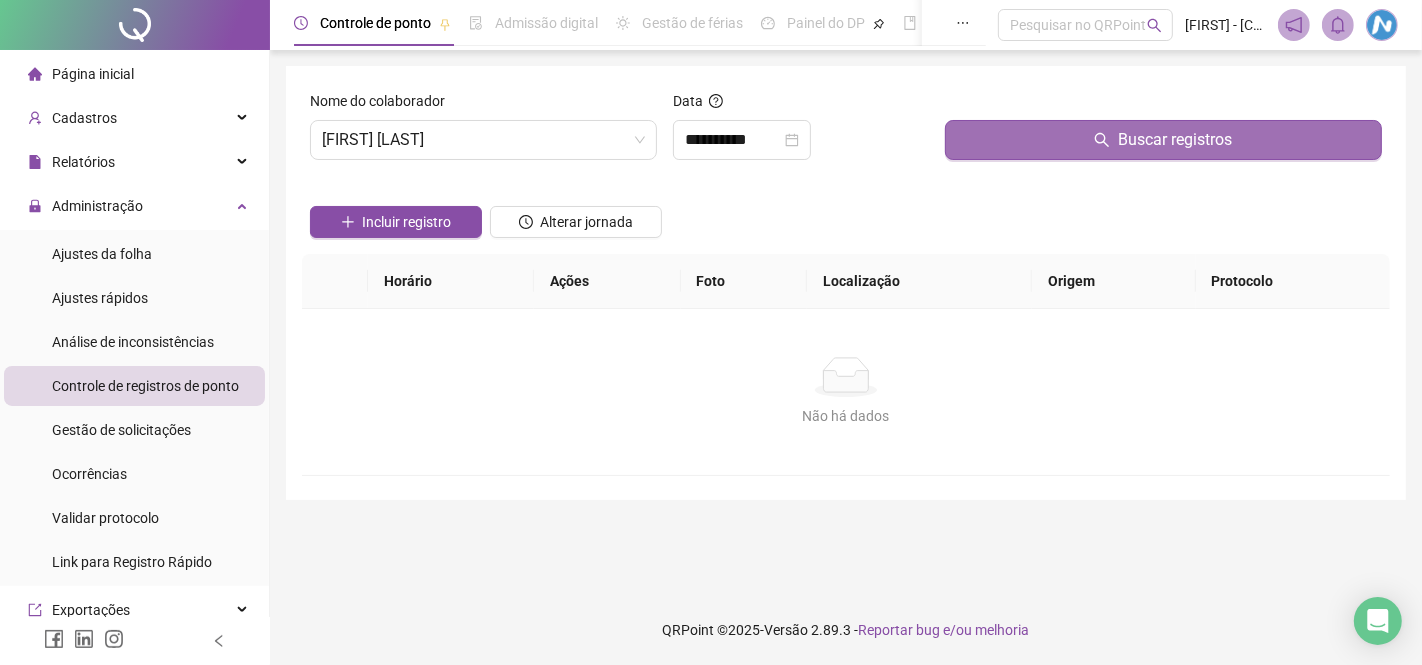 click on "Buscar registros" at bounding box center [1163, 140] 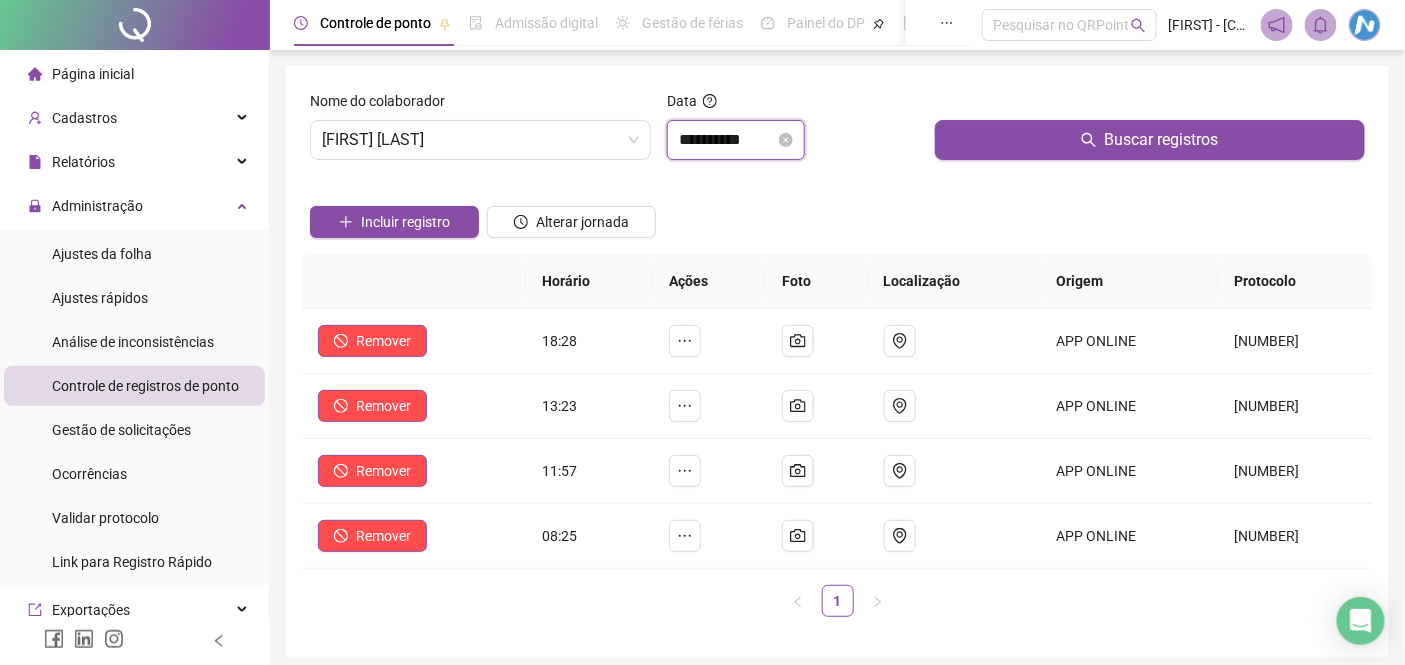 click on "**********" at bounding box center [727, 140] 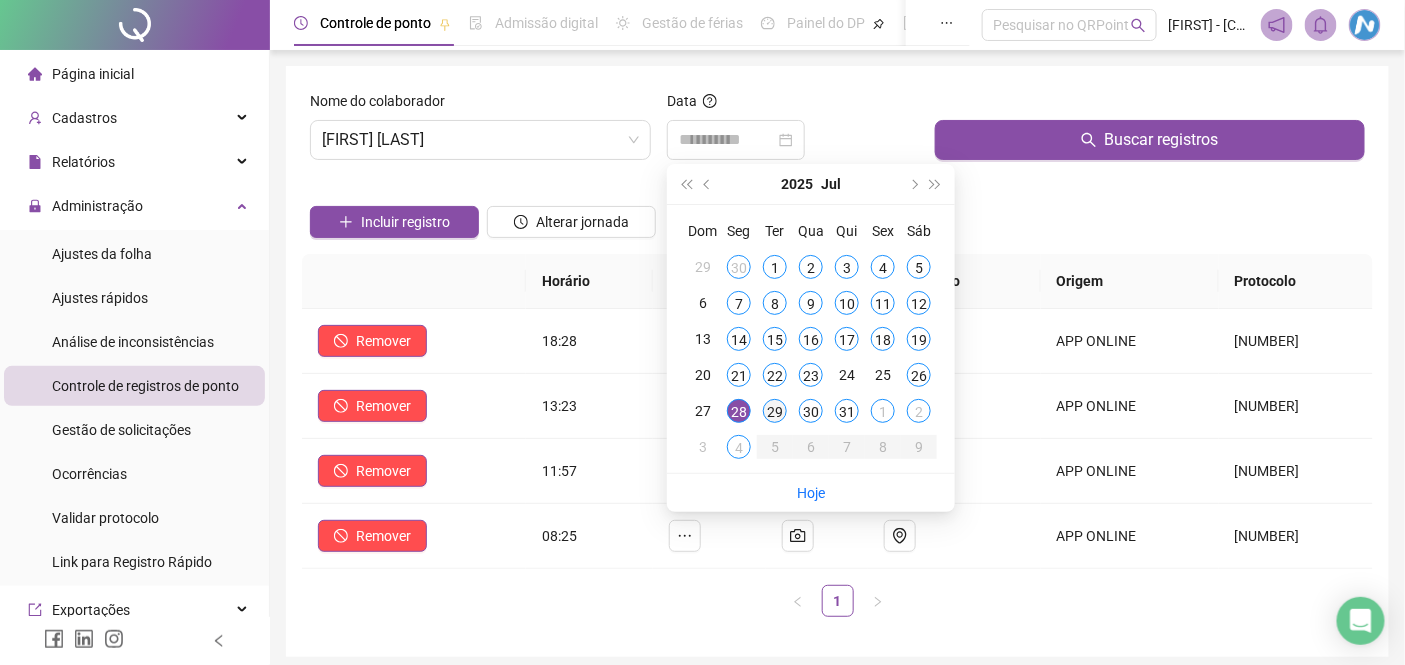 click on "29" at bounding box center (775, 411) 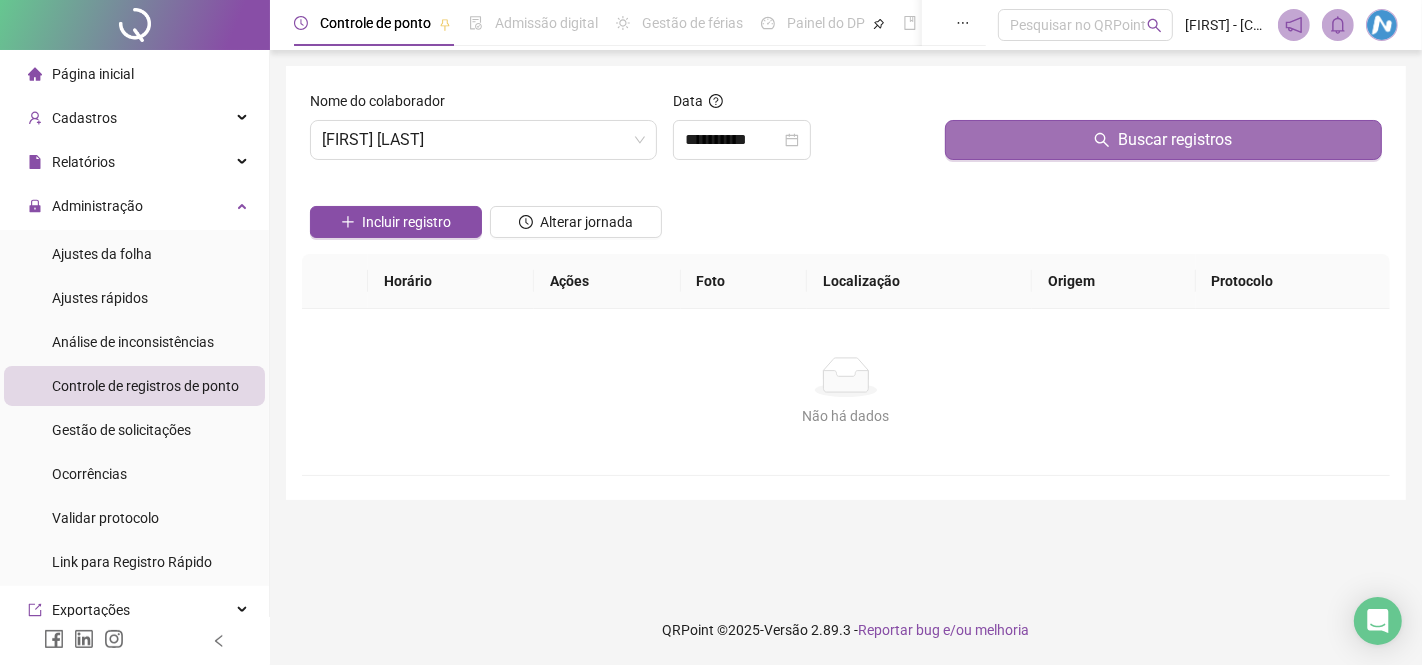 click on "Buscar registros" at bounding box center (1163, 140) 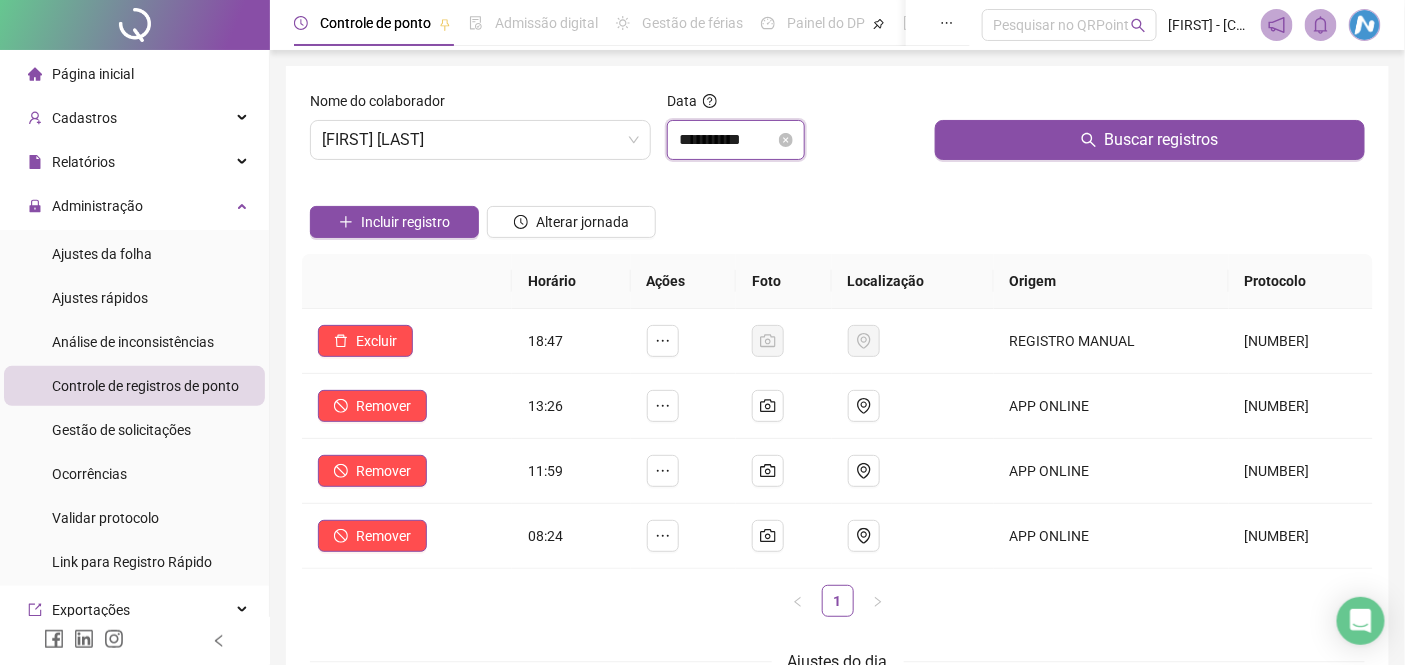 click on "**********" at bounding box center [727, 140] 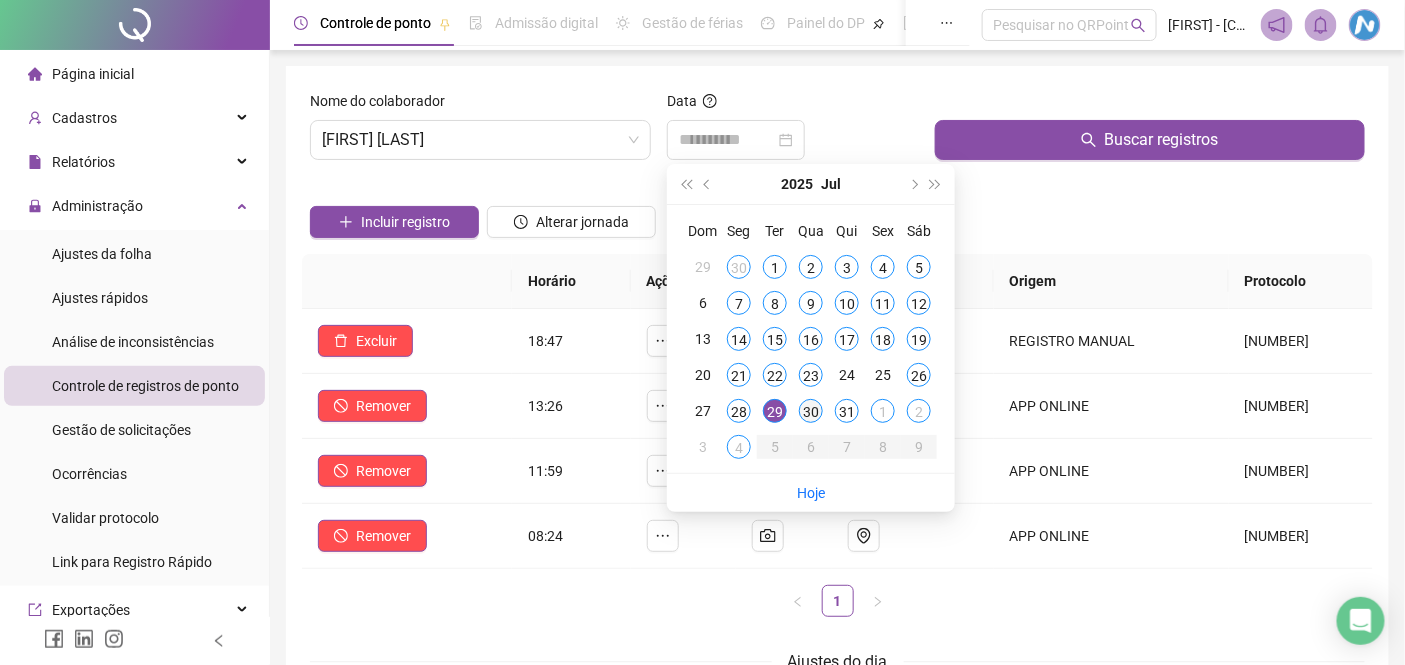 click on "30" at bounding box center (811, 411) 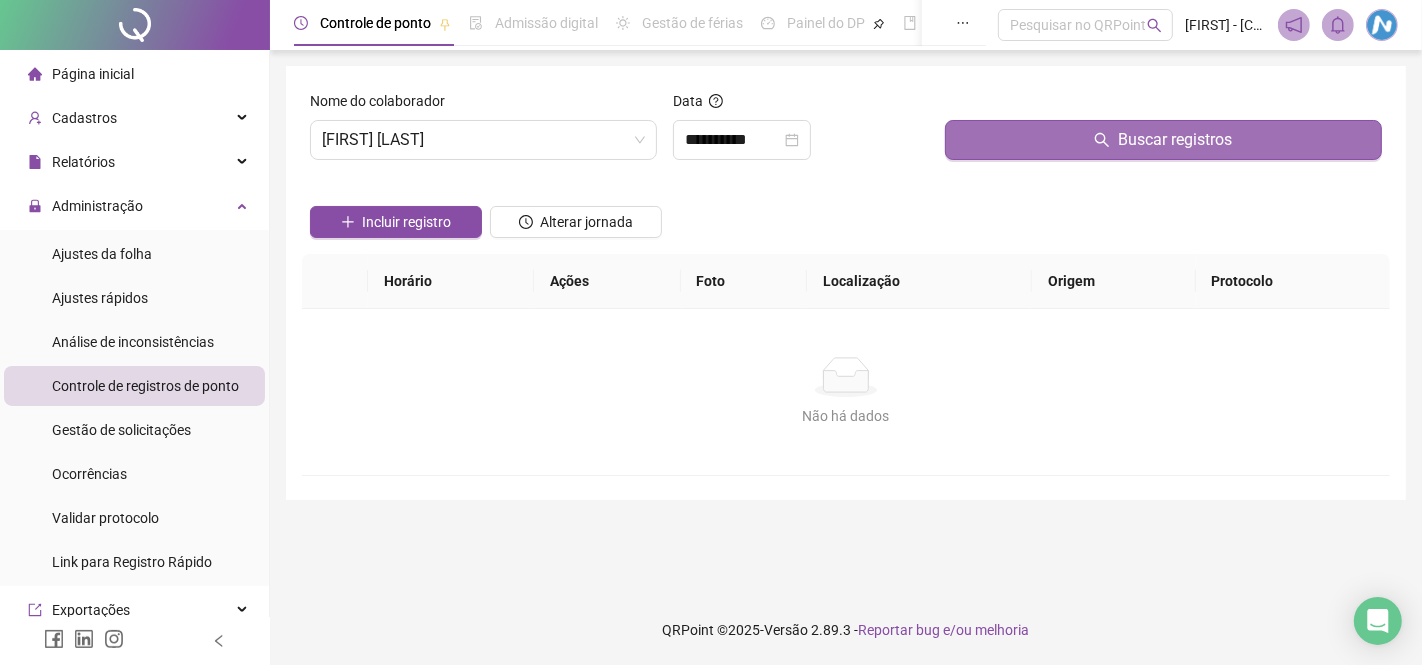 click on "Buscar registros" at bounding box center [1163, 140] 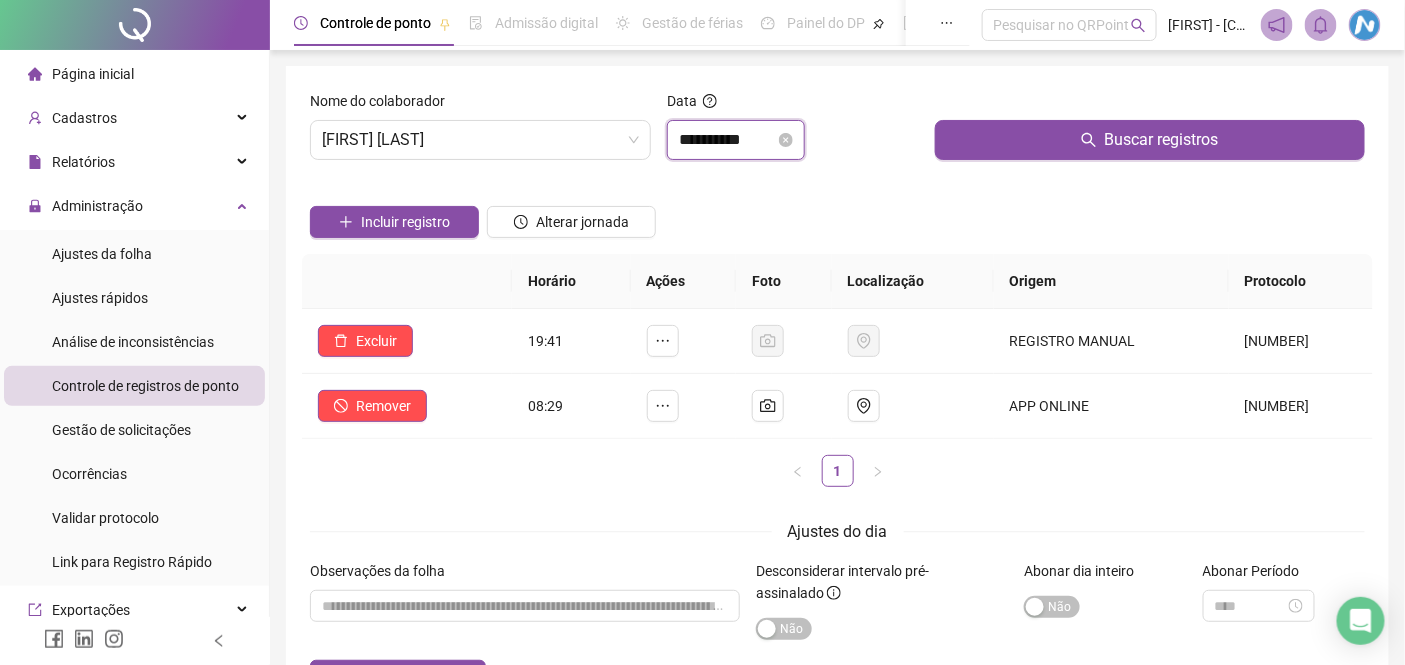 click on "**********" at bounding box center (727, 140) 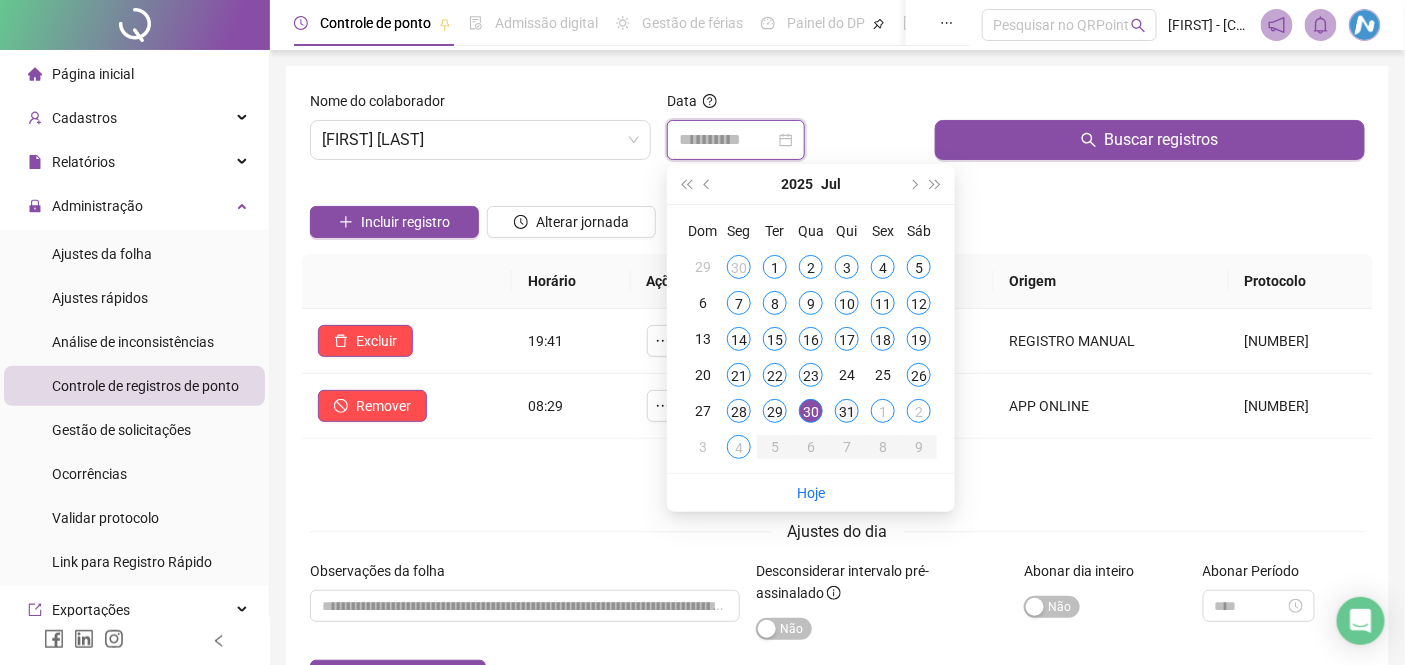 type on "**********" 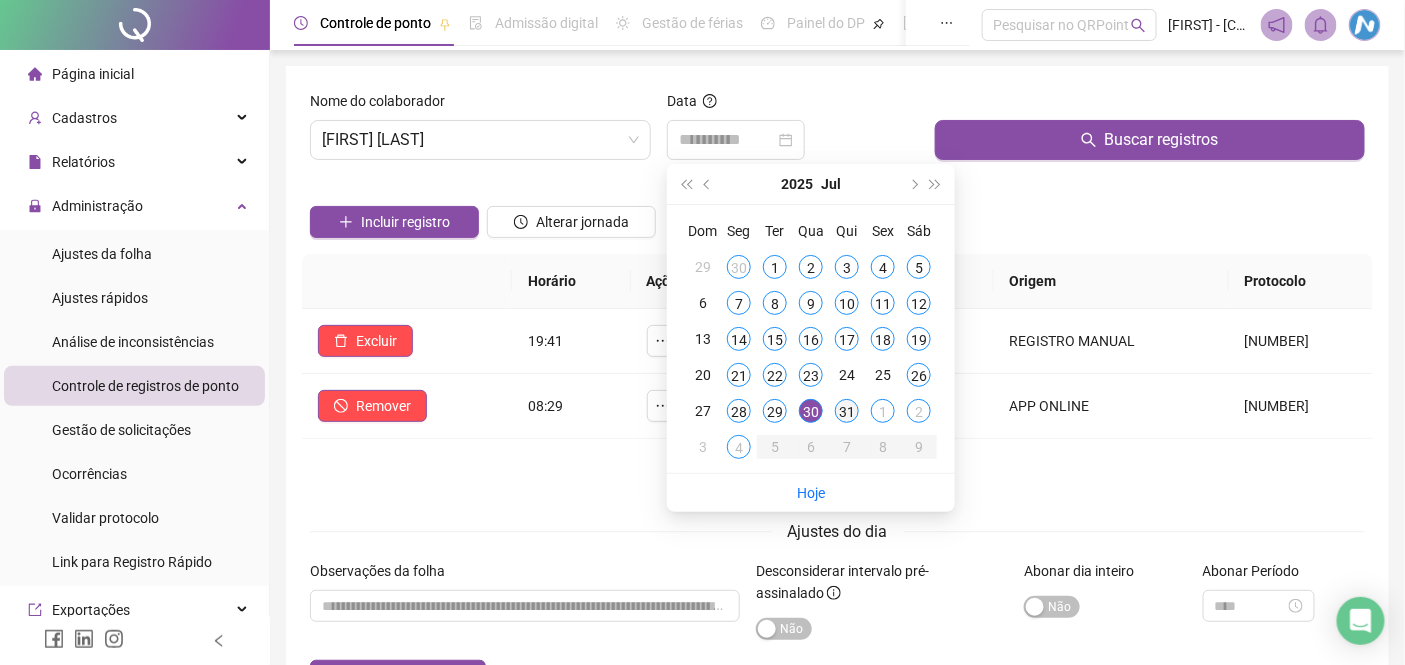 click on "31" at bounding box center (847, 411) 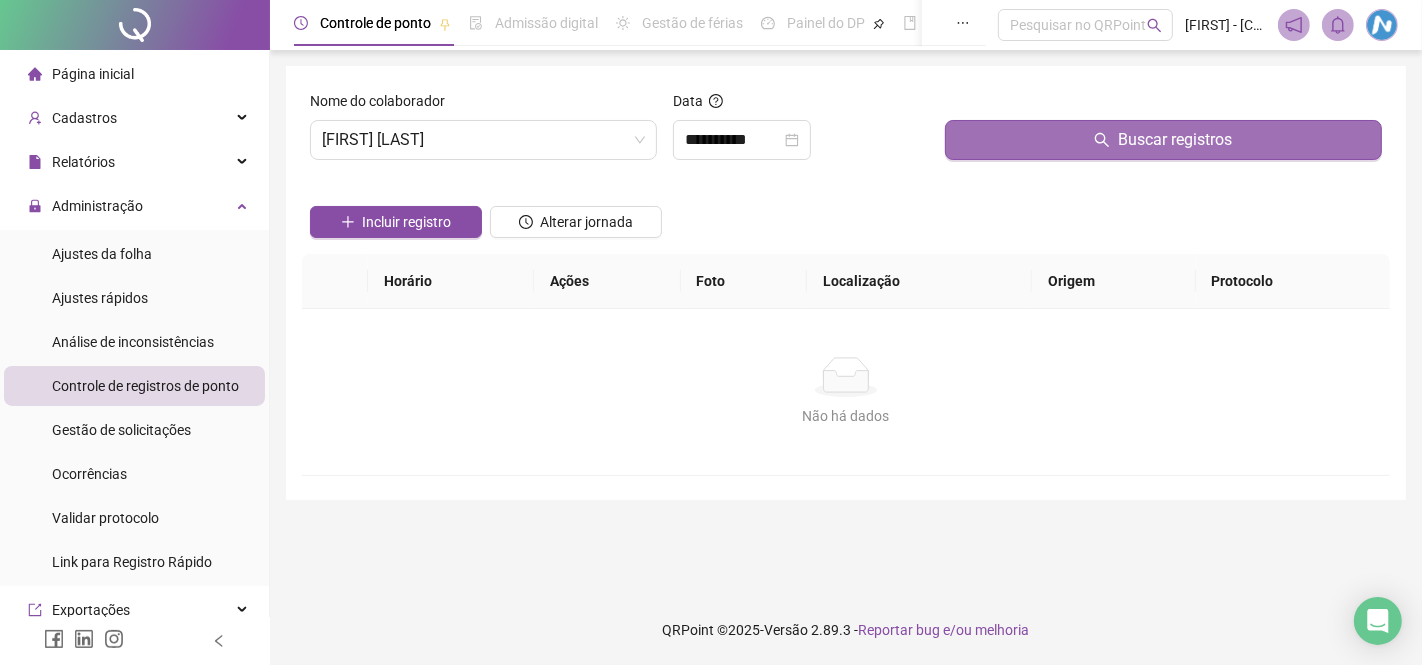click on "Buscar registros" at bounding box center (1163, 140) 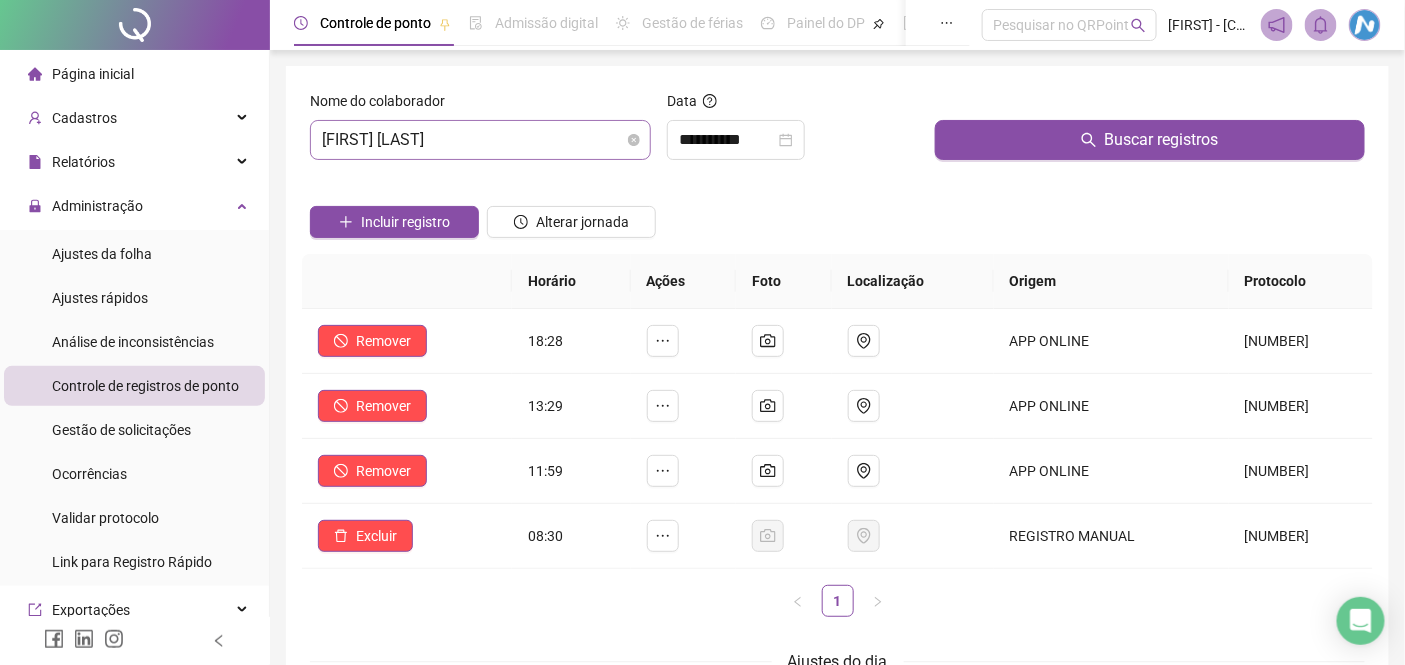 click on "[FIRST] [LAST]" at bounding box center [480, 140] 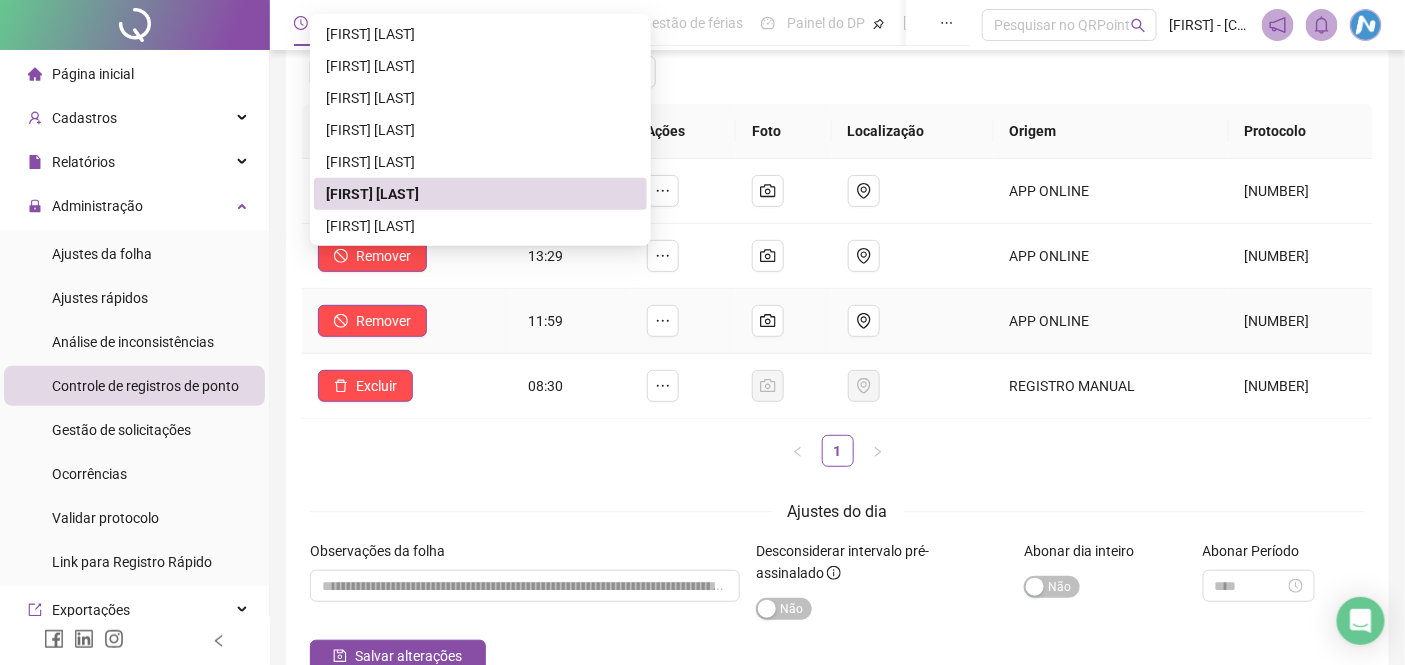 scroll, scrollTop: 111, scrollLeft: 0, axis: vertical 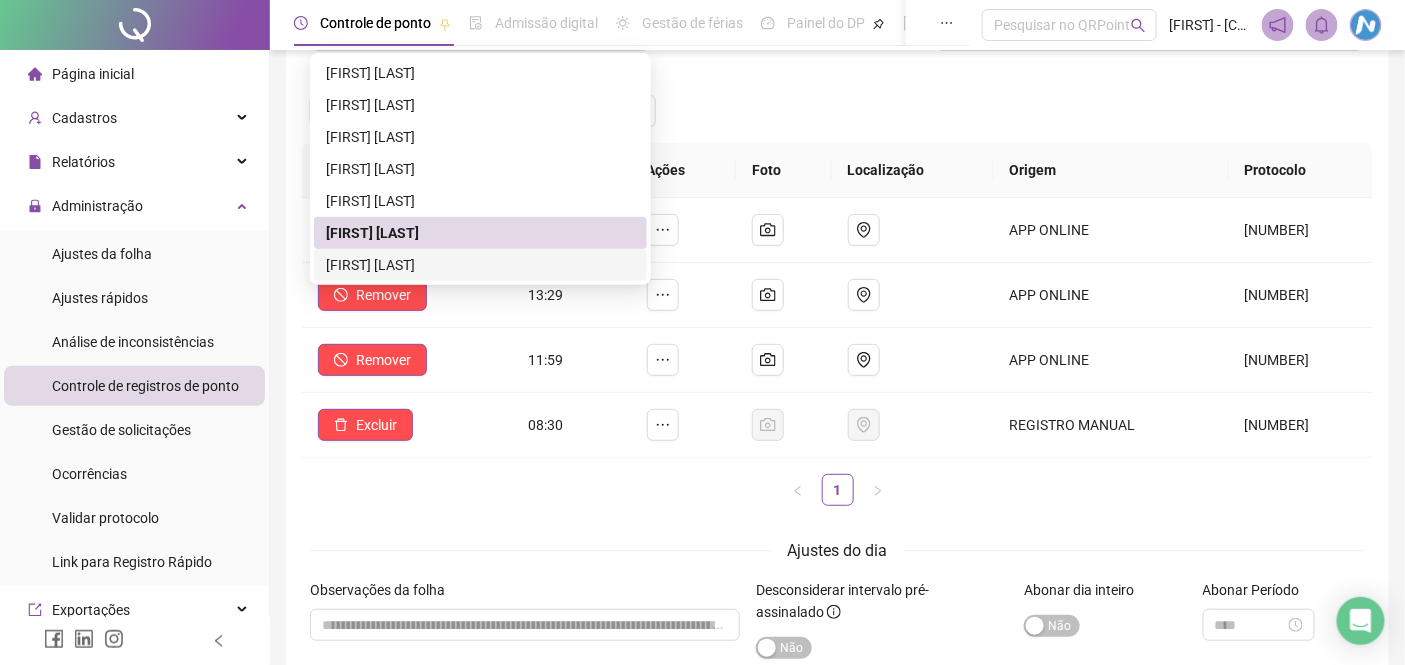 click on "[FIRST] [LAST]" at bounding box center [480, 265] 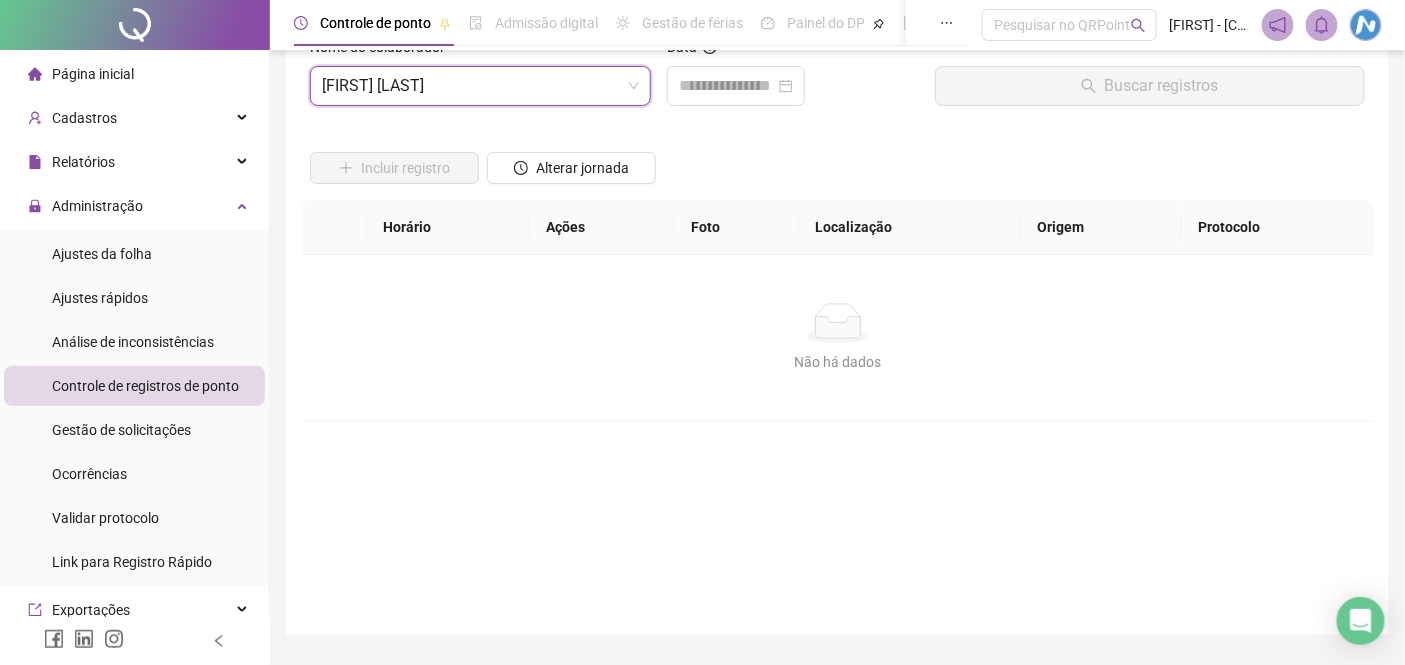 scroll, scrollTop: 0, scrollLeft: 0, axis: both 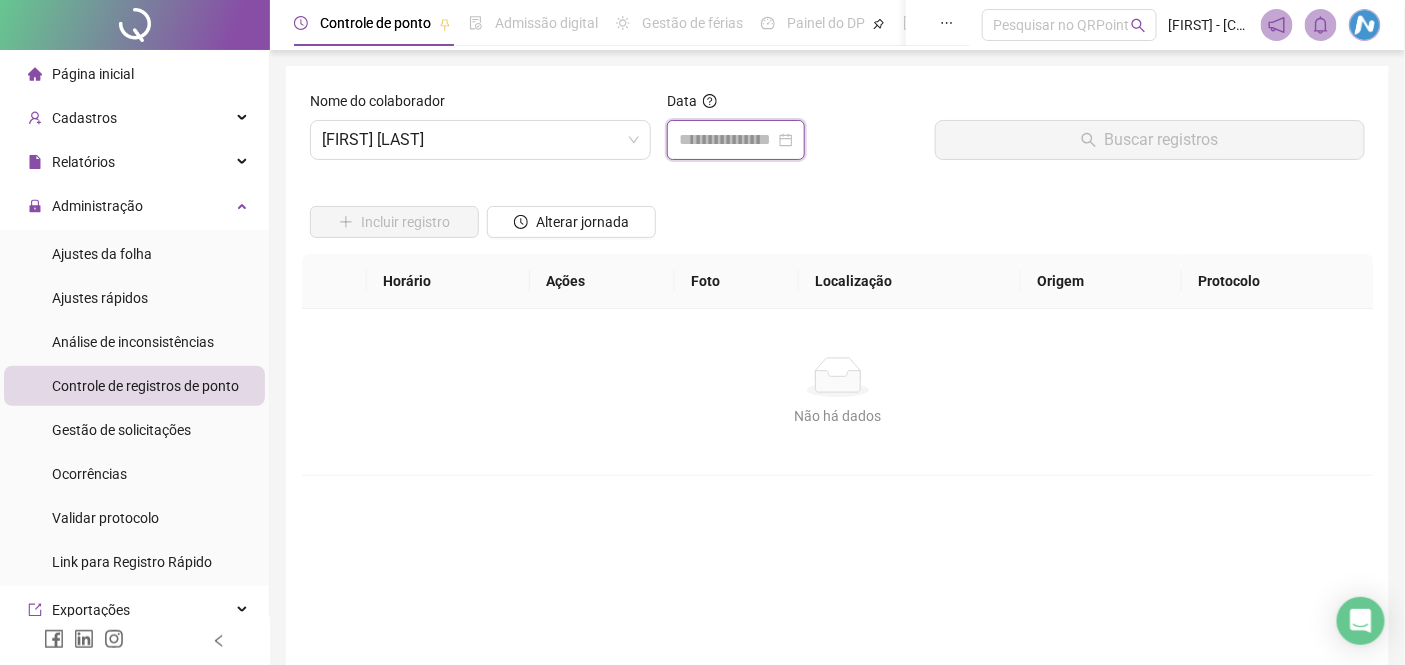 click at bounding box center (727, 140) 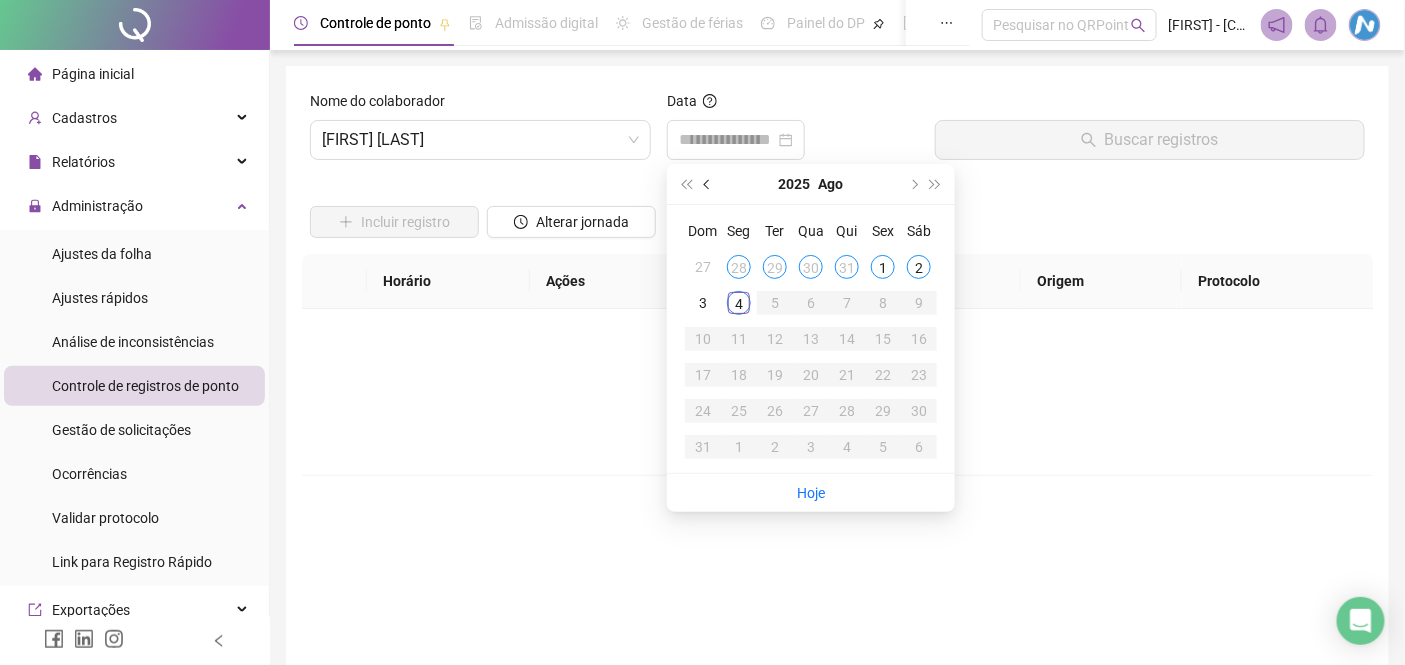 click at bounding box center [709, 184] 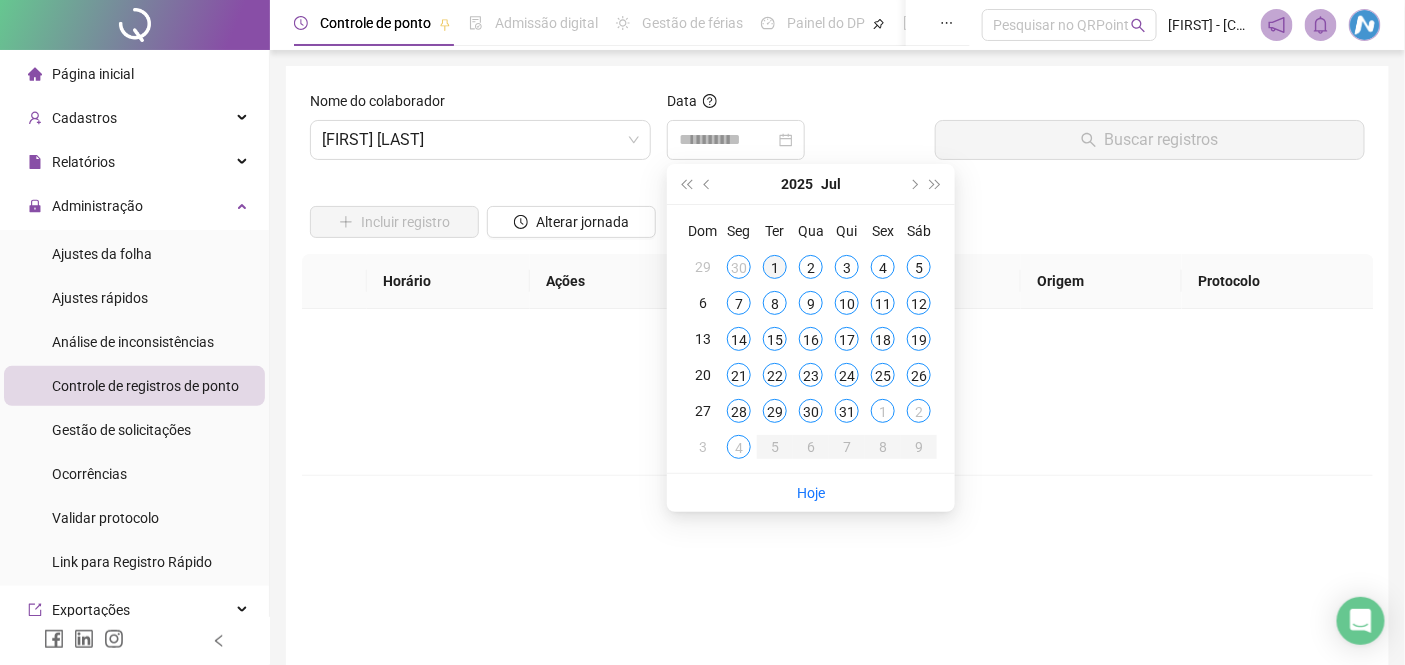 click on "1" at bounding box center [775, 267] 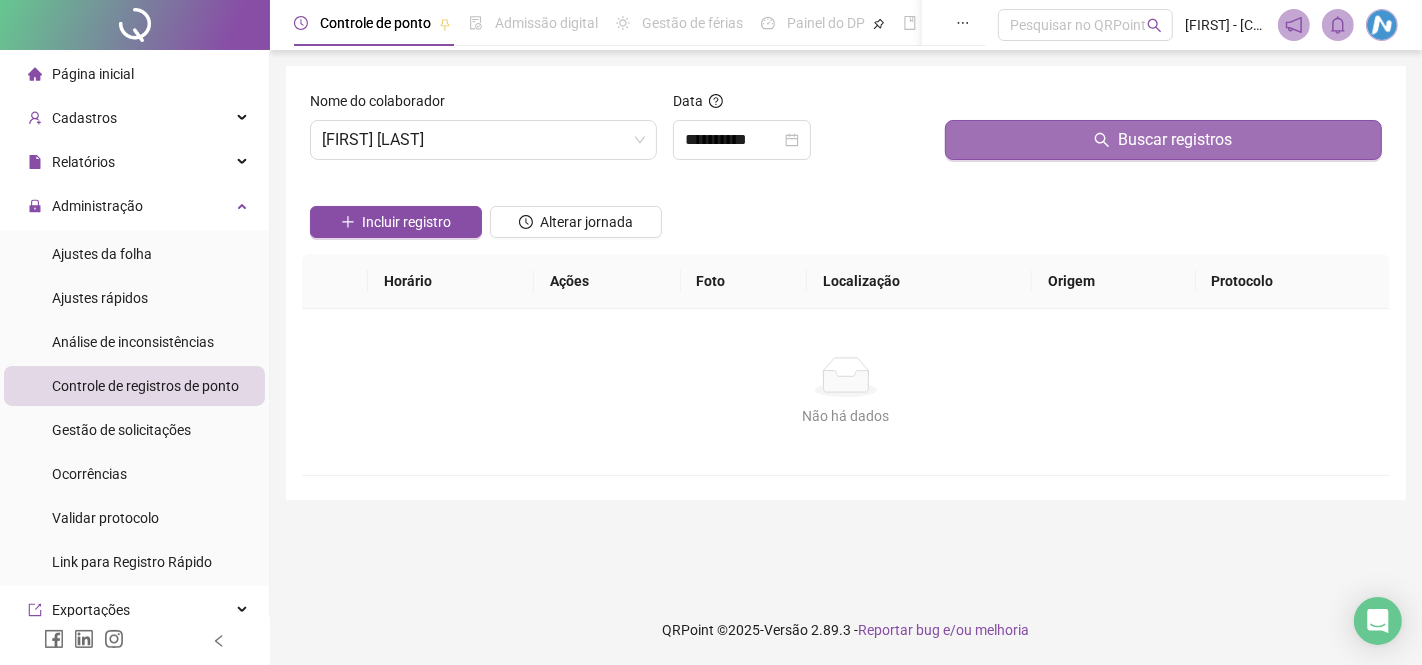 click on "Buscar registros" at bounding box center (1163, 140) 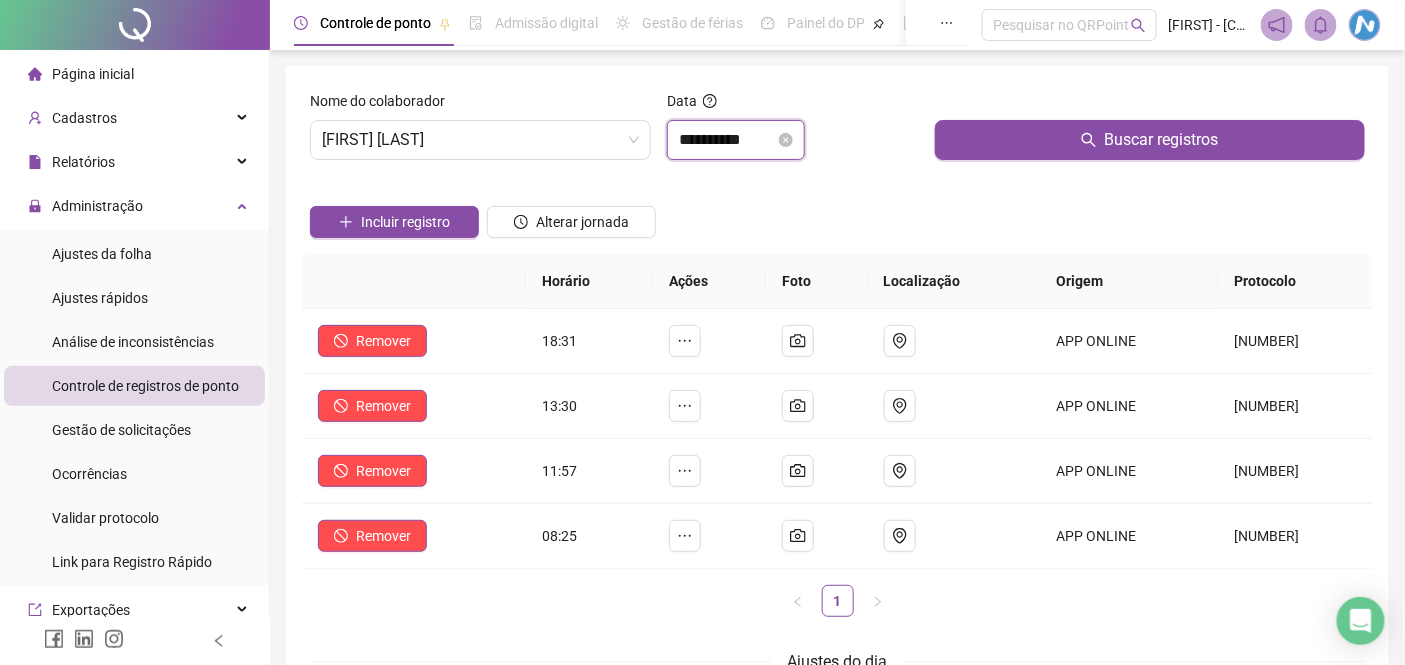 click on "**********" at bounding box center (727, 140) 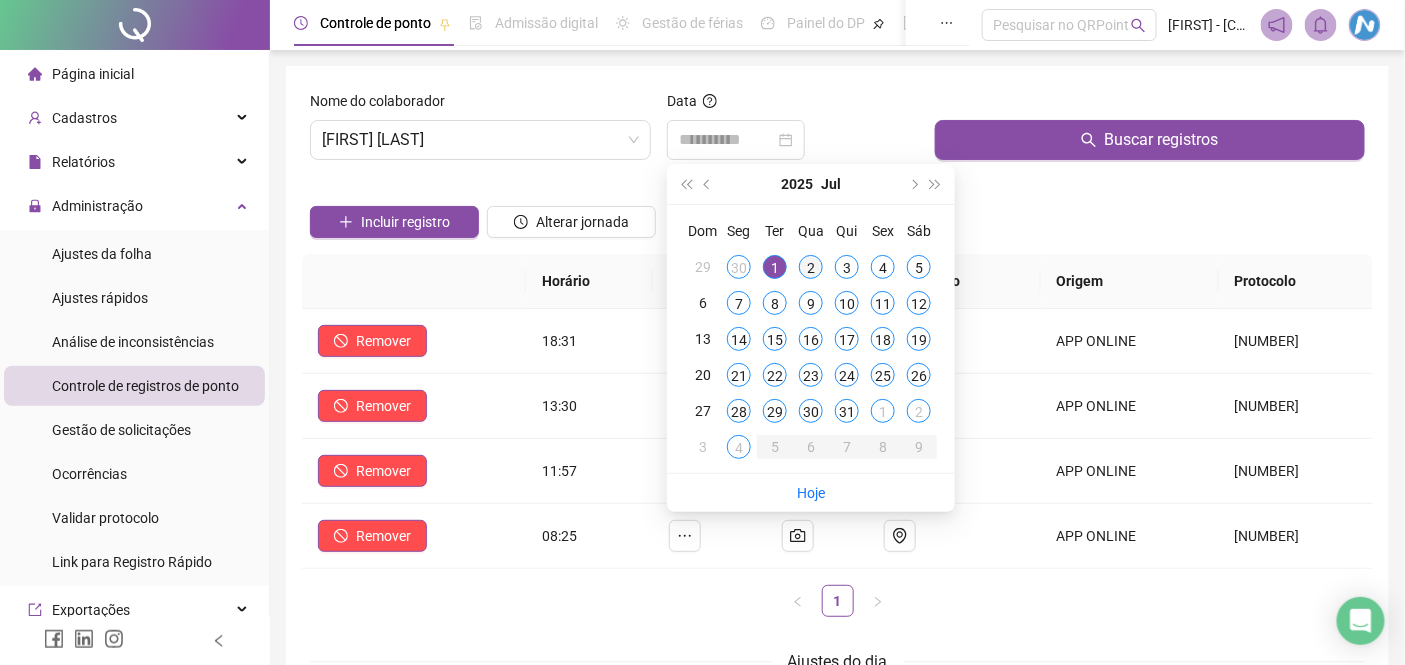 click on "2" at bounding box center (811, 267) 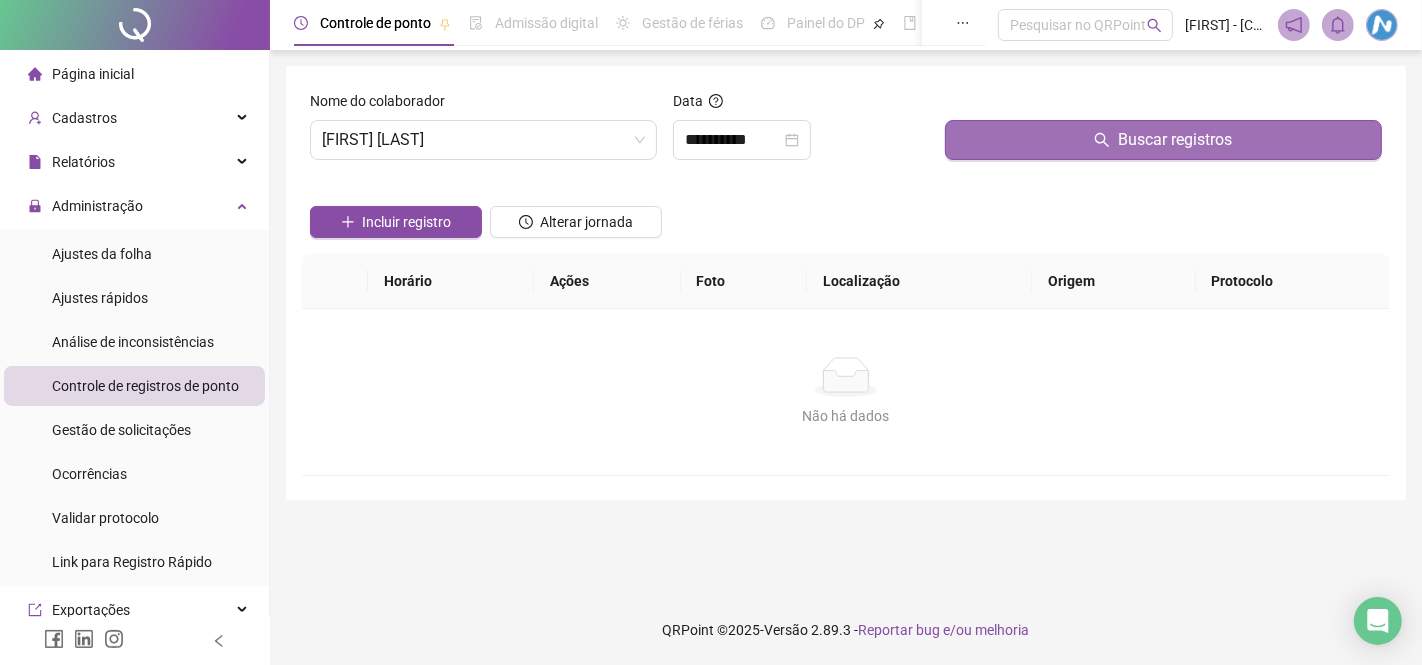 click on "Buscar registros" at bounding box center [1163, 140] 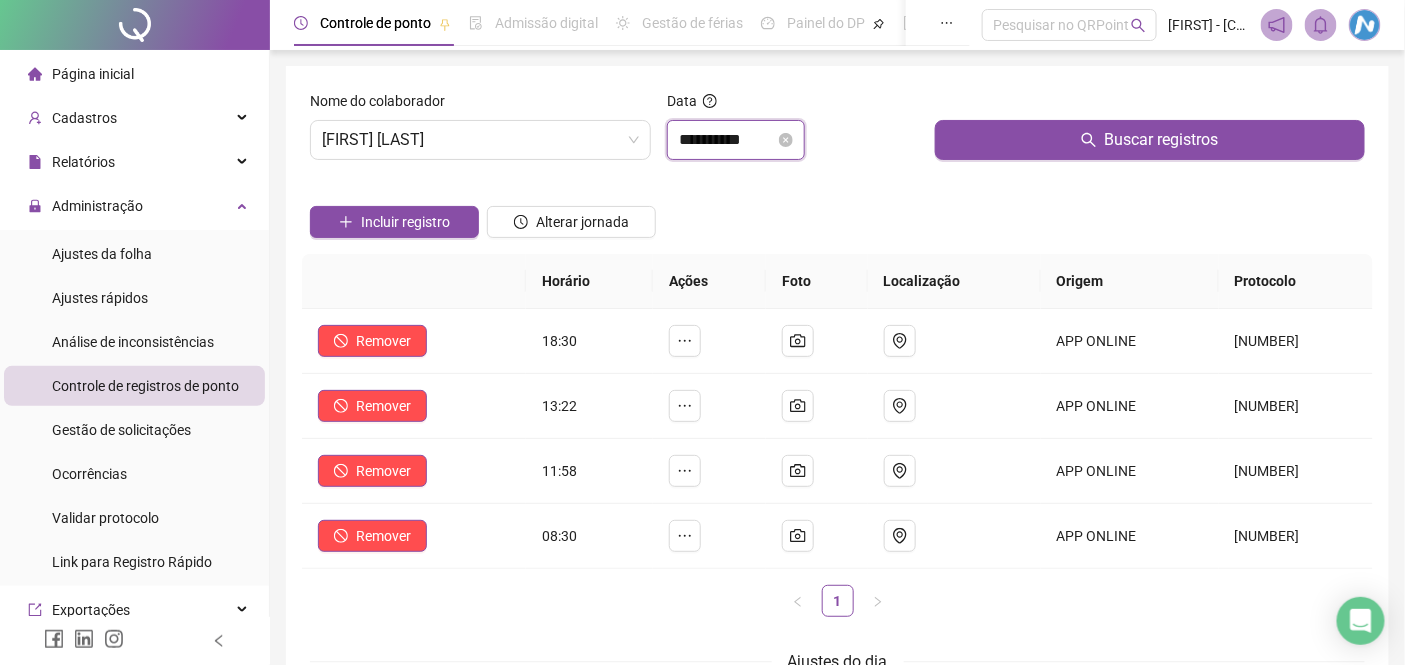 click on "**********" at bounding box center (727, 140) 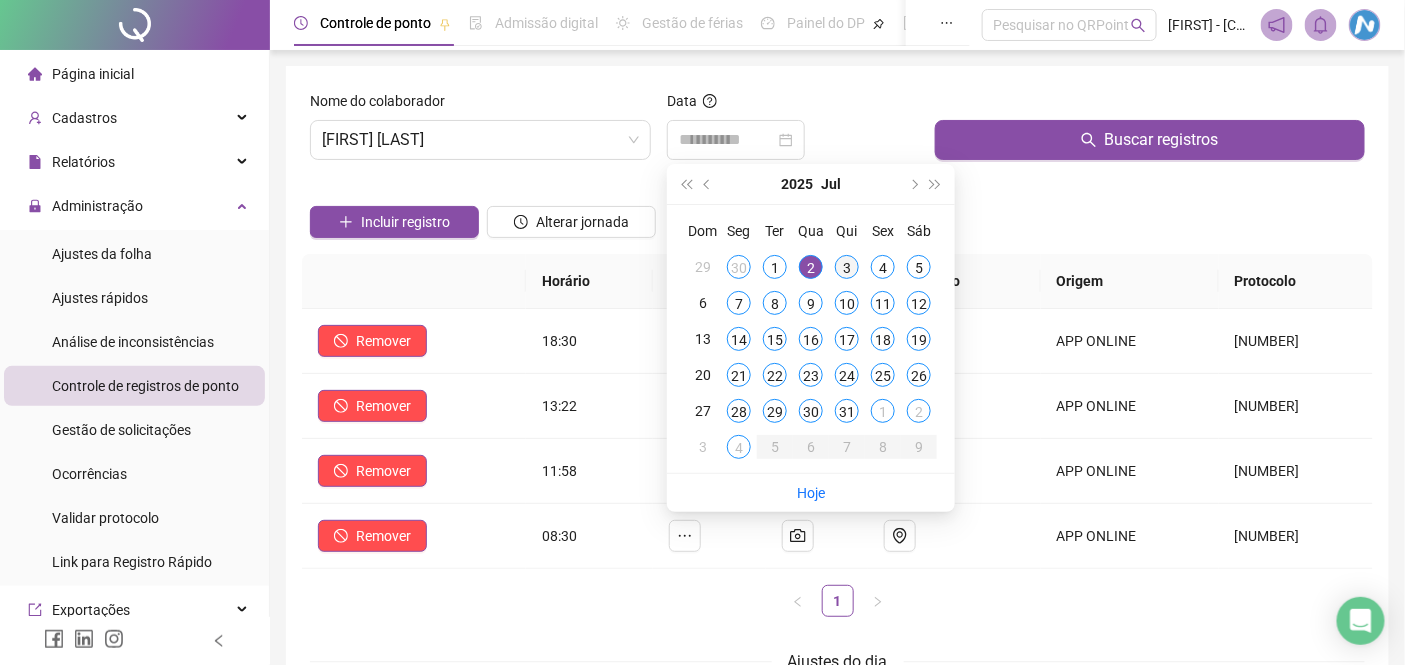 click on "3" at bounding box center (847, 267) 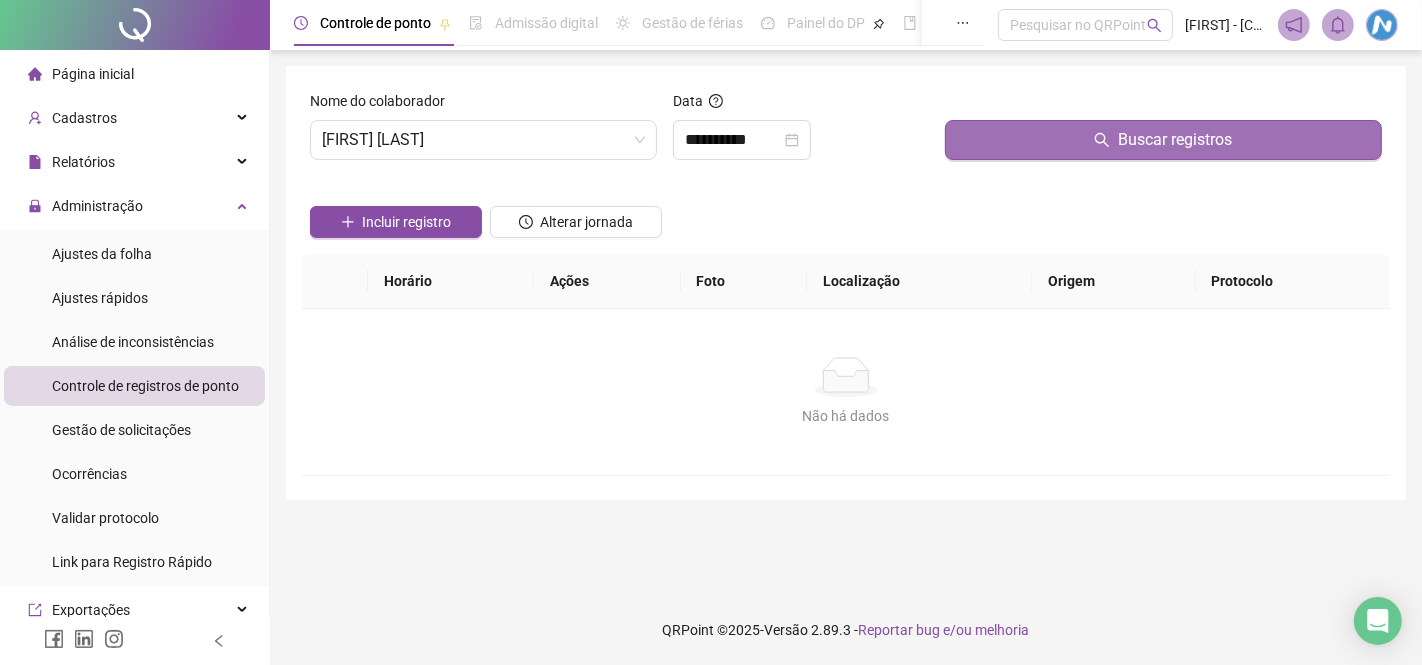 click on "Buscar registros" at bounding box center (1163, 140) 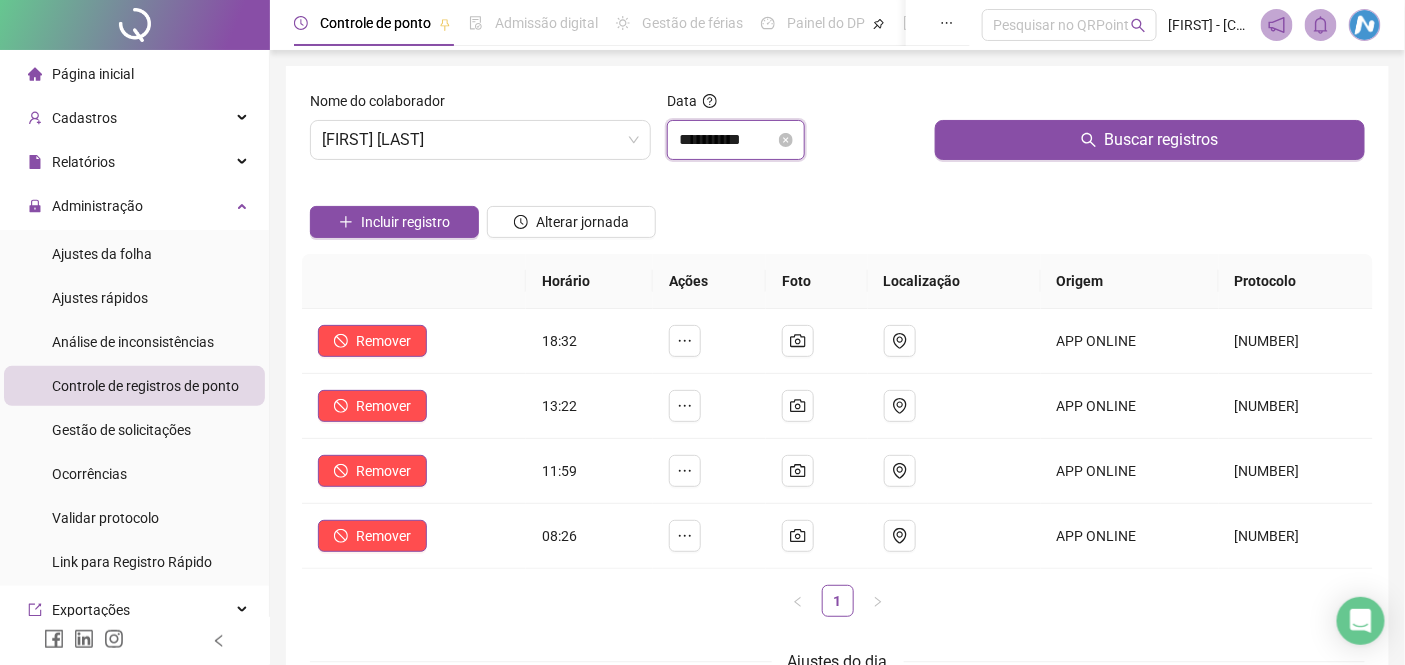 click on "**********" at bounding box center [727, 140] 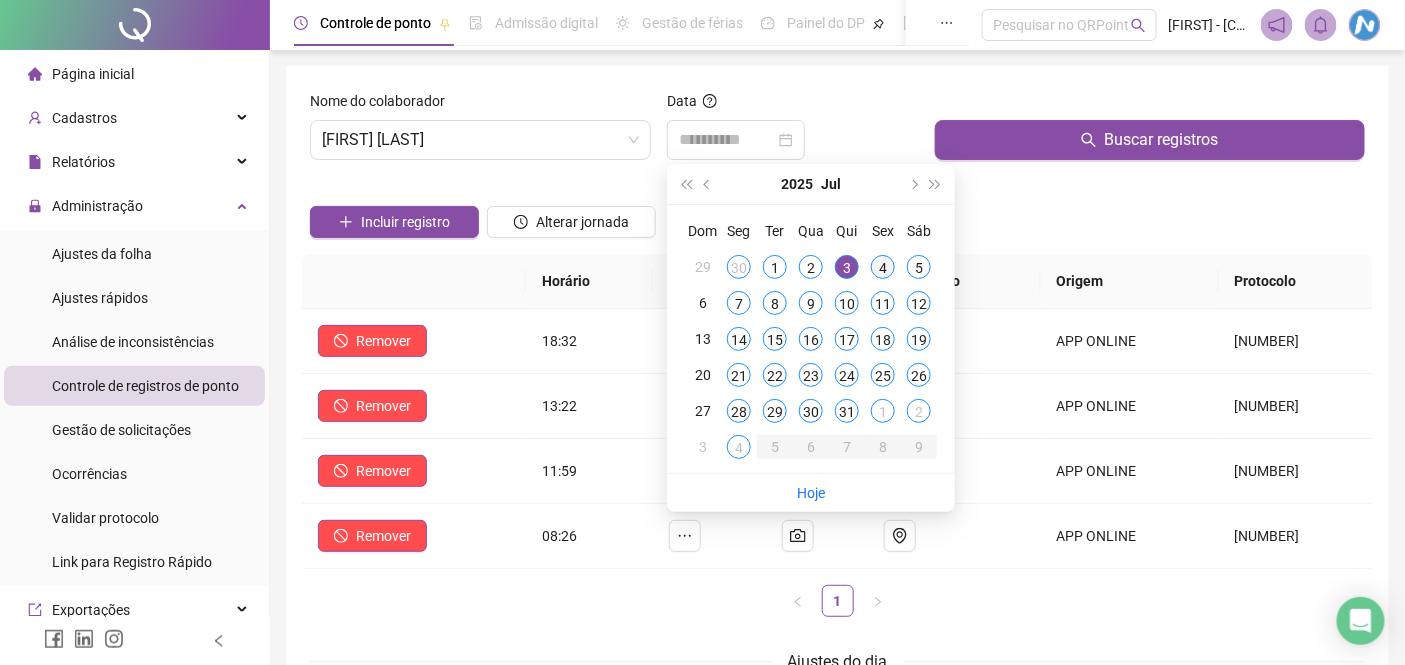 click on "4" at bounding box center [883, 267] 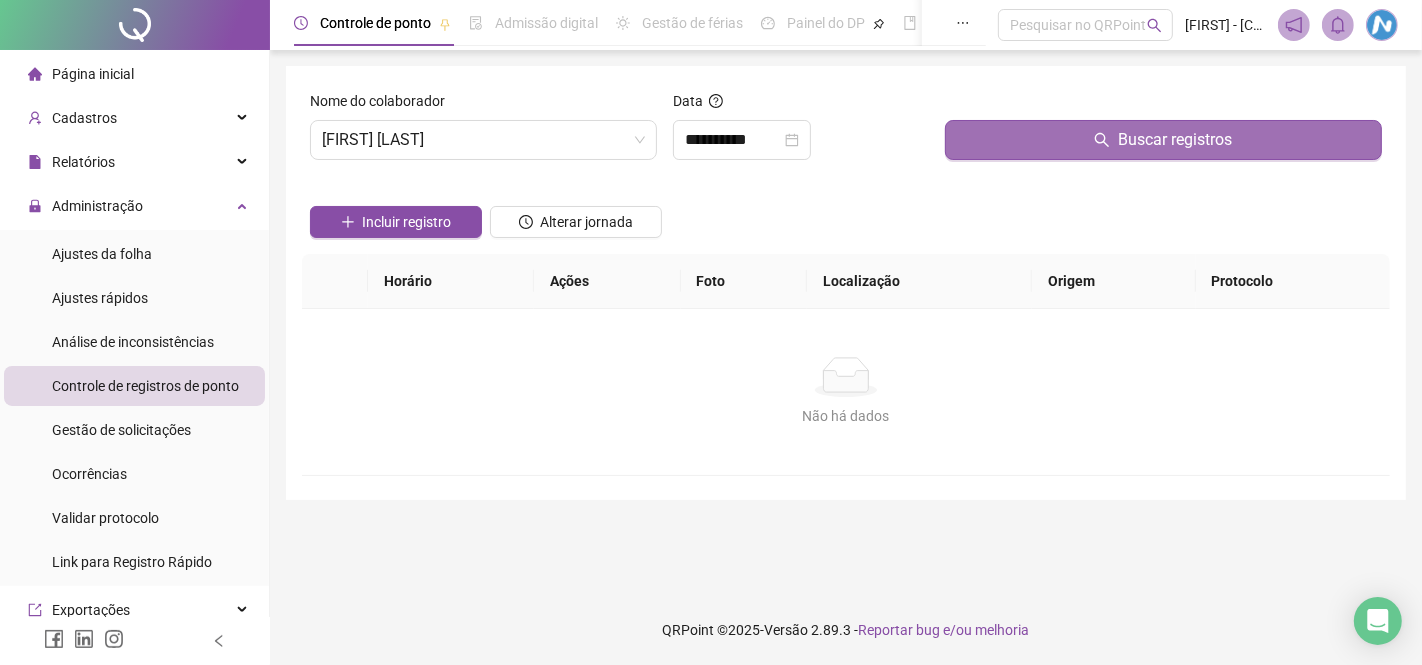 click on "Buscar registros" at bounding box center [1163, 140] 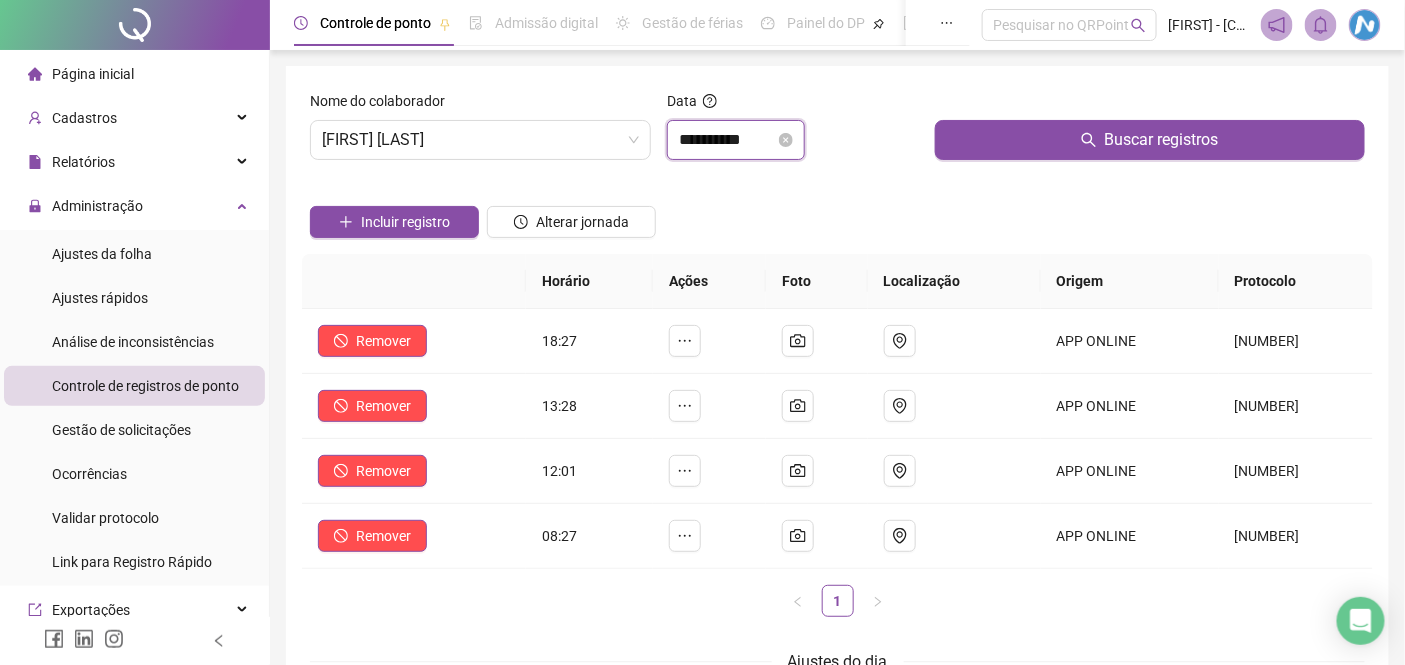 click on "**********" at bounding box center [727, 140] 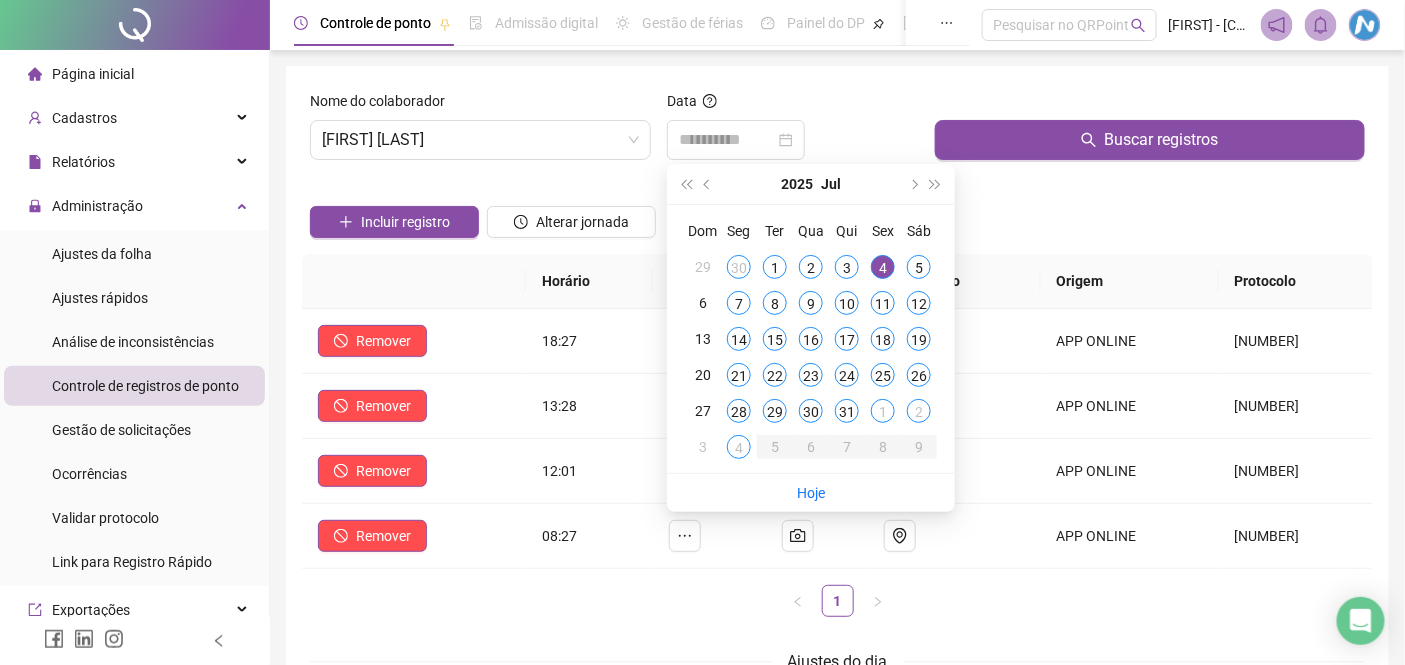 drag, startPoint x: 922, startPoint y: 263, endPoint x: 997, endPoint y: 240, distance: 78.44743 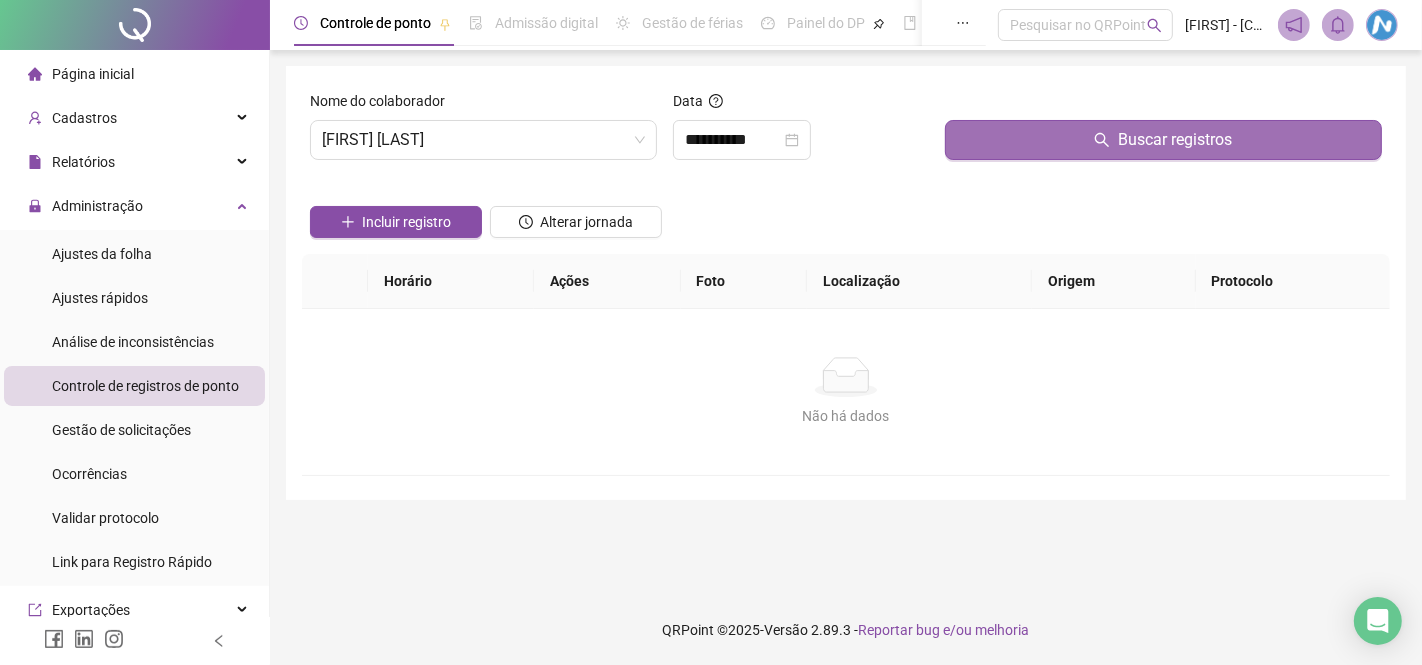 click on "Buscar registros" at bounding box center (1163, 140) 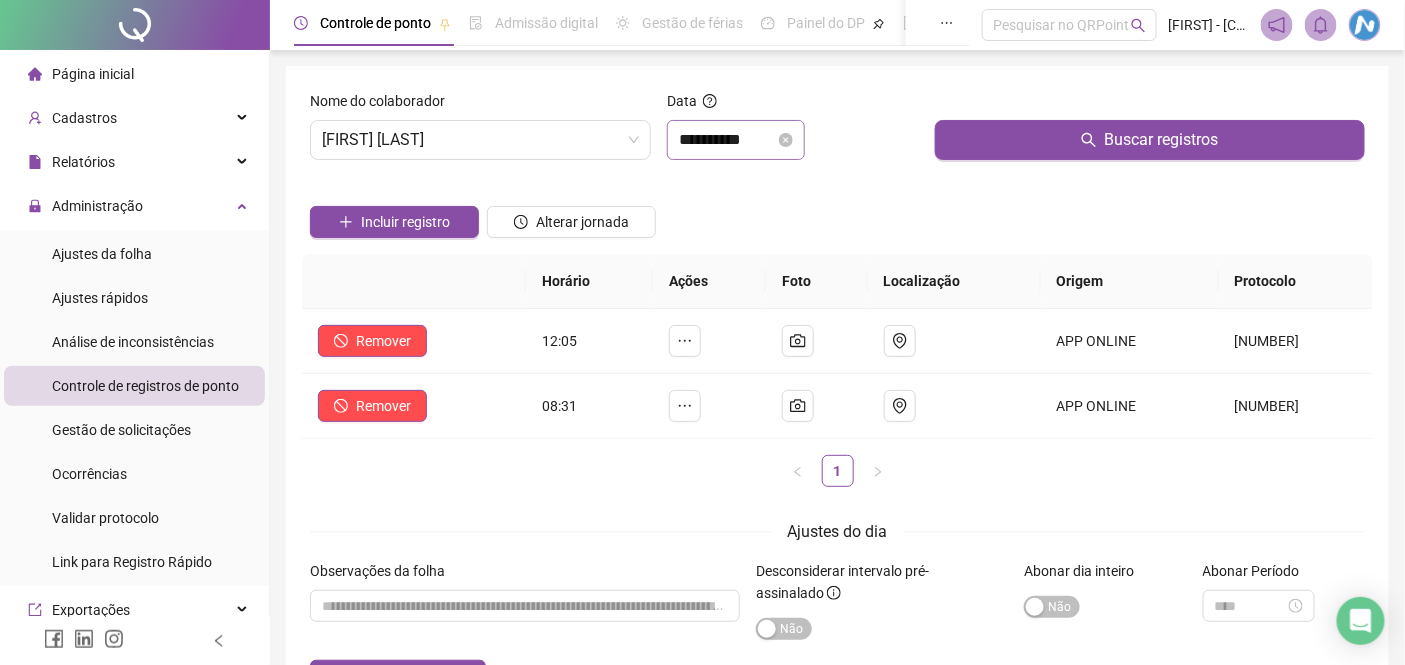 click on "**********" at bounding box center [736, 140] 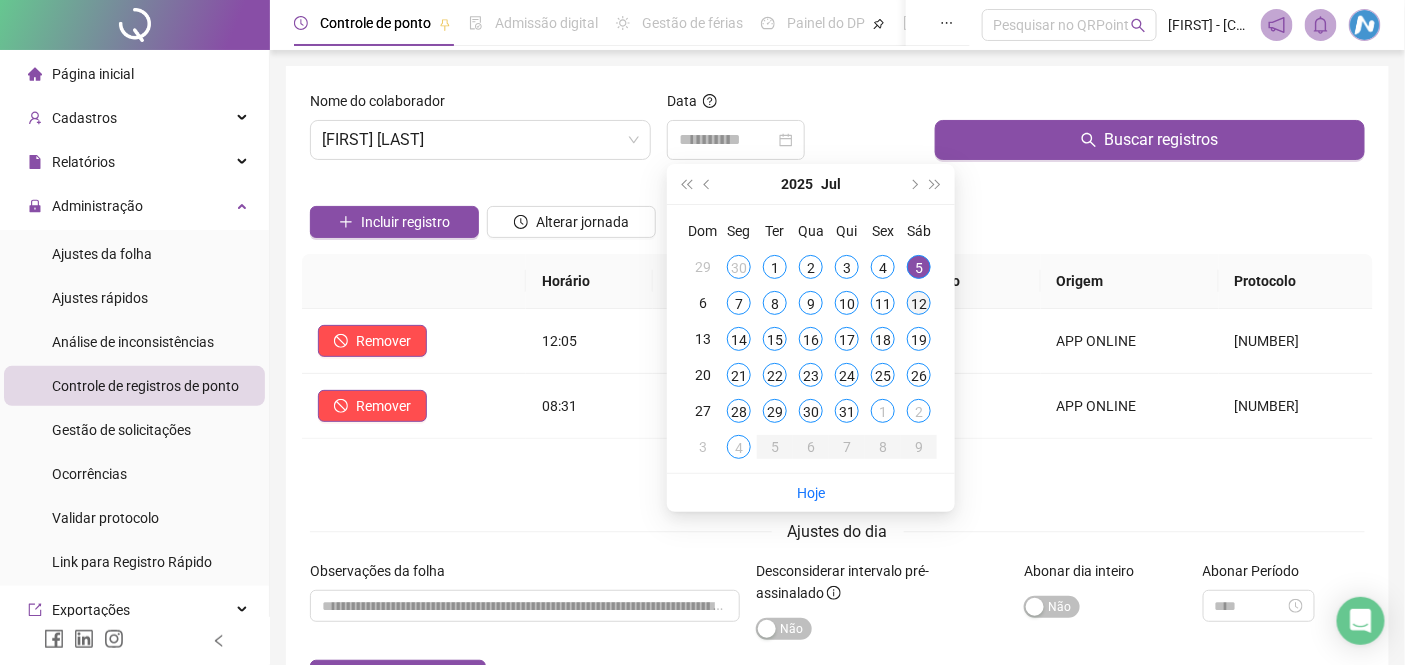 click on "12" at bounding box center [919, 303] 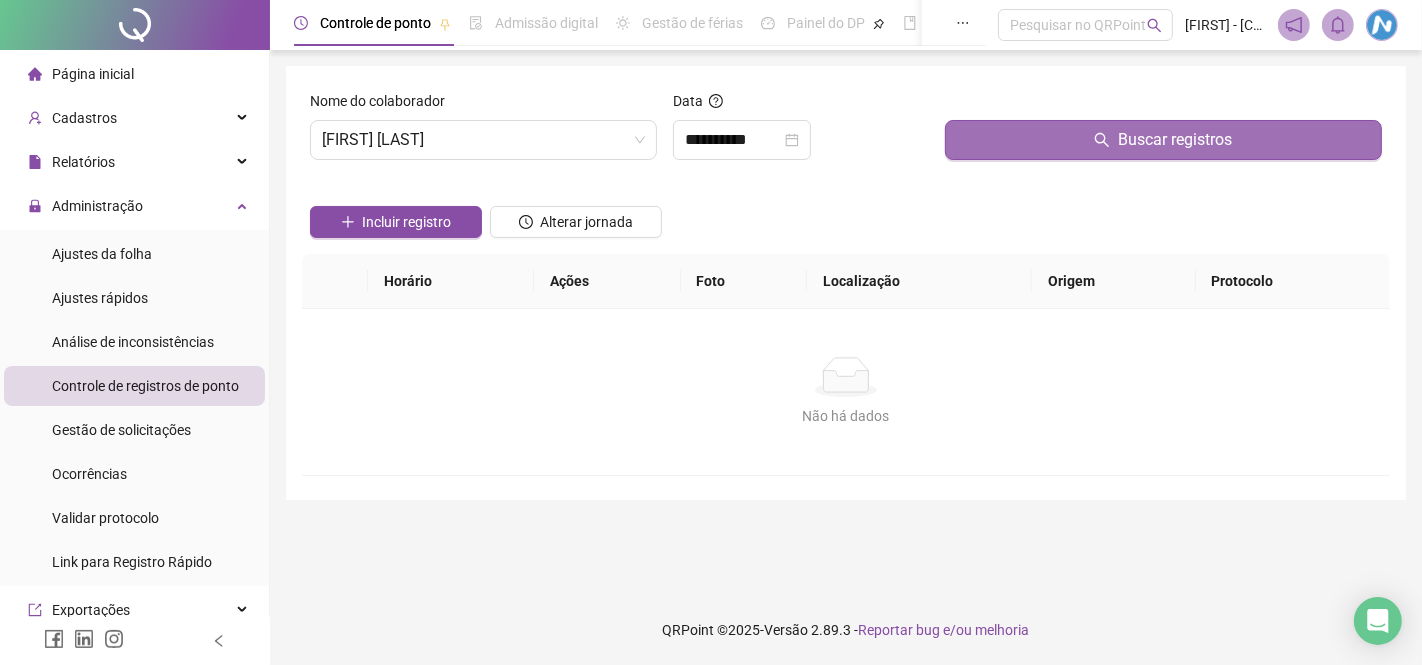 click on "Buscar registros" at bounding box center (1163, 140) 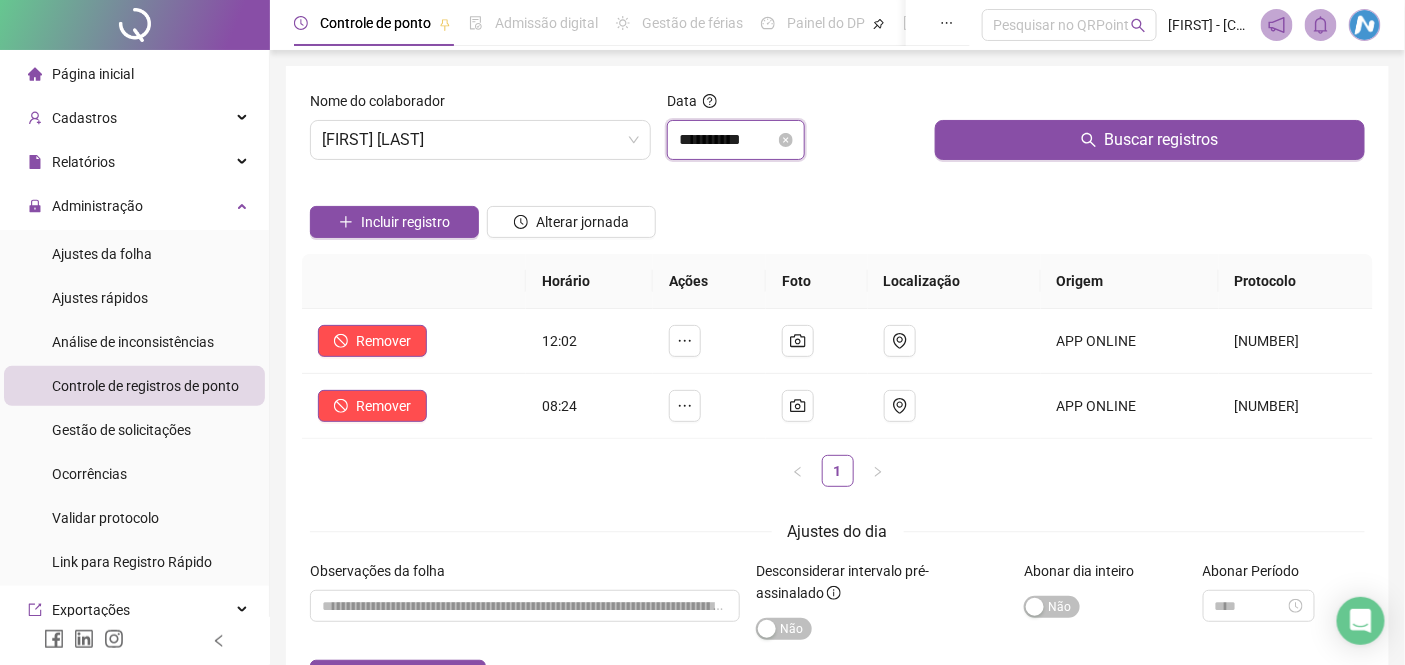 click on "**********" at bounding box center (727, 140) 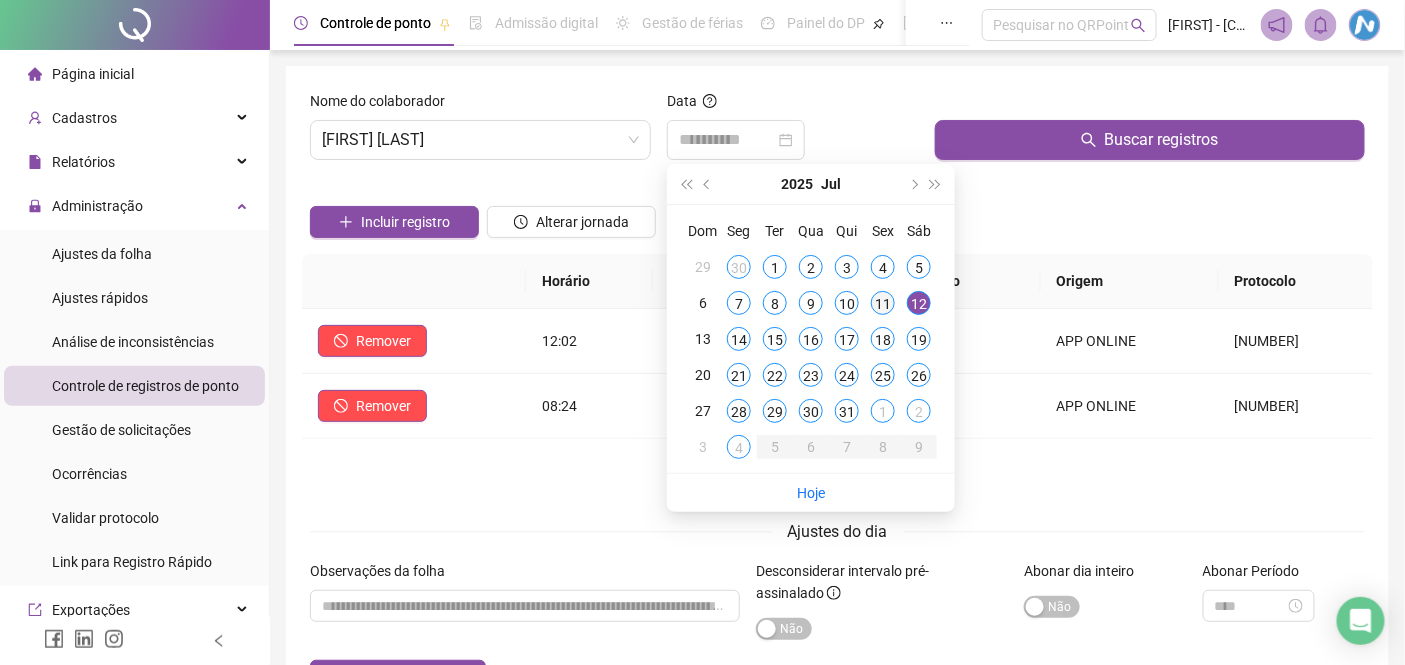 click on "11" at bounding box center [883, 303] 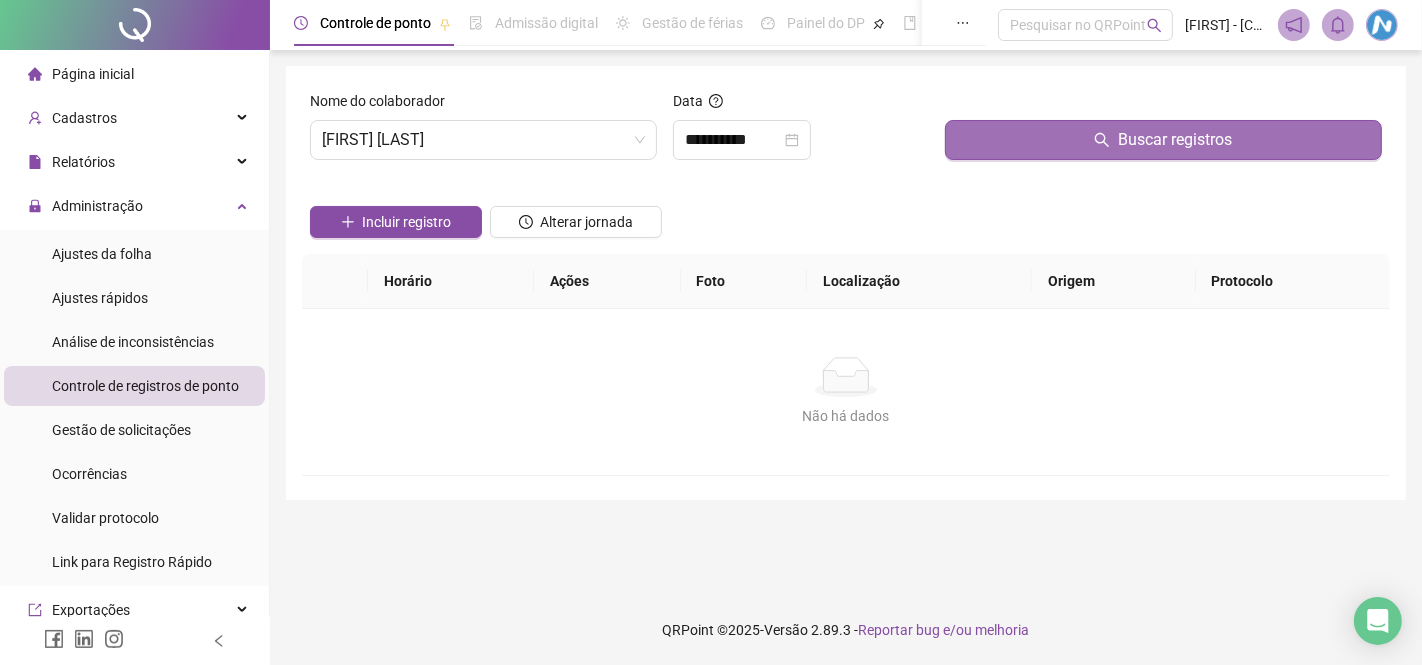 click on "Buscar registros" at bounding box center [1163, 140] 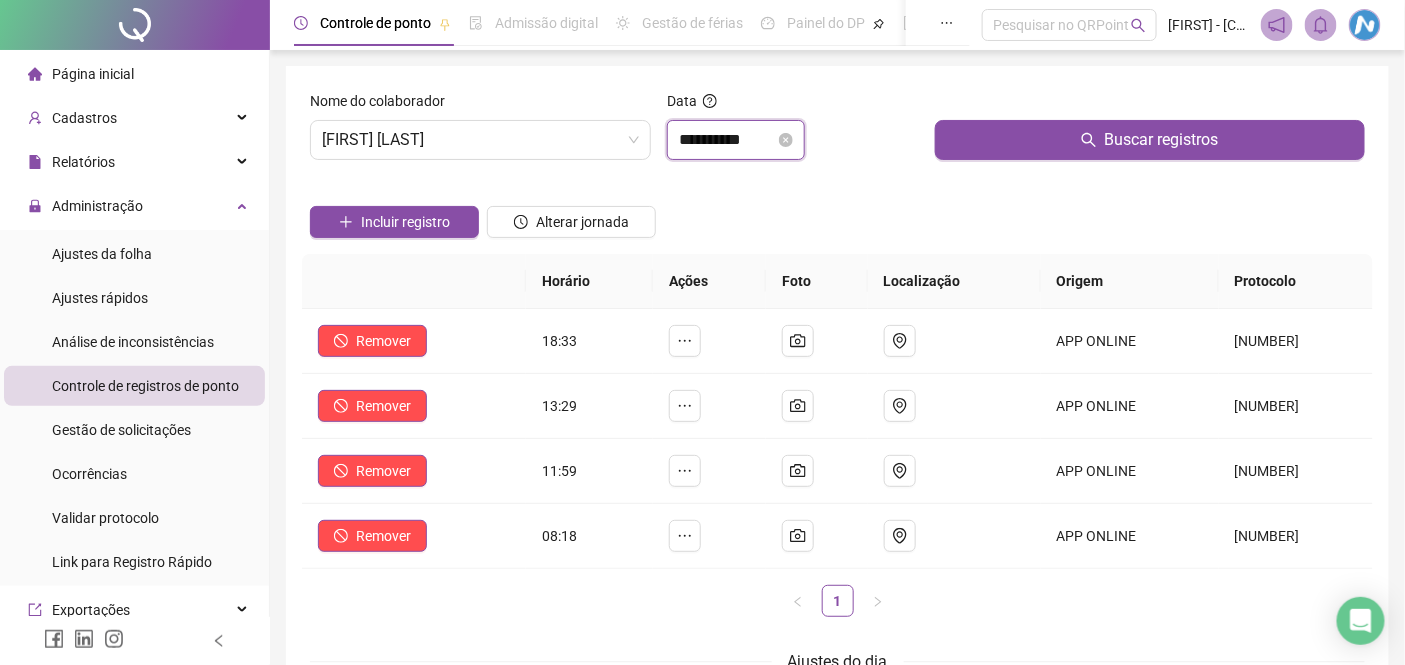 click on "**********" at bounding box center (727, 140) 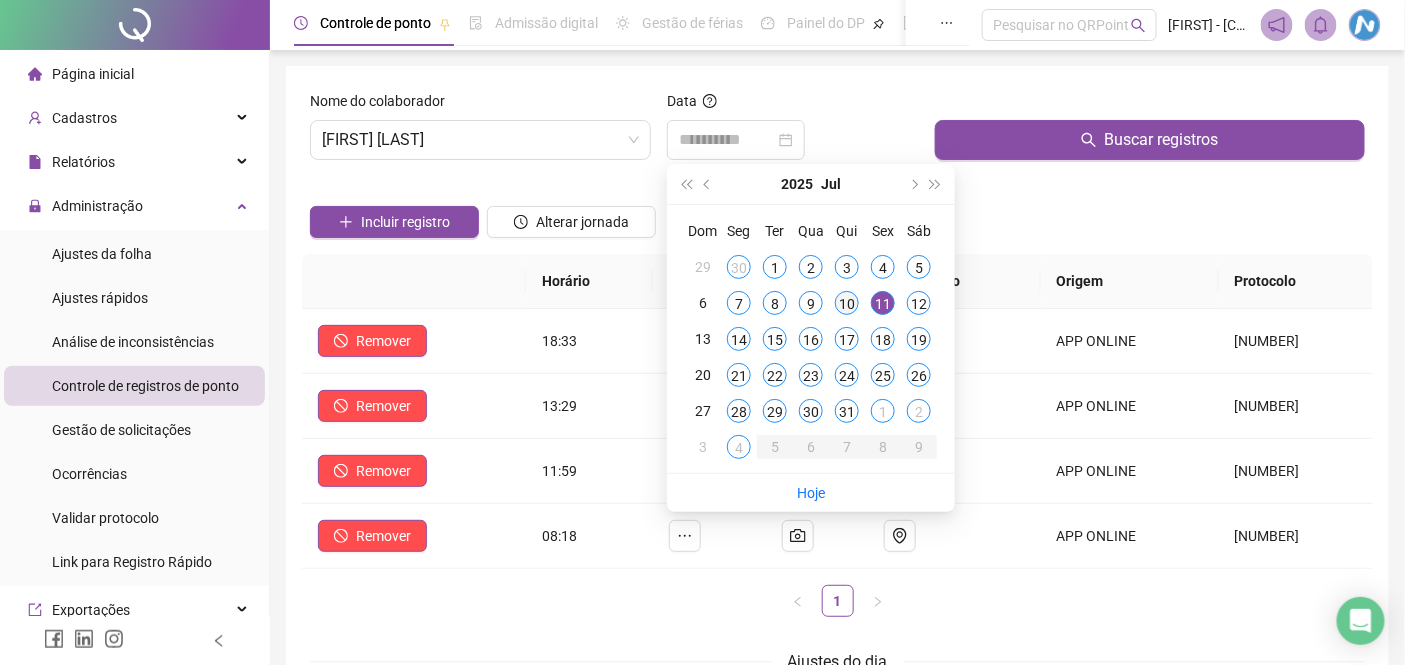 click on "10" at bounding box center [847, 303] 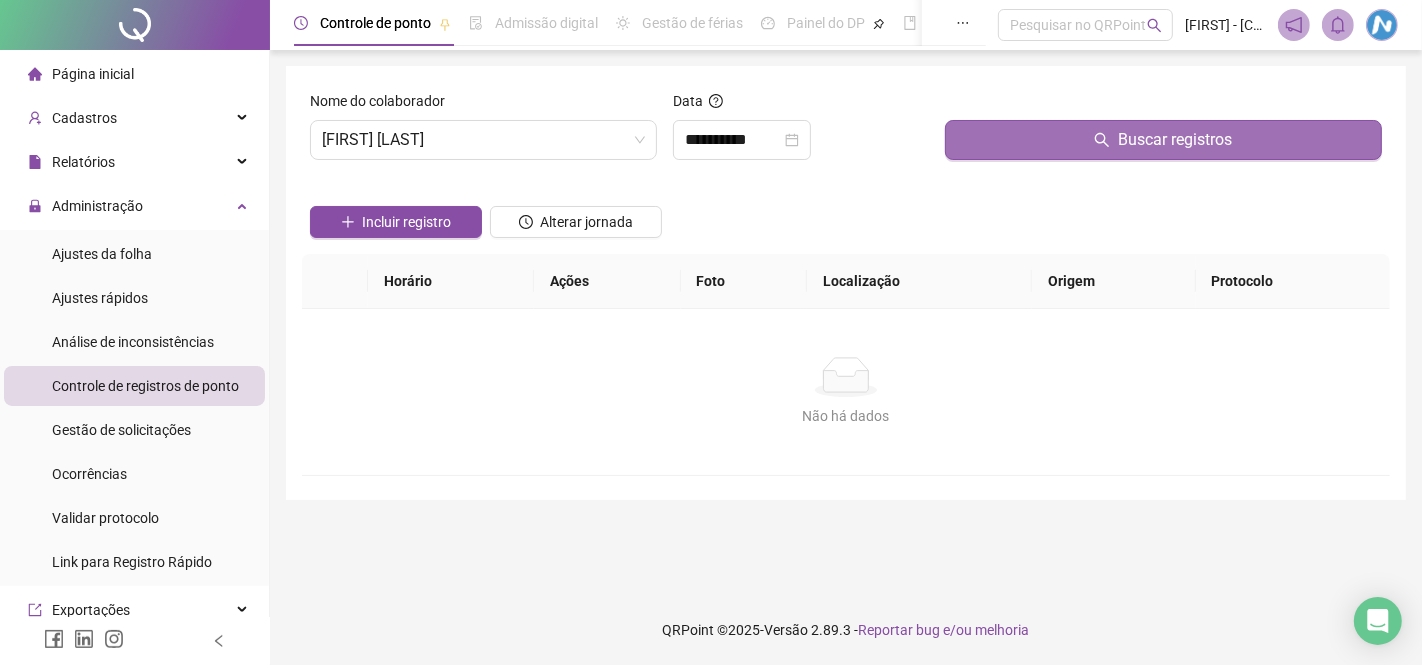 click on "Buscar registros" at bounding box center [1163, 140] 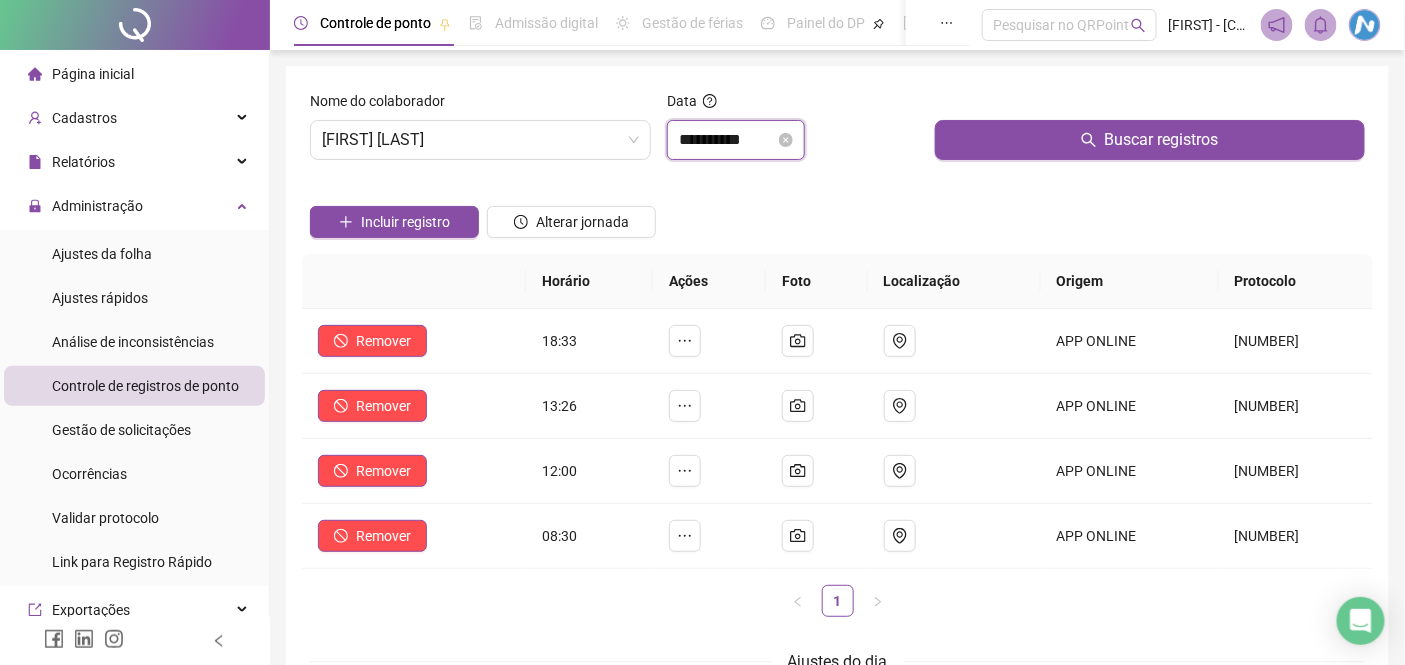 click on "**********" at bounding box center [727, 140] 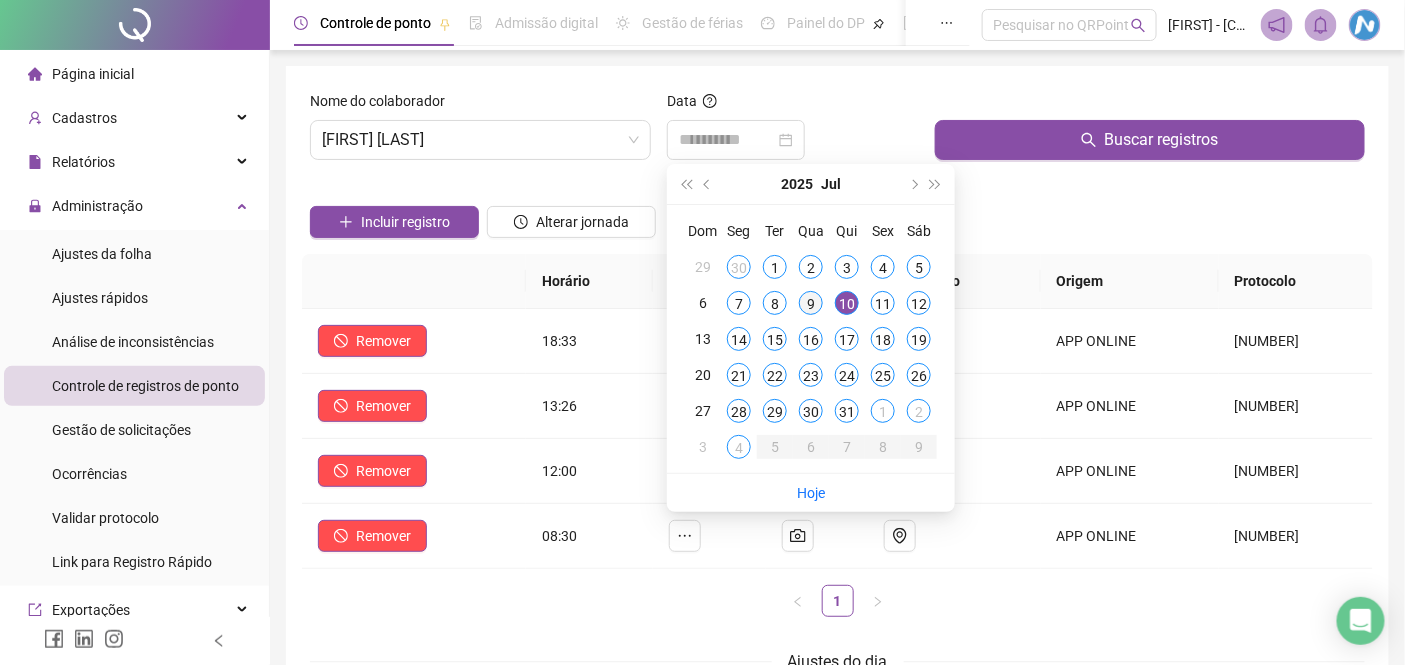 click on "9" at bounding box center [811, 303] 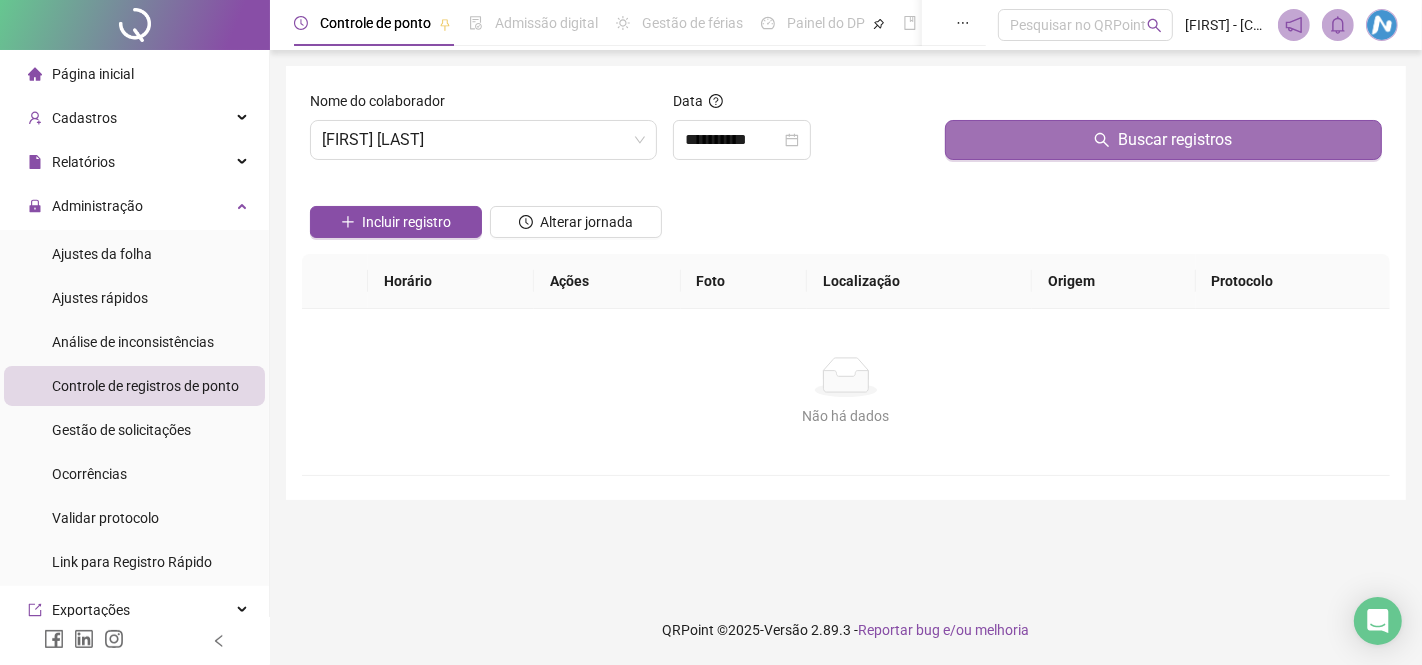 click on "Buscar registros" at bounding box center [1163, 140] 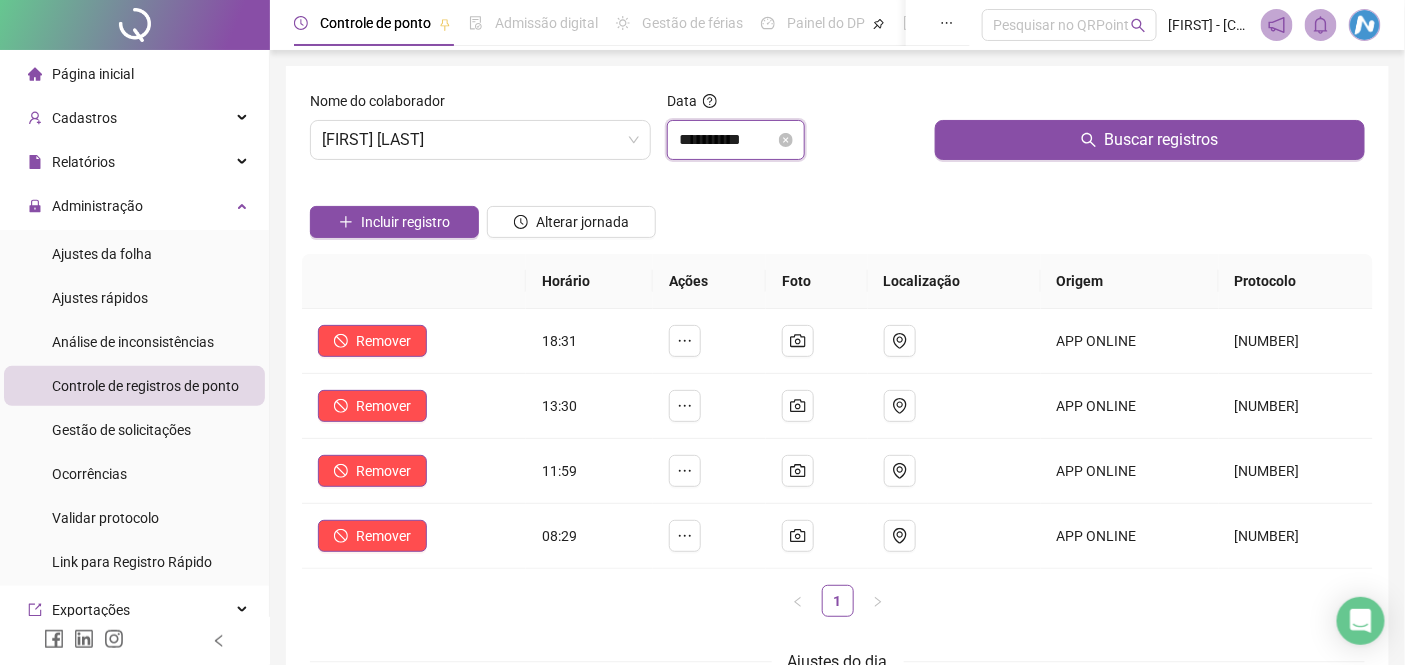 click on "**********" at bounding box center (727, 140) 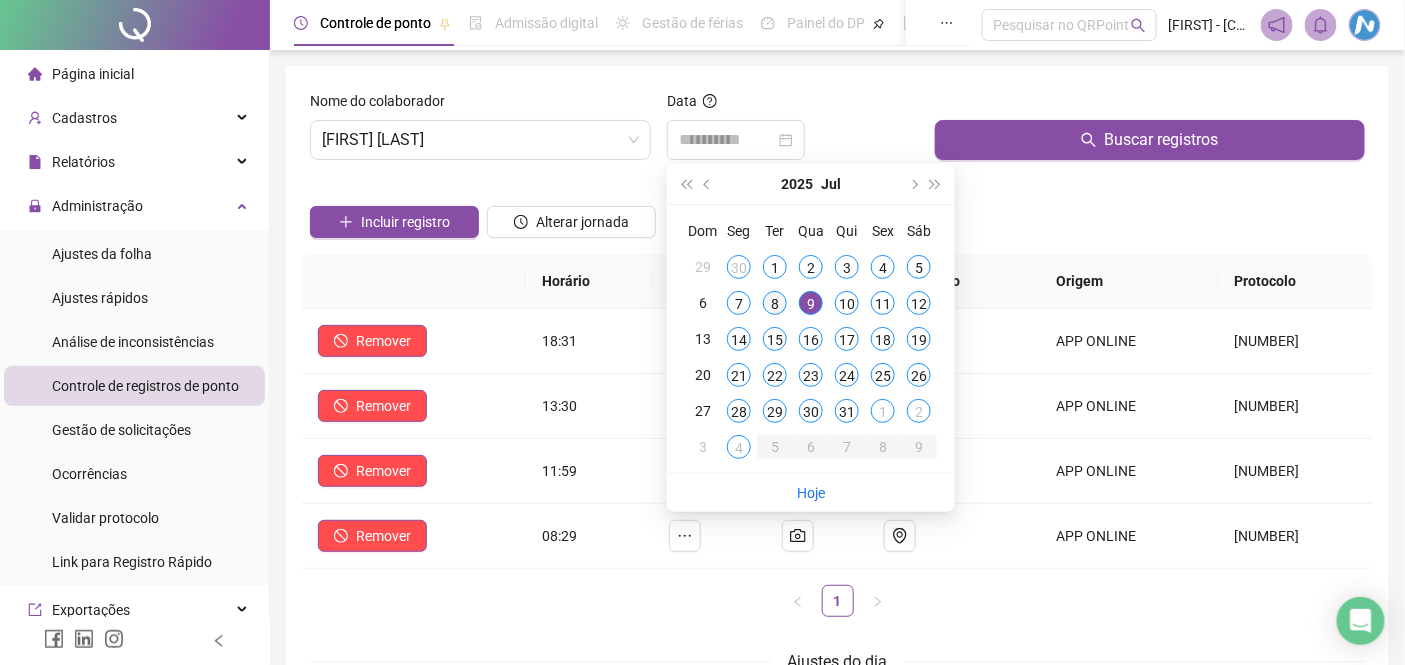 click on "8" at bounding box center [775, 303] 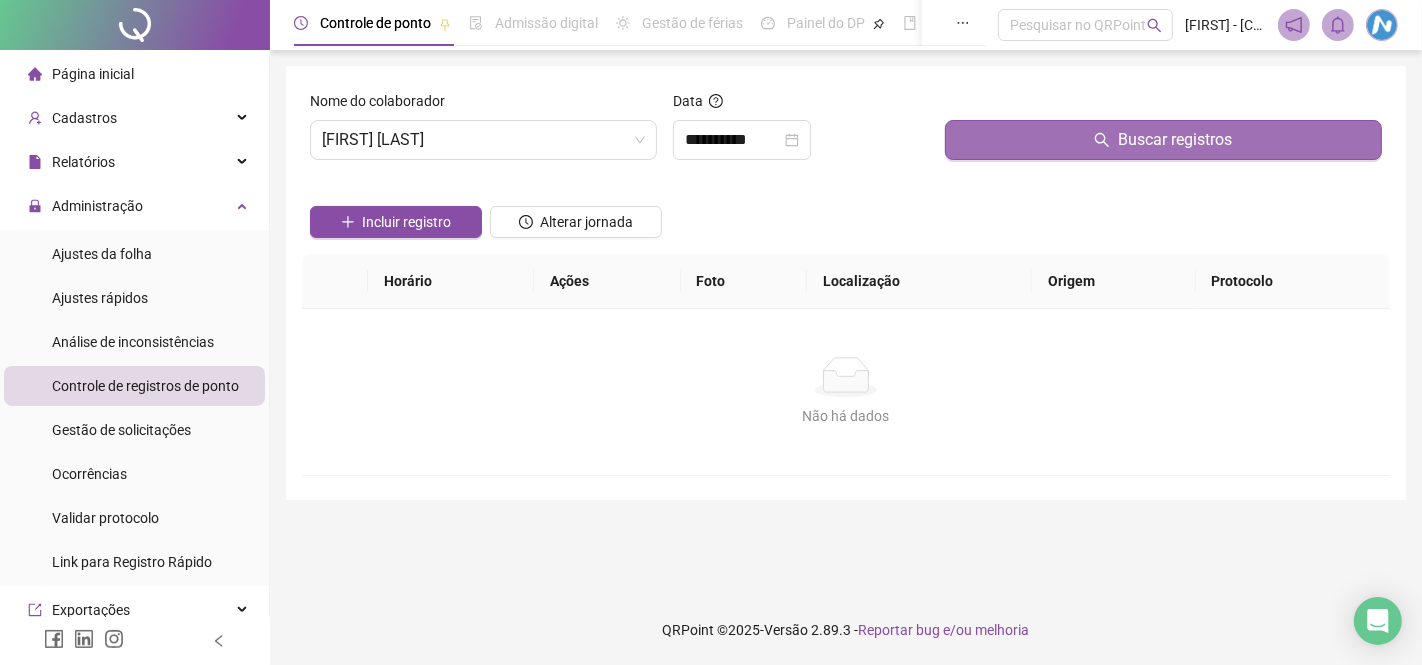 click on "Buscar registros" at bounding box center (1163, 140) 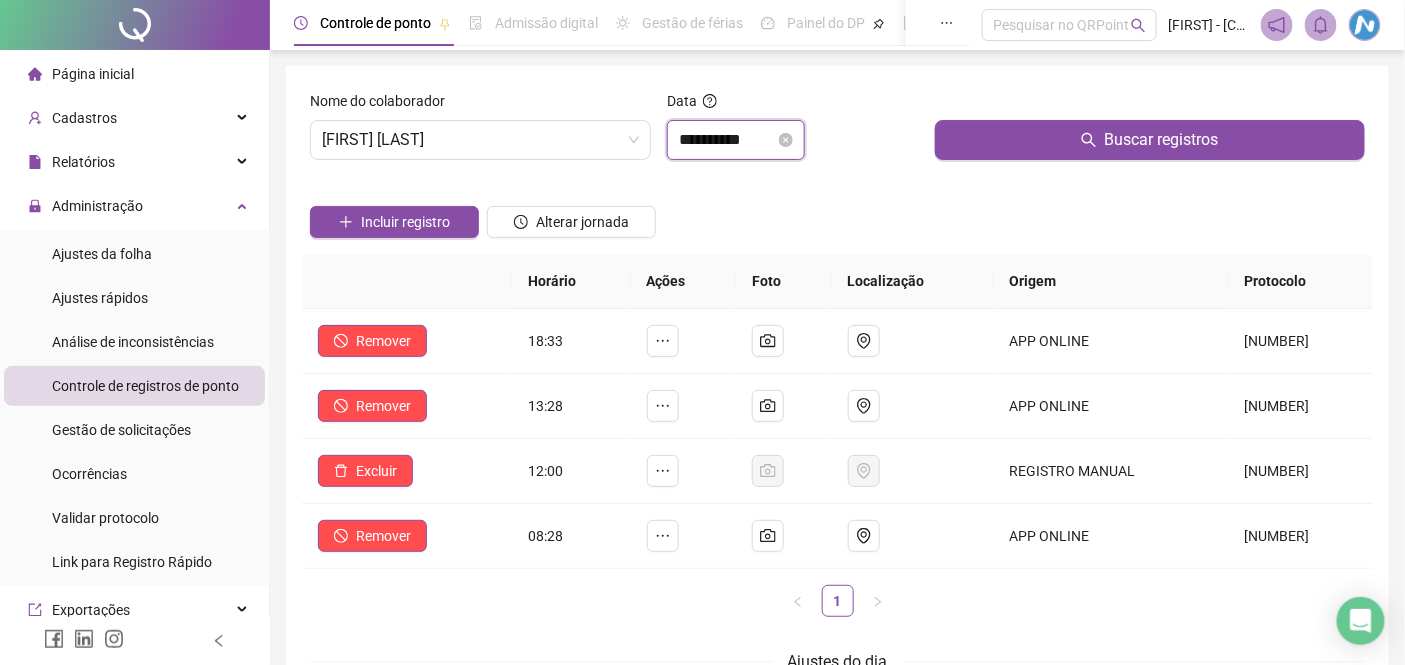 click on "**********" at bounding box center [727, 140] 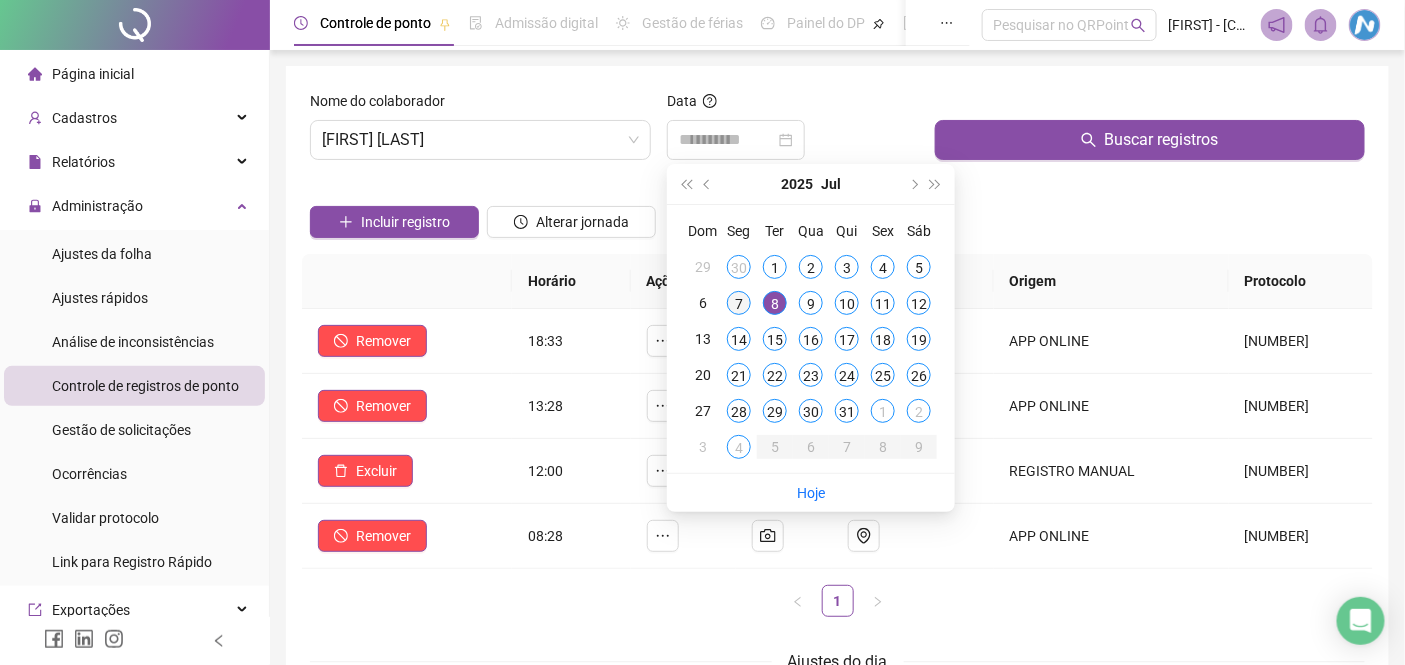 click on "7" at bounding box center [739, 303] 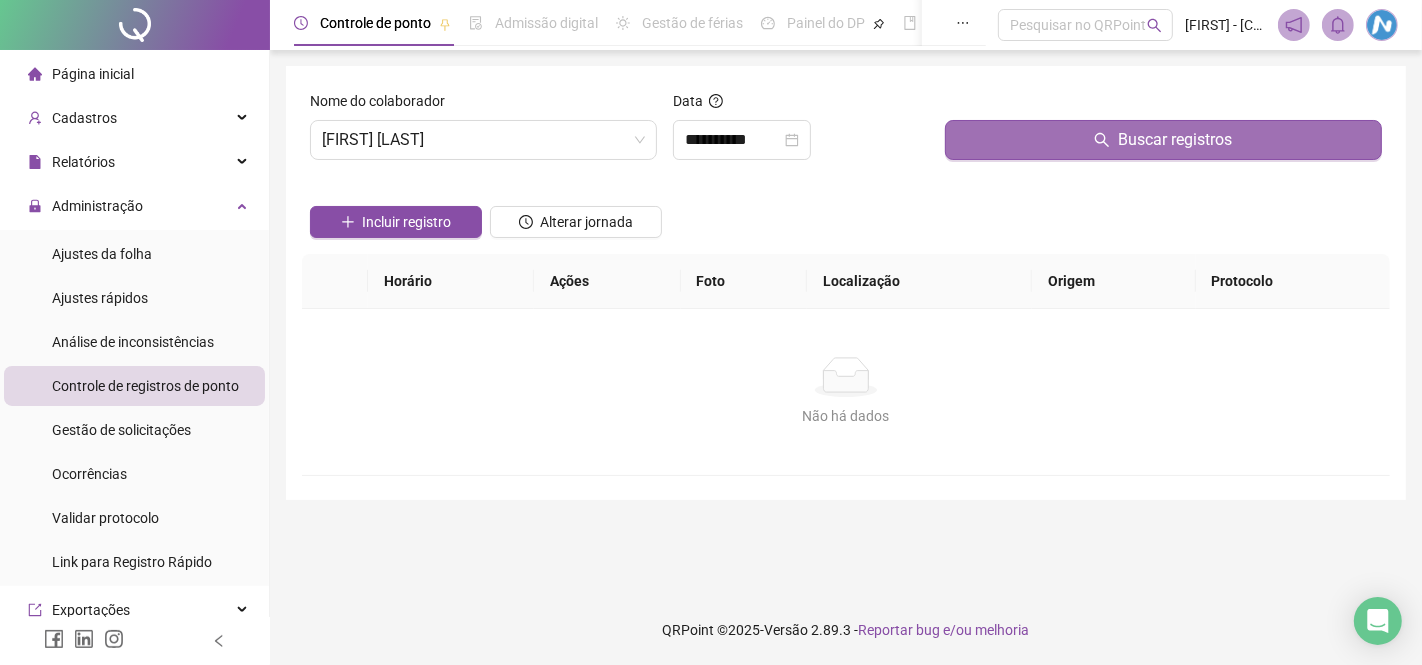 click on "Buscar registros" at bounding box center (1163, 140) 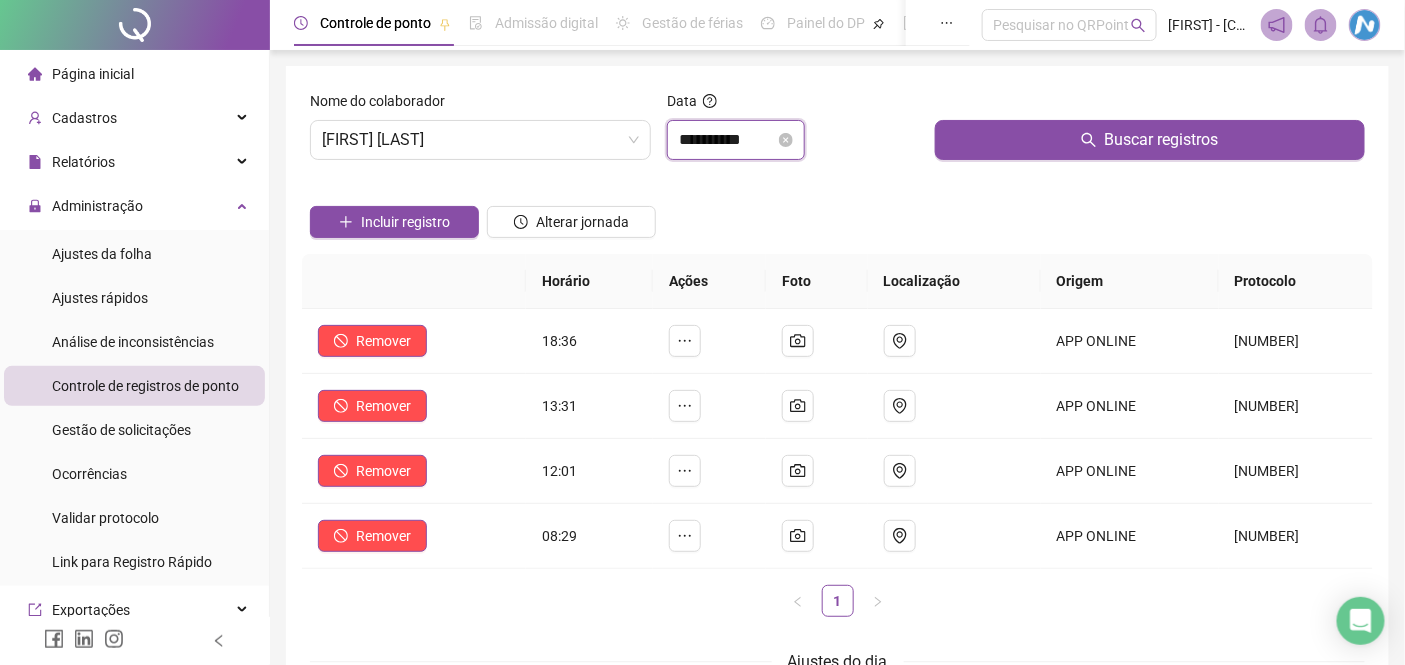click on "**********" at bounding box center (727, 140) 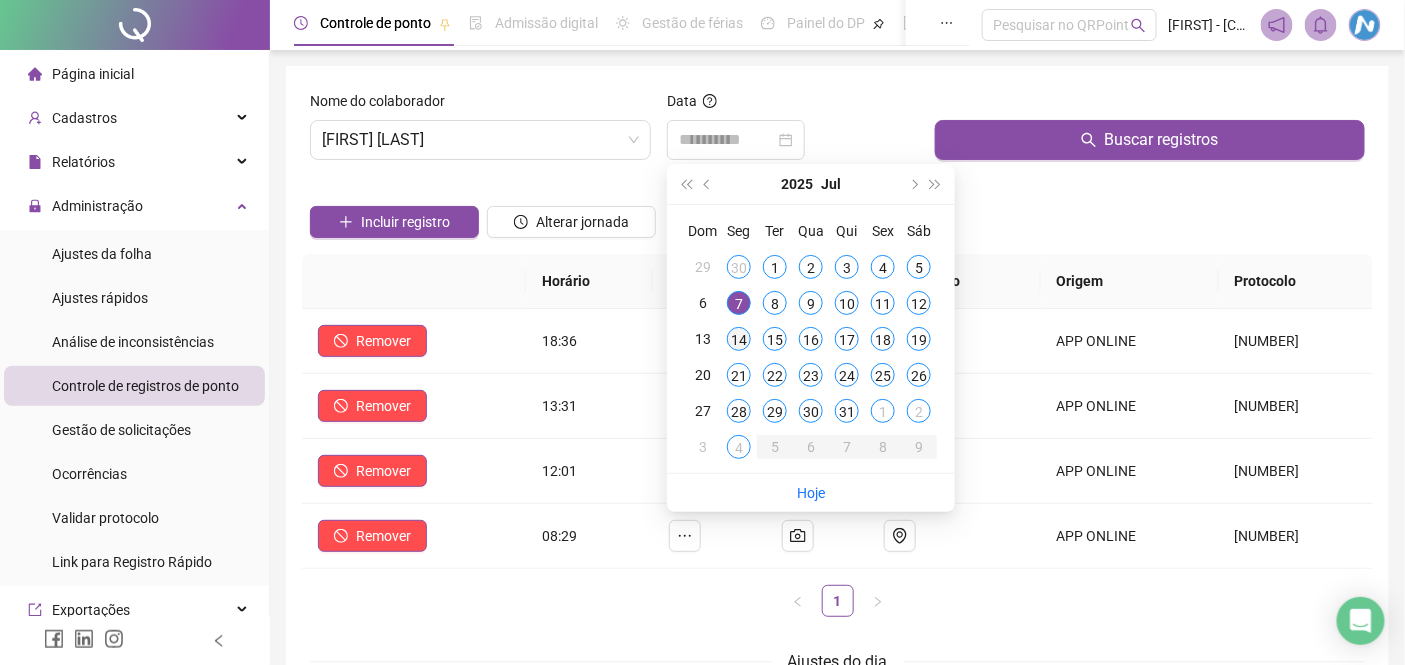 click on "14" at bounding box center [739, 339] 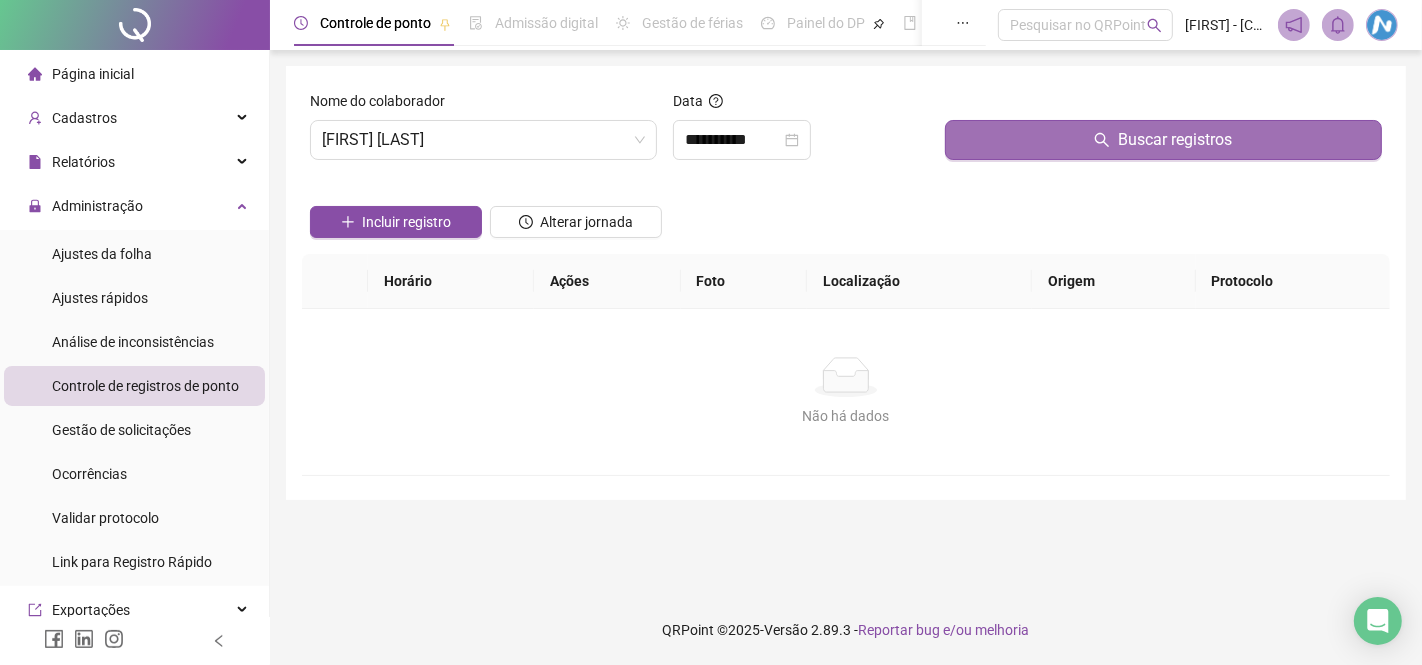 click on "Buscar registros" at bounding box center (1163, 140) 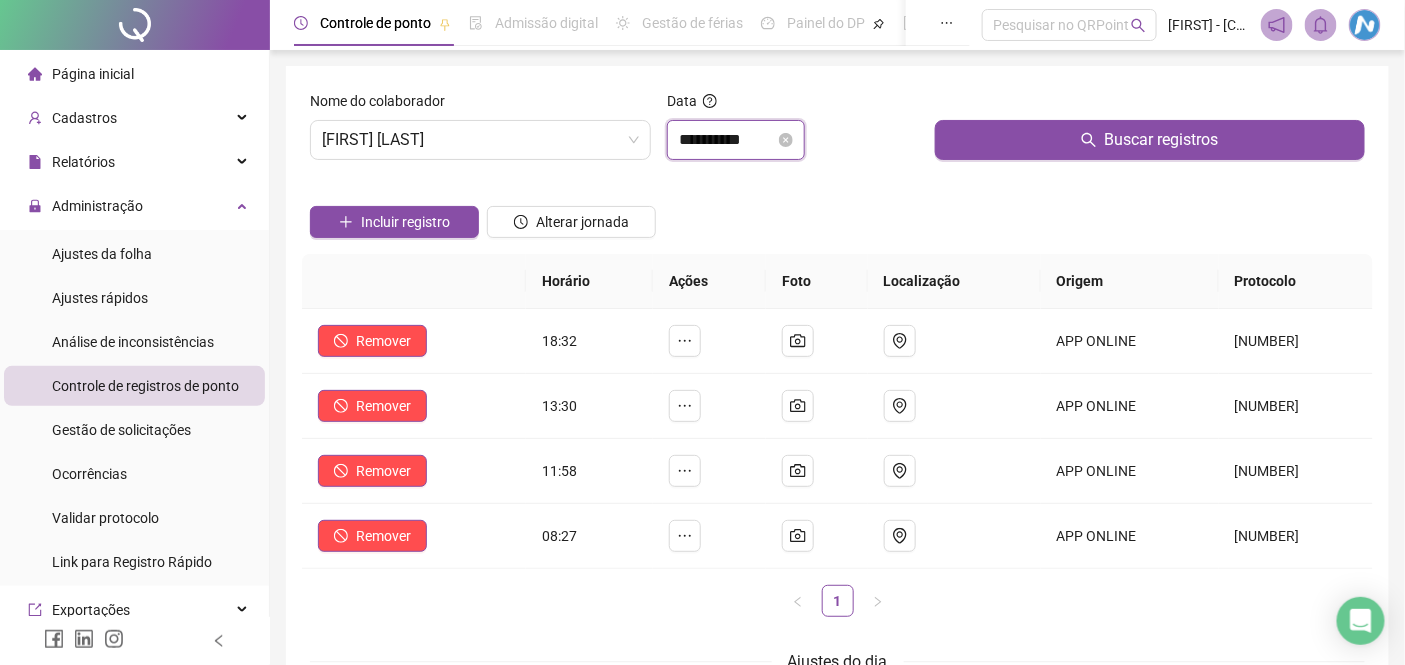 click on "**********" at bounding box center [727, 140] 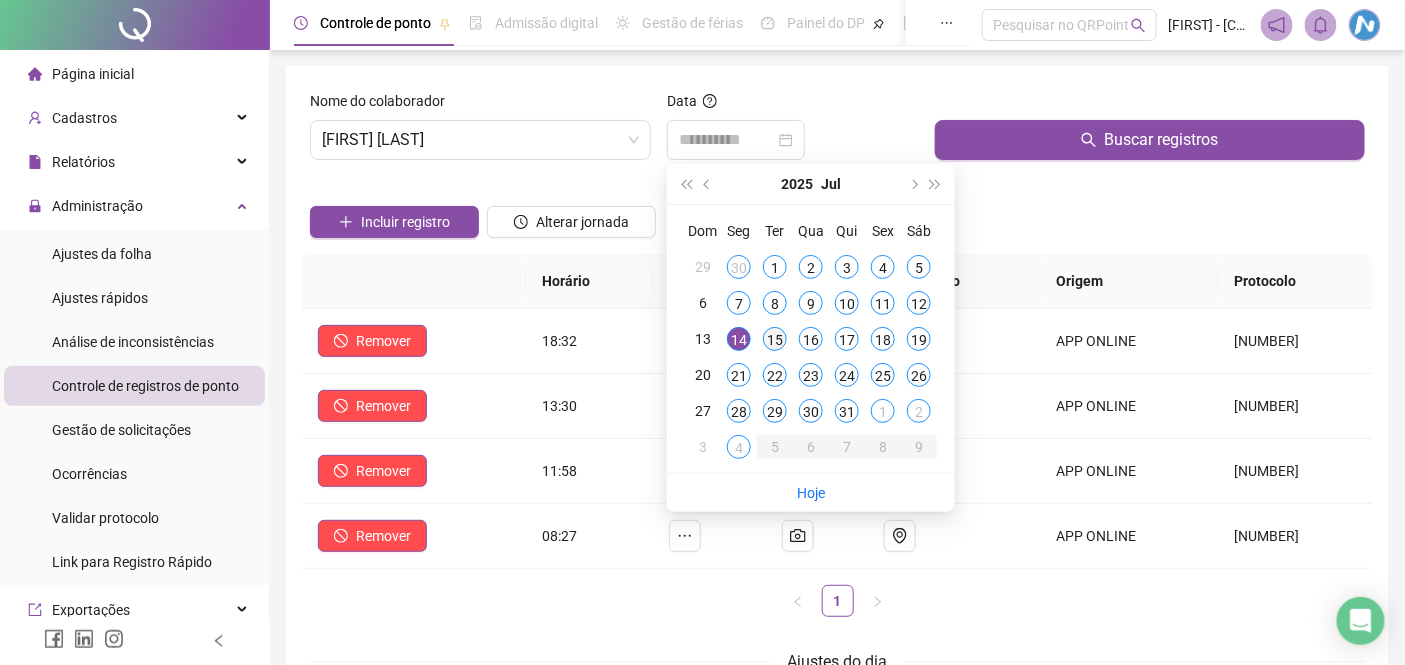 click on "15" at bounding box center (775, 339) 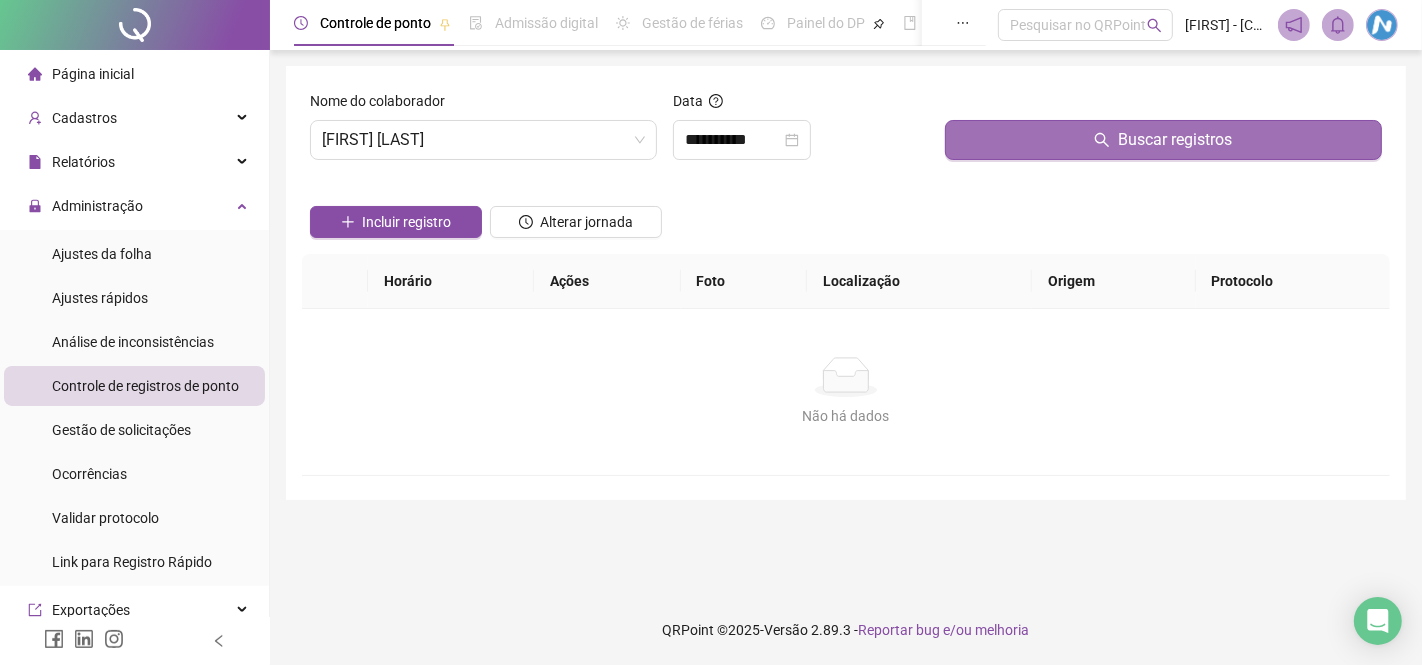 click on "Buscar registros" at bounding box center (1163, 140) 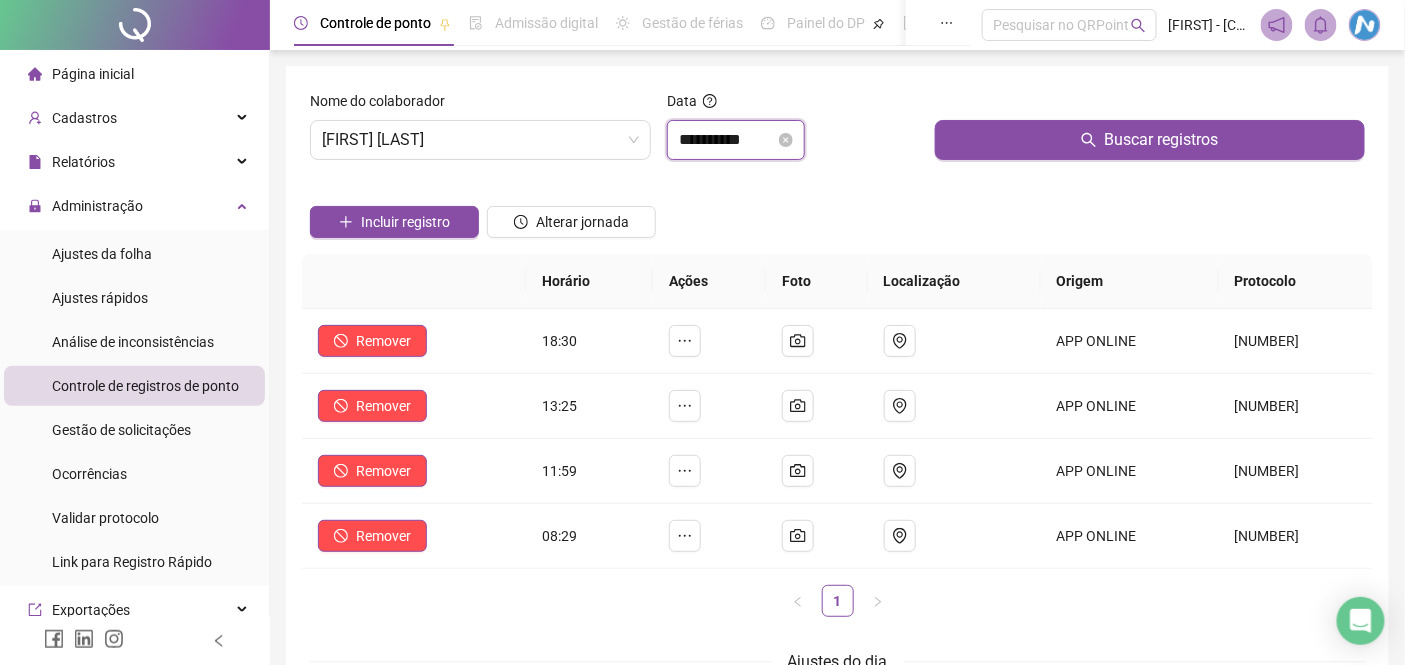 click on "**********" at bounding box center (727, 140) 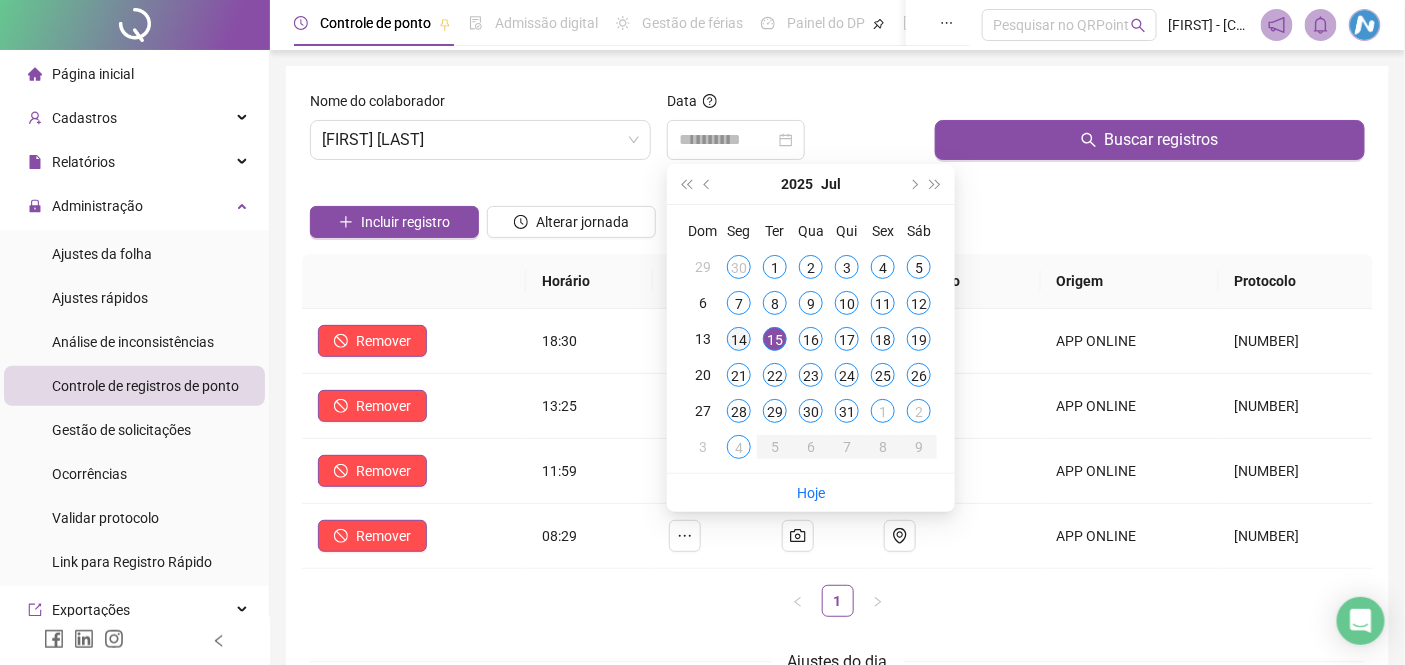 click on "14" at bounding box center [739, 339] 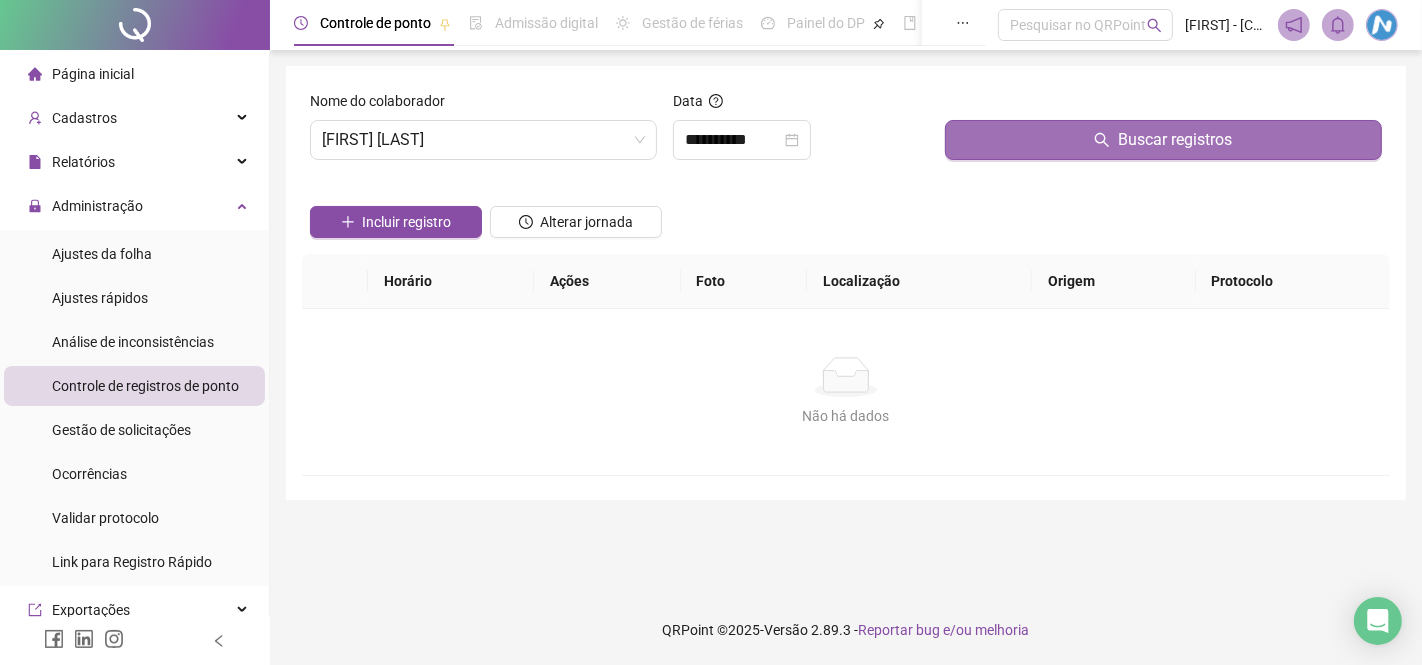 click on "Buscar registros" at bounding box center (1163, 140) 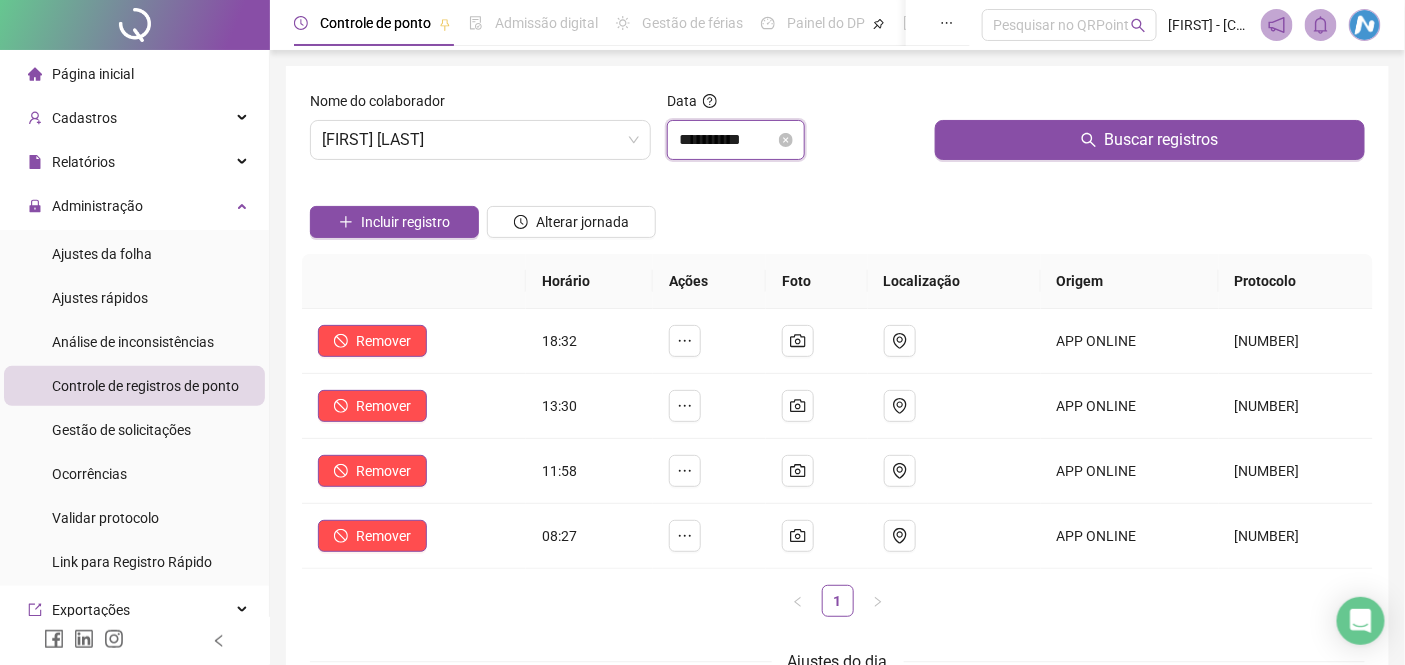 click on "**********" at bounding box center (727, 140) 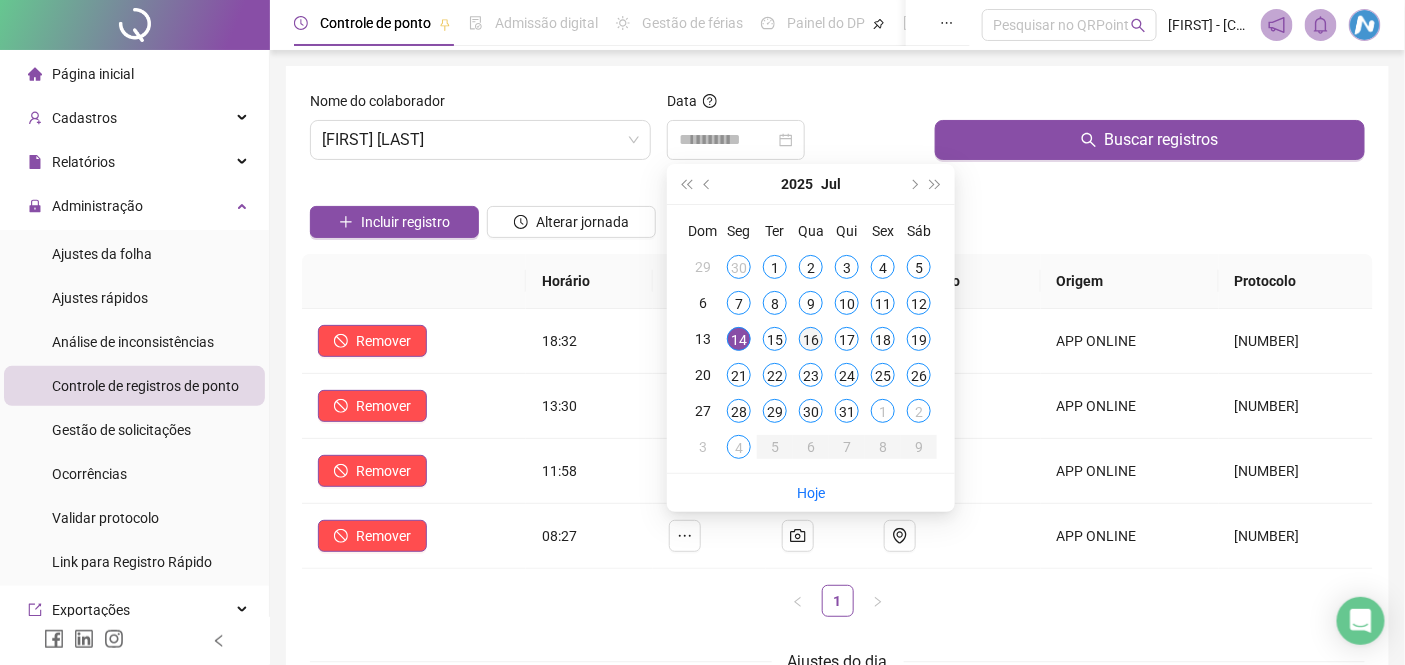 click on "16" at bounding box center [811, 339] 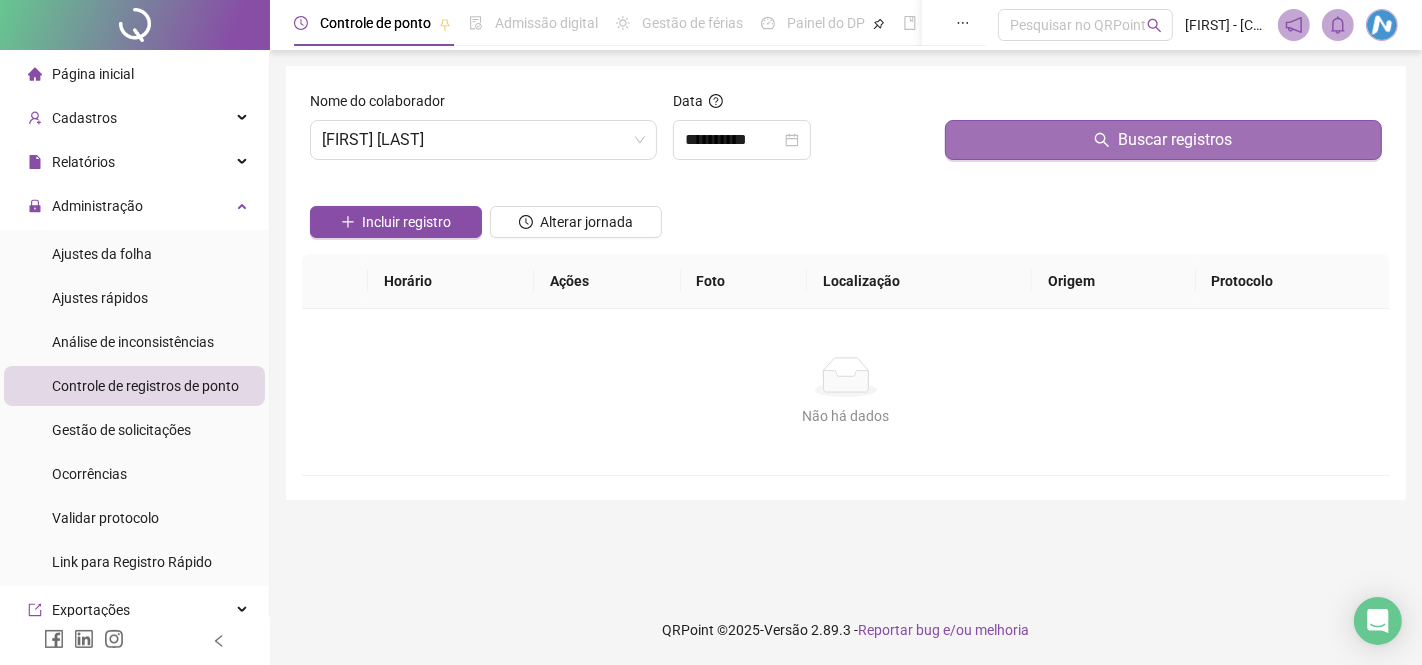 click on "Buscar registros" at bounding box center (1163, 140) 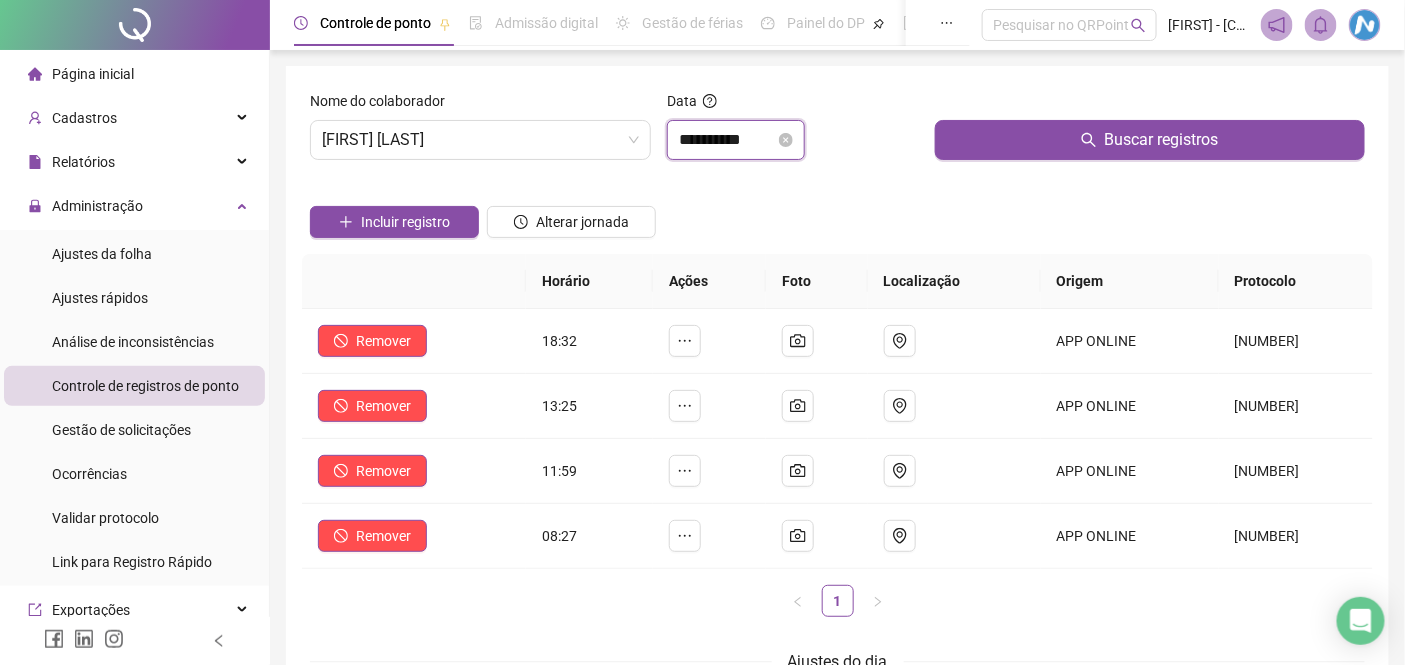 click on "**********" at bounding box center [727, 140] 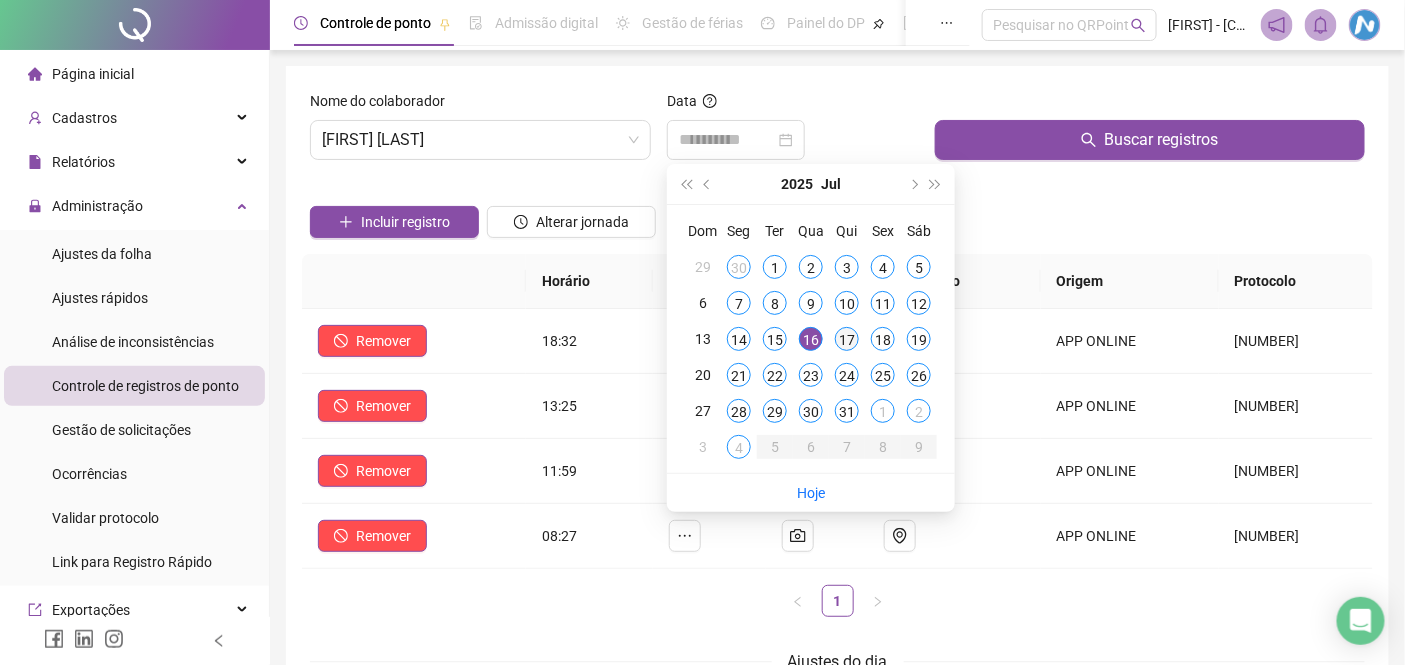 click on "17" at bounding box center (847, 339) 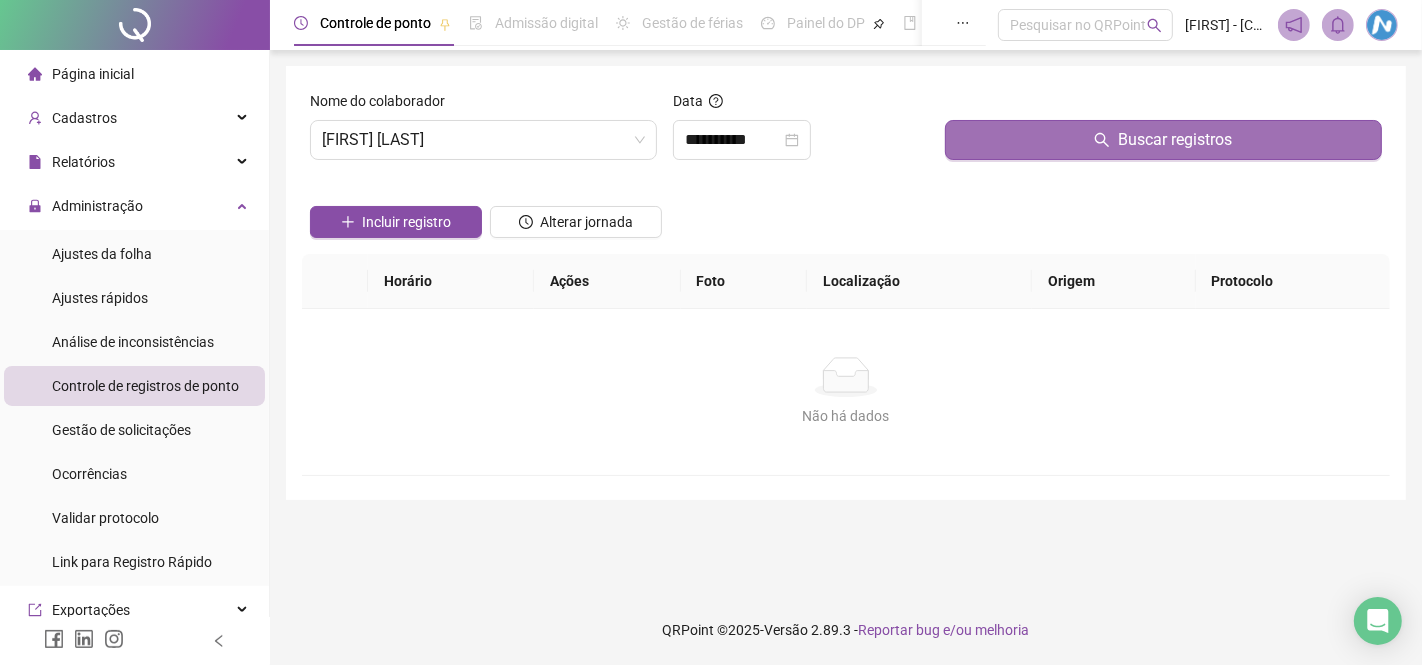 click on "Buscar registros" at bounding box center (1163, 140) 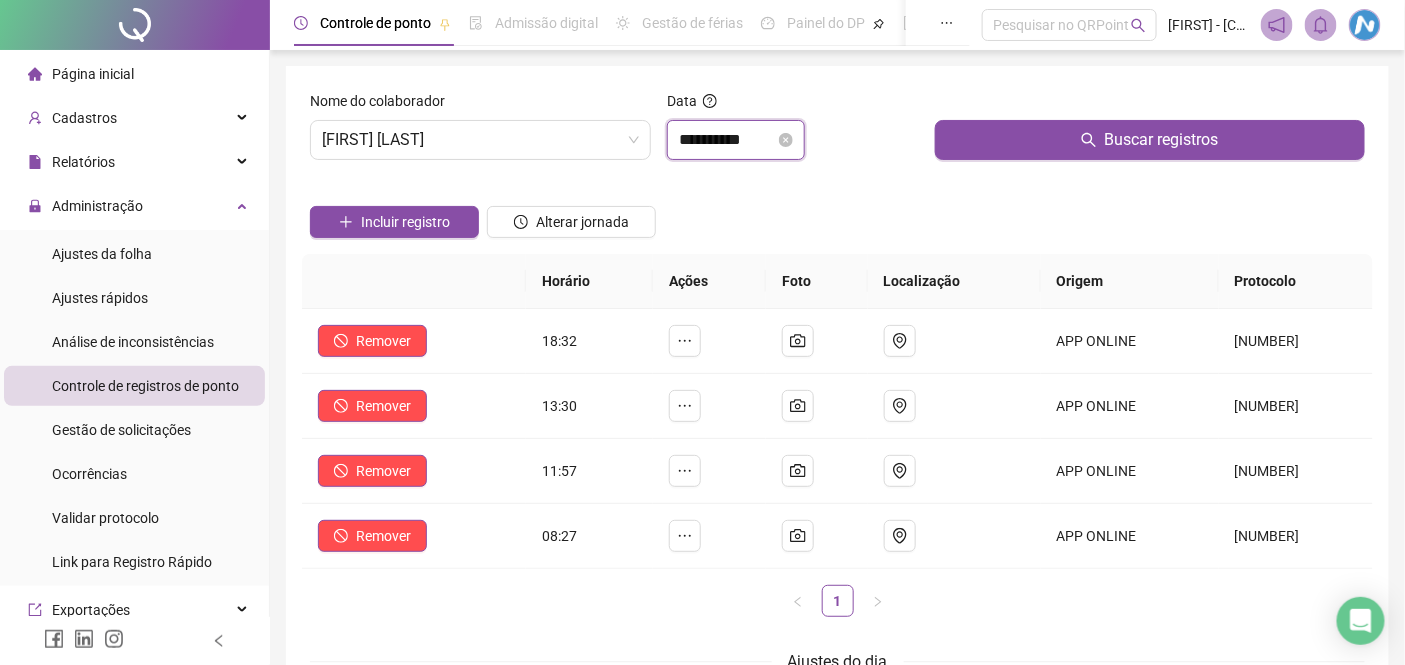 click on "**********" at bounding box center [727, 140] 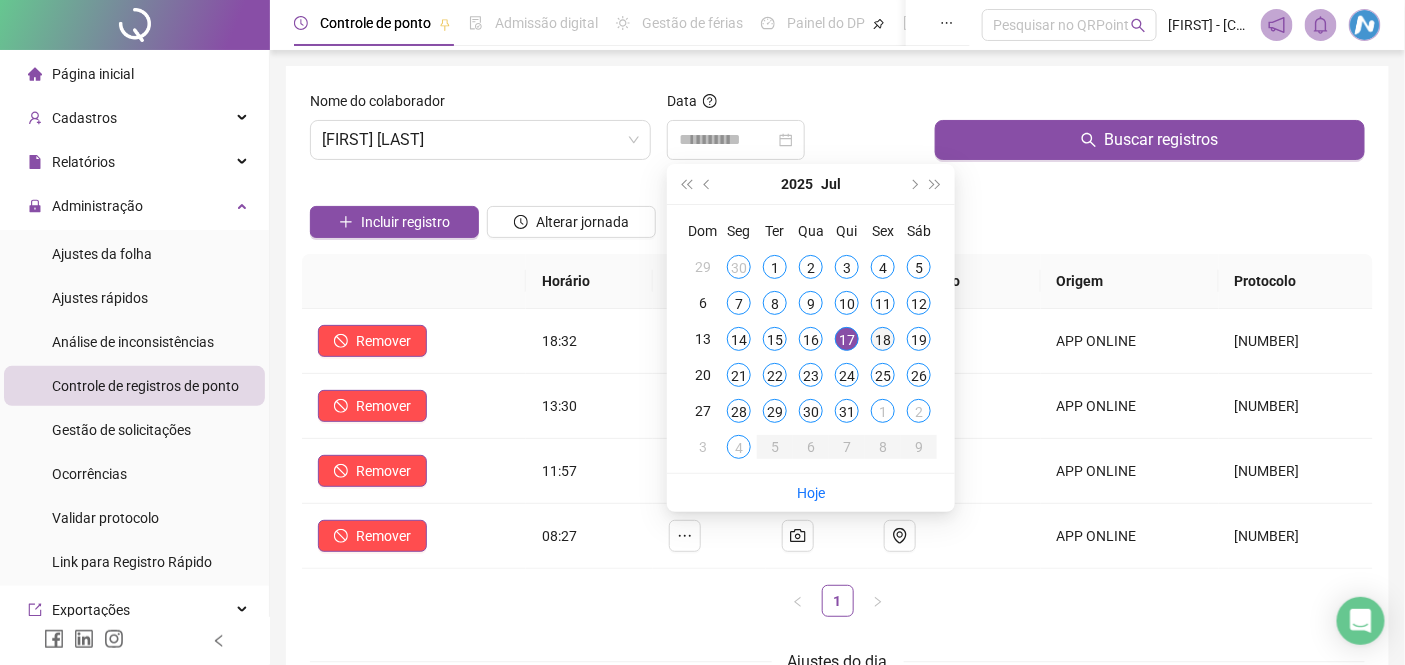 click on "18" at bounding box center (883, 339) 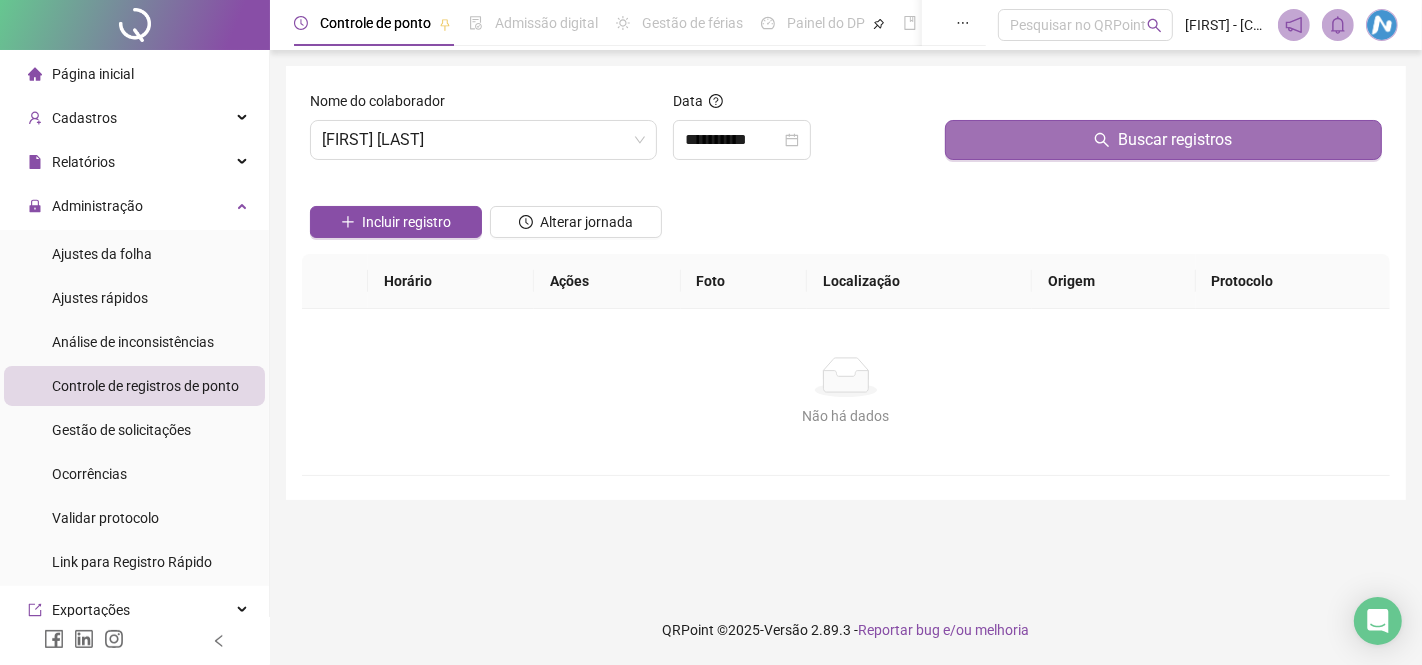 click on "Buscar registros" at bounding box center (1163, 140) 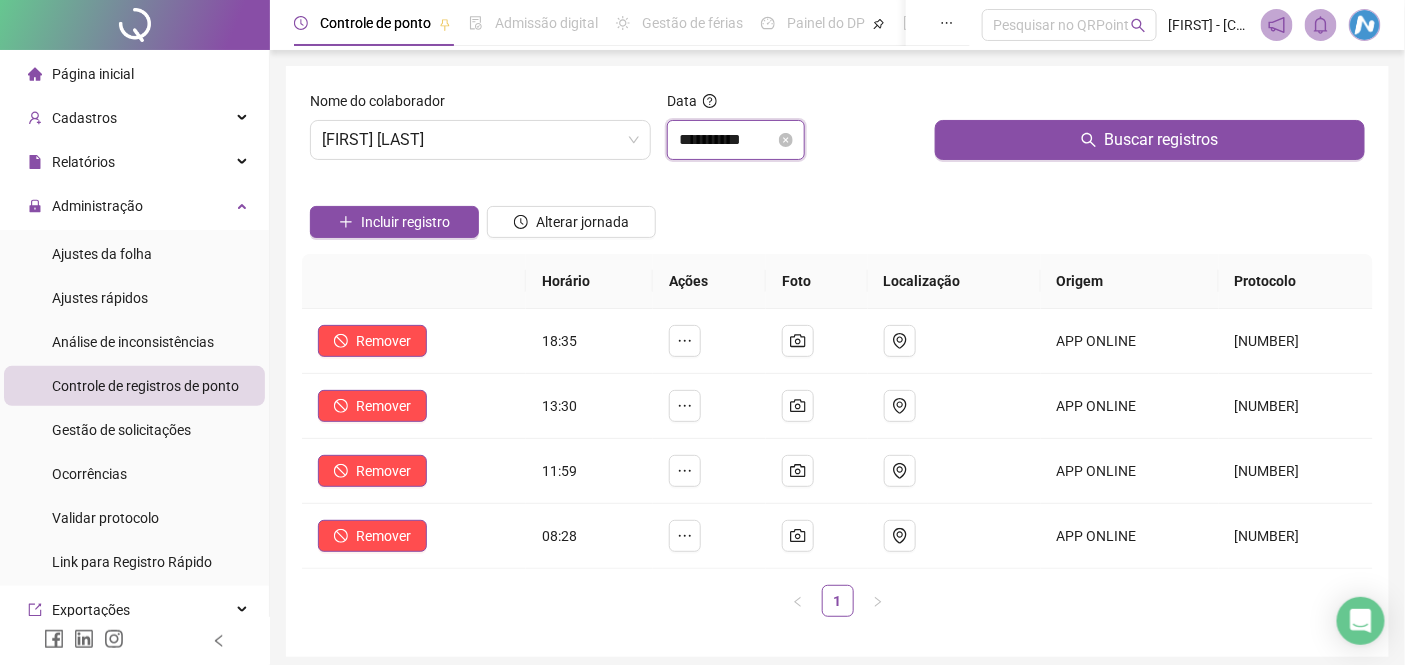 click on "**********" at bounding box center [727, 140] 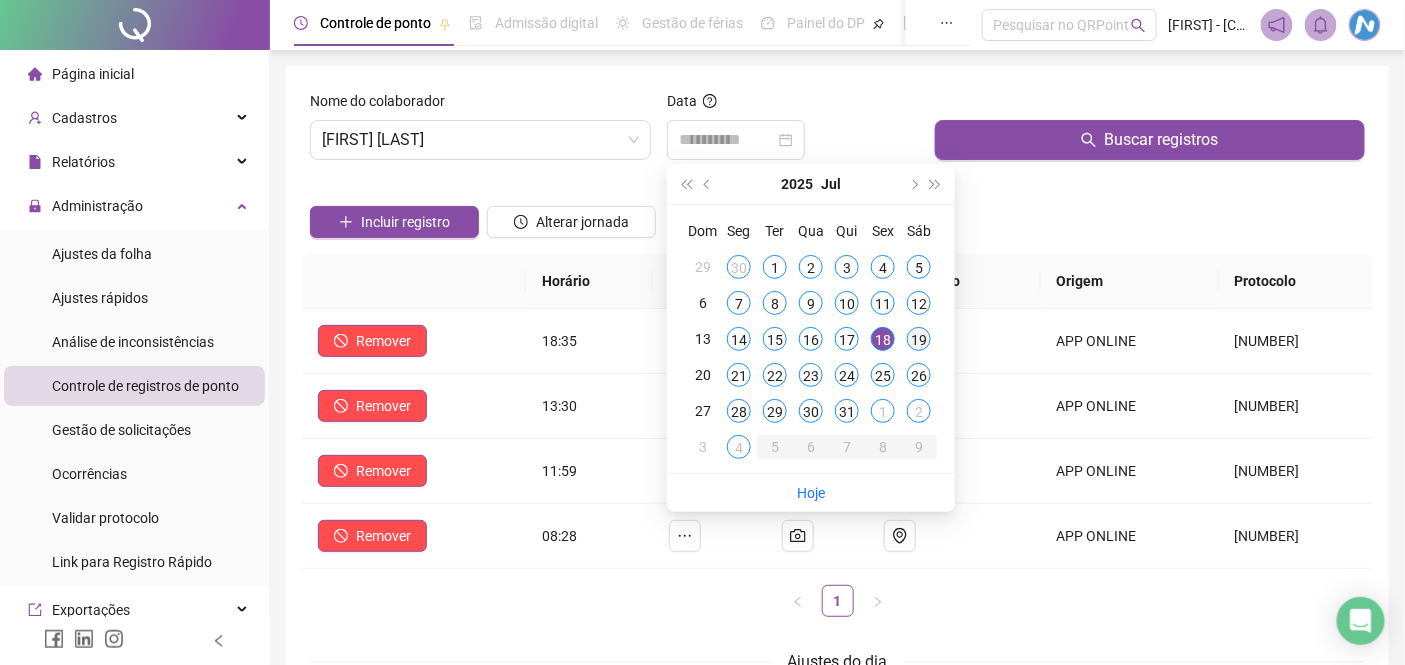 click on "19" at bounding box center [919, 339] 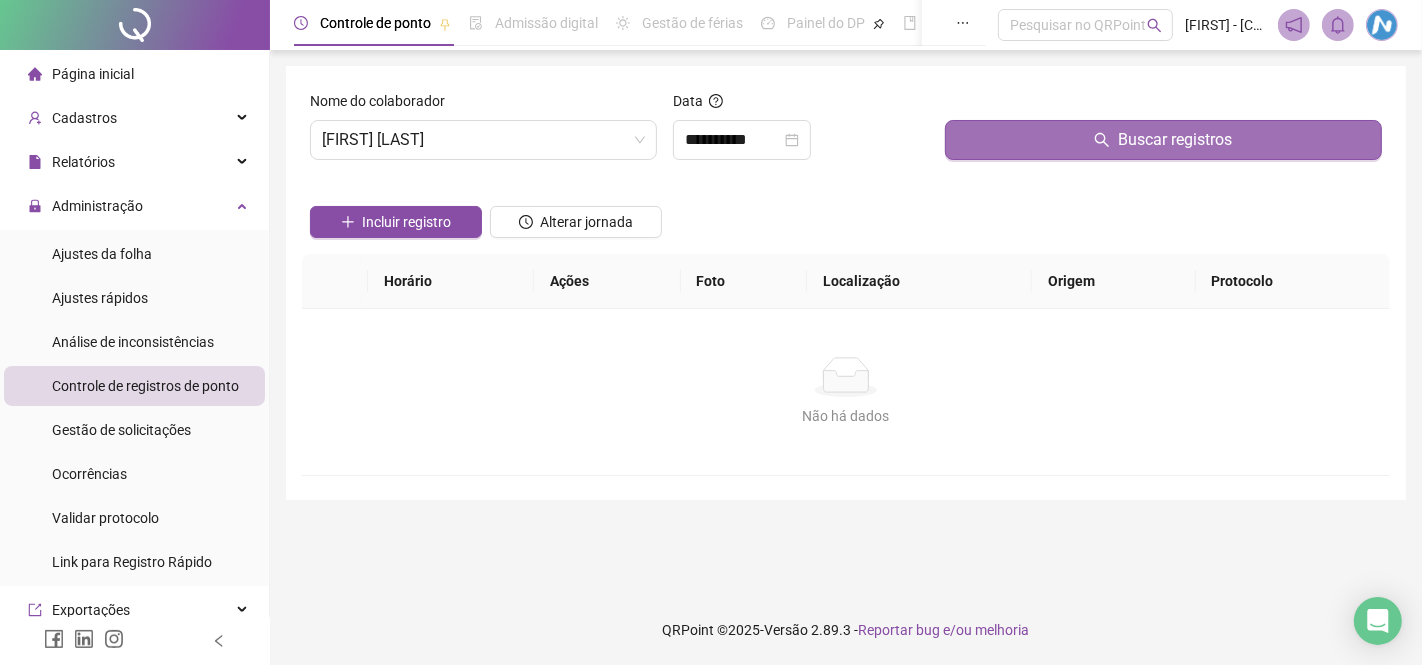 click on "Buscar registros" at bounding box center (1163, 140) 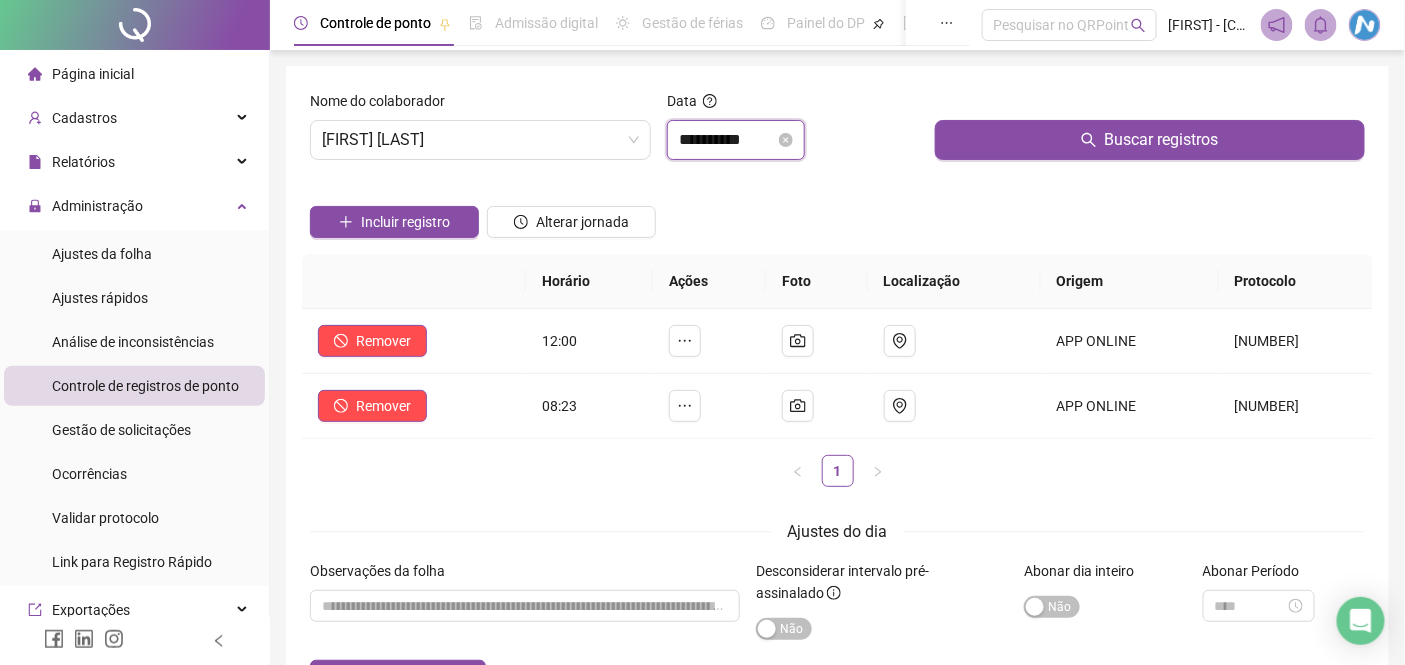 click on "**********" at bounding box center [727, 140] 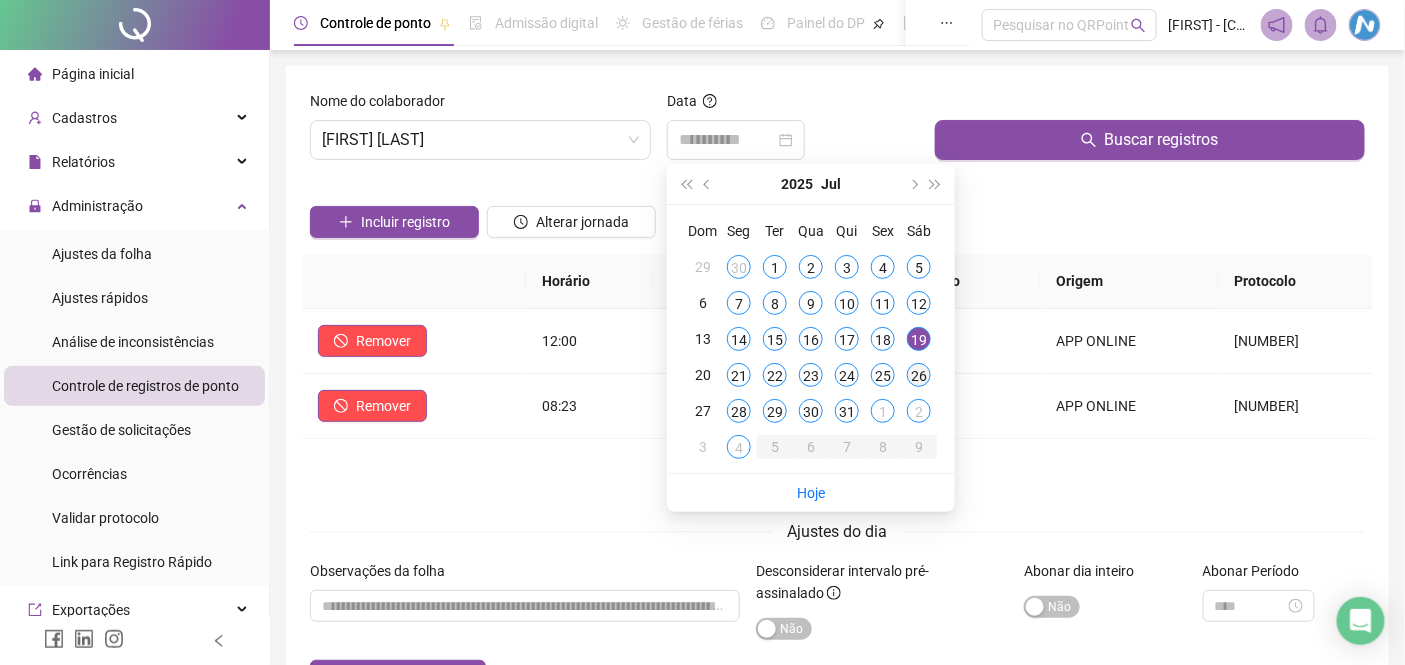 click on "26" at bounding box center [919, 375] 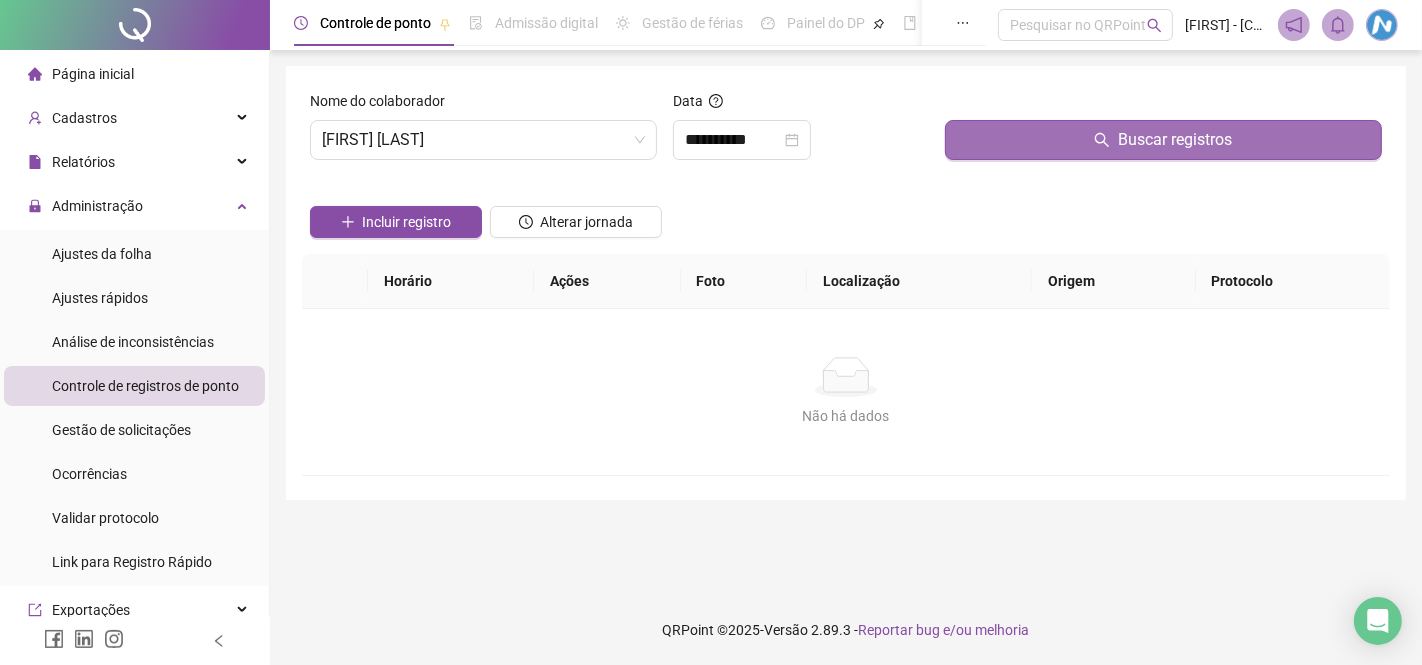 click on "Buscar registros" at bounding box center (1163, 140) 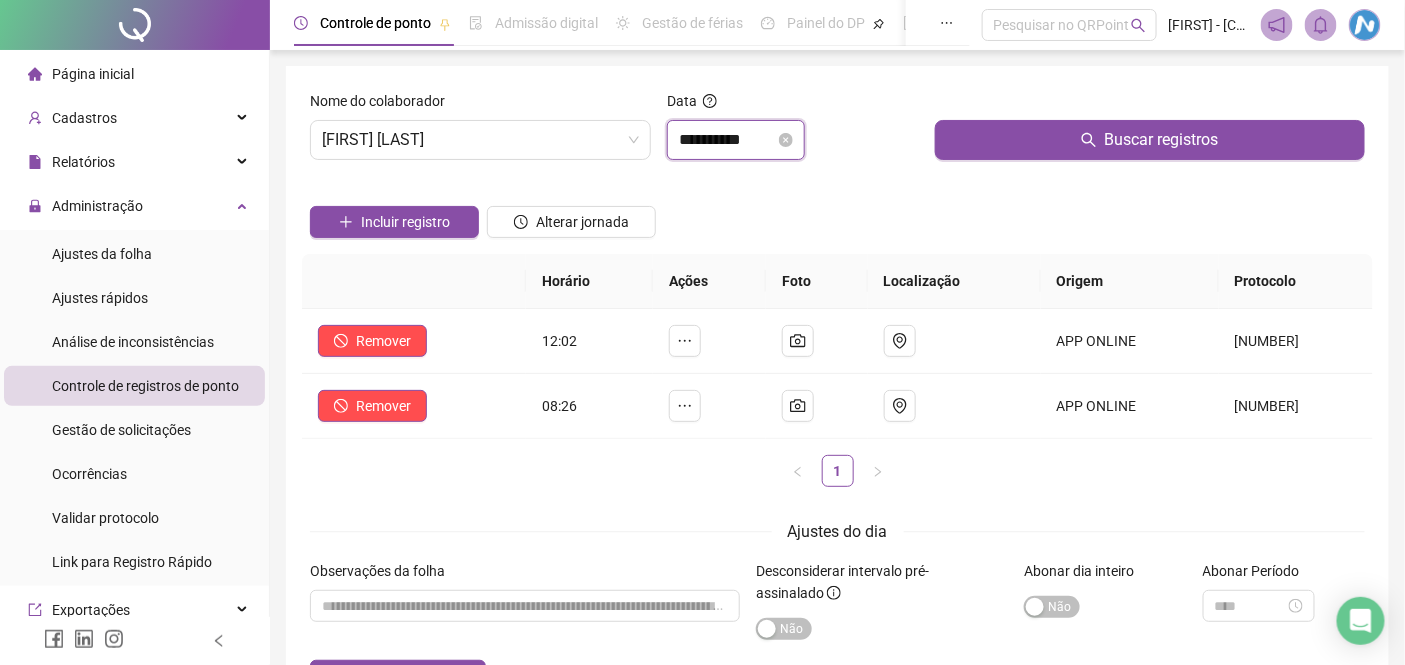 click on "**********" at bounding box center (727, 140) 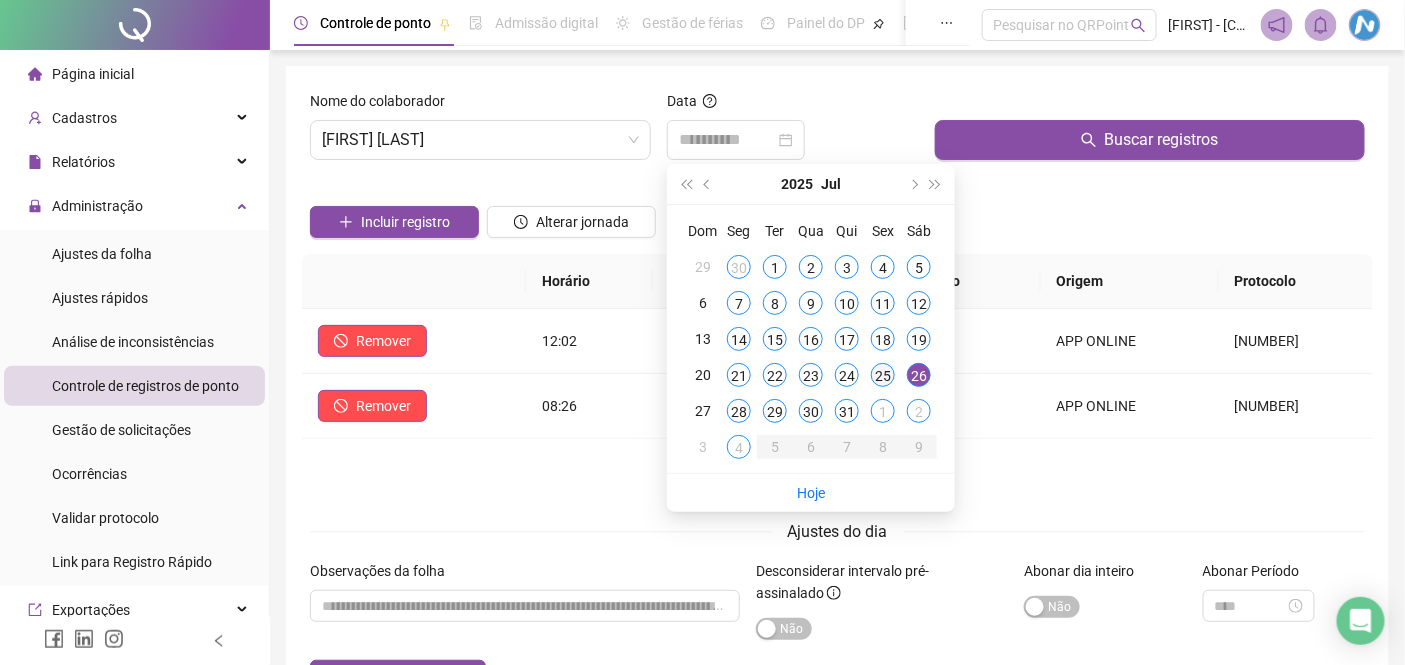 click on "25" at bounding box center (883, 375) 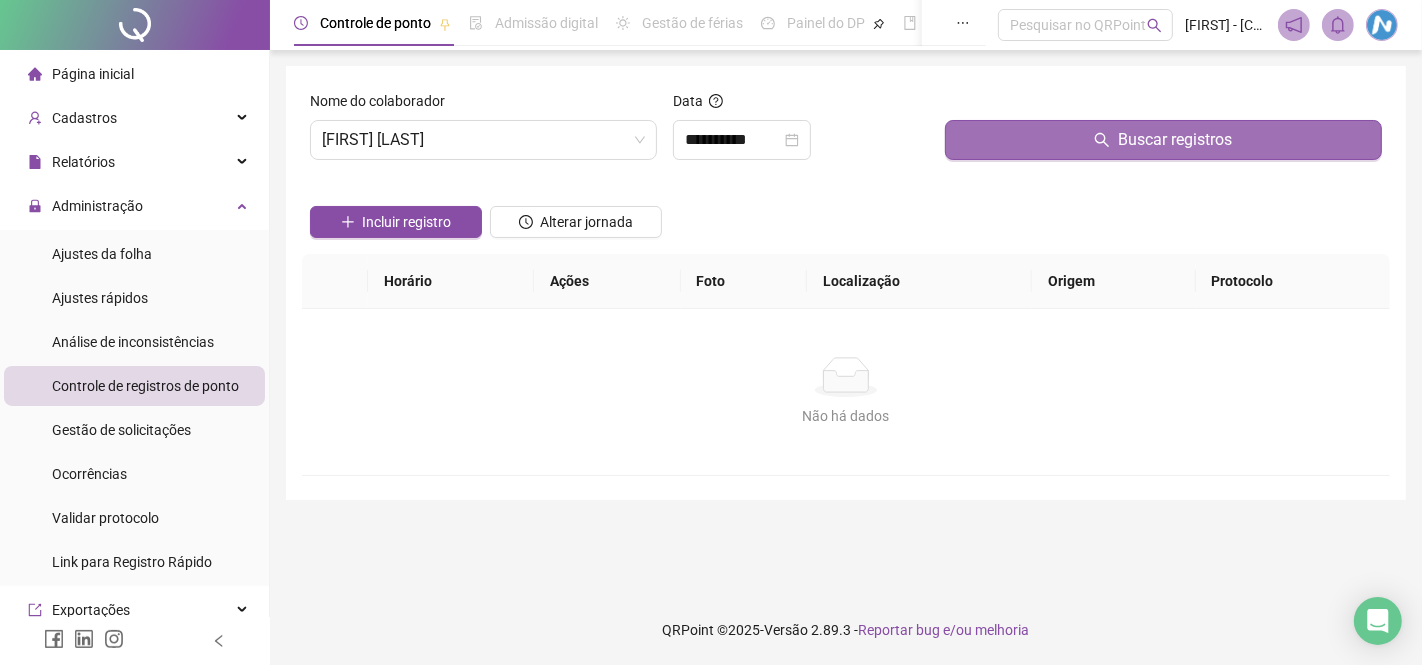 click on "Buscar registros" at bounding box center [1163, 140] 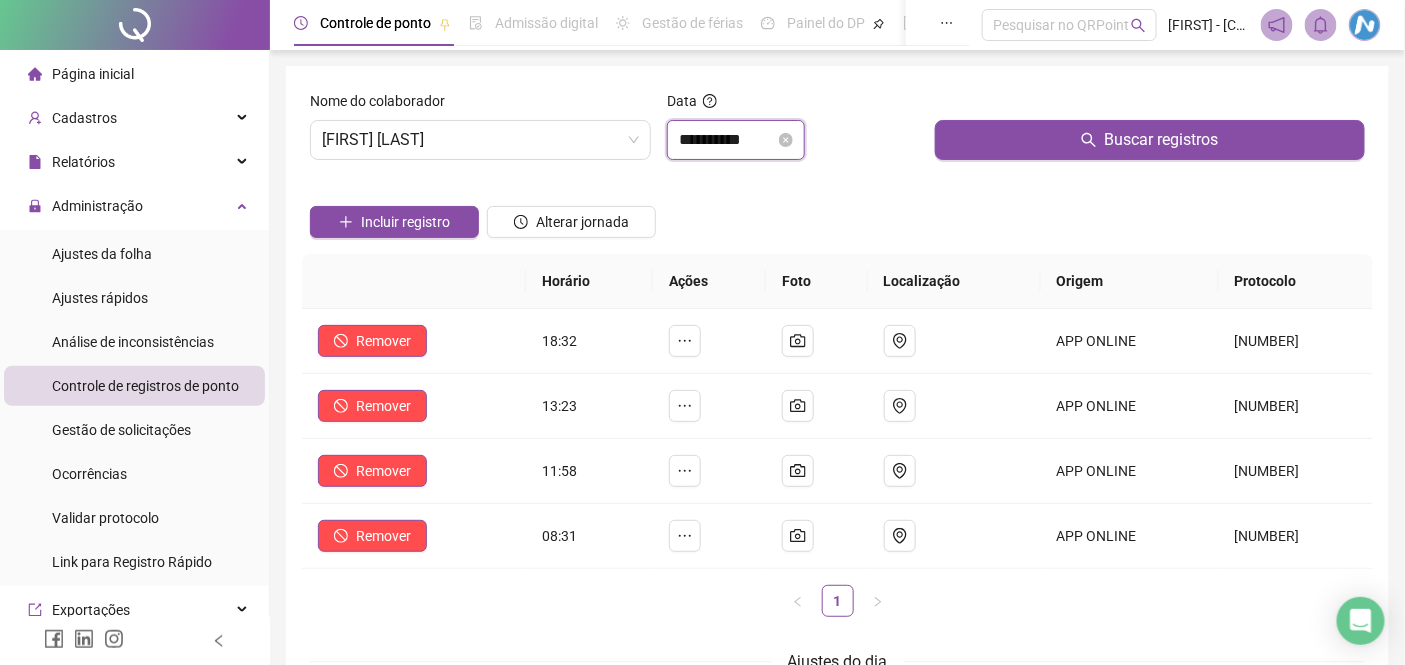 click on "**********" at bounding box center [727, 140] 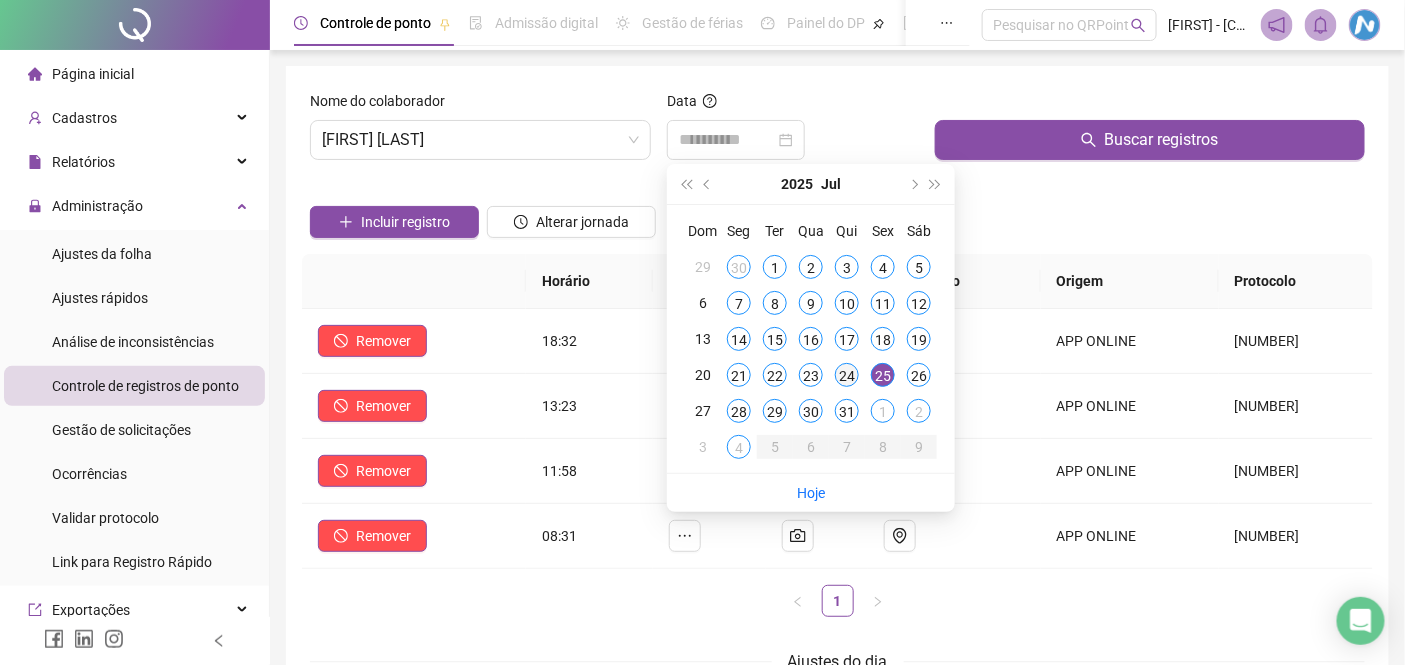 click on "24" at bounding box center (847, 375) 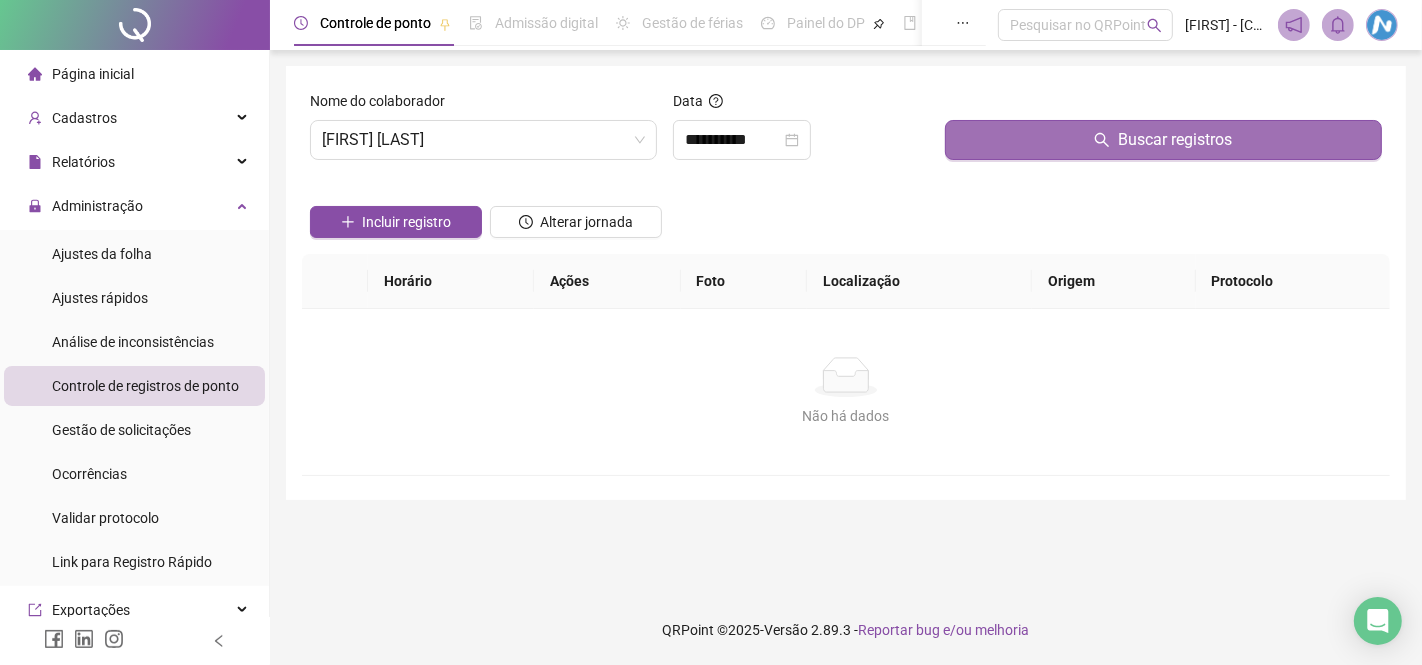 click on "Buscar registros" at bounding box center (1163, 140) 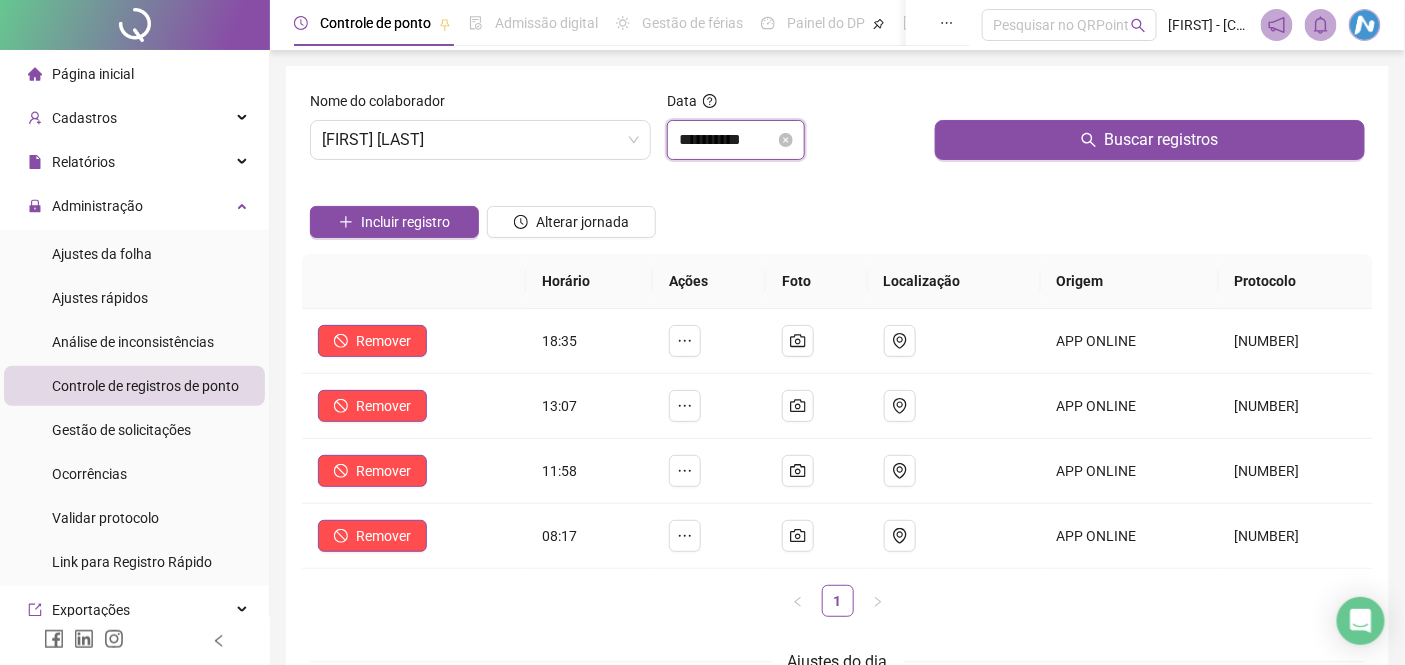 click on "**********" at bounding box center (727, 140) 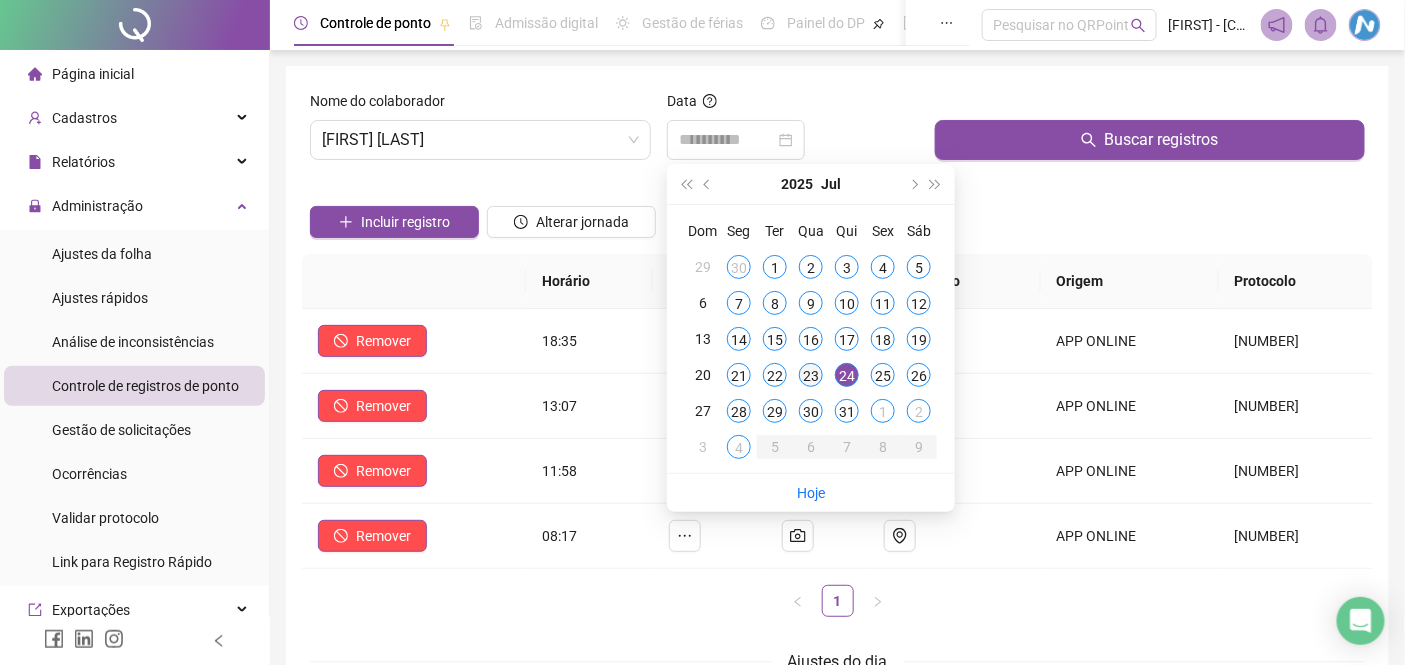click on "23" at bounding box center [811, 375] 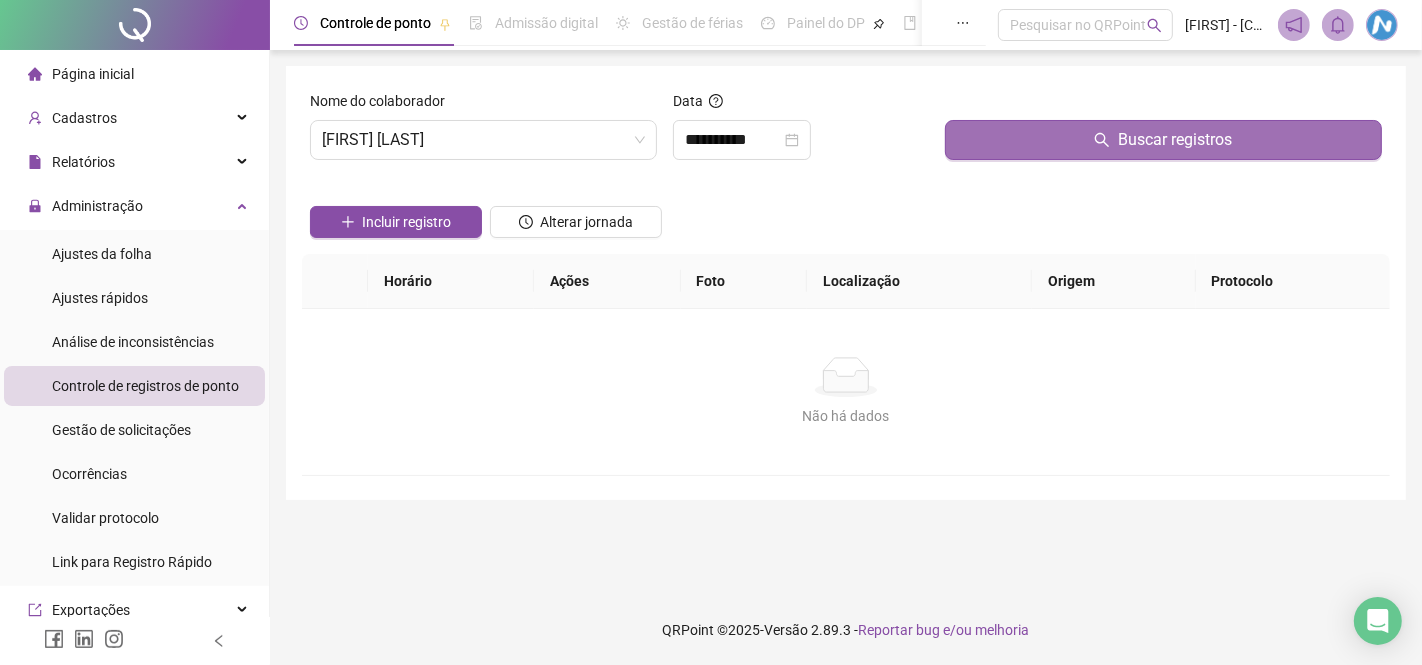 click on "Buscar registros" at bounding box center [1163, 140] 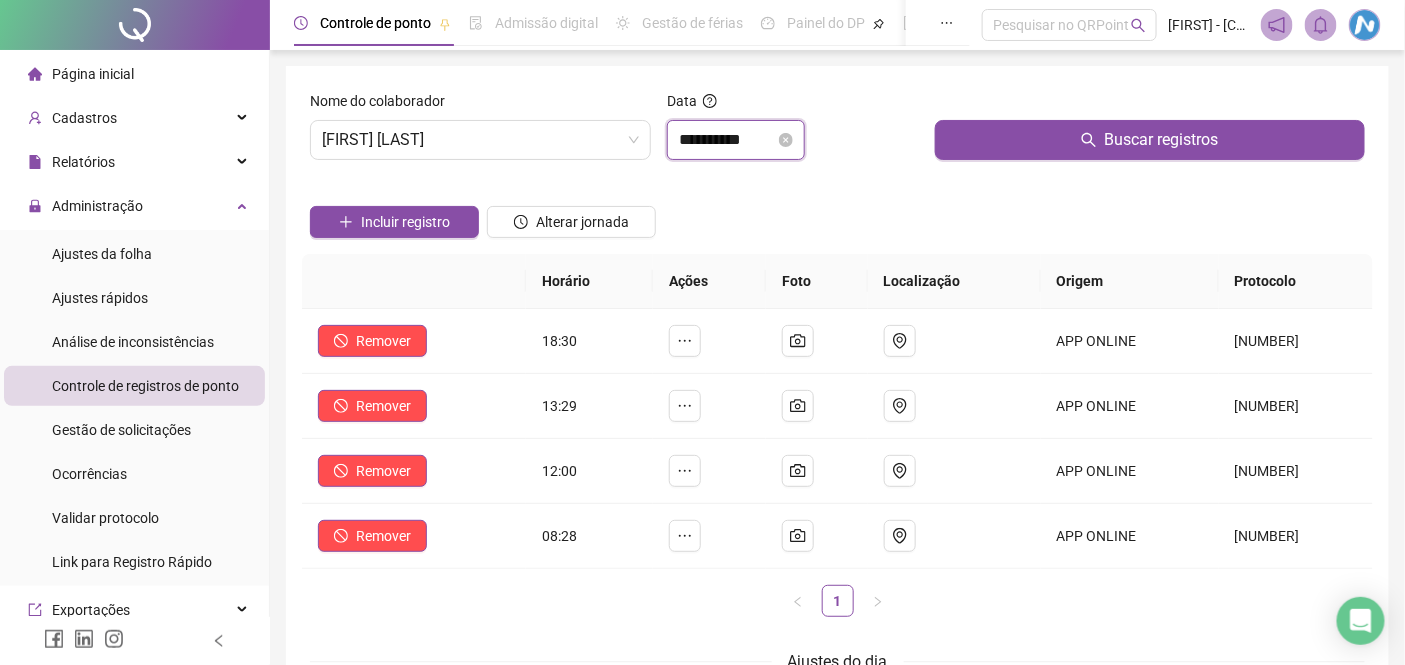 click on "**********" at bounding box center [727, 140] 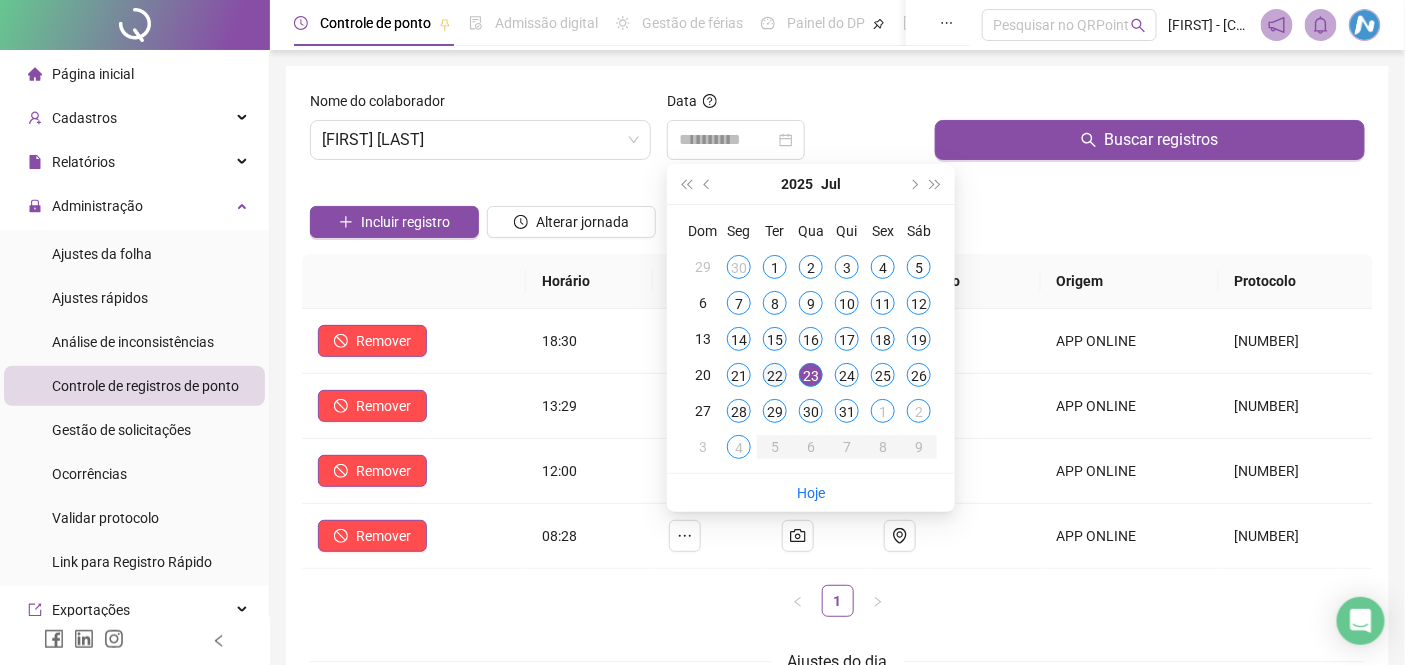 click on "22" at bounding box center (775, 375) 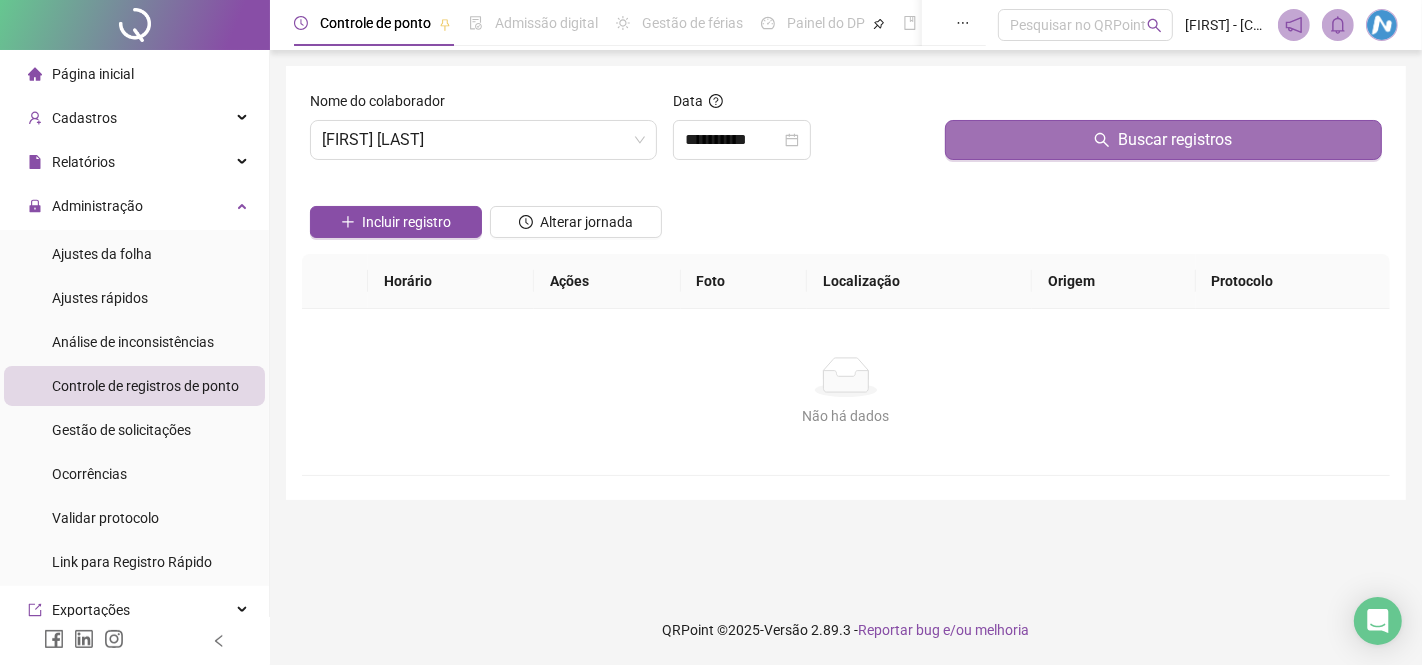 click on "Buscar registros" at bounding box center [1163, 140] 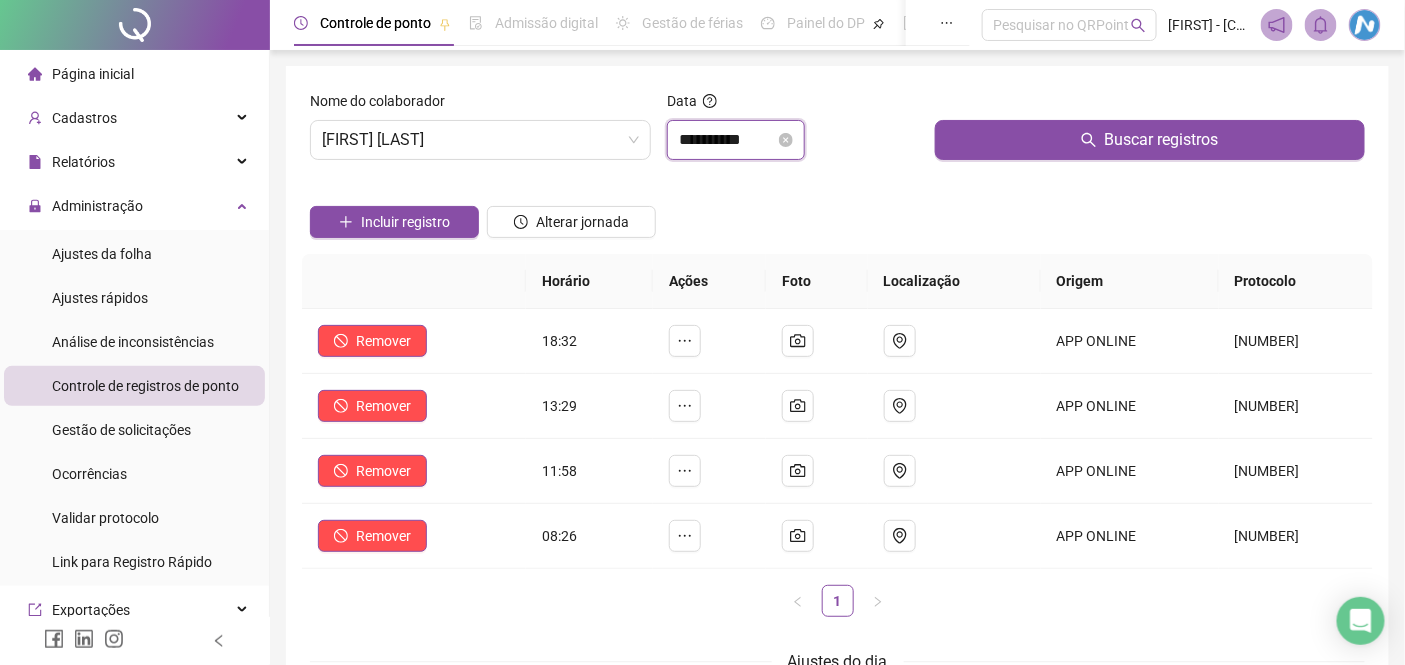 click on "**********" at bounding box center (727, 140) 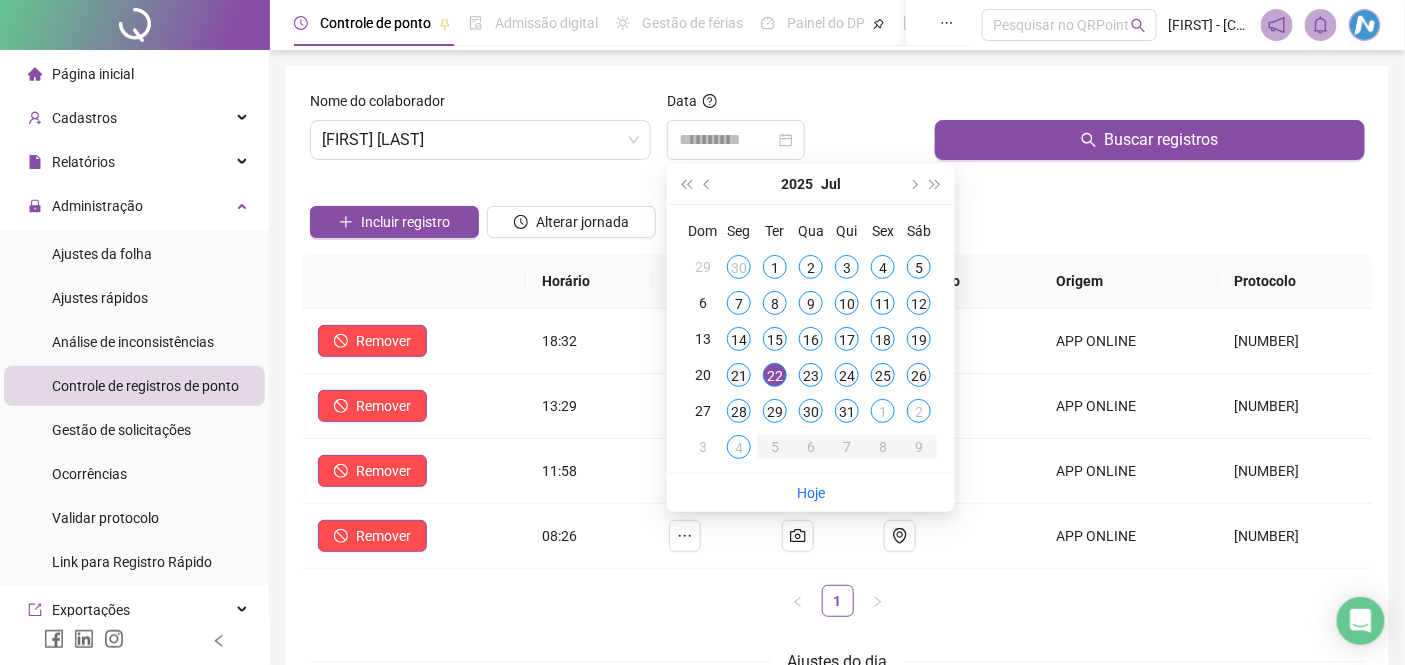click on "21" at bounding box center (739, 375) 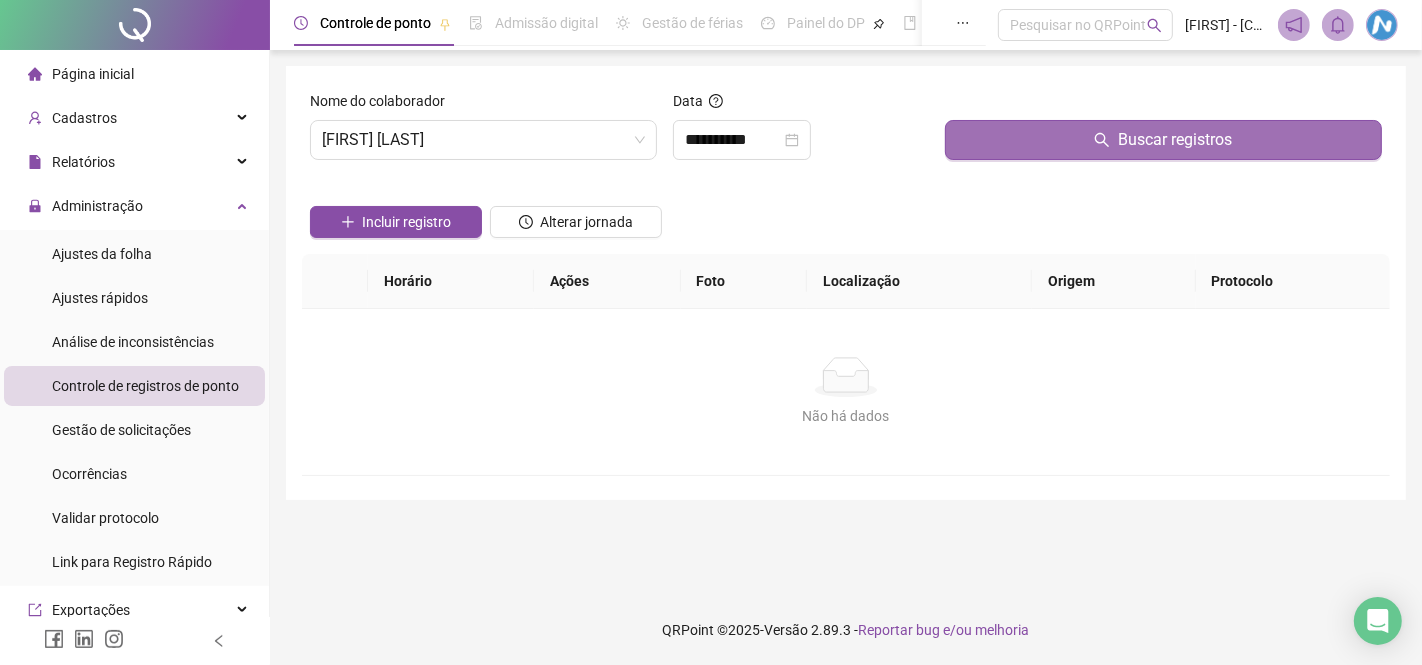 click on "Buscar registros" at bounding box center (1163, 140) 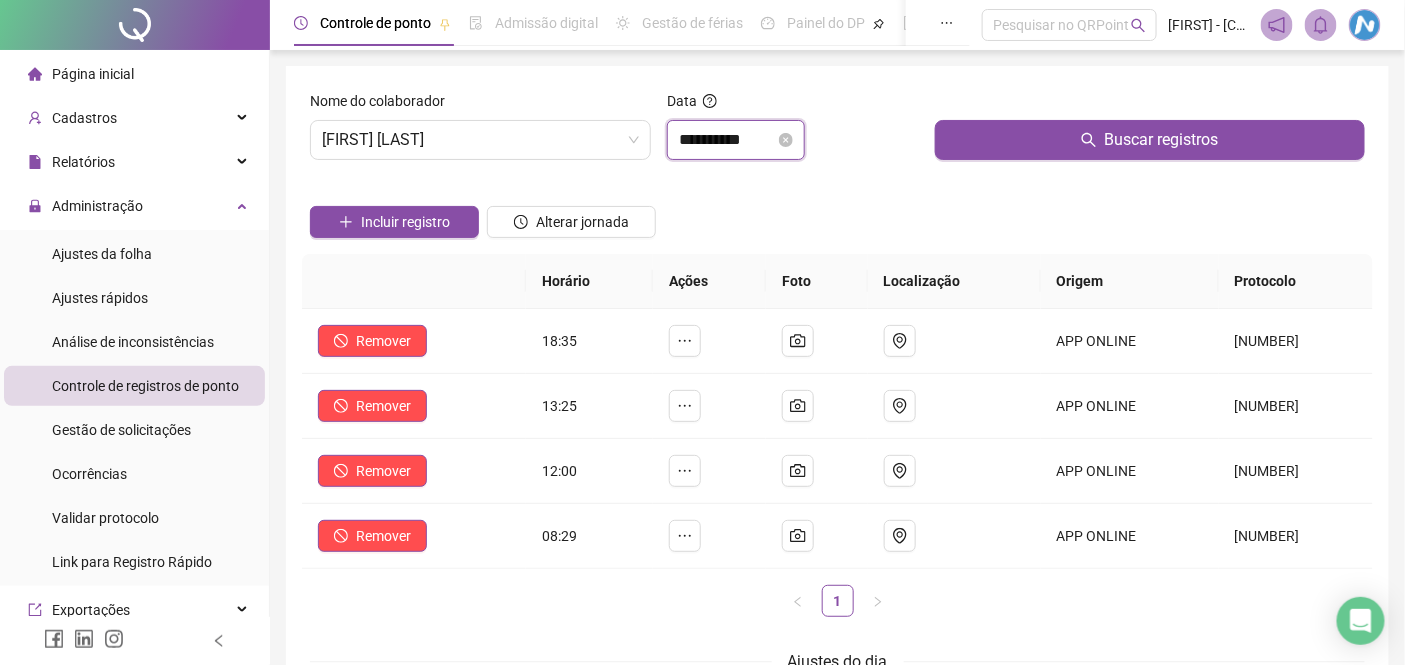 click on "**********" at bounding box center (727, 140) 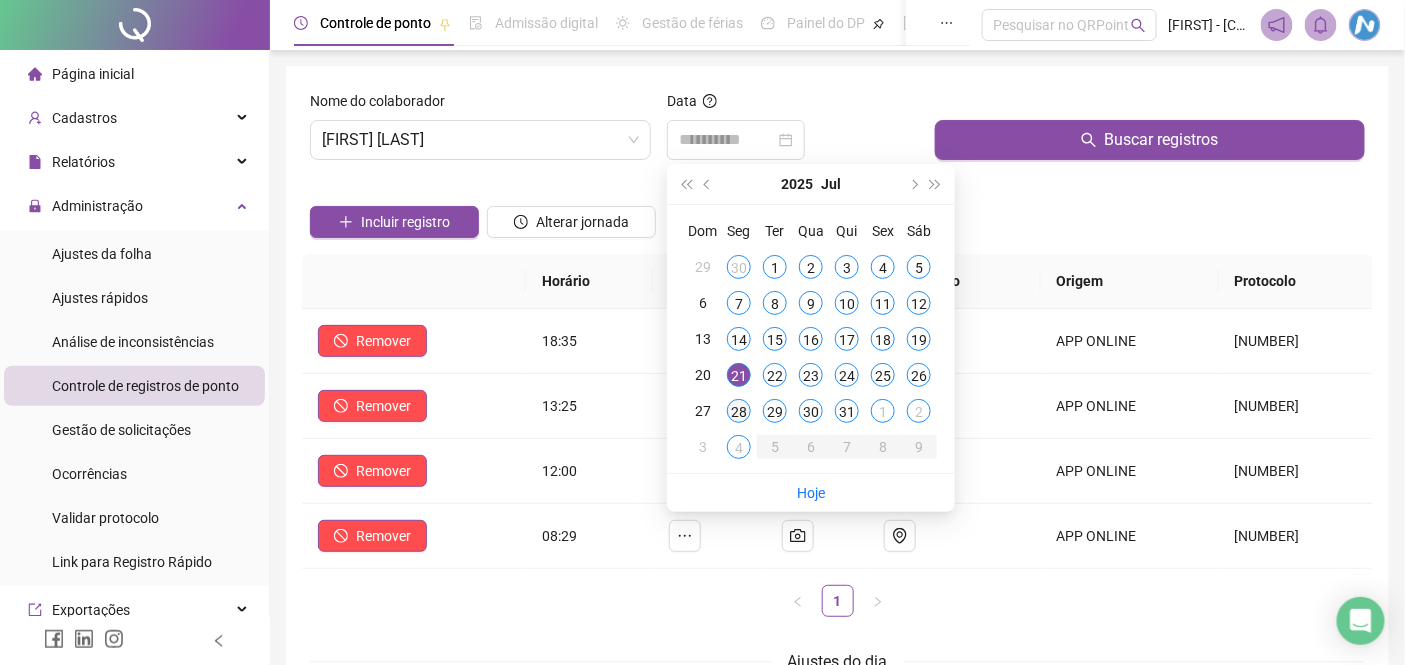 click on "28" at bounding box center [739, 411] 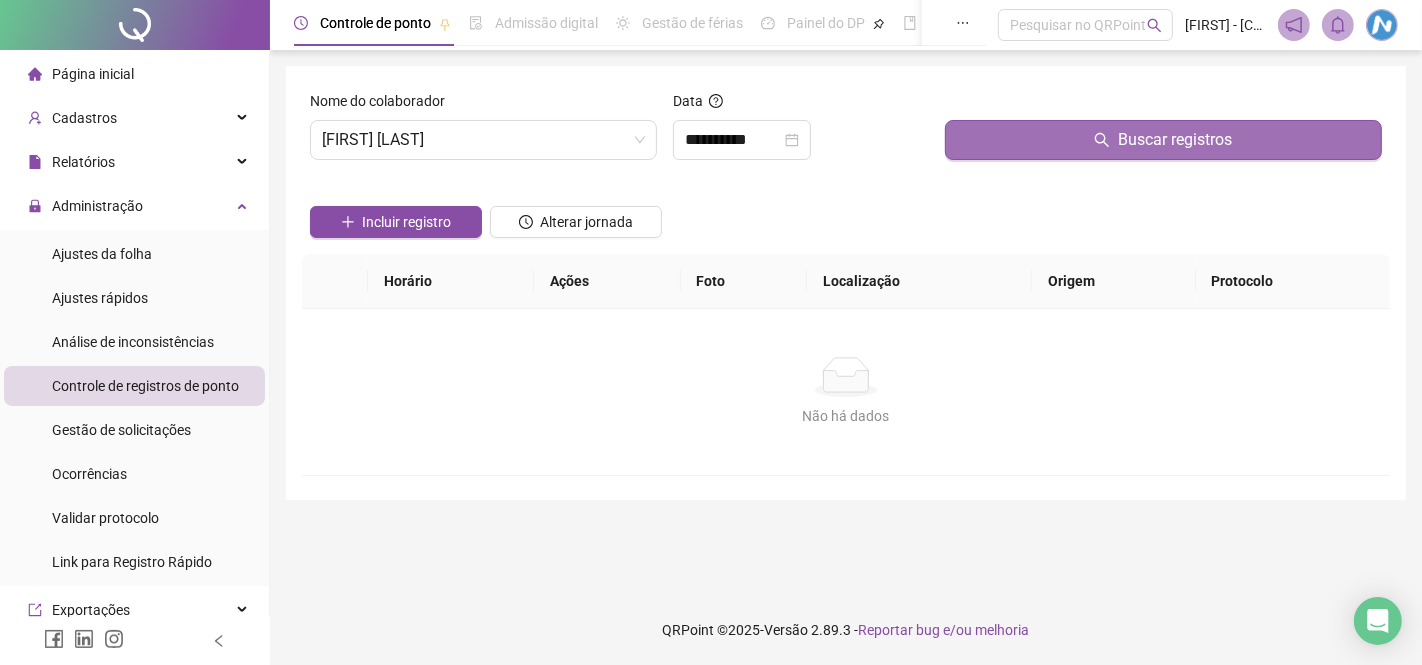 click on "Buscar registros" at bounding box center [1163, 140] 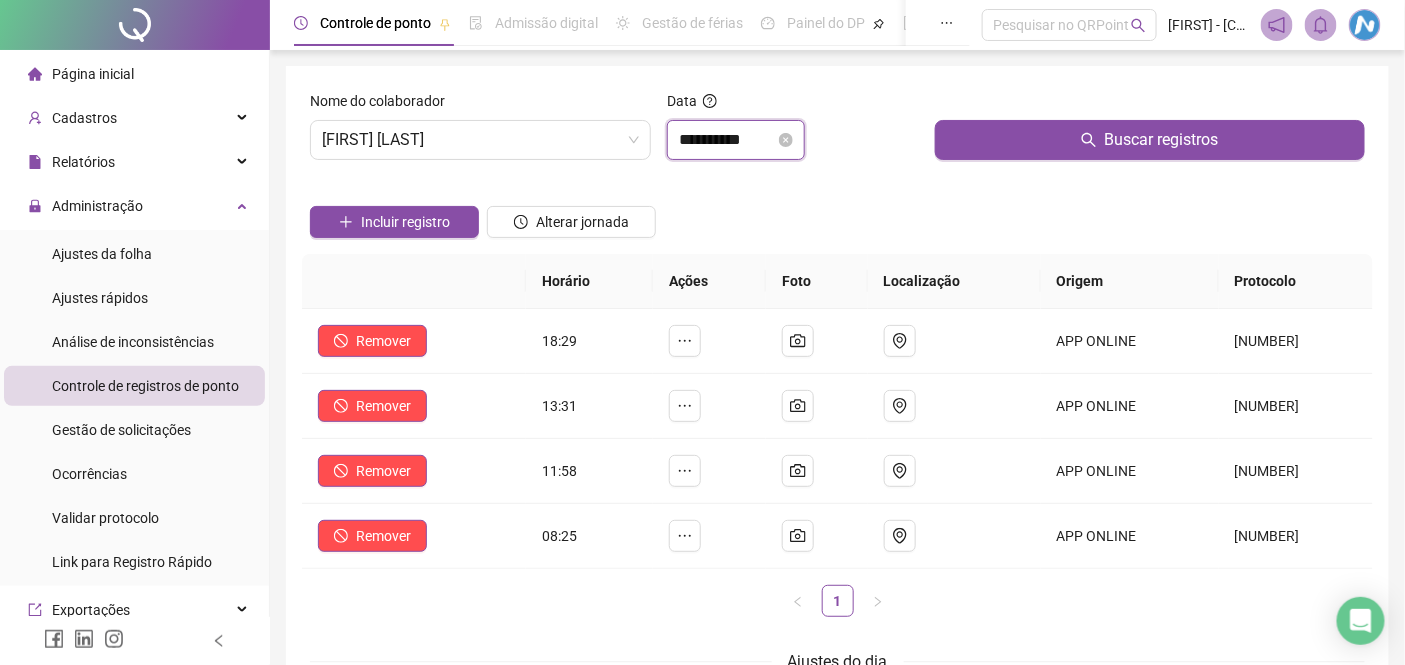 click on "**********" at bounding box center (727, 140) 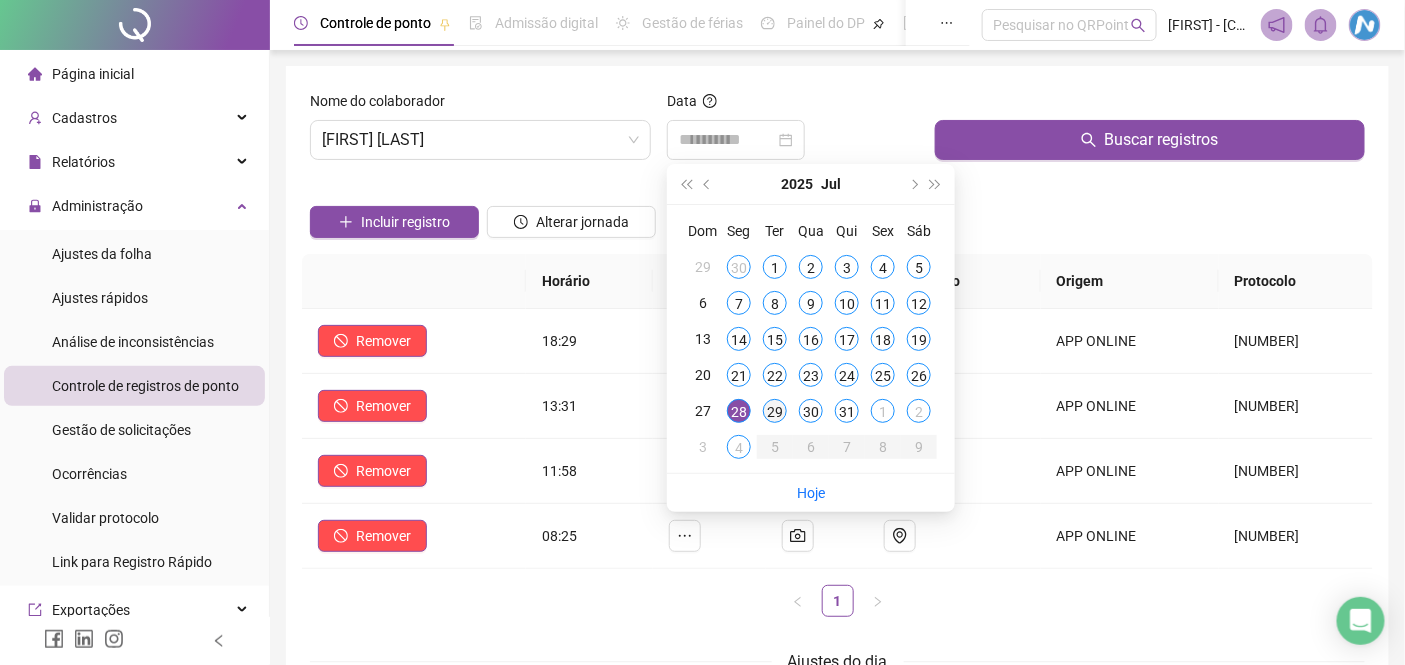 click on "29" at bounding box center [775, 411] 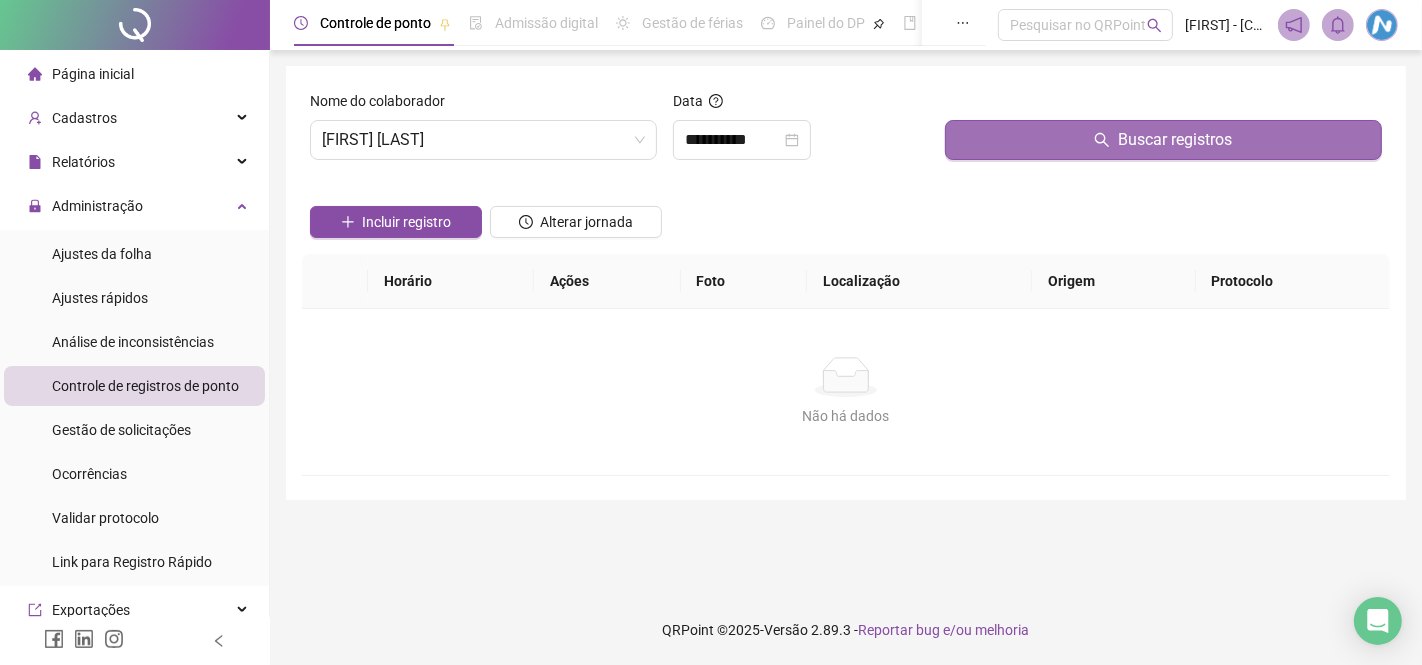 click on "Buscar registros" at bounding box center (1163, 140) 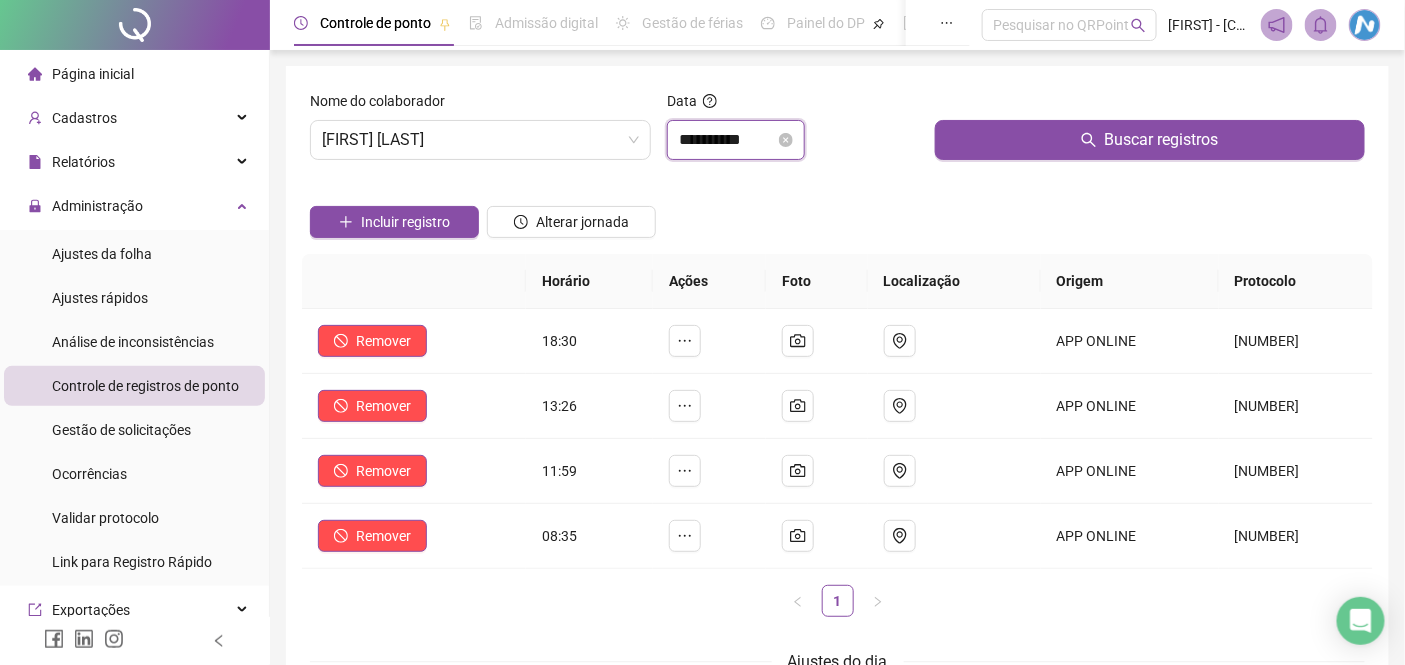 click on "**********" at bounding box center (727, 140) 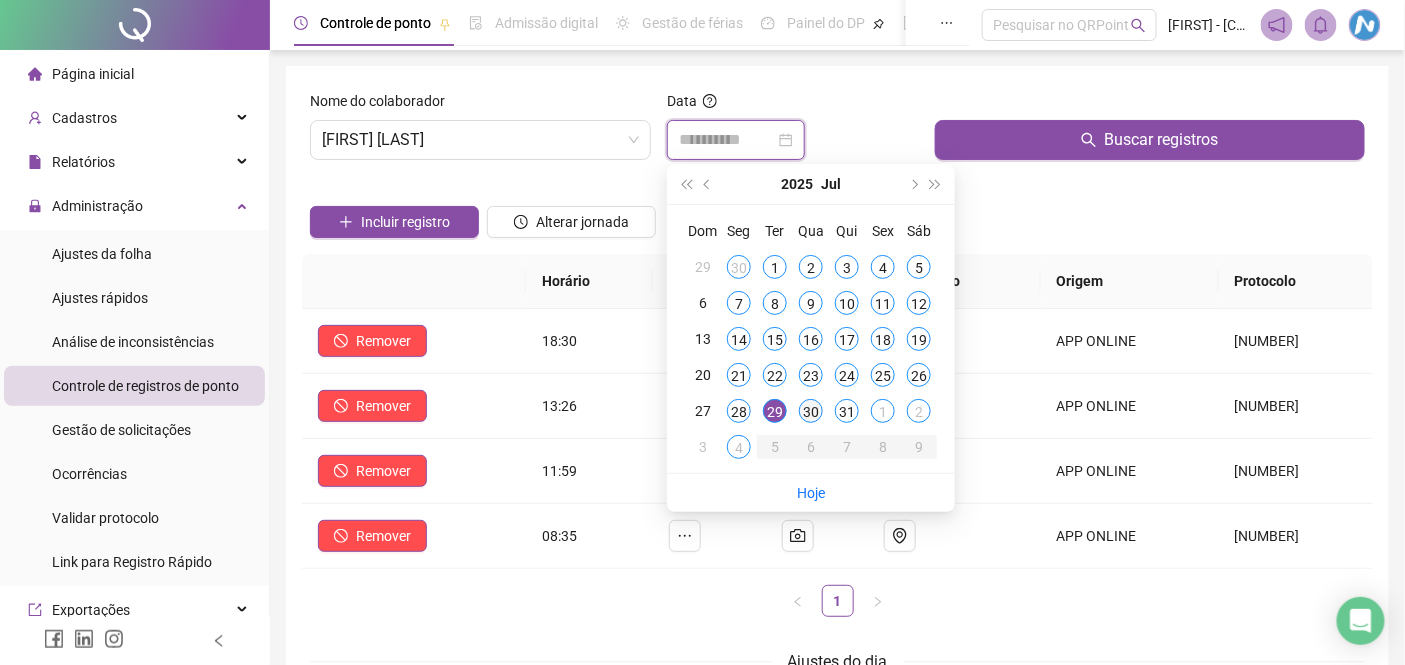 type on "**********" 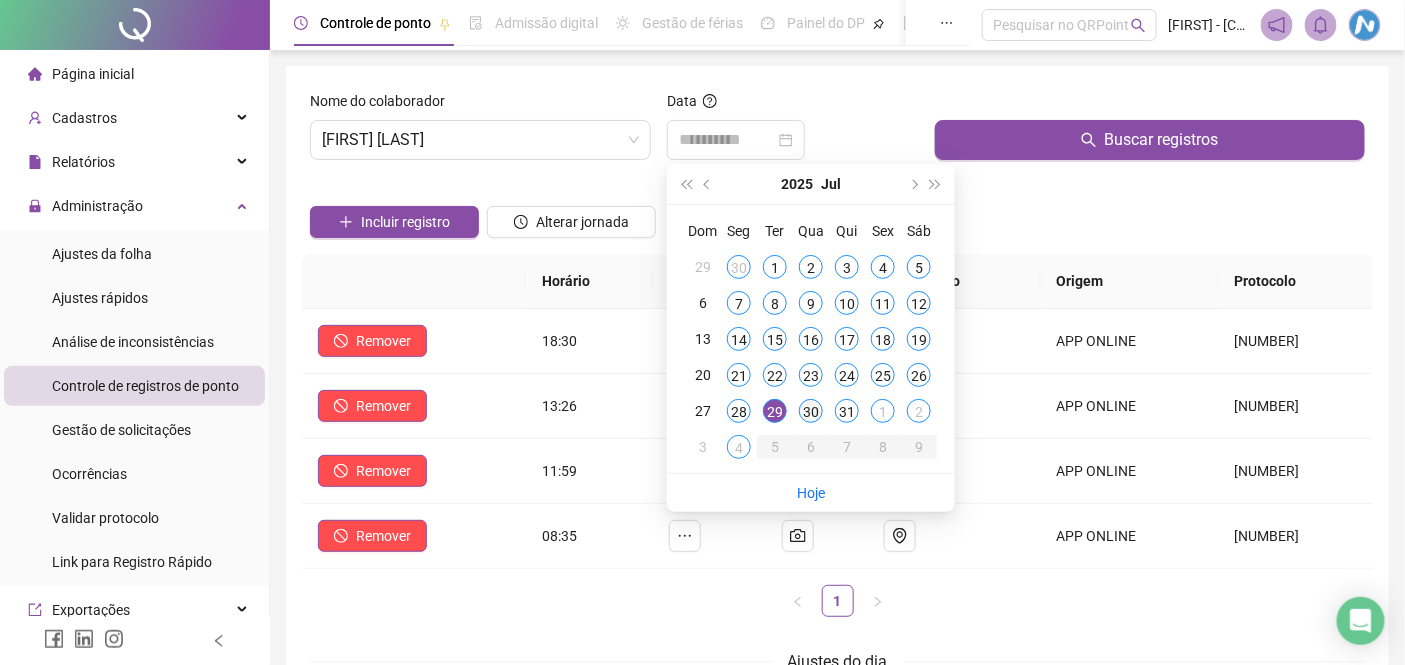 click on "30" at bounding box center [811, 411] 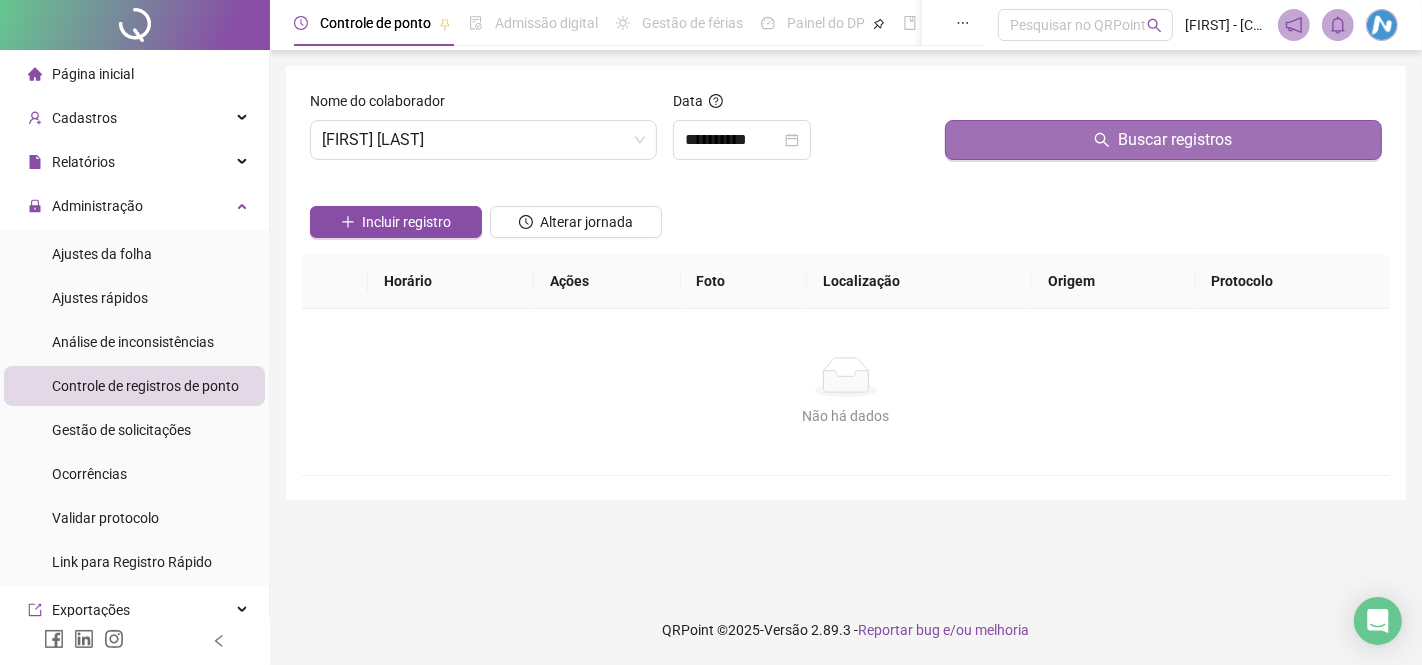 click on "Buscar registros" at bounding box center [1163, 140] 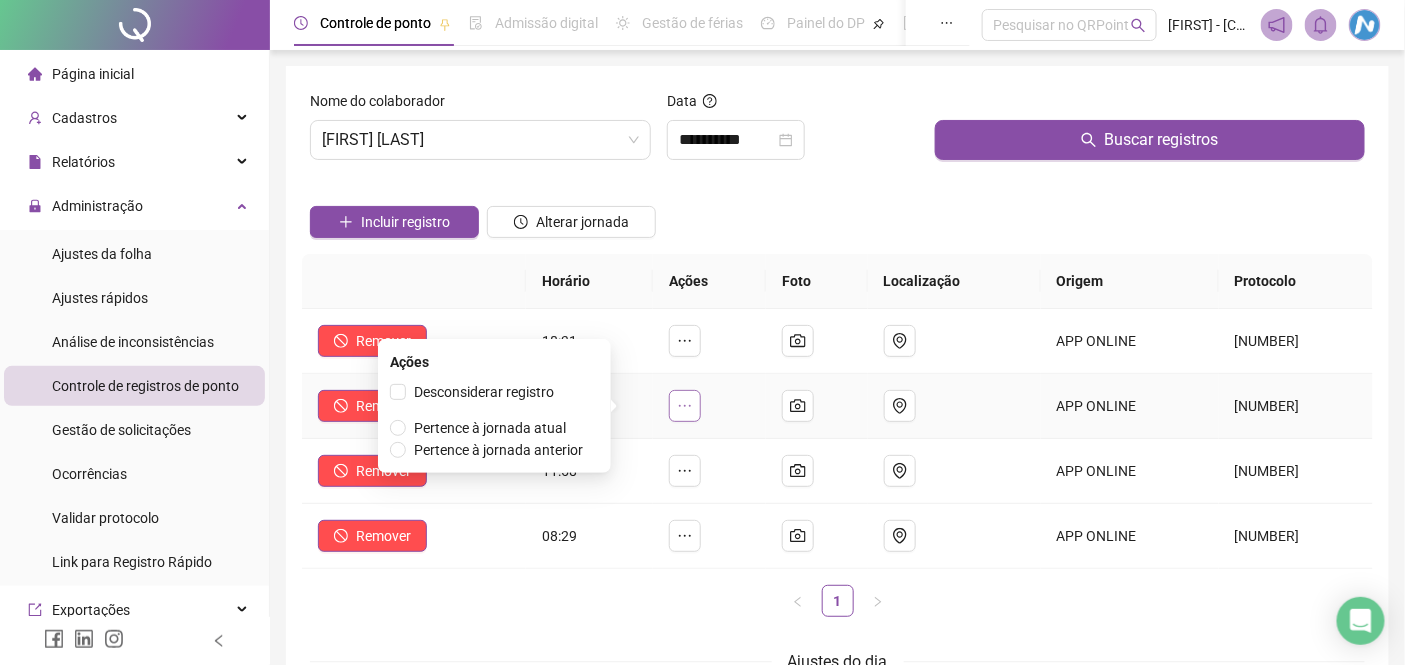 click 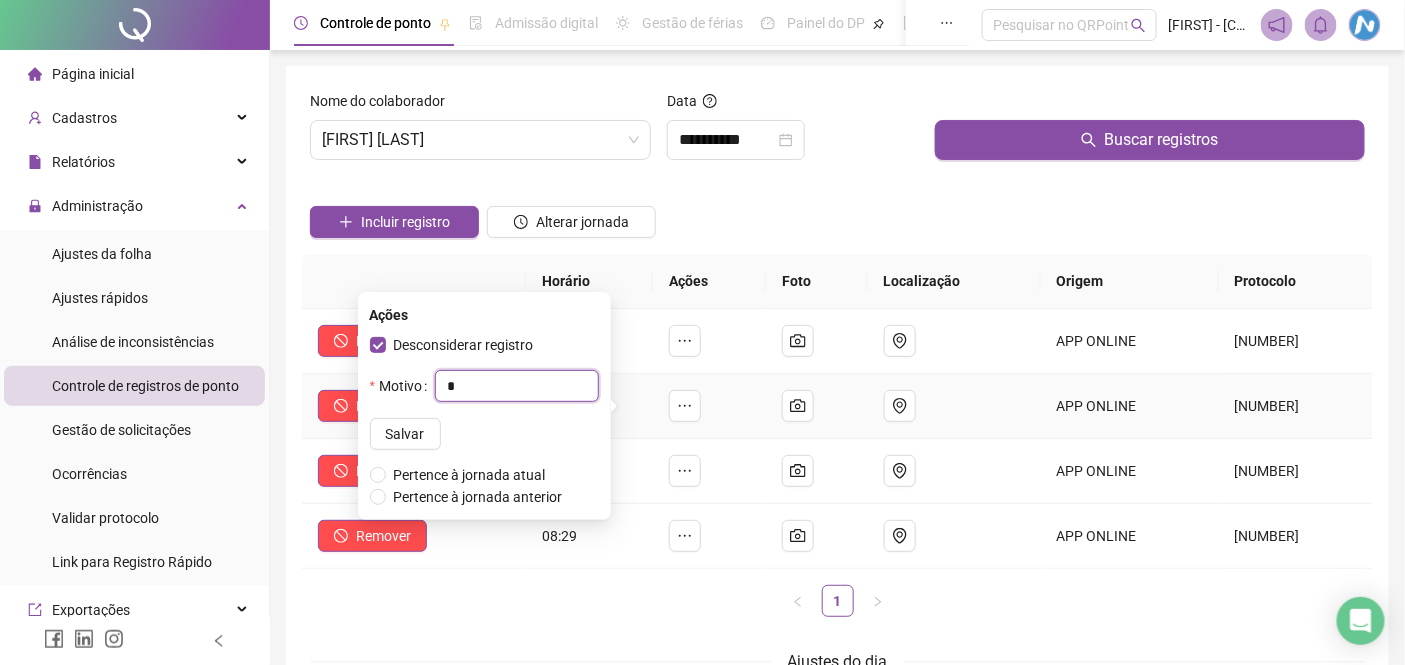 click on "*" at bounding box center (517, 386) 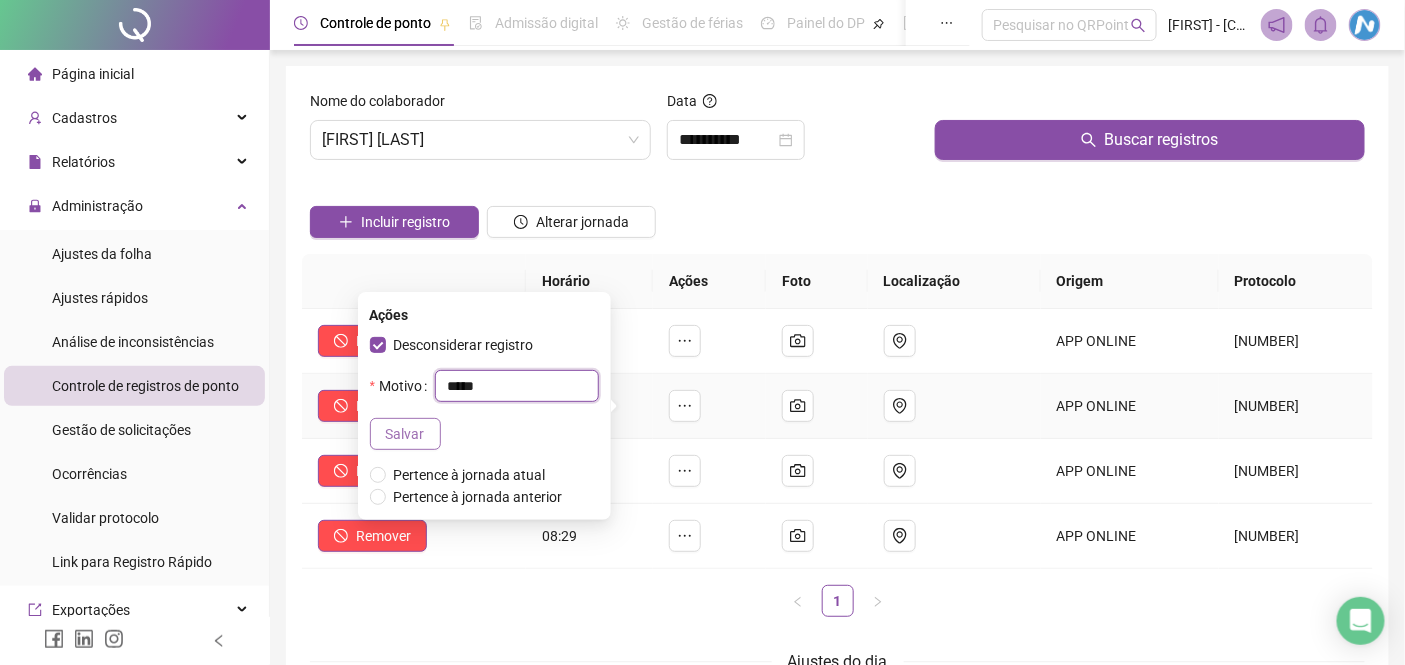 type on "*****" 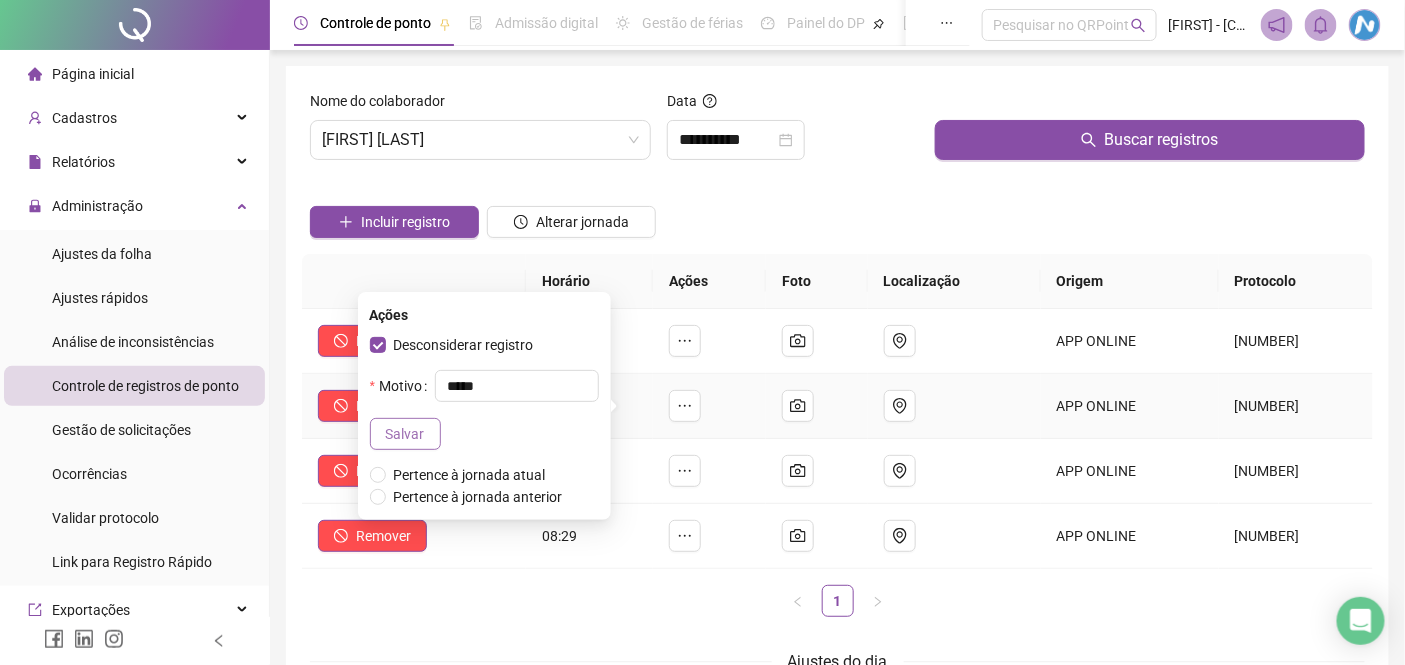 click on "Salvar" at bounding box center [405, 434] 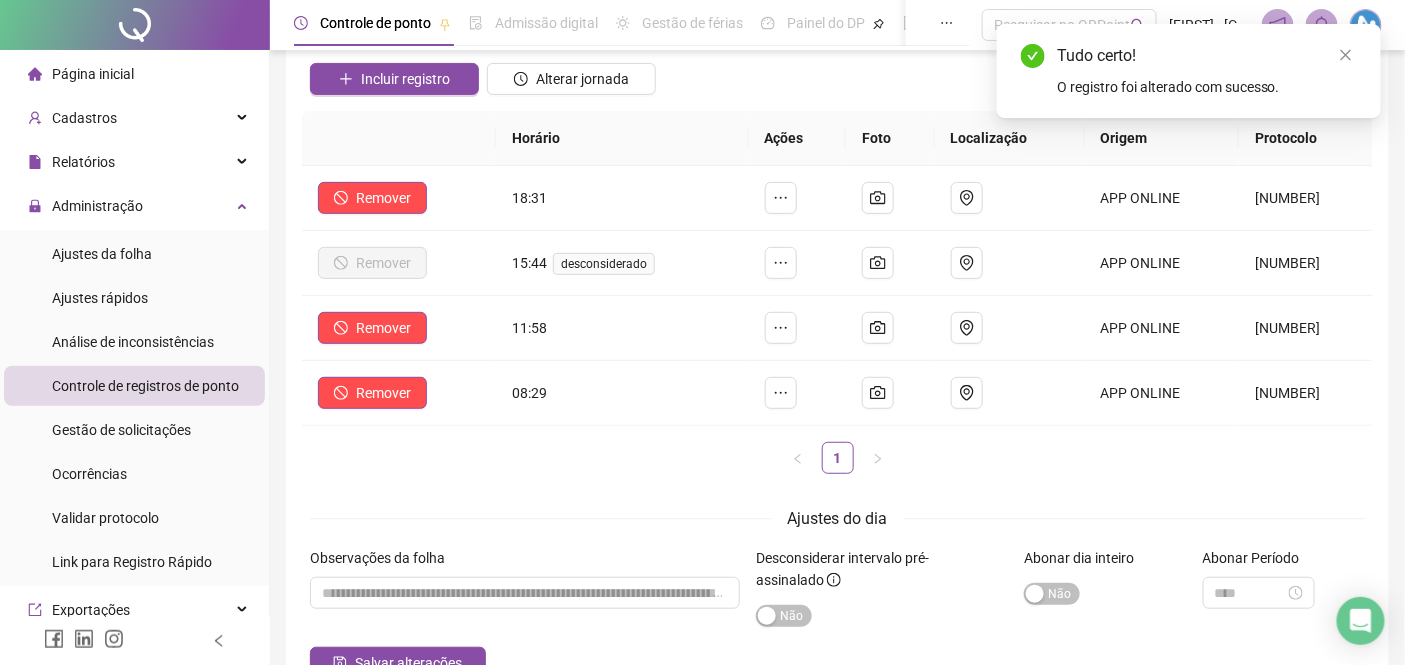 scroll, scrollTop: 0, scrollLeft: 0, axis: both 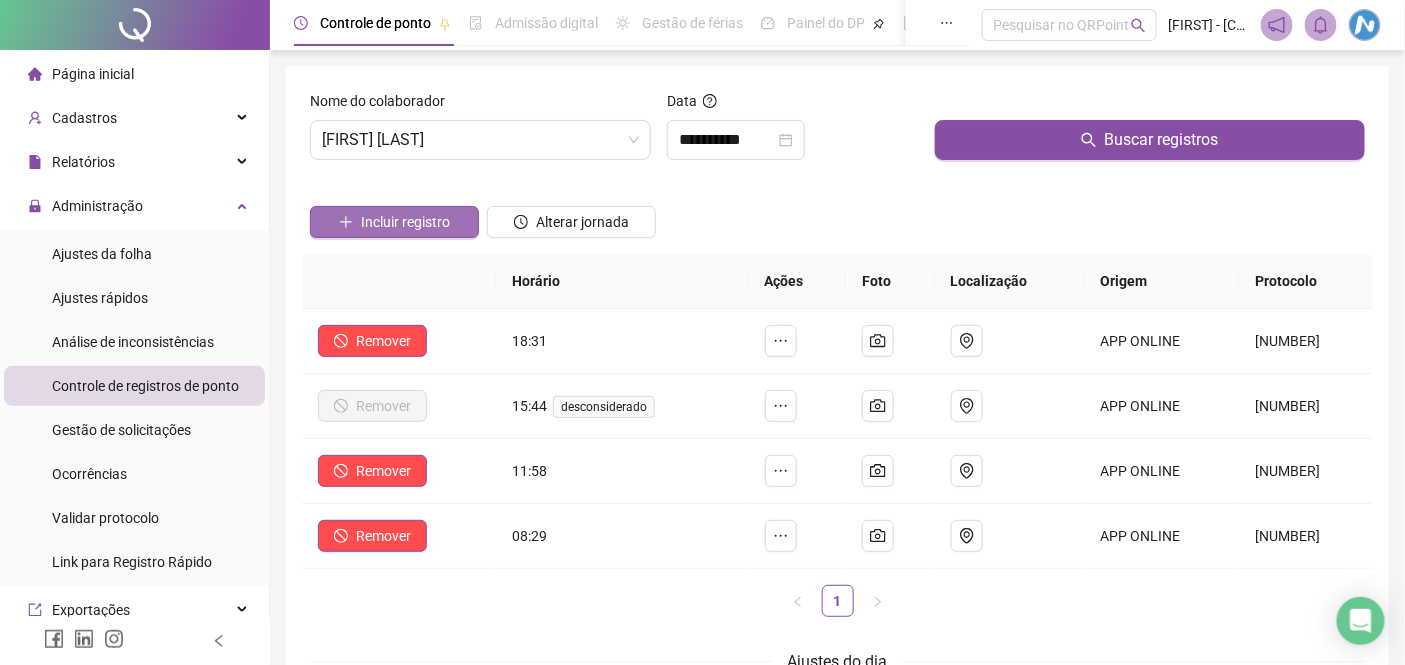click on "Incluir registro" at bounding box center (405, 222) 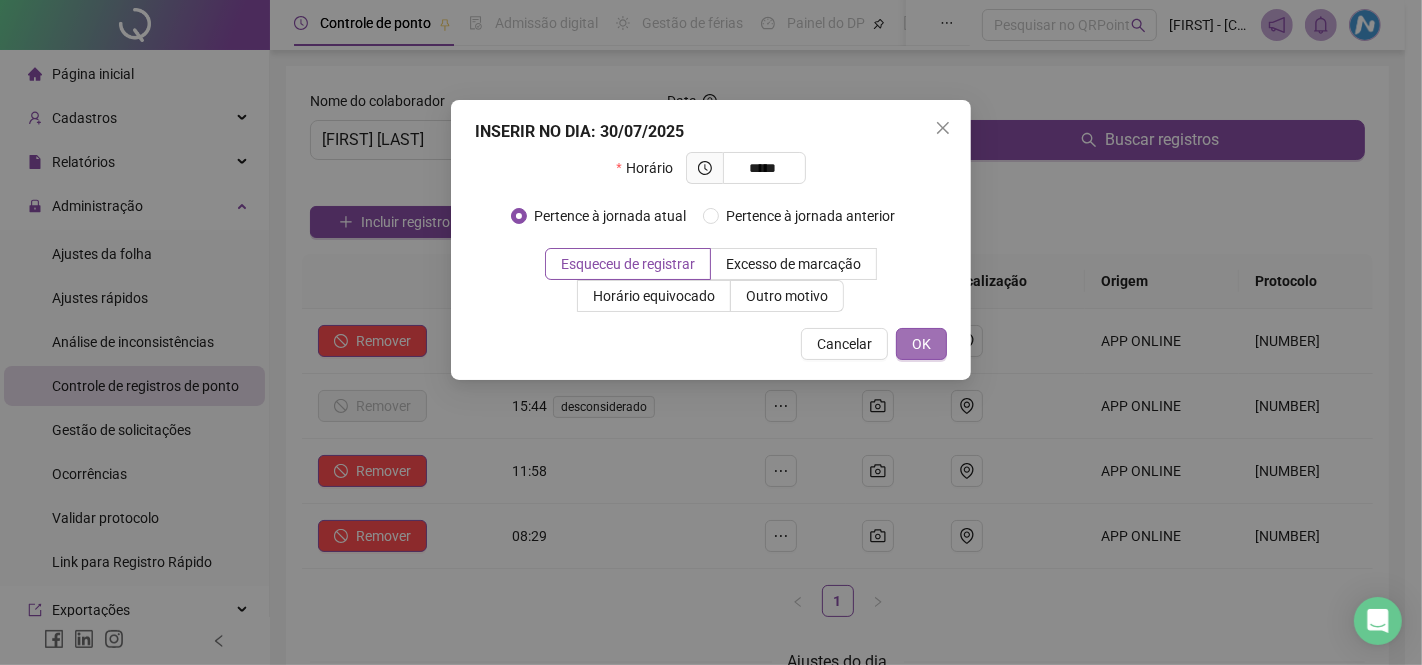 type on "*****" 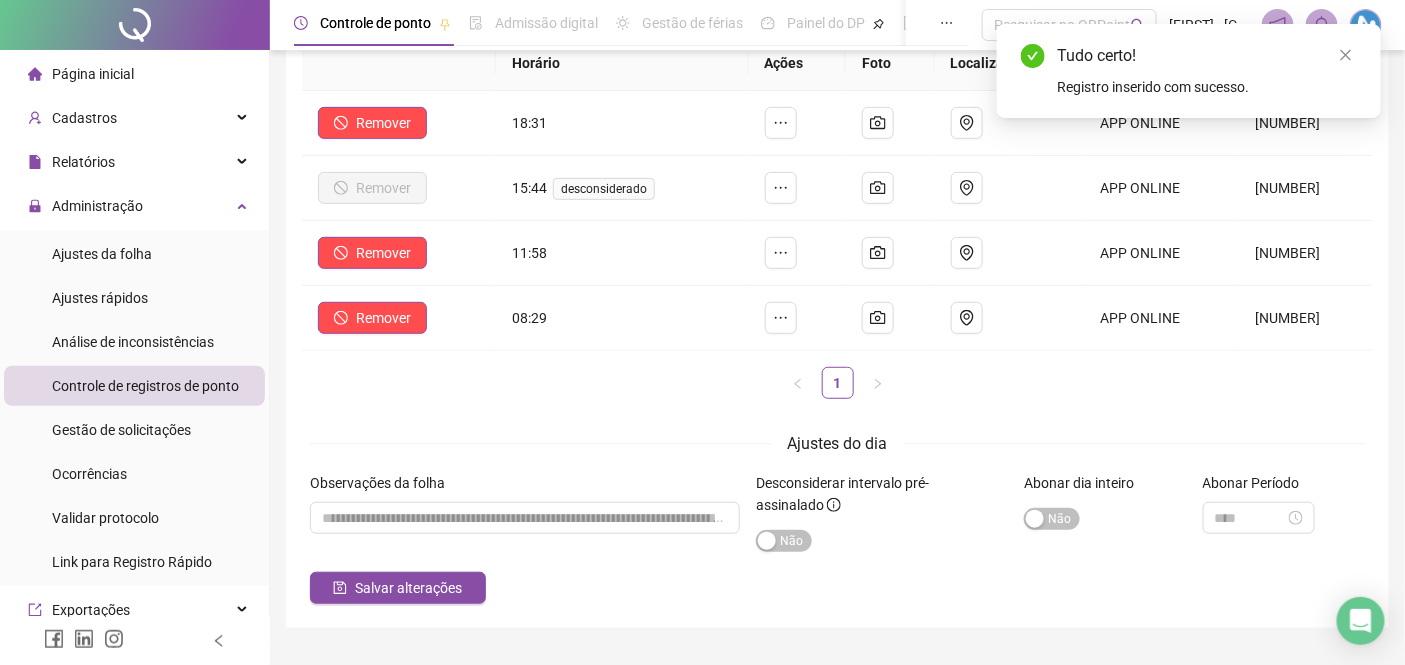 scroll, scrollTop: 266, scrollLeft: 0, axis: vertical 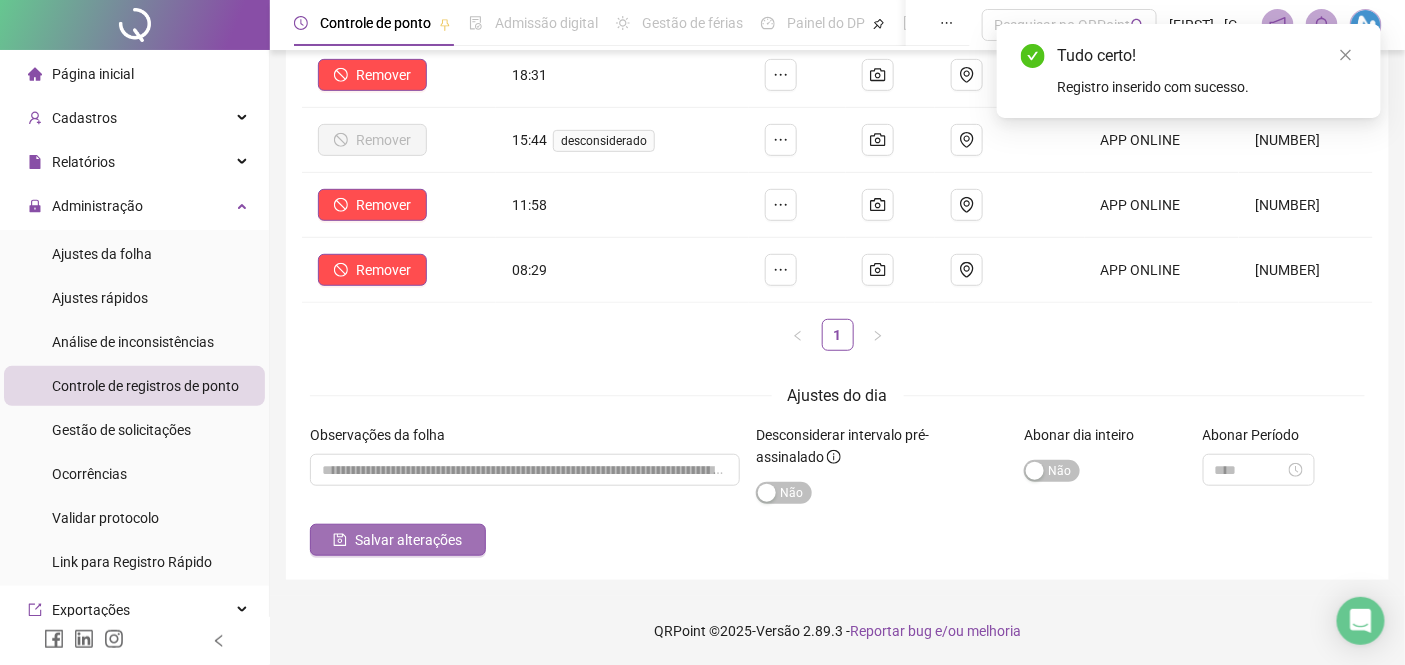 click on "Salvar alterações" at bounding box center (408, 540) 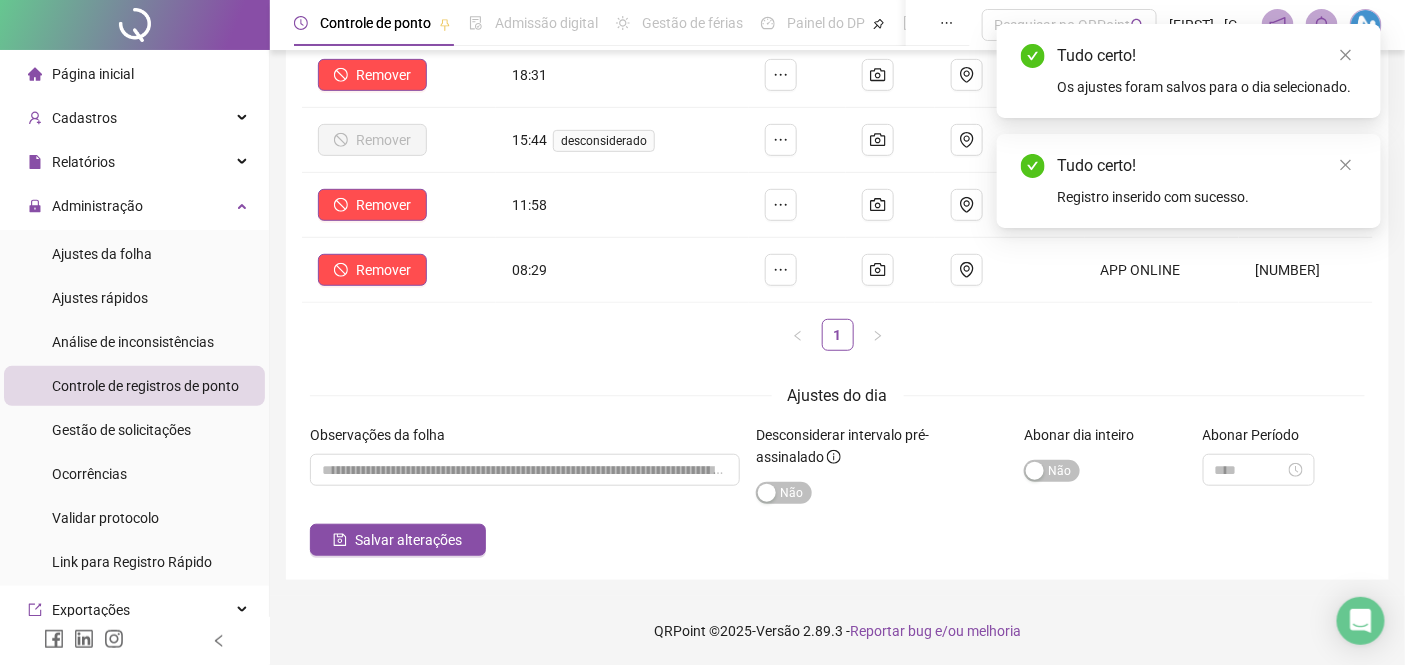 scroll, scrollTop: 0, scrollLeft: 0, axis: both 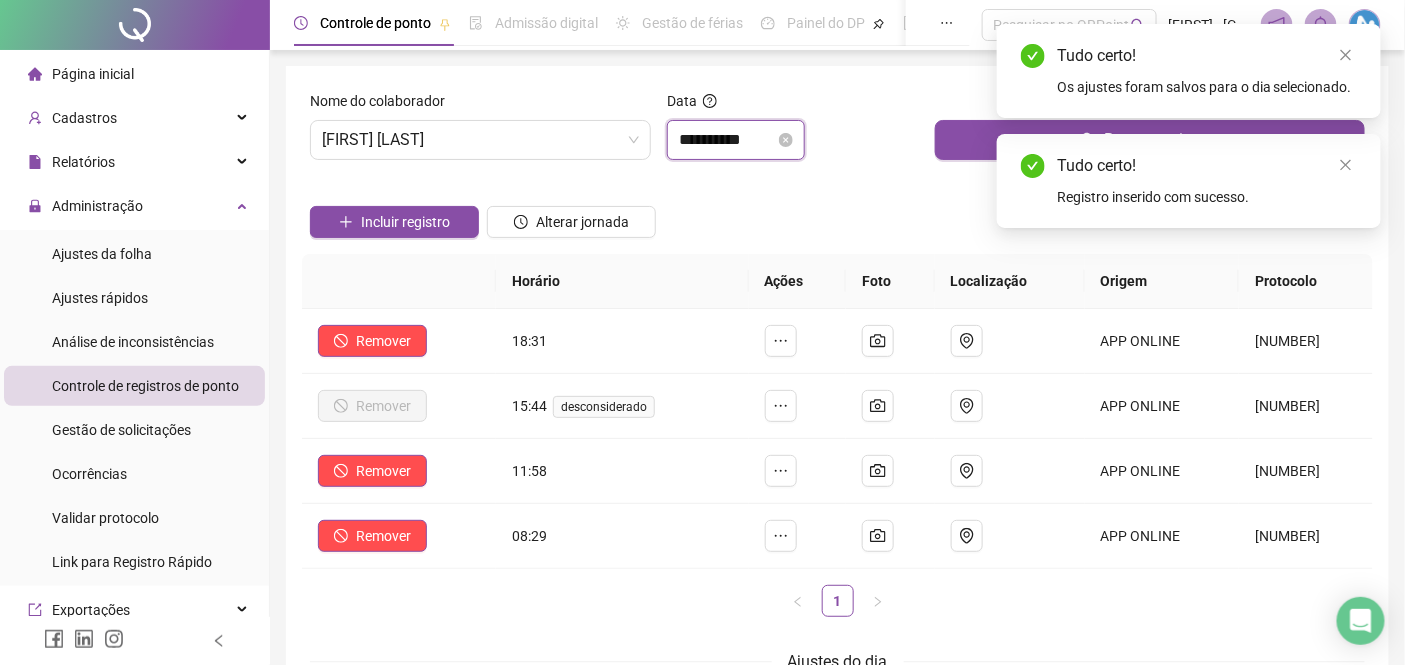 click 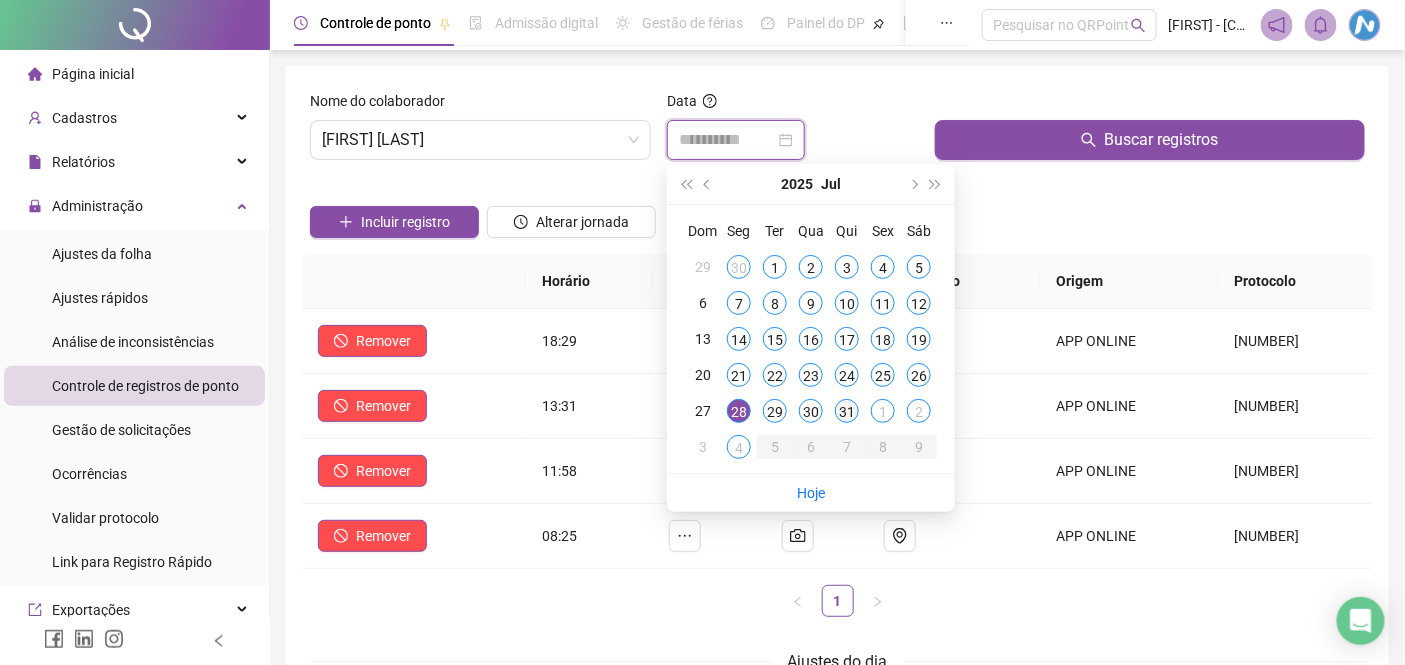 type on "**********" 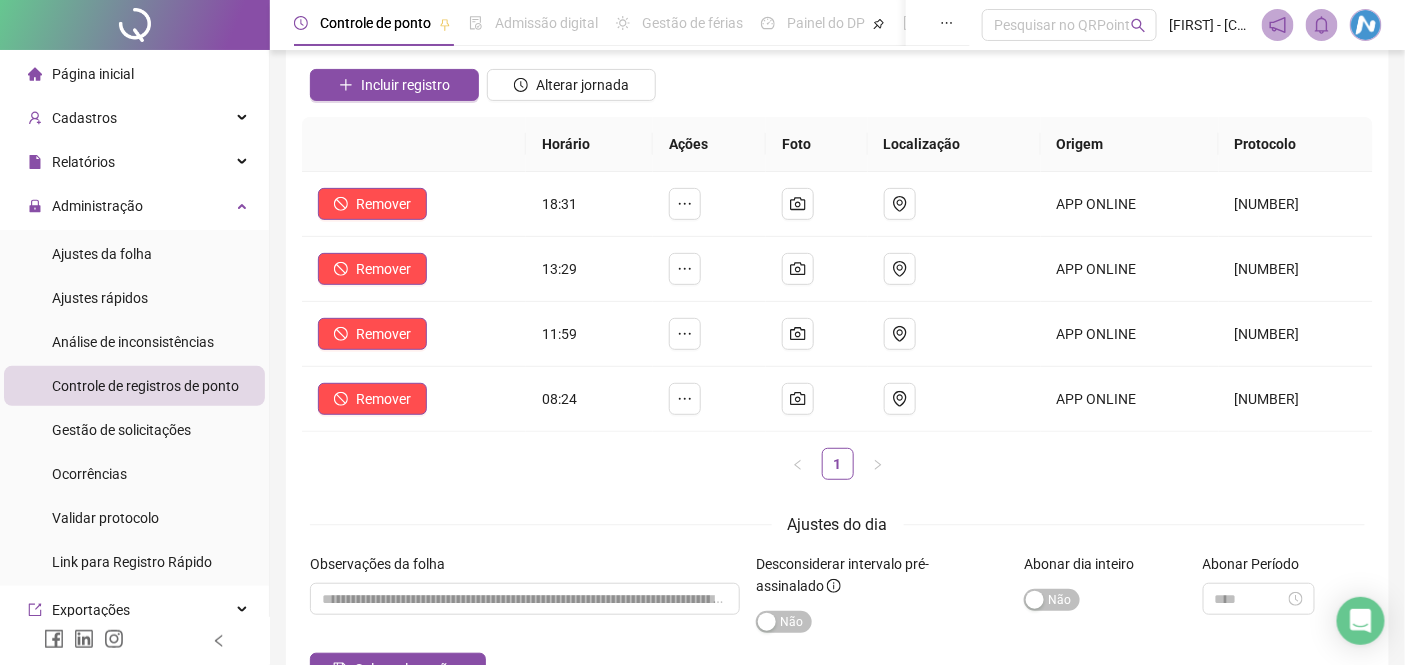 scroll, scrollTop: 0, scrollLeft: 0, axis: both 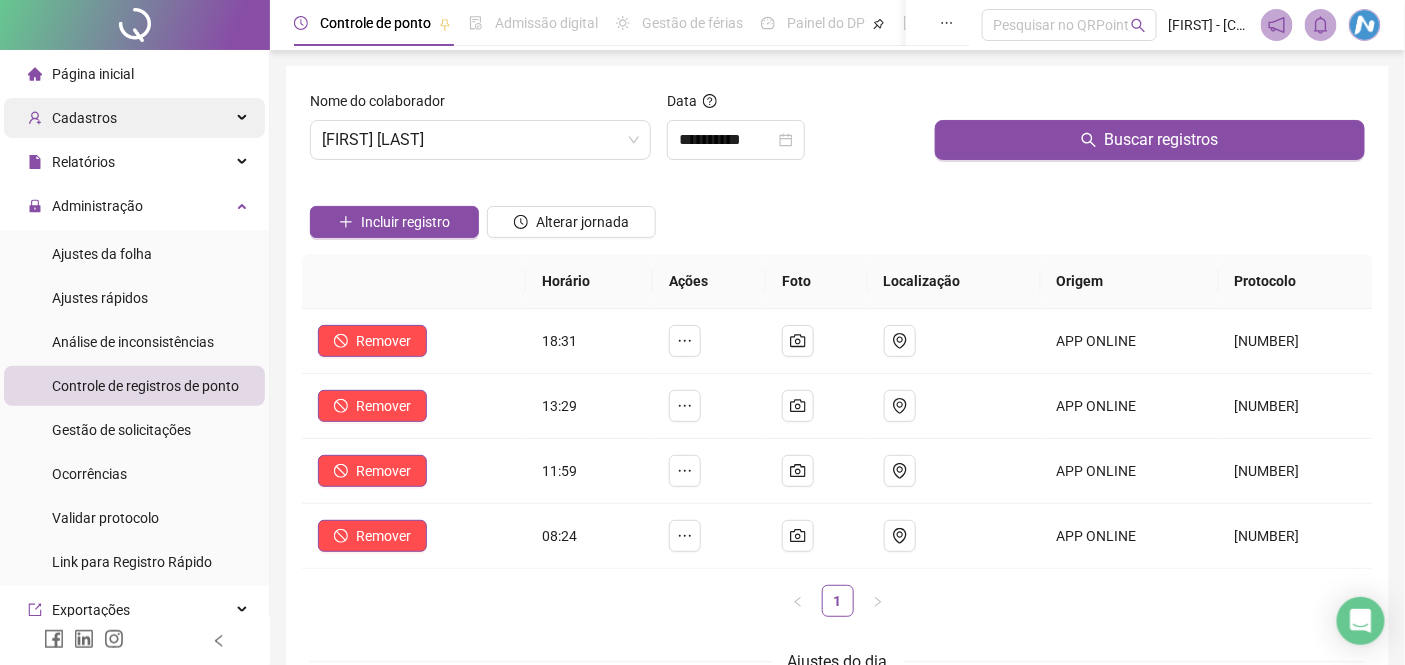 click on "Cadastros" at bounding box center [134, 118] 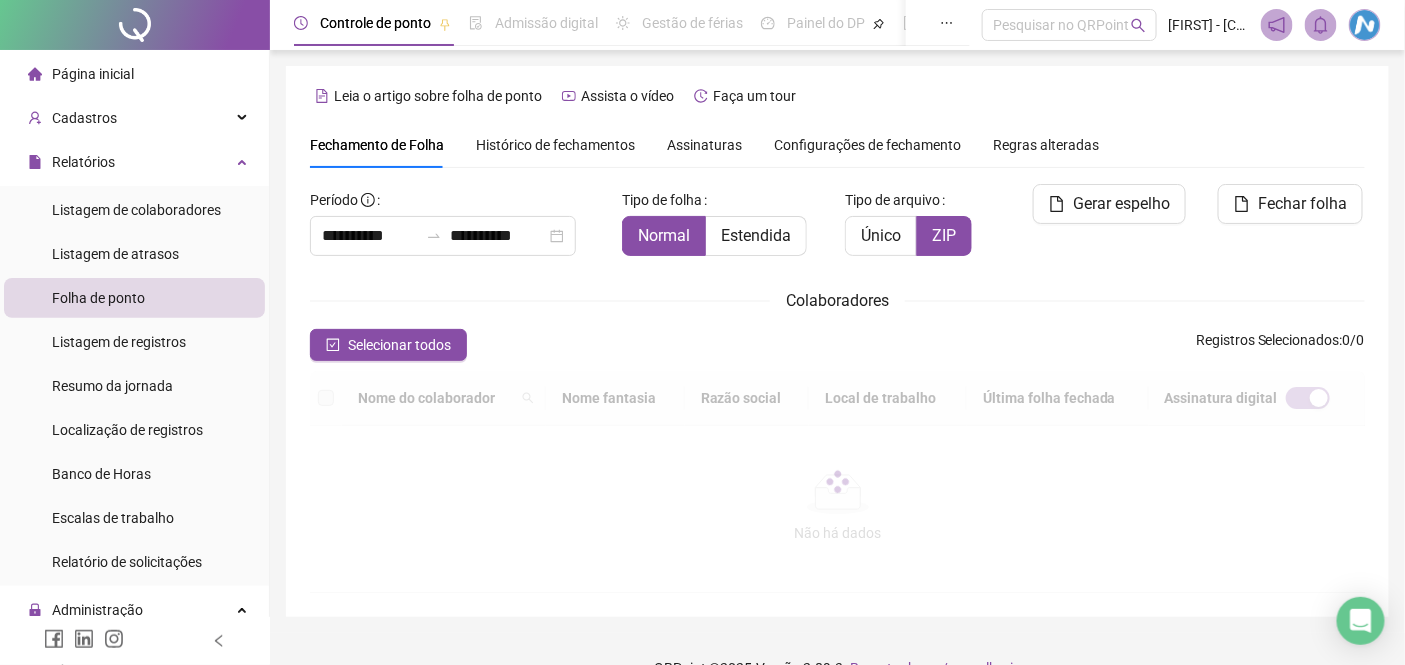 scroll, scrollTop: 76, scrollLeft: 0, axis: vertical 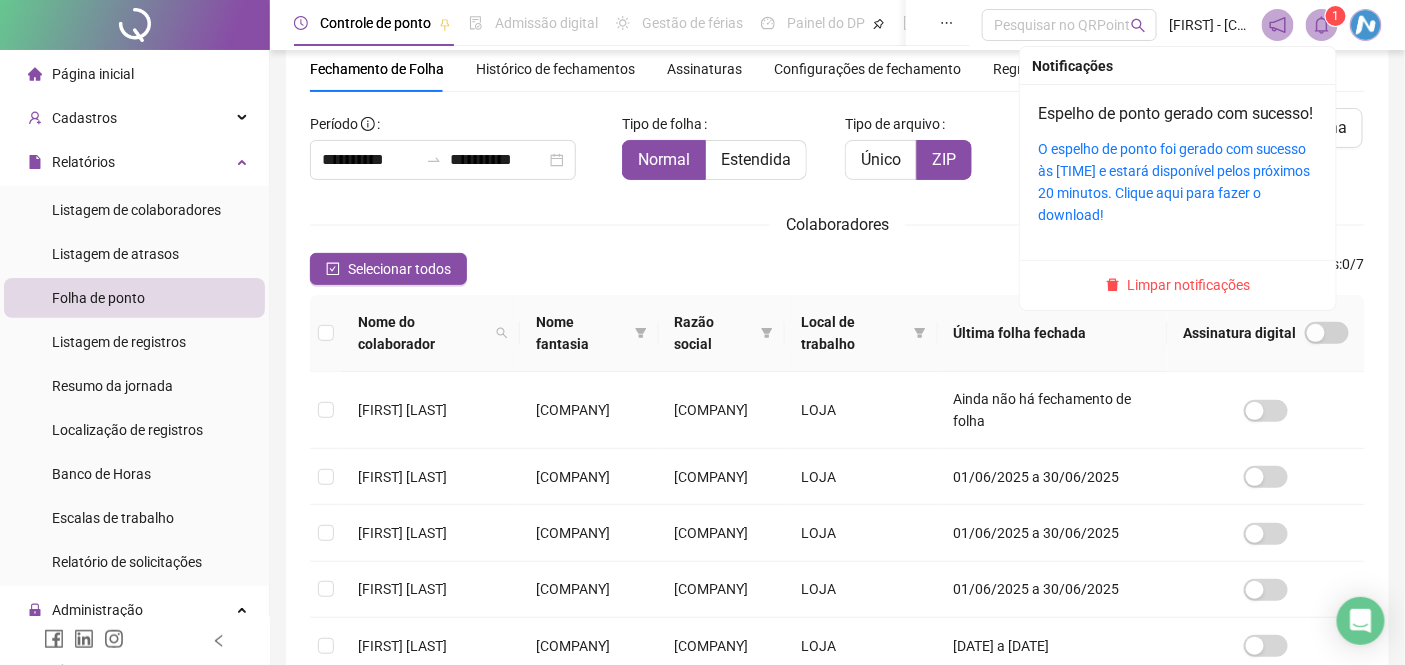 click 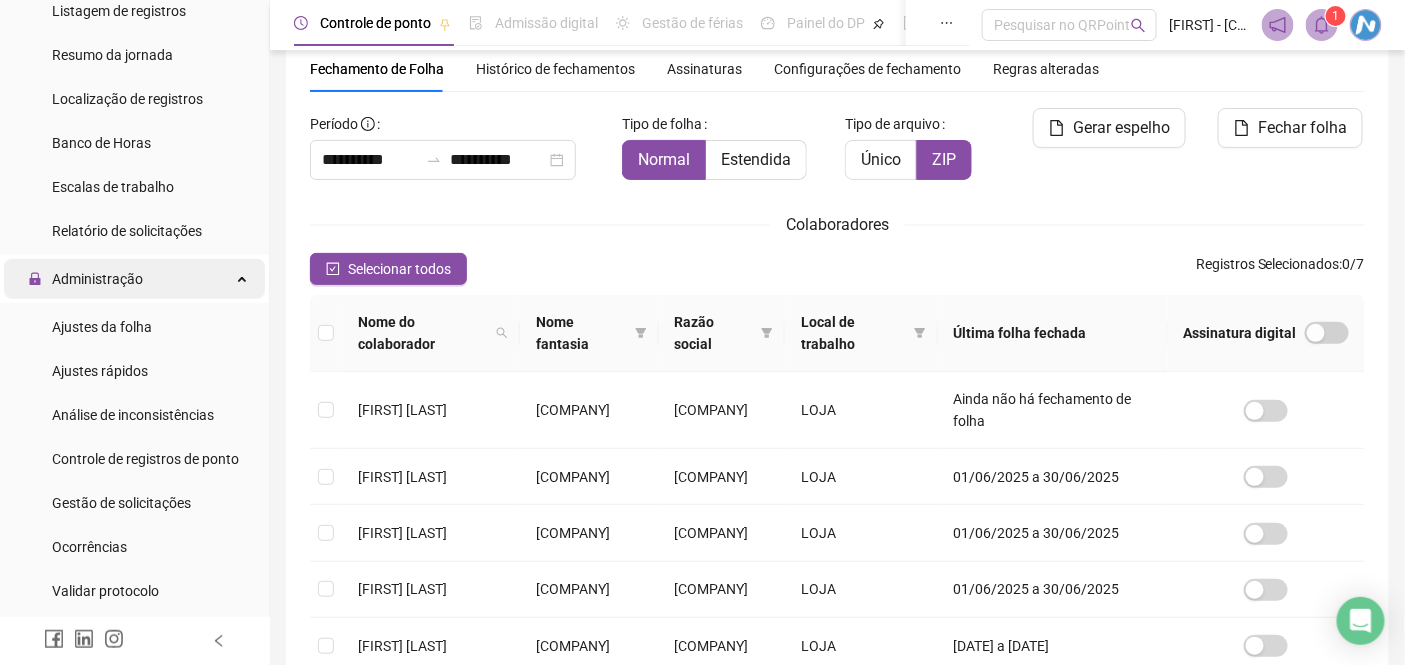 scroll, scrollTop: 555, scrollLeft: 0, axis: vertical 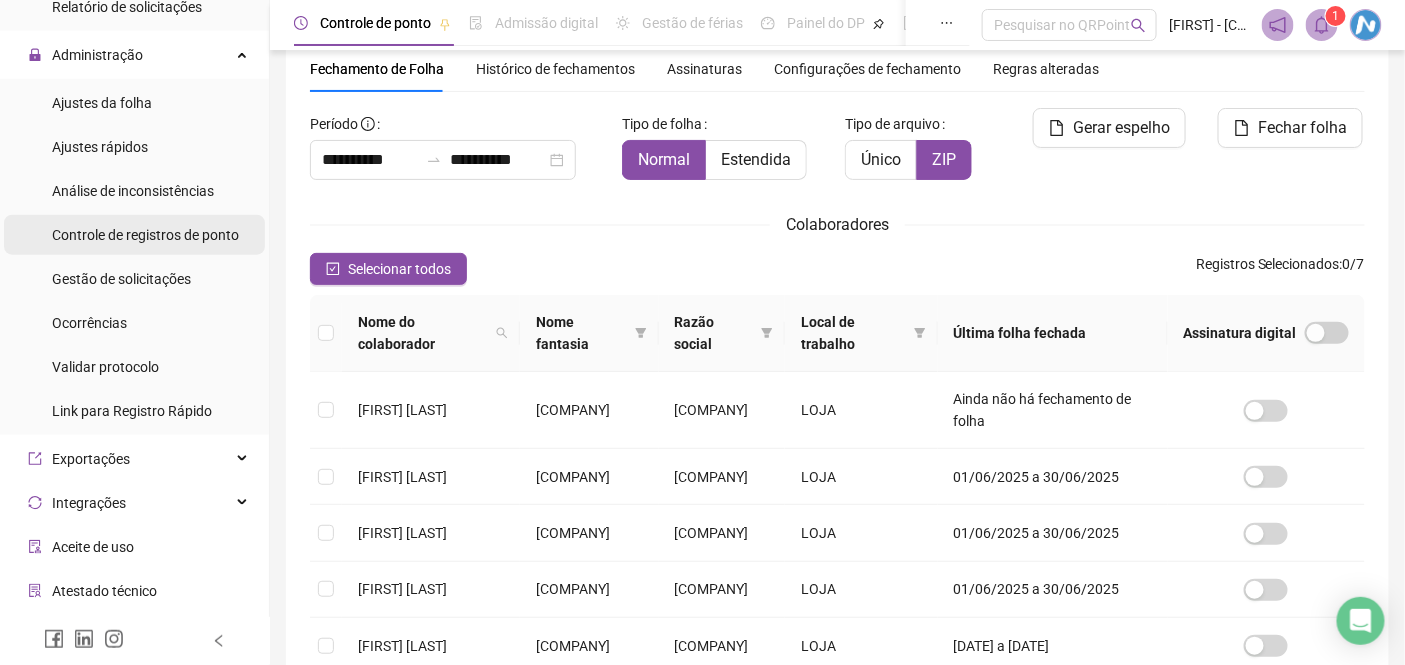 click on "Controle de registros de ponto" at bounding box center [145, 235] 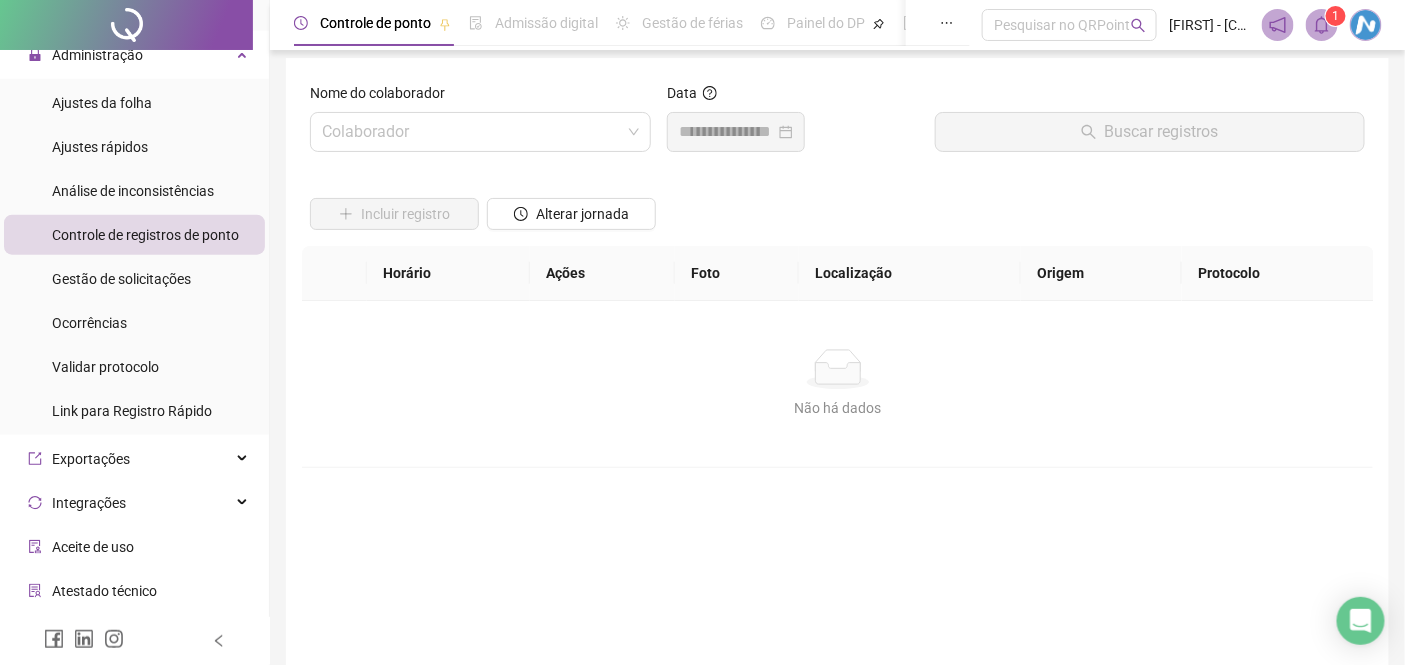 scroll, scrollTop: 0, scrollLeft: 0, axis: both 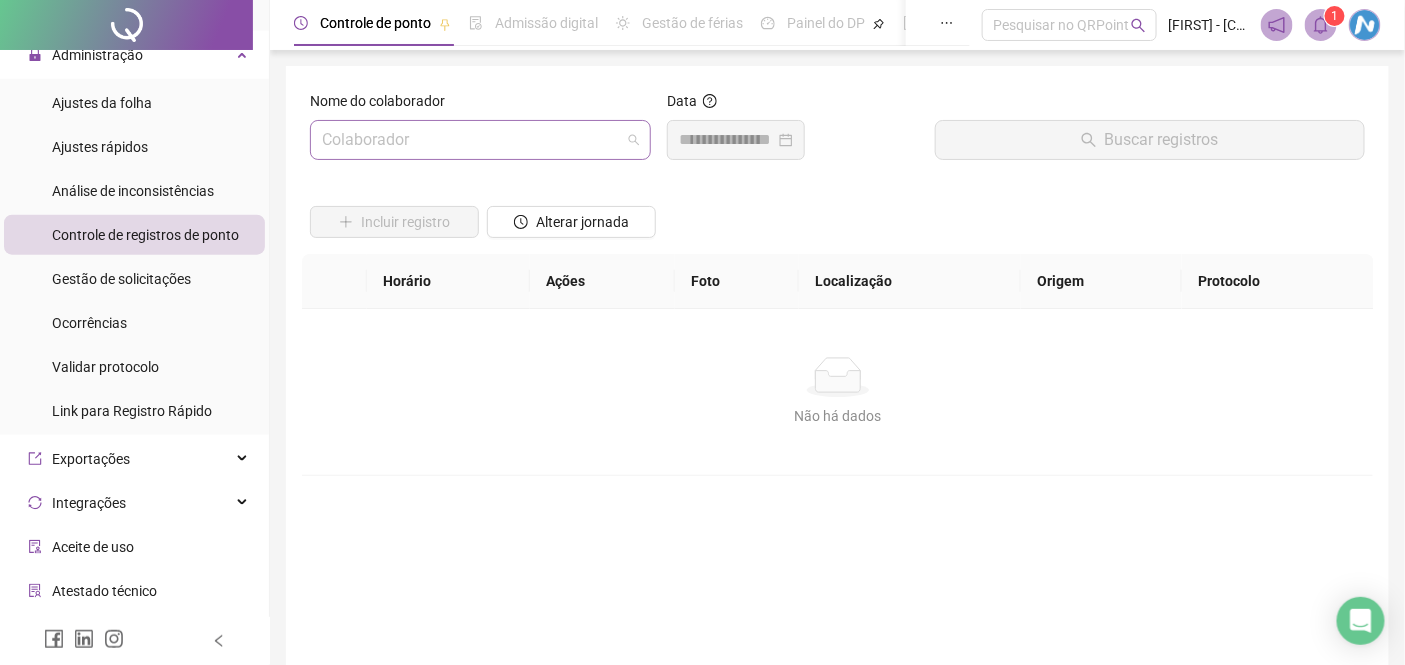 click at bounding box center [471, 140] 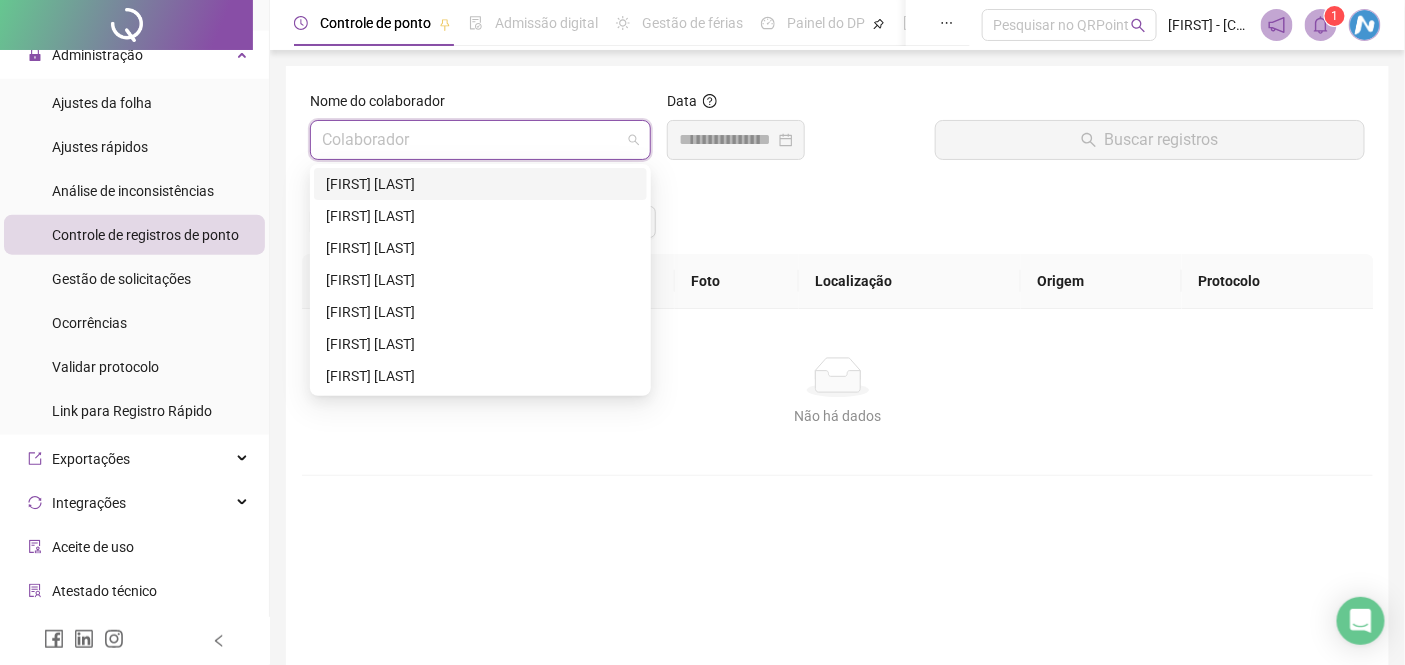 click on "[FIRST] [LAST]" at bounding box center [480, 184] 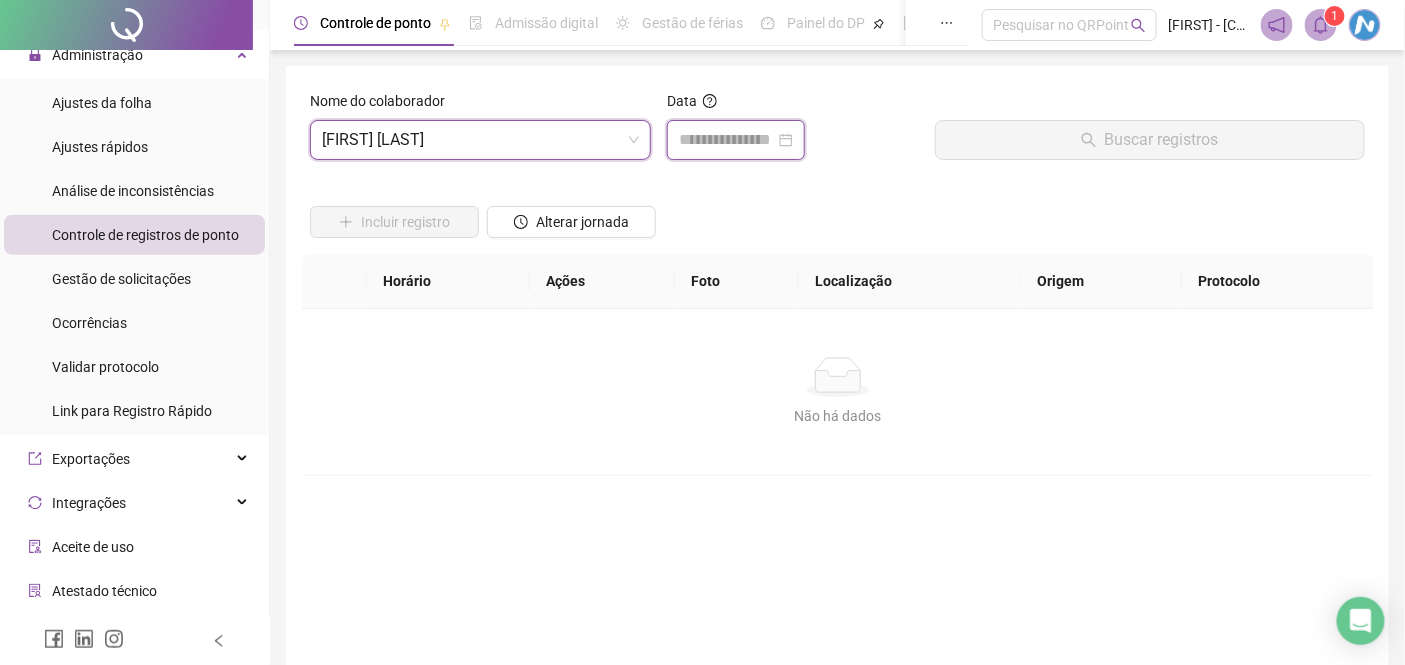 click at bounding box center (727, 140) 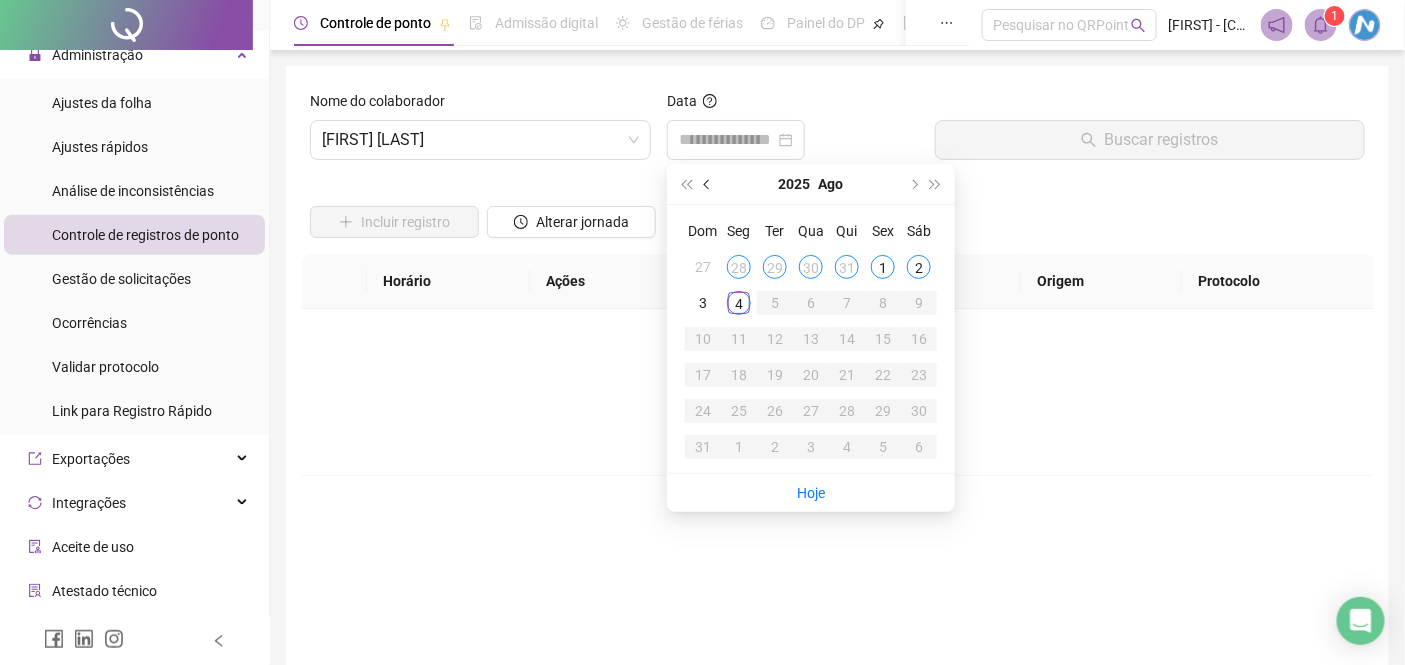 click at bounding box center (709, 184) 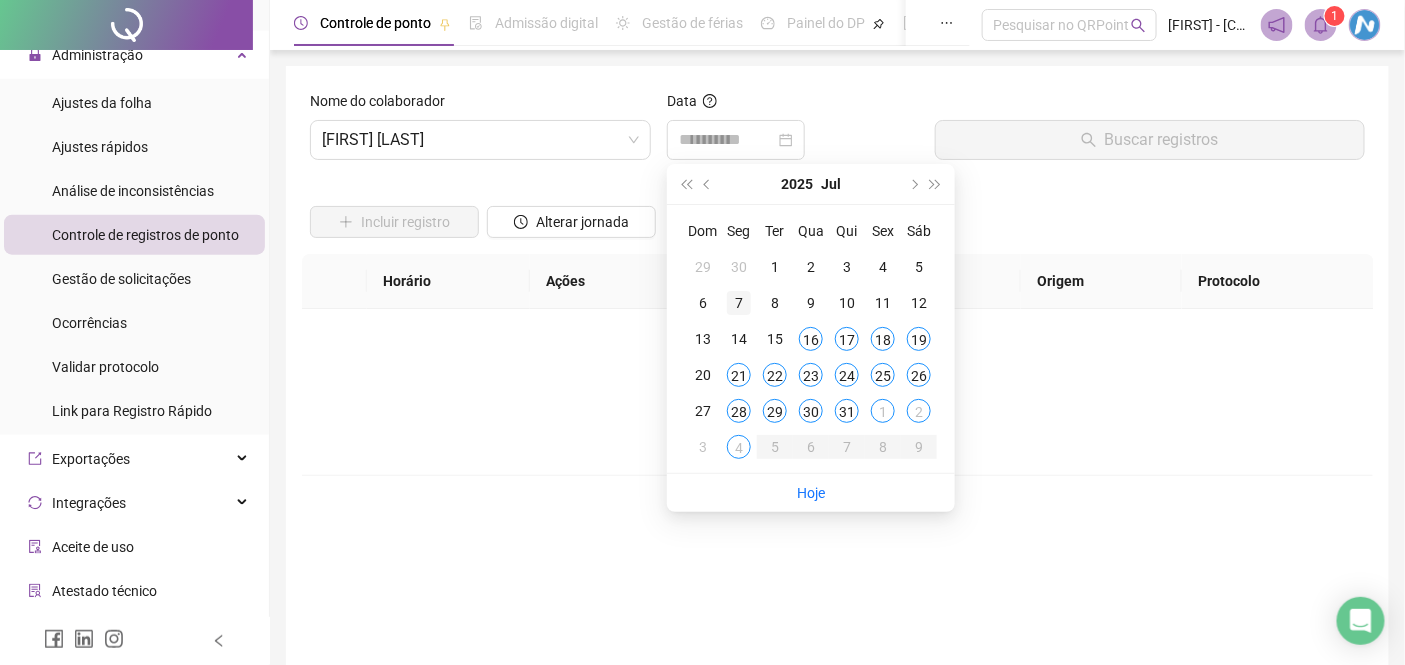 click on "7" at bounding box center [739, 303] 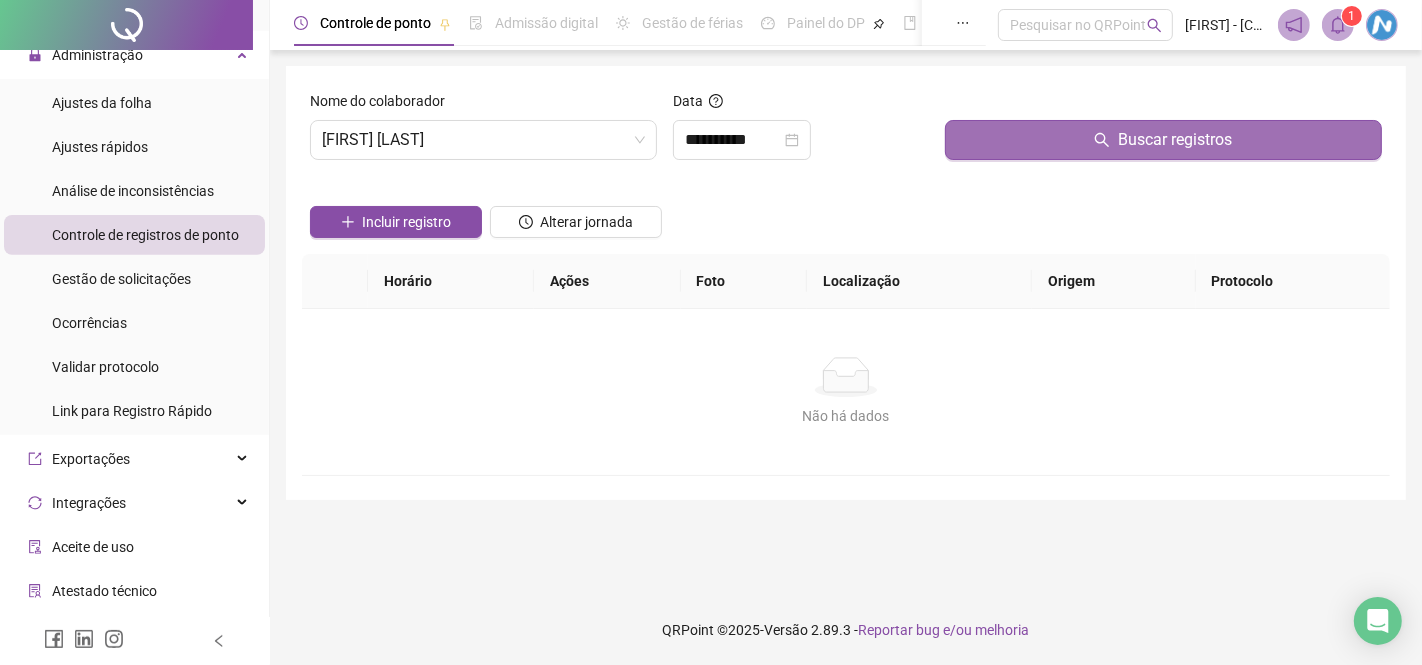 click on "Buscar registros" at bounding box center [1163, 140] 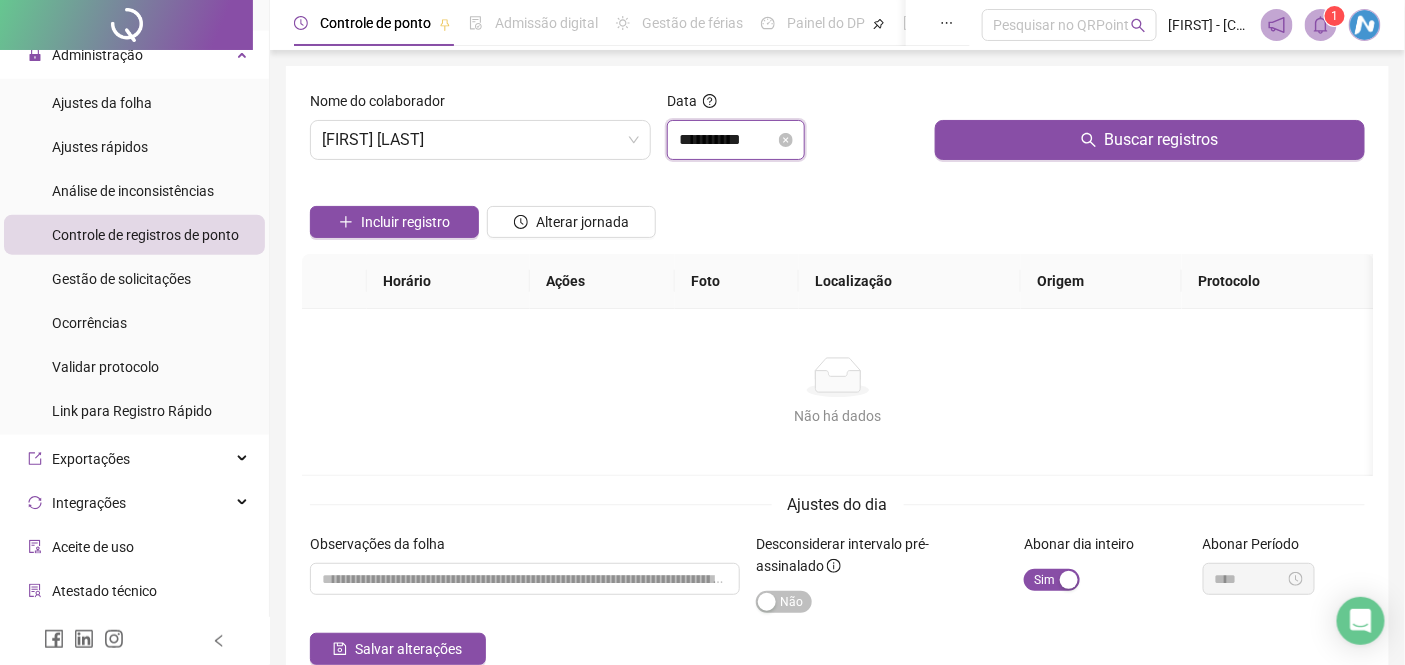 click on "**********" at bounding box center (727, 140) 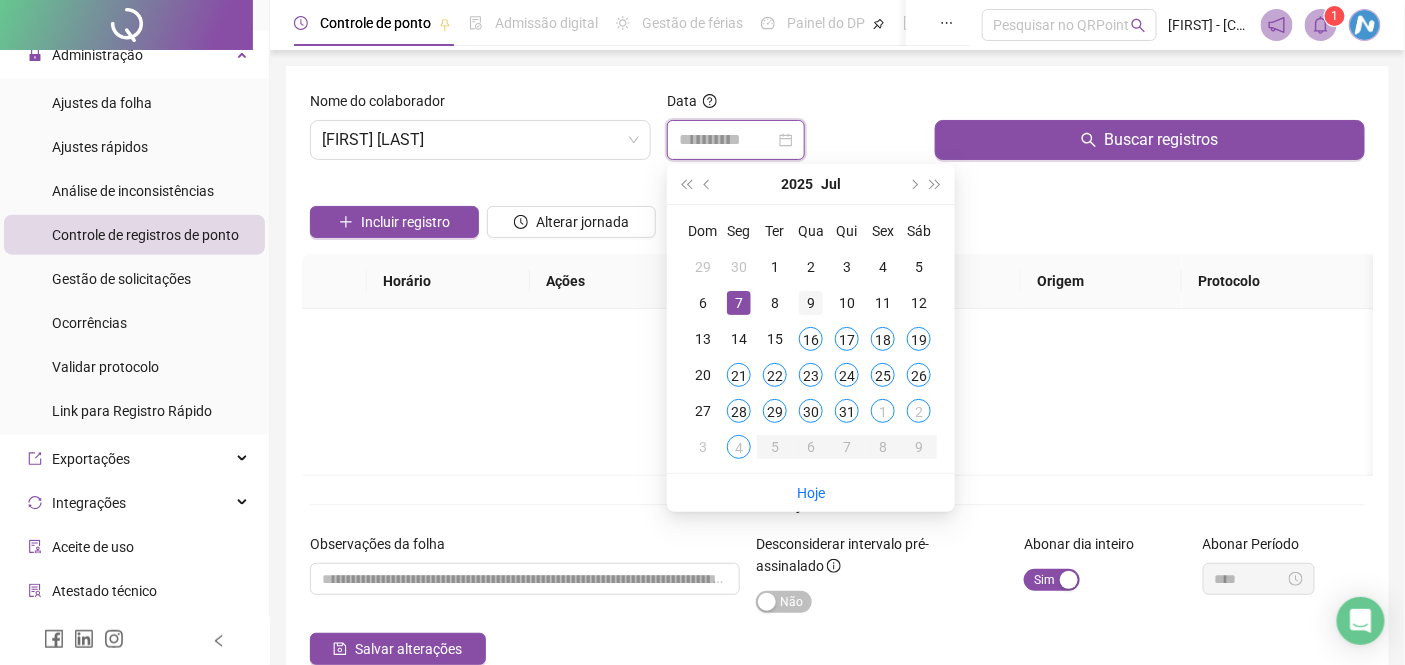 type on "**********" 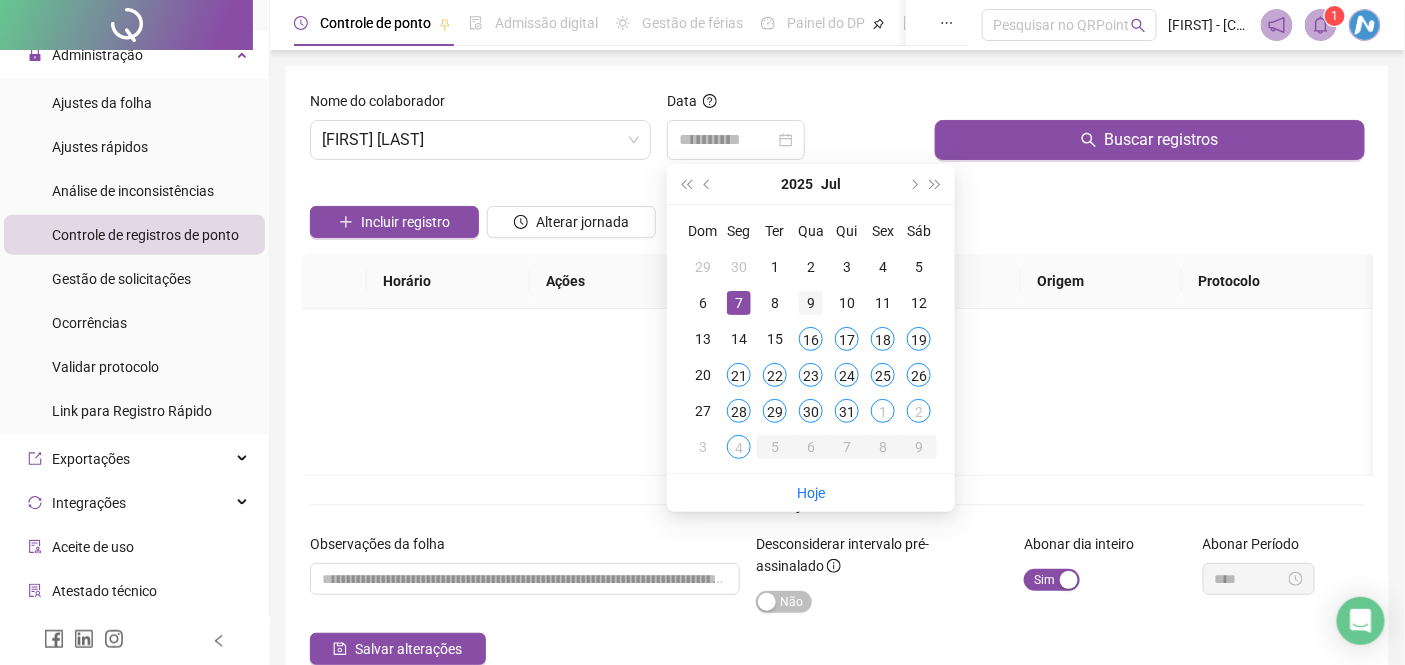 click on "9" at bounding box center [811, 303] 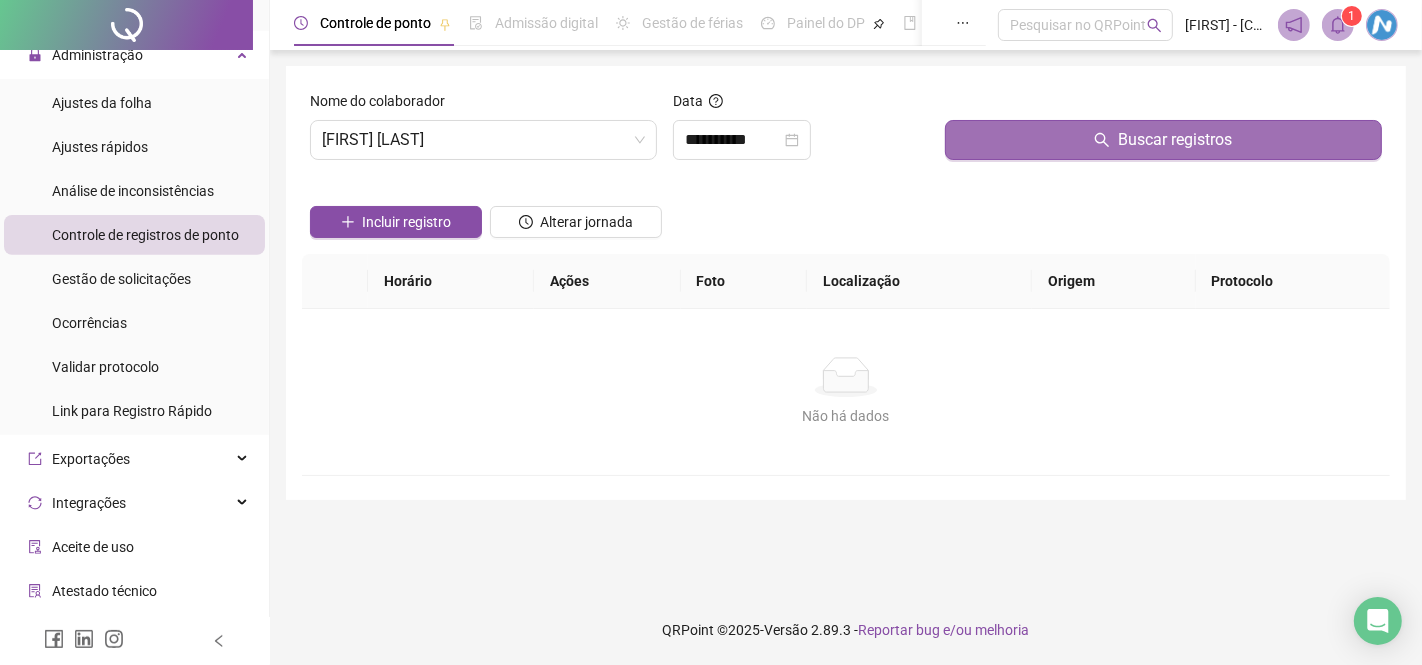 click on "Buscar registros" at bounding box center (1163, 140) 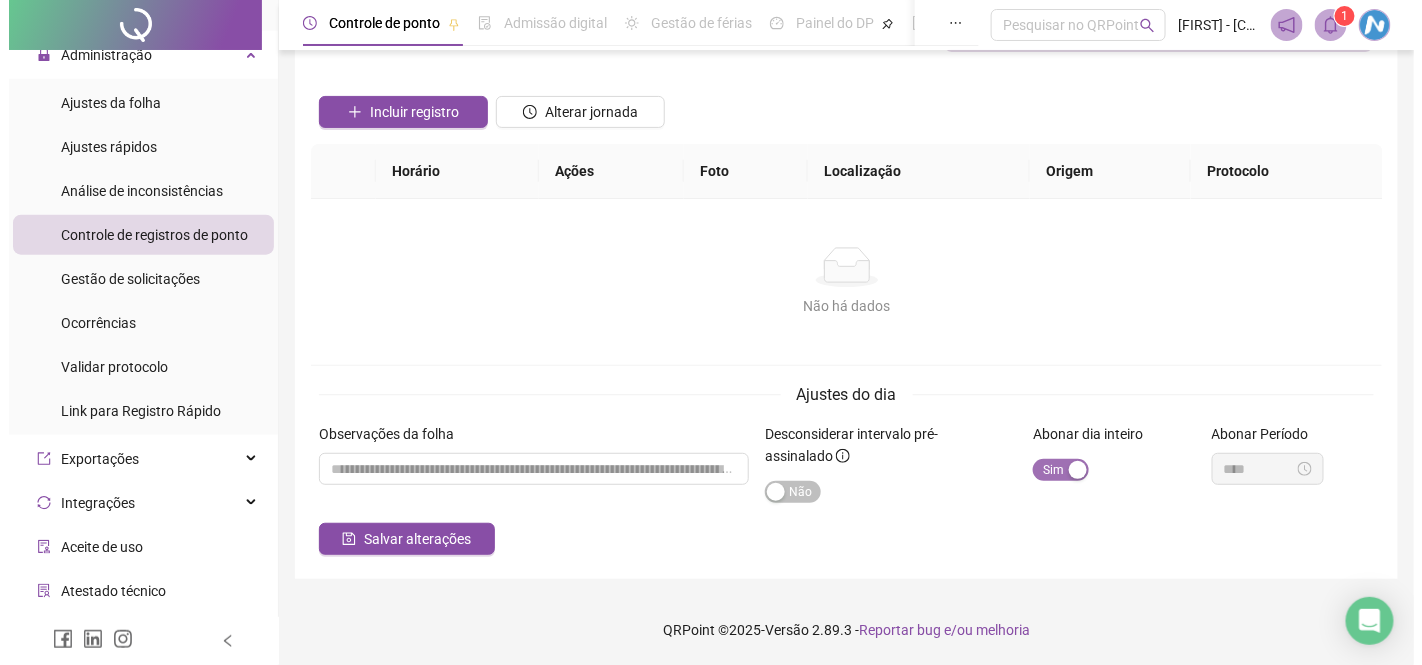 scroll, scrollTop: 126, scrollLeft: 0, axis: vertical 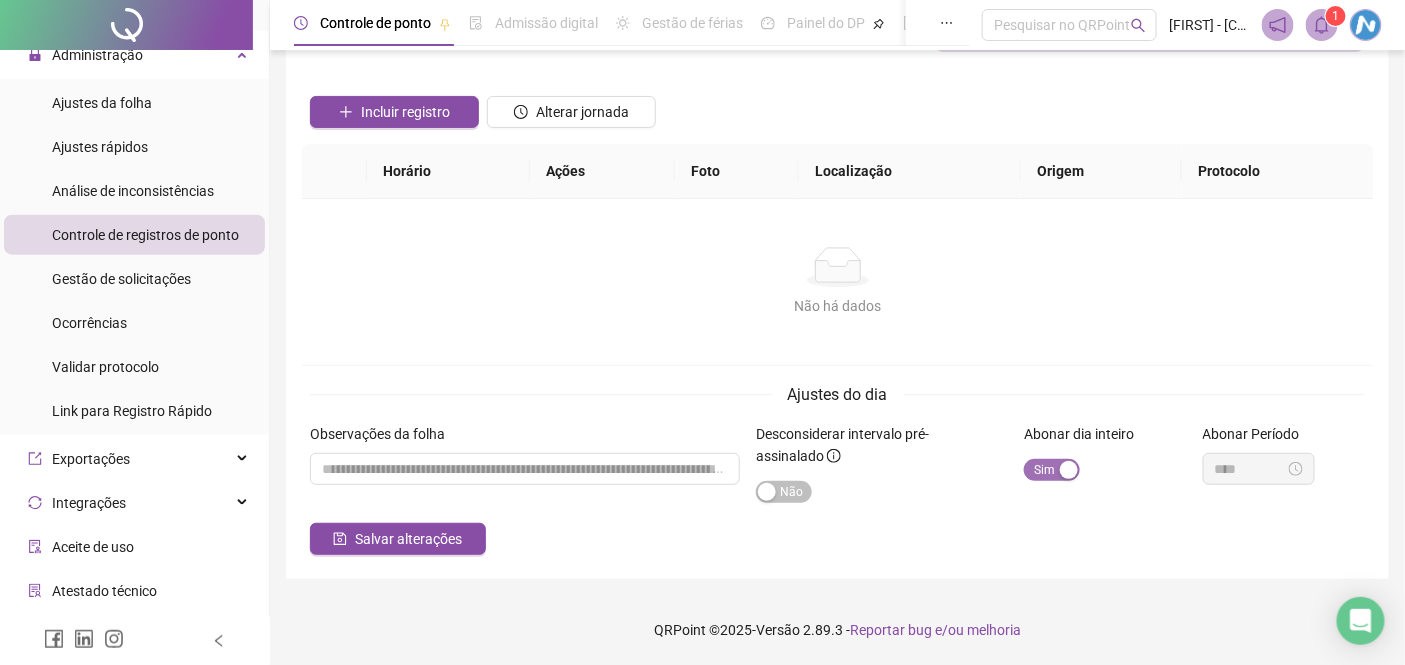click on "Sim Não" at bounding box center [1052, 470] 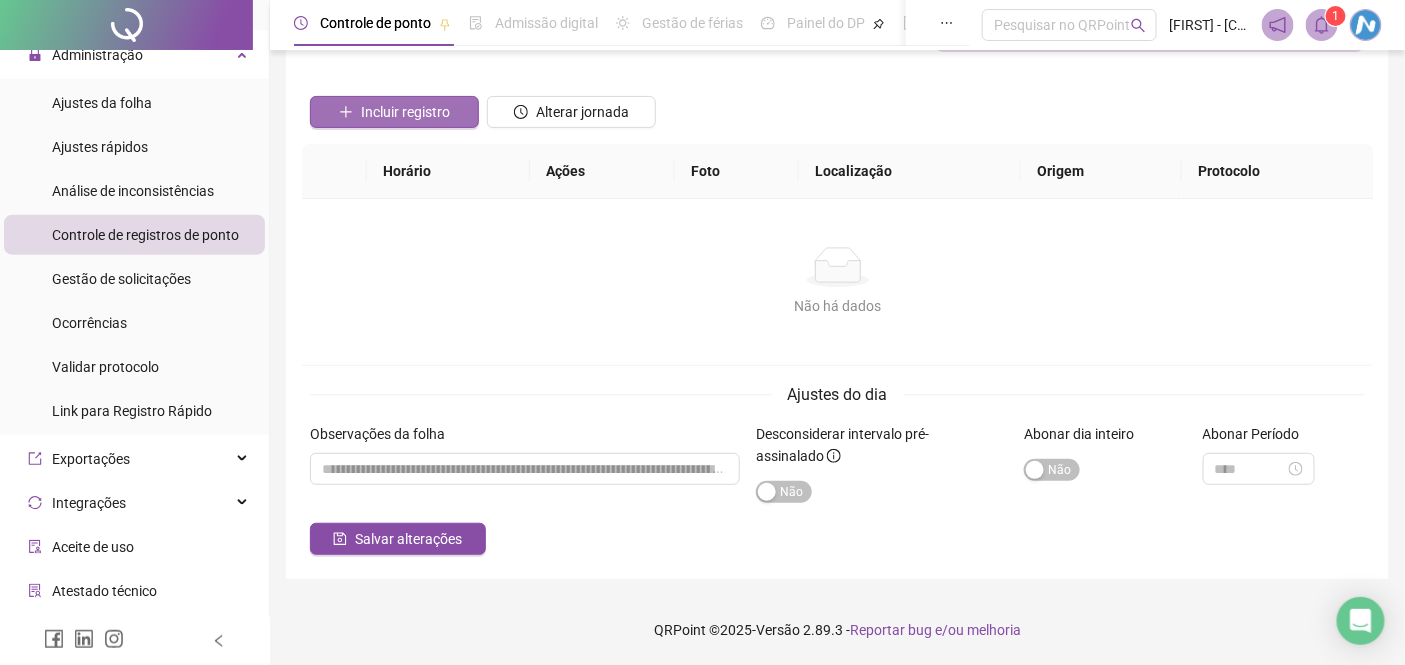 click on "Incluir registro" at bounding box center (405, 112) 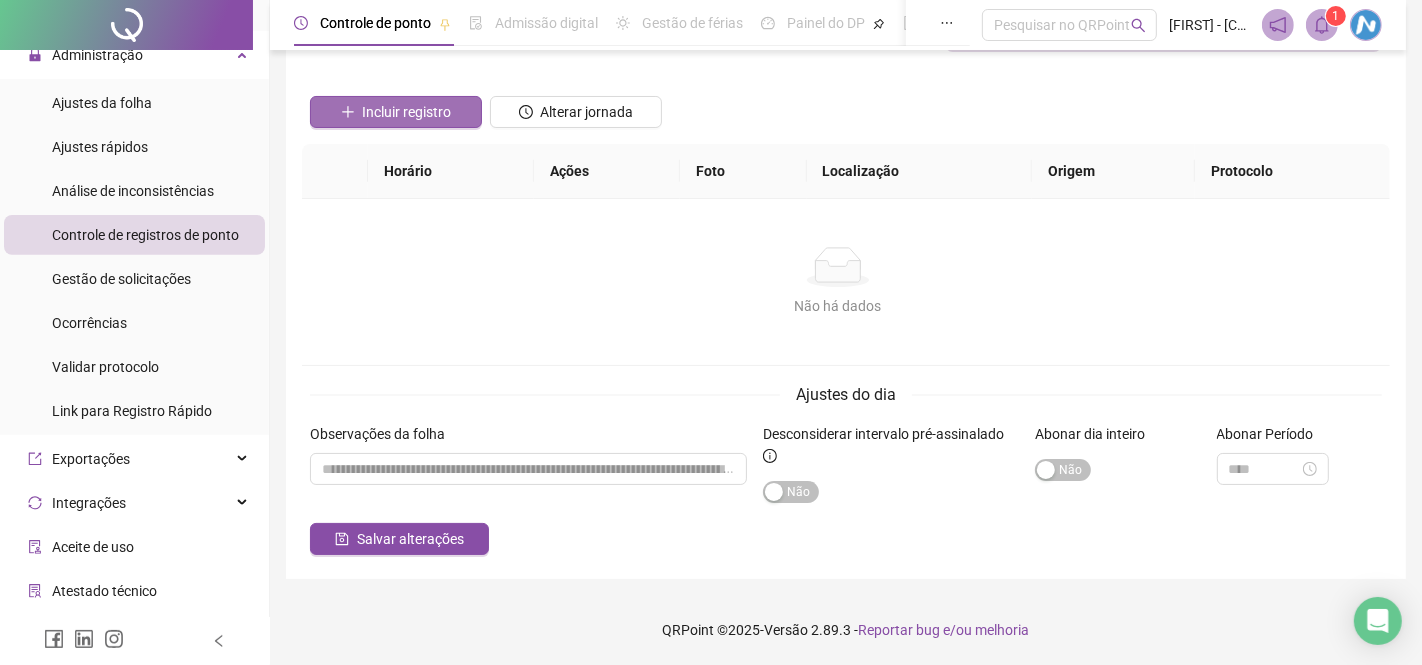 scroll, scrollTop: 110, scrollLeft: 0, axis: vertical 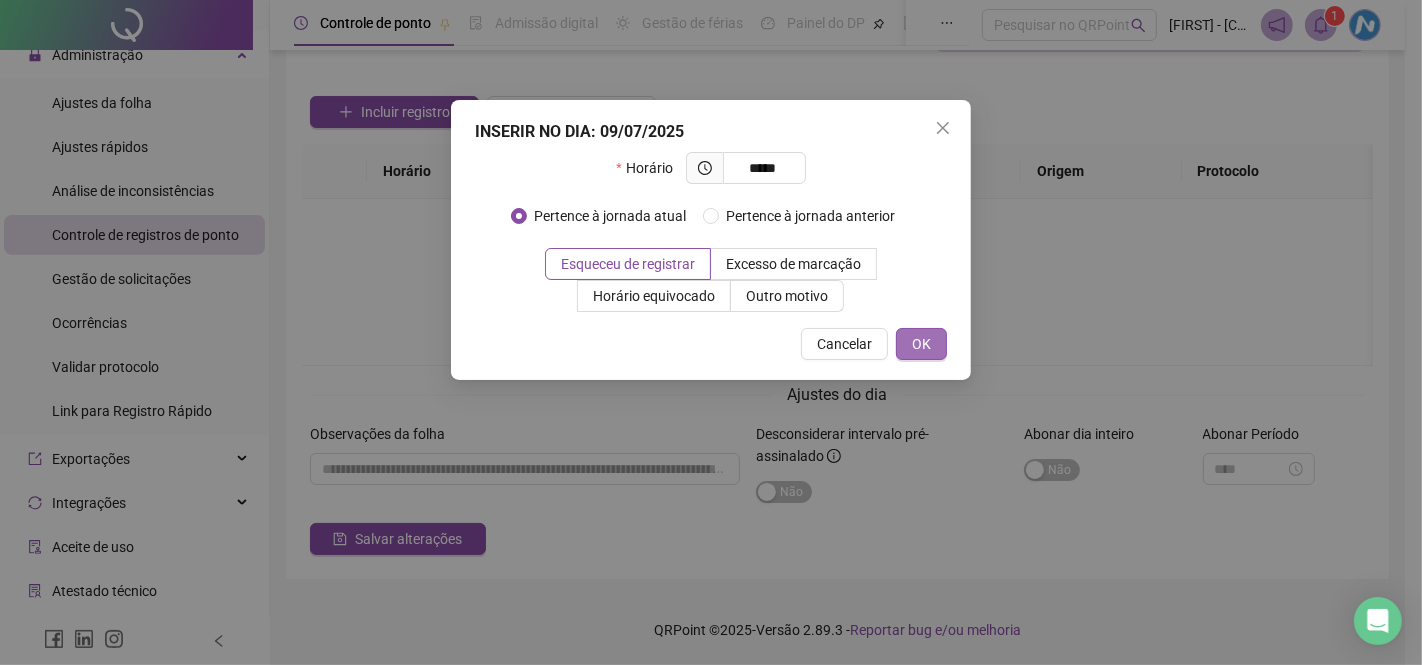 type on "*****" 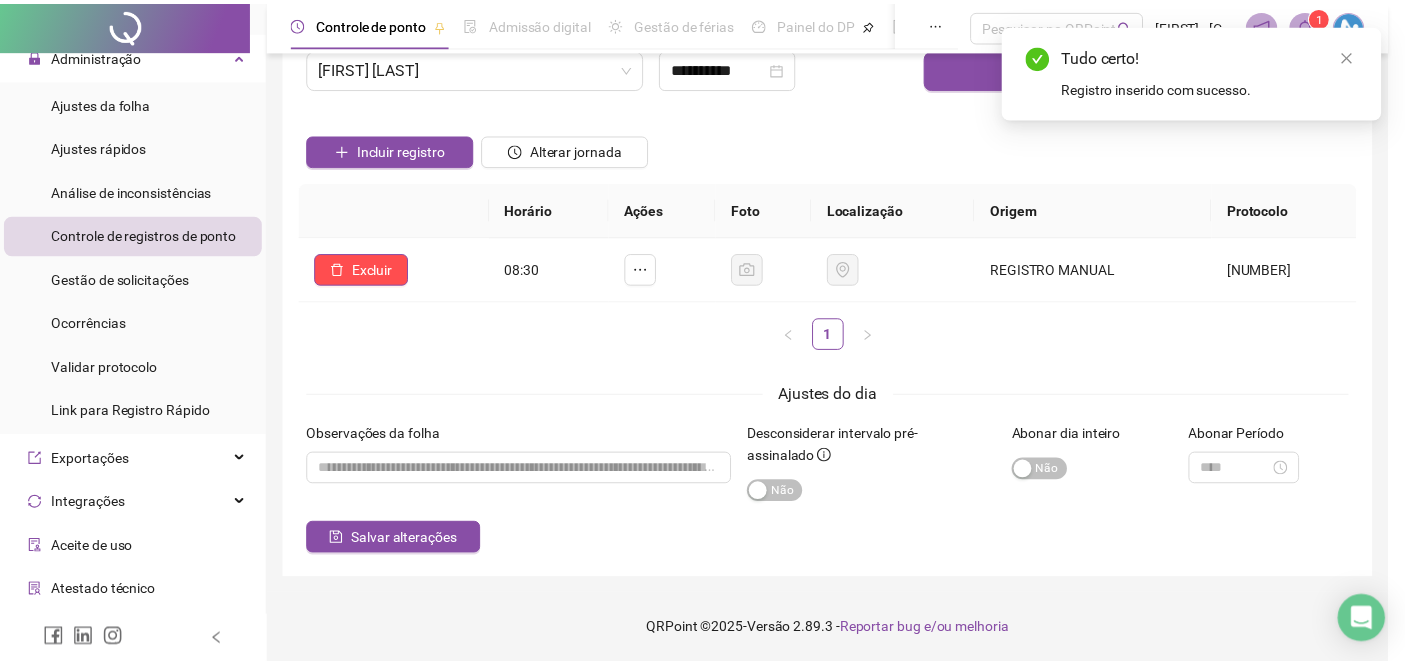 scroll, scrollTop: 71, scrollLeft: 0, axis: vertical 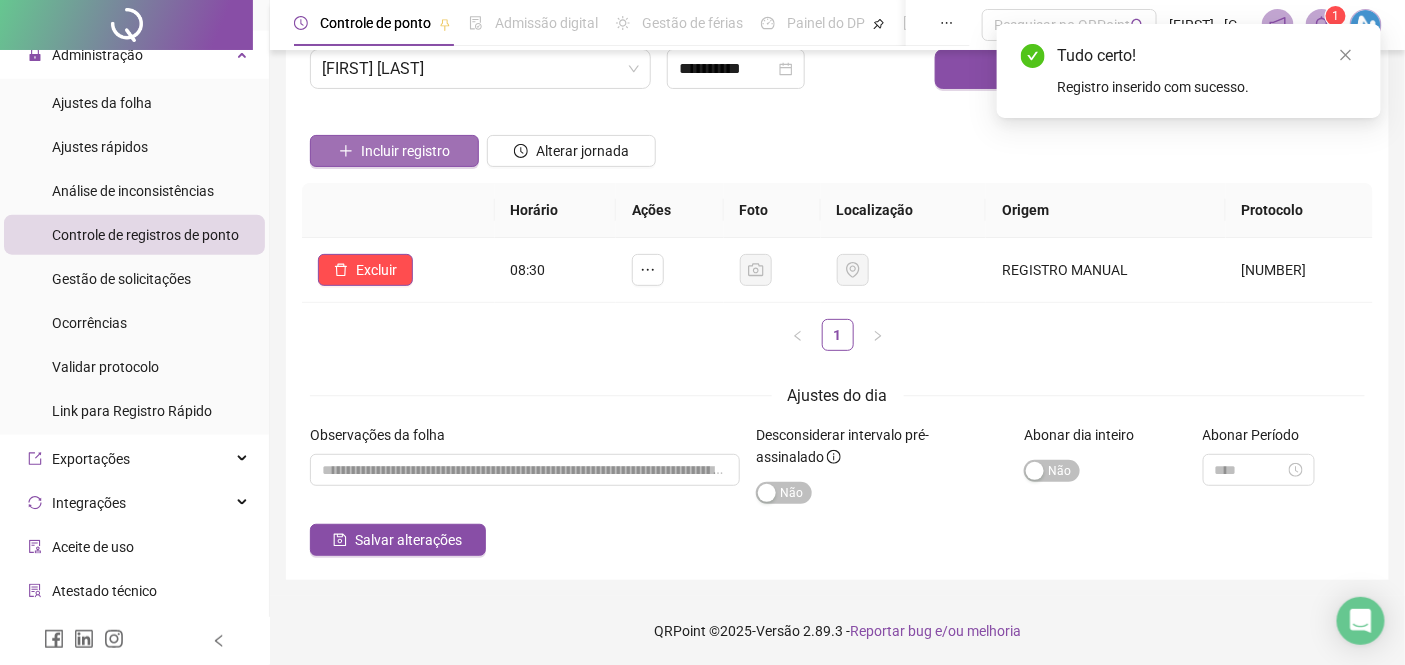 click on "Incluir registro" at bounding box center (405, 151) 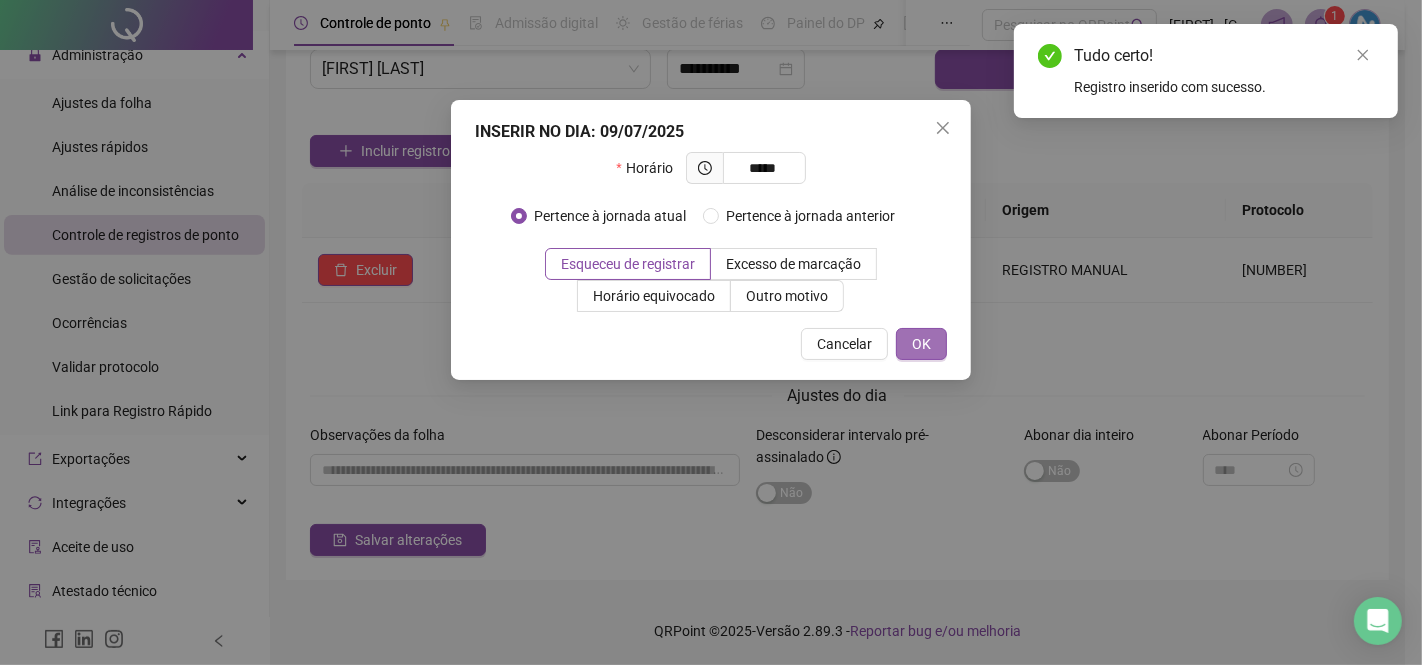 type on "*****" 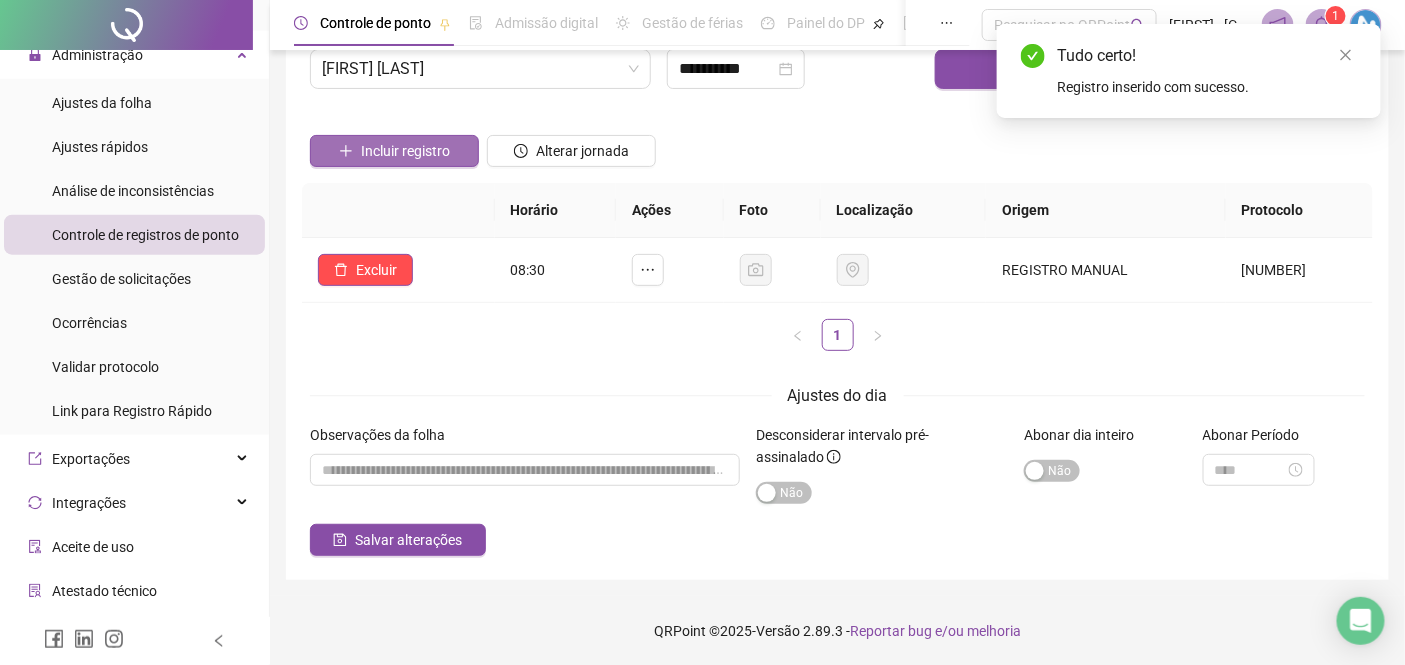 click on "Incluir registro" at bounding box center (405, 151) 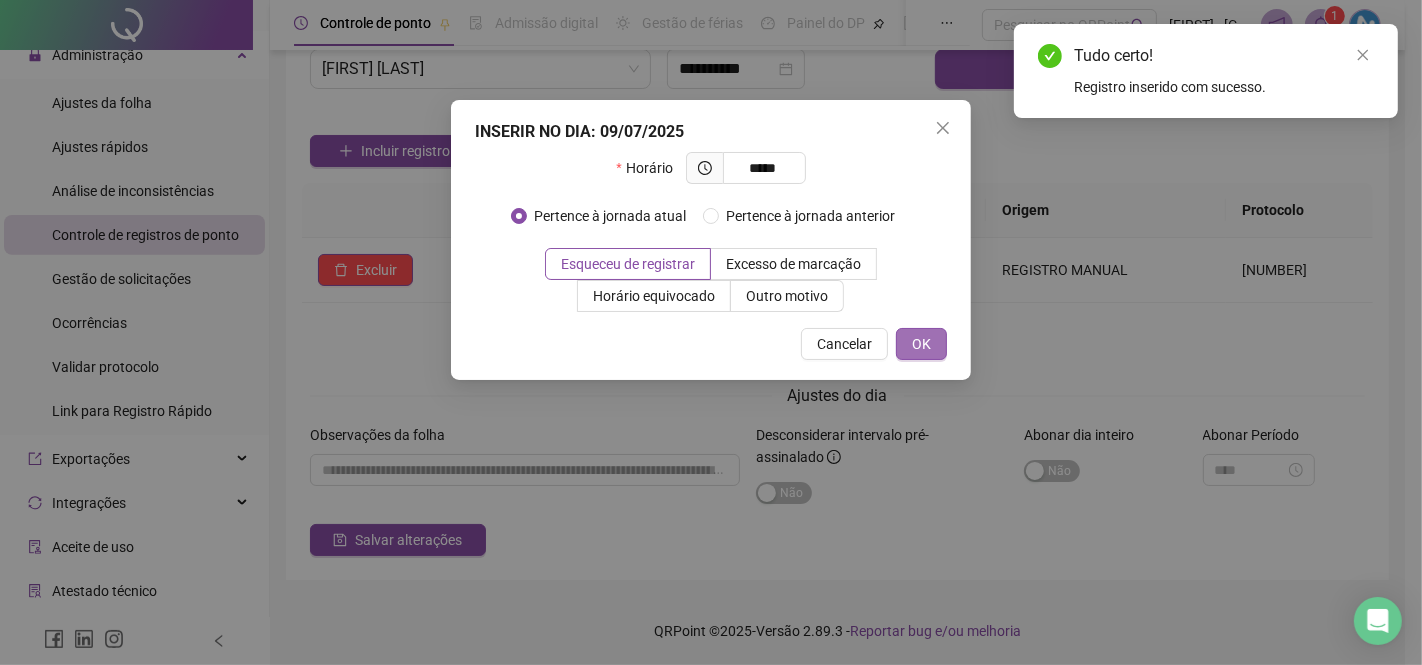type on "*****" 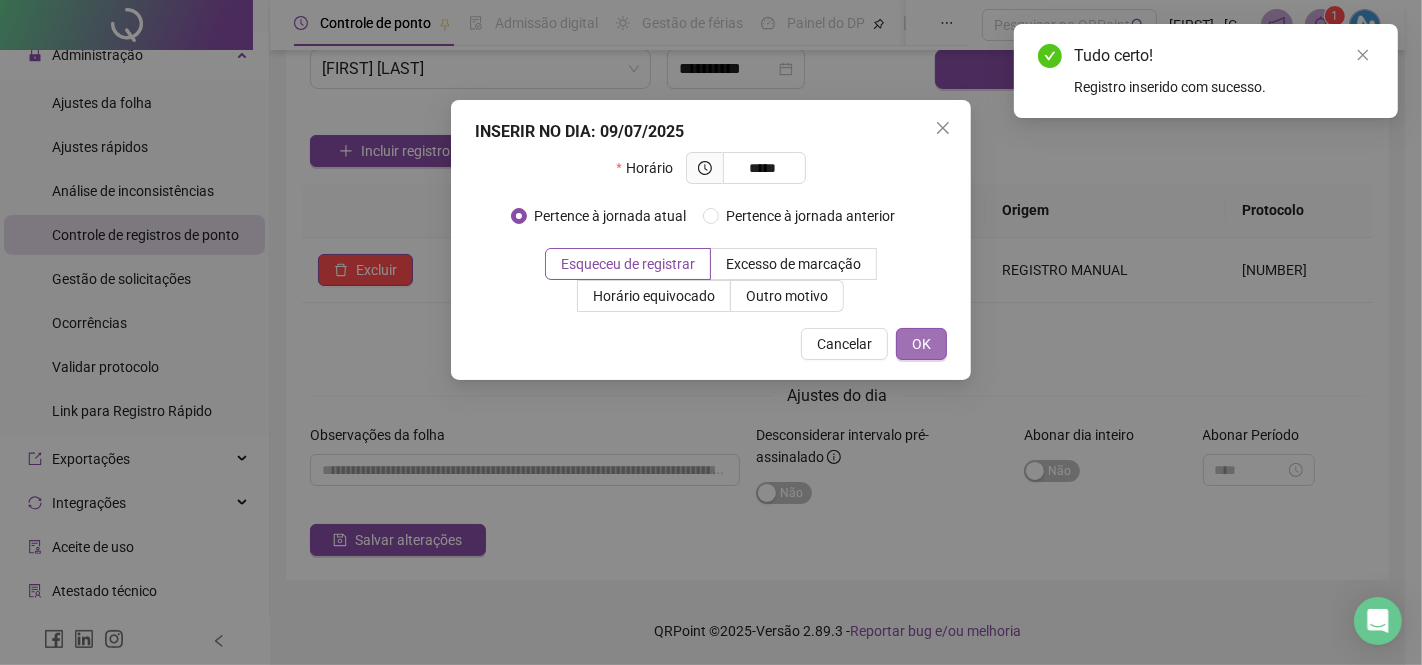 type on "*****" 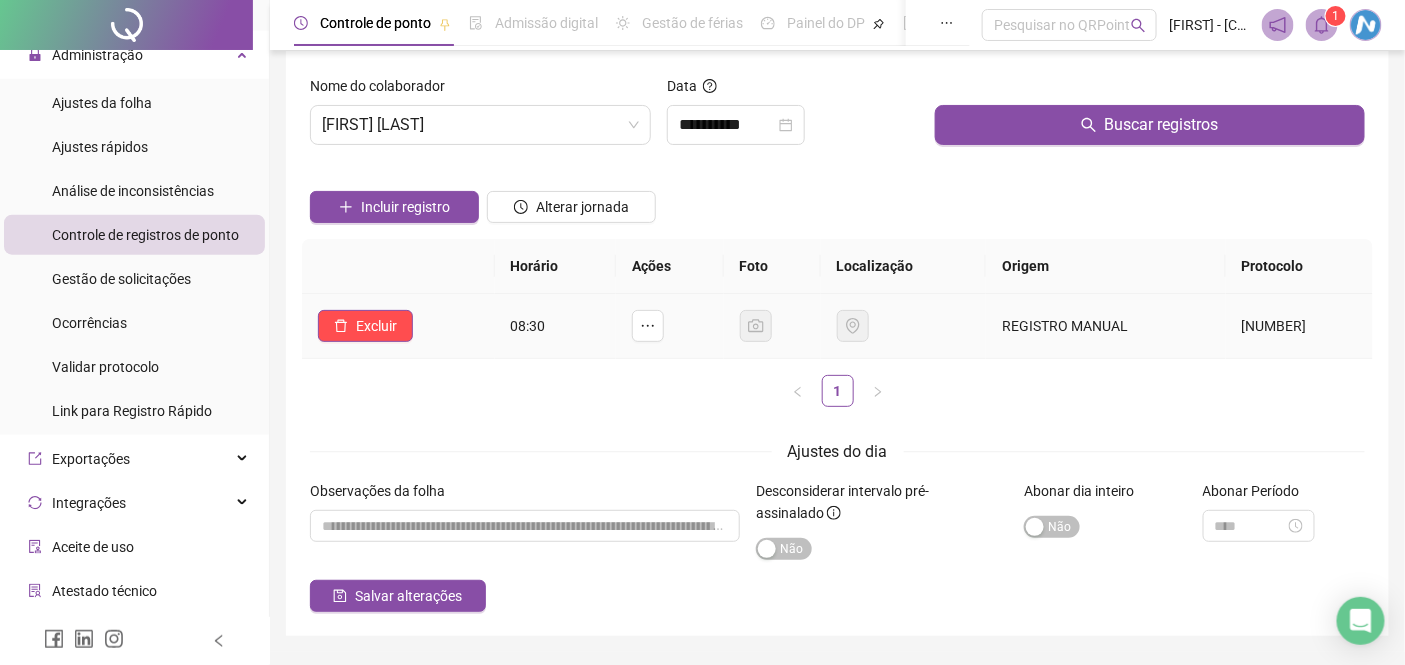 scroll, scrollTop: 0, scrollLeft: 0, axis: both 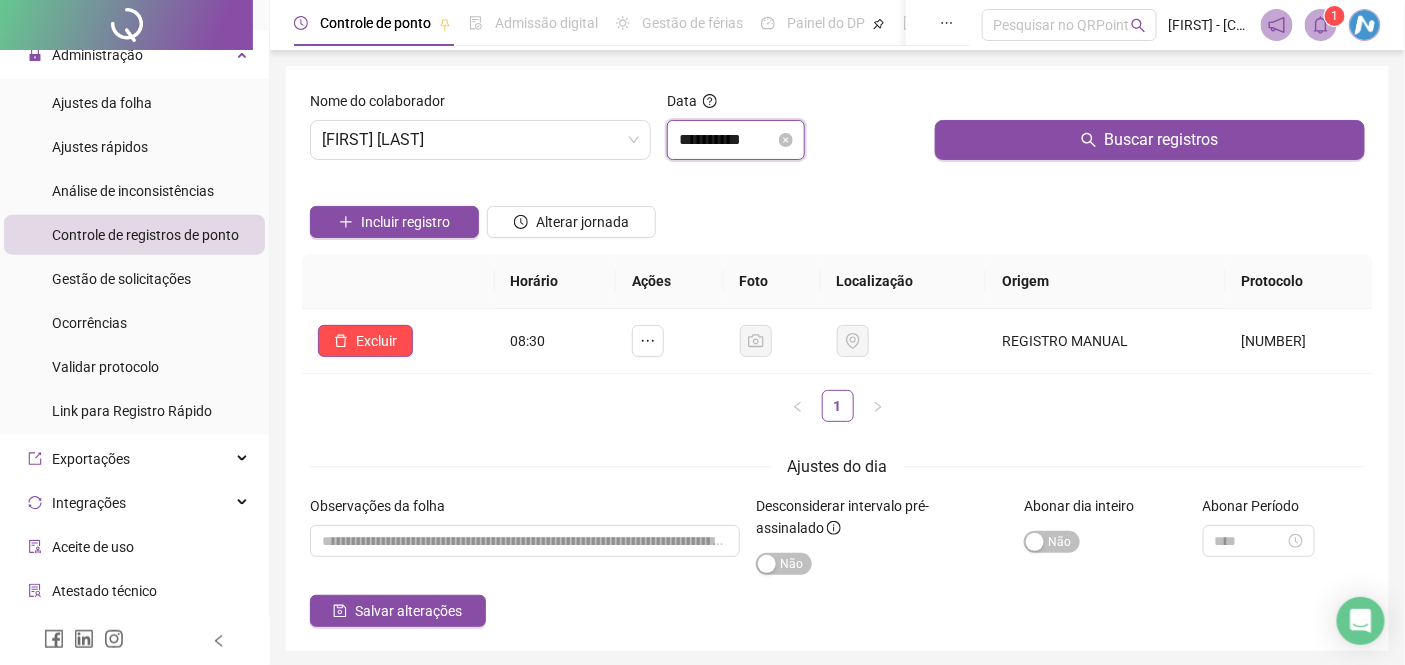 click on "**********" at bounding box center [727, 140] 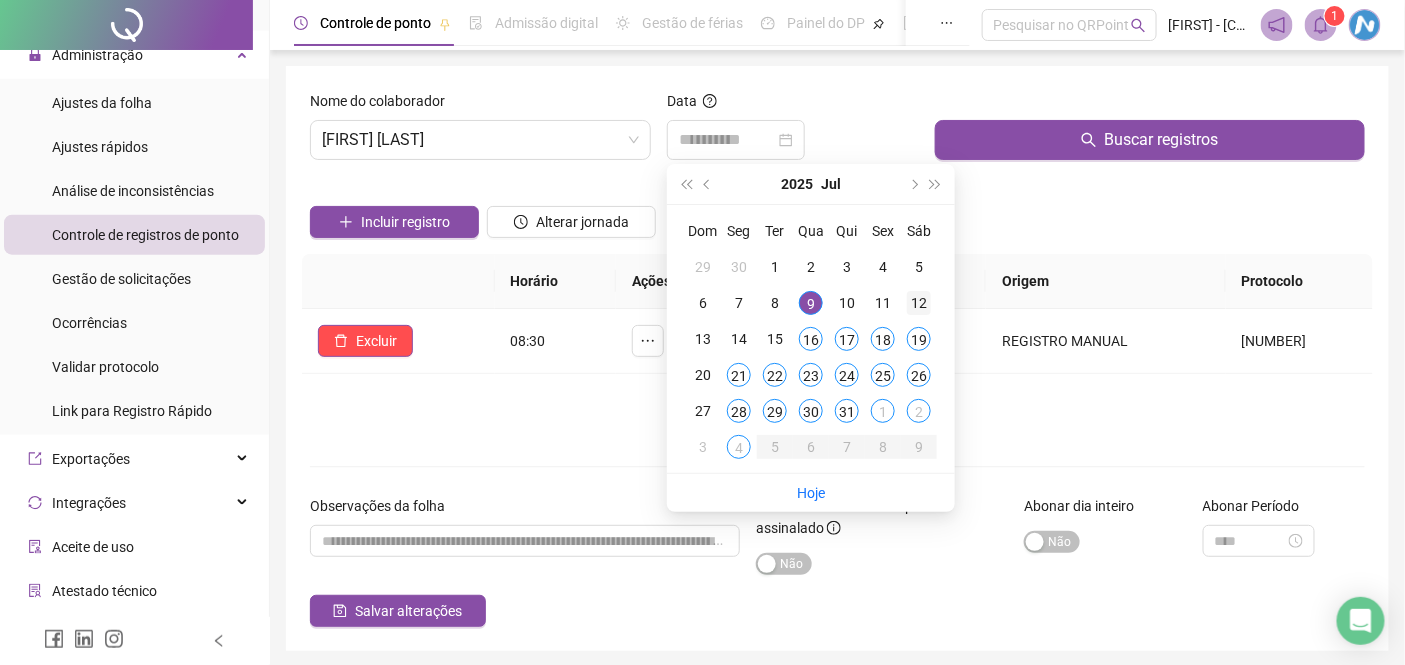 click on "12" at bounding box center [919, 303] 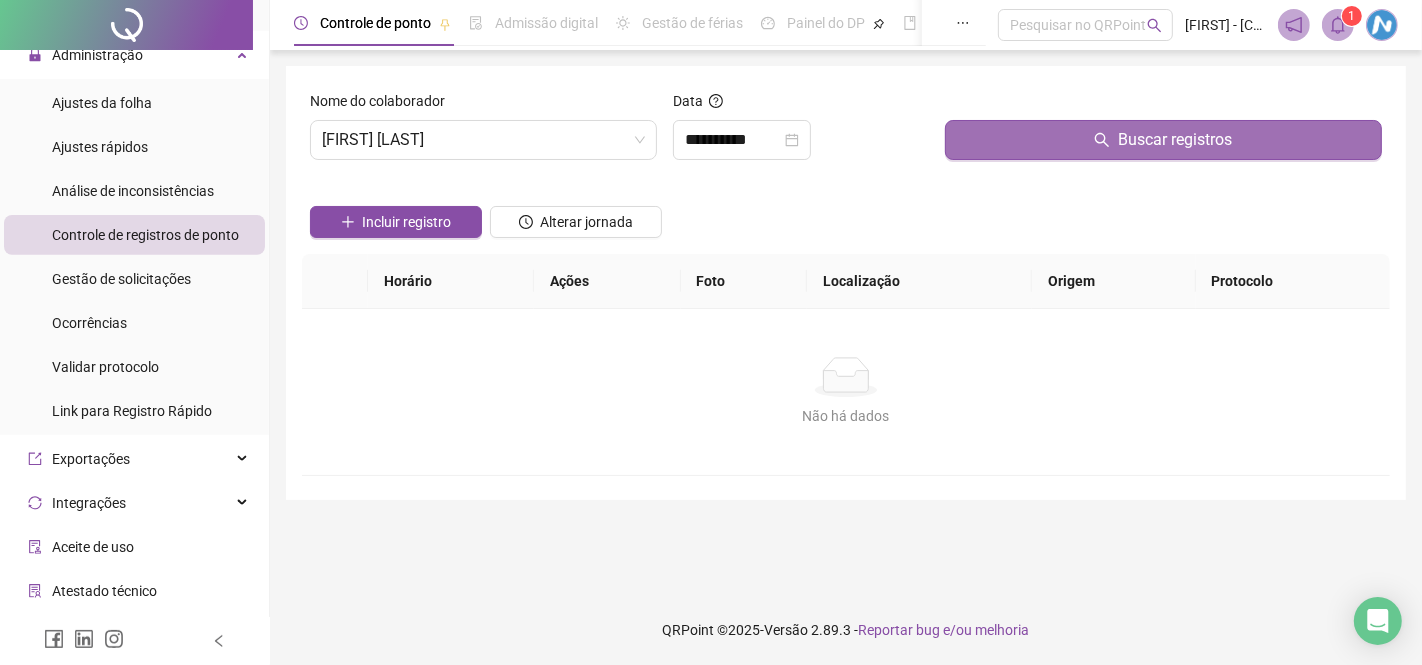 click on "Buscar registros" at bounding box center (1163, 140) 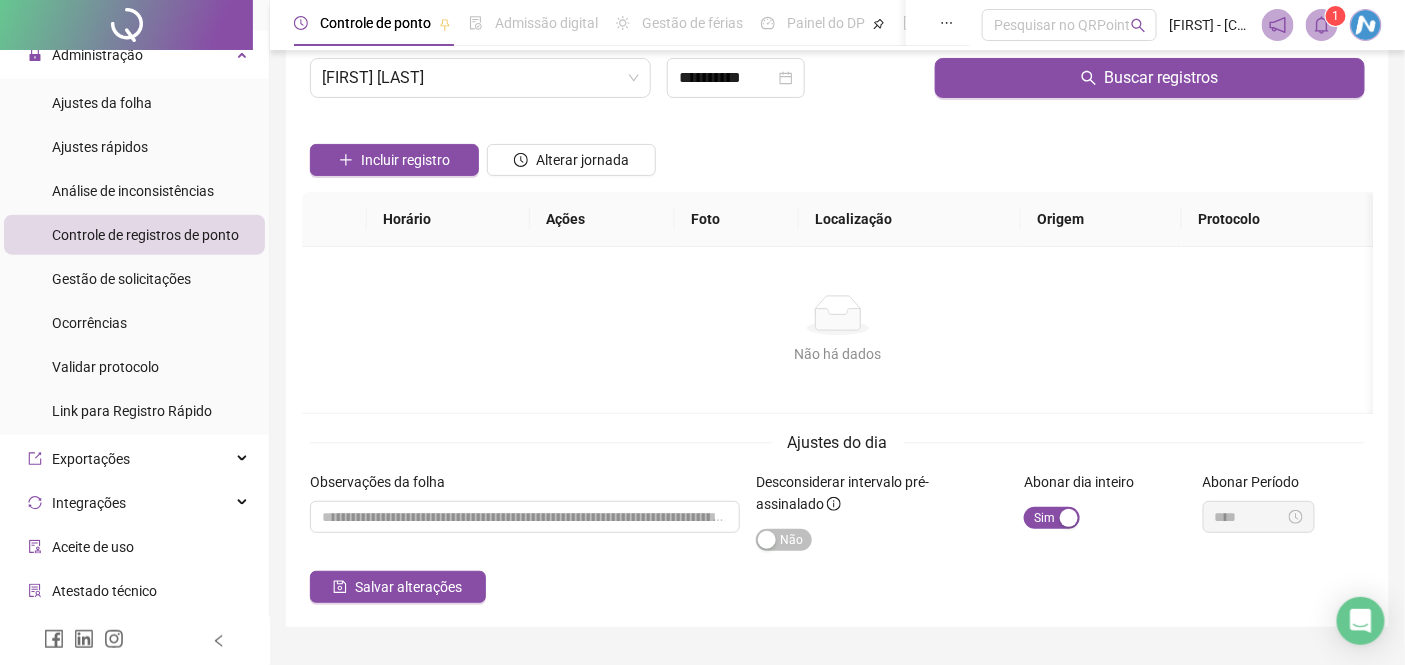 scroll, scrollTop: 0, scrollLeft: 0, axis: both 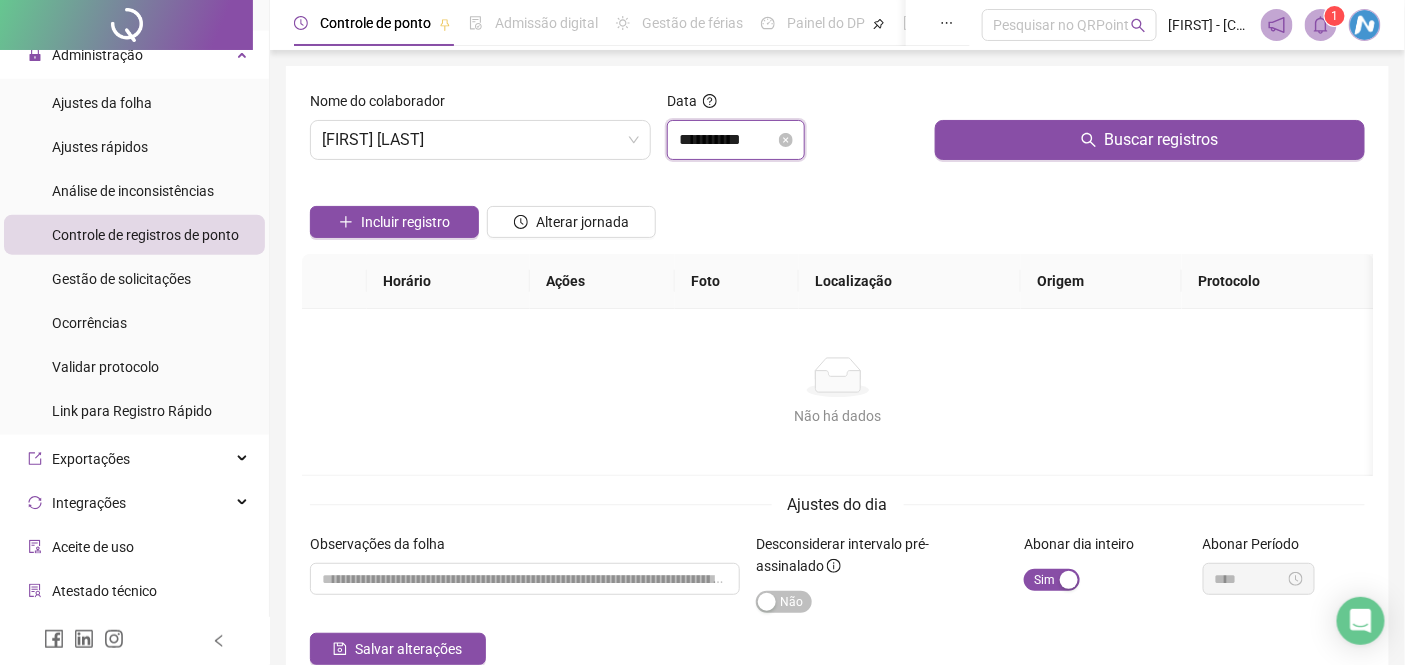 click on "**********" at bounding box center (727, 140) 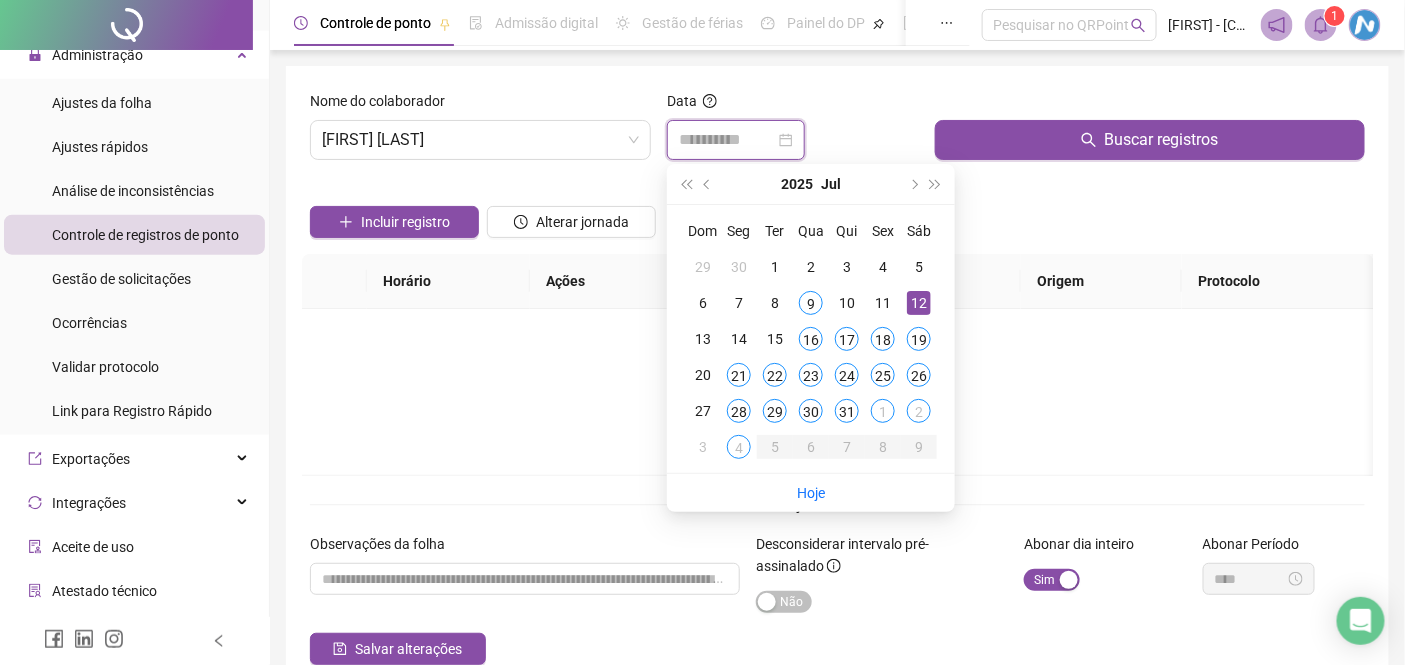 type on "**********" 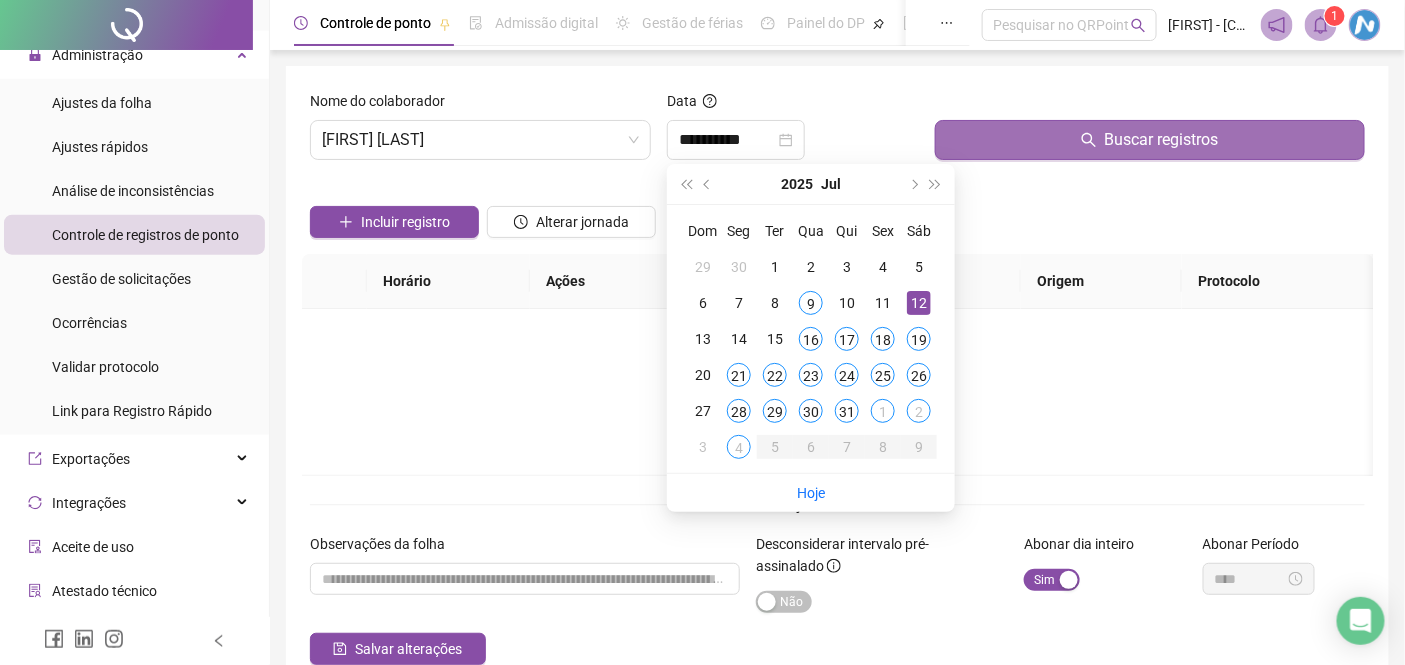 click on "Buscar registros" at bounding box center (1150, 140) 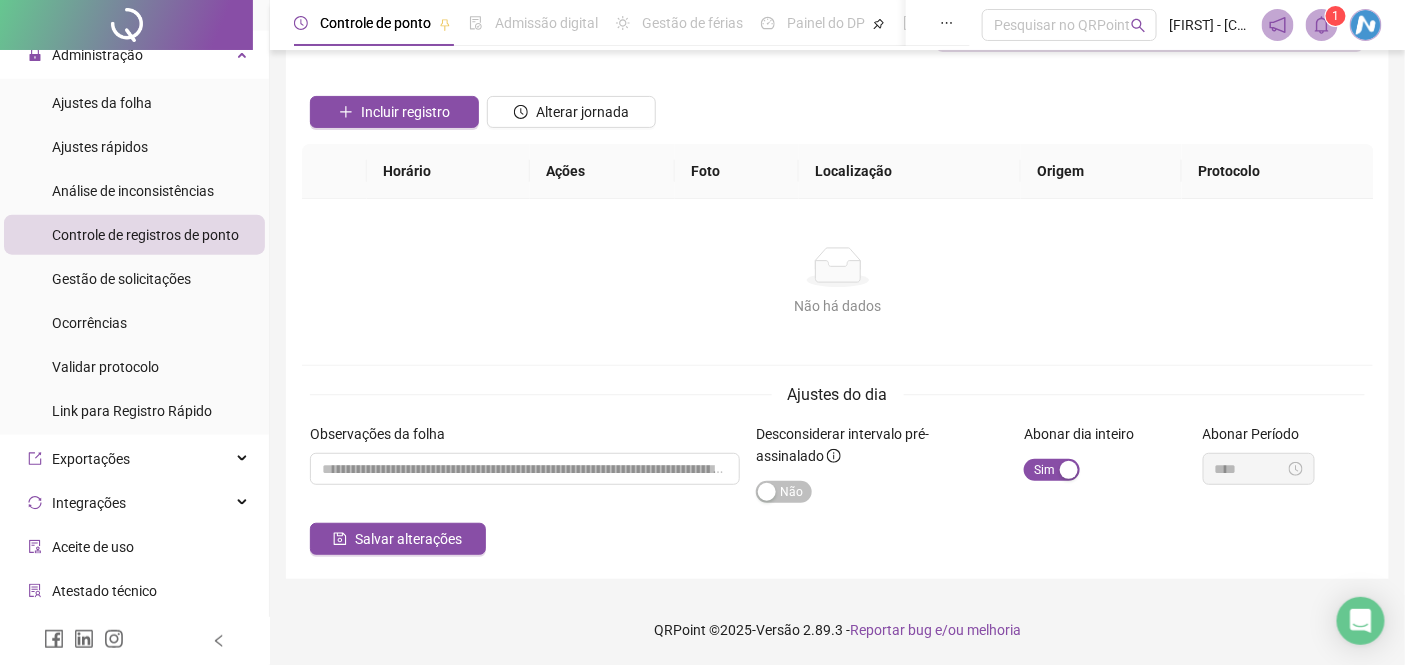 scroll, scrollTop: 126, scrollLeft: 0, axis: vertical 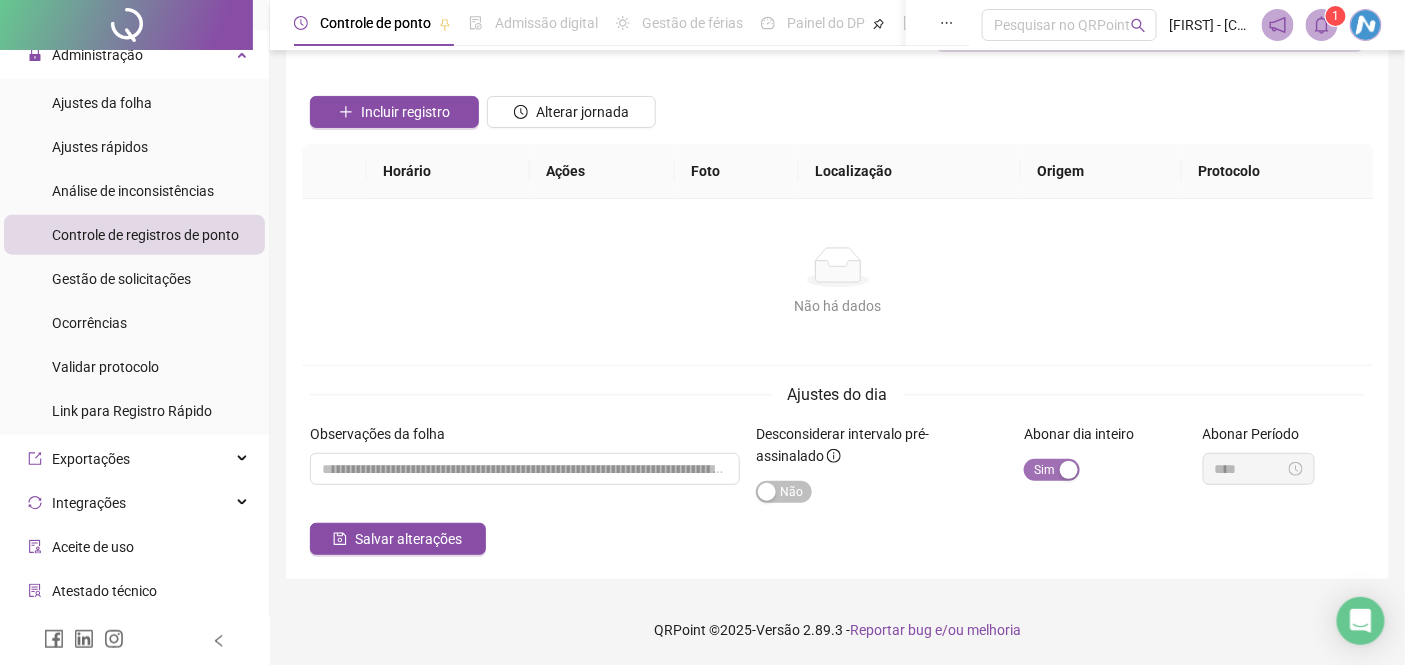 click at bounding box center (1069, 470) 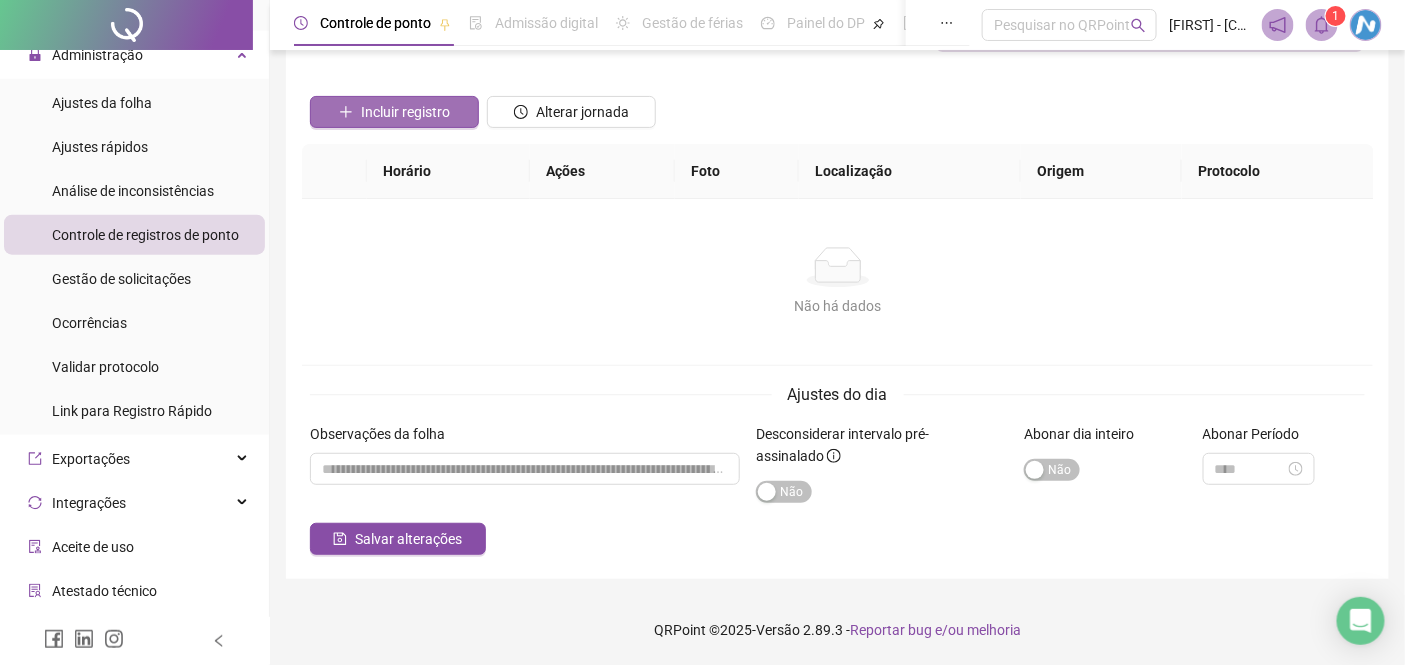 click on "Incluir registro" at bounding box center [405, 112] 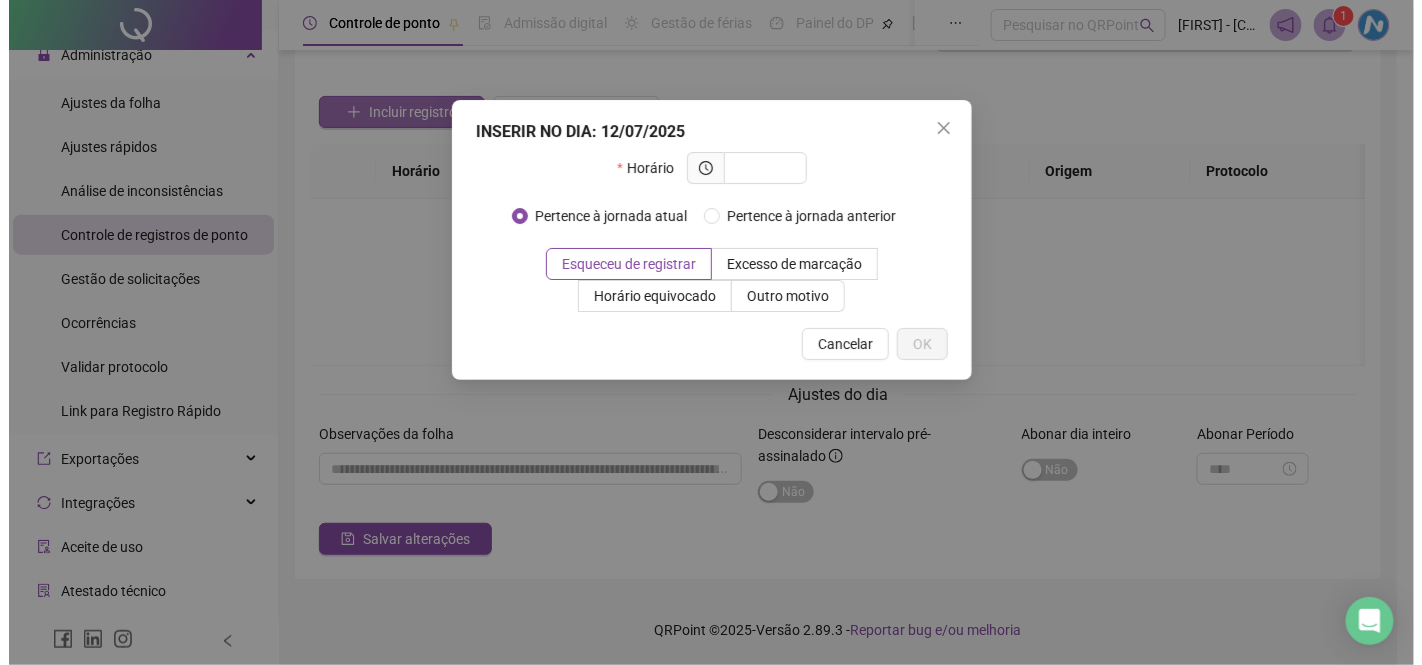 scroll, scrollTop: 110, scrollLeft: 0, axis: vertical 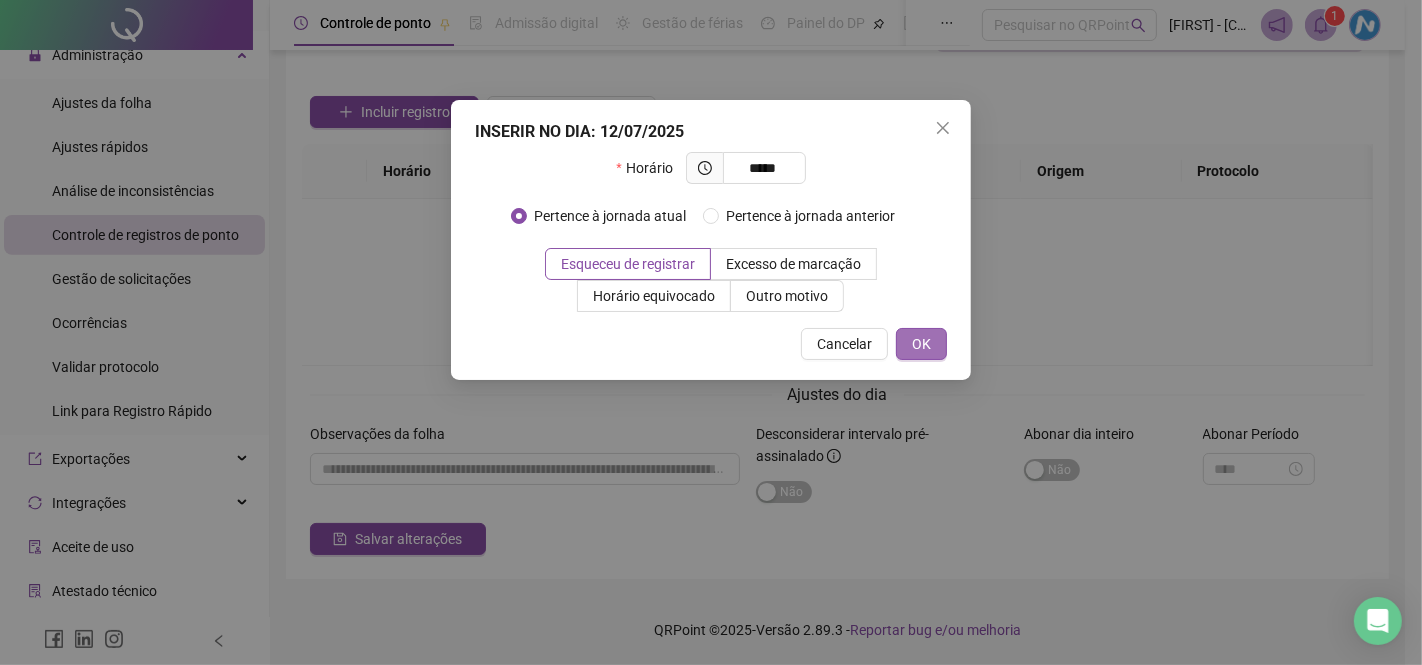 type on "*****" 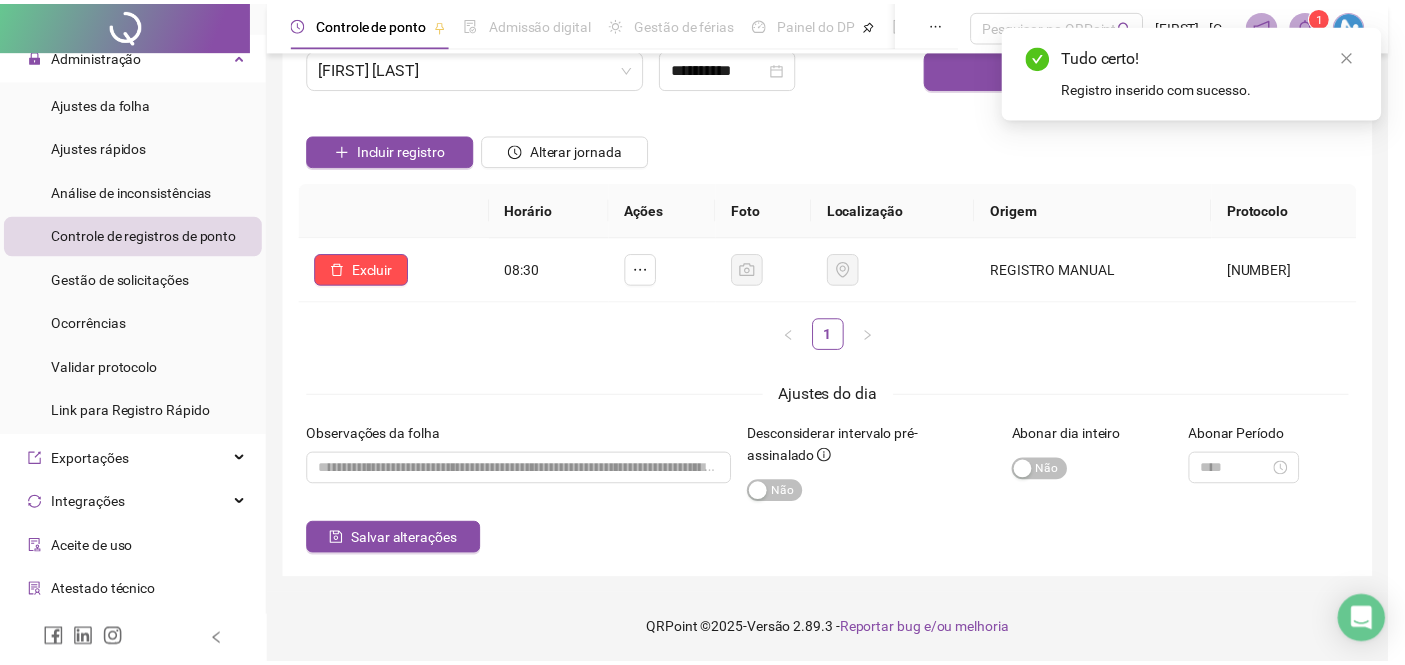 scroll, scrollTop: 71, scrollLeft: 0, axis: vertical 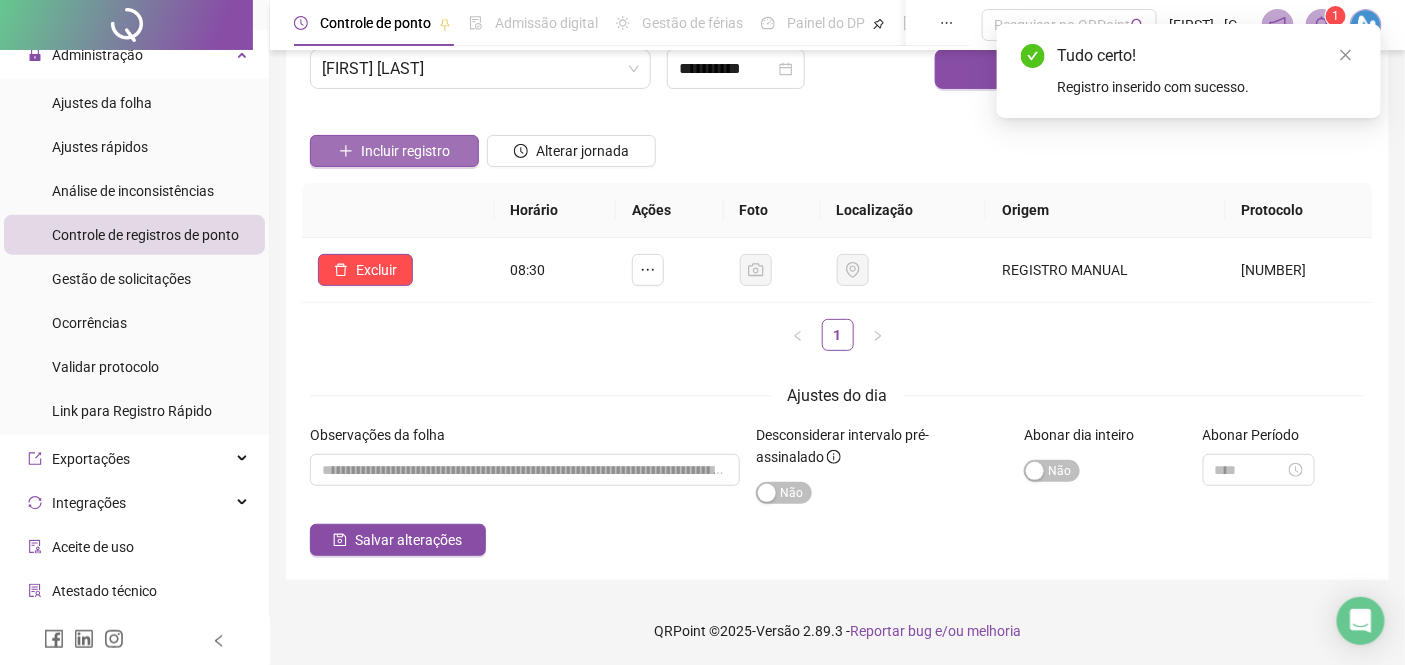 click on "Incluir registro" at bounding box center [405, 151] 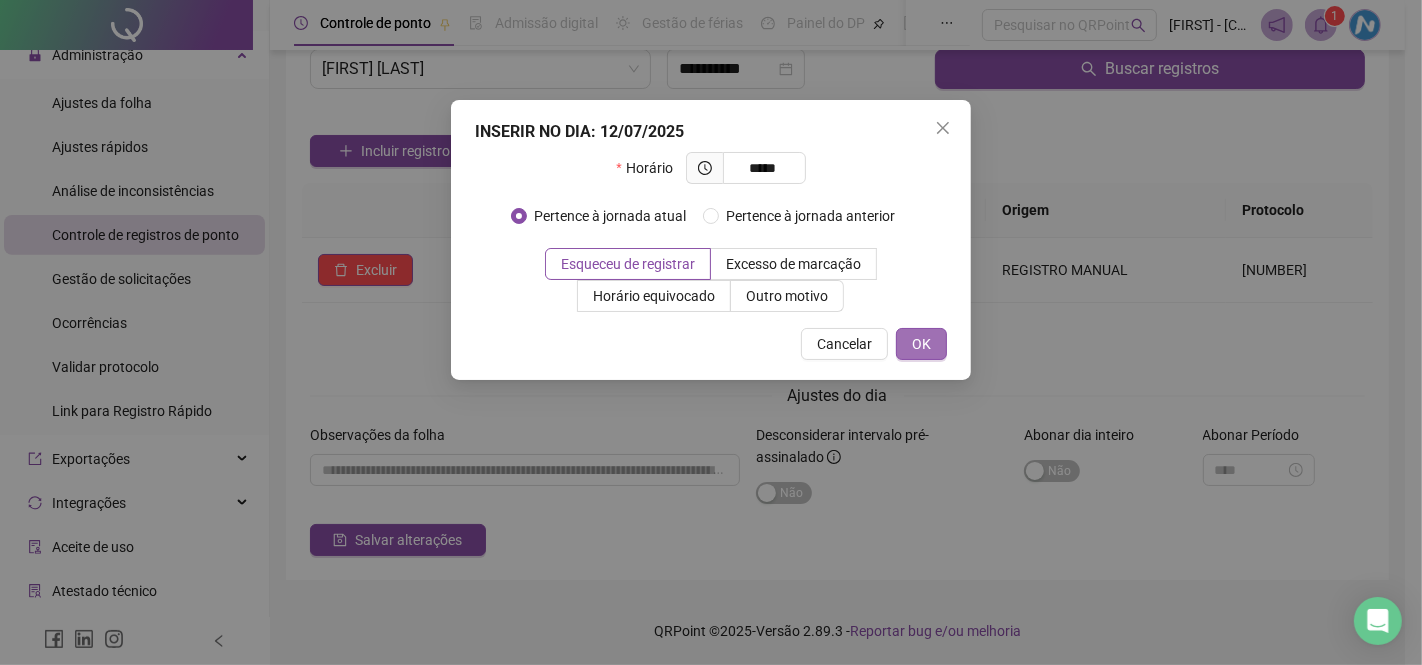 type on "*****" 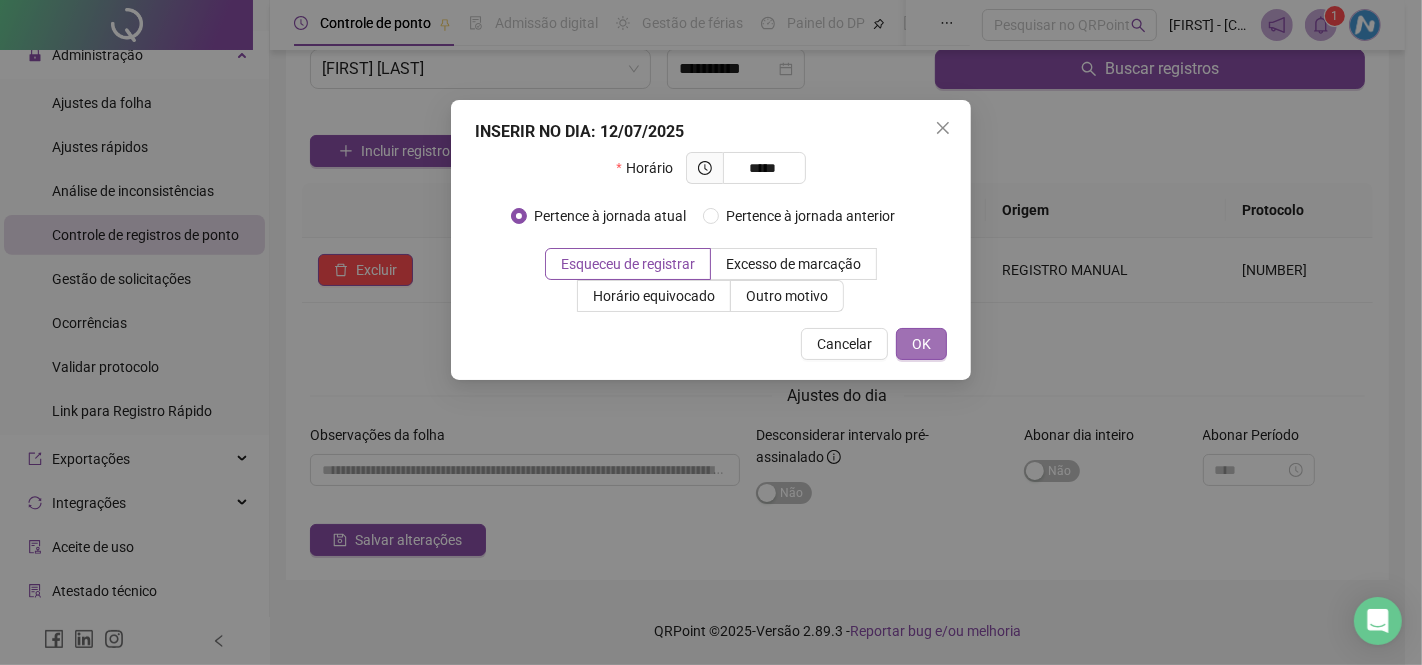 click on "OK" at bounding box center [921, 344] 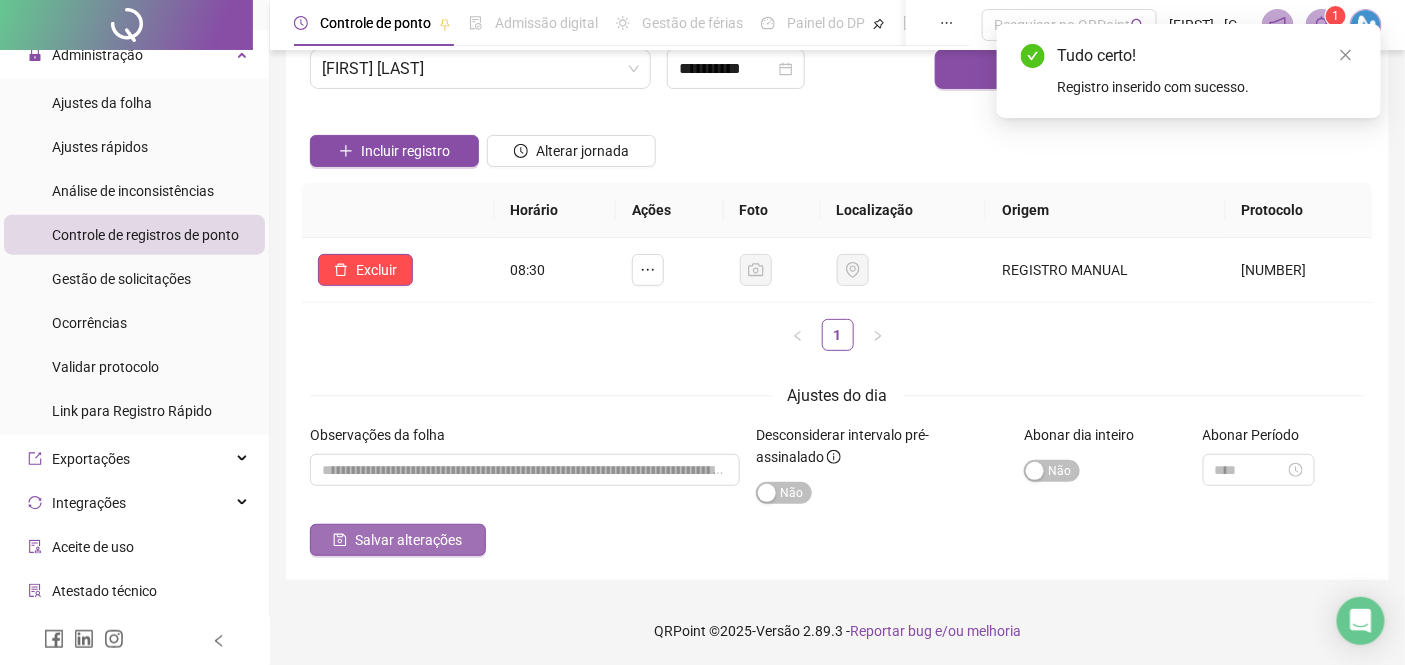 click on "Salvar alterações" at bounding box center (408, 540) 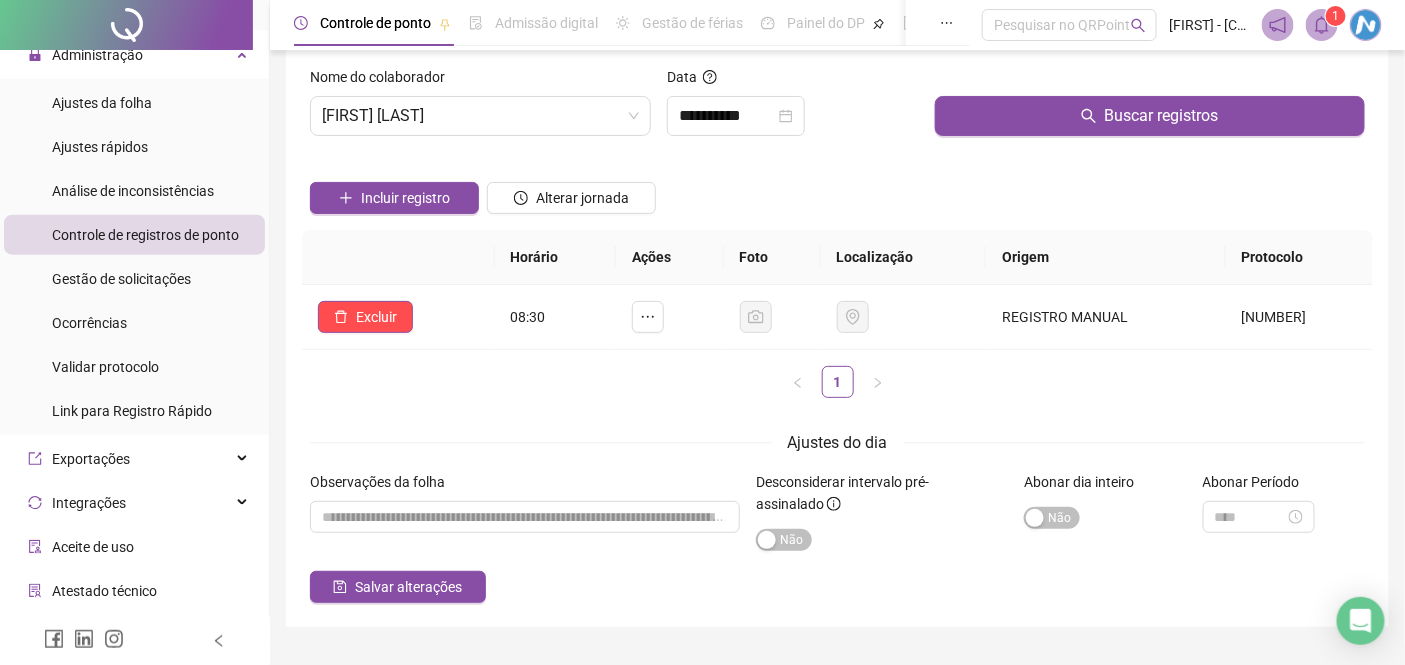 scroll, scrollTop: 0, scrollLeft: 0, axis: both 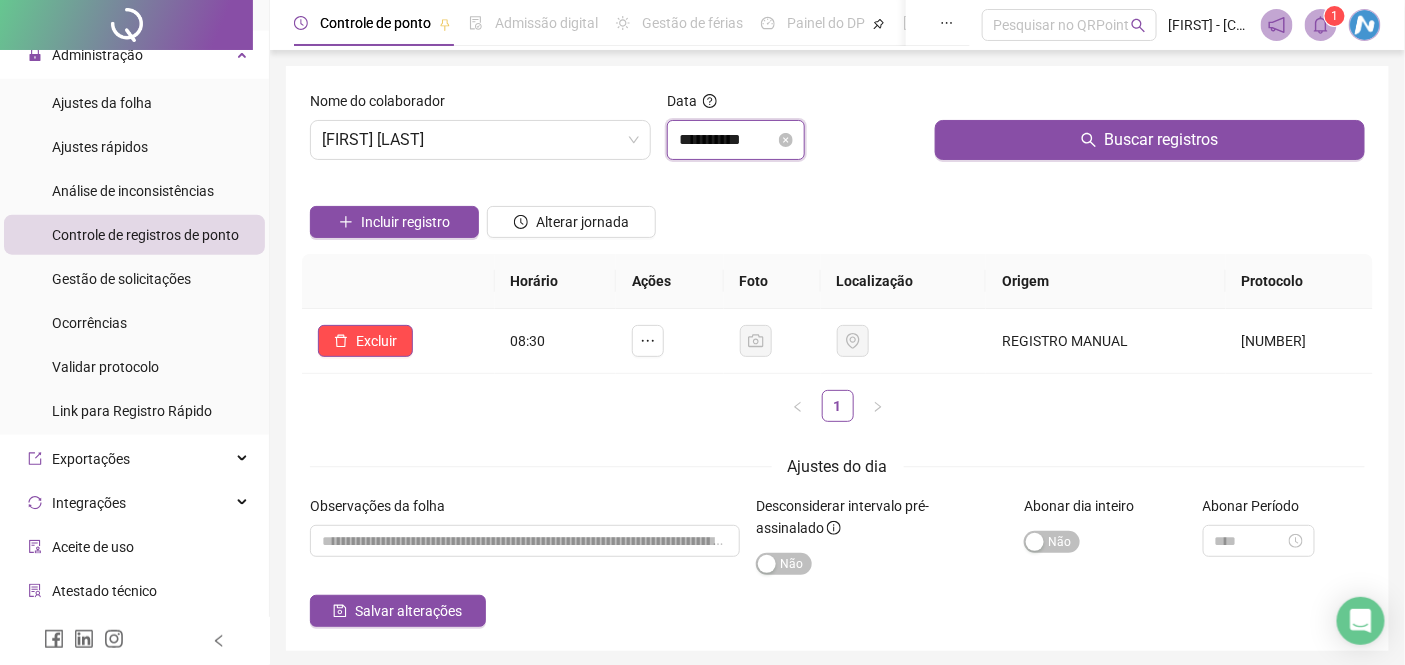 click on "**********" at bounding box center (727, 140) 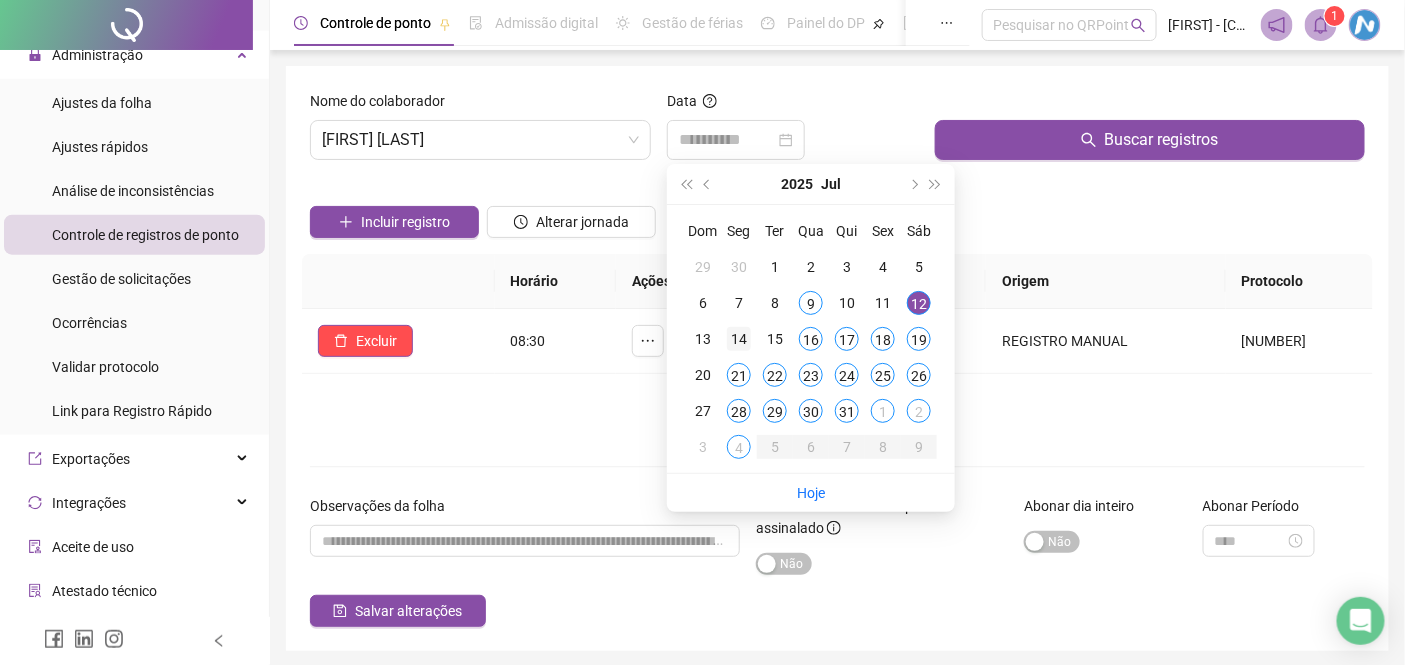click on "14" at bounding box center [739, 339] 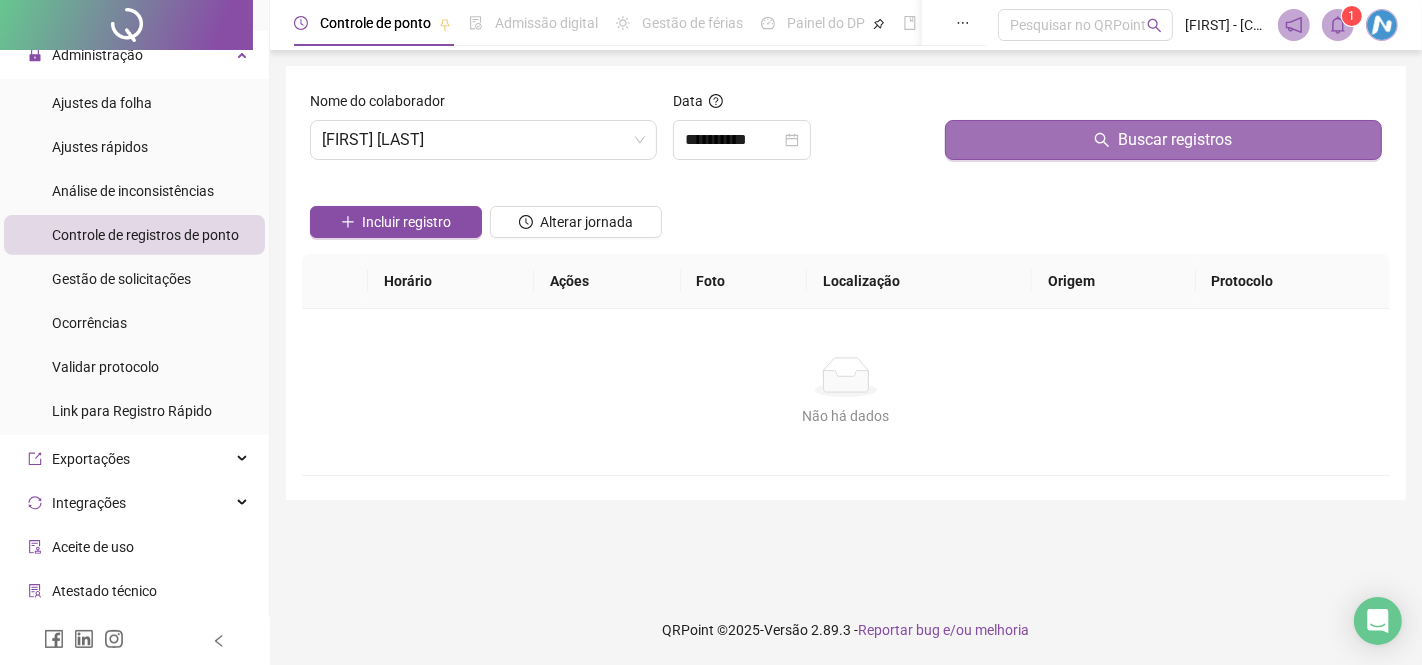 click 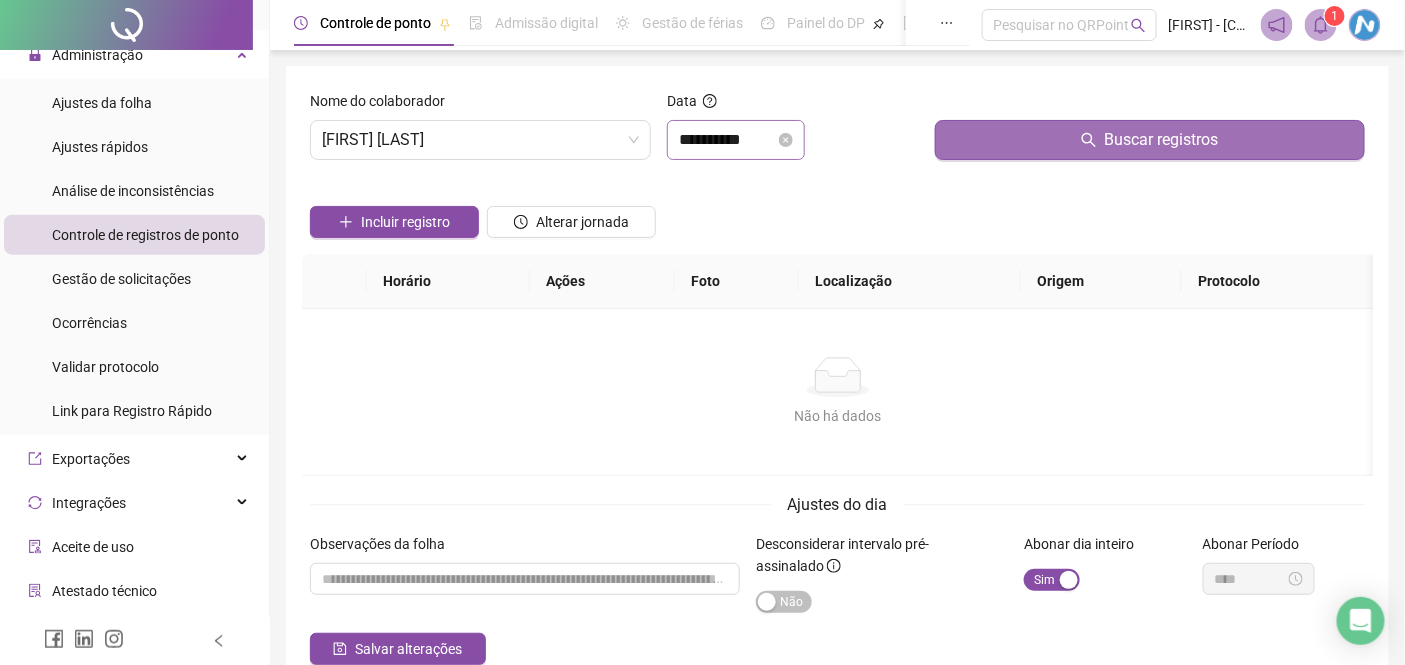 click on "**********" at bounding box center (736, 140) 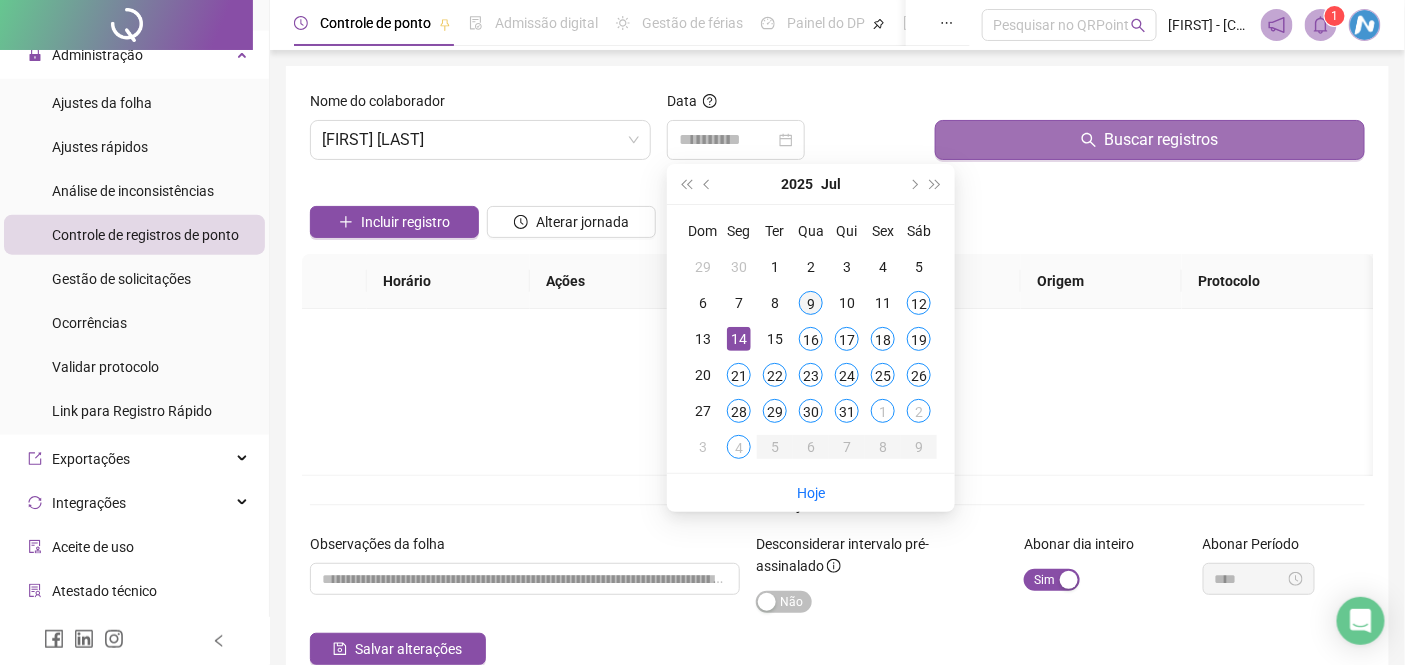 click on "9" at bounding box center [811, 303] 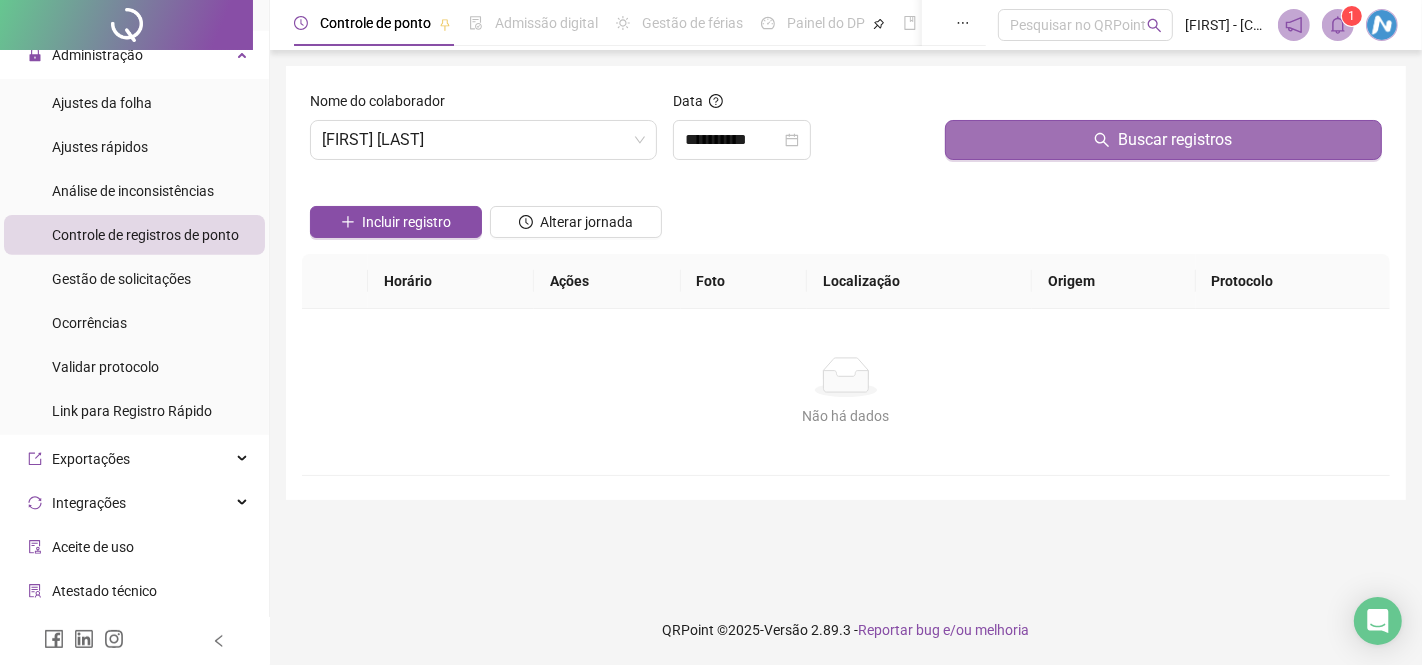 click on "Buscar registros" at bounding box center [1163, 140] 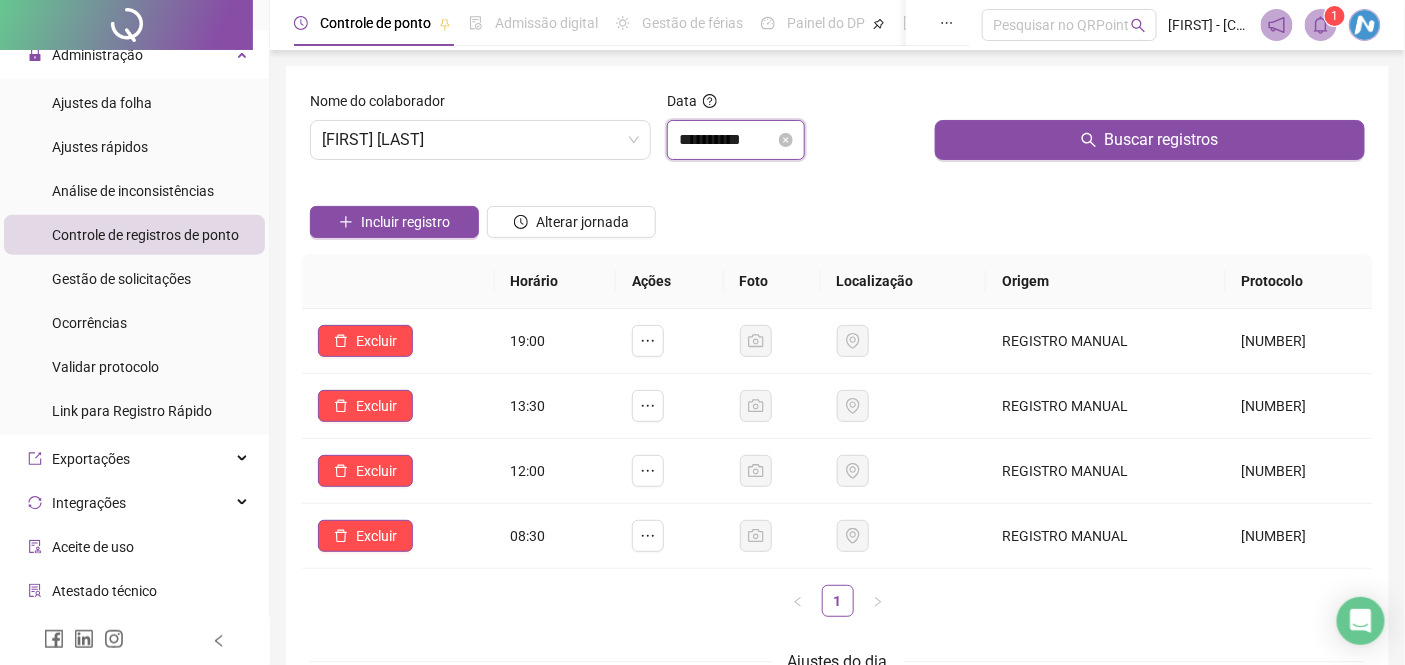click on "**********" at bounding box center [727, 140] 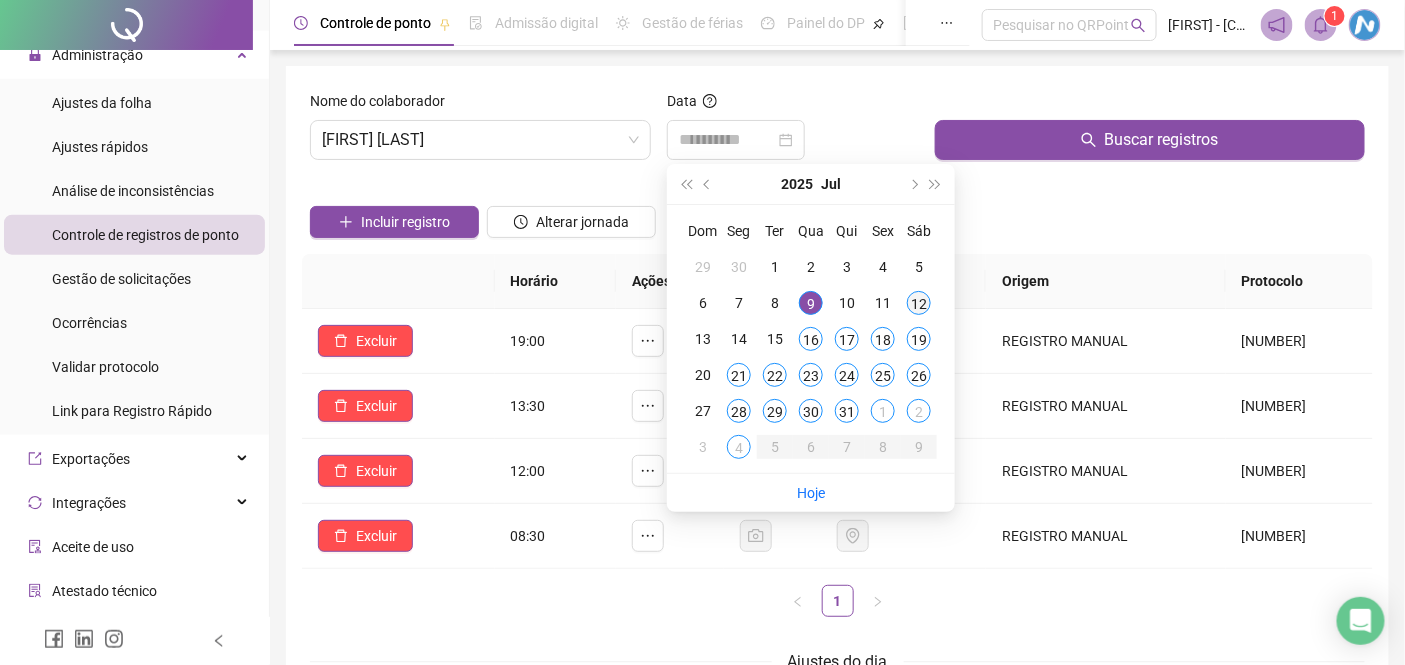 click on "12" at bounding box center (919, 303) 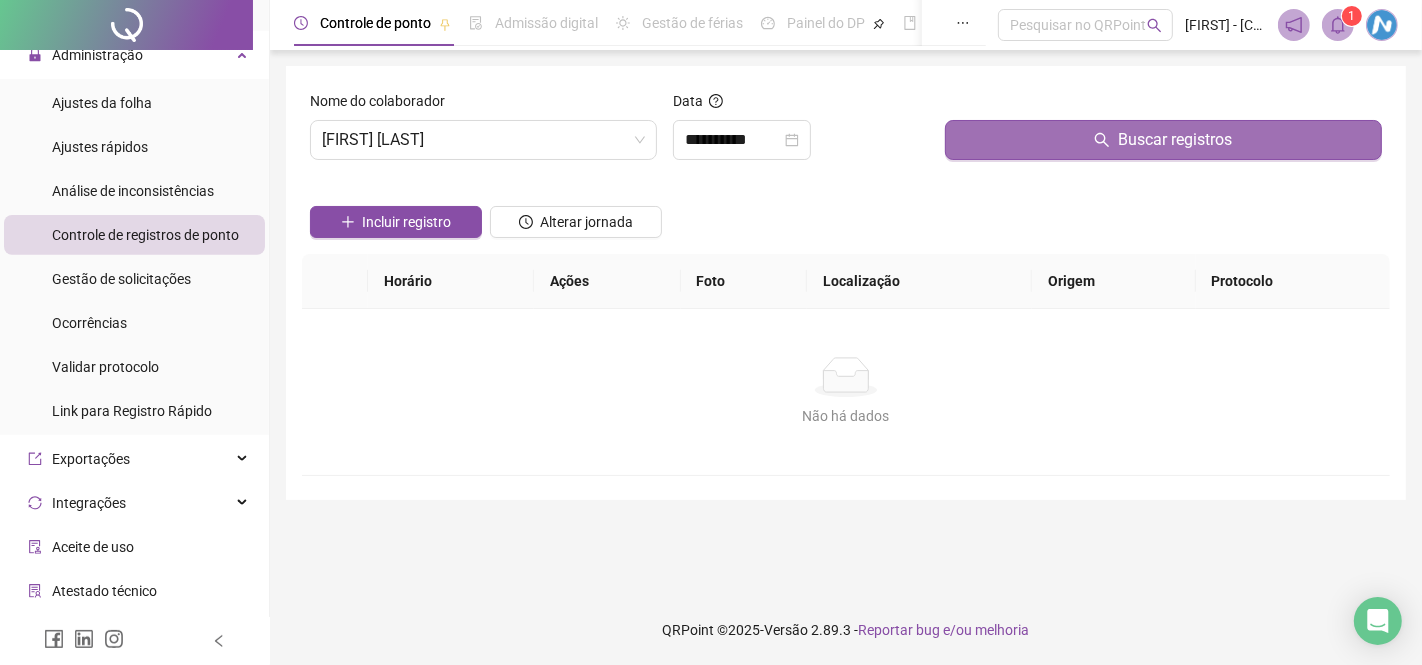 click on "Buscar registros" at bounding box center (1163, 140) 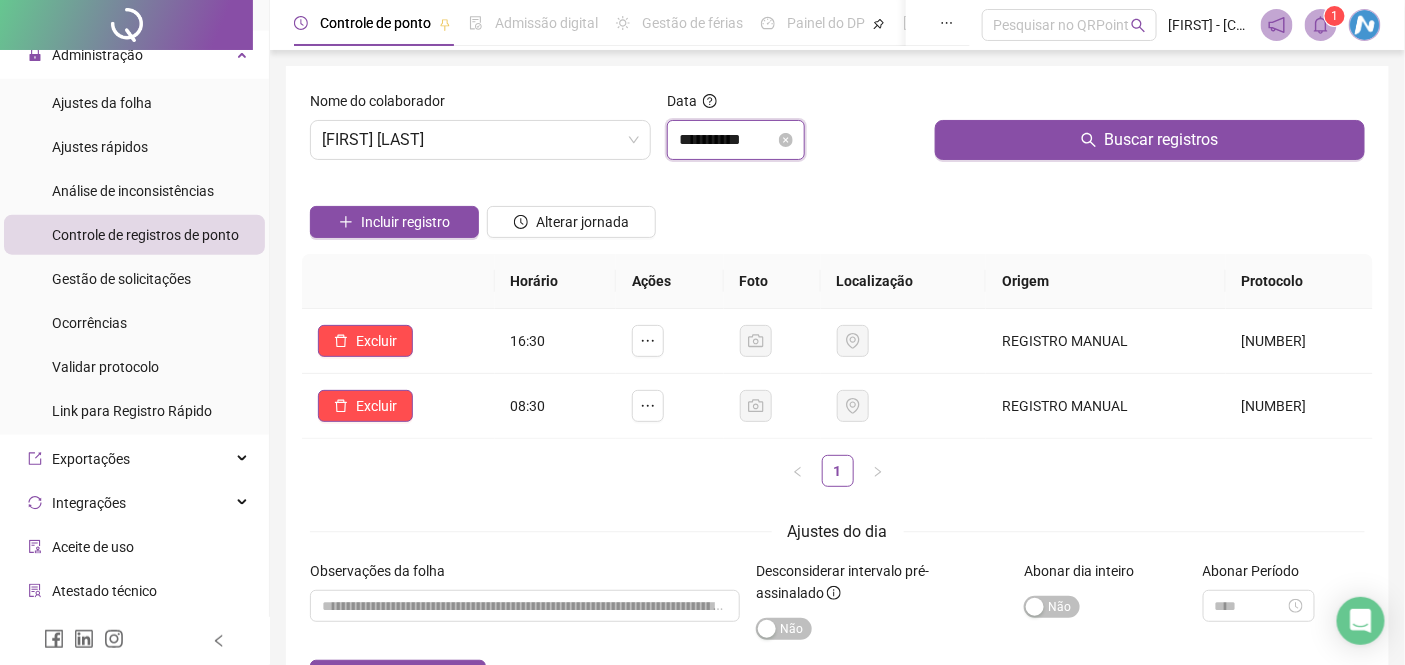 click on "**********" at bounding box center [727, 140] 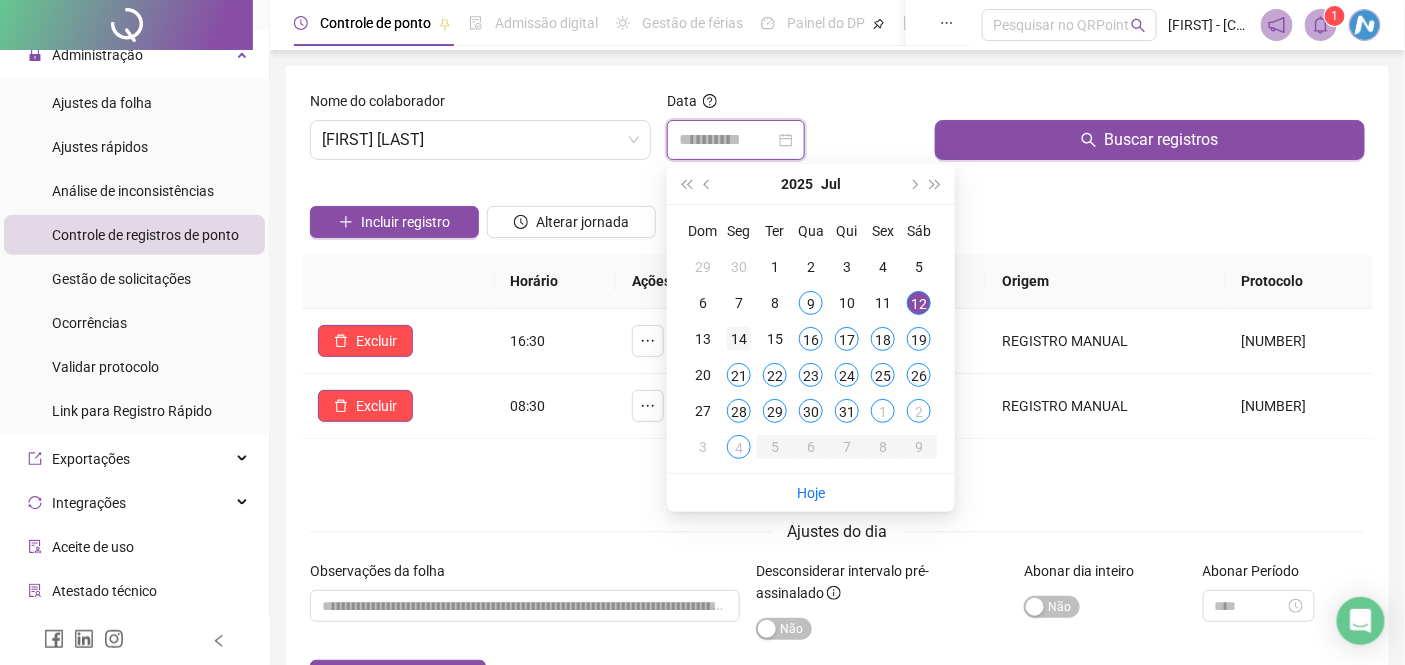 type on "**********" 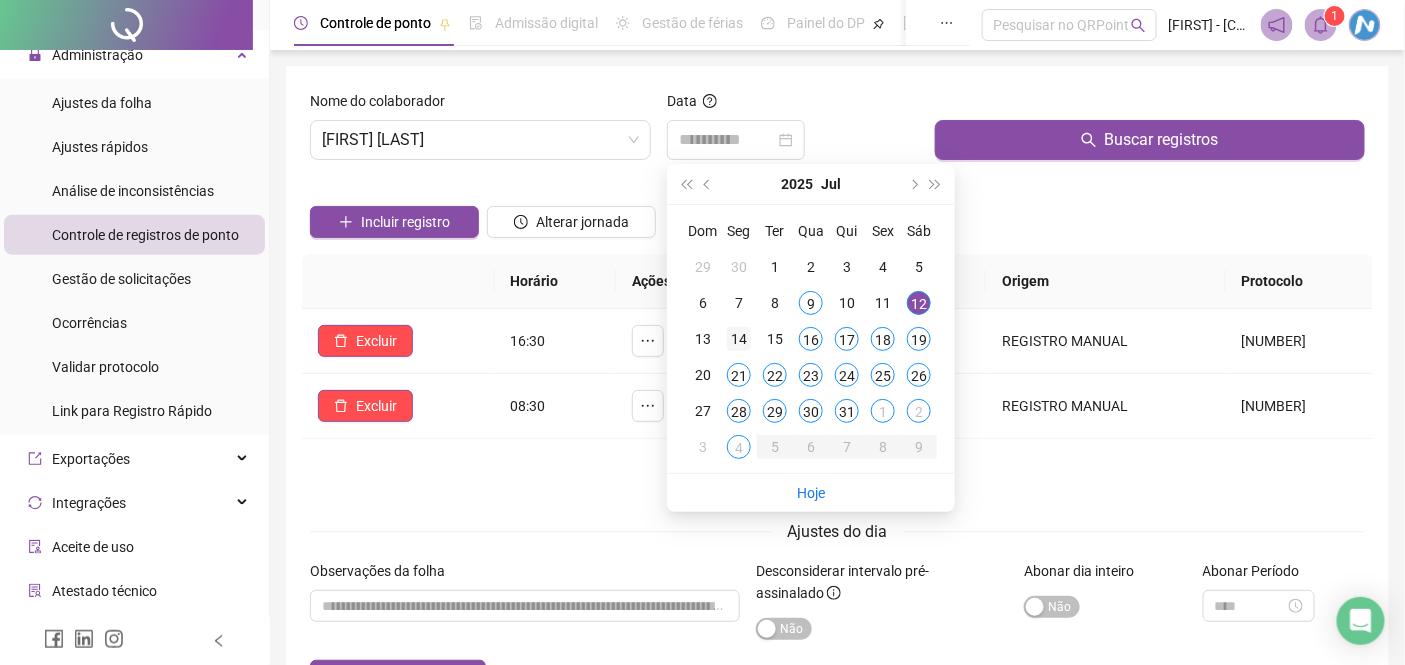click on "14" at bounding box center (739, 339) 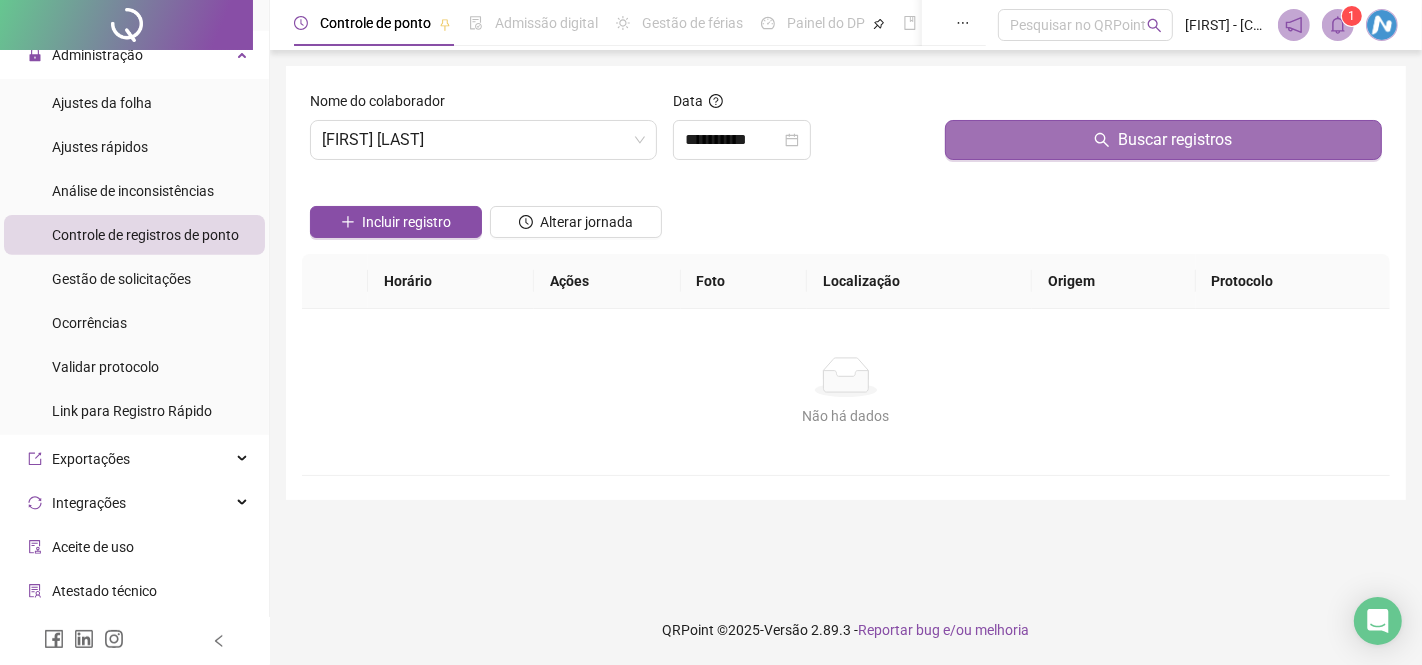 click on "Buscar registros" at bounding box center [1163, 140] 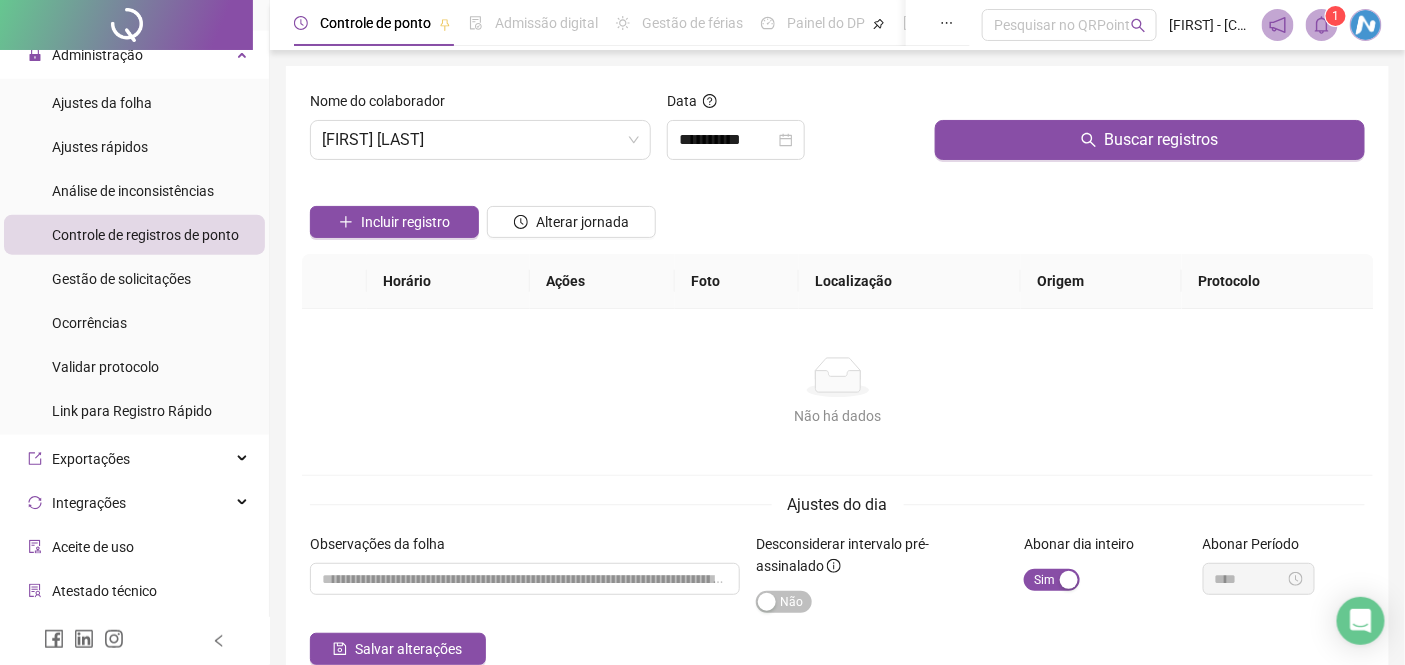scroll, scrollTop: 111, scrollLeft: 0, axis: vertical 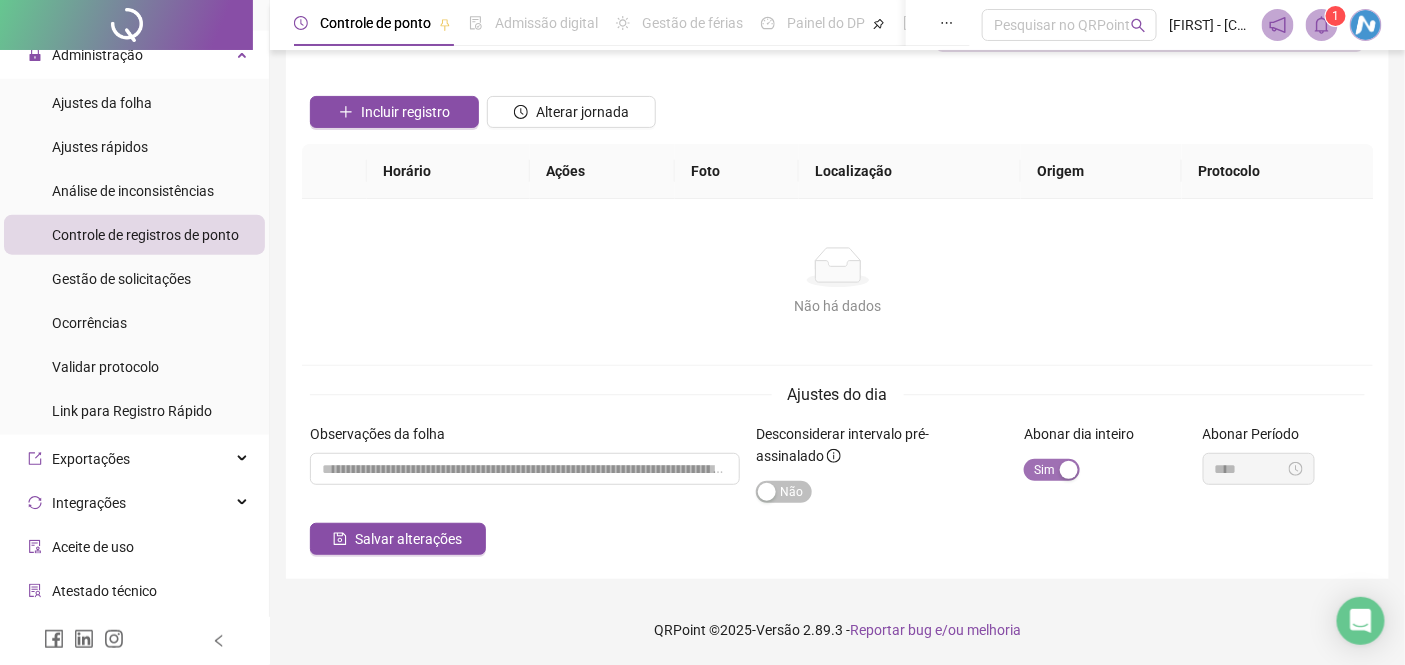 click on "Sim Não" at bounding box center (1052, 470) 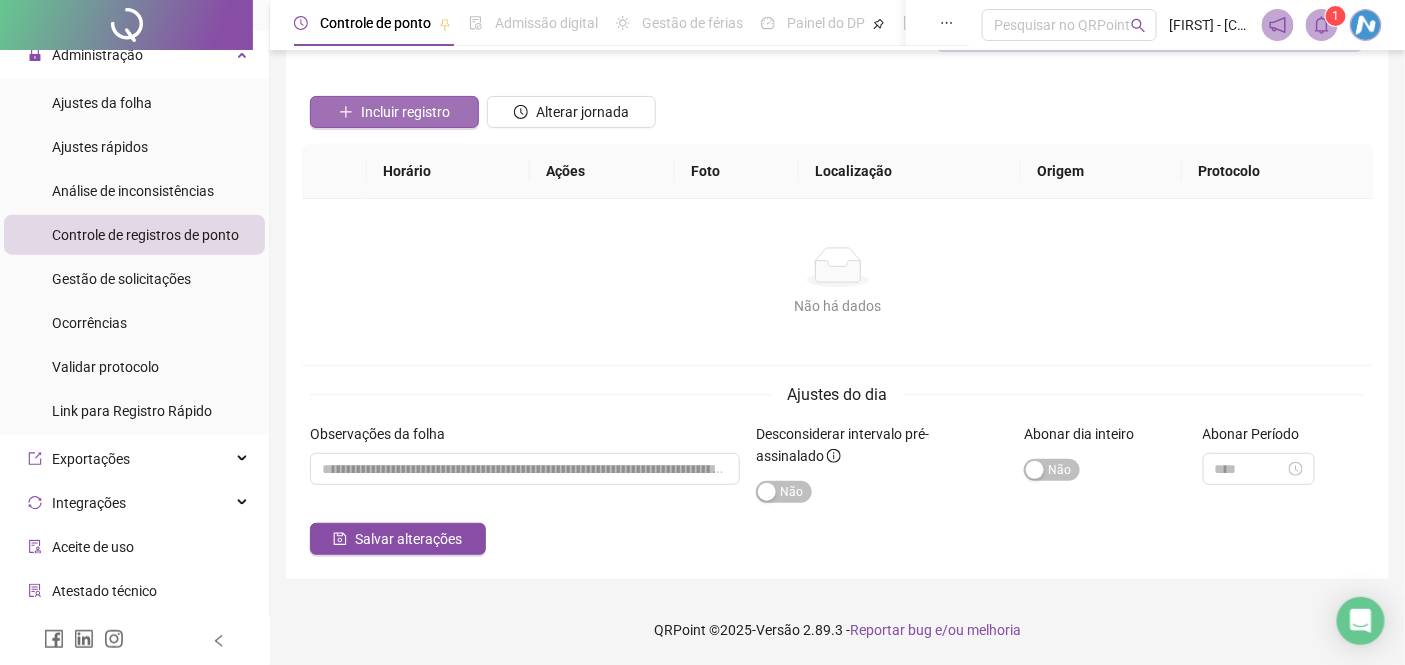 click on "Incluir registro" at bounding box center (405, 112) 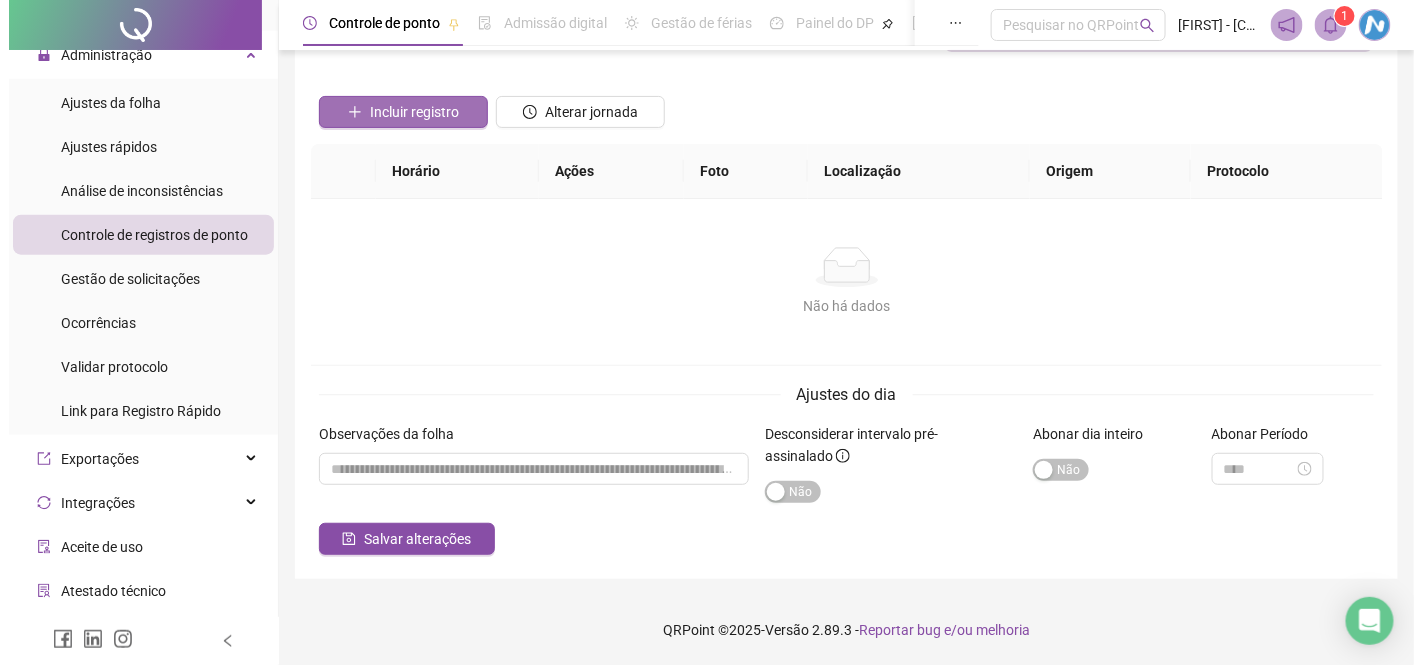 scroll, scrollTop: 110, scrollLeft: 0, axis: vertical 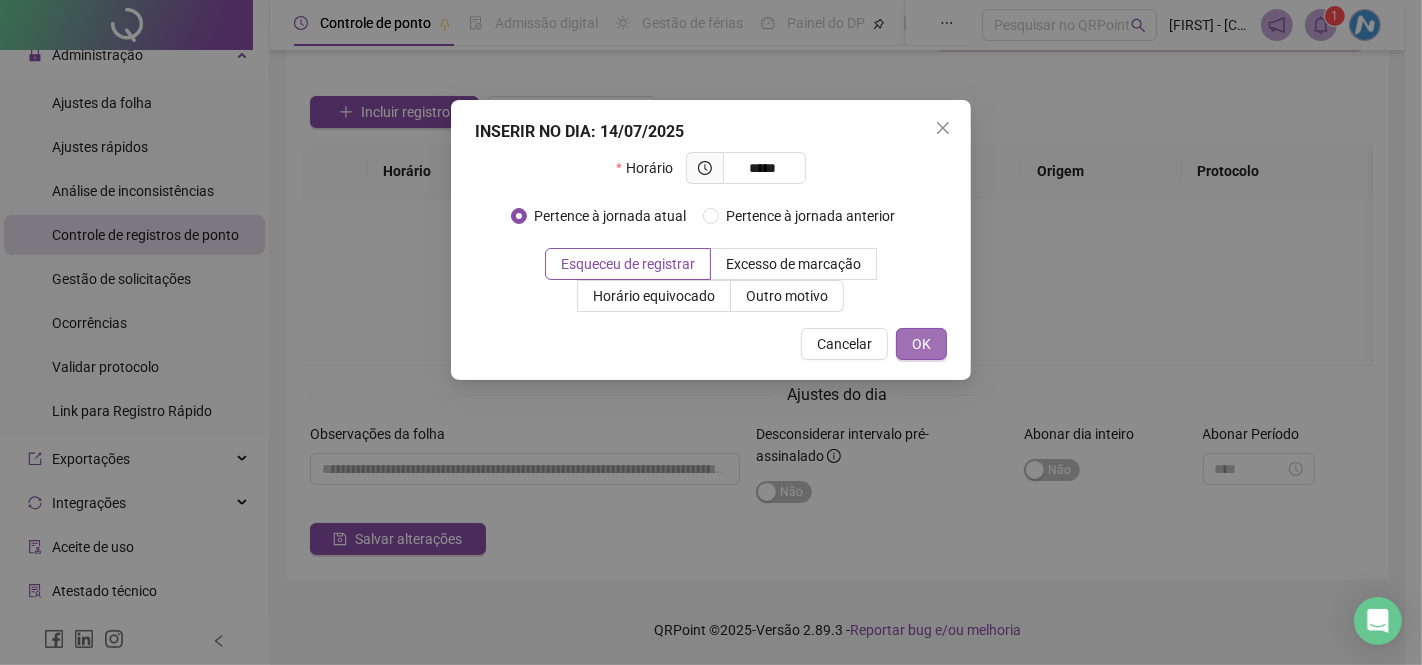 type on "*****" 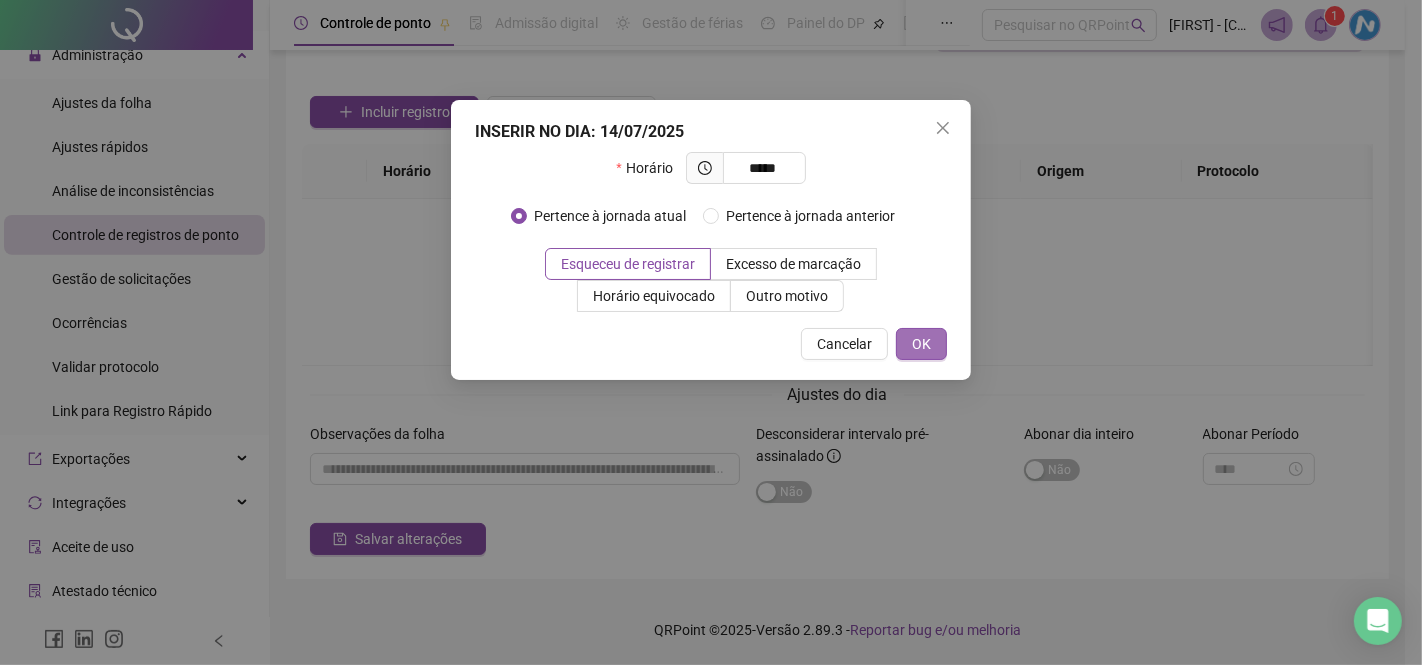click on "OK" at bounding box center (921, 344) 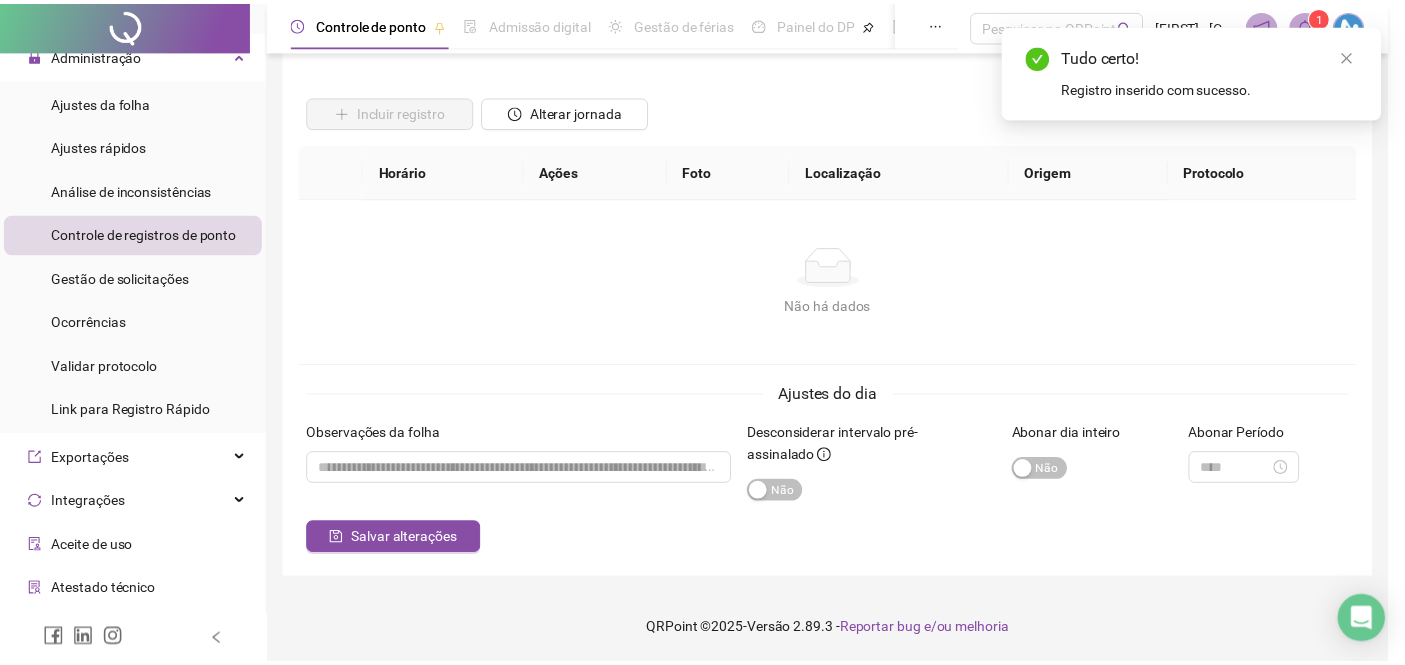 scroll, scrollTop: 71, scrollLeft: 0, axis: vertical 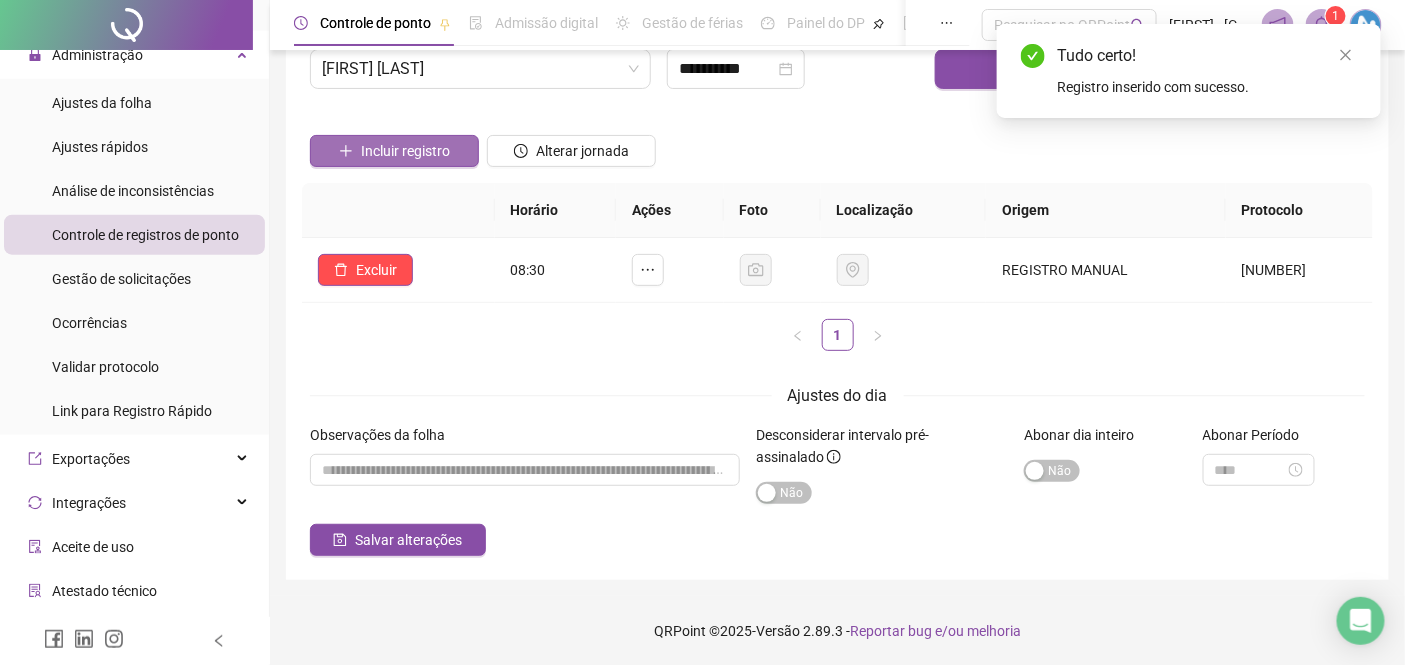 click on "Incluir registro" at bounding box center [405, 151] 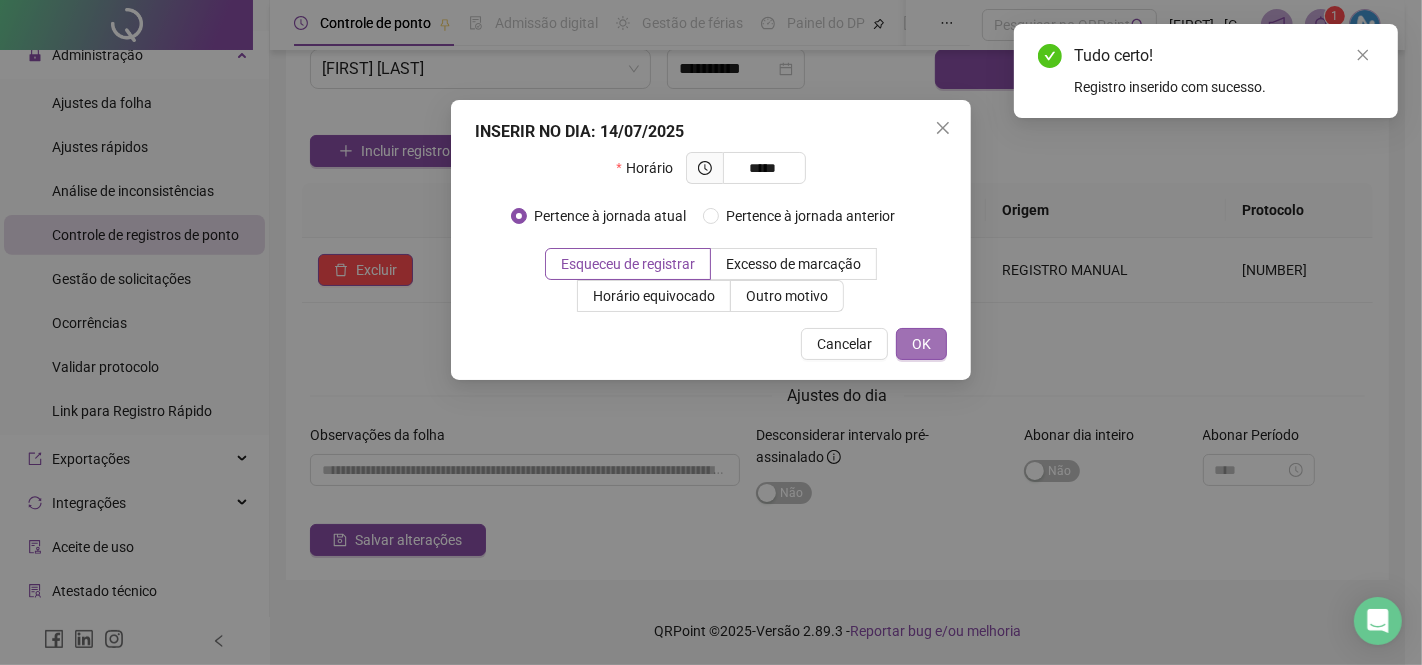type on "*****" 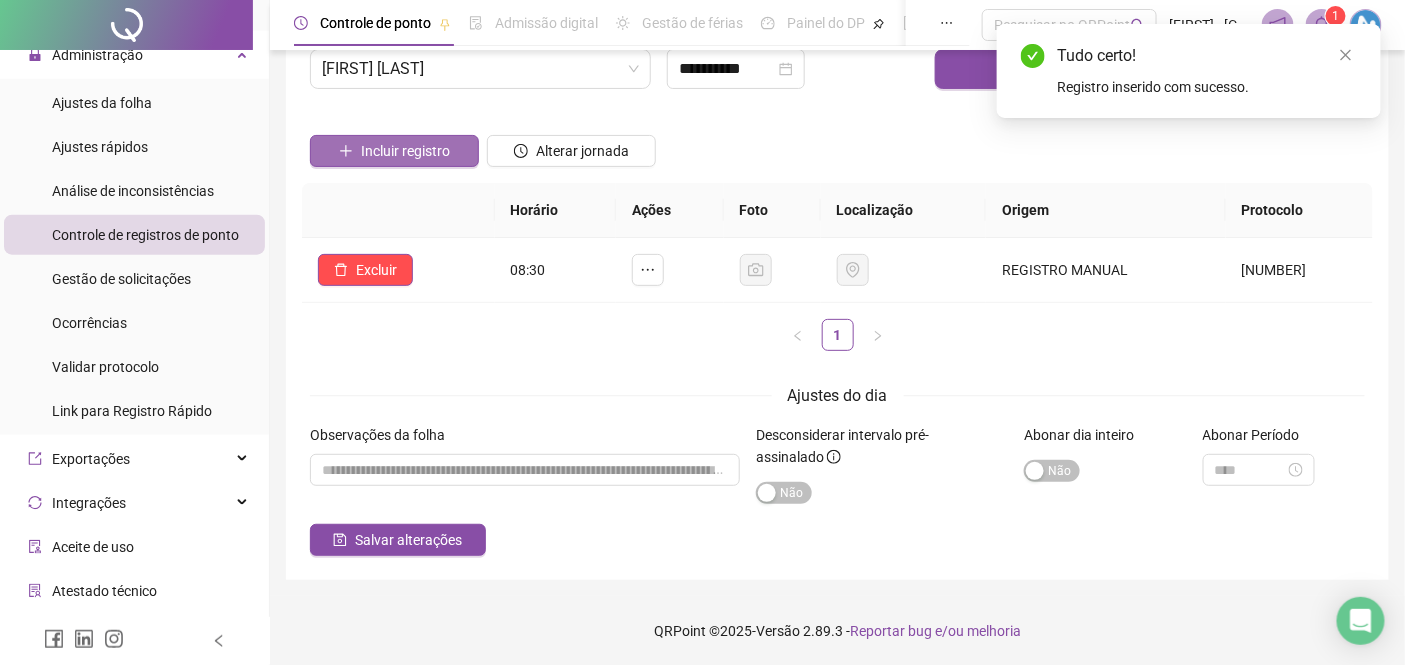 click on "Incluir registro" at bounding box center [405, 151] 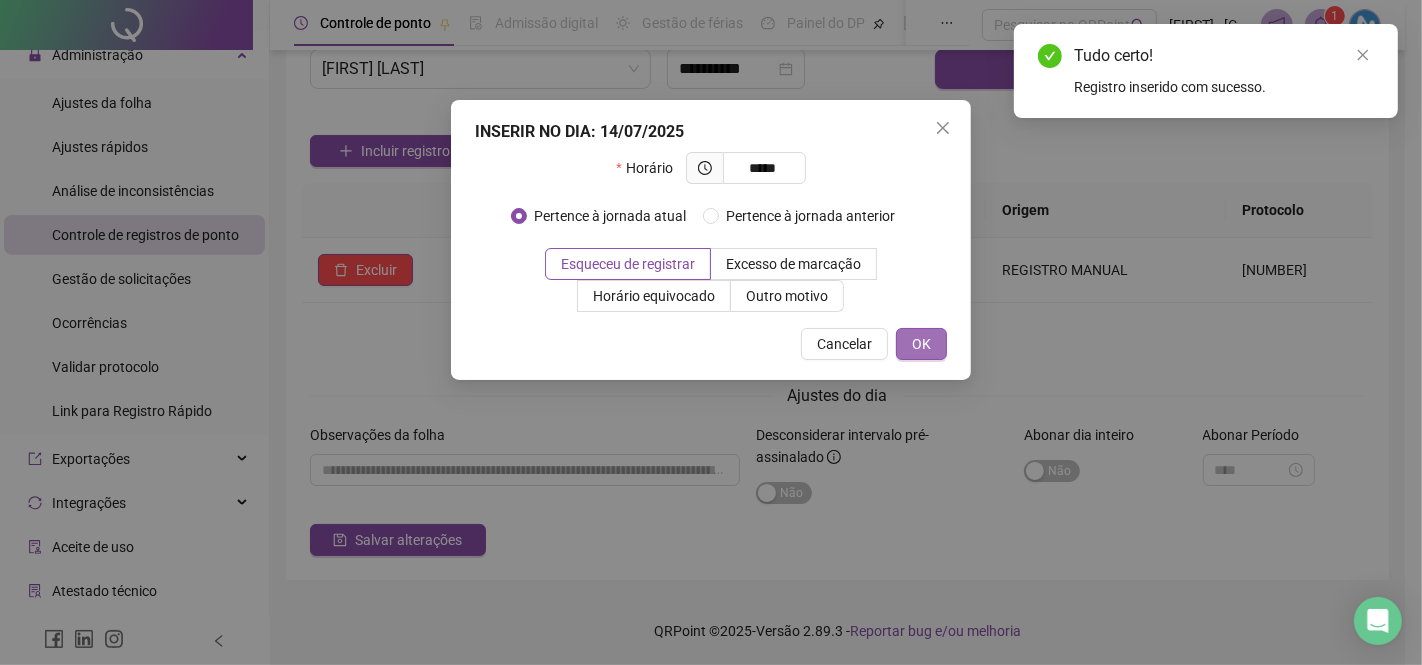 type on "*****" 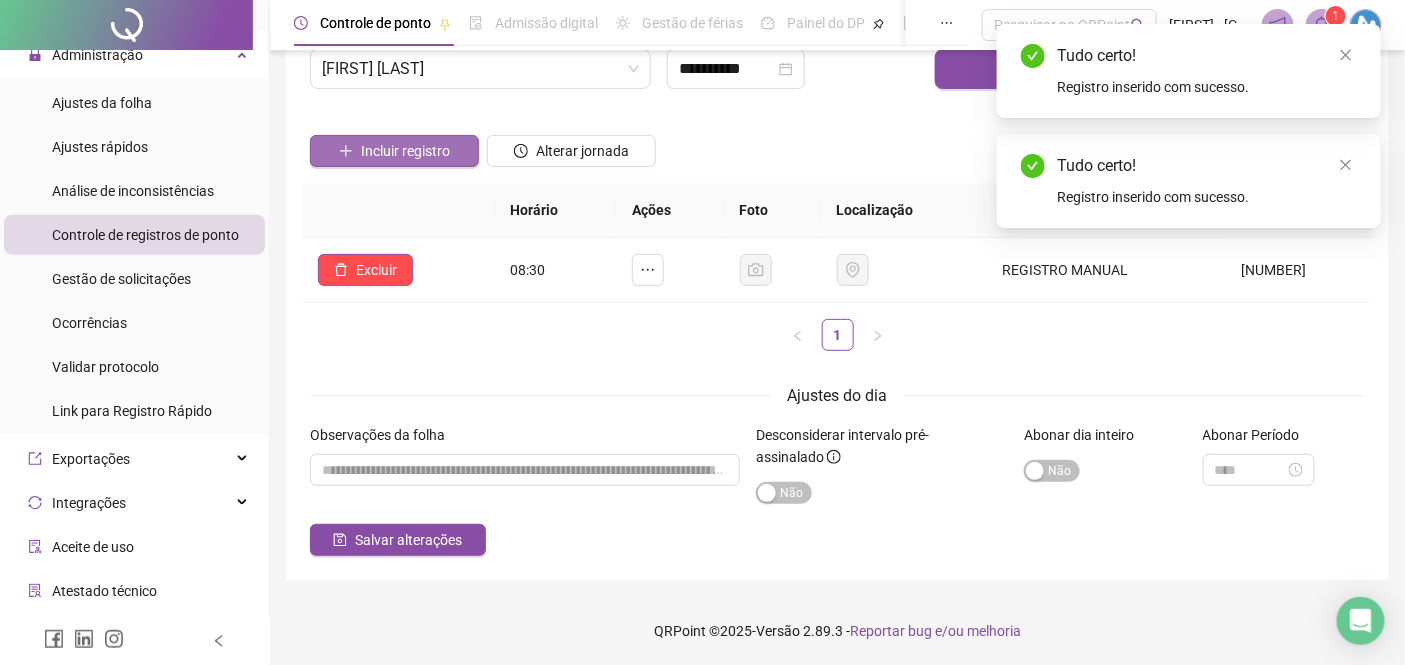 click on "Incluir registro" at bounding box center [405, 151] 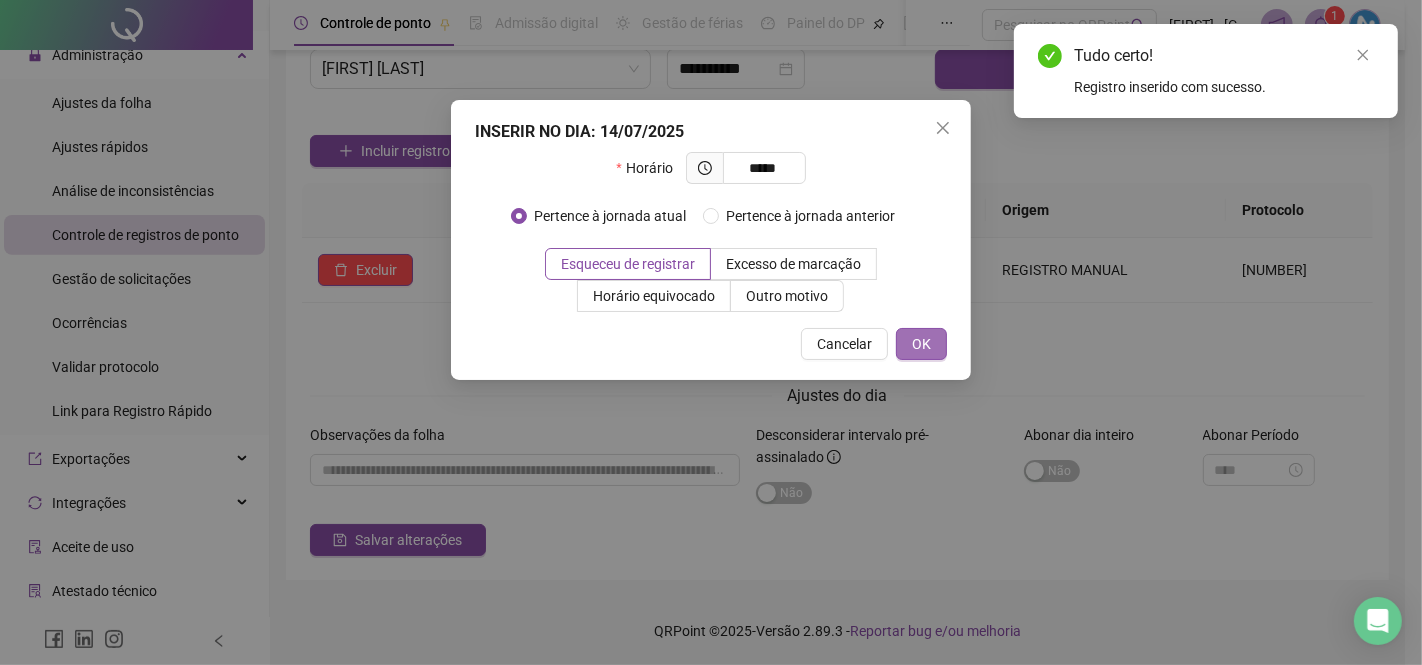 type on "*****" 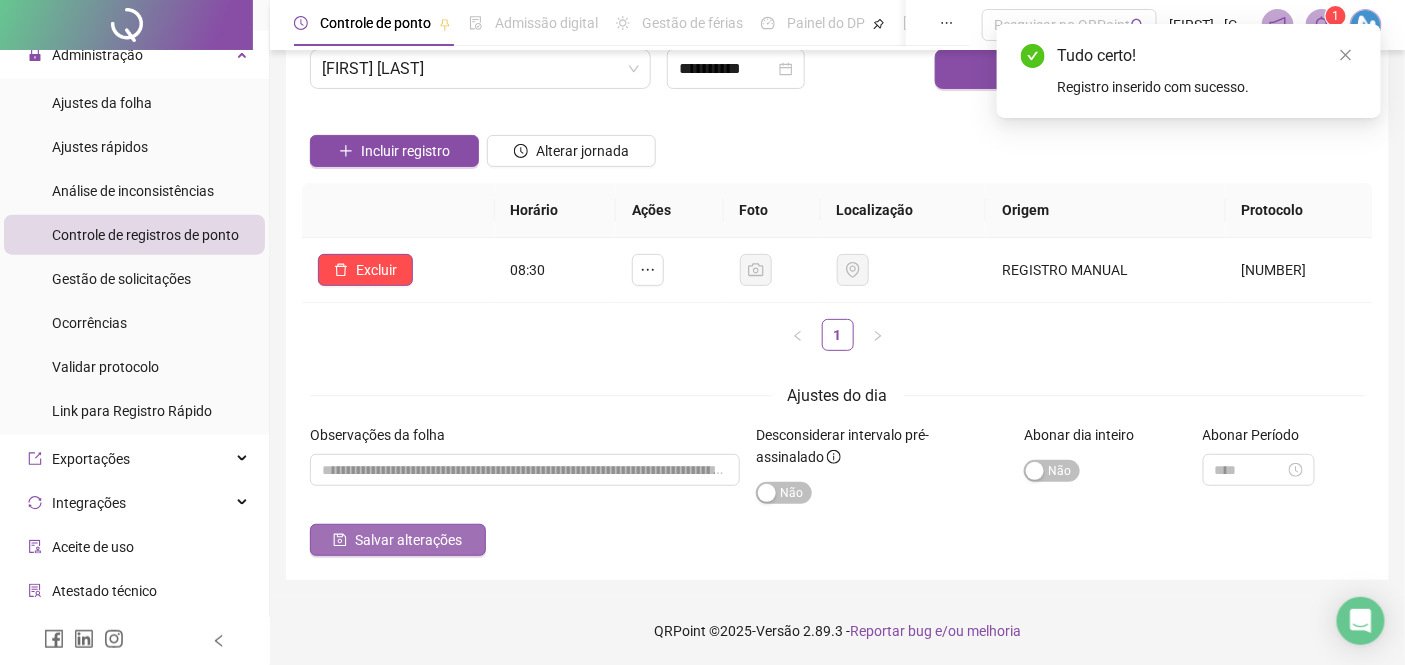 click on "Salvar alterações" at bounding box center (408, 540) 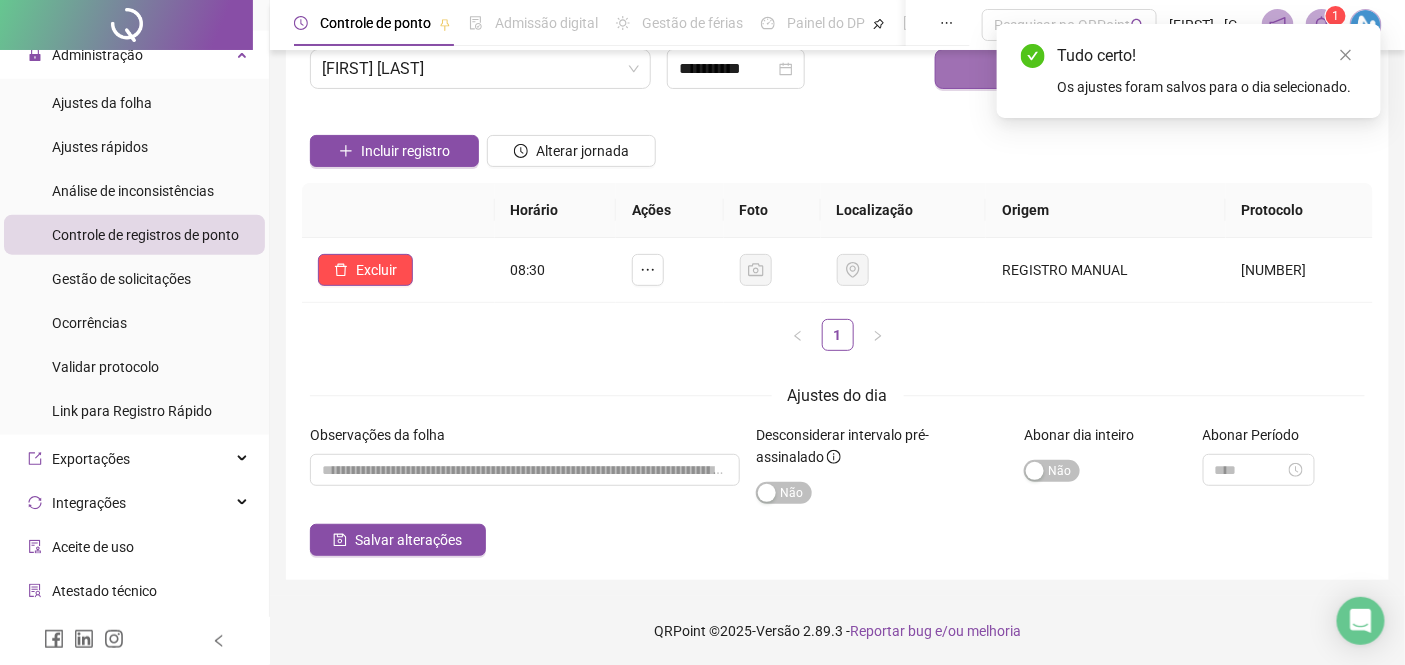 click on "Buscar registros" at bounding box center (1150, 69) 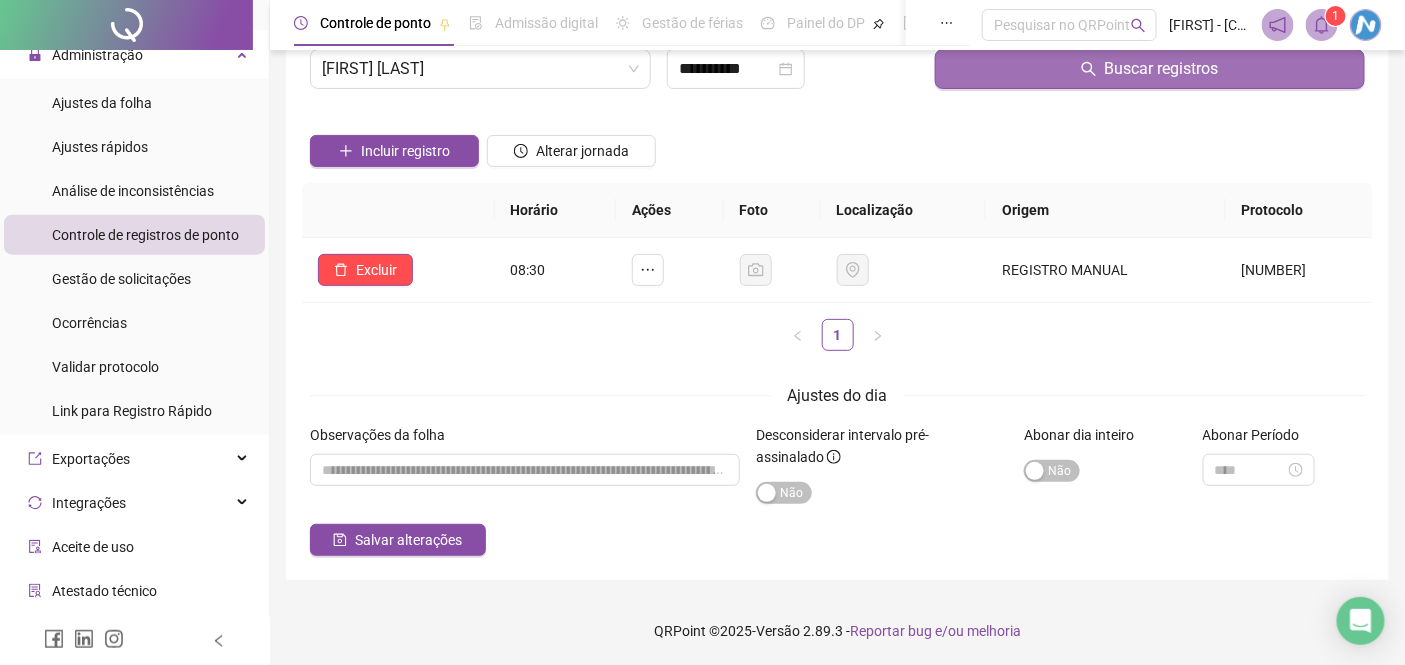 click on "Buscar registros" at bounding box center (1150, 69) 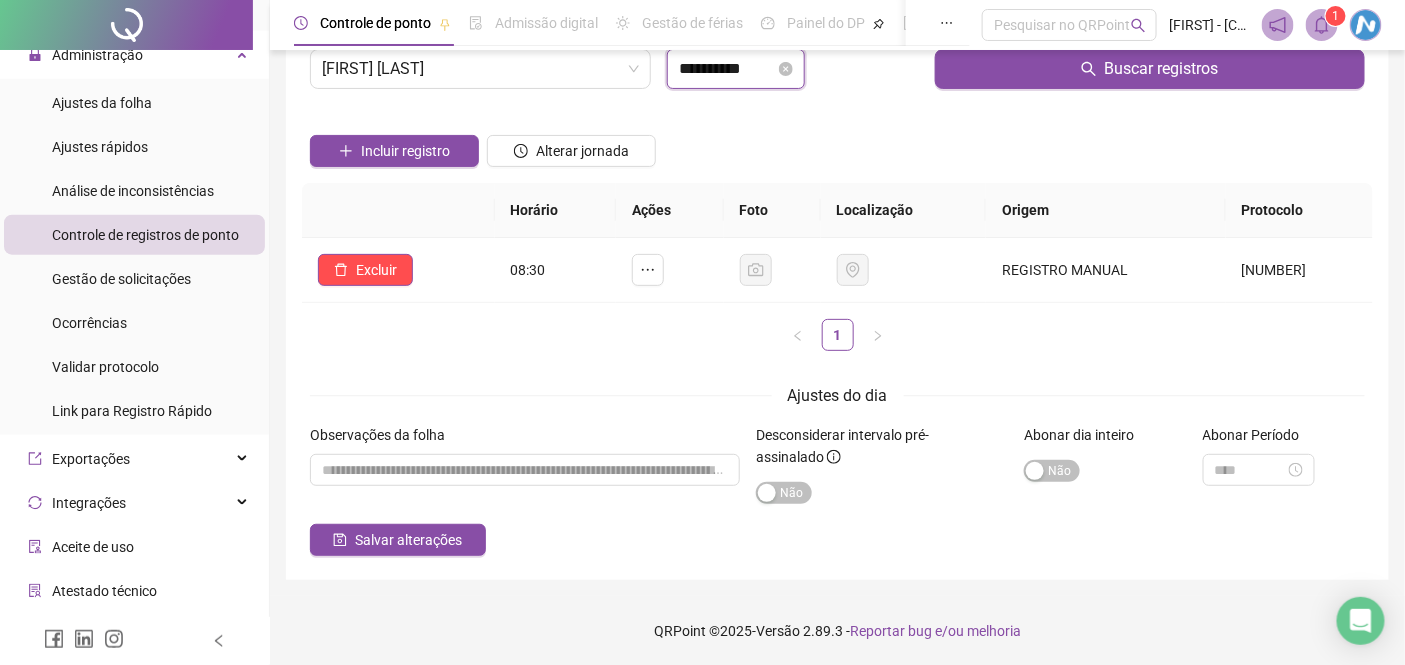 click on "**********" at bounding box center [727, 69] 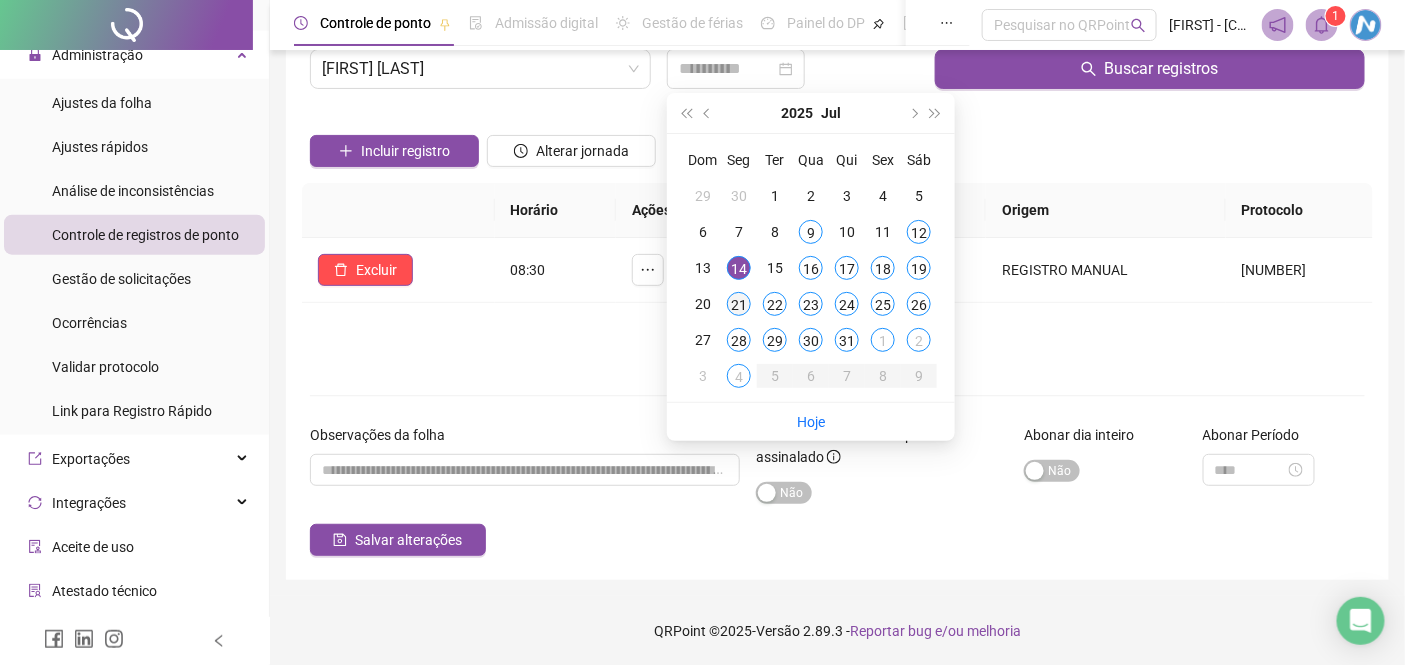 click on "21" at bounding box center (739, 304) 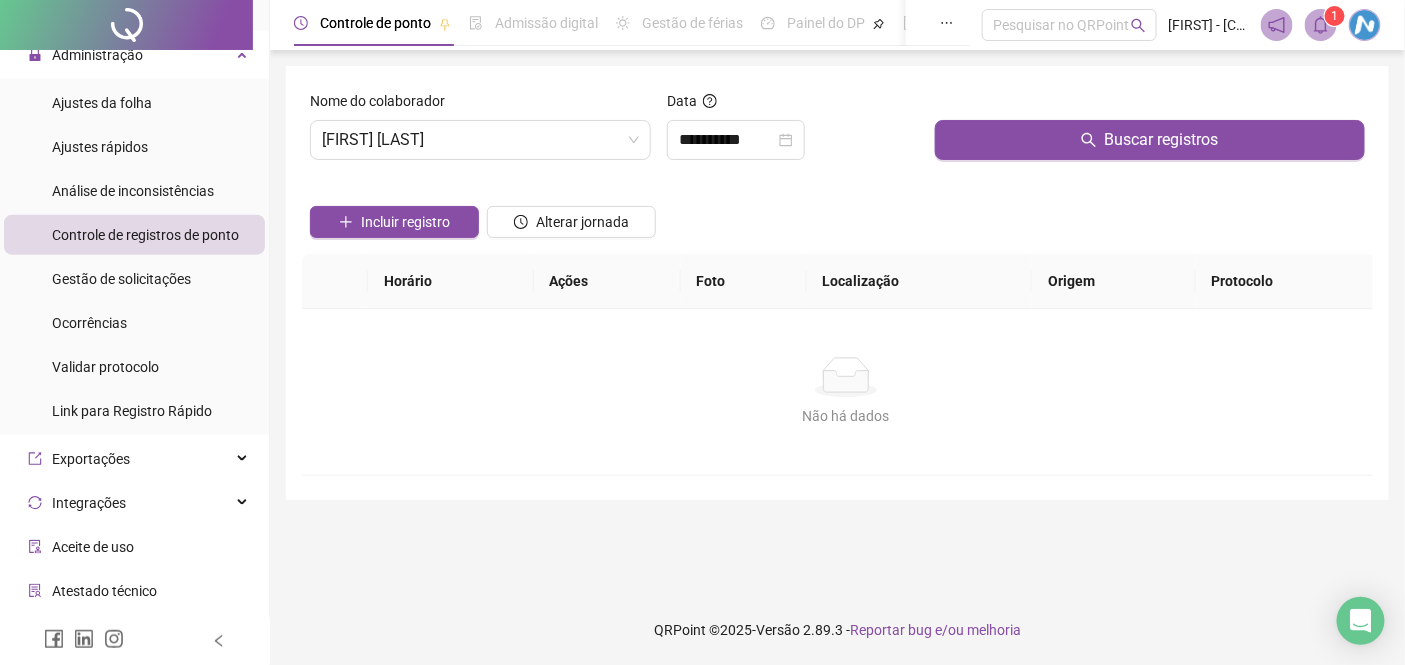 scroll, scrollTop: 0, scrollLeft: 0, axis: both 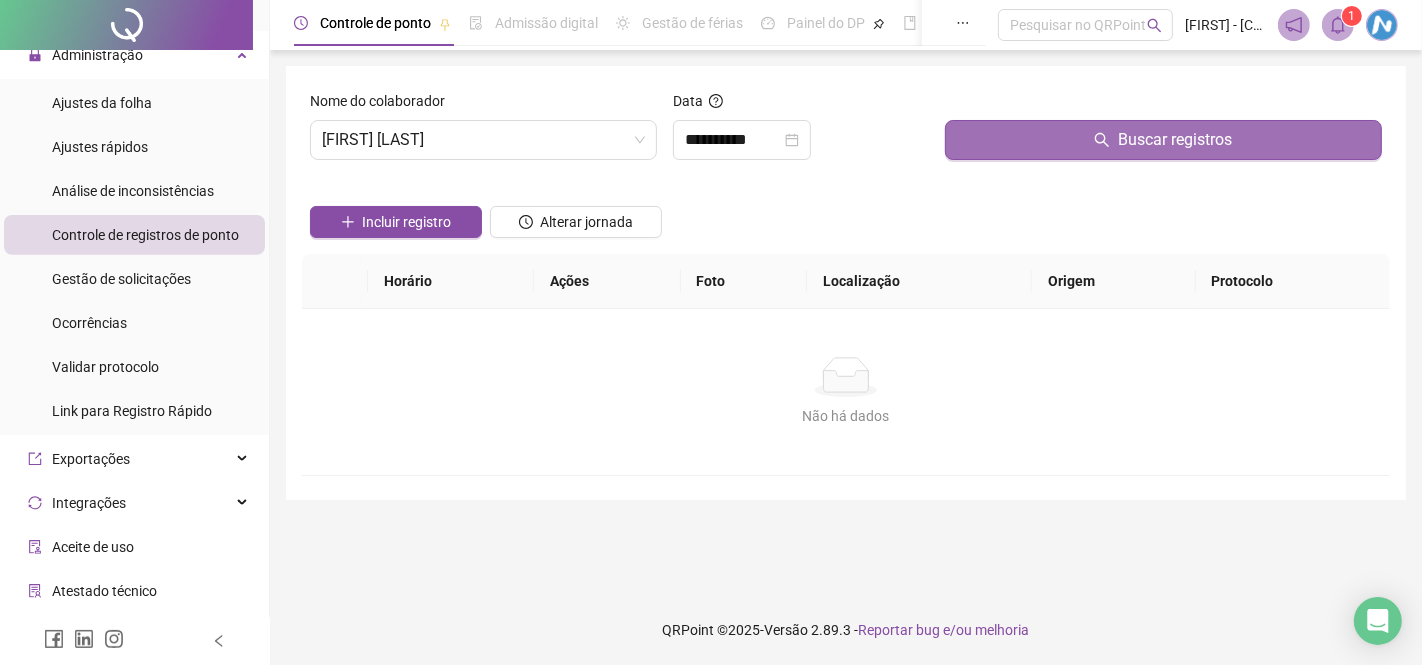 click on "Buscar registros" at bounding box center (1163, 140) 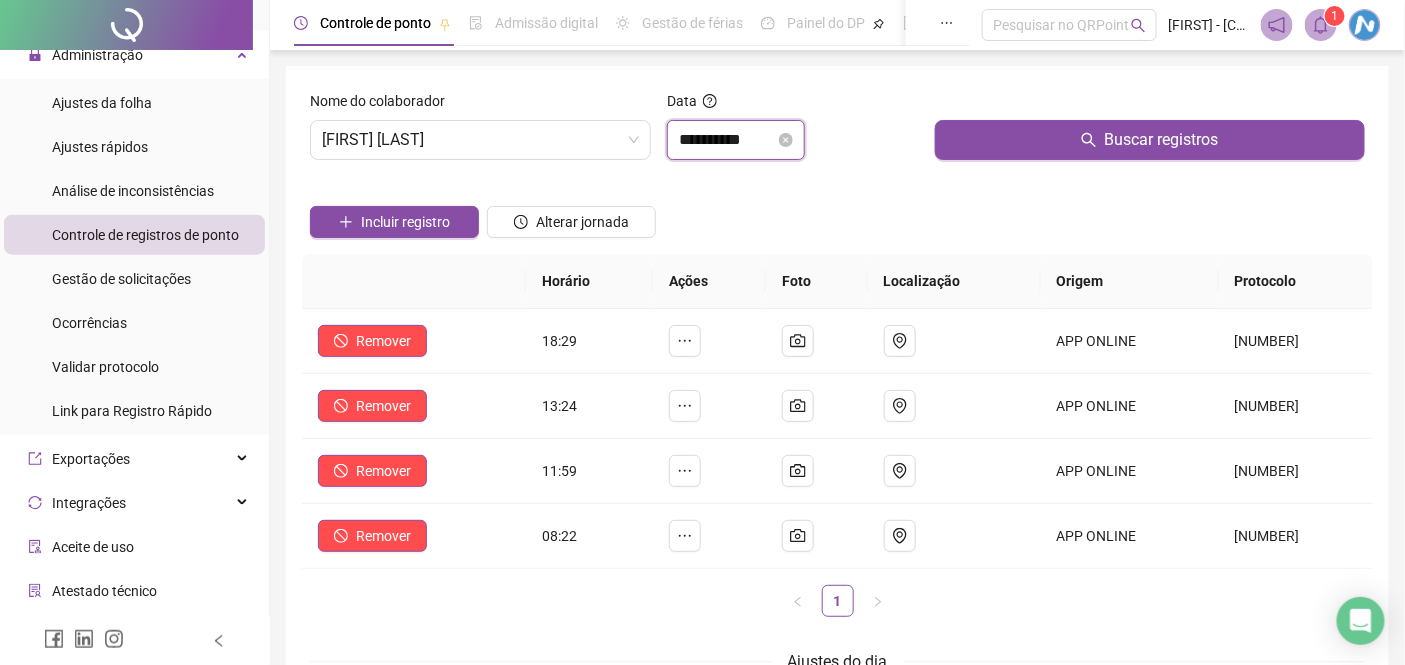 click on "**********" at bounding box center [727, 140] 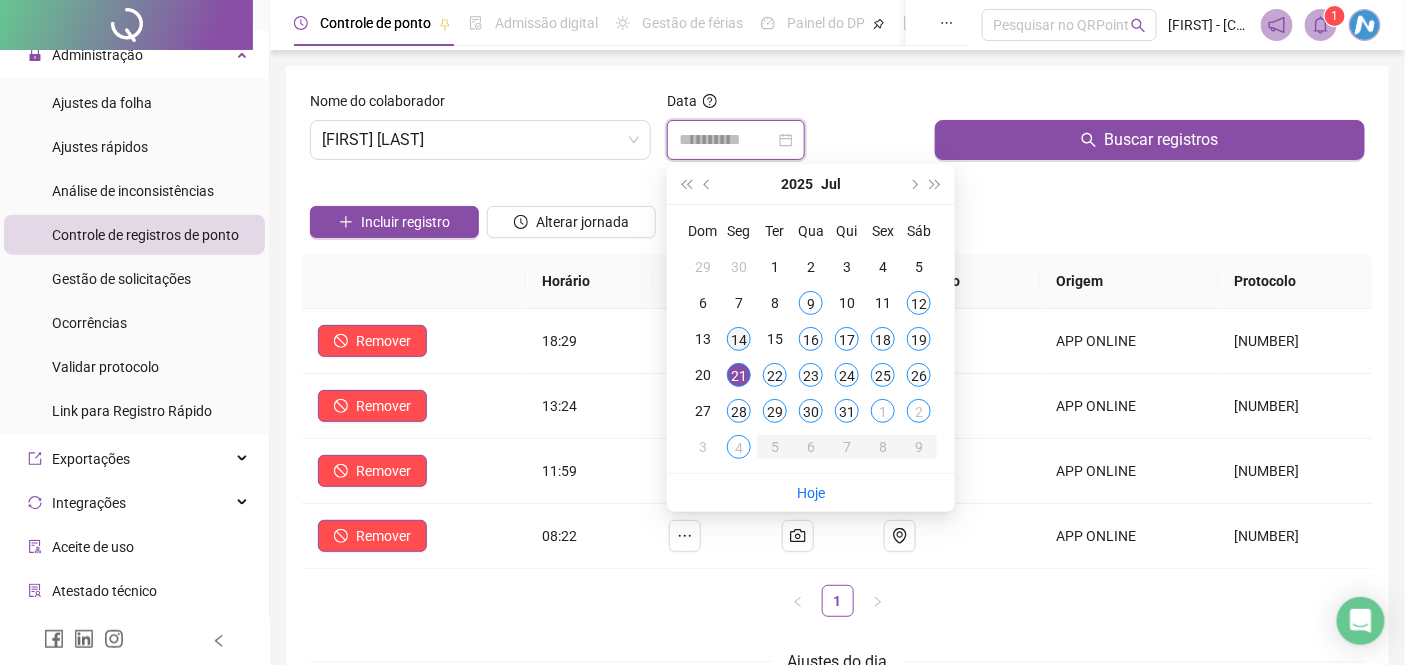type on "**********" 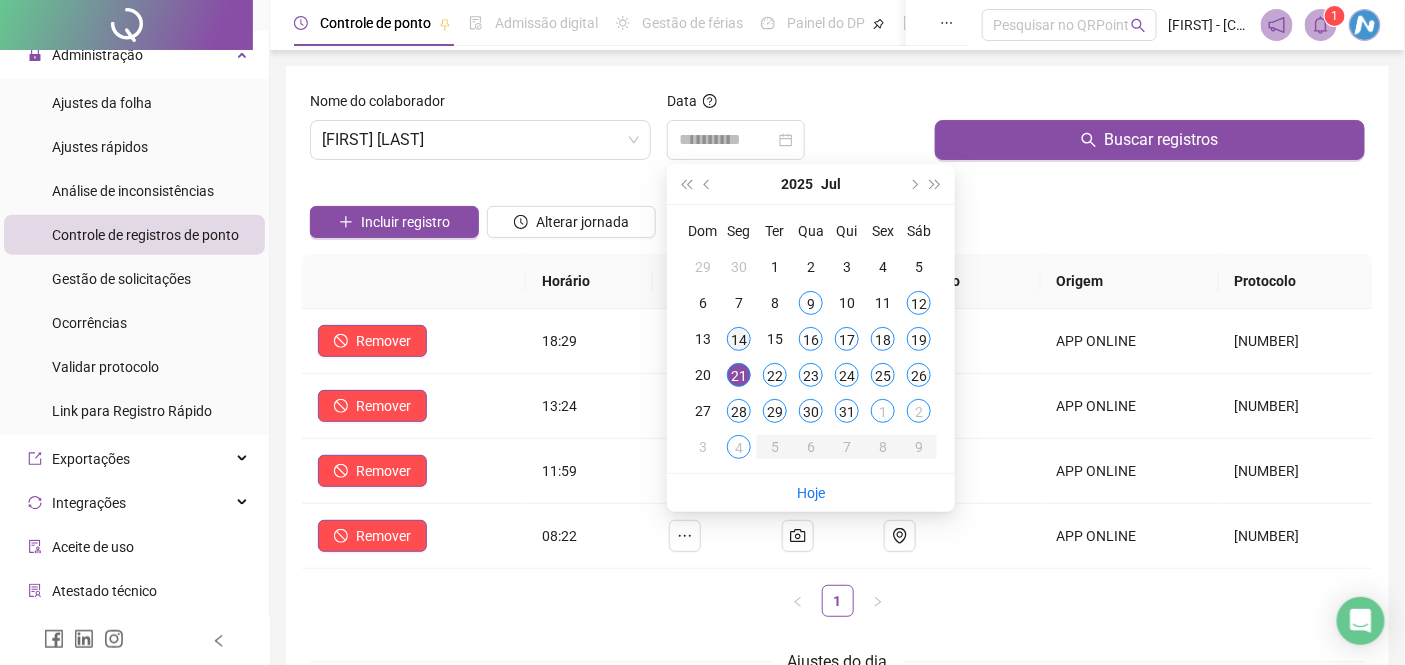 click on "14" at bounding box center (739, 339) 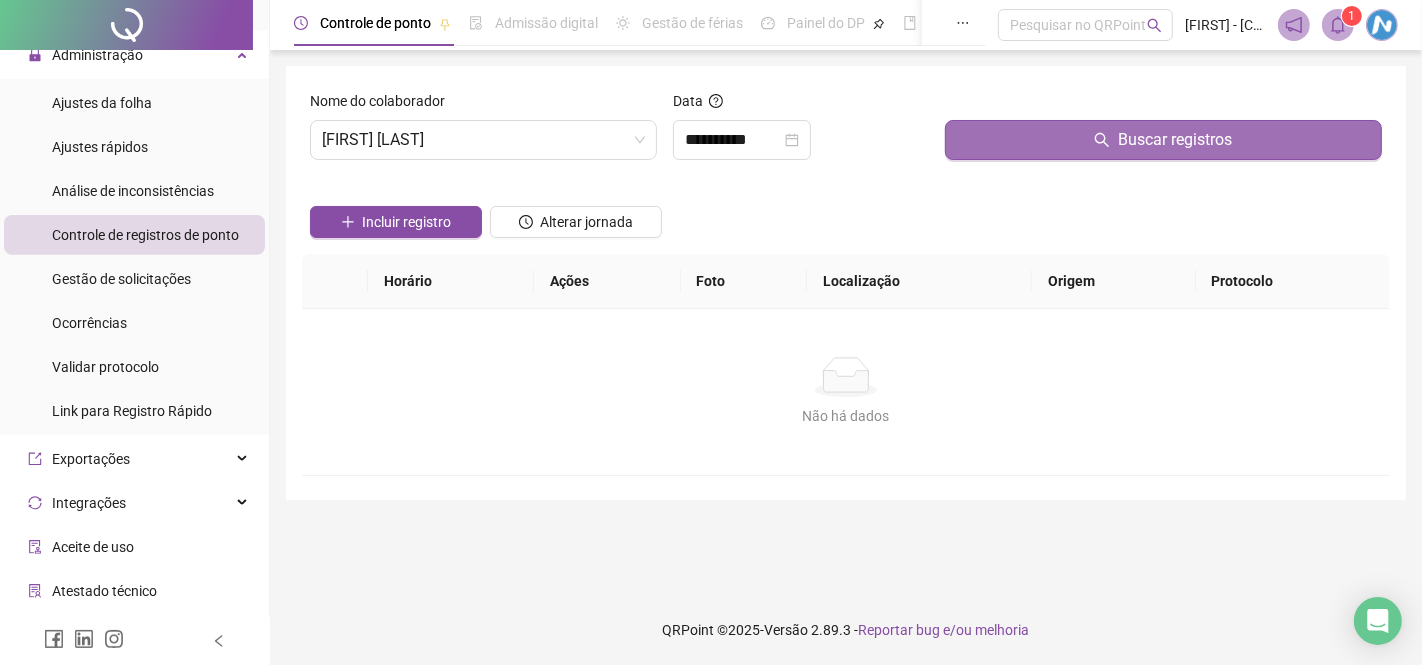 click on "Buscar registros" at bounding box center (1163, 140) 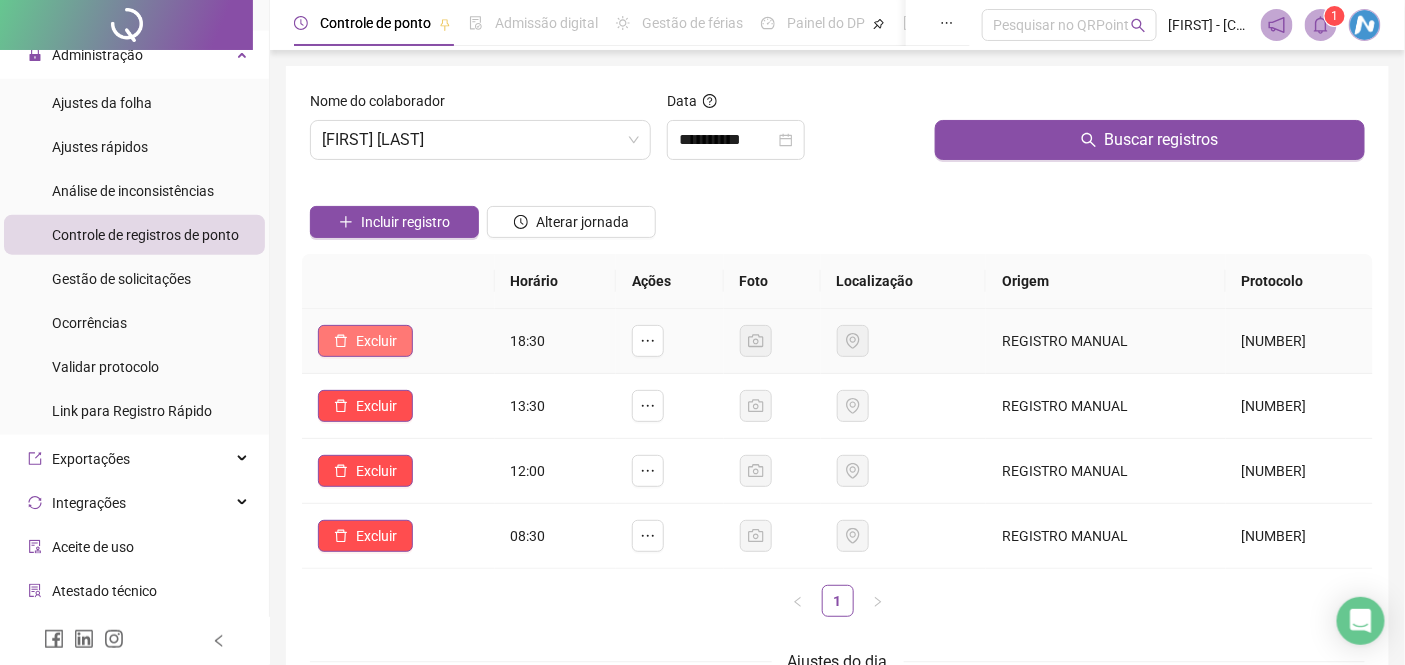 click on "Excluir" at bounding box center (376, 341) 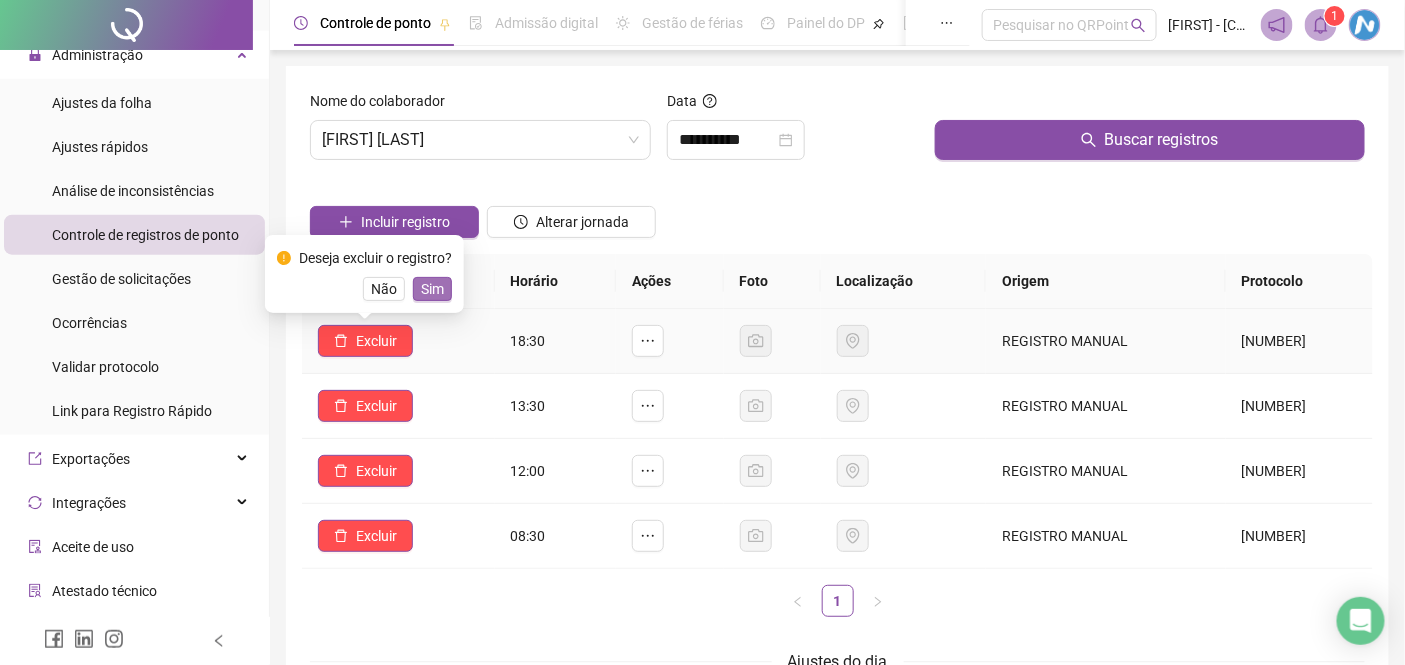 click on "Sim" at bounding box center [432, 289] 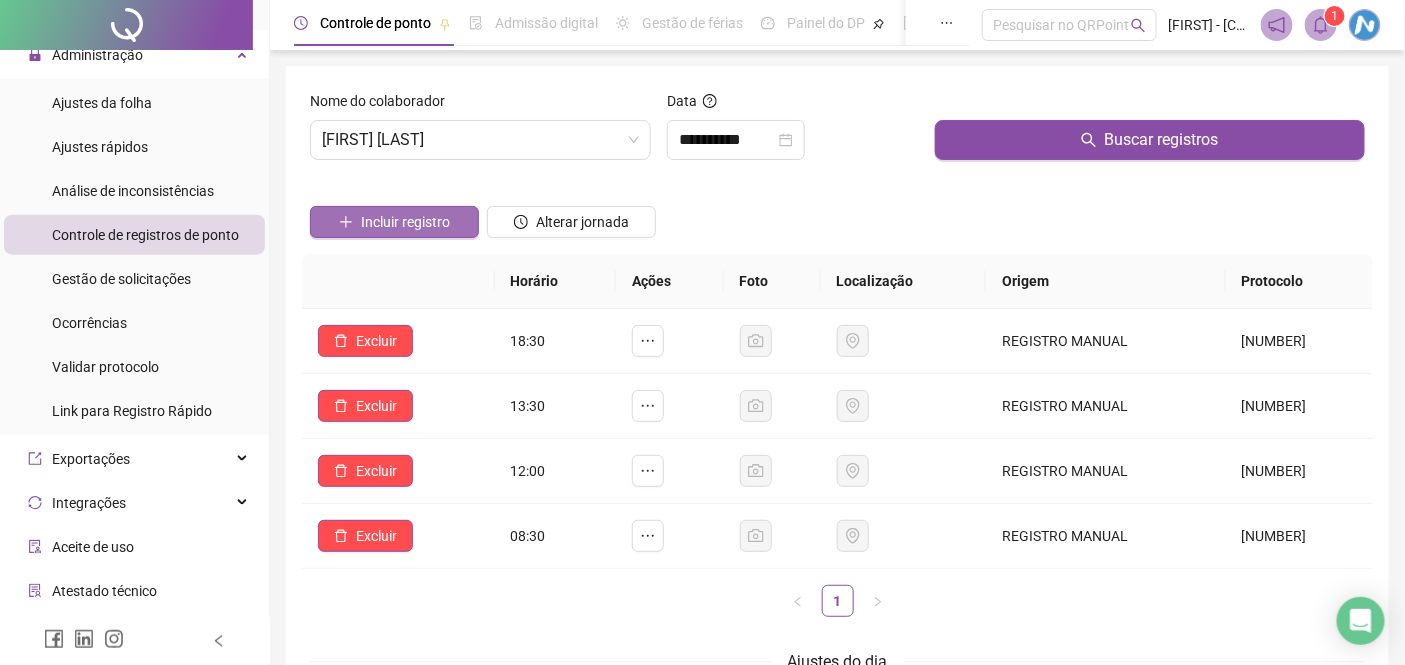 click on "Incluir registro" at bounding box center (405, 222) 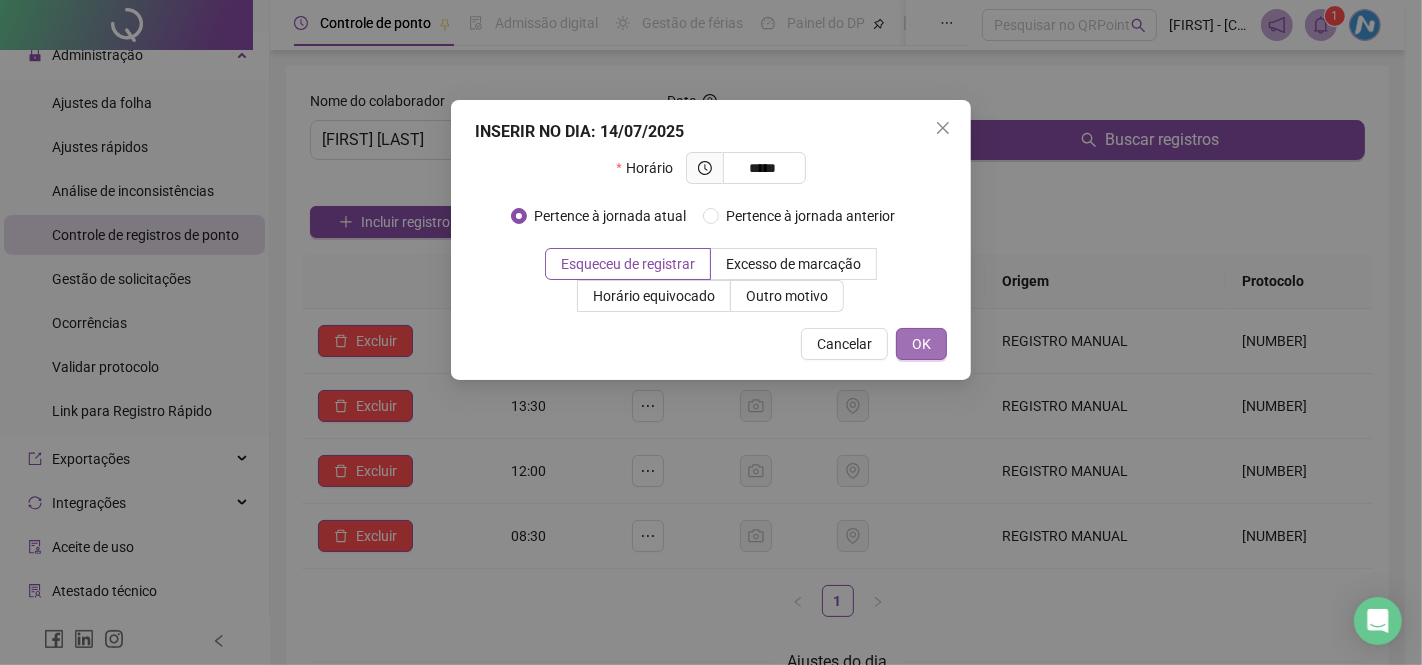 type on "*****" 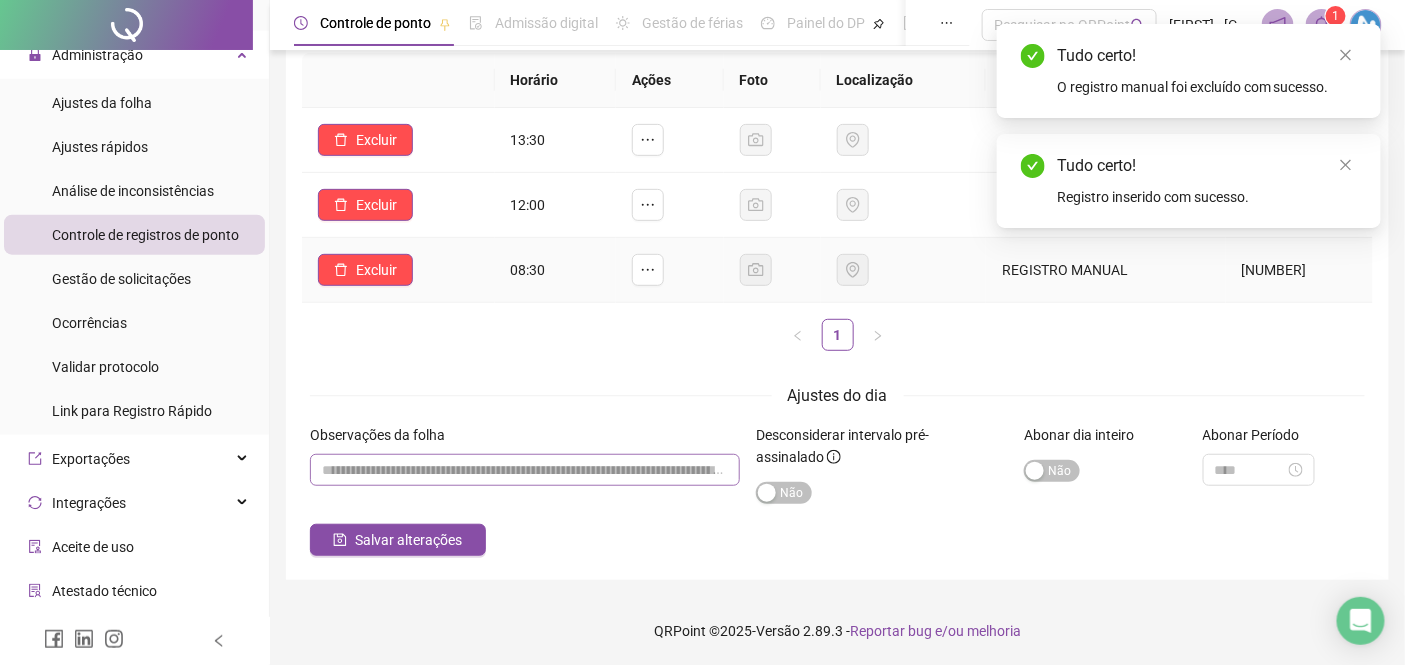 scroll, scrollTop: 202, scrollLeft: 0, axis: vertical 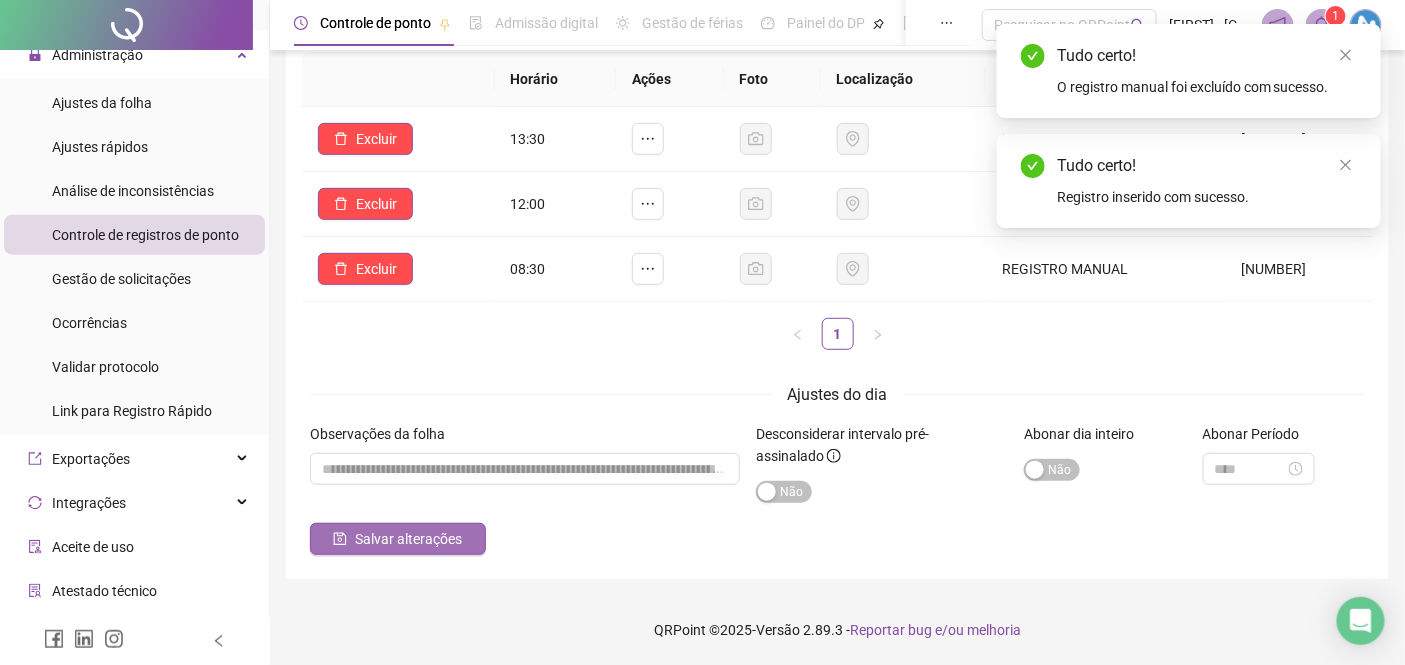 click on "Salvar alterações" at bounding box center (408, 539) 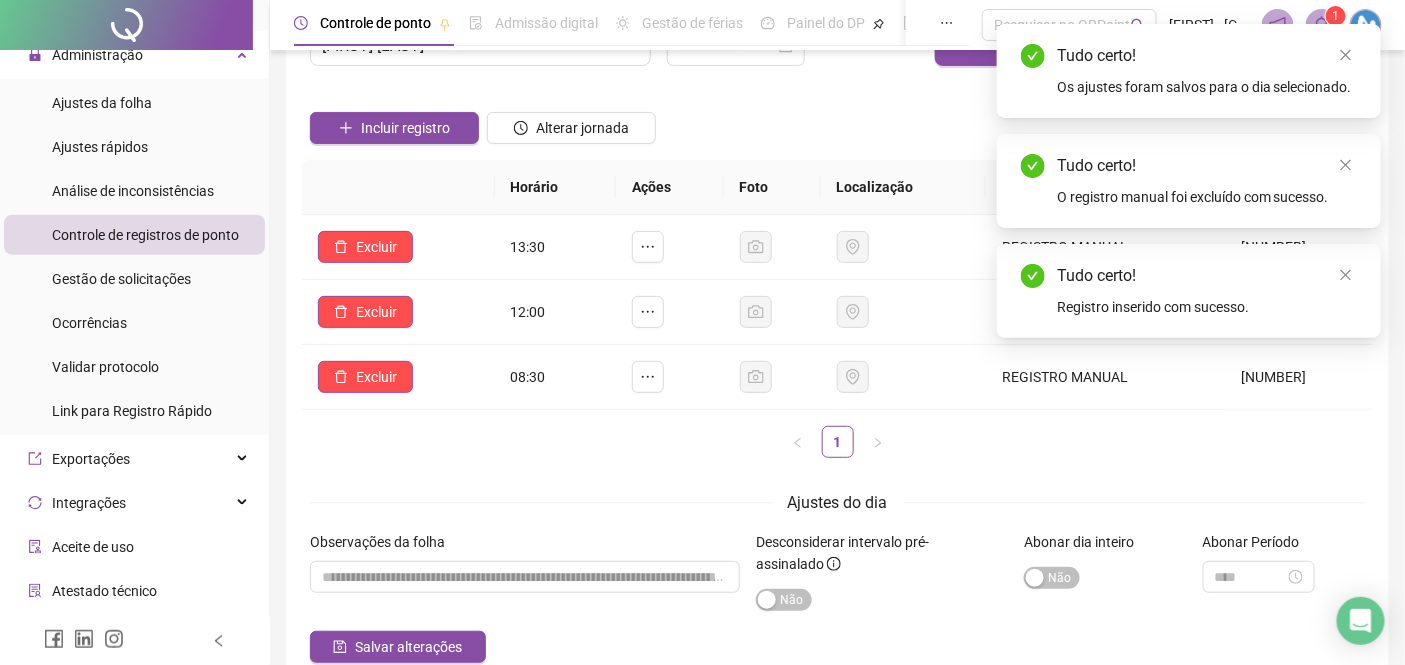 scroll, scrollTop: 0, scrollLeft: 0, axis: both 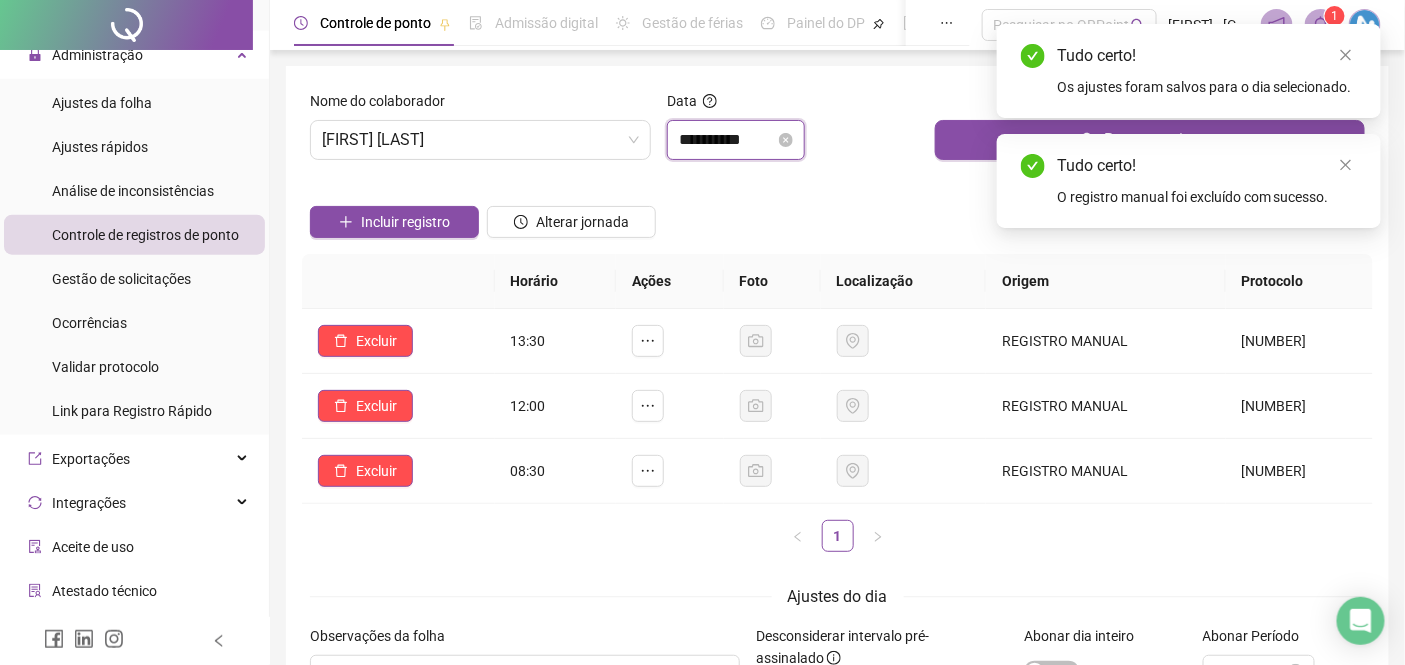 click on "**********" at bounding box center (727, 140) 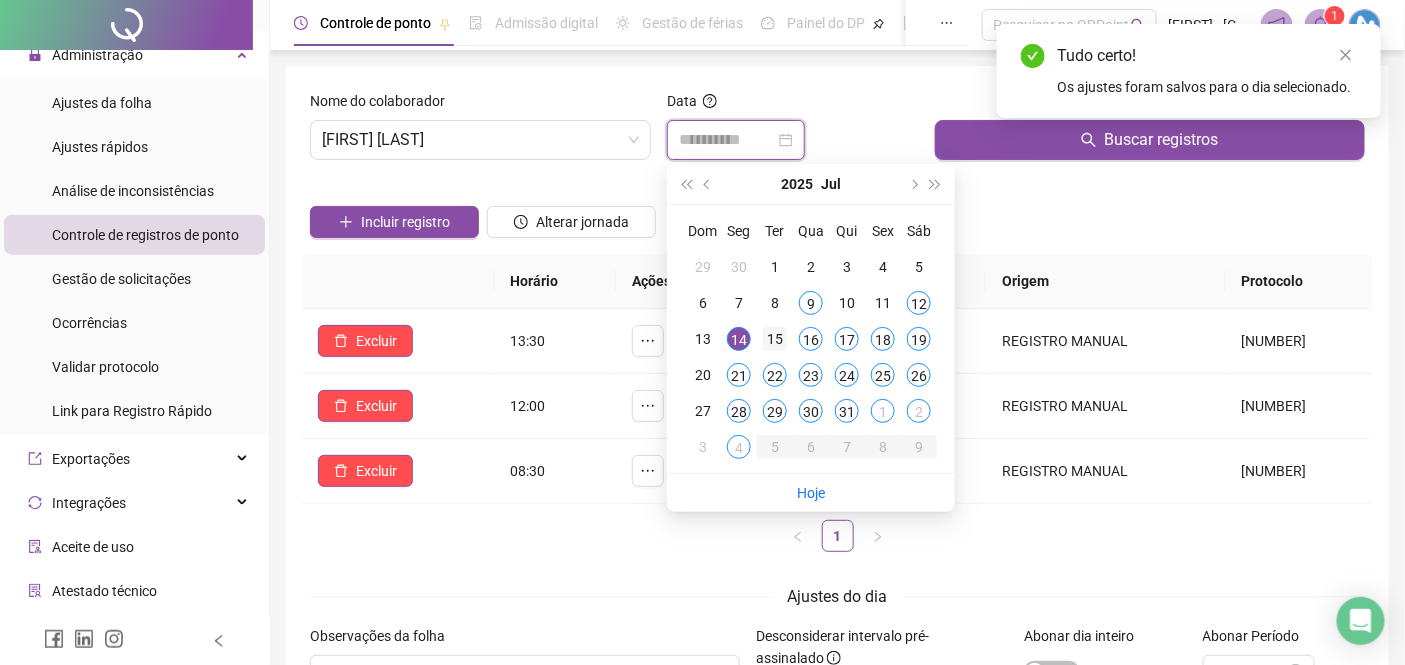 type on "**********" 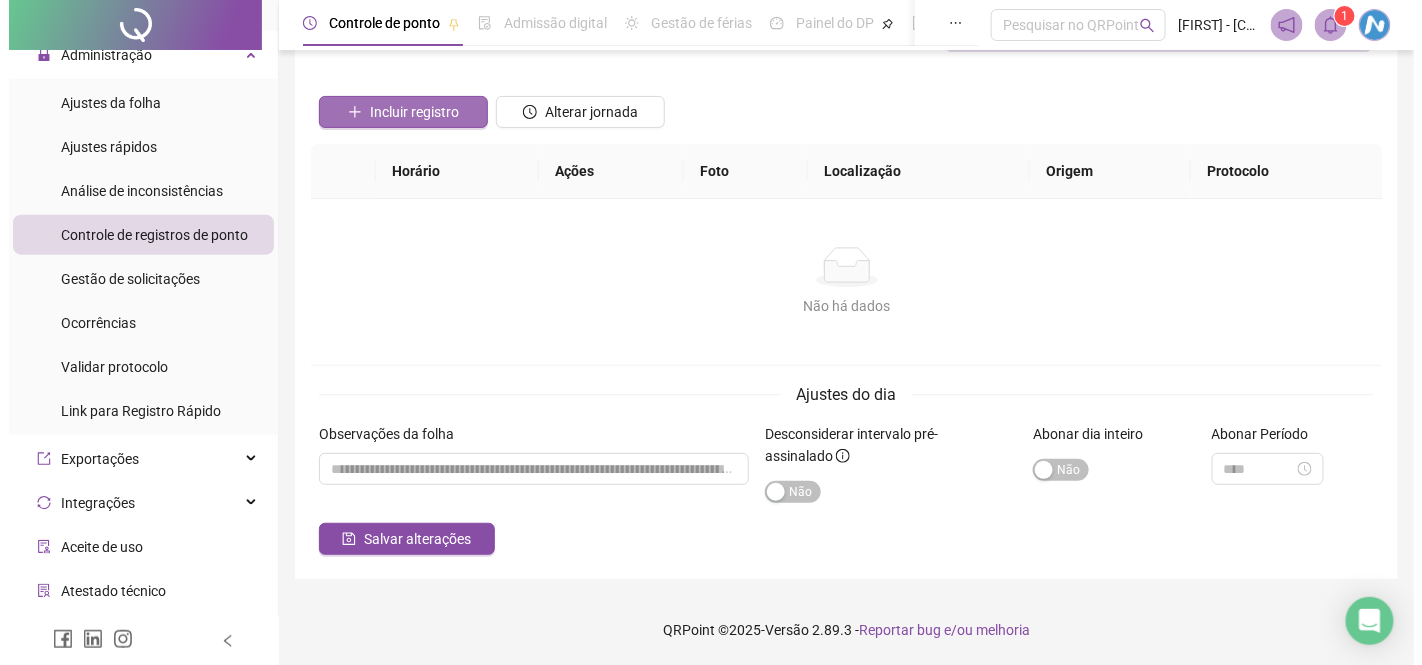 scroll, scrollTop: 110, scrollLeft: 0, axis: vertical 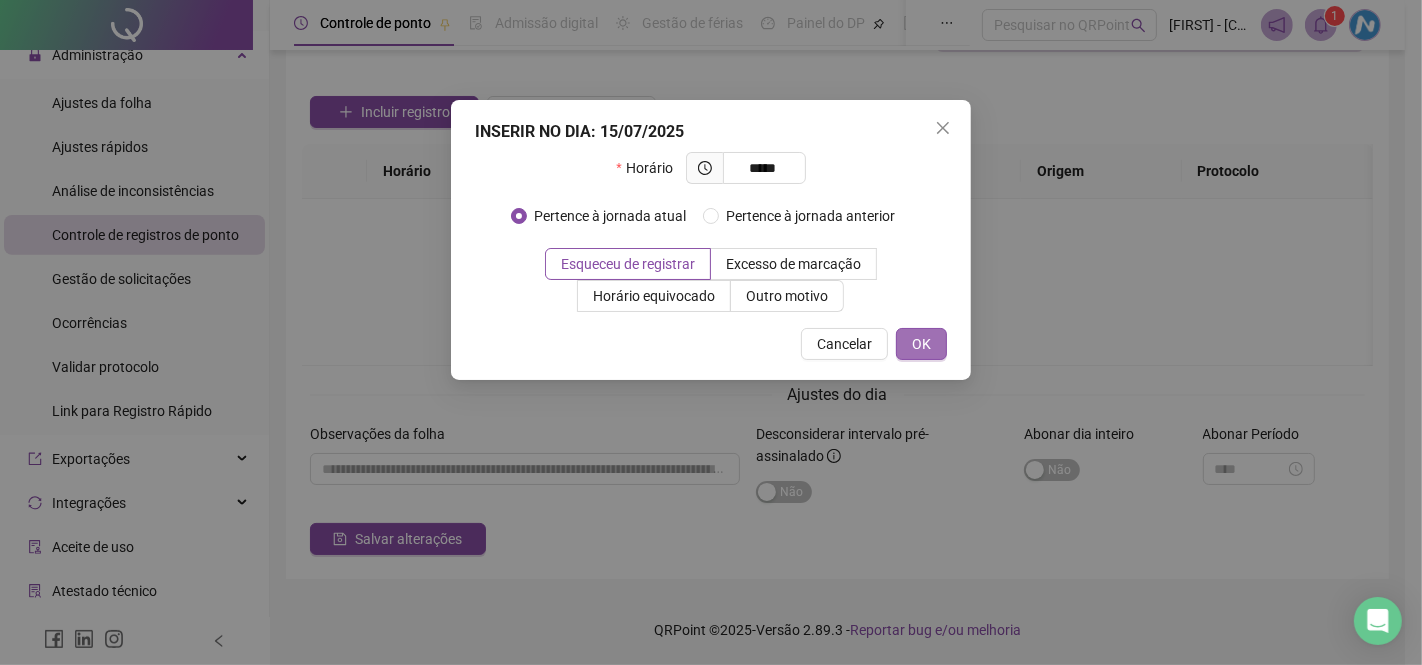 type on "*****" 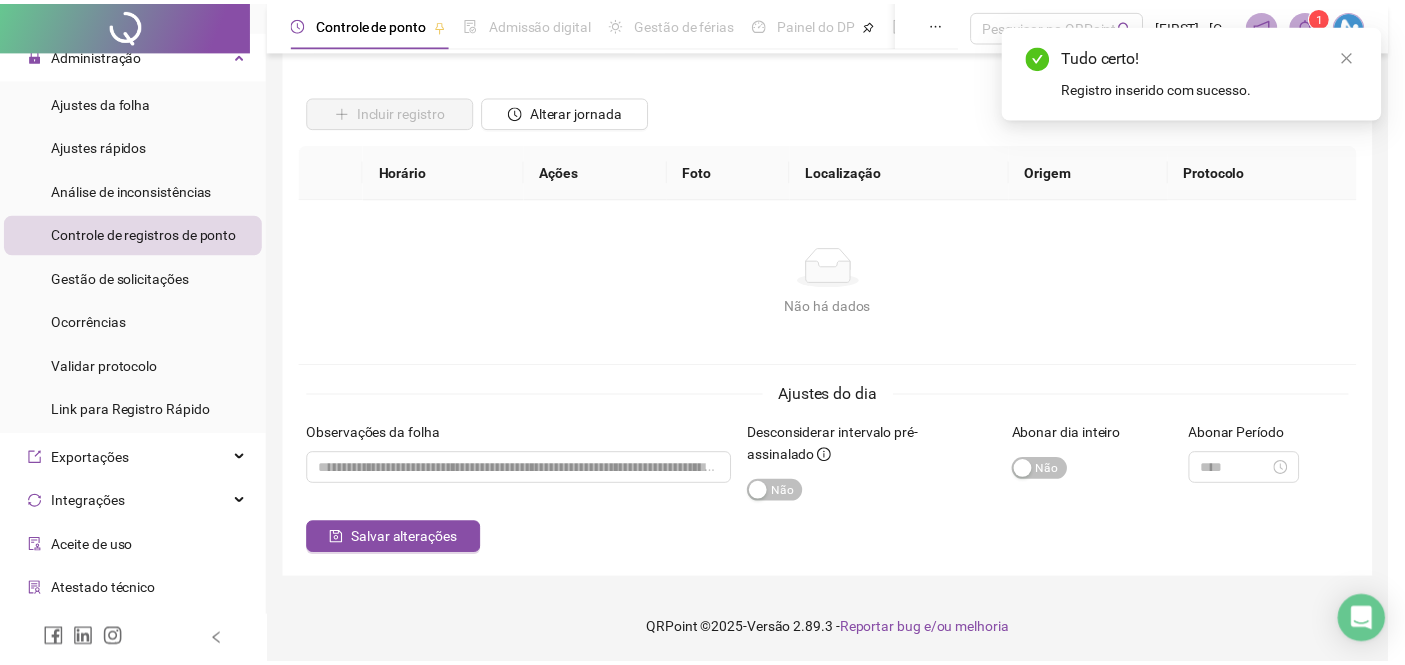 scroll, scrollTop: 71, scrollLeft: 0, axis: vertical 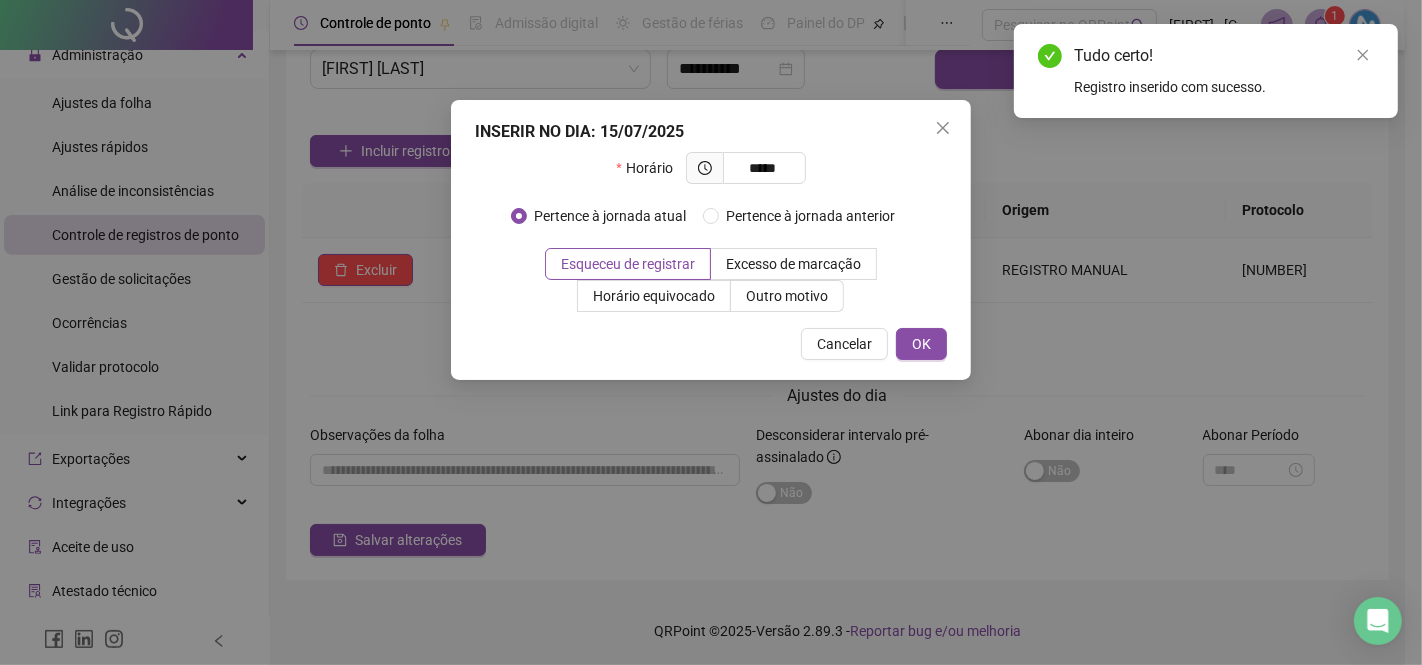 type on "*****" 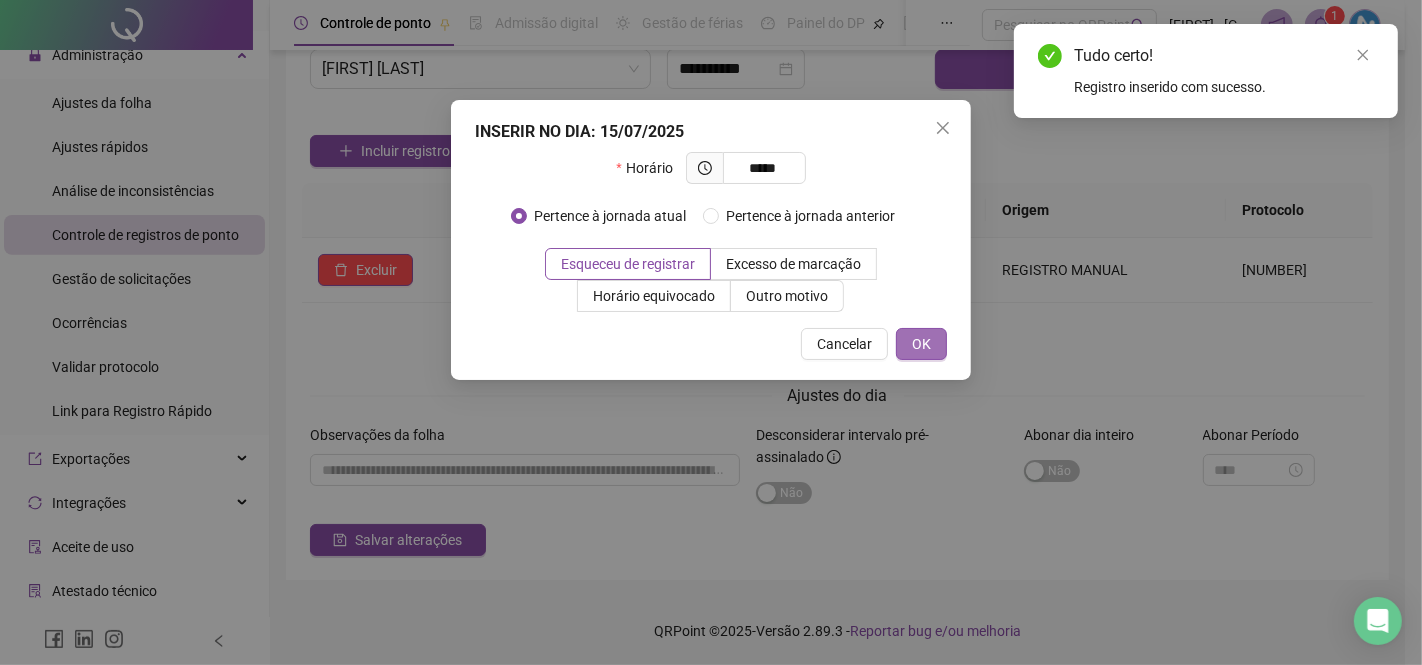type on "*****" 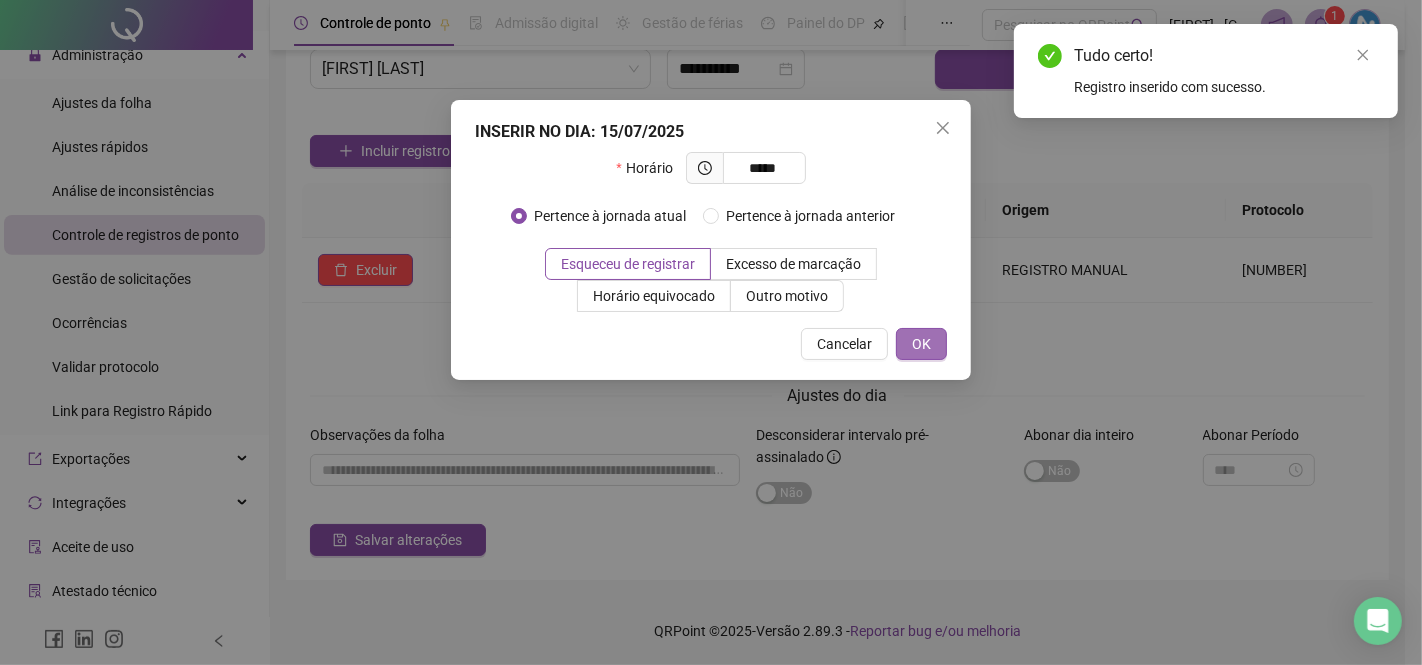 type on "*****" 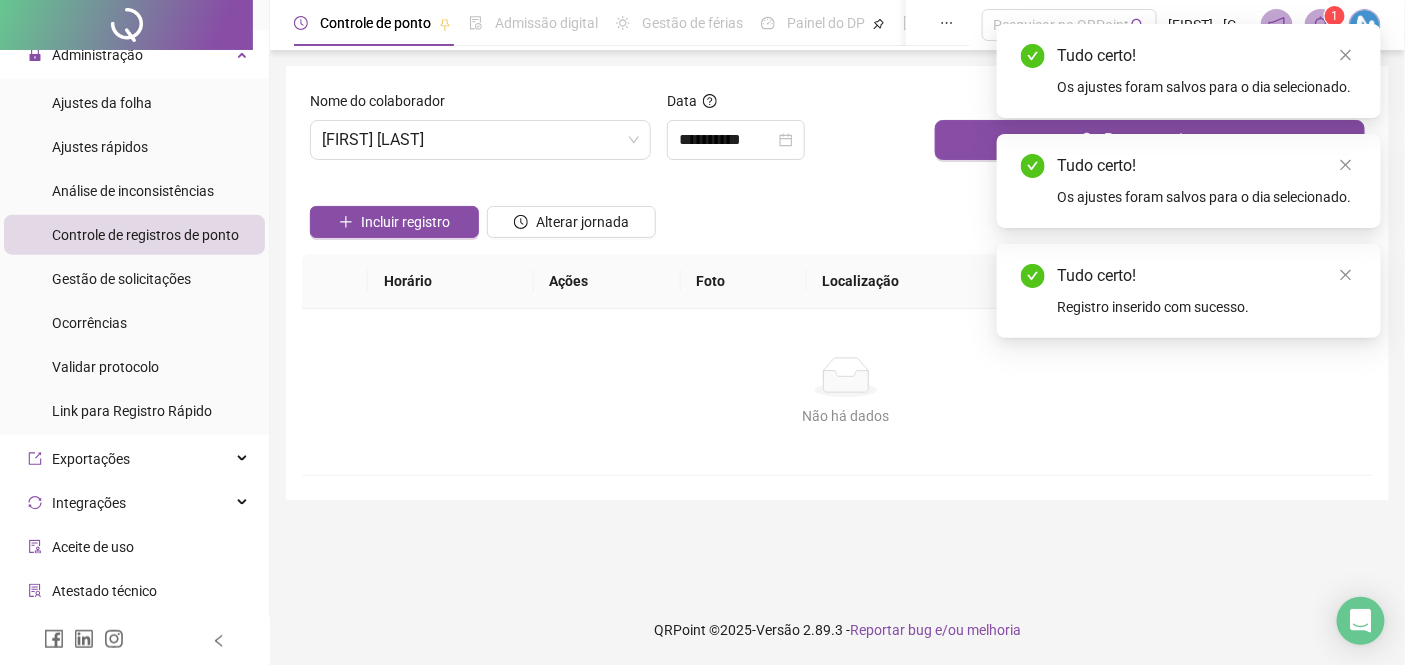 scroll, scrollTop: 0, scrollLeft: 0, axis: both 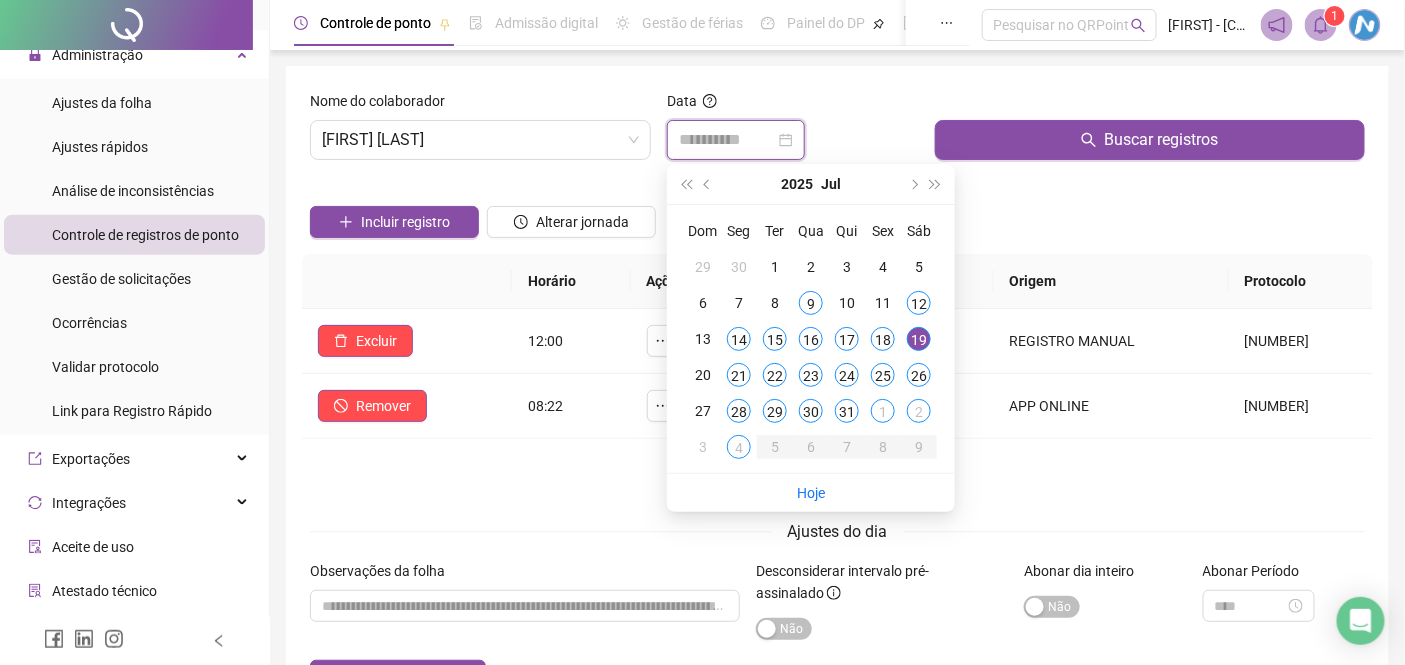 type on "**********" 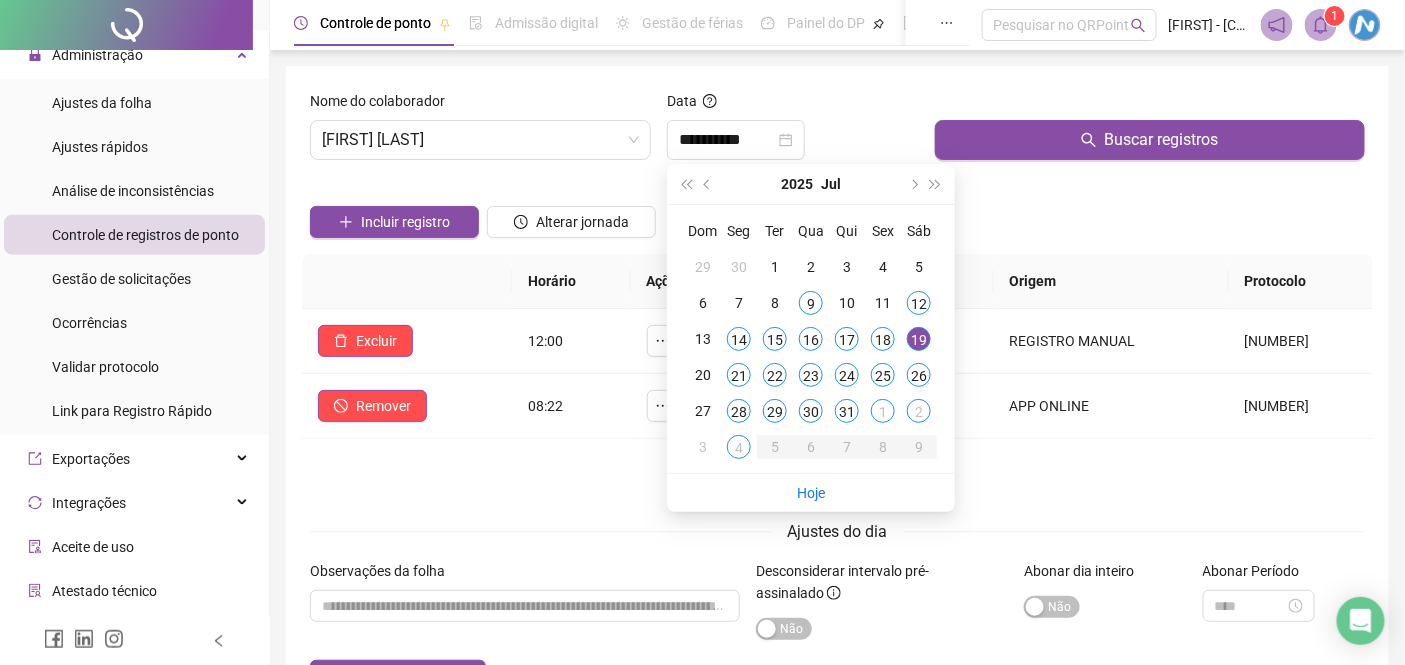 click on "**********" at bounding box center [837, 391] 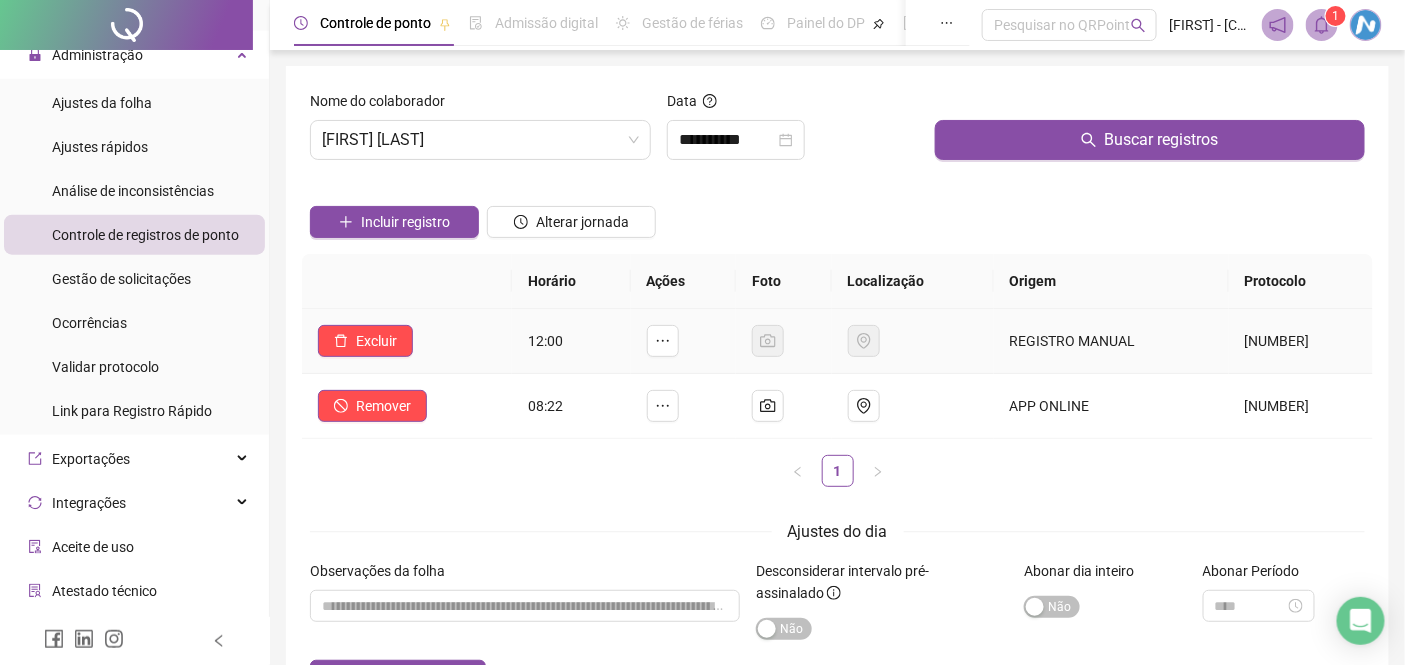 scroll, scrollTop: 136, scrollLeft: 0, axis: vertical 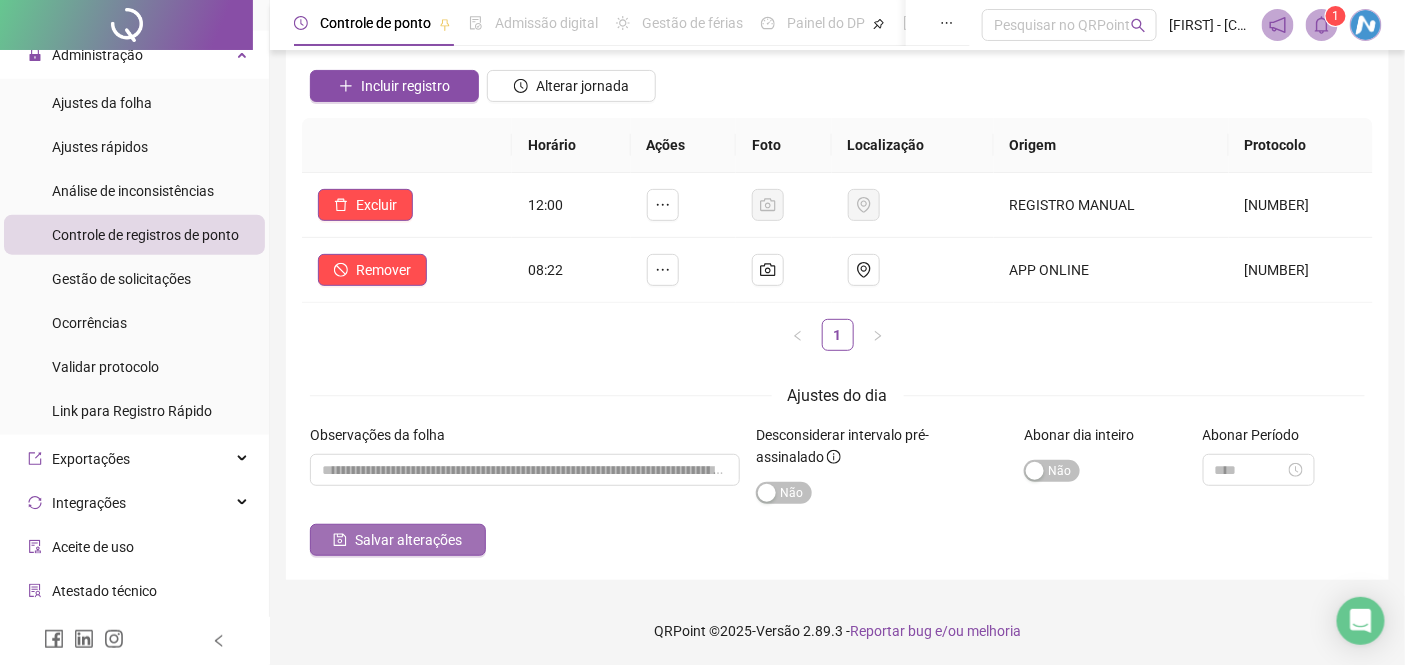click on "Salvar alterações" at bounding box center (408, 540) 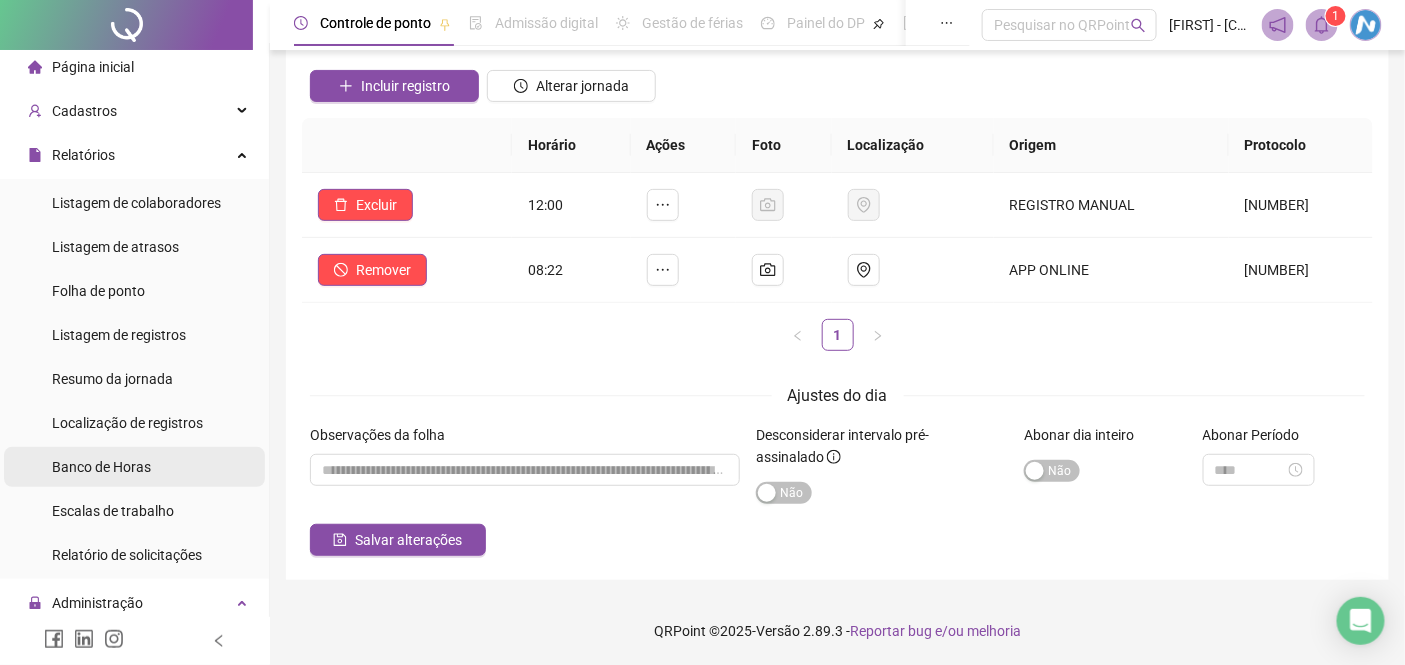 scroll, scrollTop: 0, scrollLeft: 0, axis: both 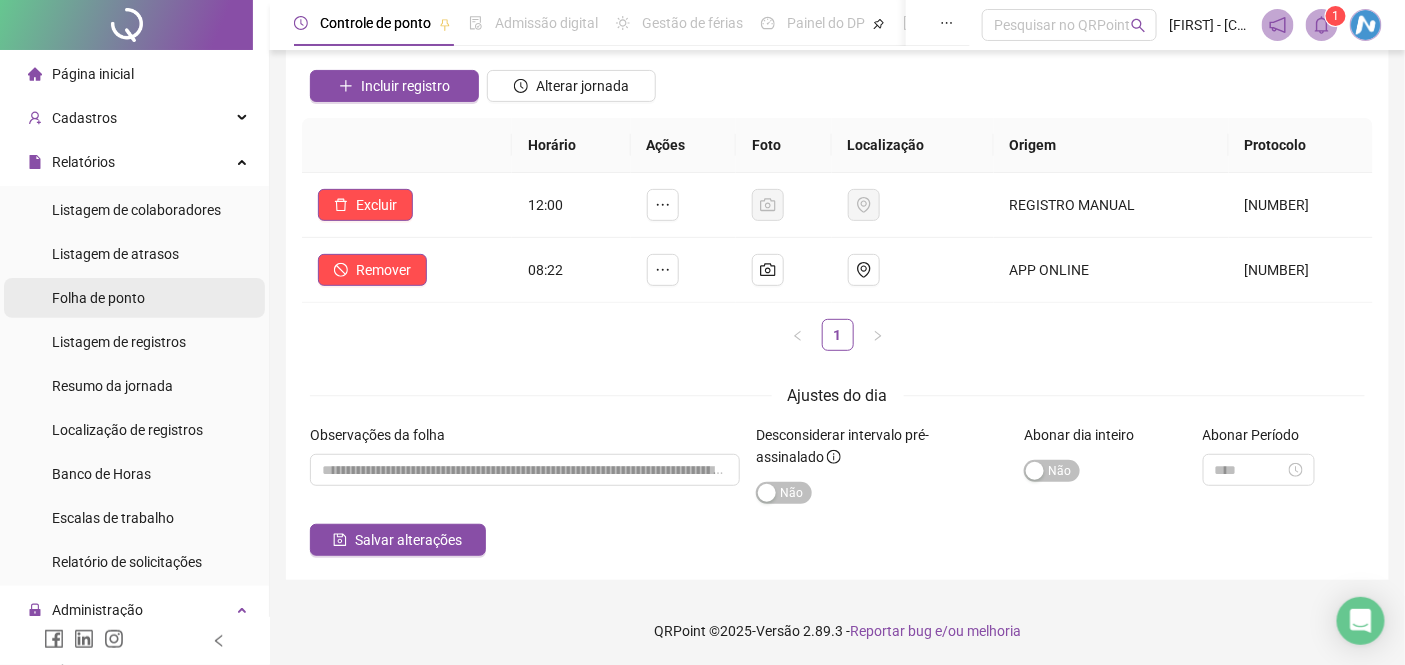 click on "Folha de ponto" at bounding box center (98, 298) 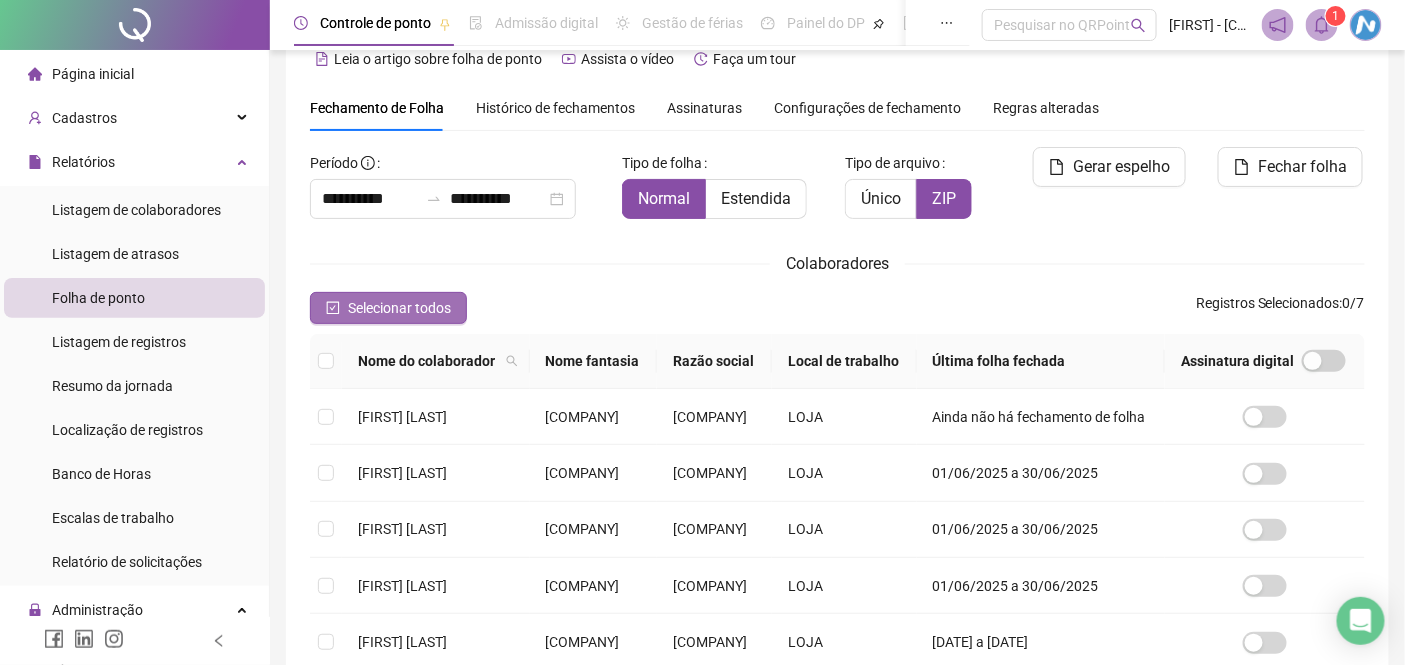 scroll, scrollTop: 76, scrollLeft: 0, axis: vertical 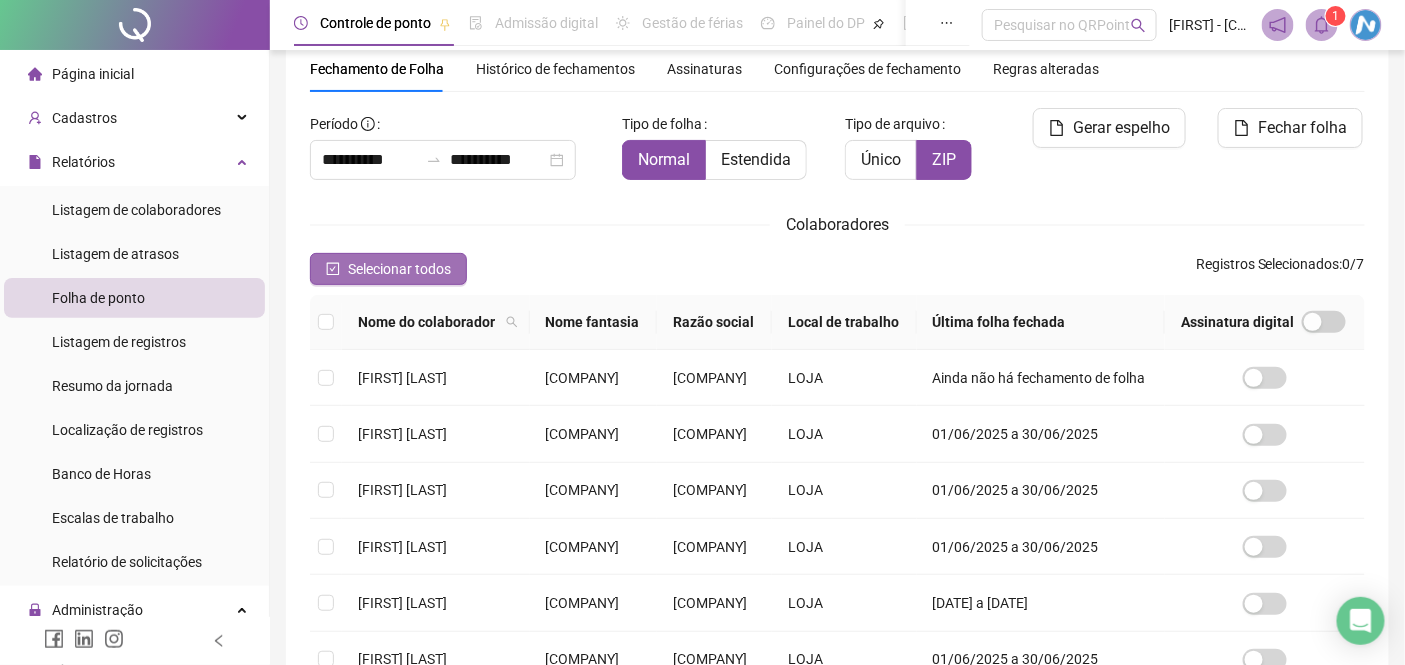 click on "Selecionar todos" at bounding box center (399, 269) 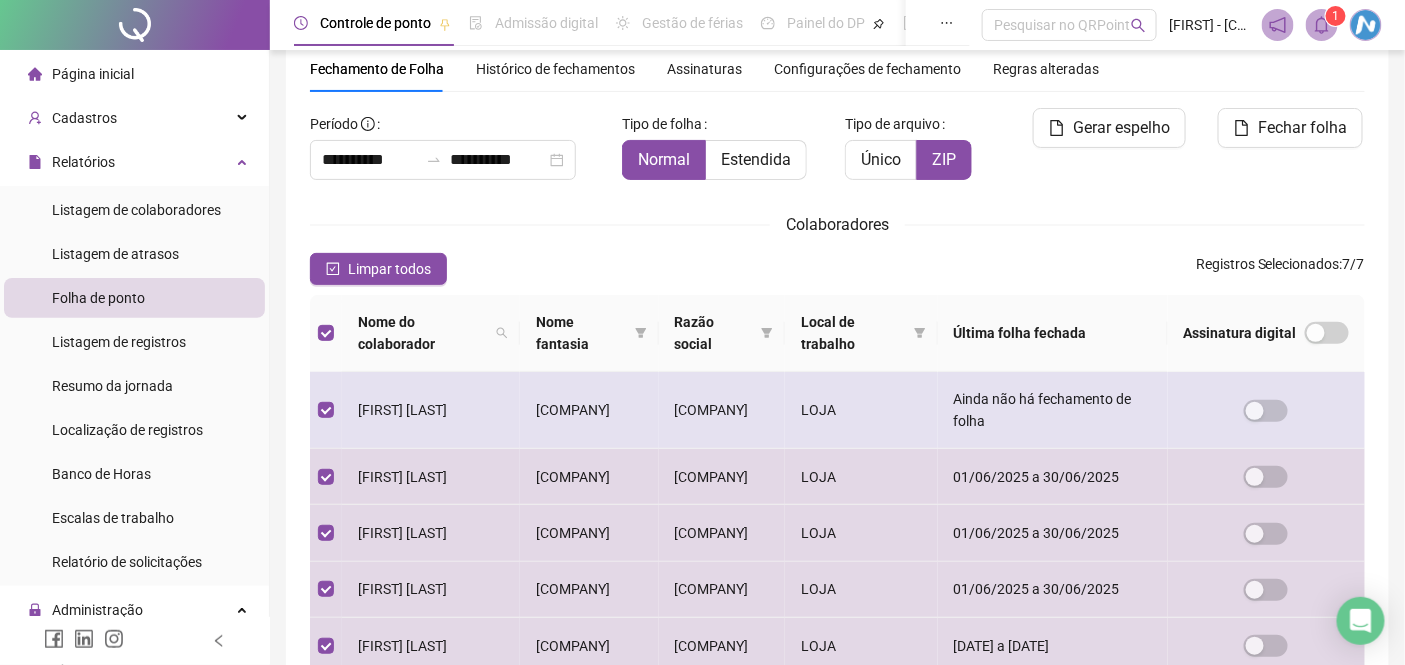 scroll, scrollTop: 0, scrollLeft: 0, axis: both 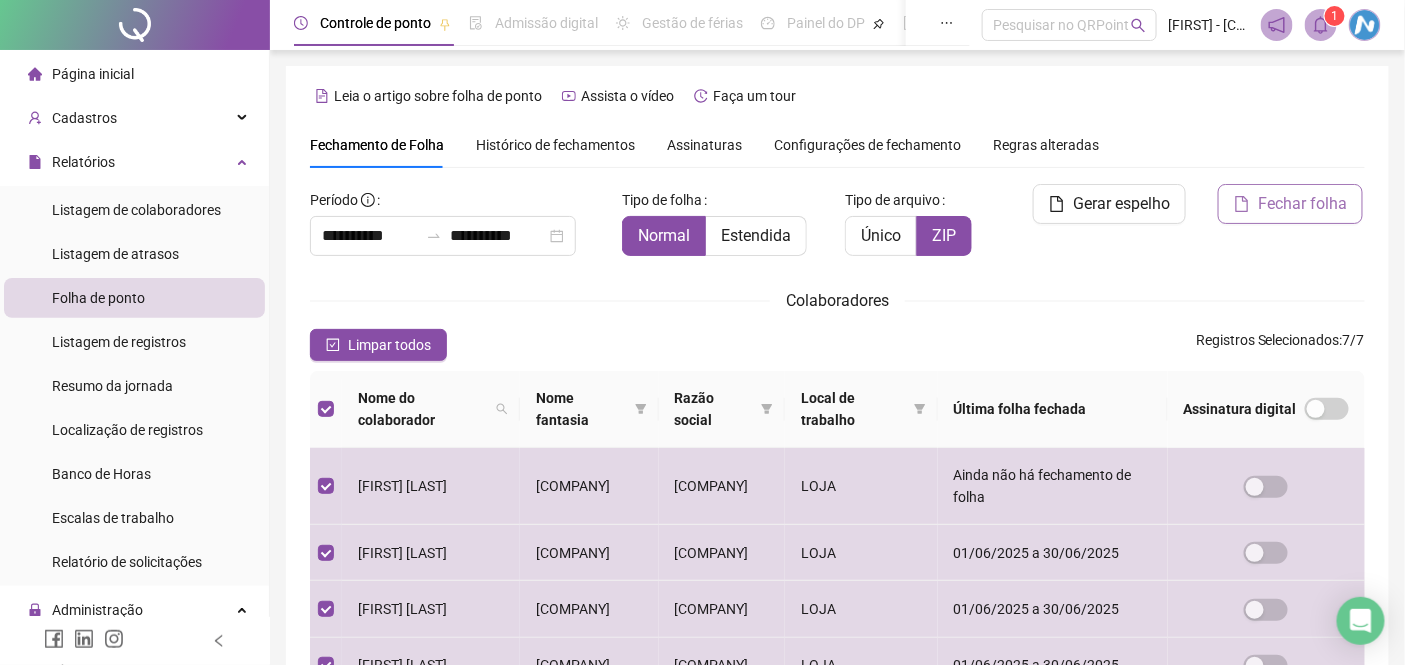 click on "Fechar folha" at bounding box center (1302, 204) 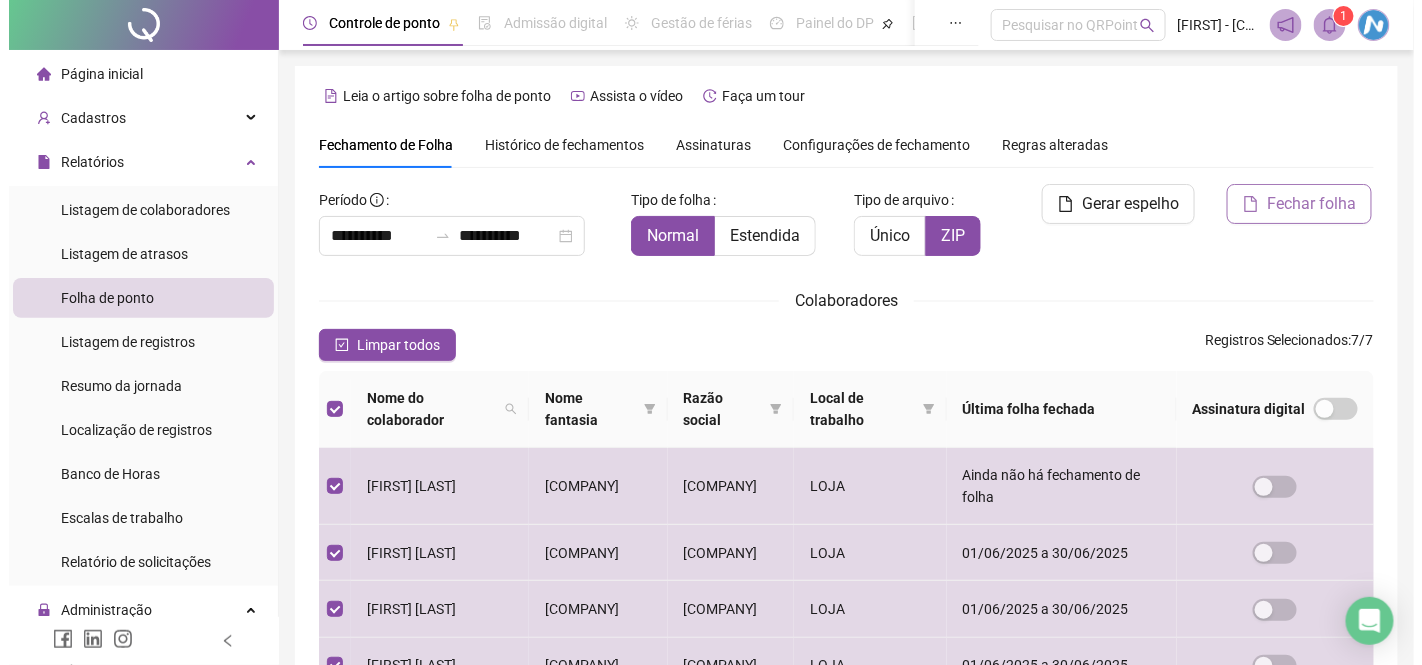 scroll, scrollTop: 76, scrollLeft: 0, axis: vertical 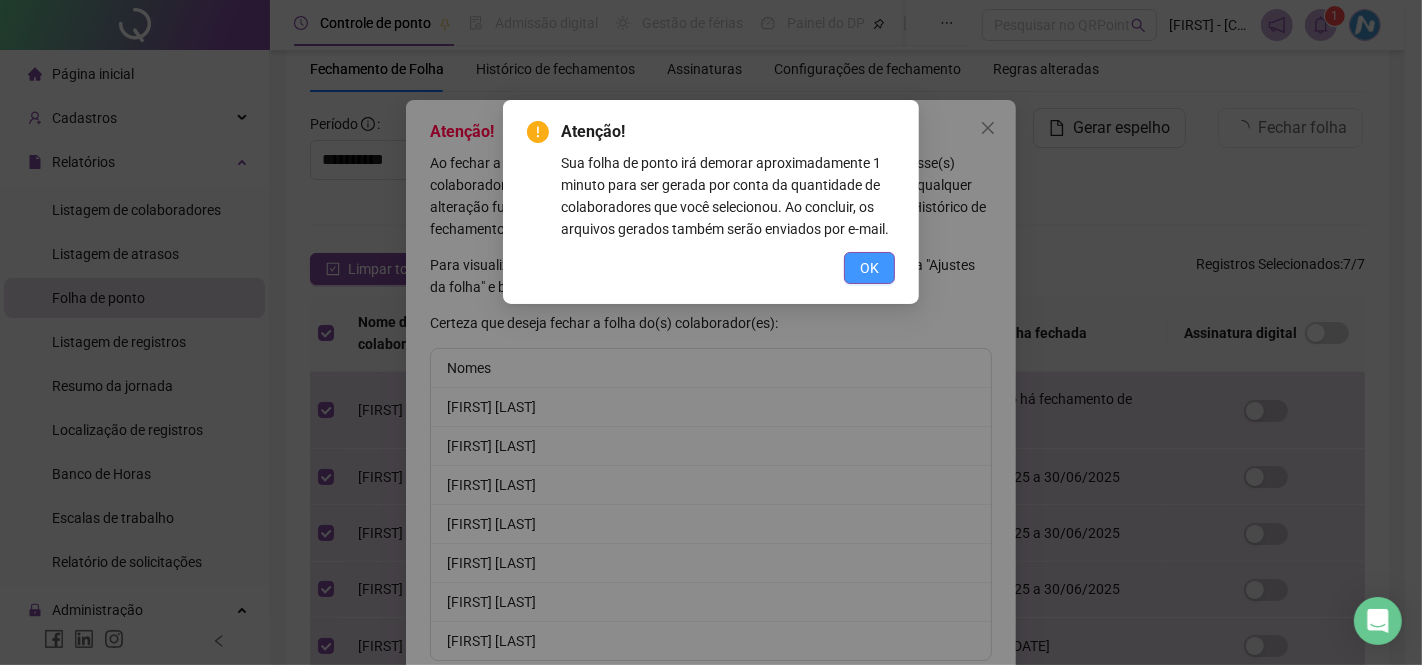 click on "OK" at bounding box center [869, 268] 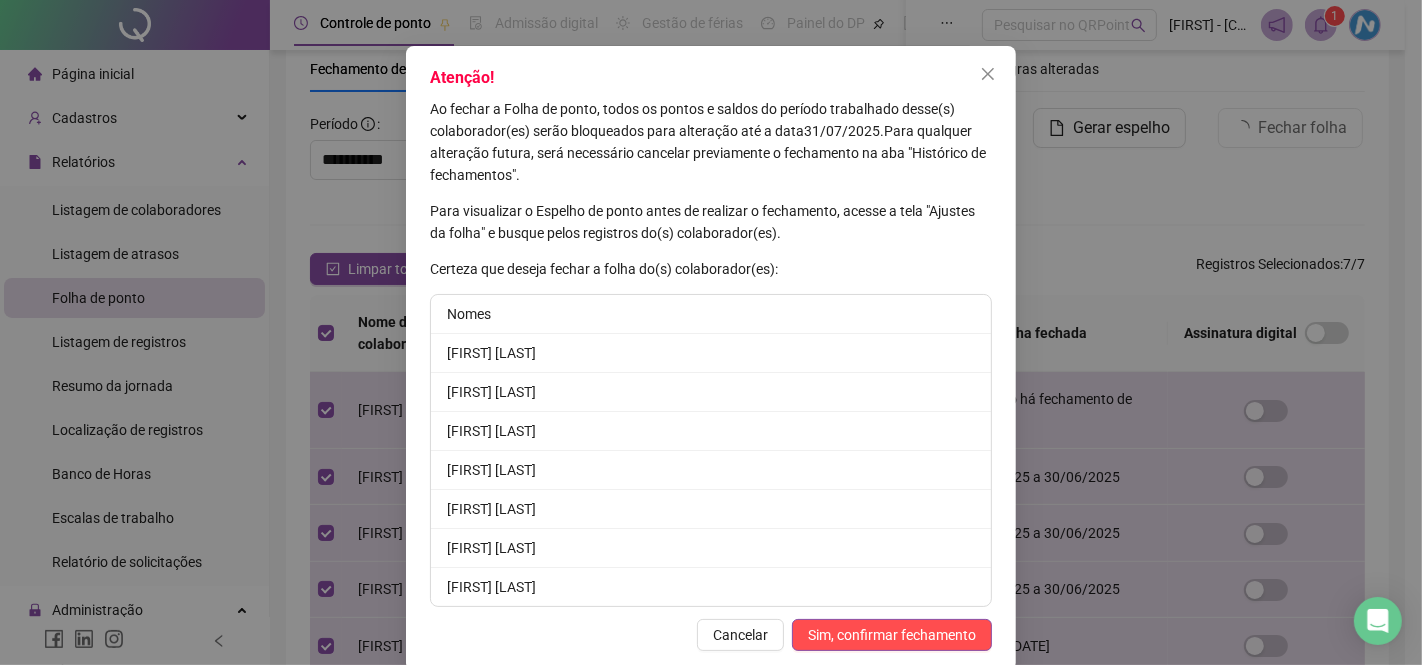 scroll, scrollTop: 83, scrollLeft: 0, axis: vertical 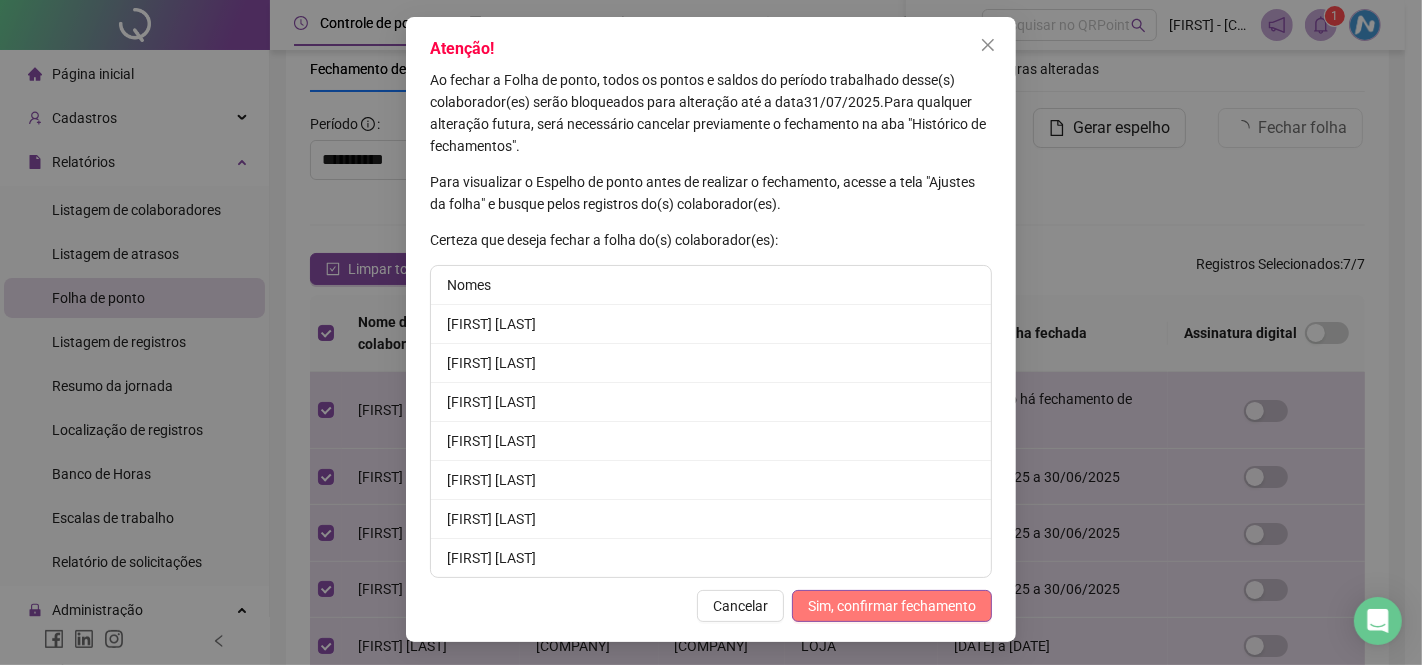 click on "Sim, confirmar fechamento" at bounding box center (892, 606) 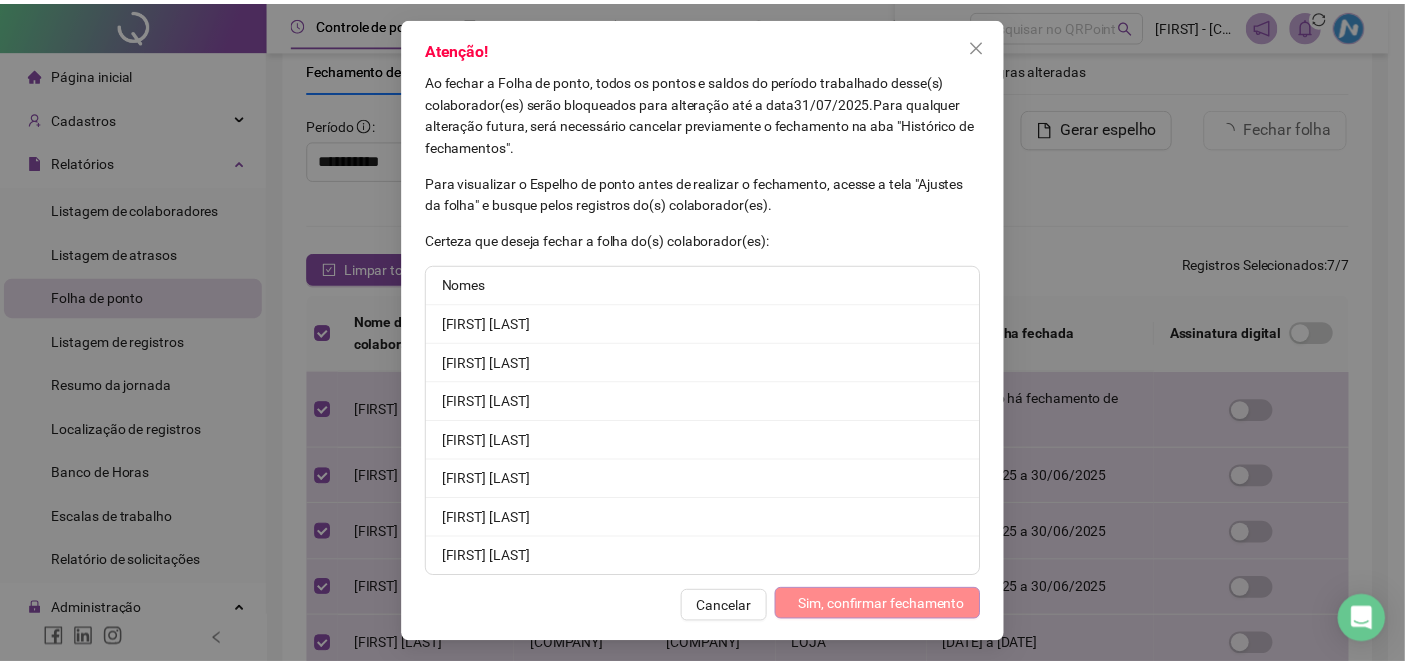 scroll, scrollTop: 0, scrollLeft: 0, axis: both 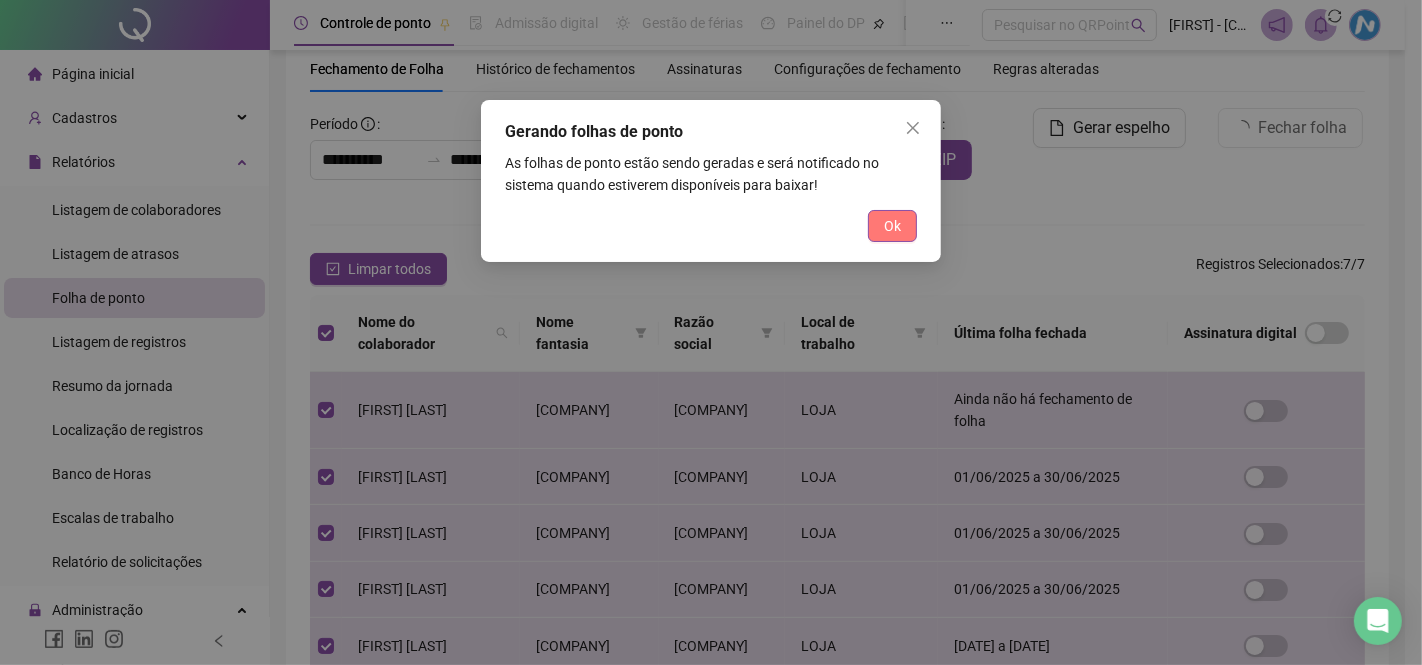 click on "Ok" at bounding box center [892, 226] 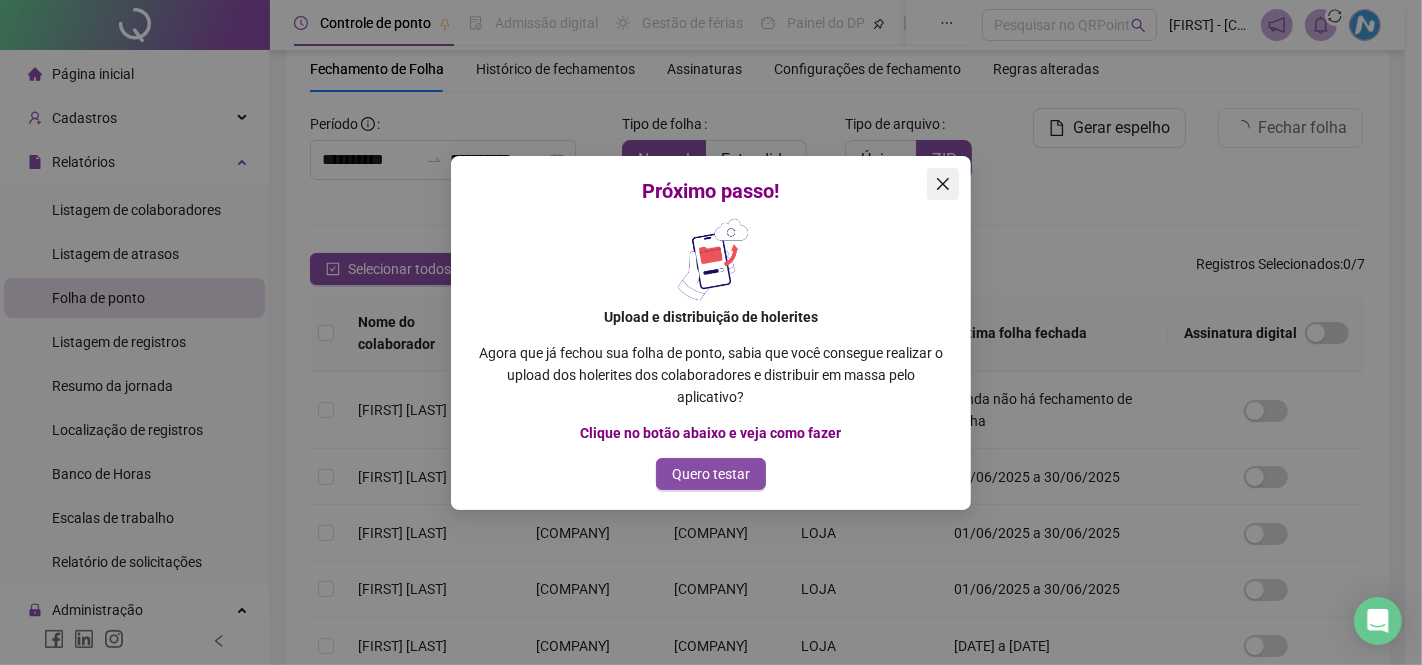click 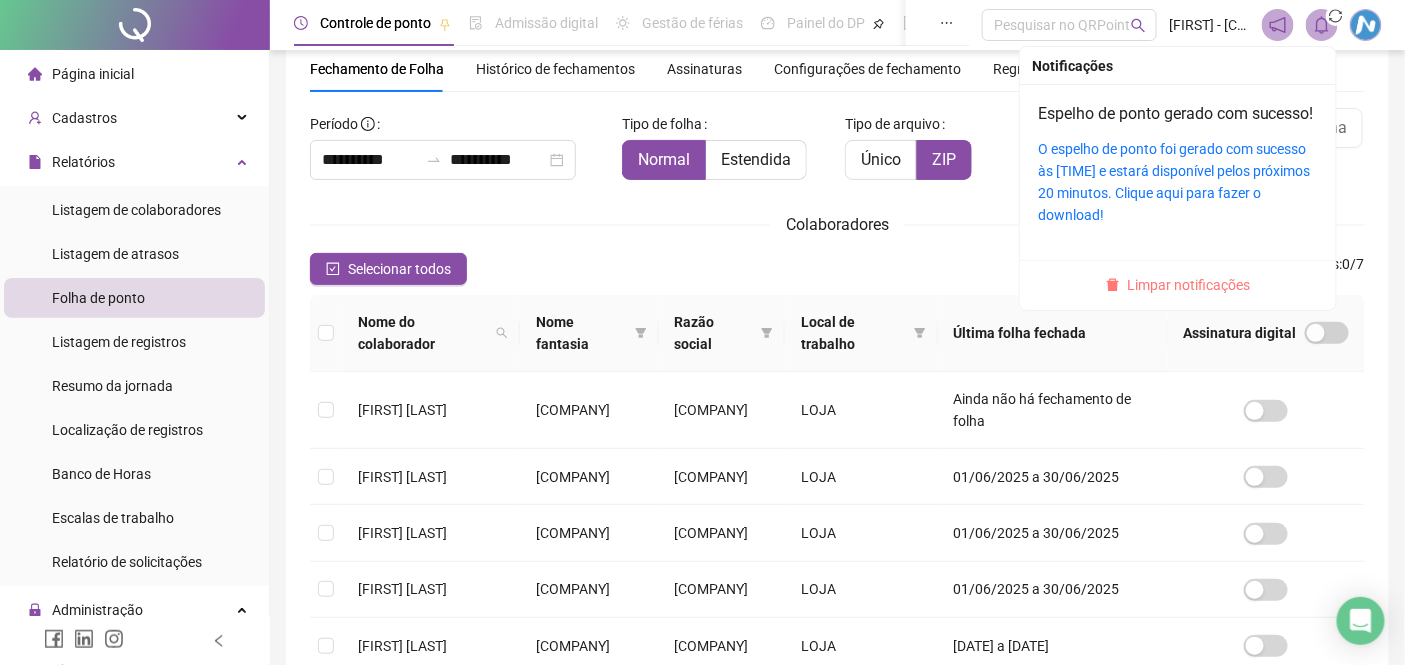 click on "Limpar notificações" at bounding box center [1189, 285] 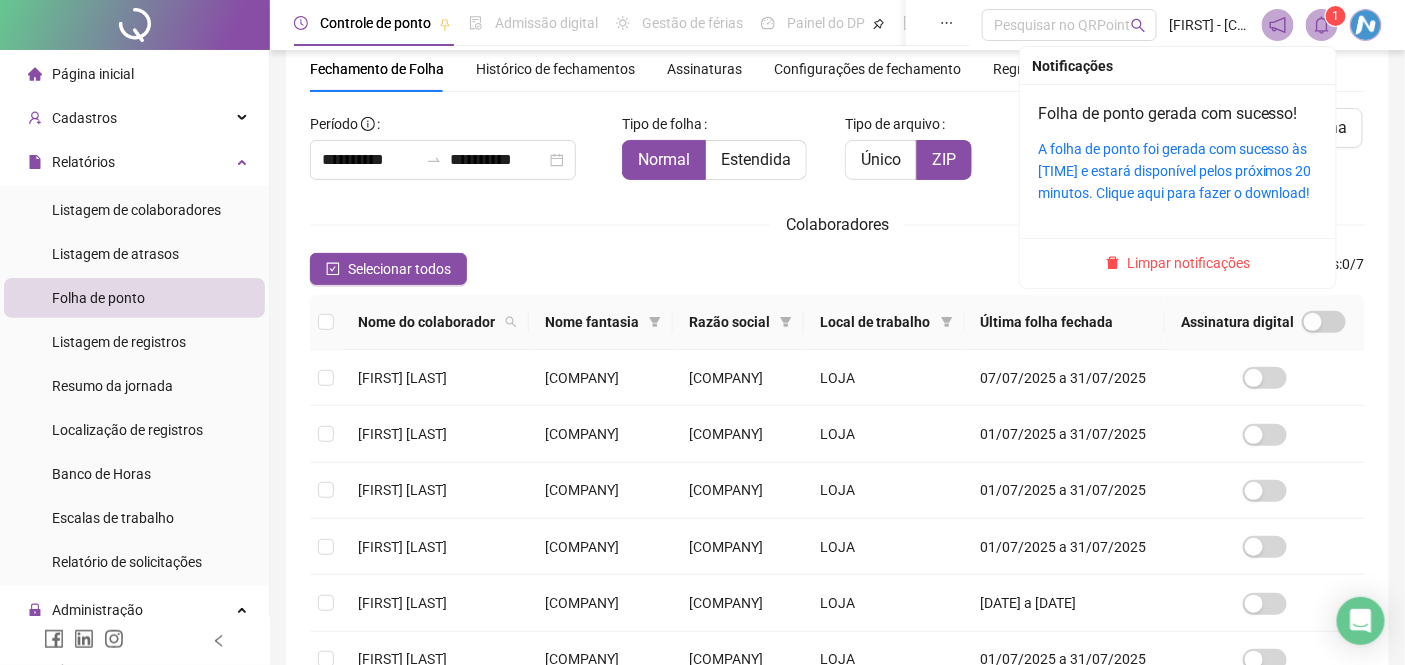click 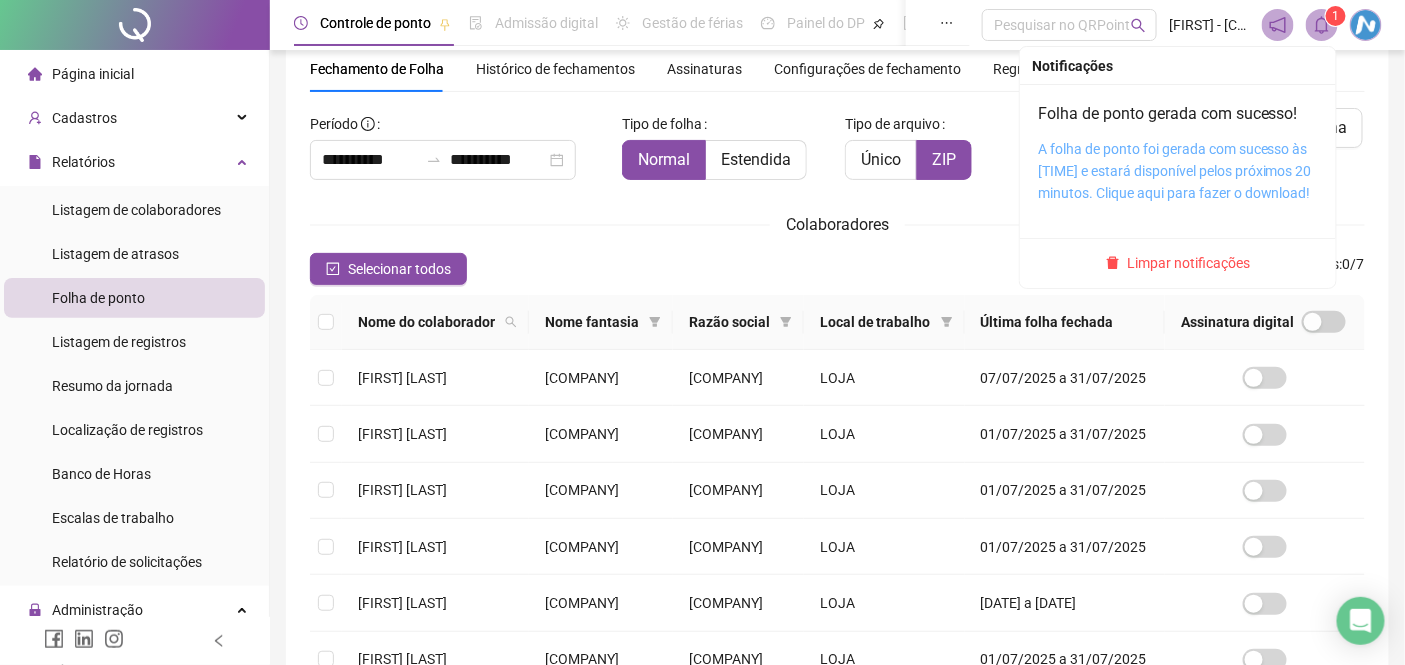 click on "A folha de ponto foi gerada com sucesso às [TIME] e estará disponível pelos próximos 20 minutos.
Clique aqui para fazer o download!" at bounding box center [1175, 171] 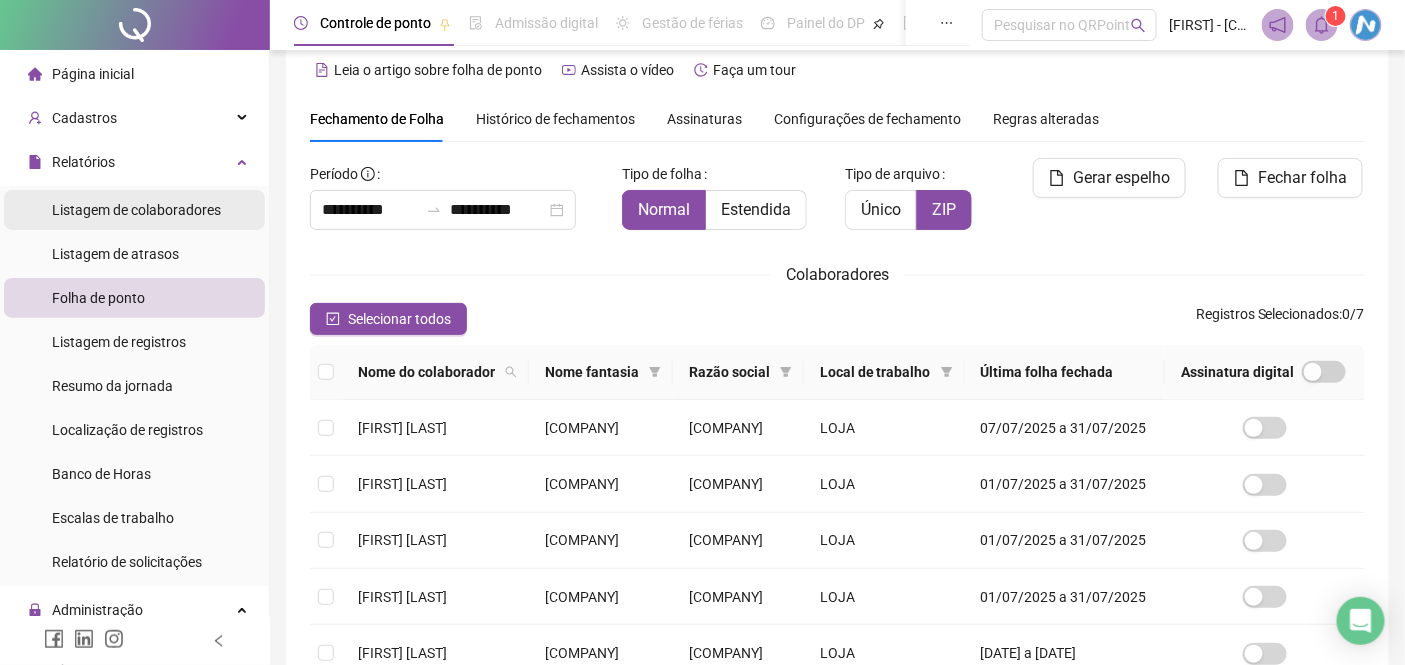 scroll, scrollTop: 0, scrollLeft: 0, axis: both 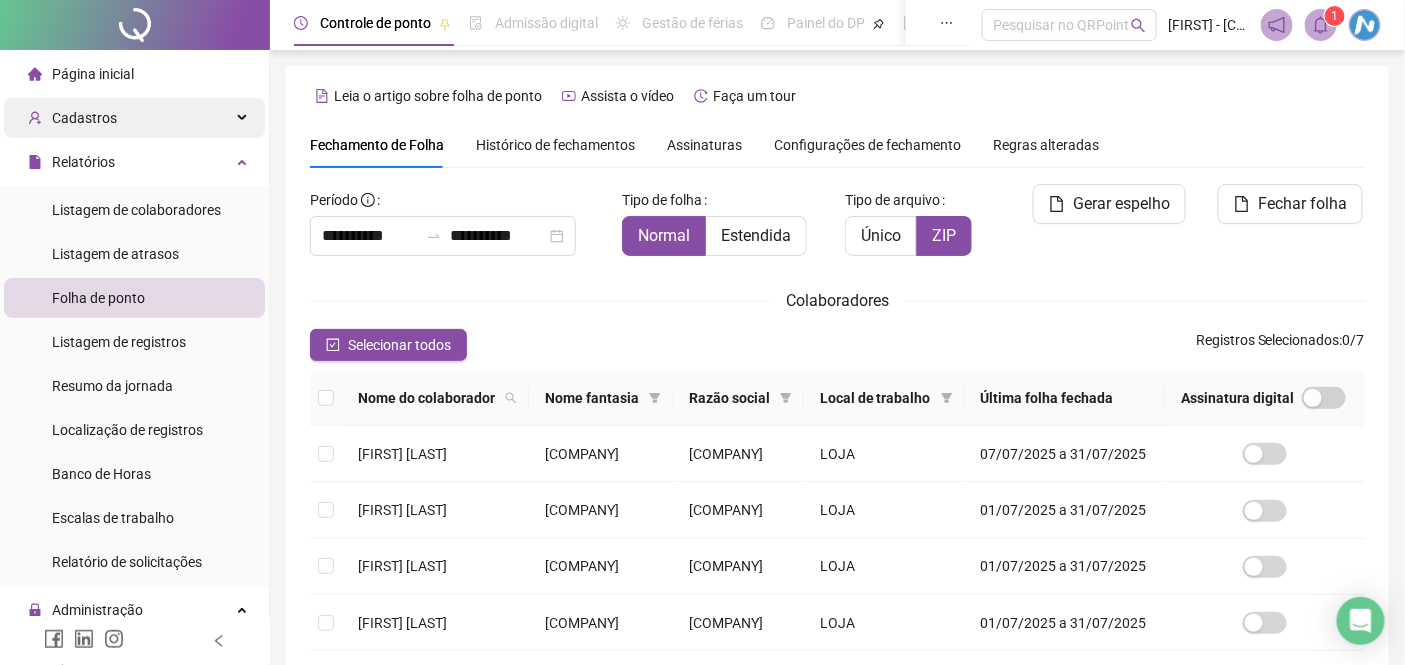 click on "Cadastros" at bounding box center (84, 118) 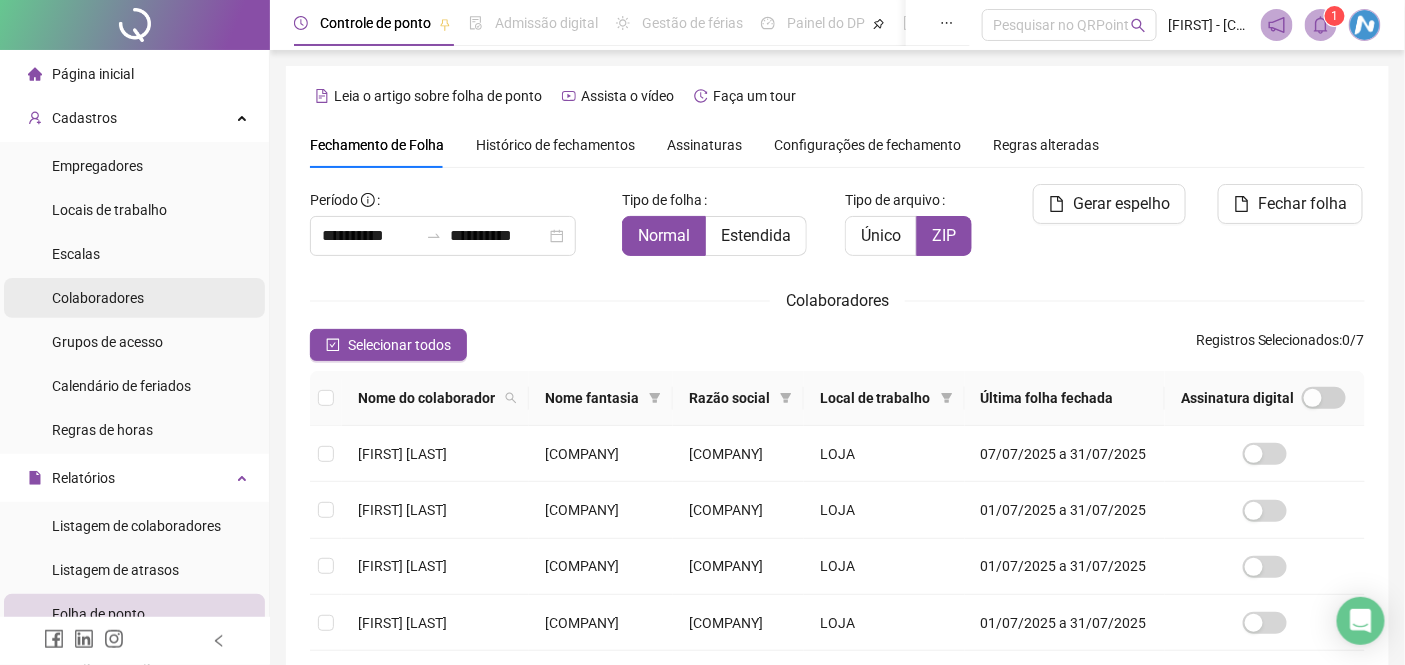 click on "Colaboradores" at bounding box center (98, 298) 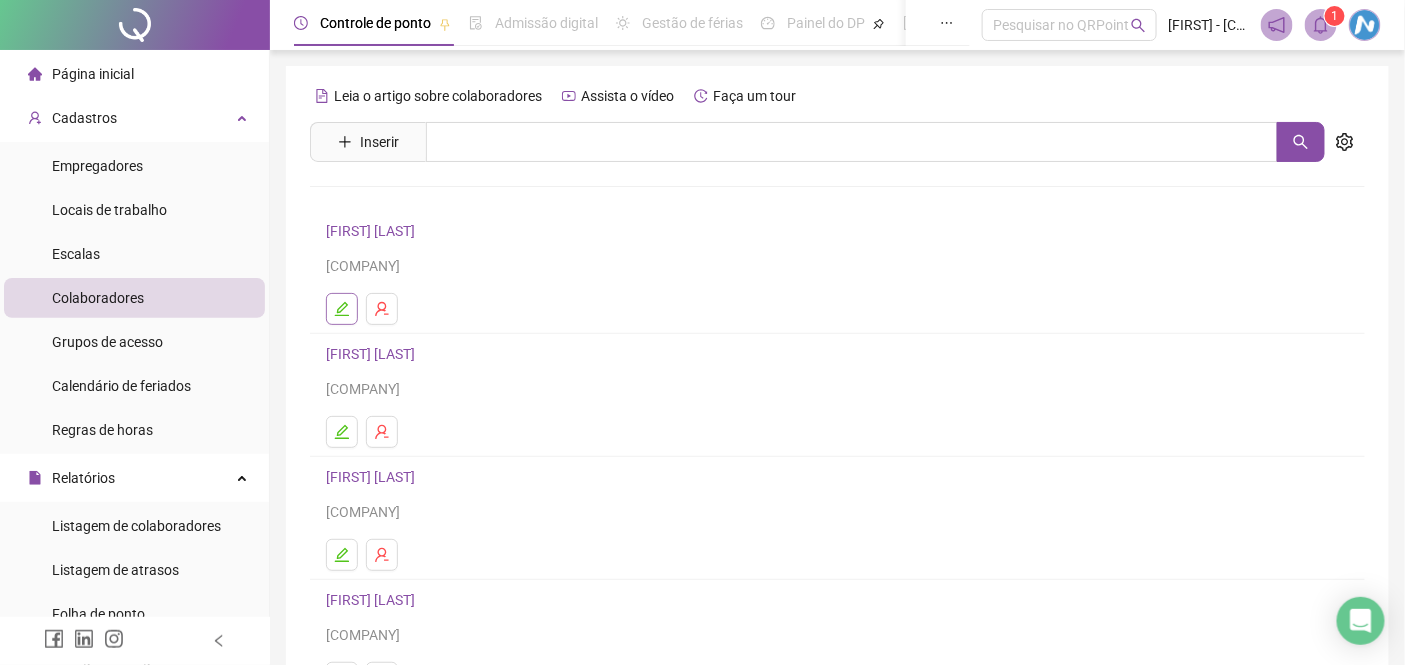 click 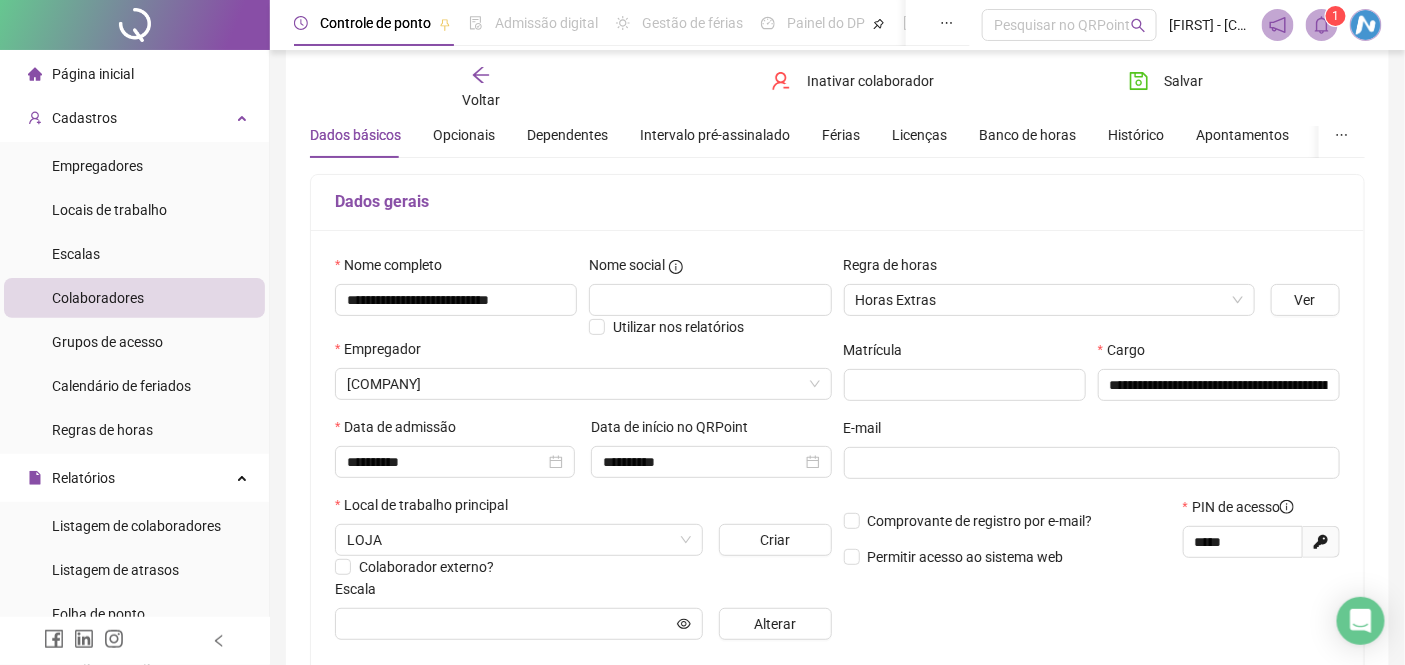 scroll, scrollTop: 111, scrollLeft: 0, axis: vertical 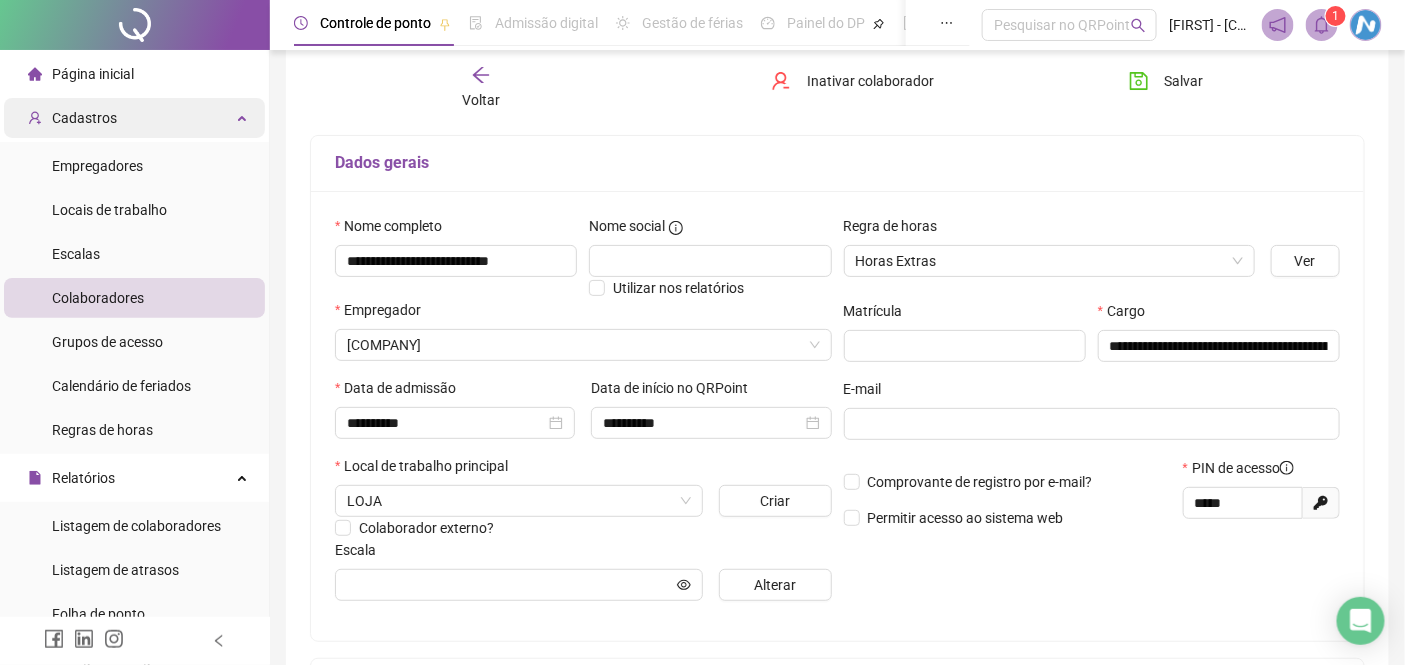 click on "Cadastros" at bounding box center (84, 118) 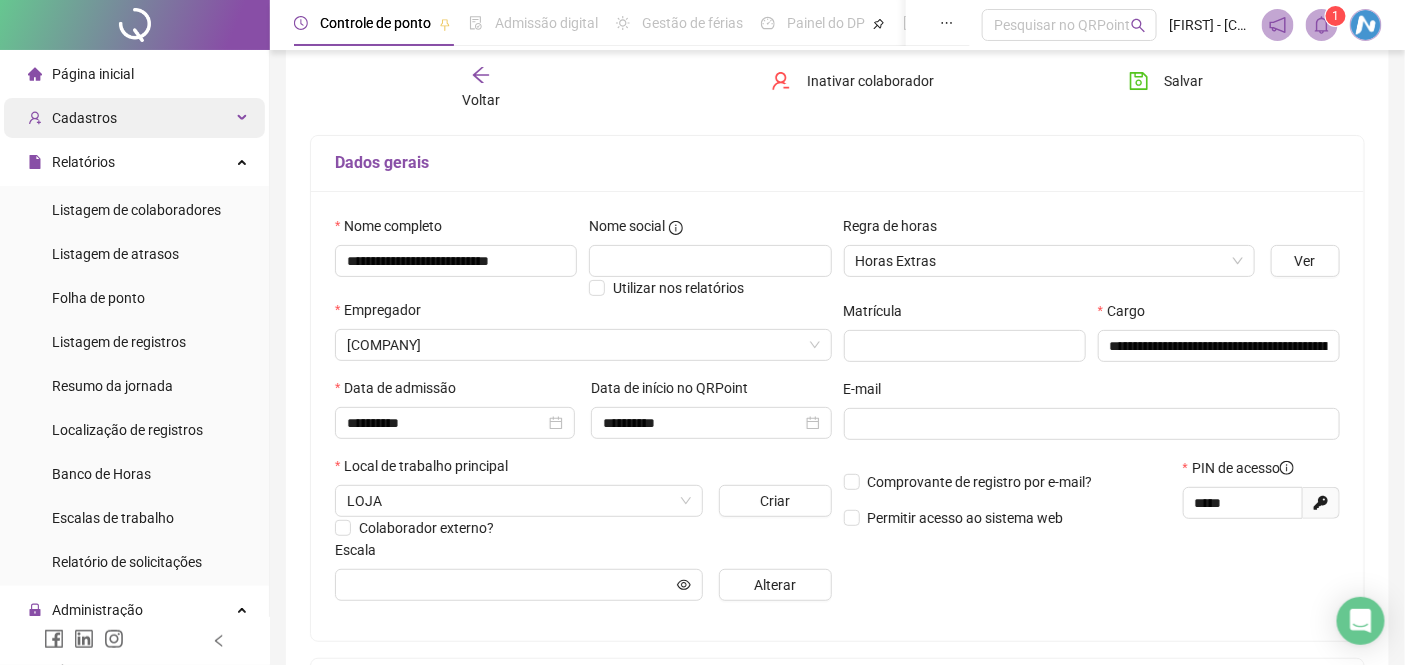 click on "Cadastros" at bounding box center (84, 118) 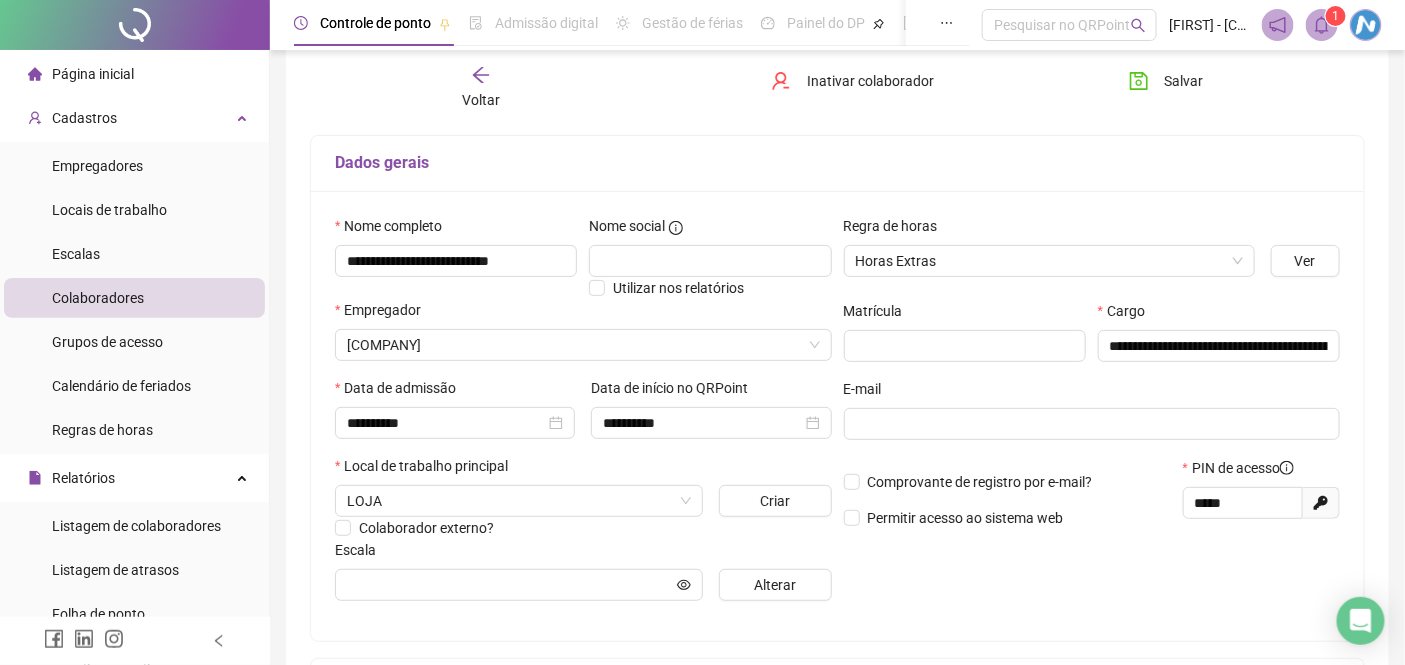 click on "Colaboradores" at bounding box center [98, 298] 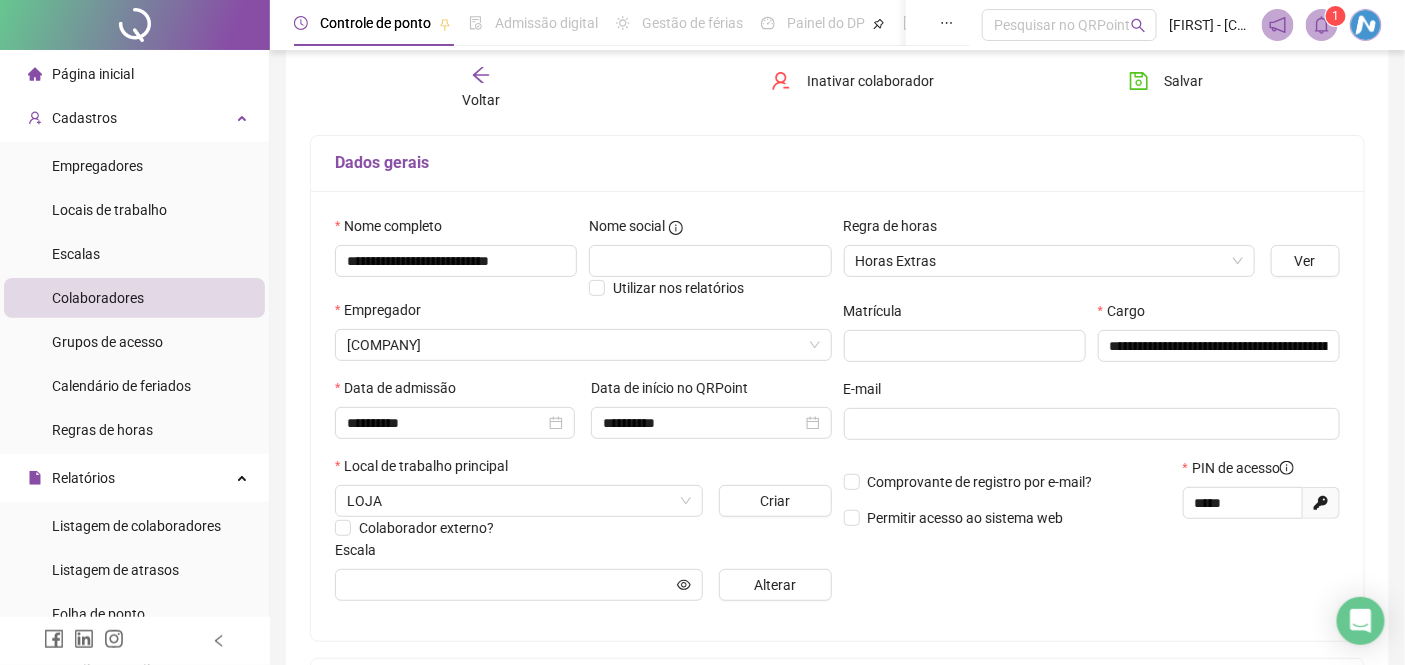 click on "Voltar" at bounding box center [480, 88] 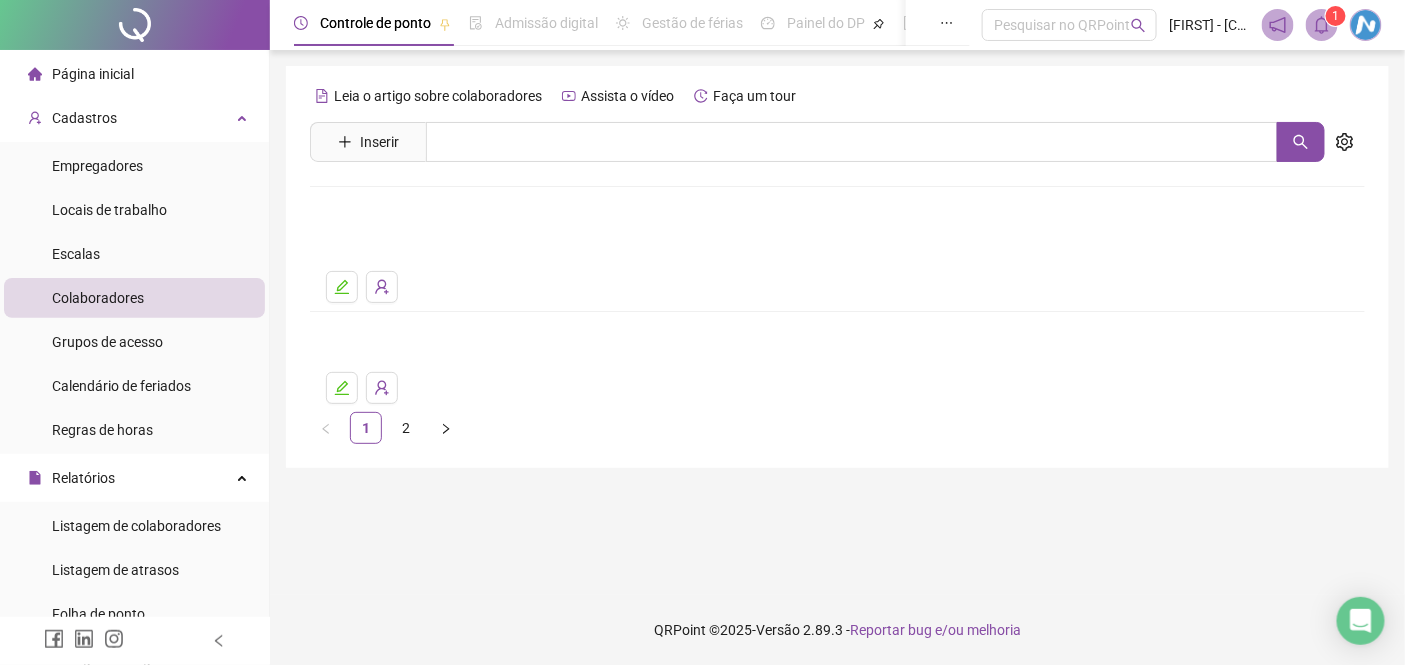 scroll, scrollTop: 0, scrollLeft: 0, axis: both 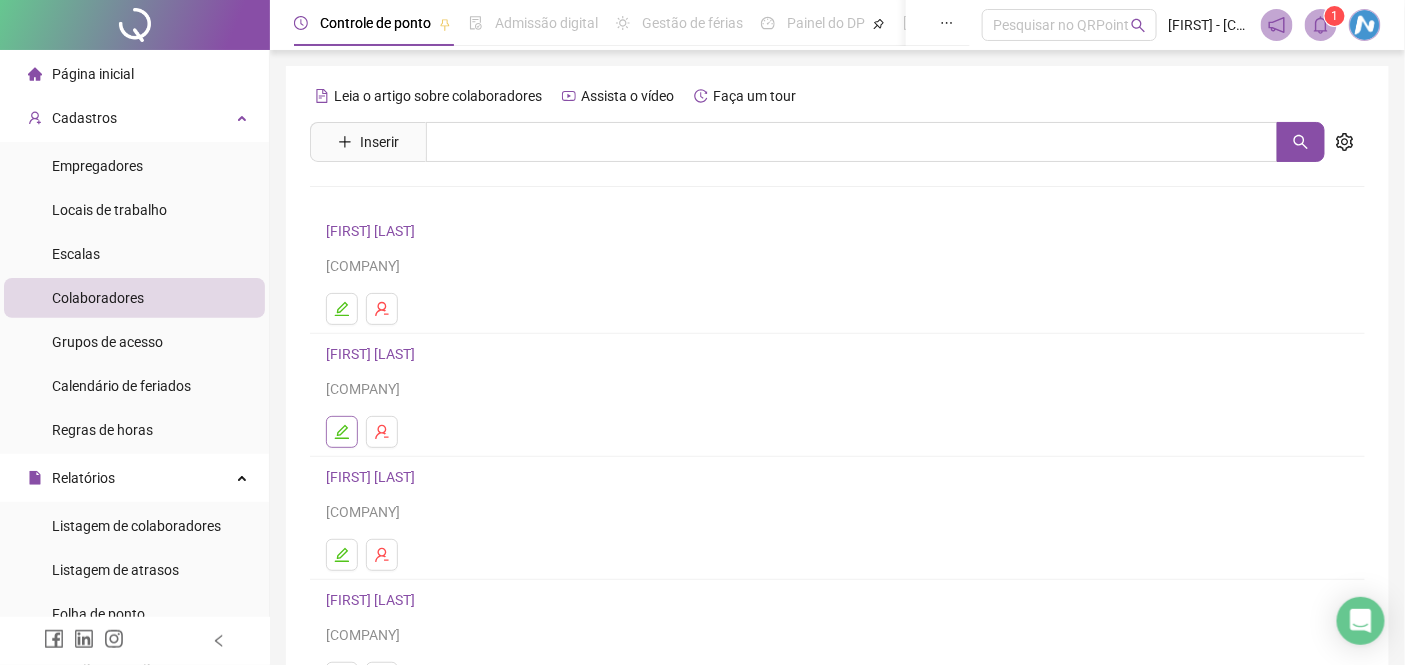 click 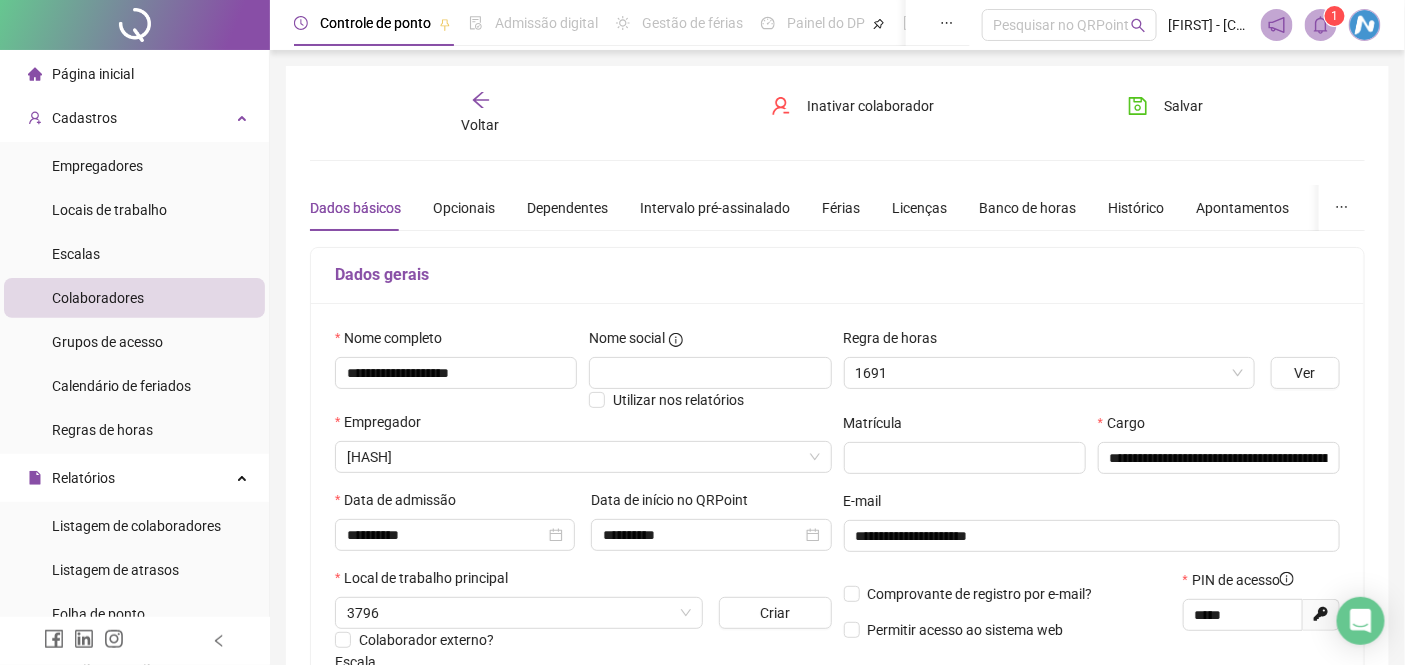 type on "******" 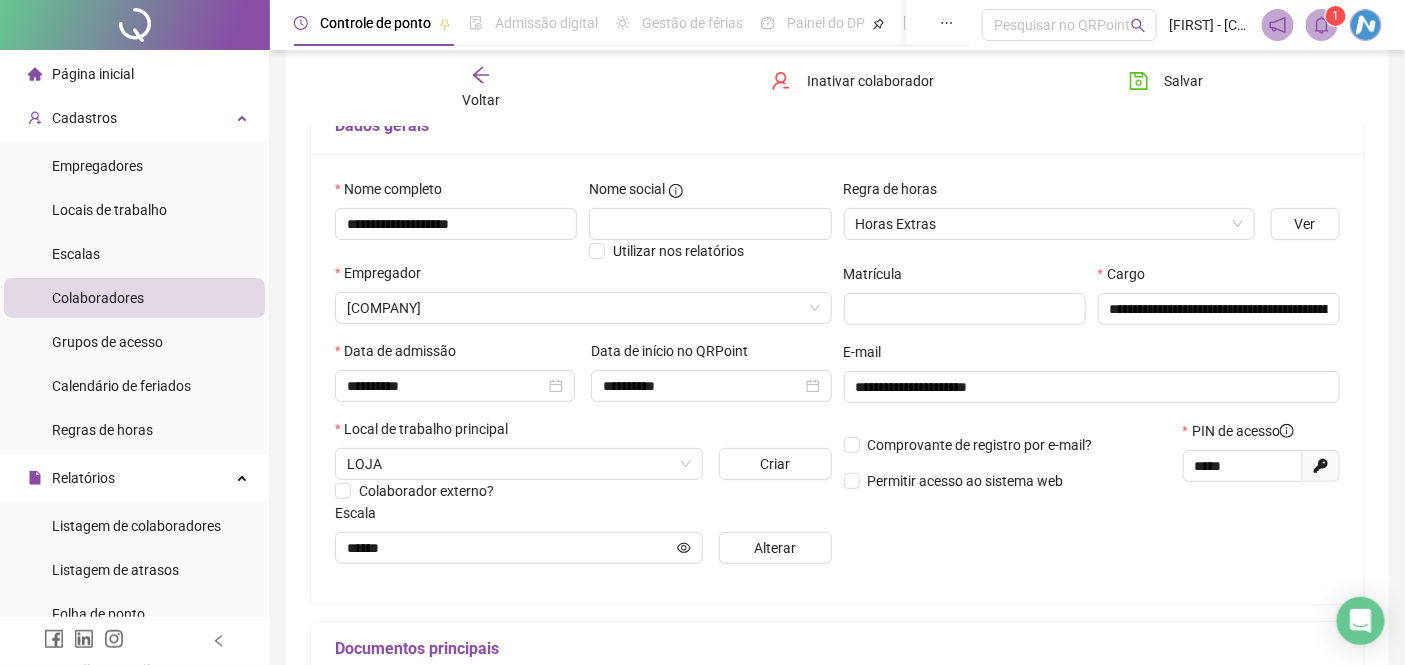 scroll, scrollTop: 111, scrollLeft: 0, axis: vertical 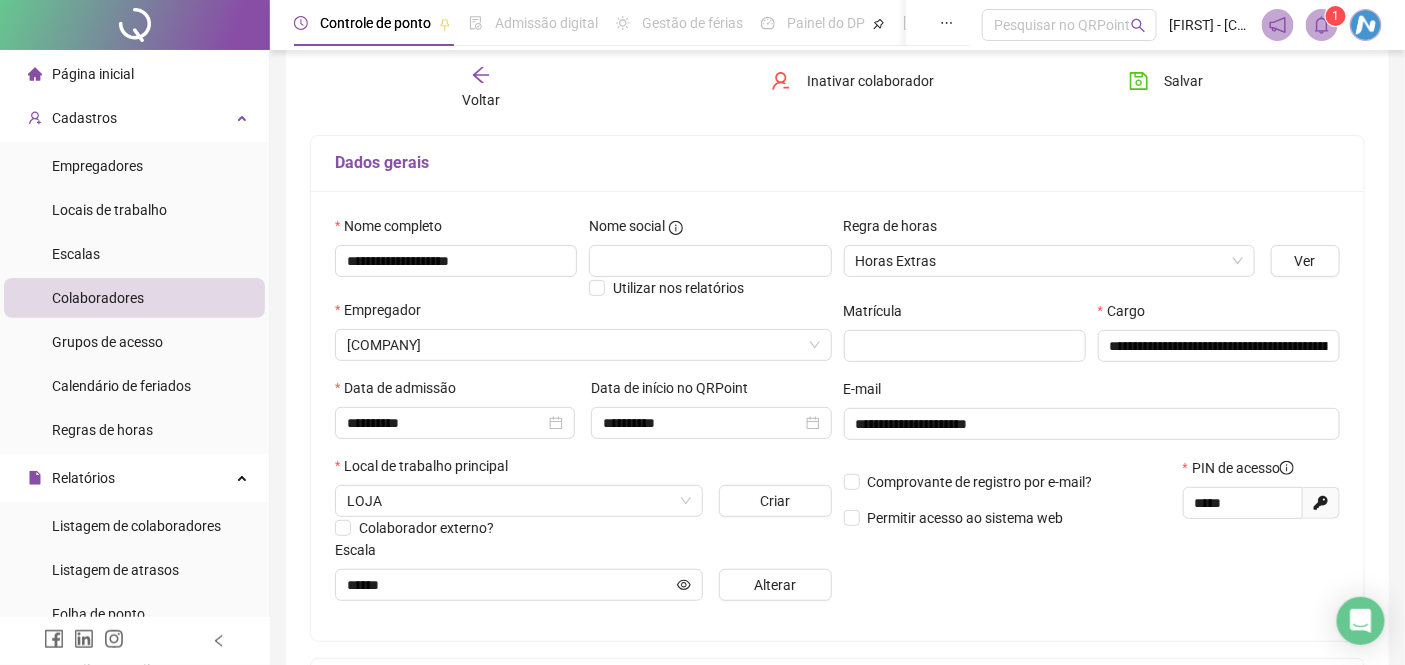 click on "Voltar" at bounding box center (481, 100) 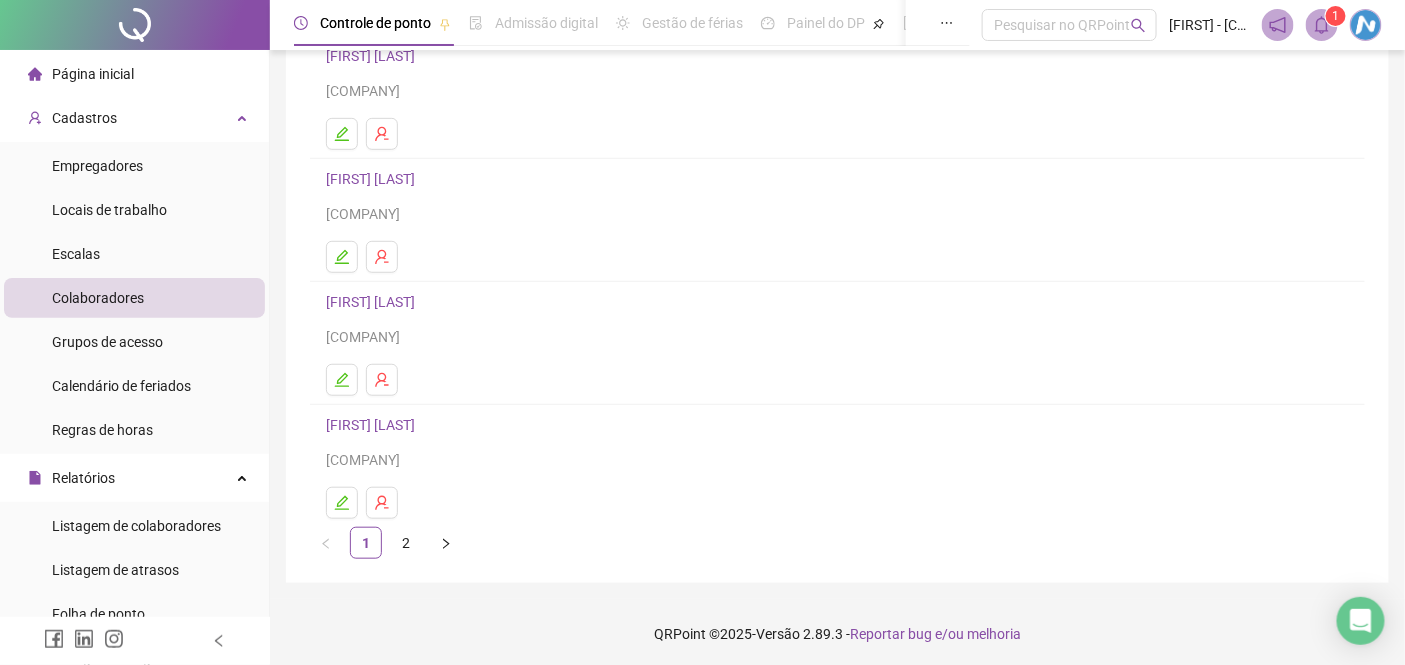 scroll, scrollTop: 302, scrollLeft: 0, axis: vertical 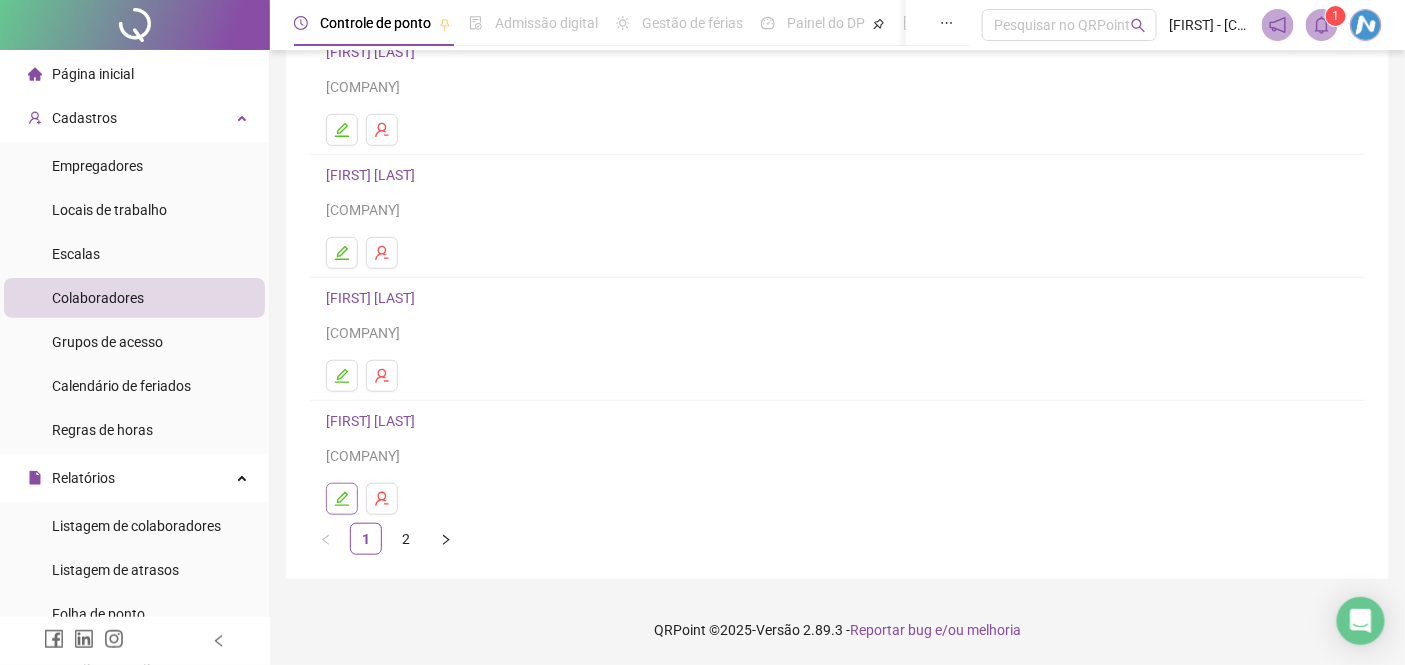 click 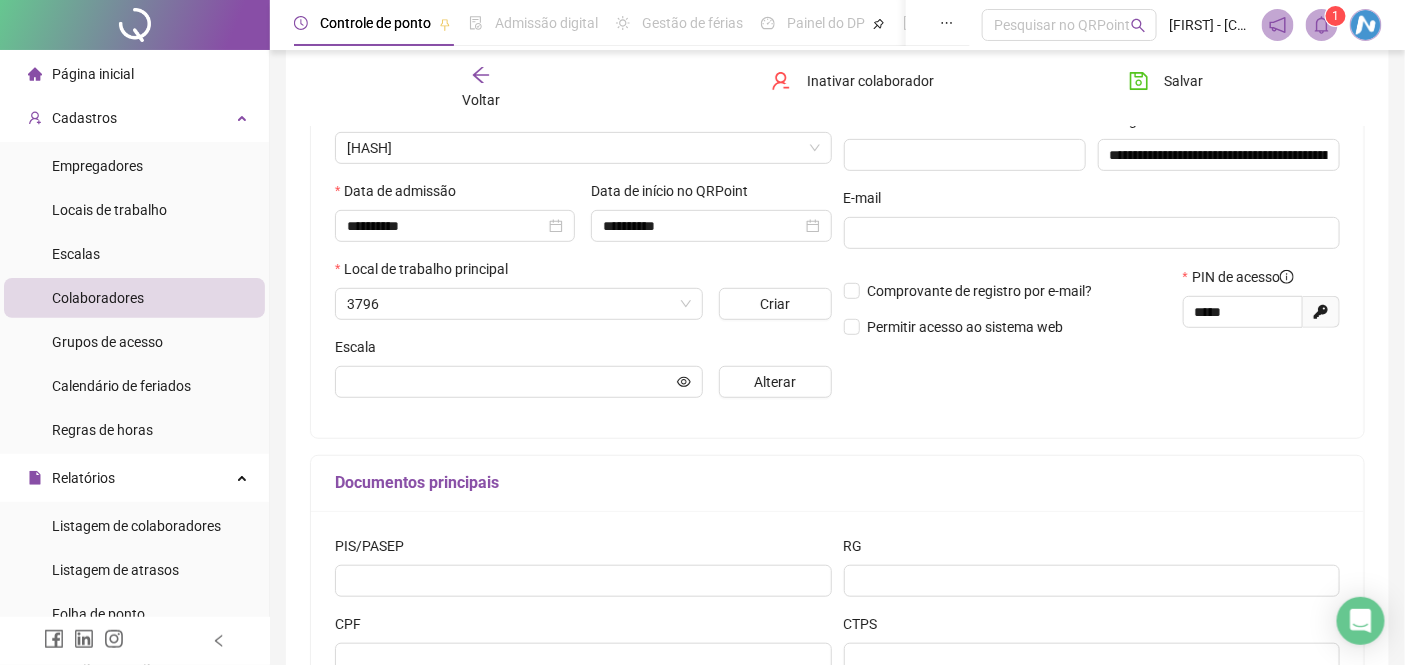 scroll, scrollTop: 312, scrollLeft: 0, axis: vertical 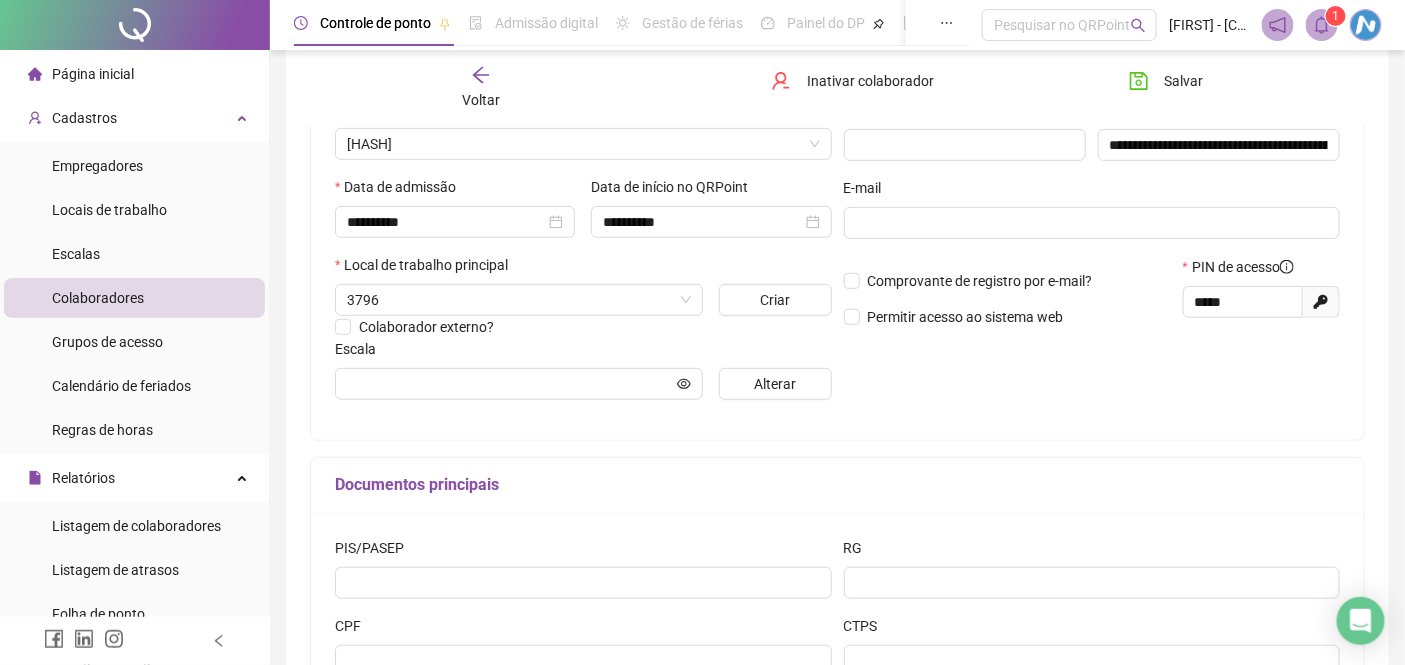 type on "******" 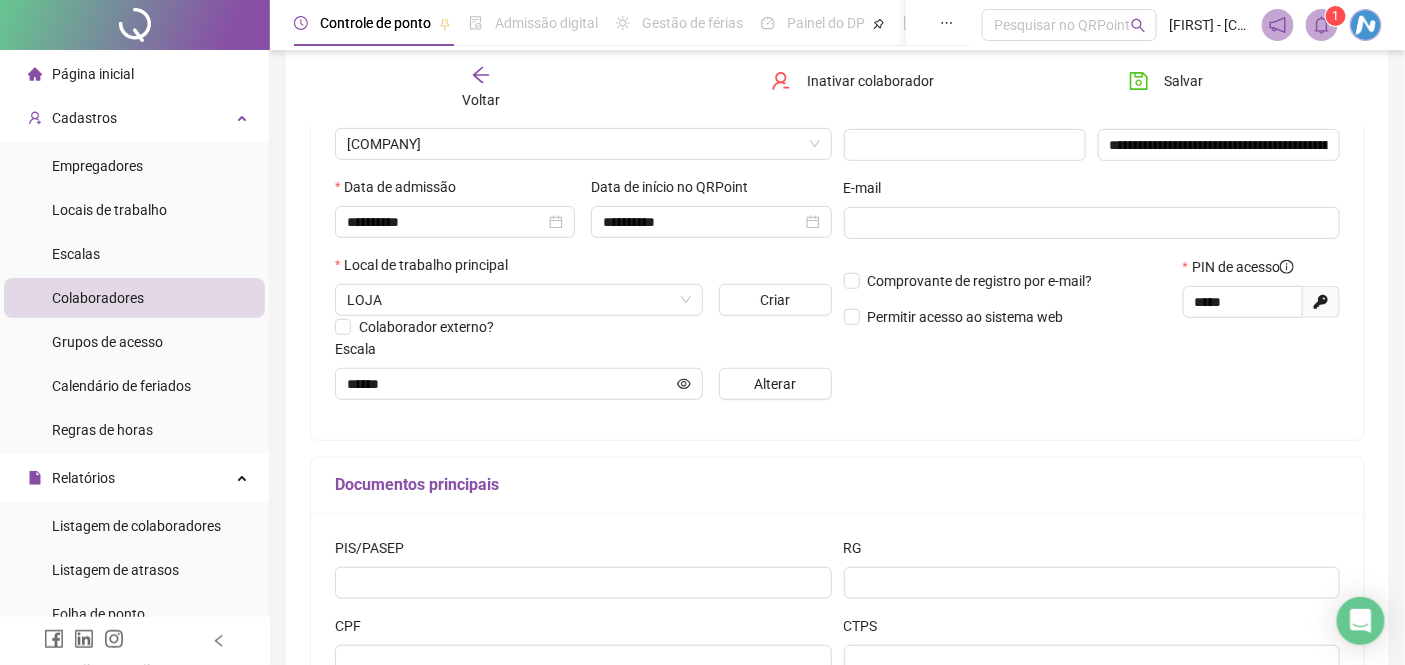 click on "Voltar" at bounding box center [480, 88] 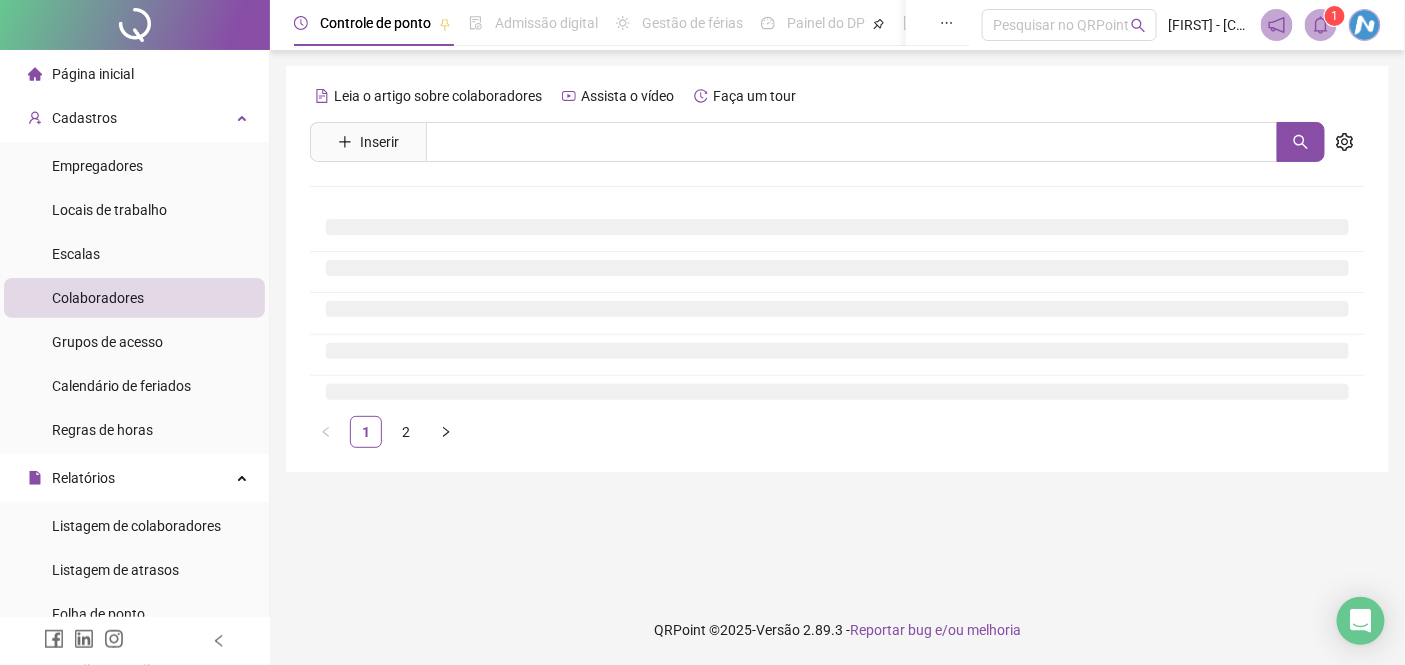 scroll, scrollTop: 0, scrollLeft: 0, axis: both 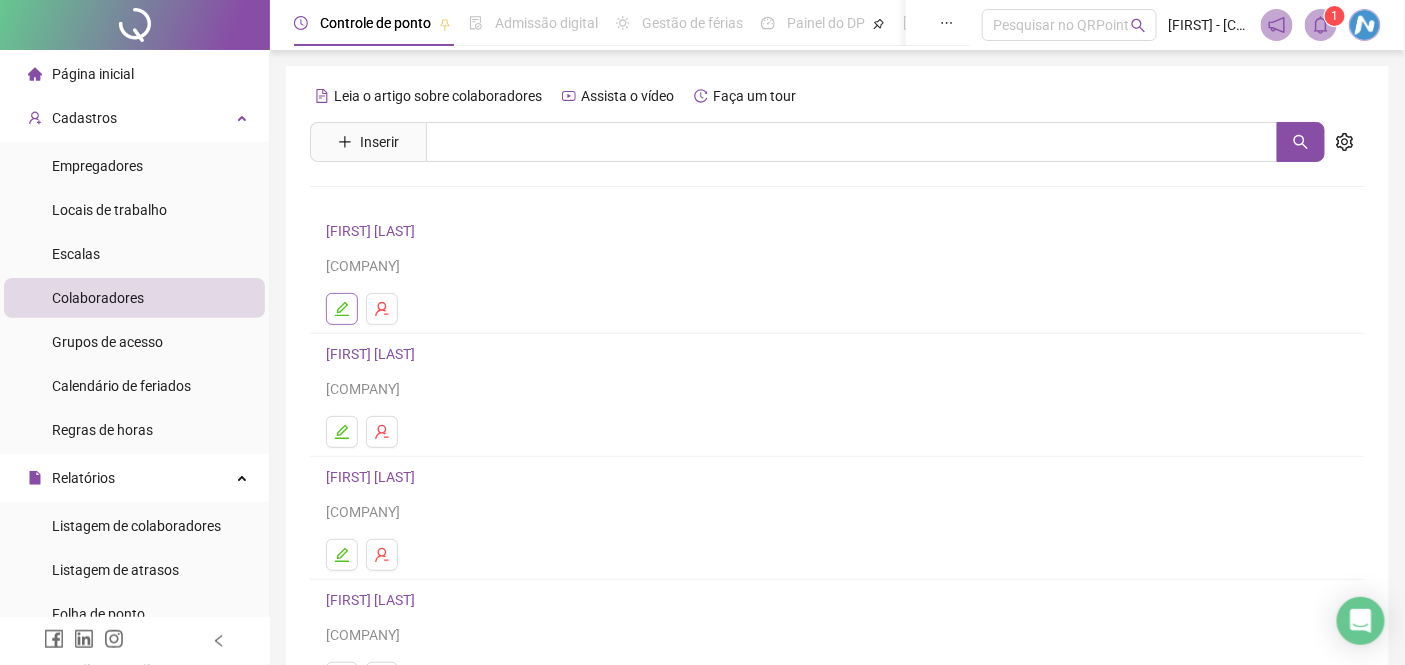click 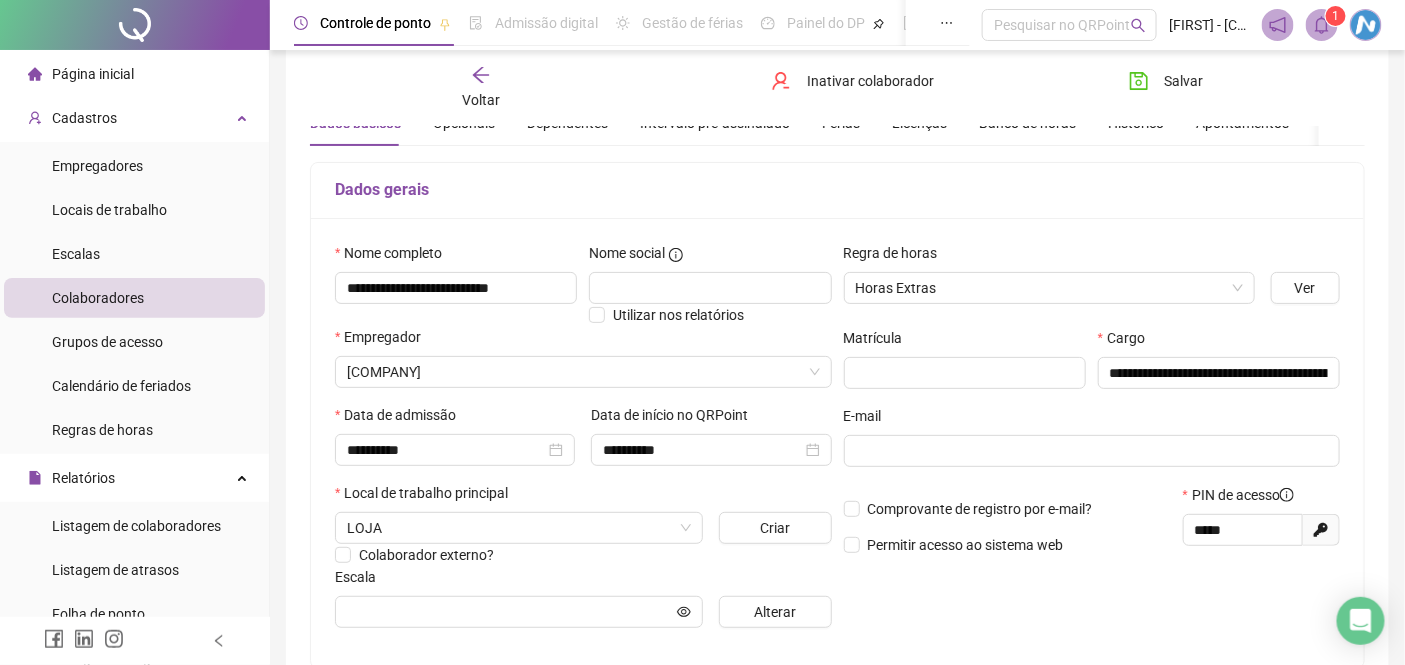 scroll, scrollTop: 333, scrollLeft: 0, axis: vertical 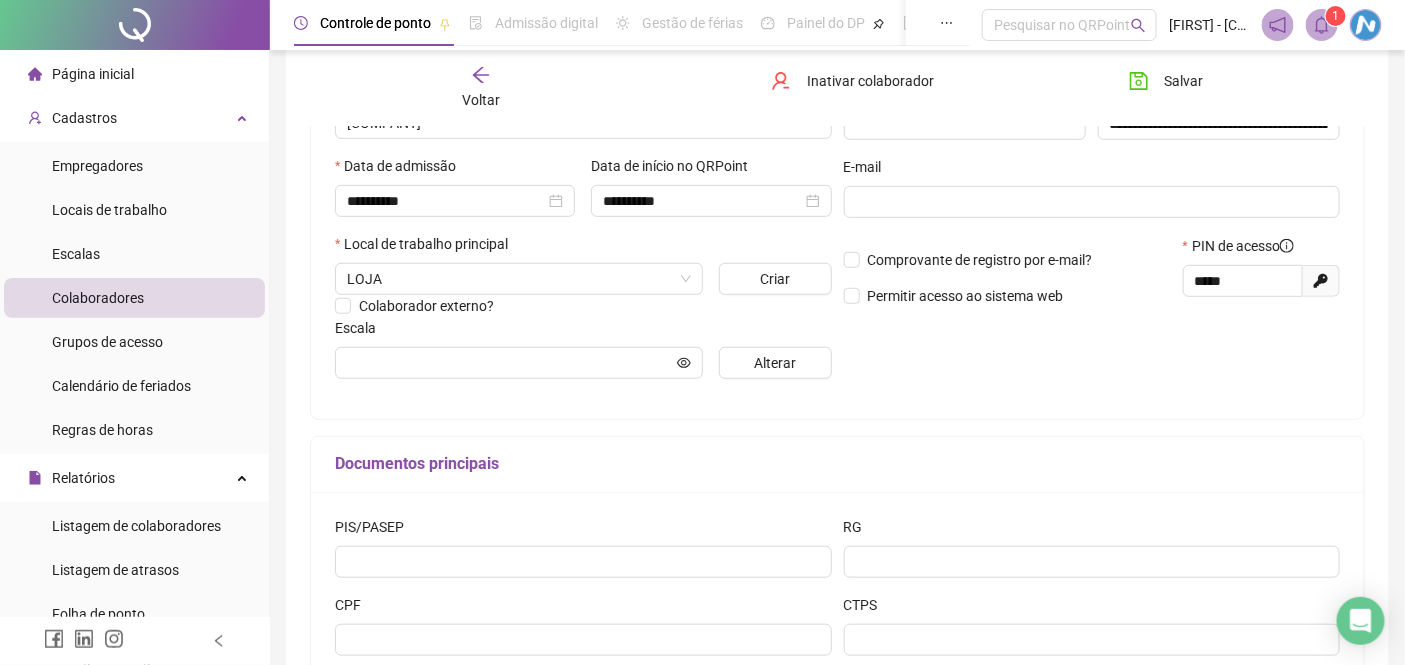 click on "Escala" at bounding box center (583, 332) 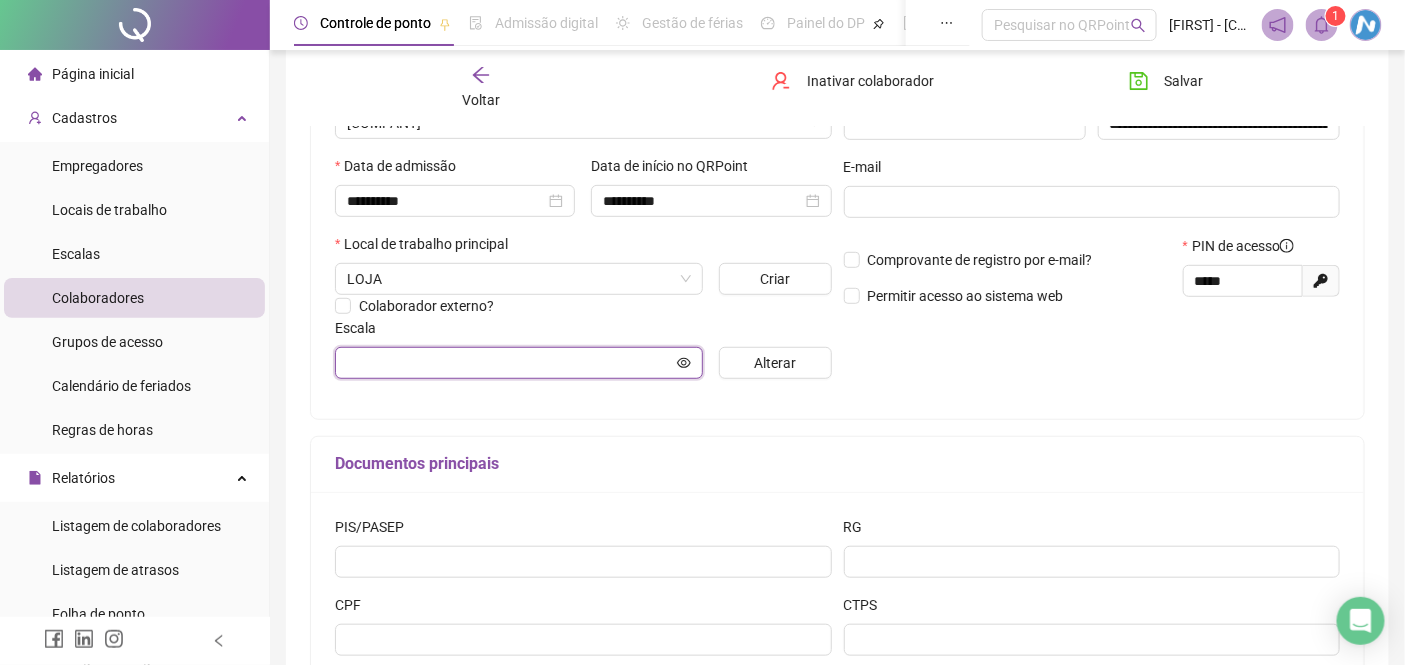 click at bounding box center (510, 363) 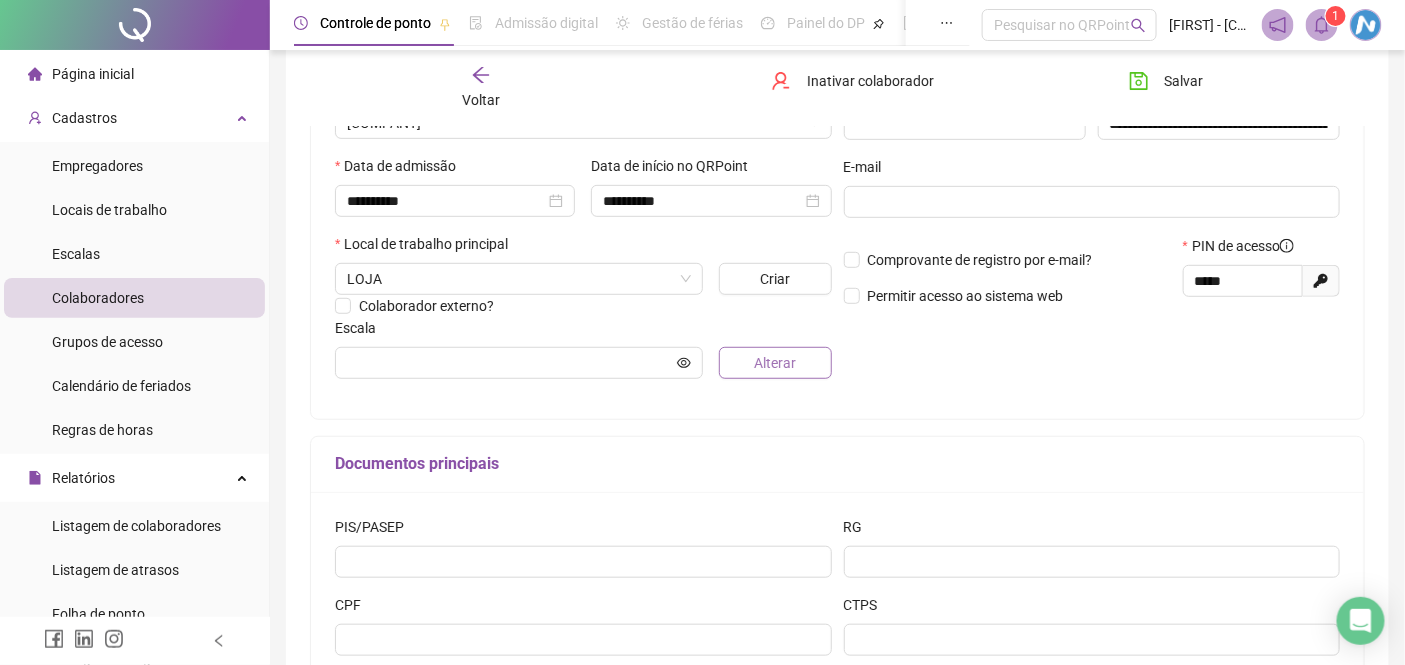 click on "Alterar" at bounding box center [775, 363] 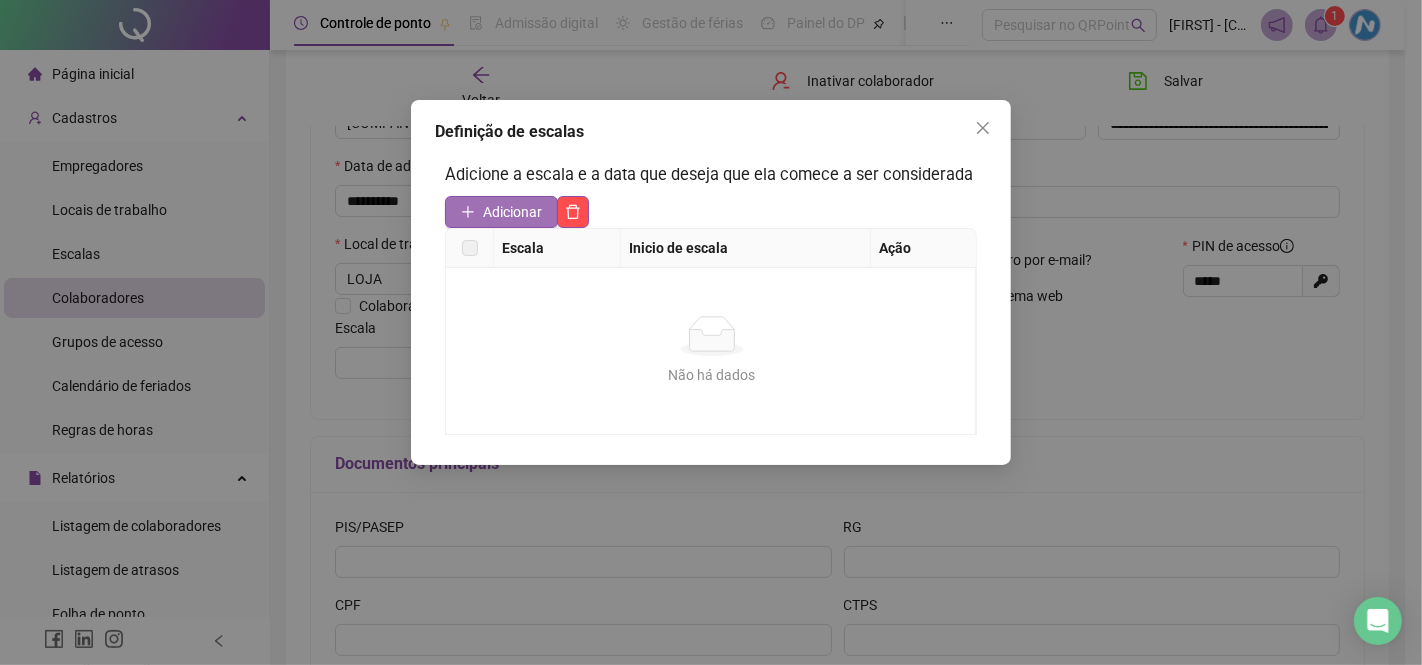click on "Adicionar" at bounding box center [512, 212] 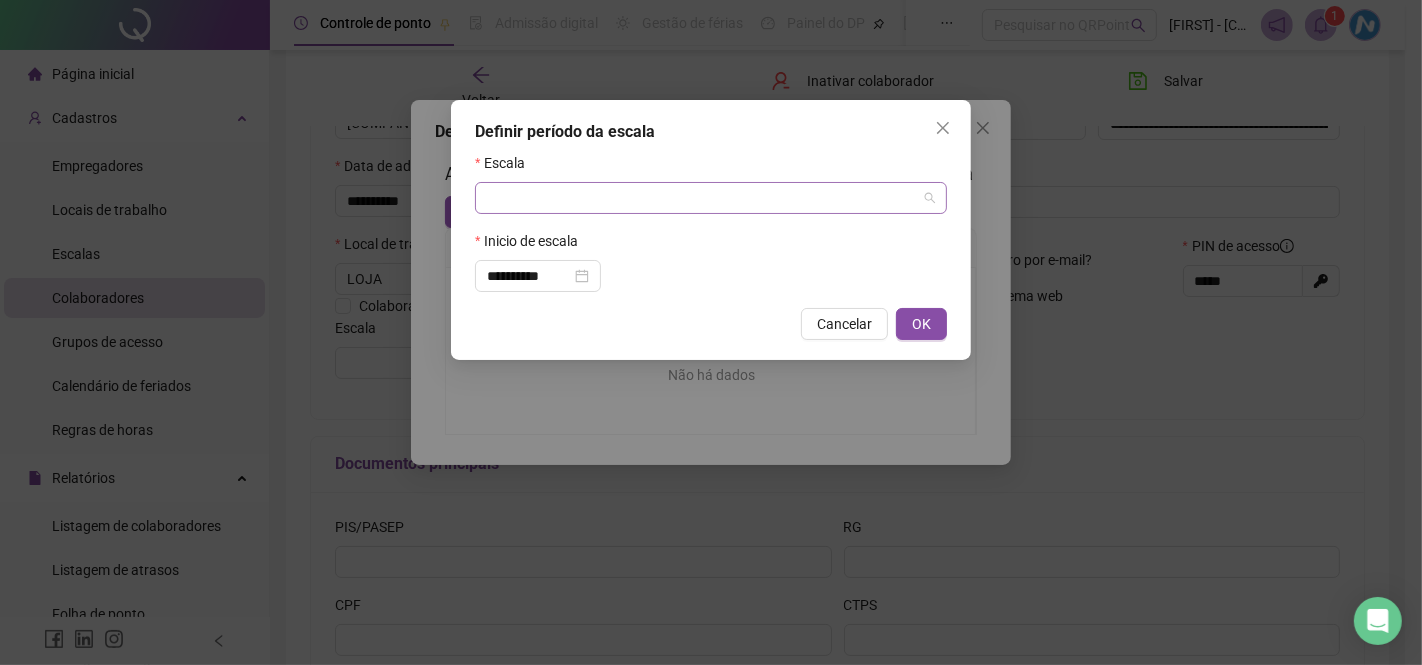 click at bounding box center (702, 198) 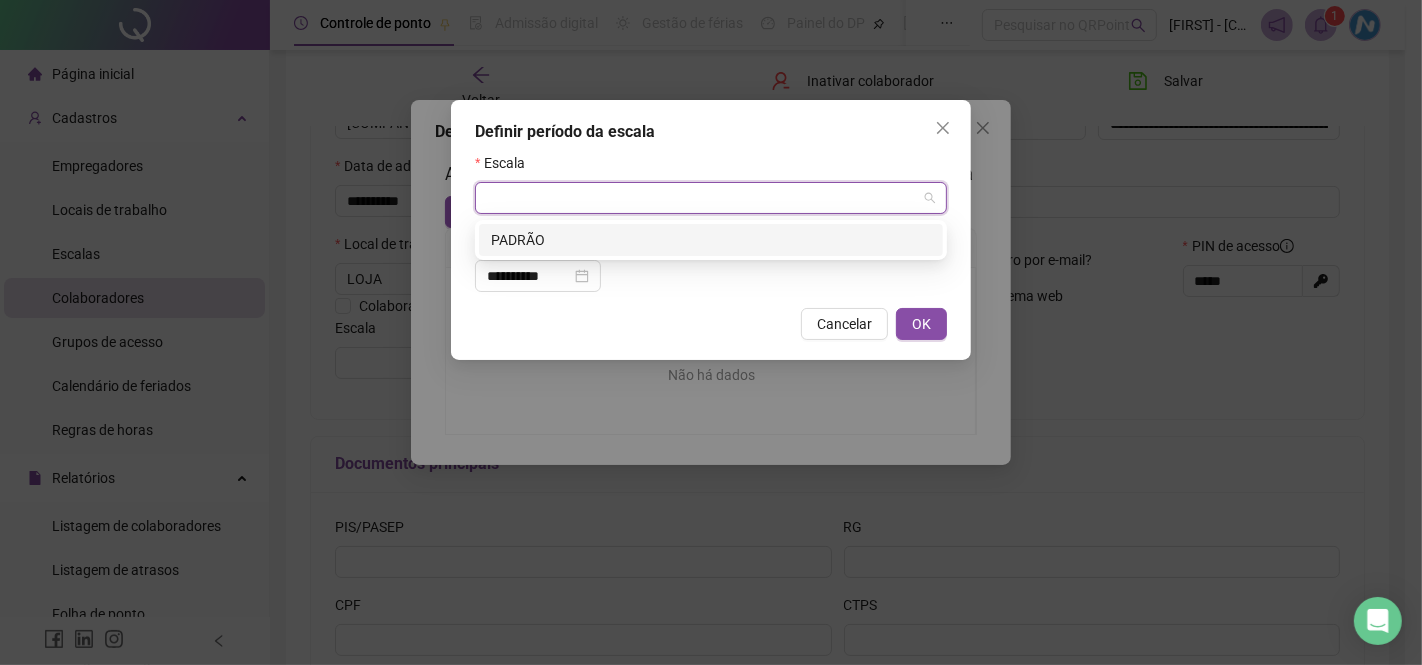 click on "PADRÃO" at bounding box center [711, 240] 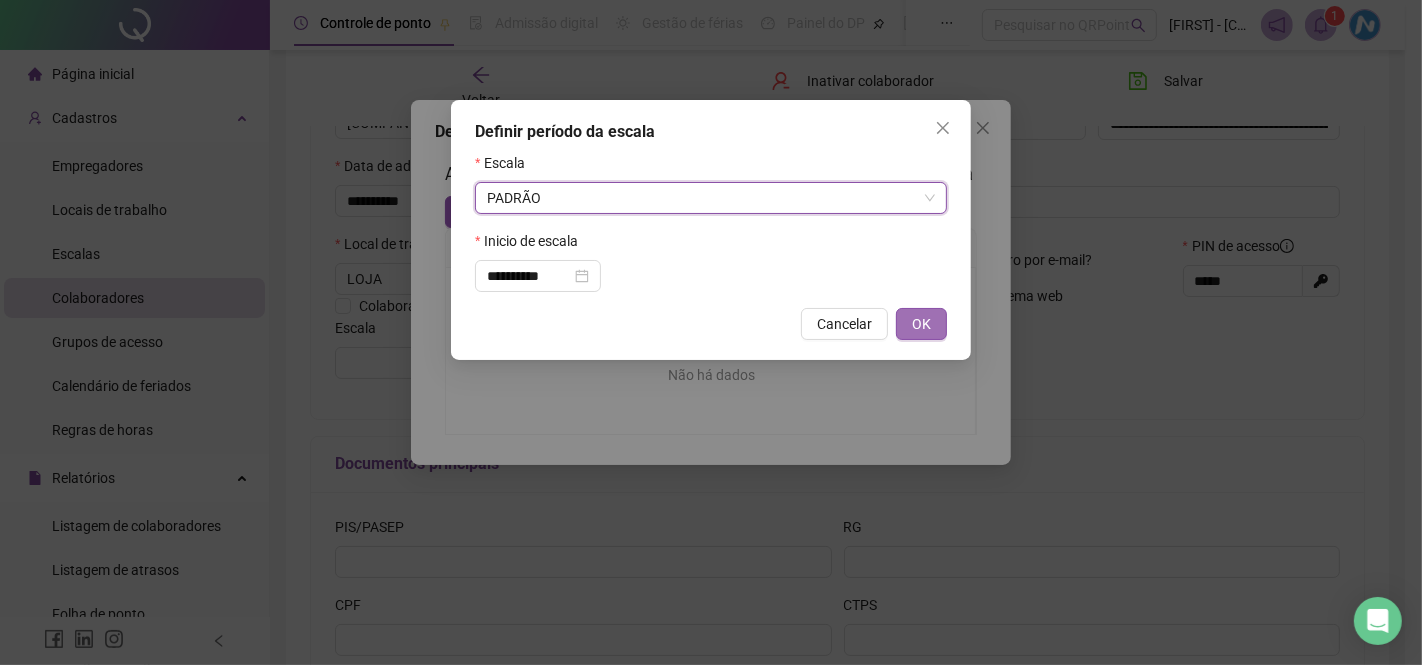 click on "OK" at bounding box center (921, 324) 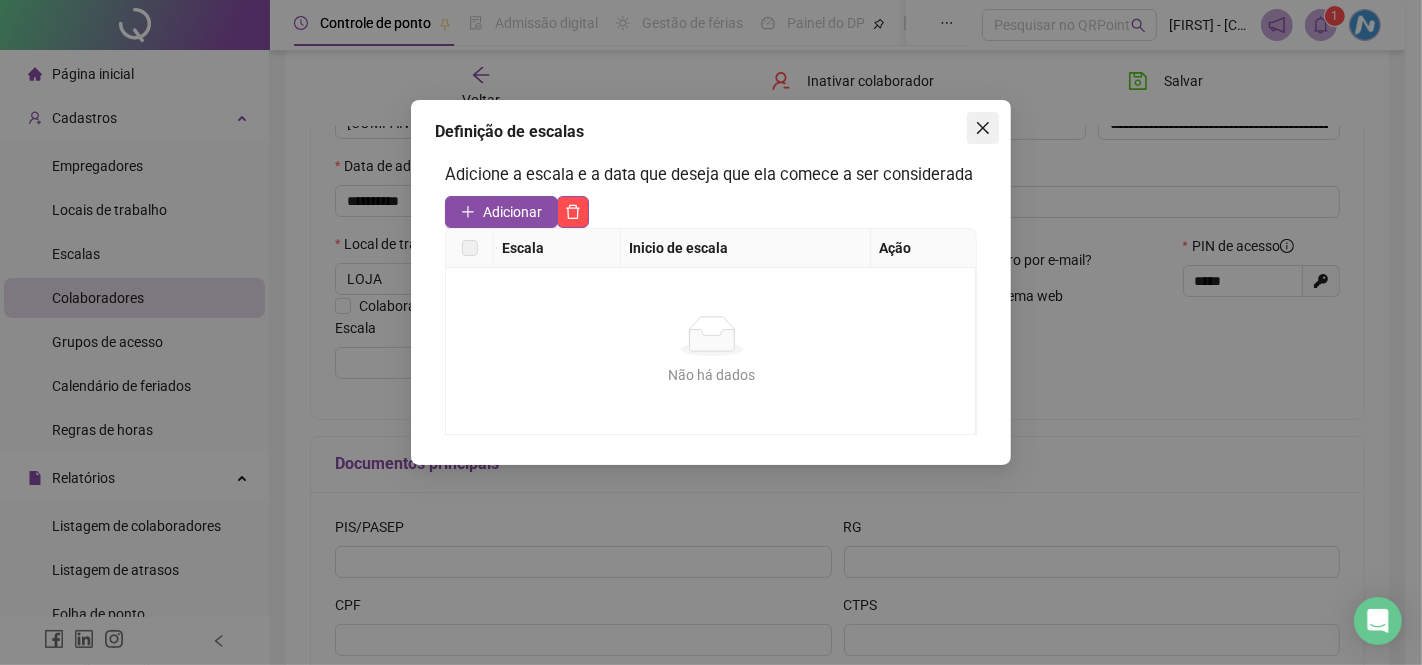 click 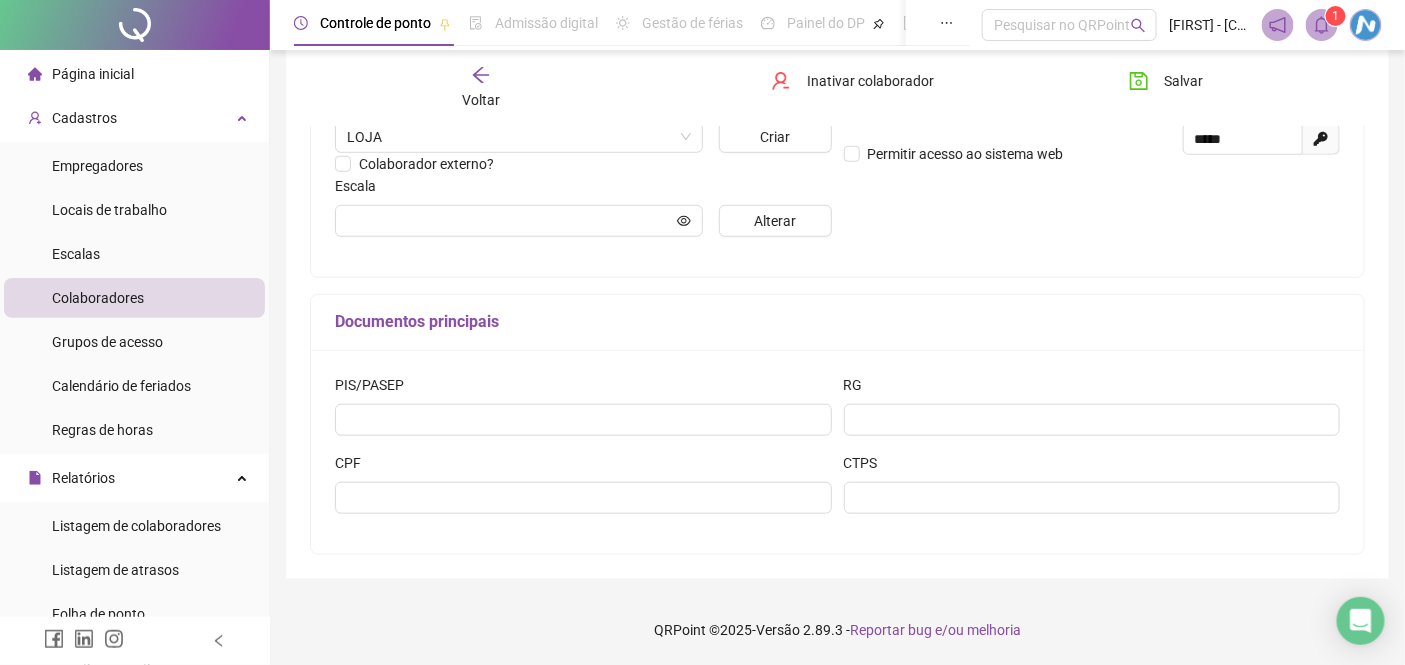 scroll, scrollTop: 35, scrollLeft: 0, axis: vertical 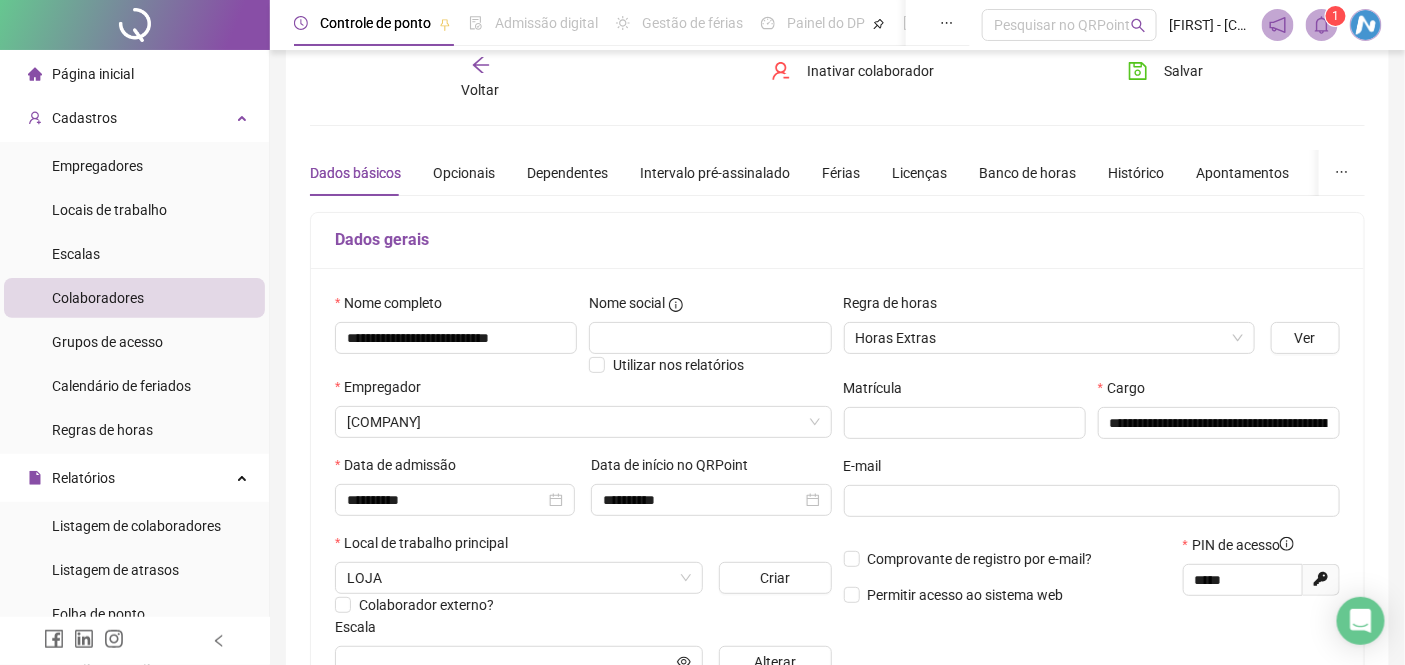 click on "Voltar" at bounding box center [481, 90] 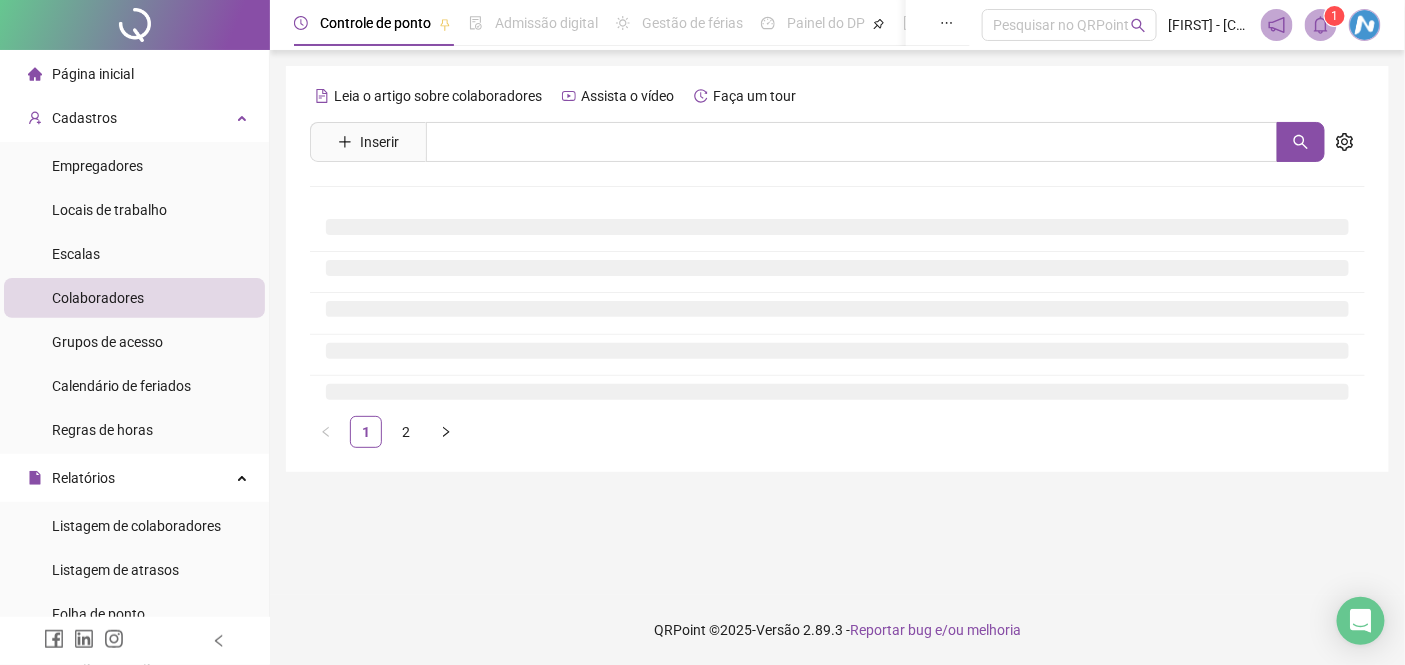 scroll, scrollTop: 0, scrollLeft: 0, axis: both 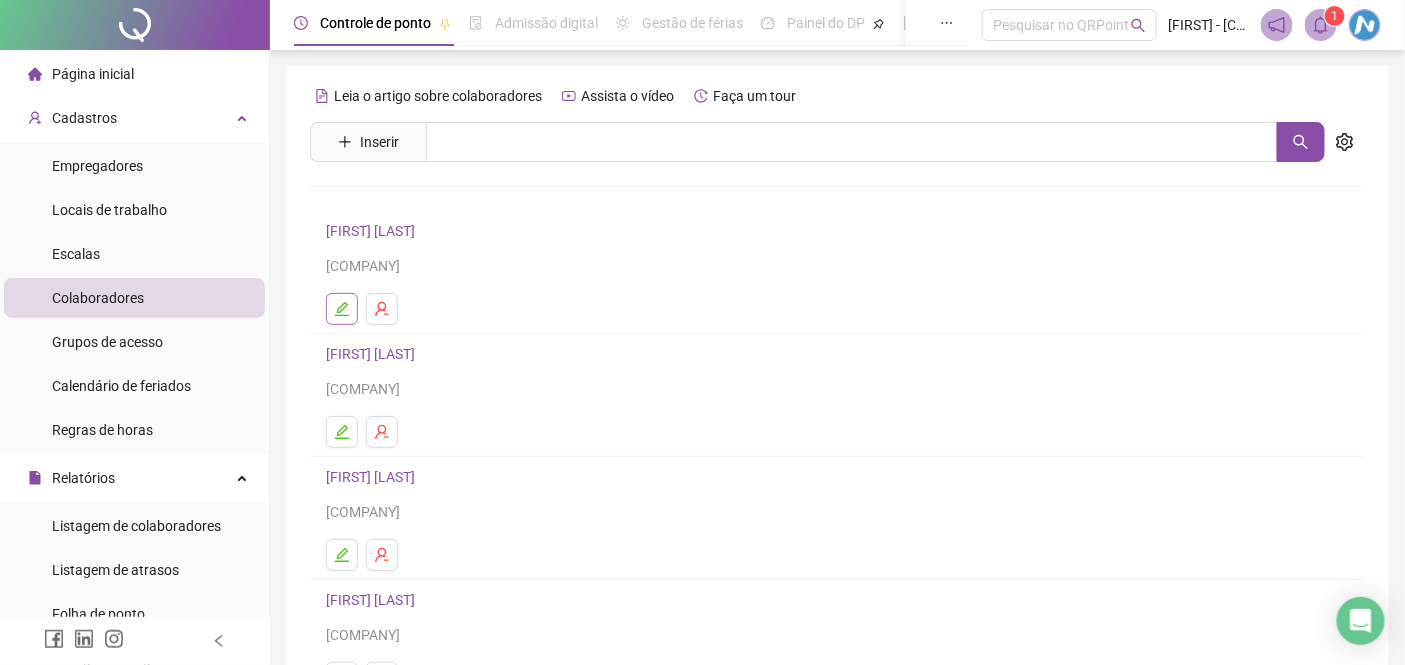 click 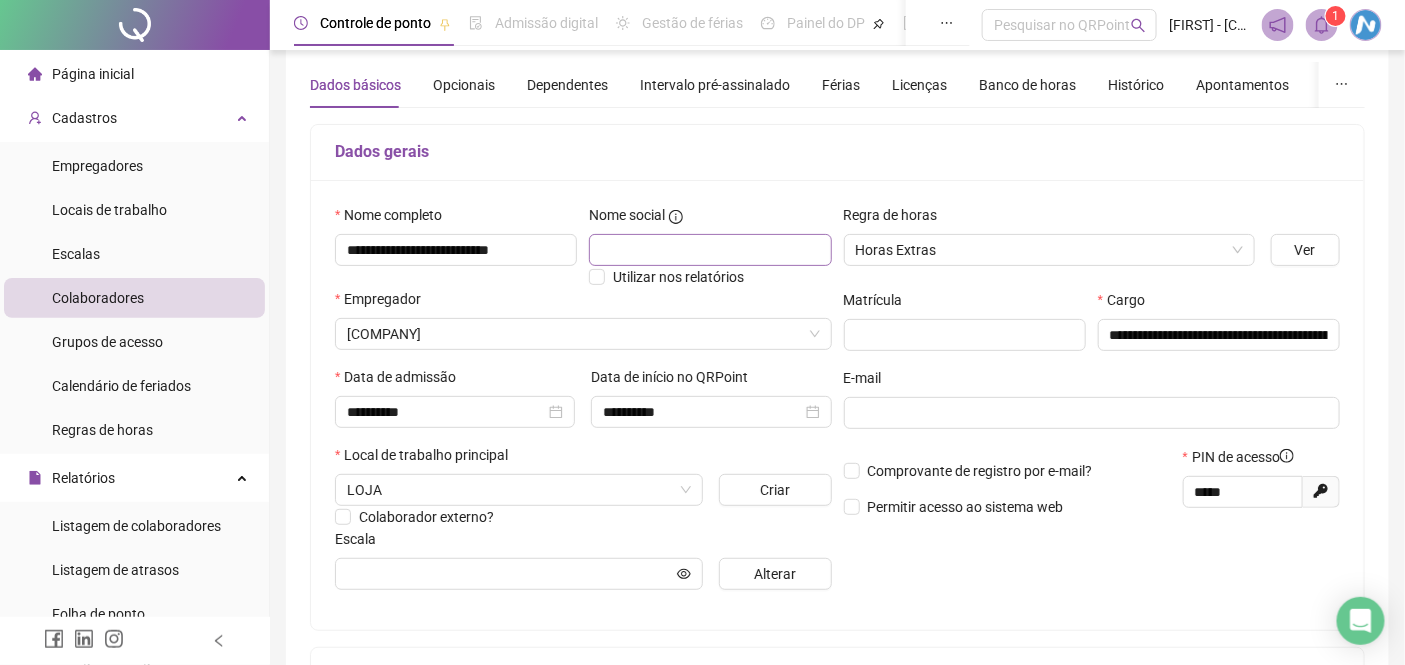 scroll, scrollTop: 333, scrollLeft: 0, axis: vertical 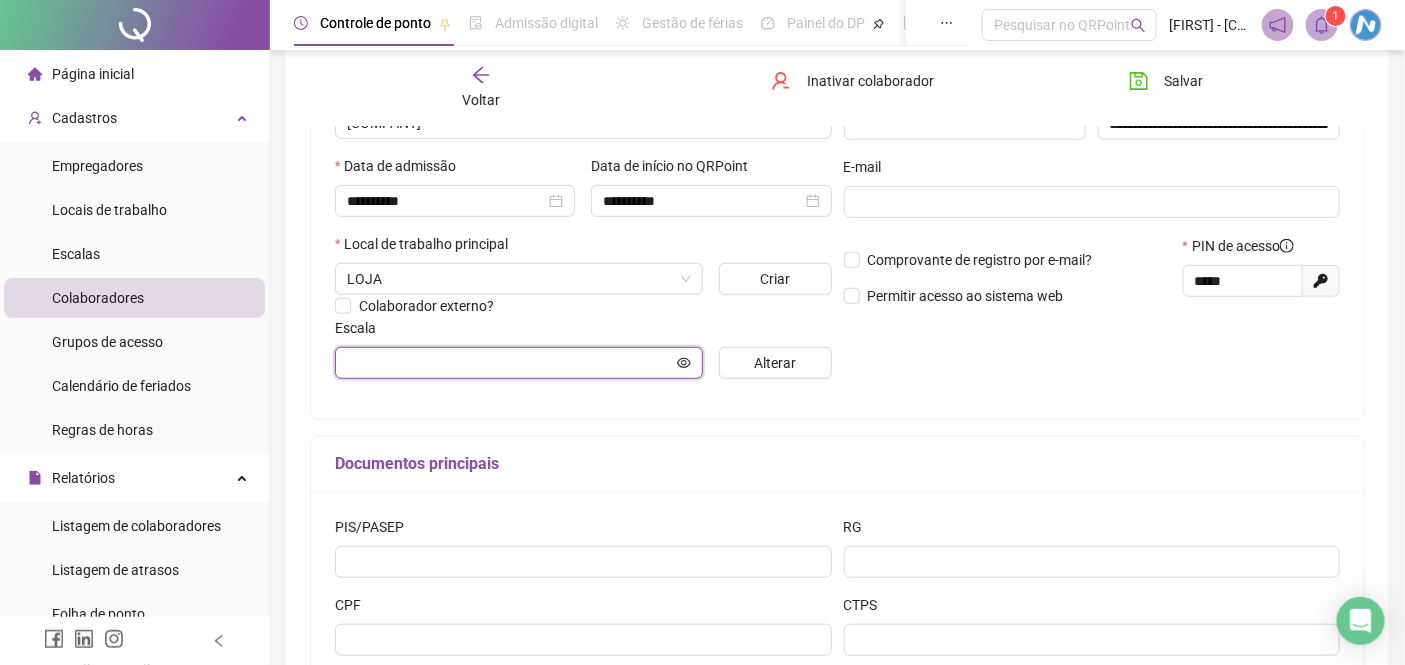 click 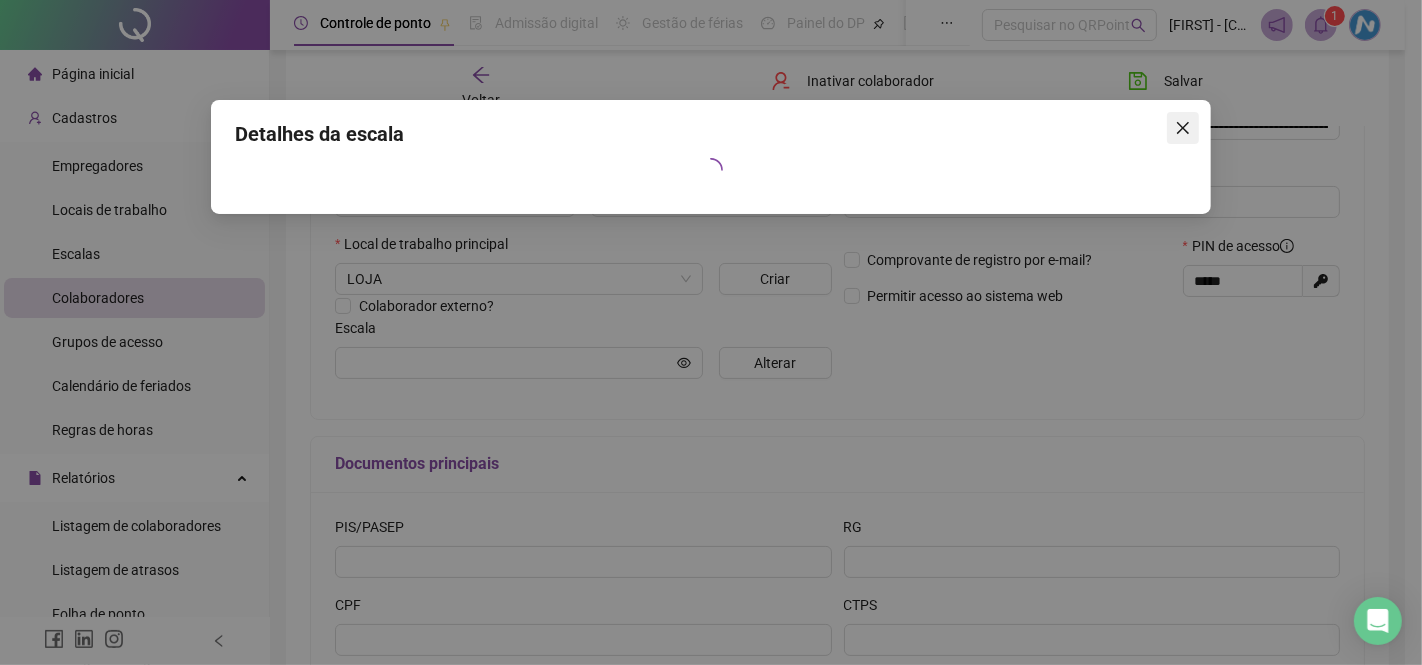 click 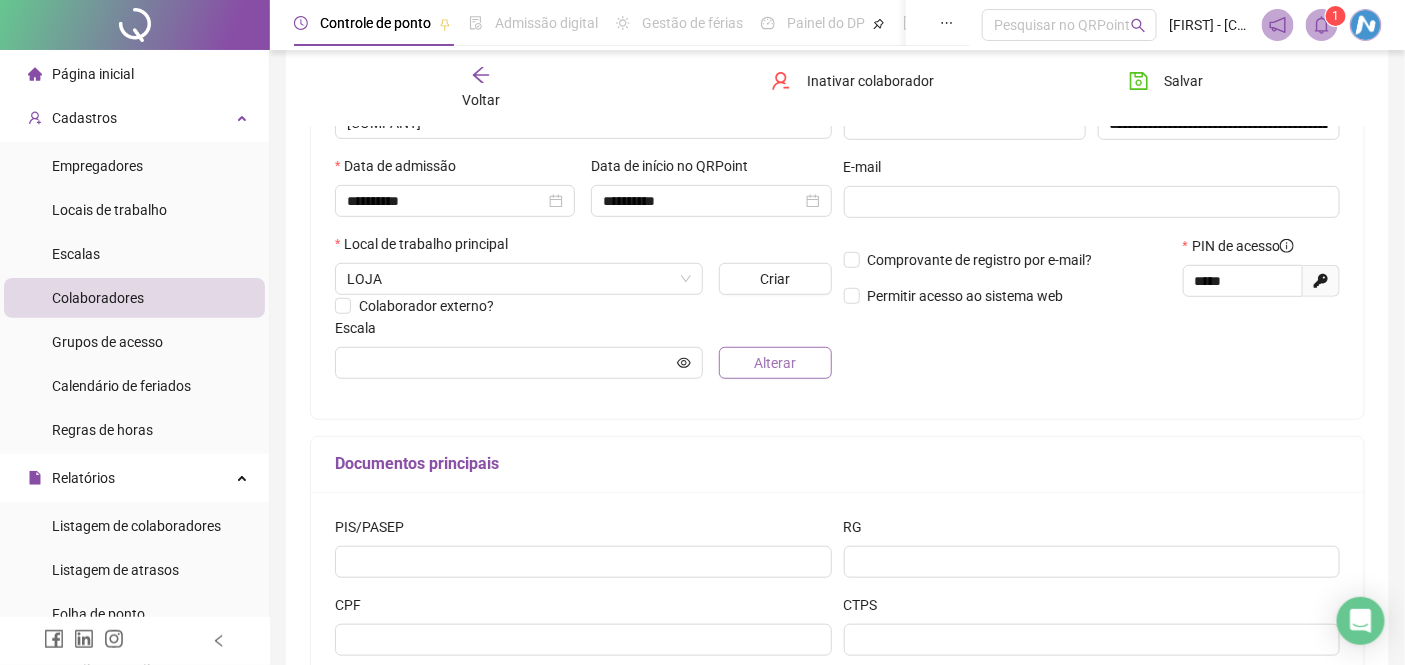 click on "Alterar" at bounding box center [775, 363] 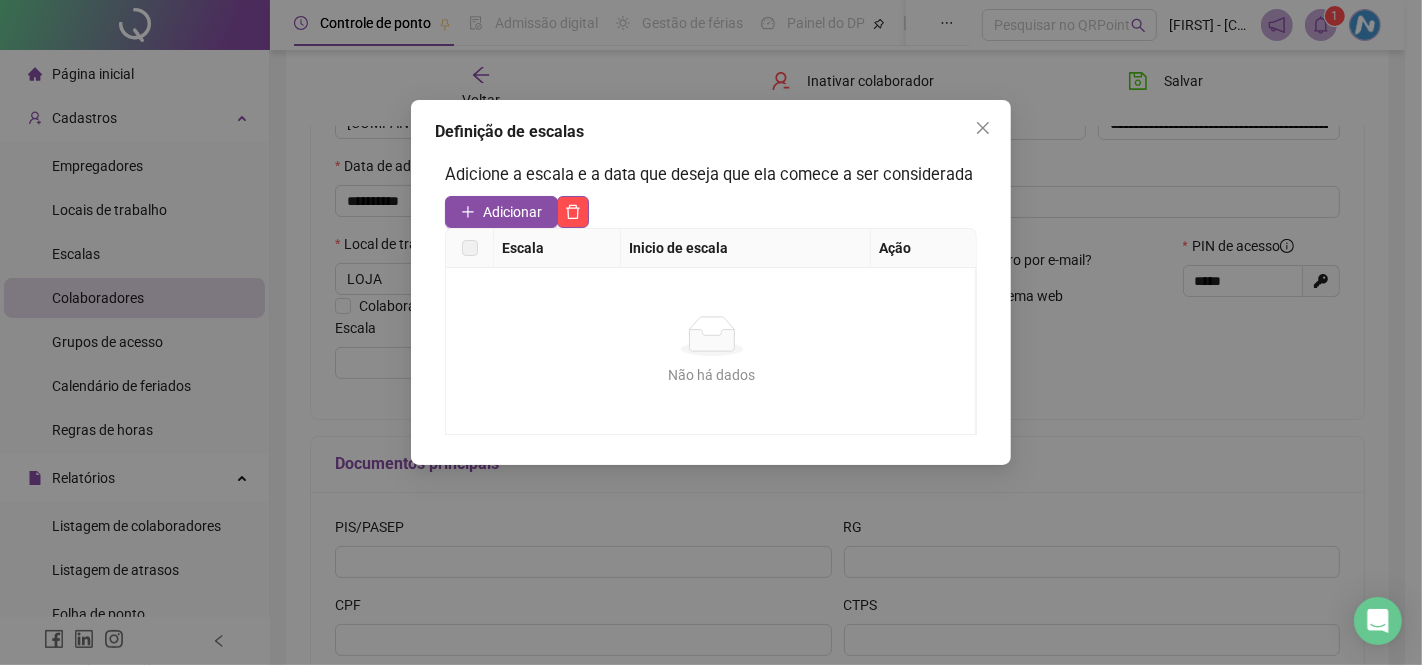 click at bounding box center (470, 248) 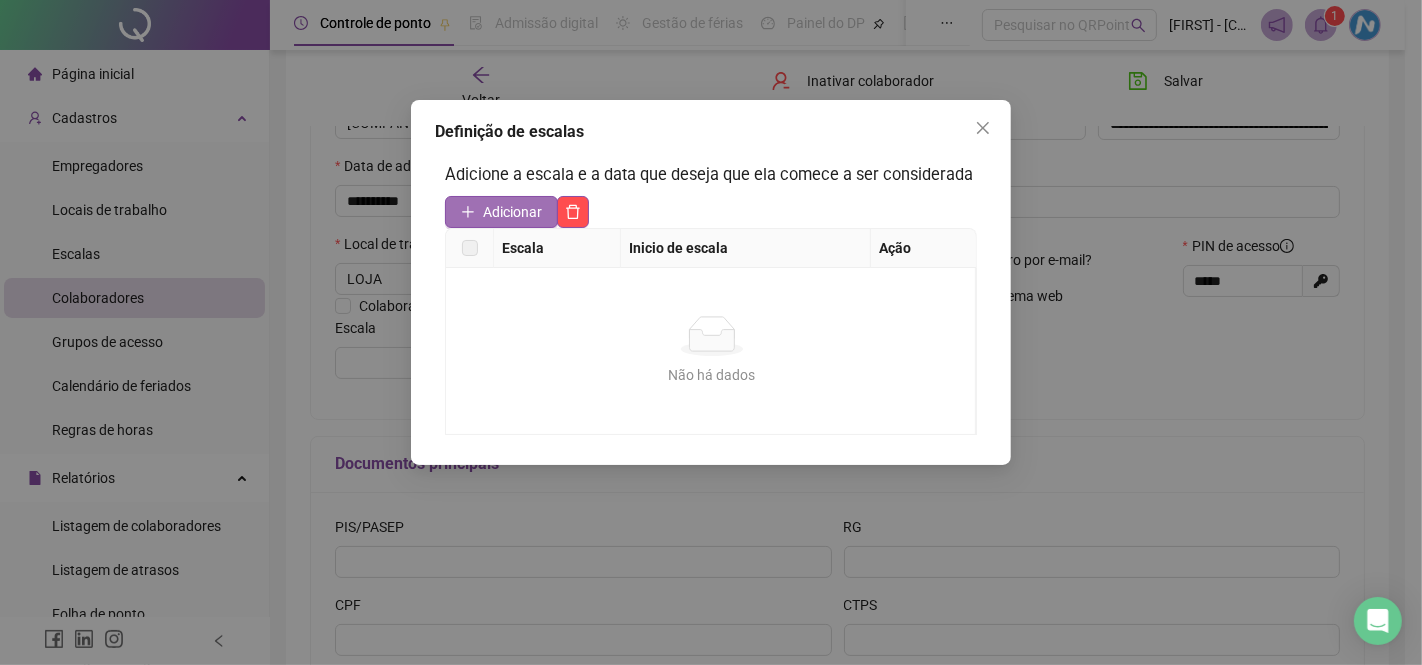 click on "Adicionar" at bounding box center (501, 212) 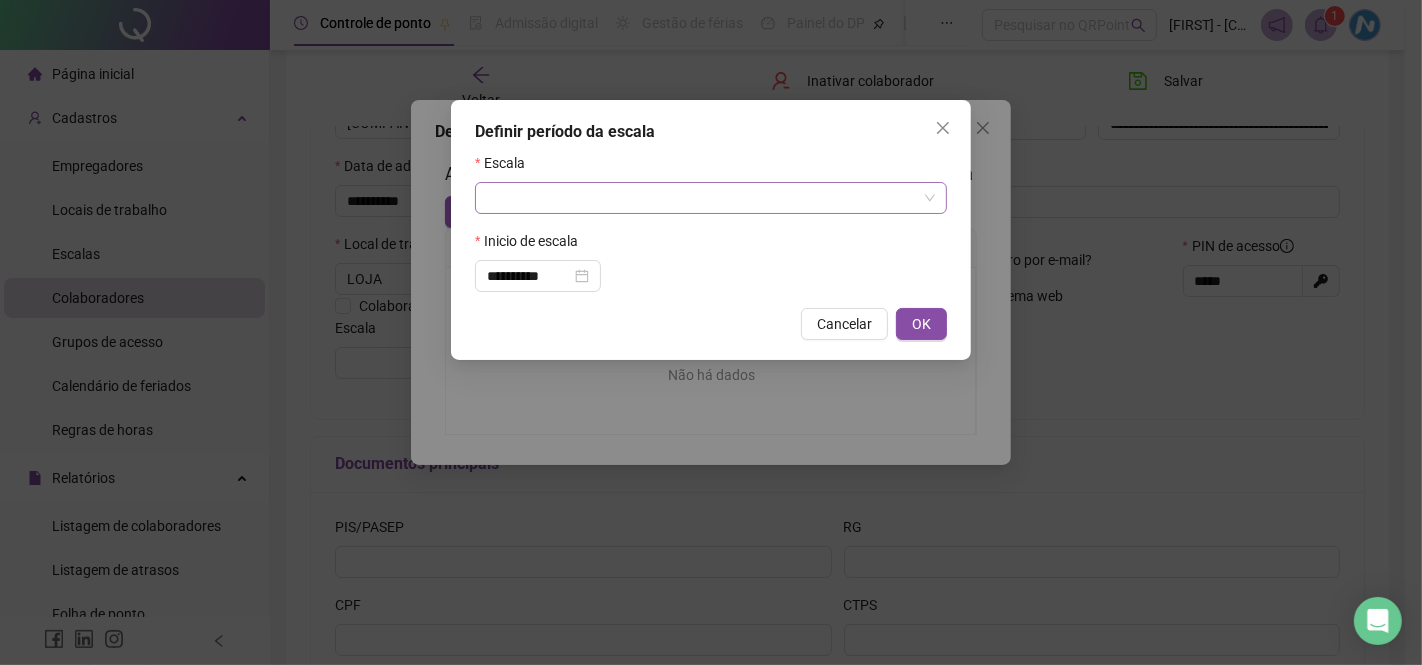 click at bounding box center (702, 198) 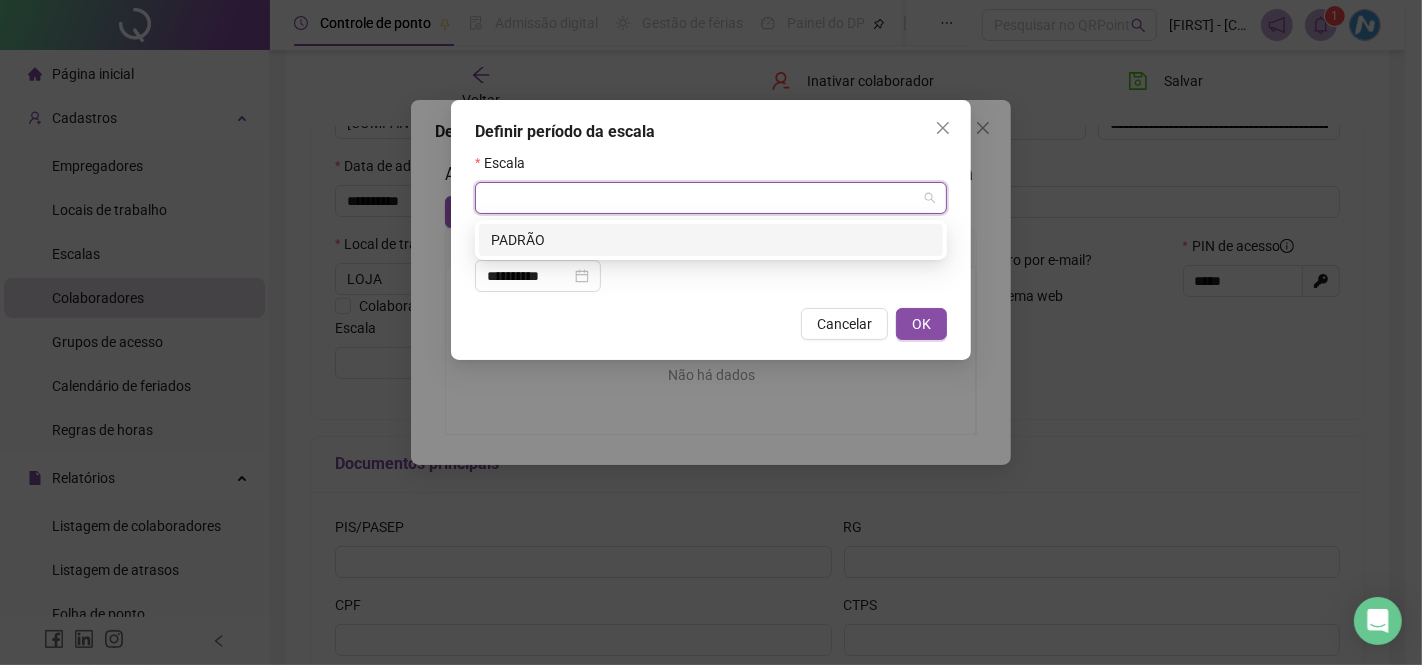 click on "PADRÃO" at bounding box center (711, 240) 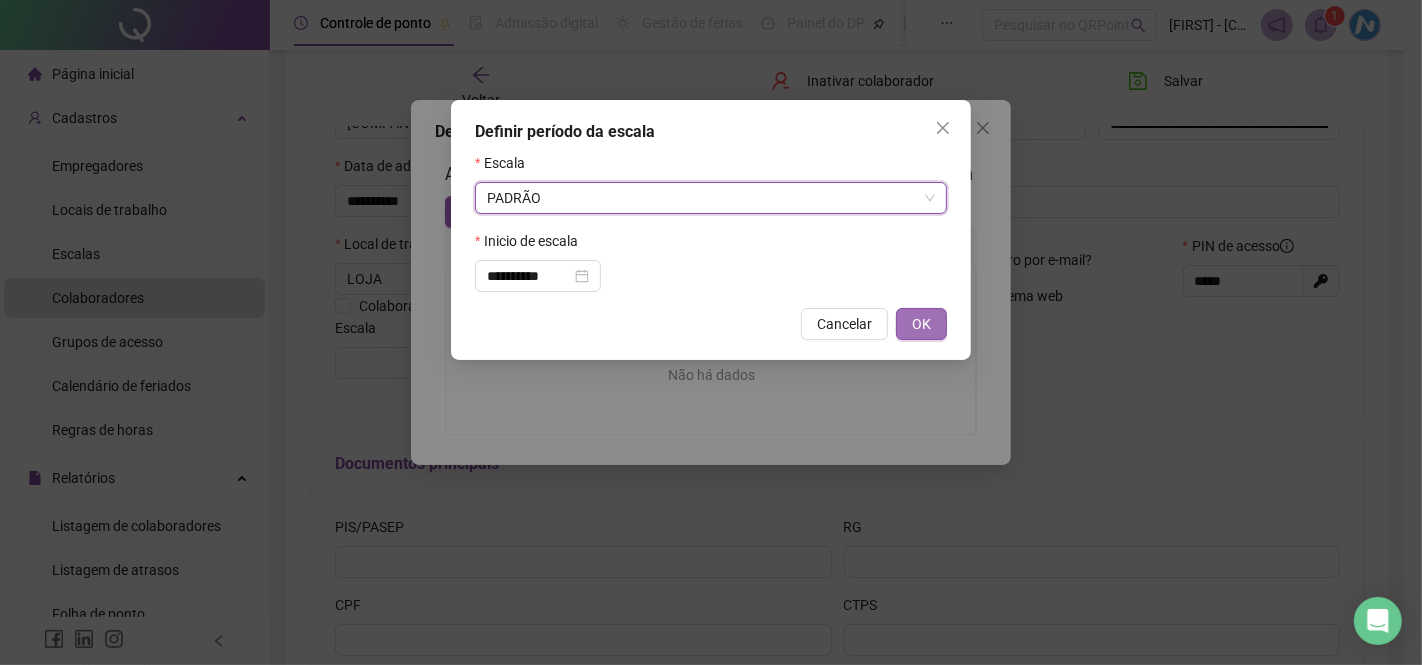 click on "OK" at bounding box center (921, 324) 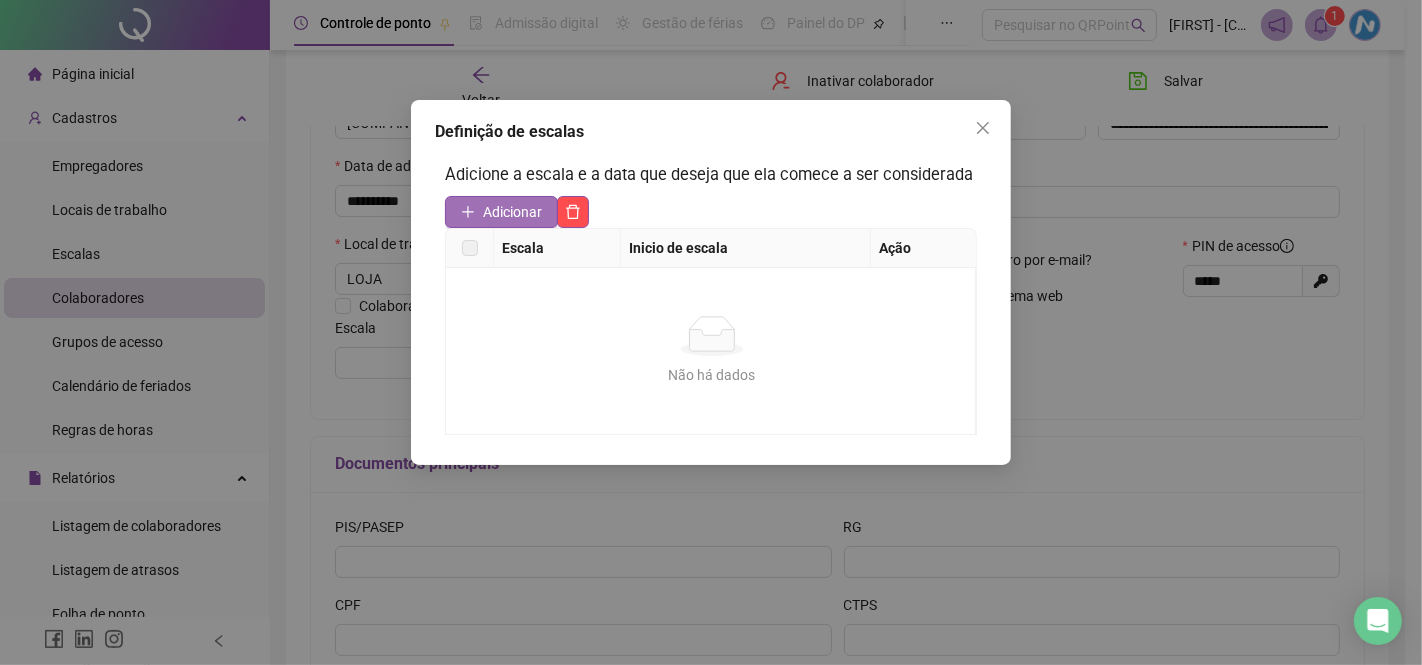 click on "Adicionar" at bounding box center [512, 212] 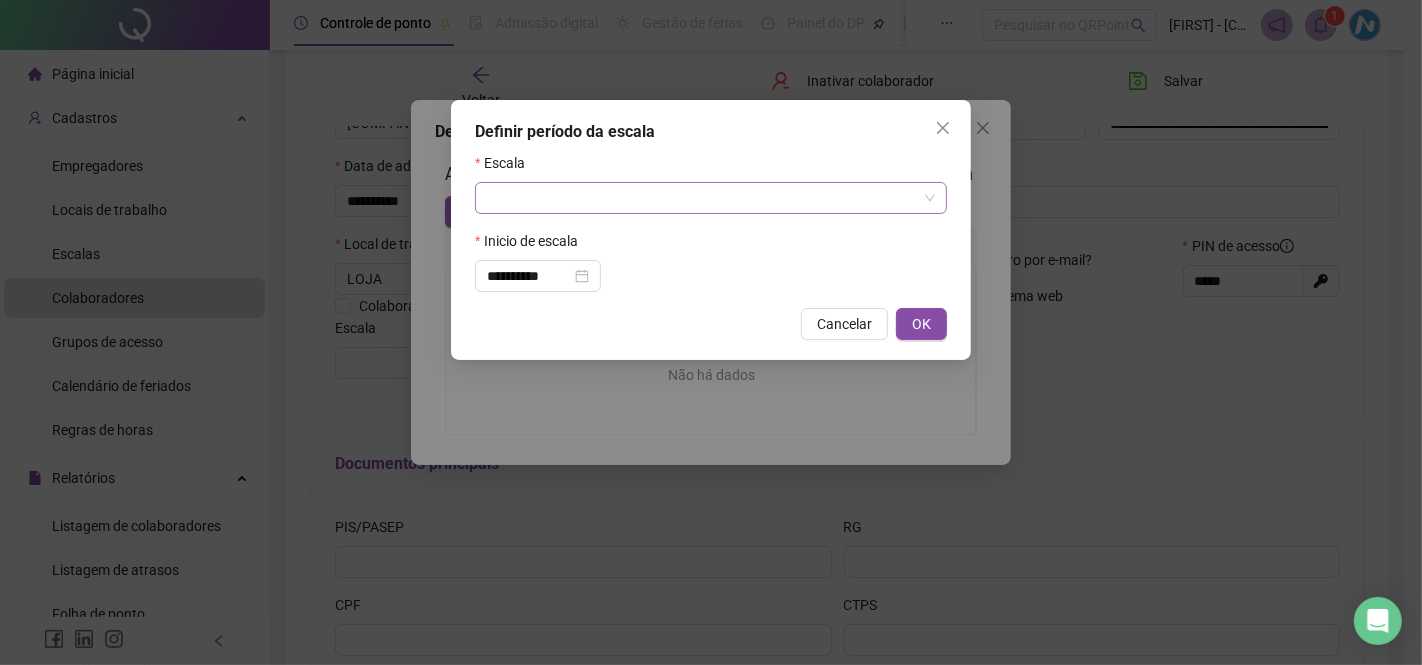 click at bounding box center [702, 198] 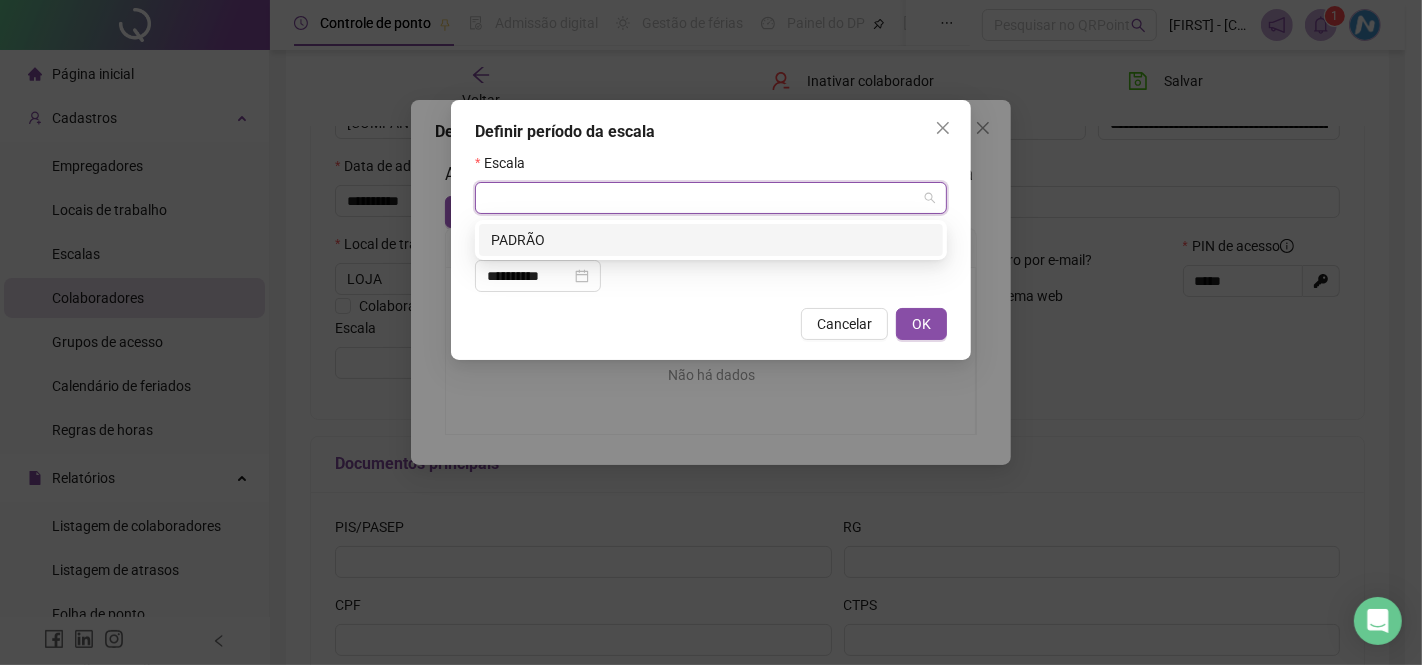 click on "PADRÃO" at bounding box center (711, 240) 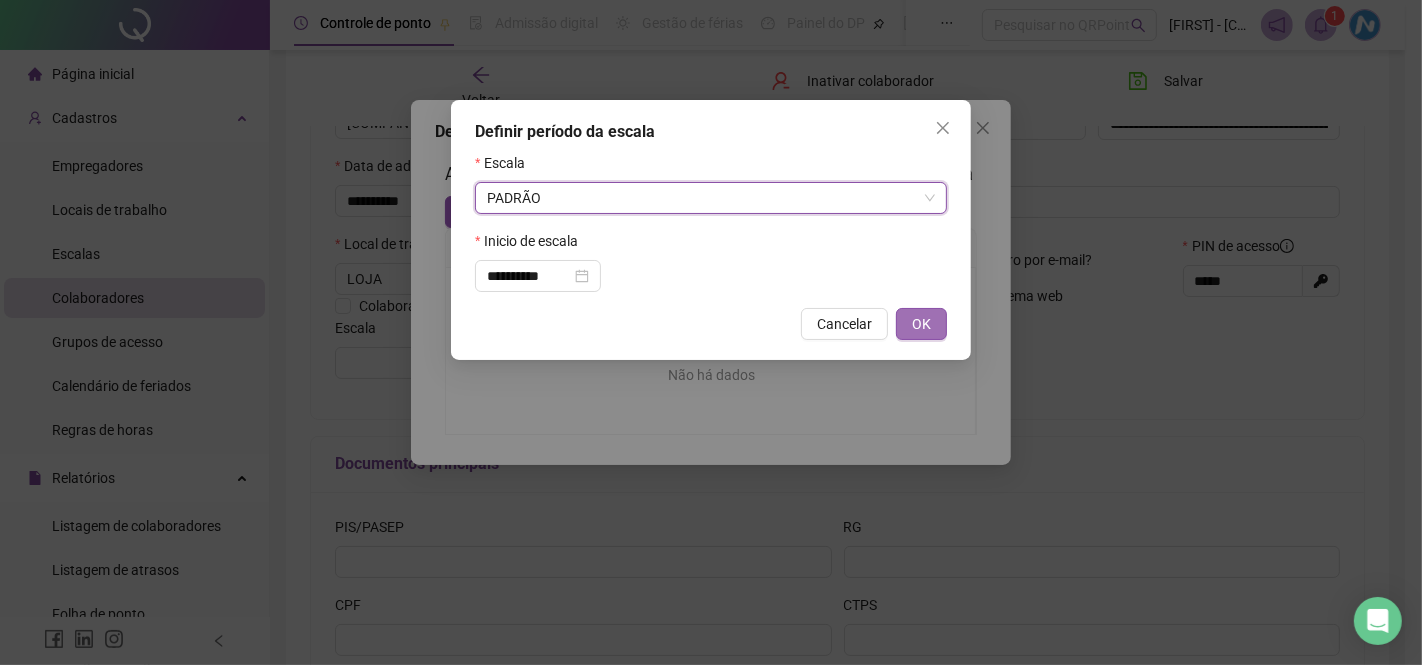 click on "OK" at bounding box center [921, 324] 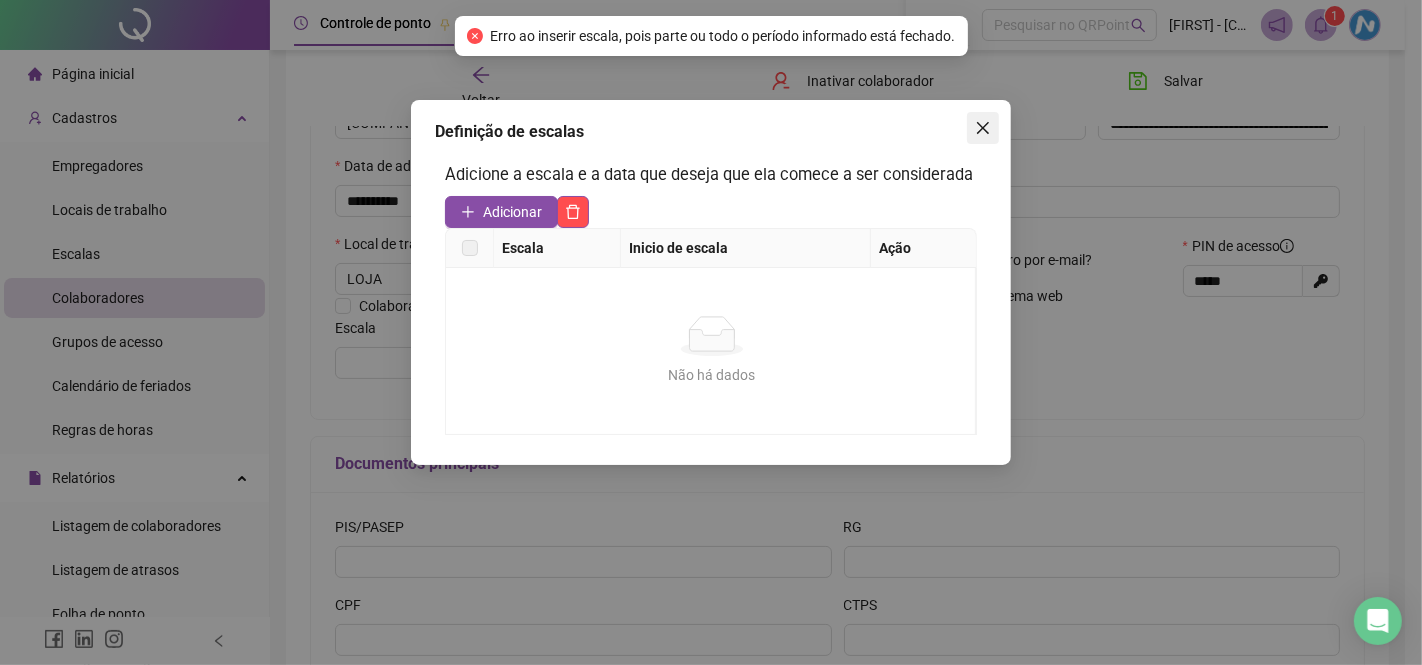 click 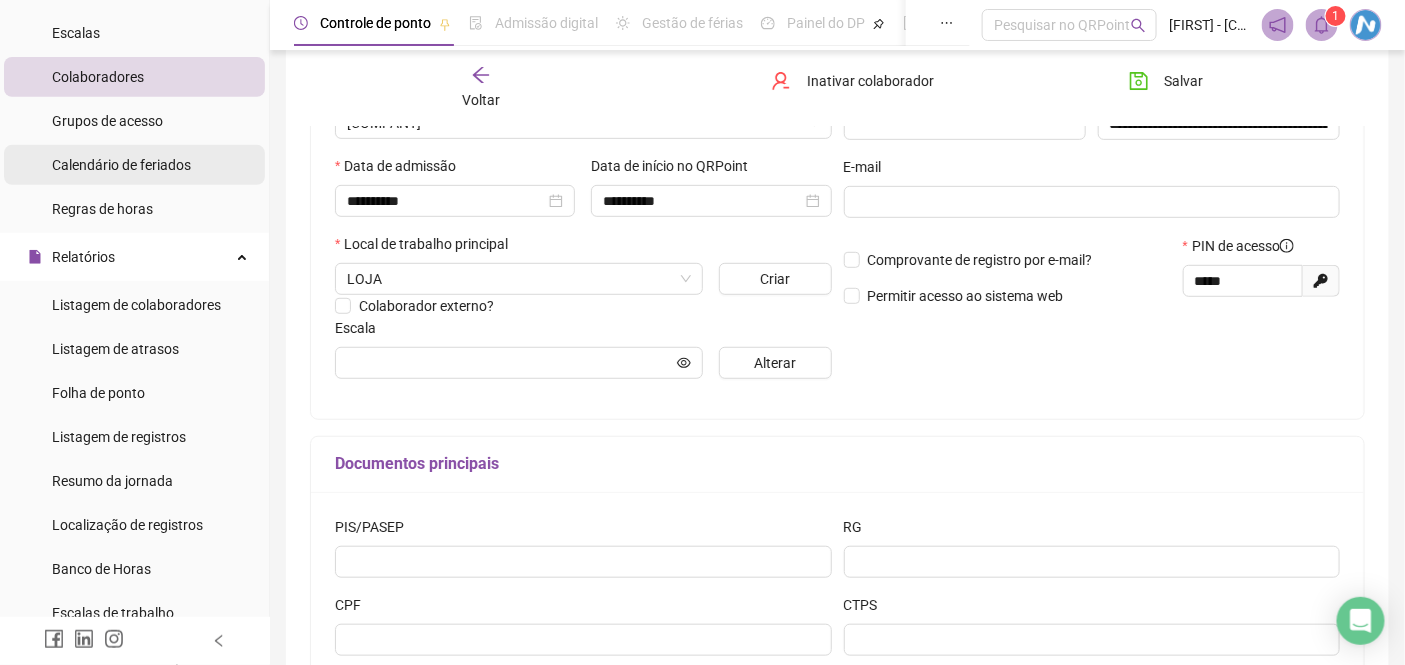 scroll, scrollTop: 222, scrollLeft: 0, axis: vertical 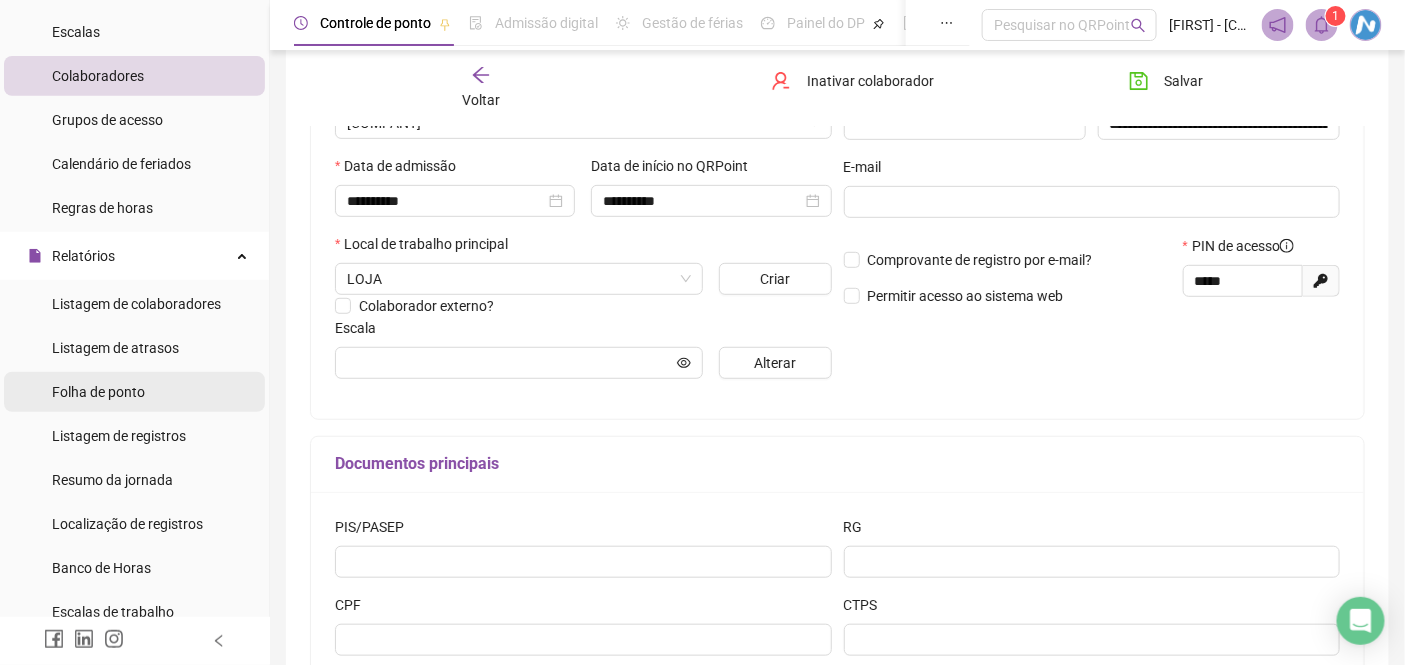 click on "Folha de ponto" at bounding box center [98, 392] 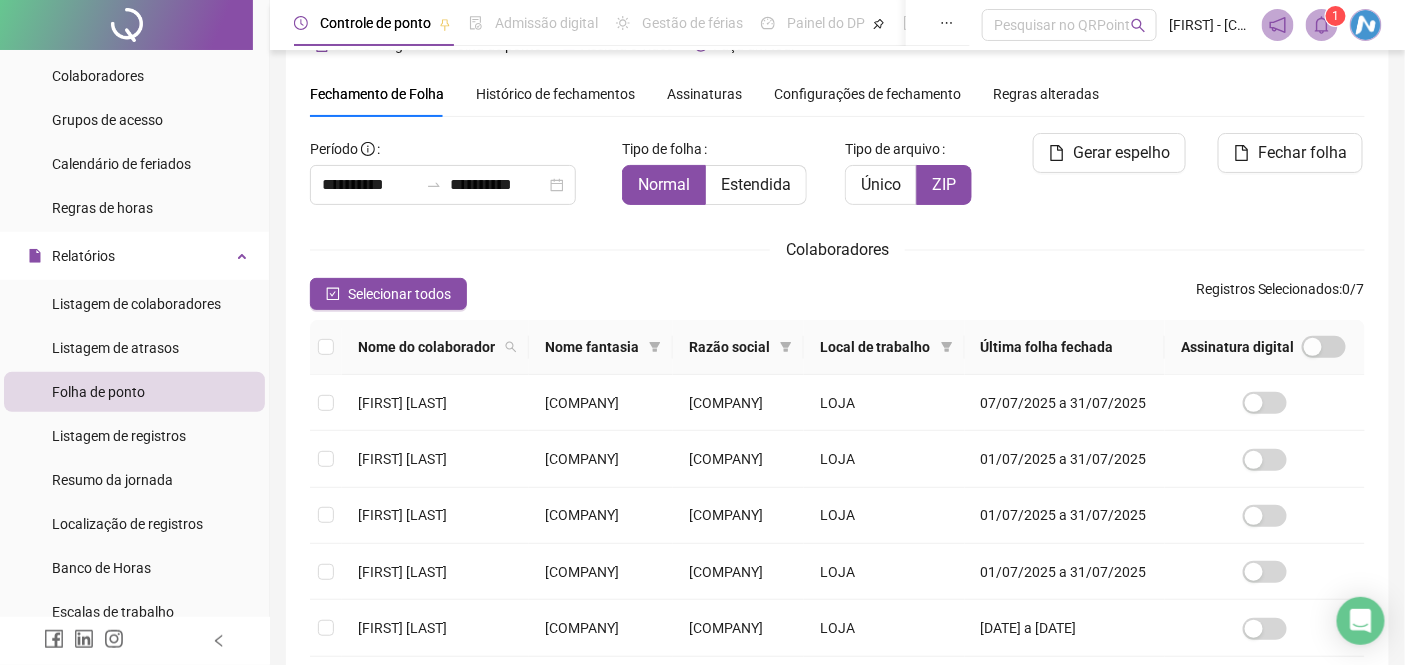 scroll, scrollTop: 76, scrollLeft: 0, axis: vertical 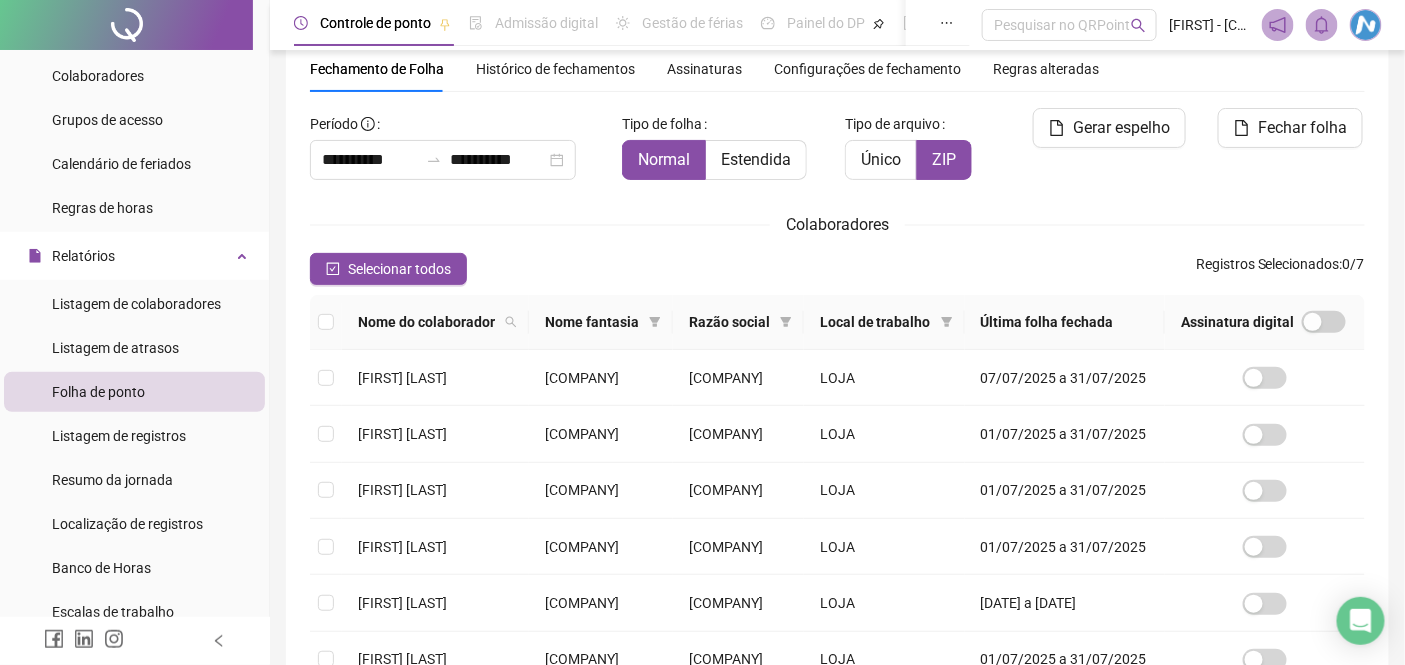 type 